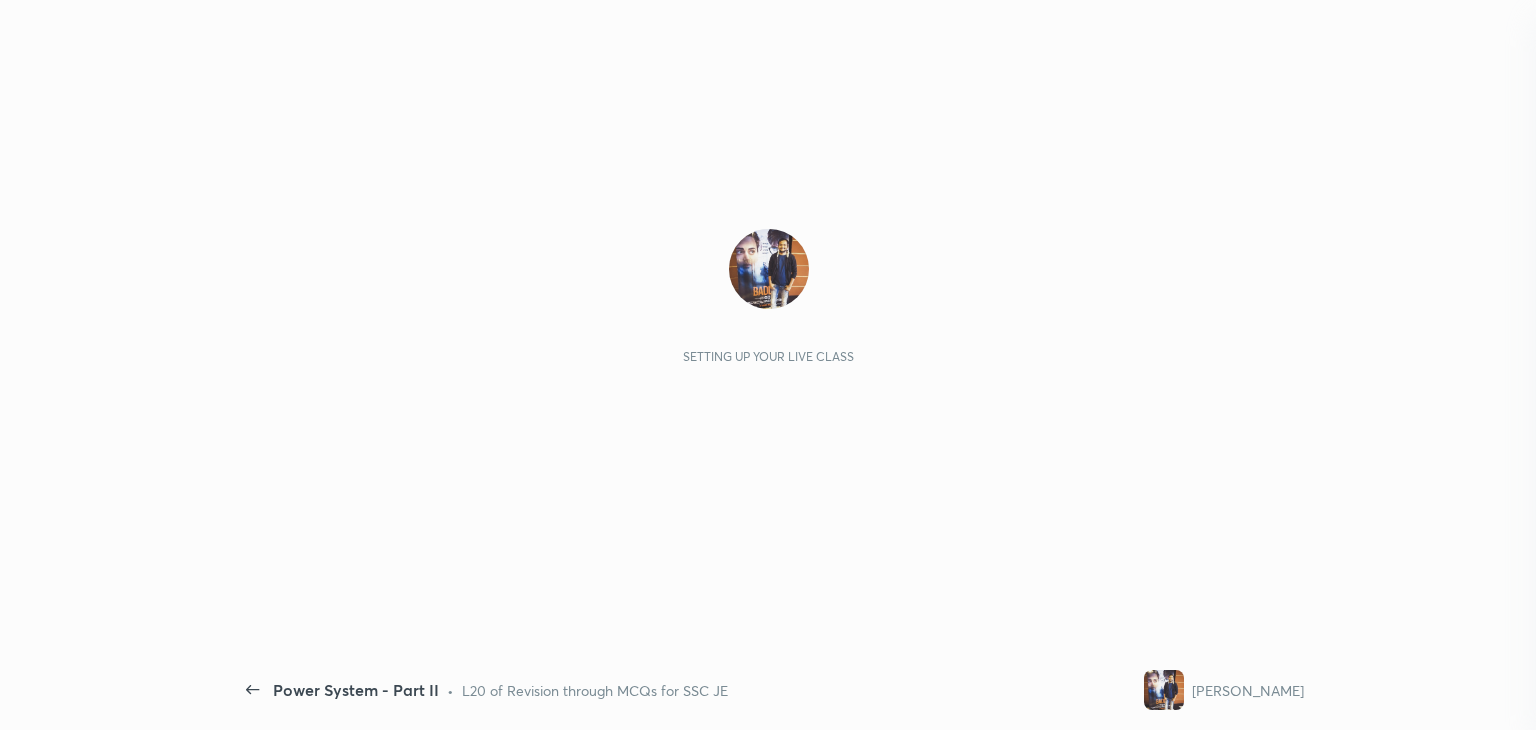 scroll, scrollTop: 0, scrollLeft: 0, axis: both 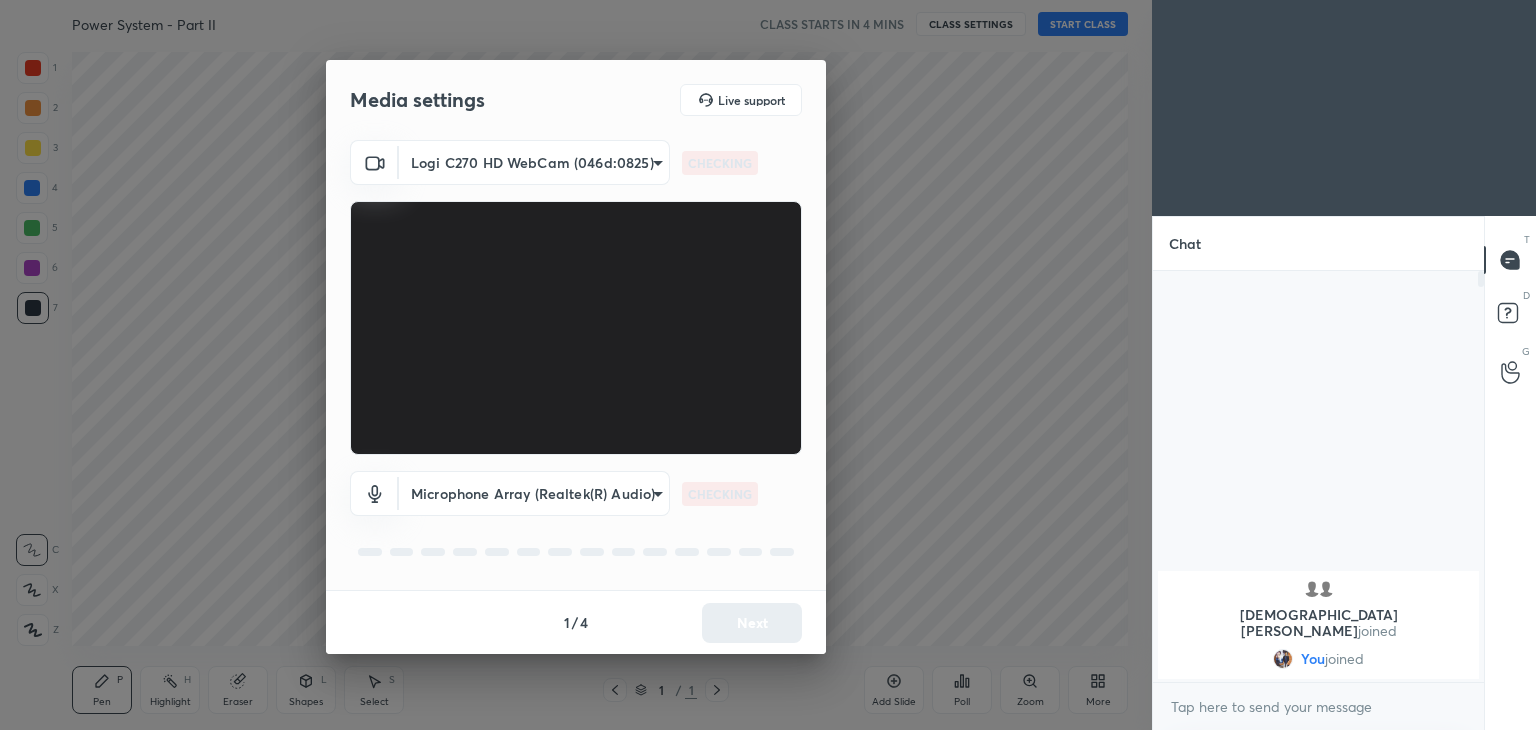 click on "1 2 3 4 5 6 7 C X Z C X Z E E Erase all   H H Power System - Part II CLASS STARTS IN 4 MINS CLASS SETTINGS START CLASS Setting up your live class Back Power System - Part II • L20 of Revision through MCQs for SSC JE Ravendra Yadav Pen P Highlight H Eraser Shapes L Select S 1 / 1 Add Slide Poll Zoom More Chat shivam, LK  joined You  joined 1 NEW MESSAGE Enable hand raising Enable raise hand to speak to learners. Once enabled, chat will be turned off temporarily. Enable x   introducing Raise a hand with a doubt Now learners can raise their hand along with a doubt  How it works? Doubts asked by learners will show up here Raise hand disabled You have disabled Raise hand currently. Enable it to invite learners to speak Enable Can't raise hand Looks like educator just invited you to speak. Please wait before you can raise your hand again. Got it T Messages (T) D Doubts (D) G Raise Hand (G) Report an issue Reason for reporting Buffering Chat not working Audio - Video sync issue Educator video quality low ​ 1 / 4" at bounding box center (768, 365) 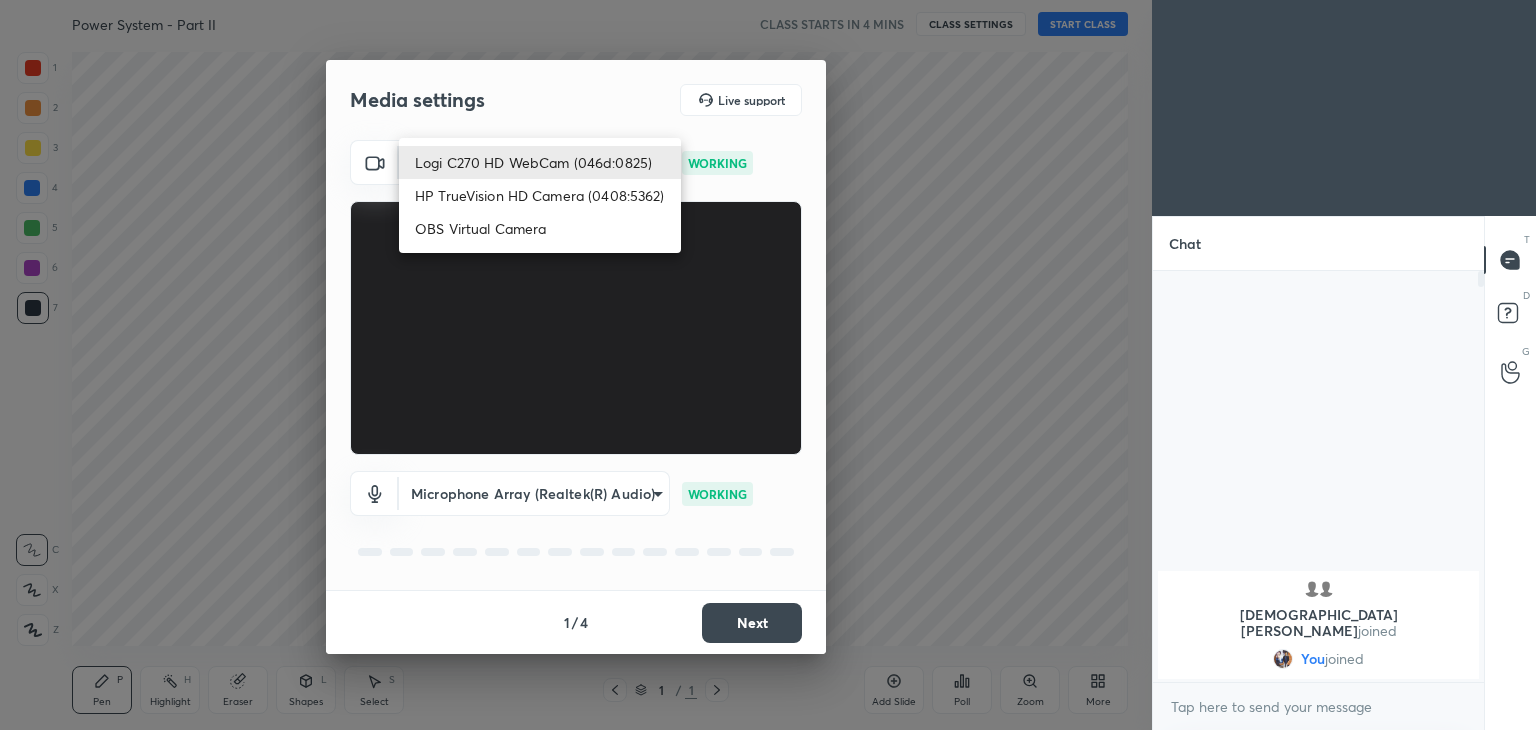 click on "HP TrueVision HD Camera (0408:5362)" at bounding box center (540, 195) 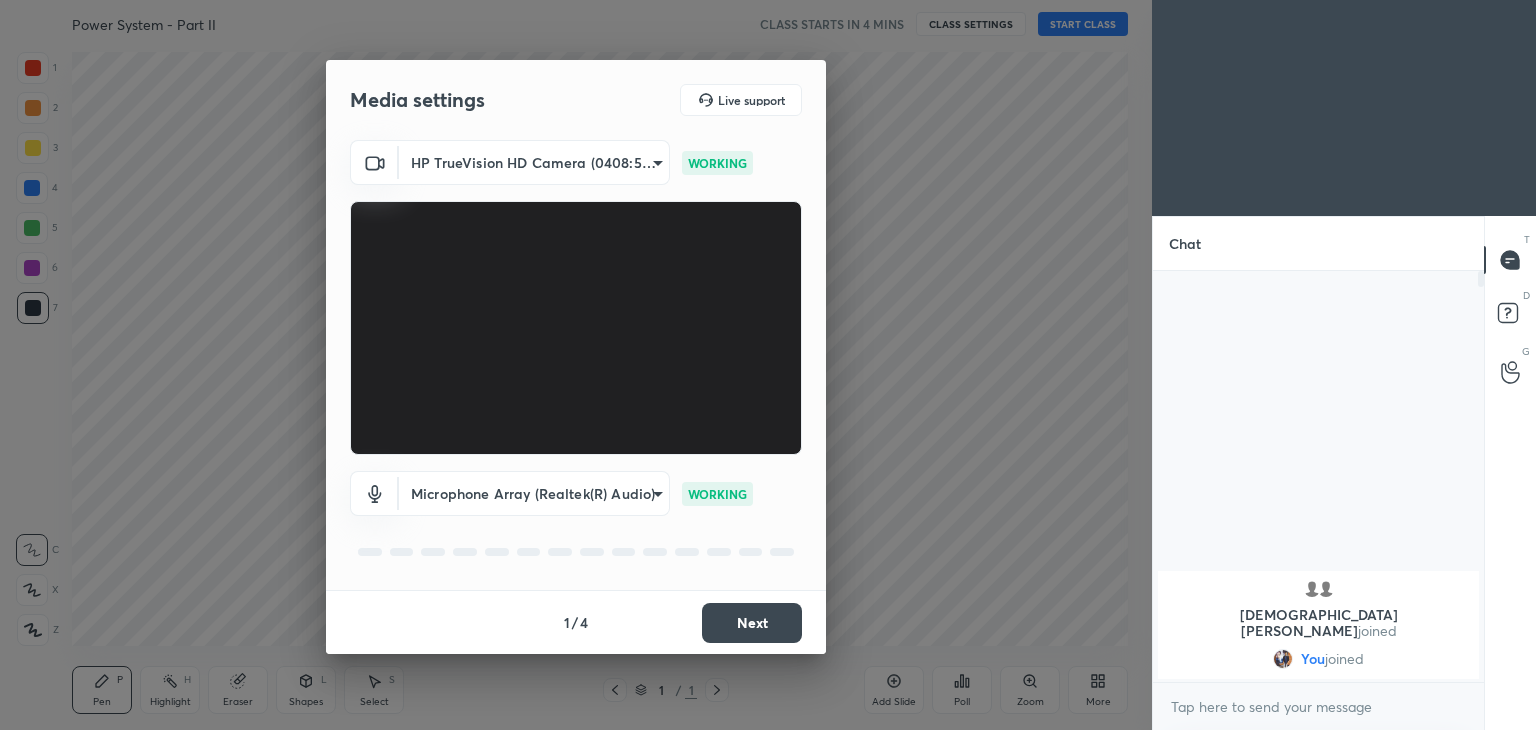 click on "Next" at bounding box center (752, 623) 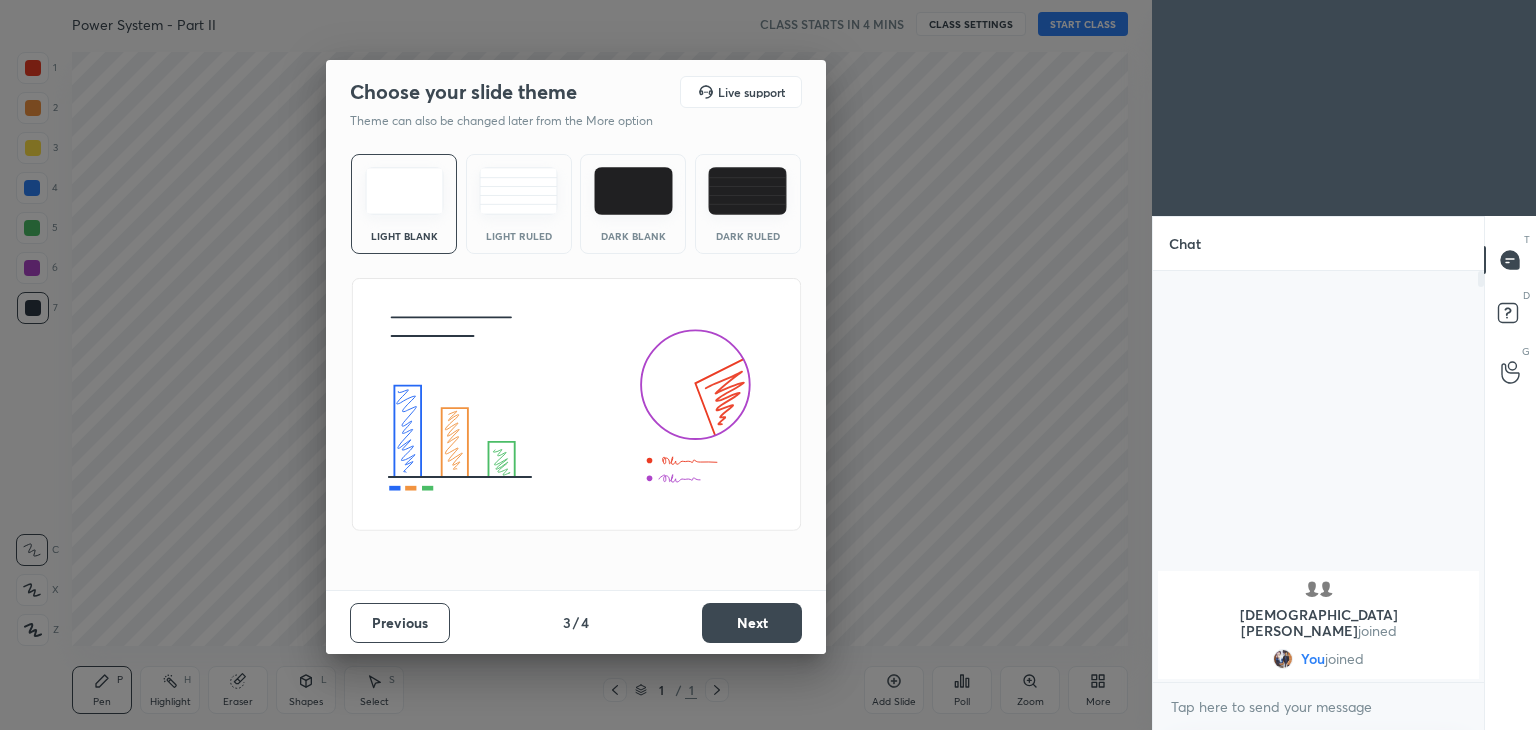 click on "Next" at bounding box center [752, 623] 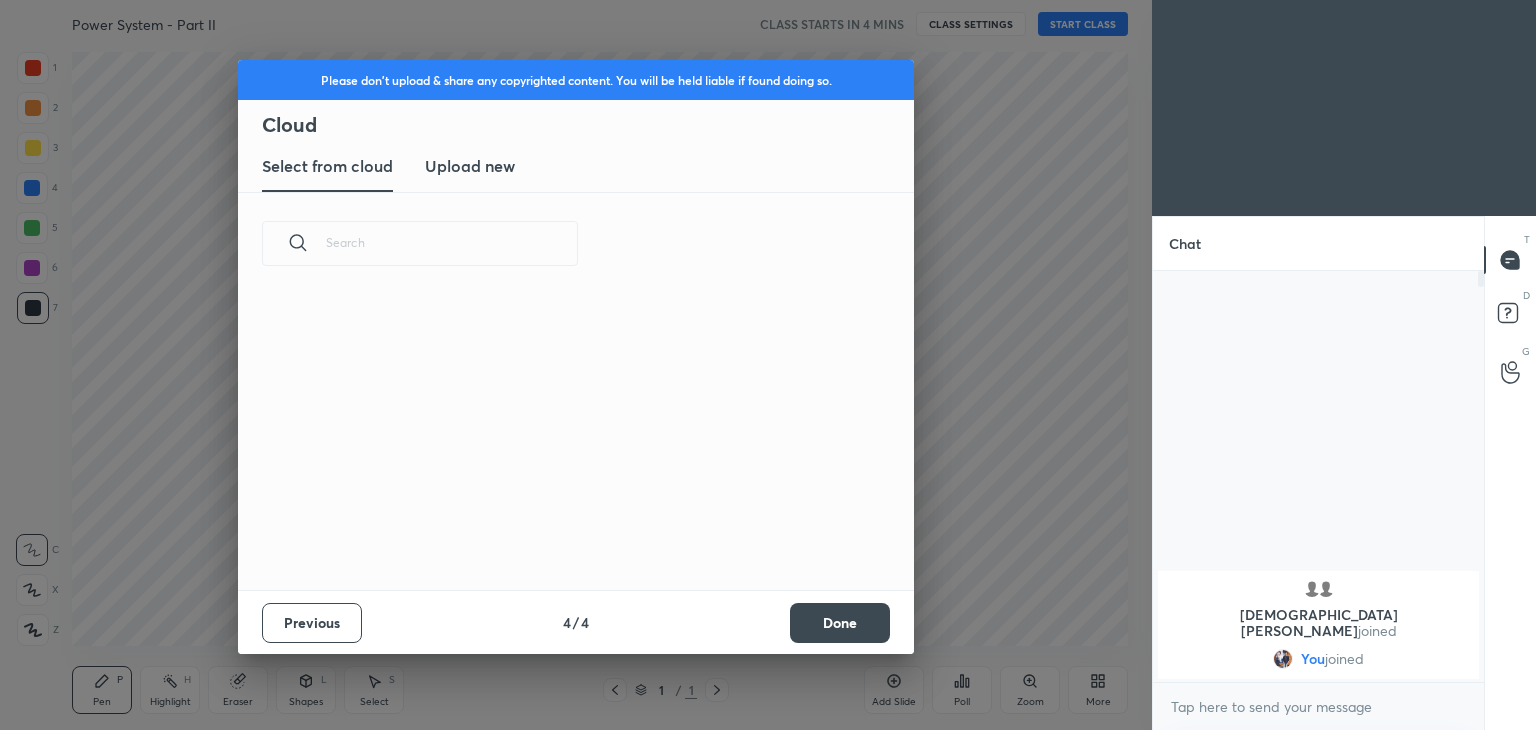 click on "Done" at bounding box center (840, 623) 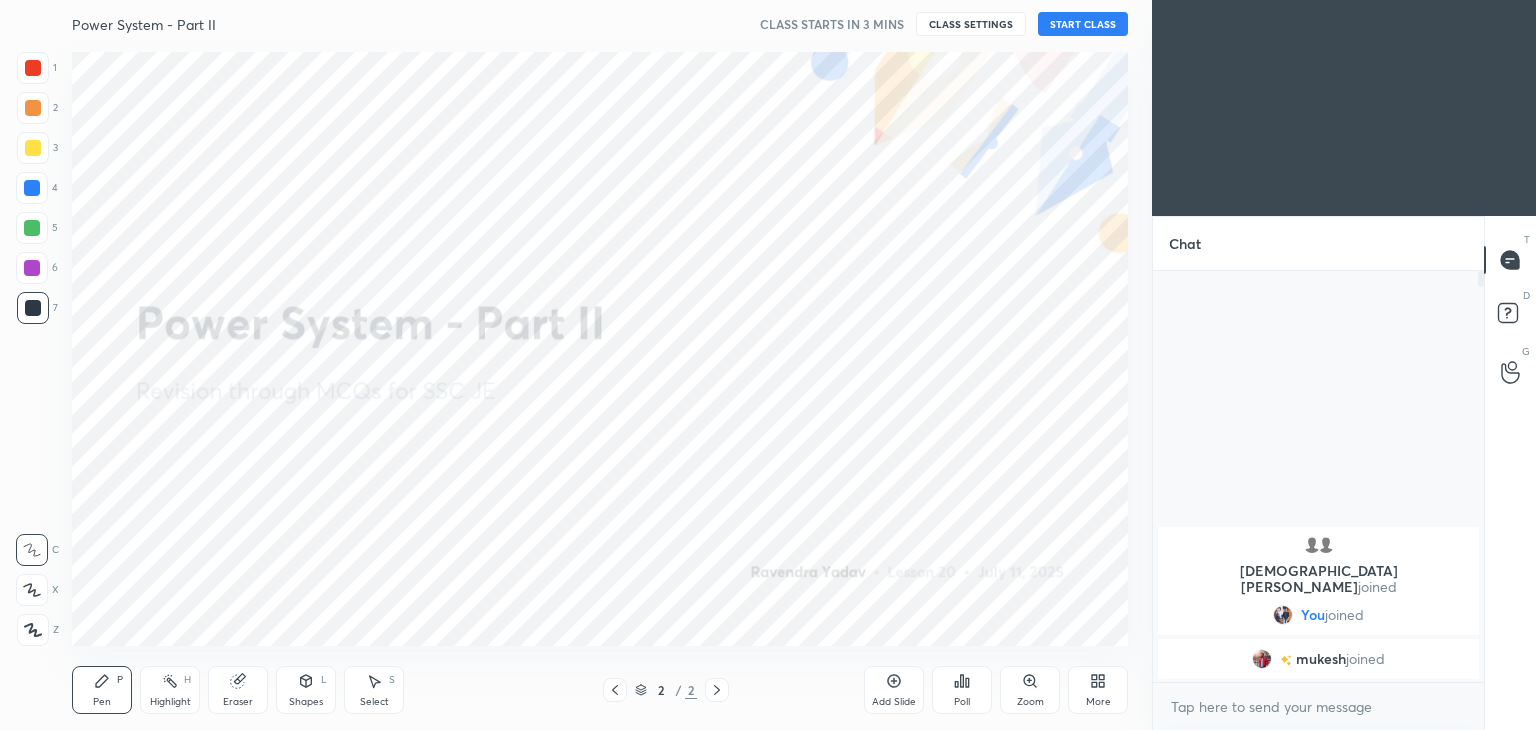 click on "Eraser" at bounding box center (238, 702) 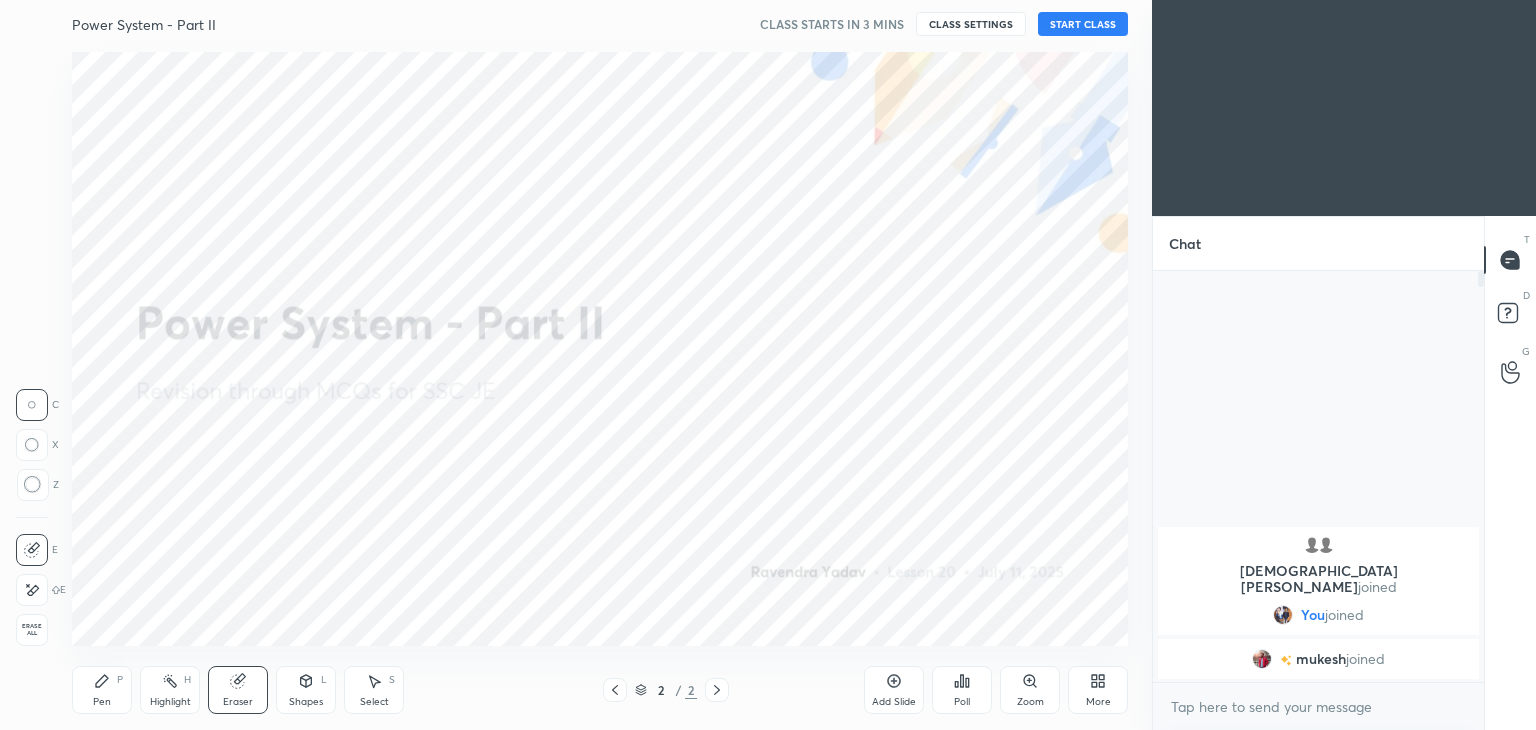 click on "Pen P" at bounding box center (102, 690) 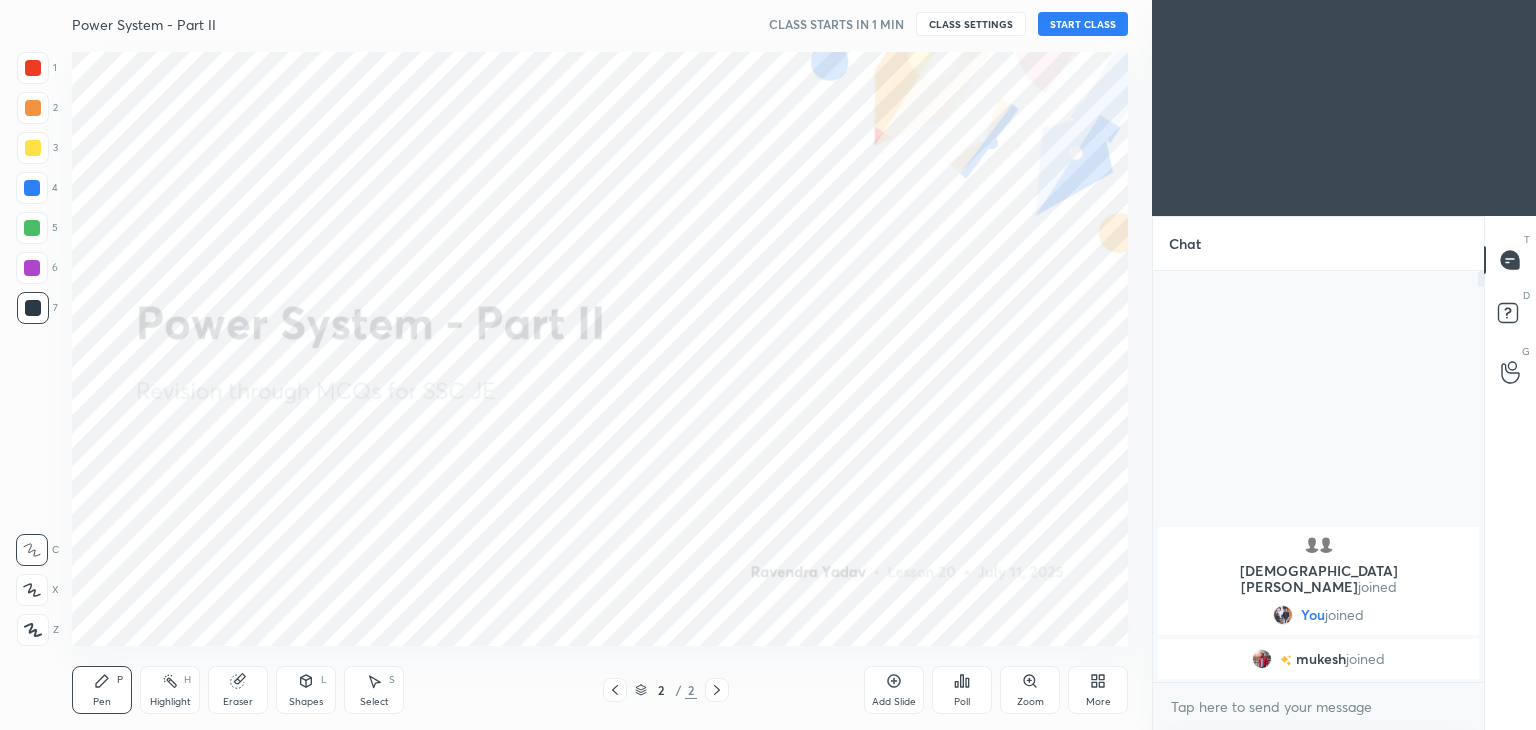 click on "START CLASS" at bounding box center [1083, 24] 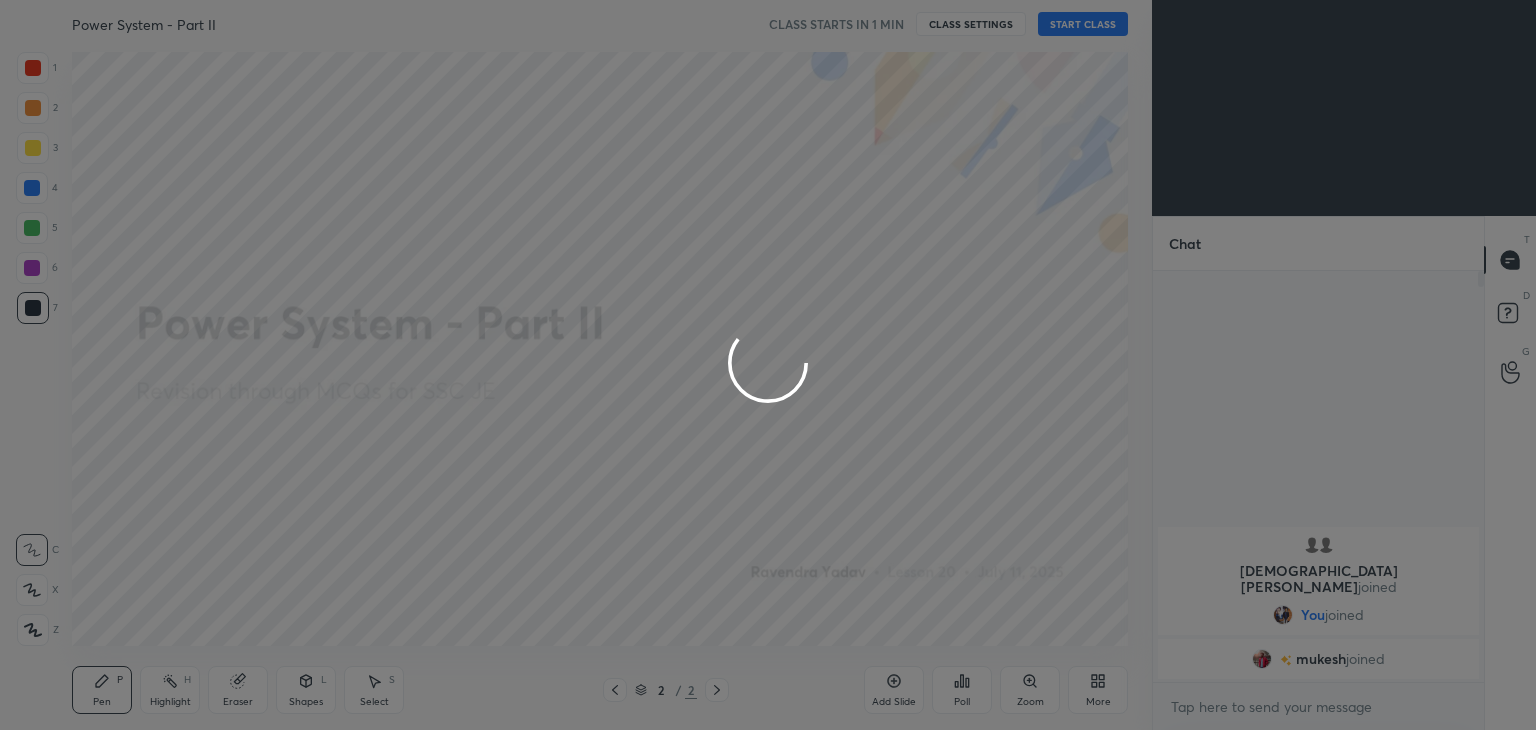 type on "x" 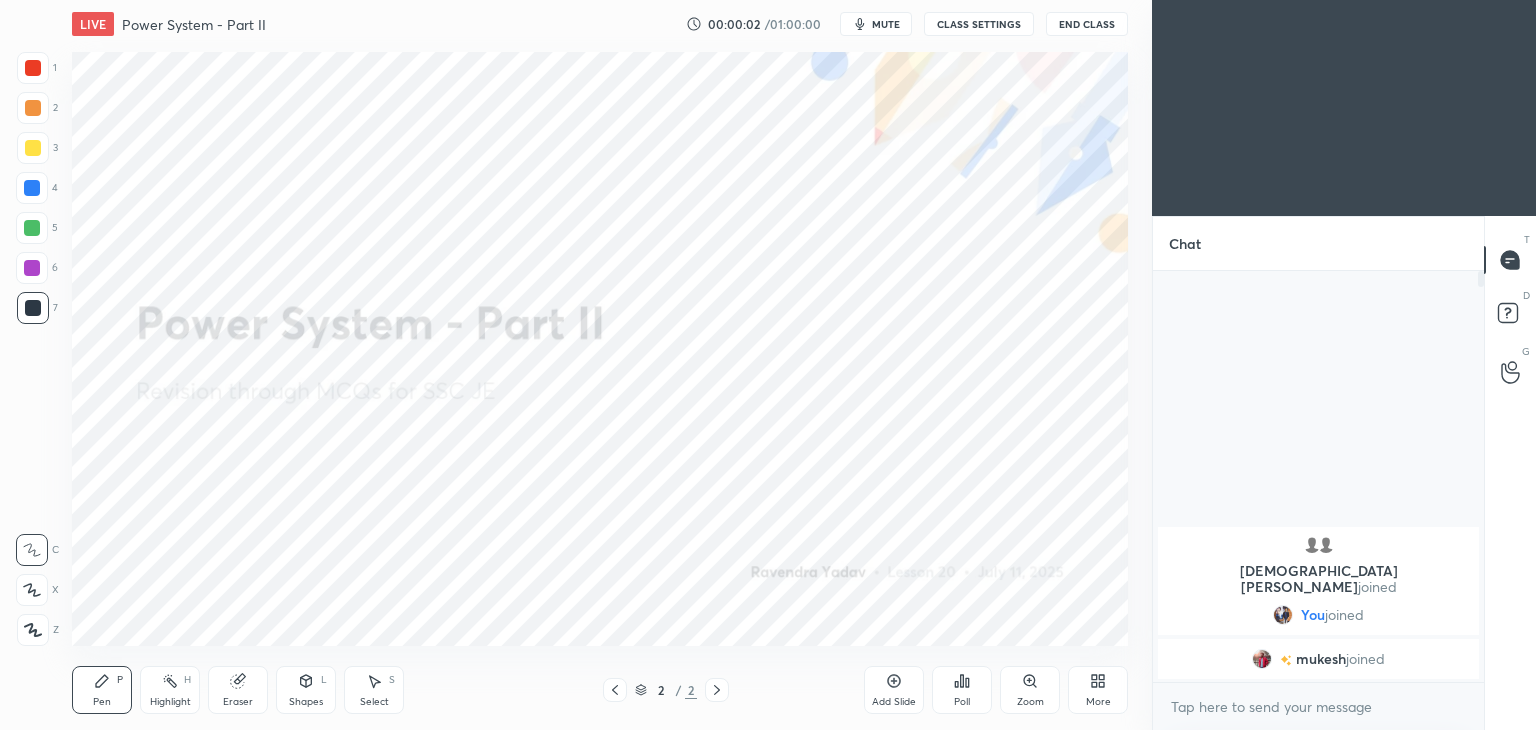 click on "mute" at bounding box center [886, 24] 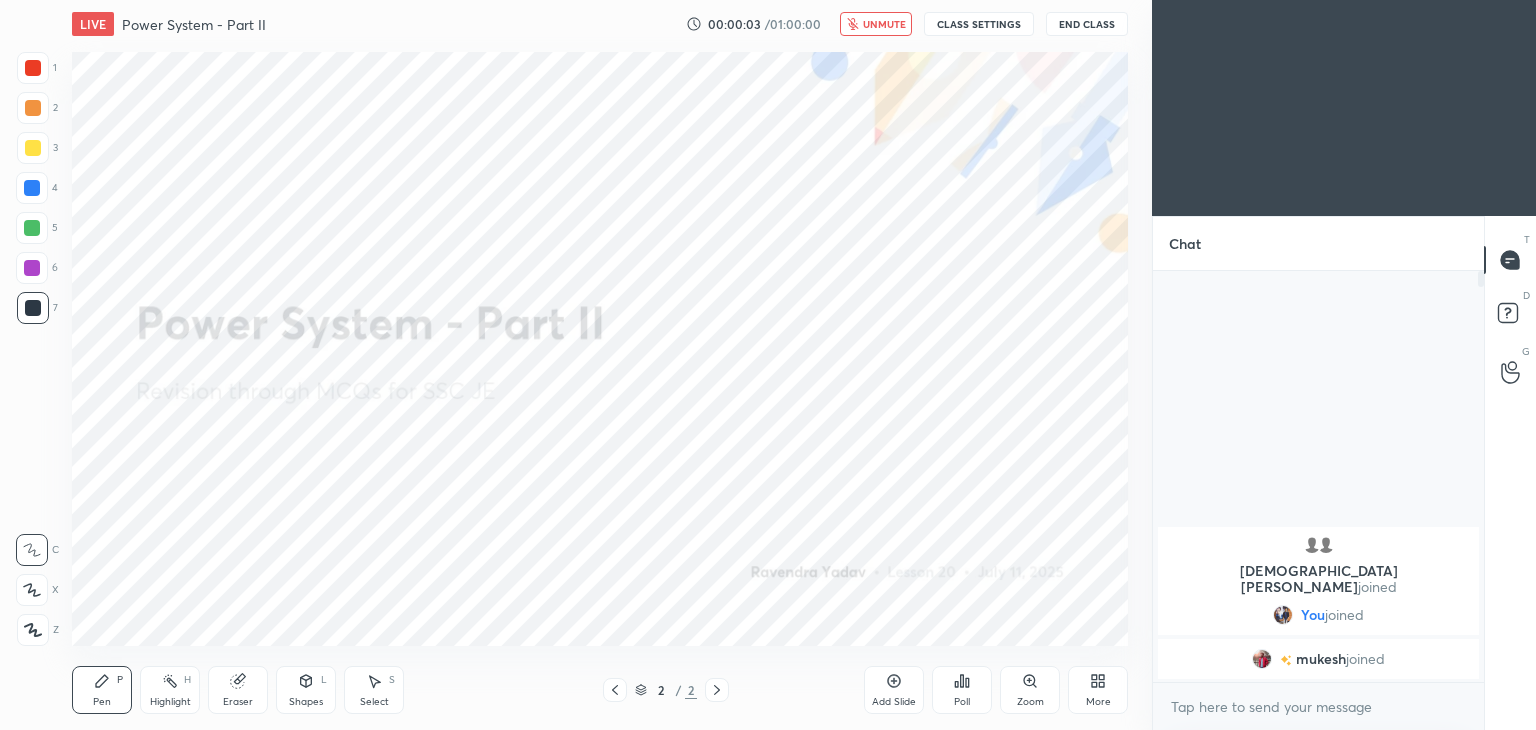 click 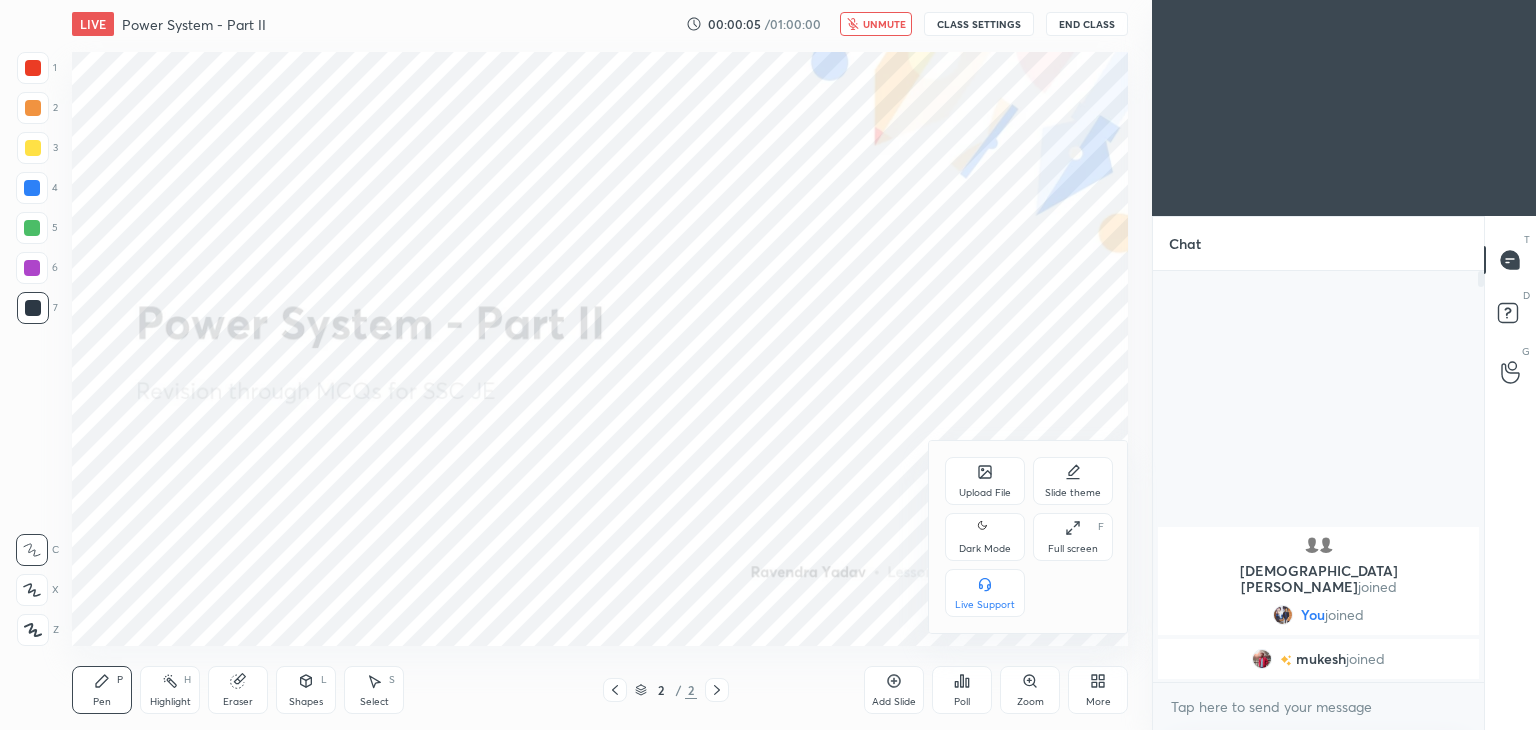 click at bounding box center [768, 365] 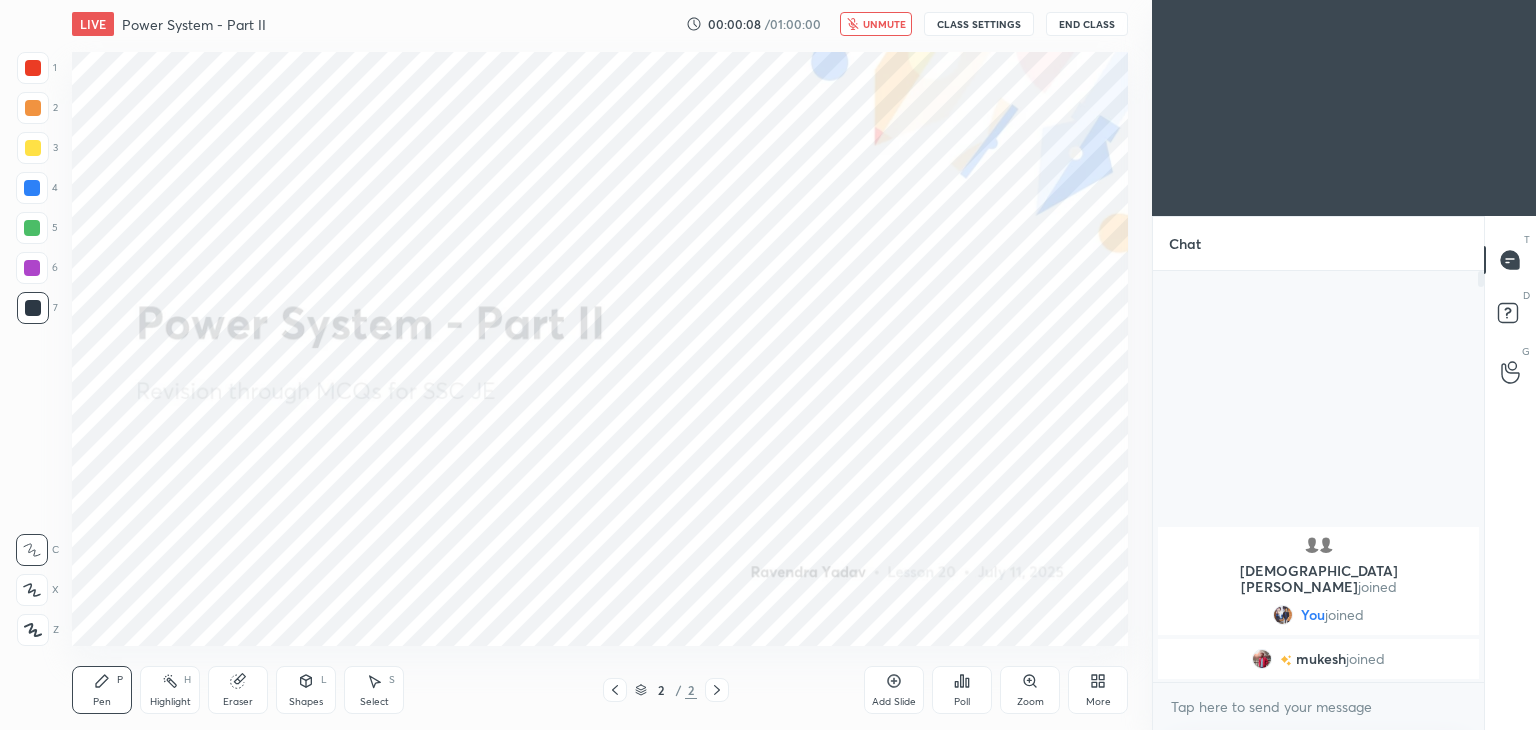 click on "More" at bounding box center [1098, 702] 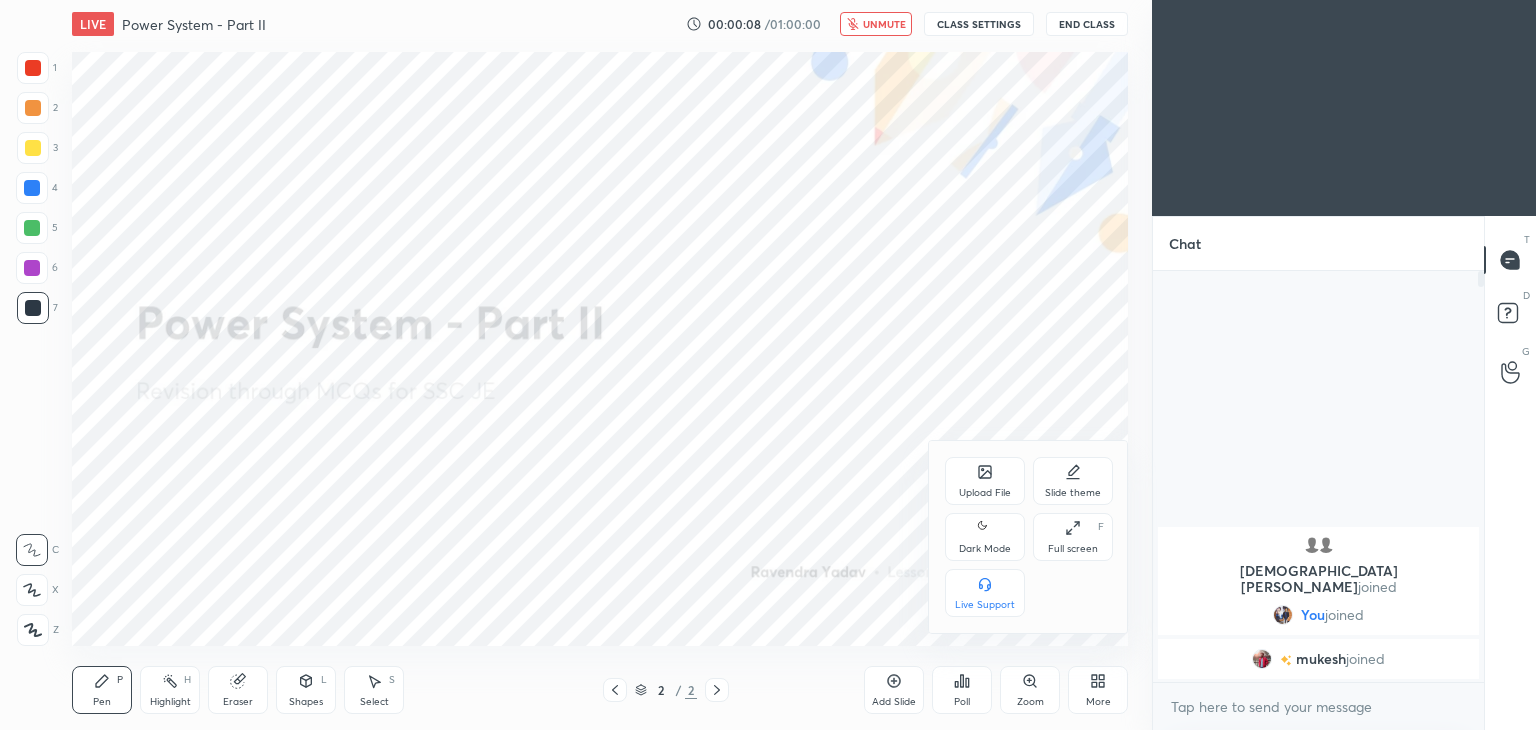 click on "Upload File" at bounding box center [985, 493] 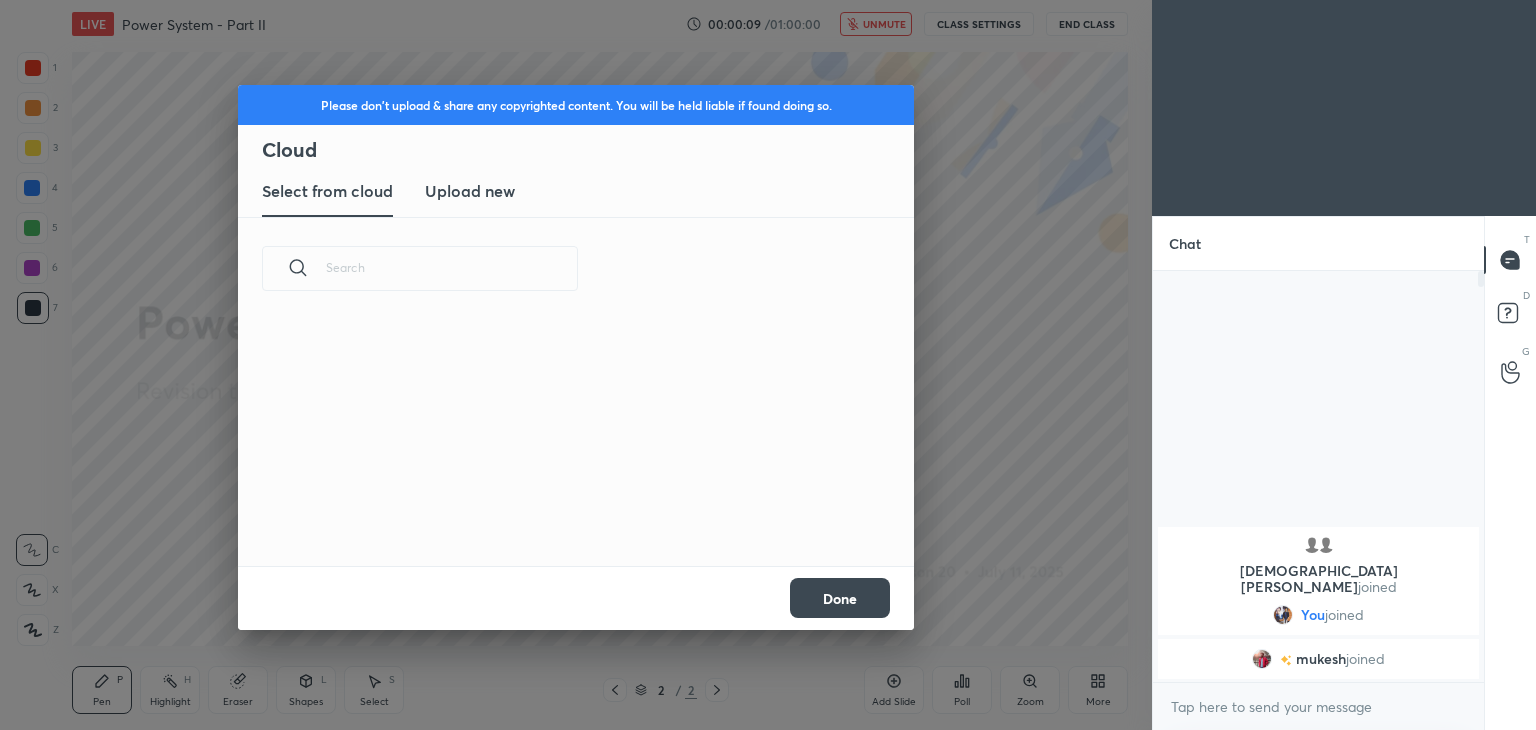 scroll, scrollTop: 5, scrollLeft: 10, axis: both 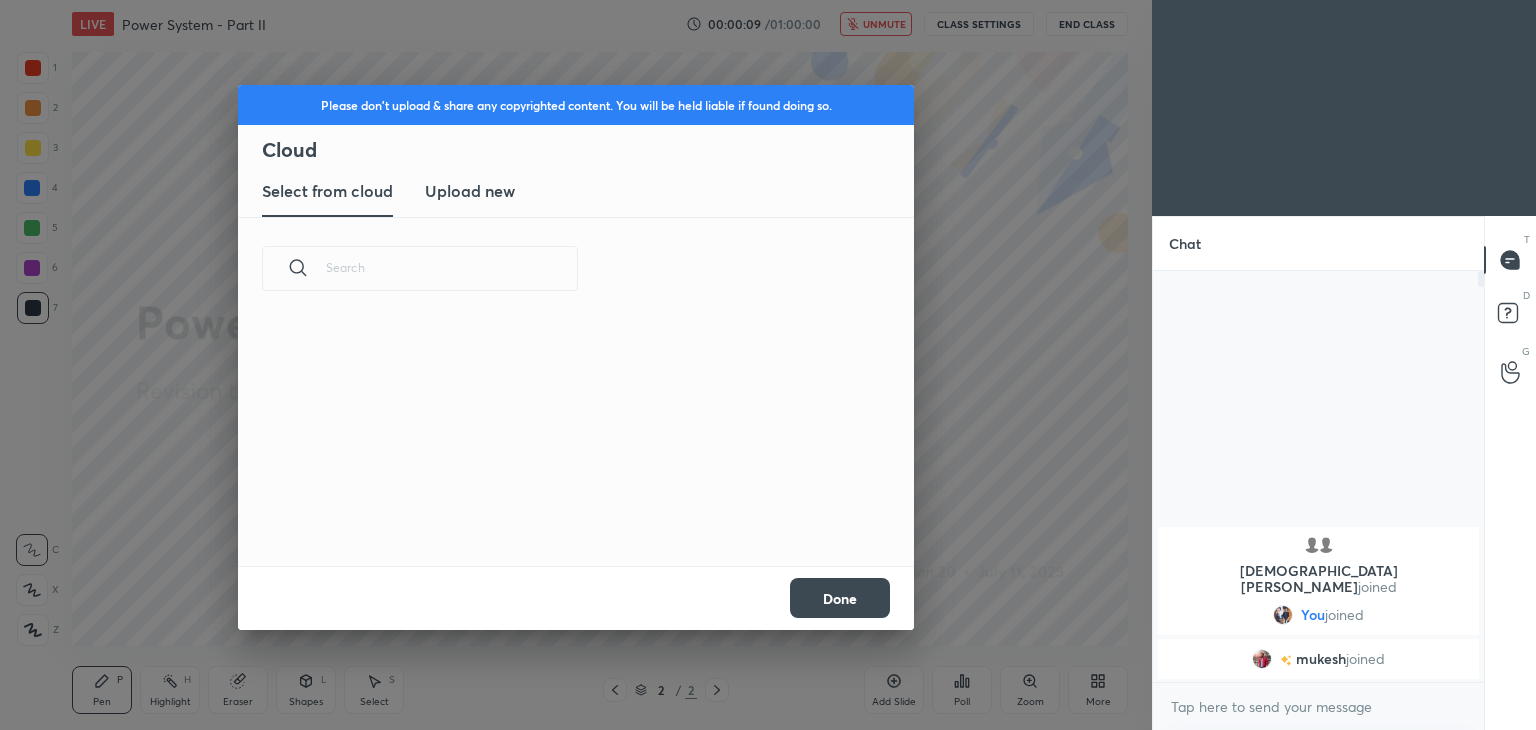 click on "Upload new" at bounding box center [470, 191] 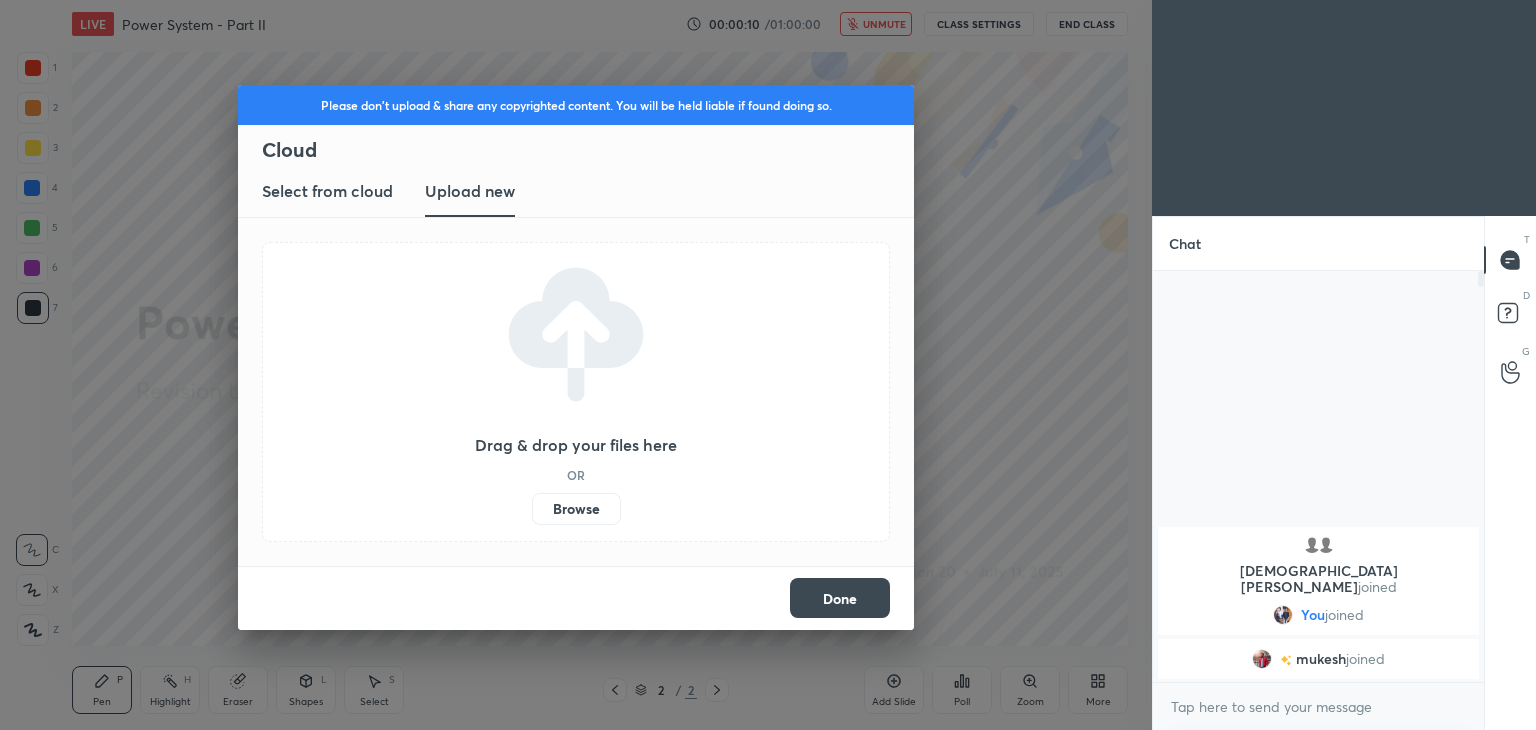 click on "Browse" at bounding box center (576, 509) 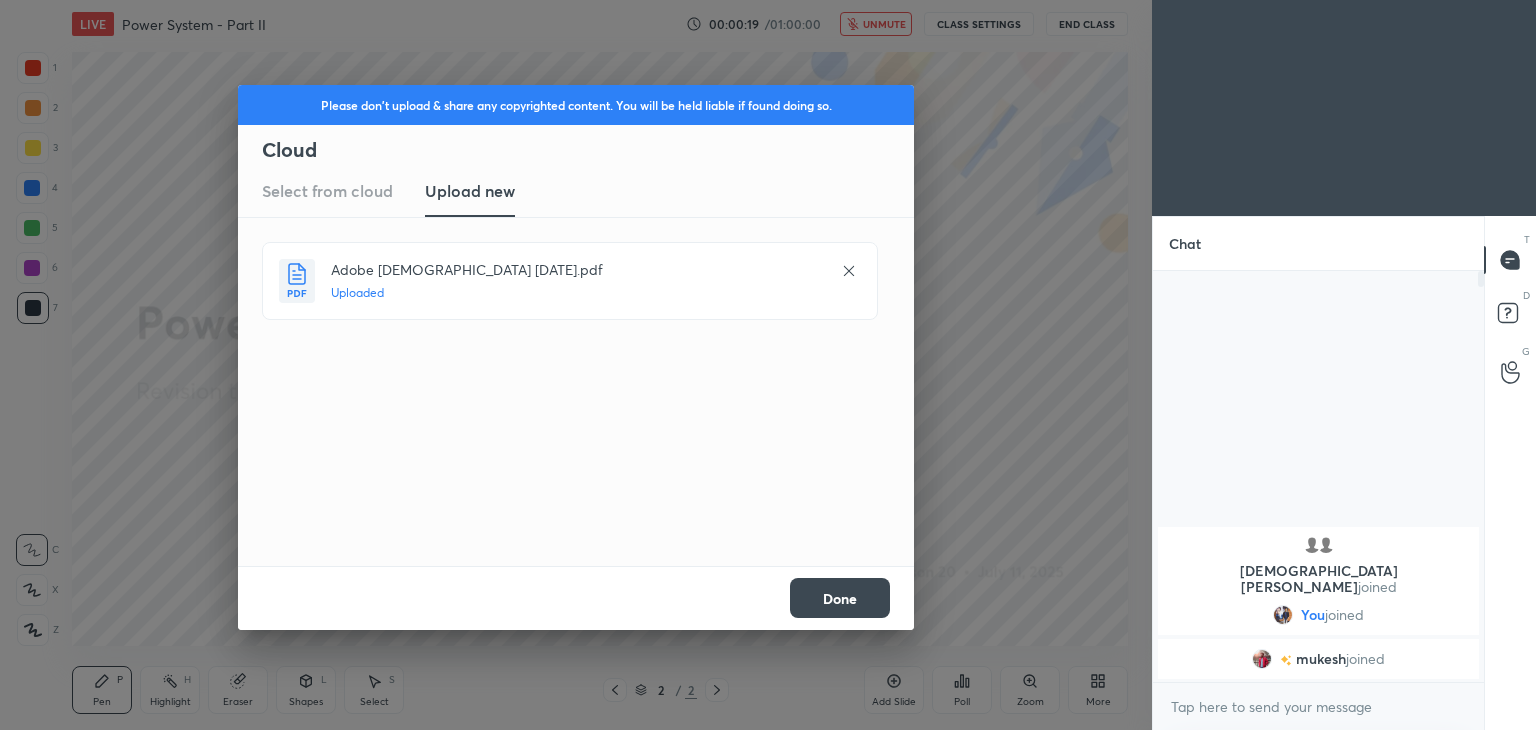 click on "Done" at bounding box center (840, 598) 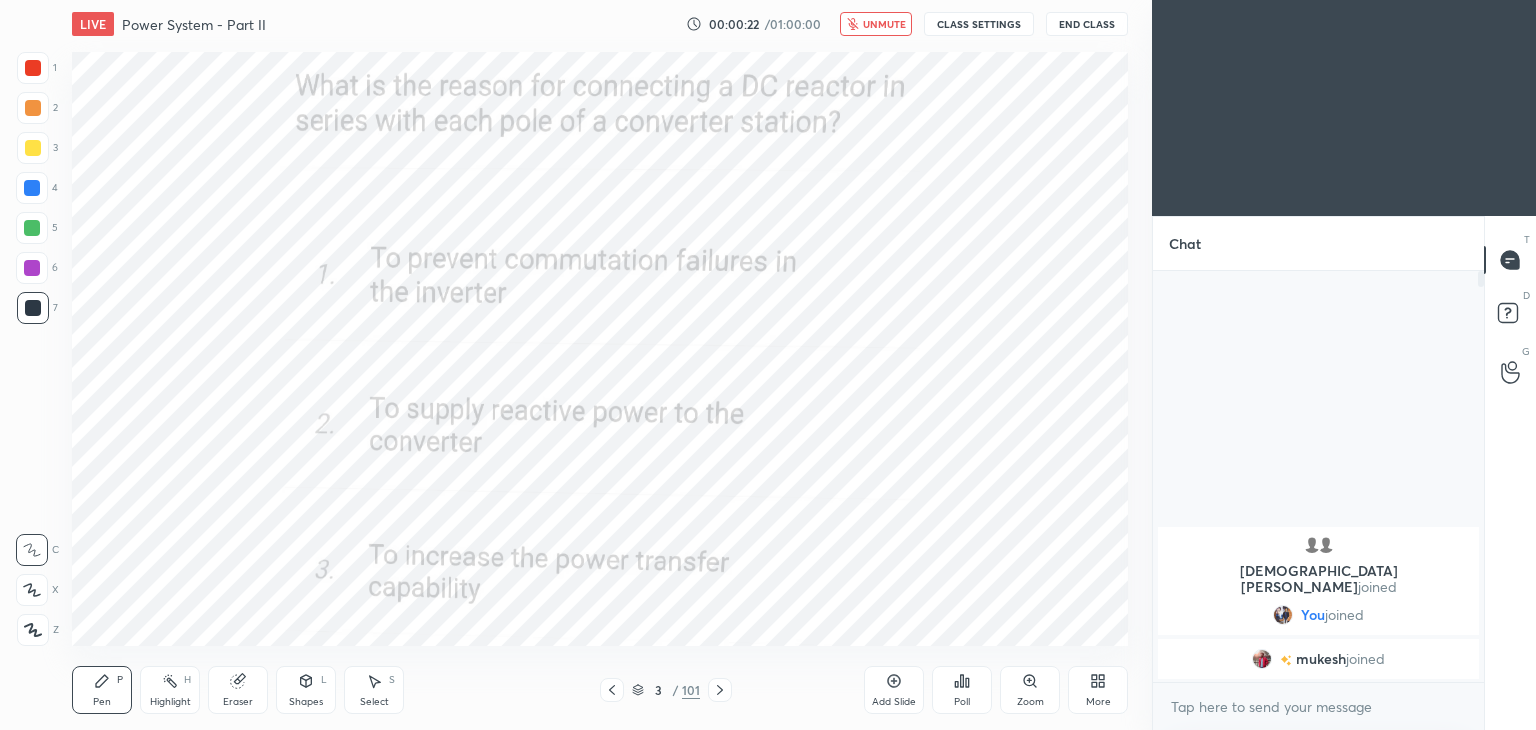 click 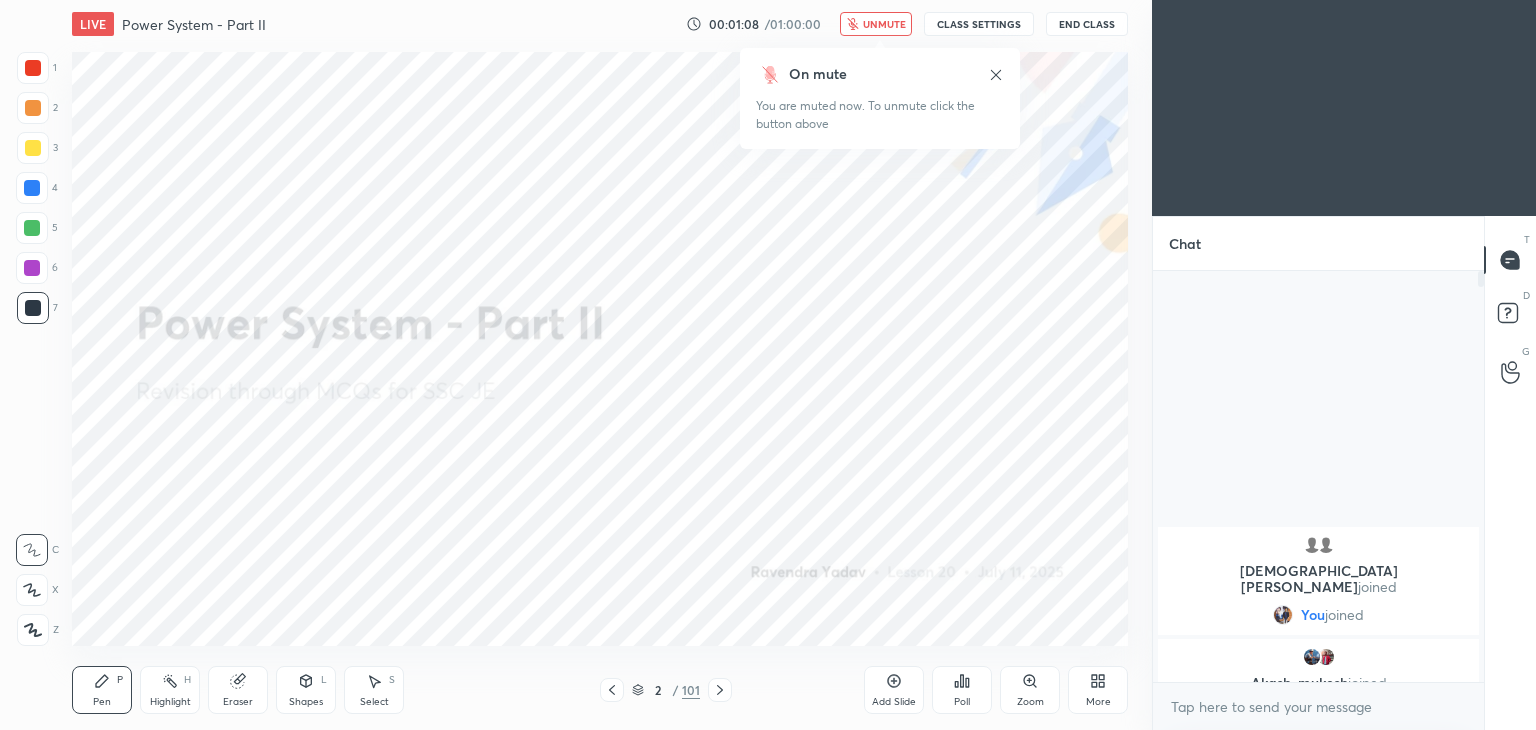 click on "unmute" at bounding box center [884, 24] 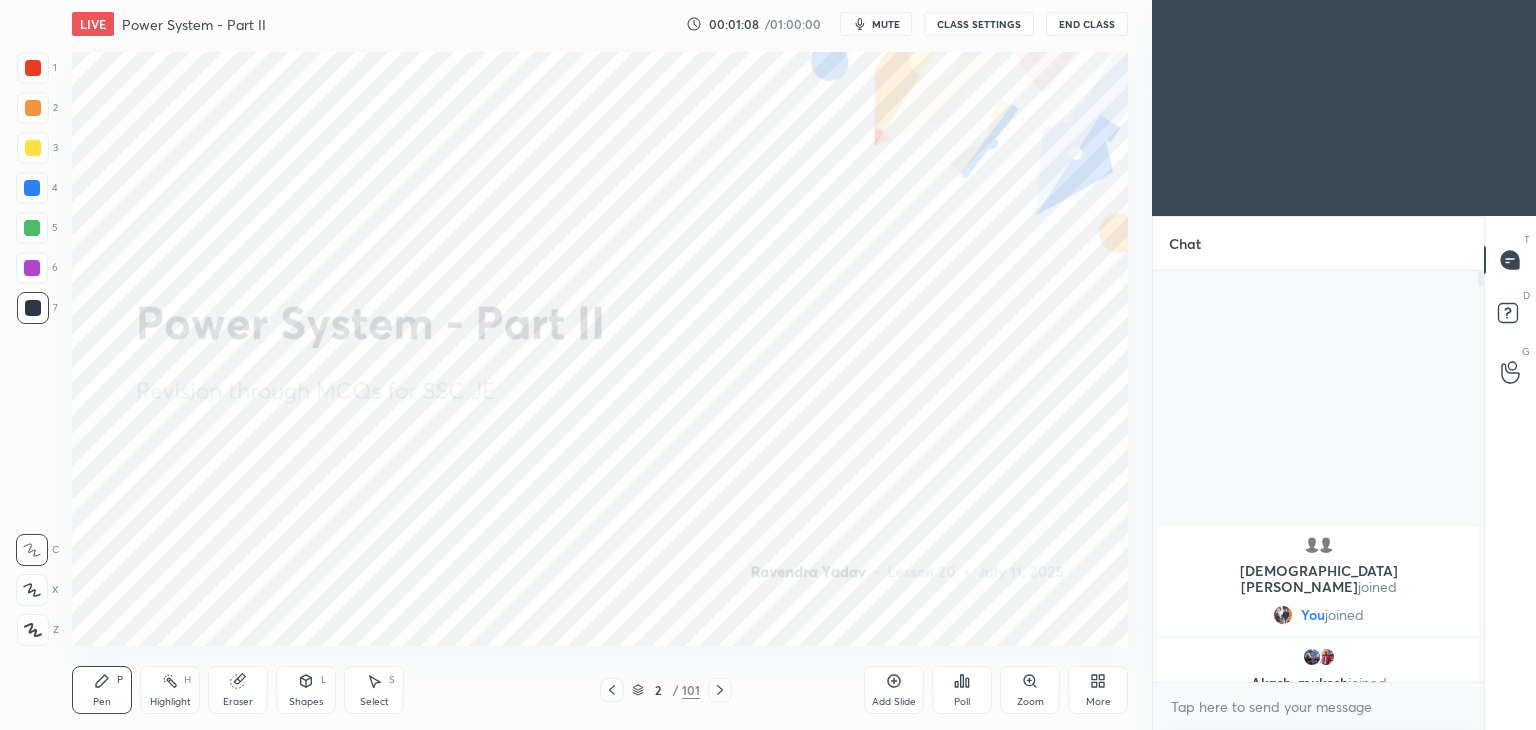 click on "CLASS SETTINGS" at bounding box center (979, 24) 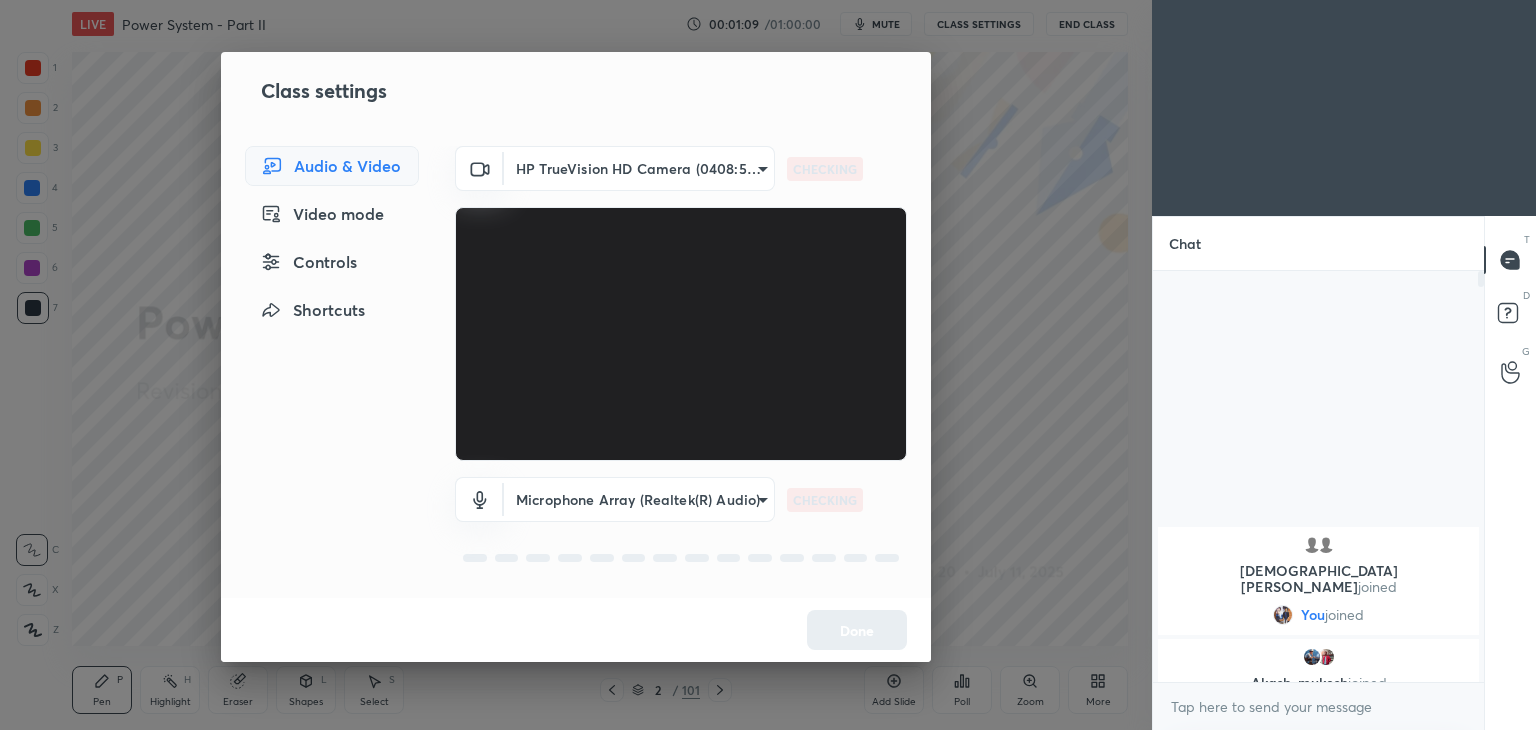 click on "1 2 3 4 5 6 7 C X Z C X Z E E Erase all   H H LIVE Power System - Part II 00:01:09 /  01:00:00 mute CLASS SETTINGS End Class Setting up your live class Poll for   secs No correct answer Start poll Back Power System - Part II • L20 of Revision through MCQs for SSC JE Ravendra Yadav Pen P Highlight H Eraser Shapes L Select S 2 / 101 Add Slide Poll Zoom More Chat shivam, LK  joined You  joined Akash, mukesh  joined 3 NEW MESSAGES Enable hand raising Enable raise hand to speak to learners. Once enabled, chat will be turned off temporarily. Enable x   introducing Raise a hand with a doubt Now learners can raise their hand along with a doubt  How it works? Doubts asked by learners will show up here NEW DOUBTS ASKED No one has raised a hand yet Can't raise hand Looks like educator just invited you to speak. Please wait before you can raise your hand again. Got it T Messages (T) D Doubts (D) G Raise Hand (G) Report an issue Reason for reporting Buffering Chat not working Audio - Video sync issue ​ Attach an image" at bounding box center (768, 365) 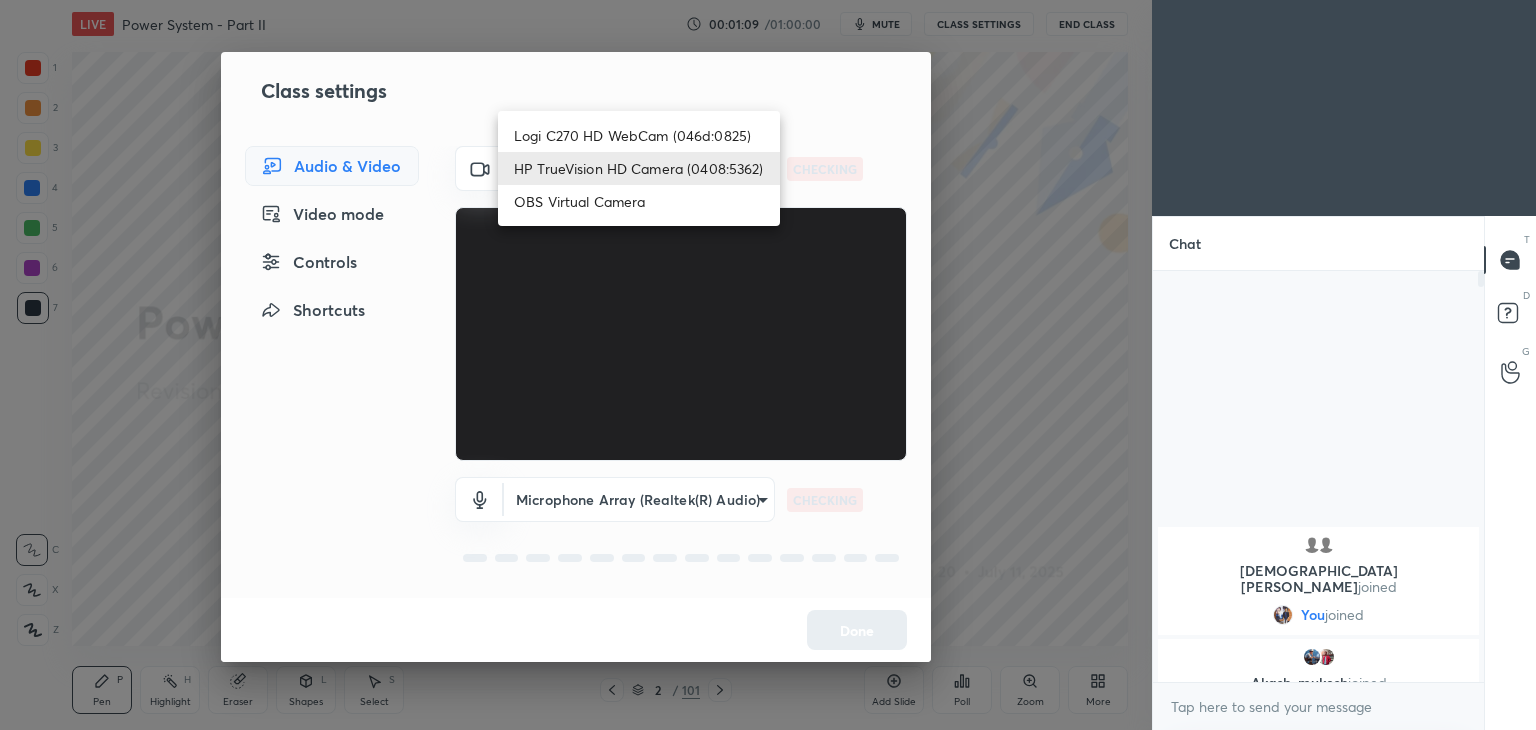 click on "Logi C270 HD WebCam (046d:0825)" at bounding box center [639, 135] 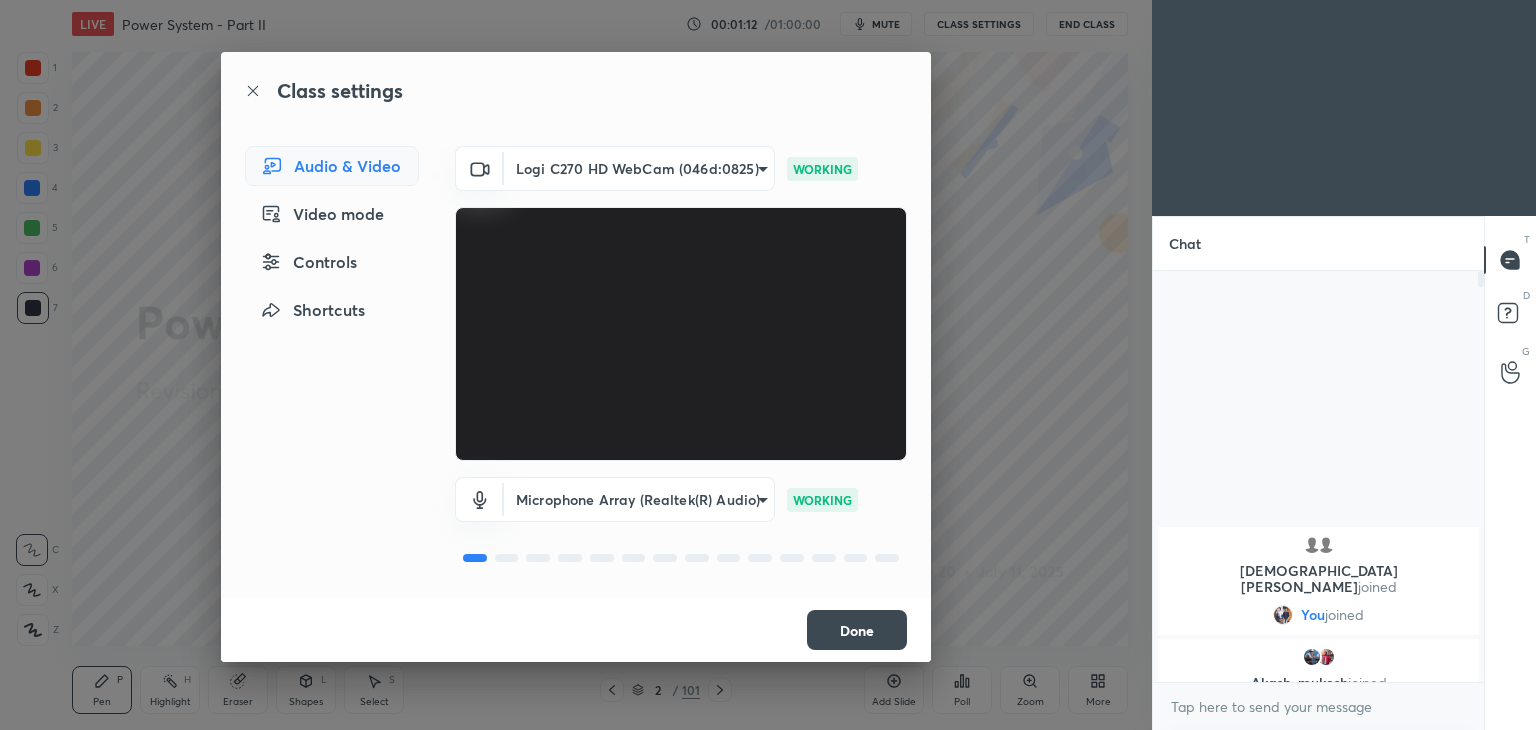 click on "Done" at bounding box center [857, 630] 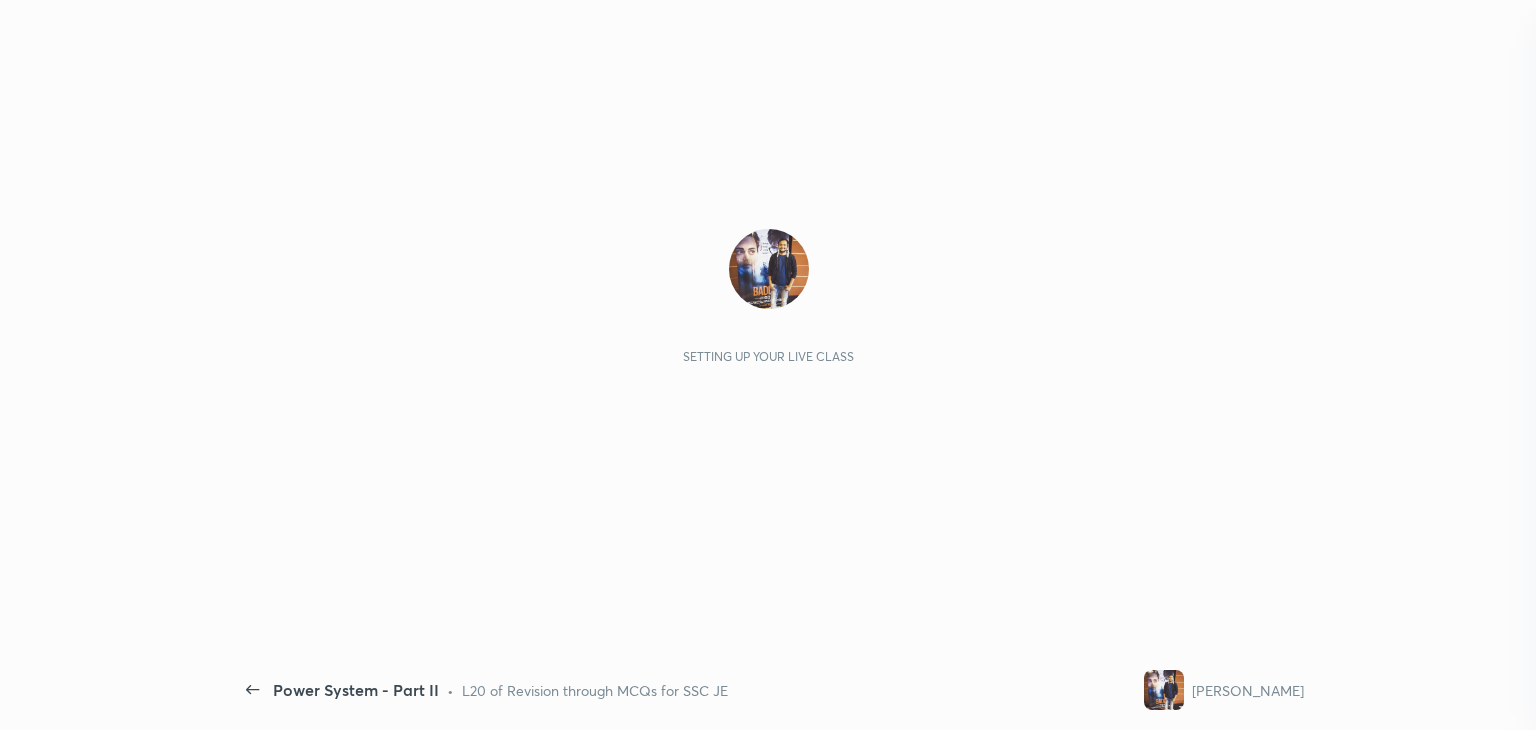scroll, scrollTop: 0, scrollLeft: 0, axis: both 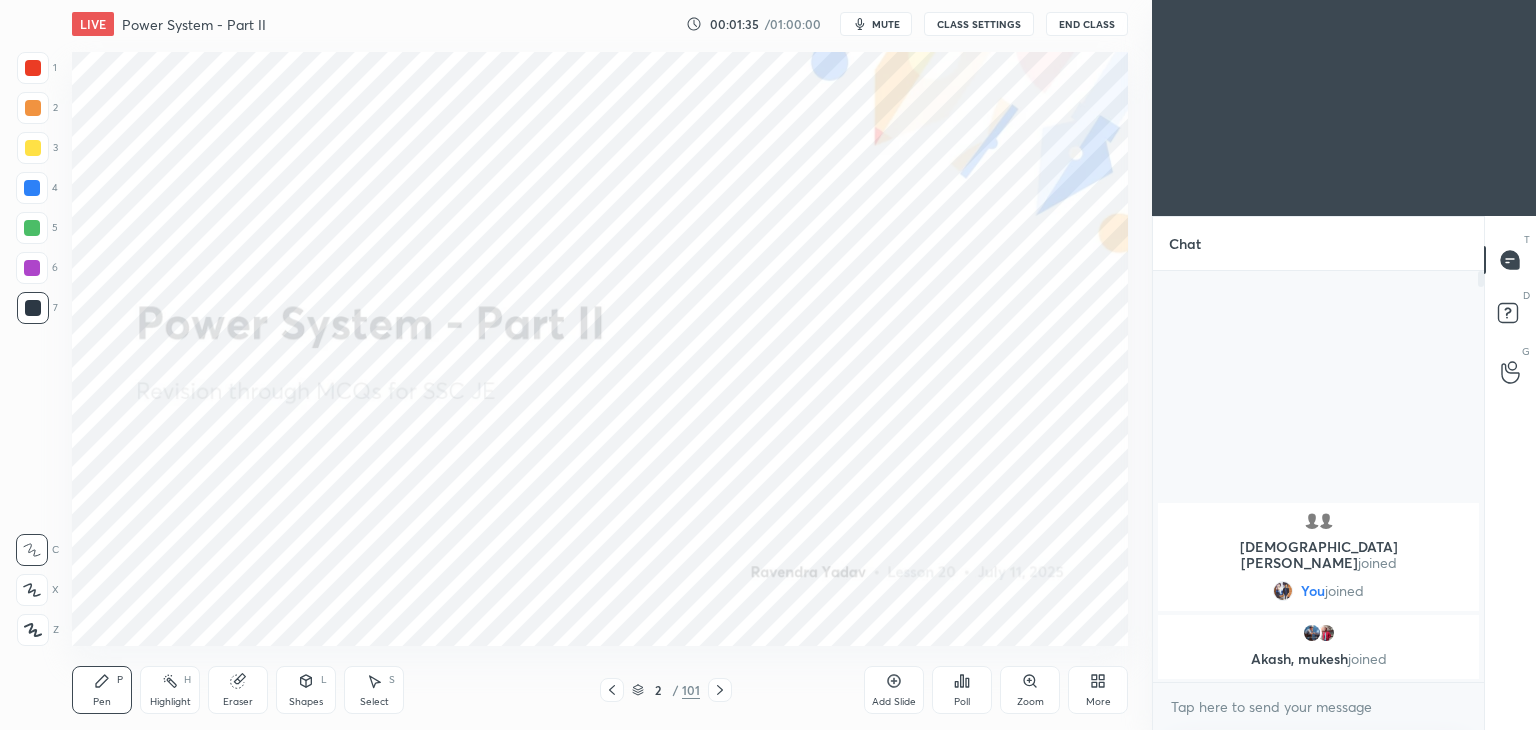 click at bounding box center (33, 68) 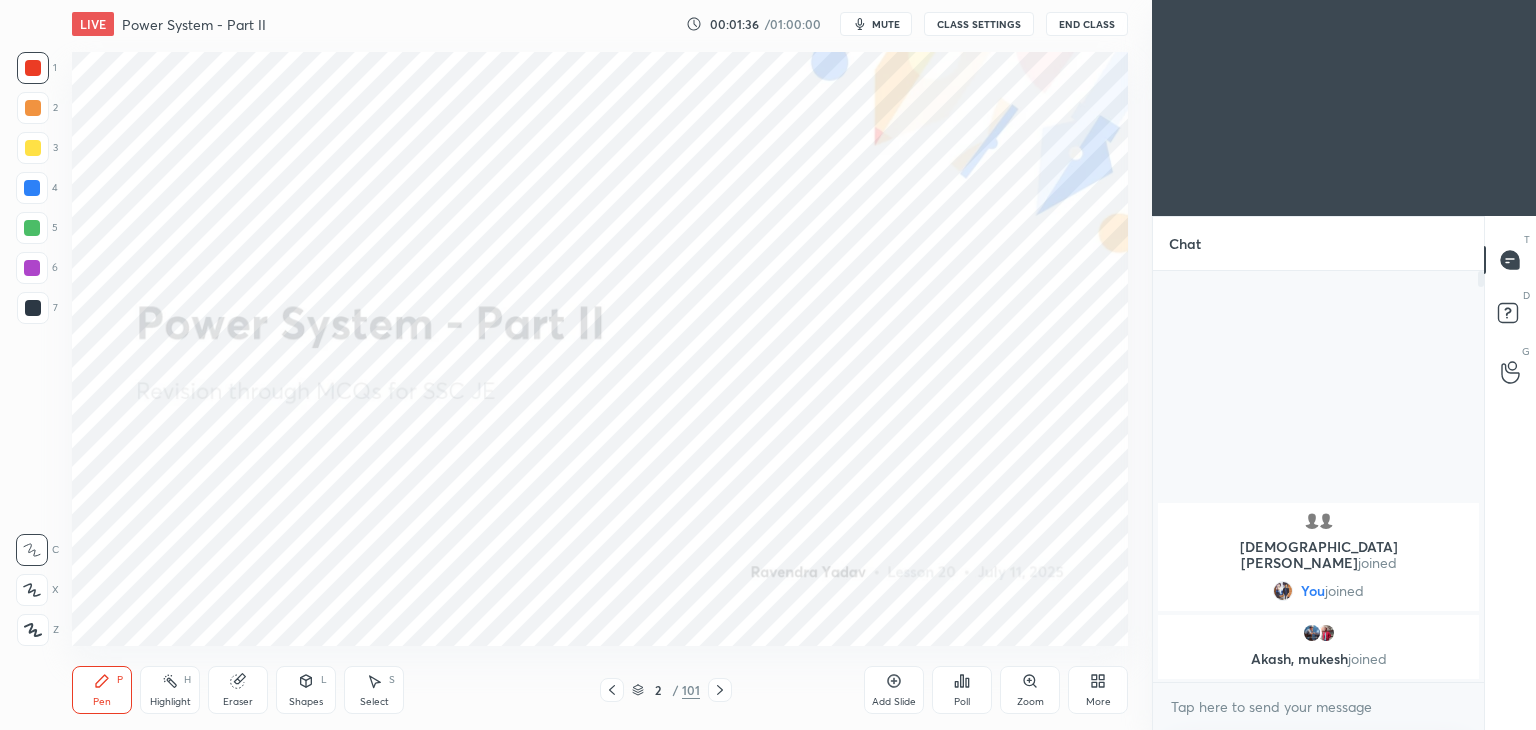 click 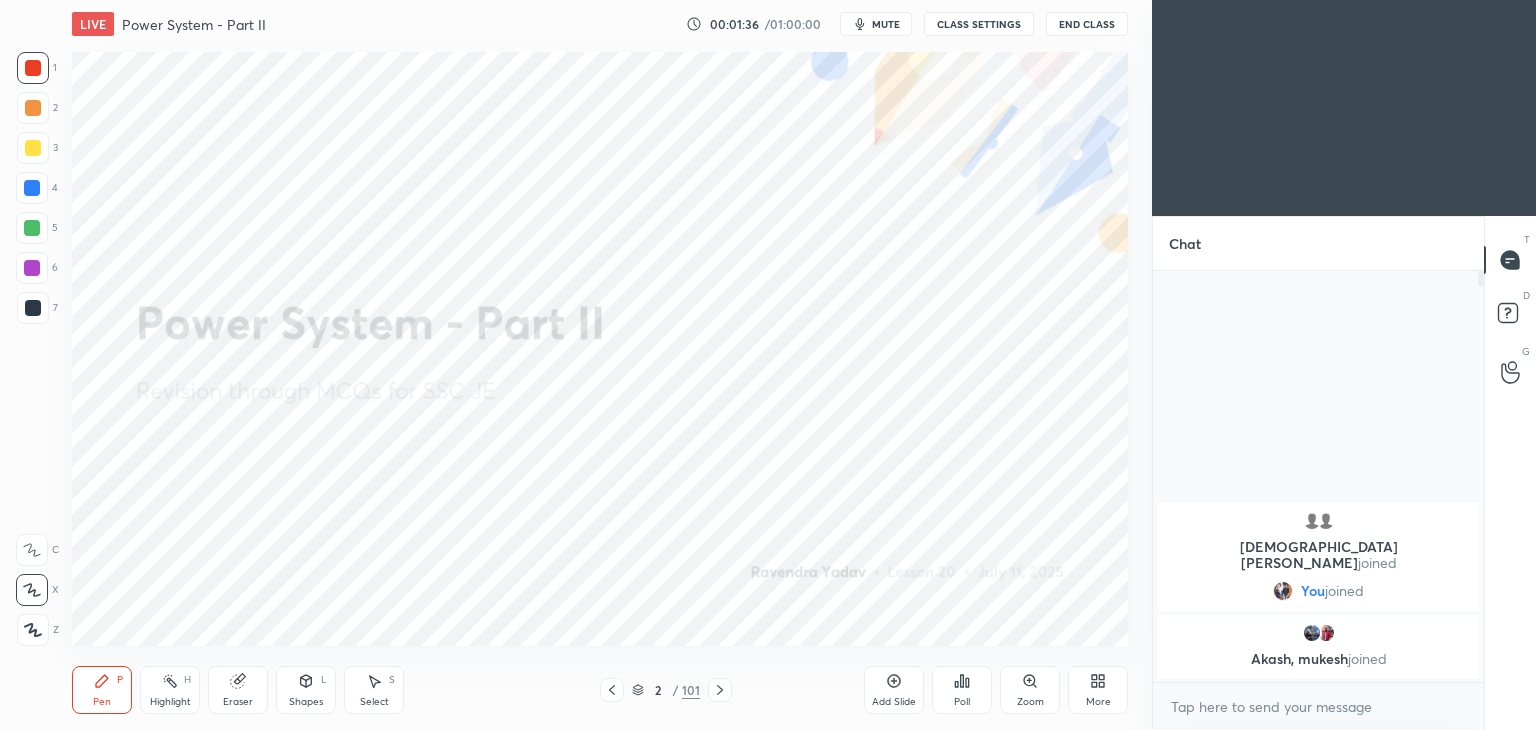 click on "Pen P" at bounding box center [102, 690] 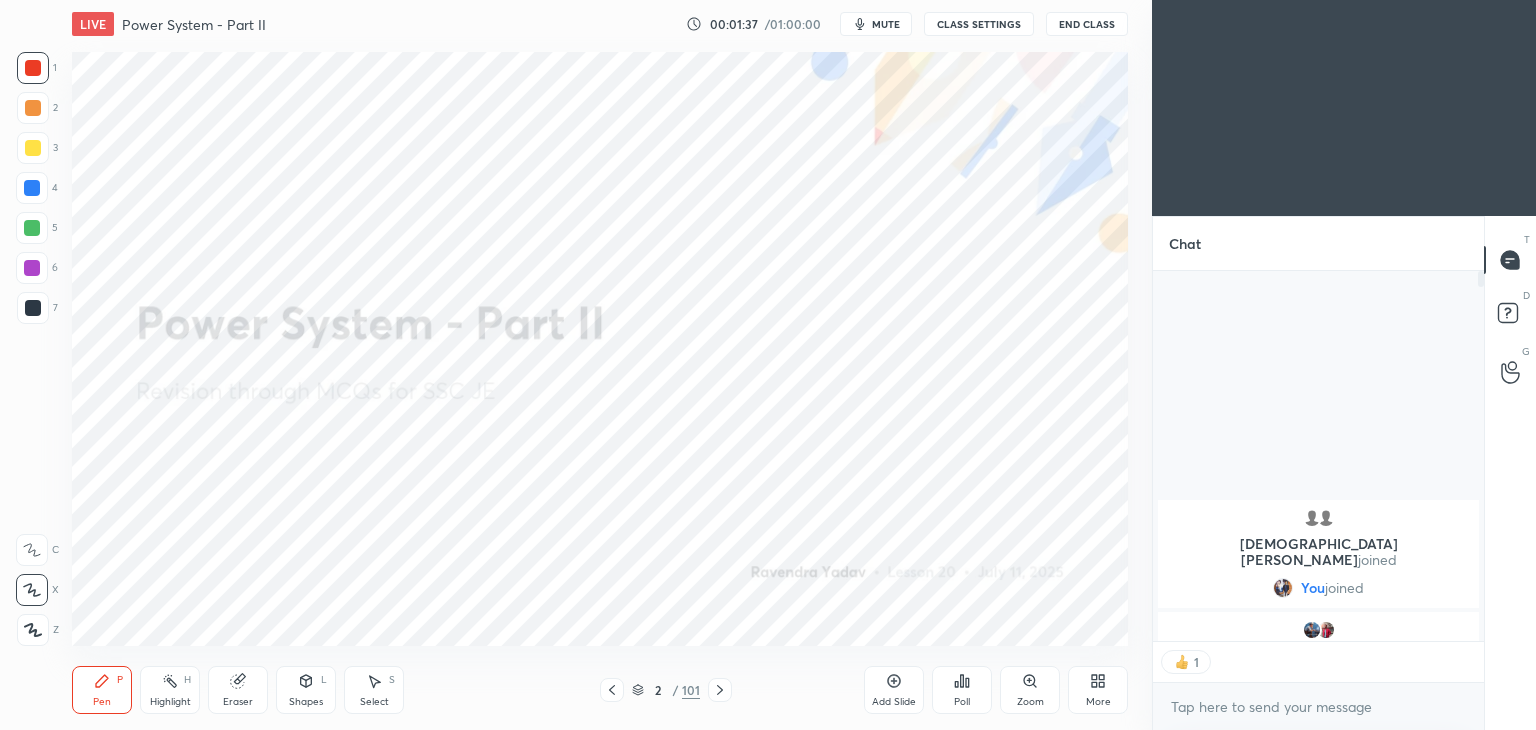 scroll, scrollTop: 365, scrollLeft: 325, axis: both 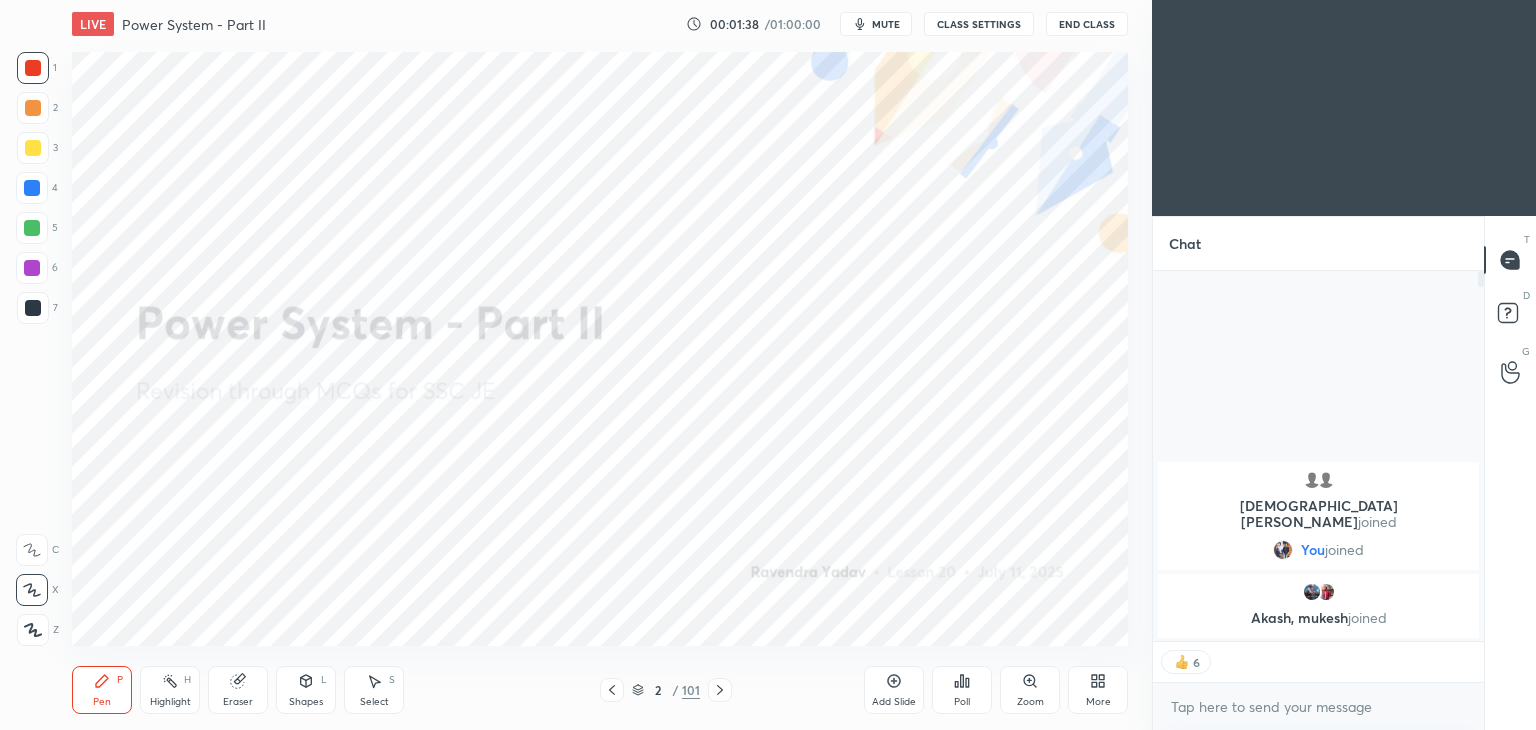 click on "More" at bounding box center (1098, 690) 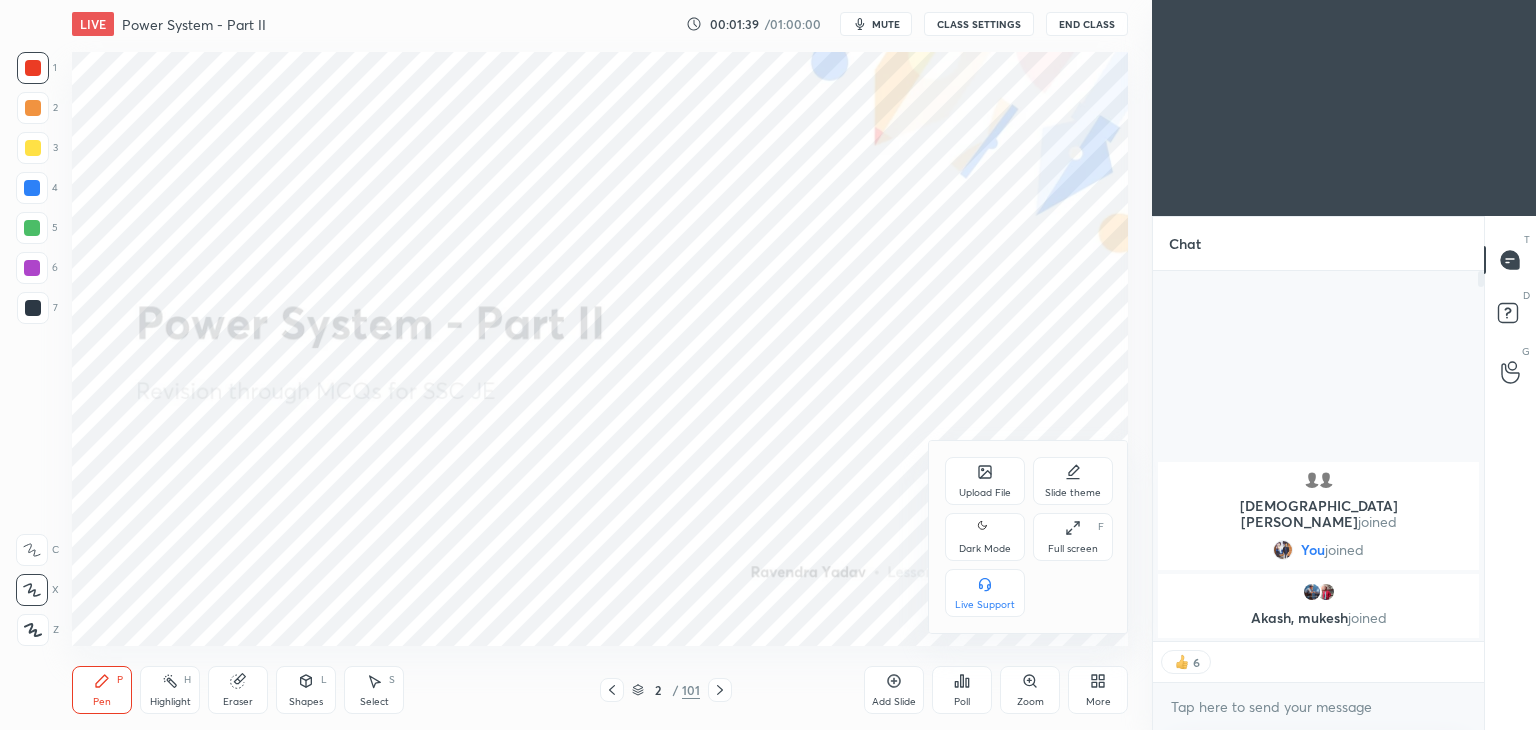 click on "Full screen" at bounding box center (1073, 549) 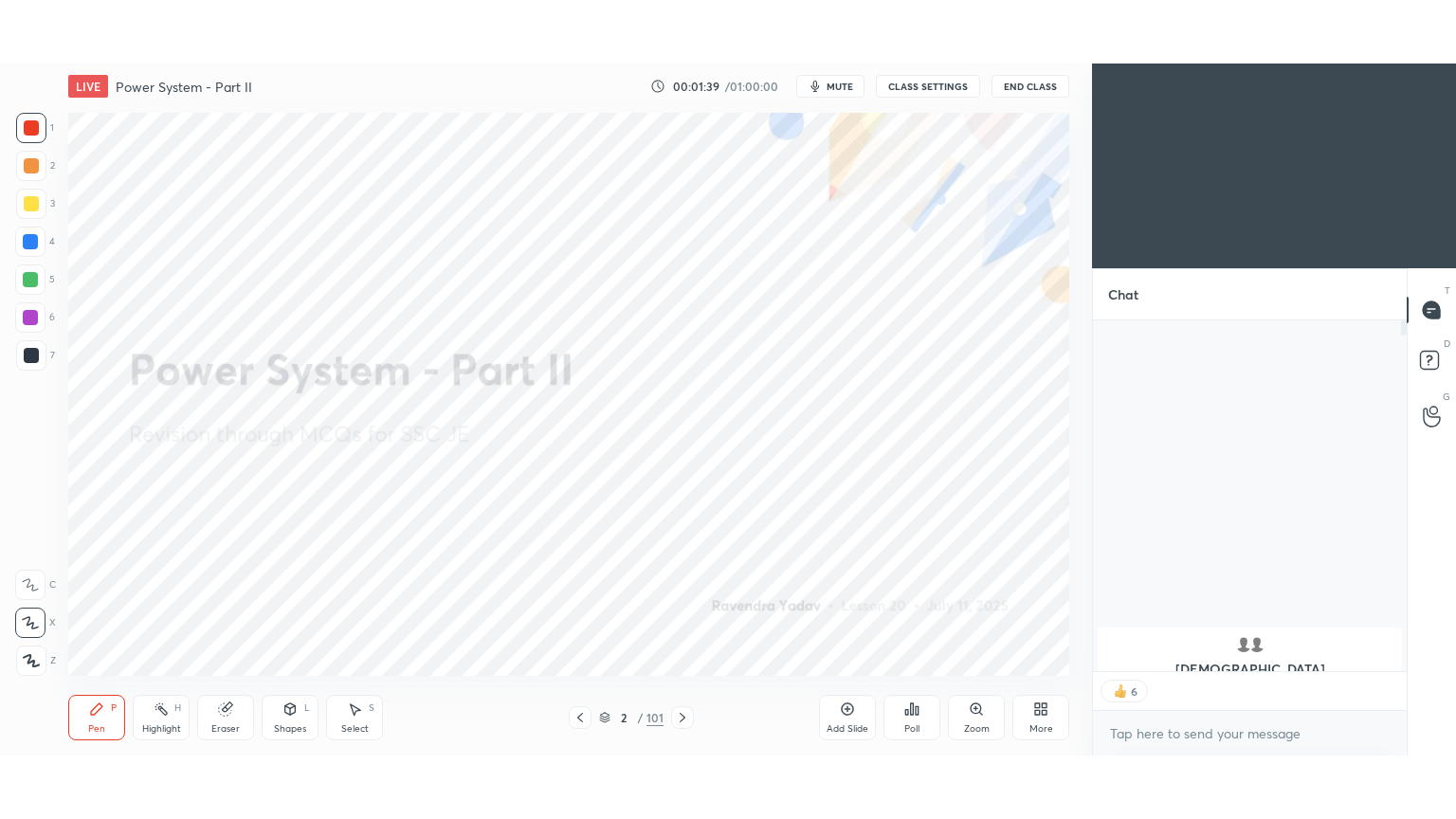 scroll, scrollTop: 94094, scrollLeft: 93776, axis: both 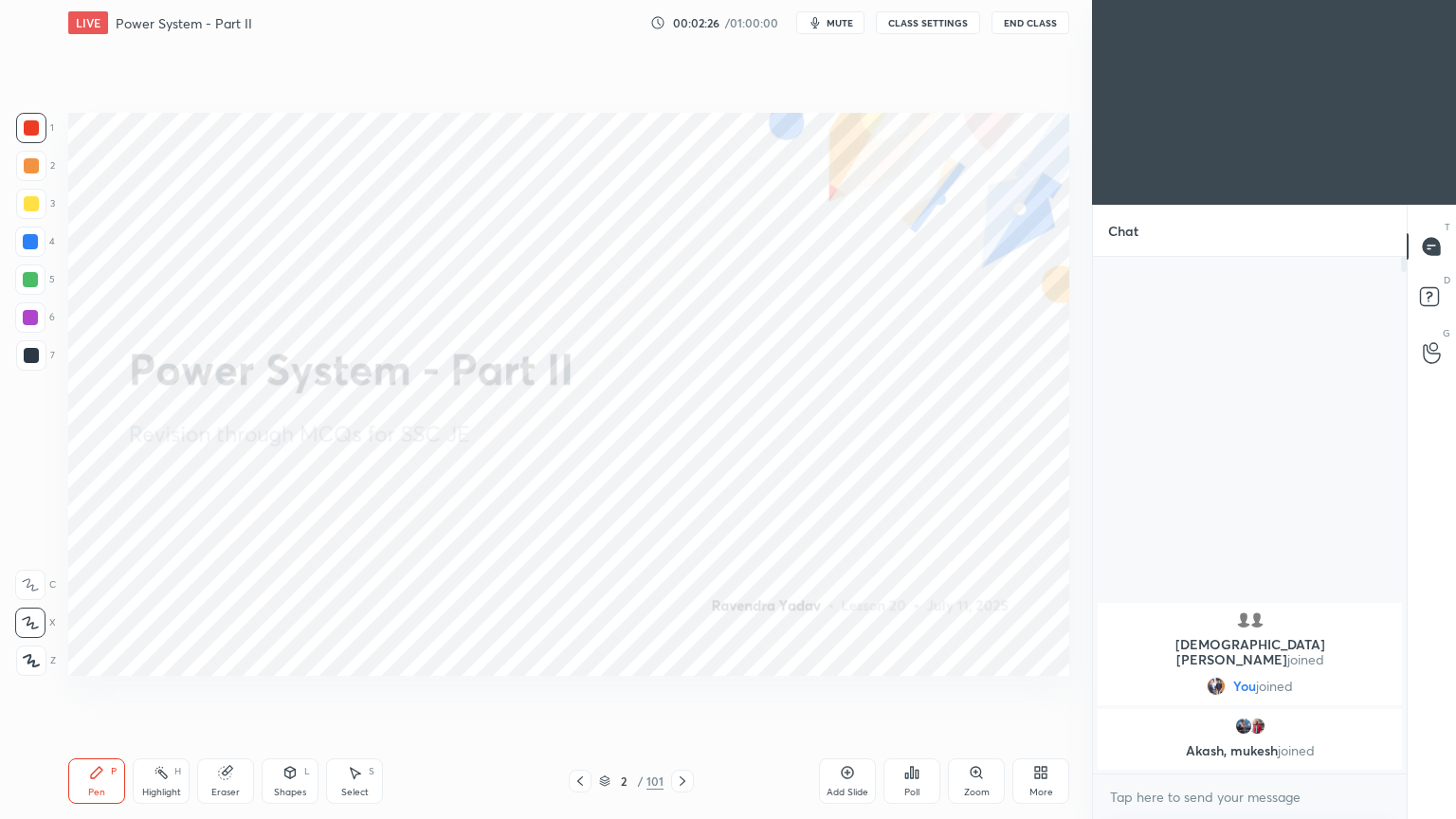 click on "Pen" at bounding box center [97, 792] 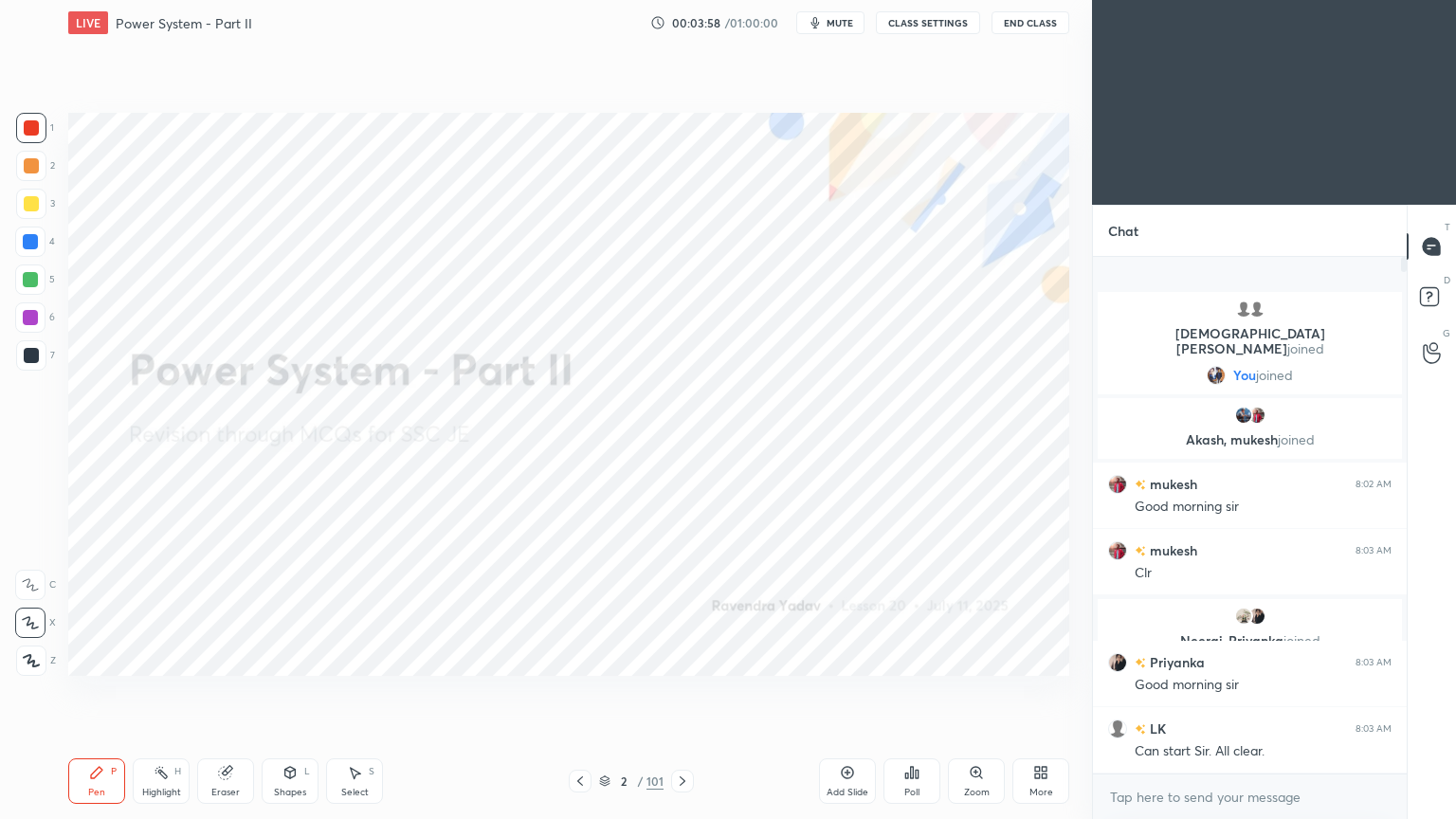click on "2 / 101" at bounding box center (631, 781) 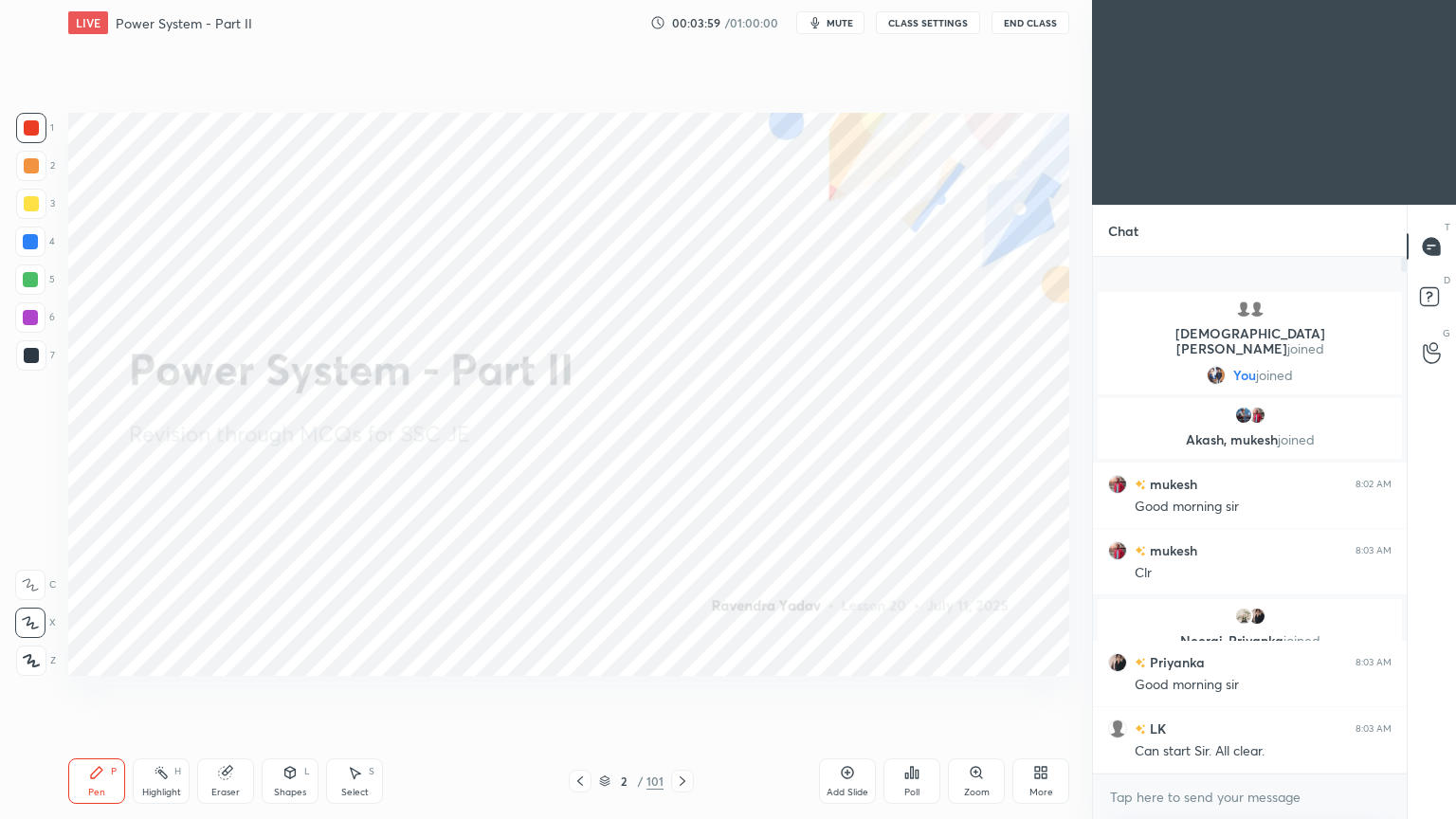 click on "2 / 101" at bounding box center (631, 781) 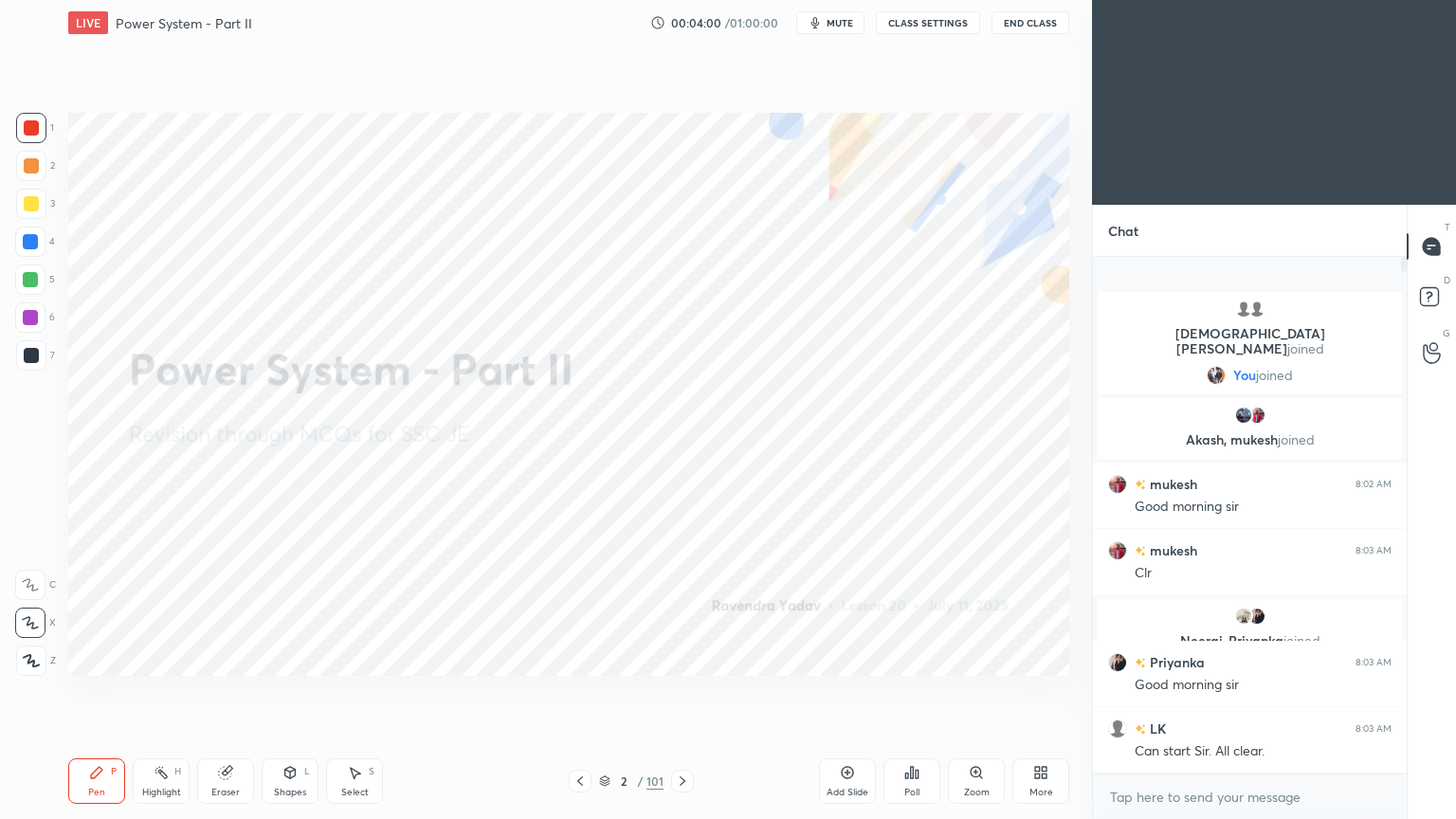 click 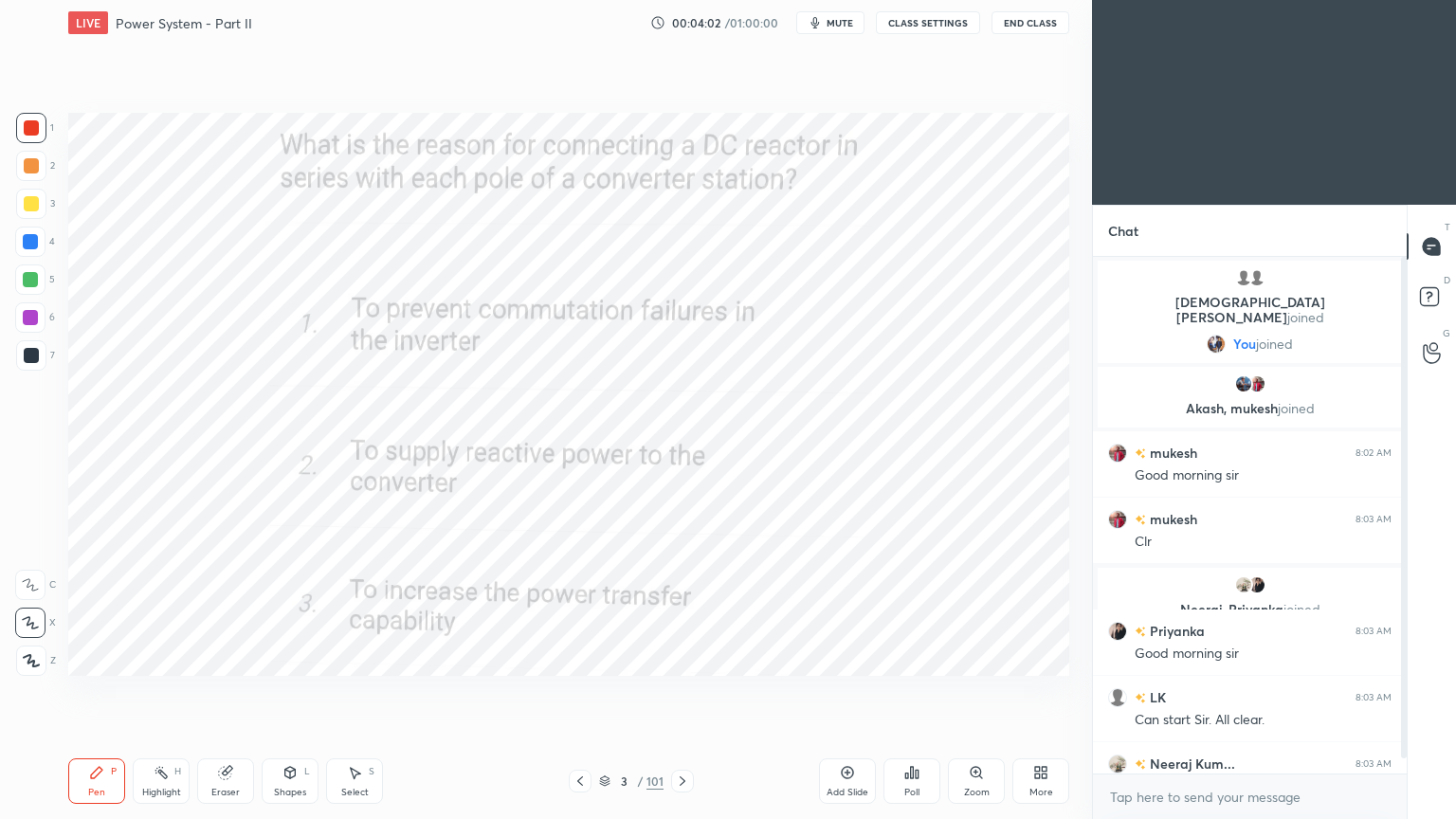 click on "Poll" at bounding box center [912, 781] 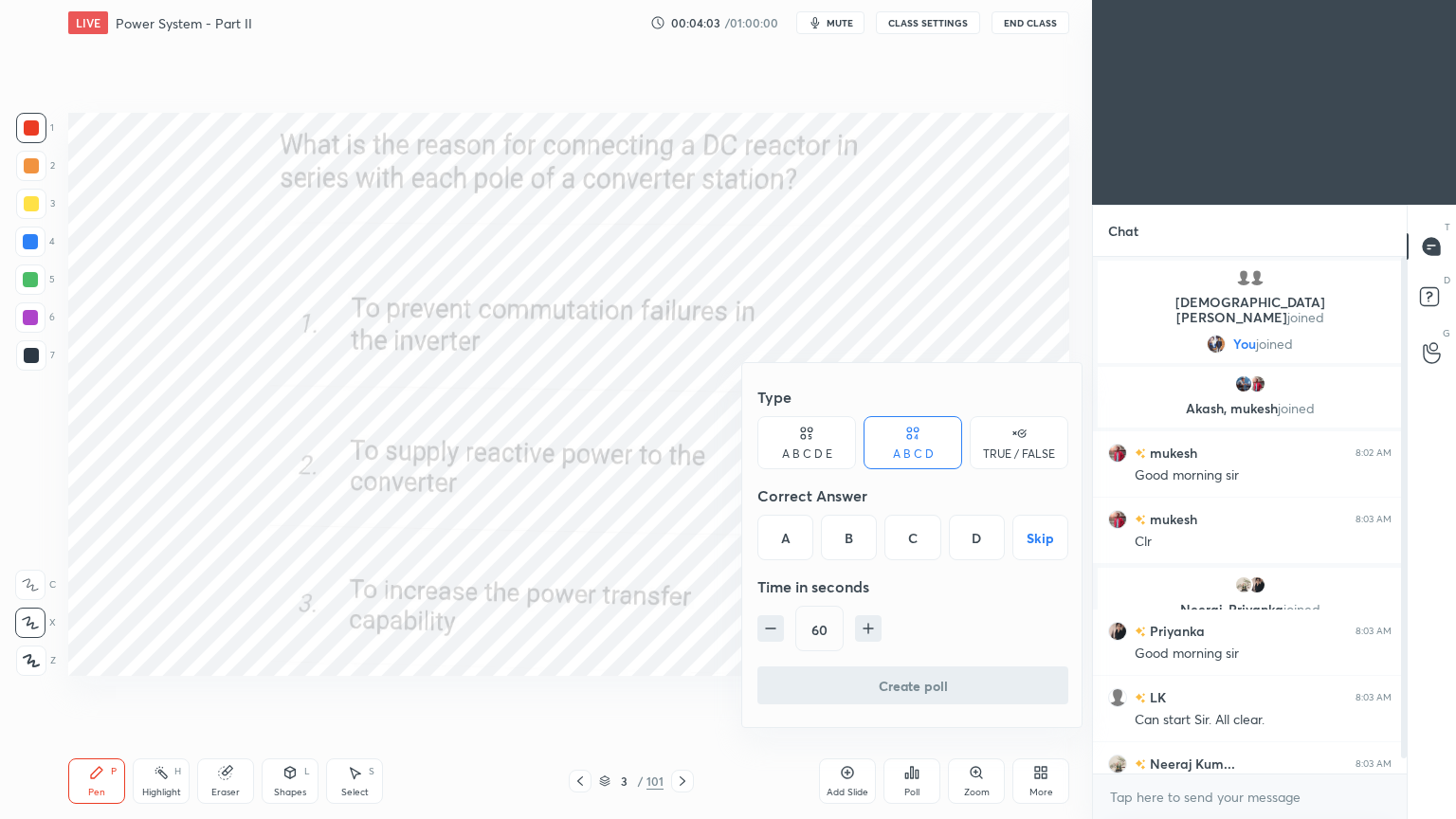 click on "A" at bounding box center (785, 537) 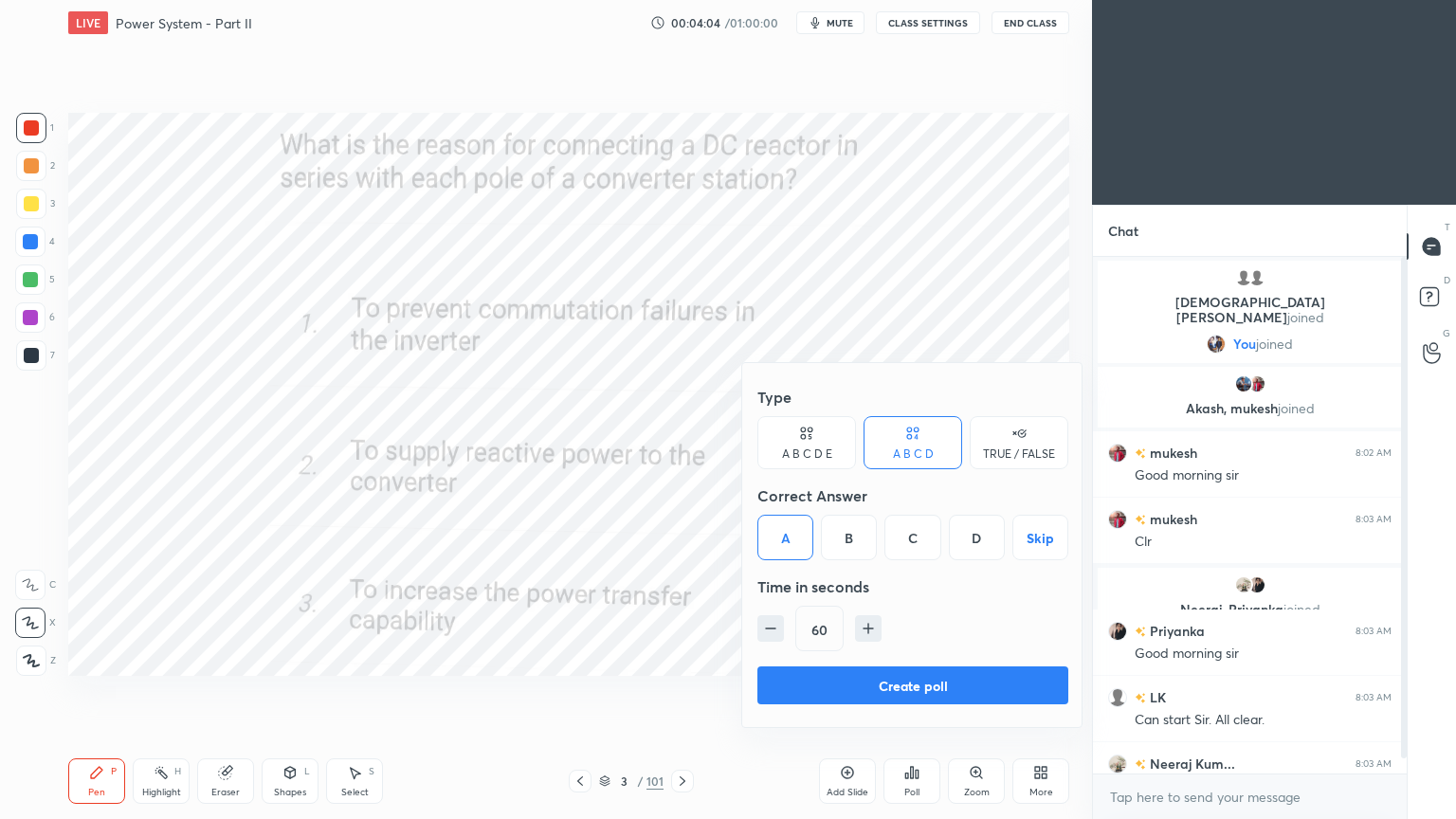 click on "Create poll" at bounding box center [913, 685] 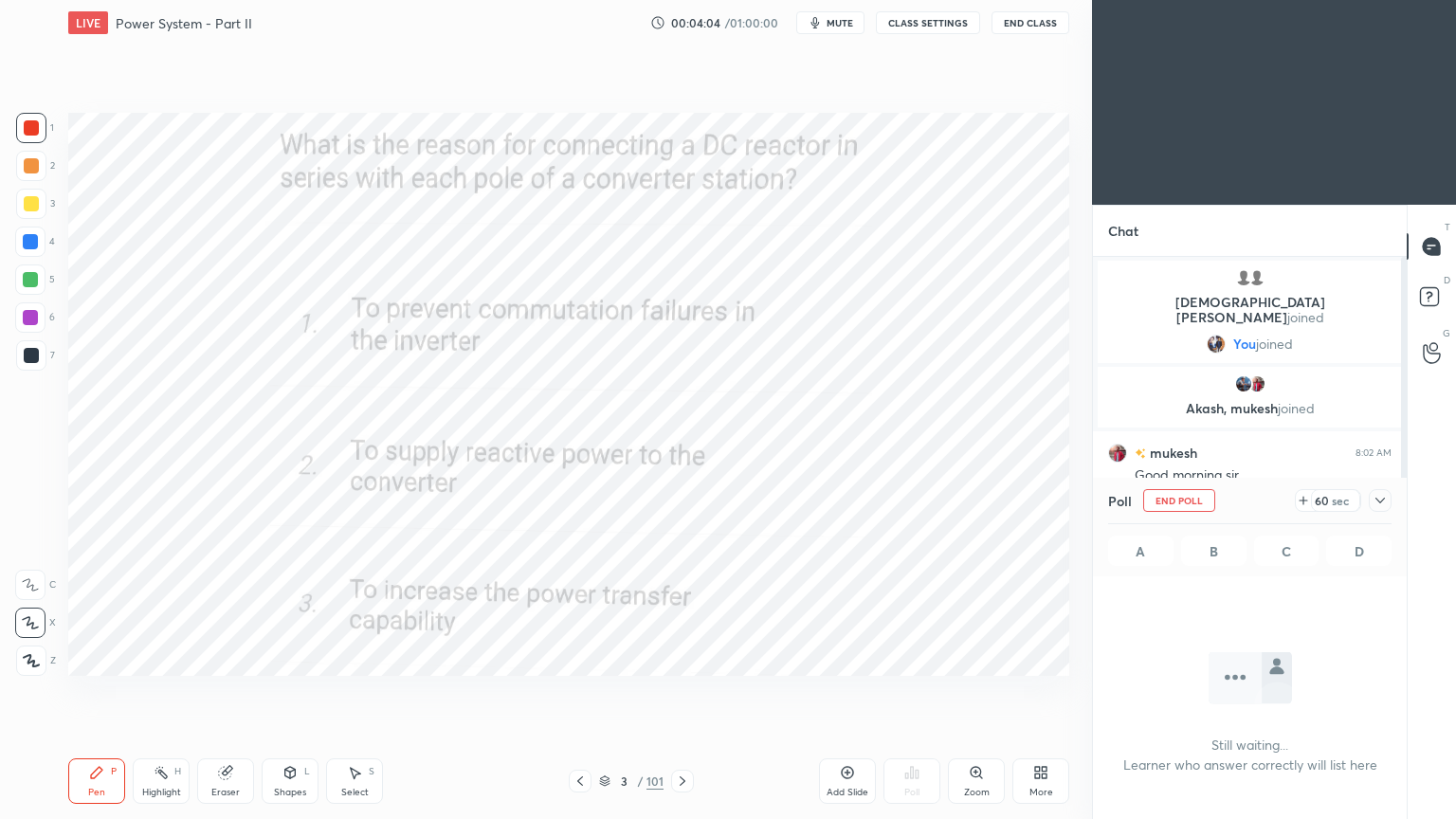 scroll, scrollTop: 480, scrollLeft: 308, axis: both 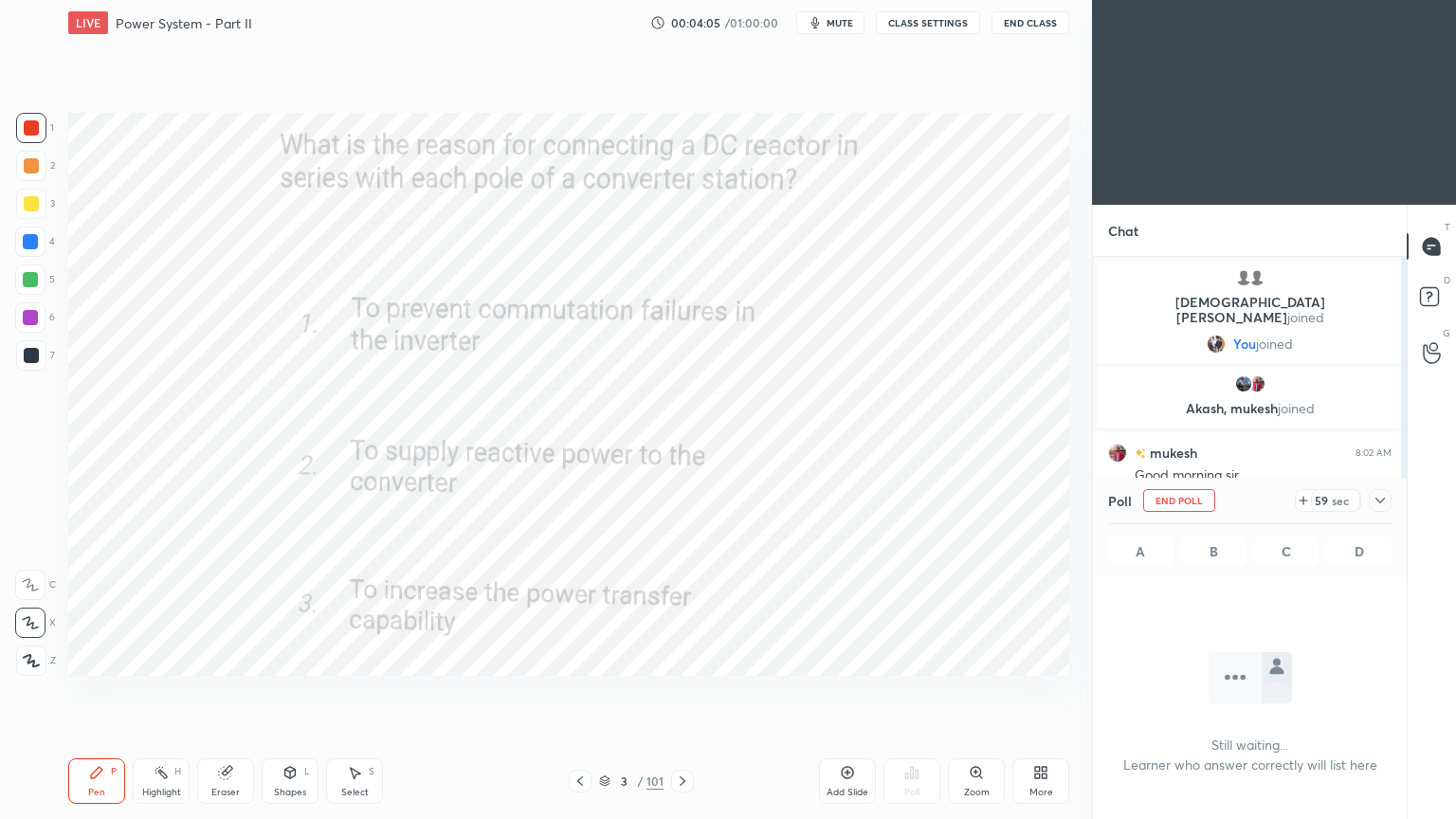 click 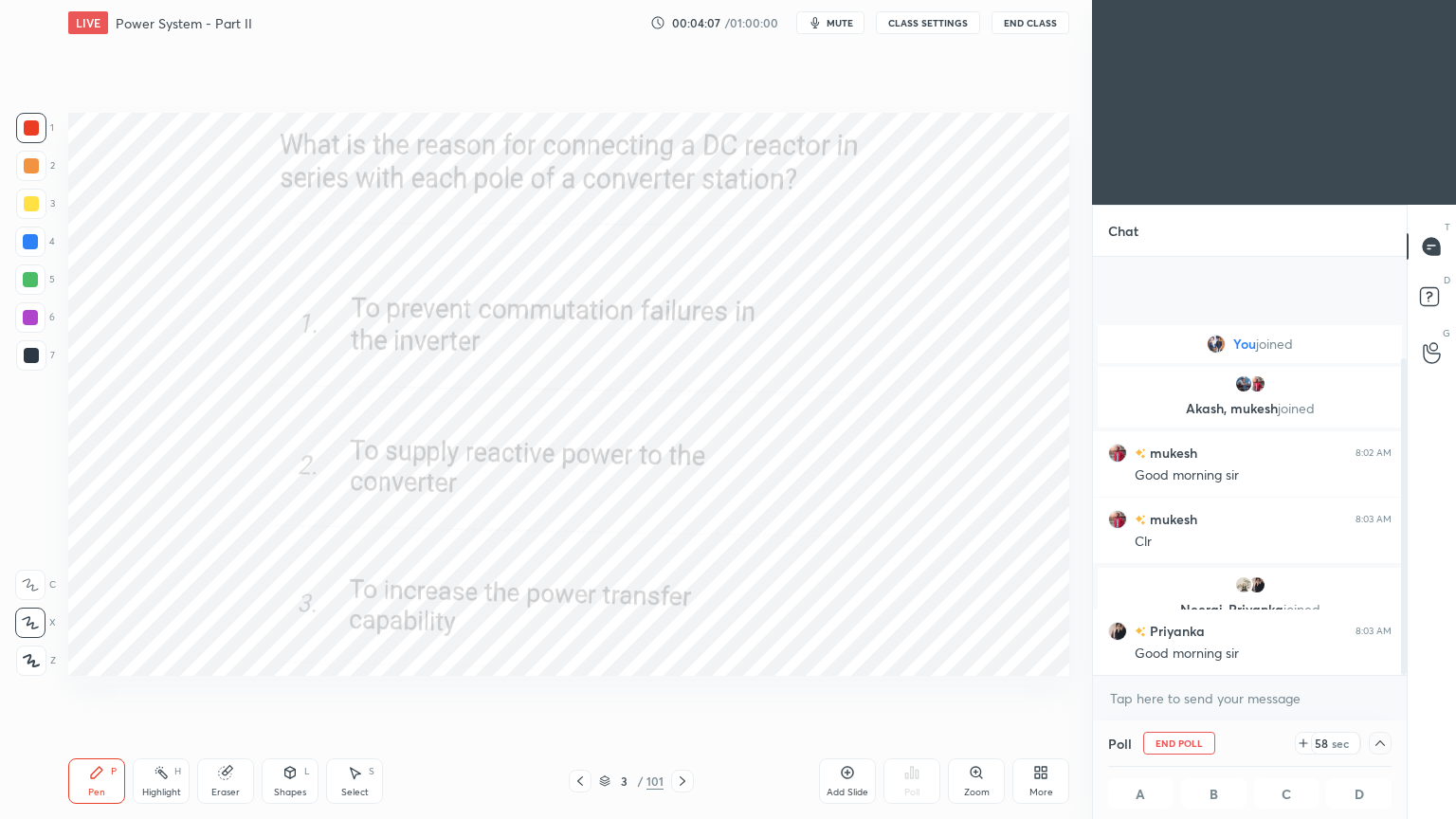 scroll, scrollTop: 134, scrollLeft: 0, axis: vertical 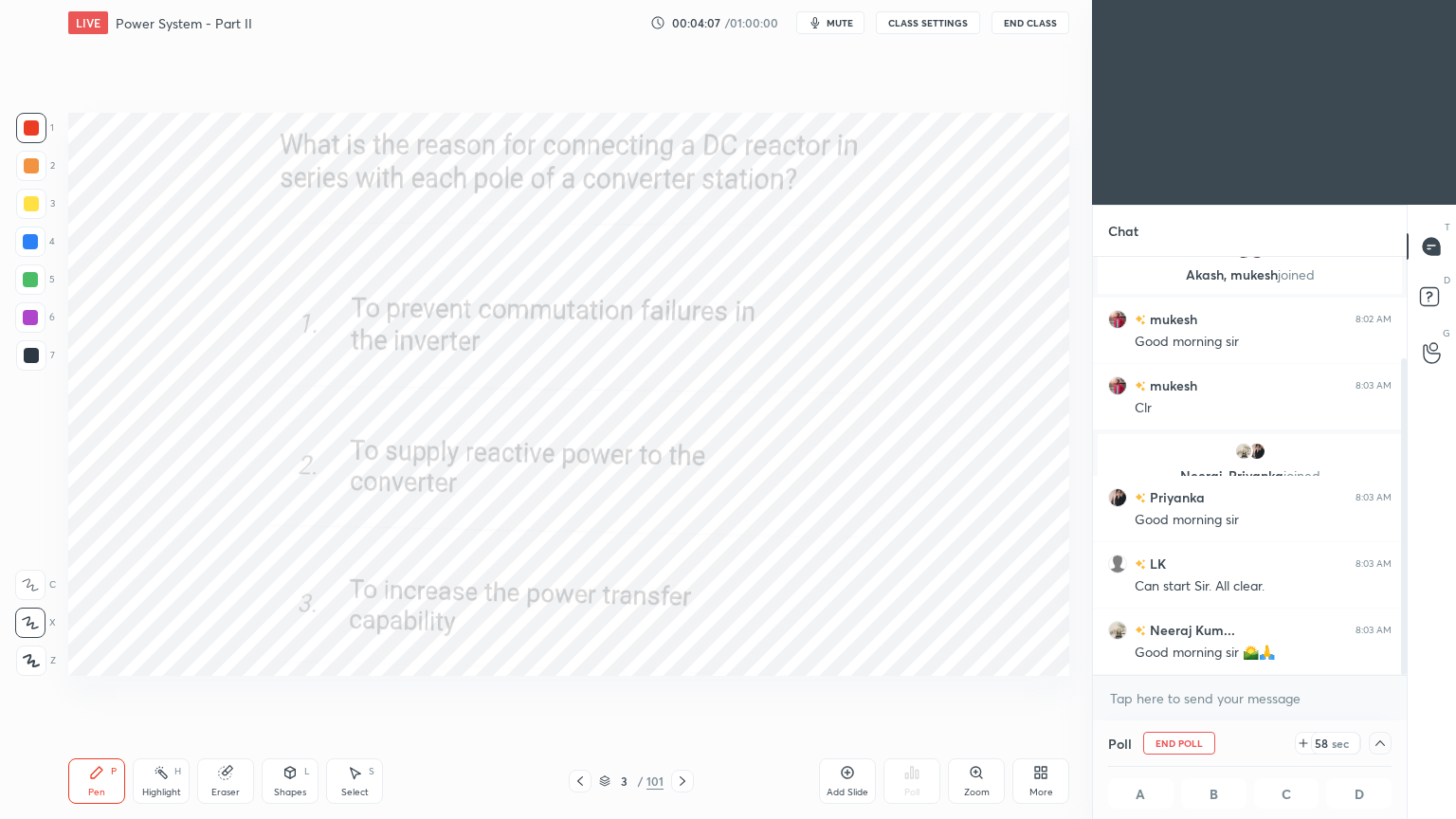 drag, startPoint x: 1404, startPoint y: 623, endPoint x: 1404, endPoint y: 655, distance: 32 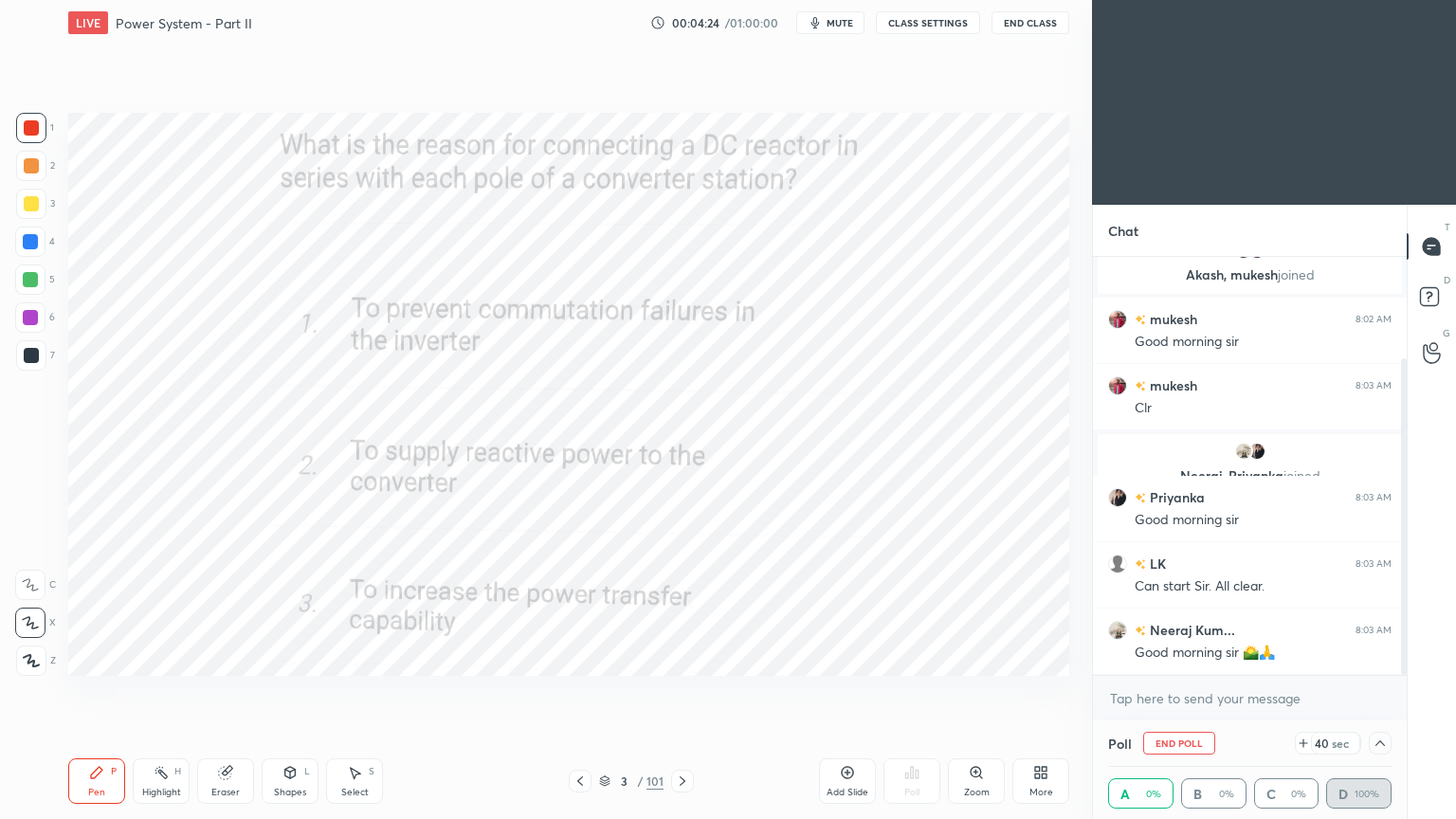 scroll, scrollTop: 0, scrollLeft: 6, axis: horizontal 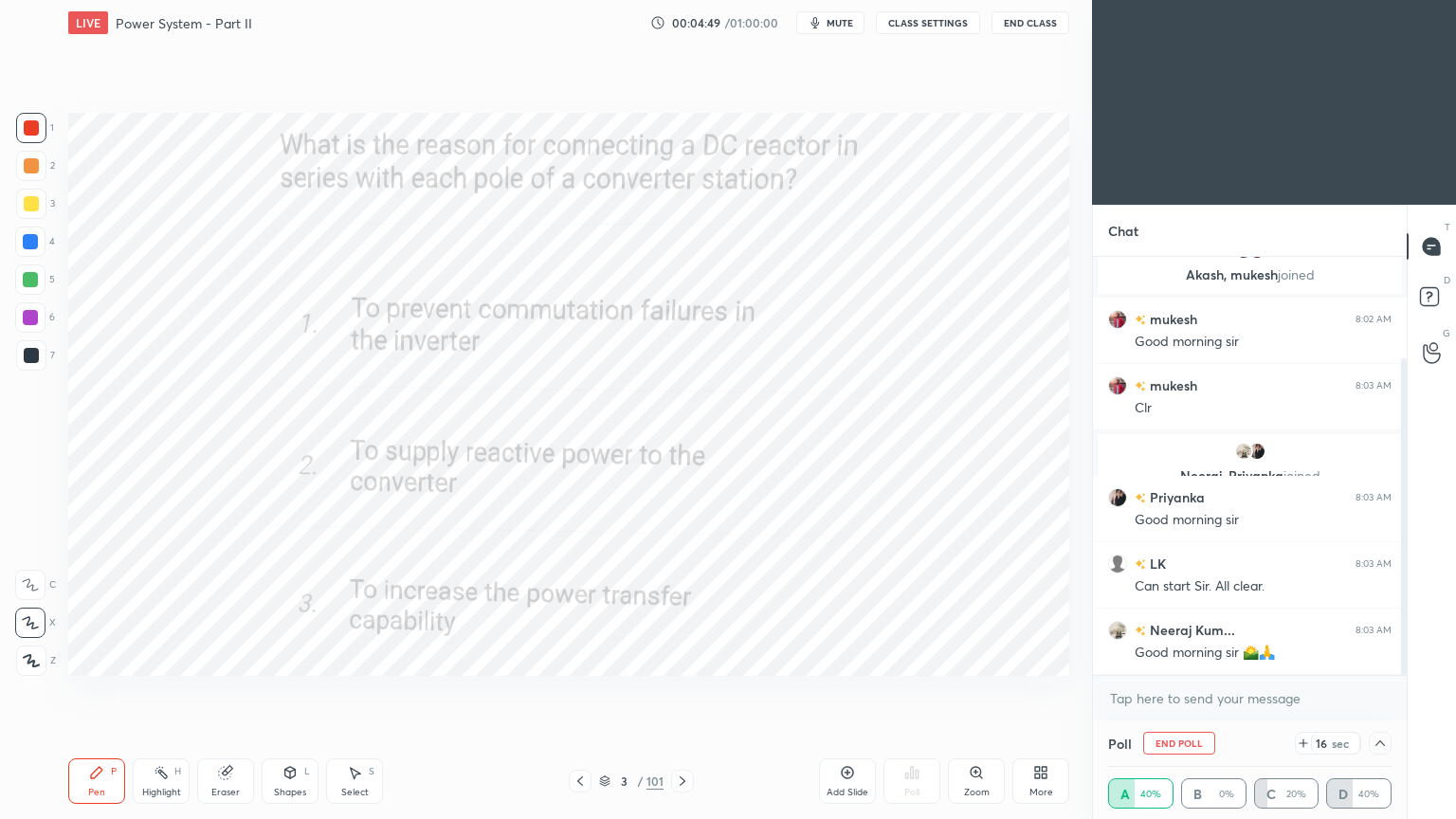 click 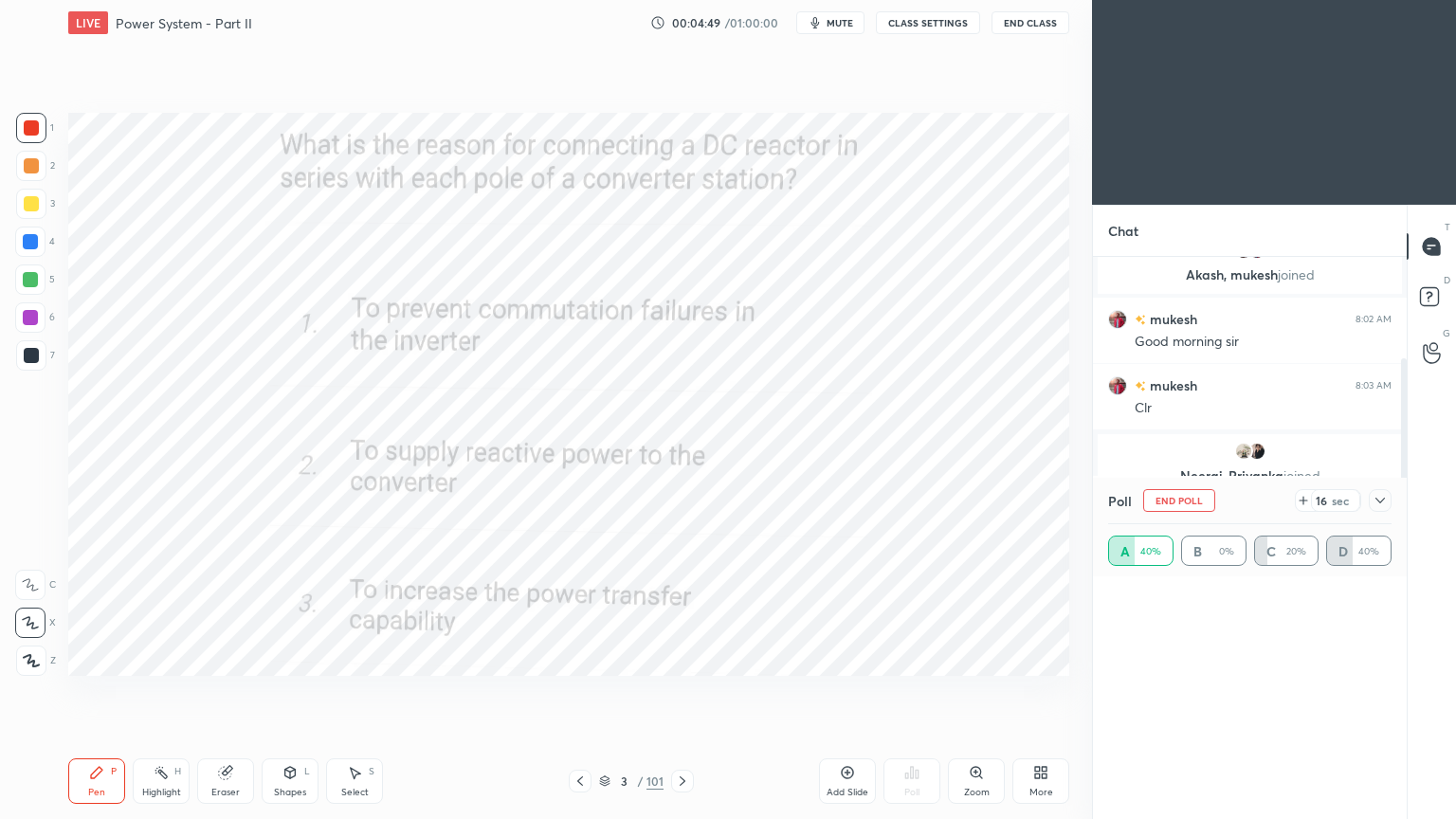 scroll, scrollTop: 6, scrollLeft: 6, axis: both 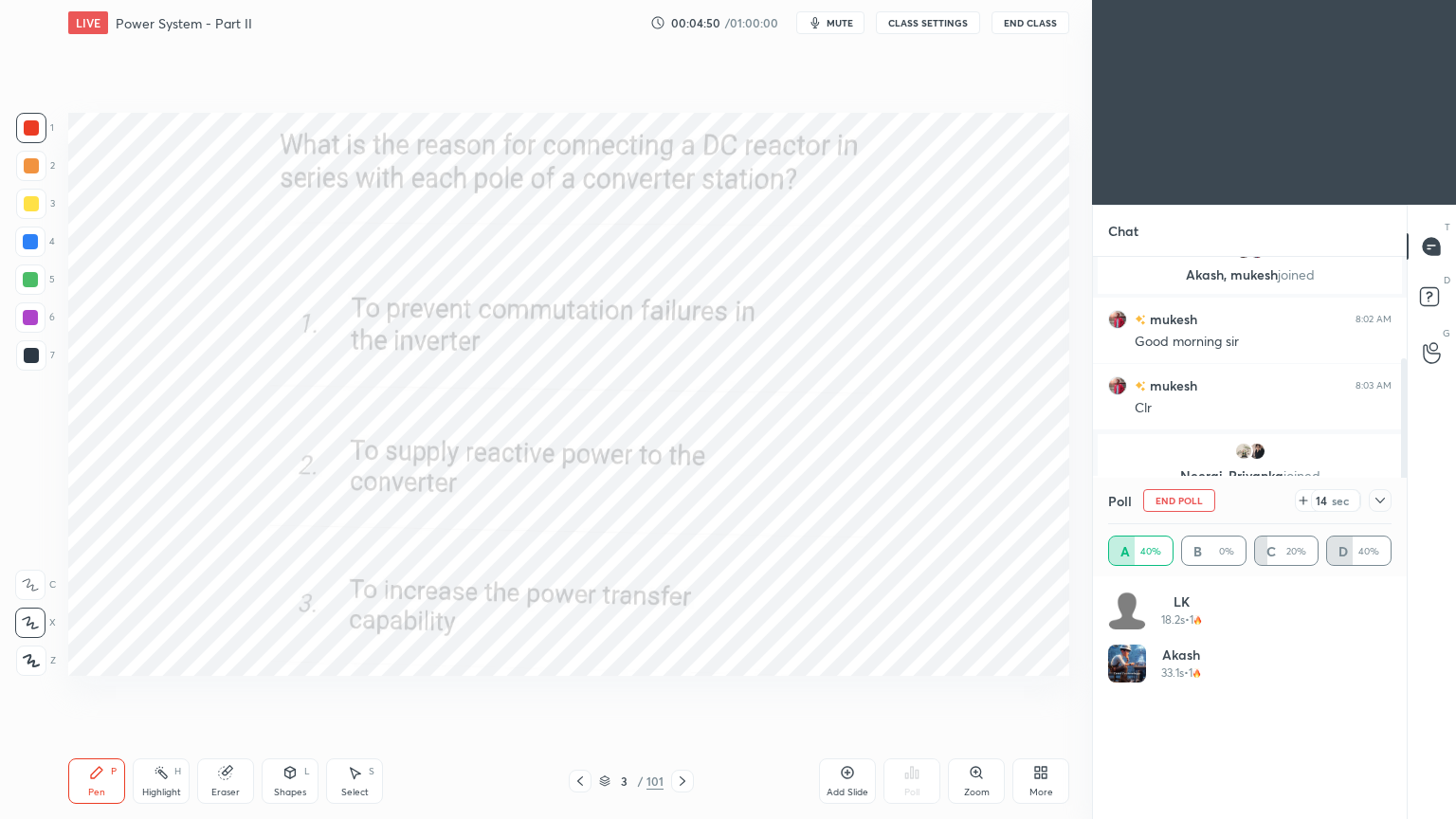 click on "End Poll" at bounding box center [1179, 500] 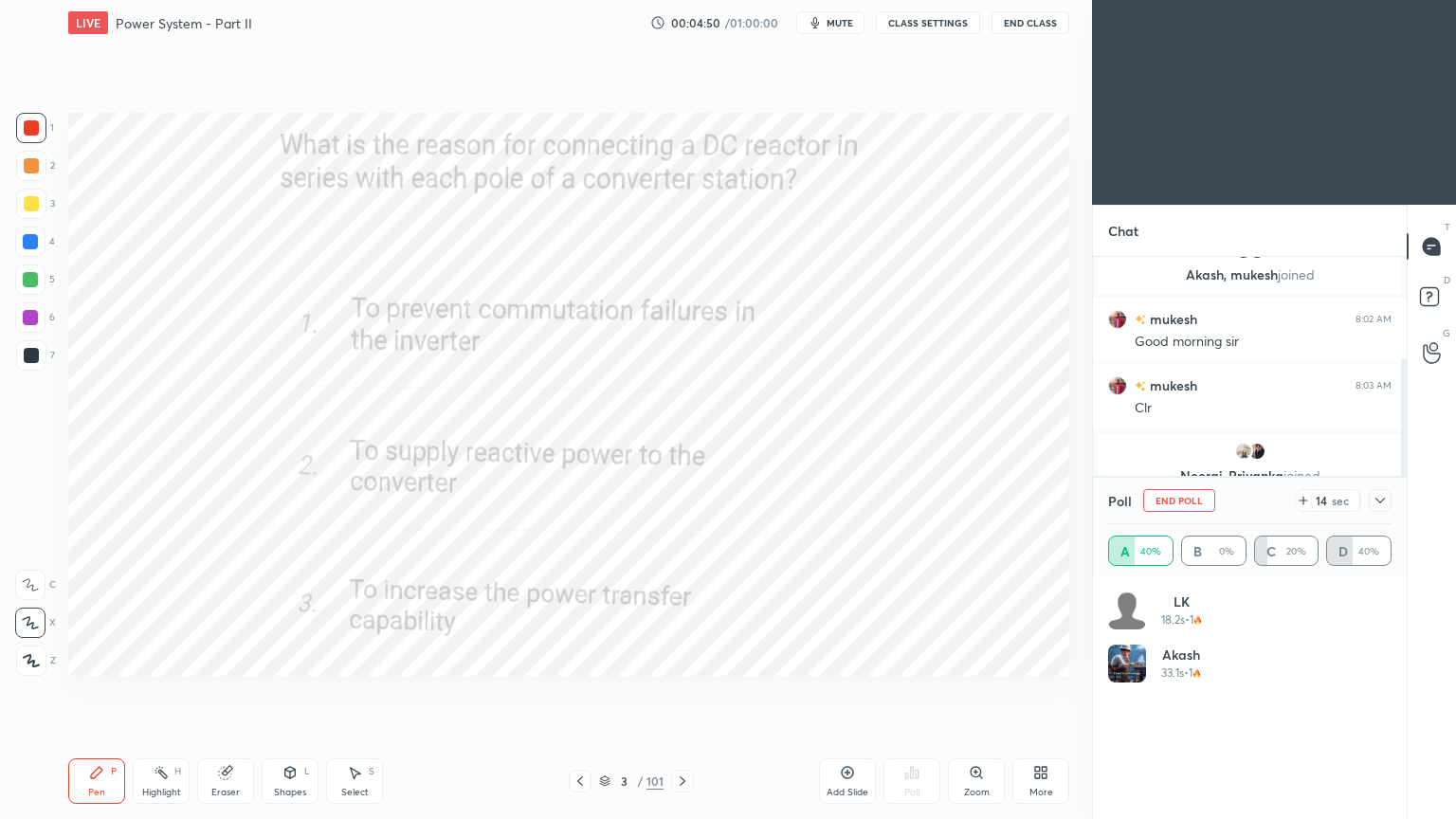 scroll, scrollTop: 83, scrollLeft: 278, axis: both 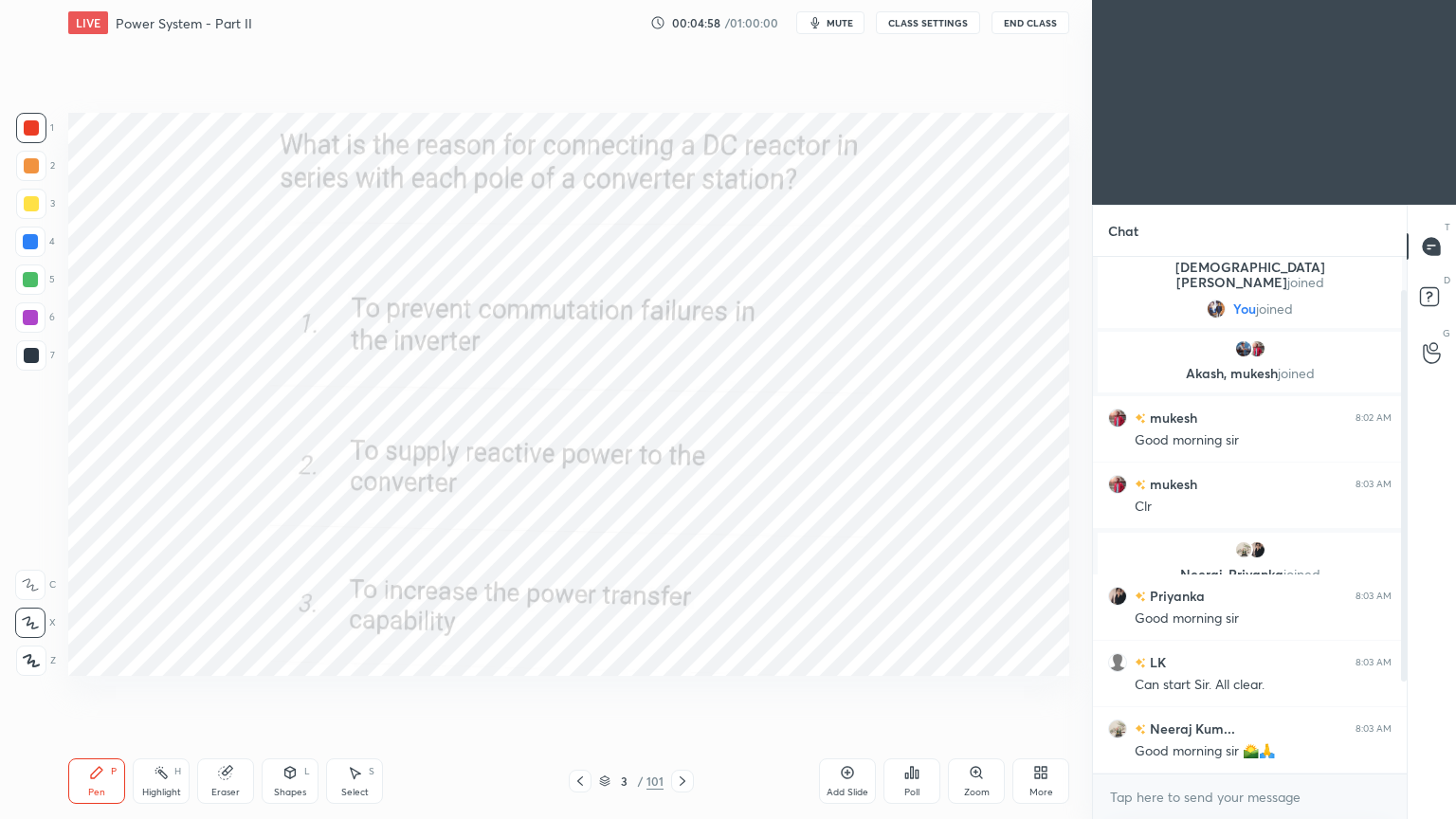 click 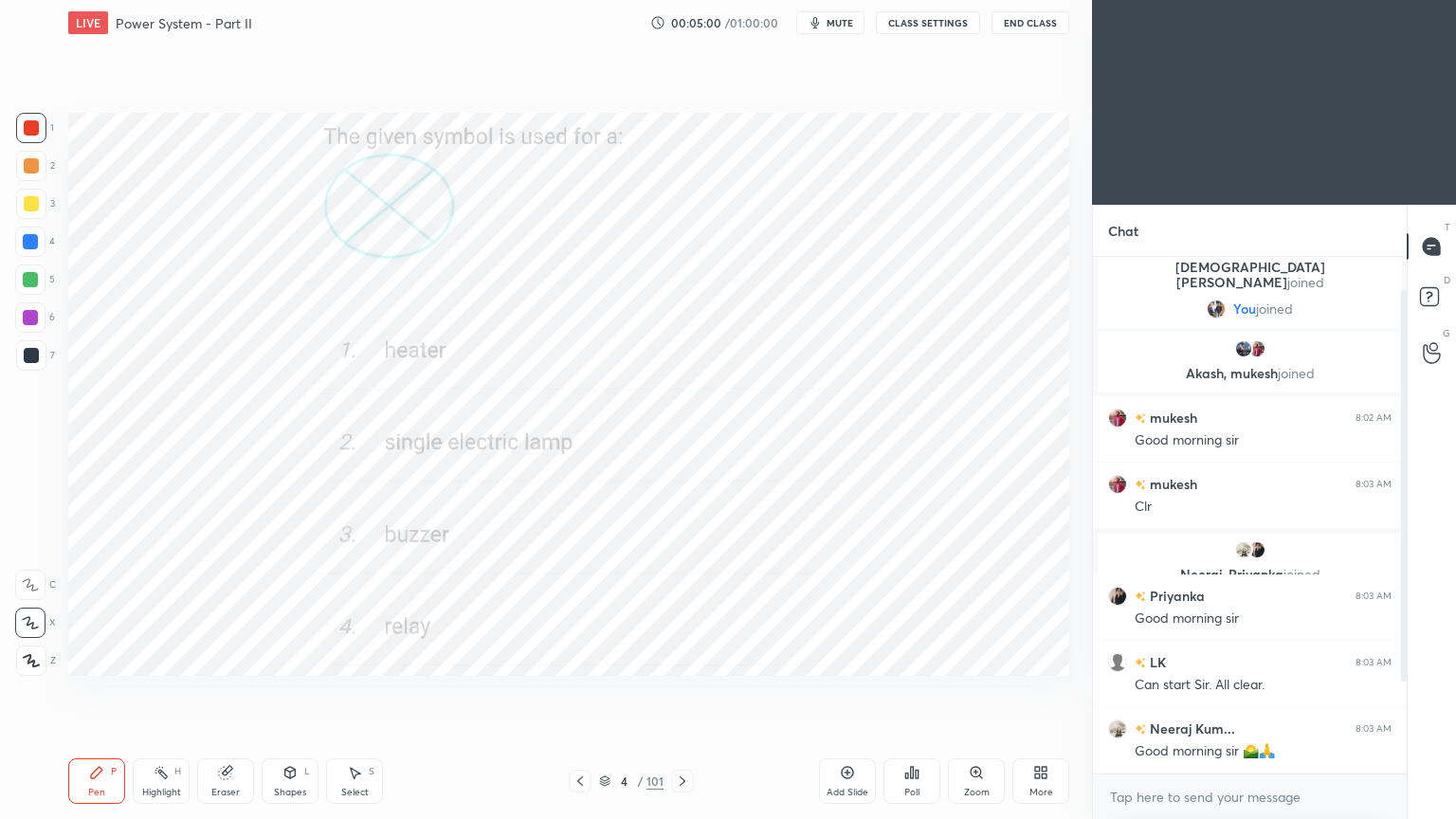 click on "Poll" at bounding box center [912, 792] 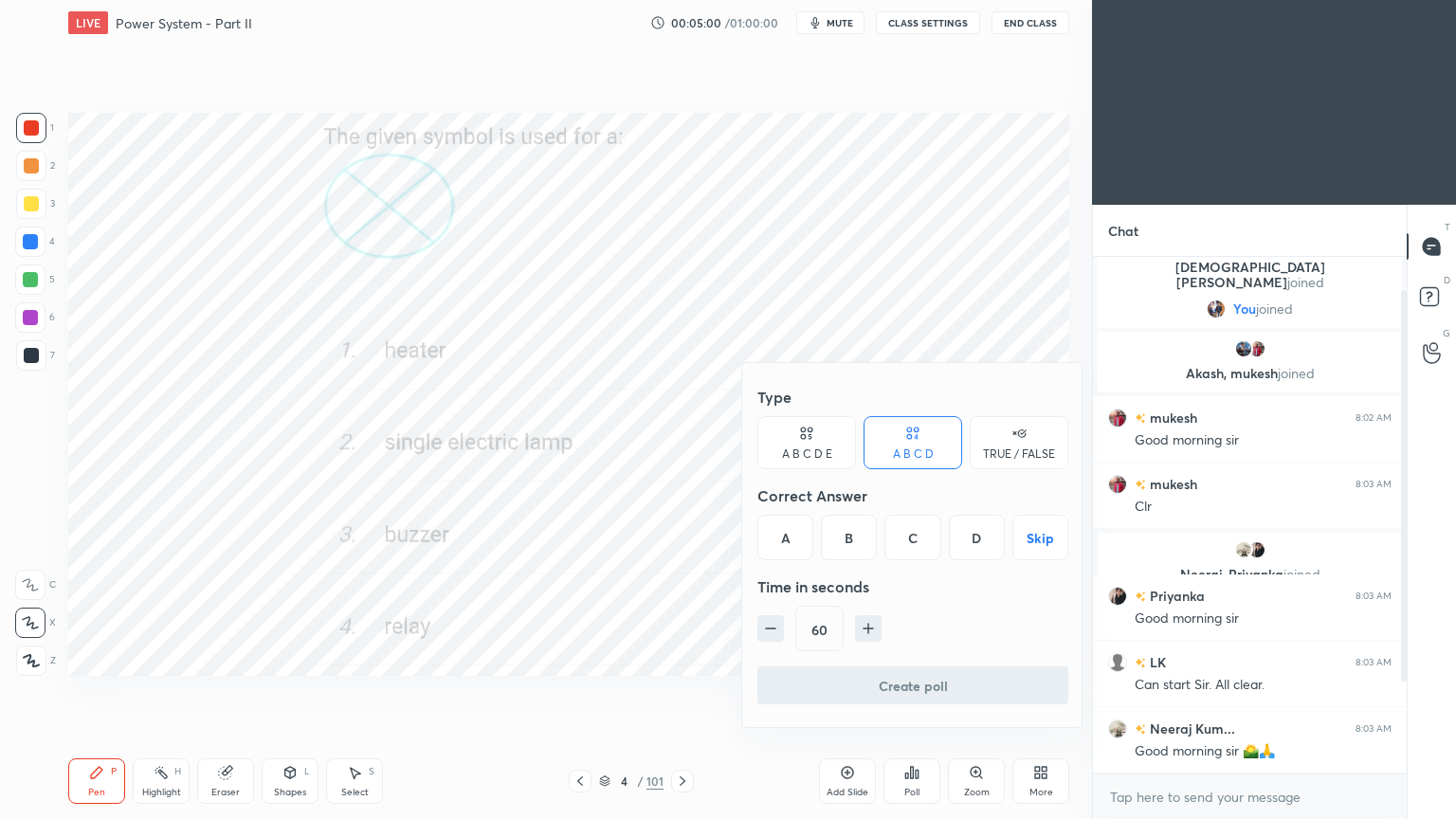 click on "B" at bounding box center [848, 537] 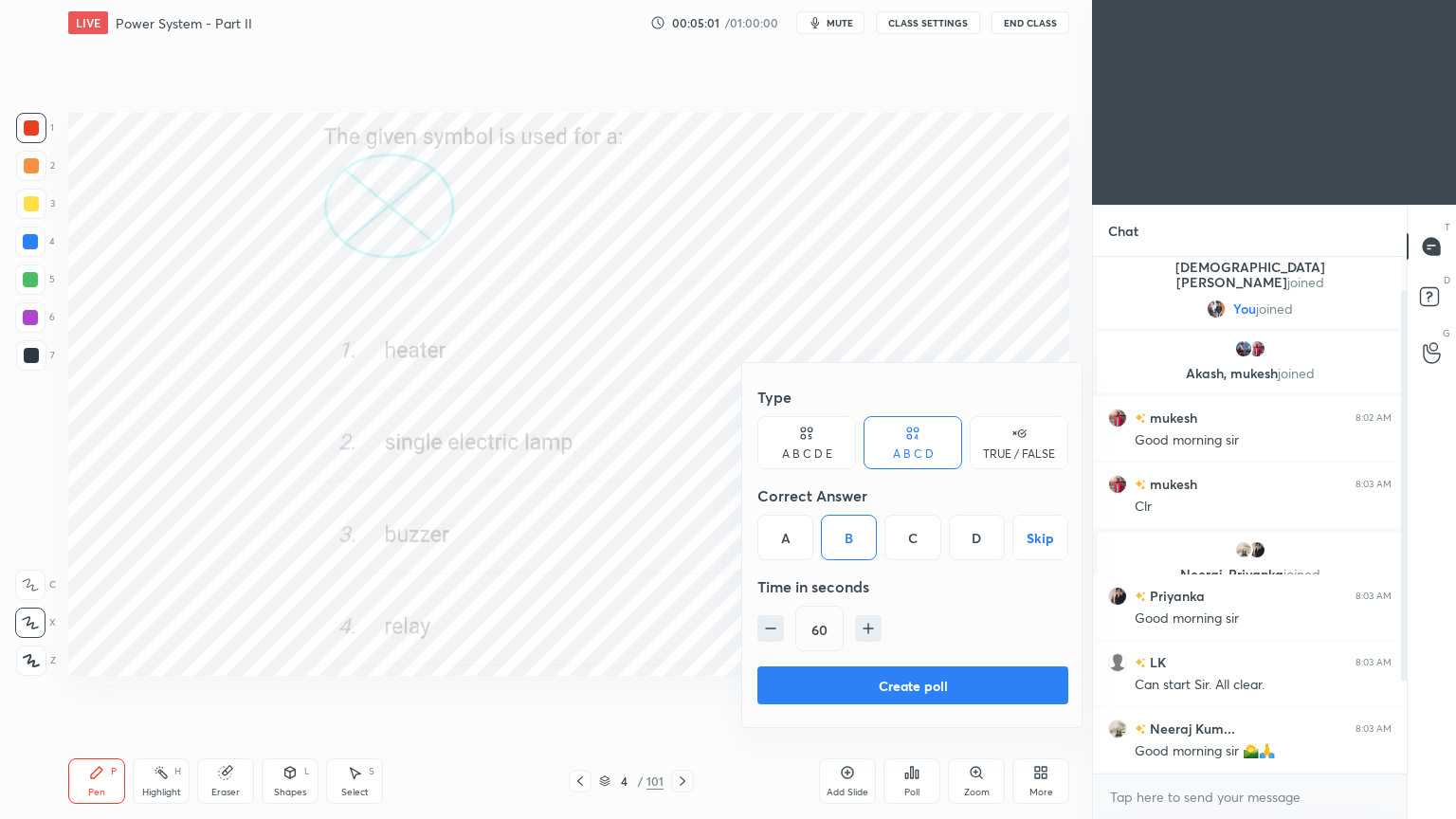 click on "Create poll" at bounding box center [913, 685] 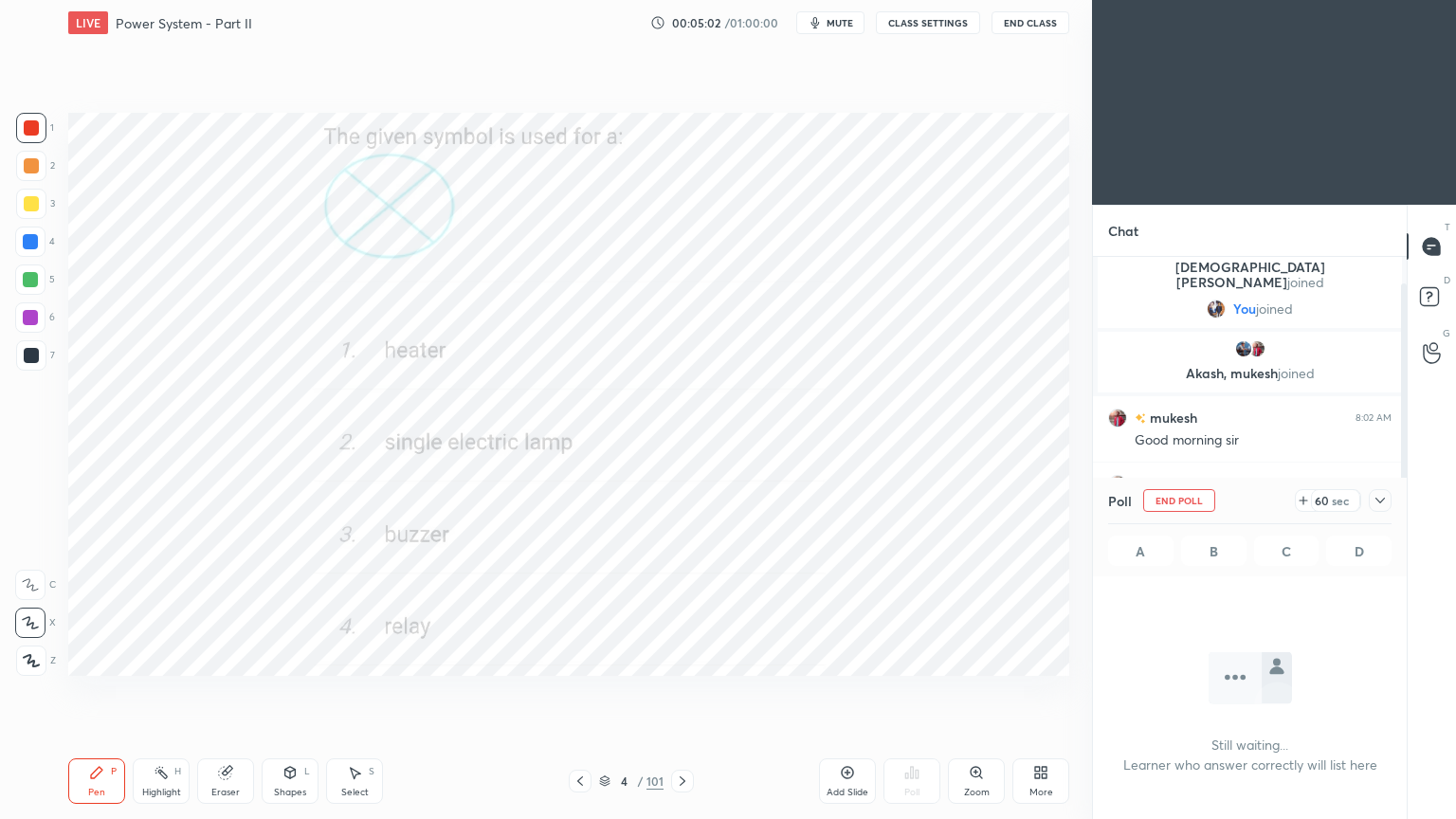 click 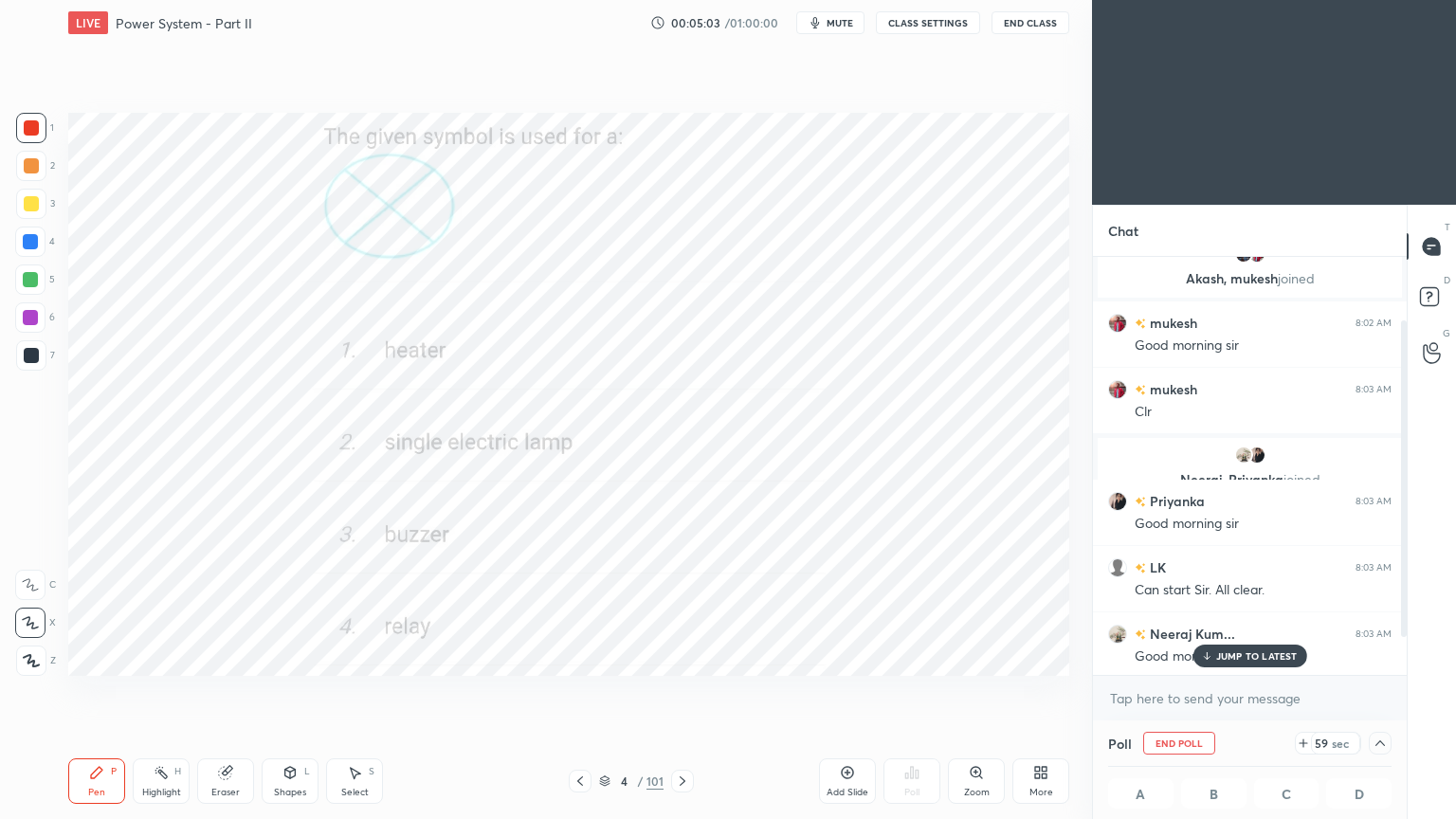 drag, startPoint x: 1404, startPoint y: 509, endPoint x: 1406, endPoint y: 580, distance: 71.028163 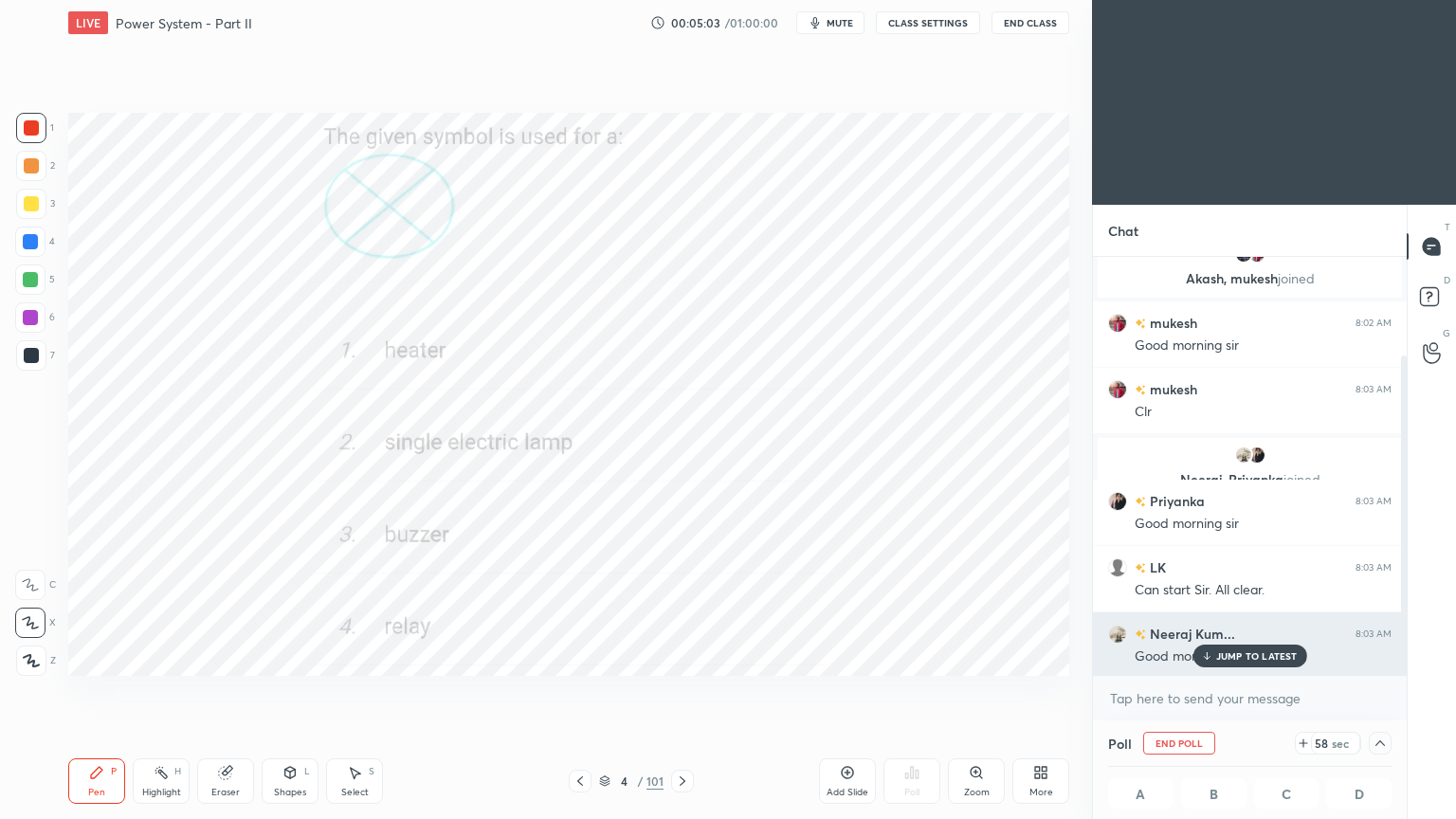 drag, startPoint x: 1407, startPoint y: 611, endPoint x: 1392, endPoint y: 648, distance: 39.92493 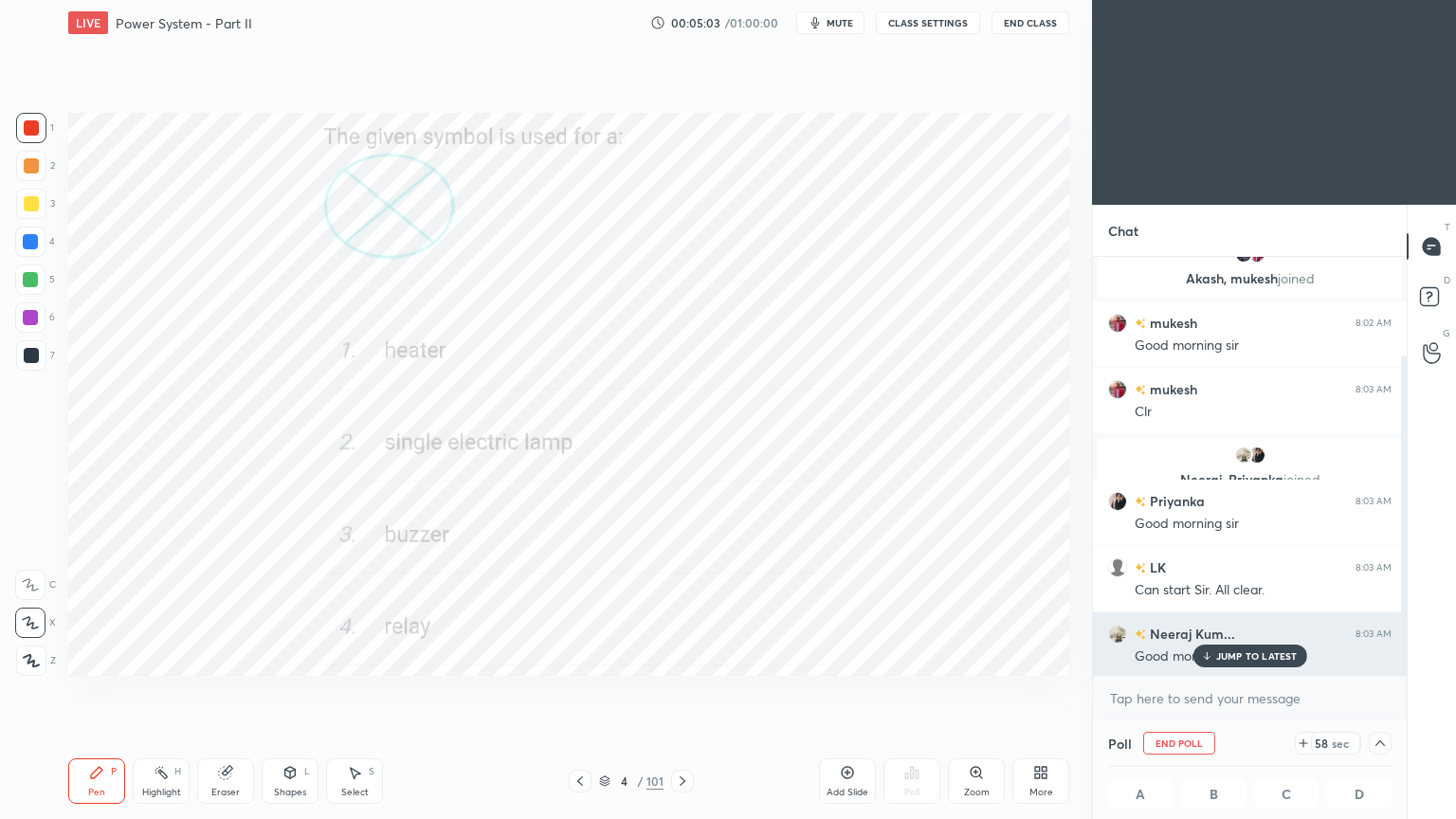 click on "Chat You  joined Akash, [PERSON_NAME]  joined mukesh 8:02 AM Good morning [PERSON_NAME] 8:03 AM Clr [PERSON_NAME], [PERSON_NAME]  joined Priyanka 8:03 AM Good morning sir LK 8:03 AM Can start Sir. All clear. Neeraj Kum... 8:03 AM Good morning sir 🌄🙏 JUMP TO LATEST Enable hand raising Enable raise hand to speak to learners. Once enabled, chat will be turned off temporarily. Enable x   introducing Raise a hand with a doubt Now learners can raise their hand along with a doubt  How it works? Doubts asked by learners will show up here NEW DOUBTS ASKED No one has raised a hand yet Can't raise hand Looks like educator just invited you to speak. Please wait before you can raise your hand again. Got it Poll End Poll 58  sec A B C D Still waiting...
Learner who answer correctly will list here T Messages (T) D Doubts (D) G Raise Hand (G)" at bounding box center [1274, 512] 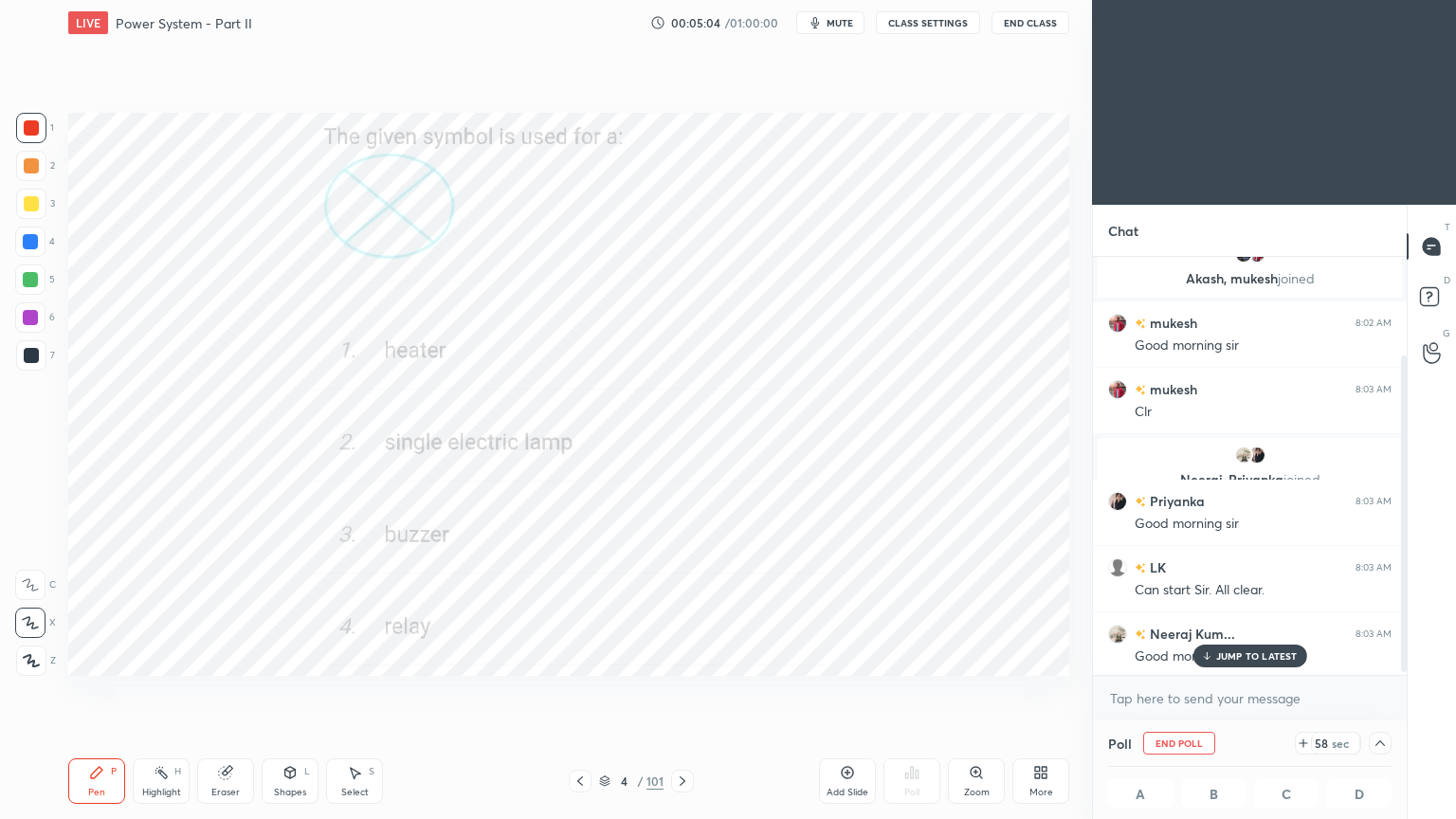 click on "JUMP TO LATEST" at bounding box center [1257, 656] 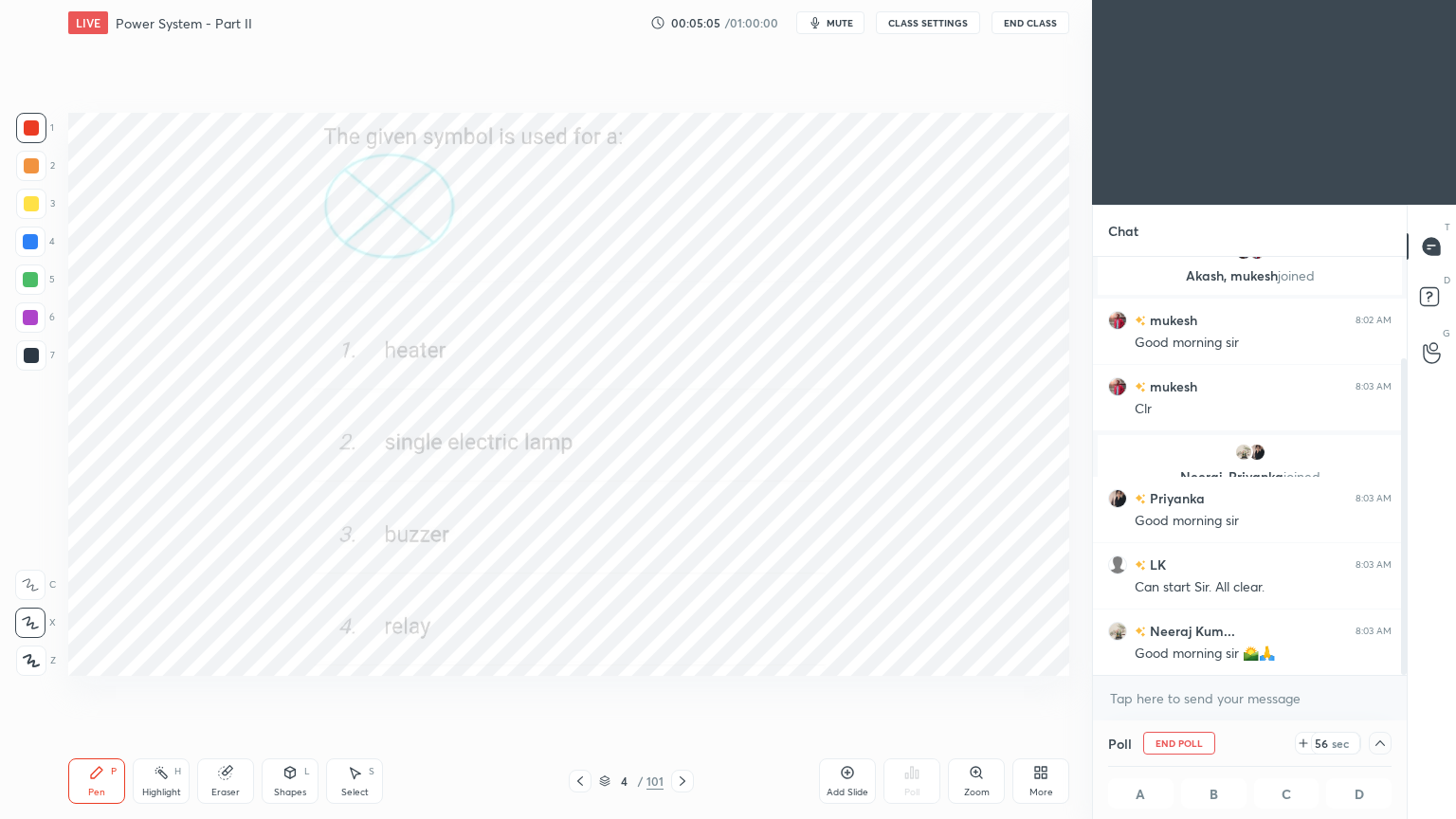 click on "Poll End Poll 56  sec A B C D" at bounding box center [1249, 770] 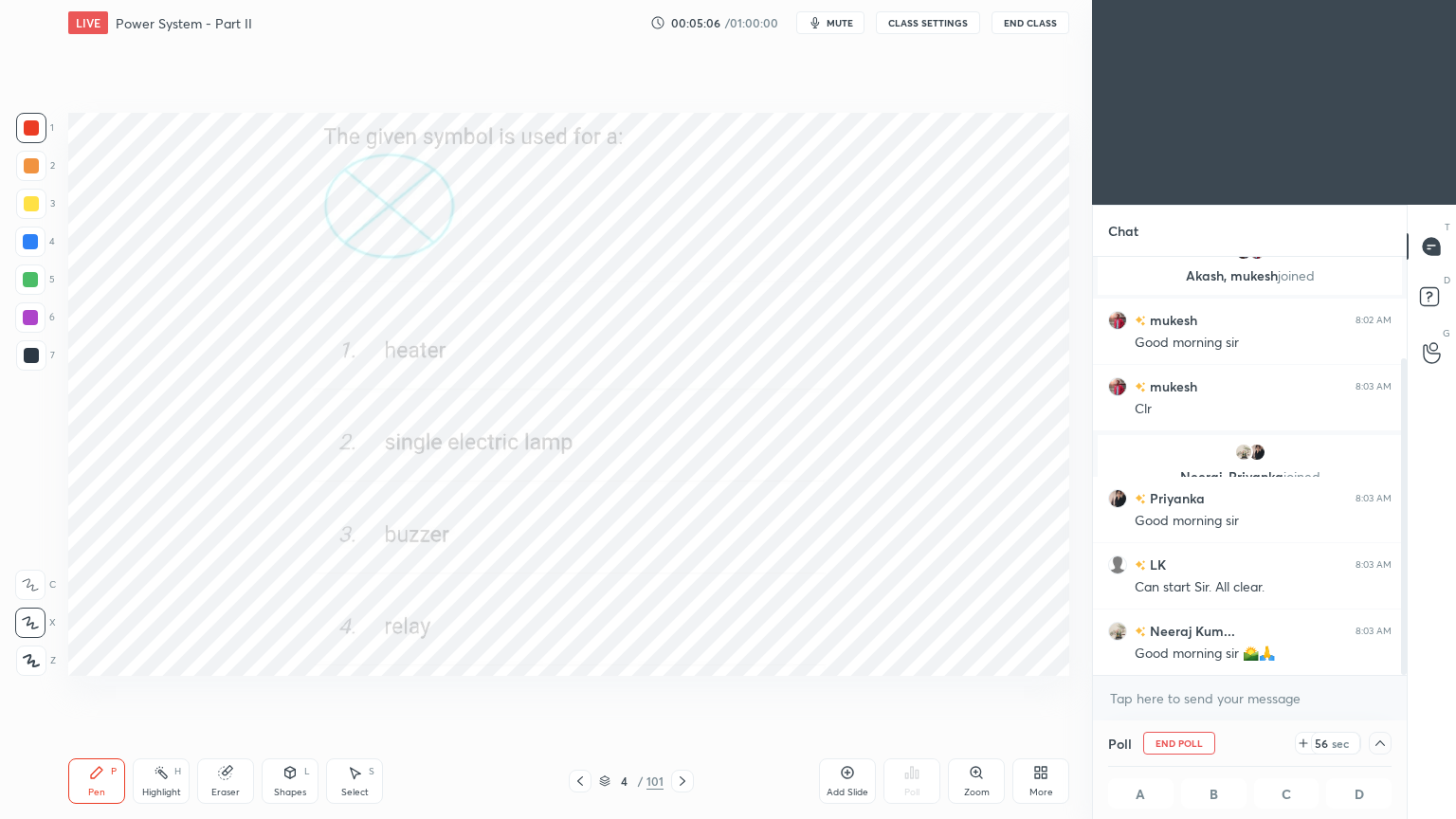 click 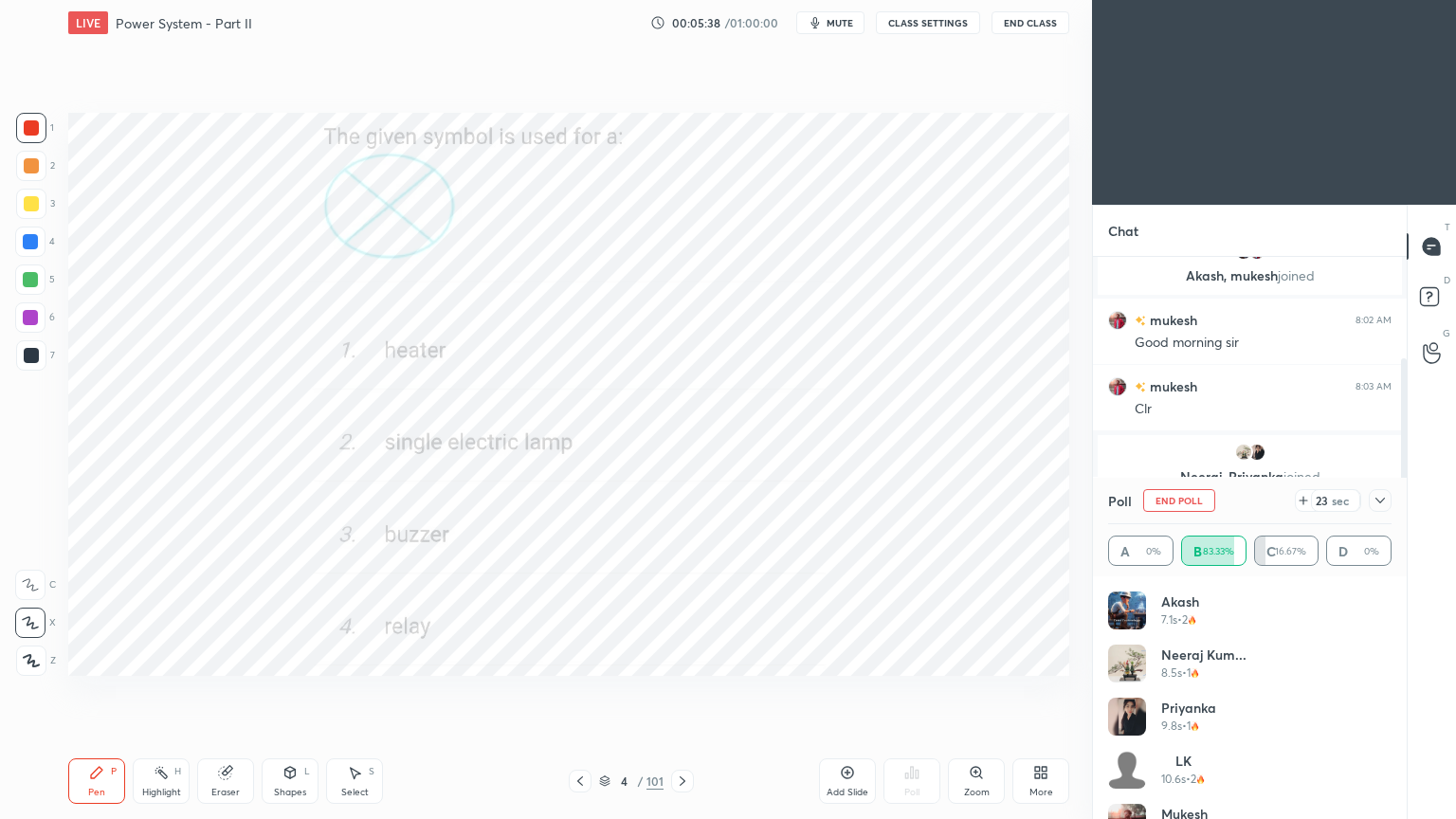drag, startPoint x: 1392, startPoint y: 617, endPoint x: 1391, endPoint y: 682, distance: 65.00769 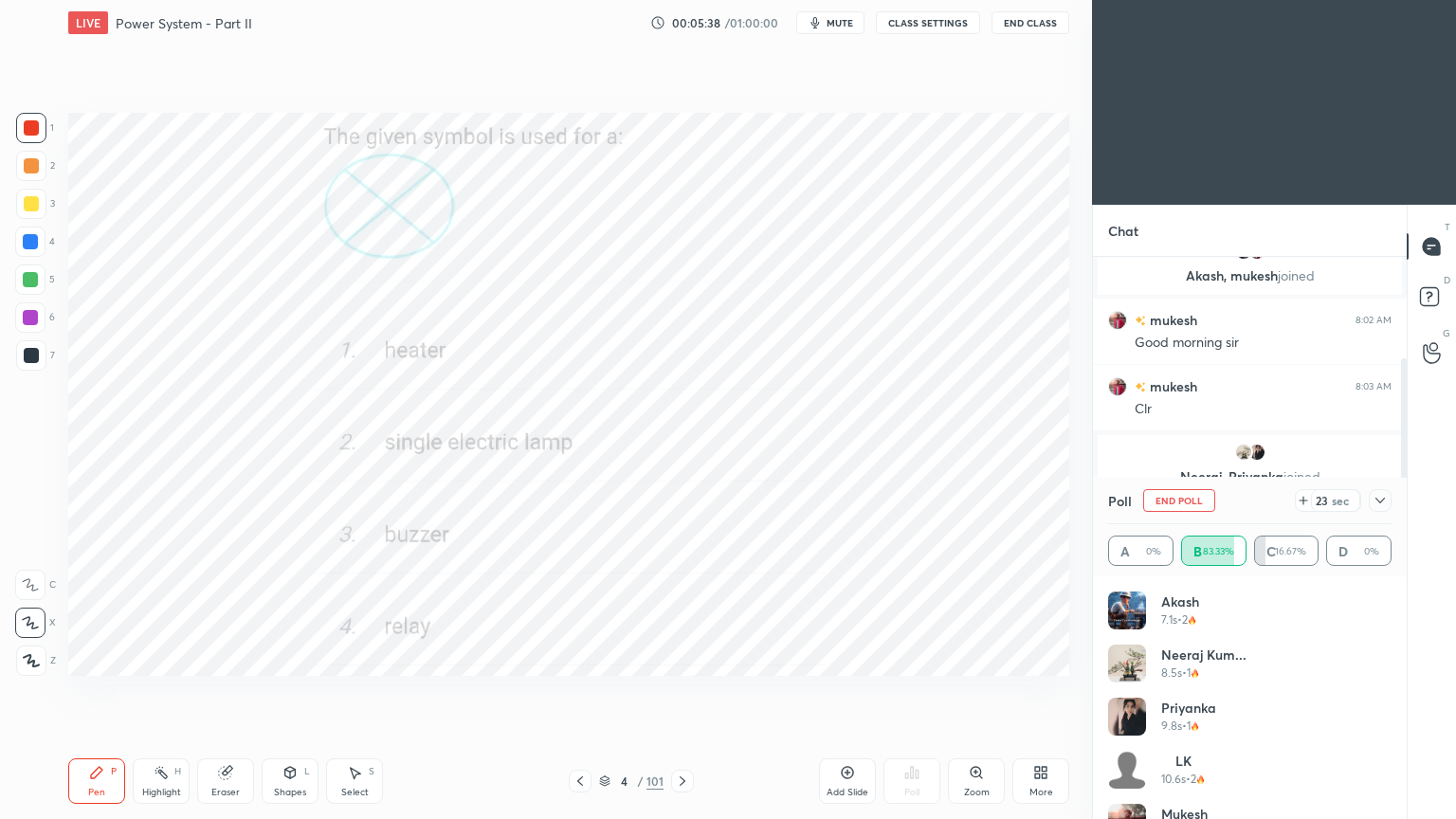 click on "Akash 7.1s  •  2 Neeraj Kum... 8.5s  •  1 Priyanka 9.8s  •  1 LK 10.6s  •  2 mukesh 19.6s  •  1" at bounding box center [1249, 698] 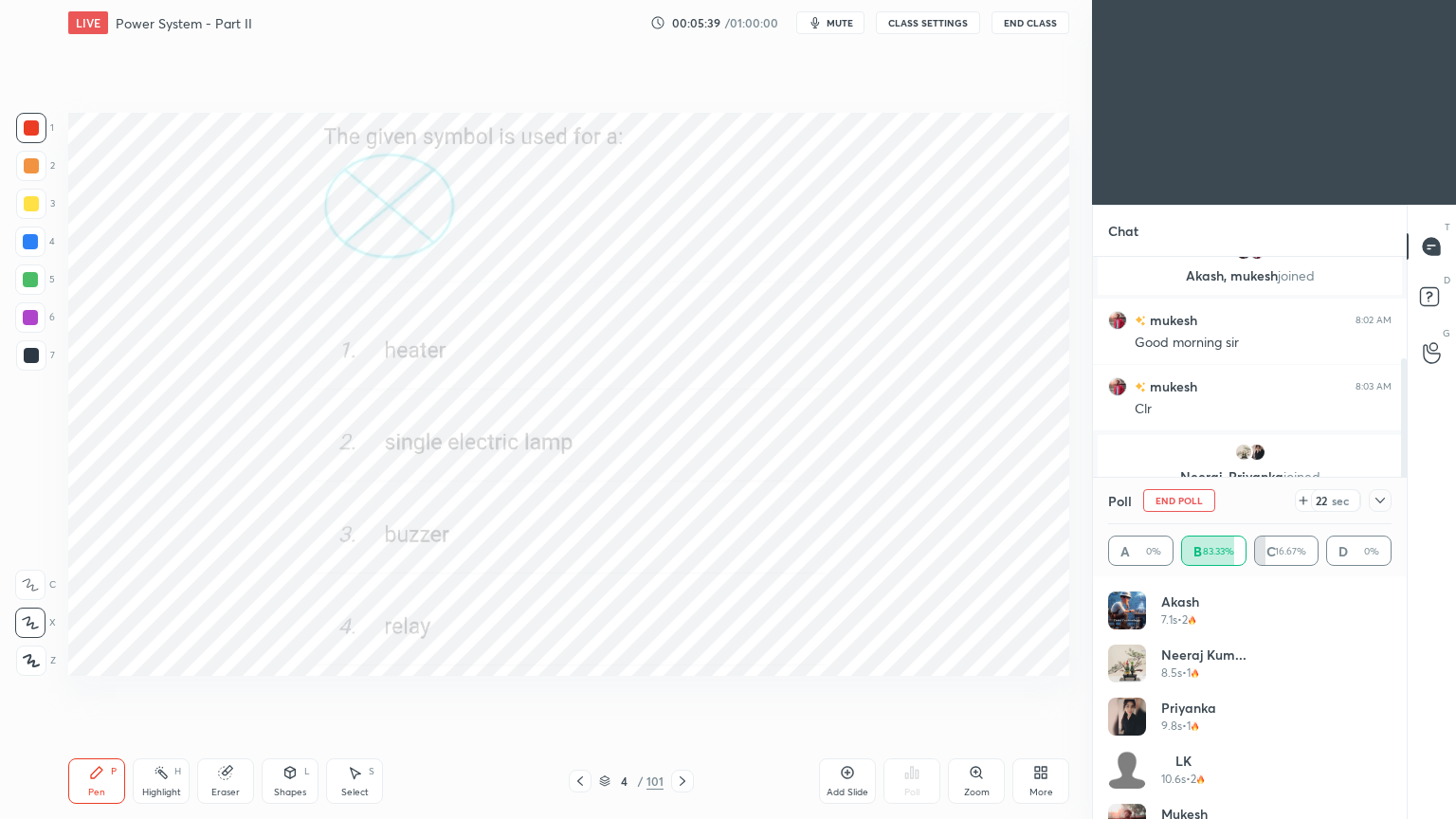 click on "End Poll" at bounding box center [1179, 500] 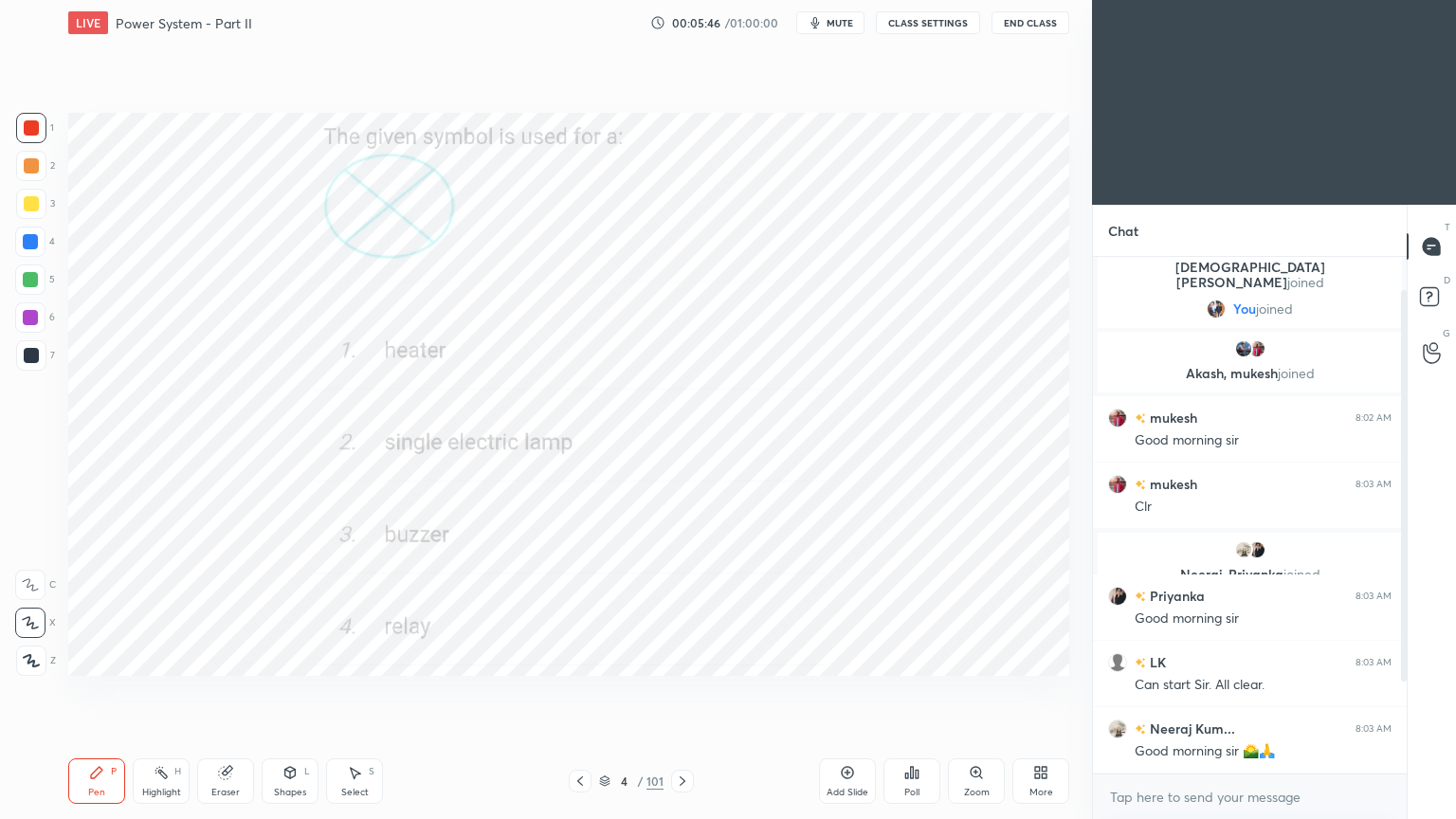 click at bounding box center (1404, 485) 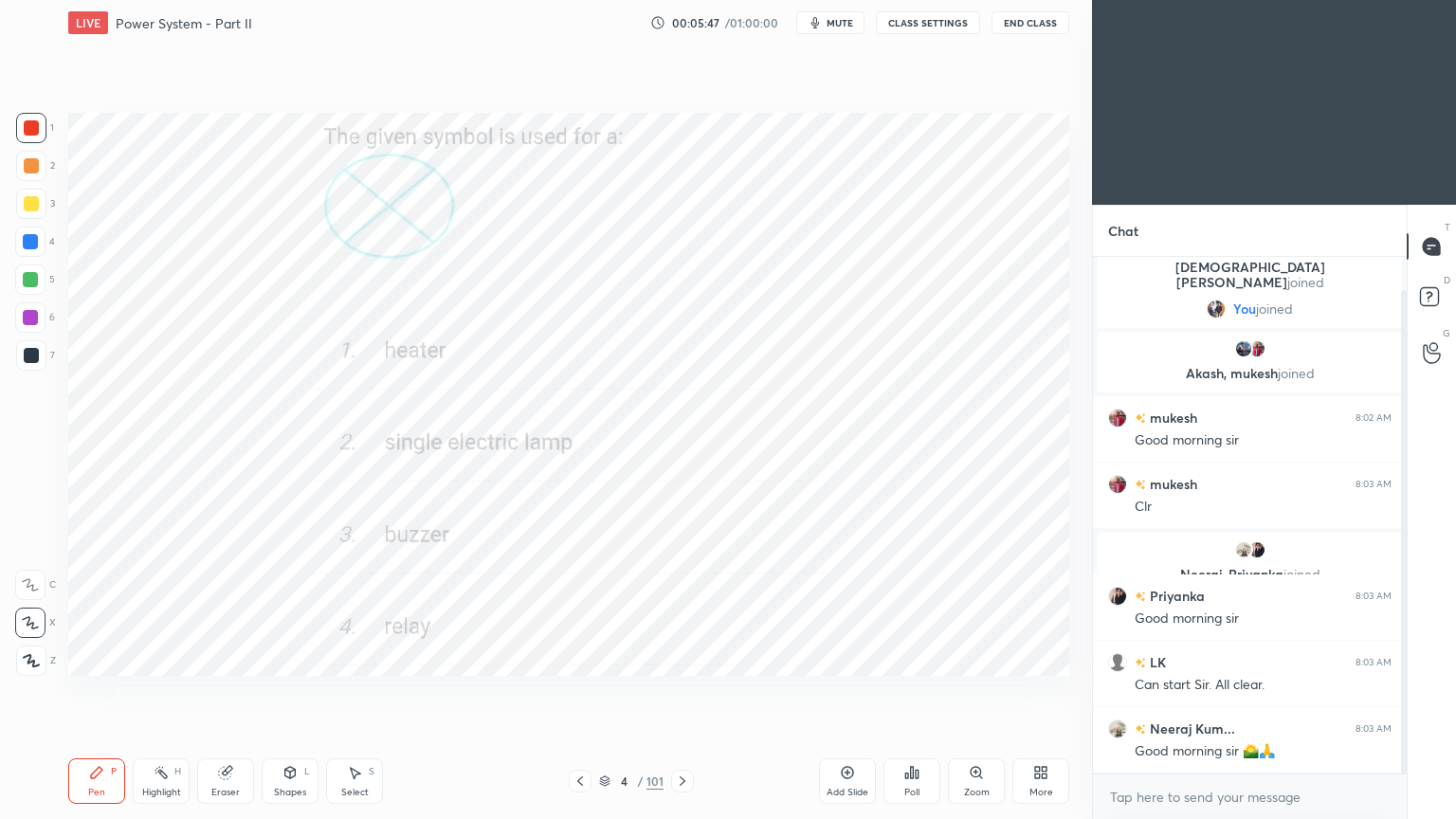 drag, startPoint x: 1406, startPoint y: 630, endPoint x: 1400, endPoint y: 685, distance: 55.3263 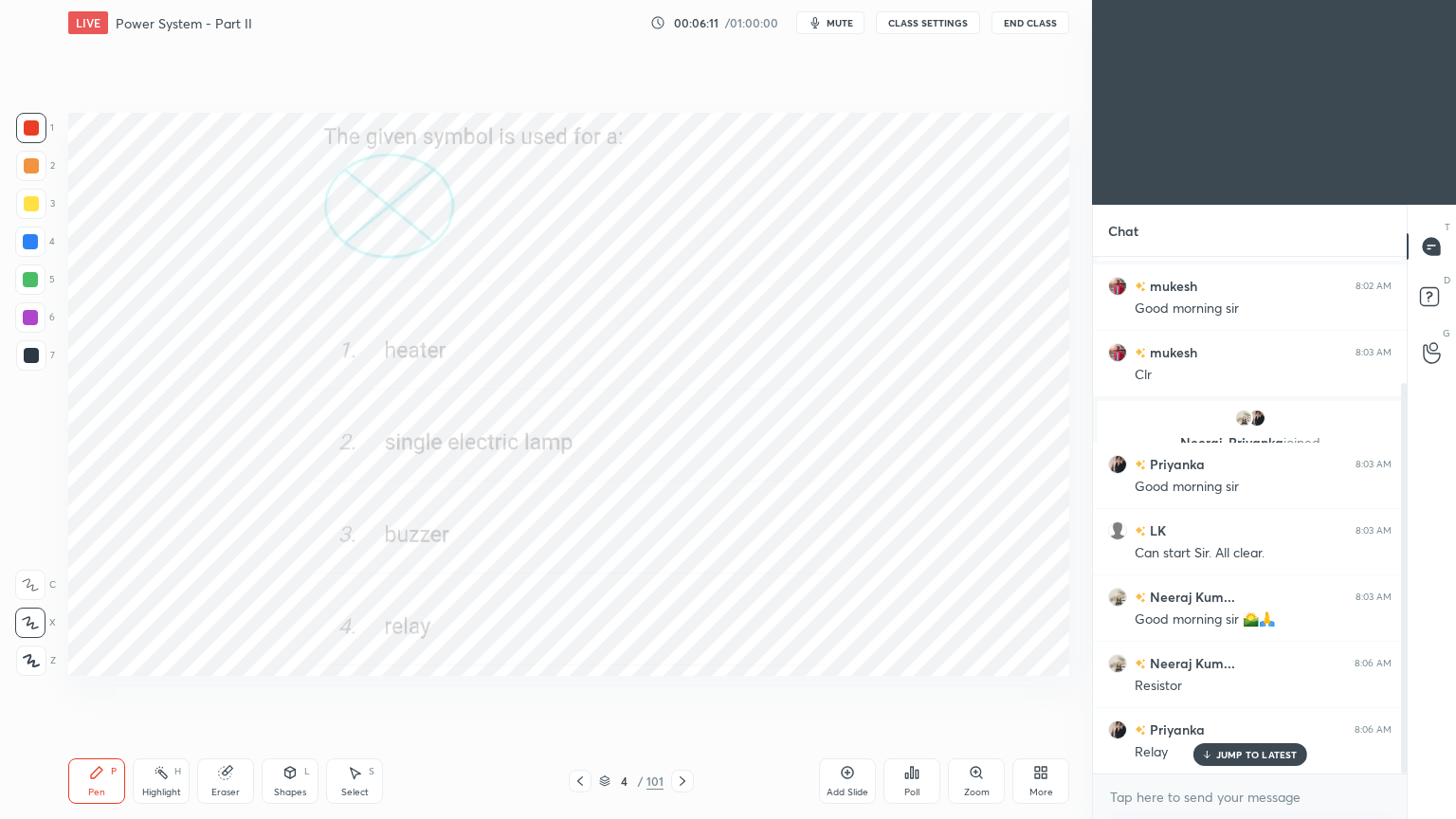 scroll, scrollTop: 234, scrollLeft: 0, axis: vertical 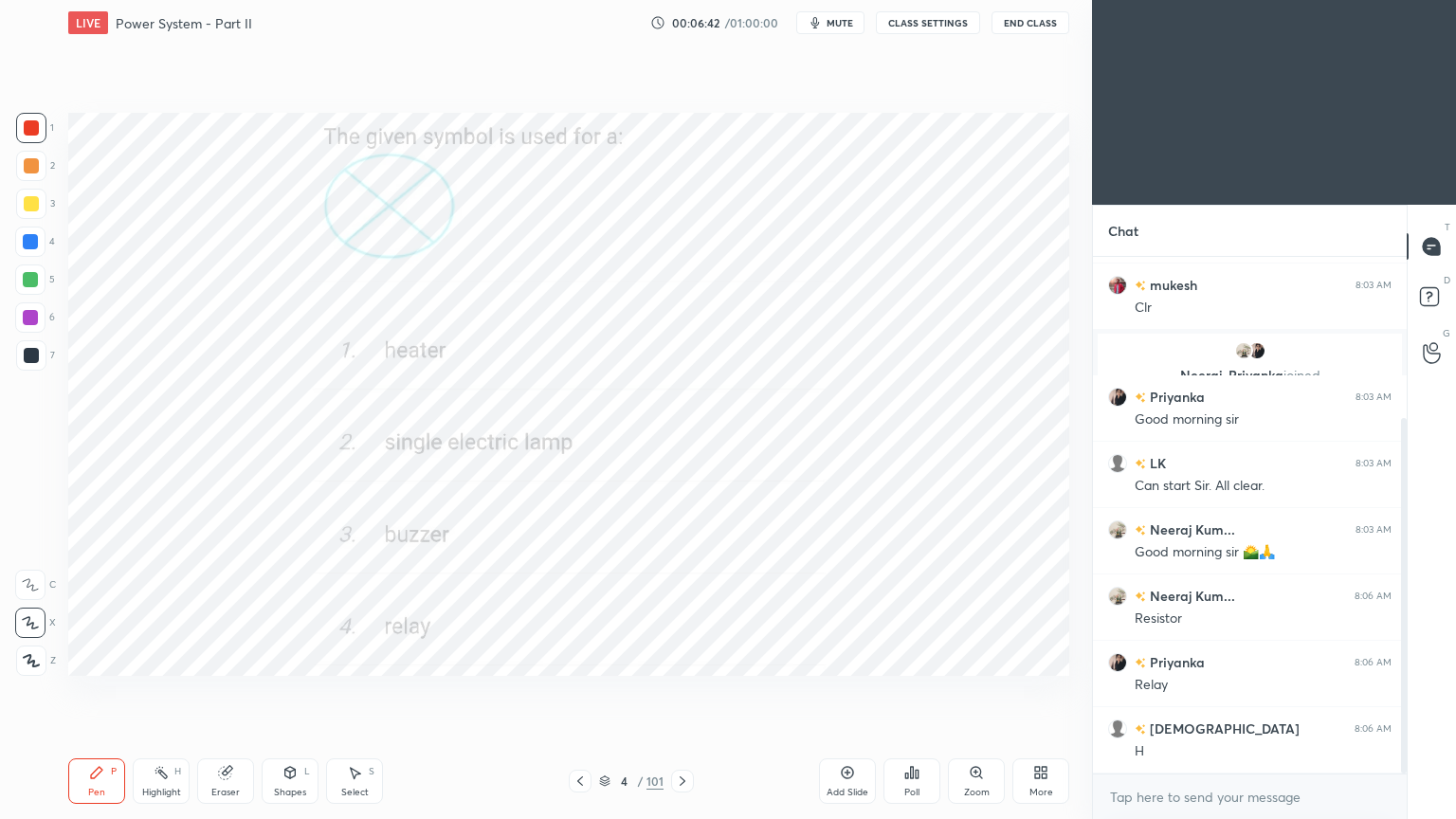 click 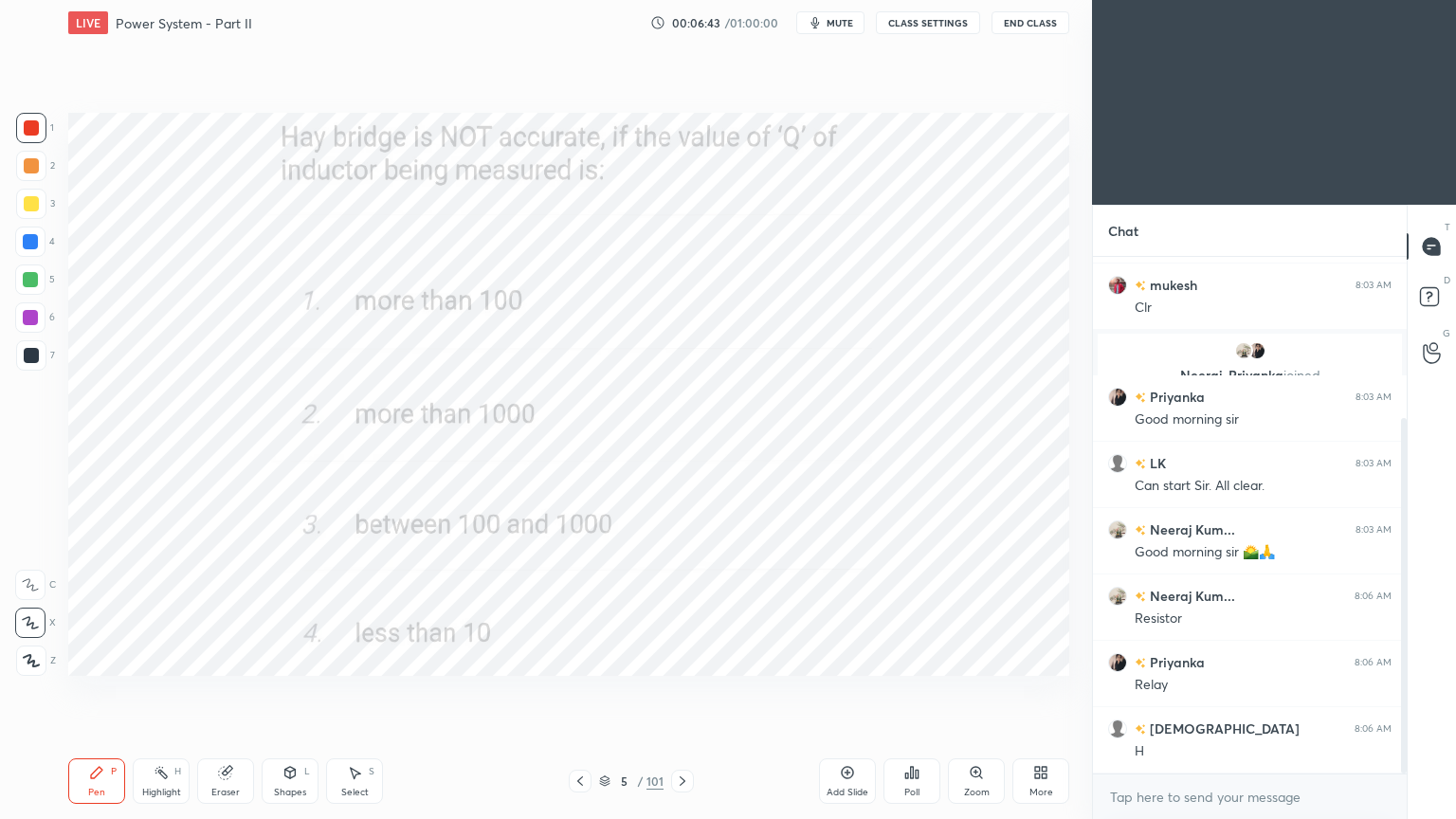 click on "Poll" at bounding box center (912, 792) 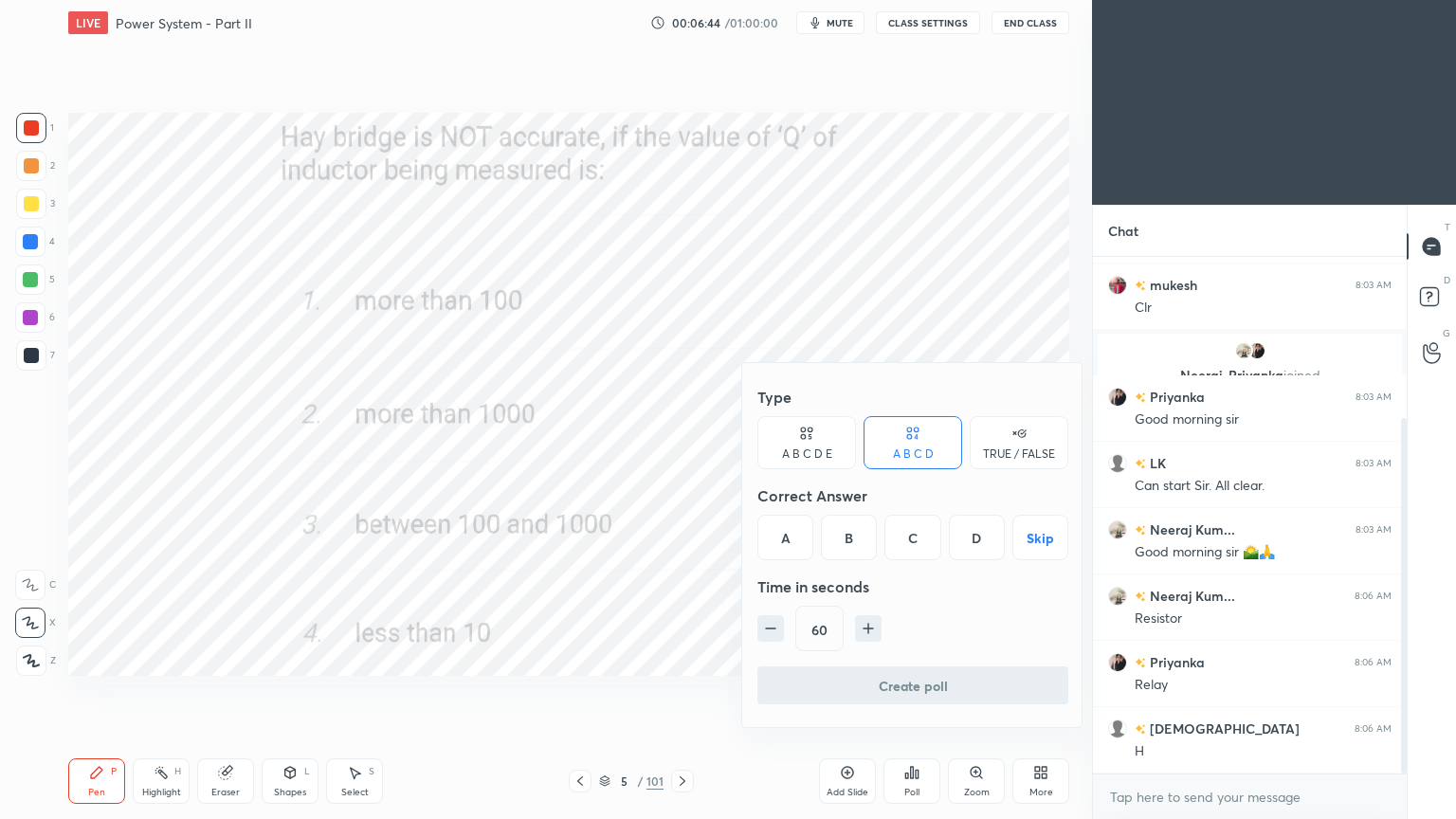 click on "D" at bounding box center (976, 537) 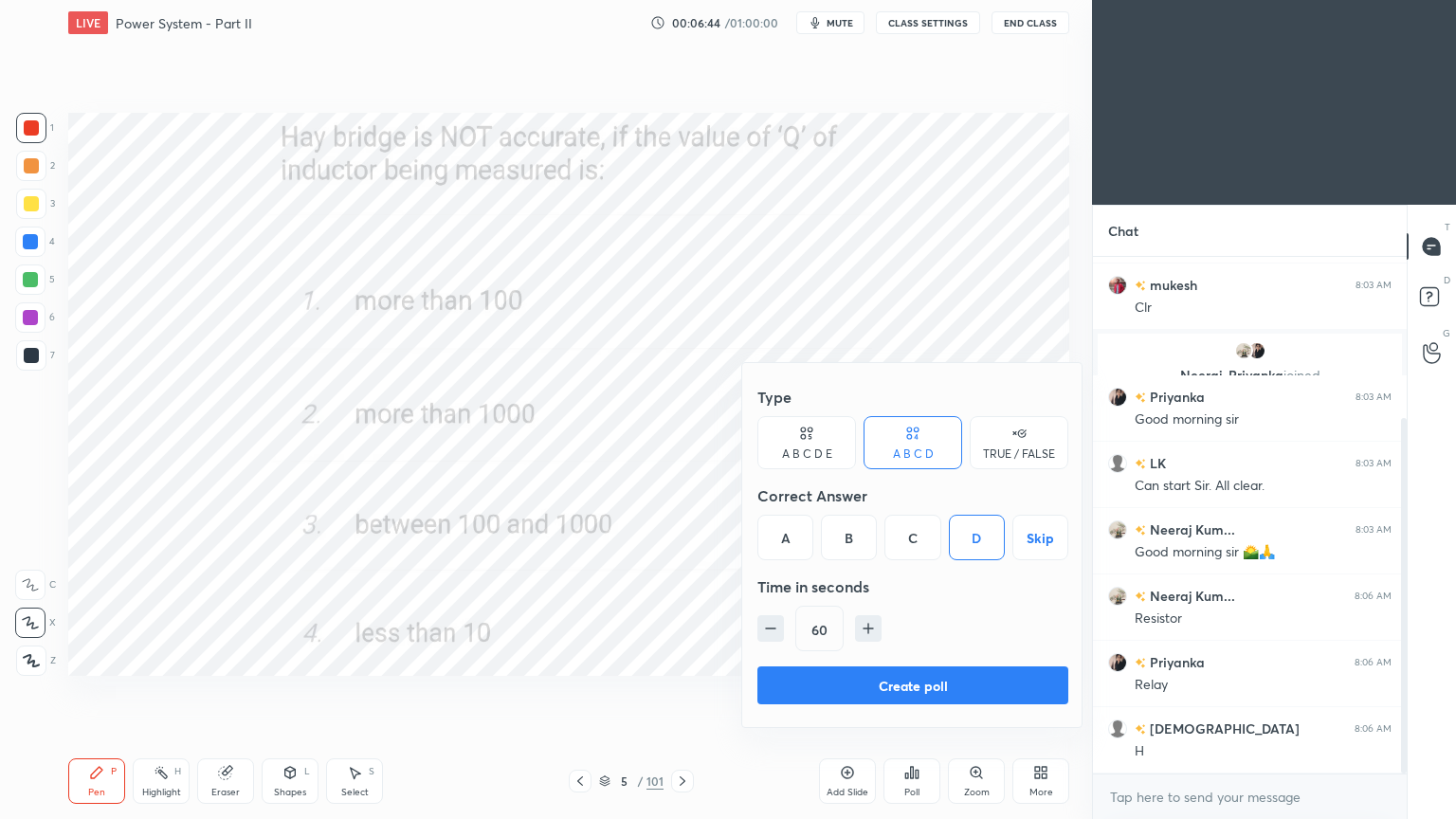 click on "Create poll" at bounding box center [913, 685] 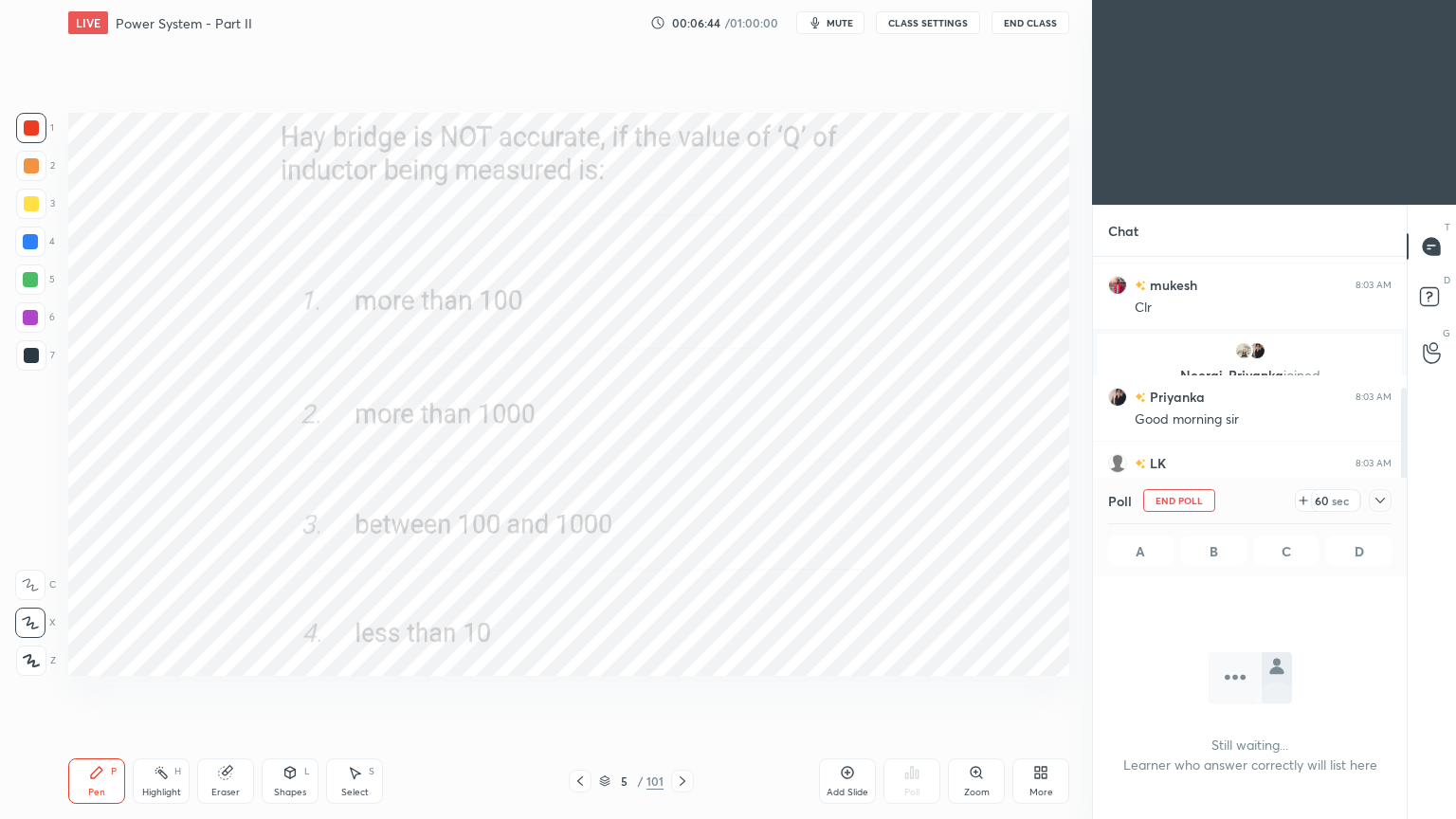 scroll, scrollTop: 471, scrollLeft: 308, axis: both 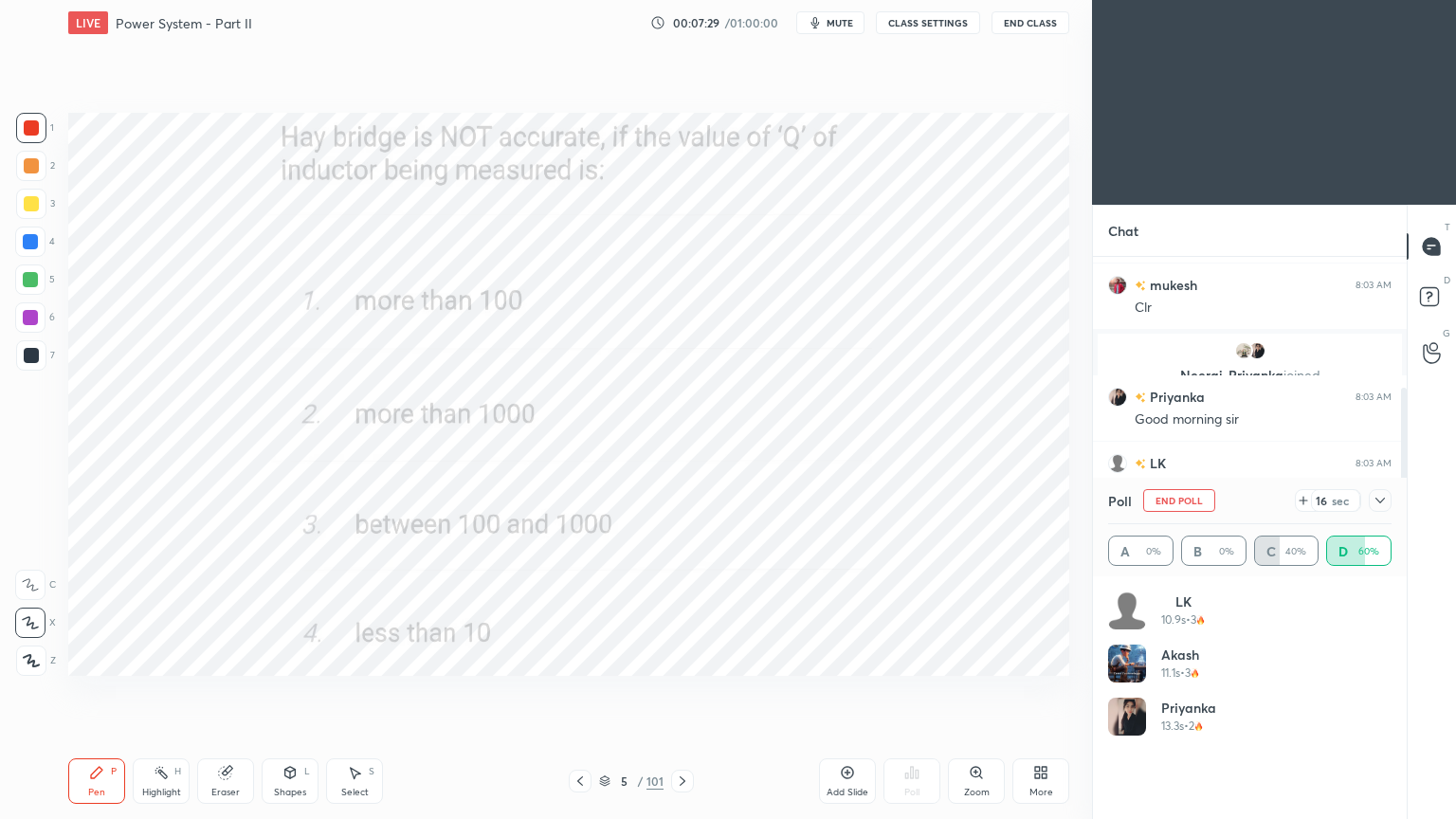 click on "End Poll" at bounding box center (1179, 500) 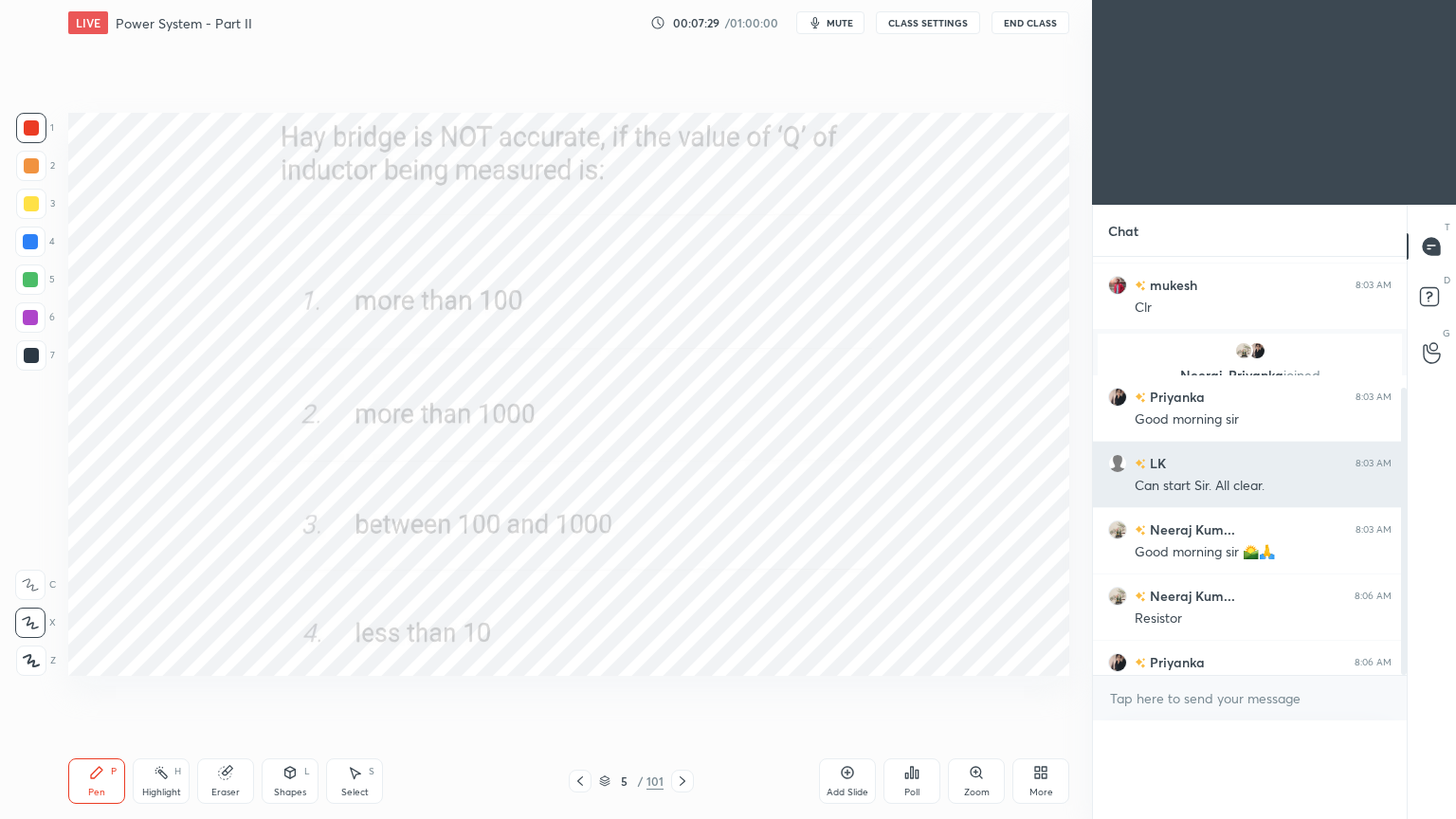 scroll, scrollTop: 115, scrollLeft: 278, axis: both 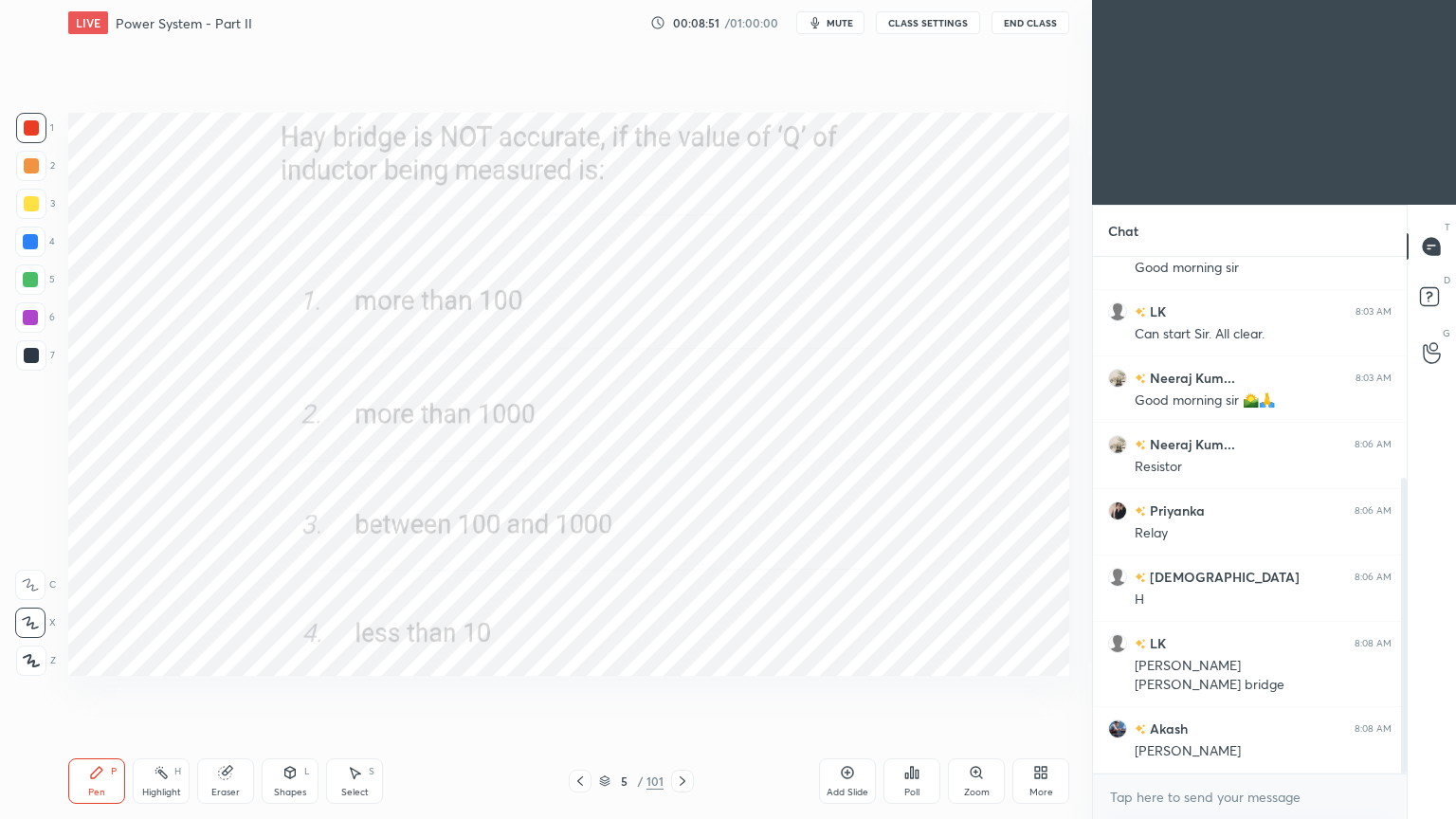 click 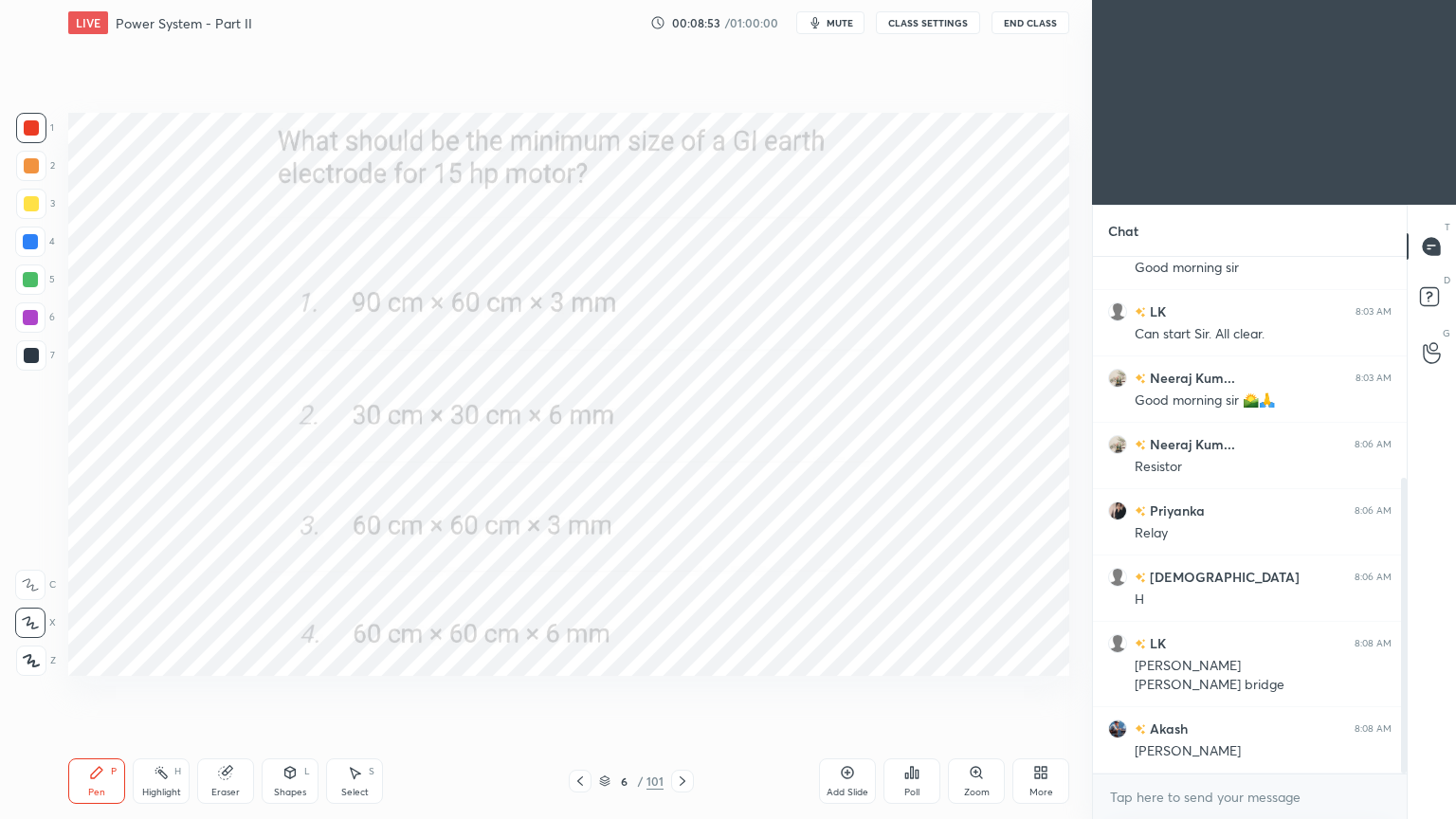 click on "Poll" at bounding box center [912, 781] 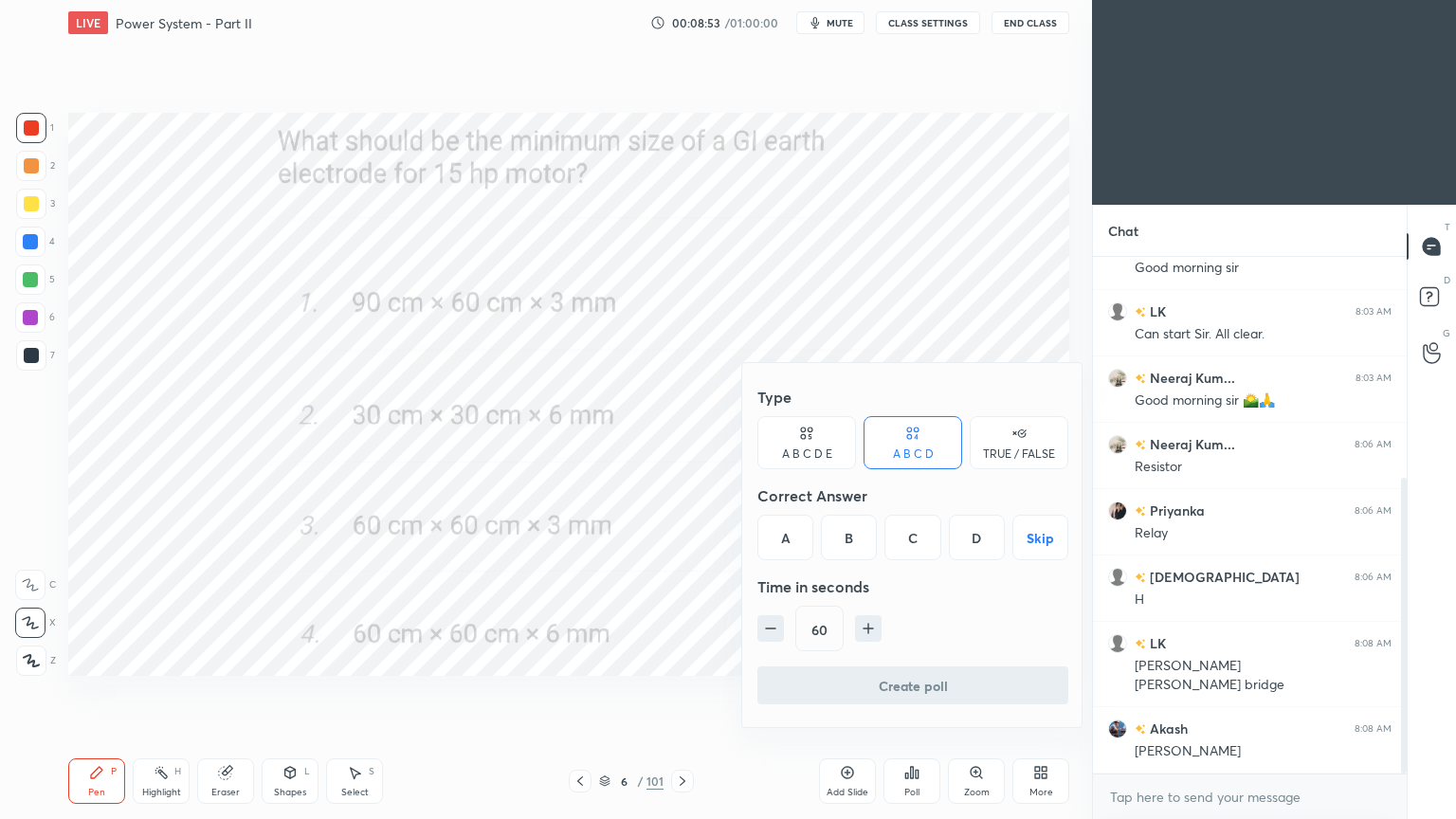 drag, startPoint x: 1002, startPoint y: 536, endPoint x: 994, endPoint y: 545, distance: 12.041595 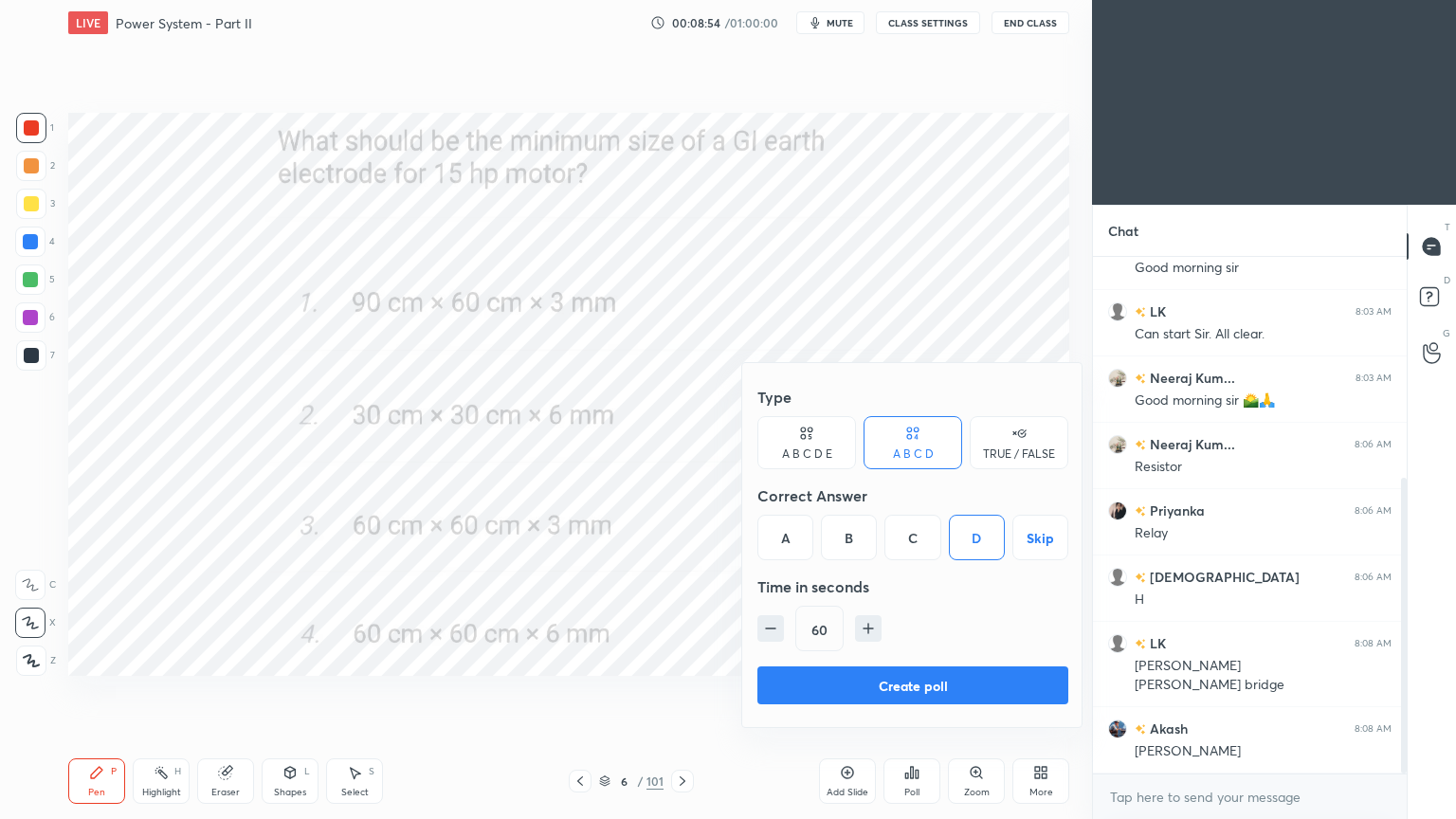click on "Type A B C D E A B C D TRUE / FALSE Correct Answer A B C D Skip Time in seconds 60" at bounding box center (913, 522) 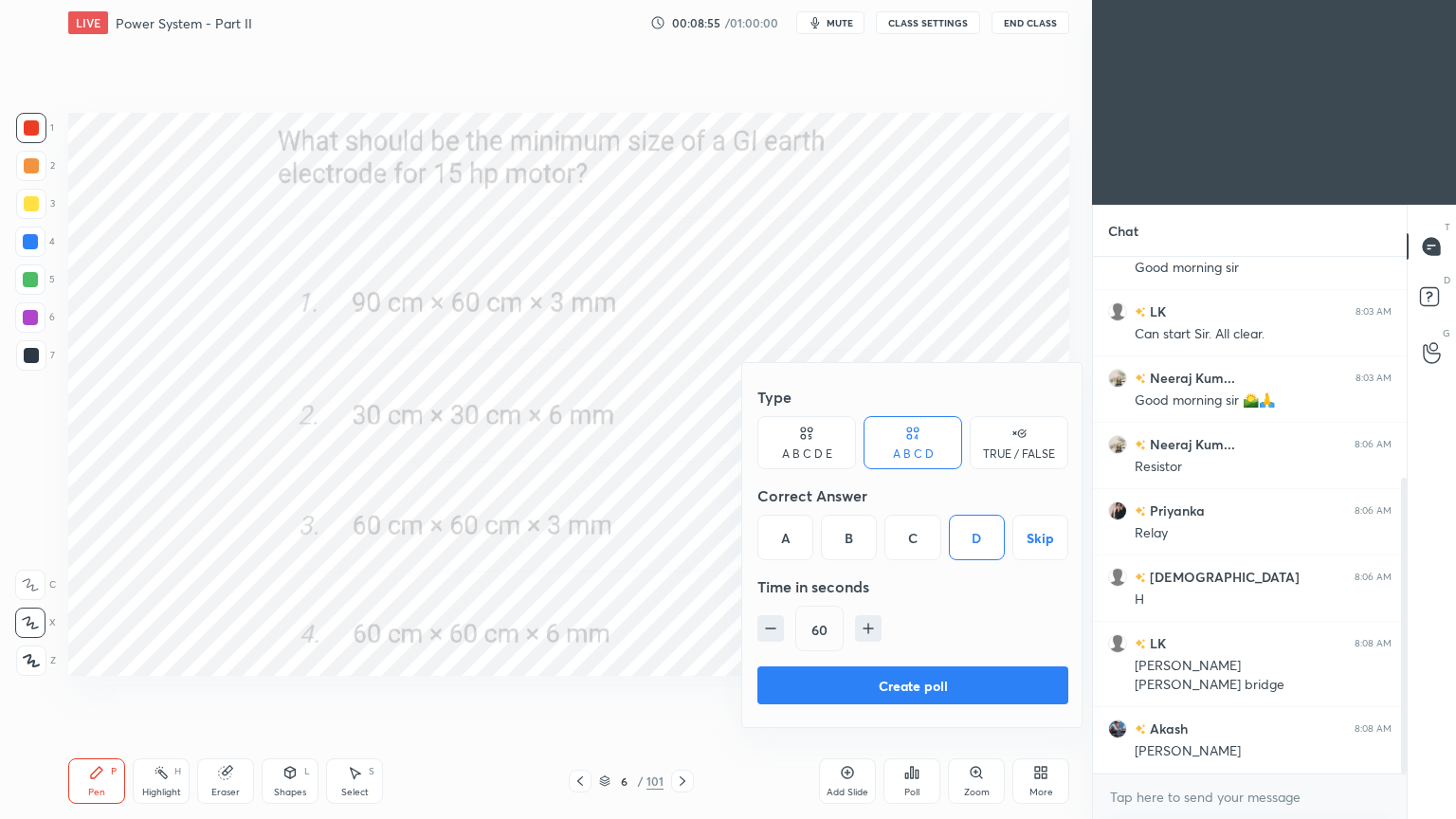 click on "Create poll" at bounding box center [913, 685] 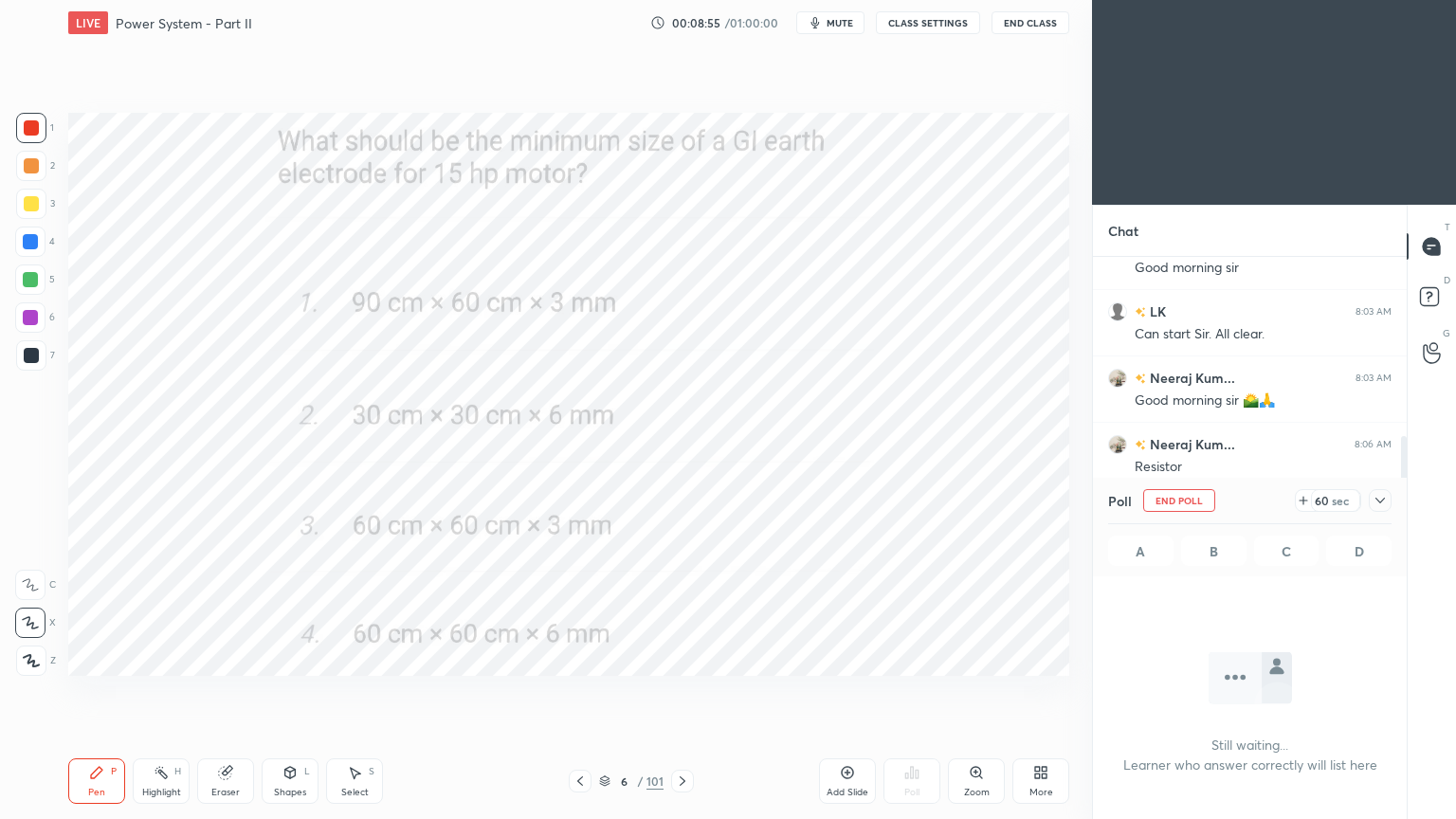 scroll, scrollTop: 428, scrollLeft: 308, axis: both 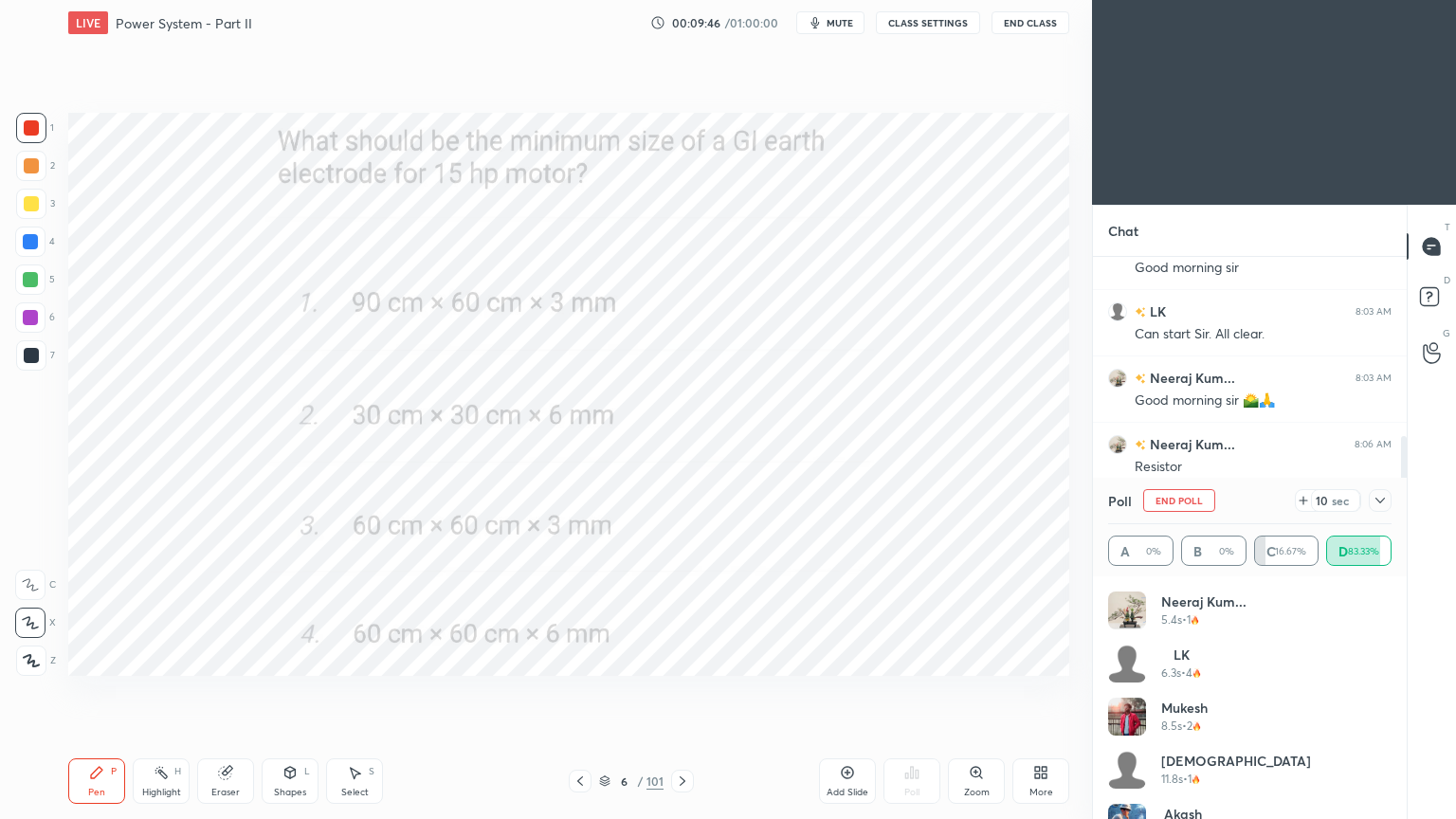 click on "End Poll" at bounding box center (1179, 500) 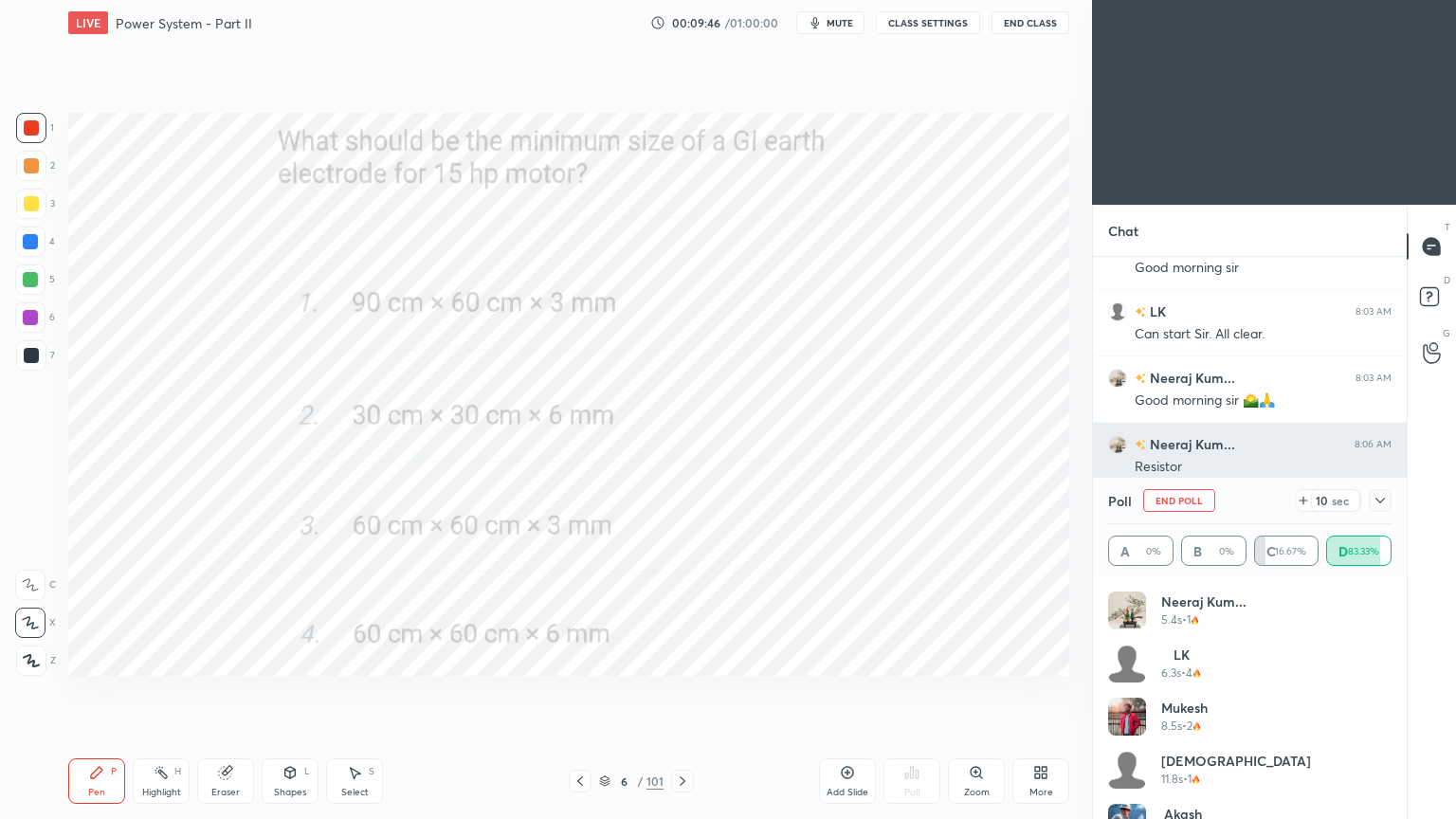 scroll, scrollTop: 0, scrollLeft: 6, axis: horizontal 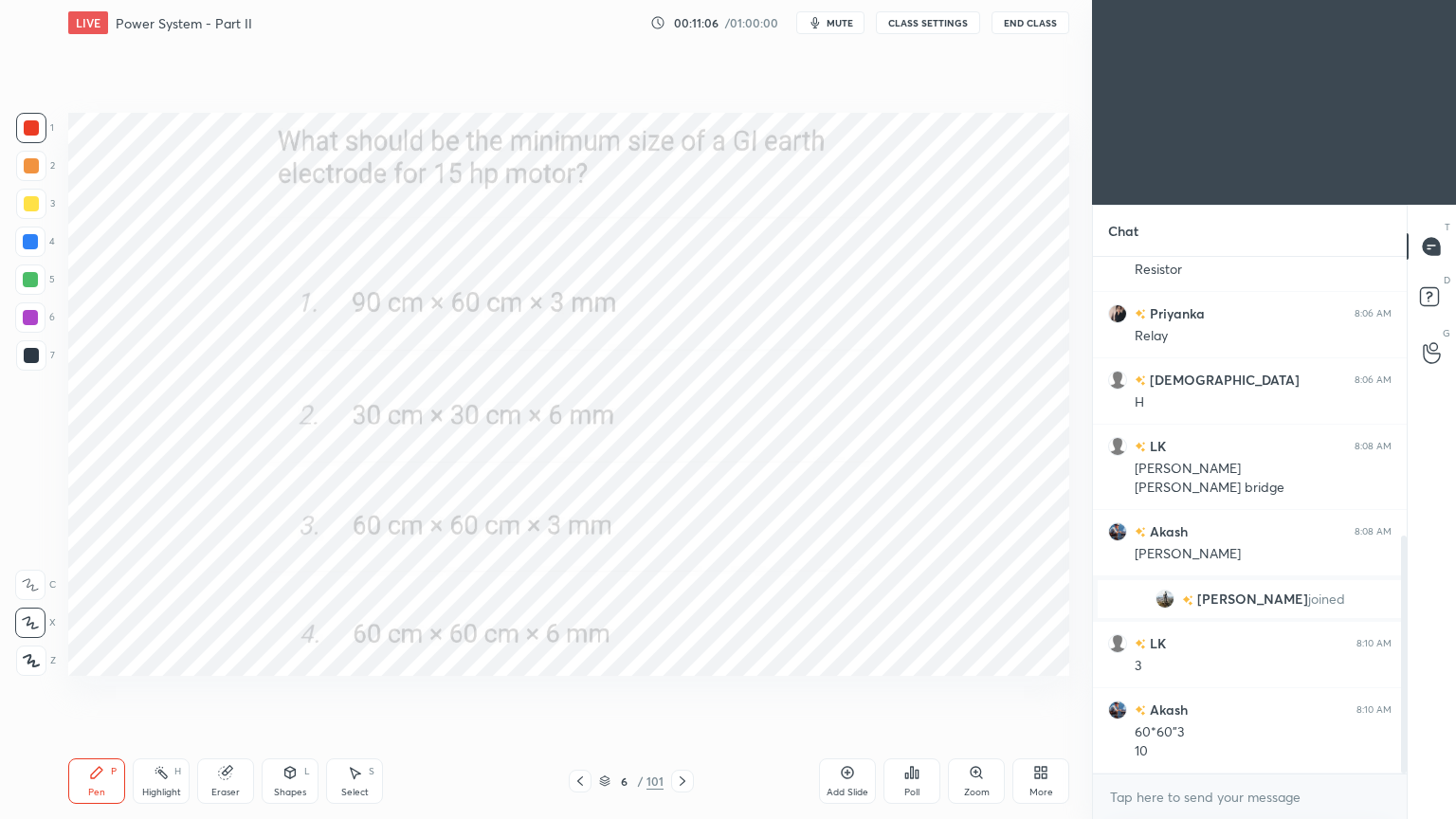 click 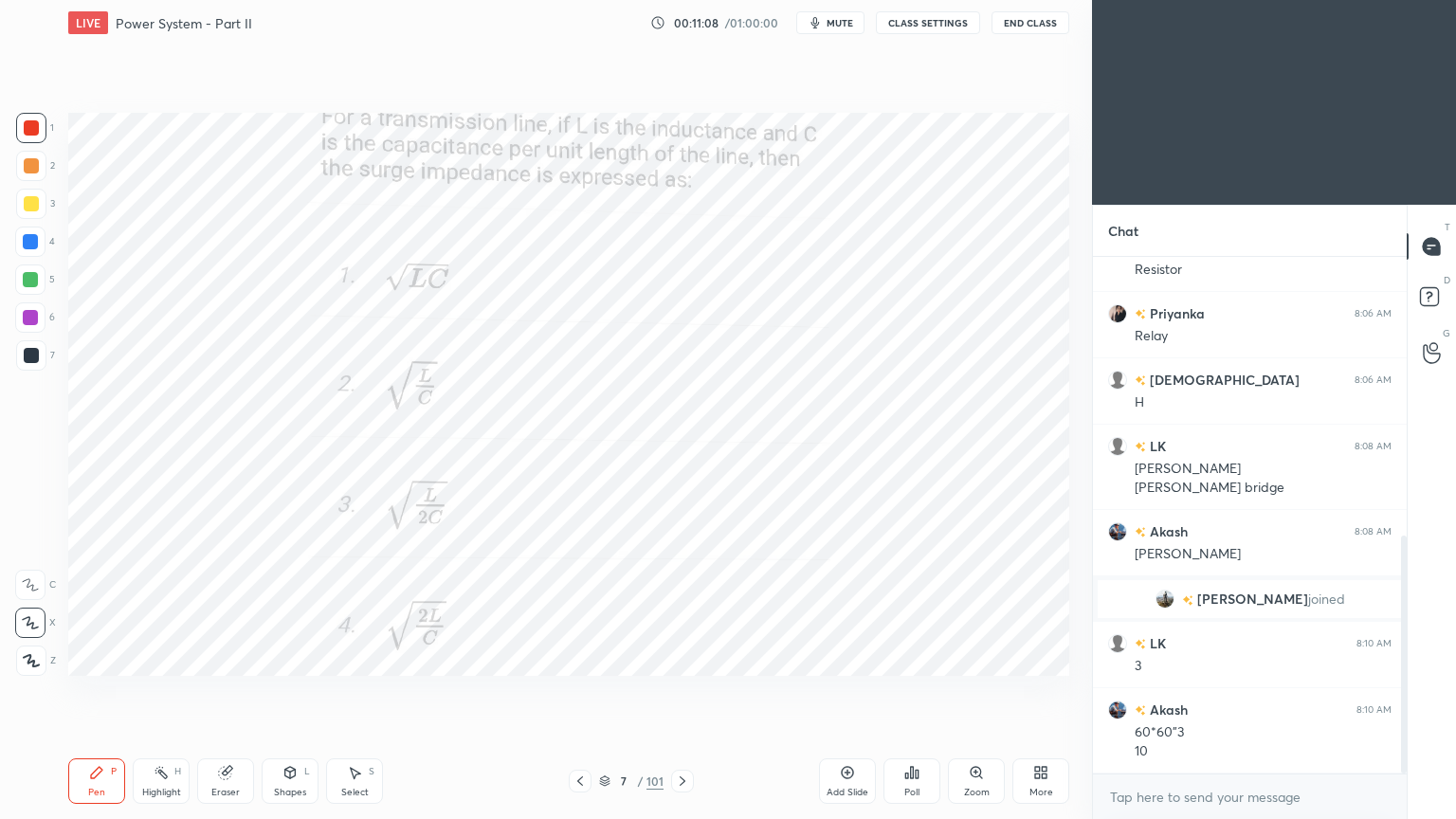 click on "Poll" at bounding box center [912, 792] 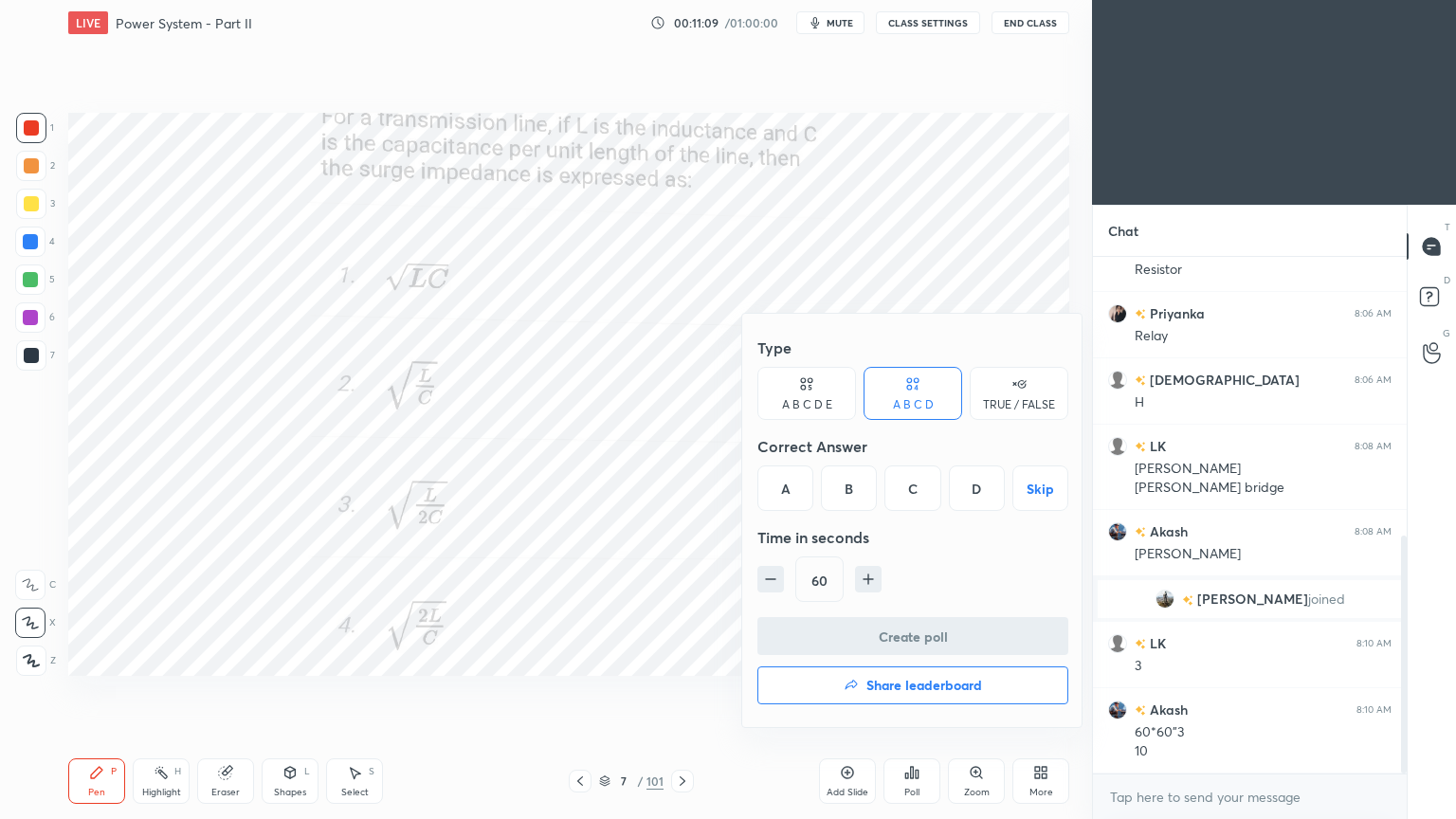 click on "B" at bounding box center (848, 488) 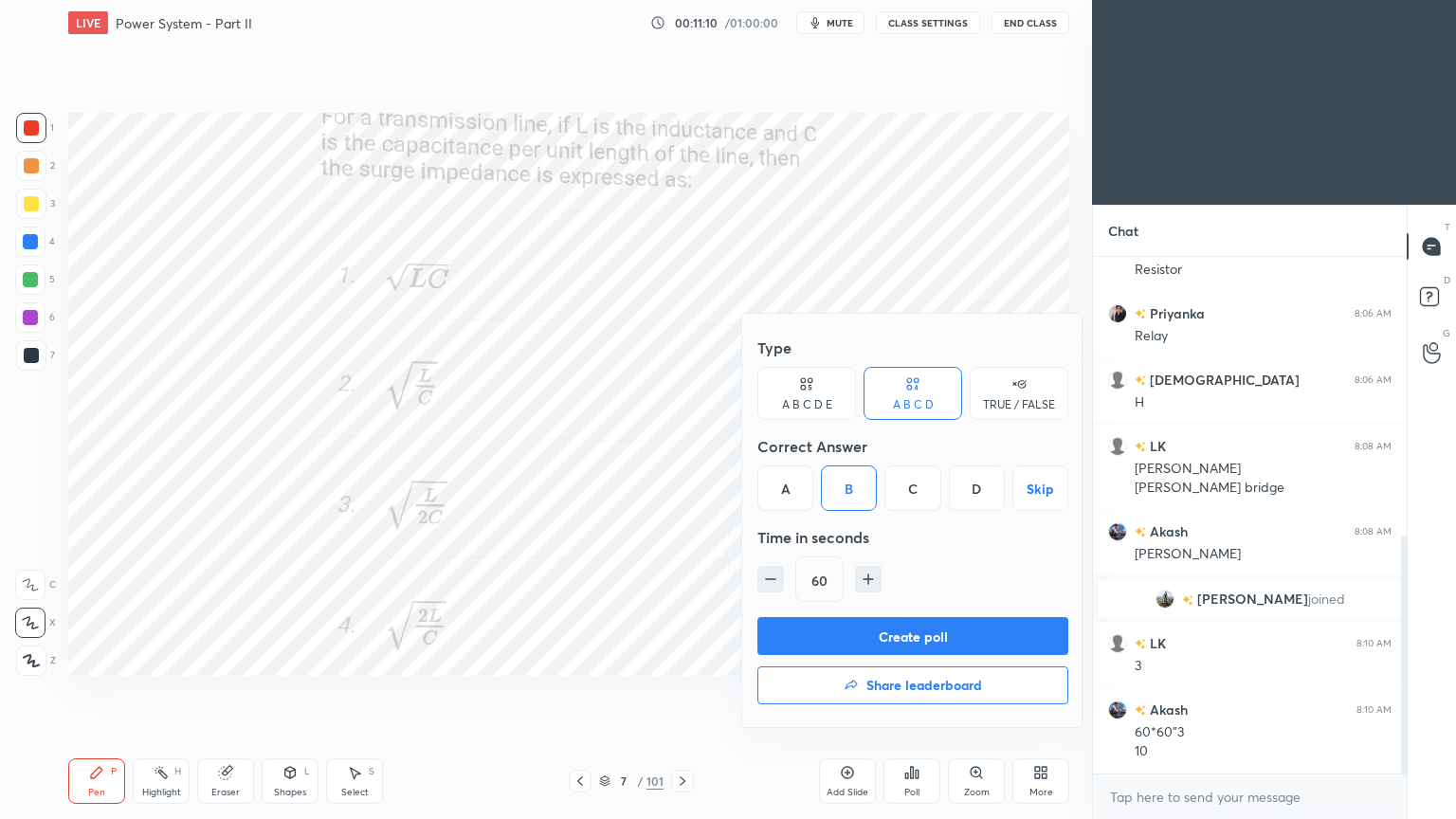 click on "Create poll" at bounding box center (913, 636) 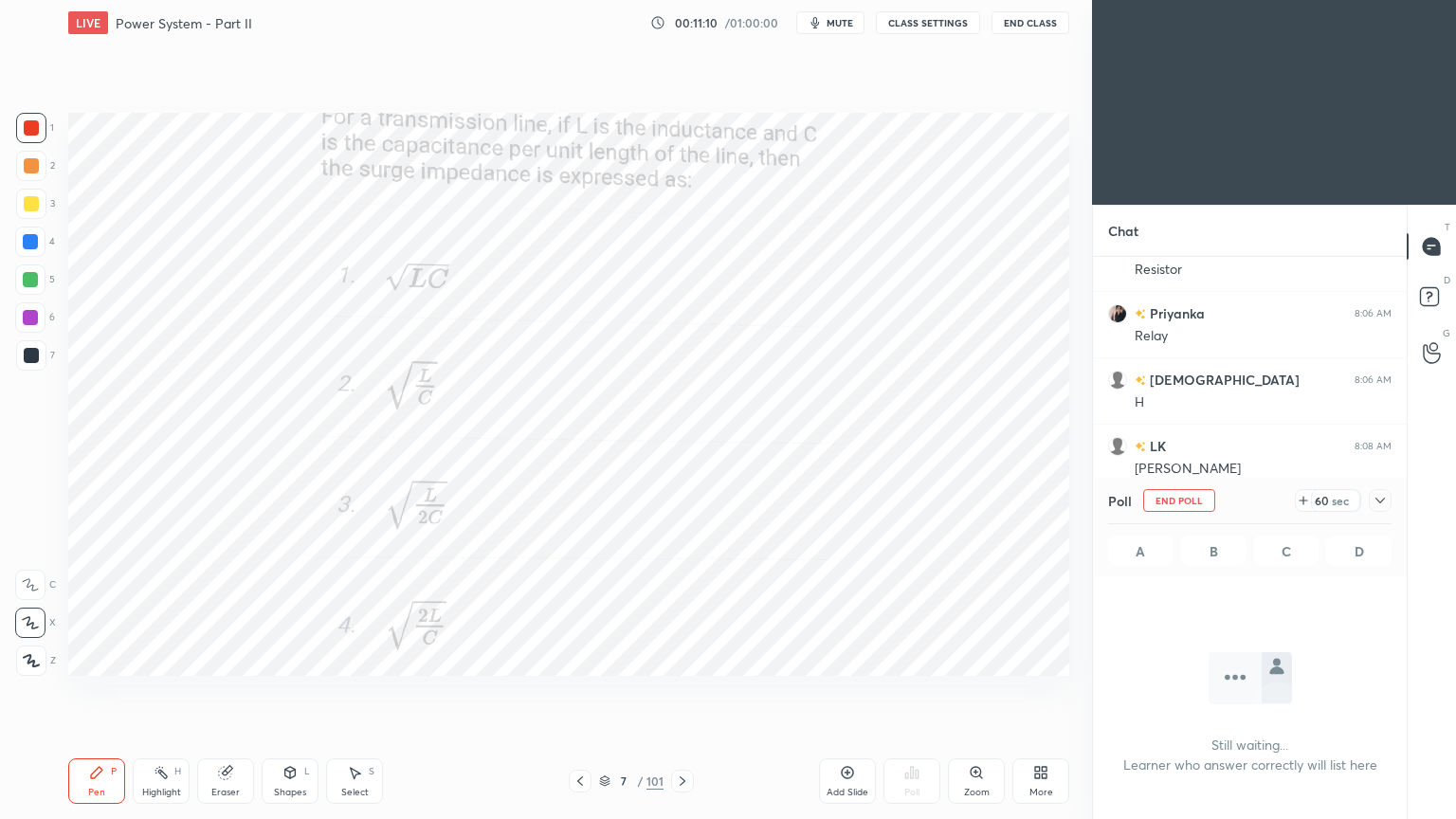 scroll, scrollTop: 444, scrollLeft: 308, axis: both 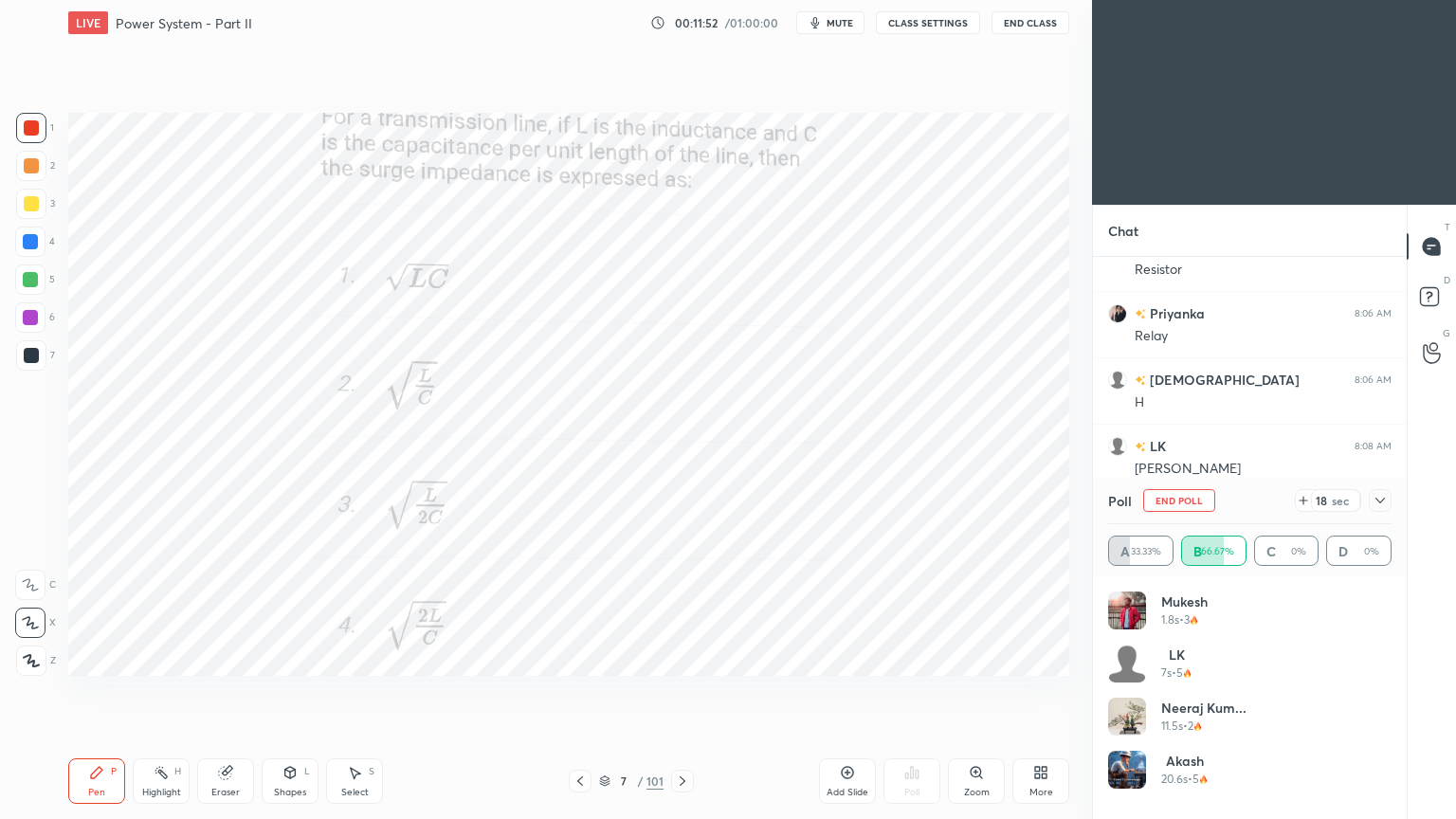 click on "End Poll" at bounding box center [1179, 500] 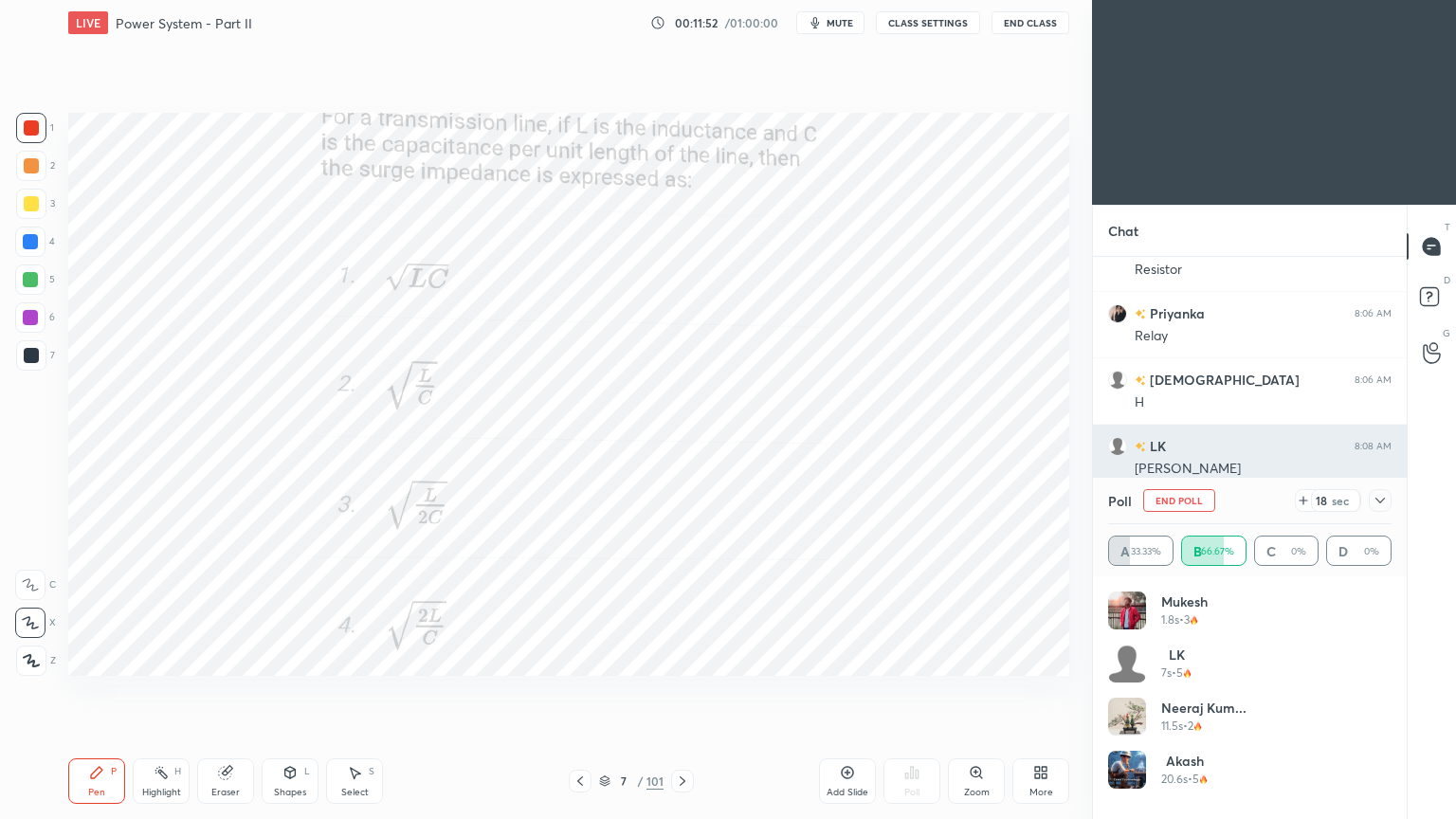 scroll, scrollTop: 84, scrollLeft: 278, axis: both 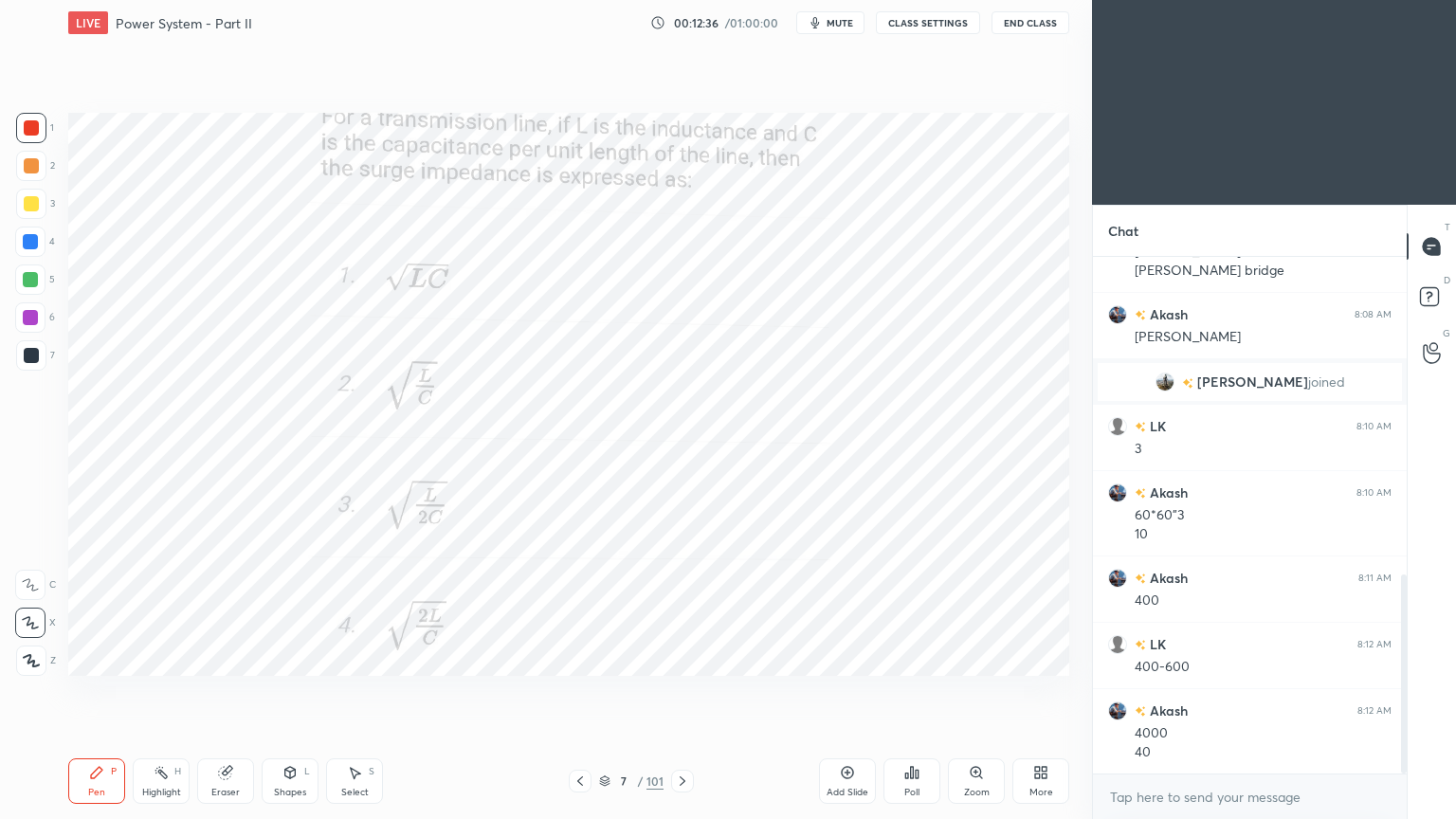 click on "Setting up your live class Poll for   secs No correct answer Start poll" at bounding box center (569, 394) 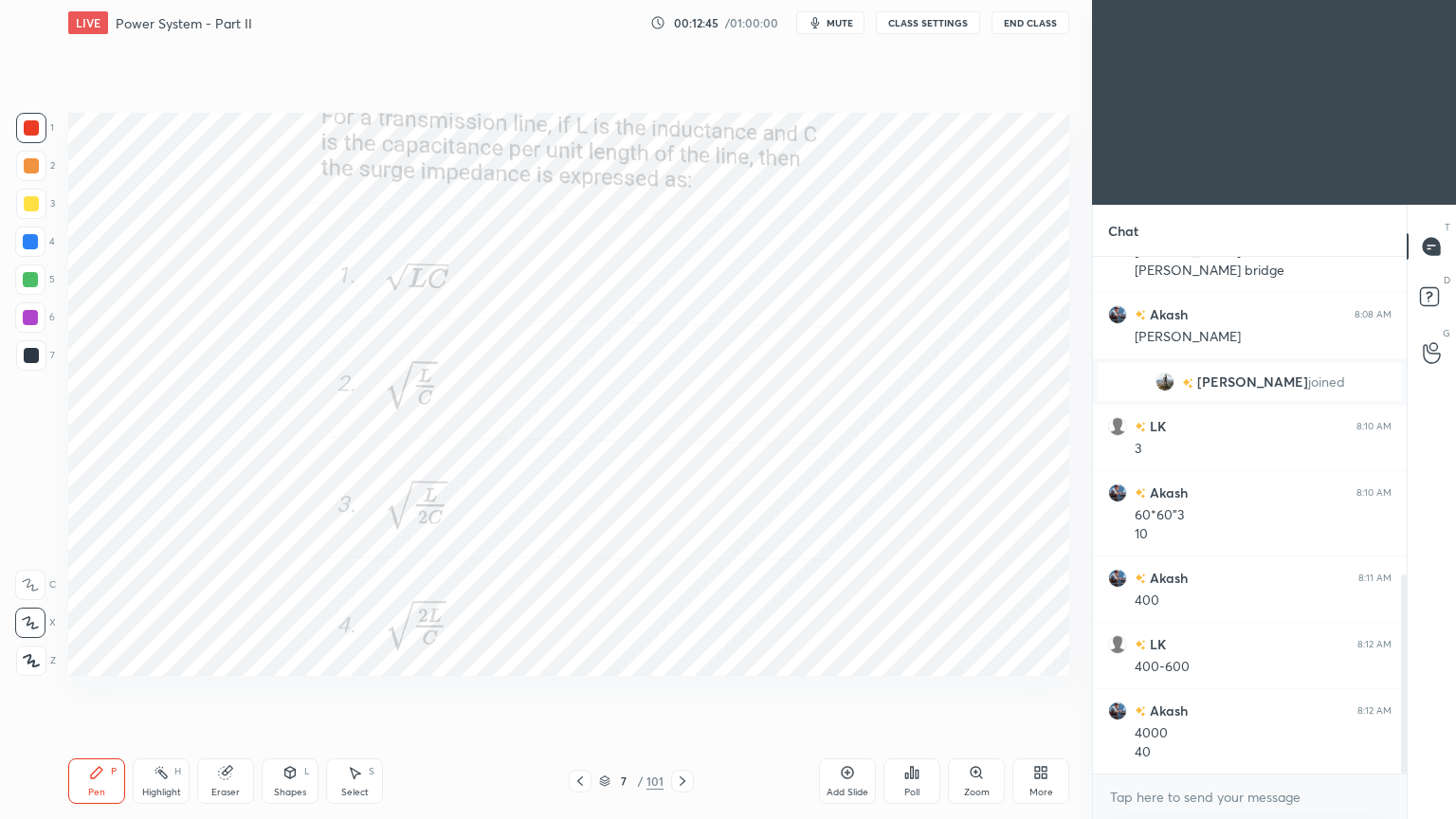 click at bounding box center [682, 781] 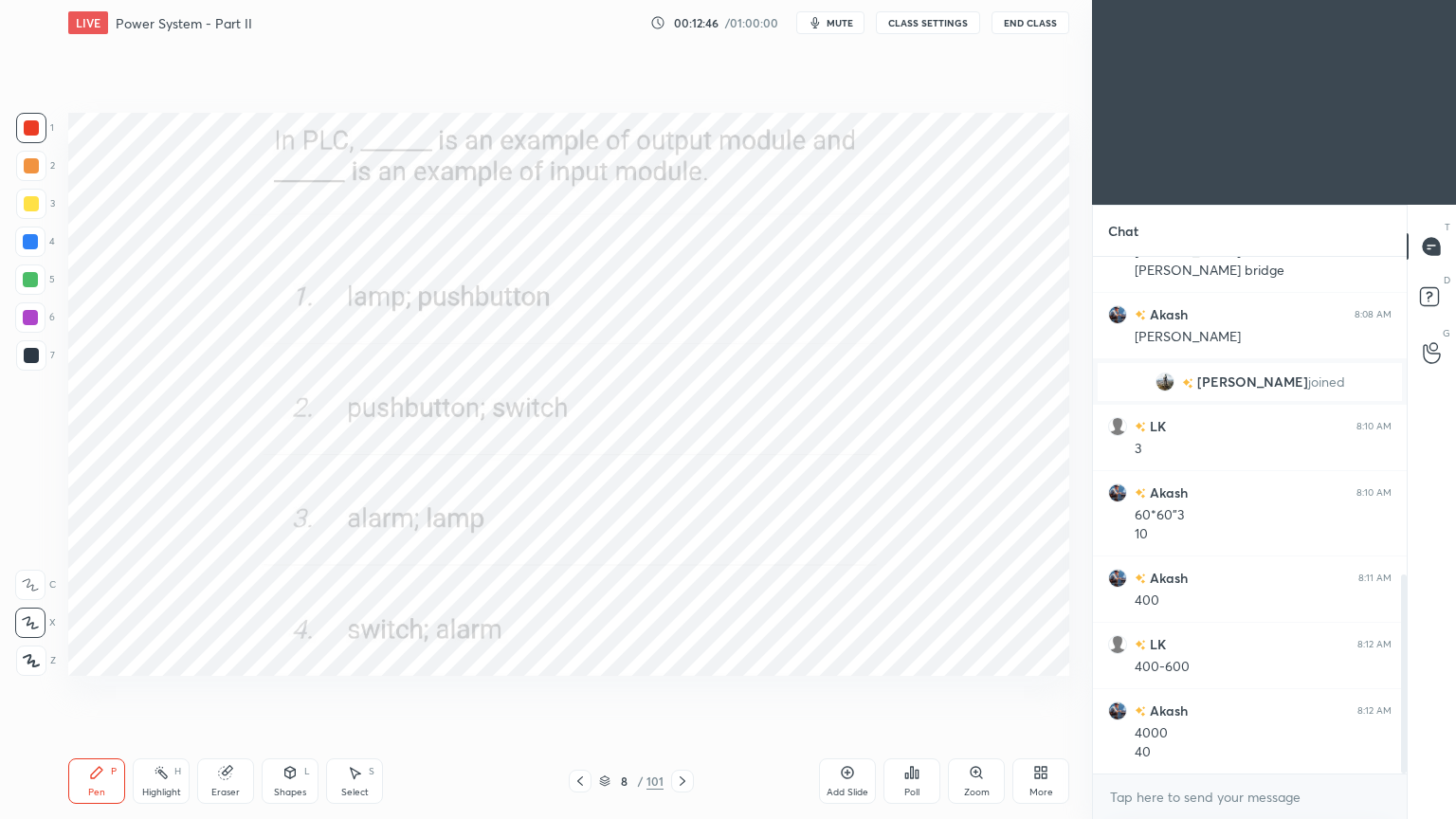 click 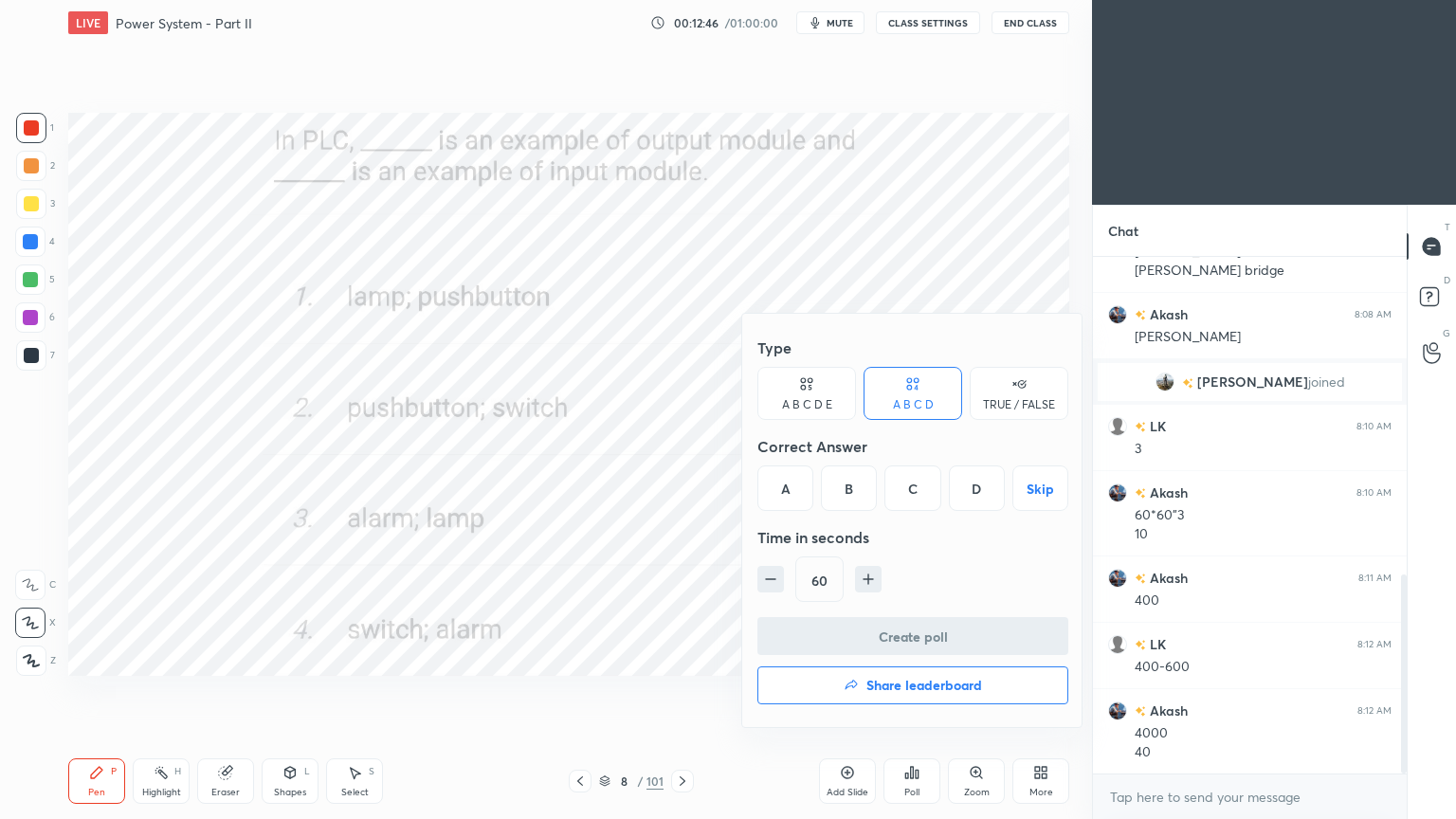 click on "A" at bounding box center [785, 488] 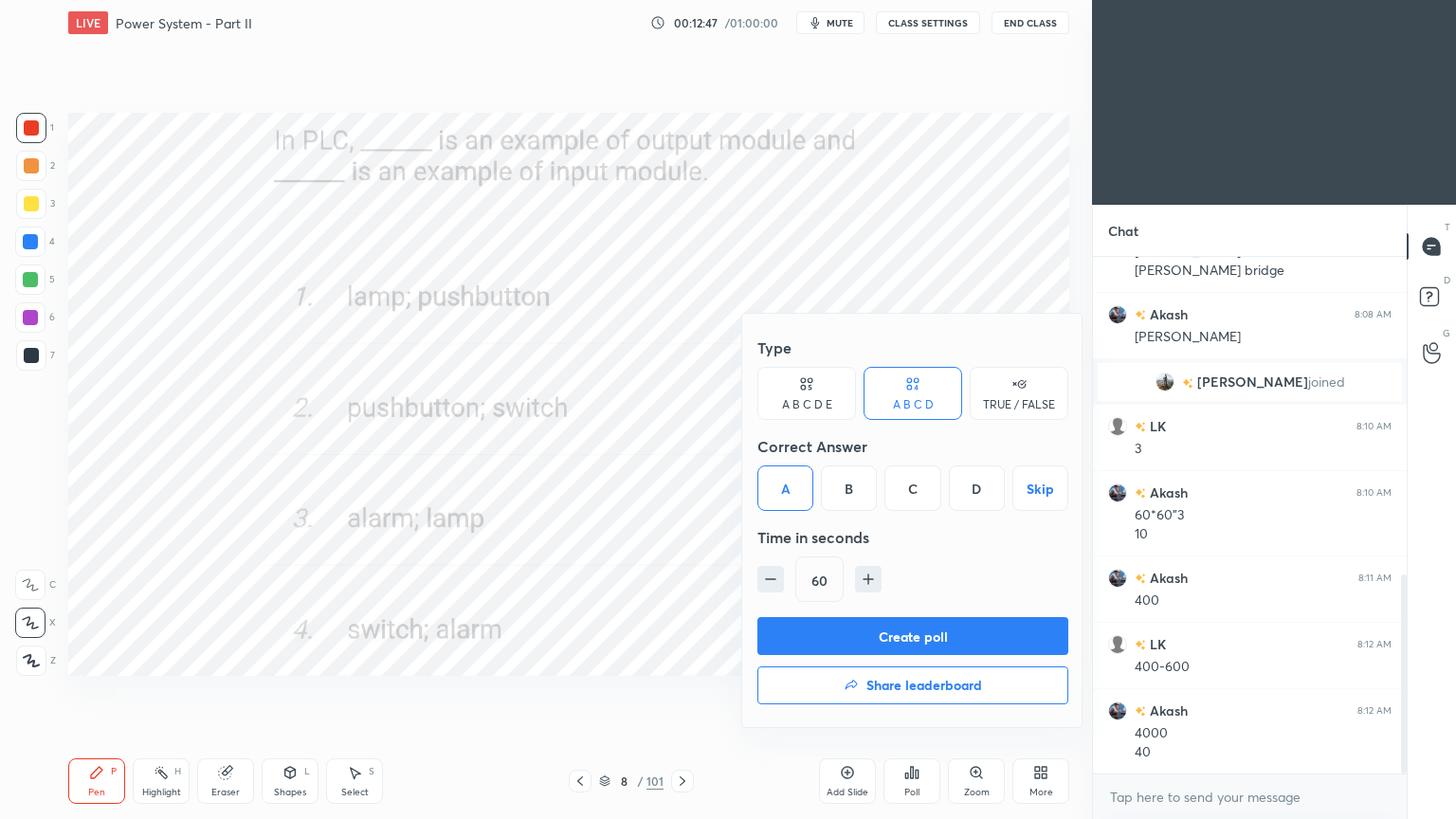 click on "Create poll" at bounding box center [913, 636] 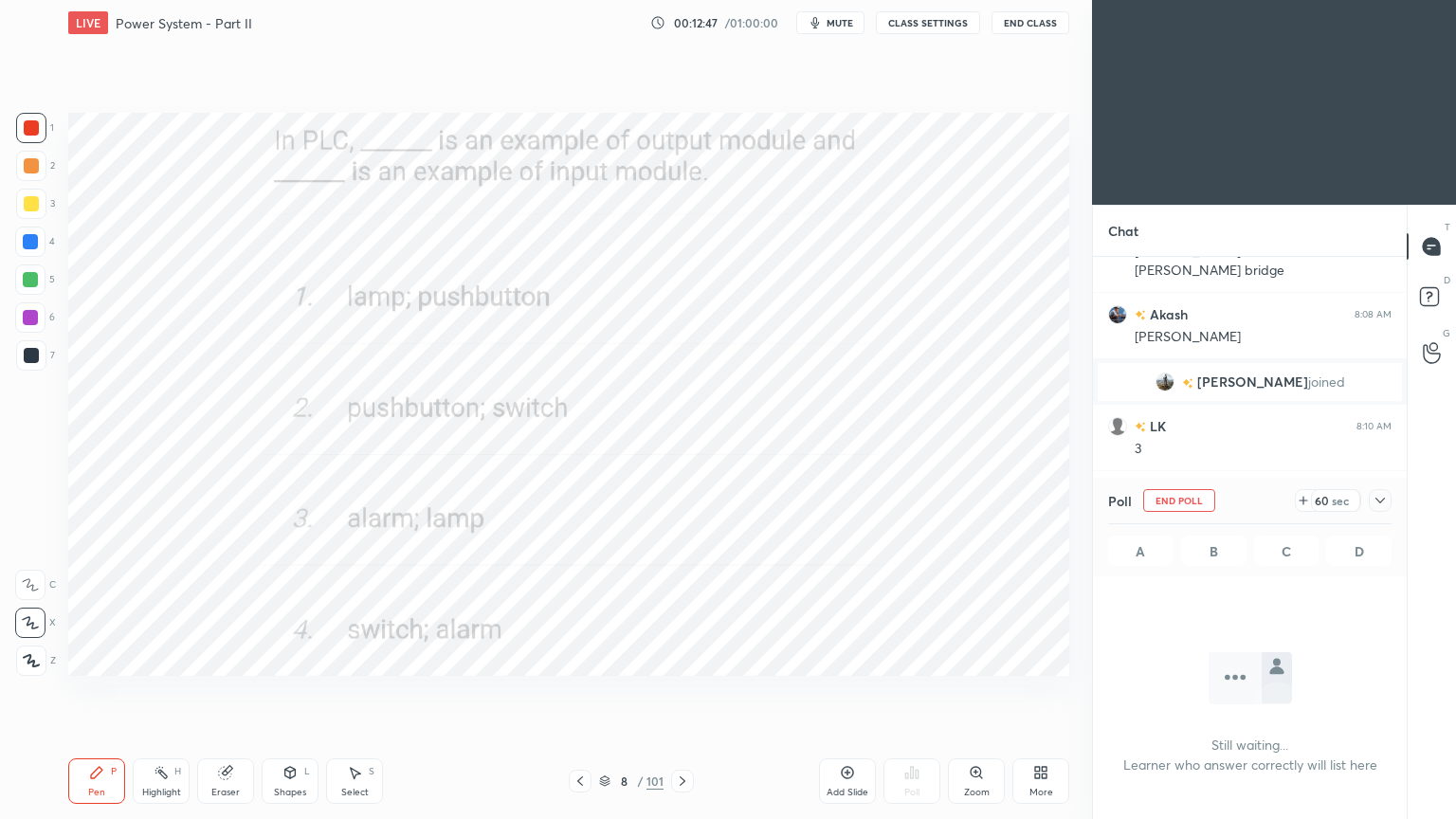 scroll, scrollTop: 414, scrollLeft: 308, axis: both 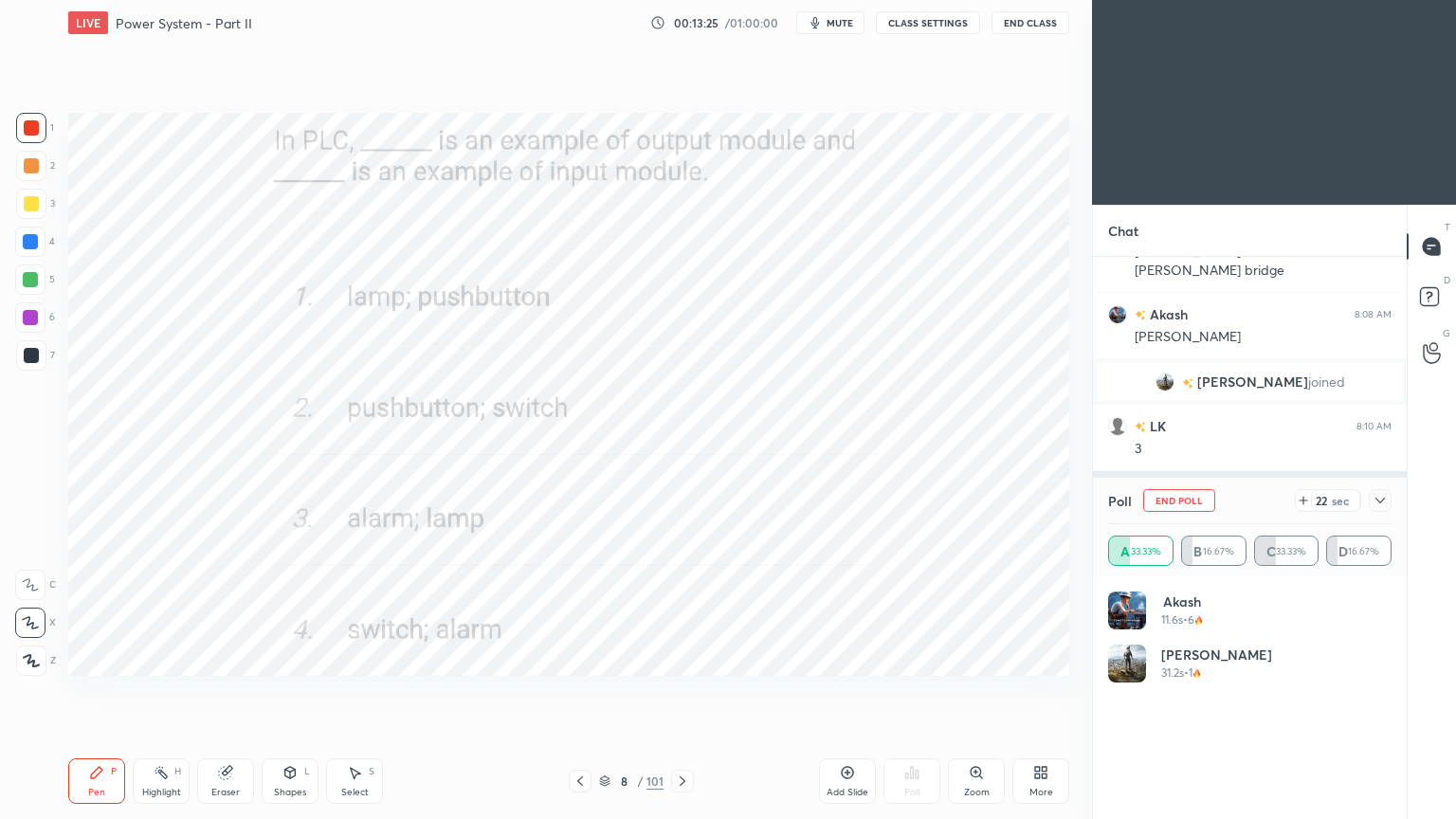 click on "End Poll" at bounding box center [1179, 500] 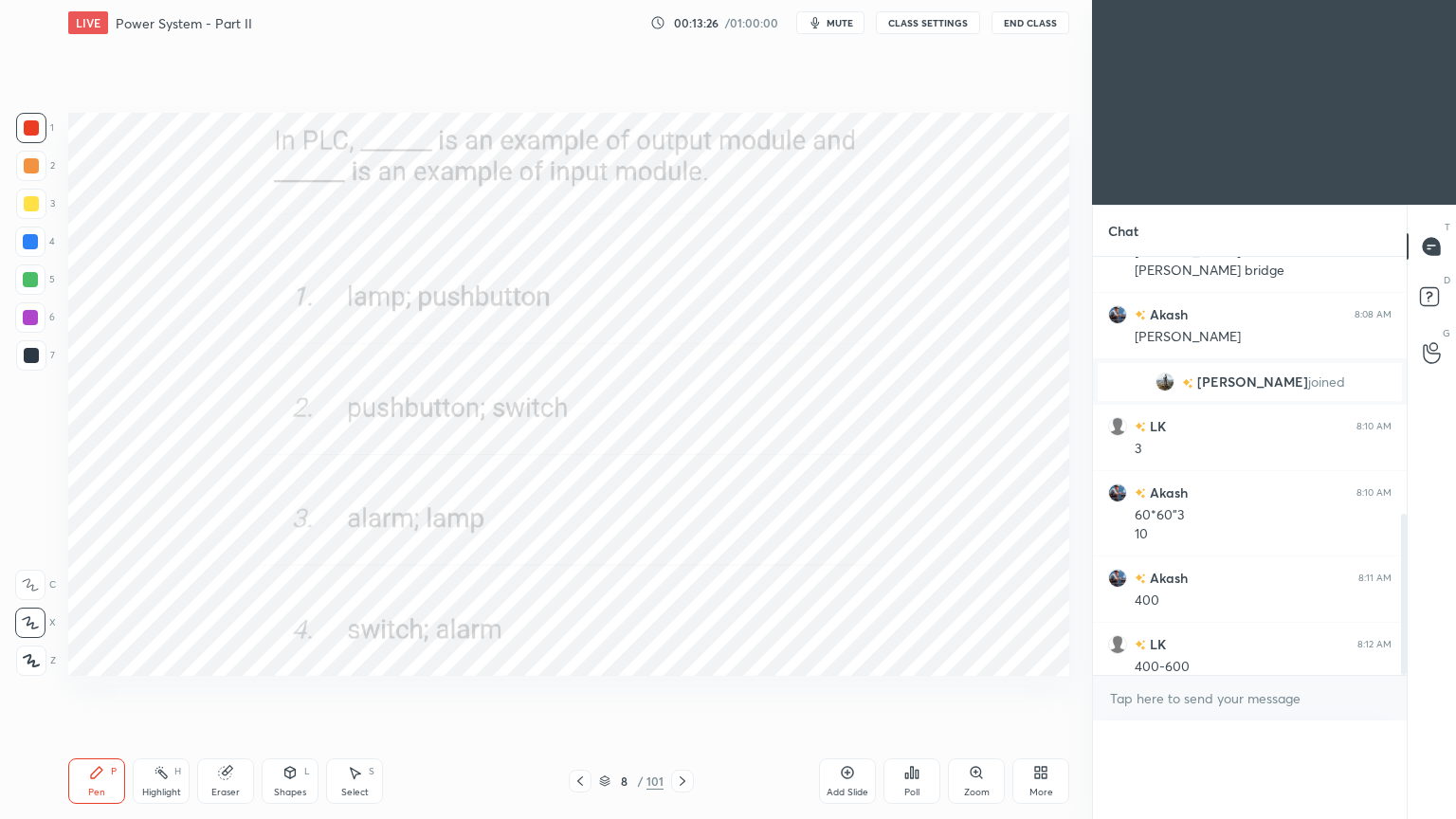 scroll, scrollTop: 0, scrollLeft: 6, axis: horizontal 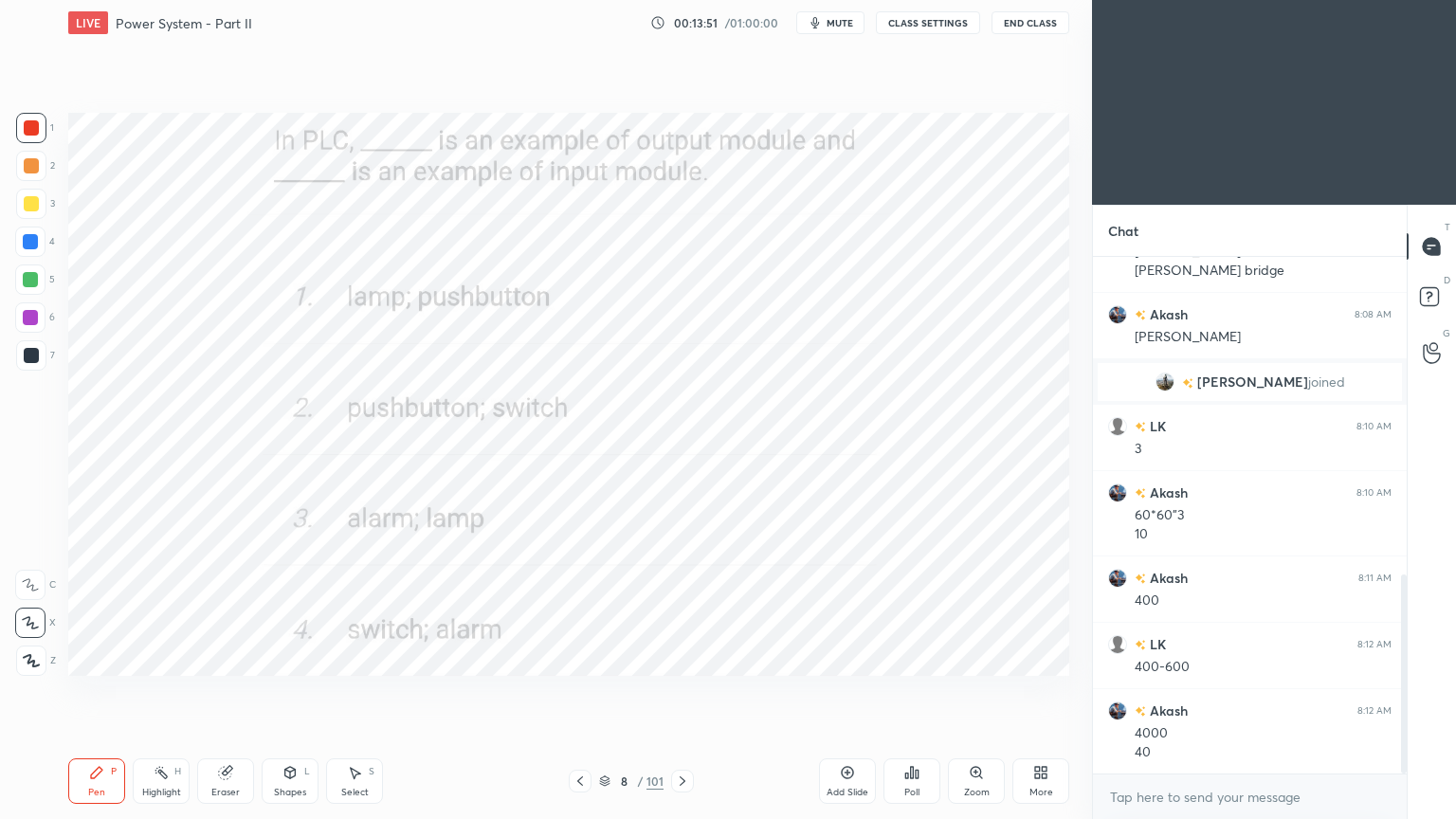 click 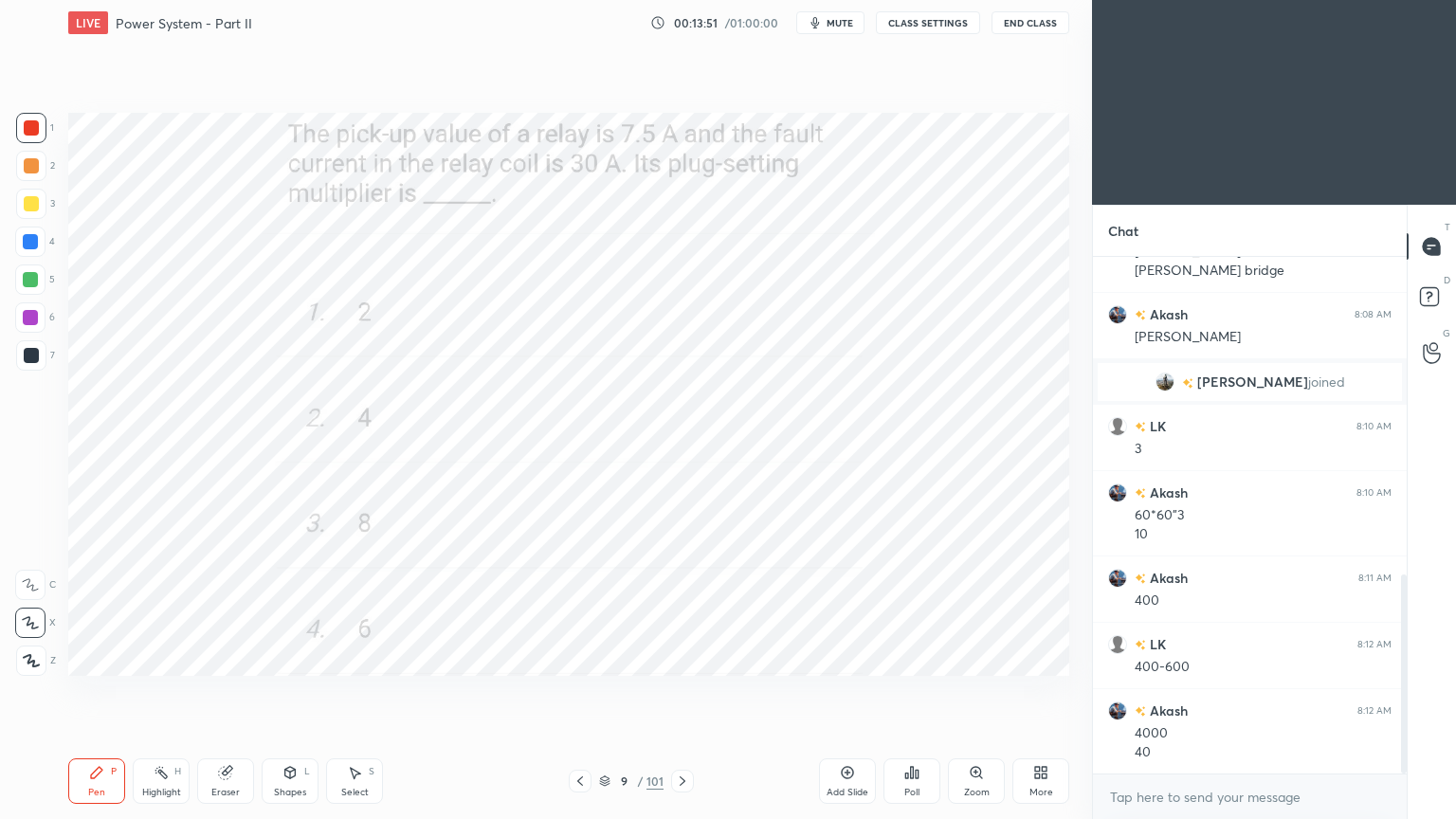 click on "Poll" at bounding box center (912, 781) 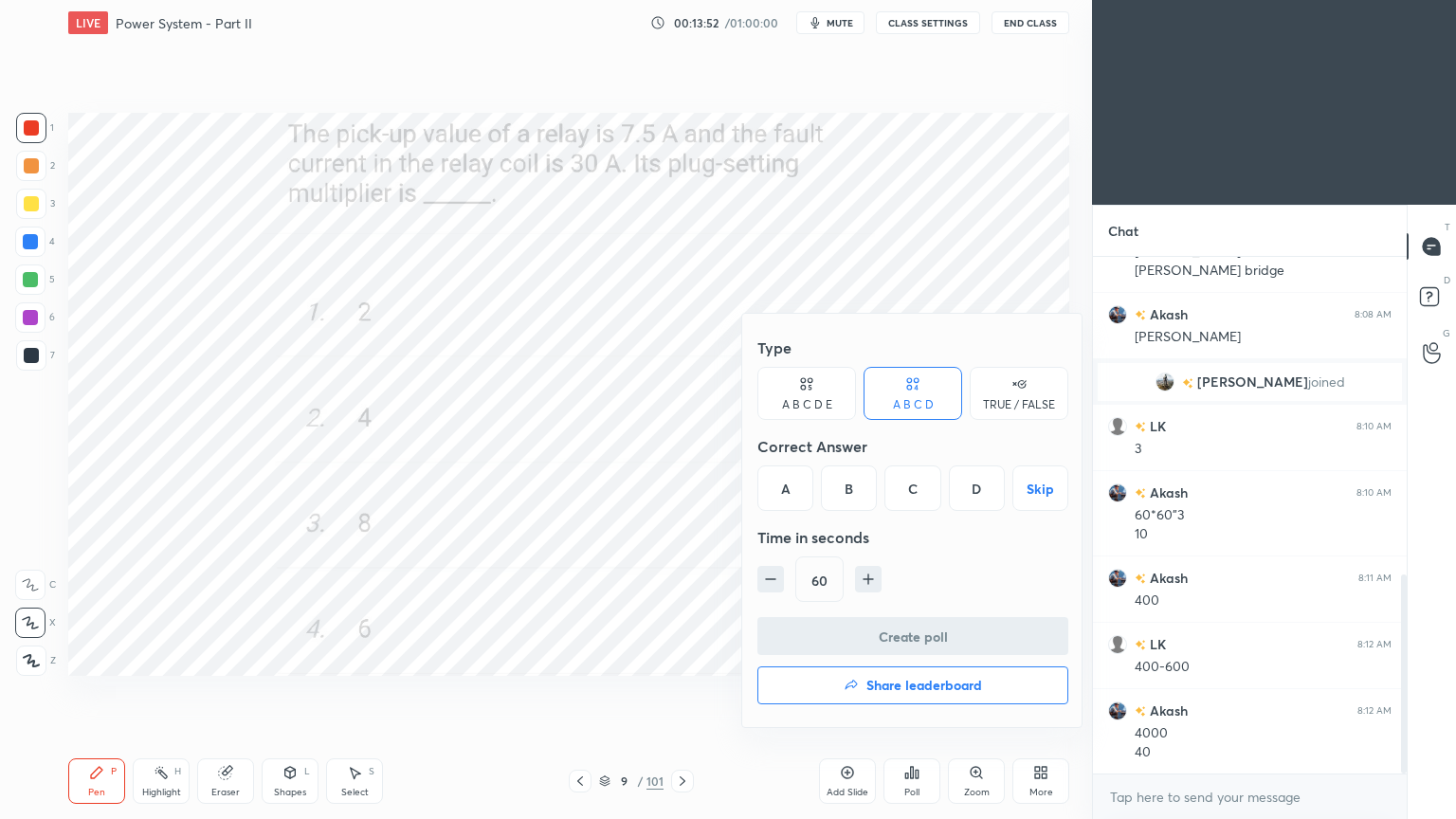 click on "B" at bounding box center [848, 488] 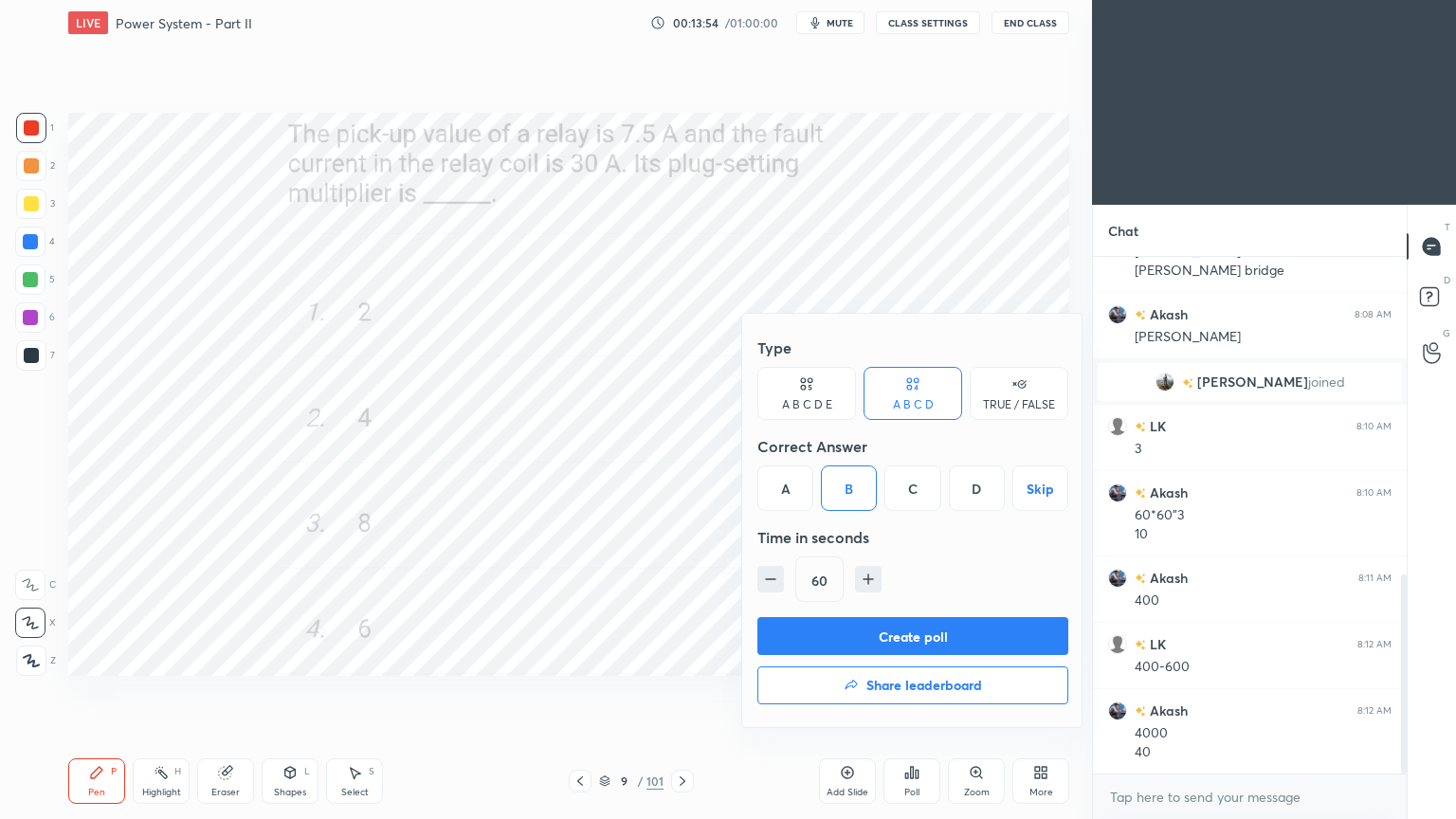 click on "Create poll" at bounding box center [913, 636] 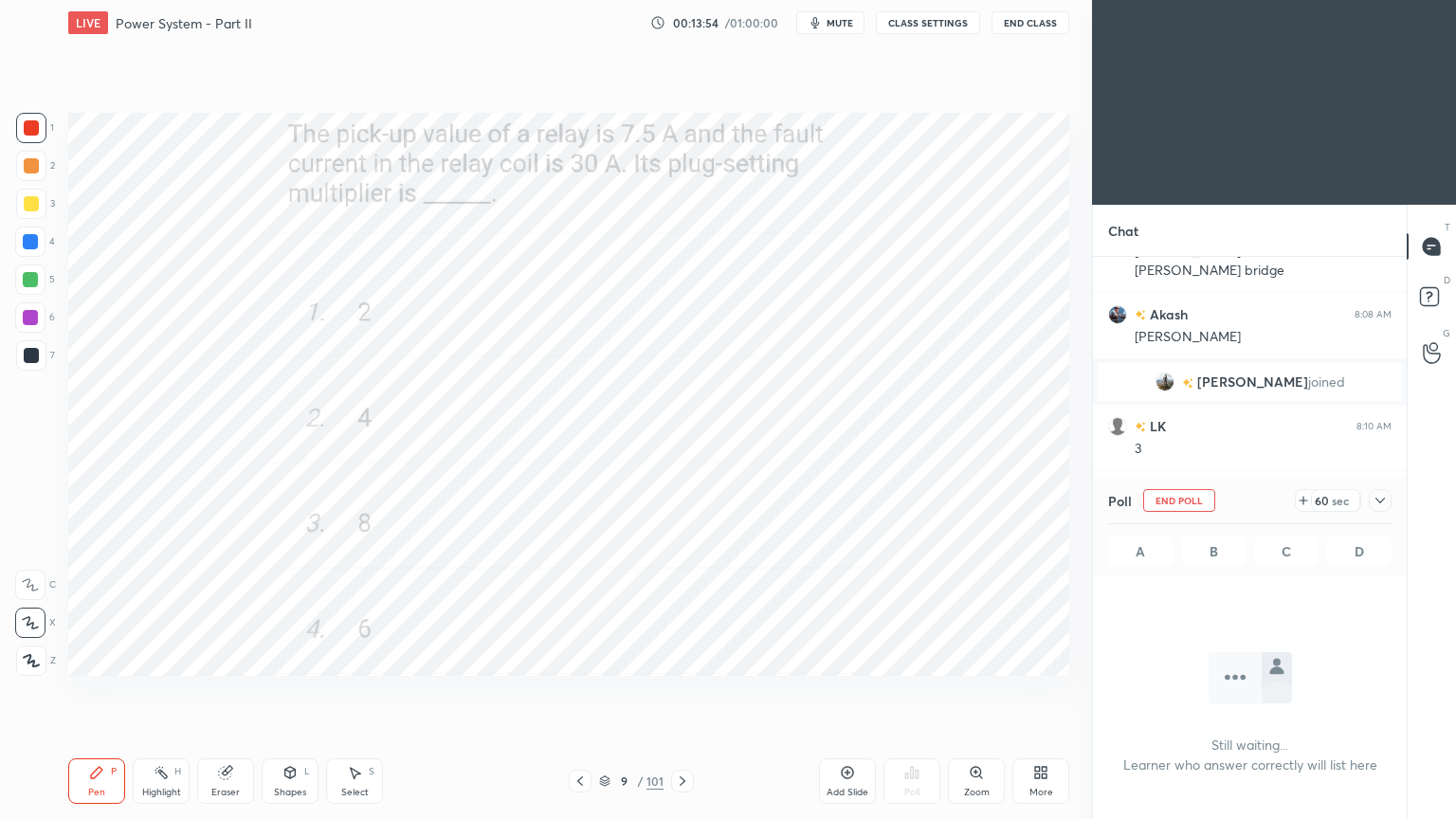 scroll, scrollTop: 462, scrollLeft: 308, axis: both 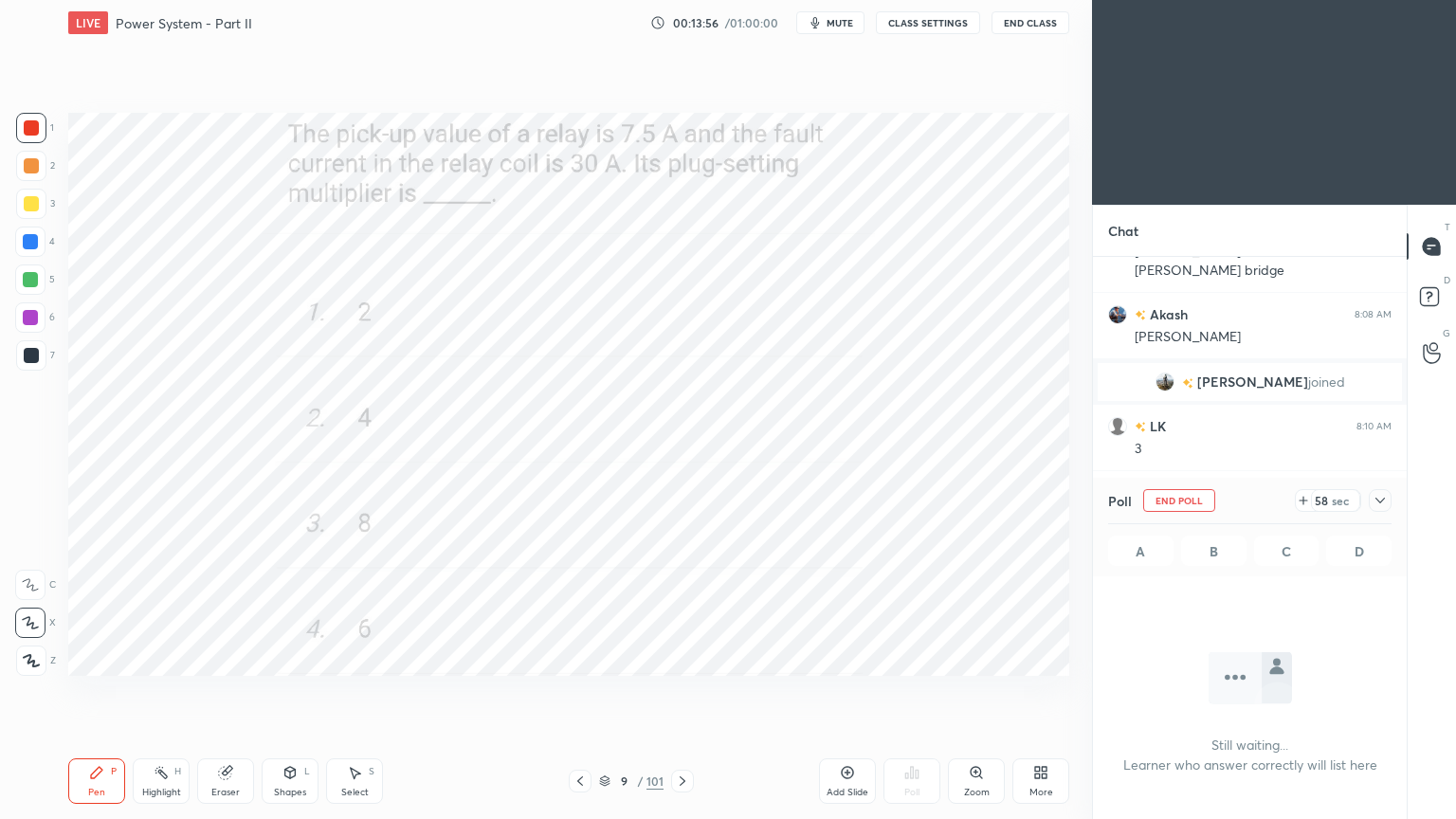 click at bounding box center (31, 128) 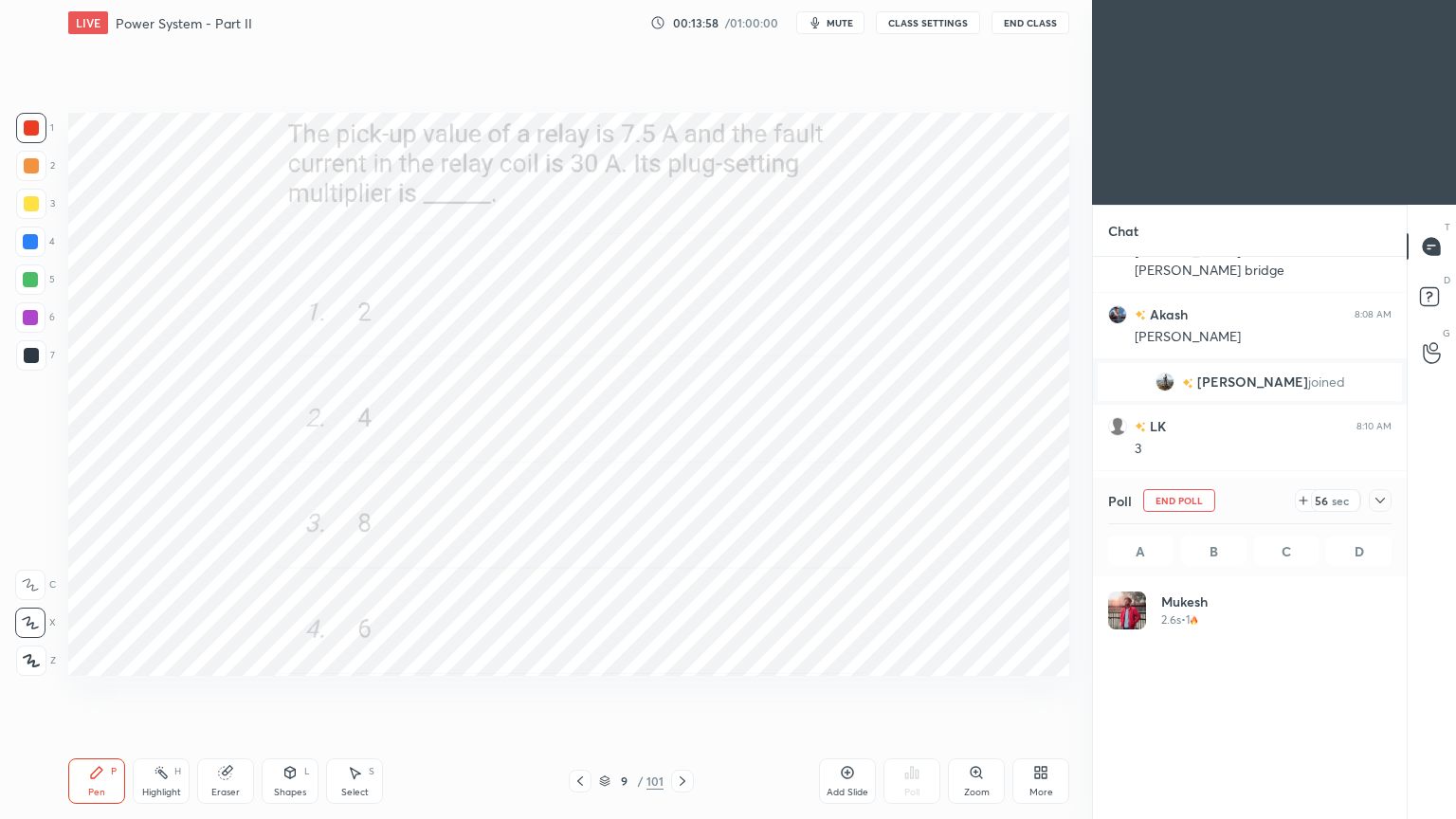 scroll, scrollTop: 6, scrollLeft: 6, axis: both 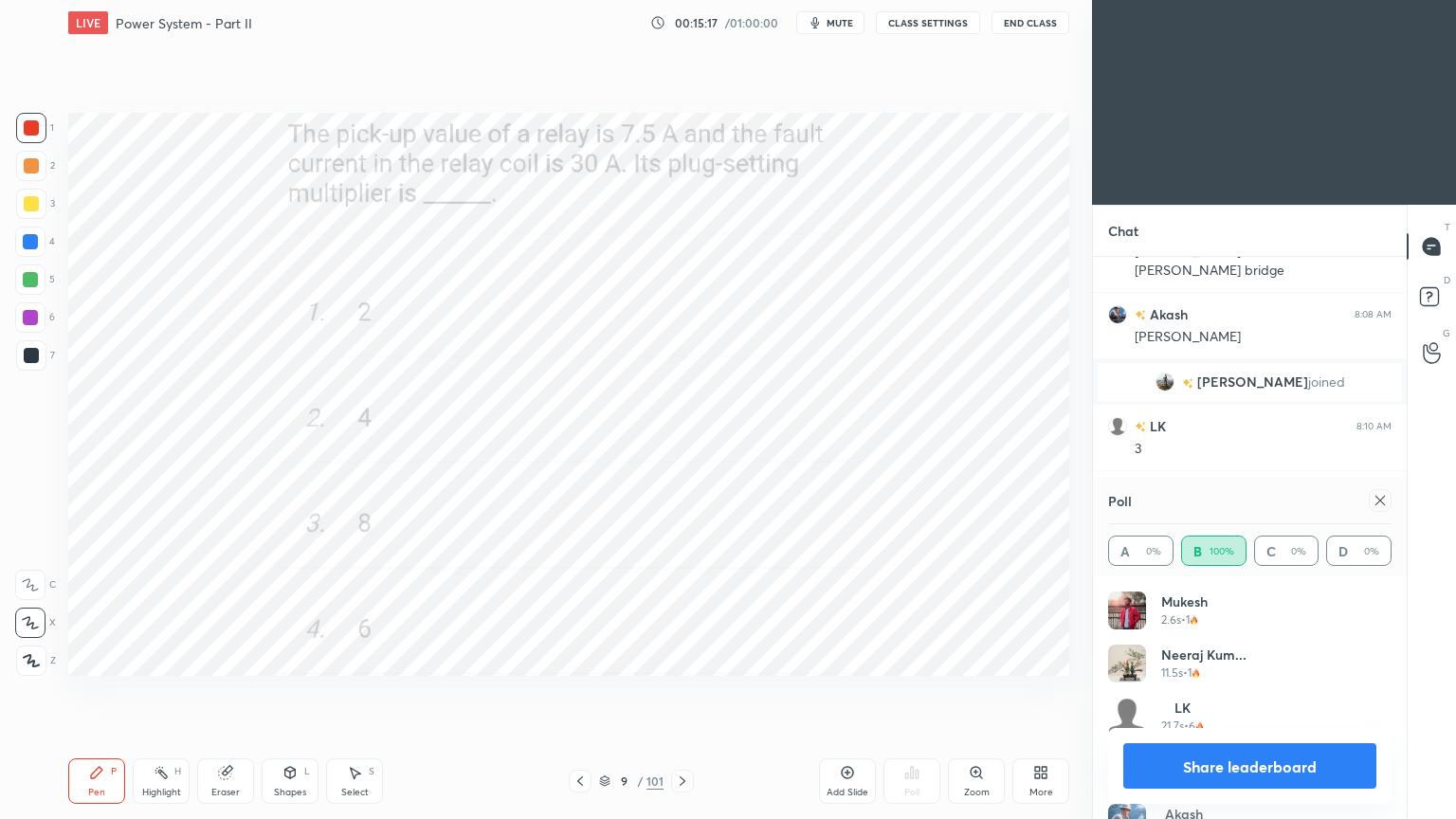 click 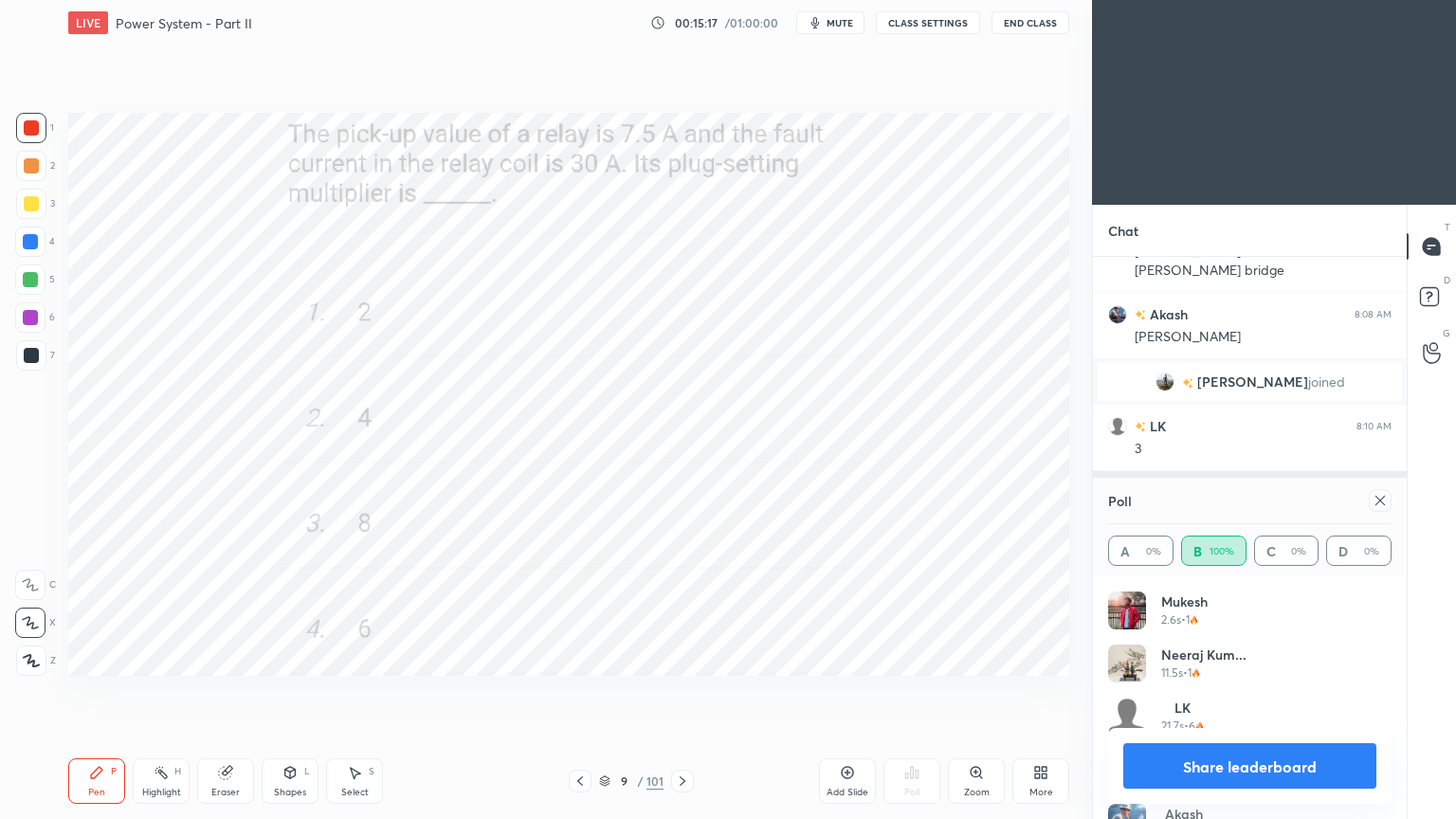 scroll, scrollTop: 84, scrollLeft: 278, axis: both 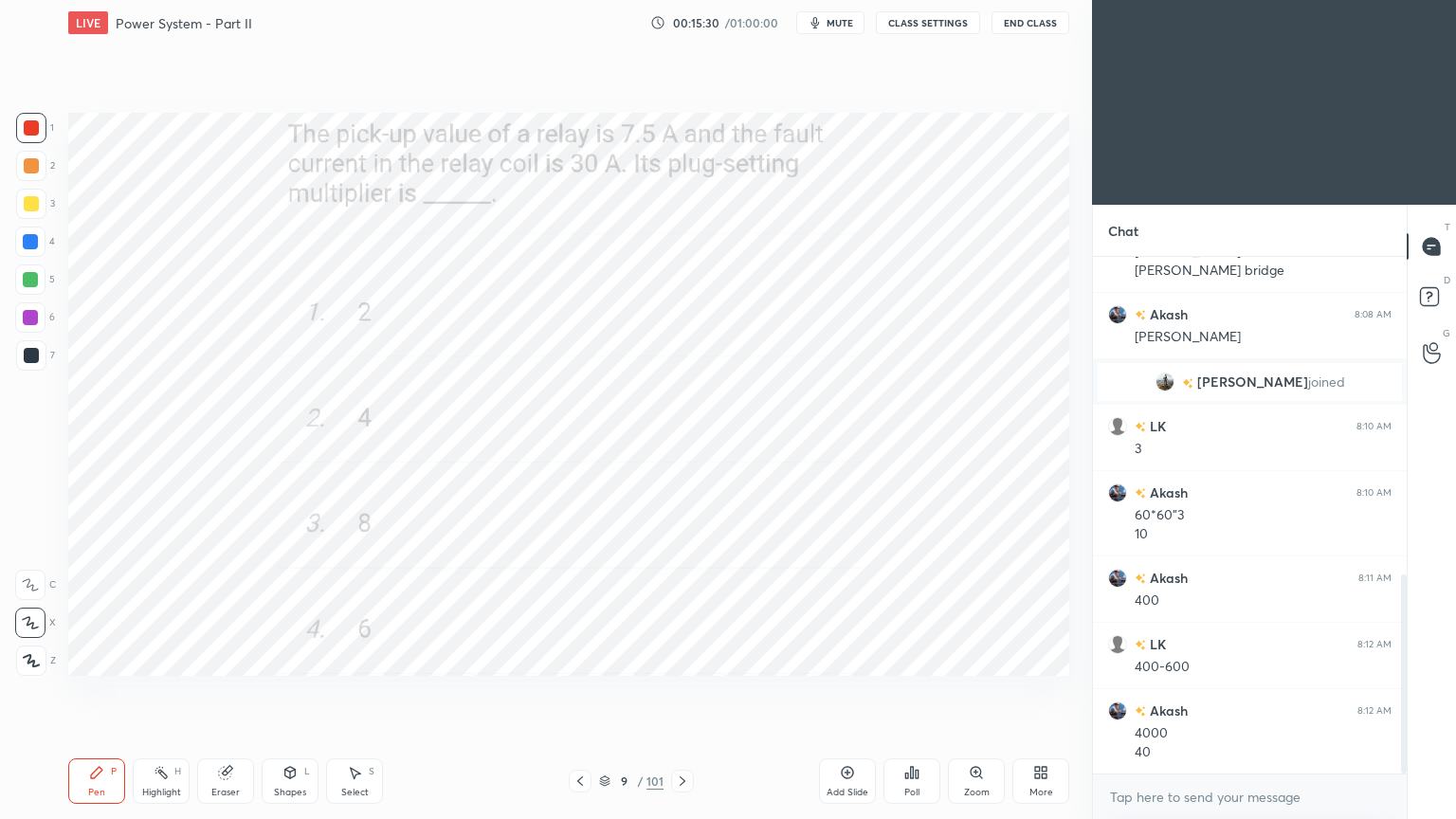click 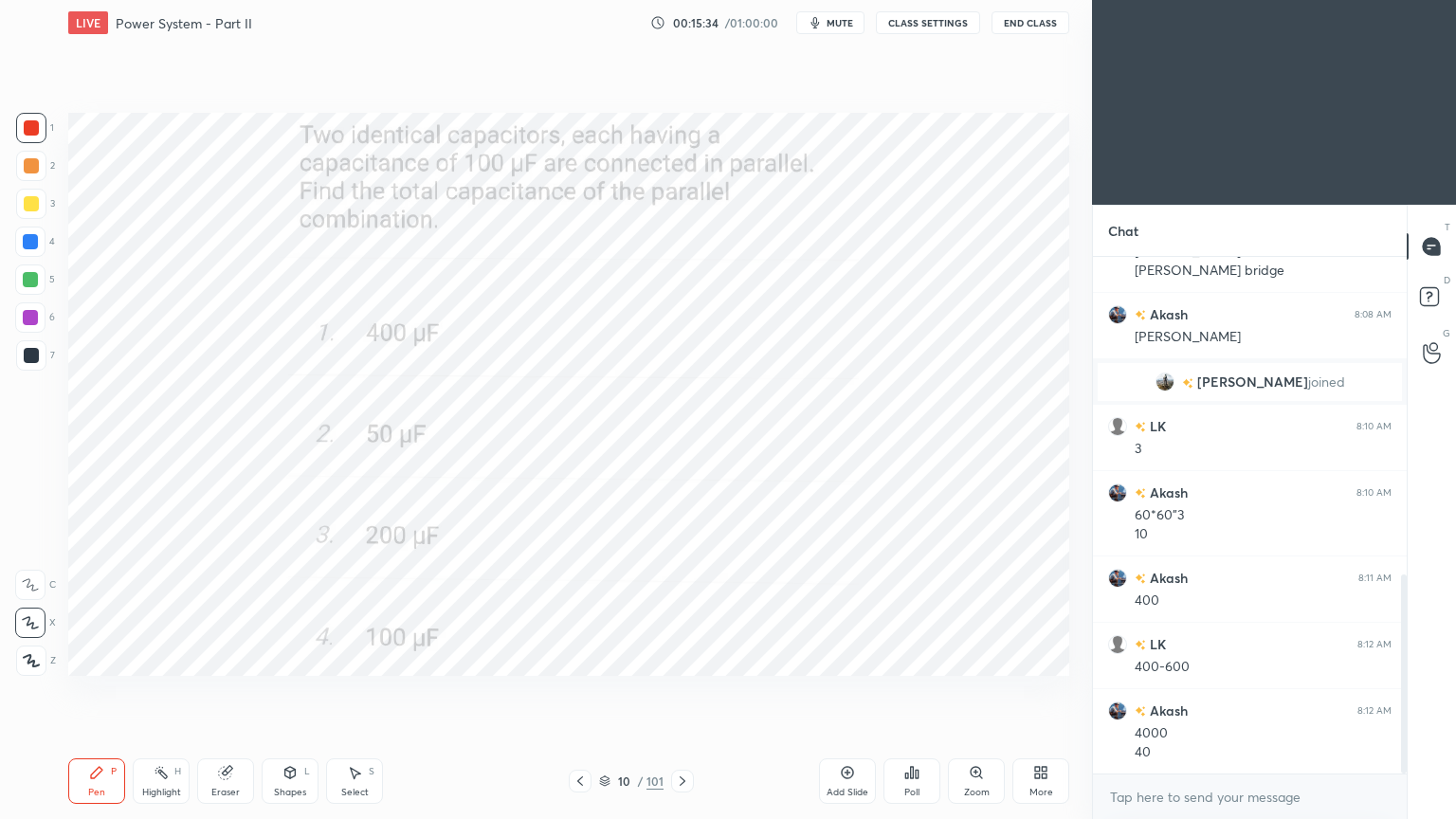 click on "Poll" at bounding box center (912, 781) 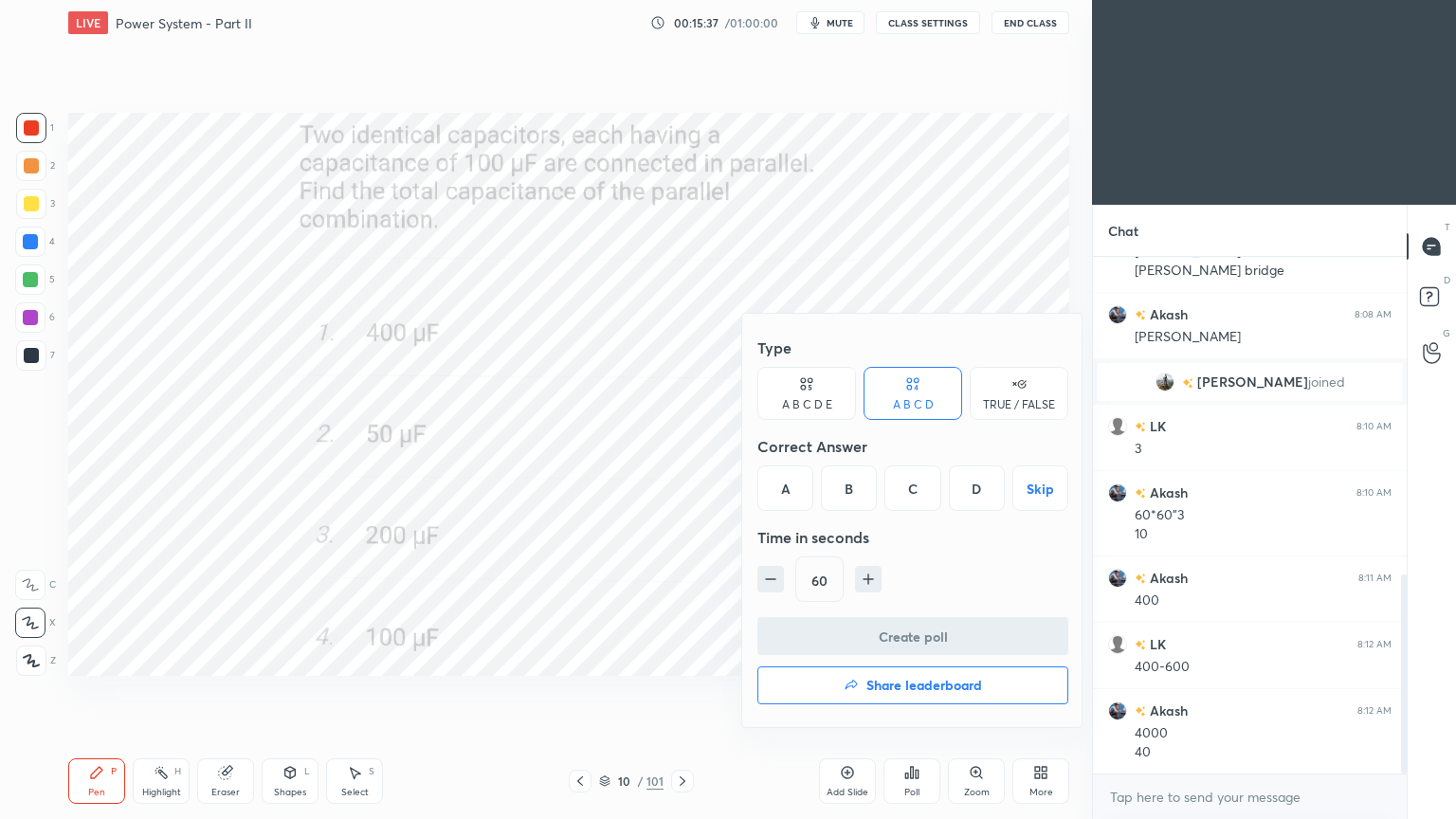 drag, startPoint x: 910, startPoint y: 481, endPoint x: 918, endPoint y: 573, distance: 92.34717 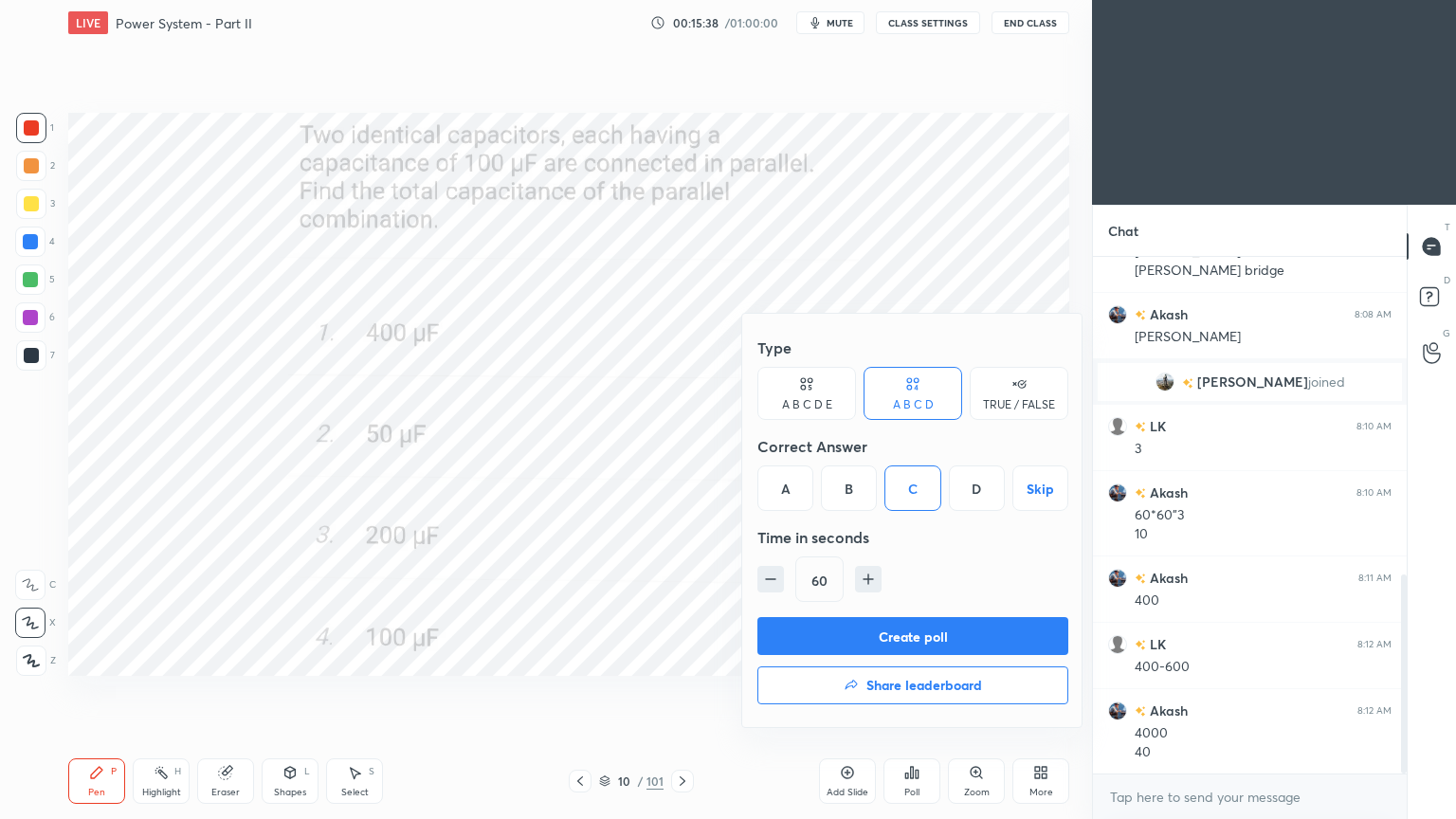 click on "Create poll" at bounding box center (913, 636) 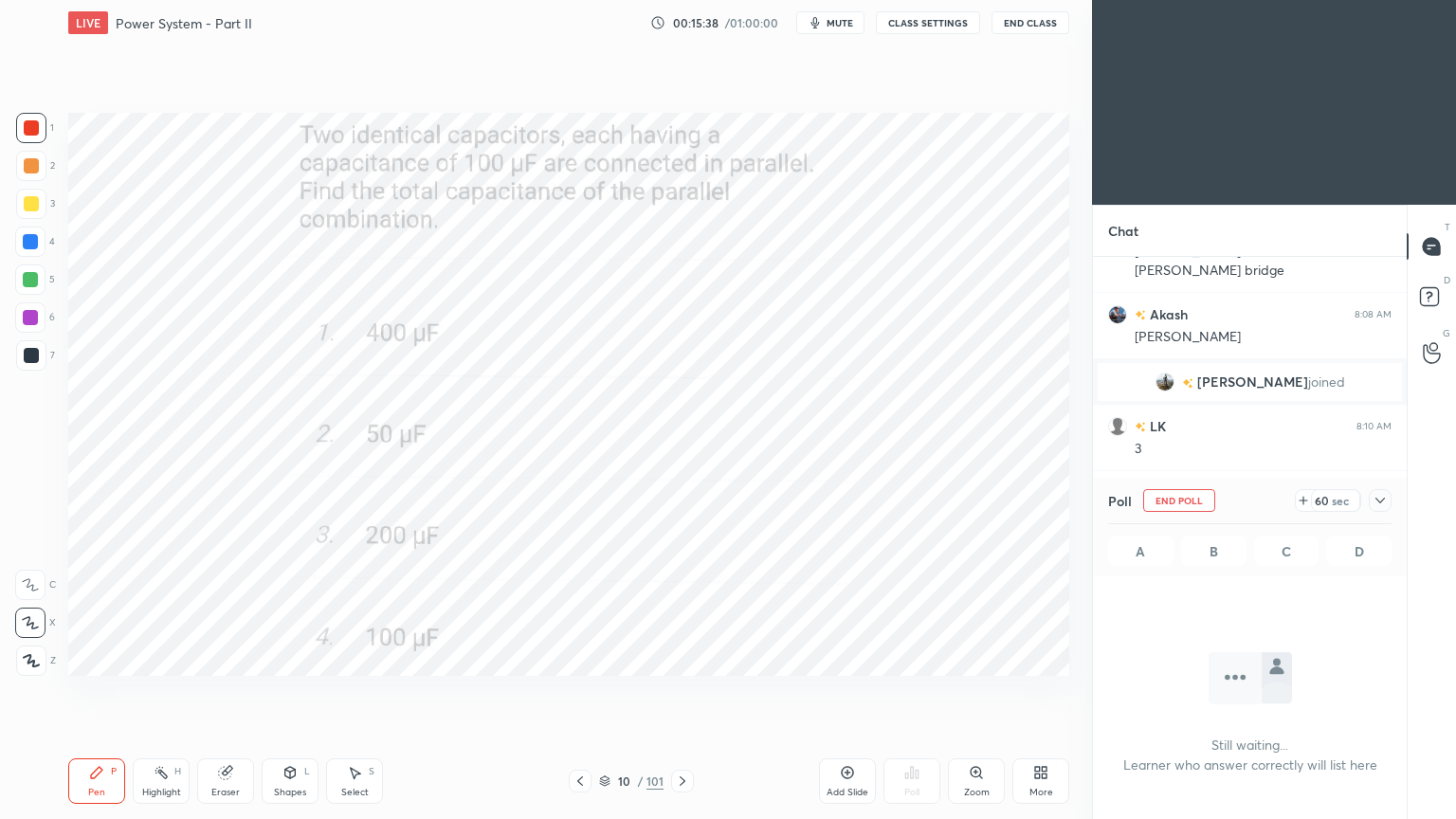 scroll, scrollTop: 453, scrollLeft: 308, axis: both 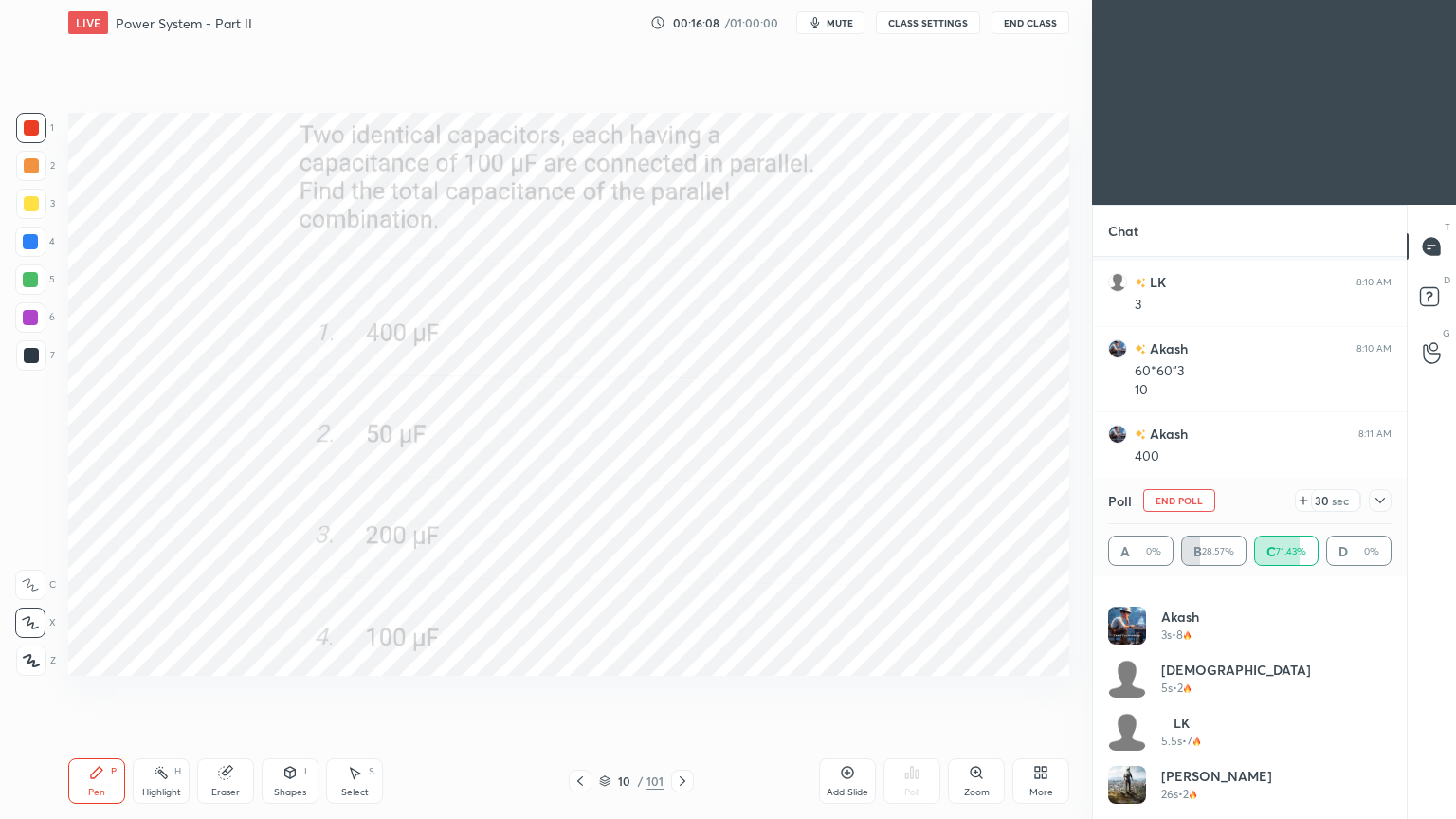 click on "End Poll" at bounding box center (1179, 500) 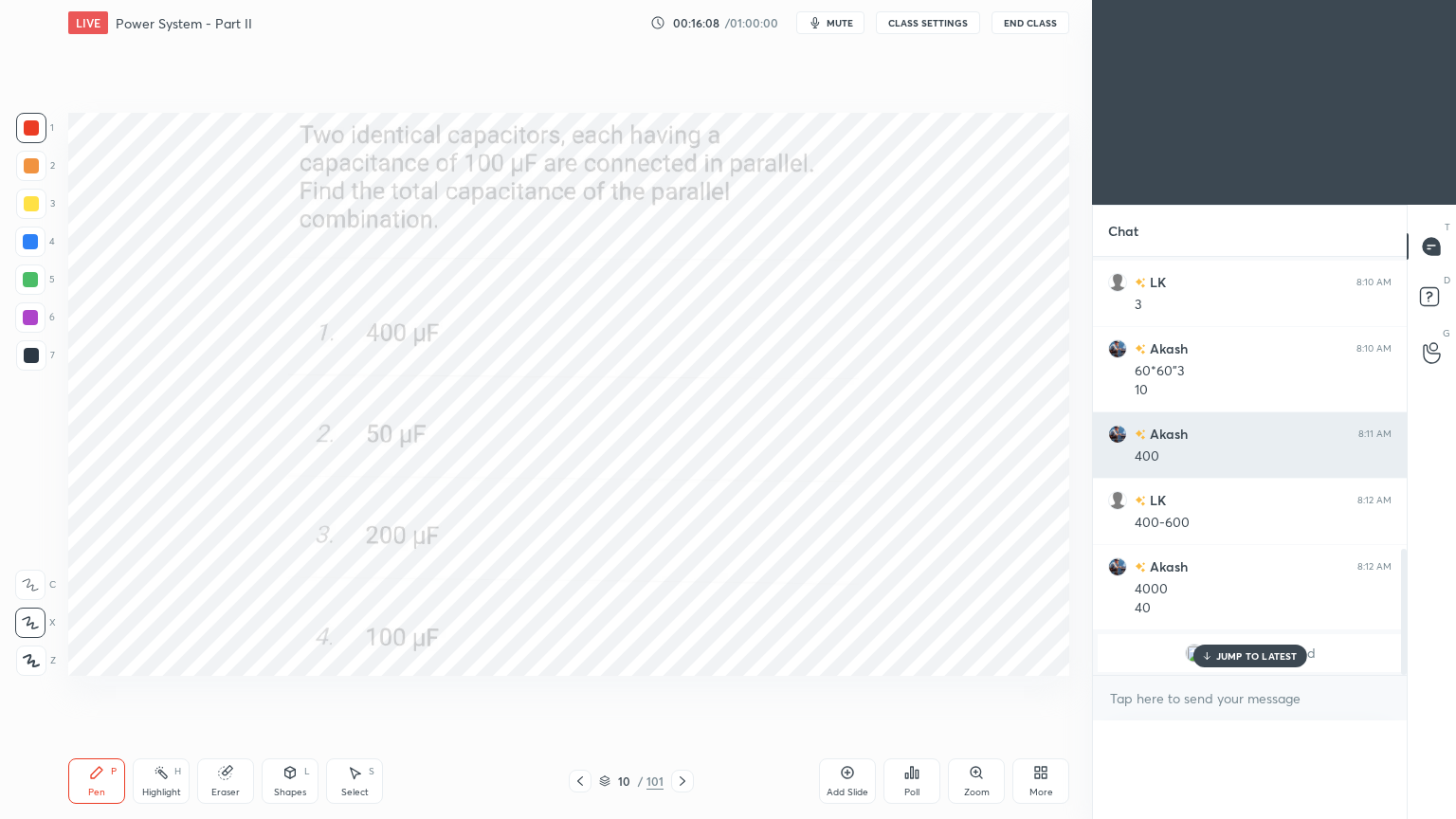 scroll, scrollTop: 0, scrollLeft: 6, axis: horizontal 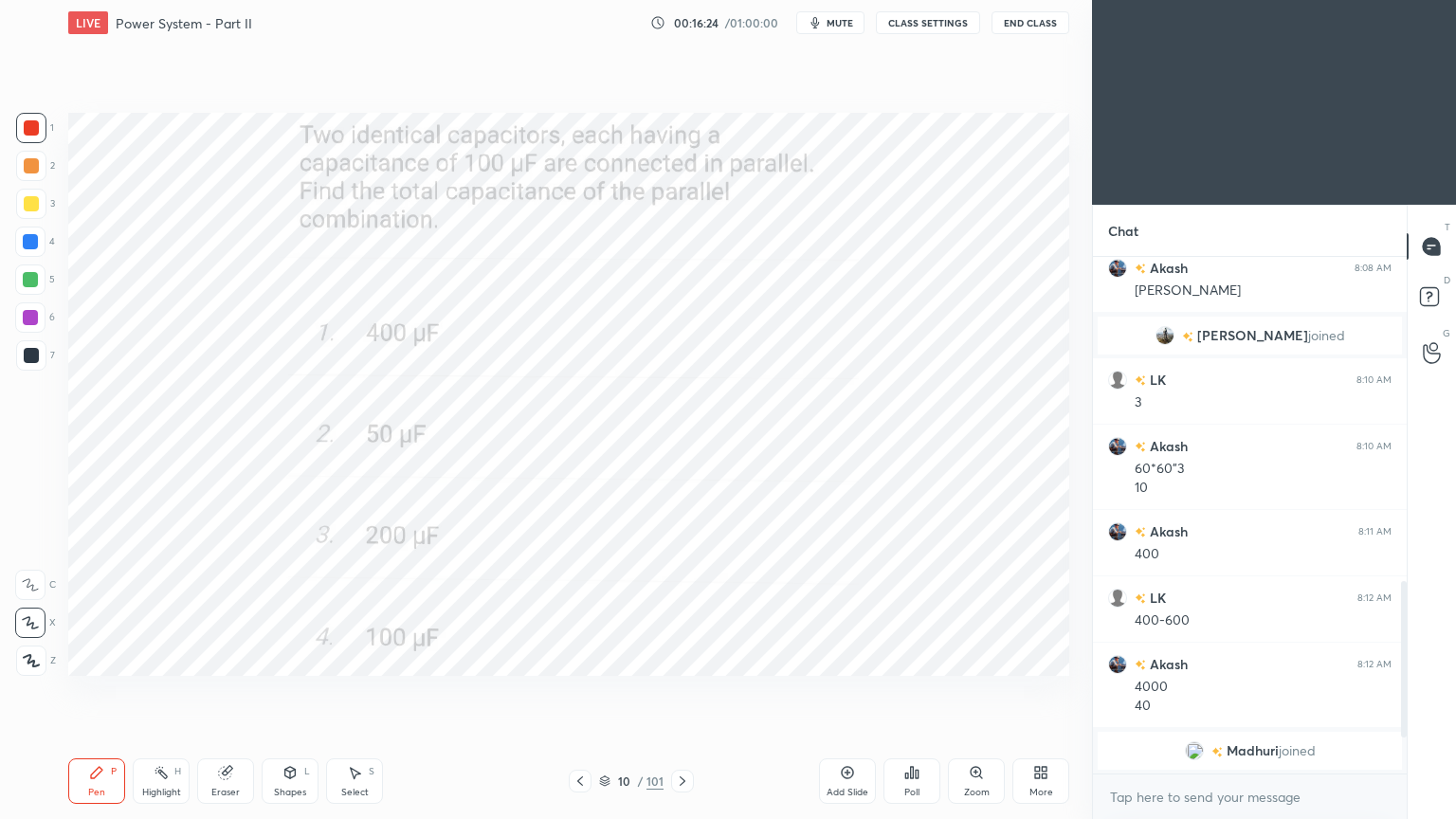 click 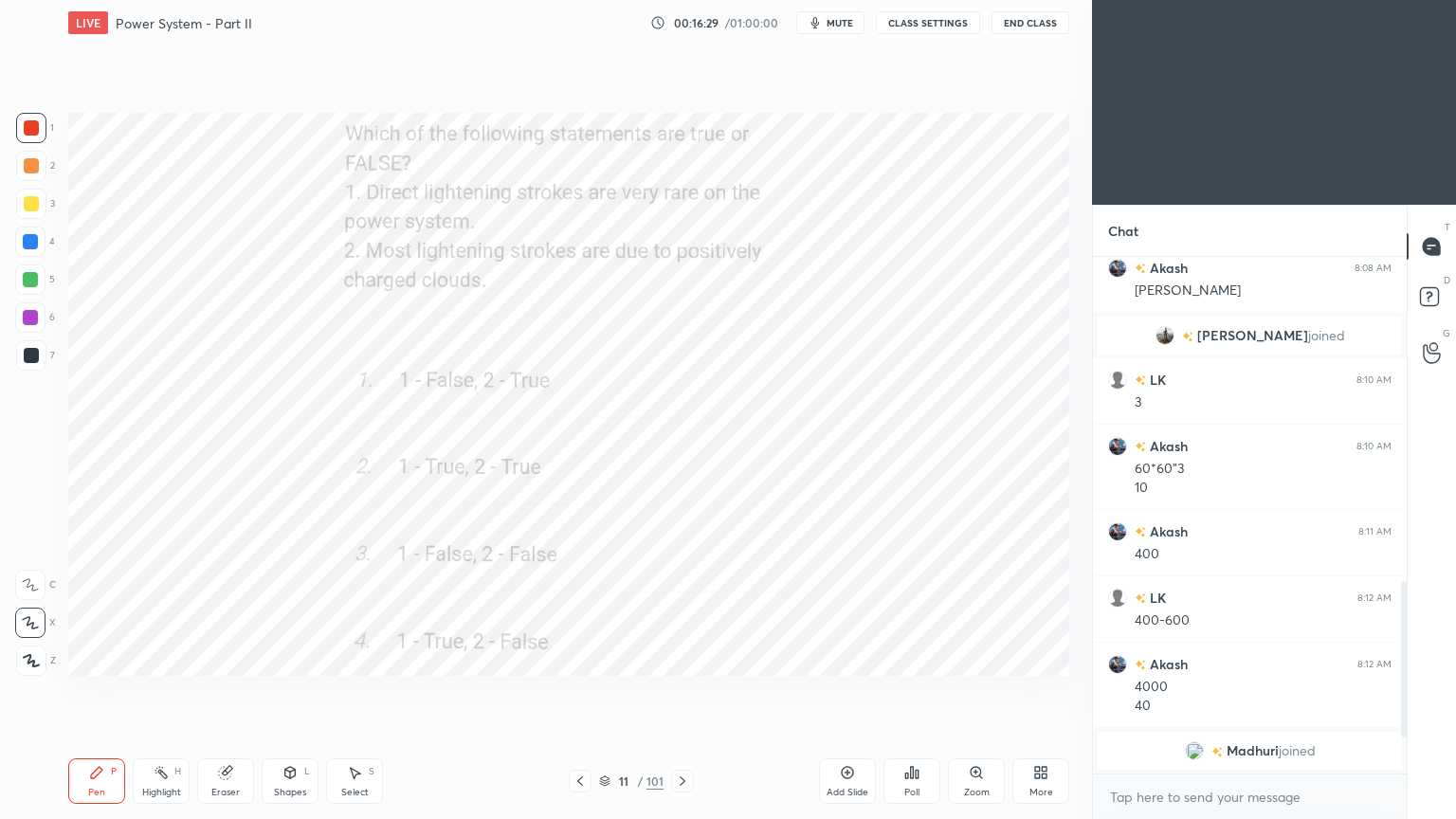 click on "Poll" at bounding box center (912, 792) 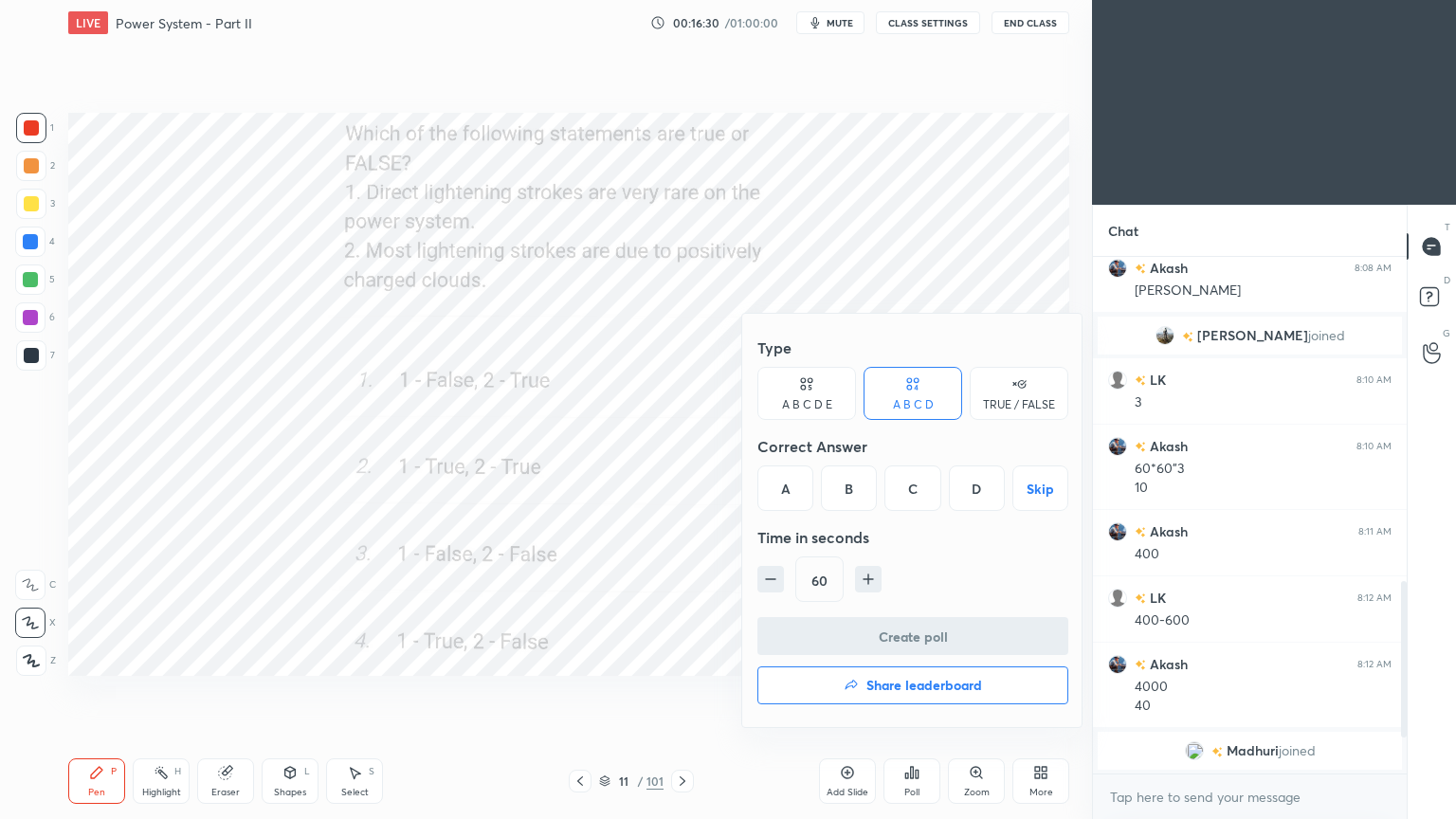 click on "D" at bounding box center (976, 488) 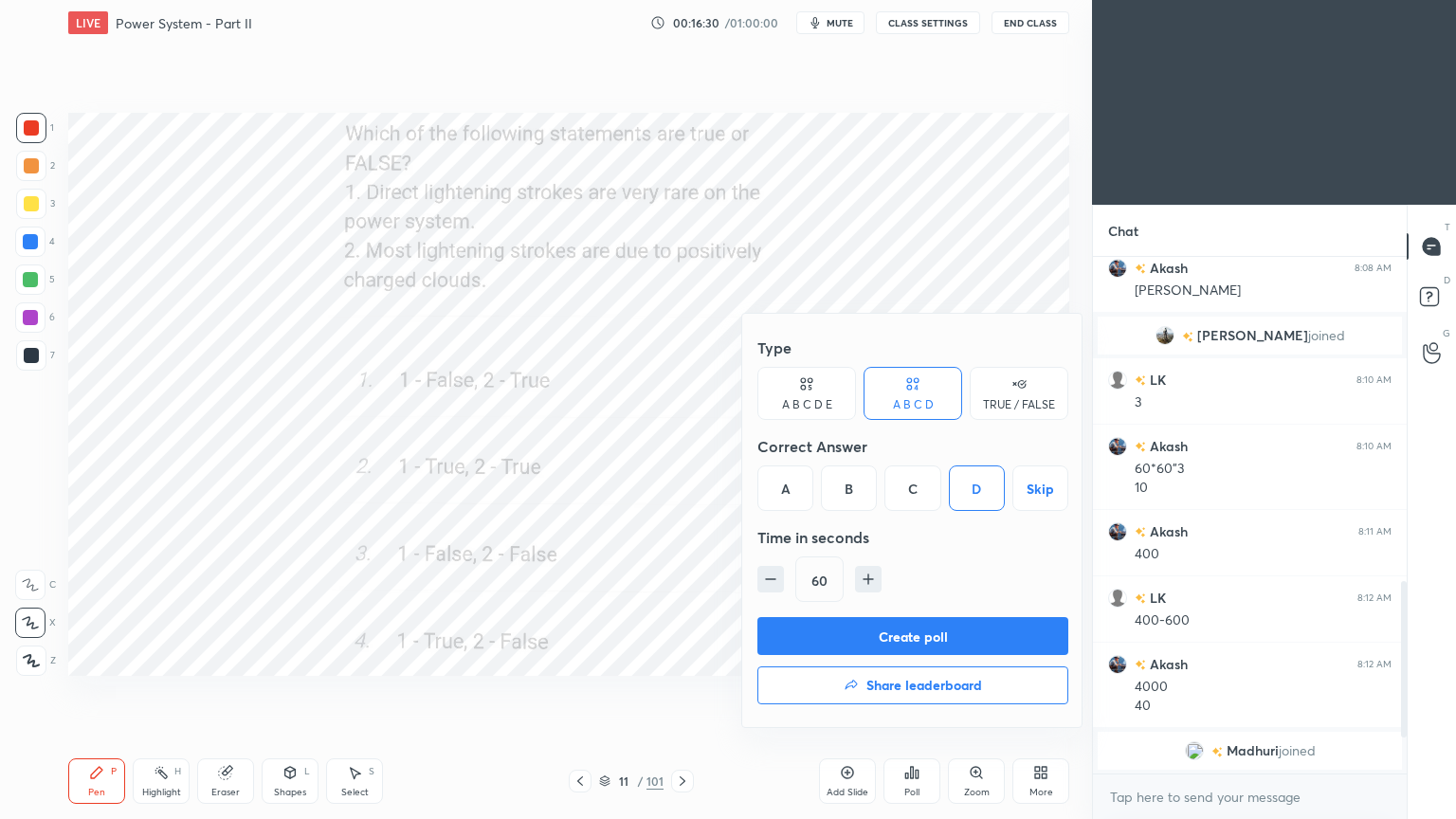 click on "Create poll" at bounding box center [913, 636] 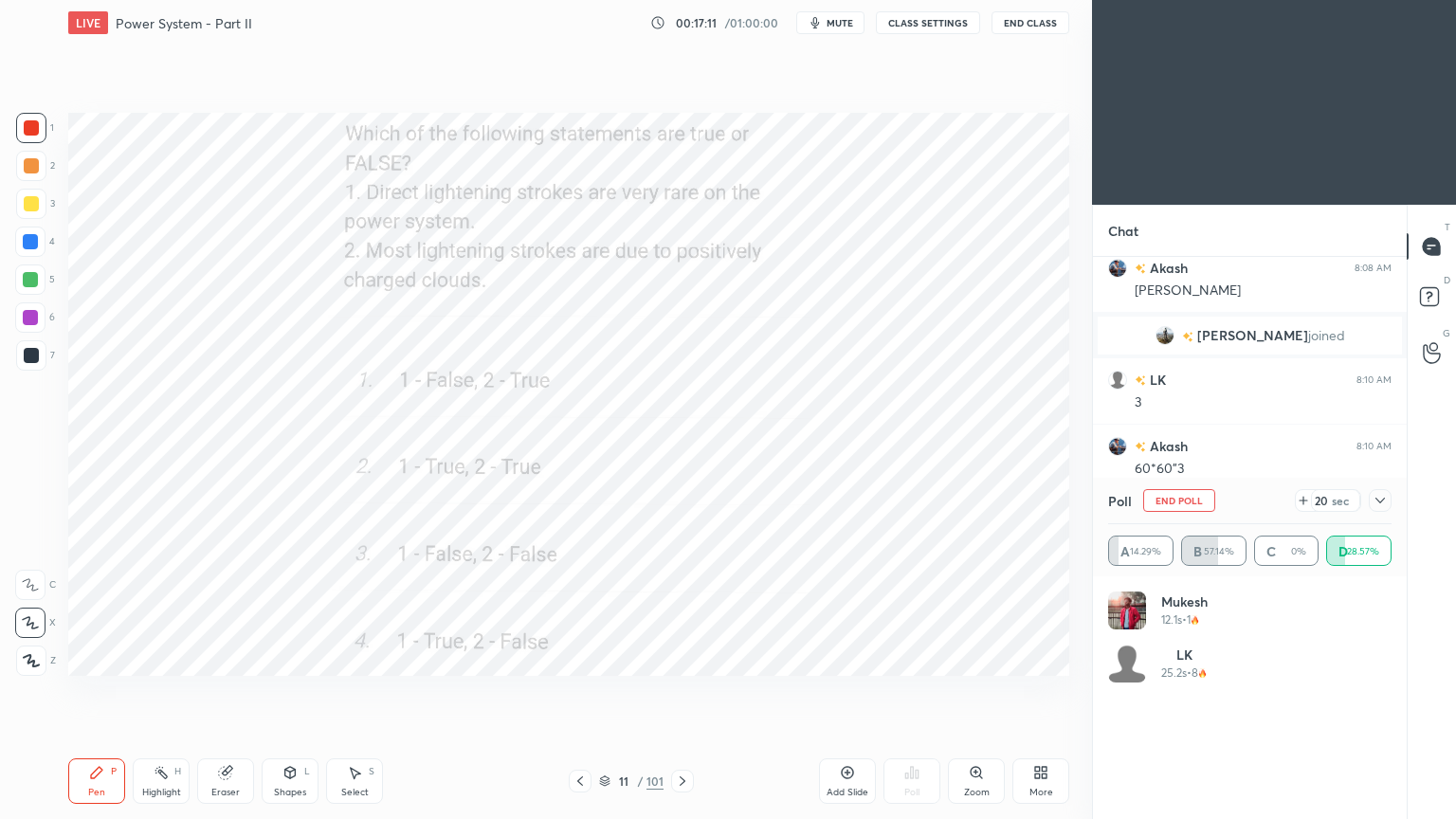 click on "End Poll" at bounding box center [1179, 500] 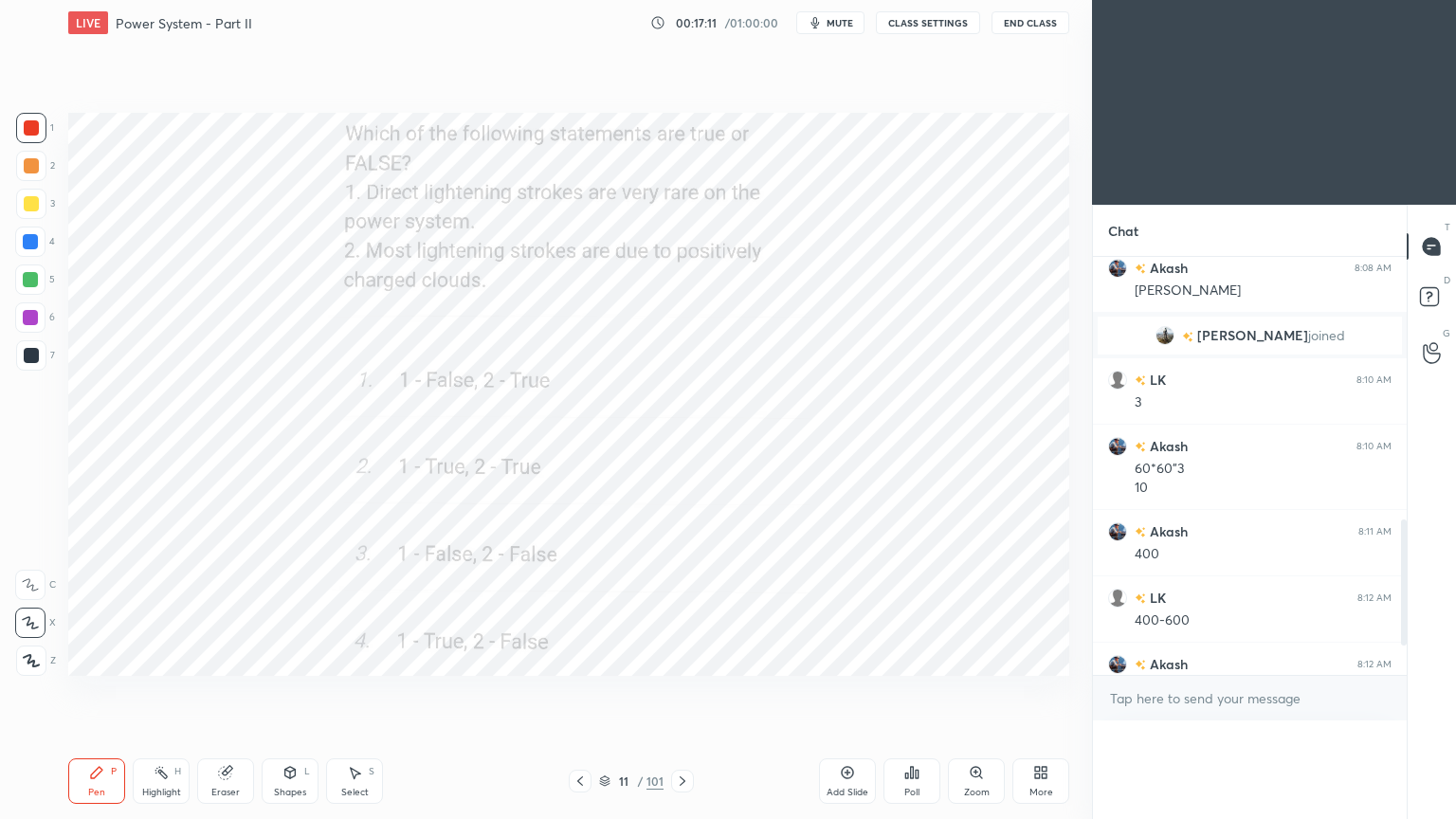 scroll, scrollTop: 0, scrollLeft: 0, axis: both 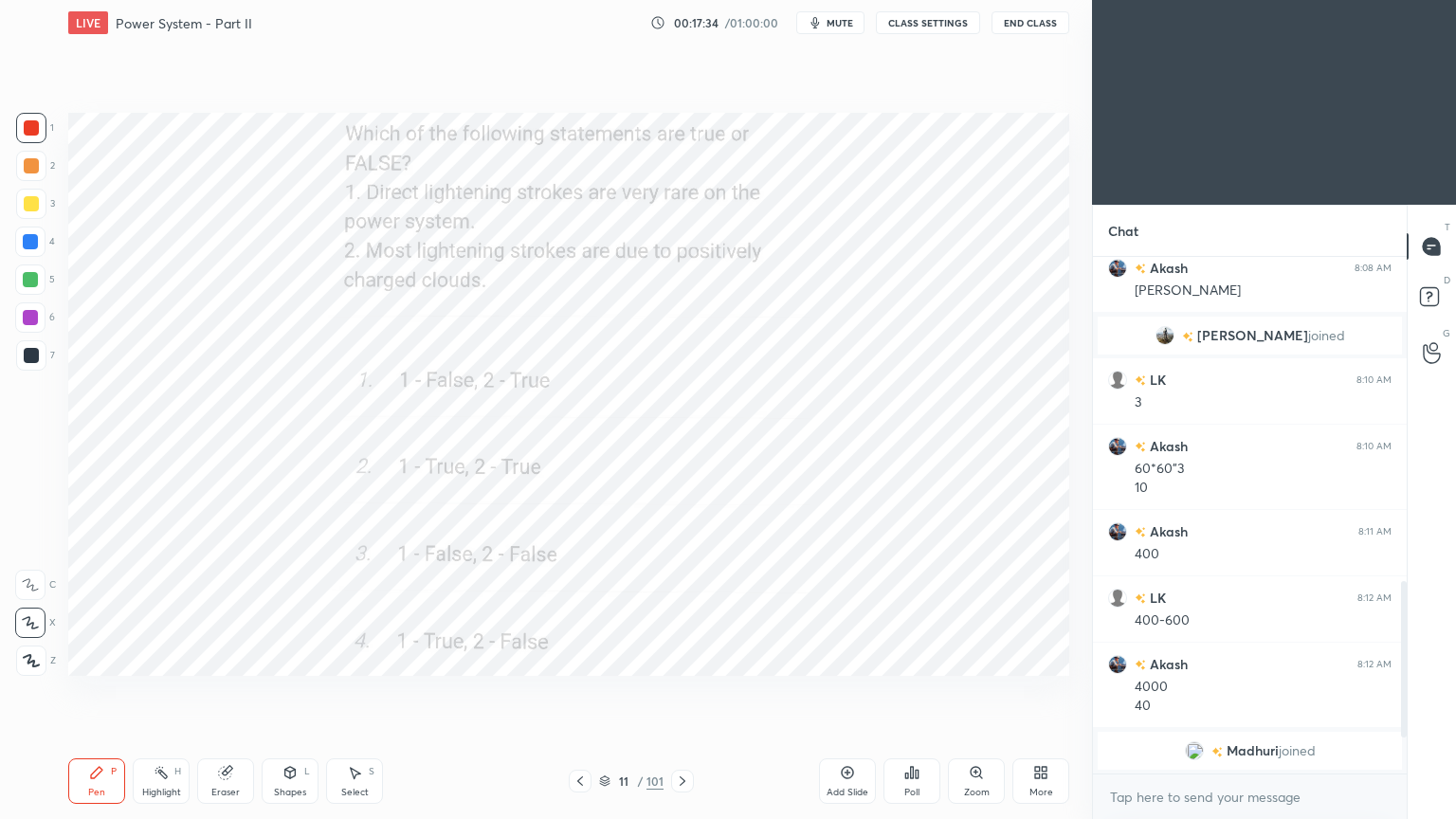 click 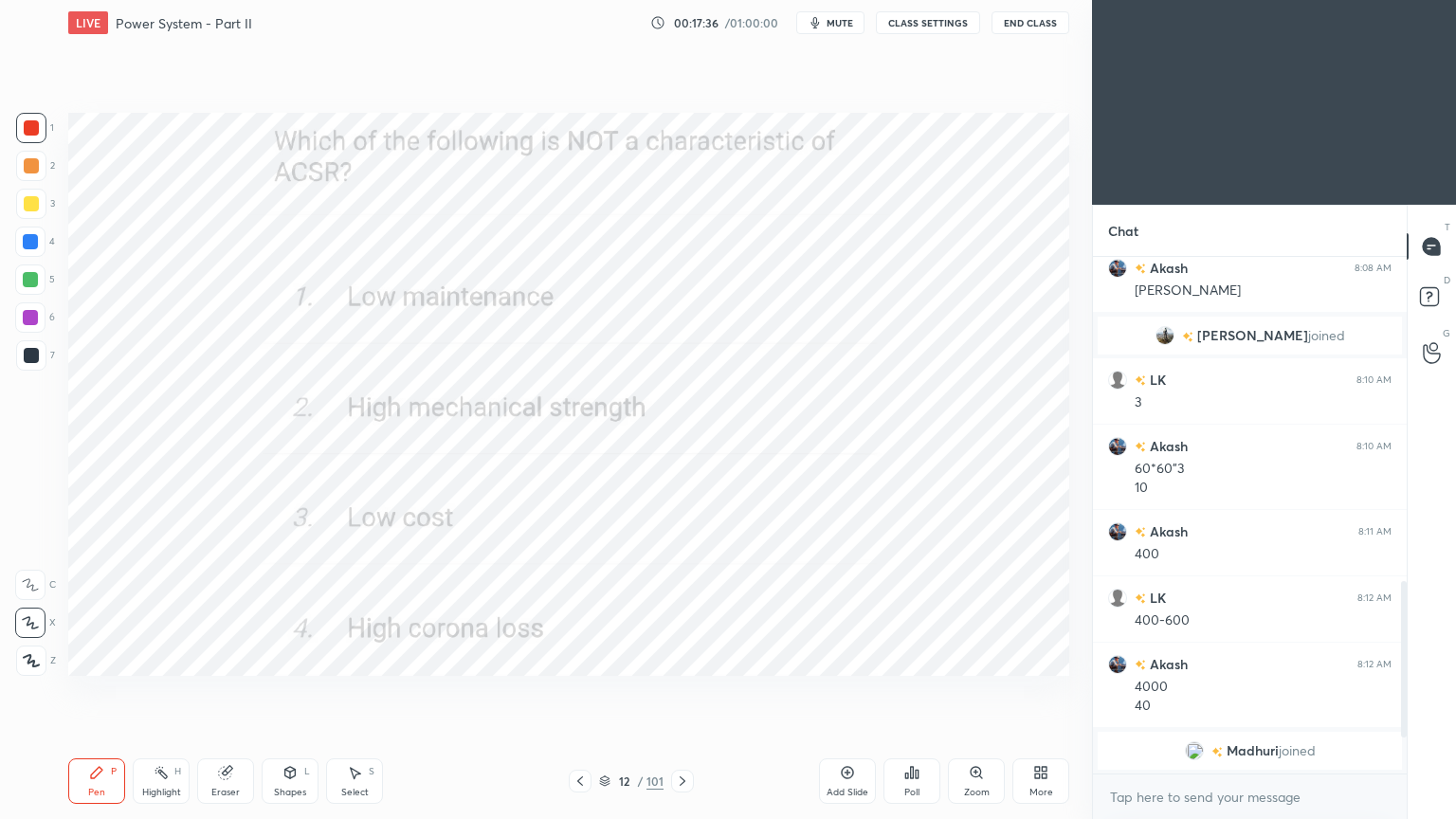click on "Poll" at bounding box center [912, 792] 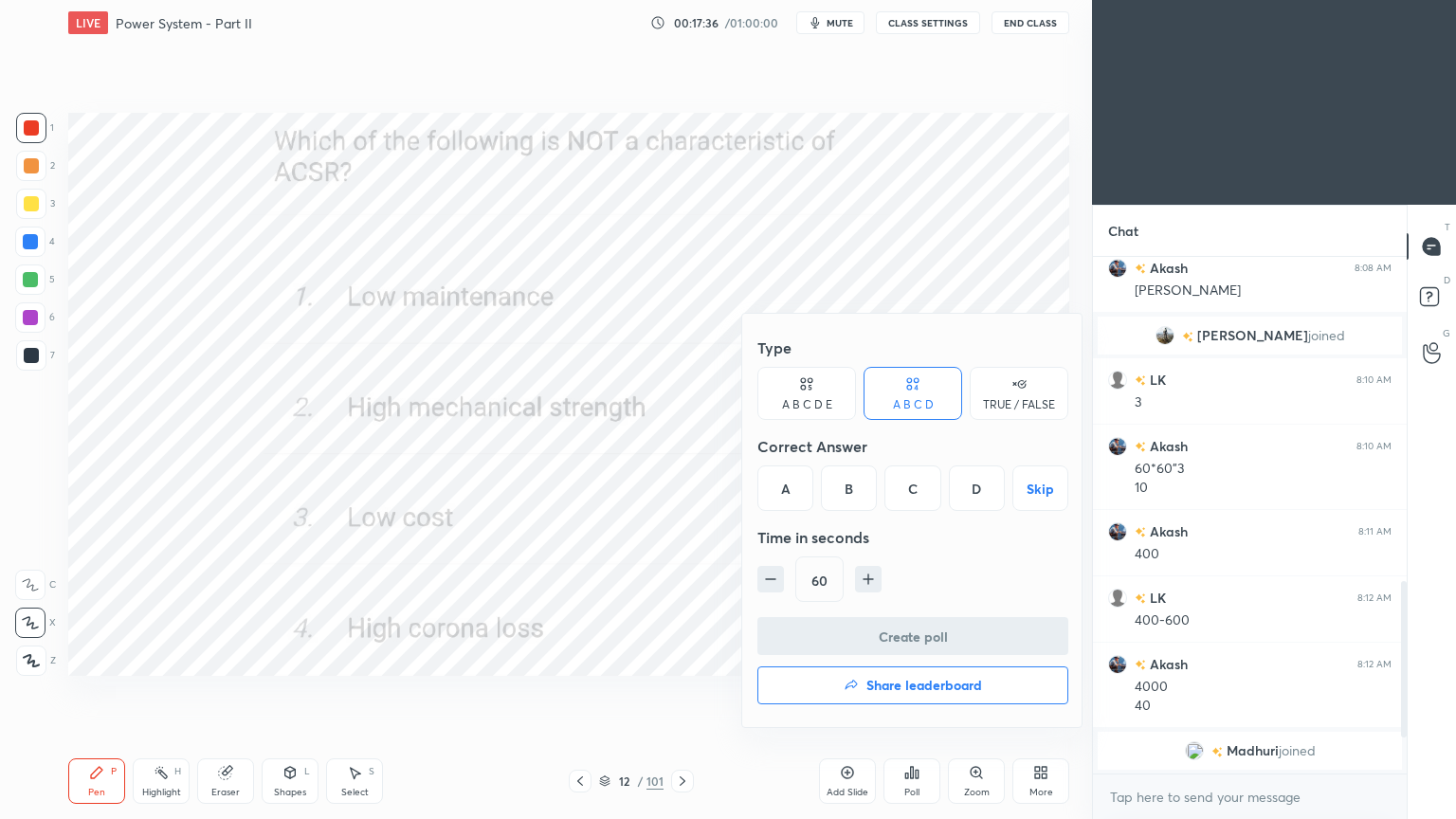 click on "D" at bounding box center [976, 488] 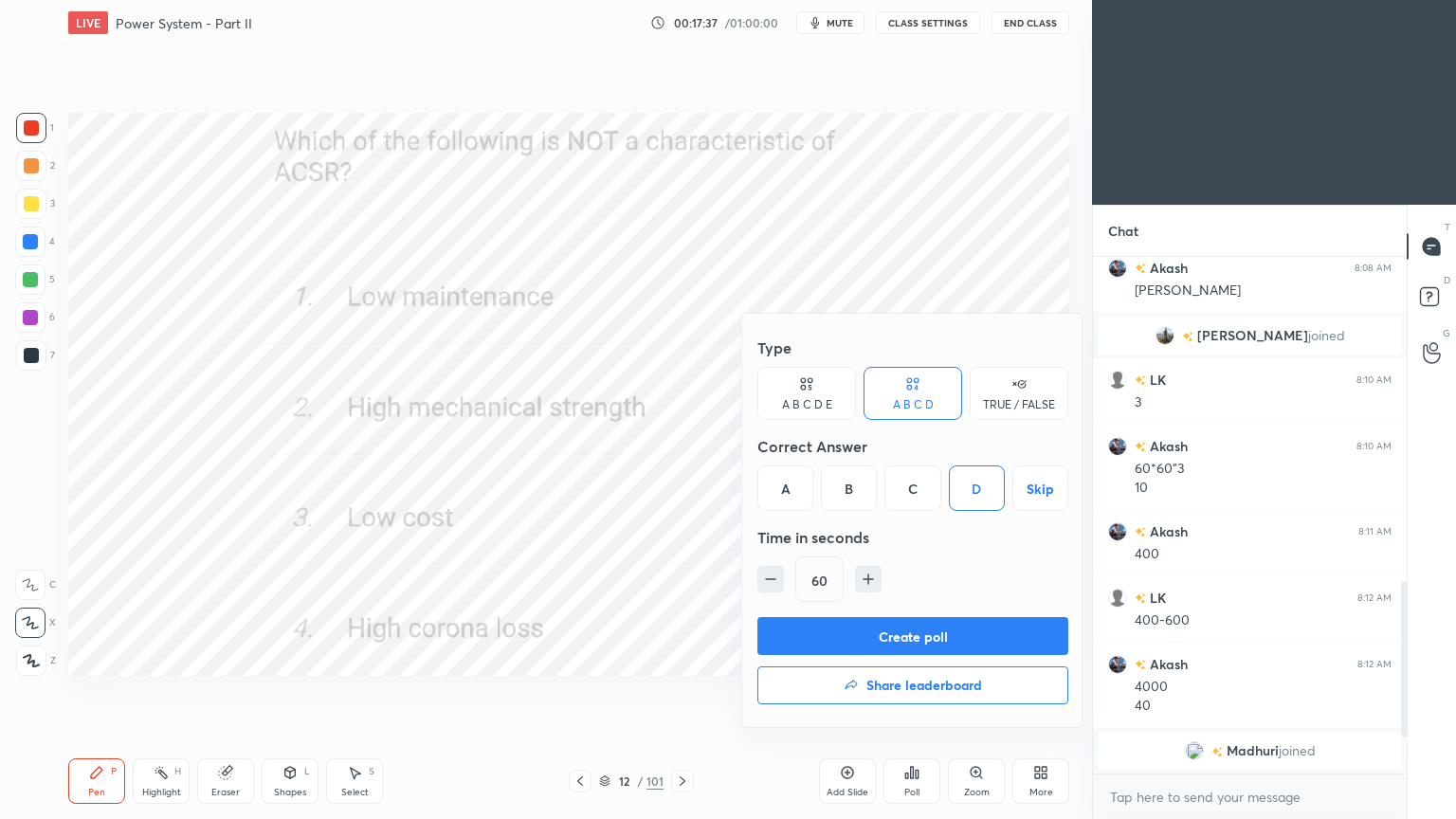 click on "Create poll" at bounding box center (913, 636) 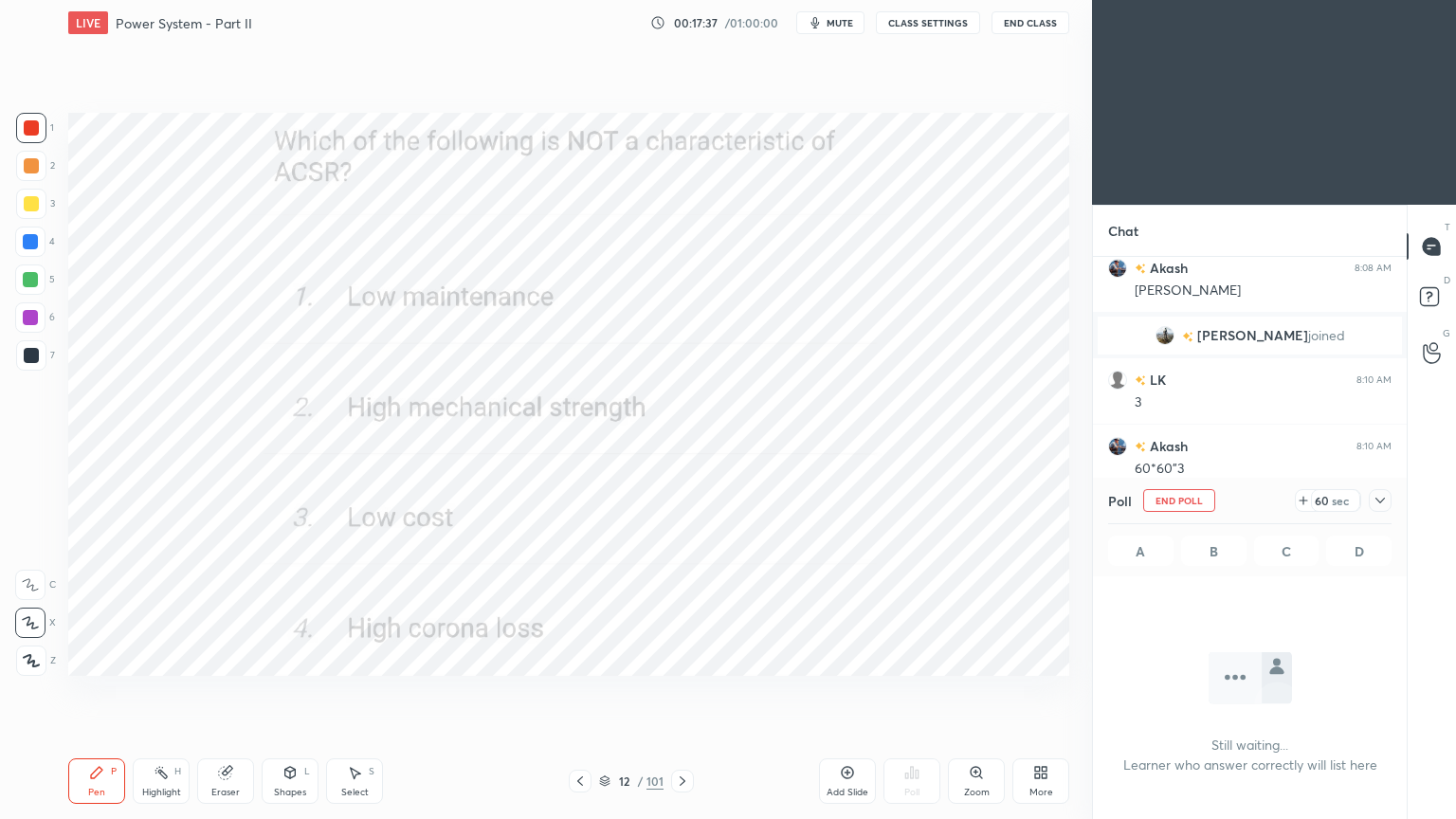 scroll, scrollTop: 471, scrollLeft: 308, axis: both 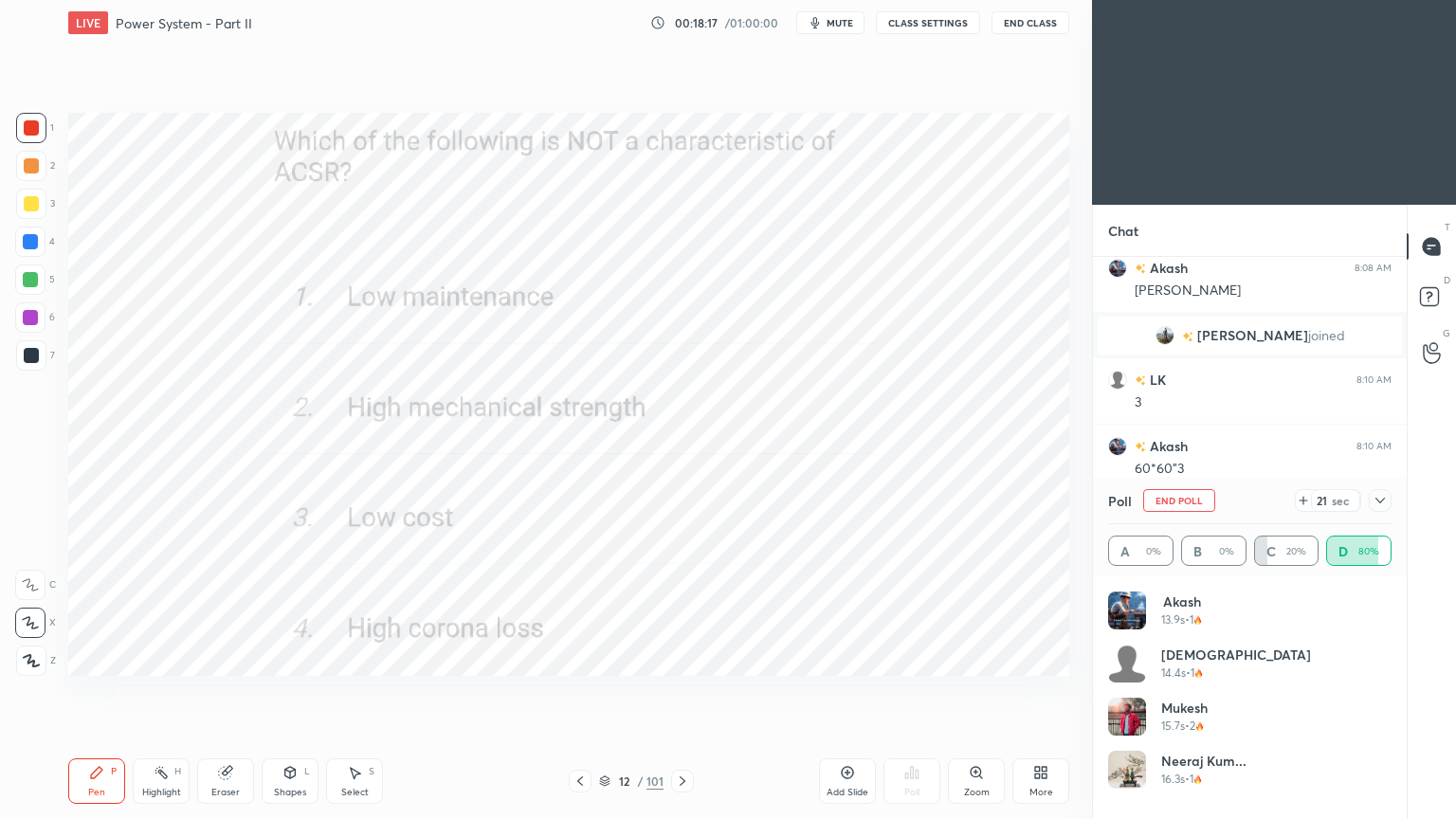 click on "End Poll" at bounding box center (1179, 500) 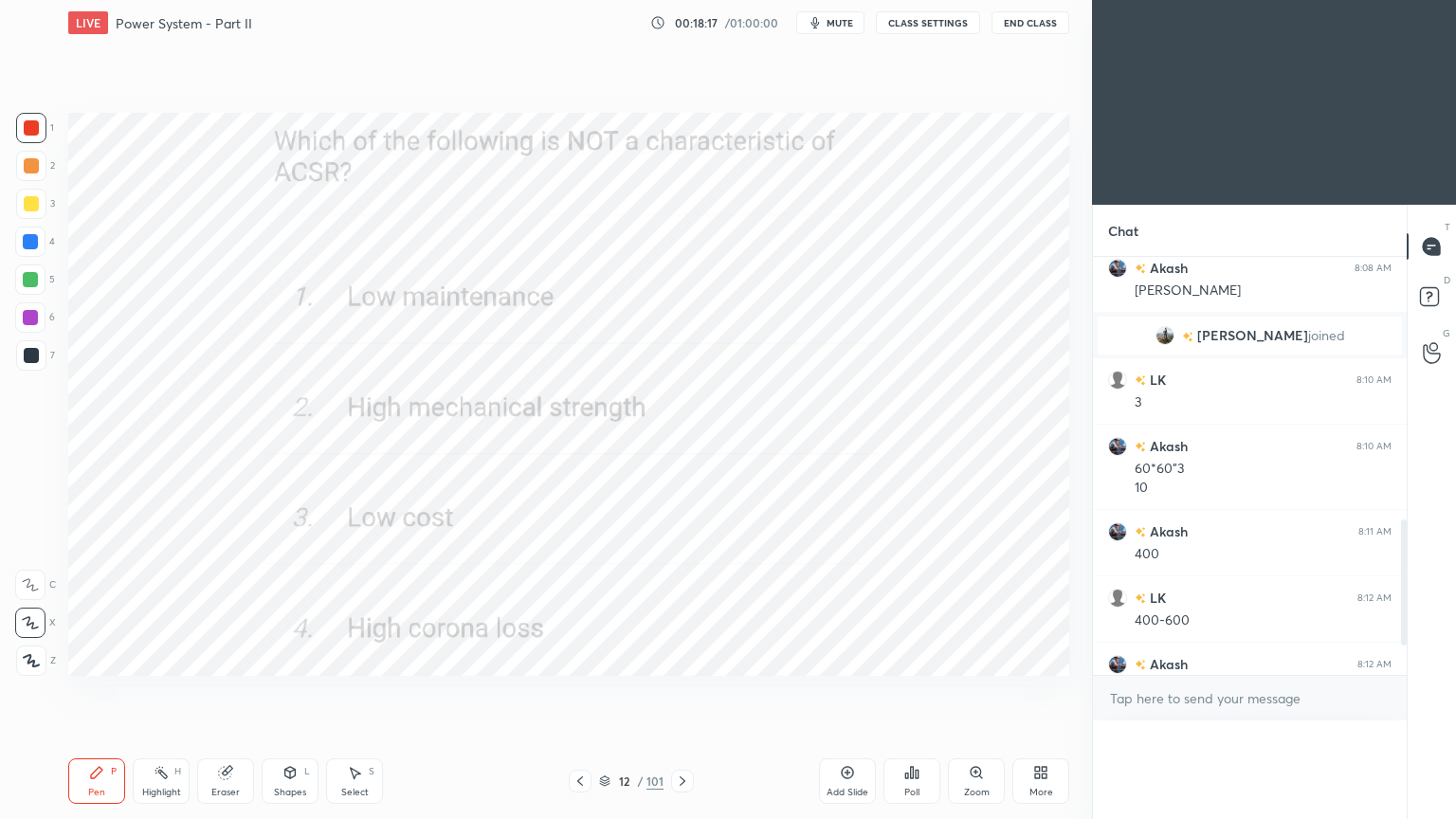 scroll, scrollTop: 0, scrollLeft: 0, axis: both 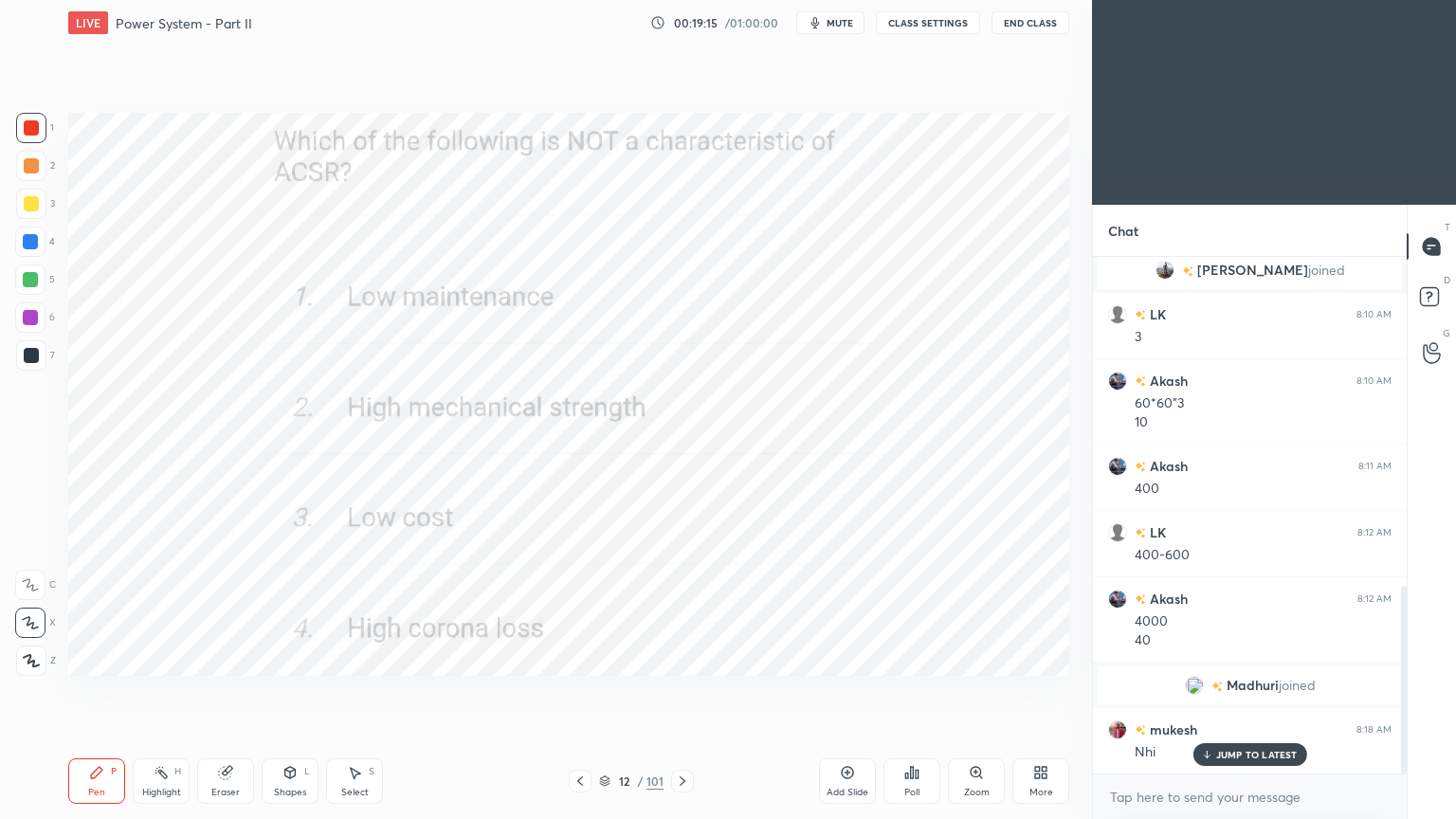 click 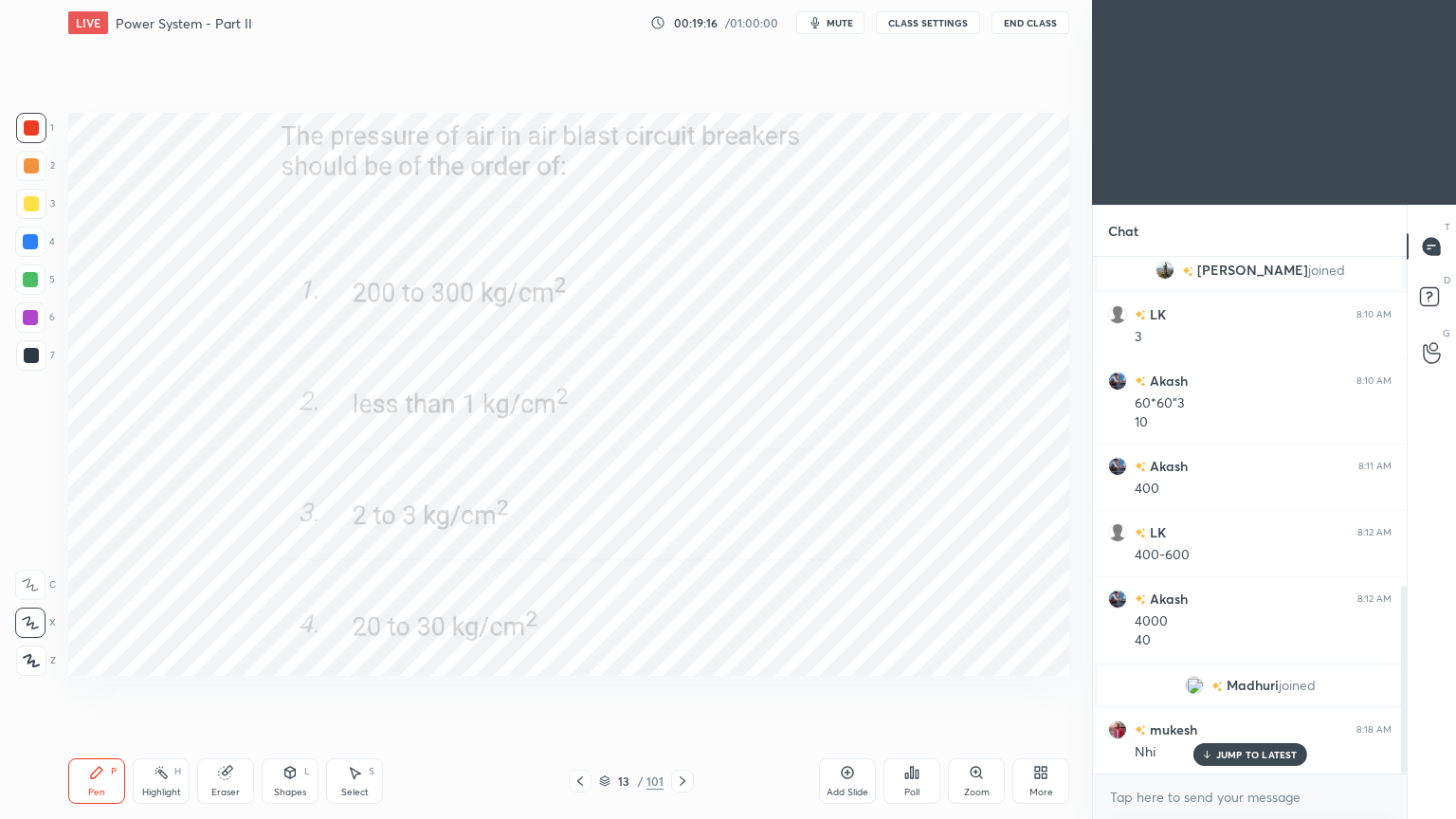 click on "Poll" at bounding box center (912, 792) 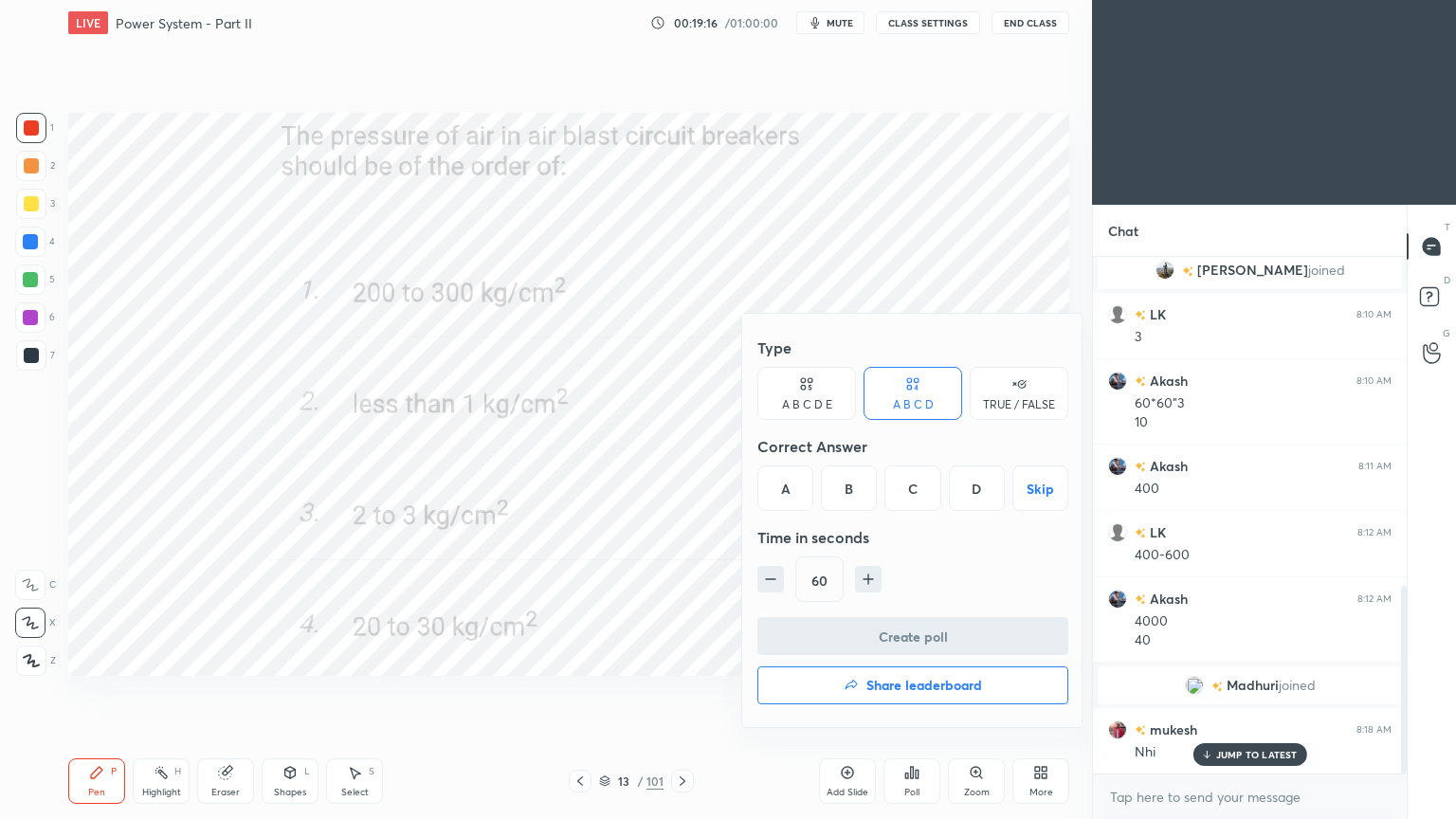 click on "D" at bounding box center [976, 488] 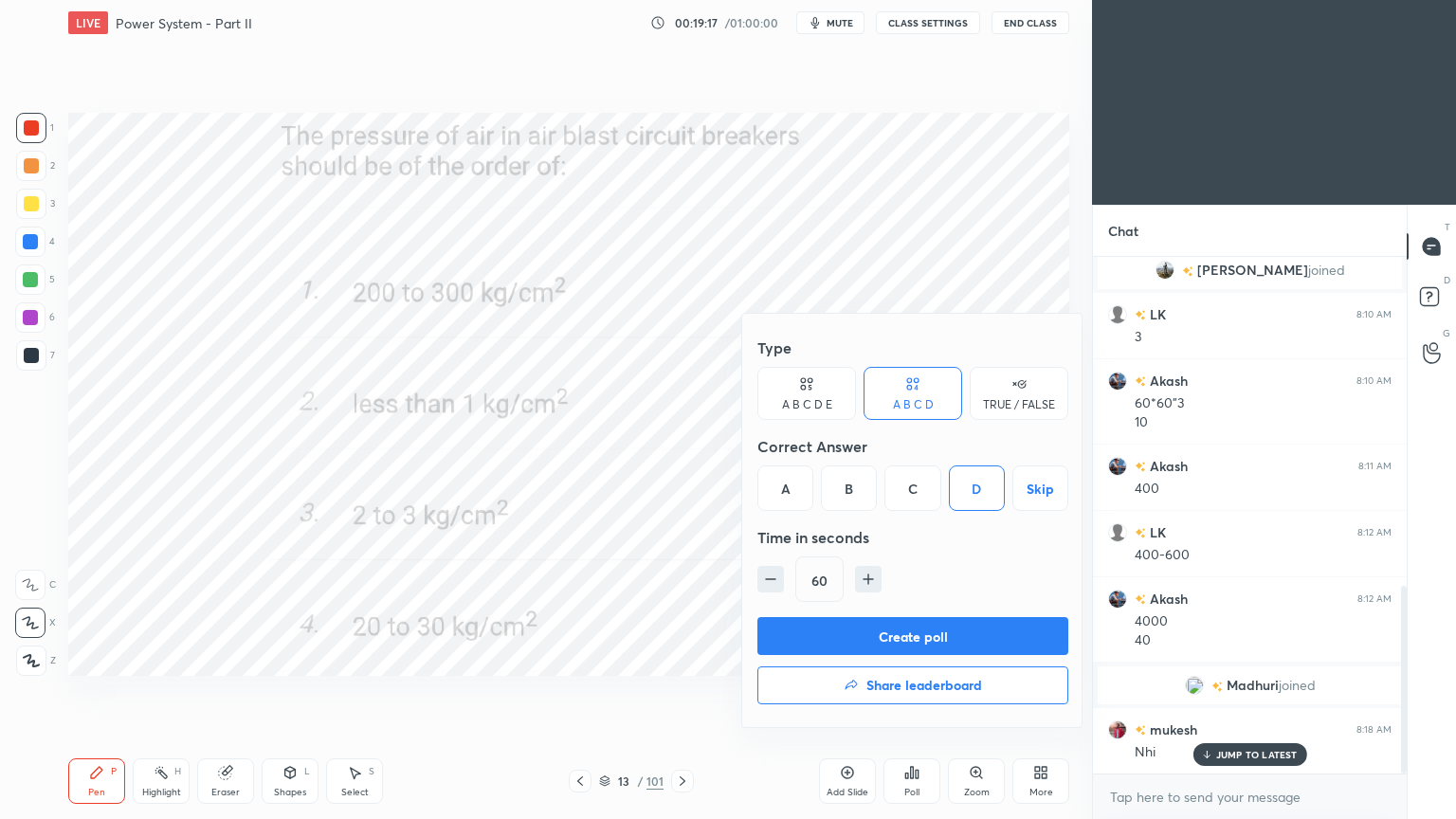 click on "Create poll Share leaderboard" at bounding box center (913, 664) 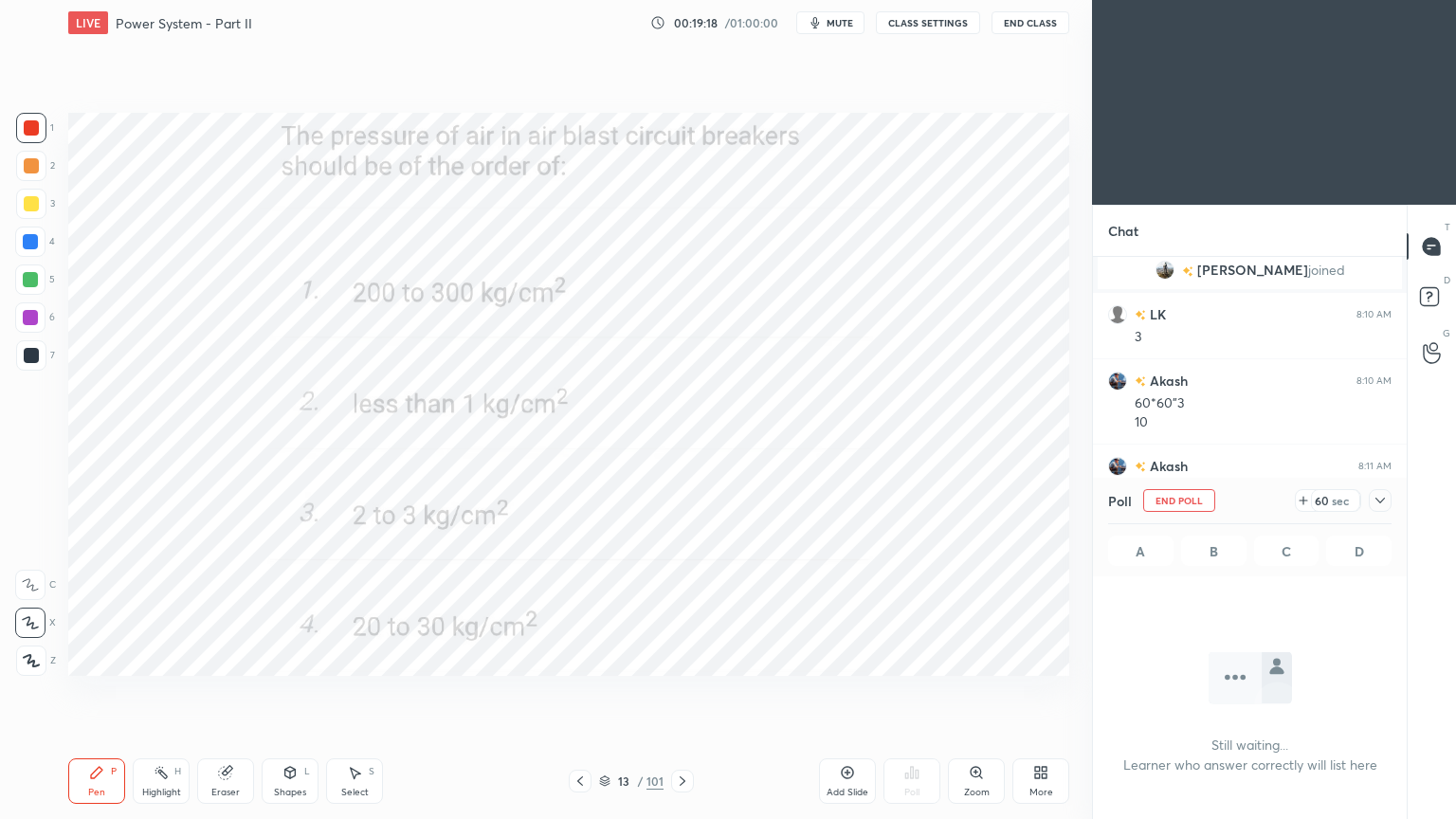 scroll, scrollTop: 452, scrollLeft: 308, axis: both 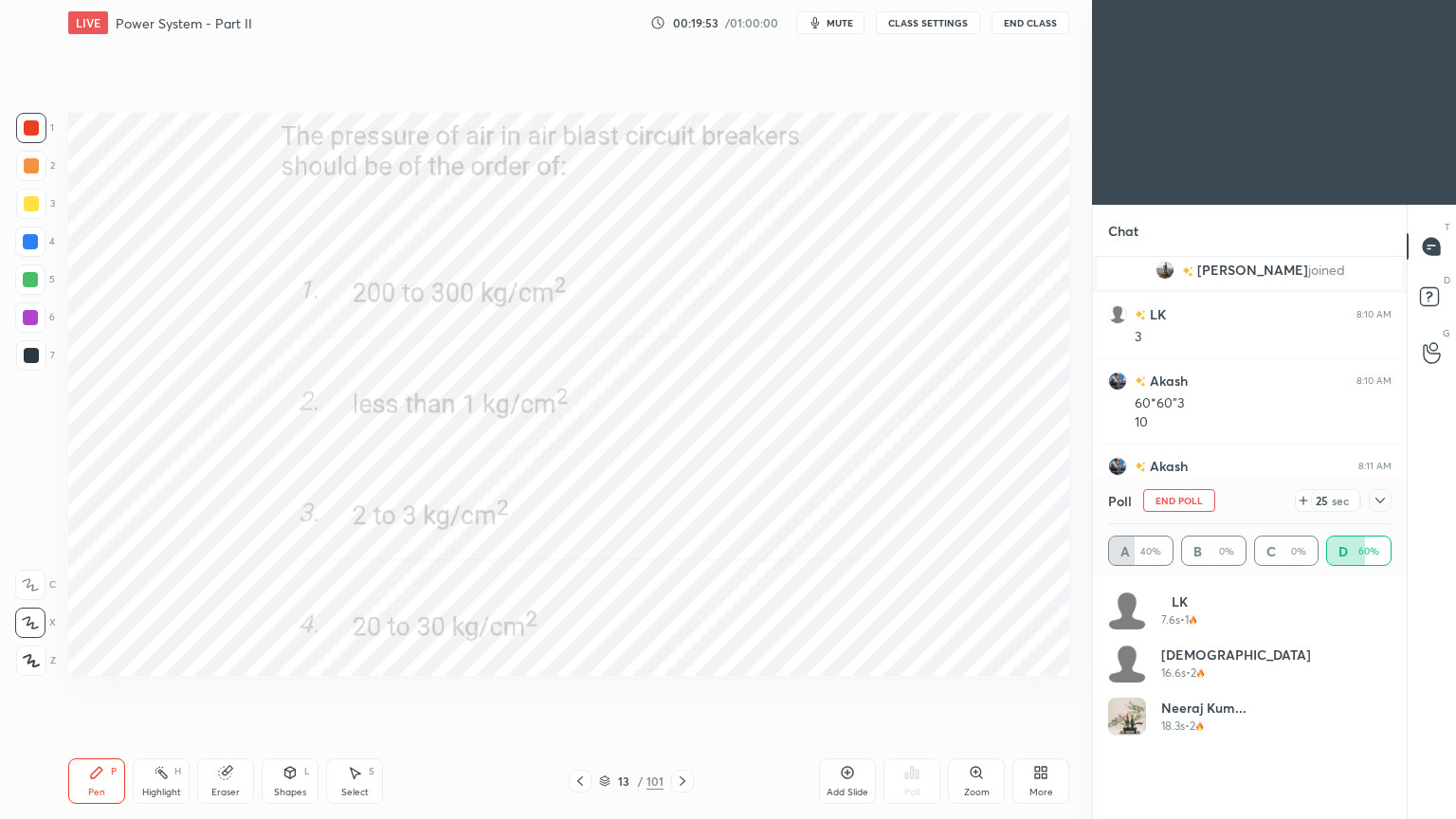 click on "End Poll" at bounding box center (1179, 500) 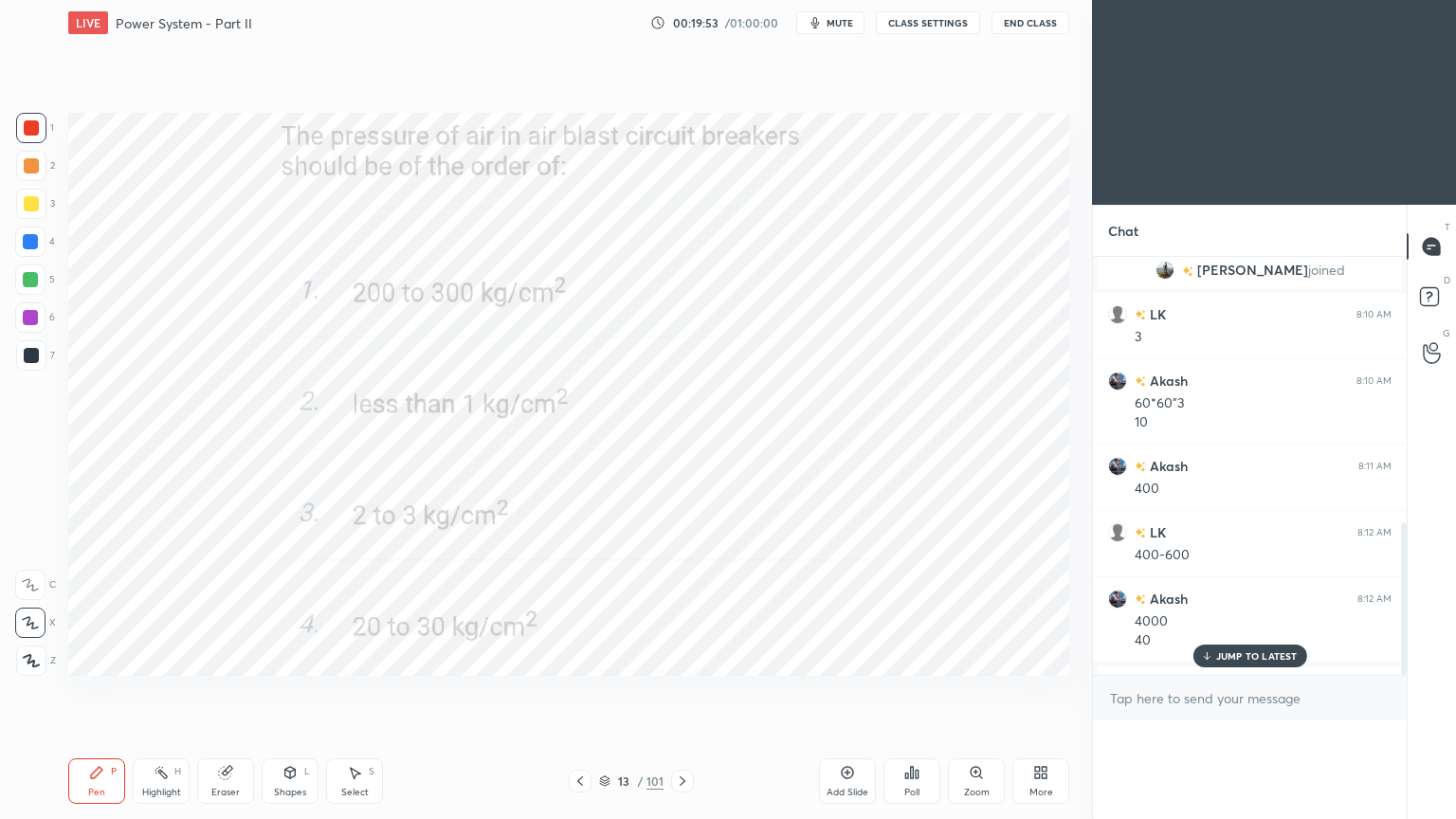 scroll, scrollTop: 0, scrollLeft: 0, axis: both 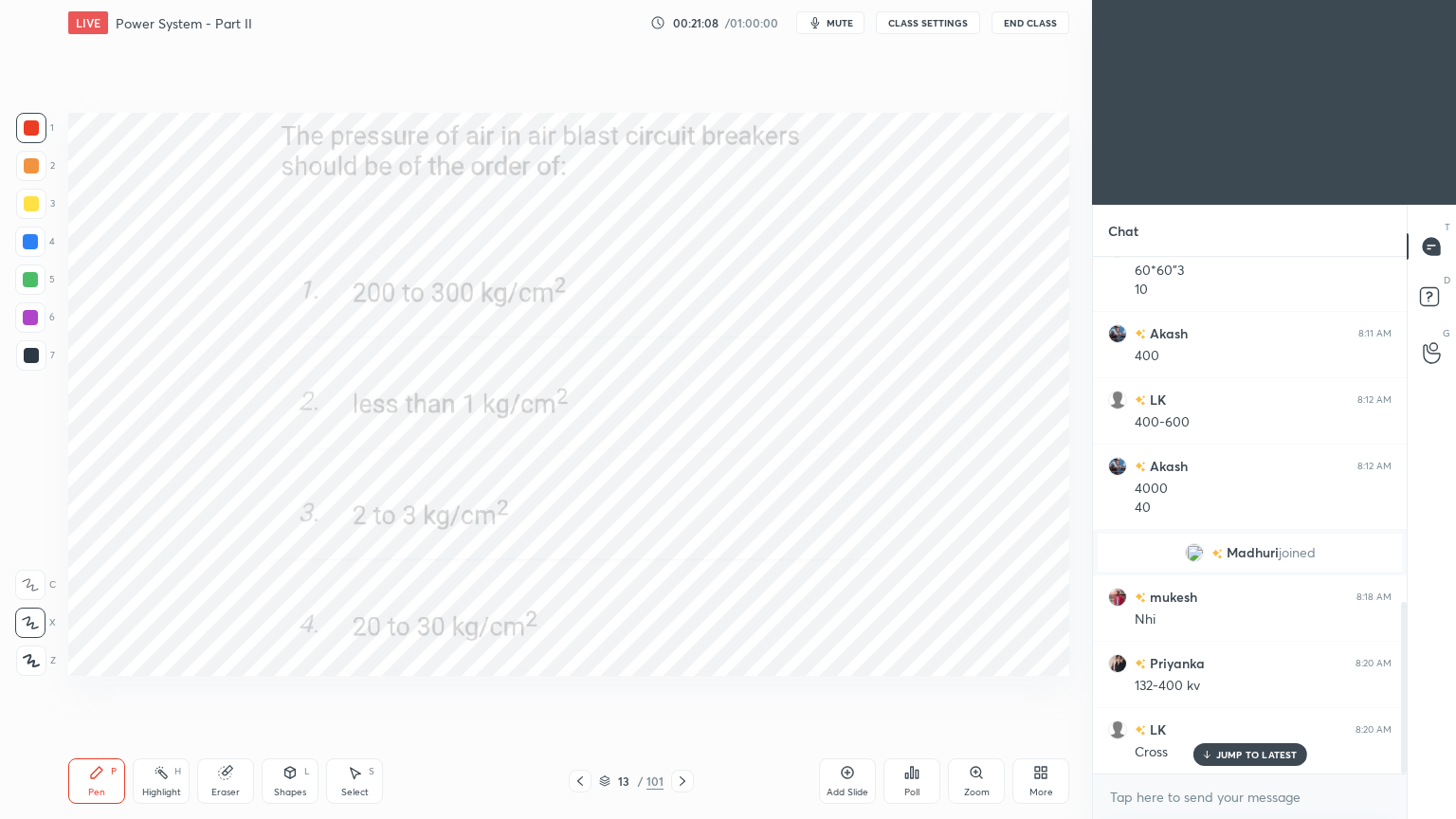 click 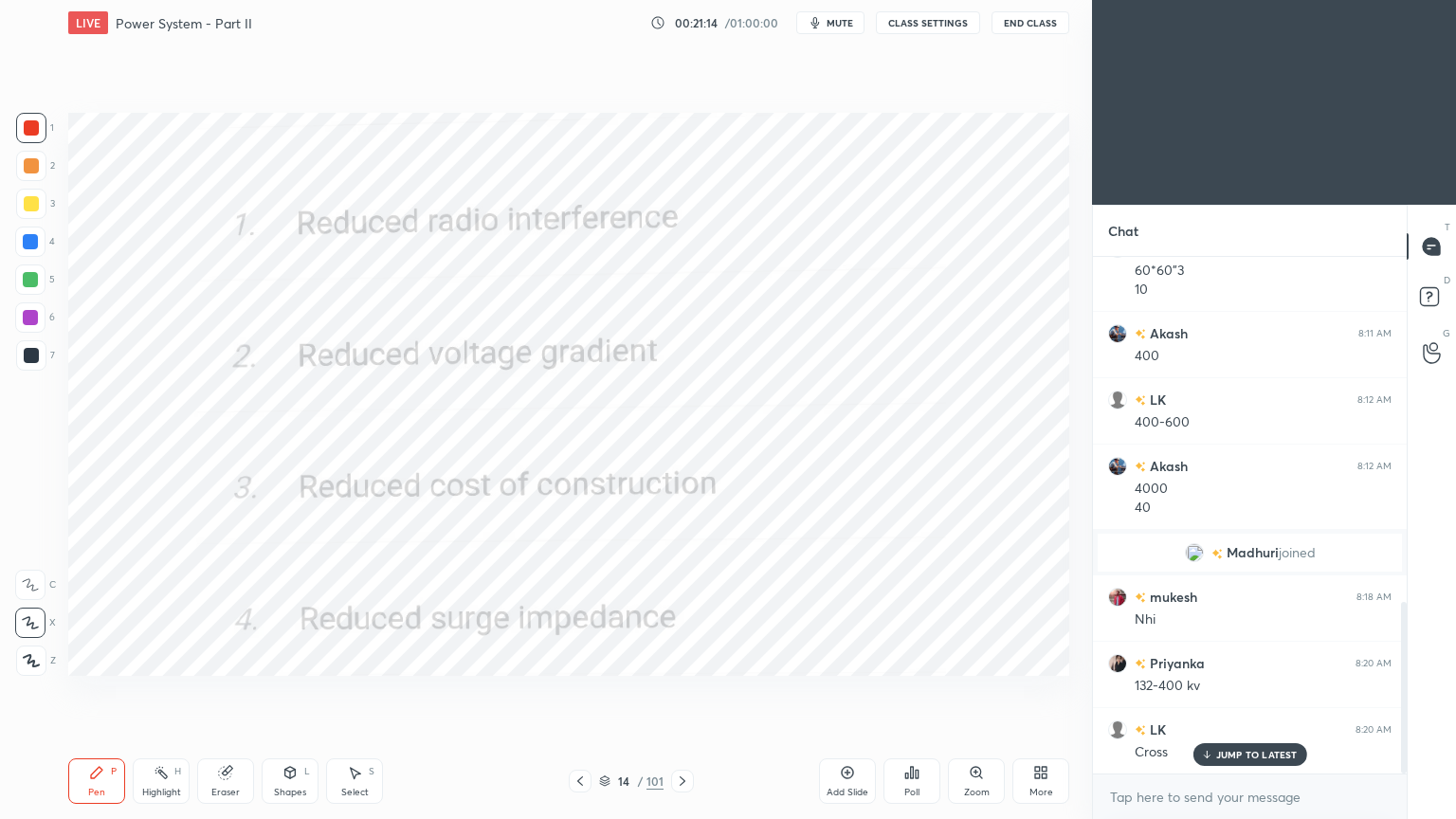 click on "Poll" at bounding box center (912, 792) 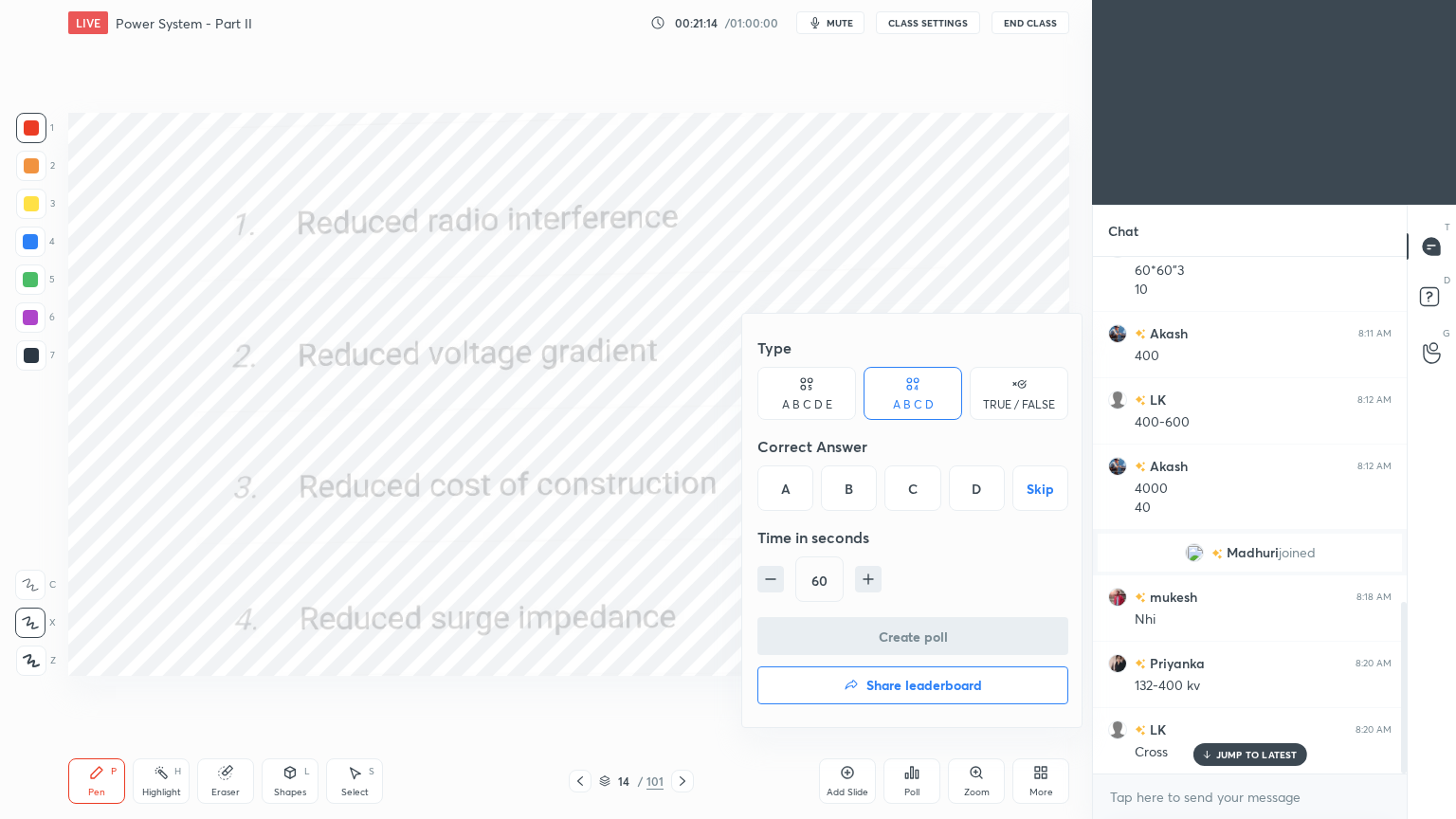 click on "C" at bounding box center (912, 488) 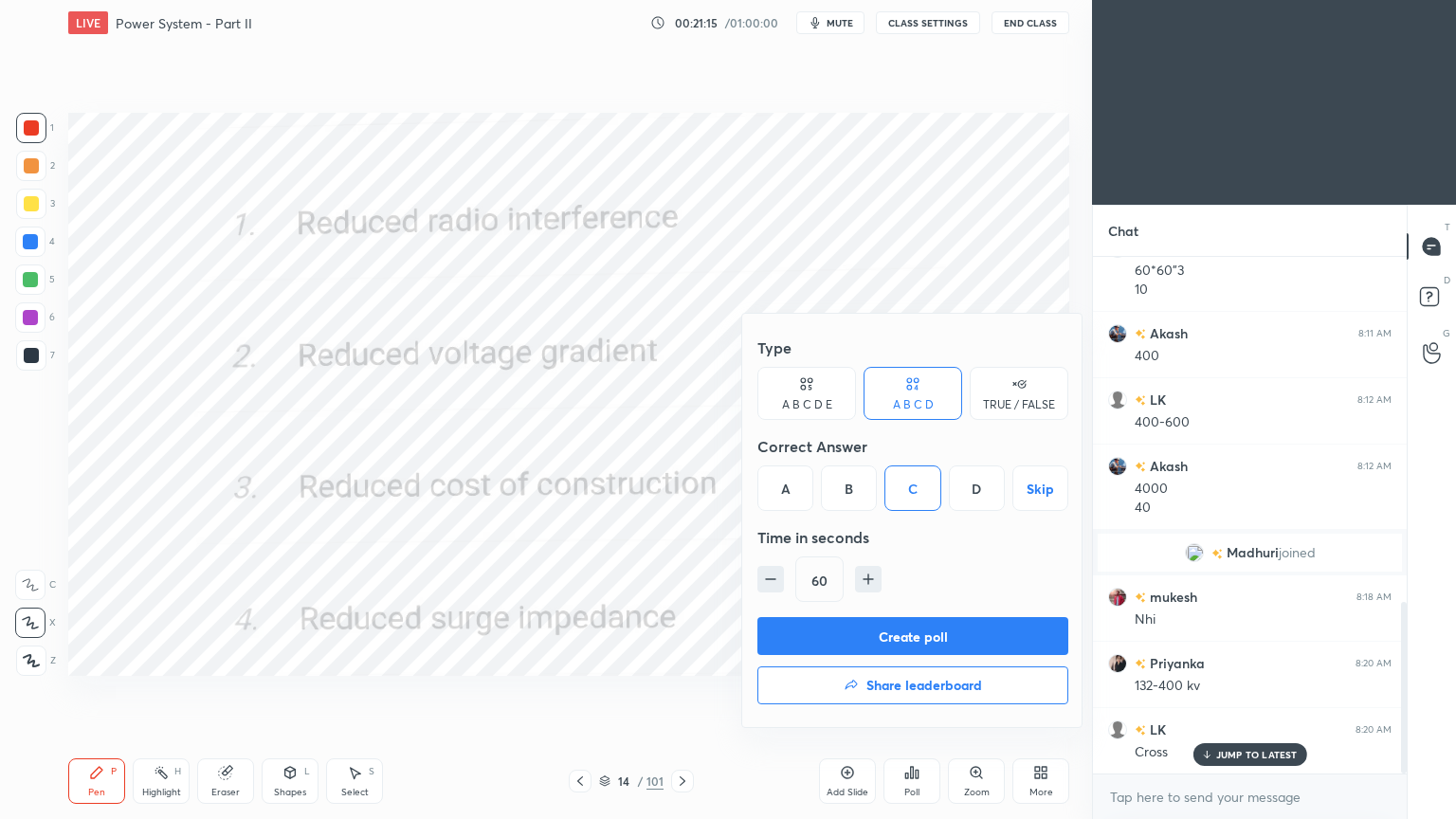 click on "Create poll" at bounding box center (913, 636) 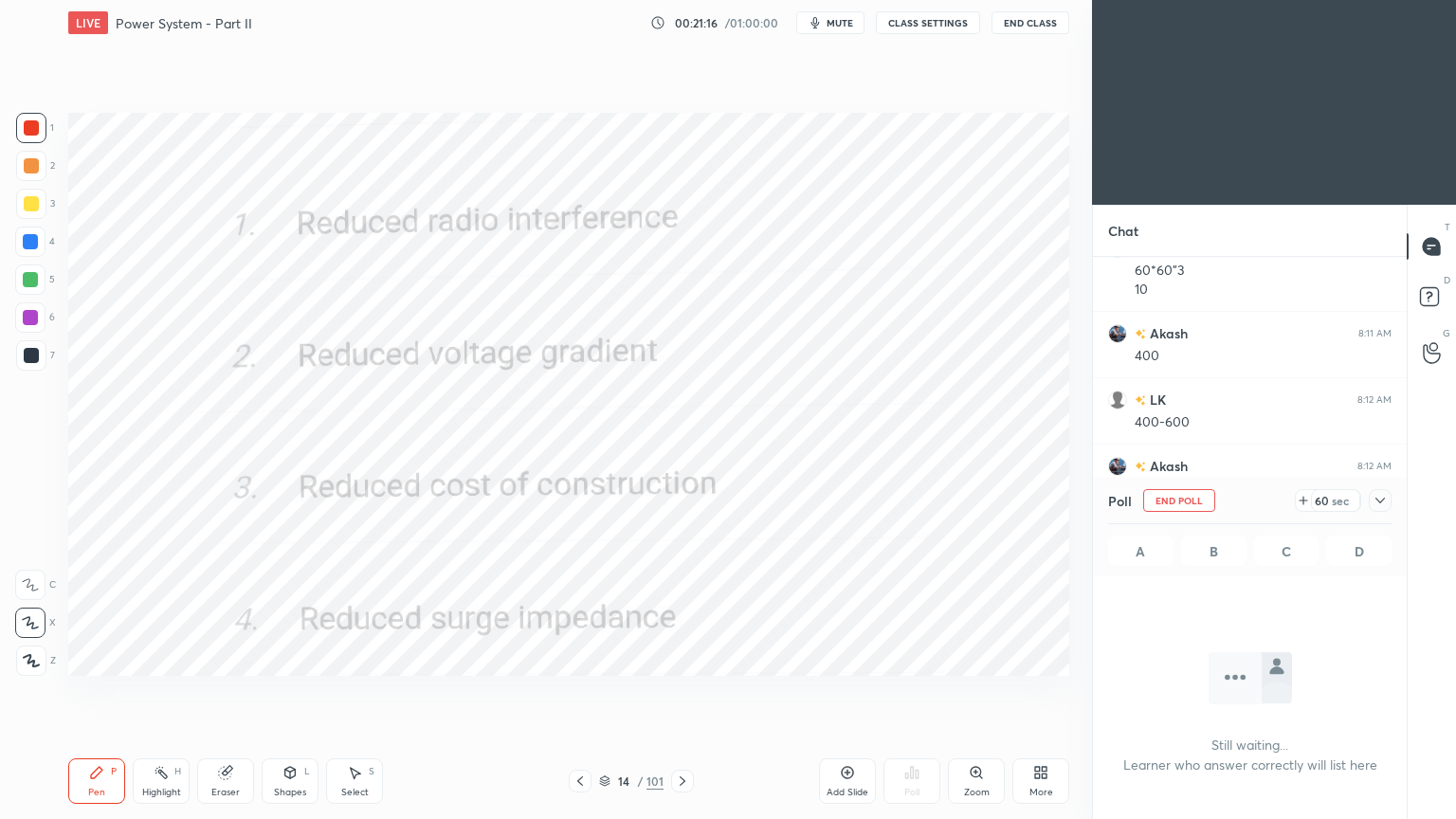 scroll, scrollTop: 463, scrollLeft: 308, axis: both 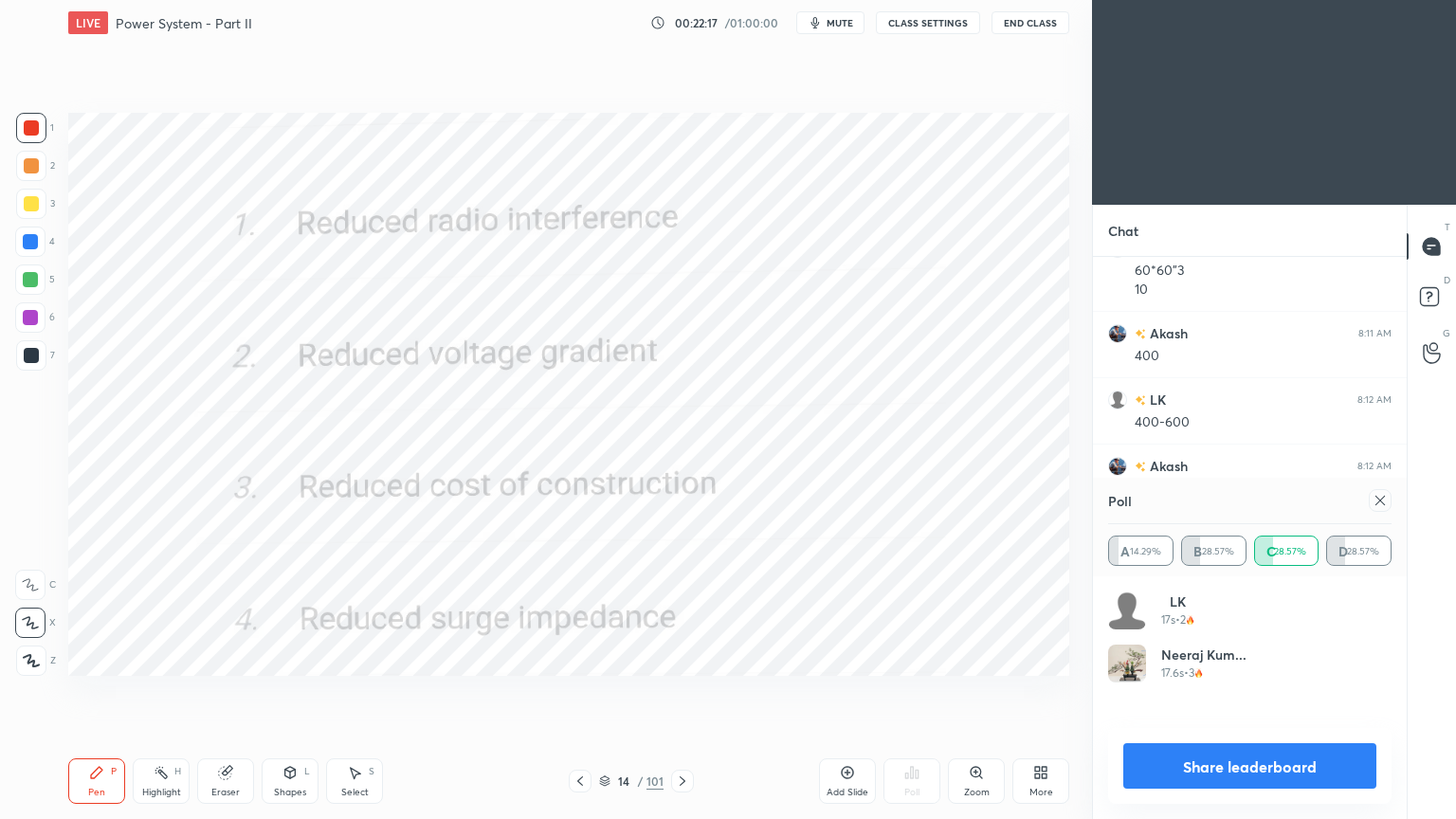 click 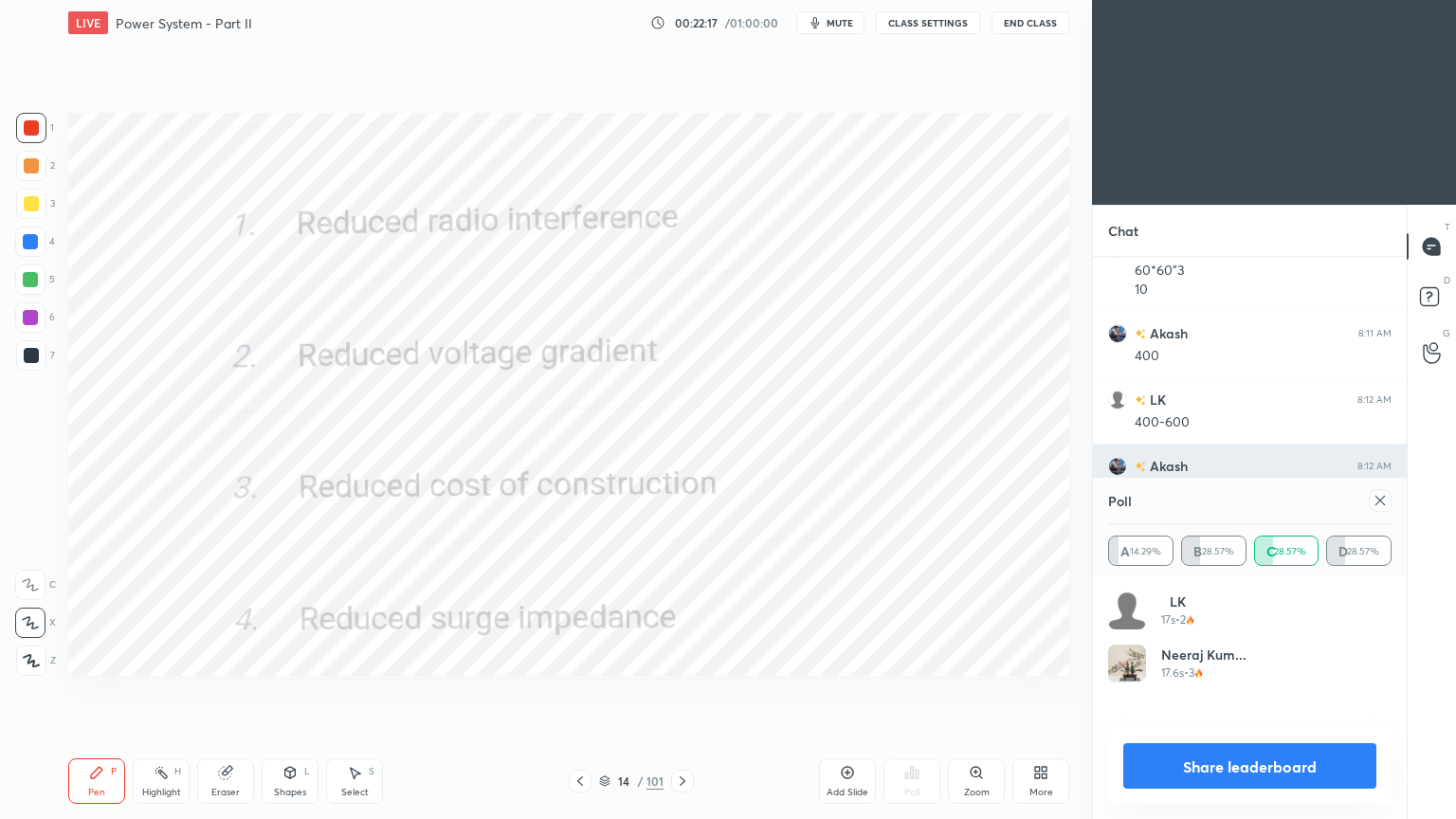 scroll, scrollTop: 83, scrollLeft: 278, axis: both 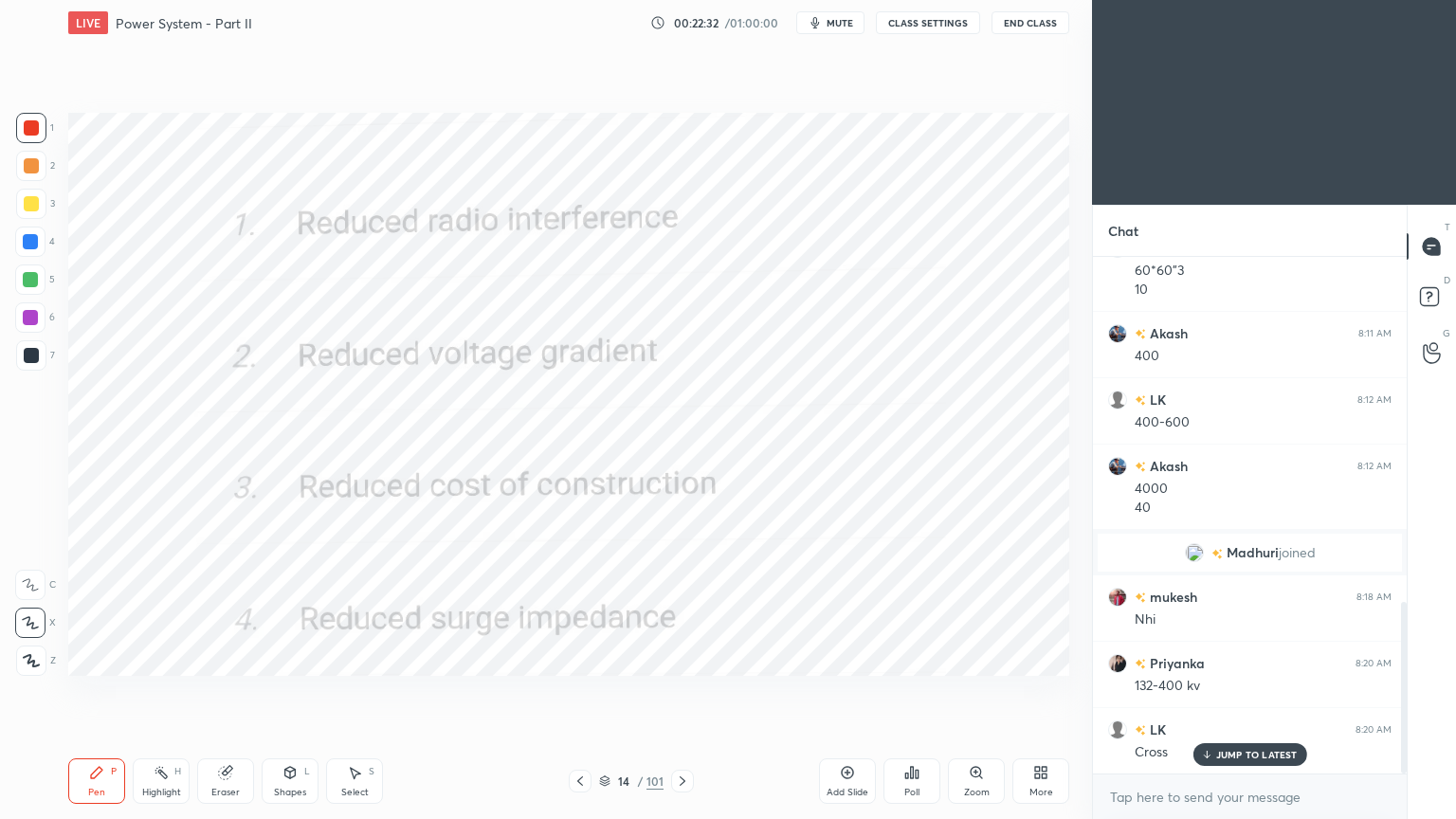 drag, startPoint x: 679, startPoint y: 781, endPoint x: 686, endPoint y: 792, distance: 13.038405 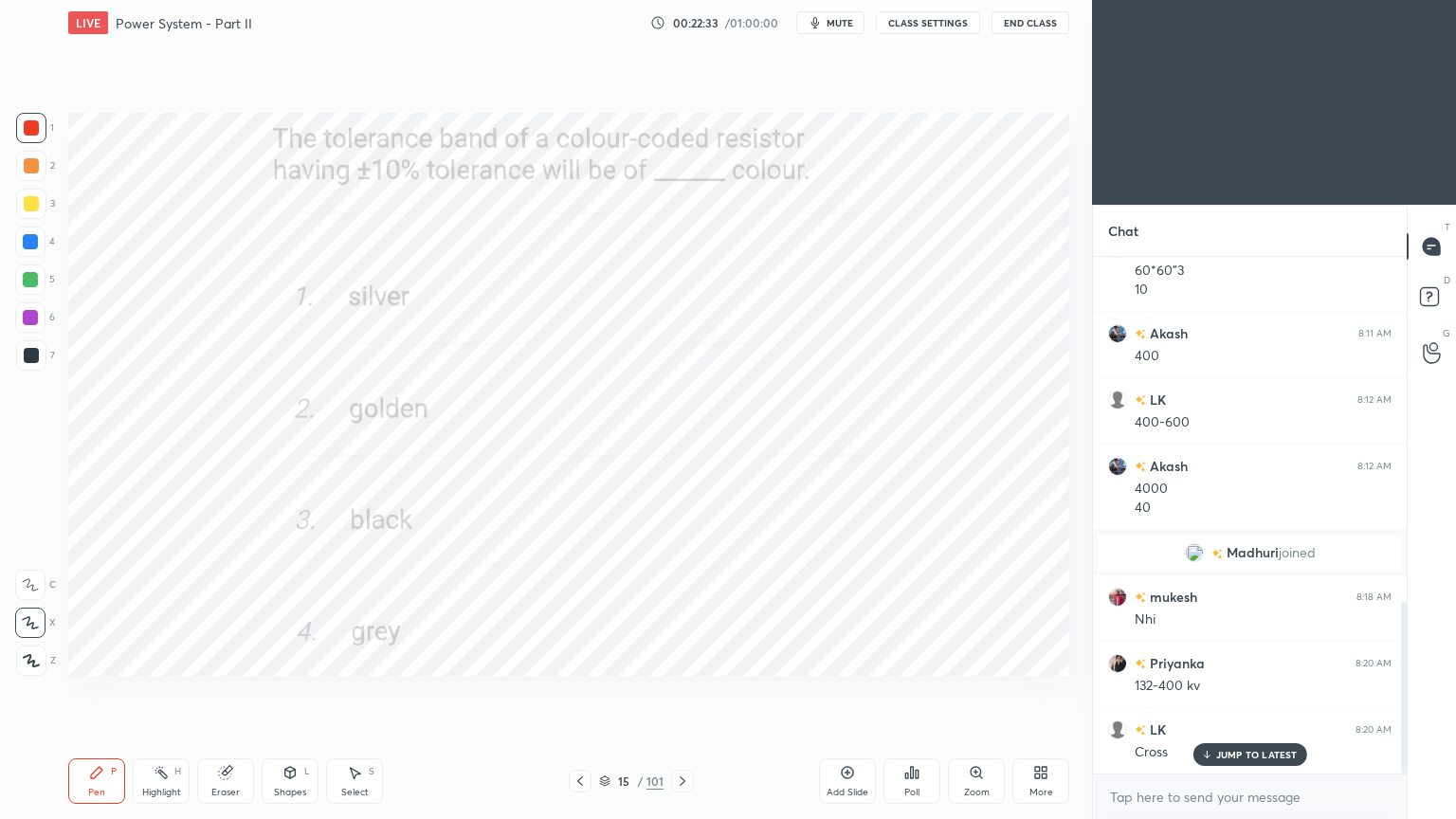 click on "Poll" at bounding box center [912, 792] 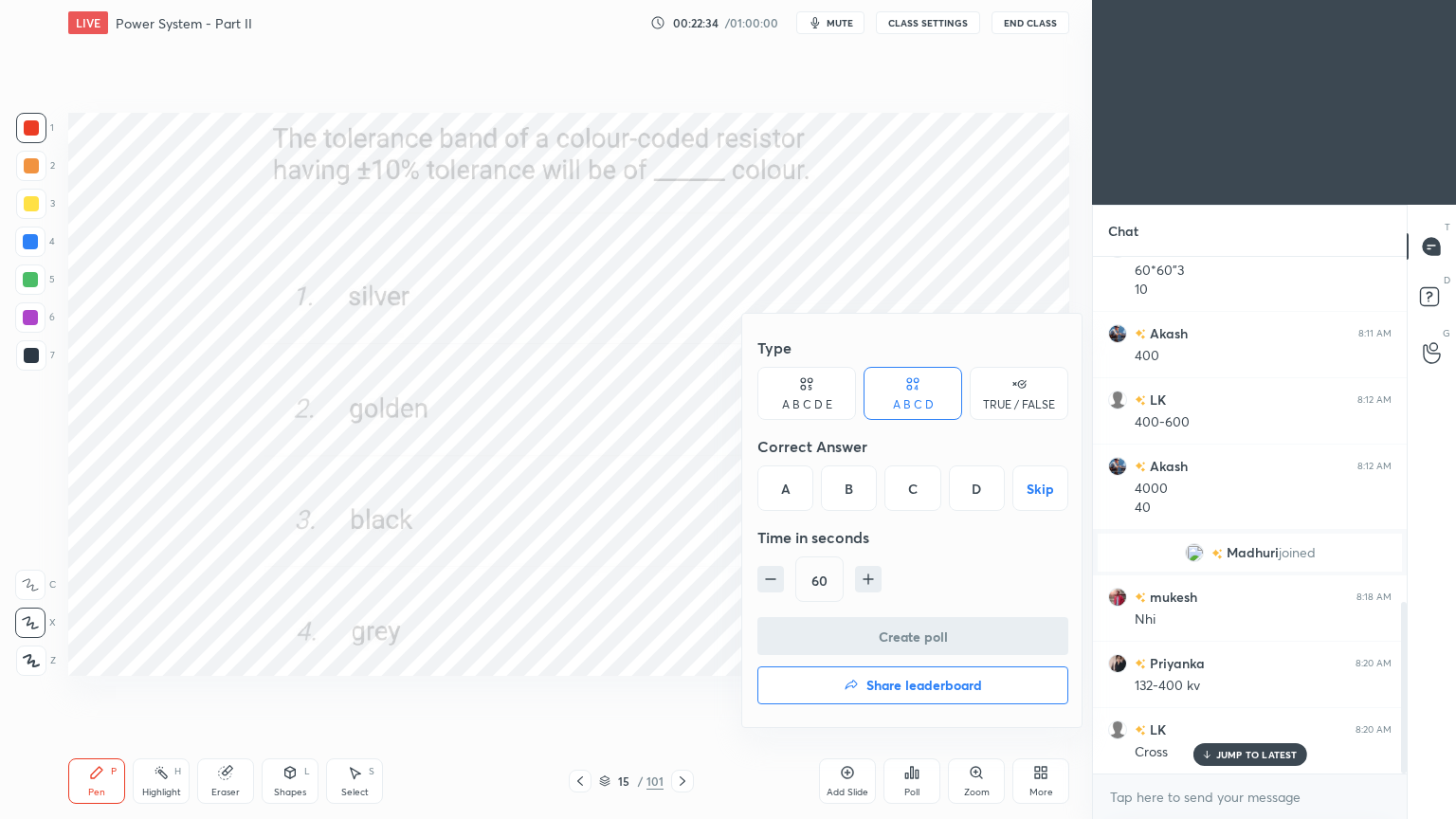 click on "A" at bounding box center (785, 488) 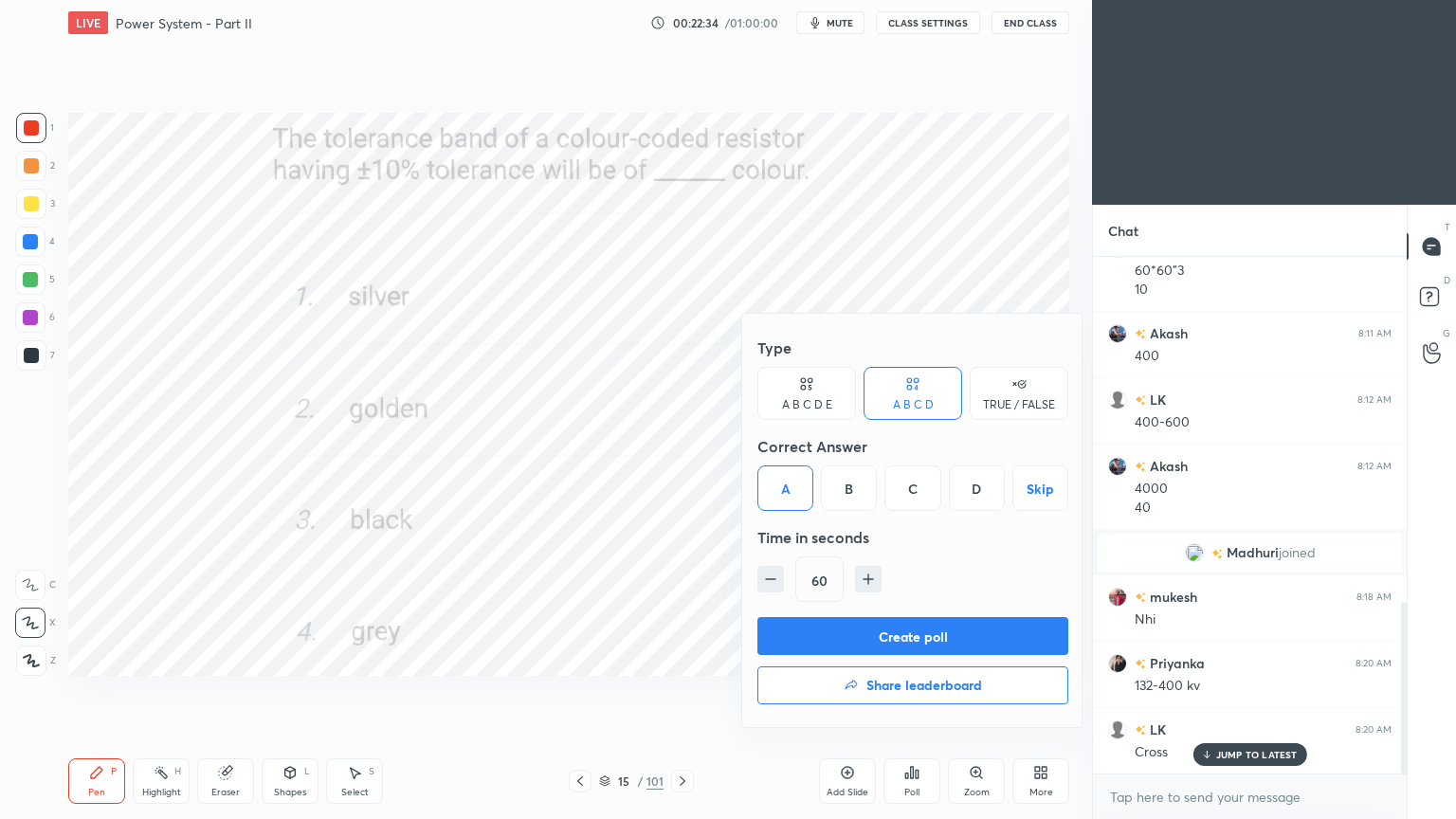 click on "Create poll" at bounding box center (913, 636) 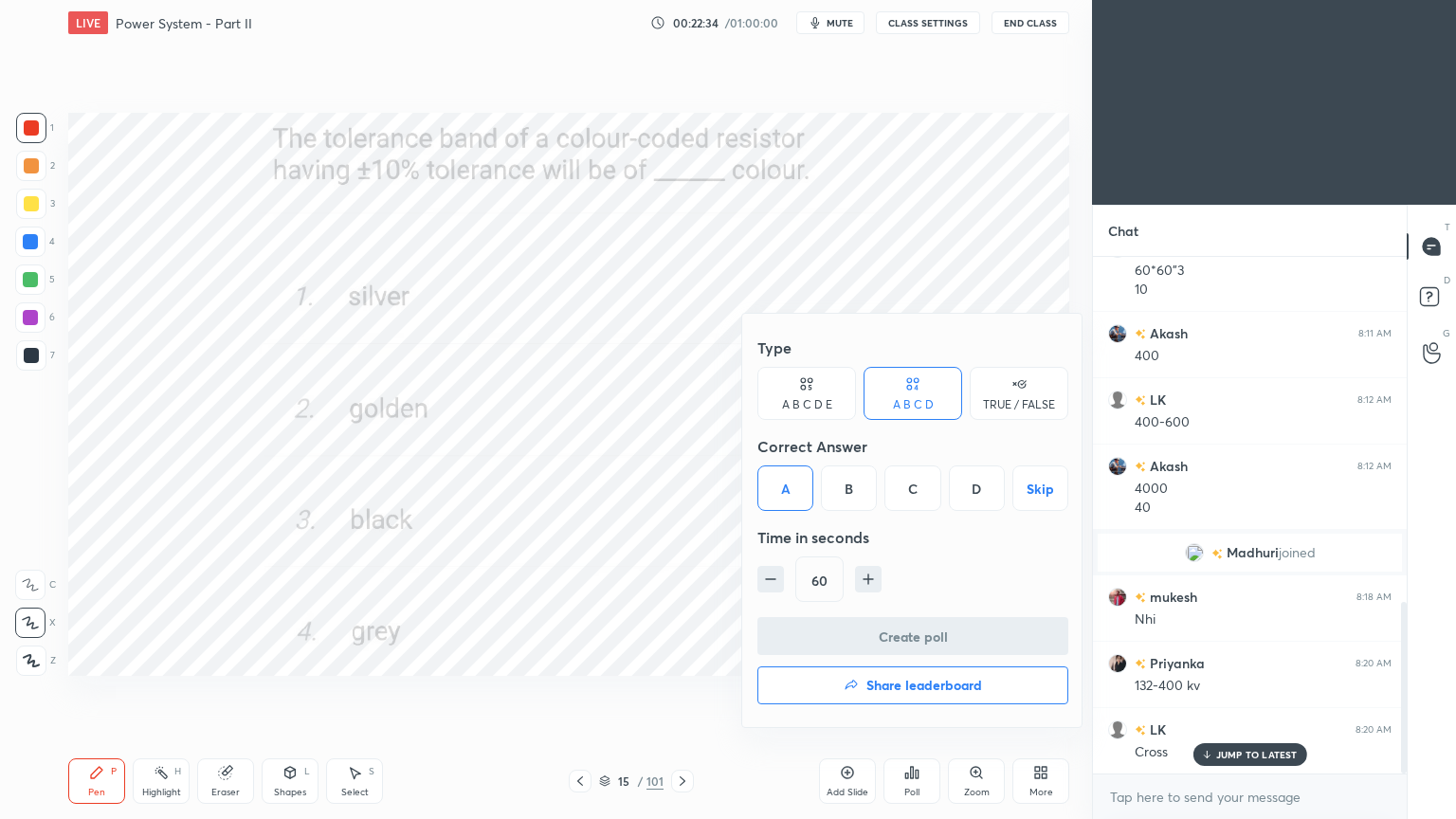 scroll, scrollTop: 481, scrollLeft: 308, axis: both 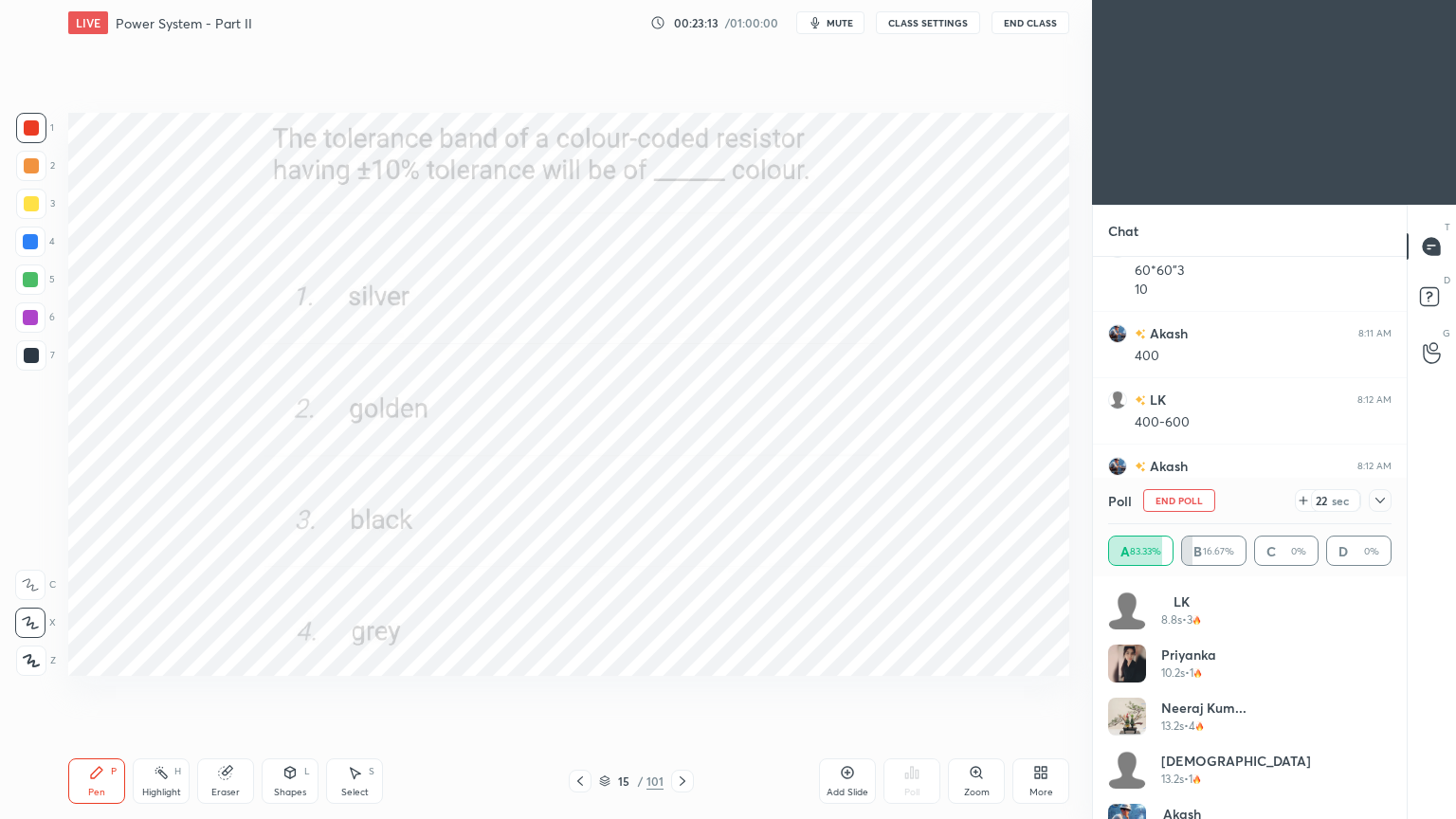 click on "End Poll" at bounding box center [1179, 500] 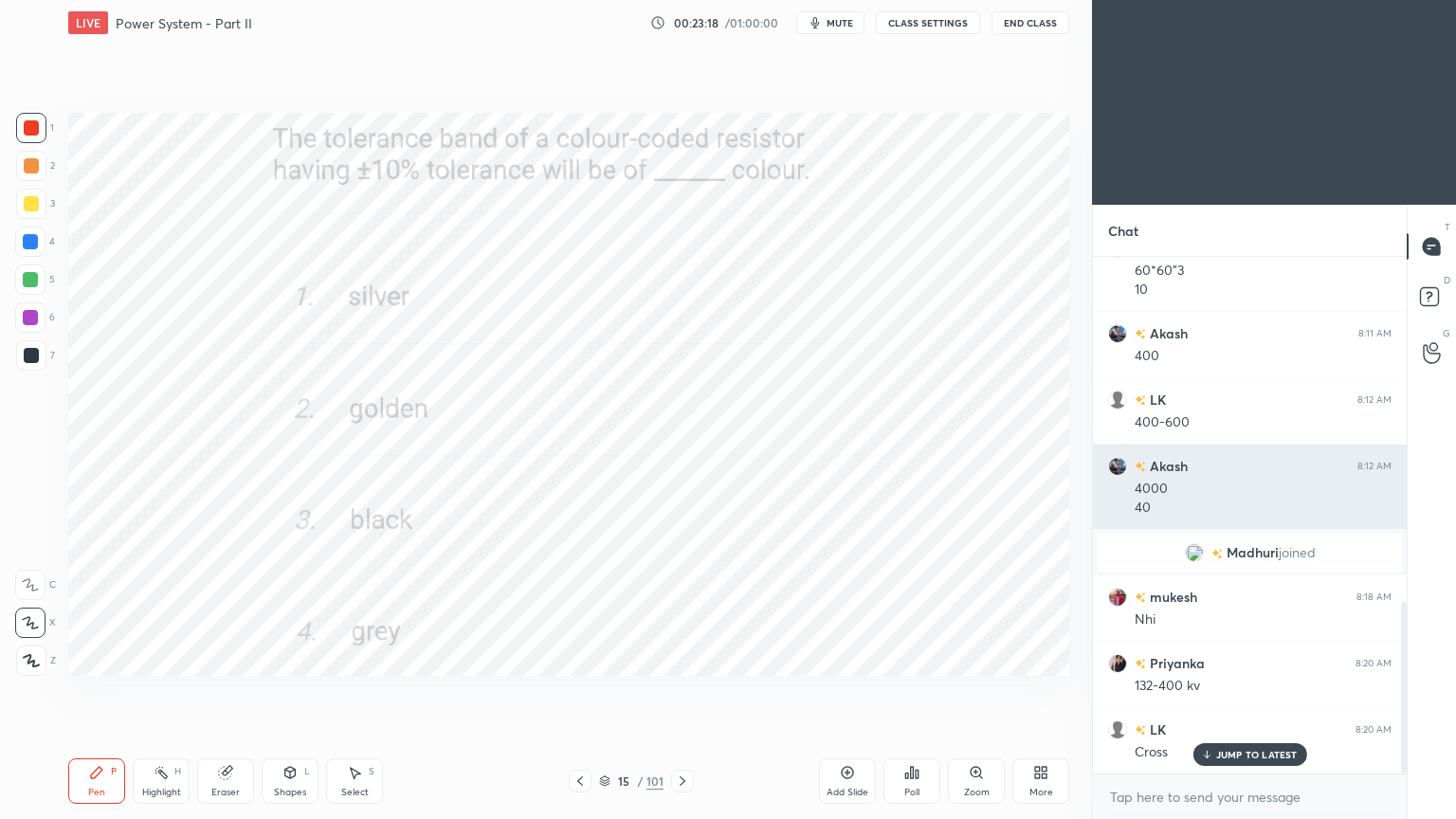 scroll, scrollTop: 1102, scrollLeft: 0, axis: vertical 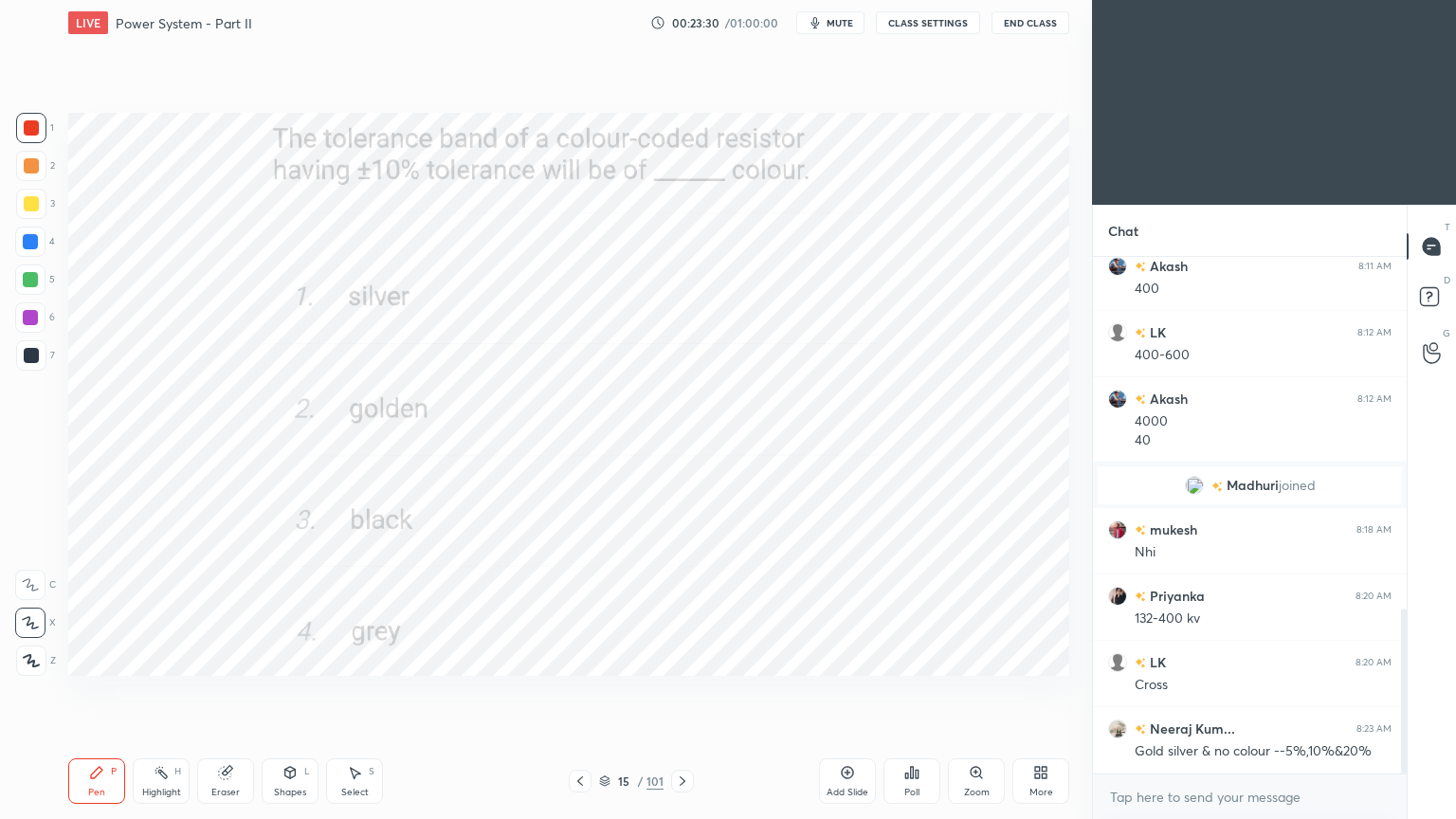 drag, startPoint x: 684, startPoint y: 781, endPoint x: 702, endPoint y: 778, distance: 18.248288 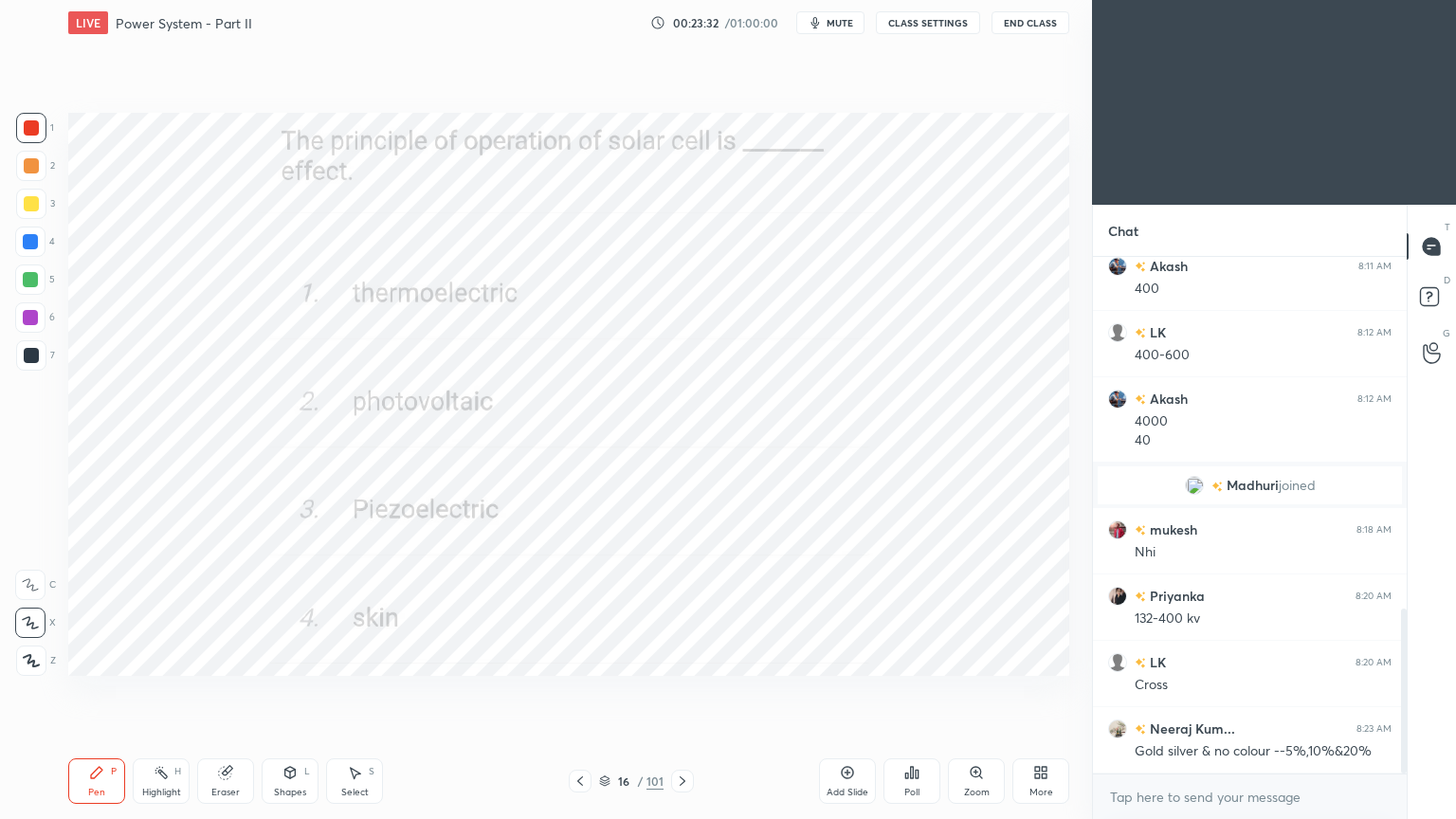 click on "Poll" at bounding box center (912, 781) 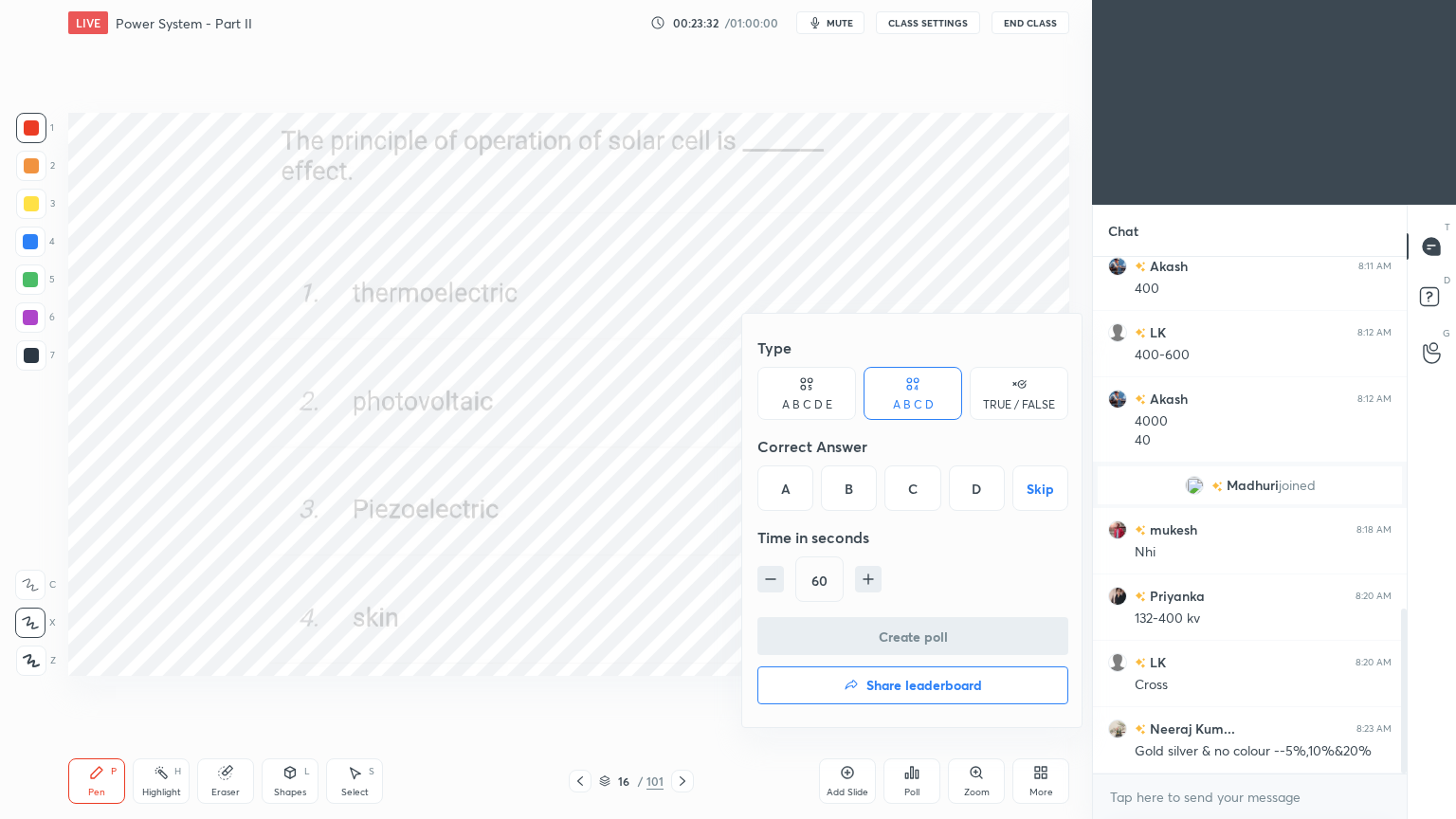 click on "B" at bounding box center (848, 488) 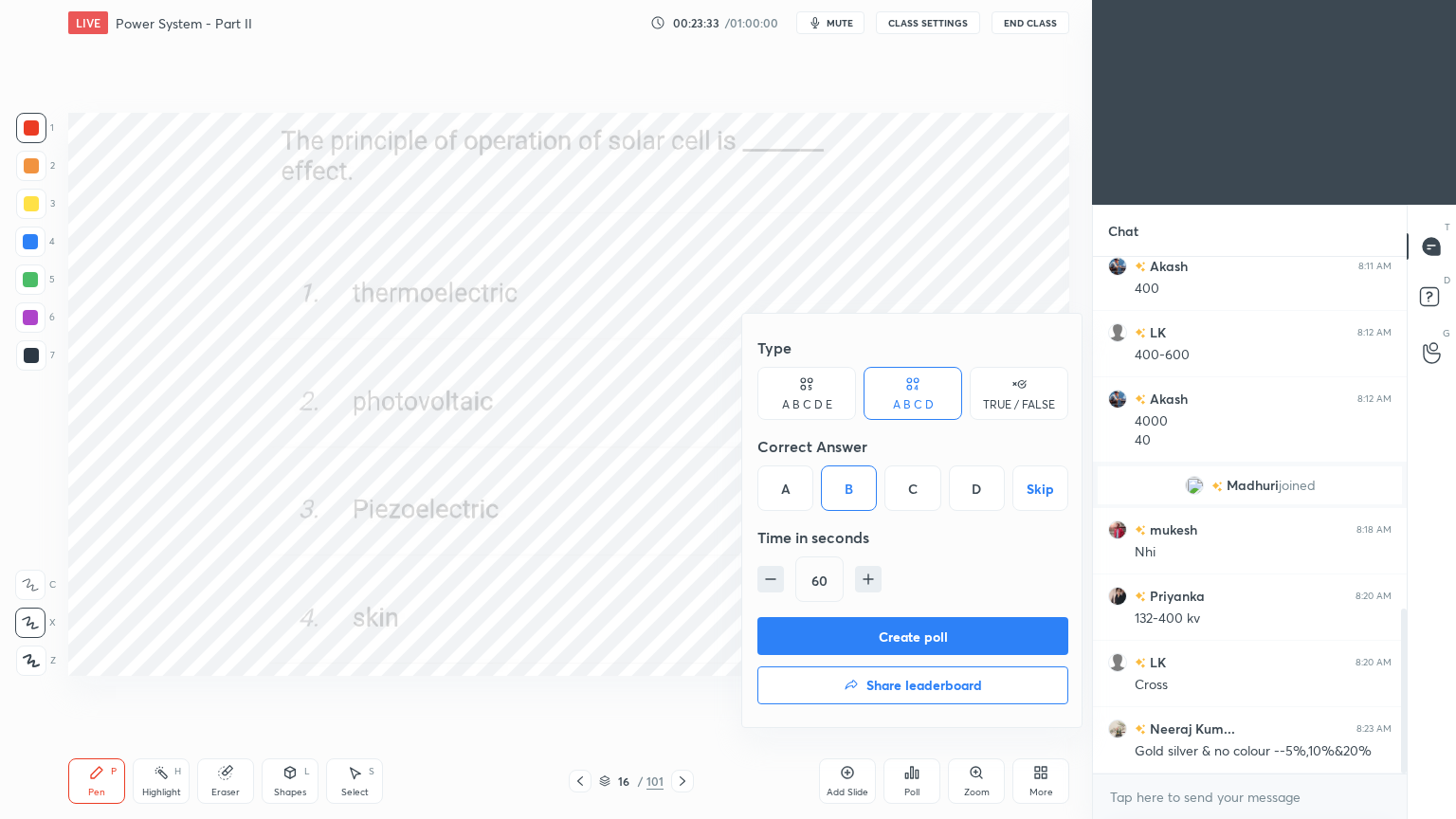click on "Create poll" at bounding box center (913, 636) 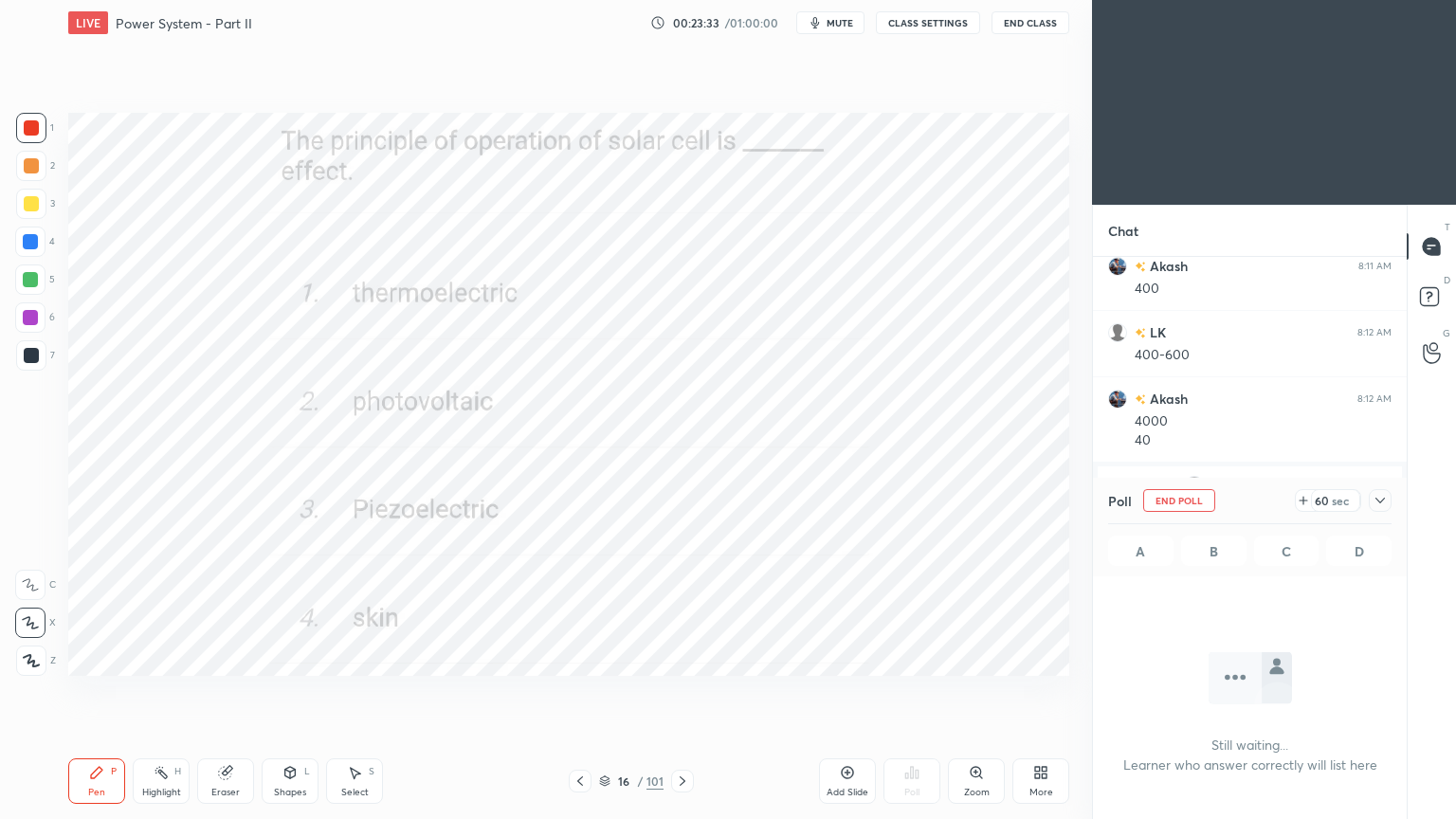 scroll, scrollTop: 423, scrollLeft: 308, axis: both 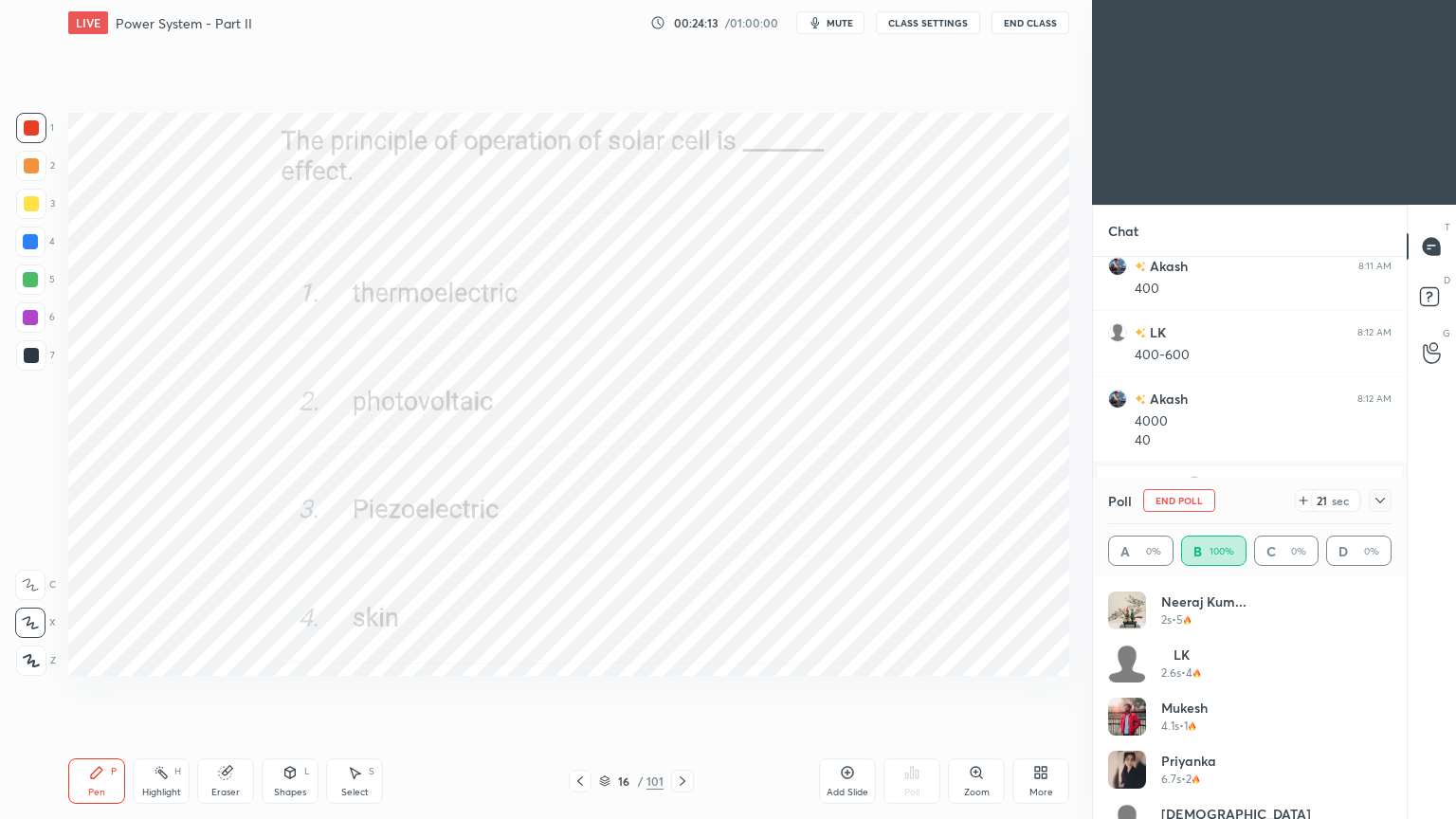 click on "End Poll" at bounding box center [1179, 500] 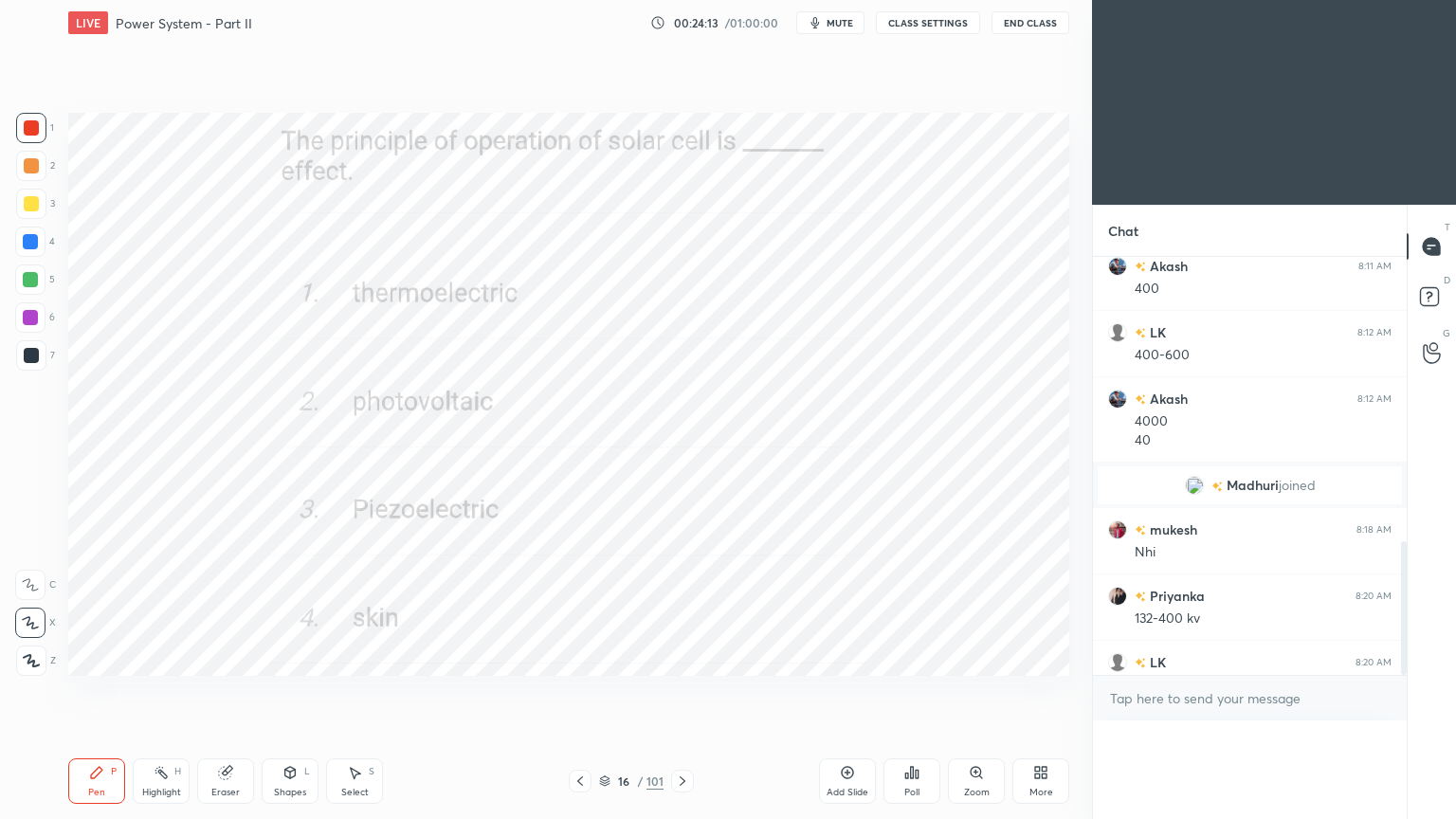 scroll, scrollTop: 84, scrollLeft: 278, axis: both 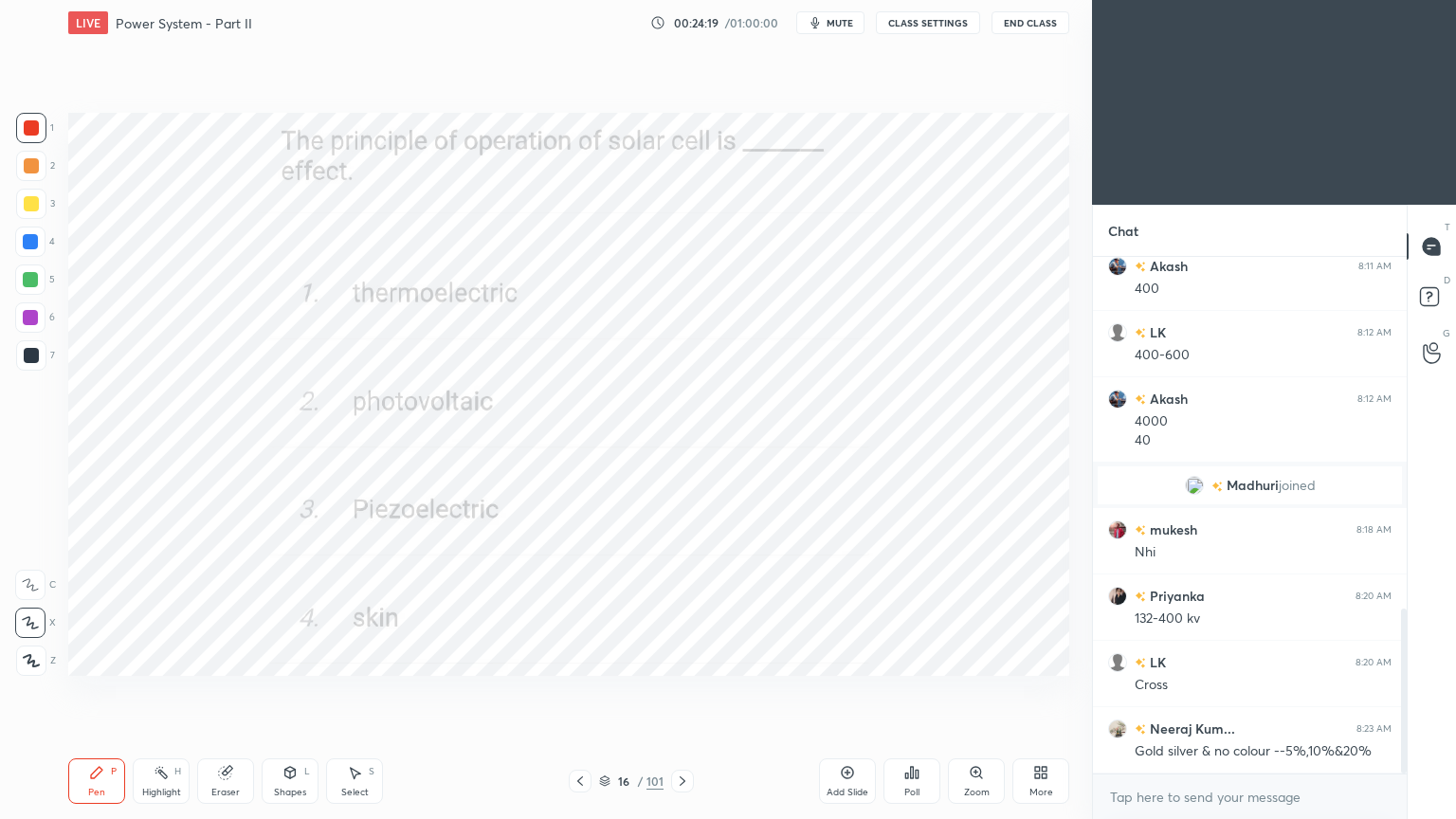 click at bounding box center (682, 781) 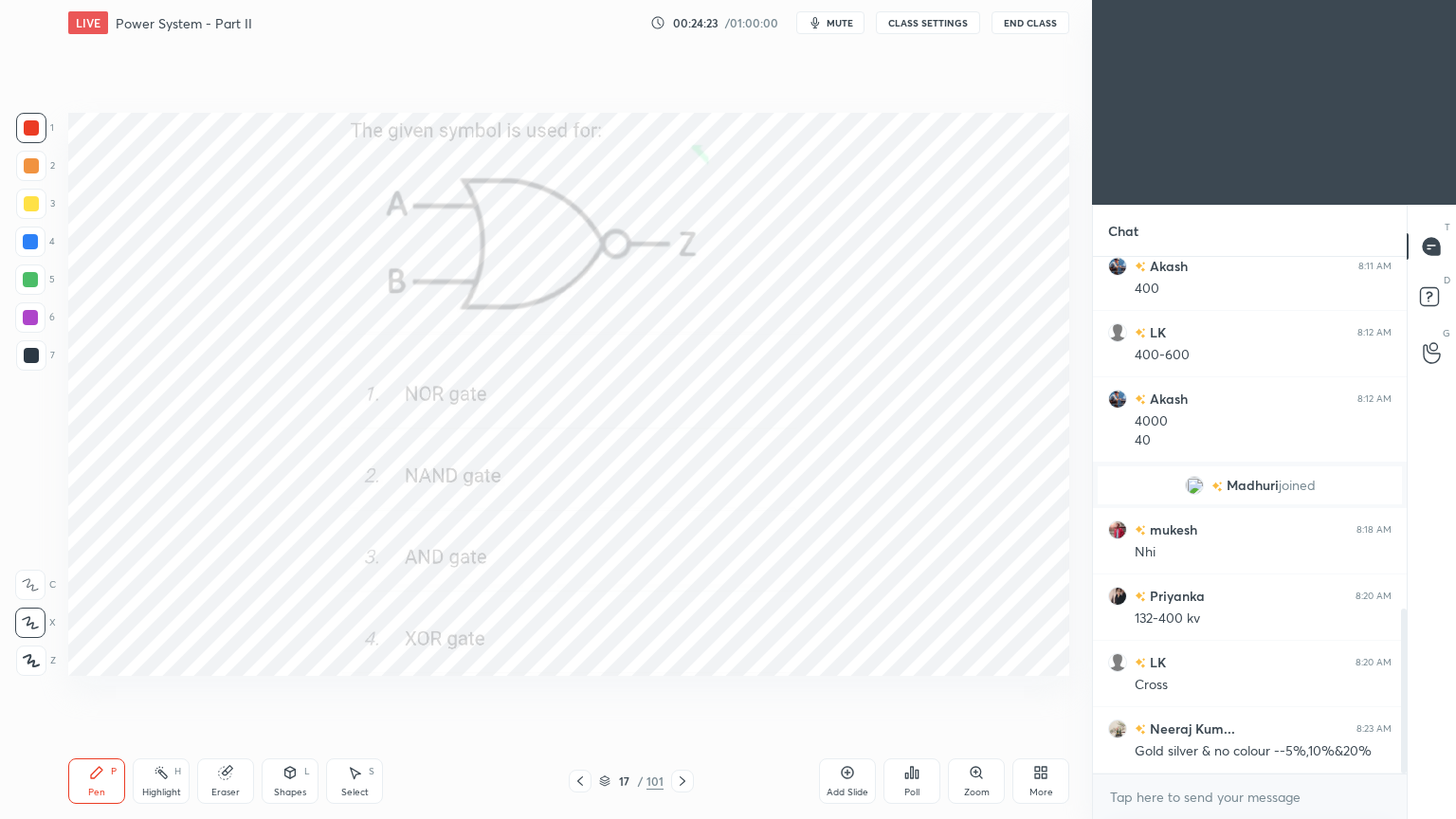click on "Poll" at bounding box center (912, 792) 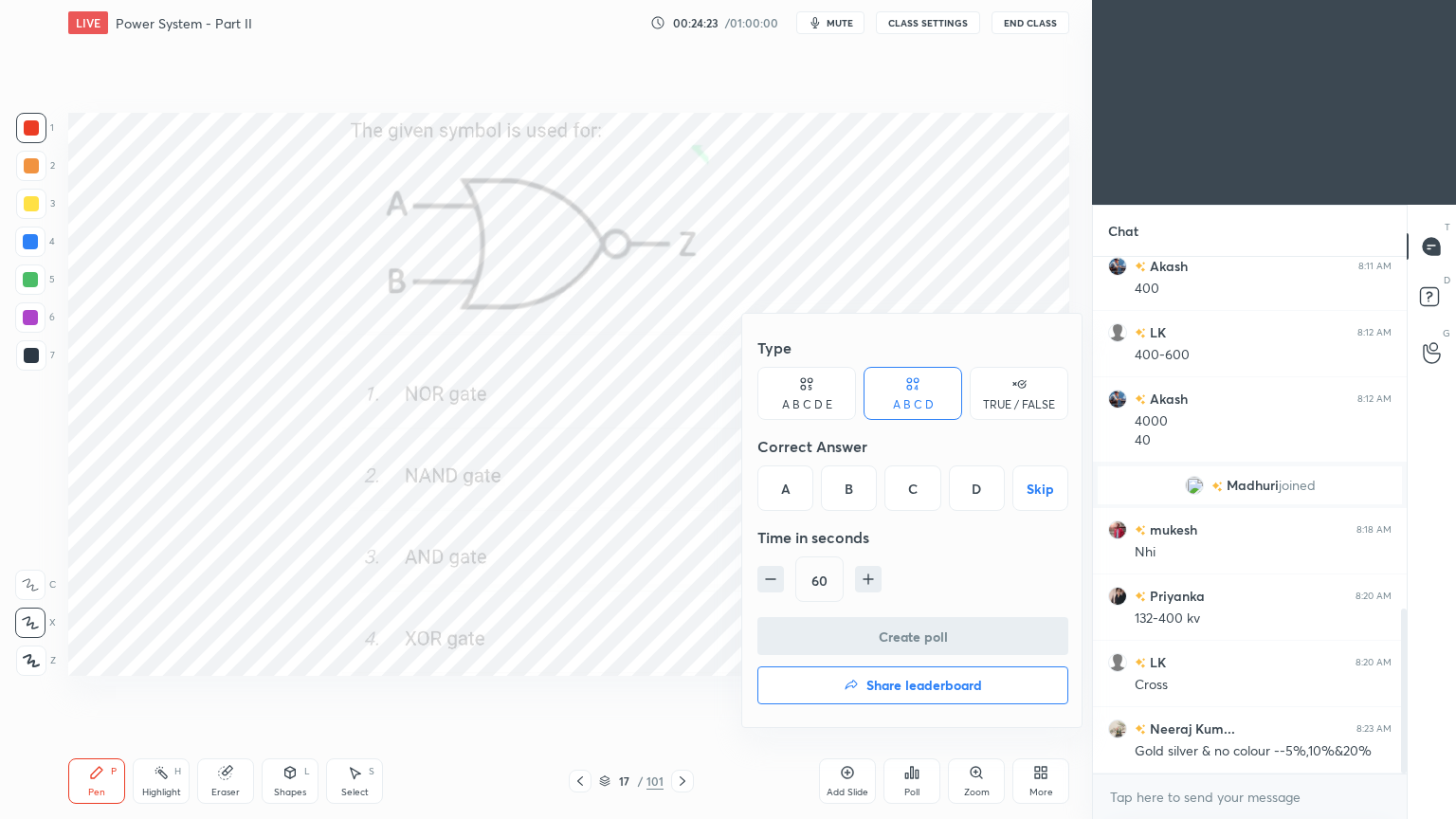 drag, startPoint x: 787, startPoint y: 494, endPoint x: 820, endPoint y: 549, distance: 64.14047 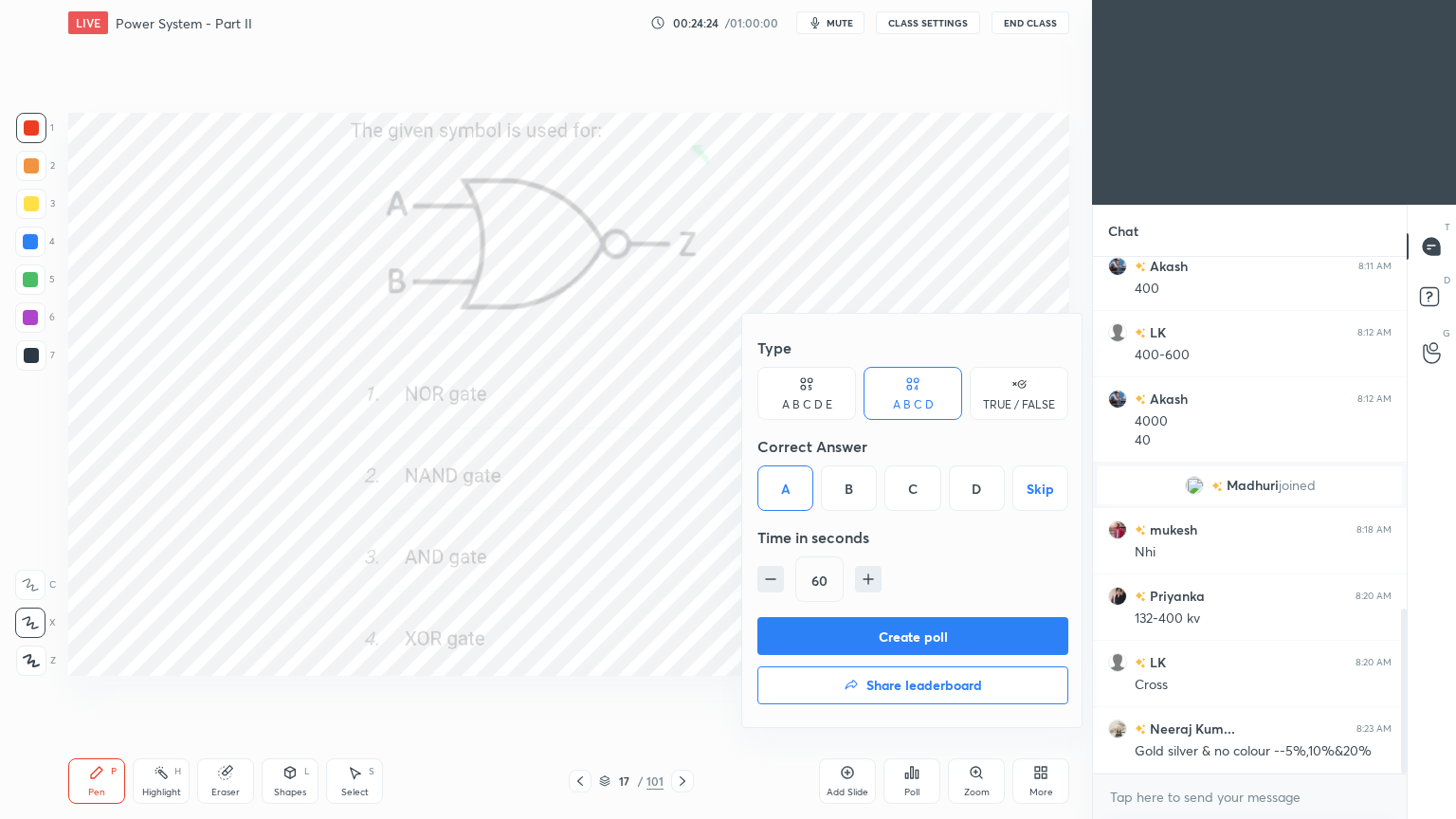 click on "Create poll Share leaderboard" at bounding box center [913, 664] 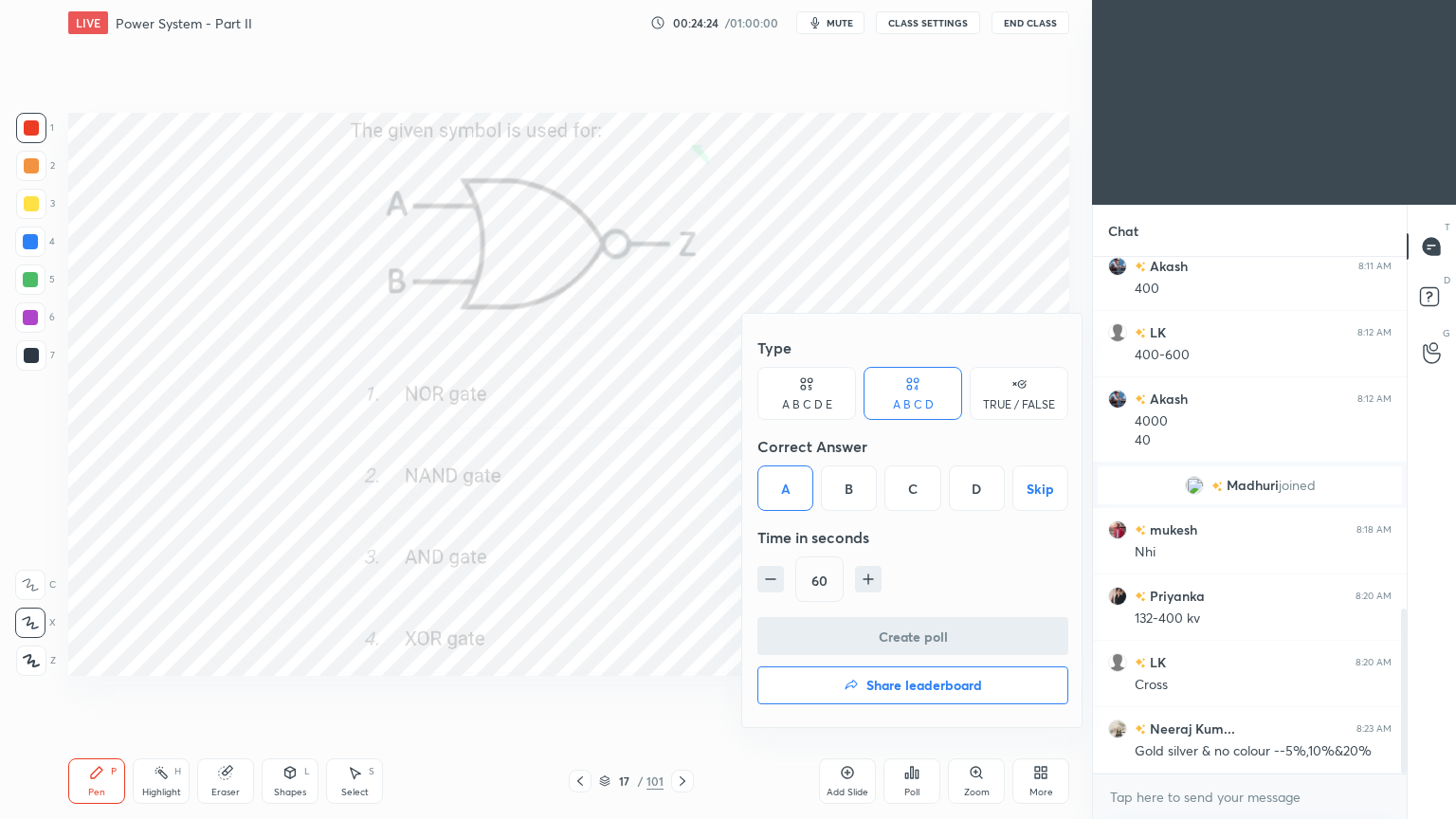 scroll, scrollTop: 480, scrollLeft: 308, axis: both 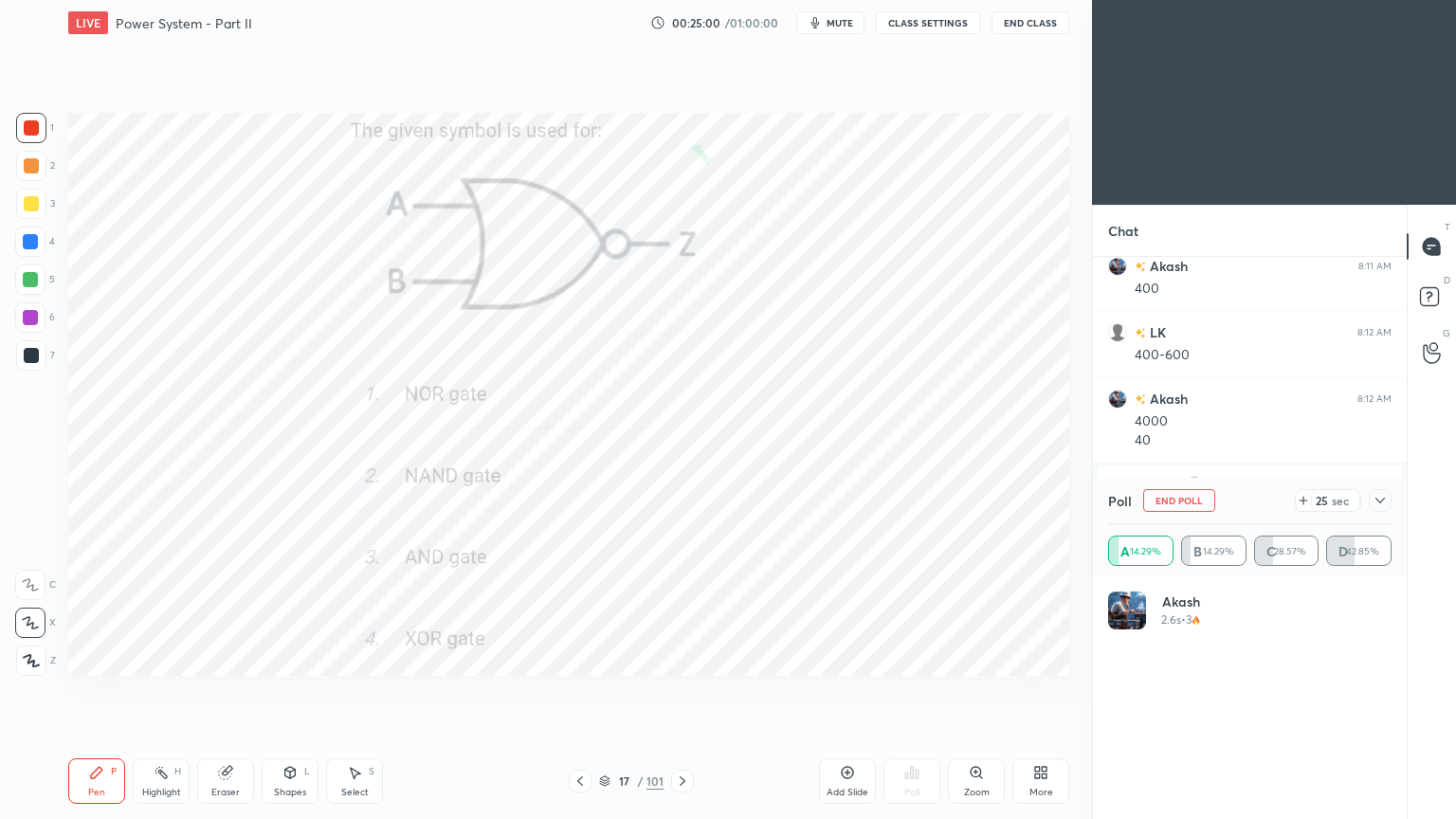 click on "End Poll" at bounding box center (1179, 500) 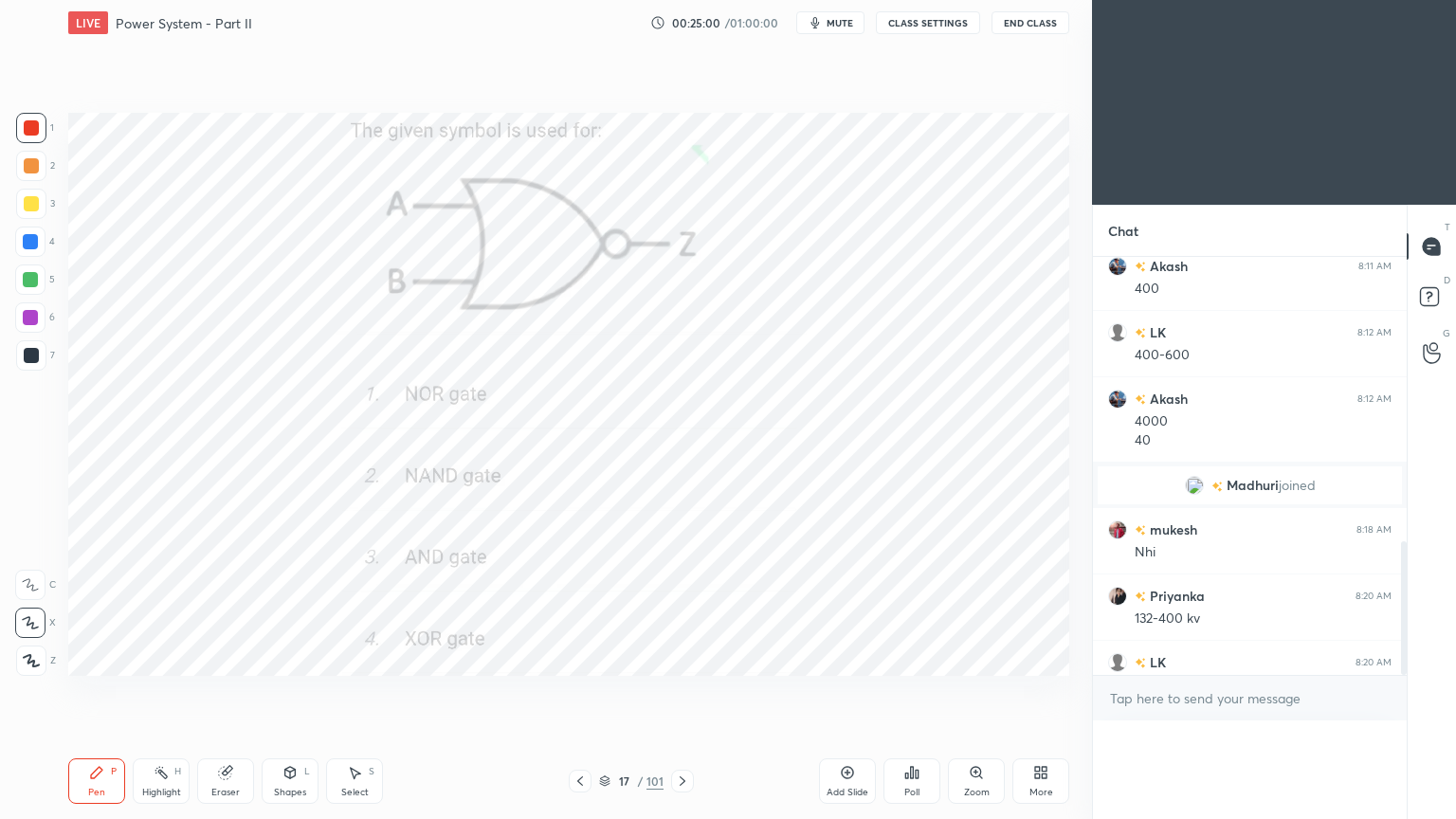 scroll, scrollTop: 116, scrollLeft: 278, axis: both 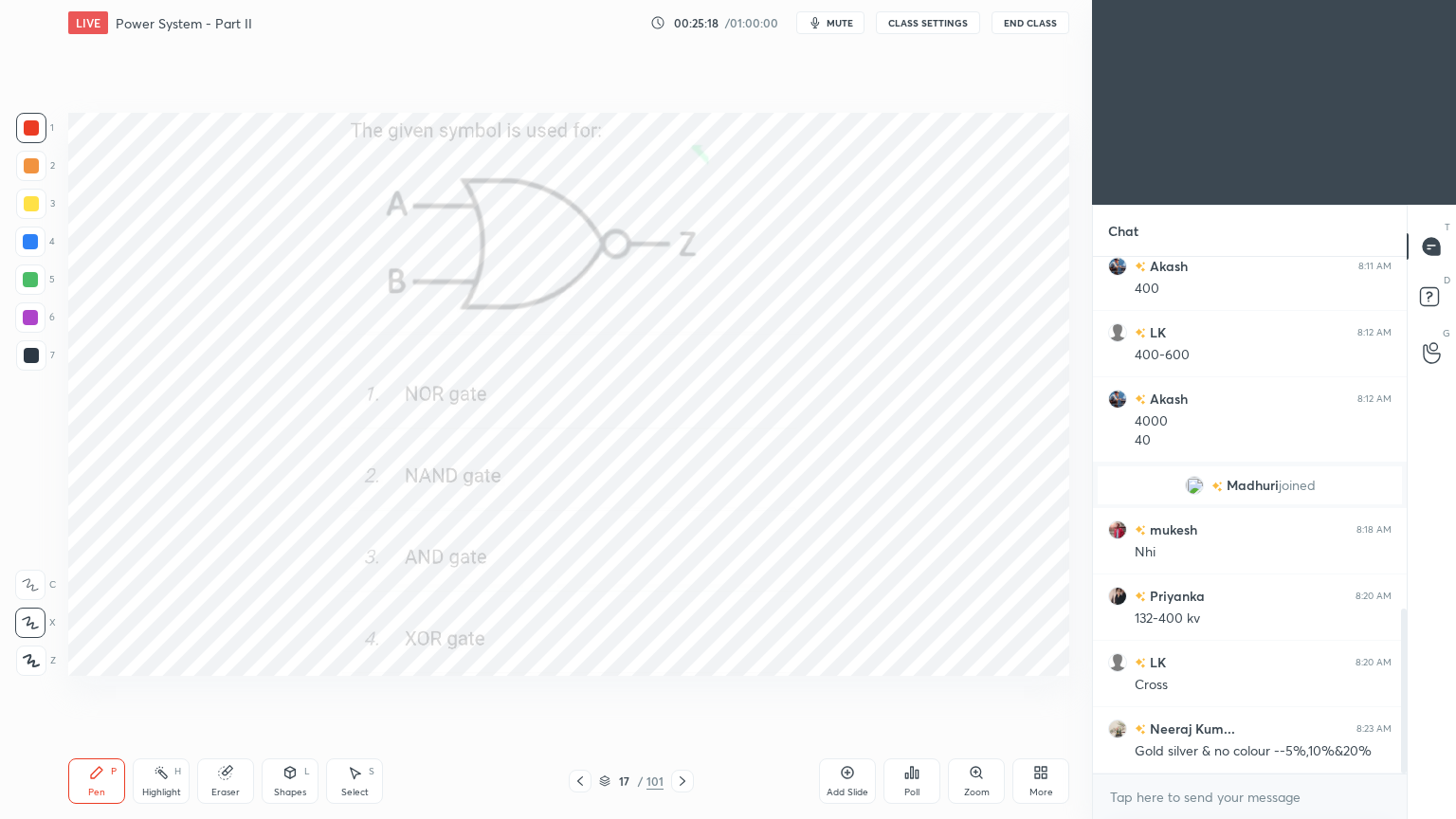 click 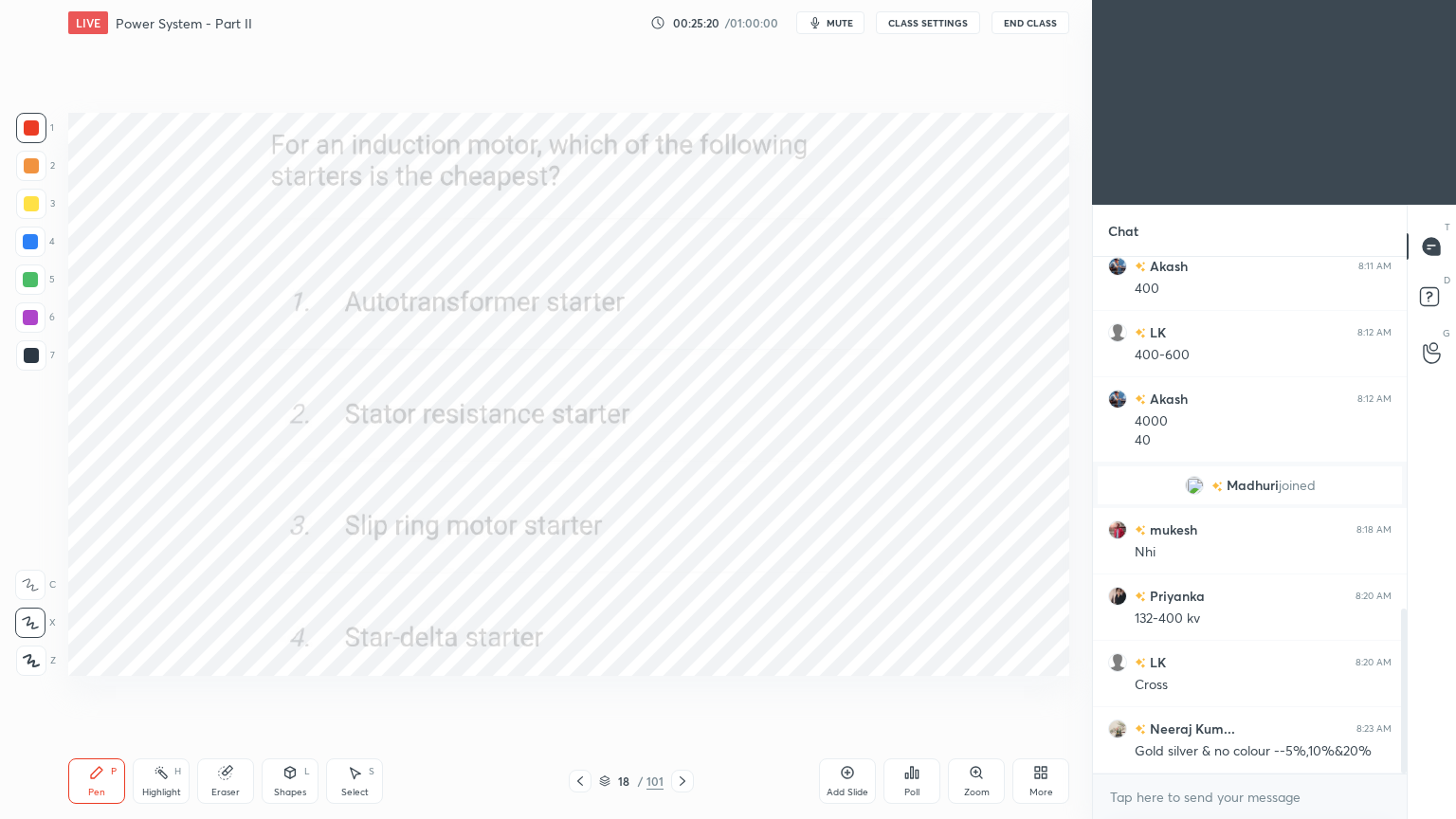 click on "Poll" at bounding box center (912, 792) 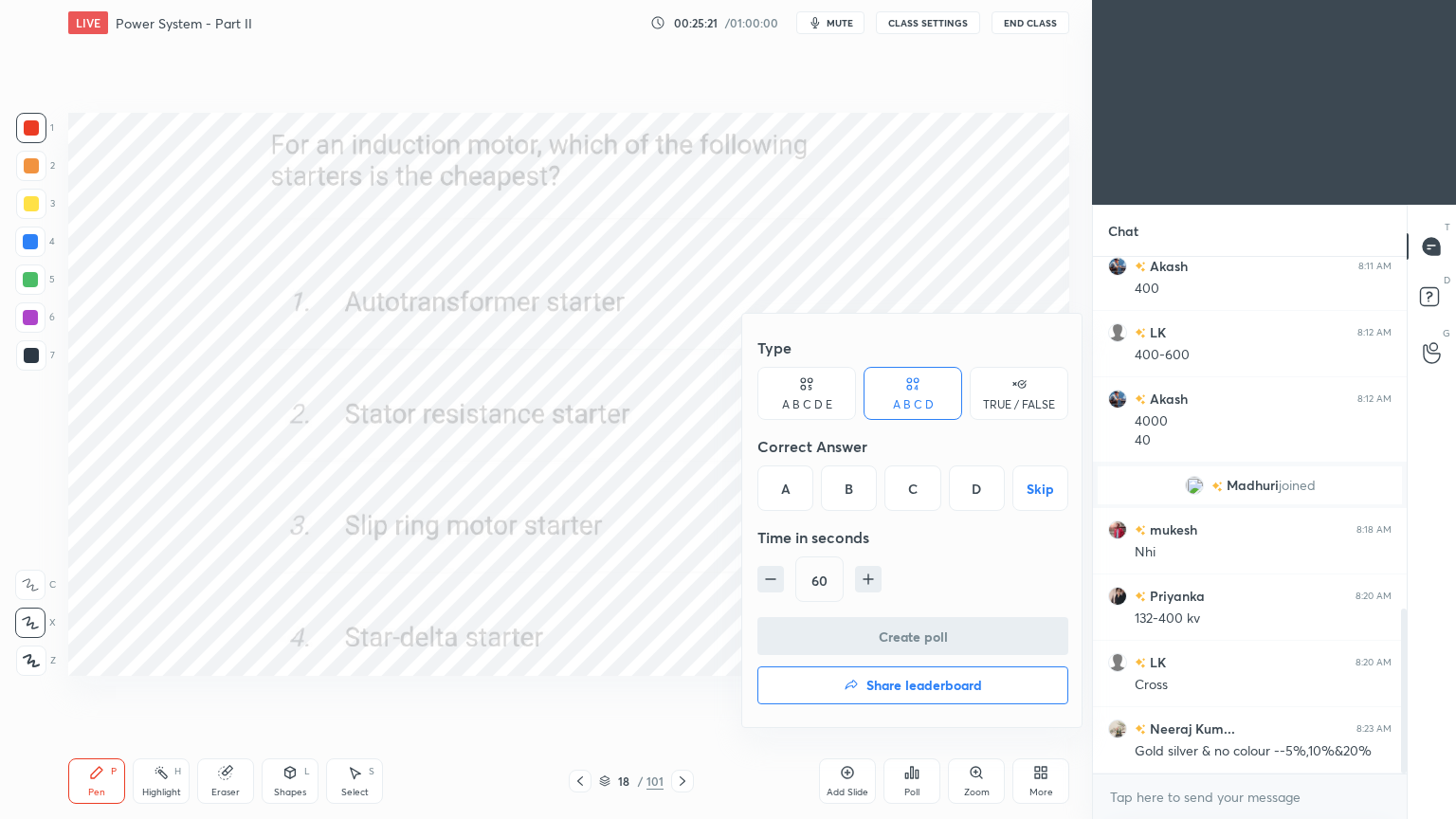drag, startPoint x: 982, startPoint y: 486, endPoint x: 965, endPoint y: 551, distance: 67.18631 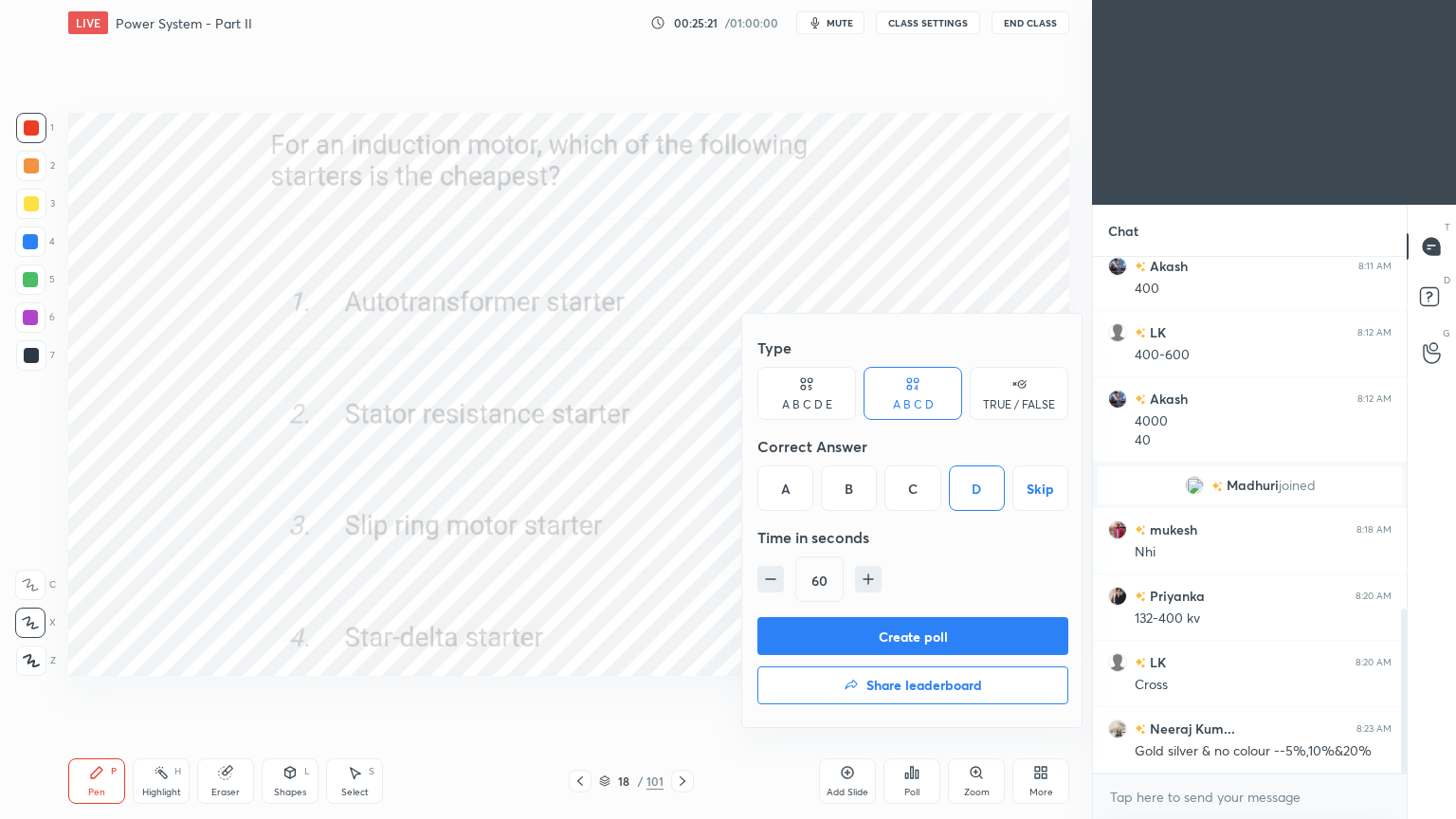 click on "Create poll" at bounding box center [913, 636] 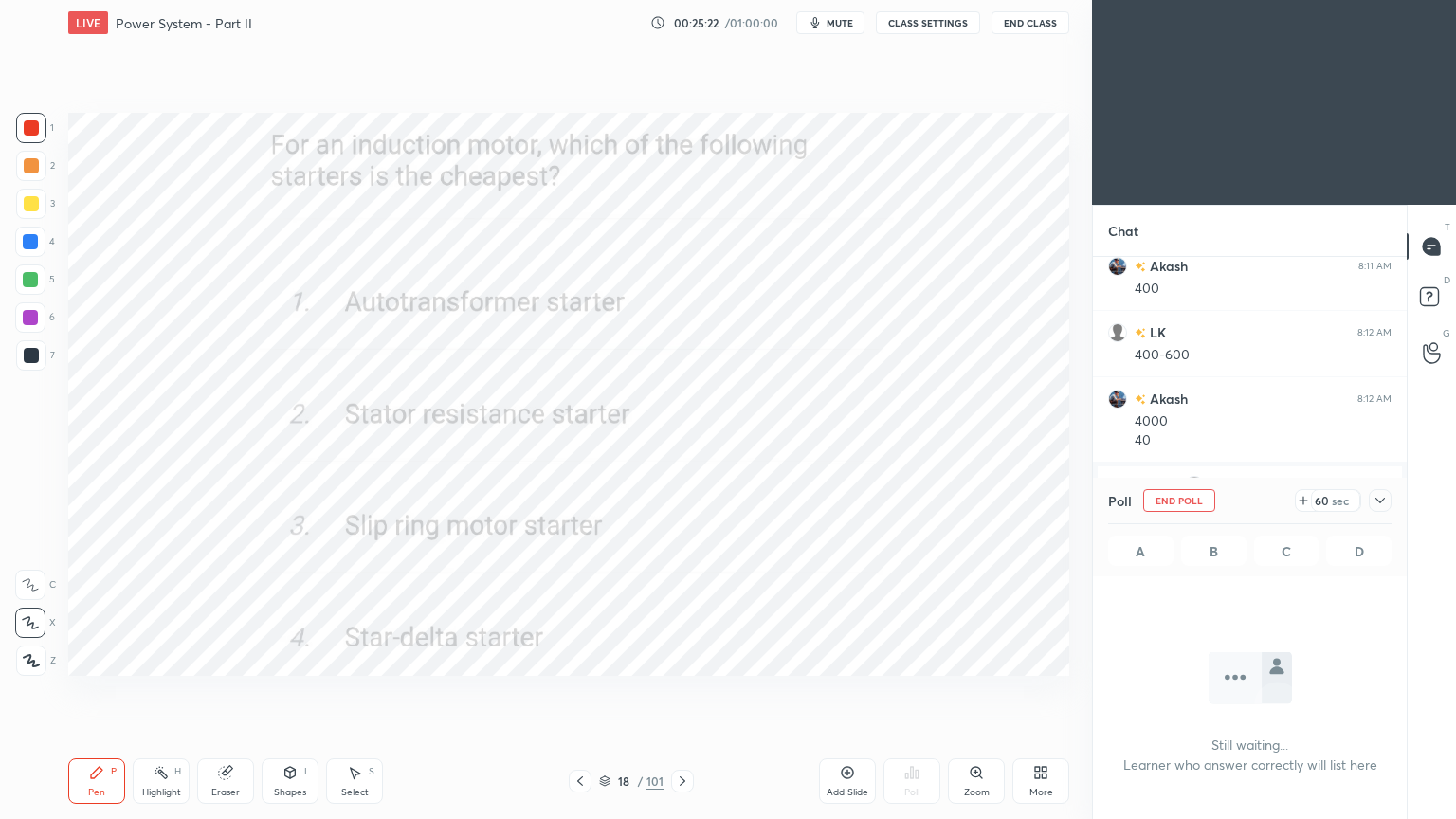 scroll, scrollTop: 6, scrollLeft: 6, axis: both 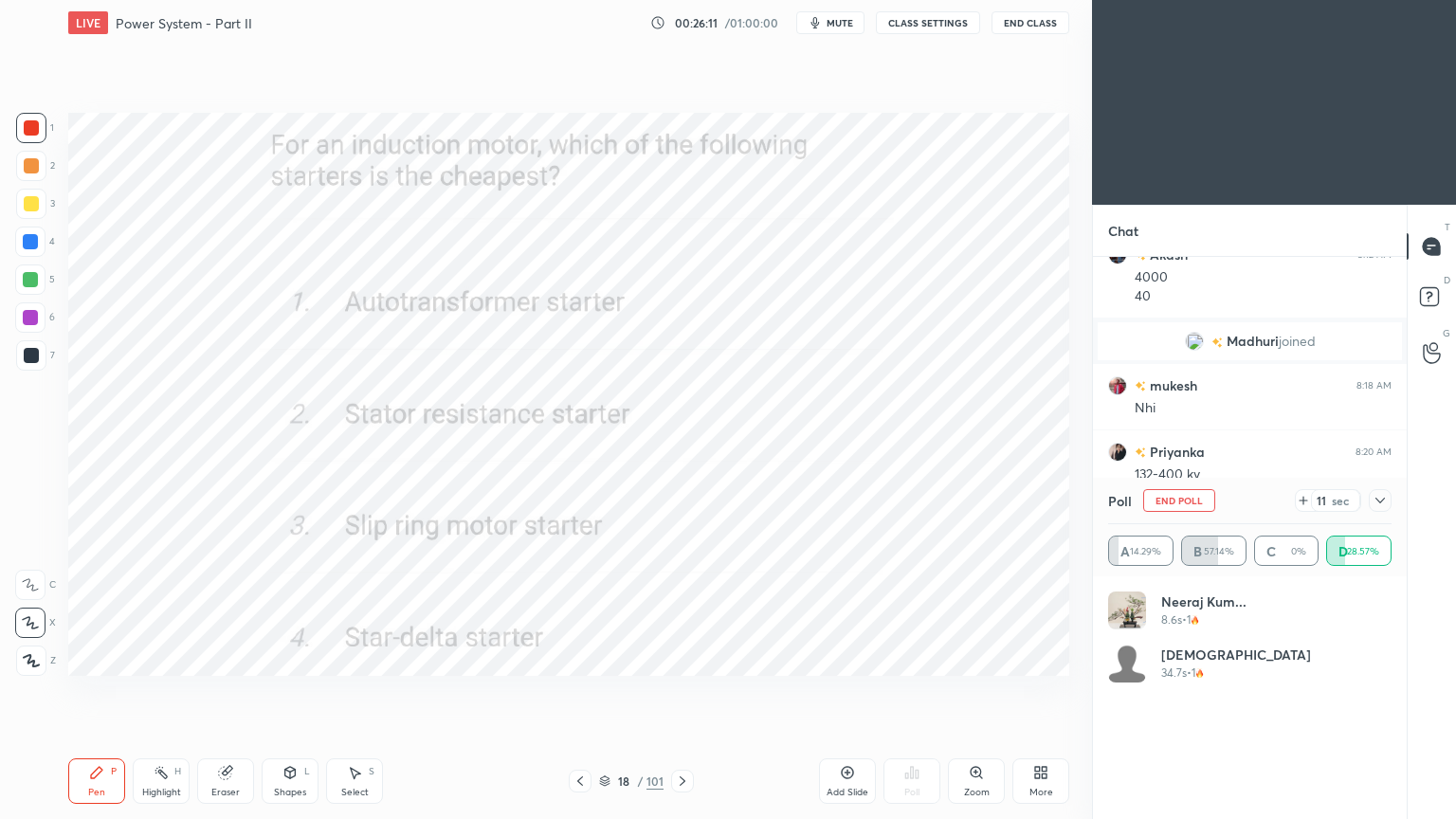 click on "Poll End Poll 11  sec" at bounding box center [1249, 500] 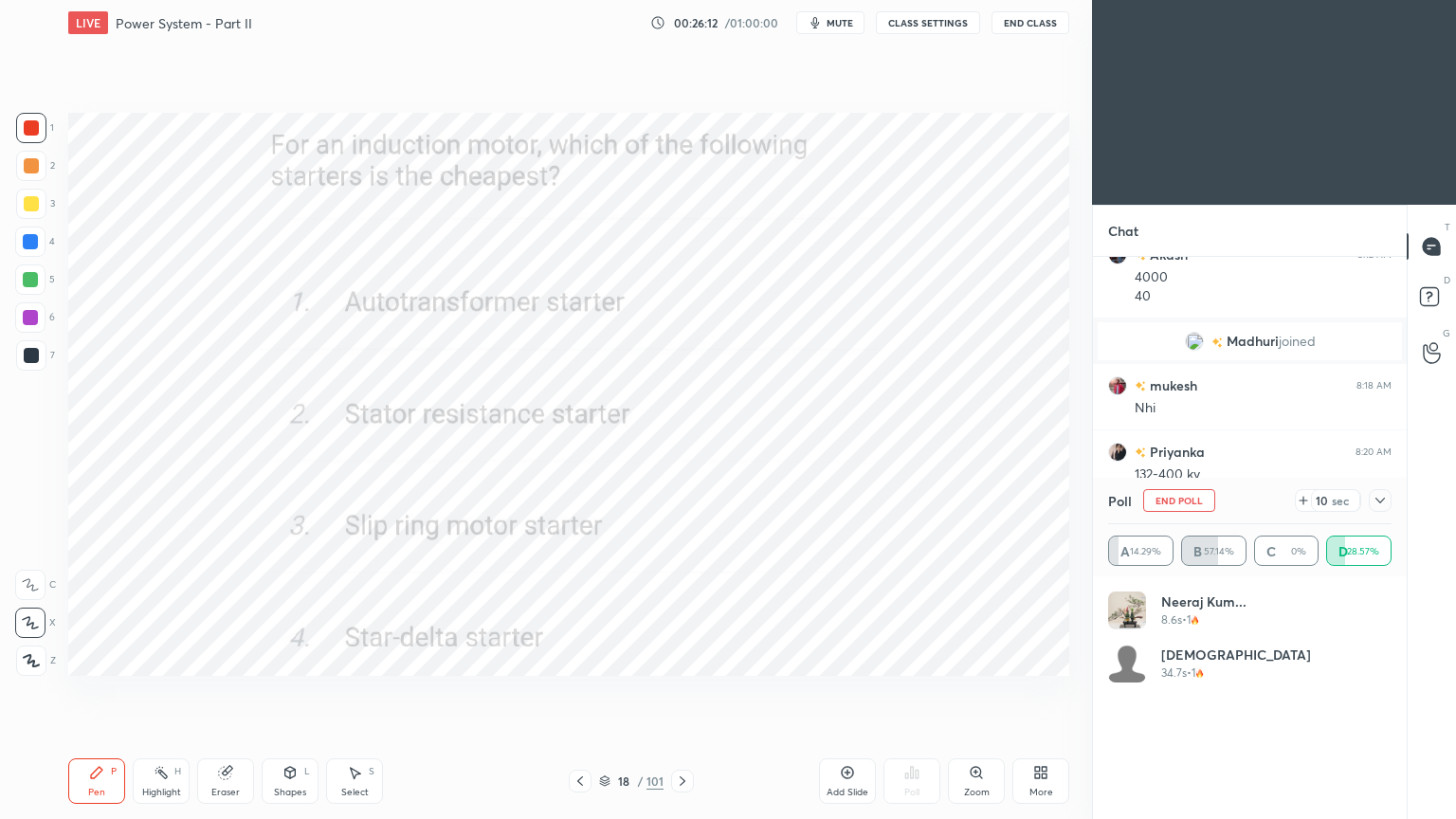 click on "End Poll" at bounding box center [1179, 500] 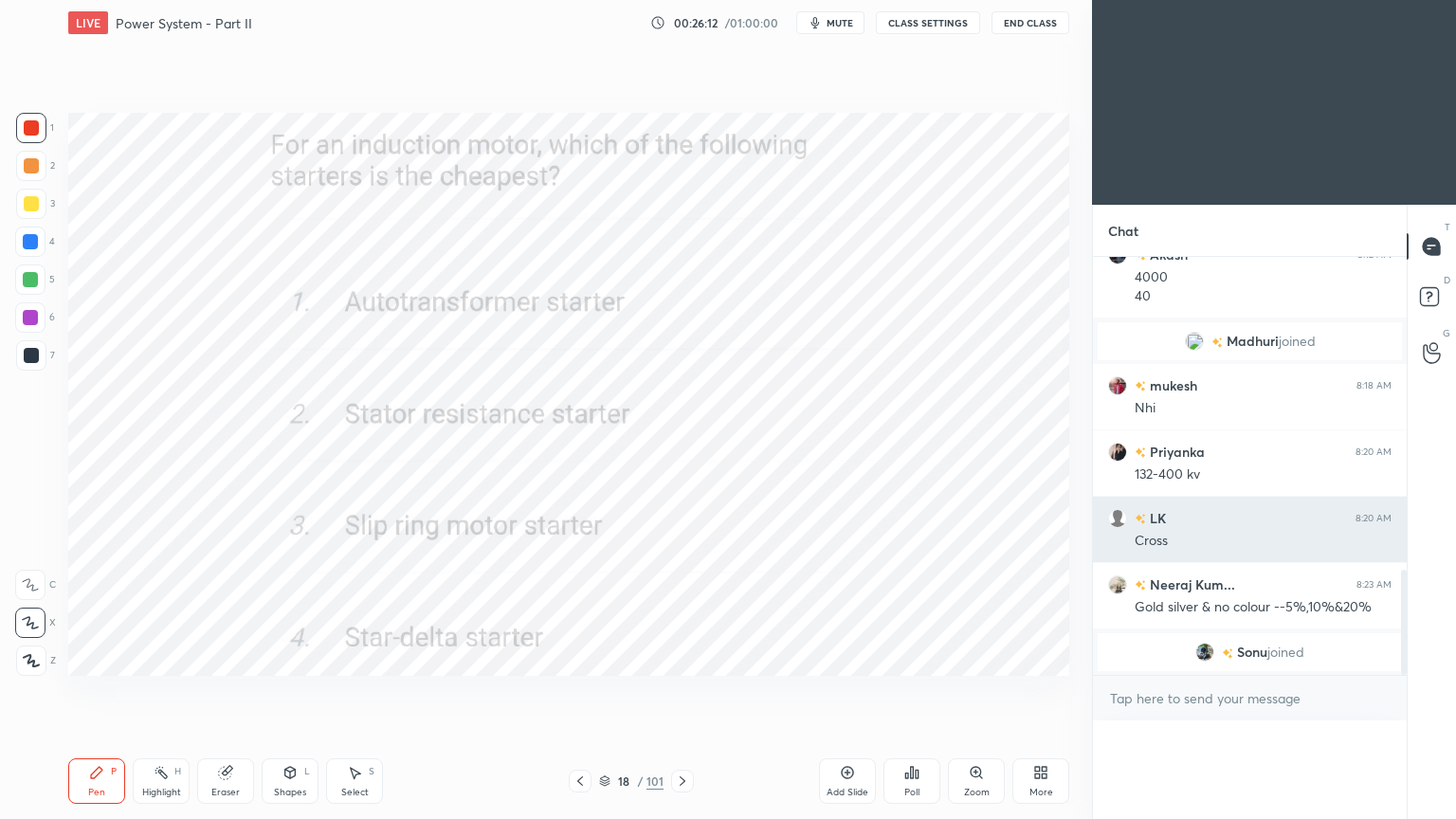scroll, scrollTop: 143, scrollLeft: 278, axis: both 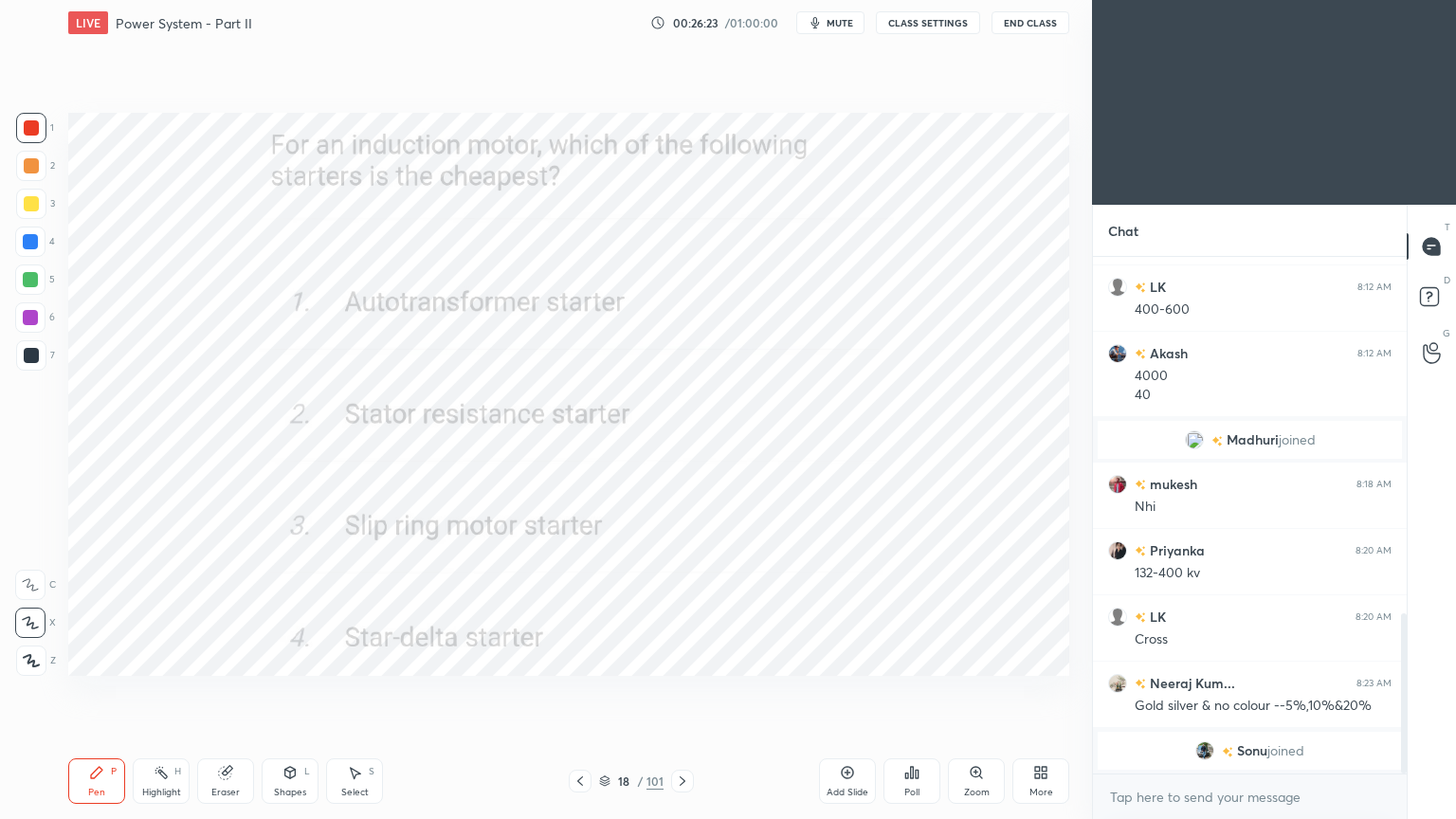 click 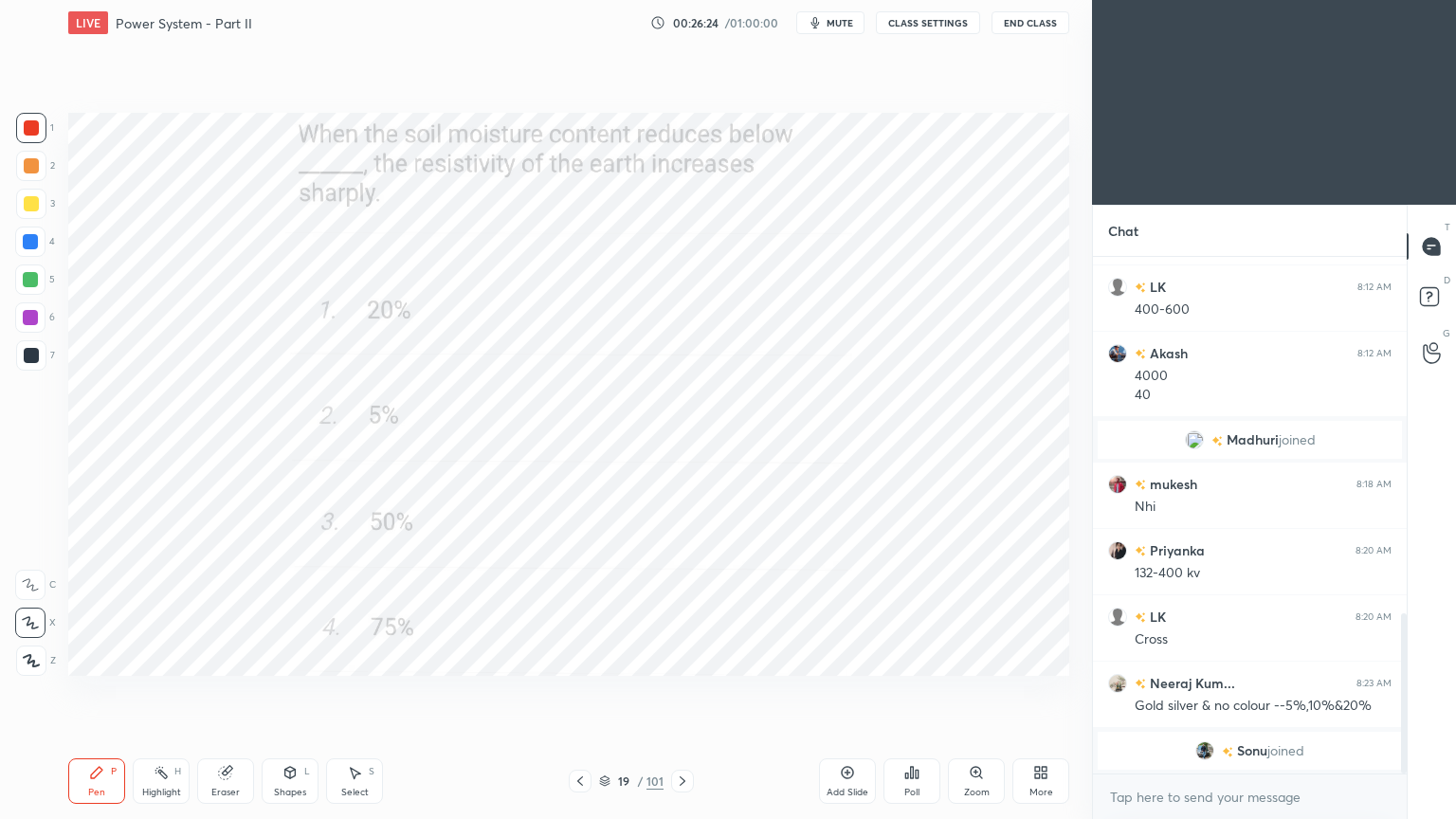 click on "Poll" at bounding box center (912, 781) 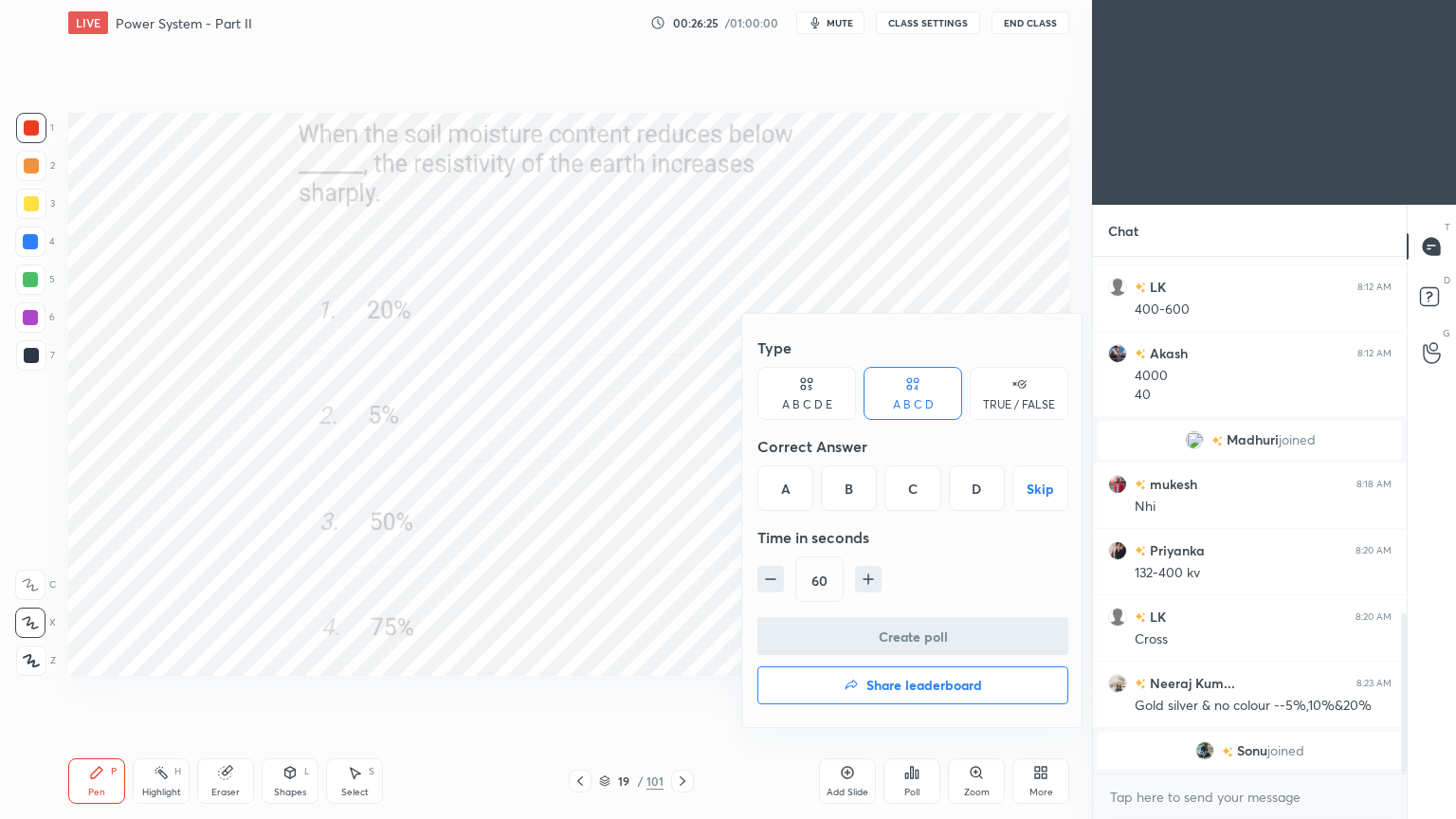 click on "A" at bounding box center [785, 488] 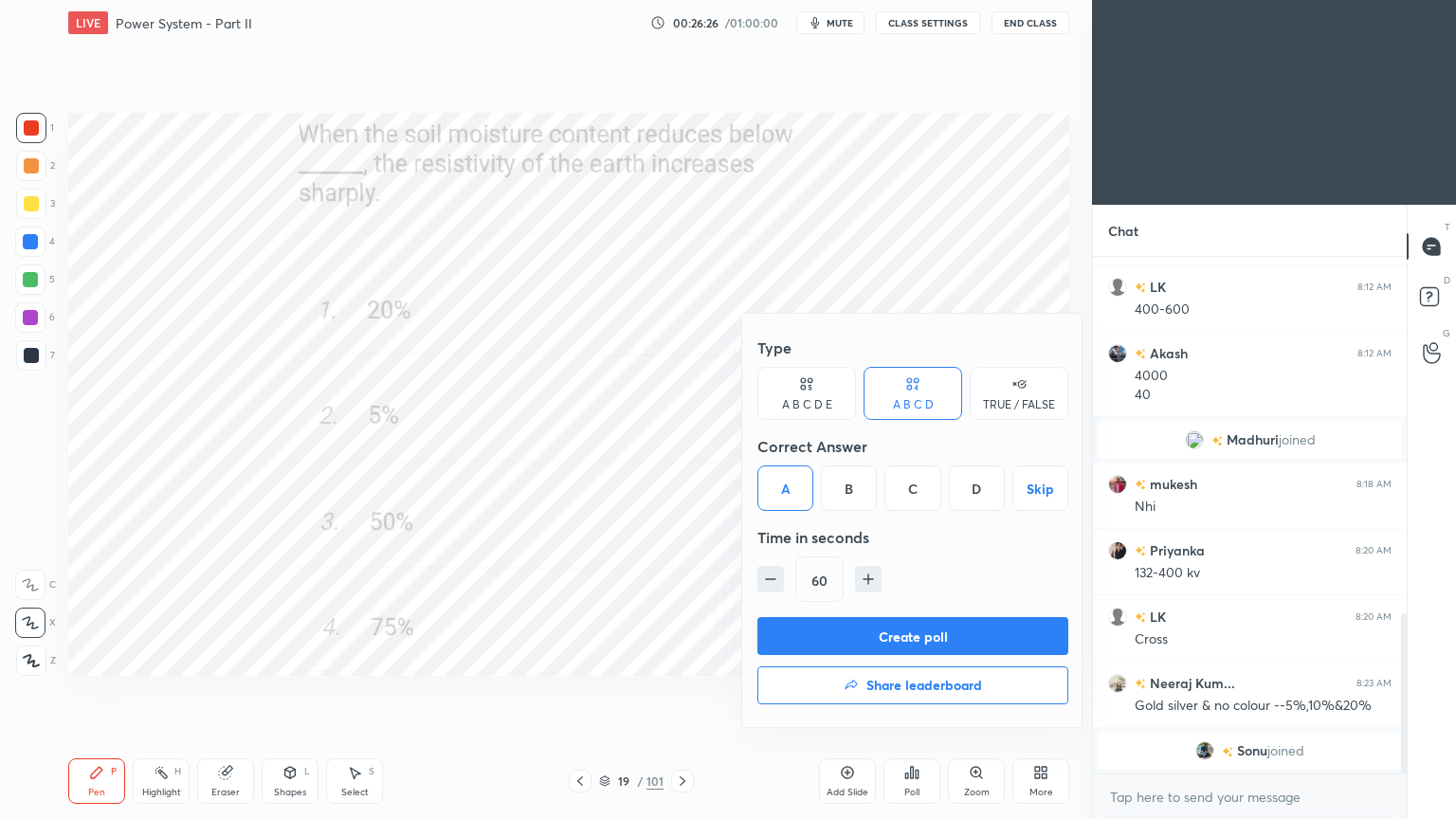 click on "Create poll" at bounding box center (913, 636) 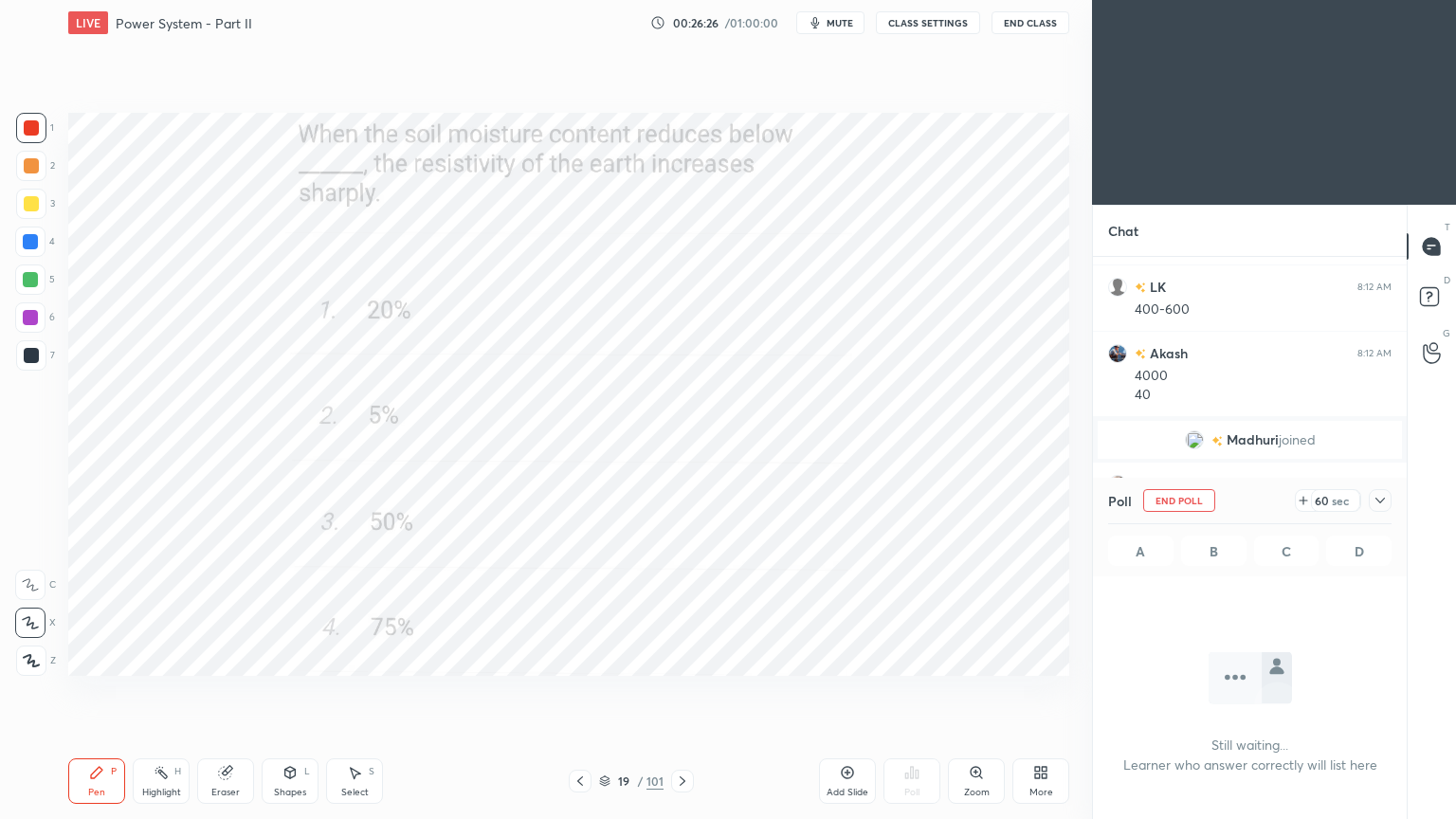 scroll, scrollTop: 428, scrollLeft: 308, axis: both 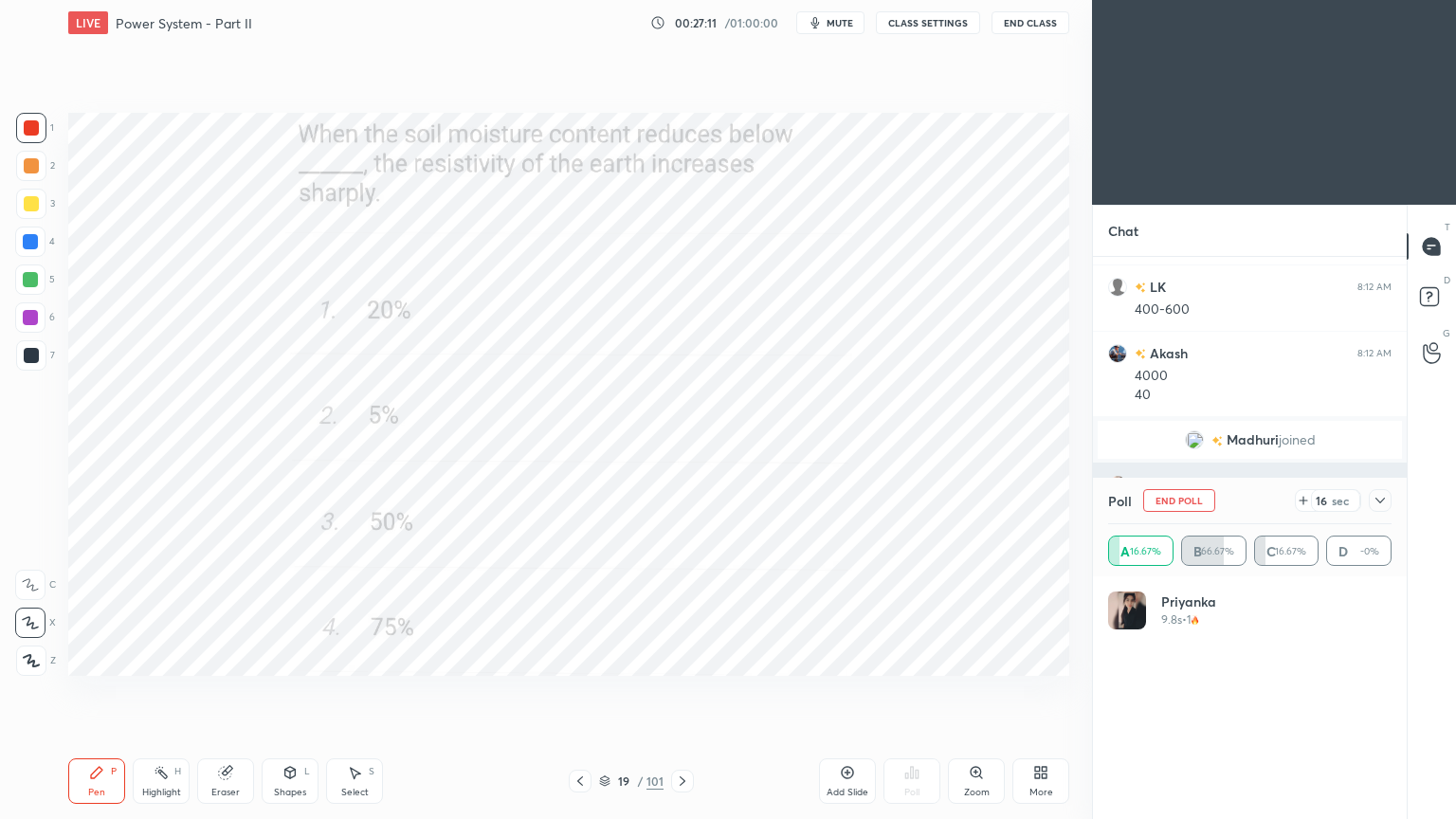 drag, startPoint x: 1189, startPoint y: 492, endPoint x: 1213, endPoint y: 494, distance: 24.083189 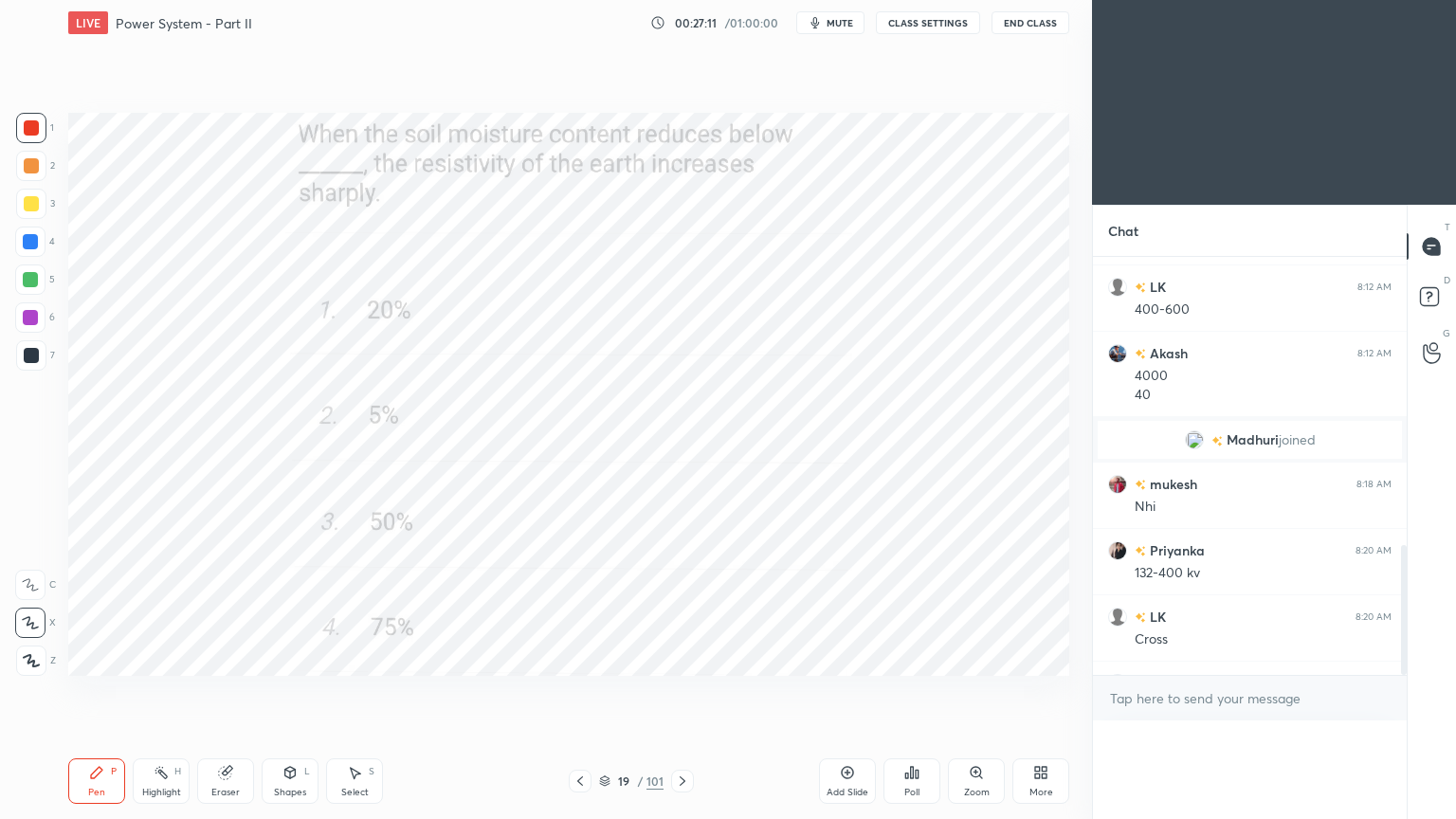 scroll, scrollTop: 0, scrollLeft: 0, axis: both 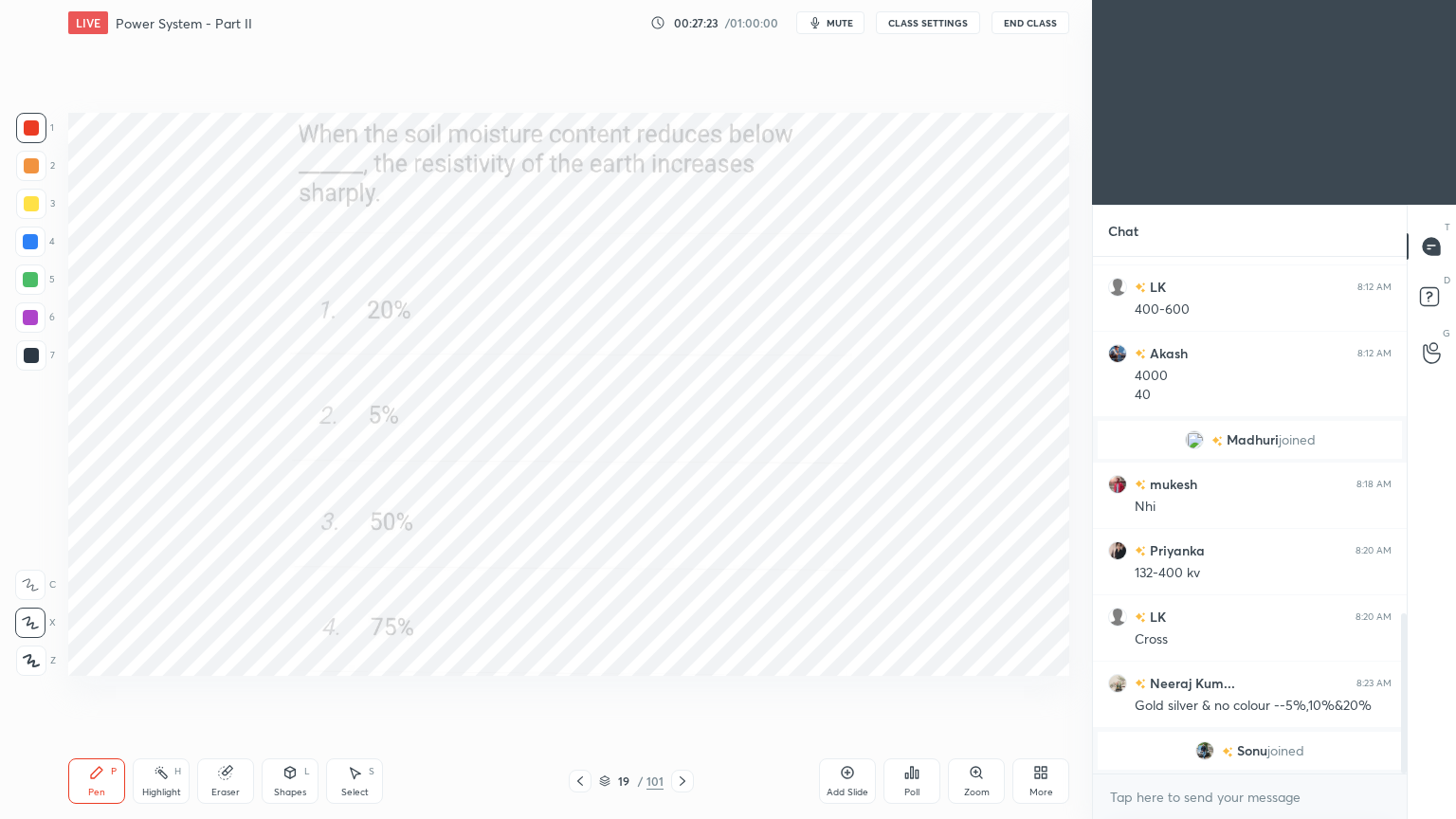 click 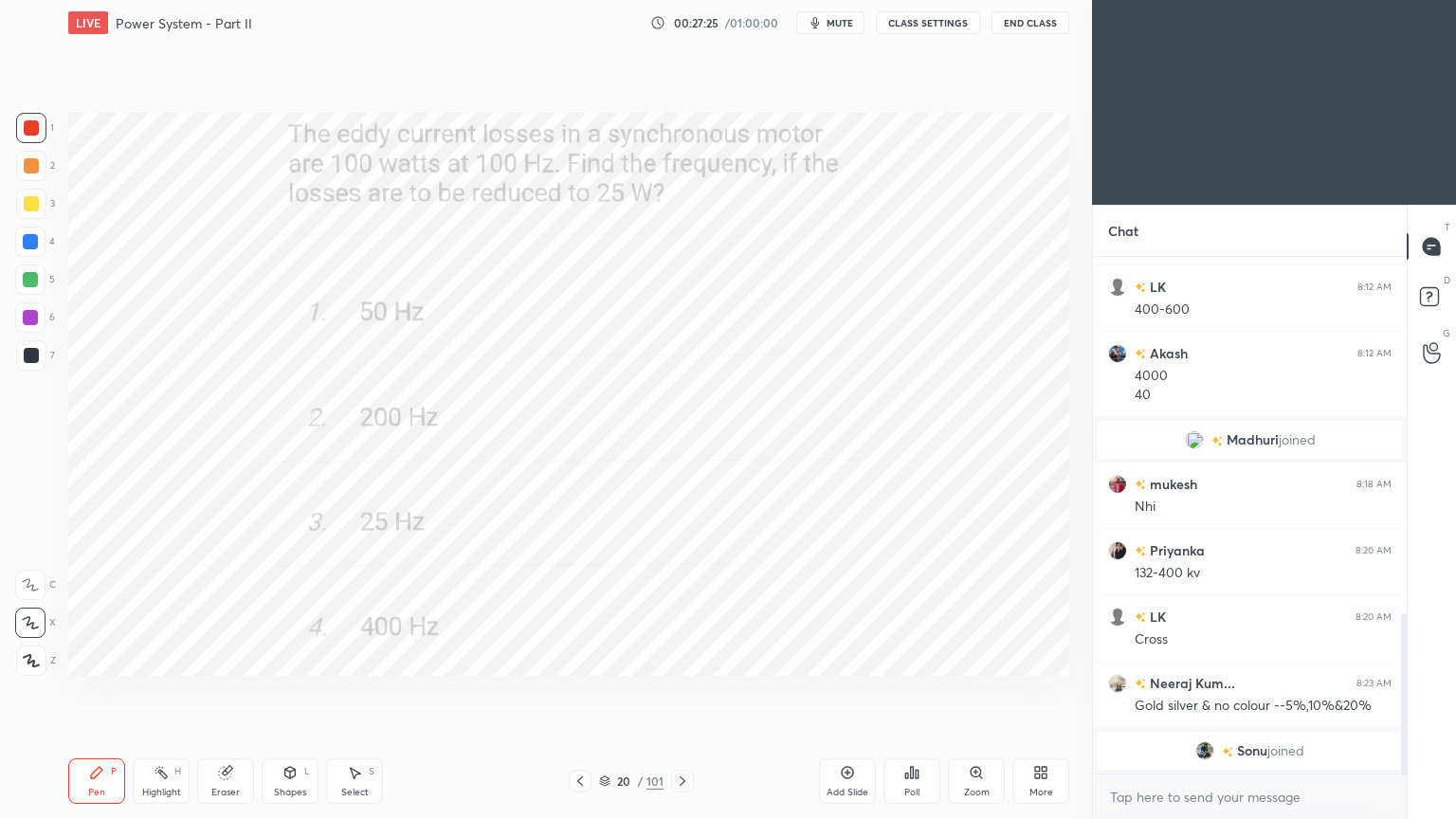 click on "Poll" at bounding box center (912, 792) 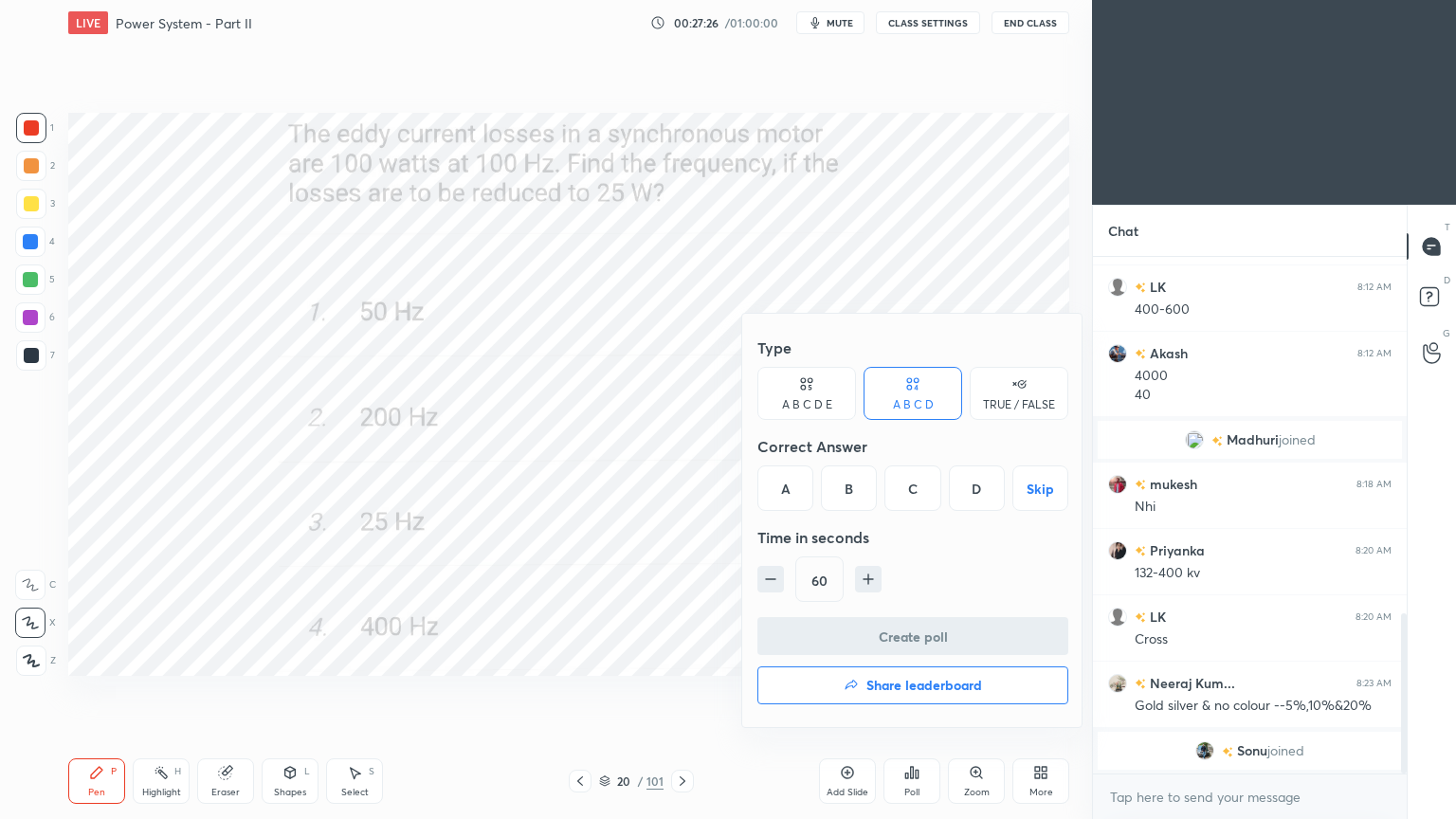click on "A" at bounding box center (785, 488) 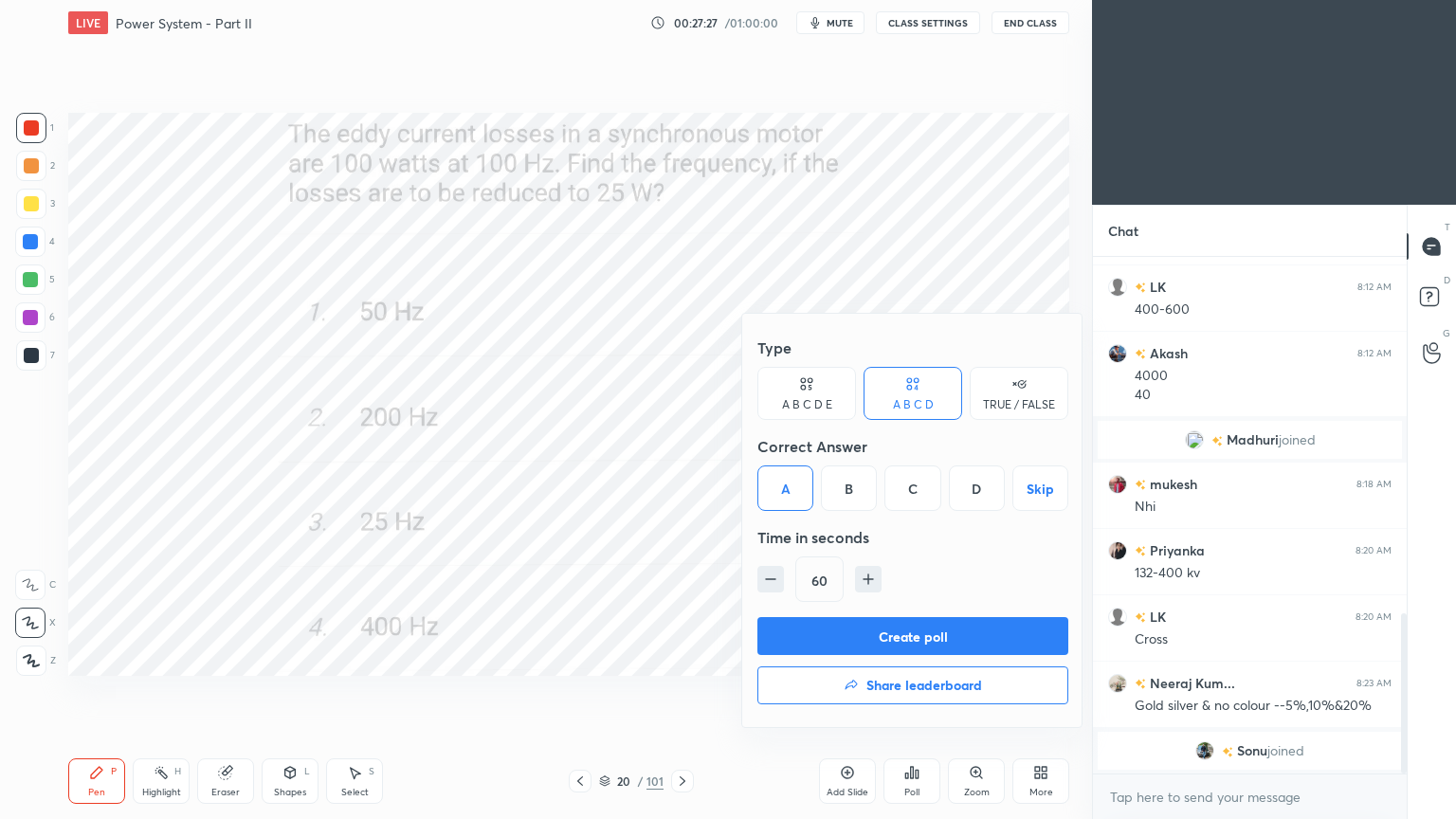 click on "Type A B C D E A B C D TRUE / FALSE Correct Answer A B C D Skip Time in seconds 60" at bounding box center [913, 473] 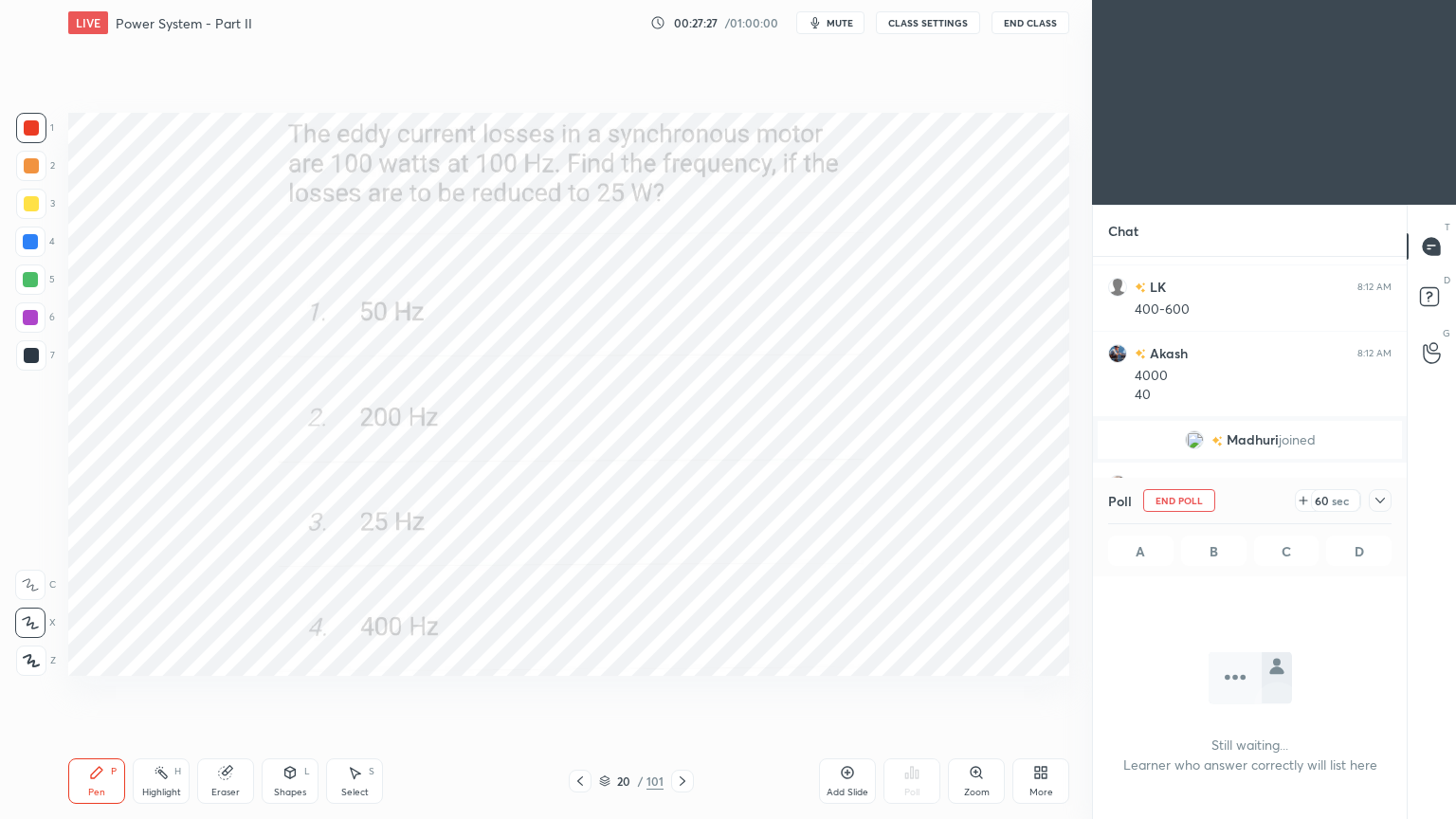 scroll, scrollTop: 428, scrollLeft: 308, axis: both 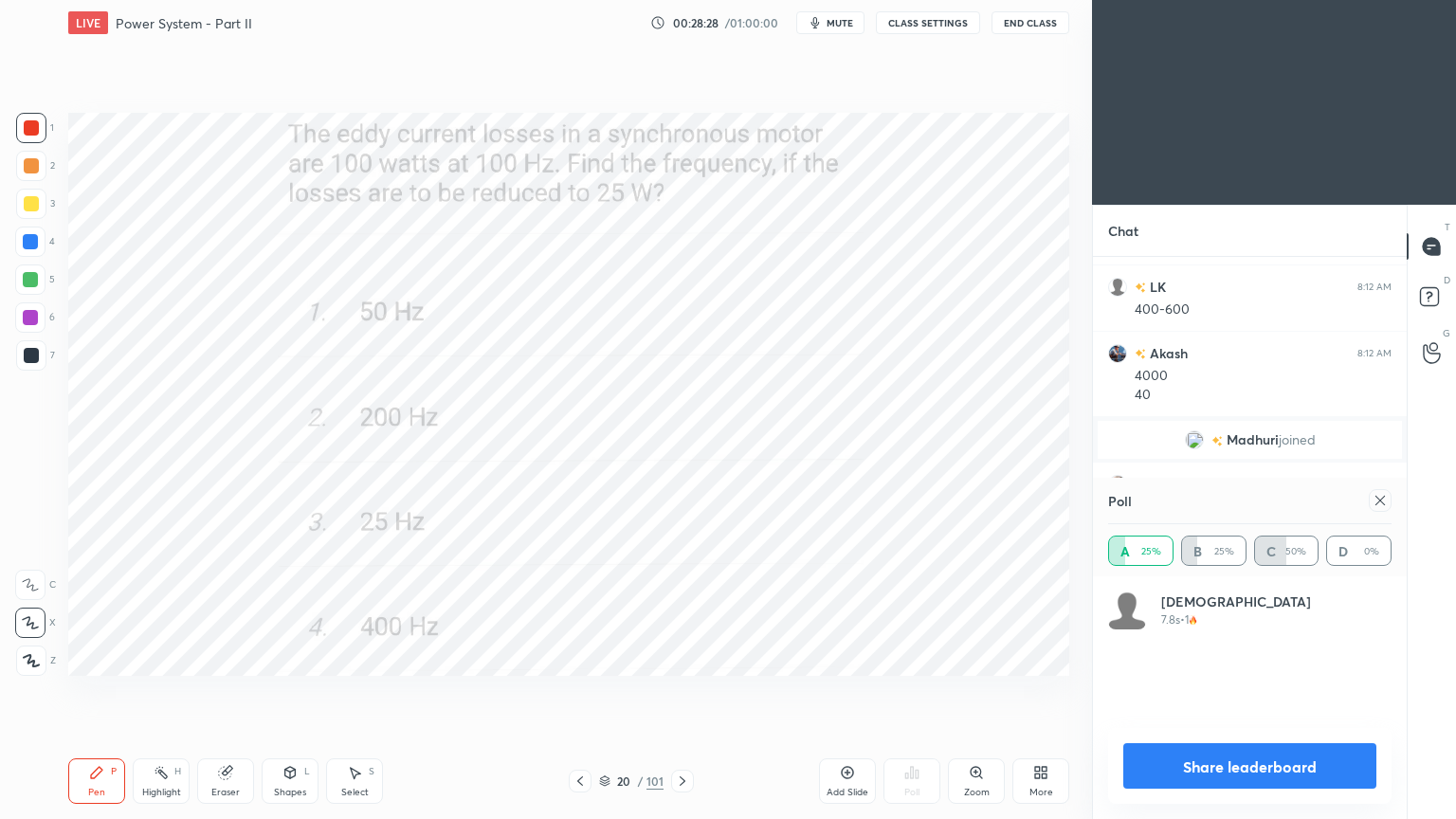 click 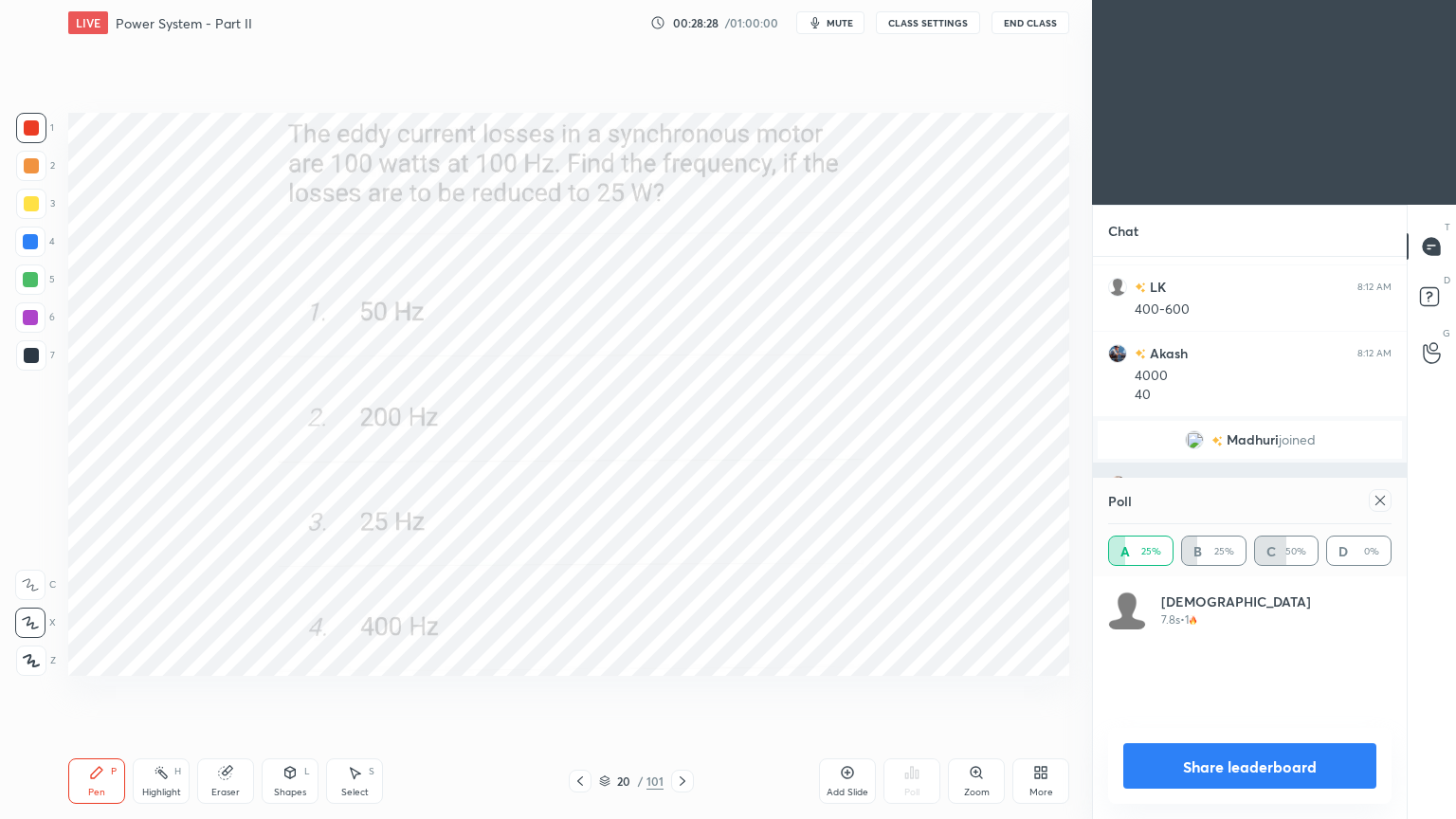 scroll, scrollTop: 84, scrollLeft: 278, axis: both 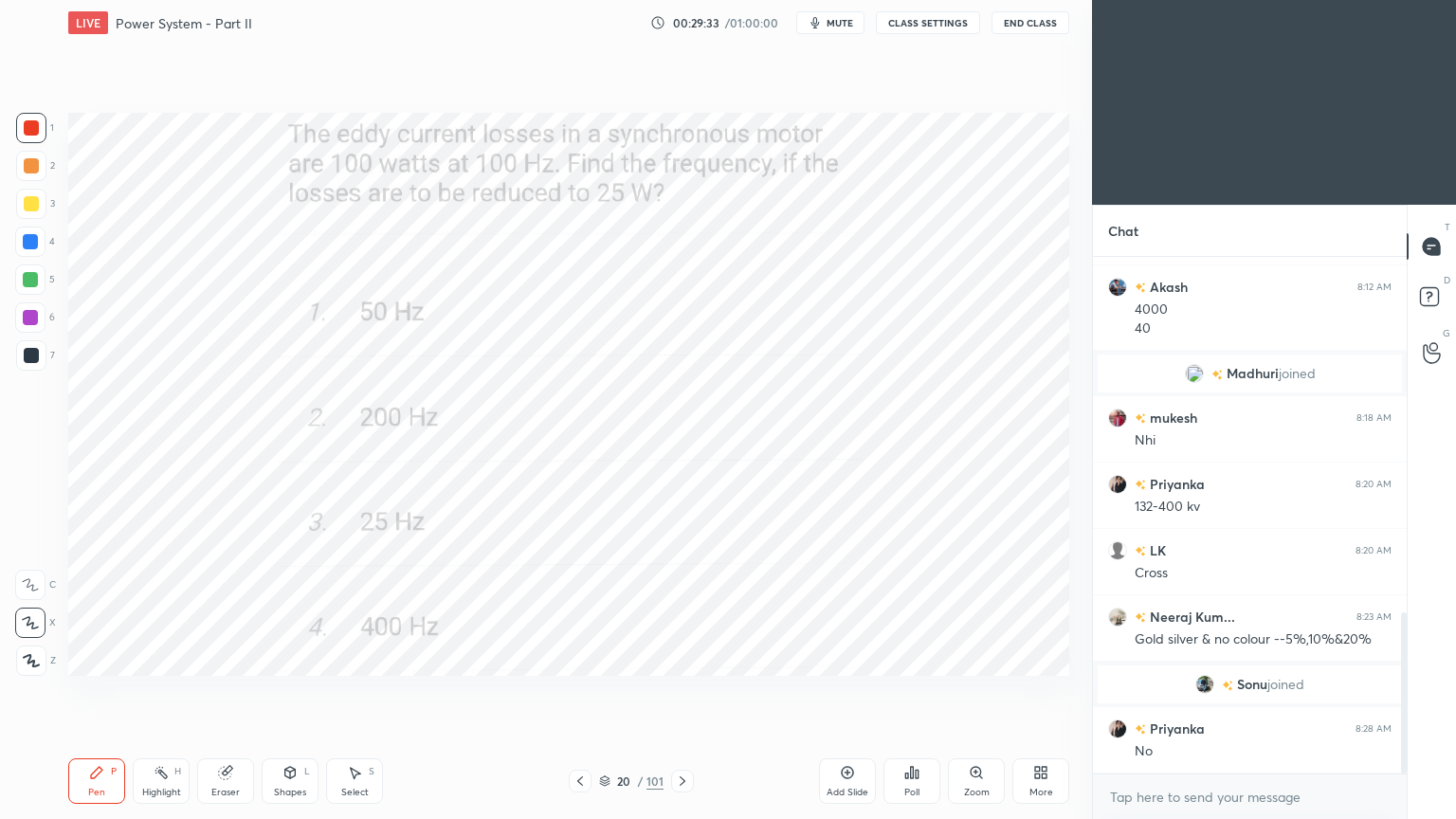 click 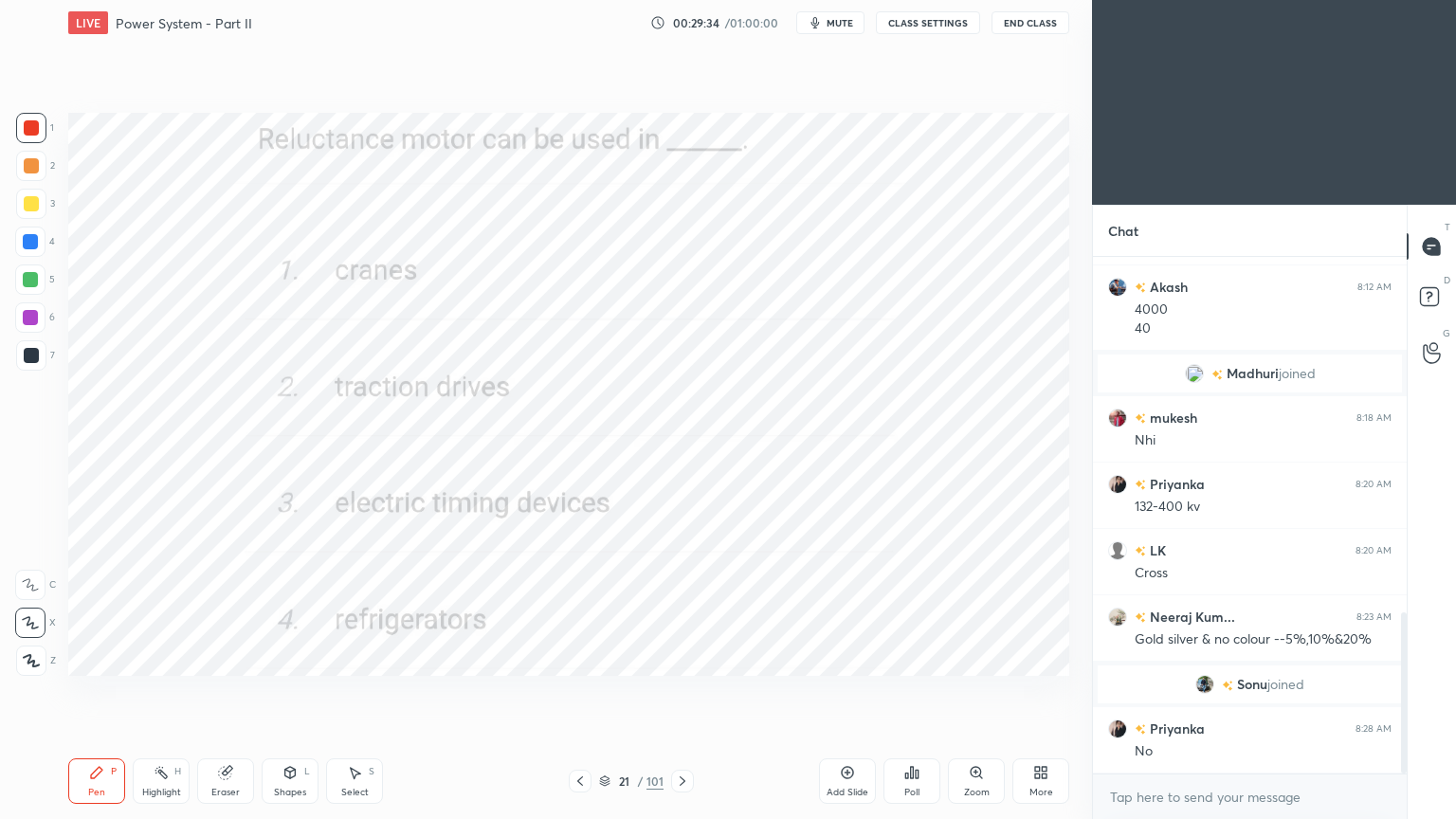 click on "Poll" at bounding box center (912, 781) 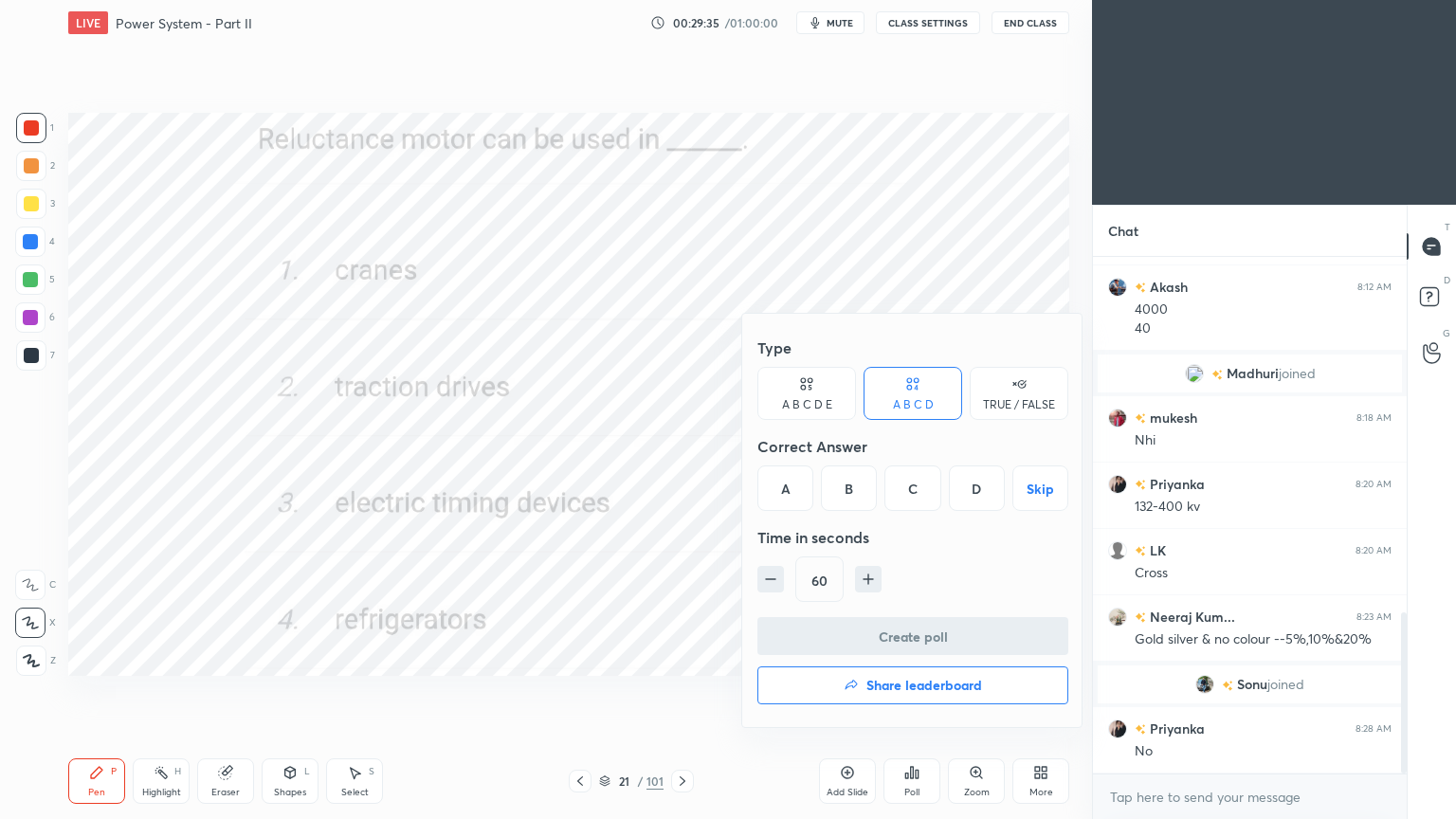 click on "C" at bounding box center (912, 488) 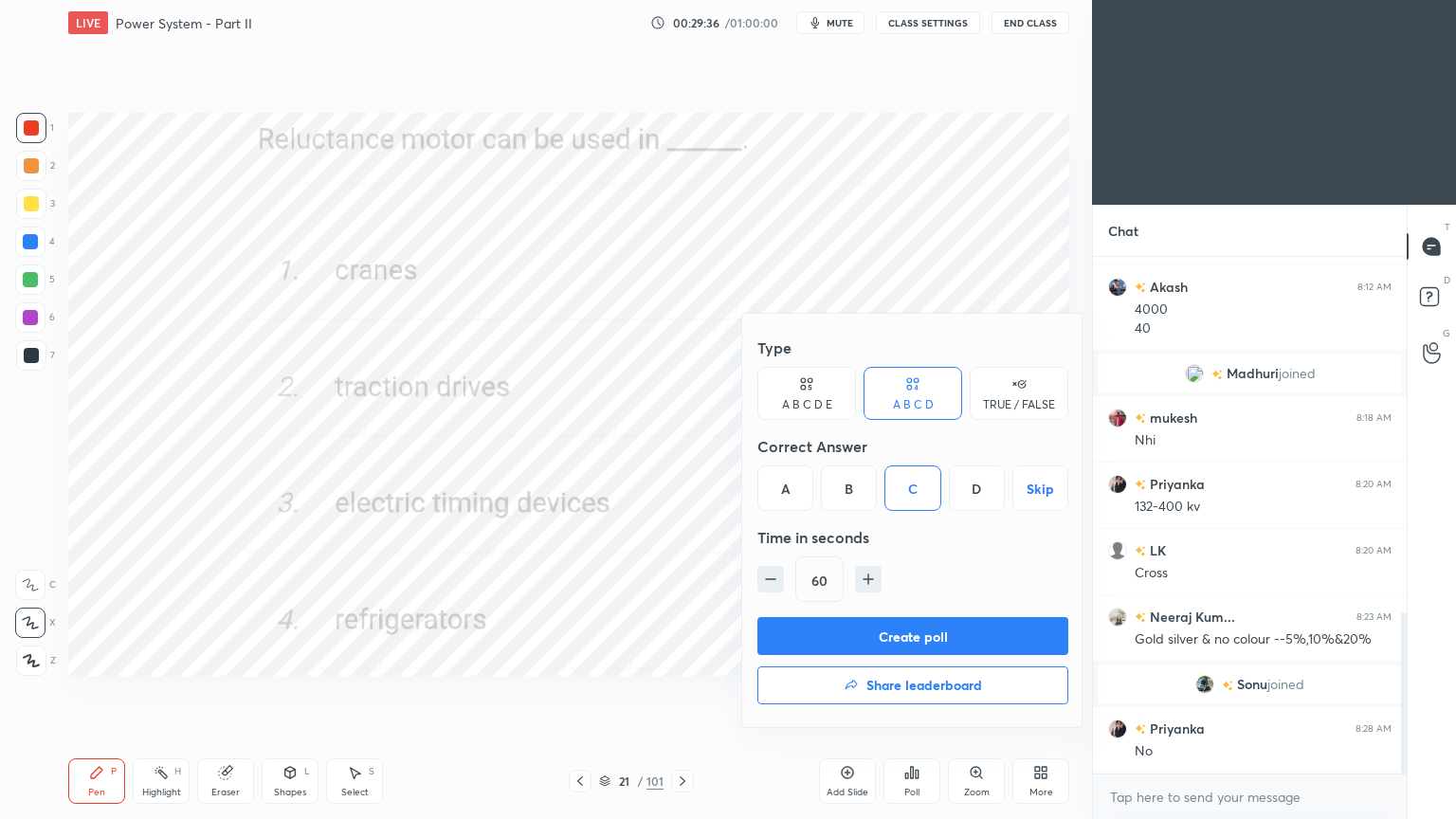click on "Create poll" at bounding box center [913, 636] 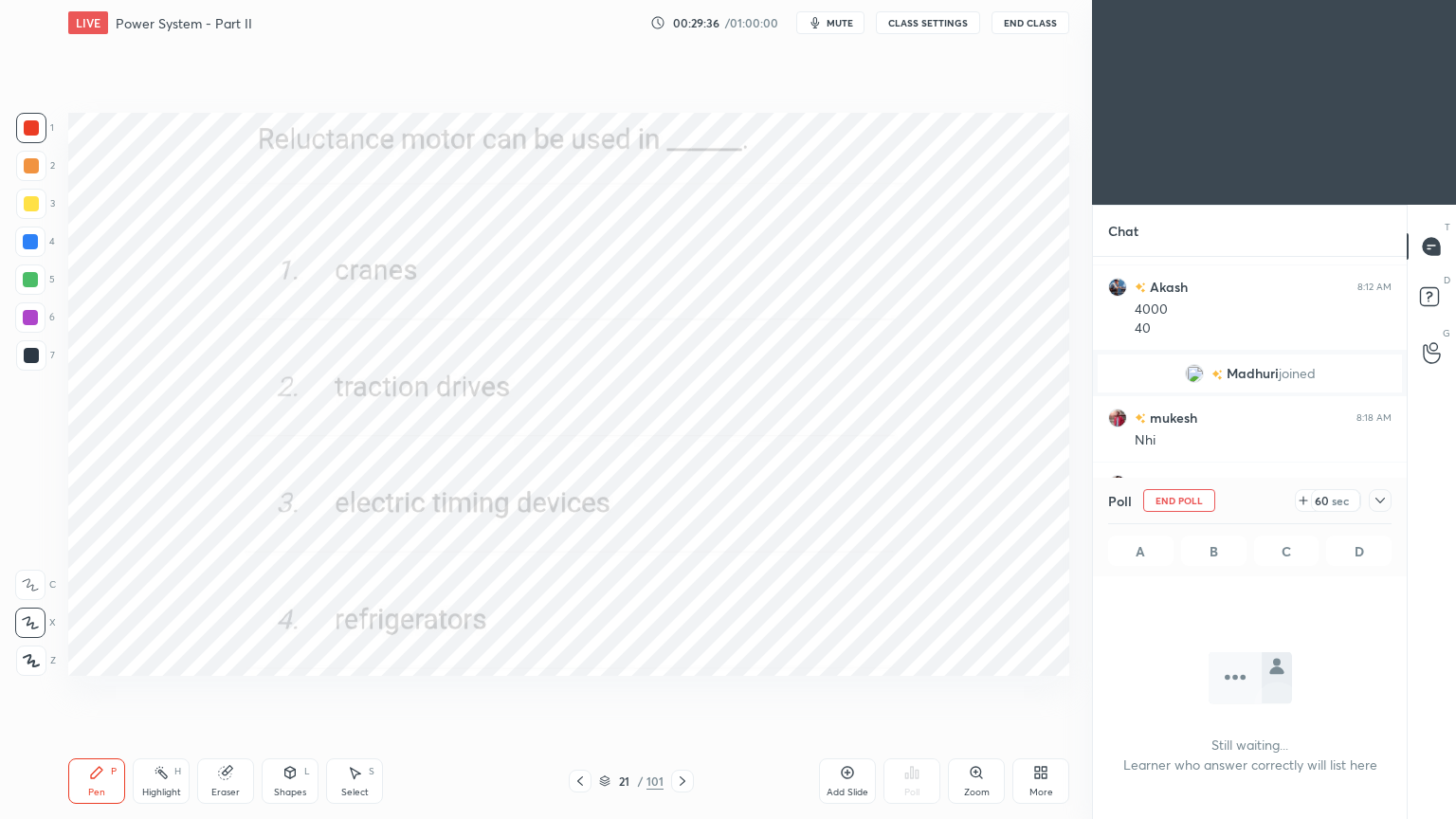 scroll, scrollTop: 6, scrollLeft: 6, axis: both 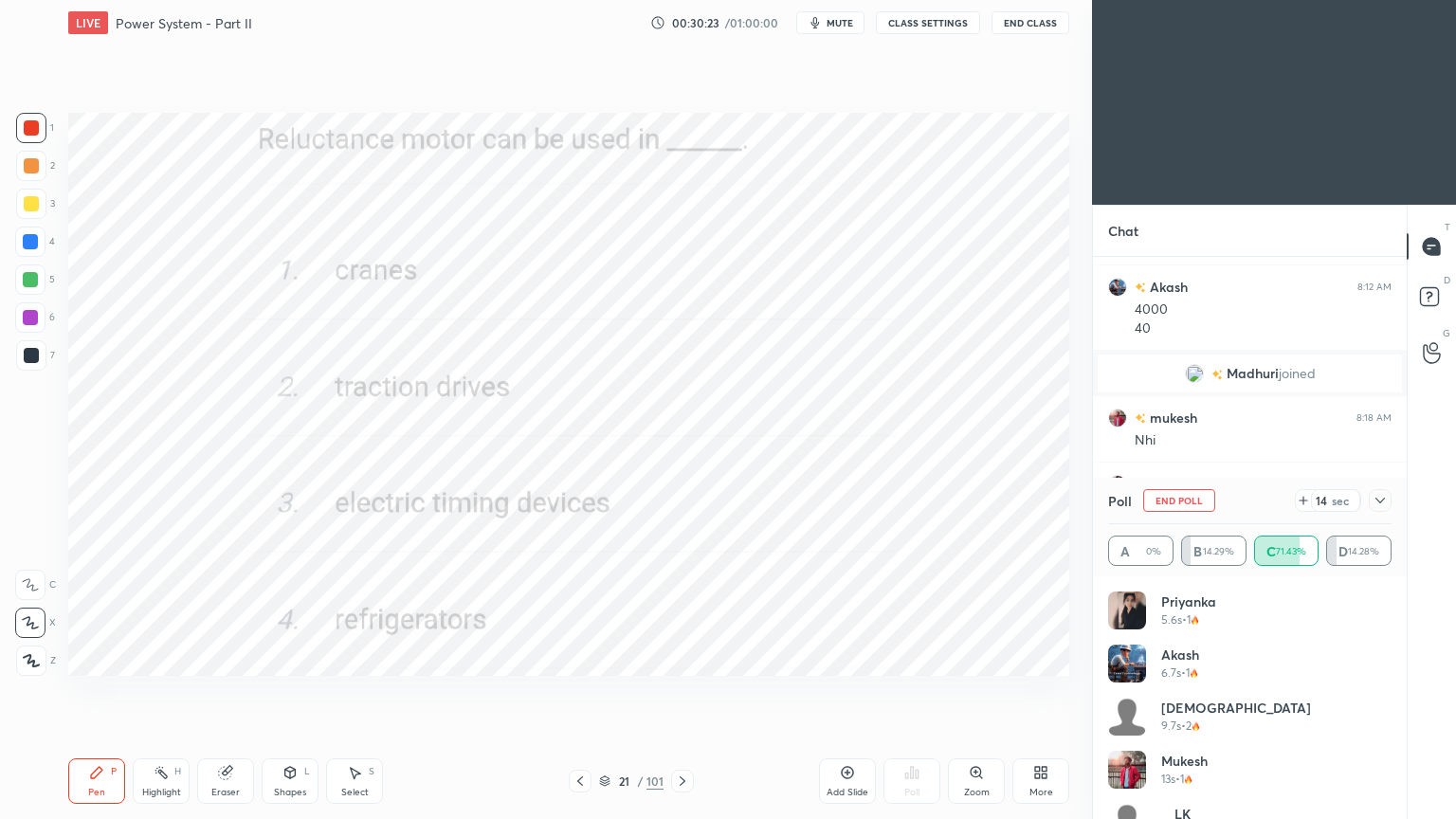 click on "End Poll" at bounding box center (1179, 500) 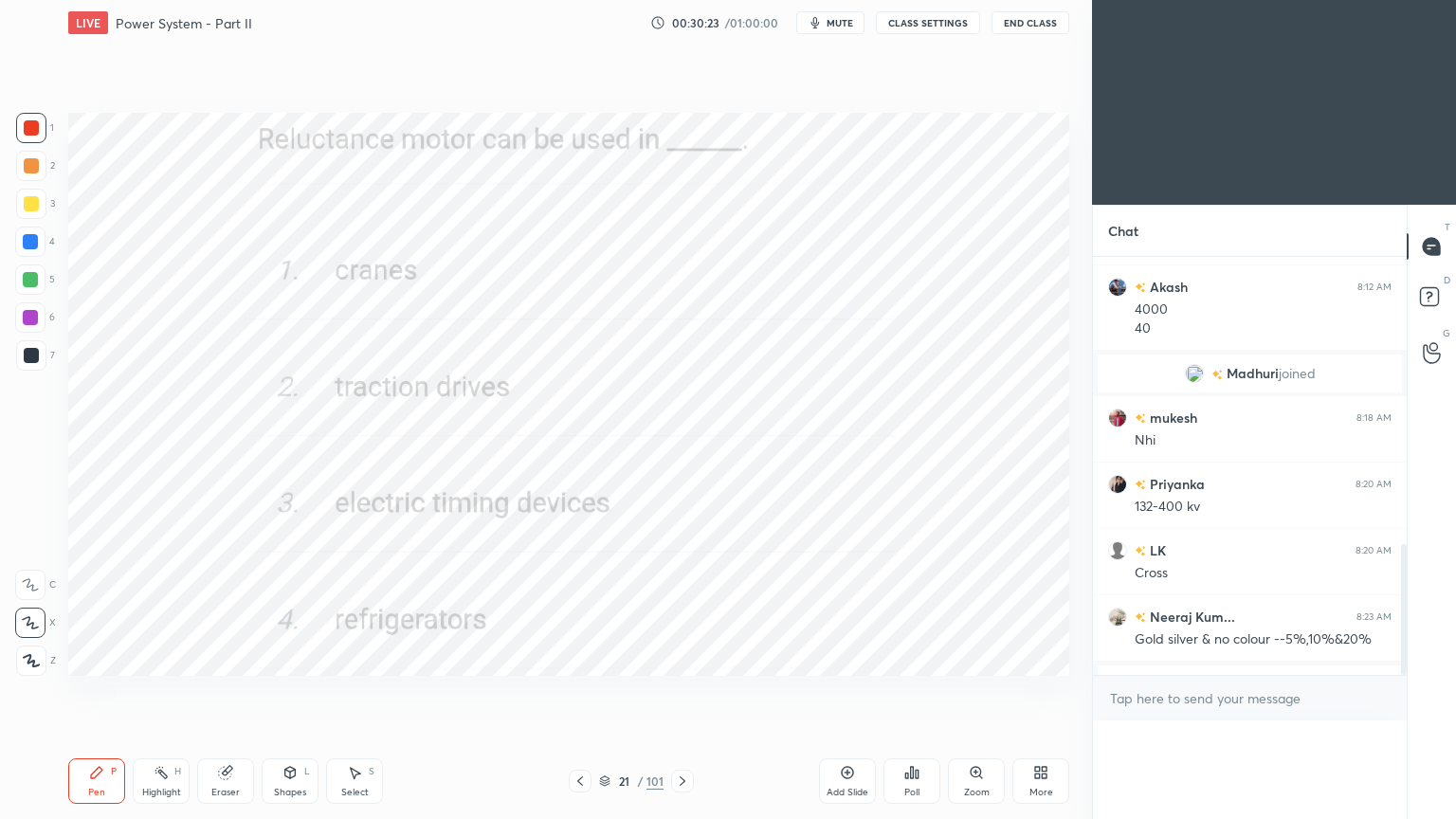 scroll, scrollTop: 83, scrollLeft: 278, axis: both 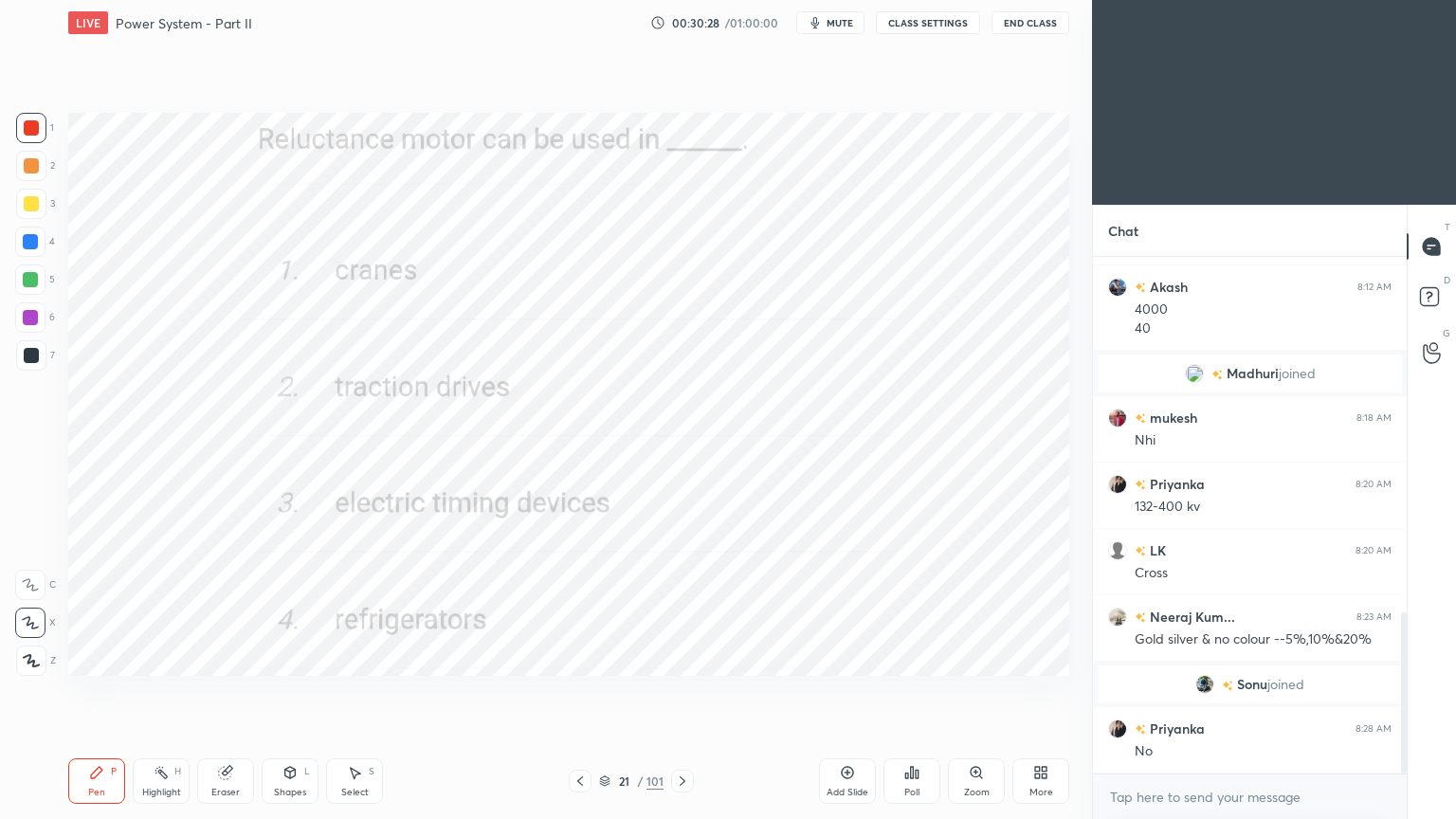 click 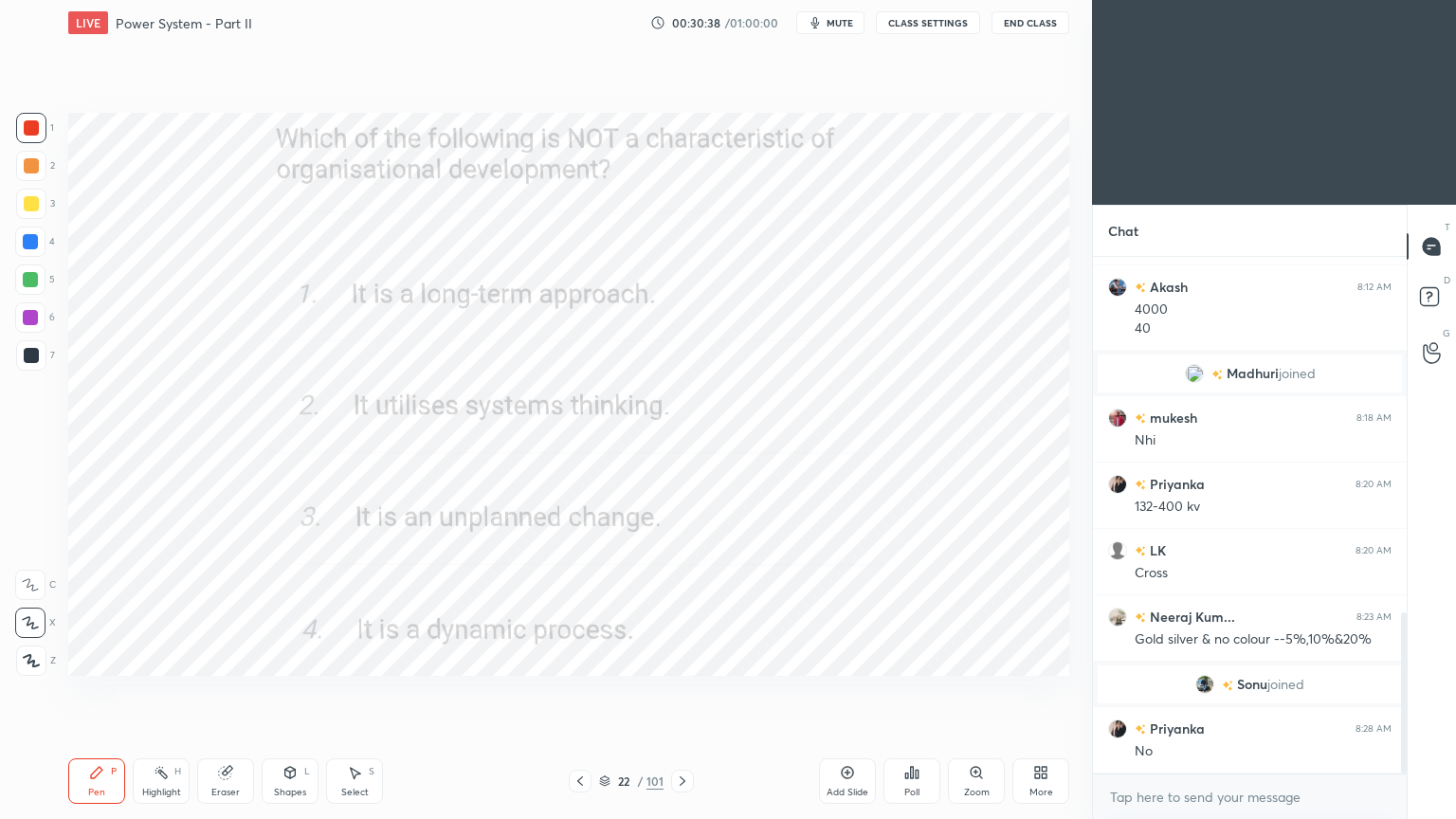 click 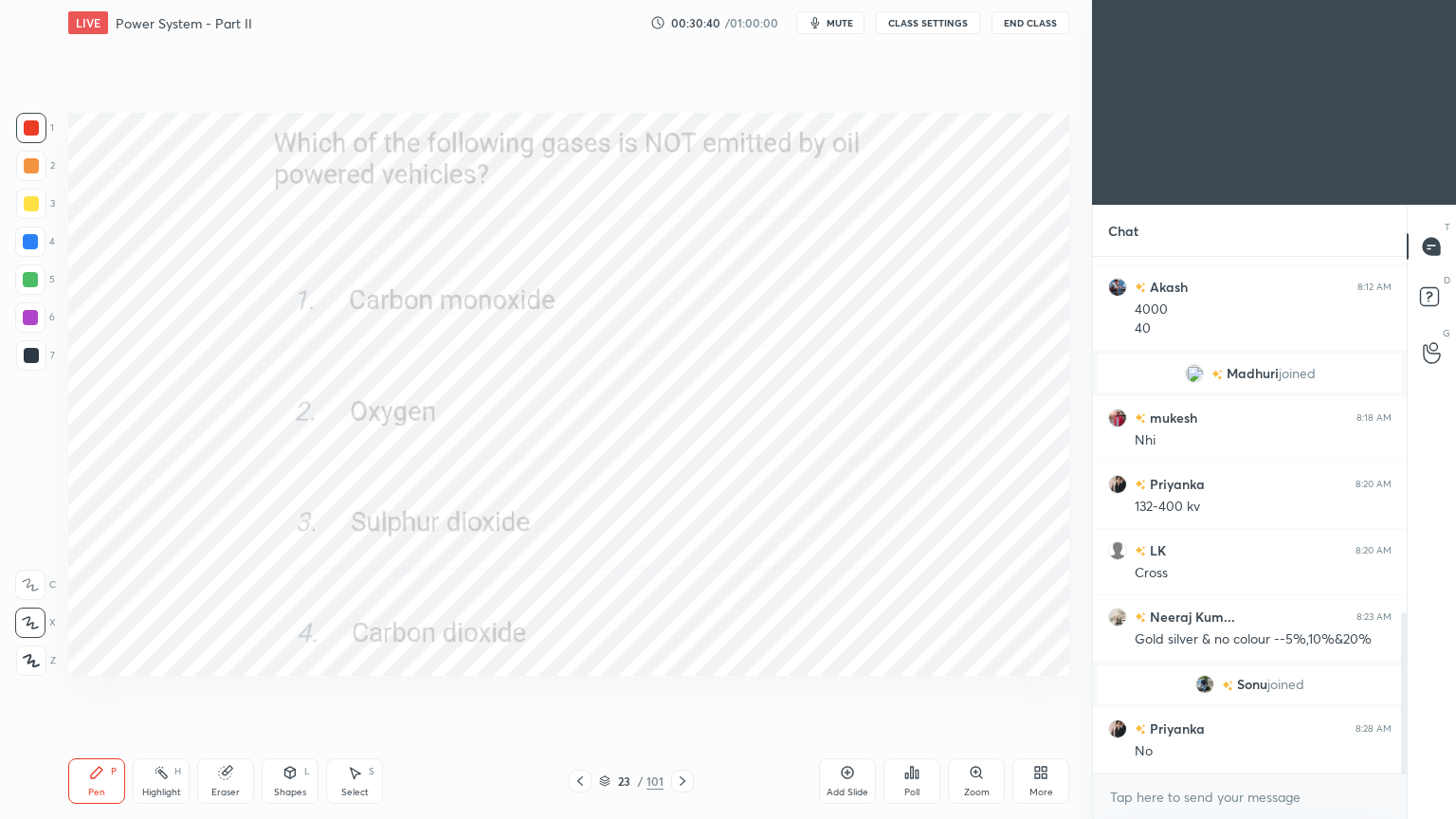 click on "Poll" at bounding box center (912, 781) 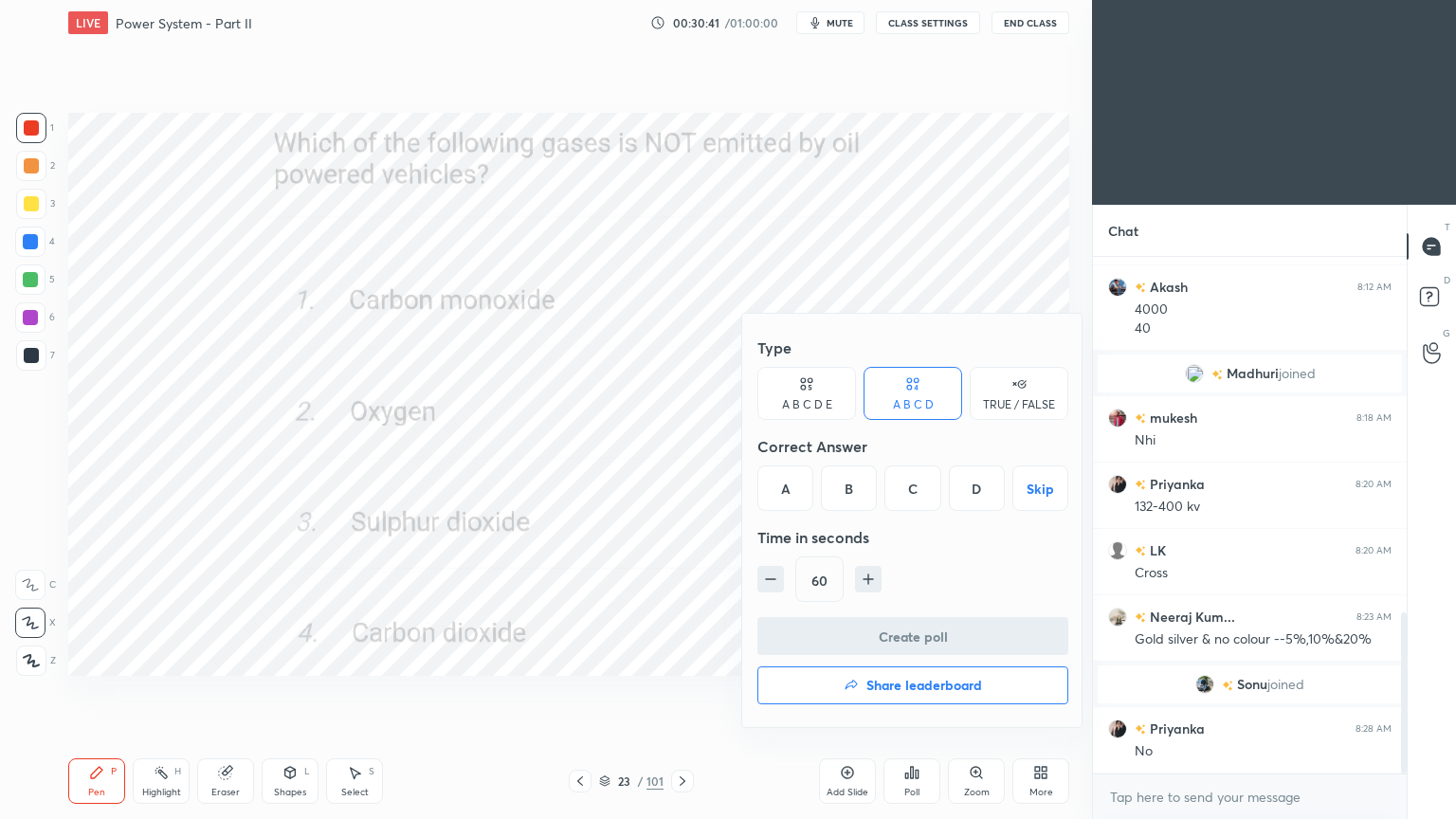 click on "B" at bounding box center (848, 488) 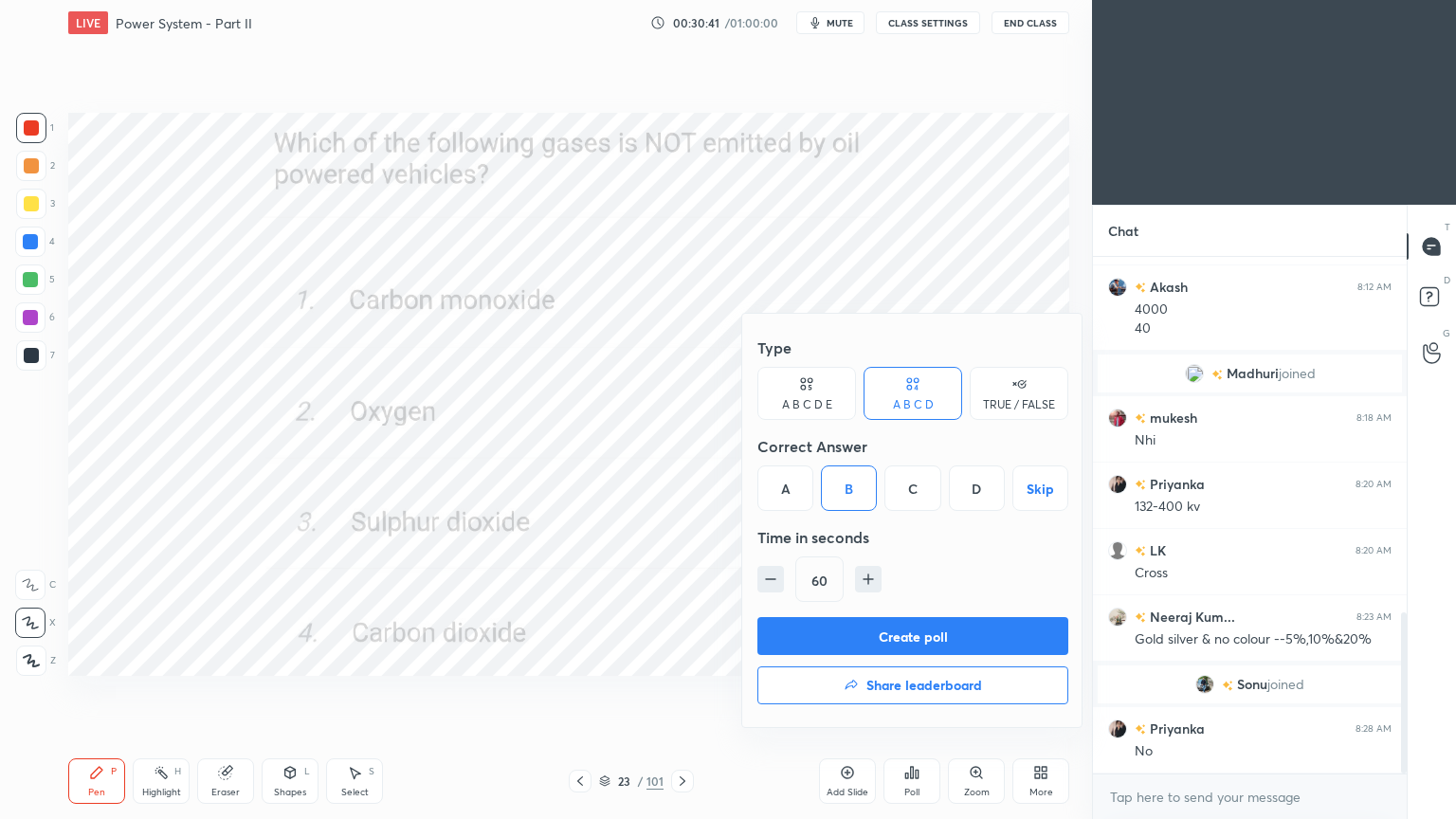 click on "Create poll" at bounding box center [913, 636] 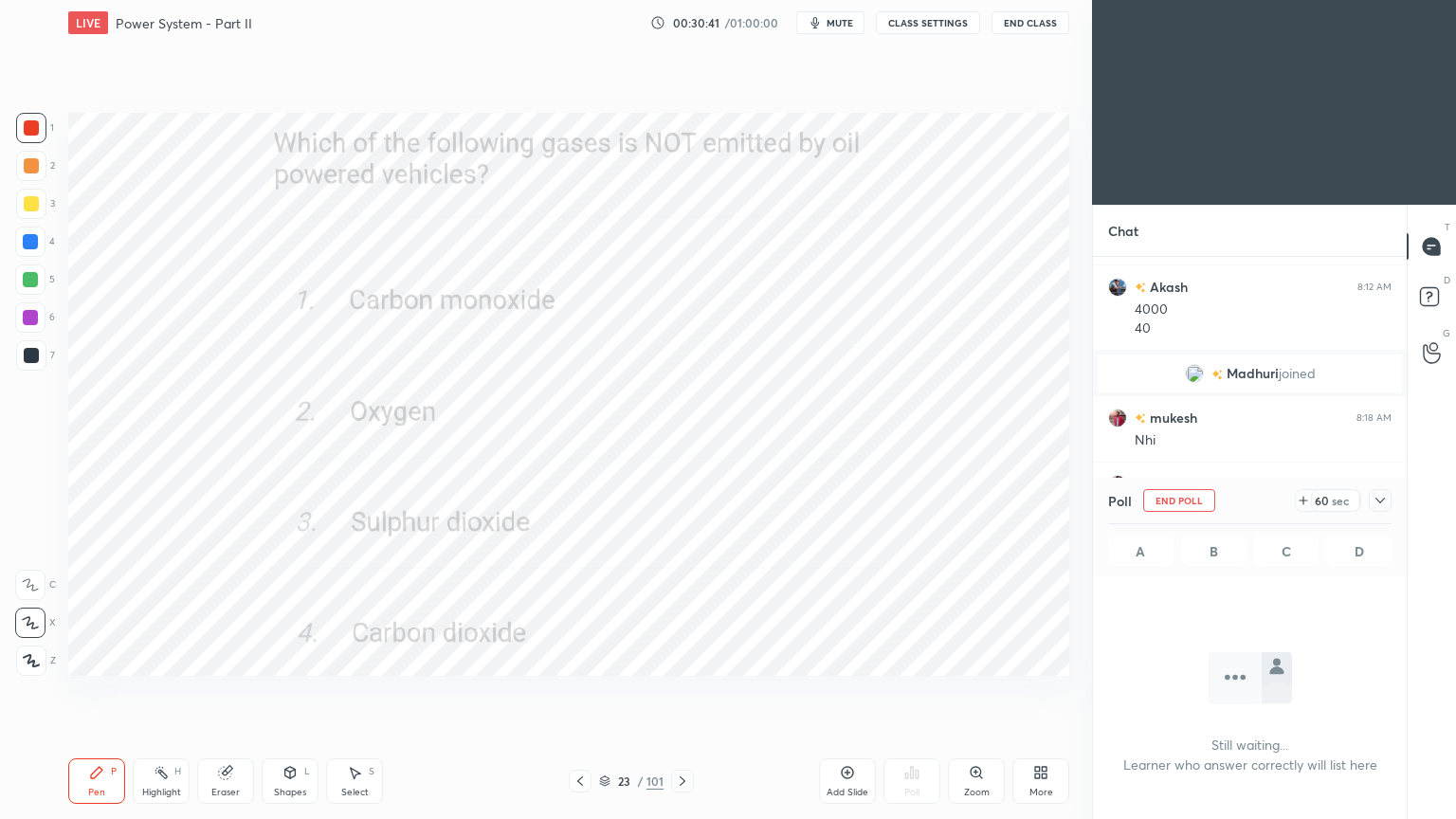 scroll, scrollTop: 480, scrollLeft: 308, axis: both 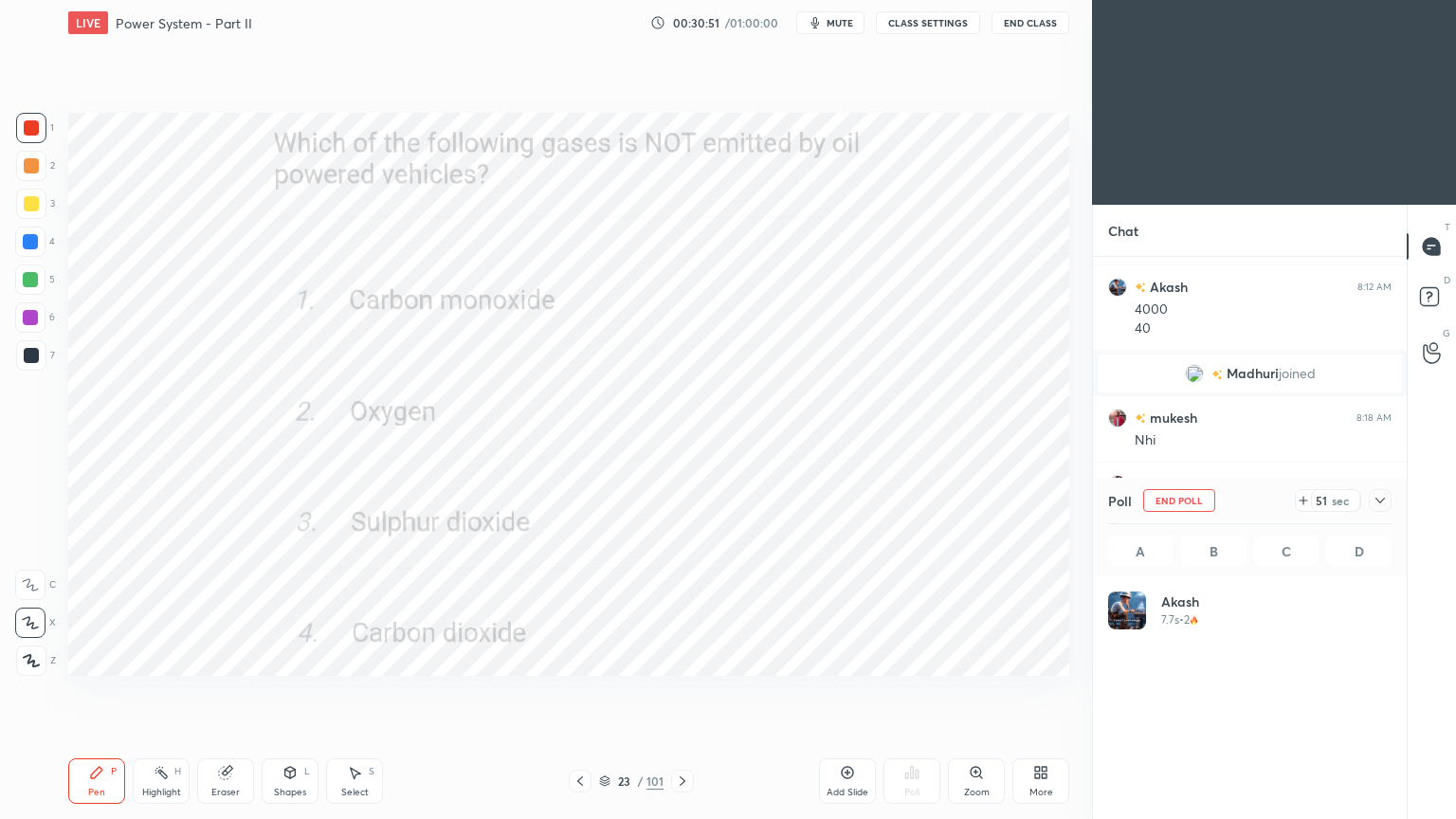 click 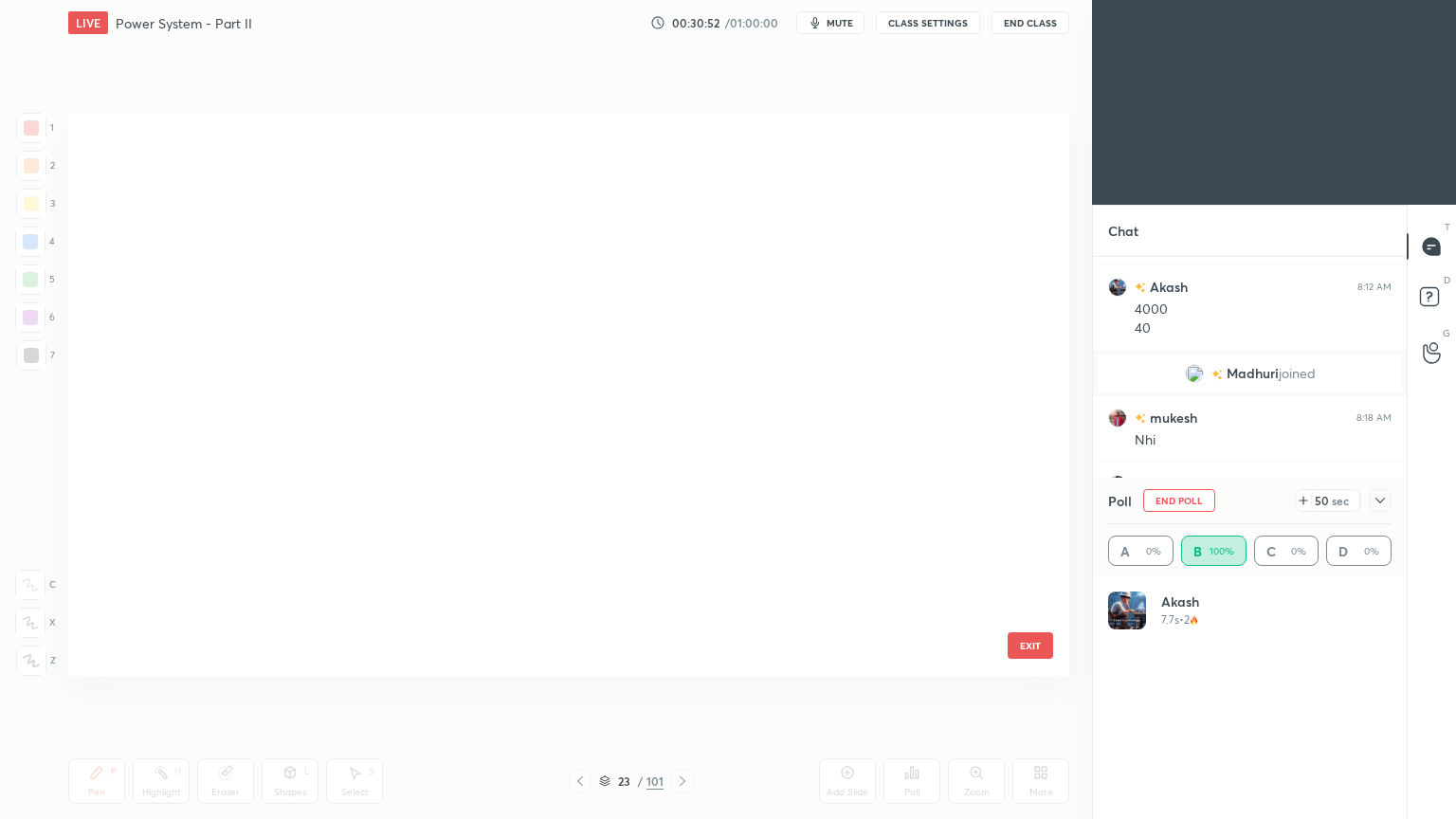 scroll, scrollTop: 825, scrollLeft: 0, axis: vertical 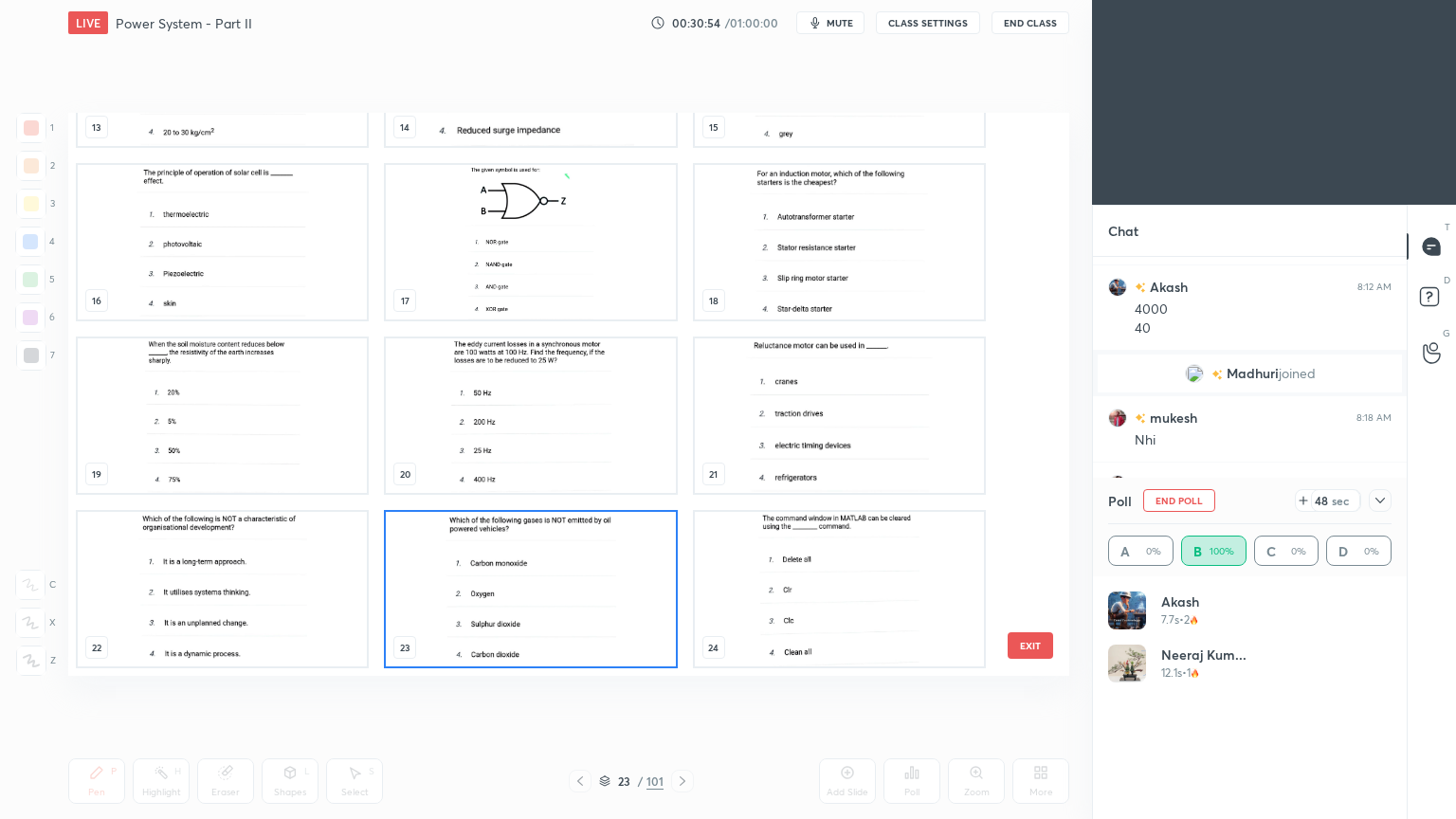 click 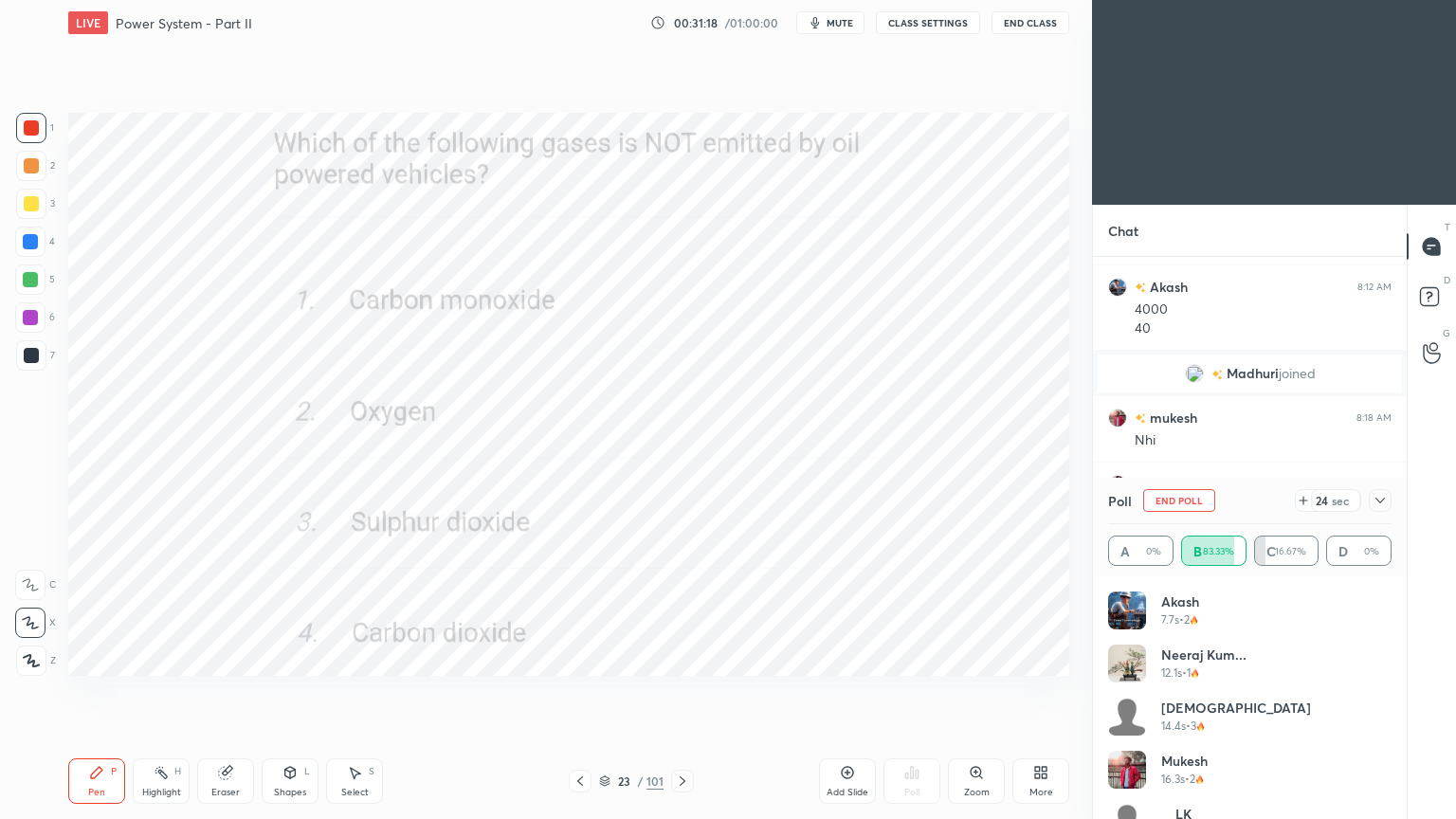 scroll, scrollTop: 1281, scrollLeft: 0, axis: vertical 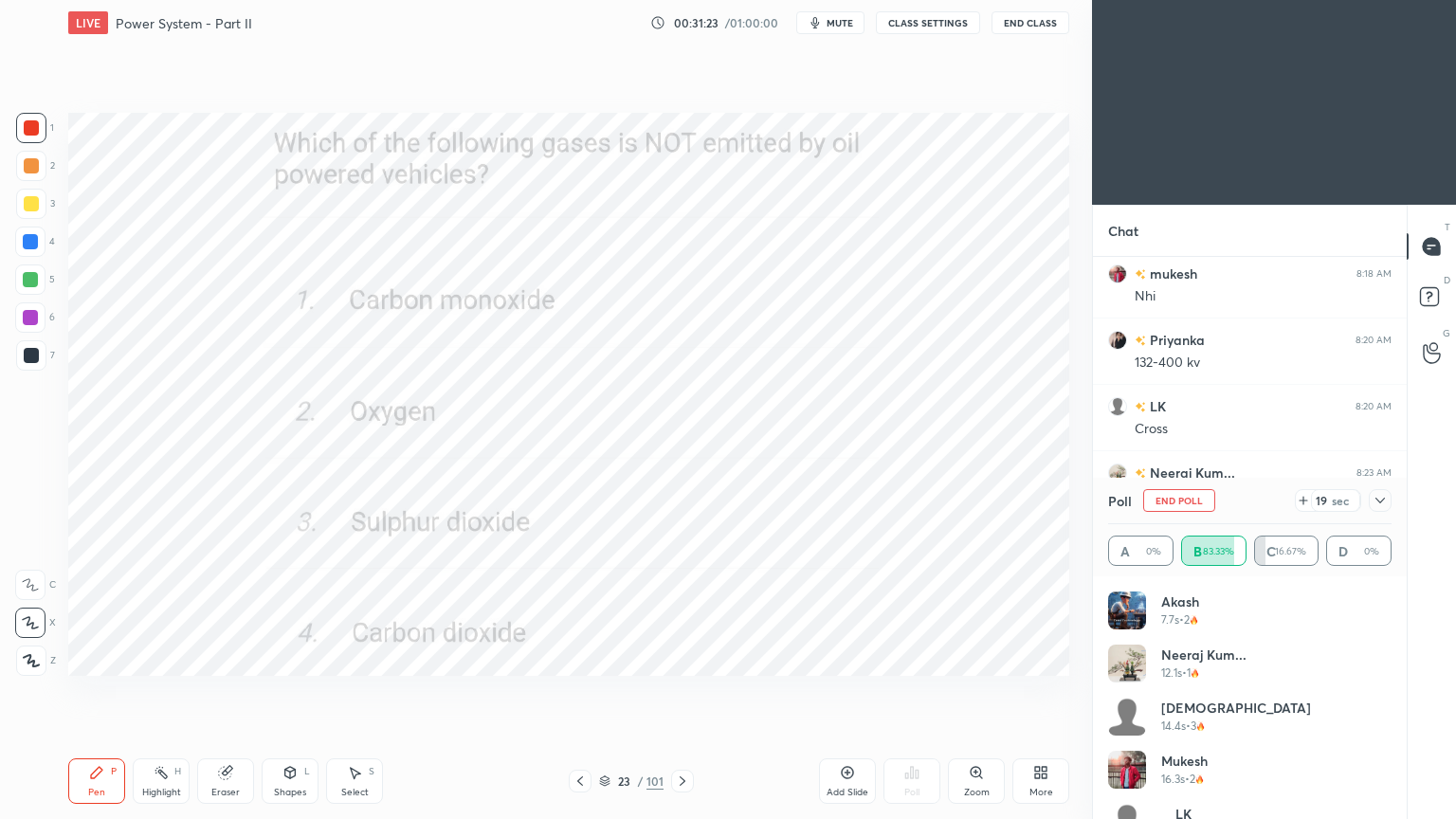 click on "End Poll" at bounding box center (1179, 500) 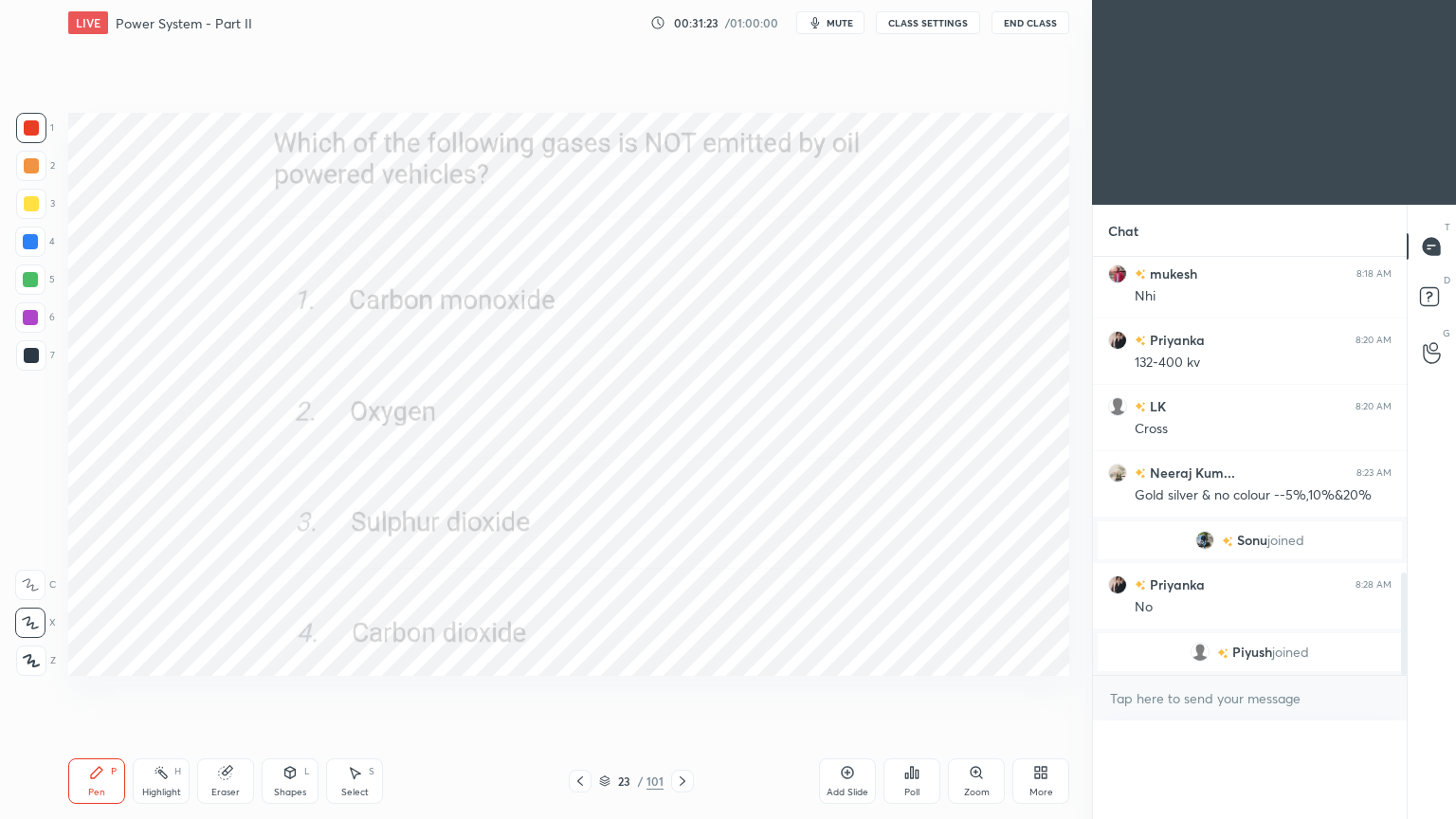 scroll, scrollTop: 168, scrollLeft: 278, axis: both 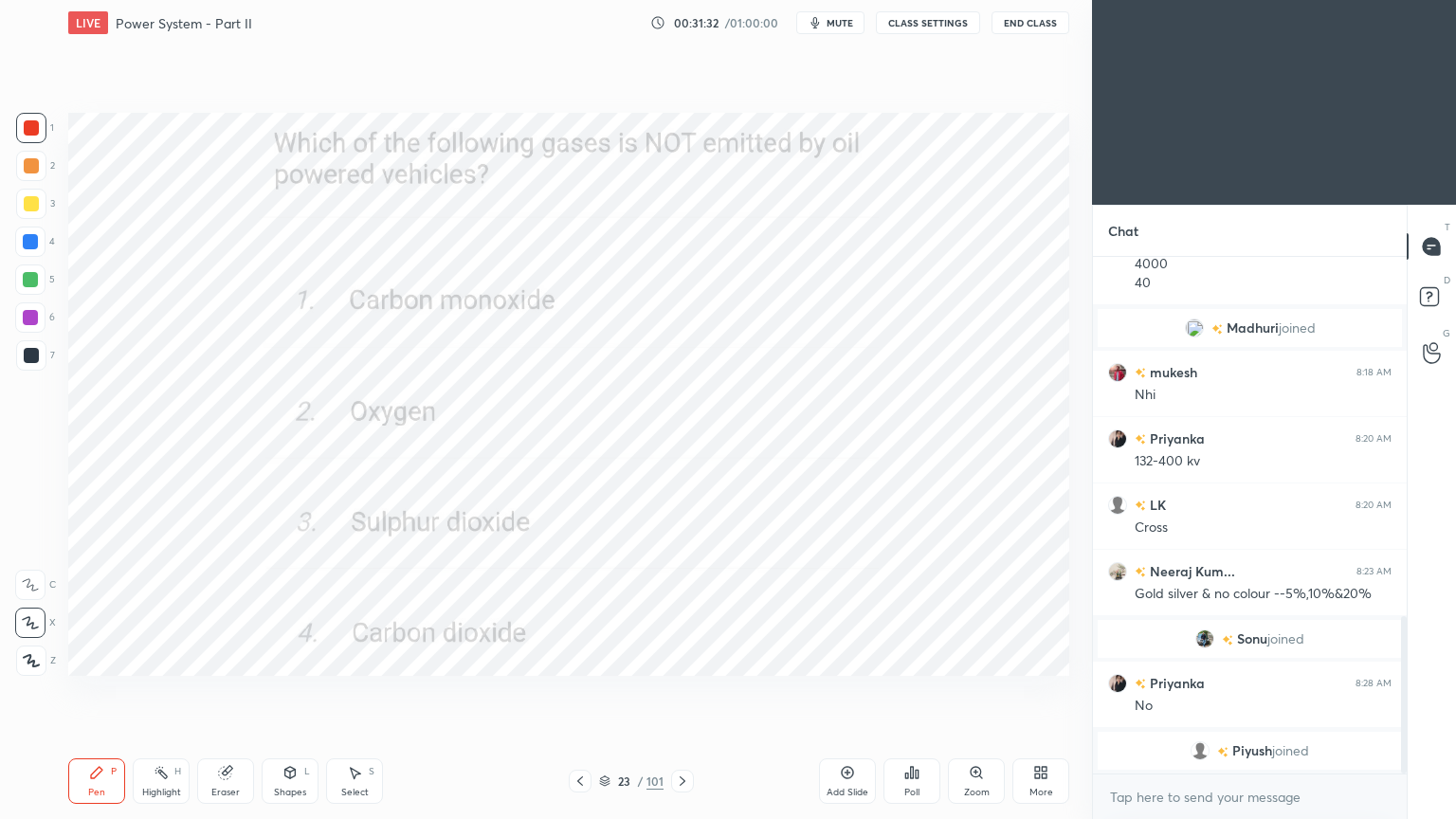 click 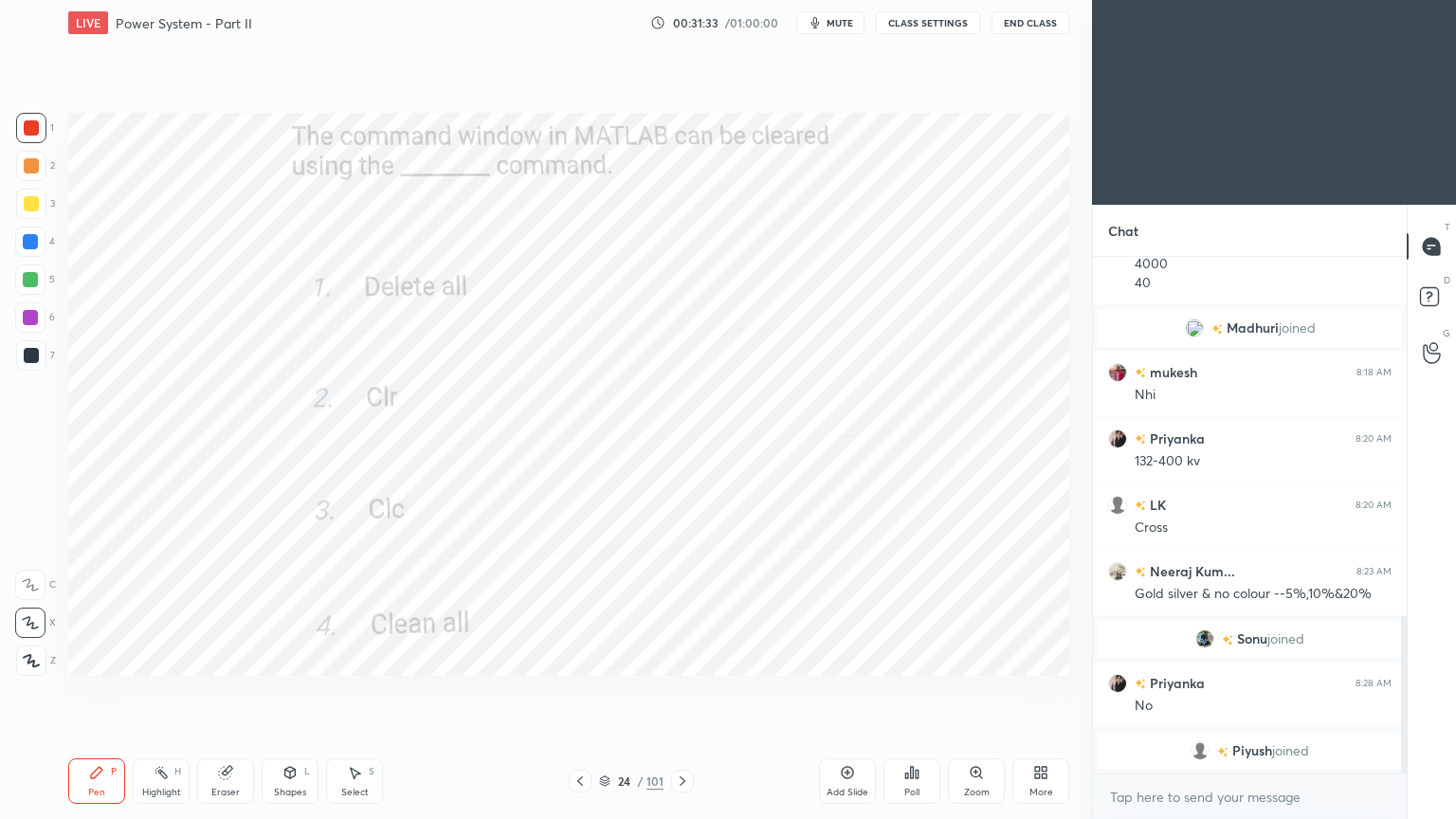 click on "Poll" at bounding box center (912, 792) 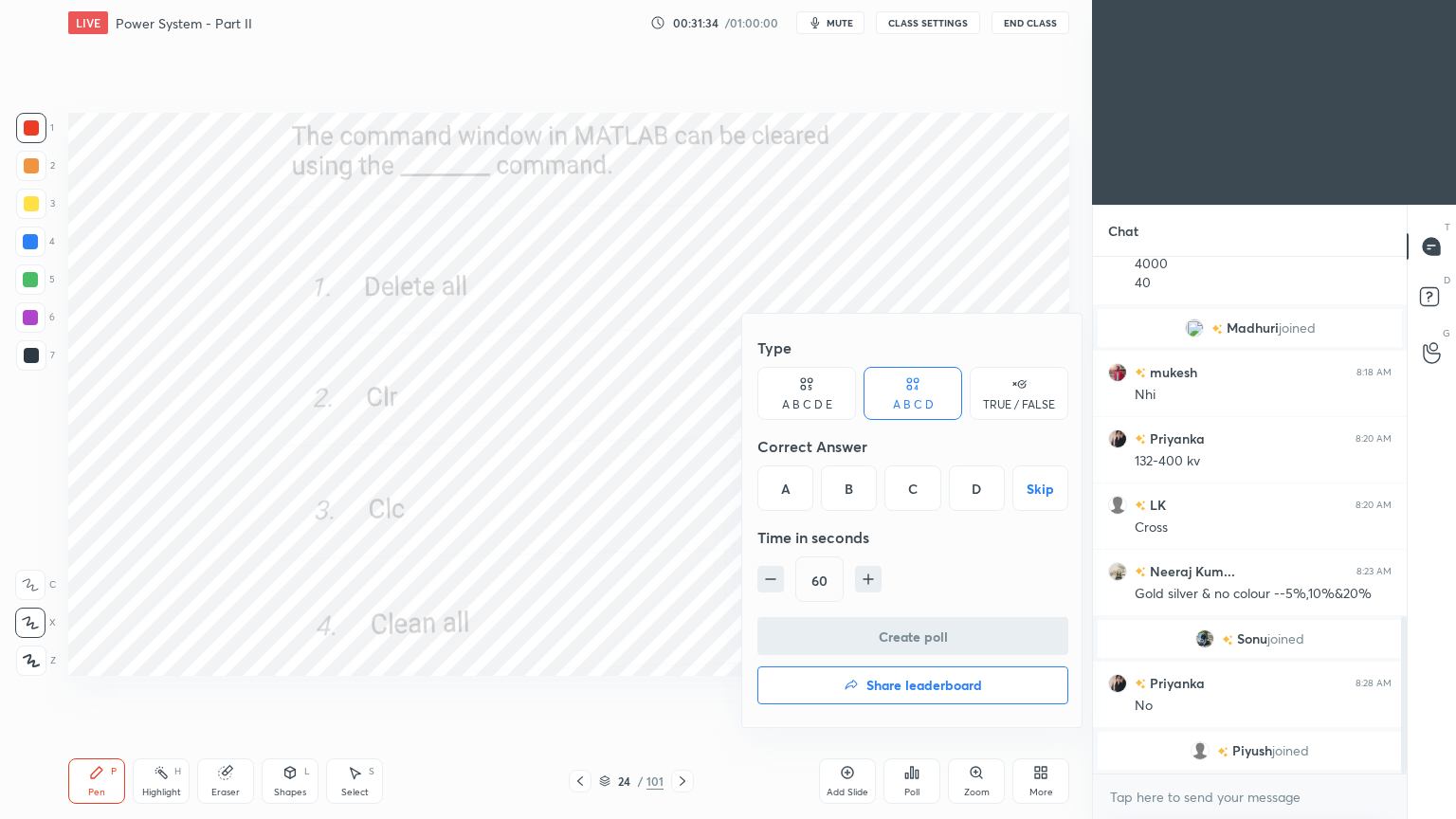 drag, startPoint x: 912, startPoint y: 474, endPoint x: 925, endPoint y: 501, distance: 29.966648 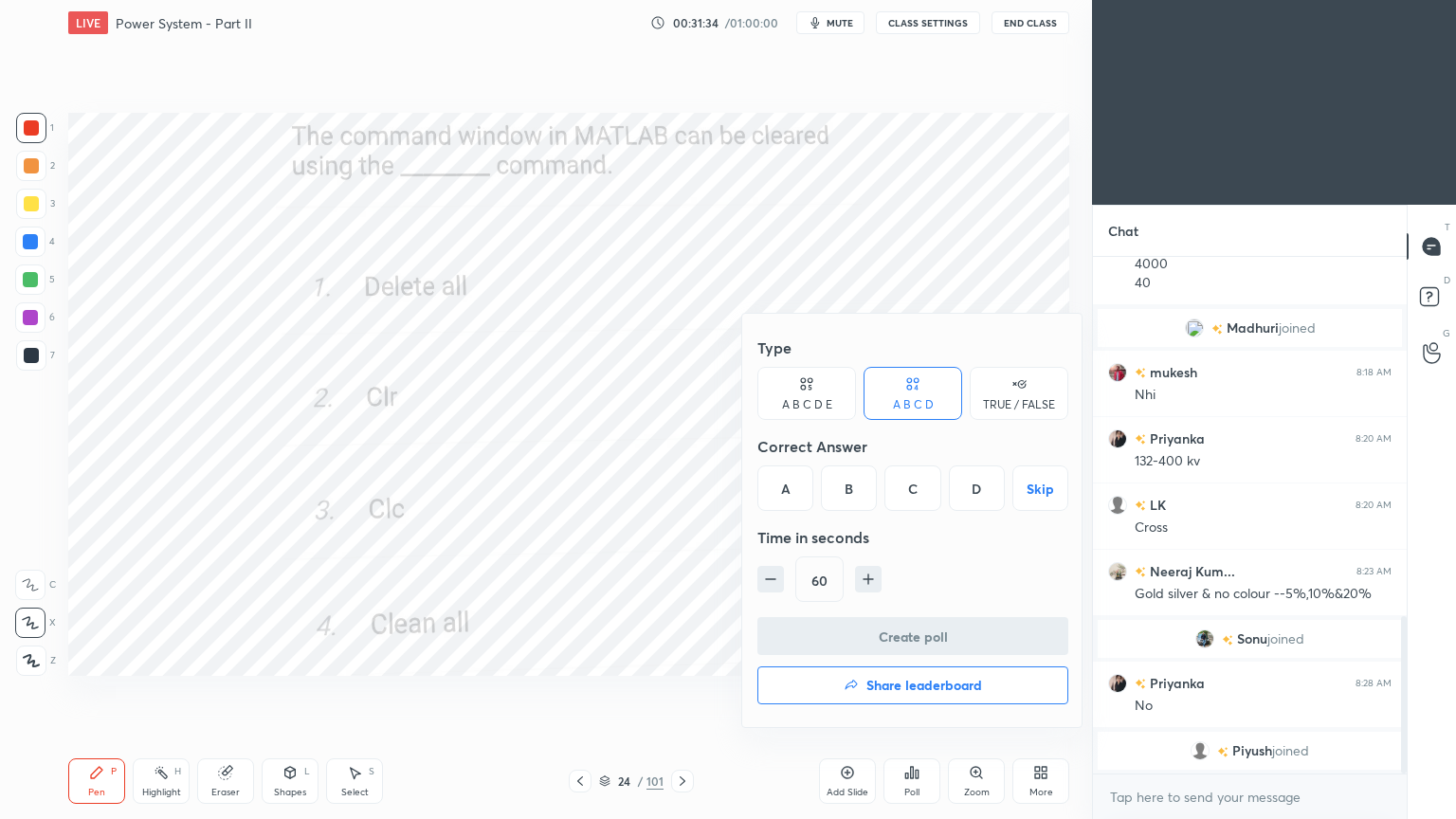 click on "C" at bounding box center (912, 488) 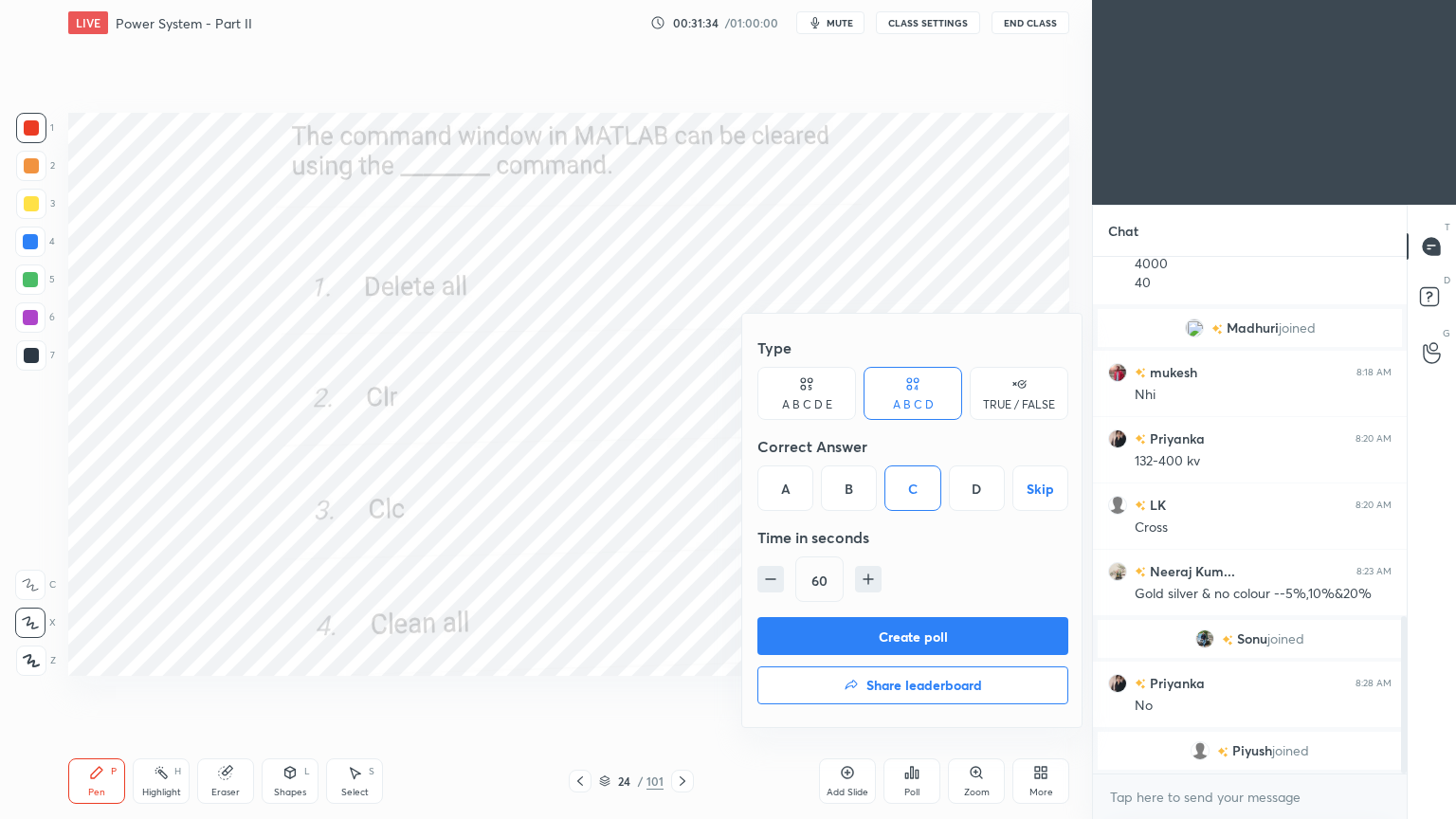 click on "Create poll" at bounding box center (913, 636) 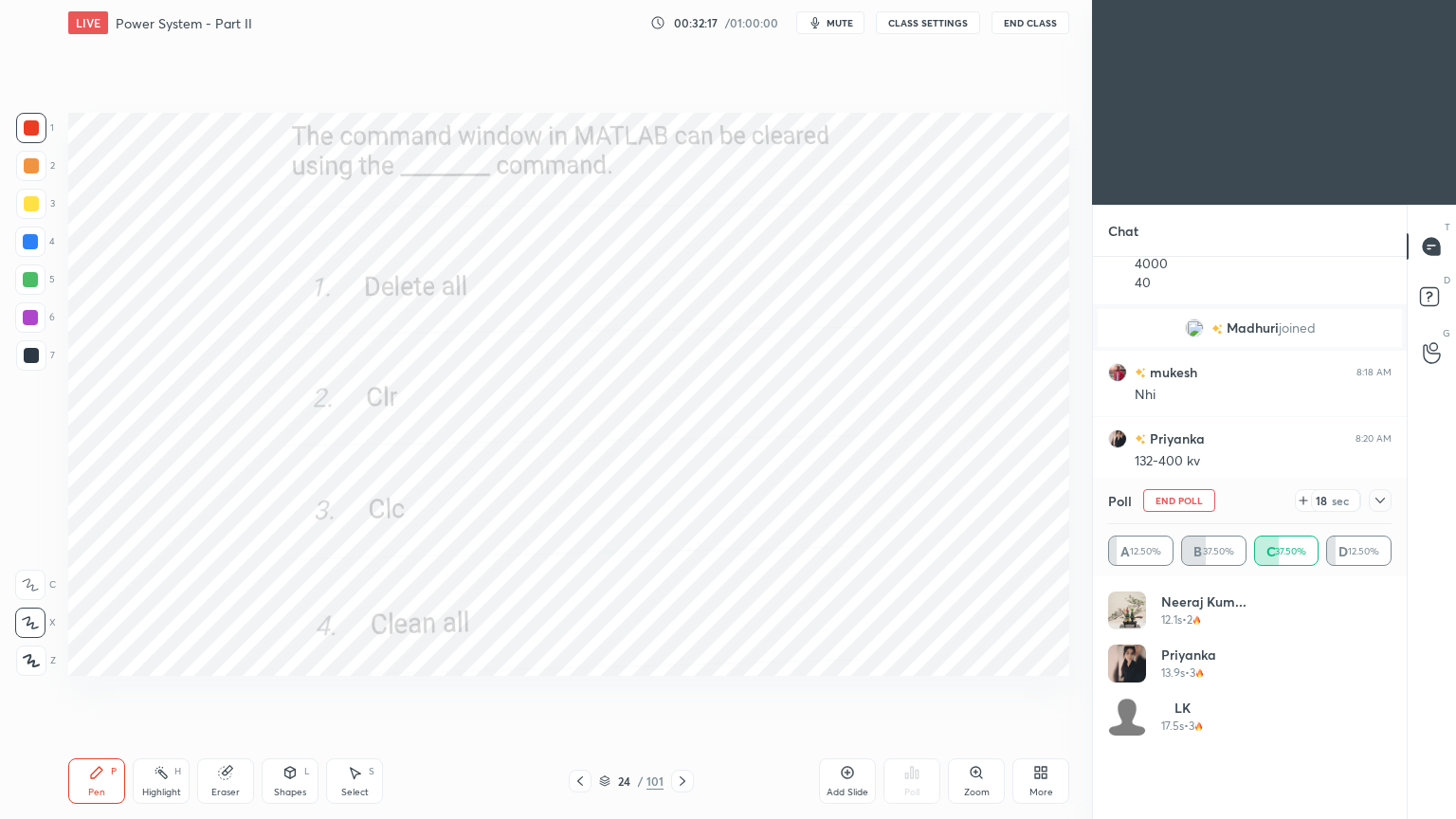 click on "End Poll" at bounding box center [1179, 500] 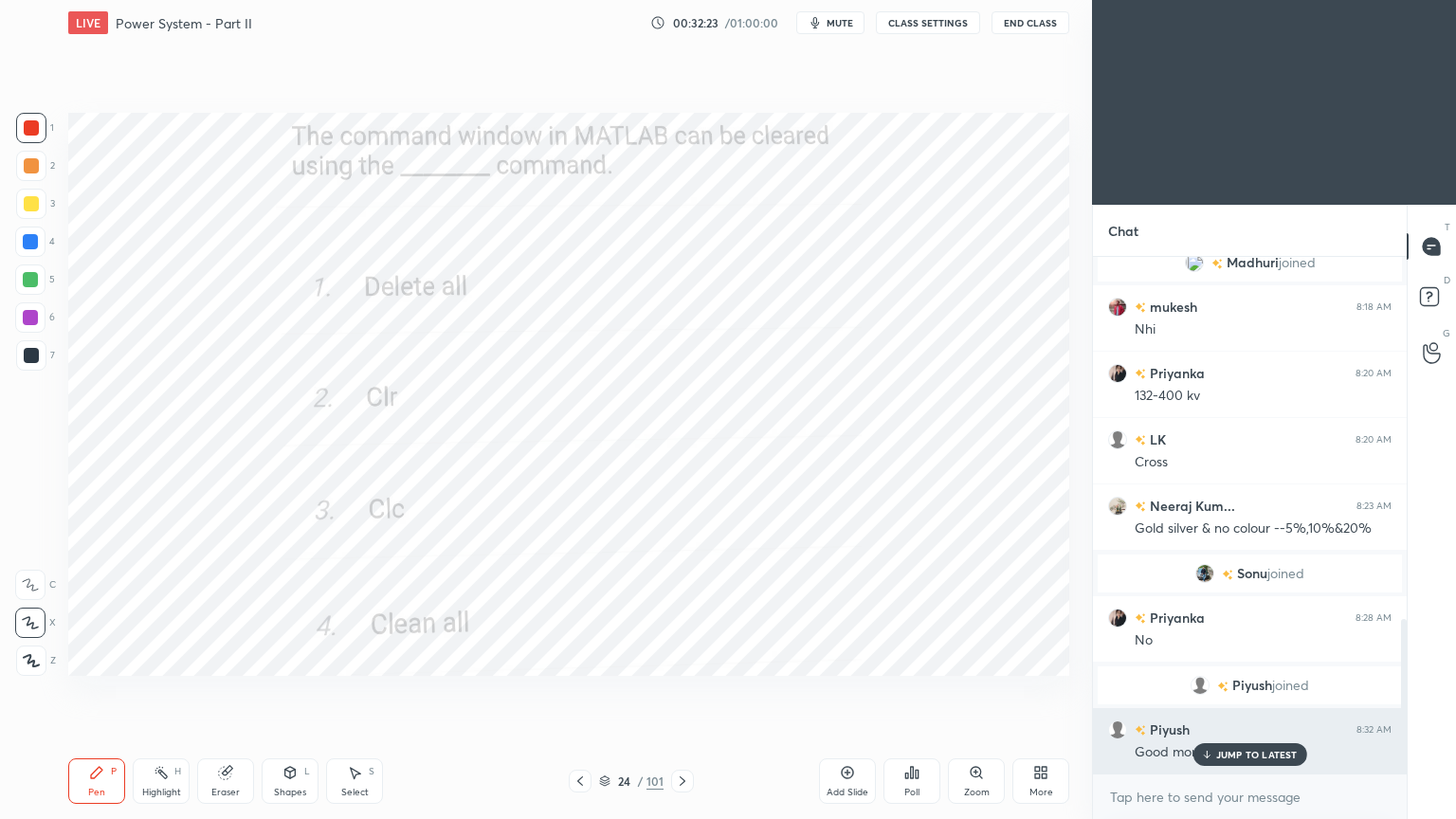 click on "JUMP TO LATEST" at bounding box center (1249, 755) 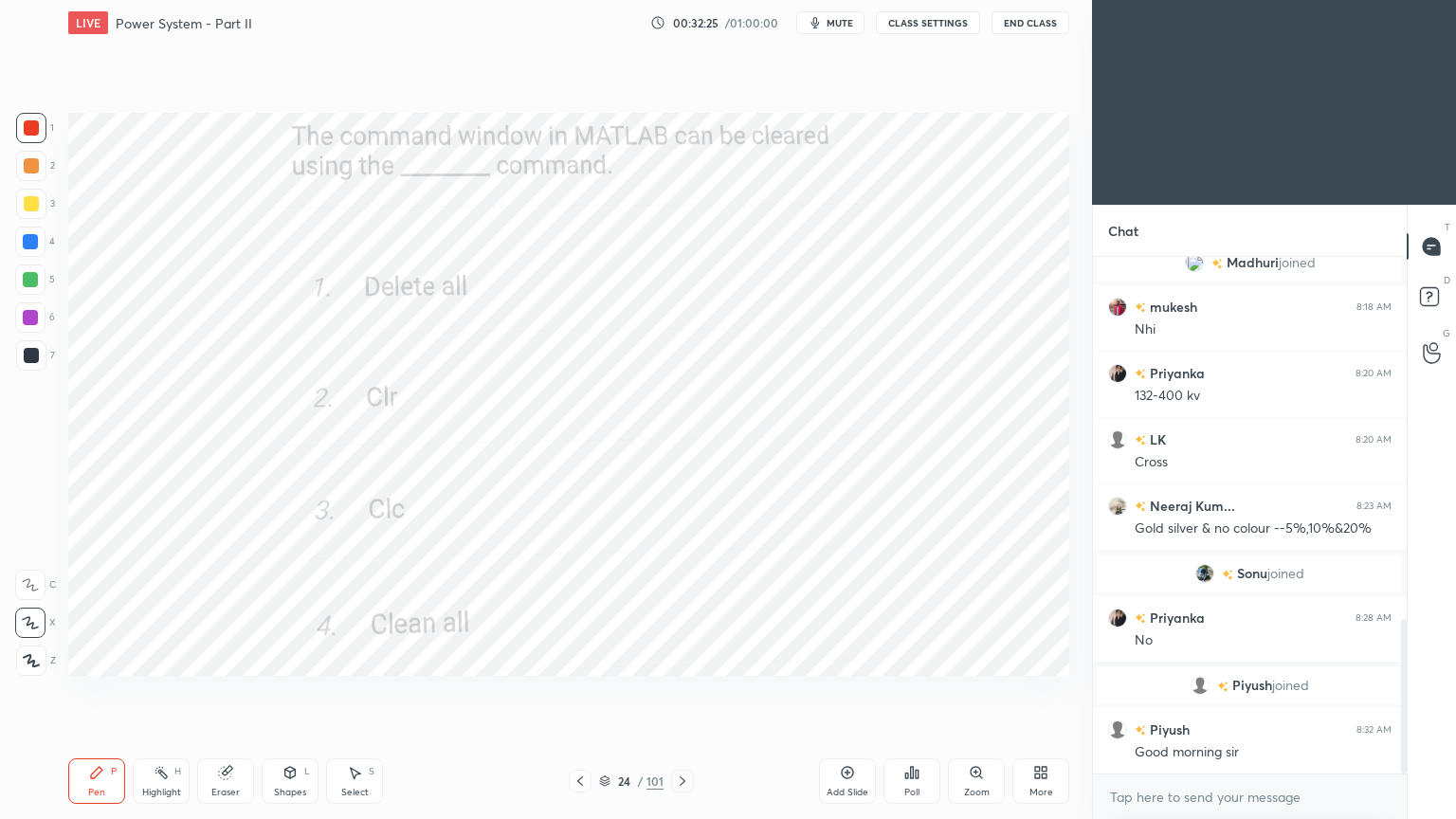 click at bounding box center (682, 781) 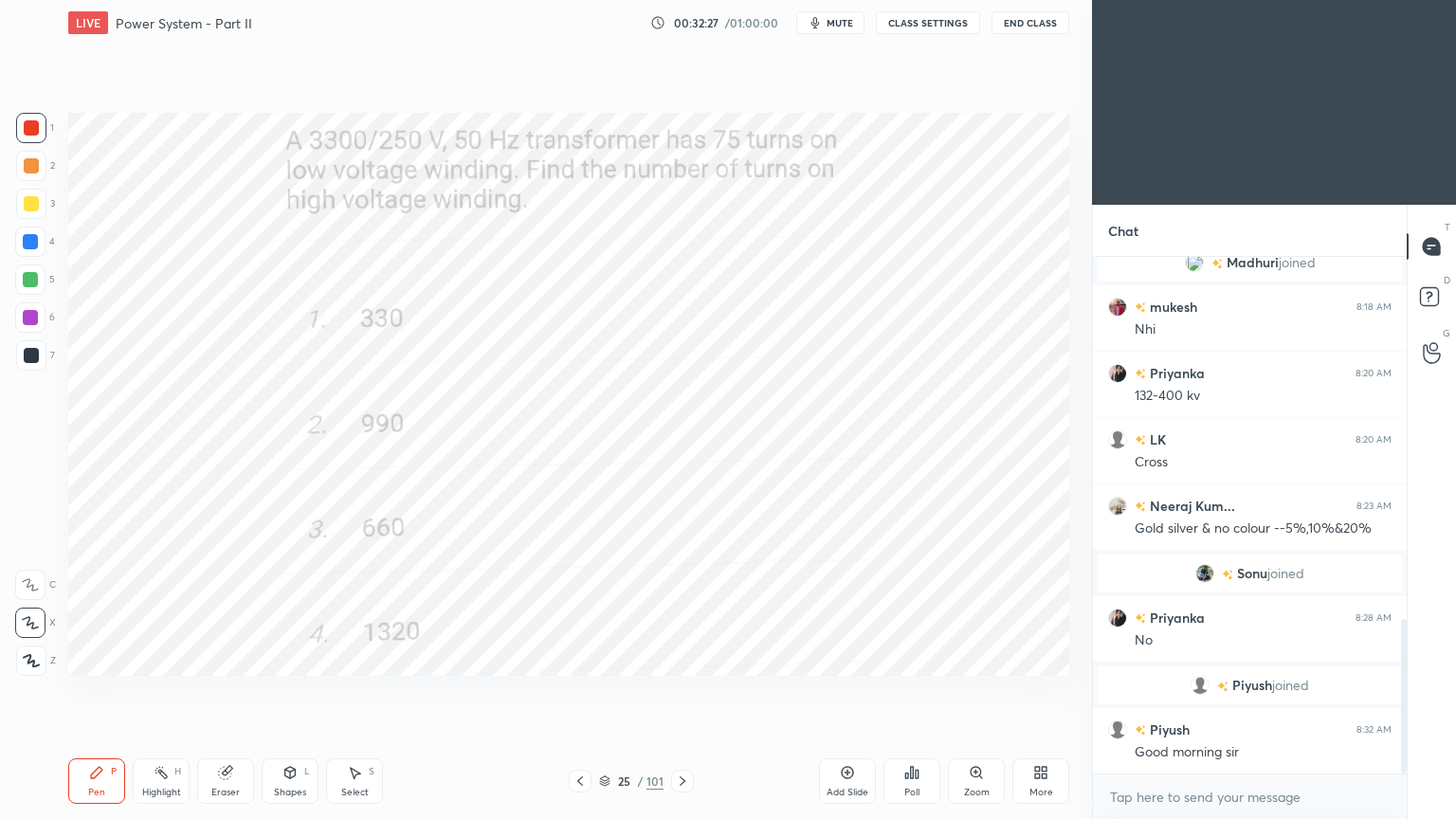 click on "Poll" at bounding box center [912, 792] 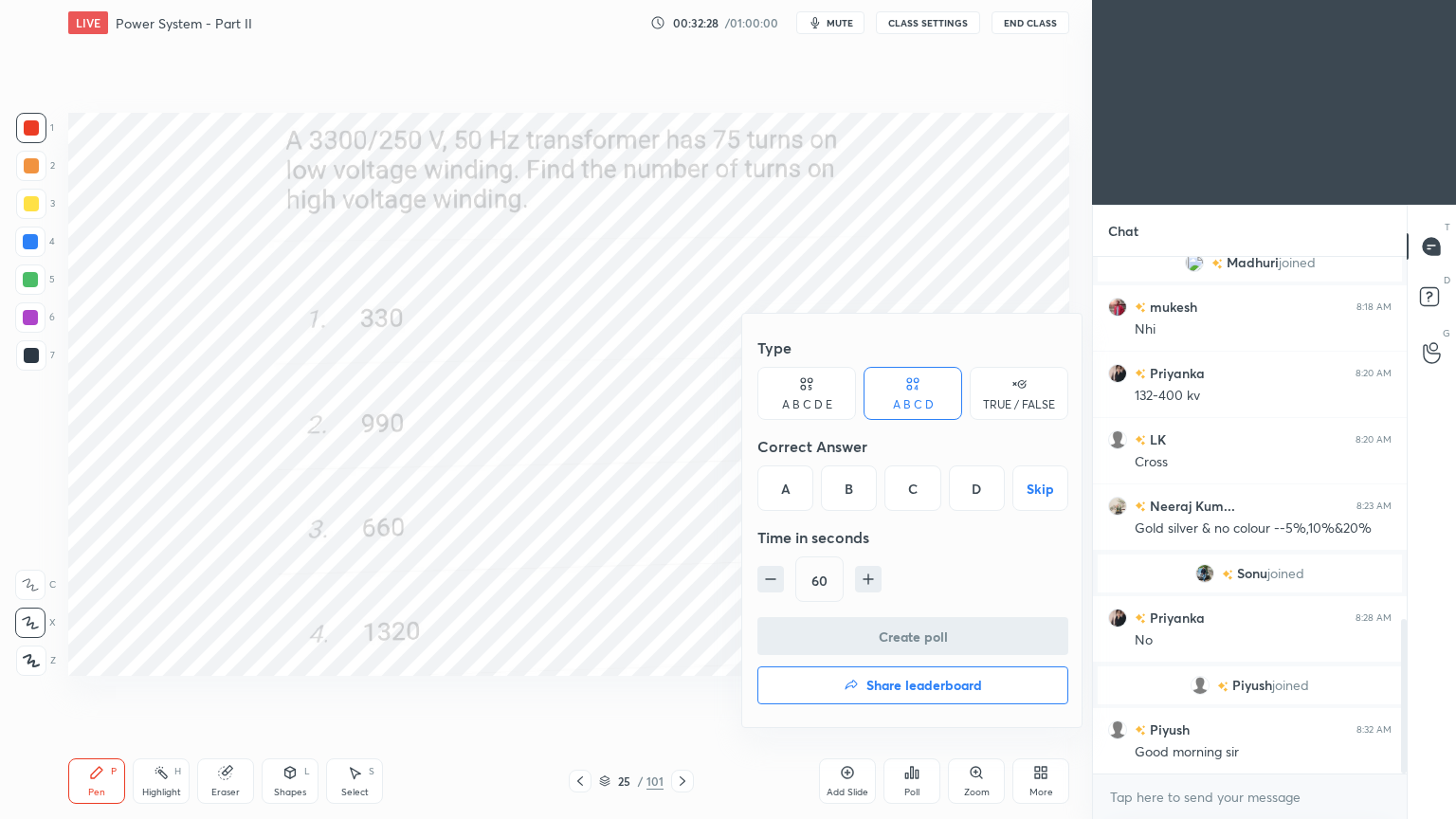 click on "B" at bounding box center [848, 488] 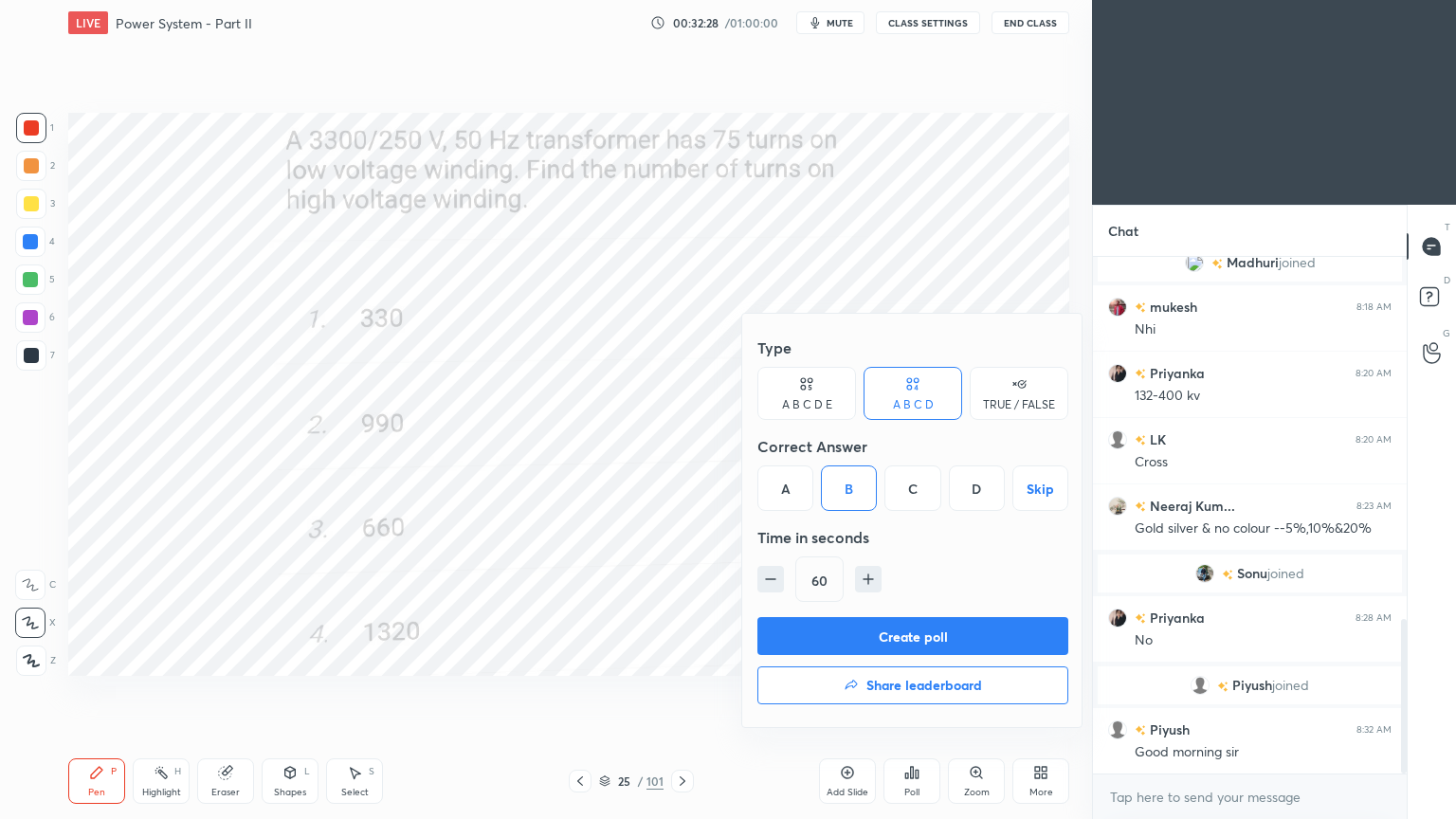 click on "Create poll" at bounding box center (913, 636) 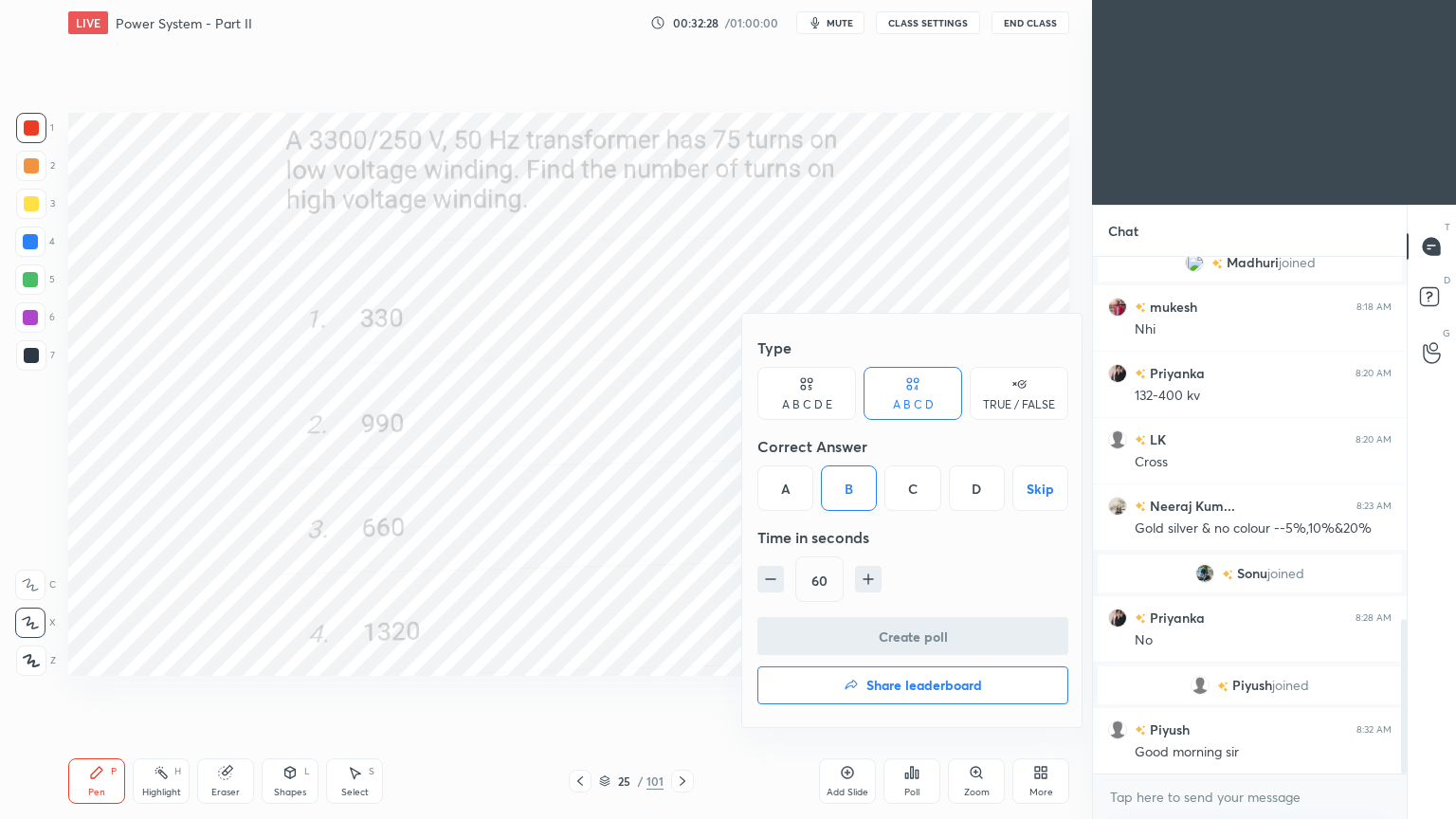 scroll, scrollTop: 470, scrollLeft: 308, axis: both 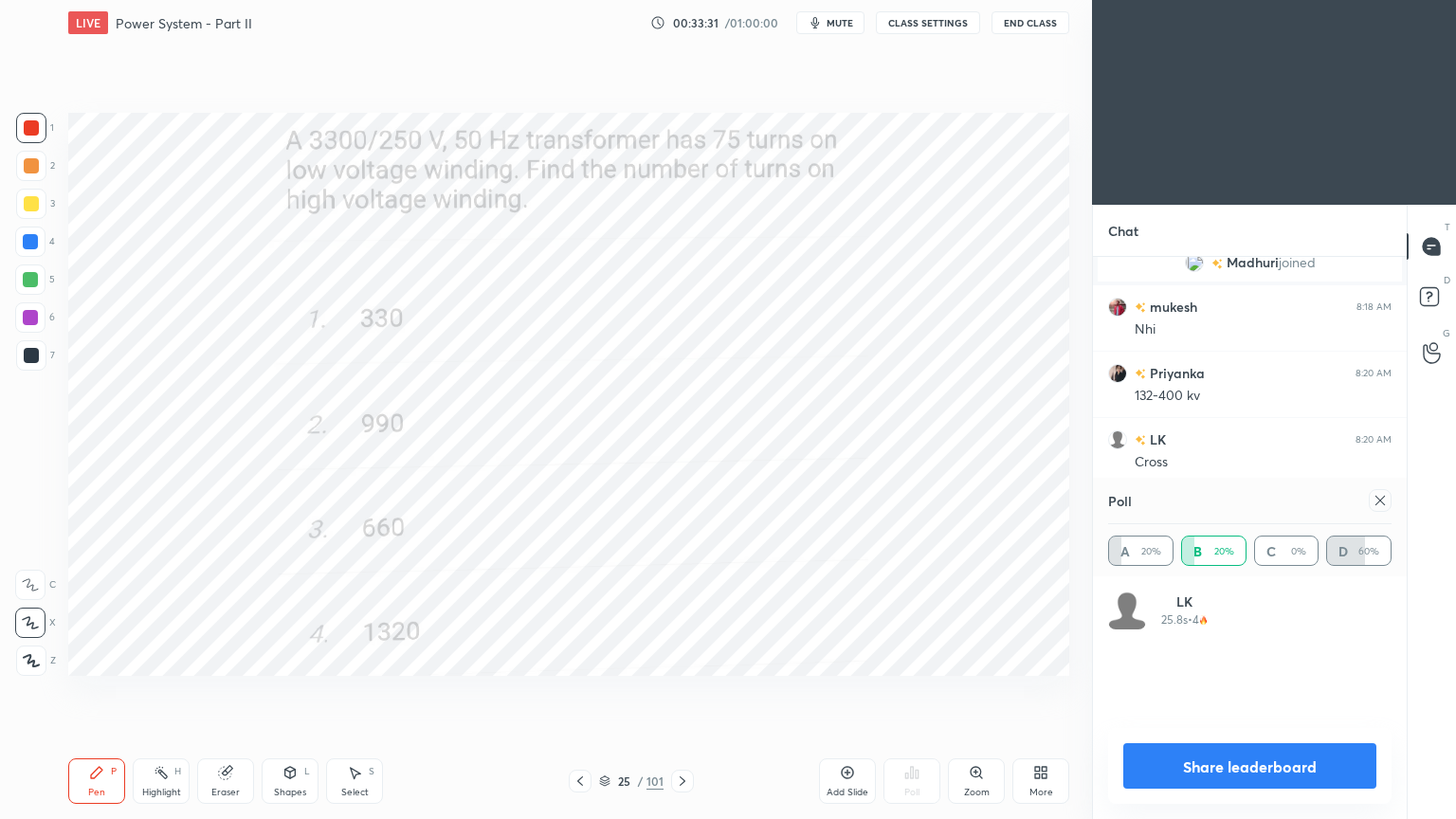 click 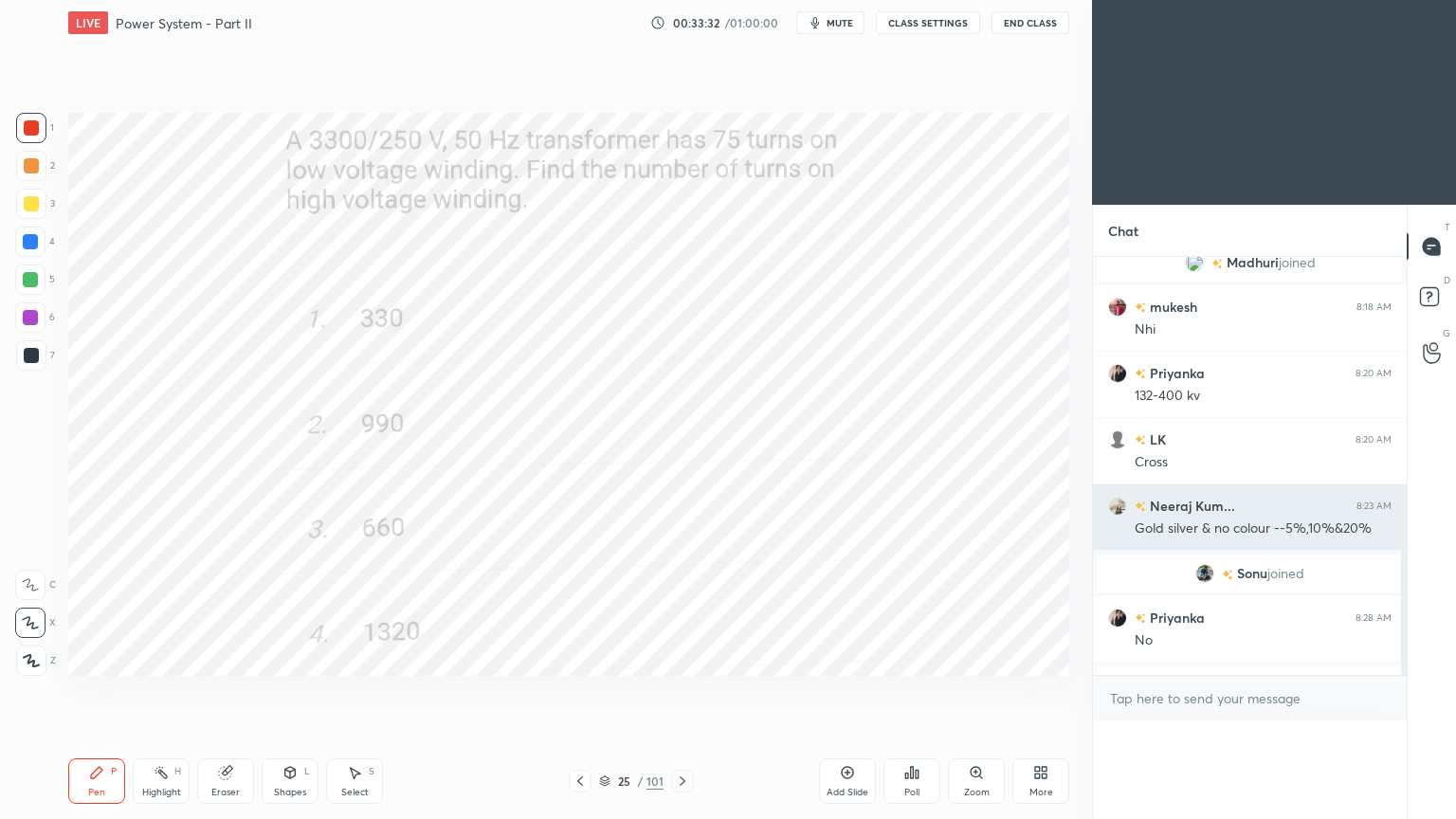 scroll, scrollTop: 83, scrollLeft: 278, axis: both 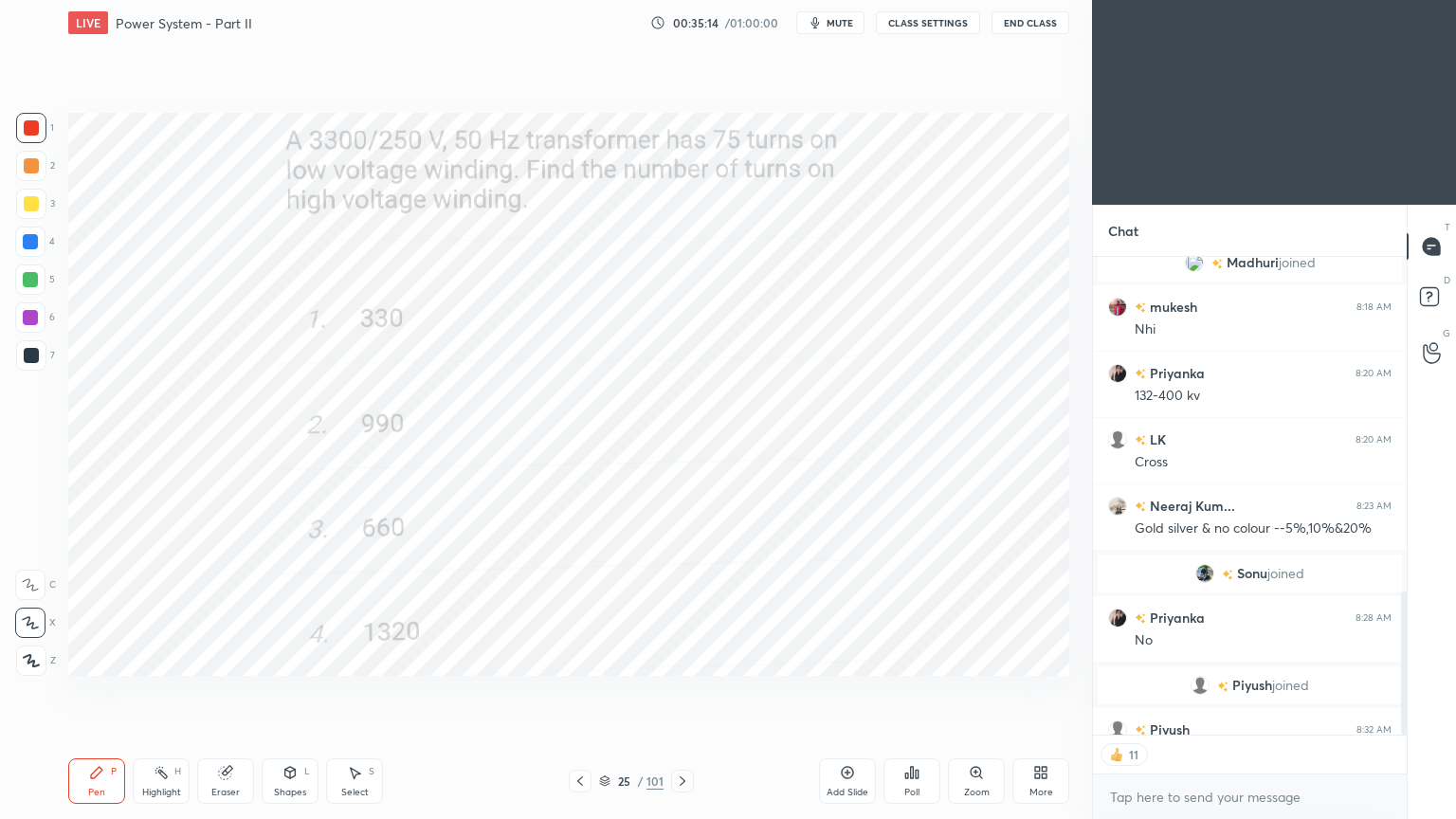 click 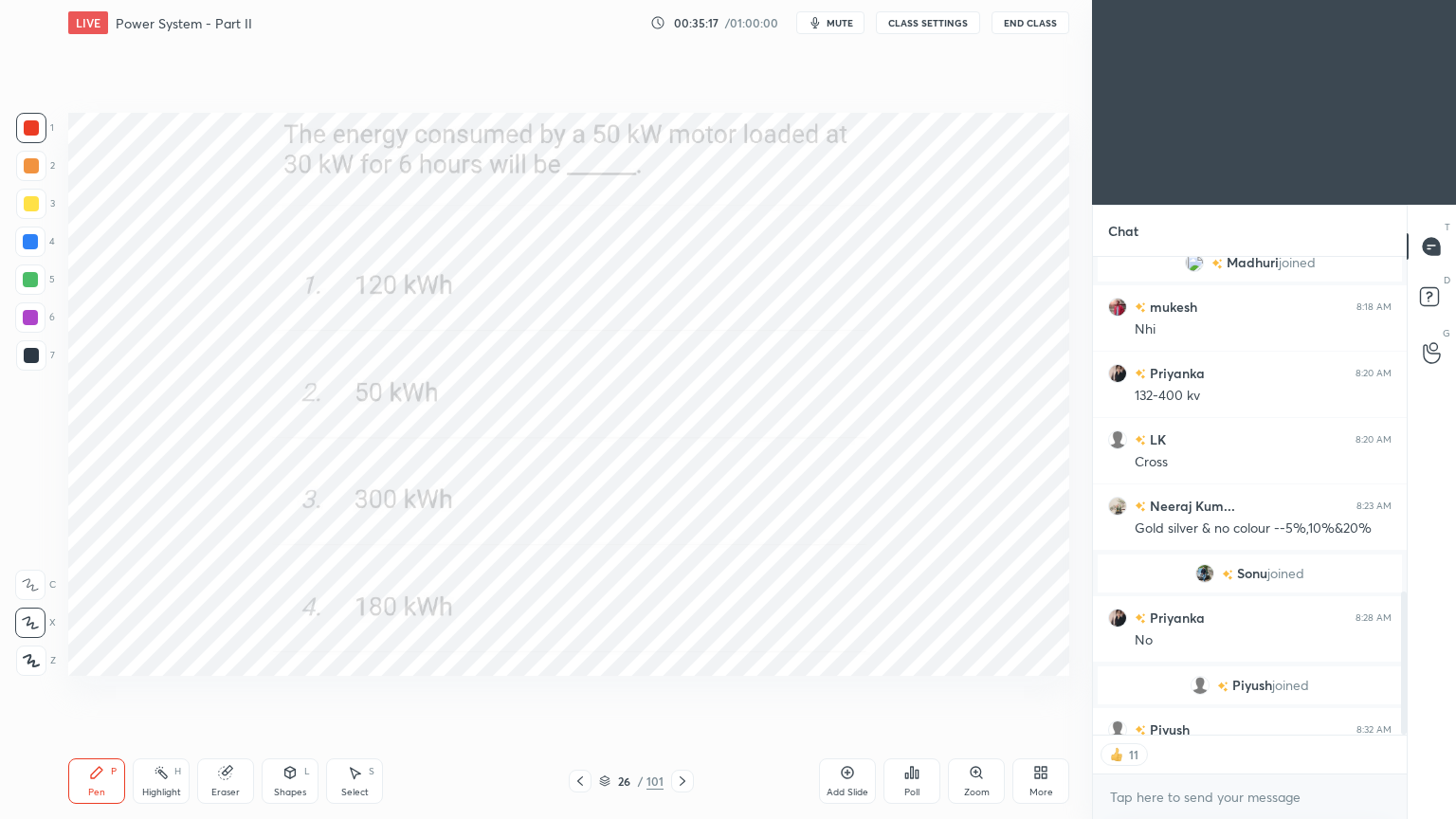 click on "Poll" at bounding box center (912, 792) 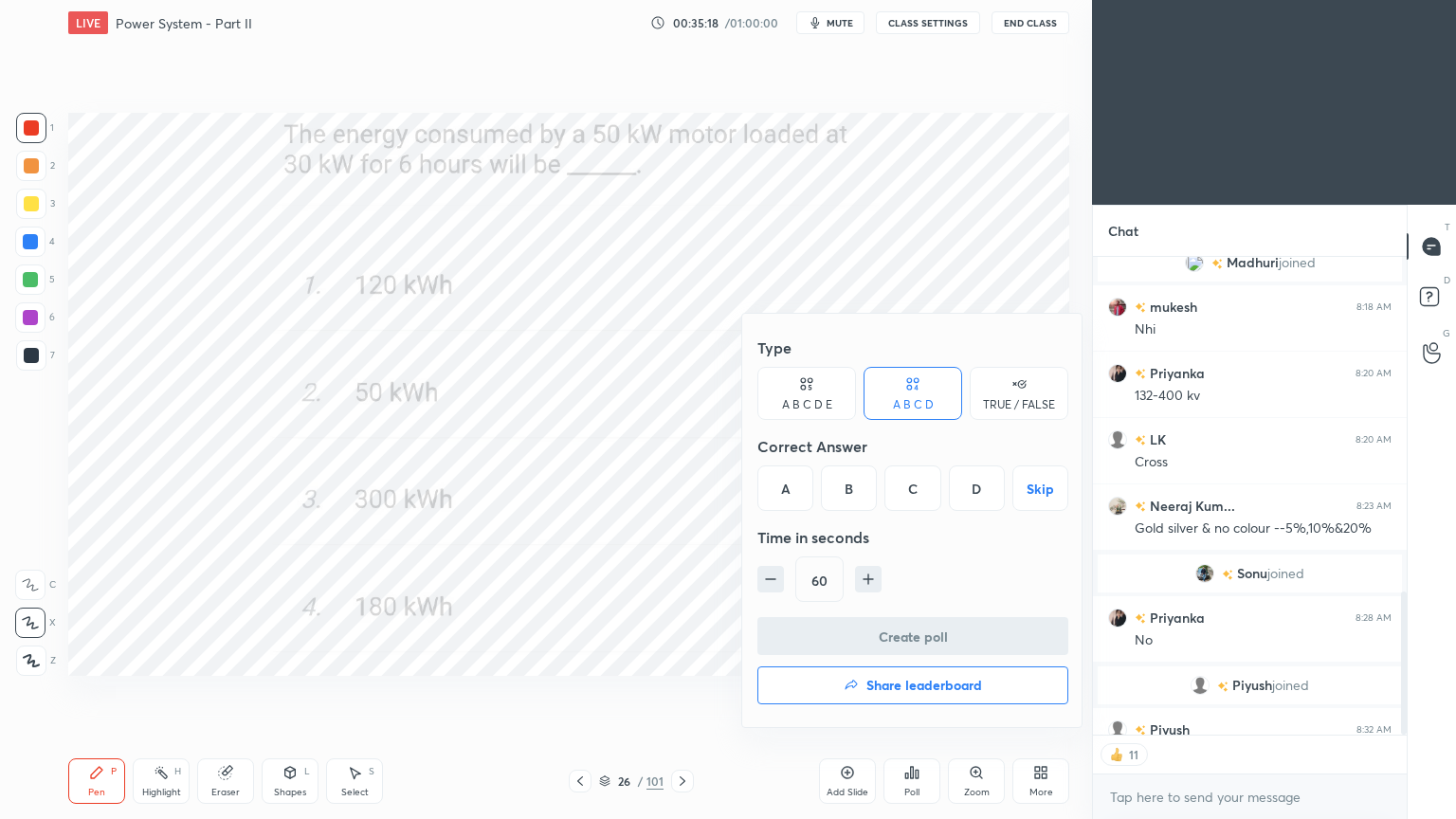 drag, startPoint x: 968, startPoint y: 501, endPoint x: 982, endPoint y: 515, distance: 19.79899 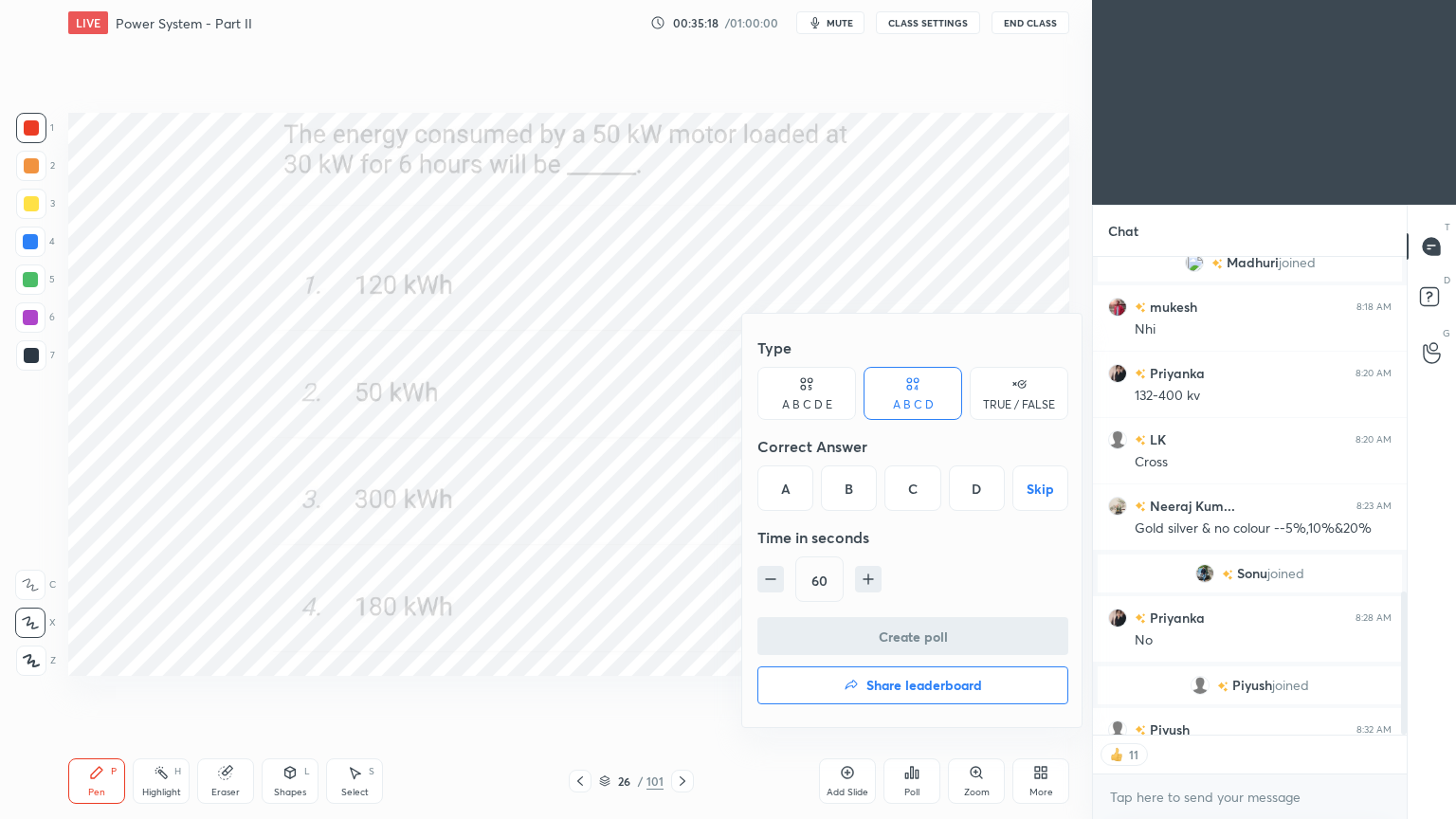 click on "D" at bounding box center [976, 488] 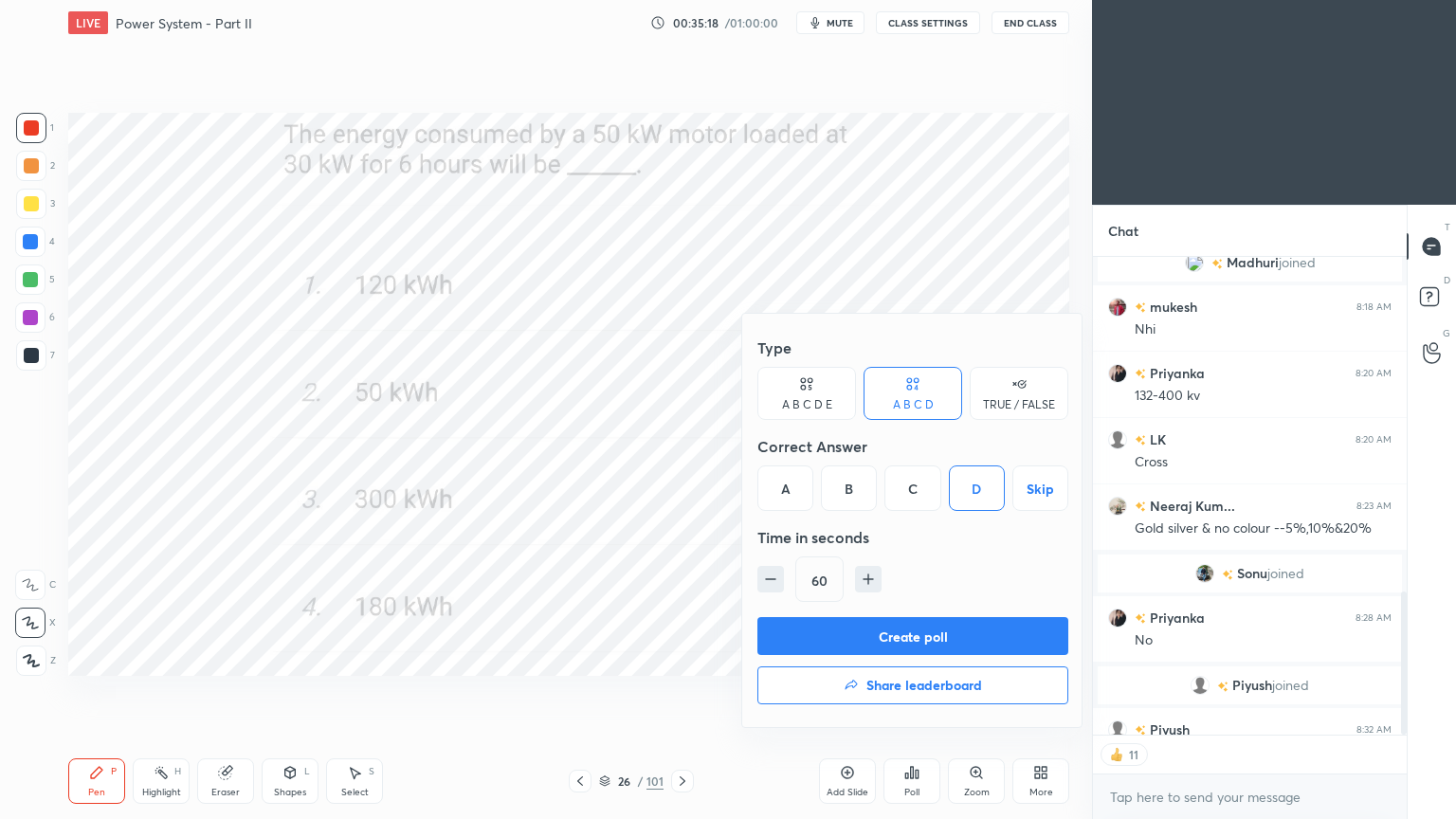 click on "Create poll" at bounding box center [913, 636] 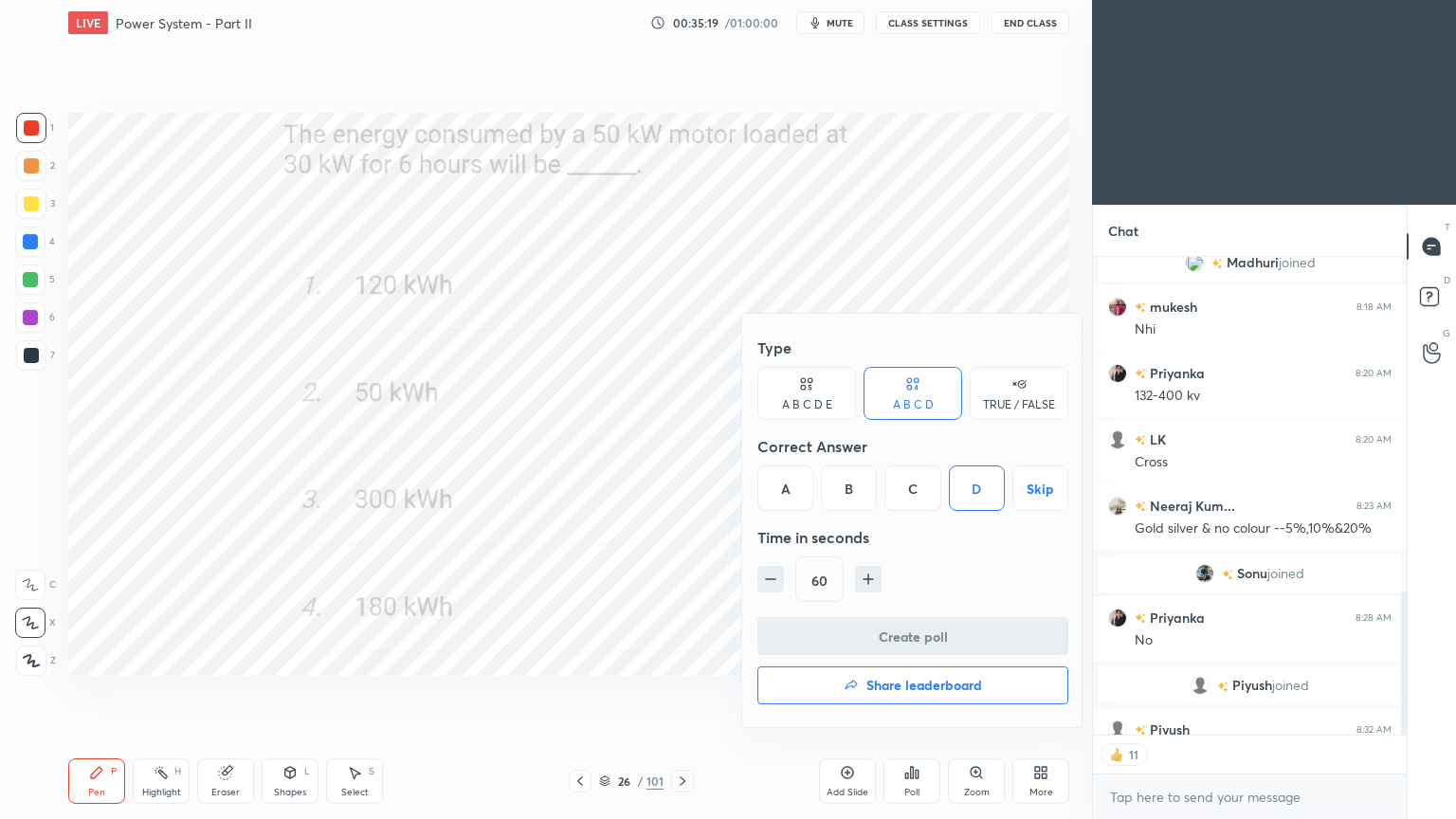 scroll, scrollTop: 441, scrollLeft: 308, axis: both 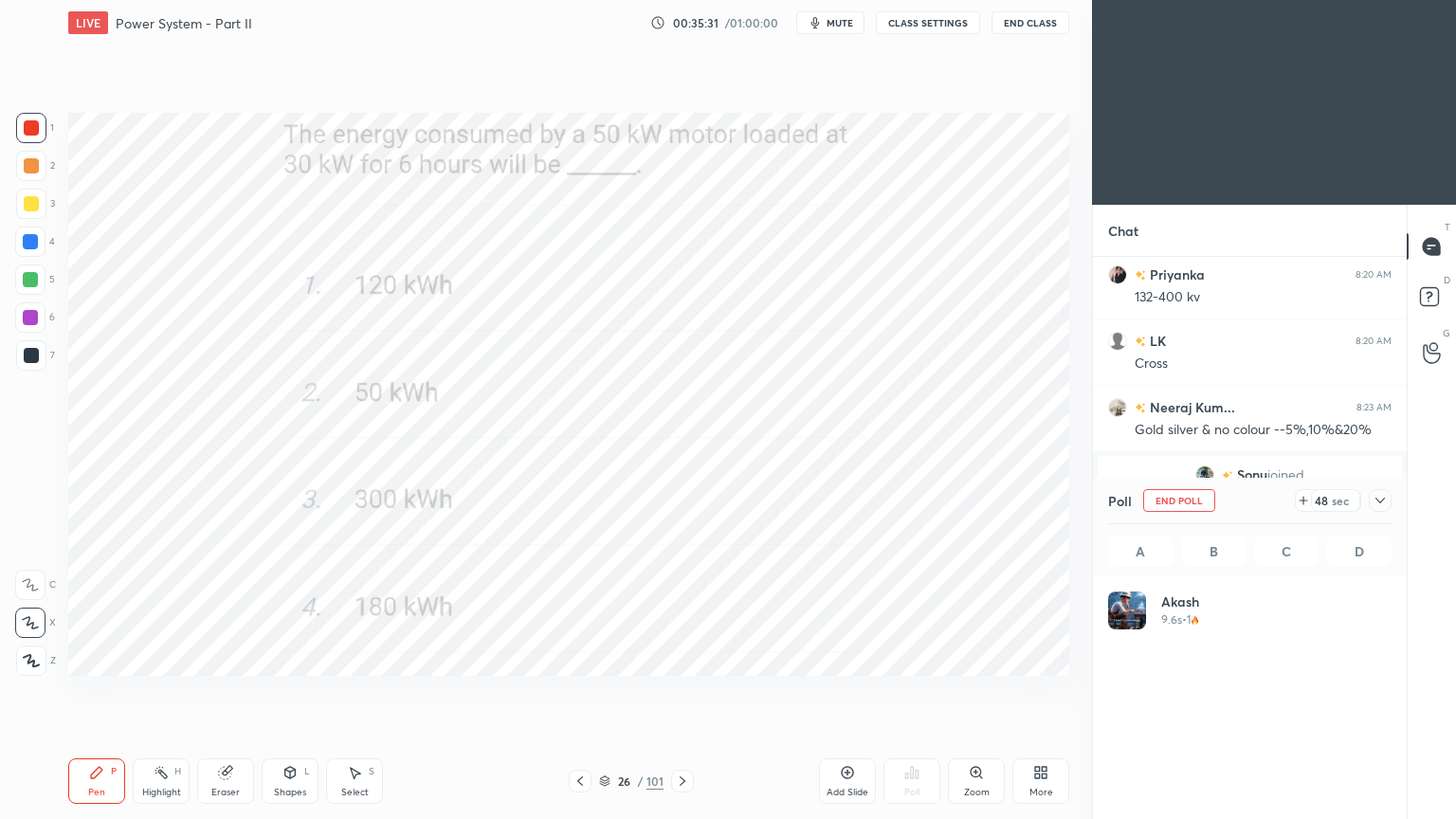 click 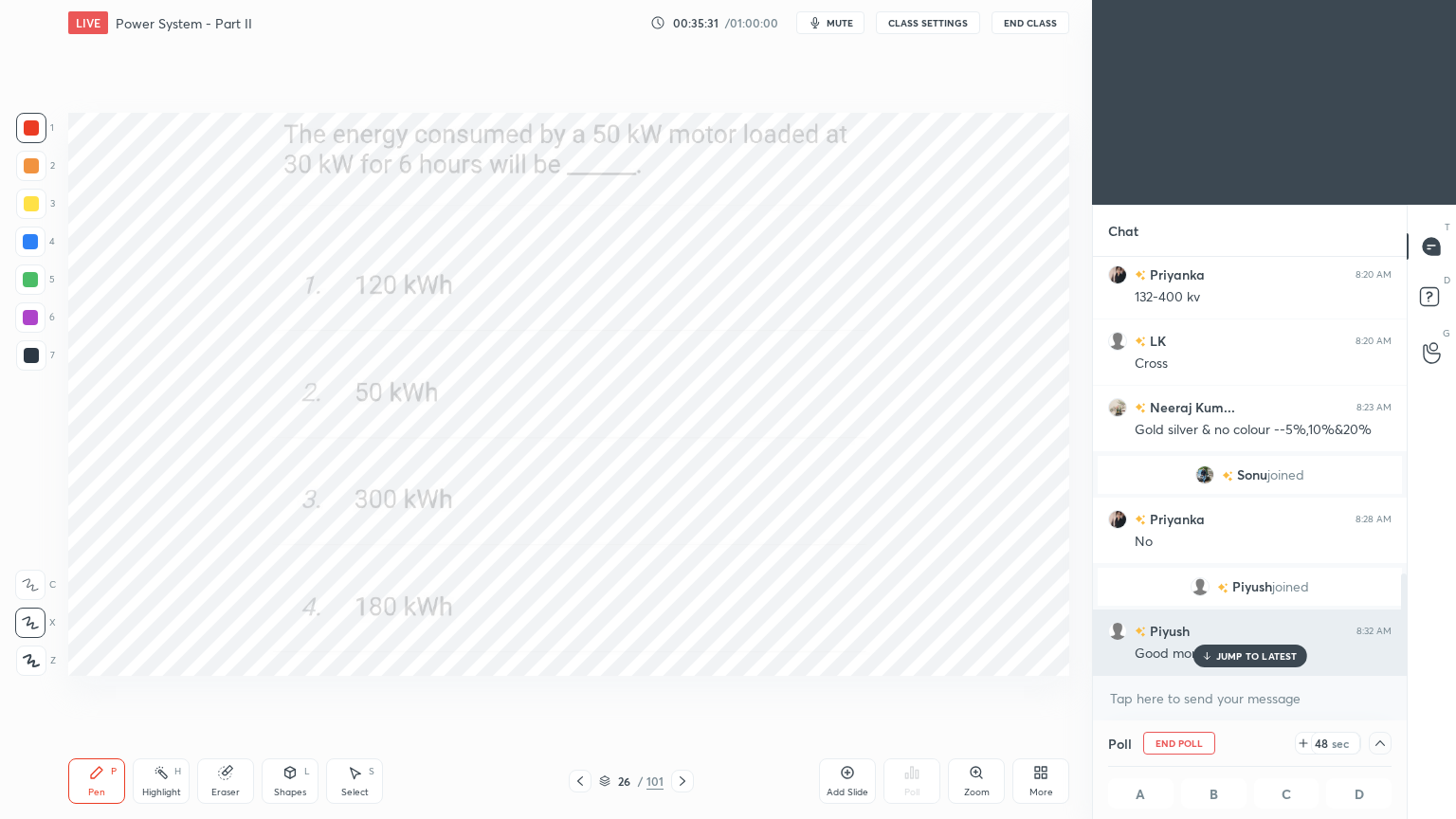 scroll, scrollTop: 0, scrollLeft: 0, axis: both 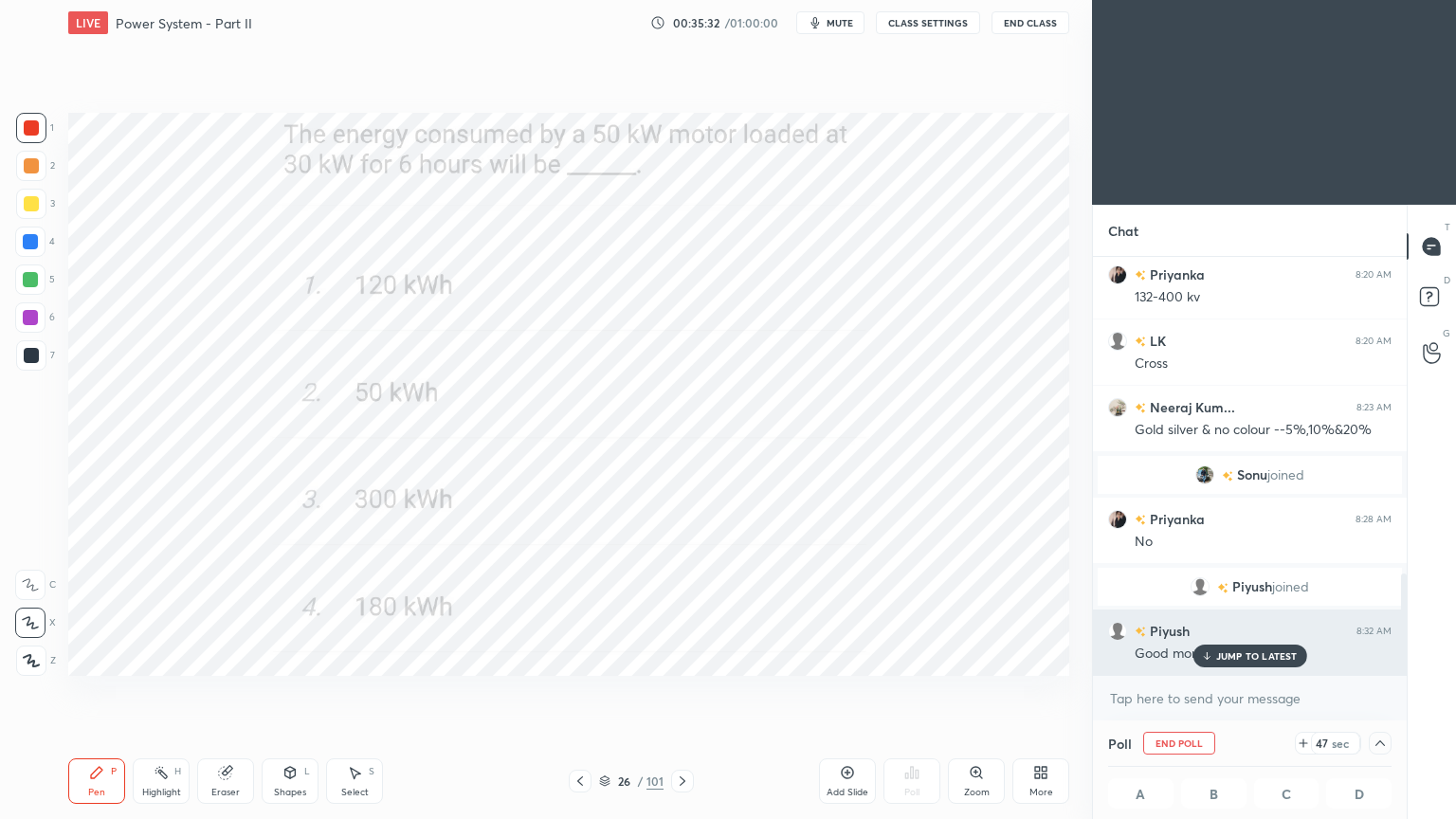 click on "JUMP TO LATEST" at bounding box center (1257, 656) 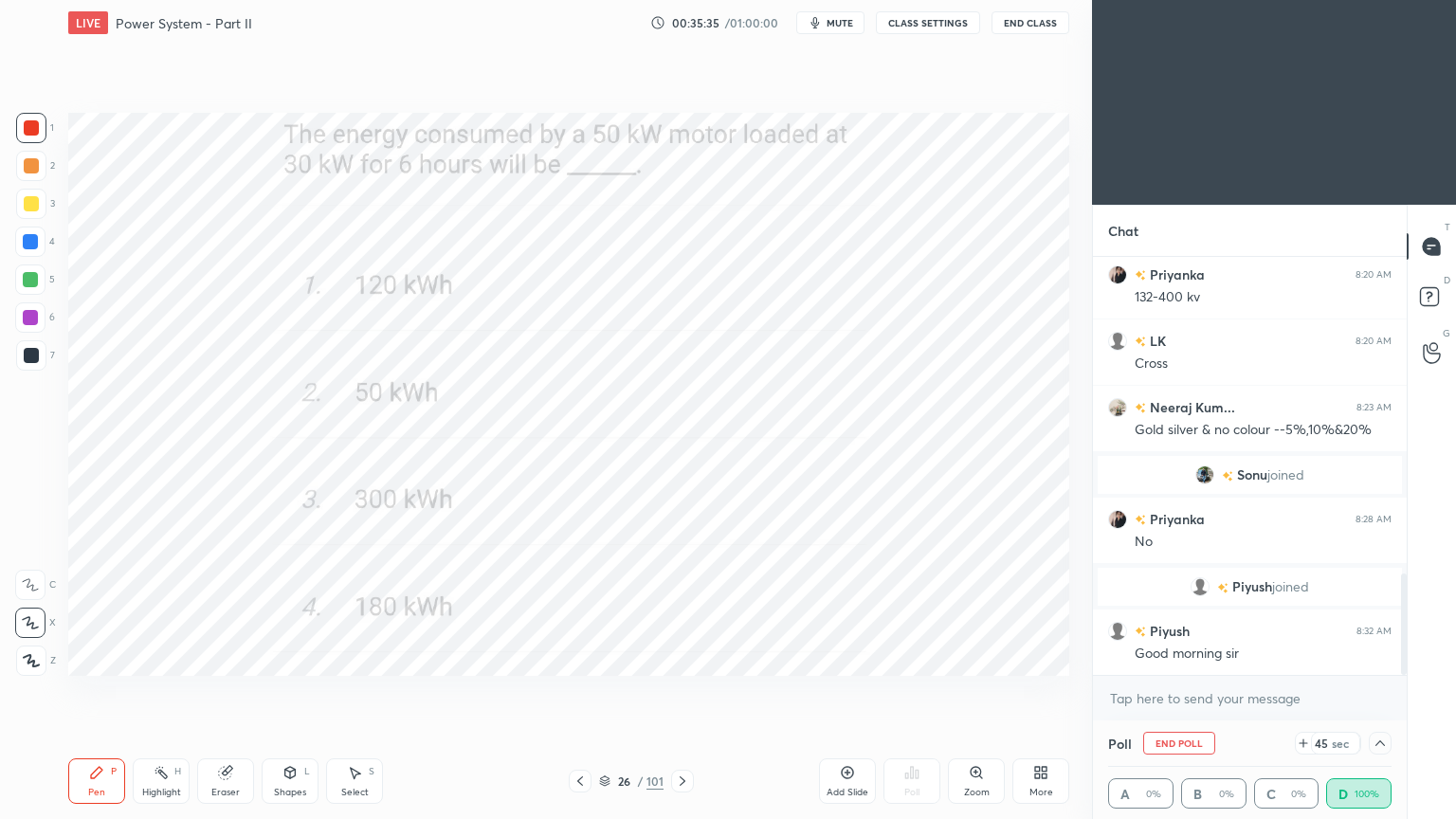 click 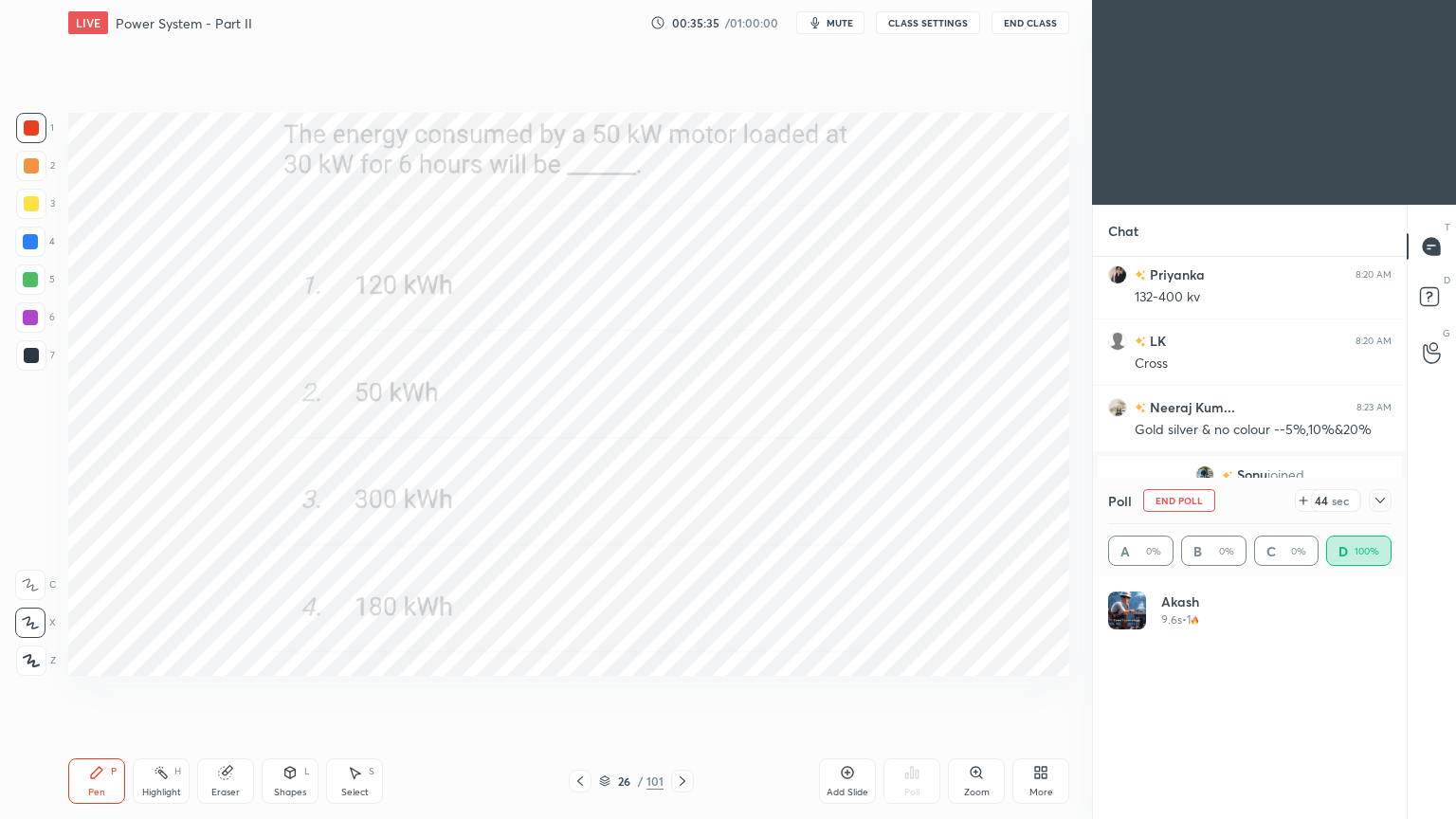 scroll, scrollTop: 6, scrollLeft: 6, axis: both 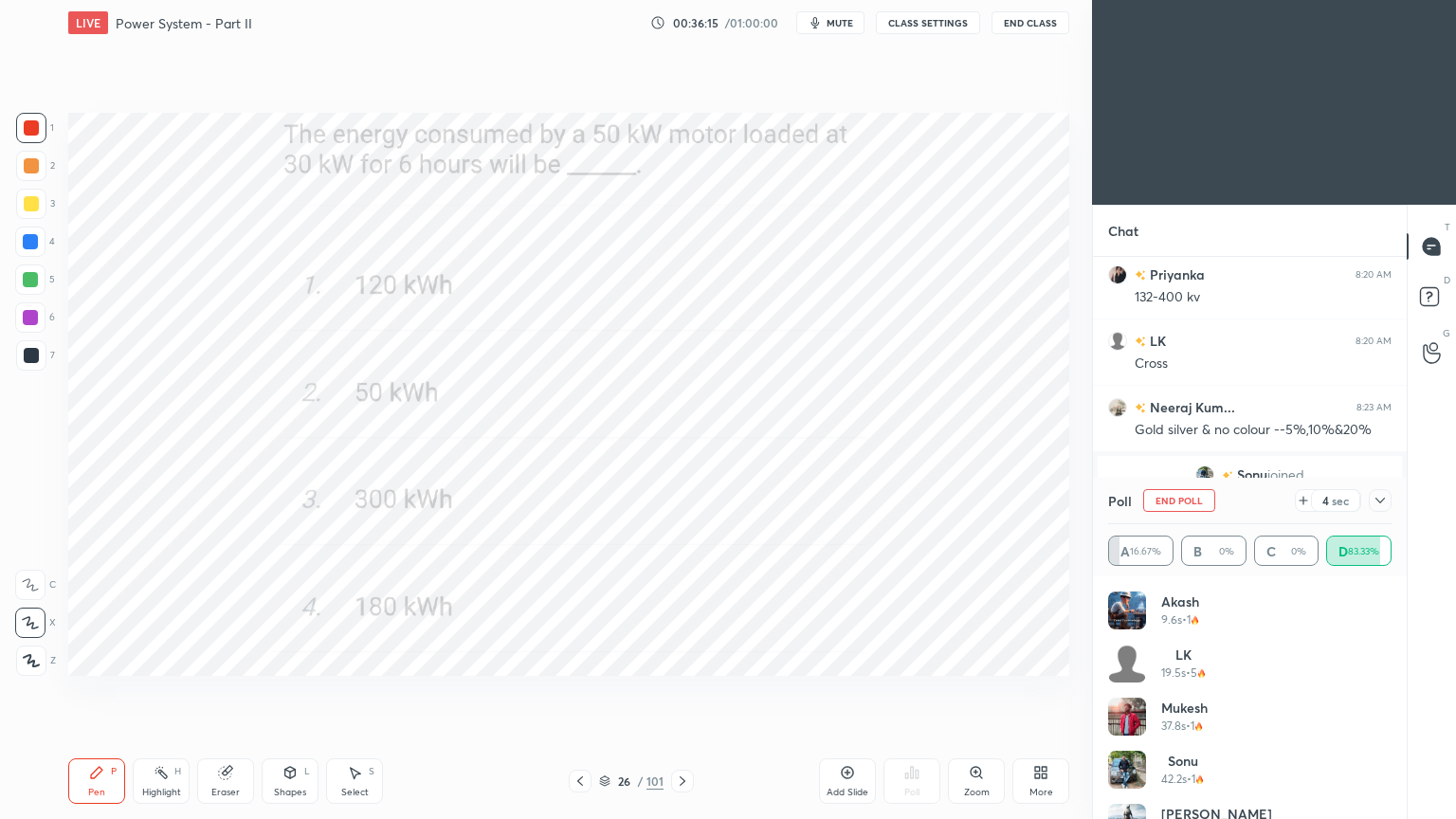 click on "End Poll" at bounding box center (1179, 500) 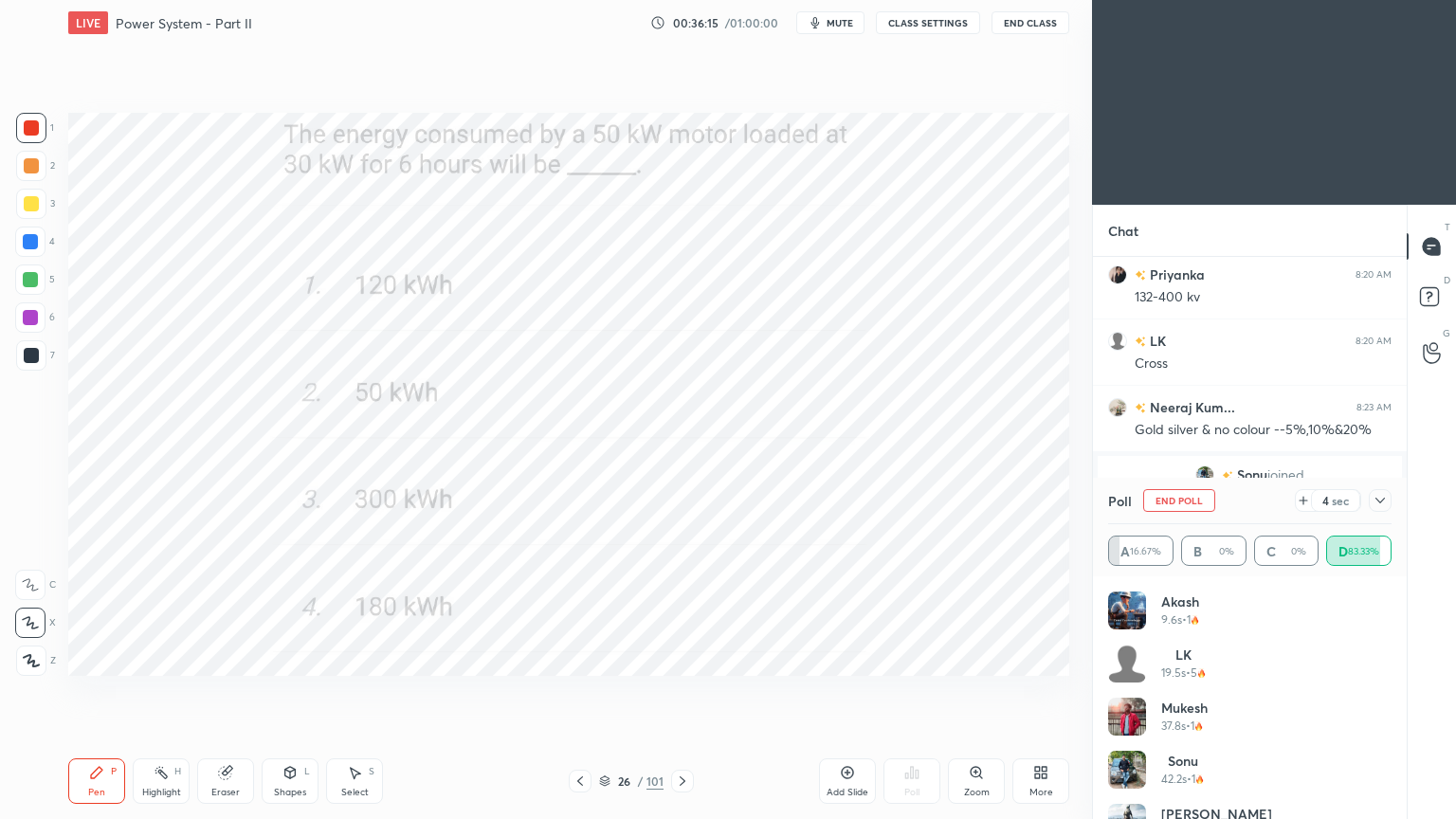 scroll, scrollTop: 115, scrollLeft: 278, axis: both 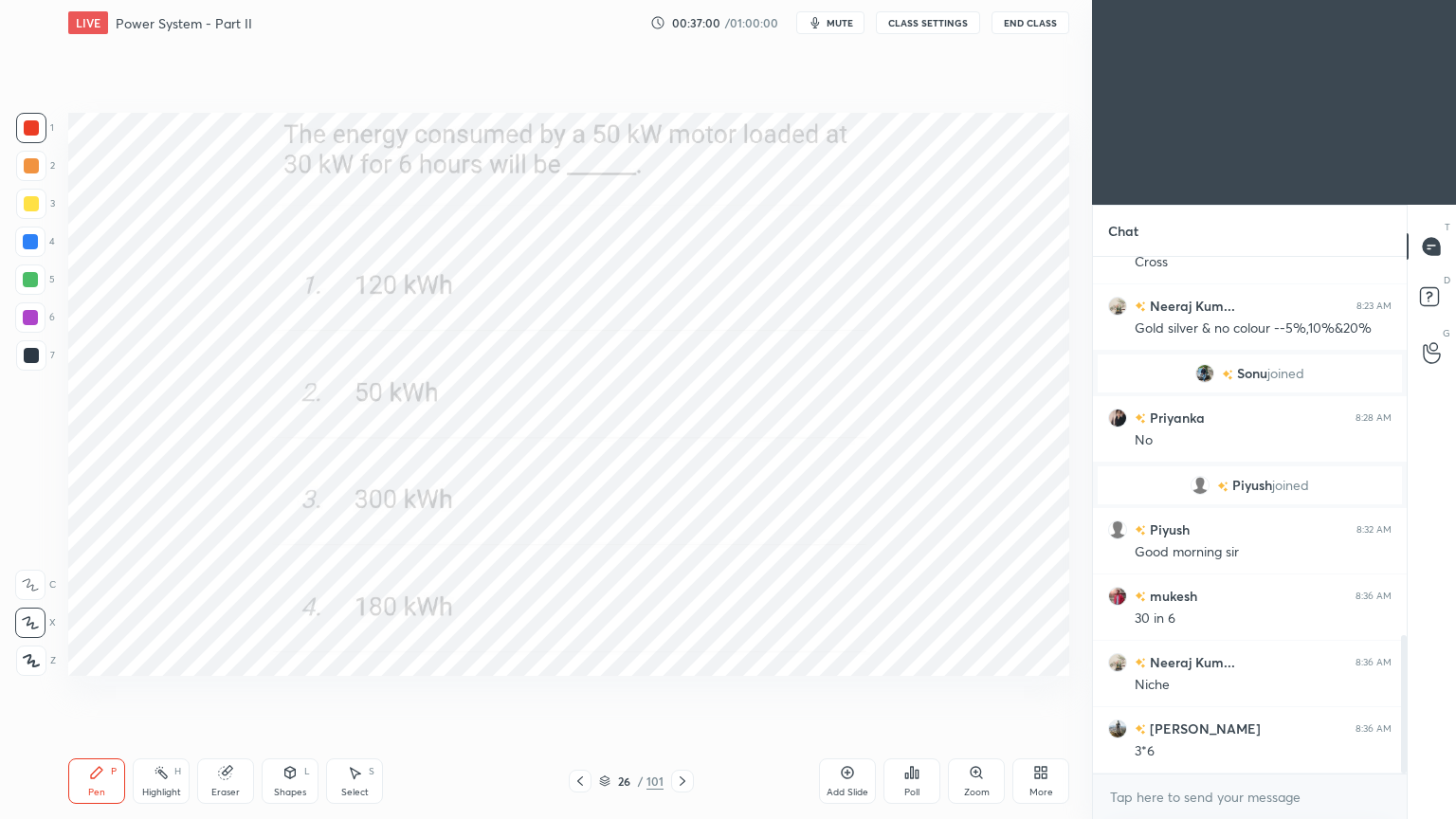 click 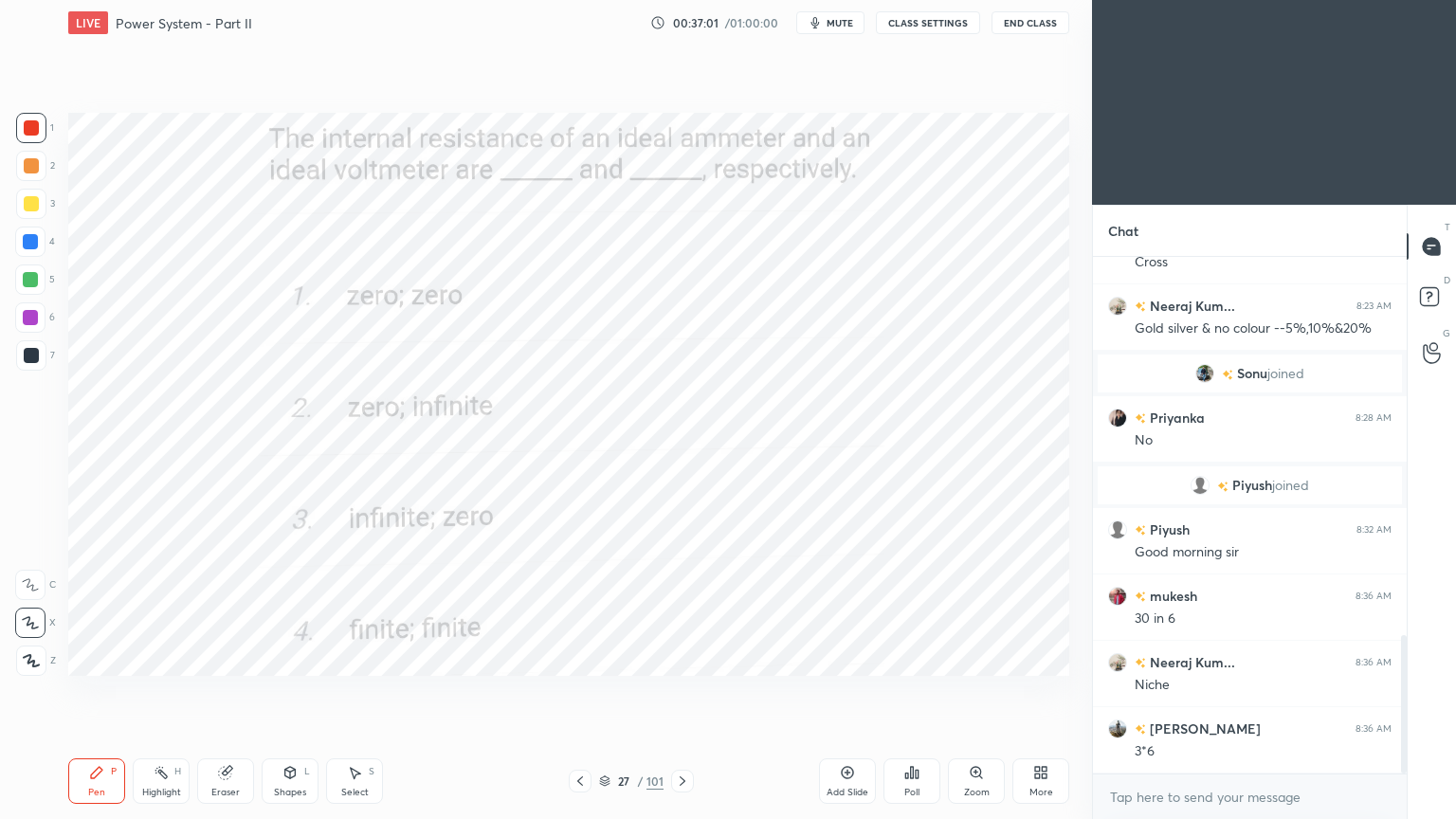 click on "Poll" at bounding box center [912, 781] 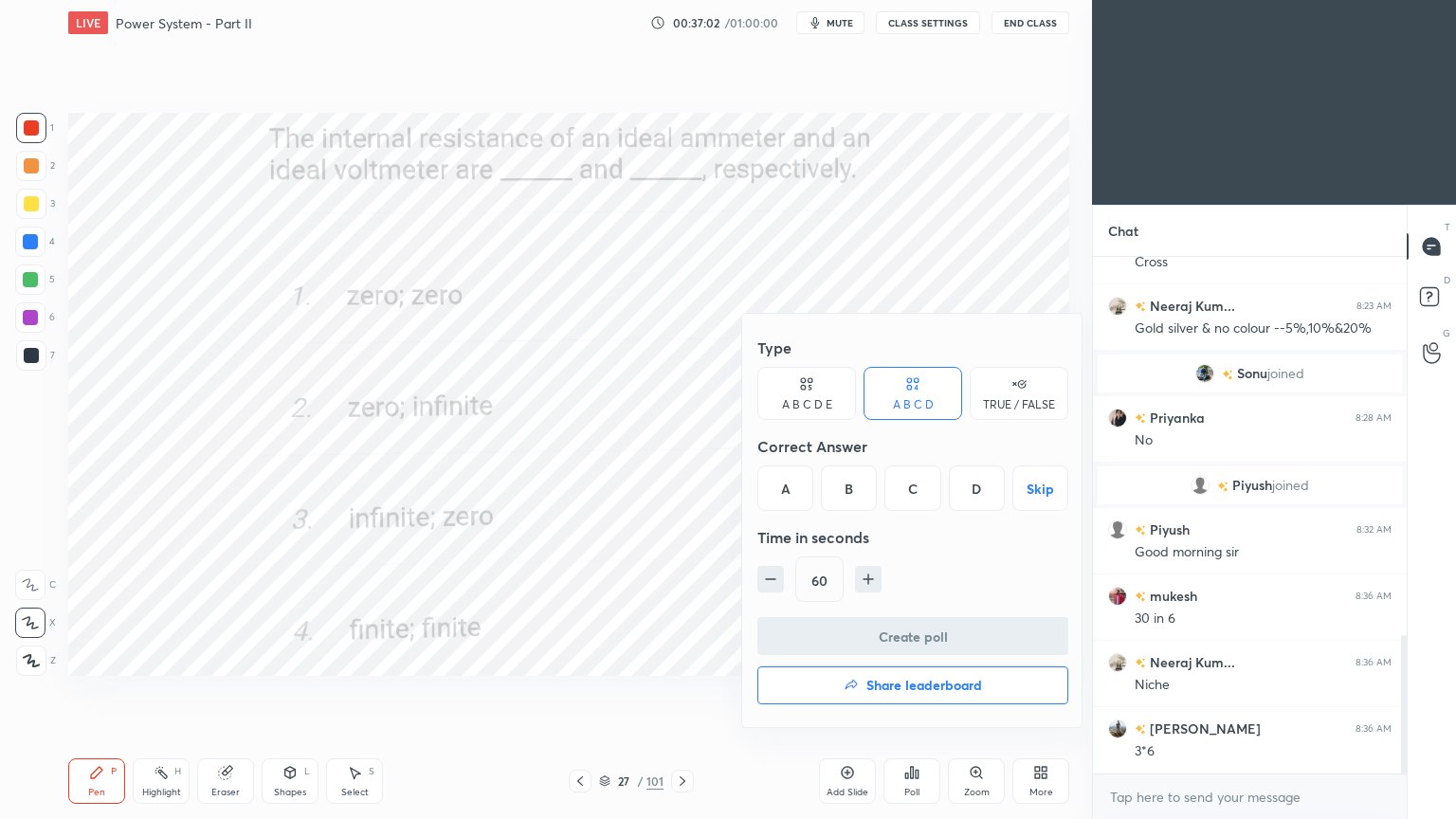 click on "B" at bounding box center (848, 488) 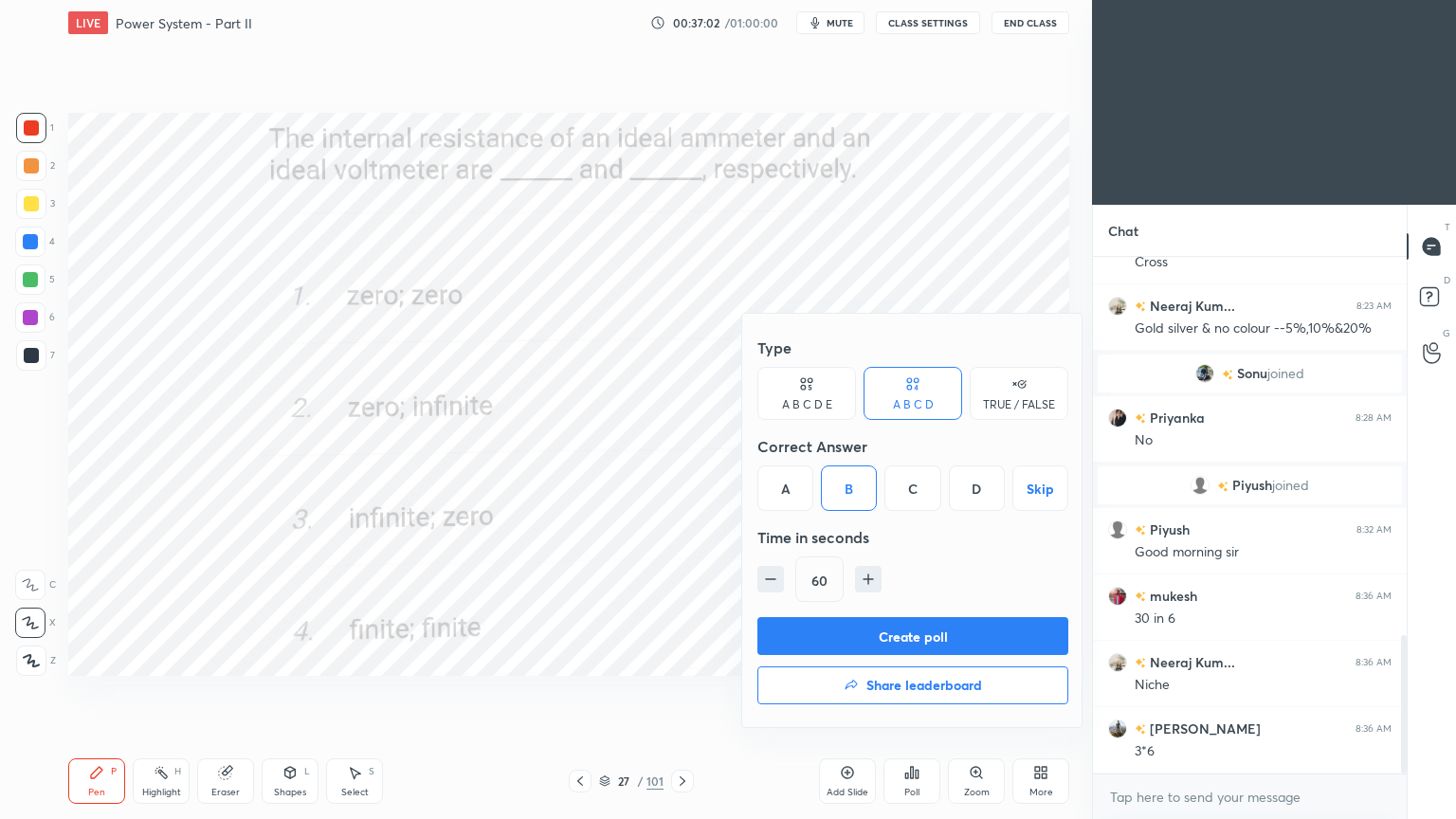 click on "Create poll" at bounding box center (913, 636) 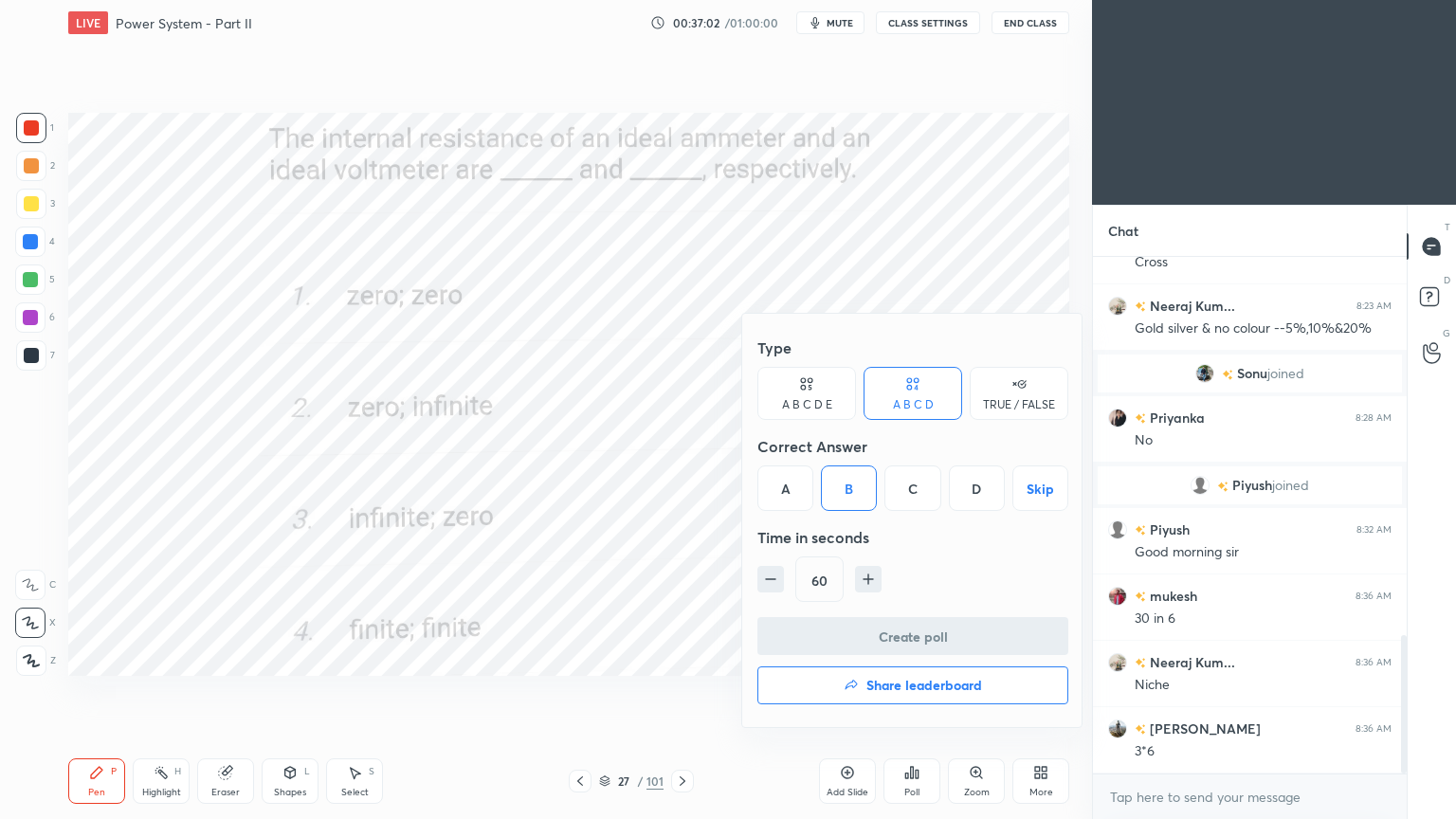 scroll, scrollTop: 480, scrollLeft: 308, axis: both 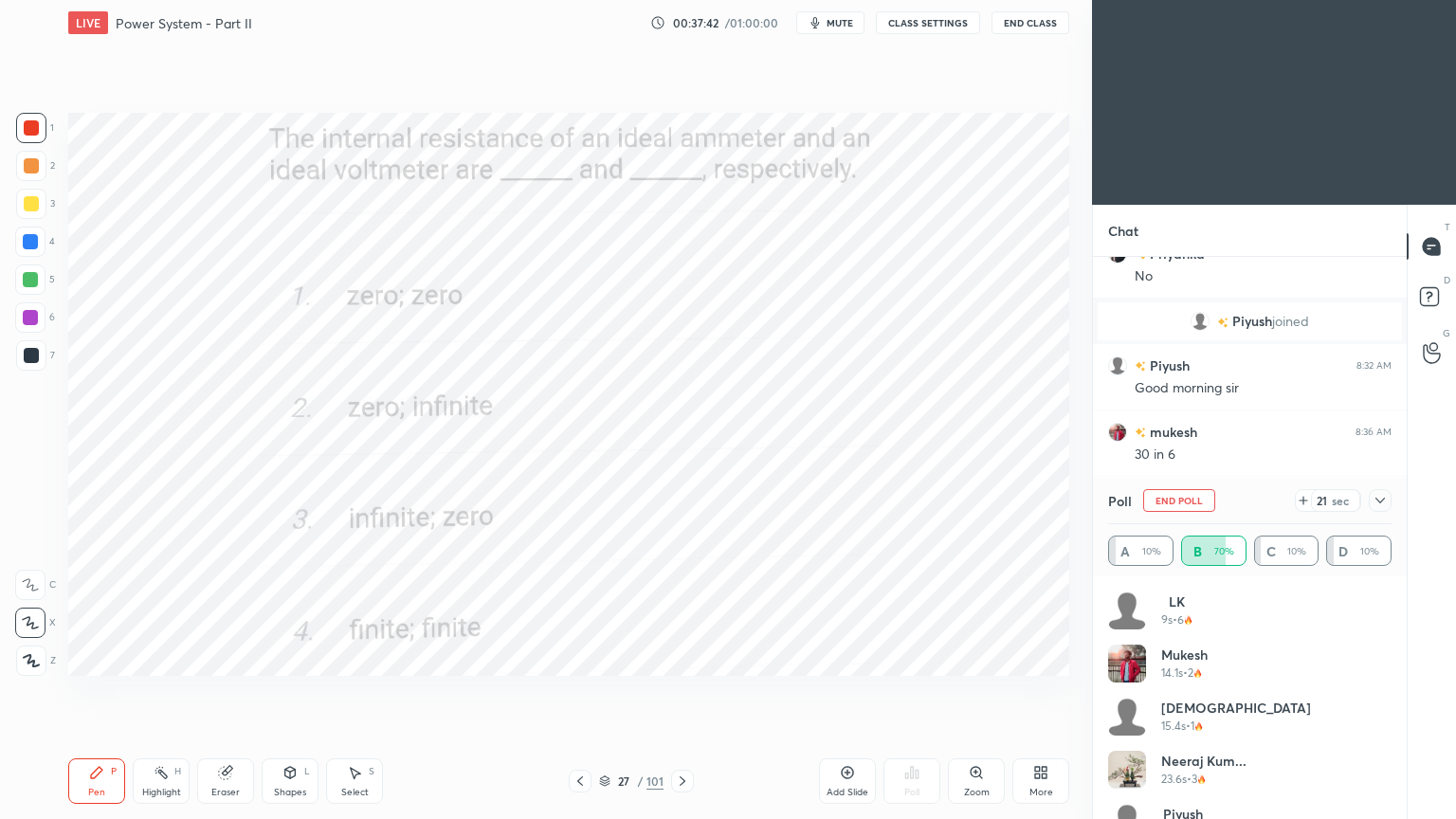 click on "End Poll" at bounding box center (1179, 500) 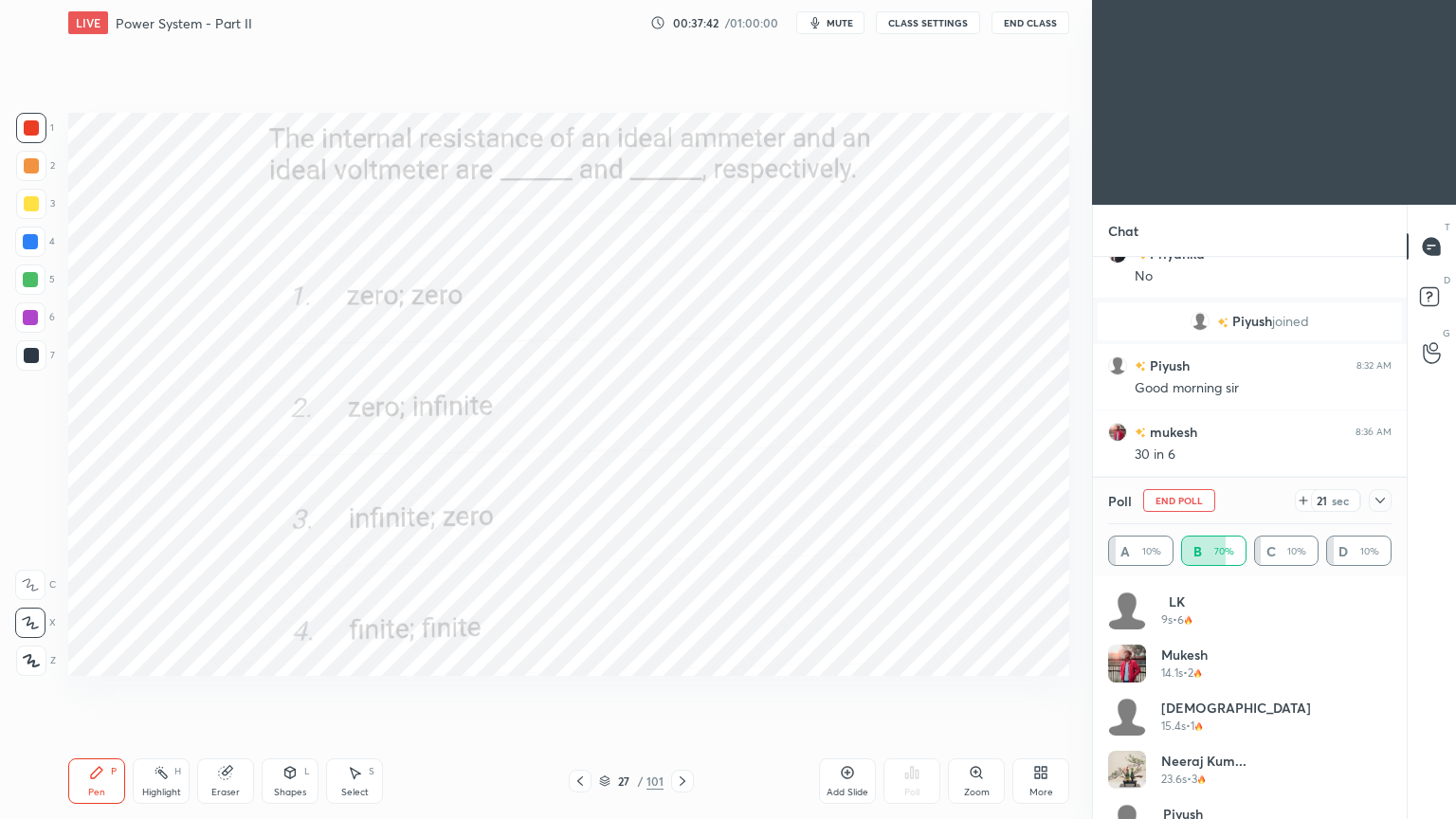scroll, scrollTop: 114, scrollLeft: 278, axis: both 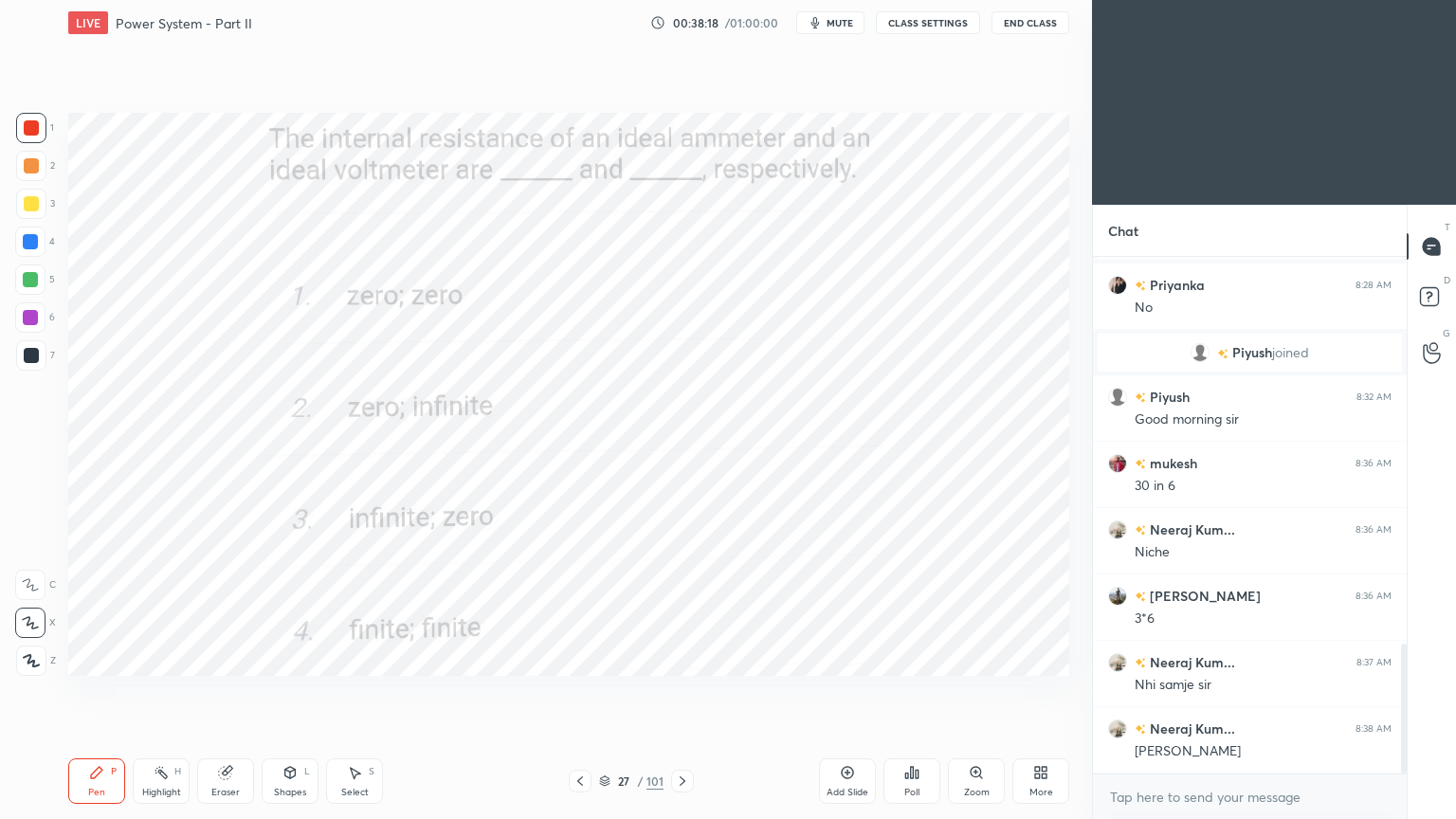 click 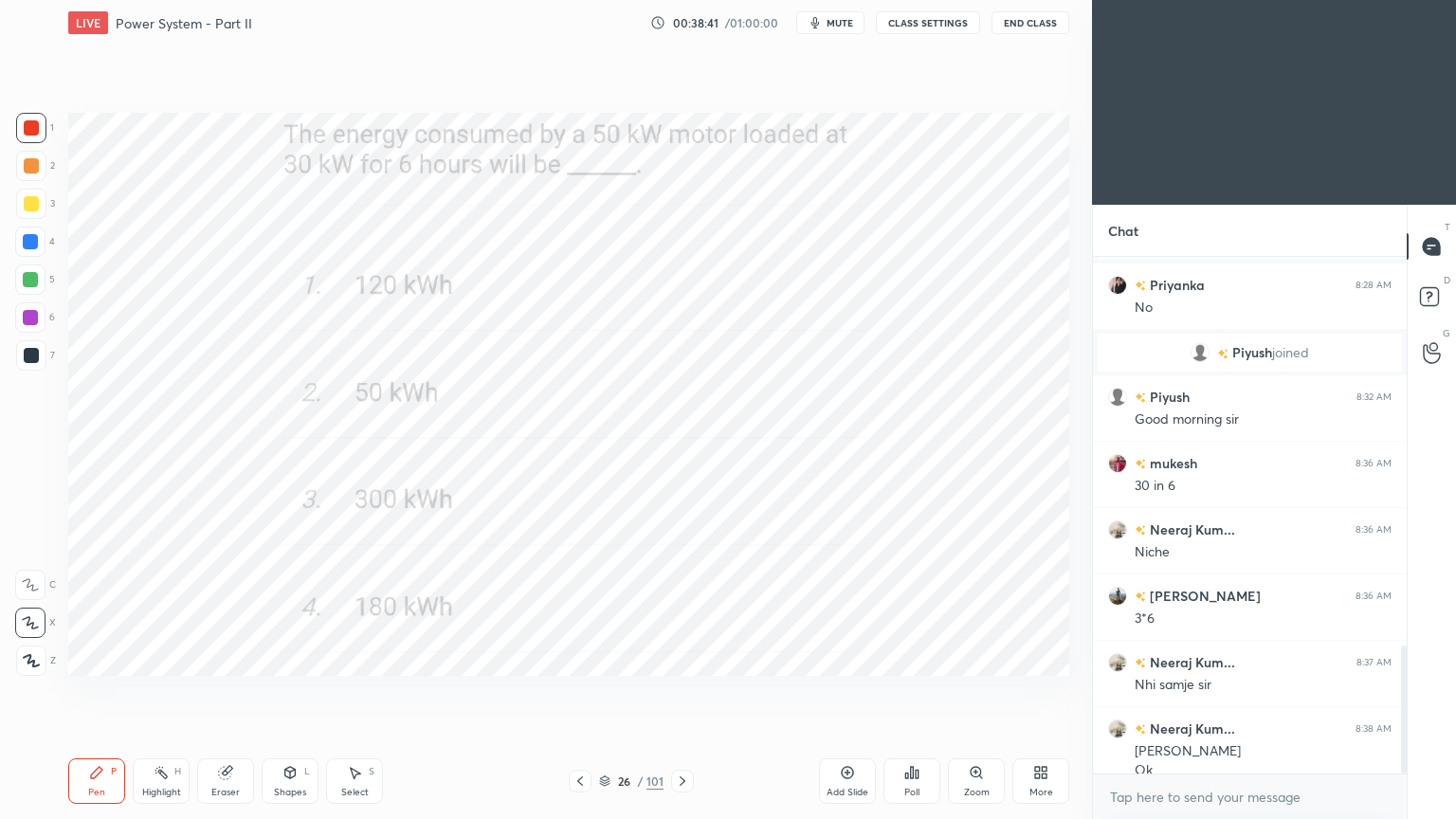 scroll, scrollTop: 1561, scrollLeft: 0, axis: vertical 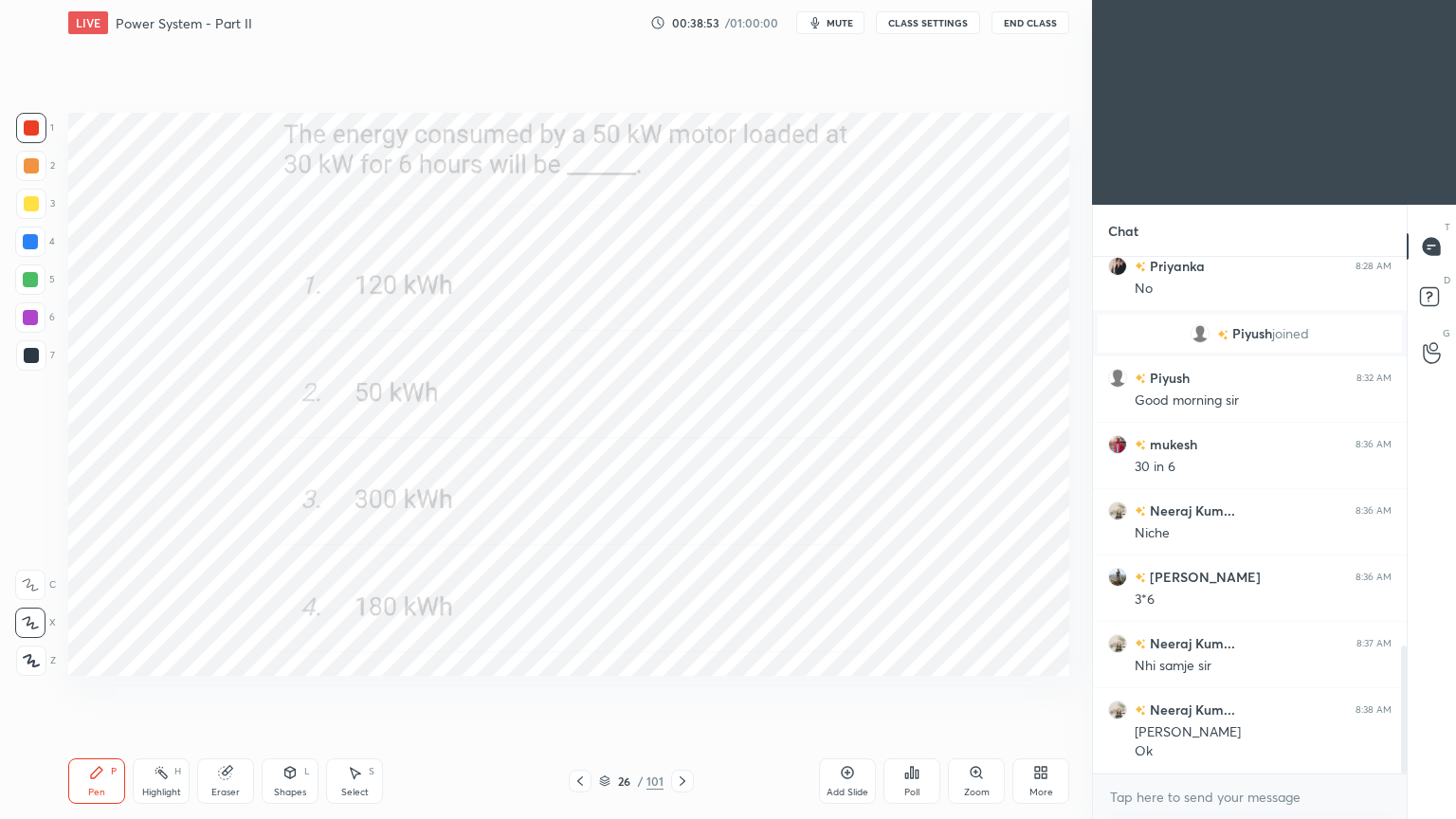 click at bounding box center [682, 781] 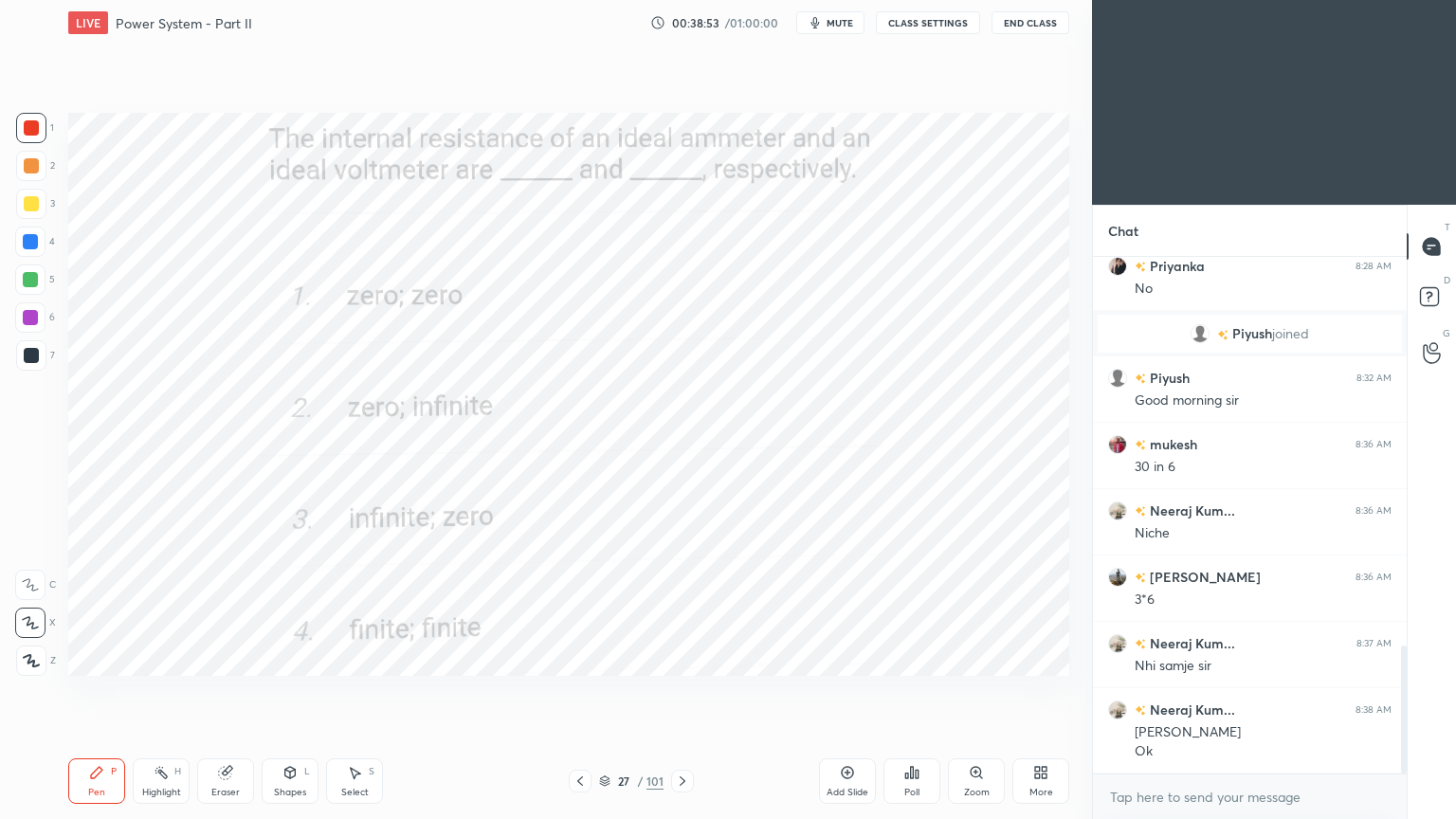 click 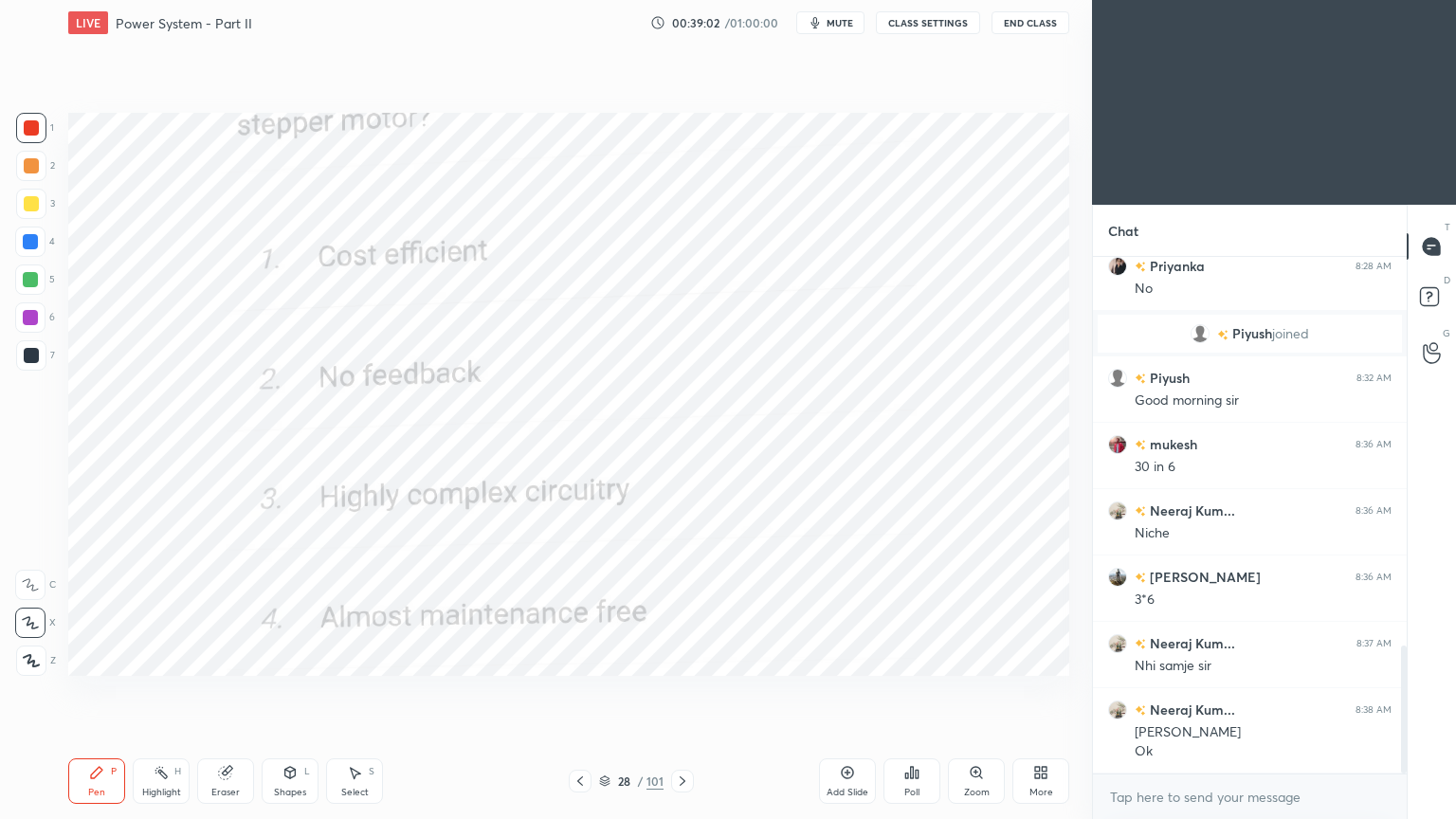 click on "Poll" at bounding box center [912, 781] 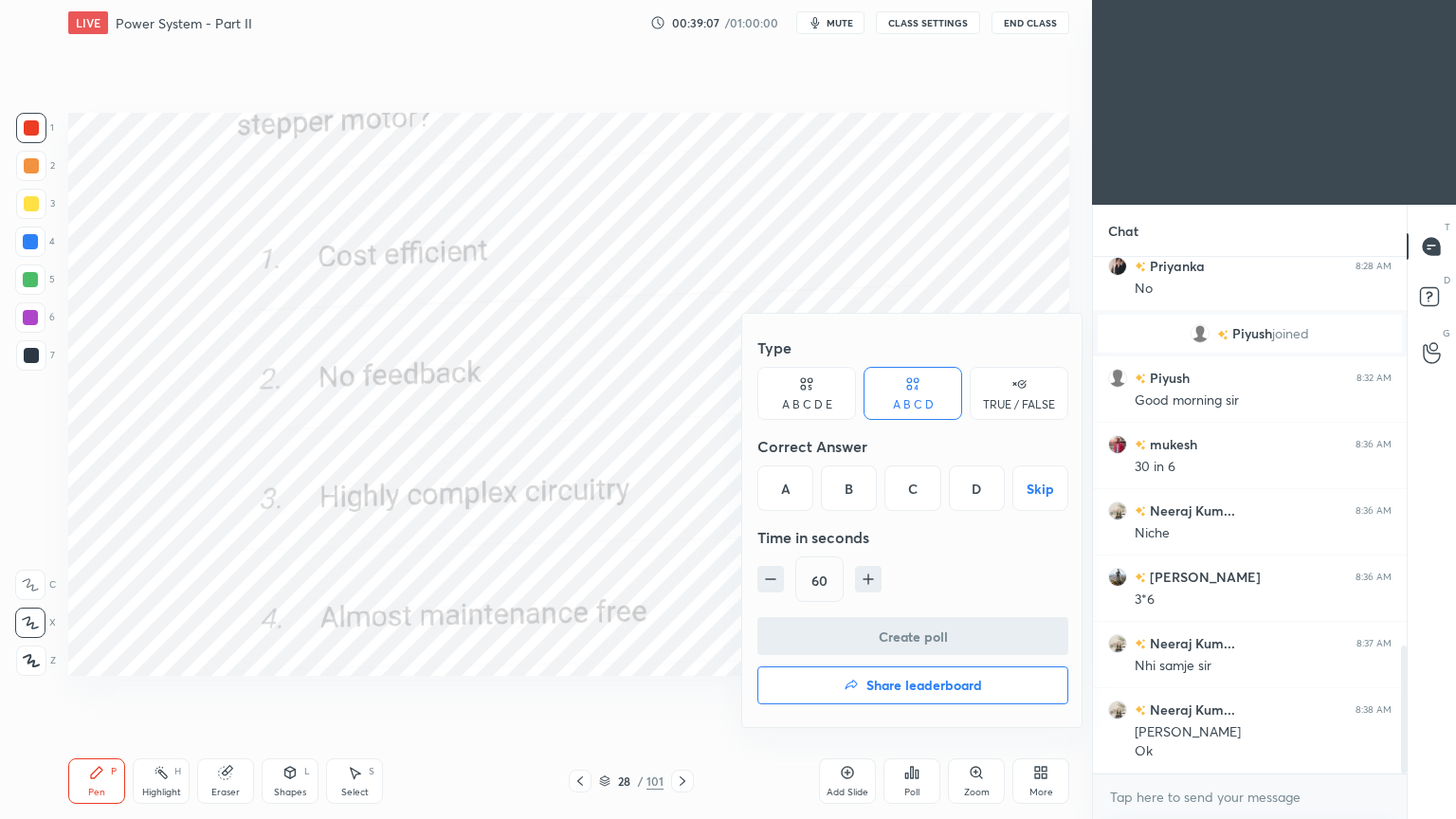 drag, startPoint x: 499, startPoint y: 155, endPoint x: 506, endPoint y: 198, distance: 43.566042 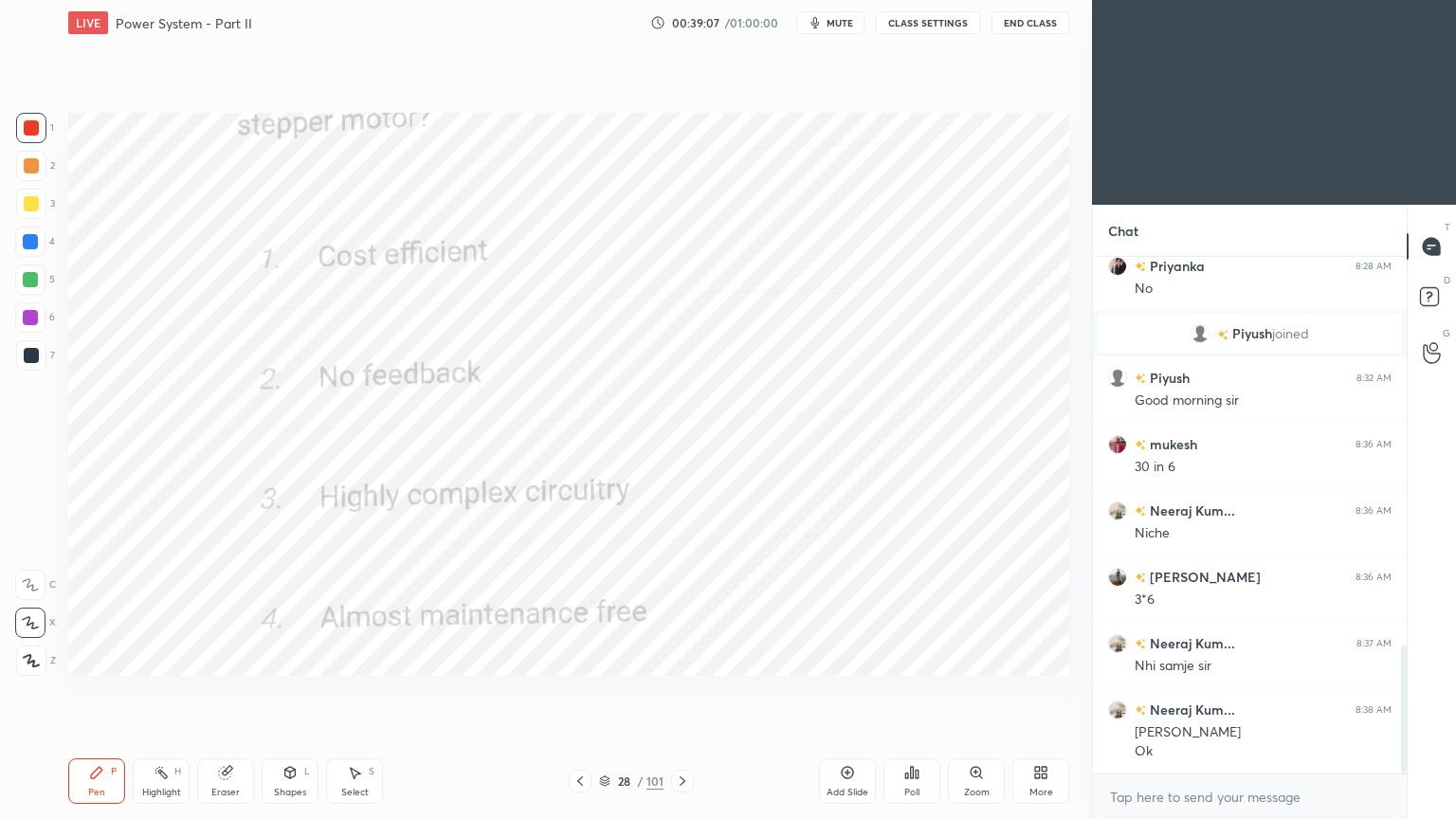 click on "Type A B C D E A B C D TRUE / FALSE Correct Answer A B C D Skip Time in seconds 60 Create poll" at bounding box center (728, 410) 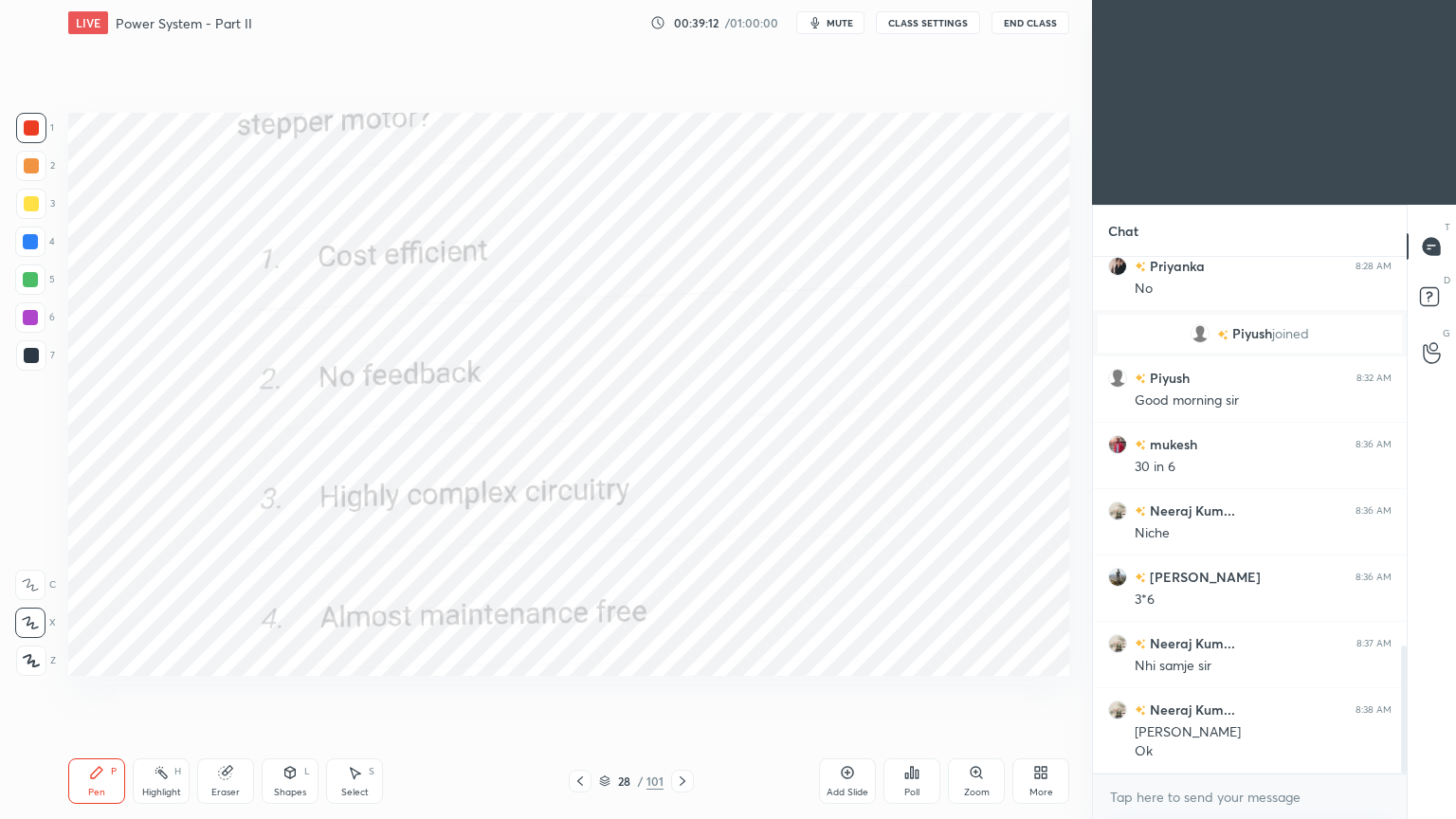 click on "Poll" at bounding box center [912, 792] 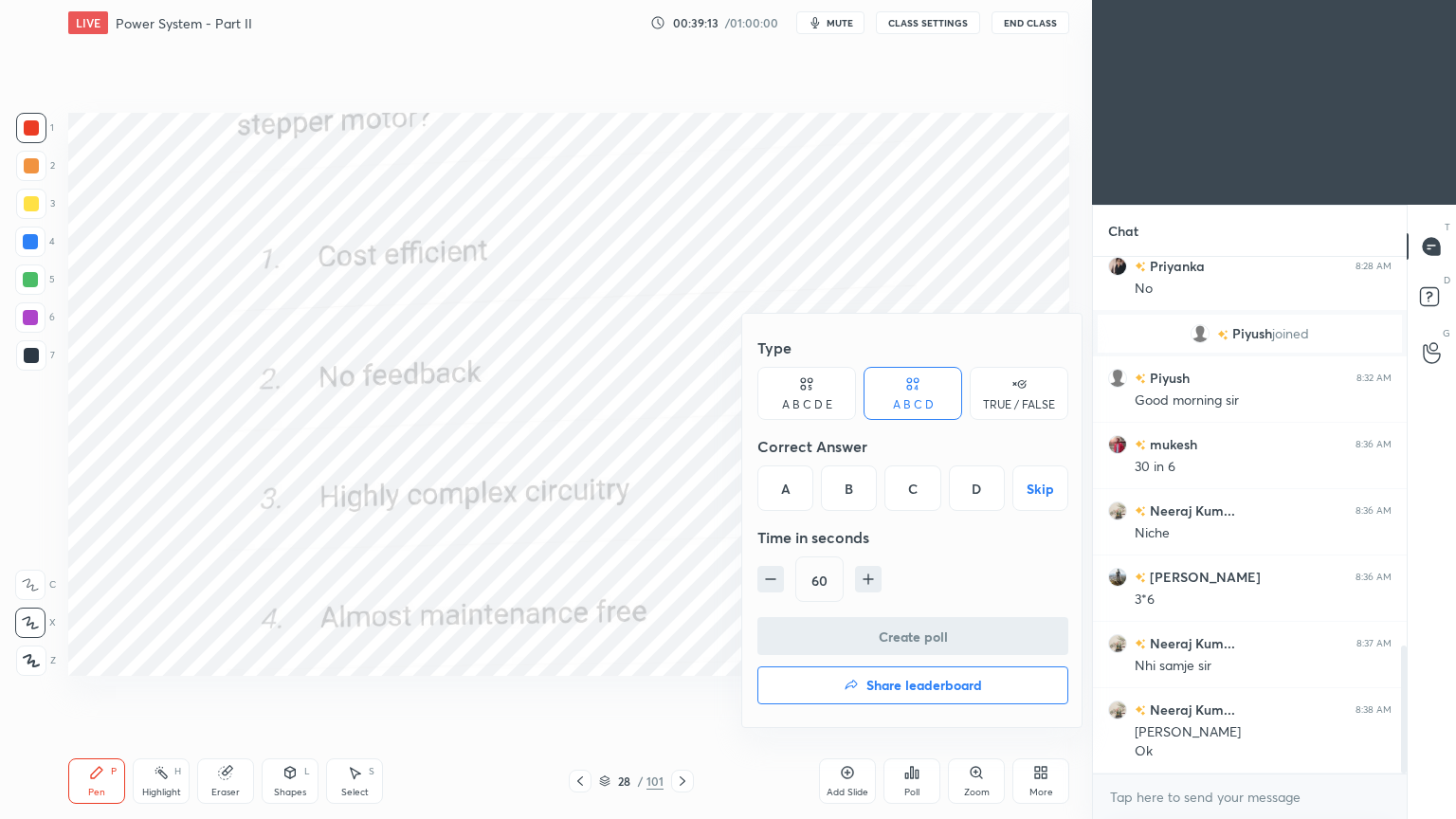 click on "C" at bounding box center (912, 488) 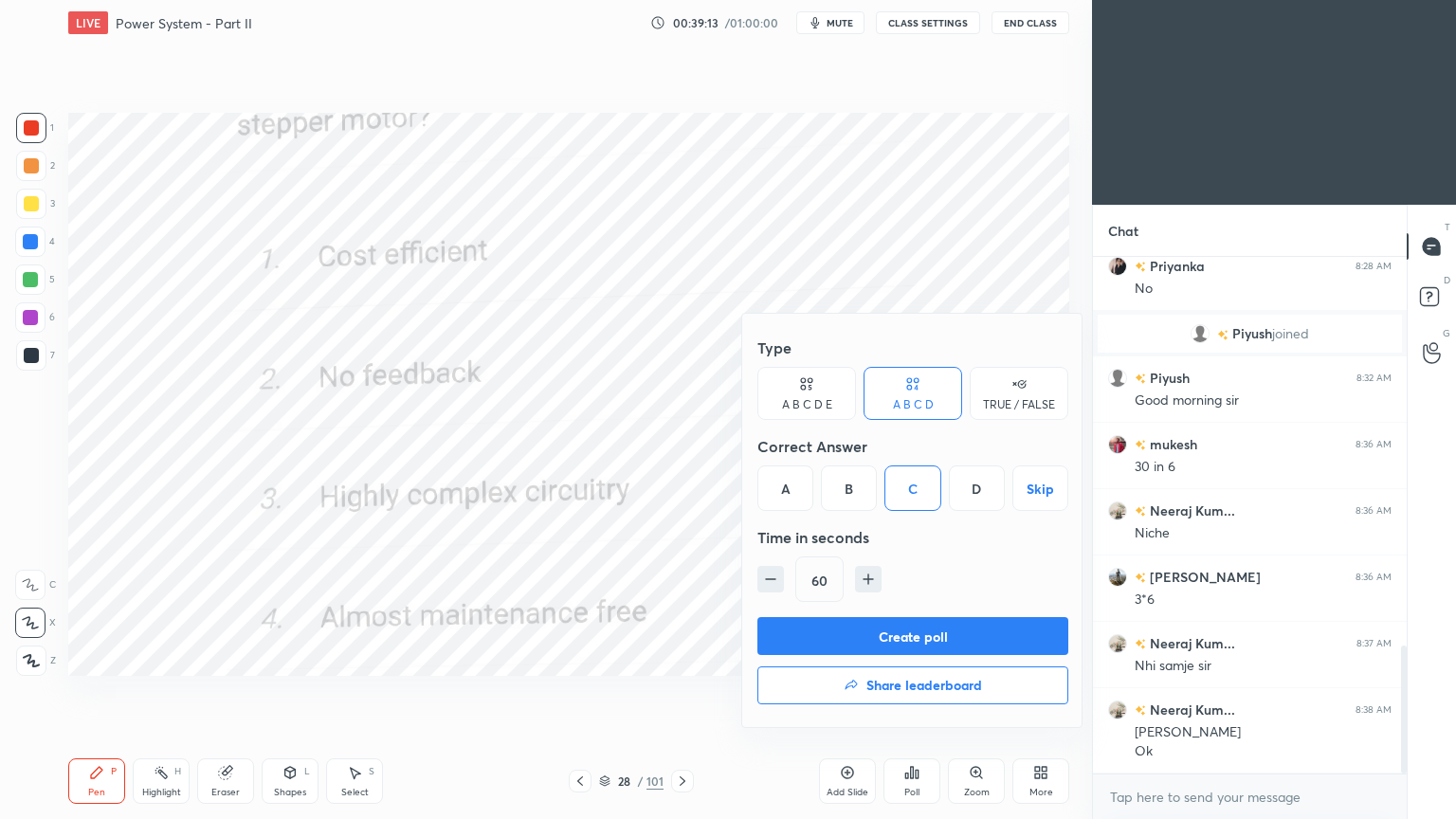 click on "Create poll" at bounding box center [913, 636] 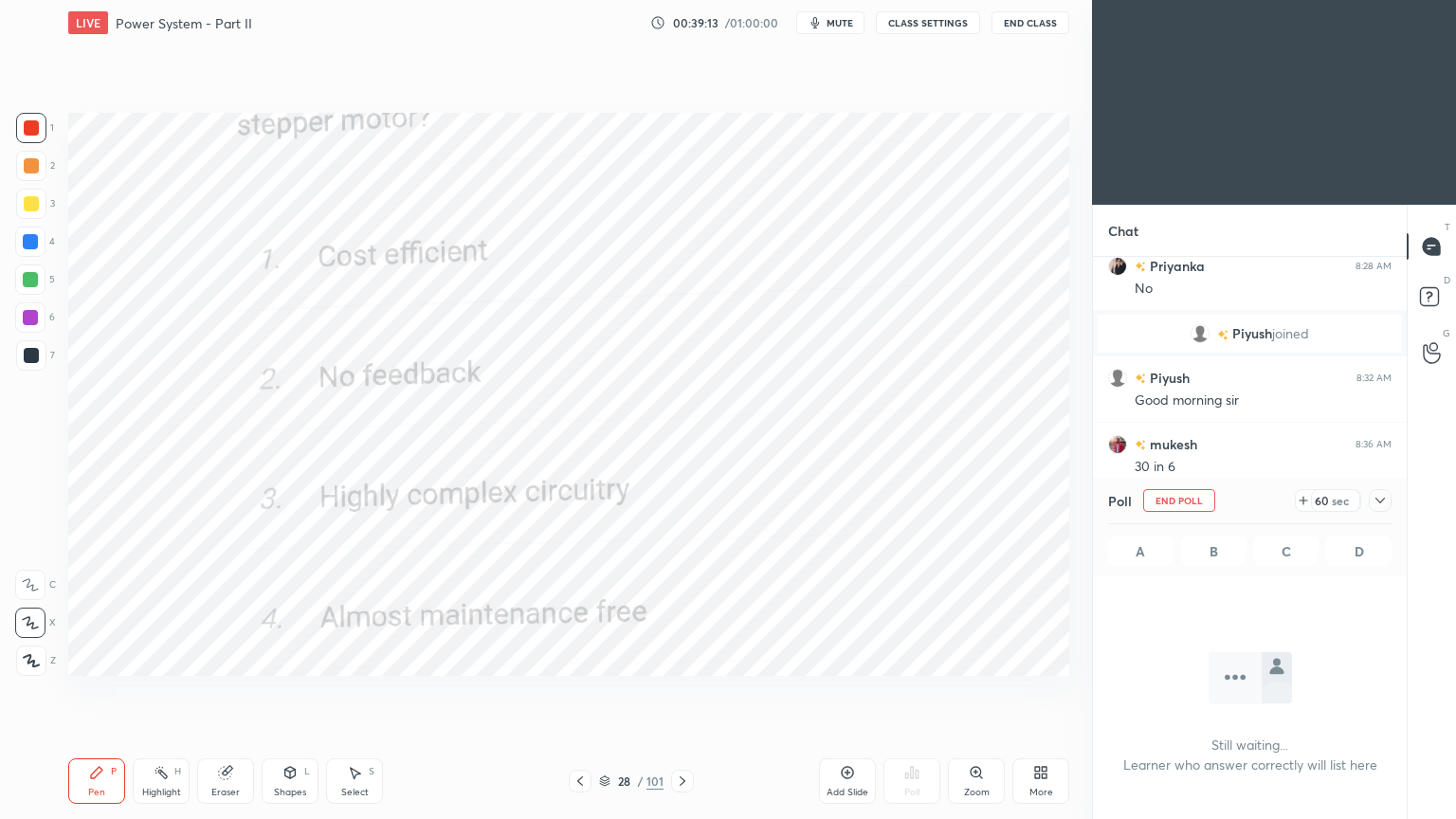 scroll, scrollTop: 470, scrollLeft: 308, axis: both 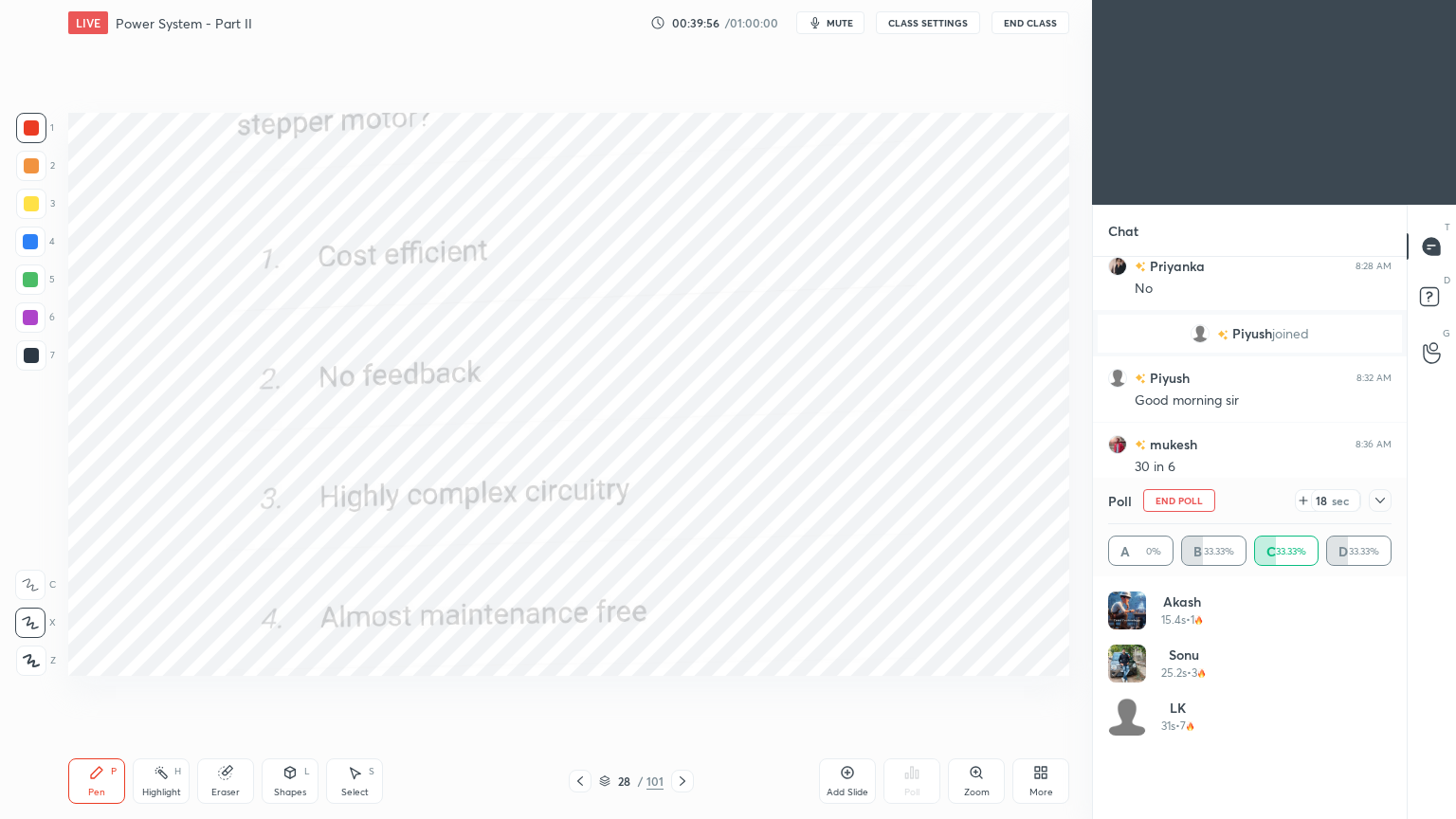 click on "End Poll" at bounding box center (1179, 500) 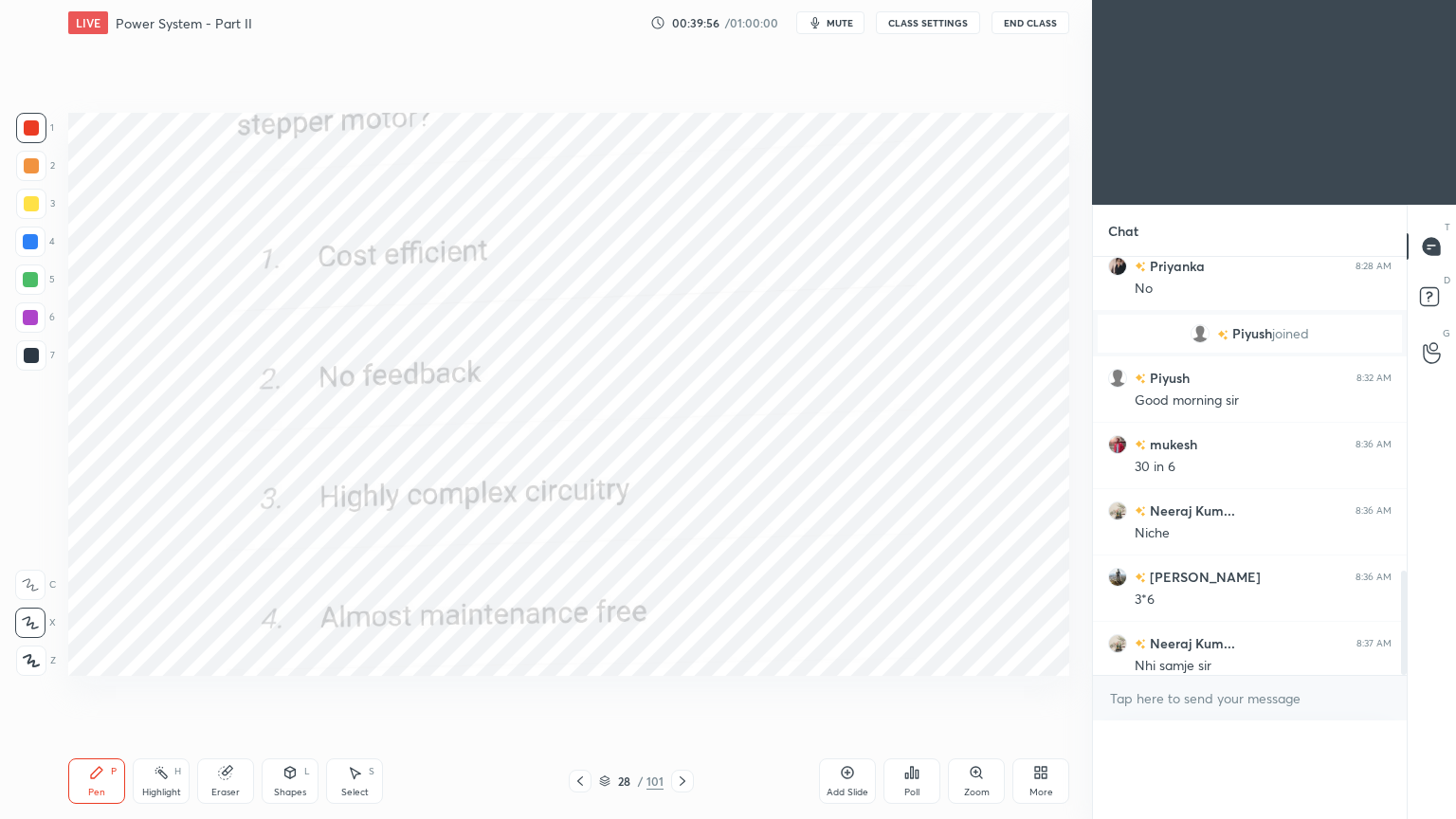 scroll, scrollTop: 0, scrollLeft: 6, axis: horizontal 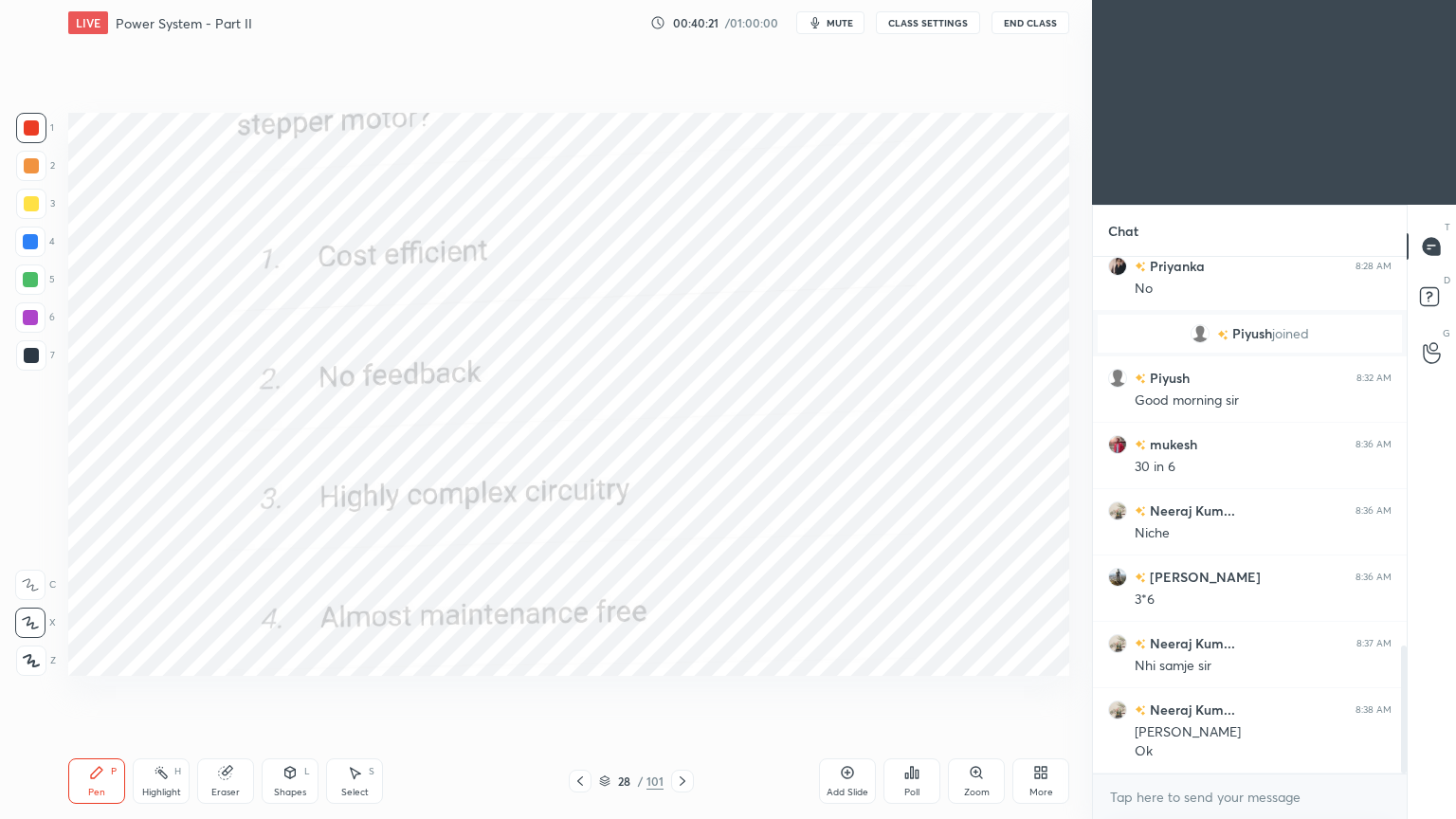 click on "Setting up your live class Poll for   secs No correct answer Start poll" at bounding box center (569, 394) 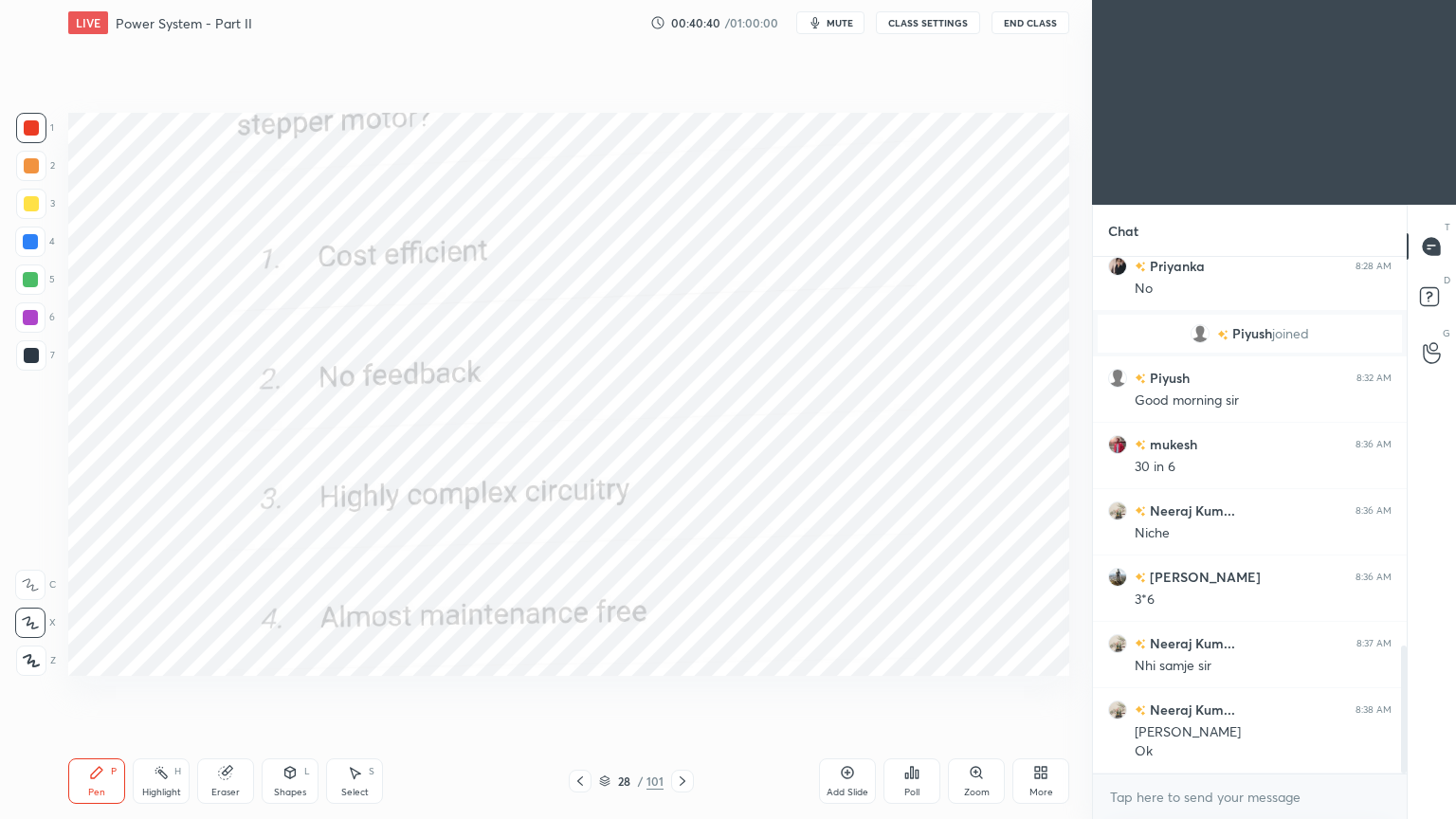 click 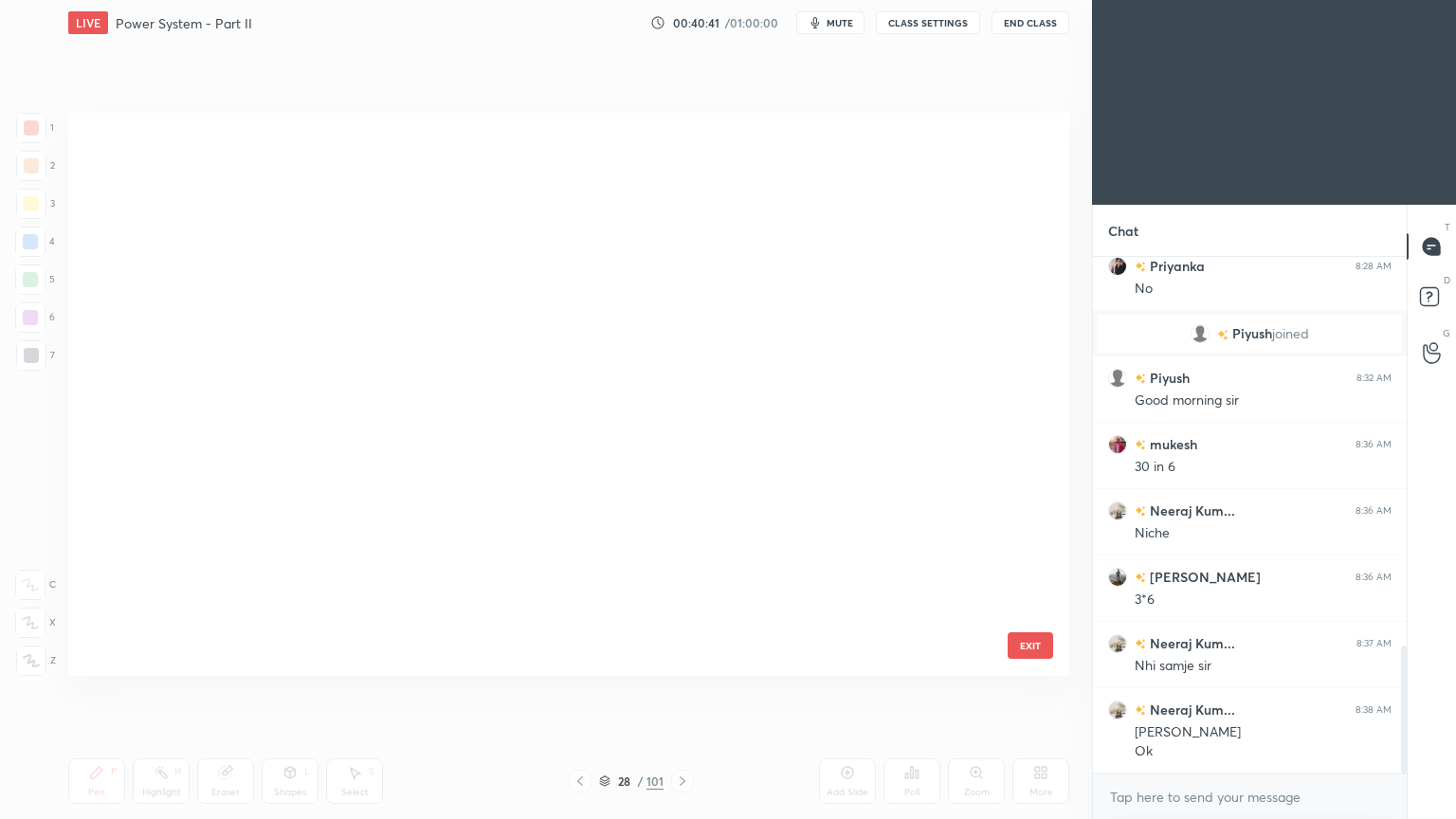scroll, scrollTop: 1172, scrollLeft: 0, axis: vertical 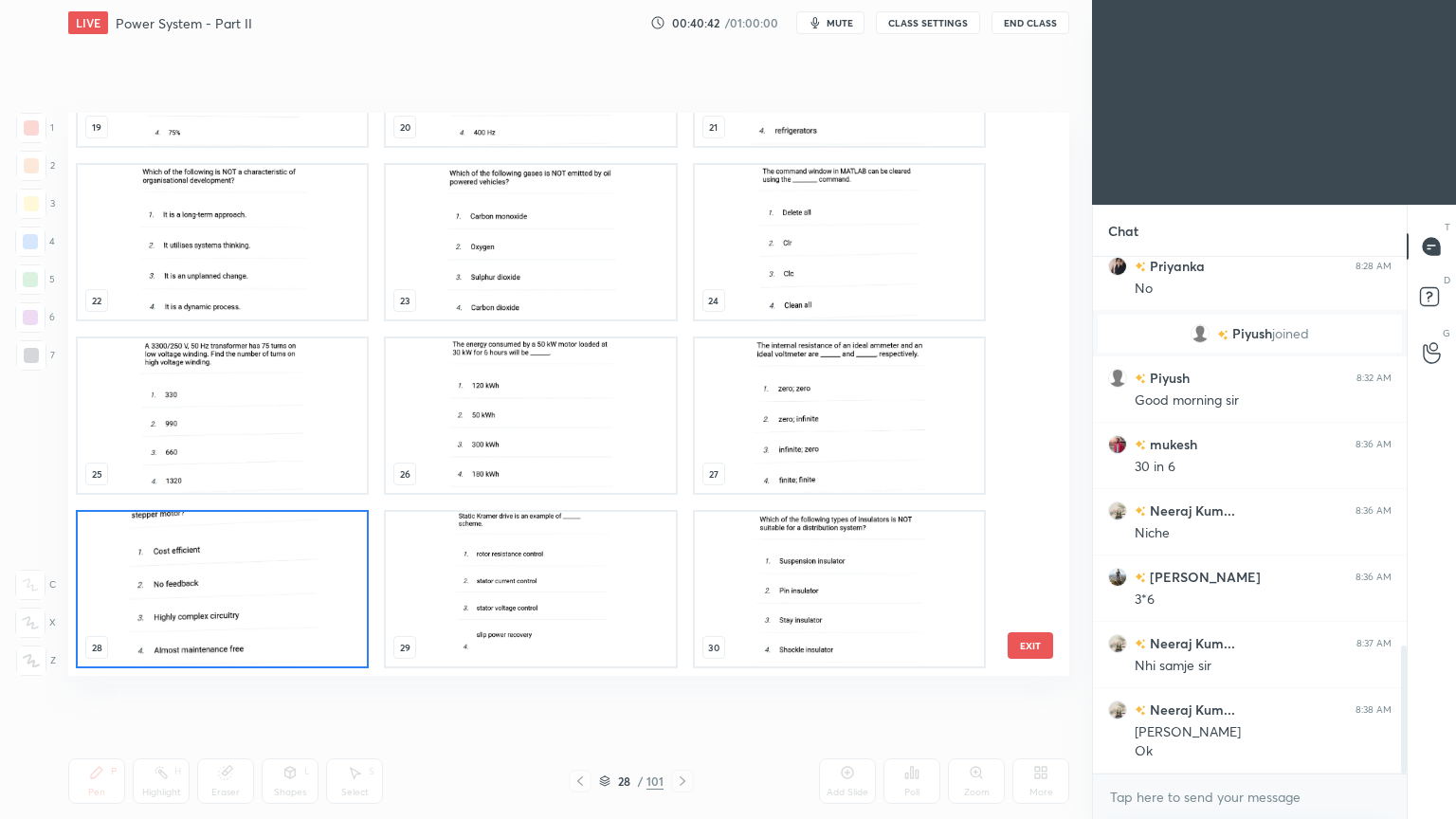 click at bounding box center [839, 589] 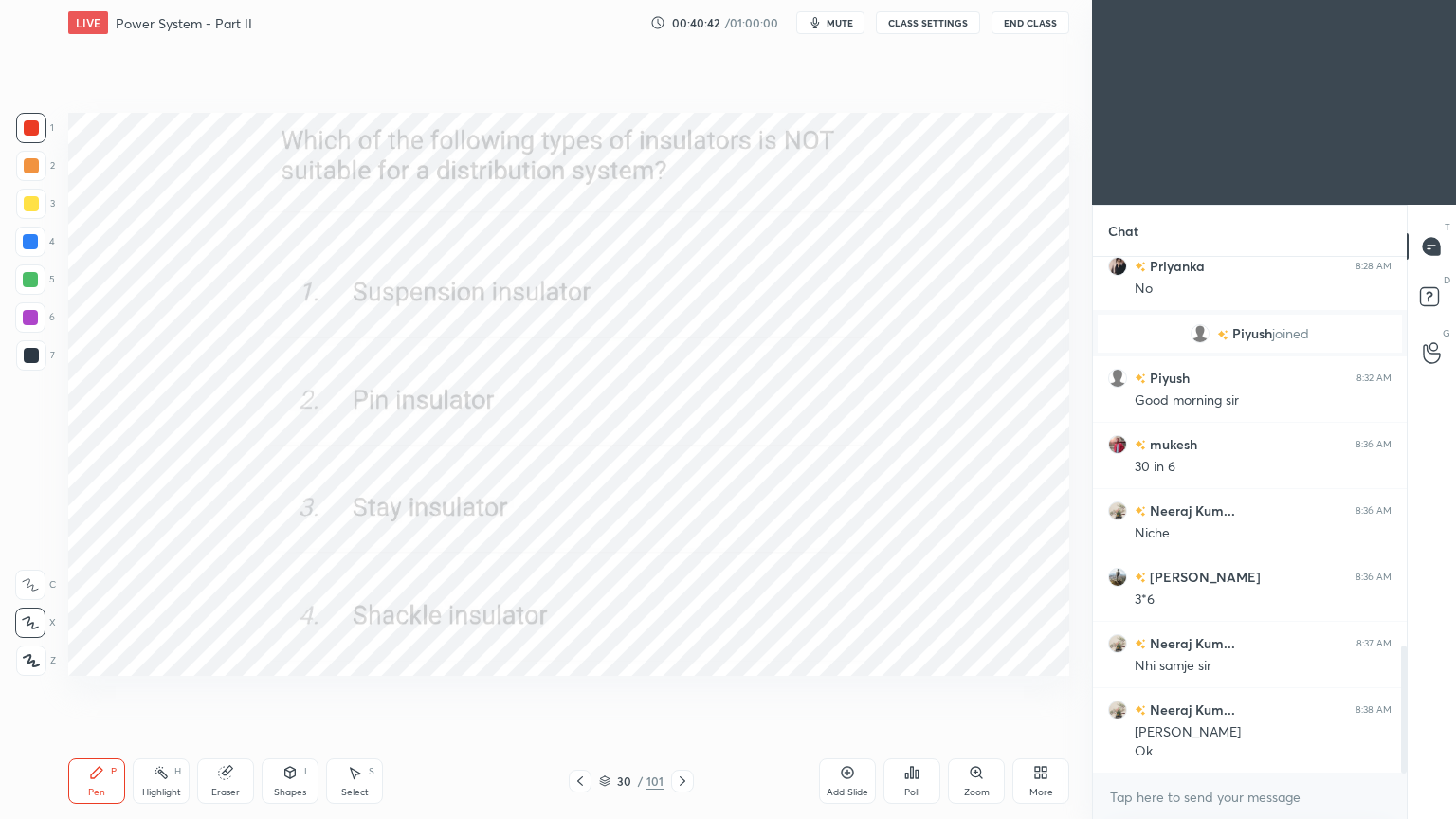 click at bounding box center (839, 589) 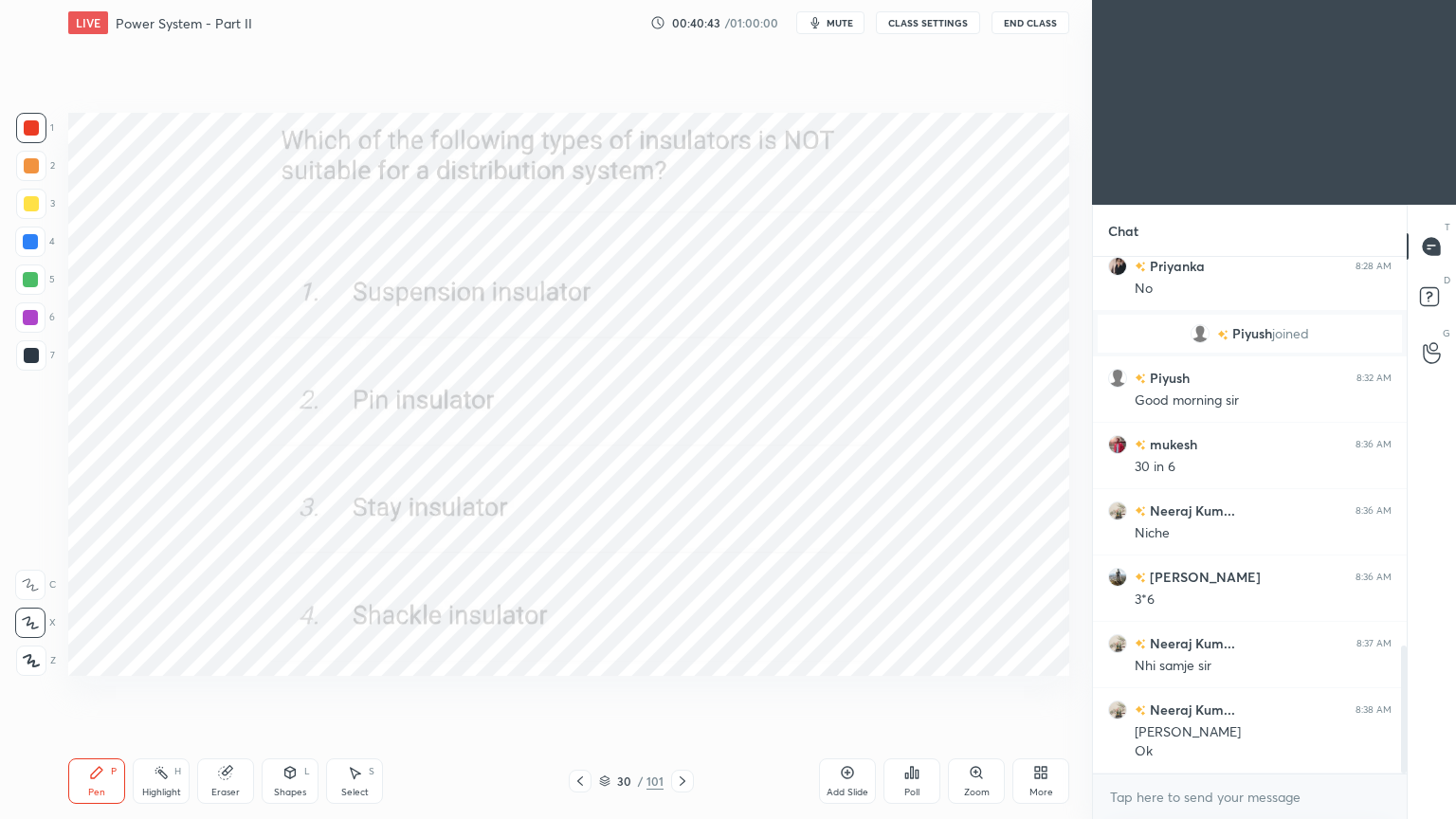 click at bounding box center (839, 589) 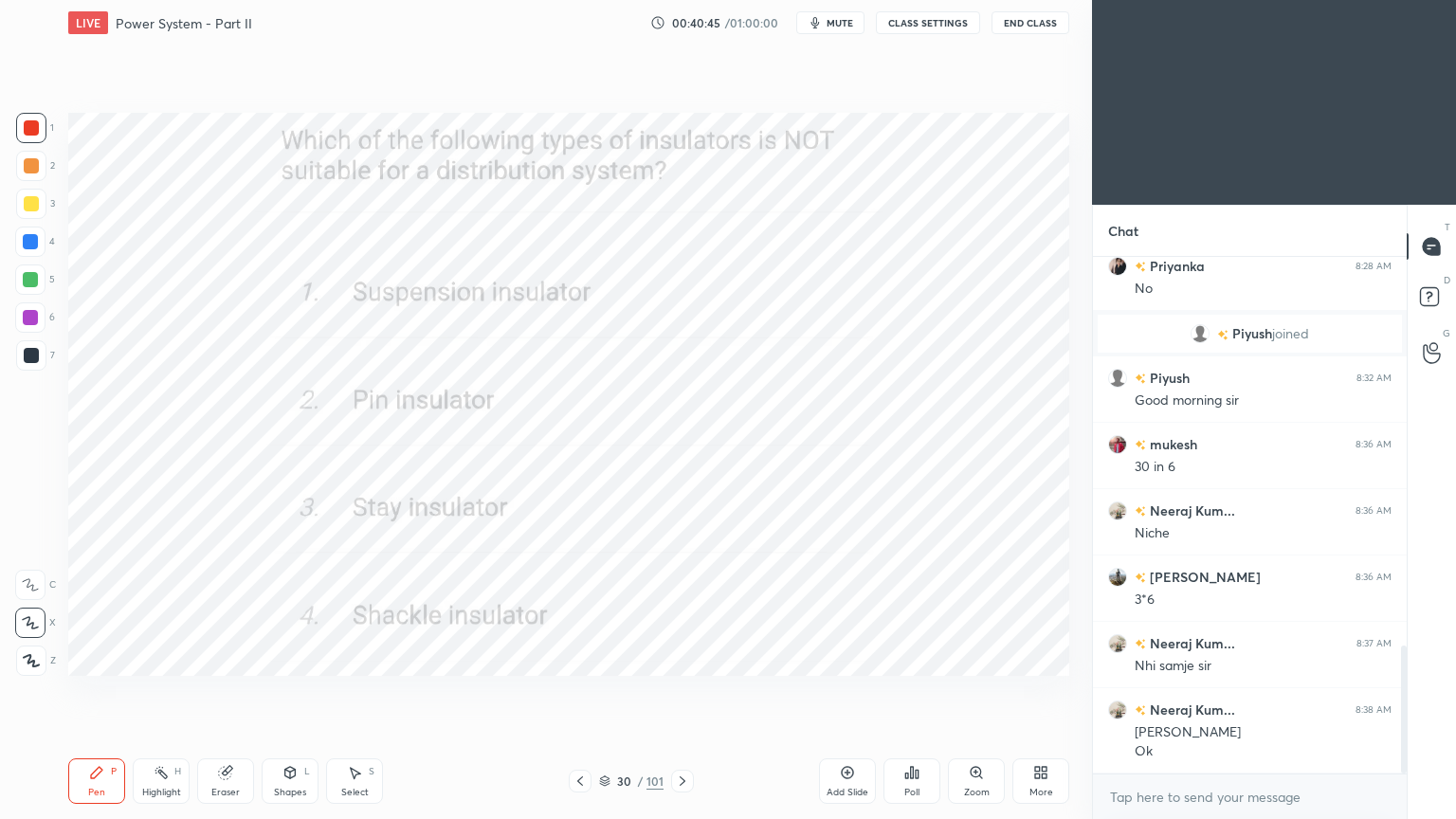 click 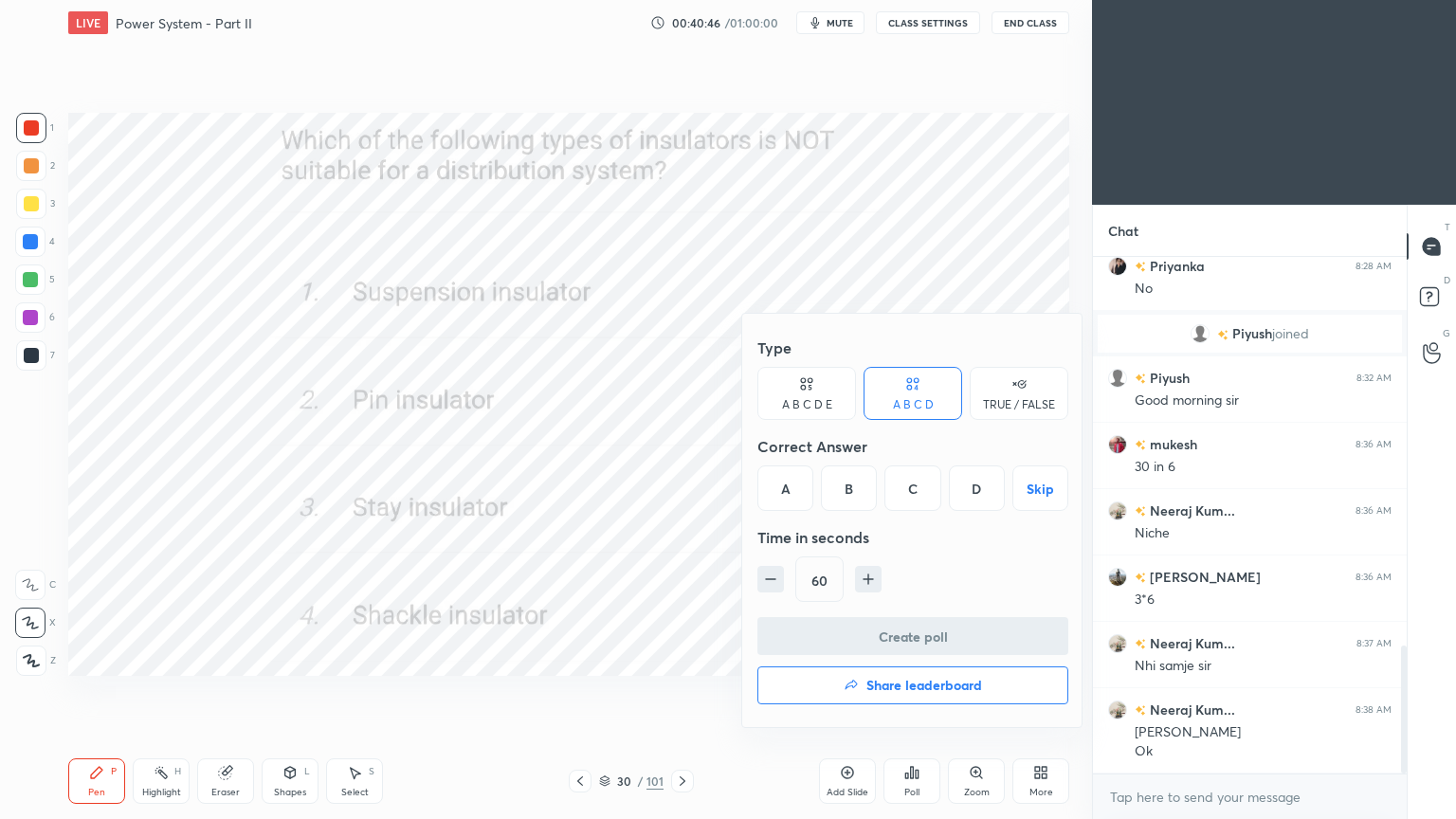 click on "A" at bounding box center (785, 488) 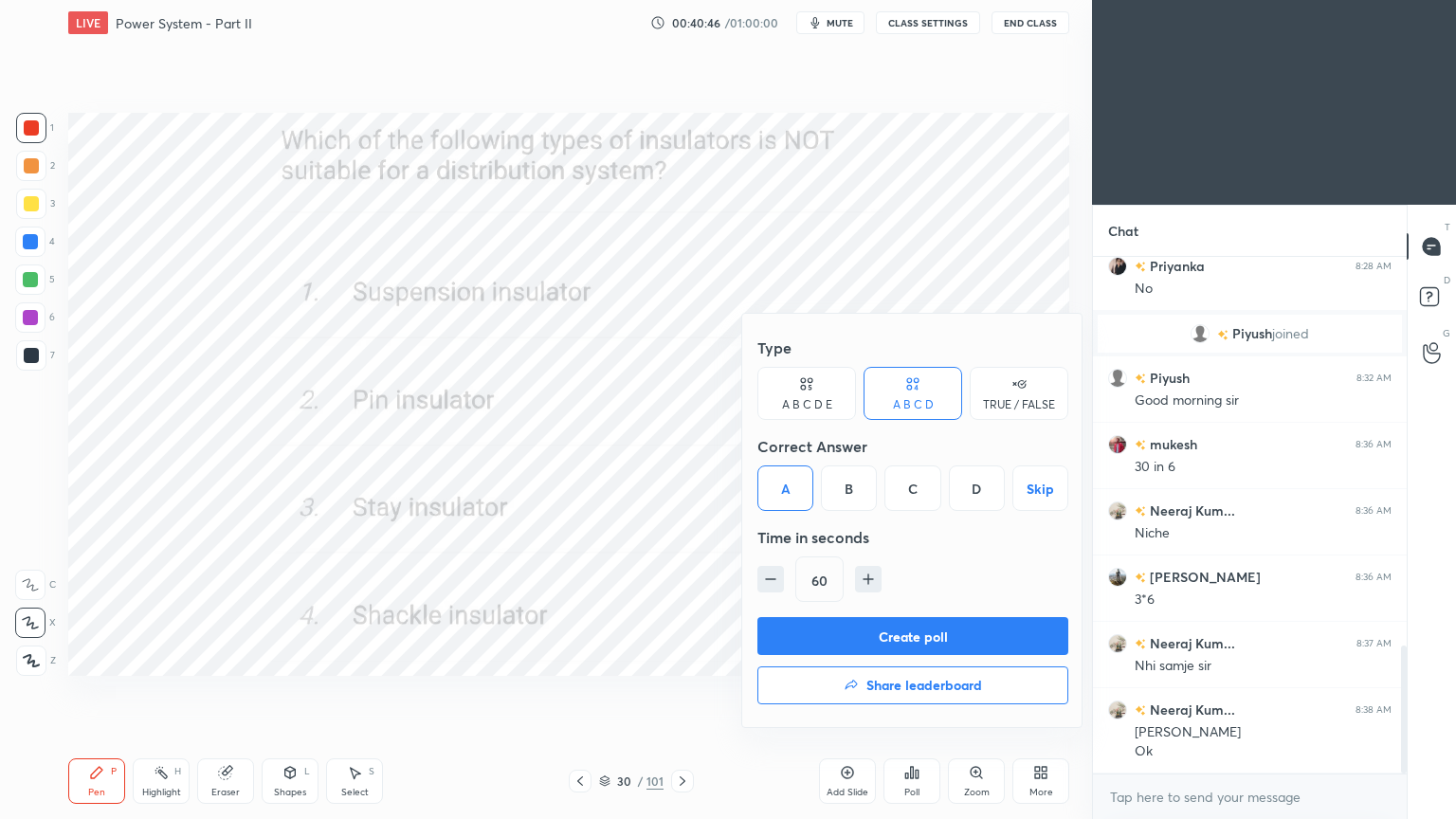 click on "Create poll" at bounding box center (913, 636) 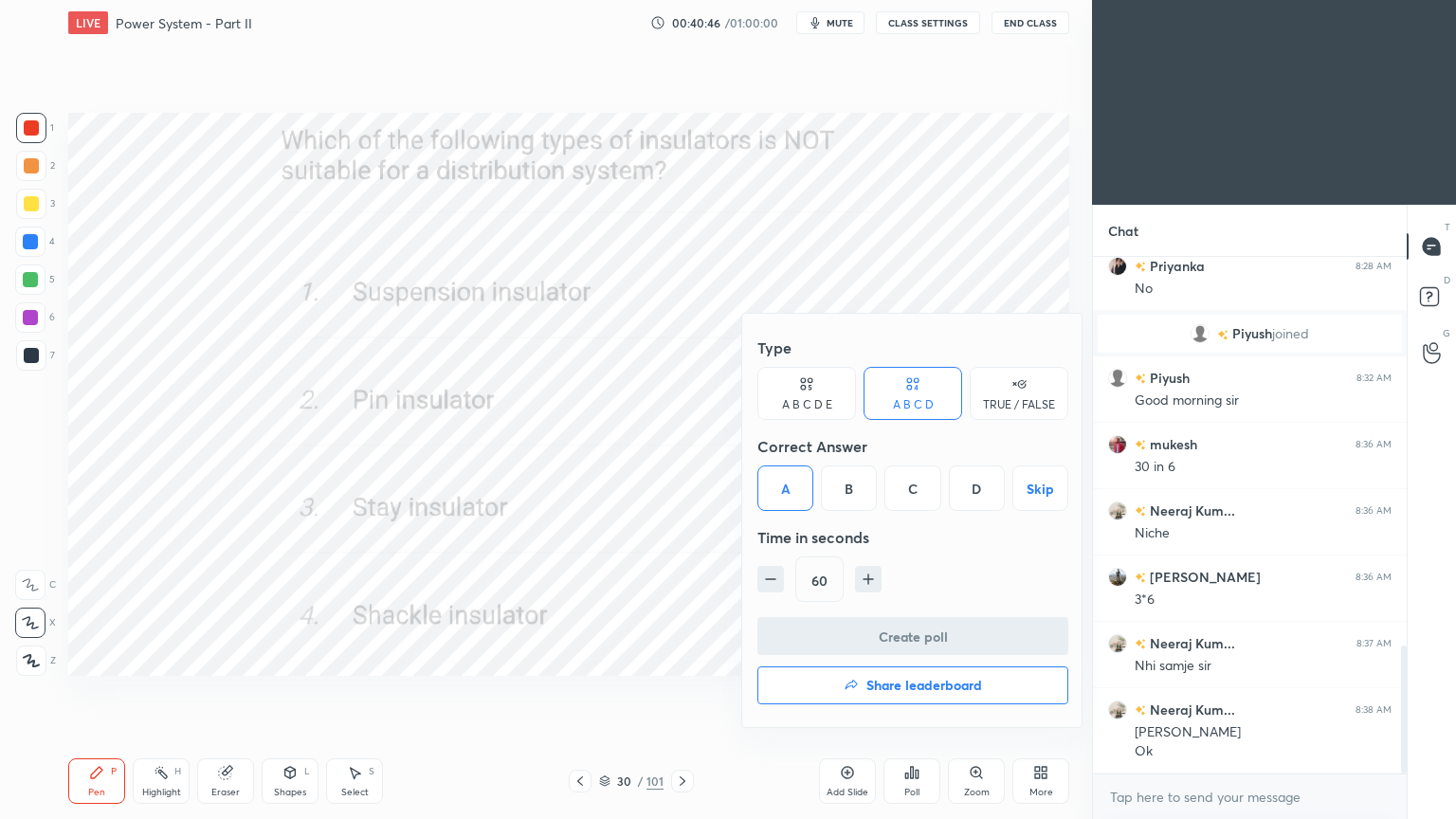 scroll, scrollTop: 481, scrollLeft: 308, axis: both 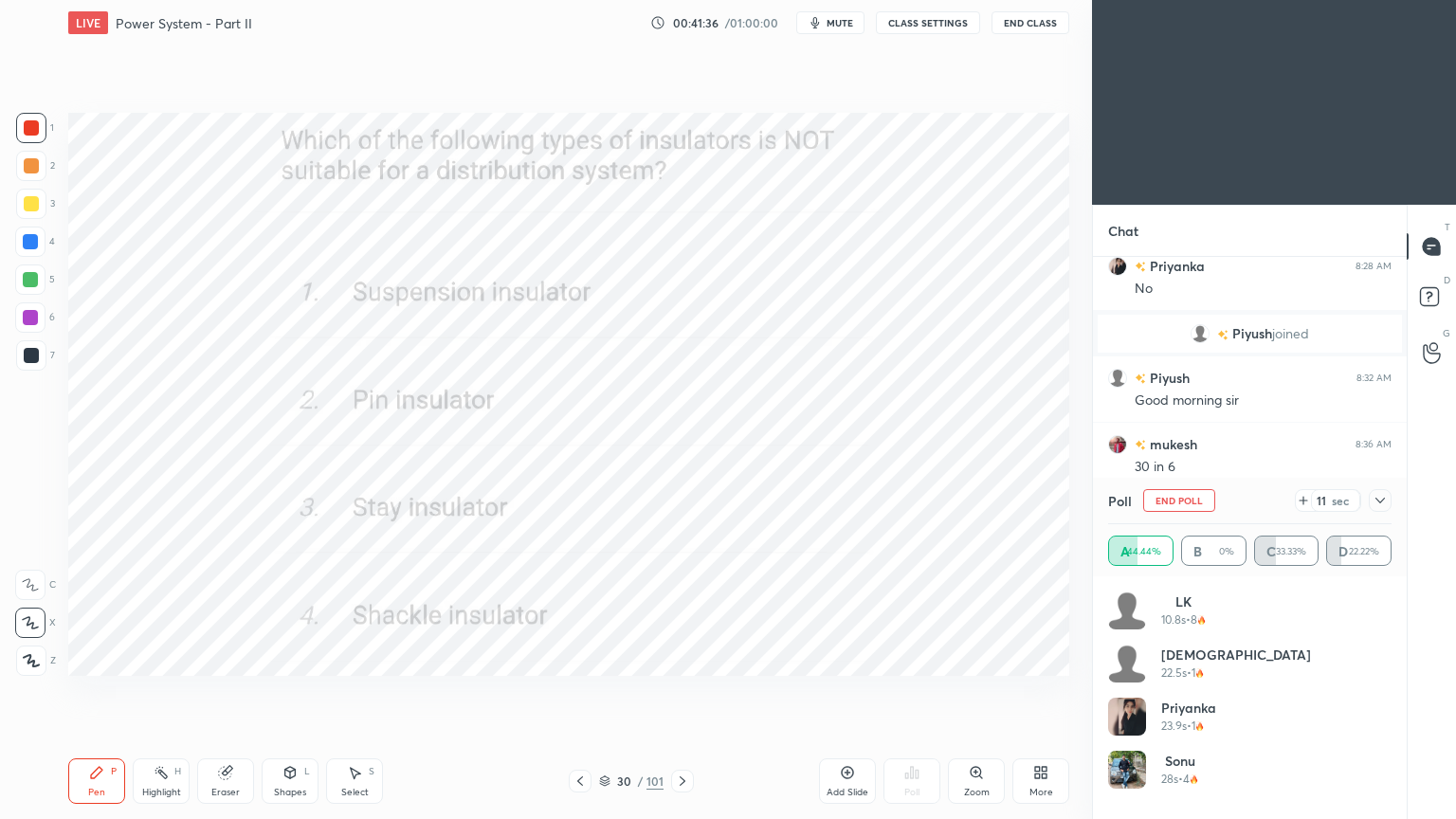 click on "End Poll" at bounding box center [1179, 500] 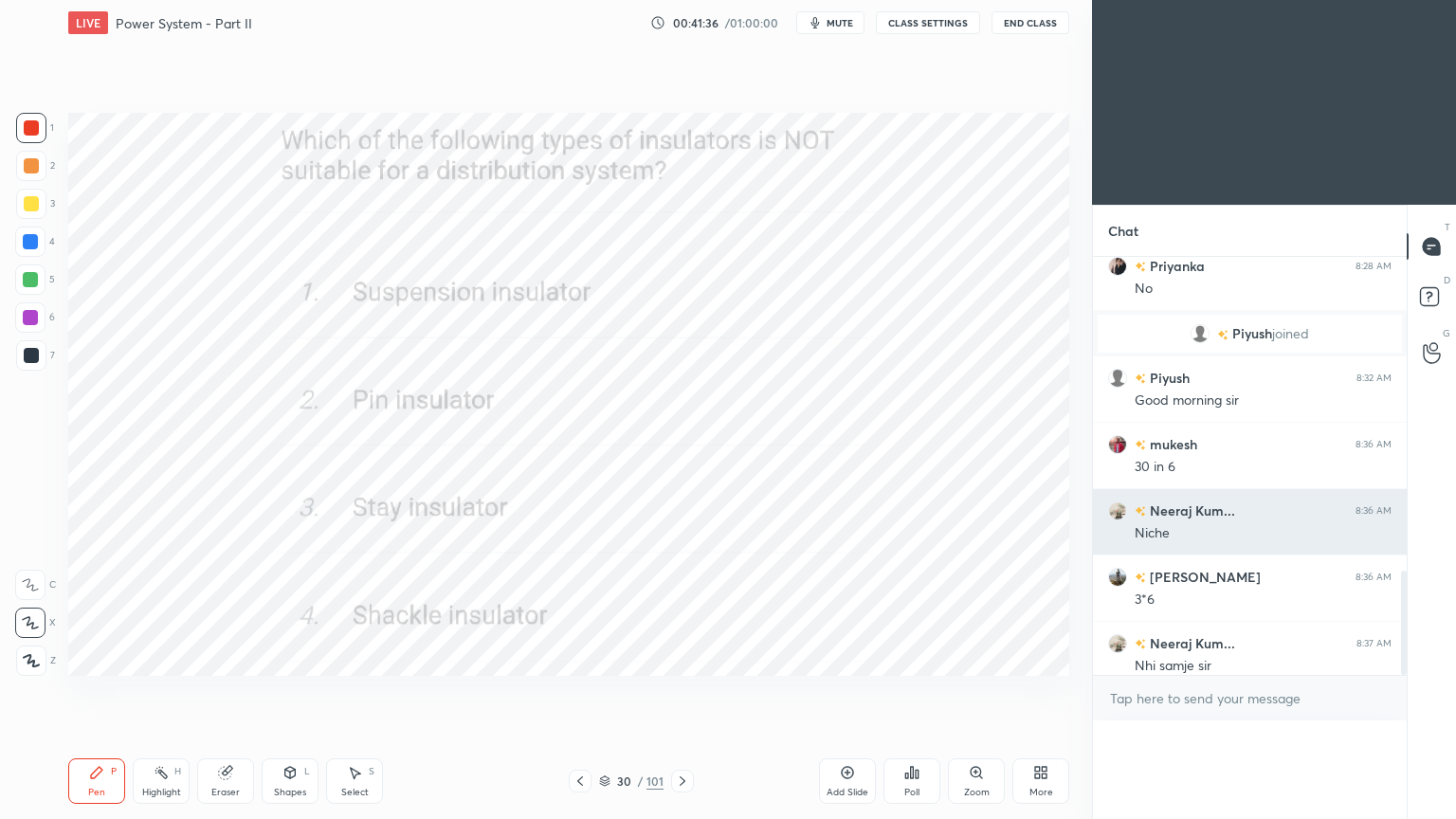 scroll, scrollTop: 0, scrollLeft: 0, axis: both 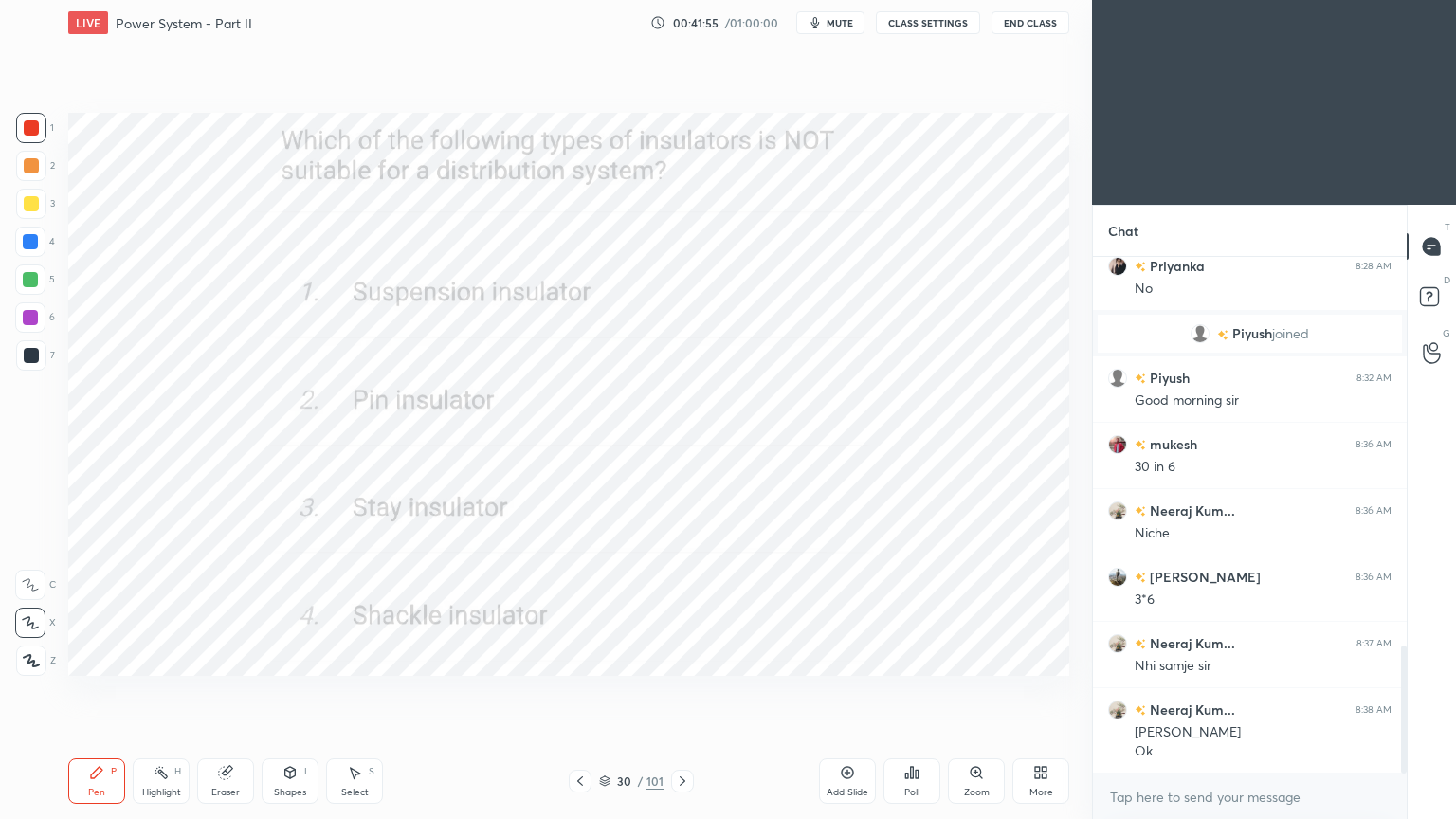 click 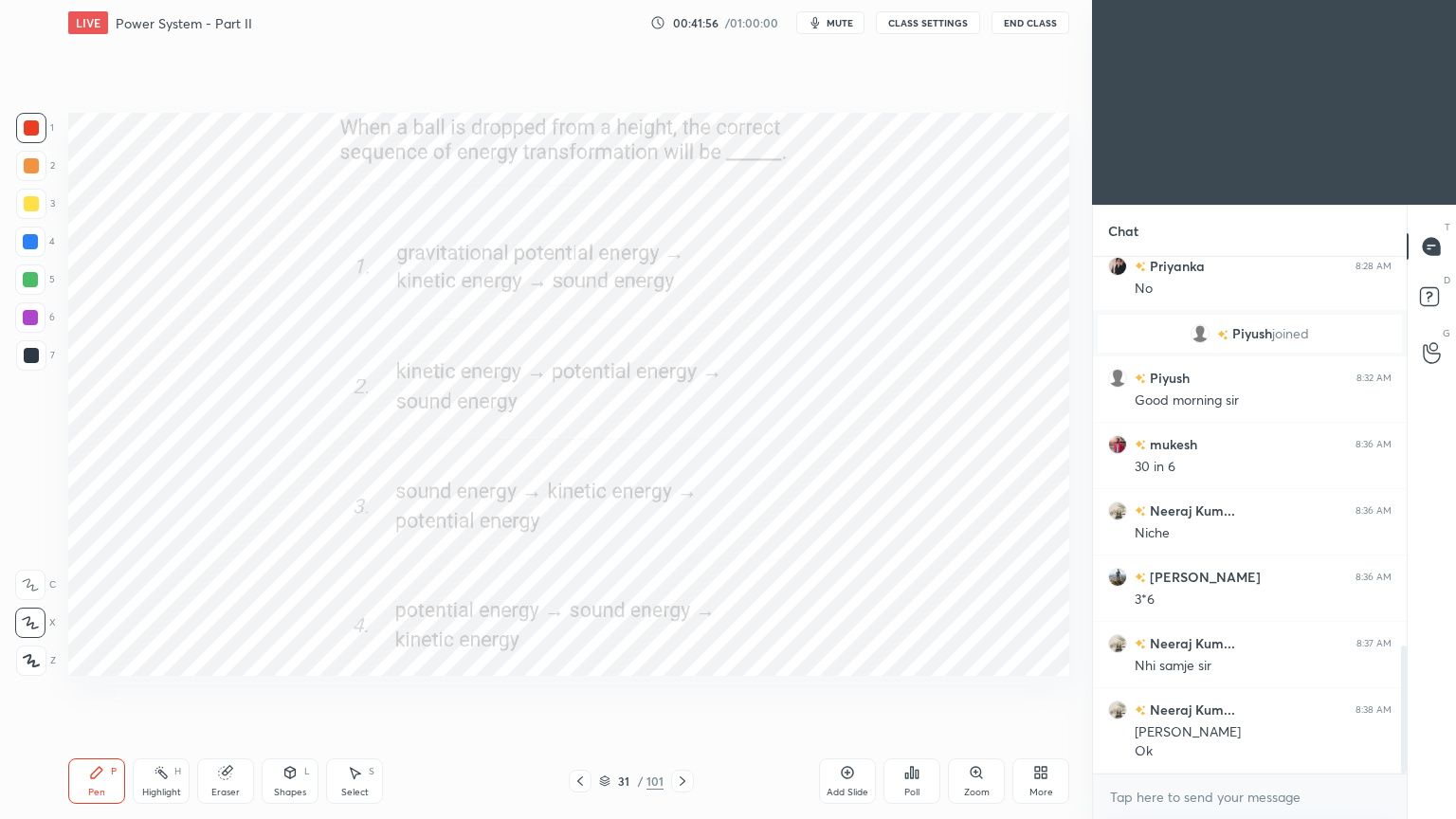 click on "Poll" at bounding box center (912, 781) 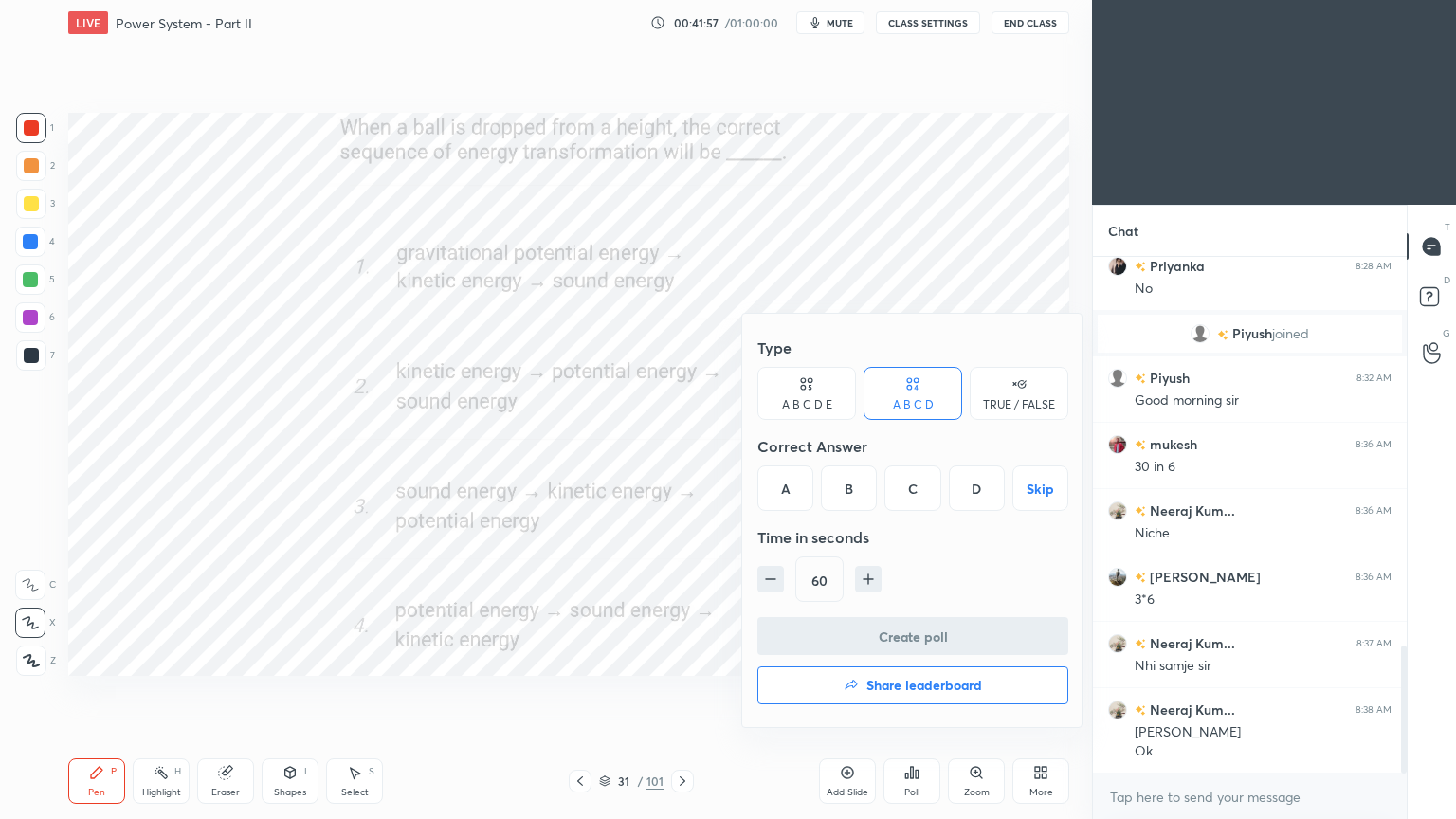 drag, startPoint x: 798, startPoint y: 493, endPoint x: 823, endPoint y: 547, distance: 59.506302 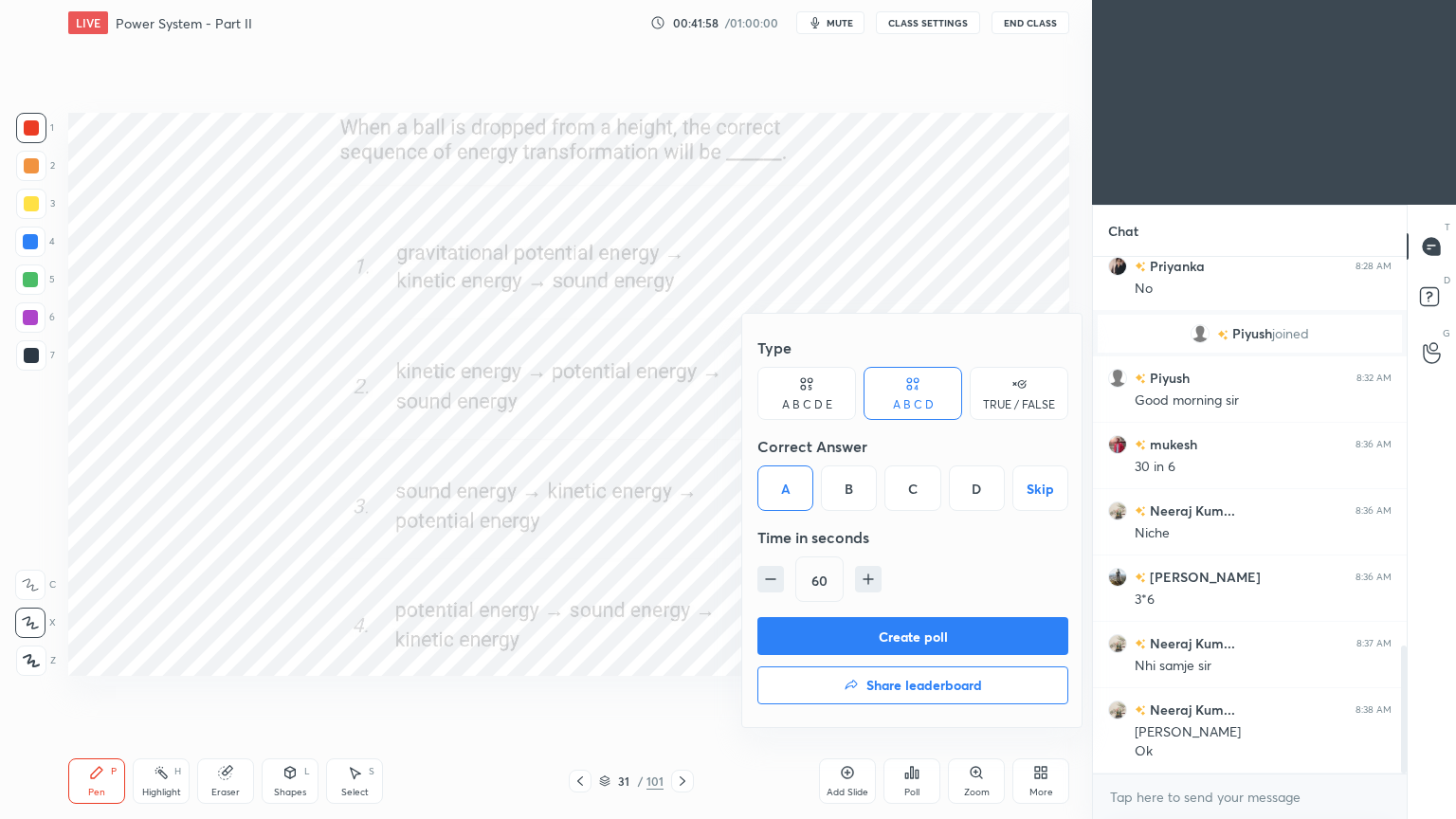 click on "Create poll" at bounding box center (913, 636) 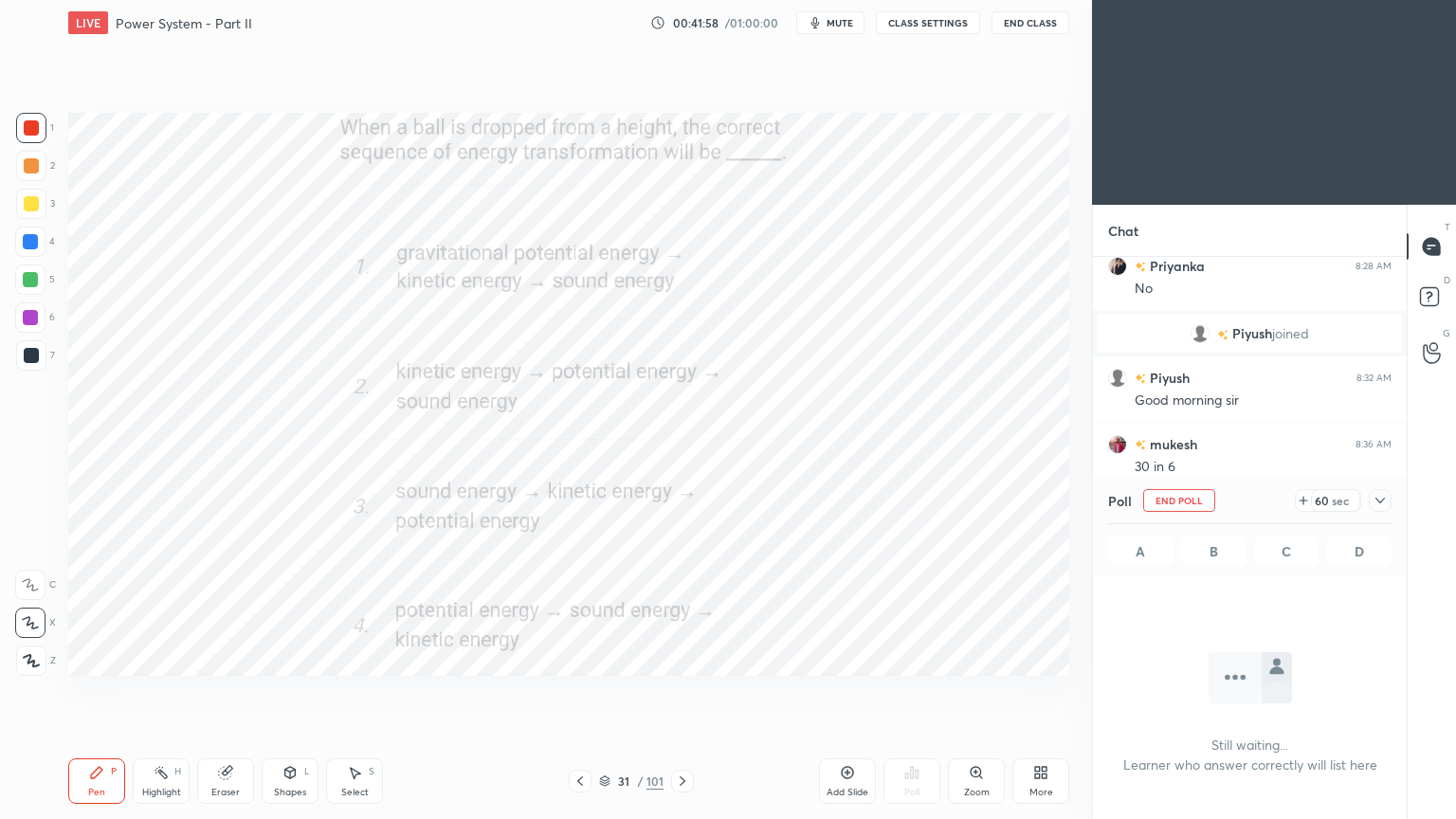 scroll, scrollTop: 414, scrollLeft: 308, axis: both 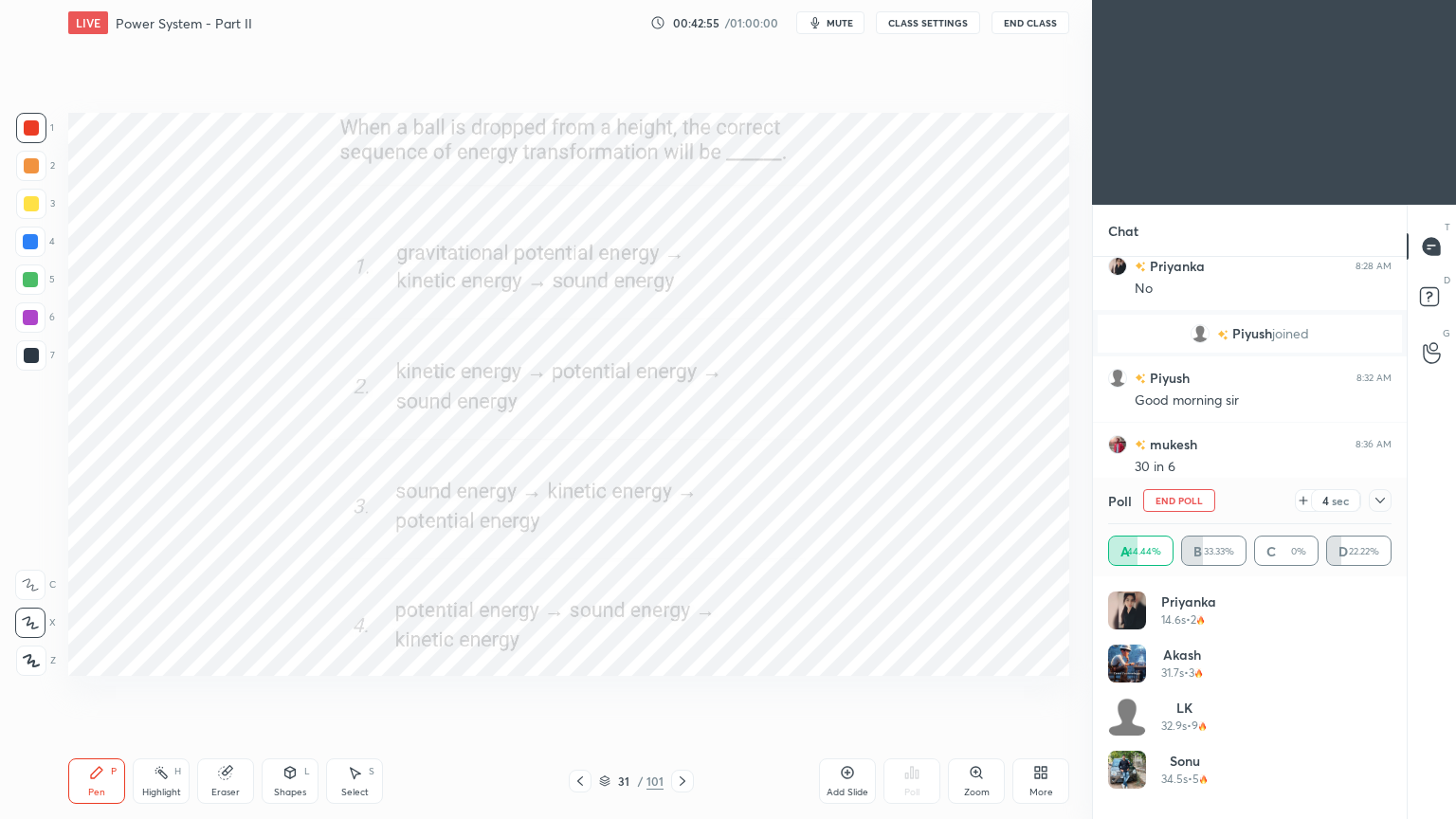 click on "End Poll" at bounding box center (1179, 500) 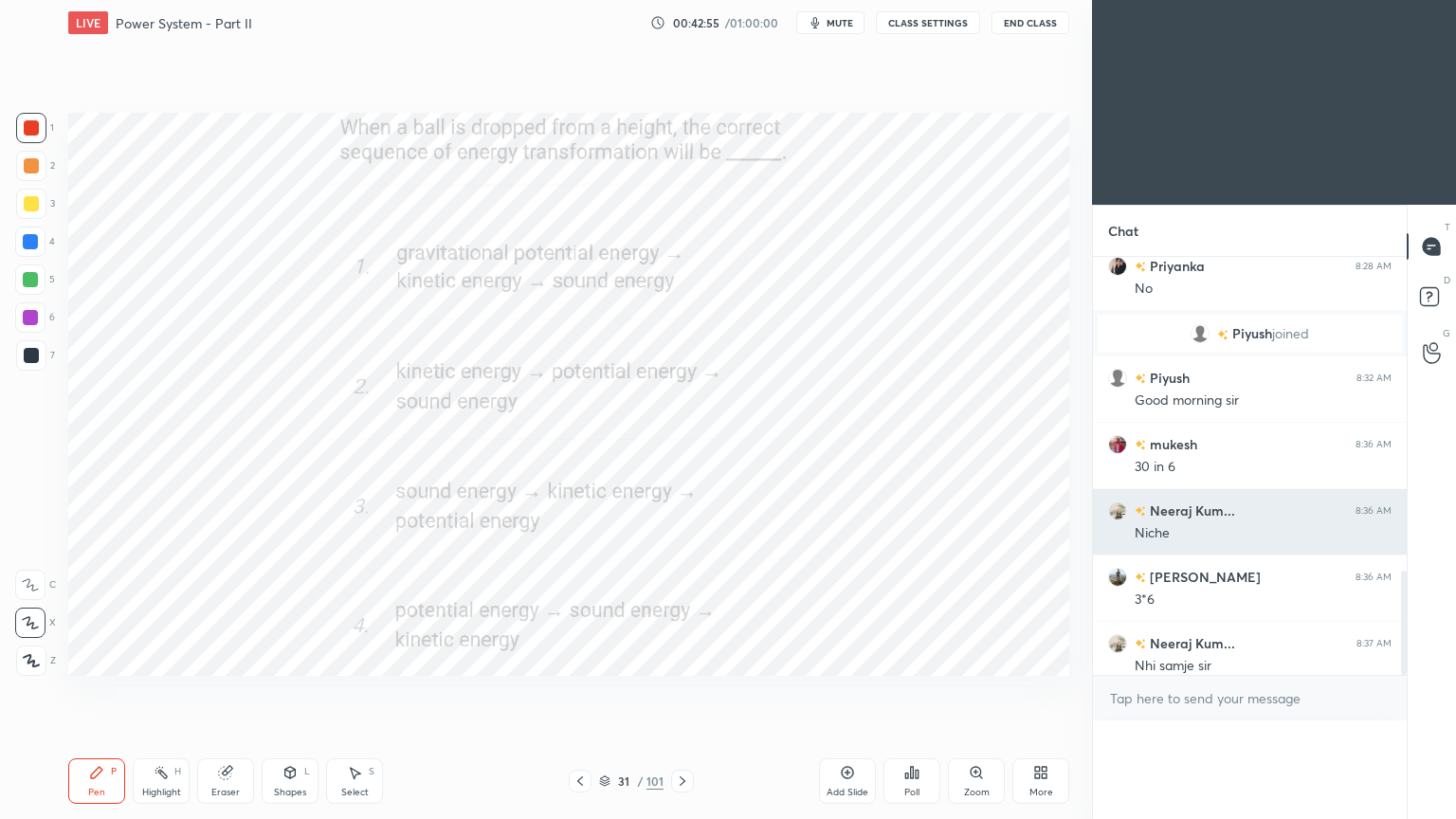 scroll, scrollTop: 0, scrollLeft: 6, axis: horizontal 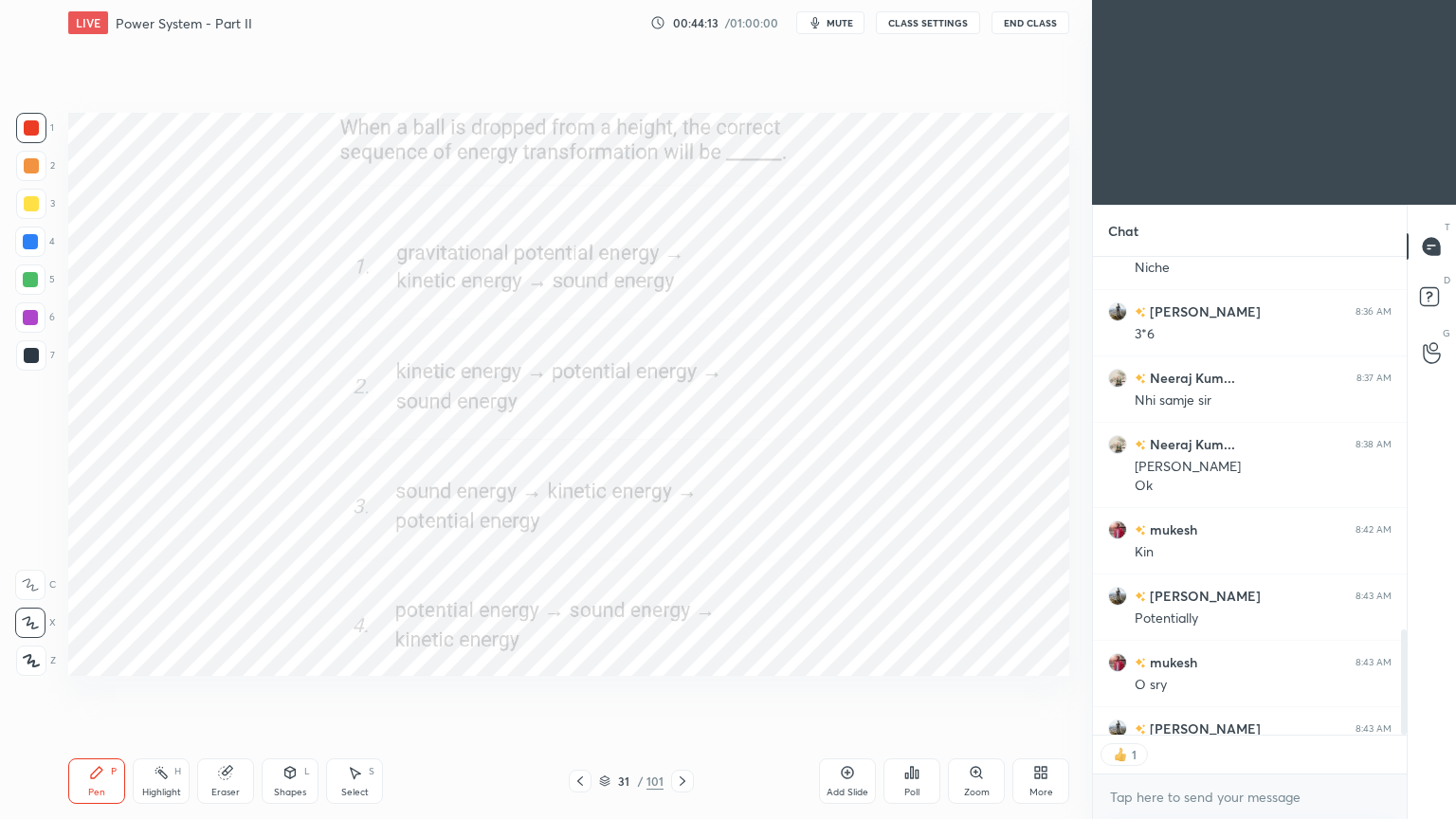 click 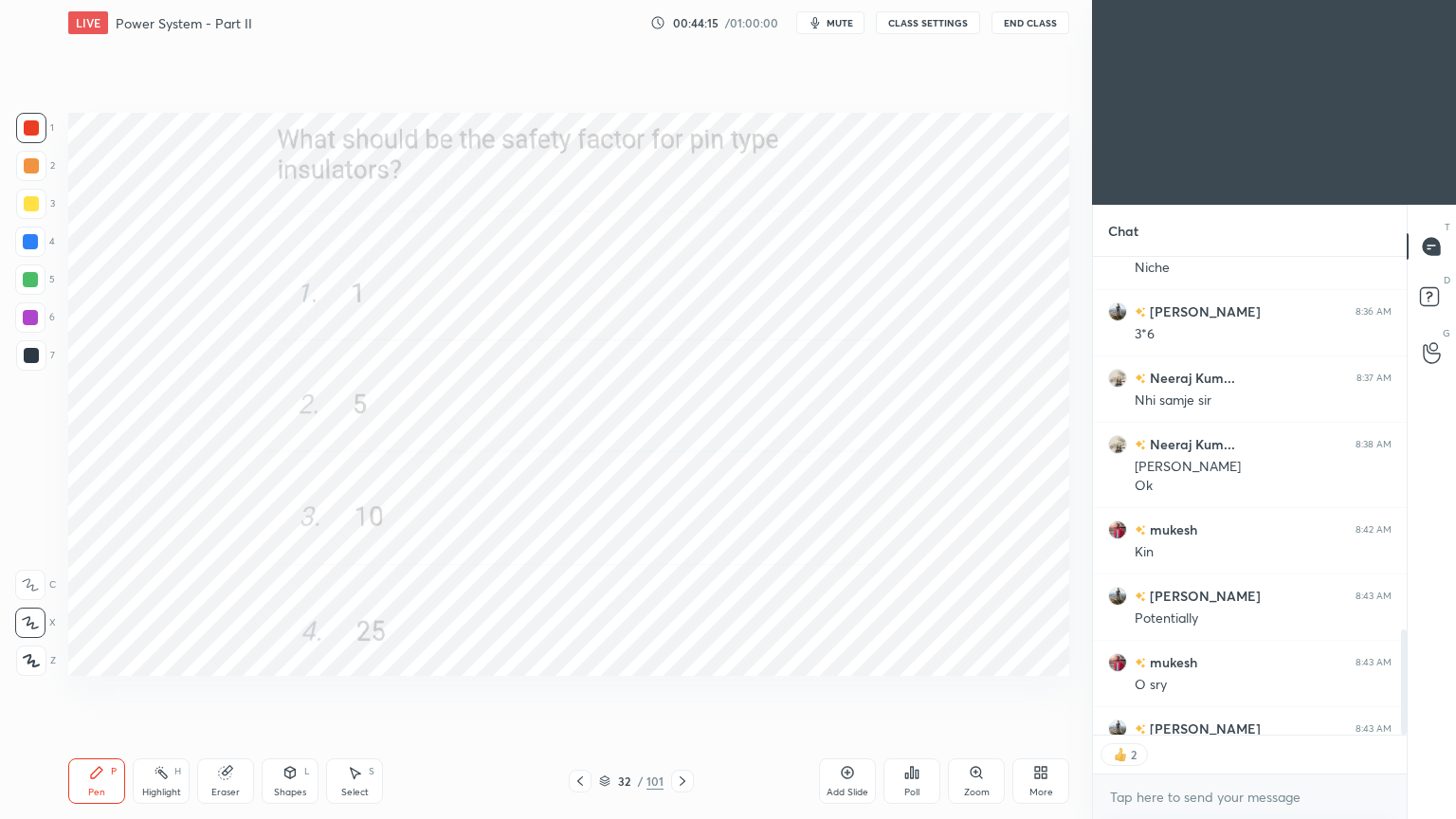 click on "Poll" at bounding box center (912, 781) 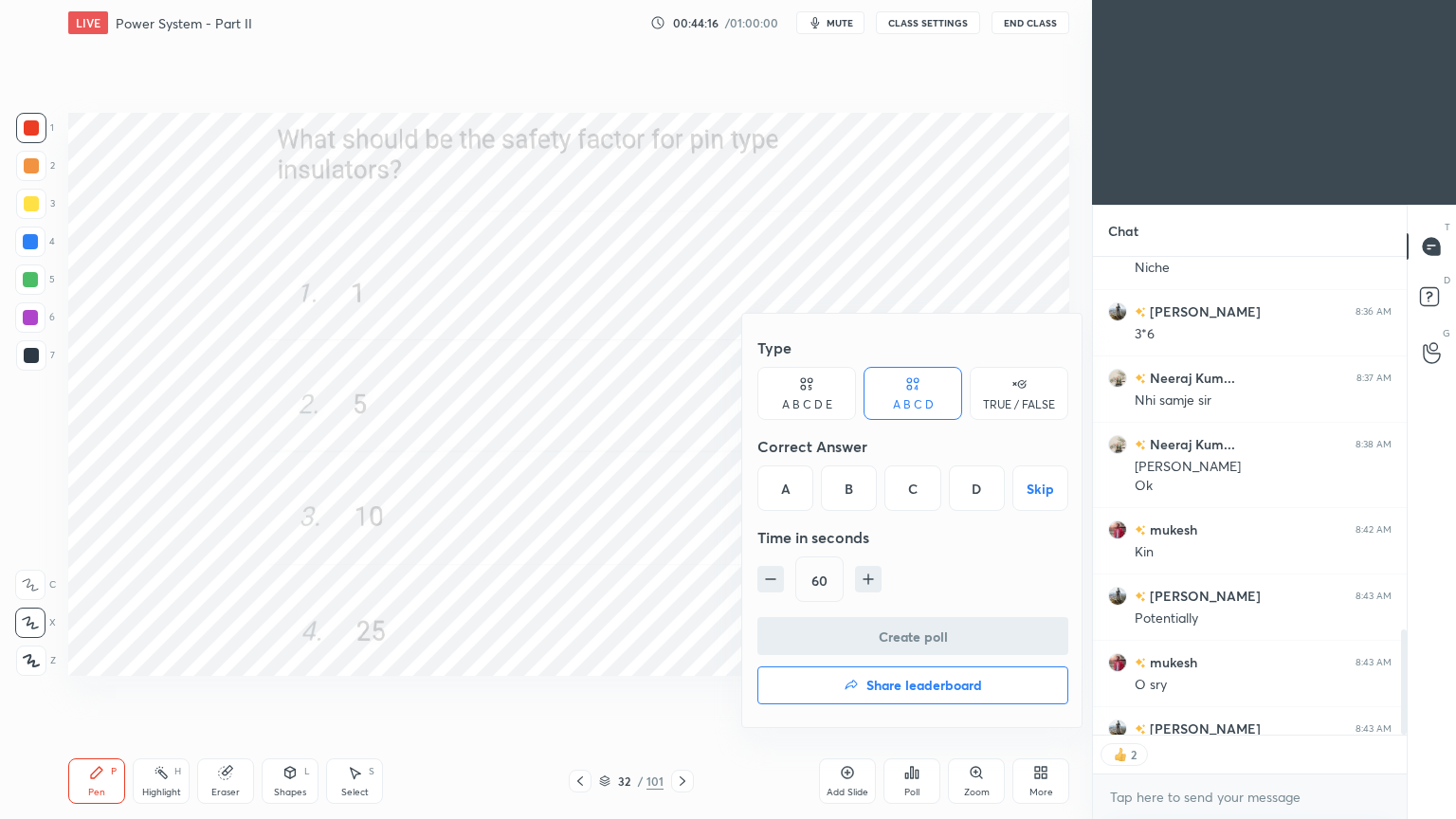 click on "C" at bounding box center [912, 488] 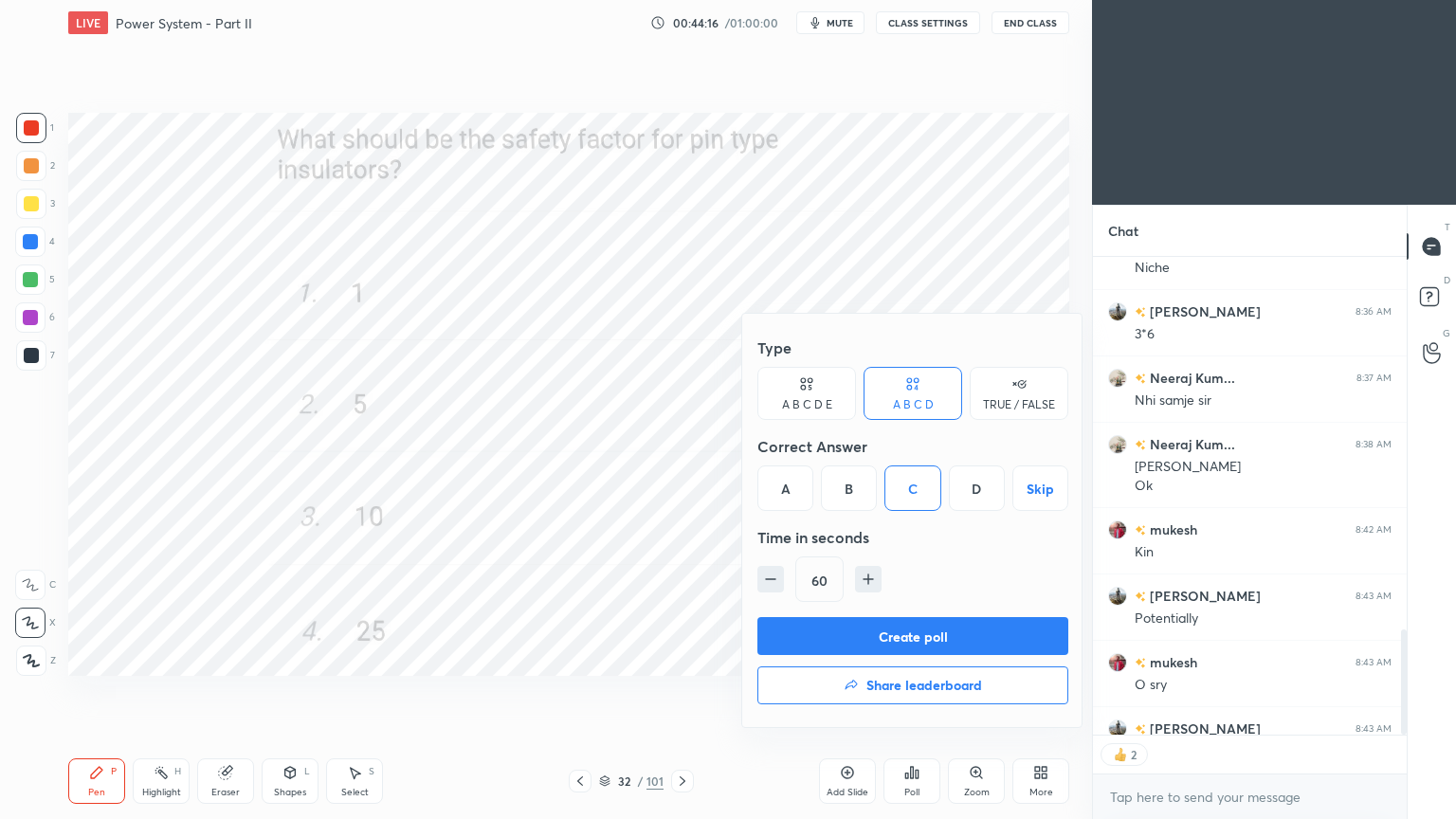 click on "Create poll" at bounding box center (913, 636) 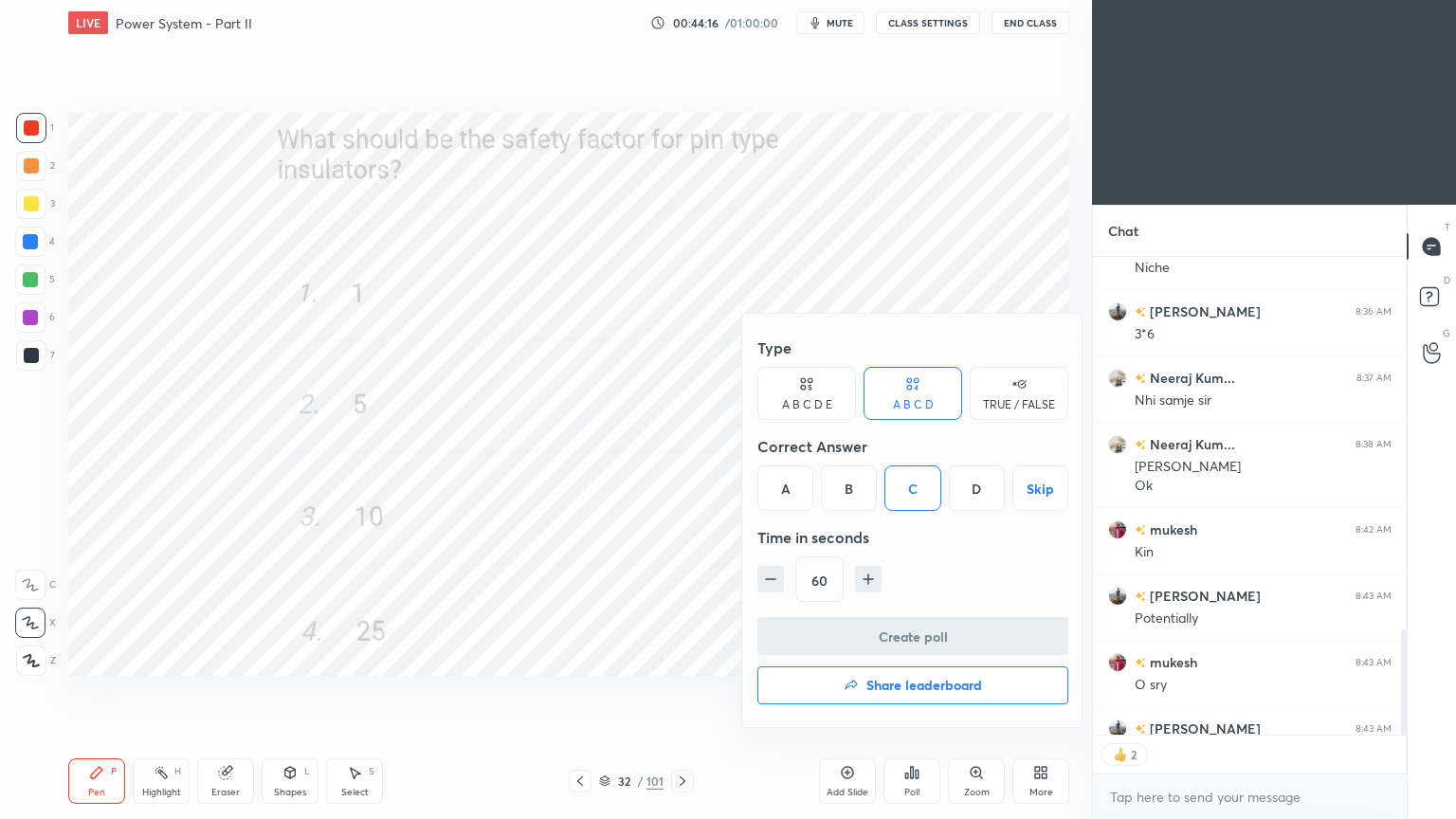 scroll, scrollTop: 441, scrollLeft: 308, axis: both 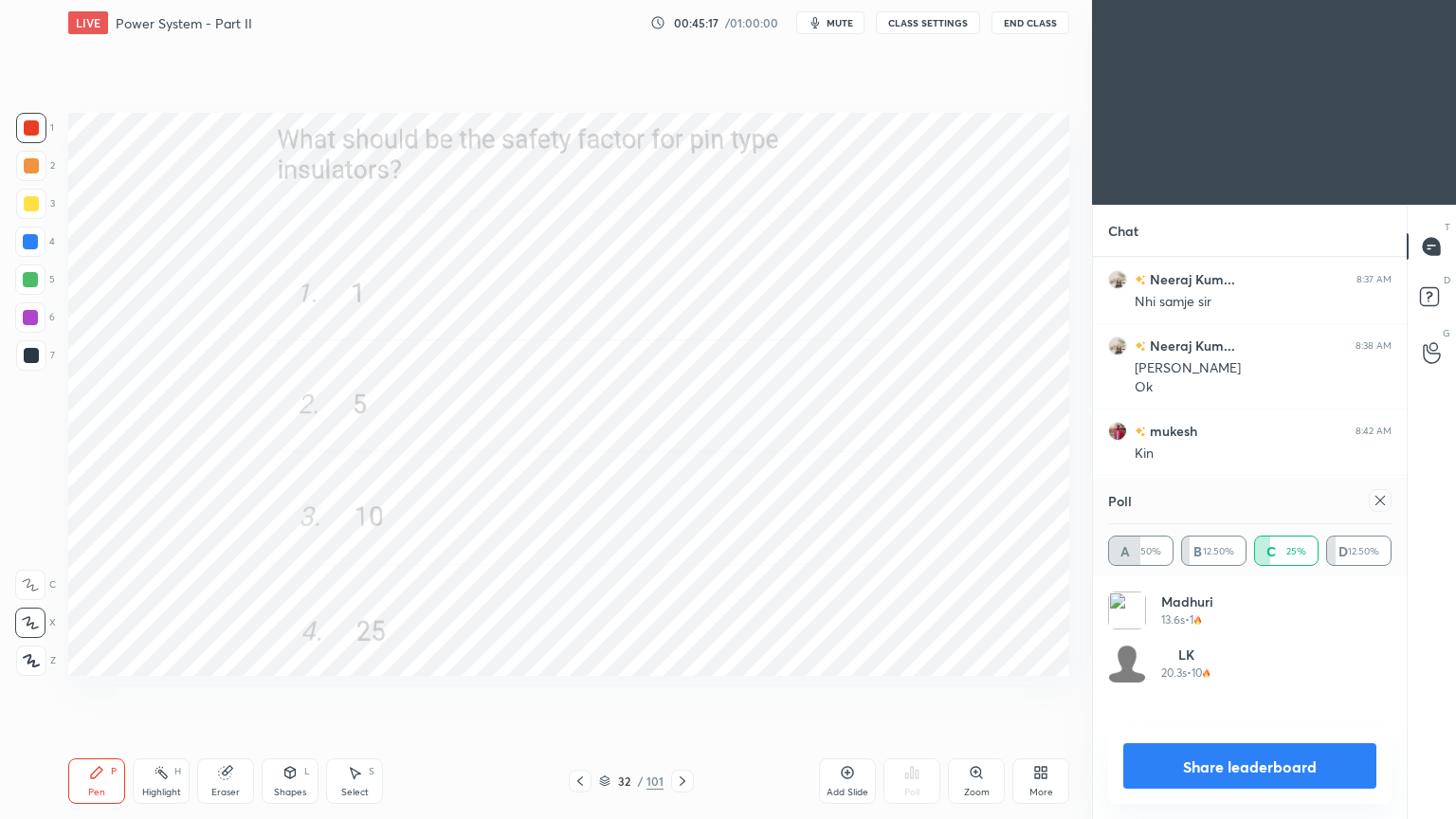 click on "Poll" at bounding box center (1249, 500) 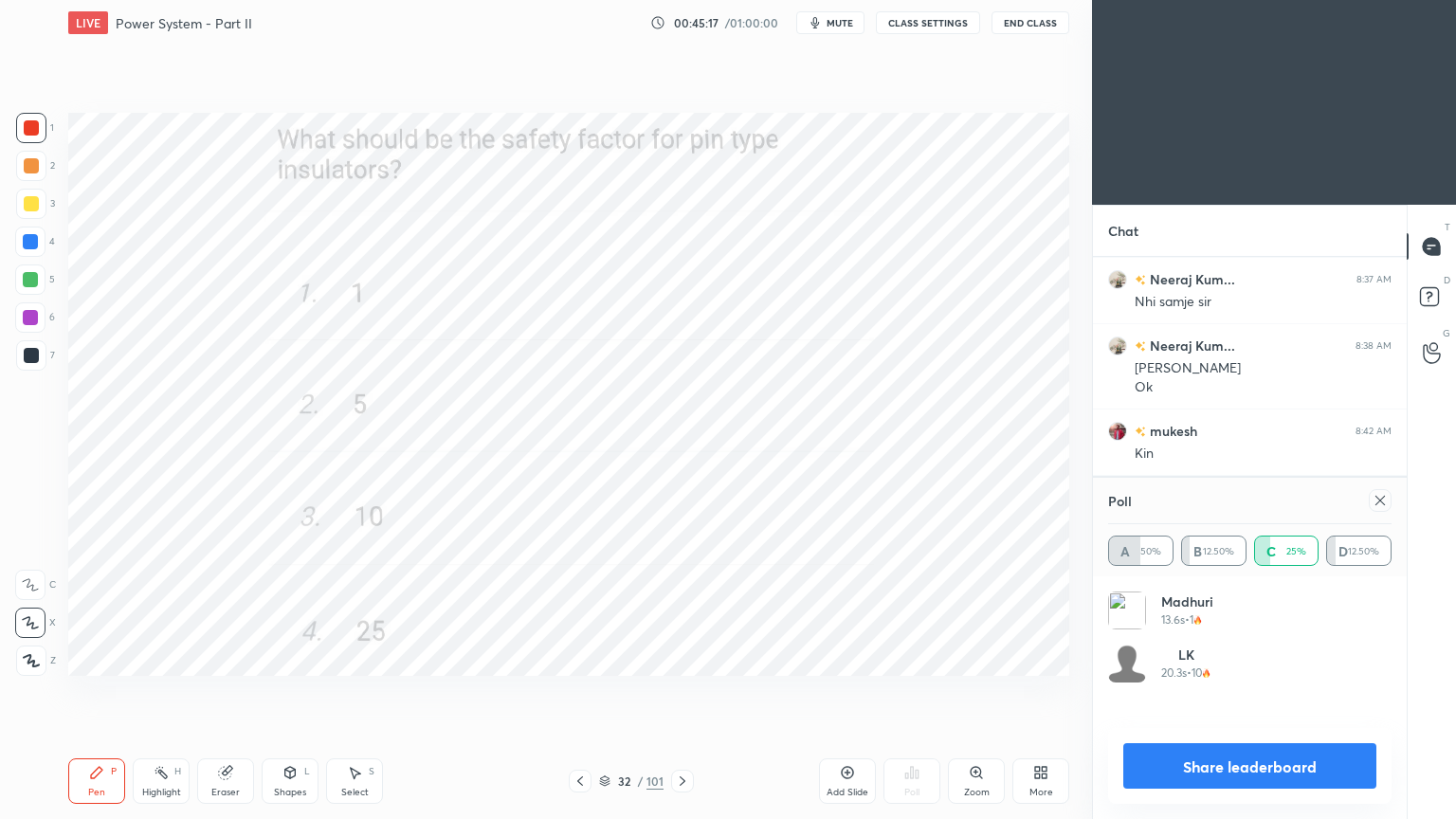 click 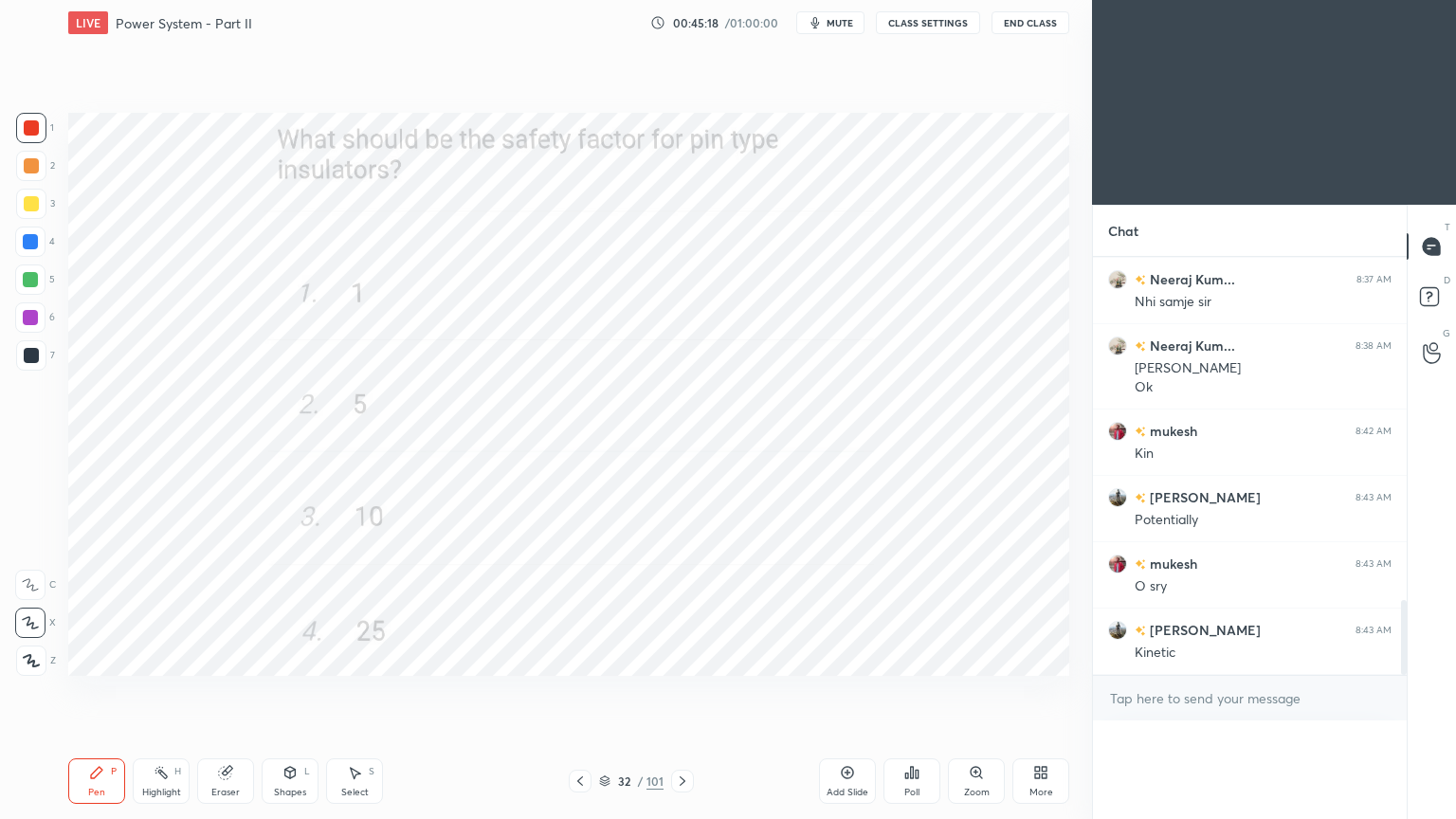 scroll, scrollTop: 0, scrollLeft: 6, axis: horizontal 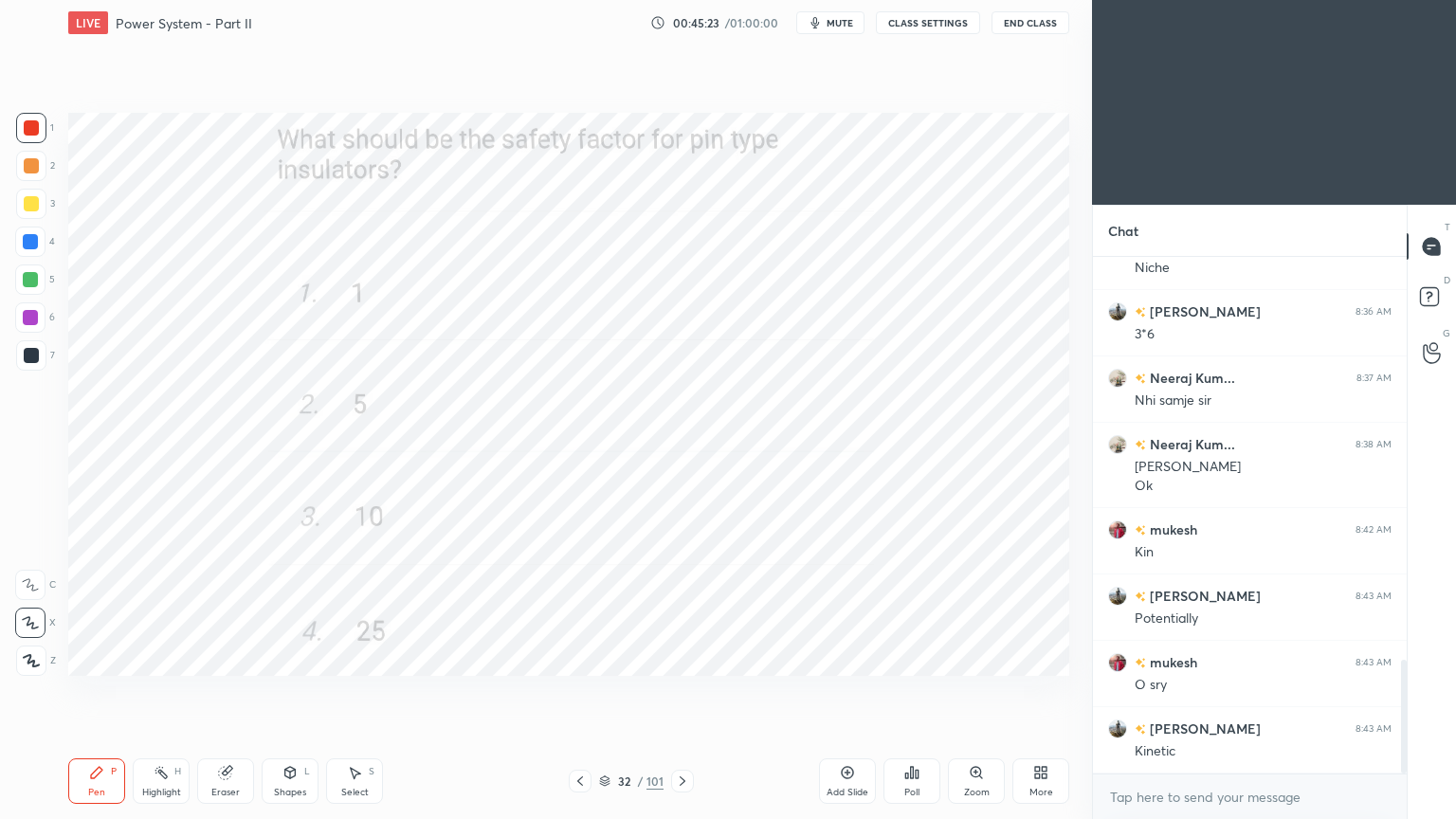 click 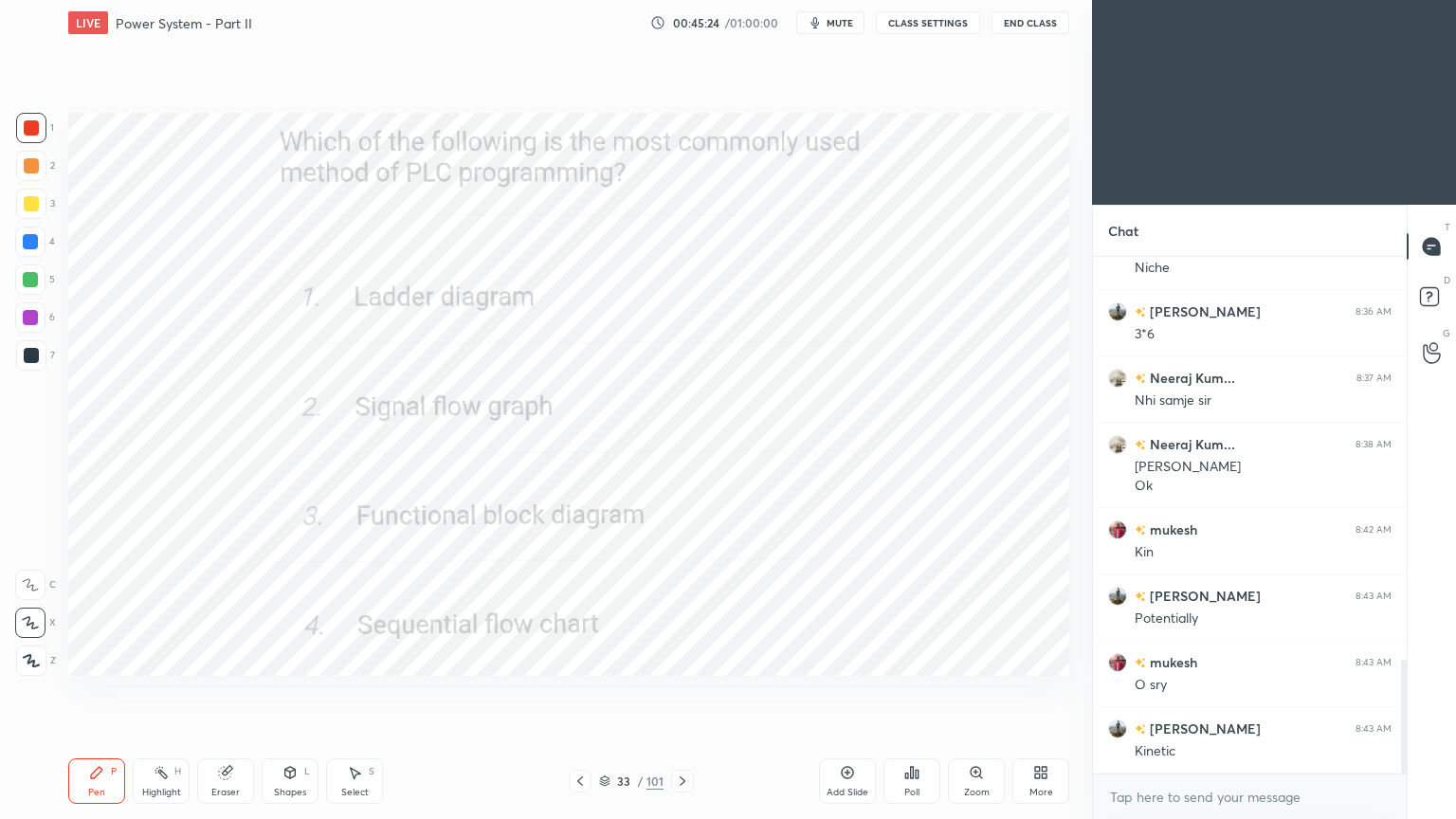 click on "Poll" at bounding box center [912, 781] 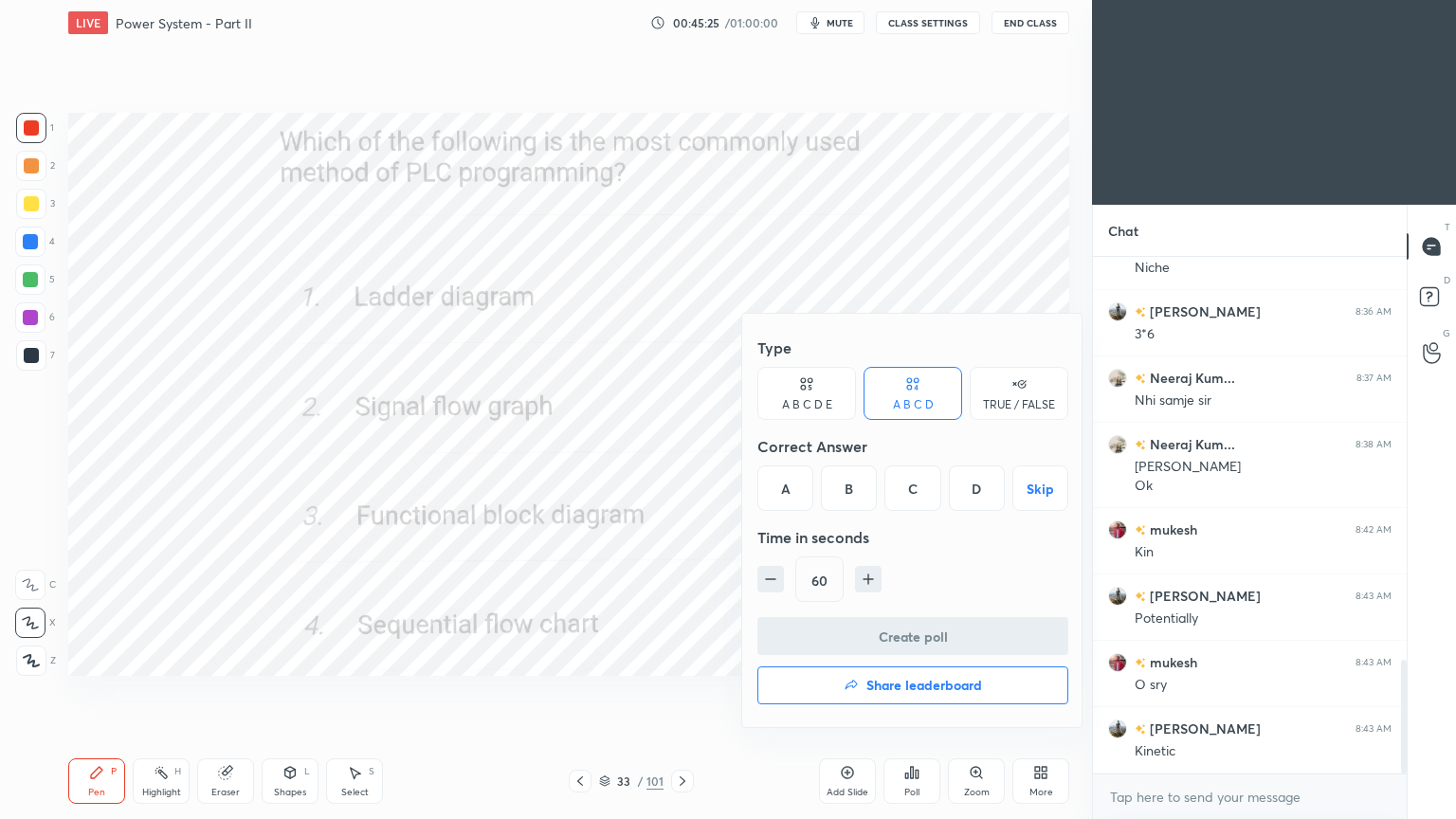 click on "A" at bounding box center [785, 488] 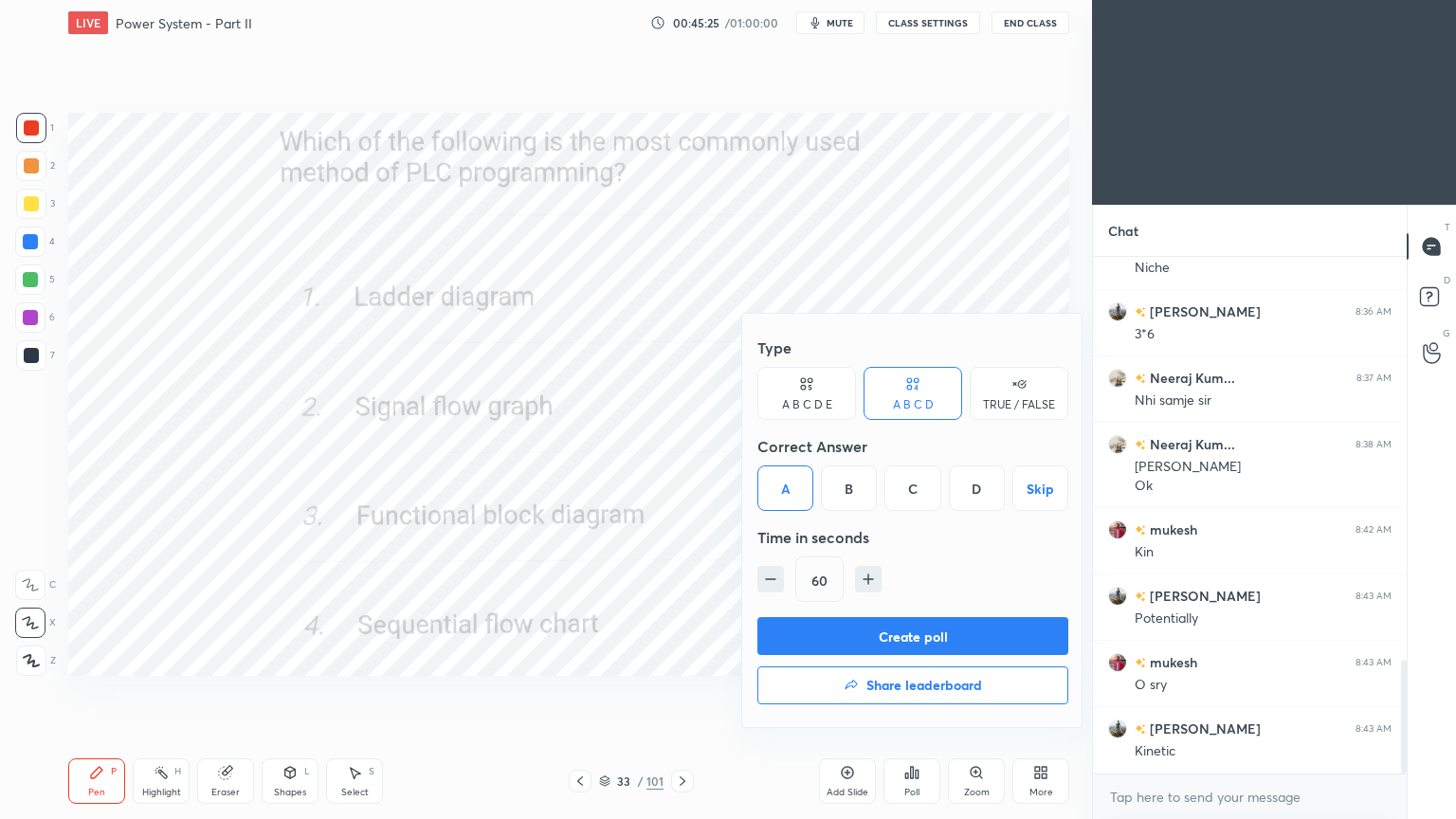 click on "Create poll" at bounding box center [913, 636] 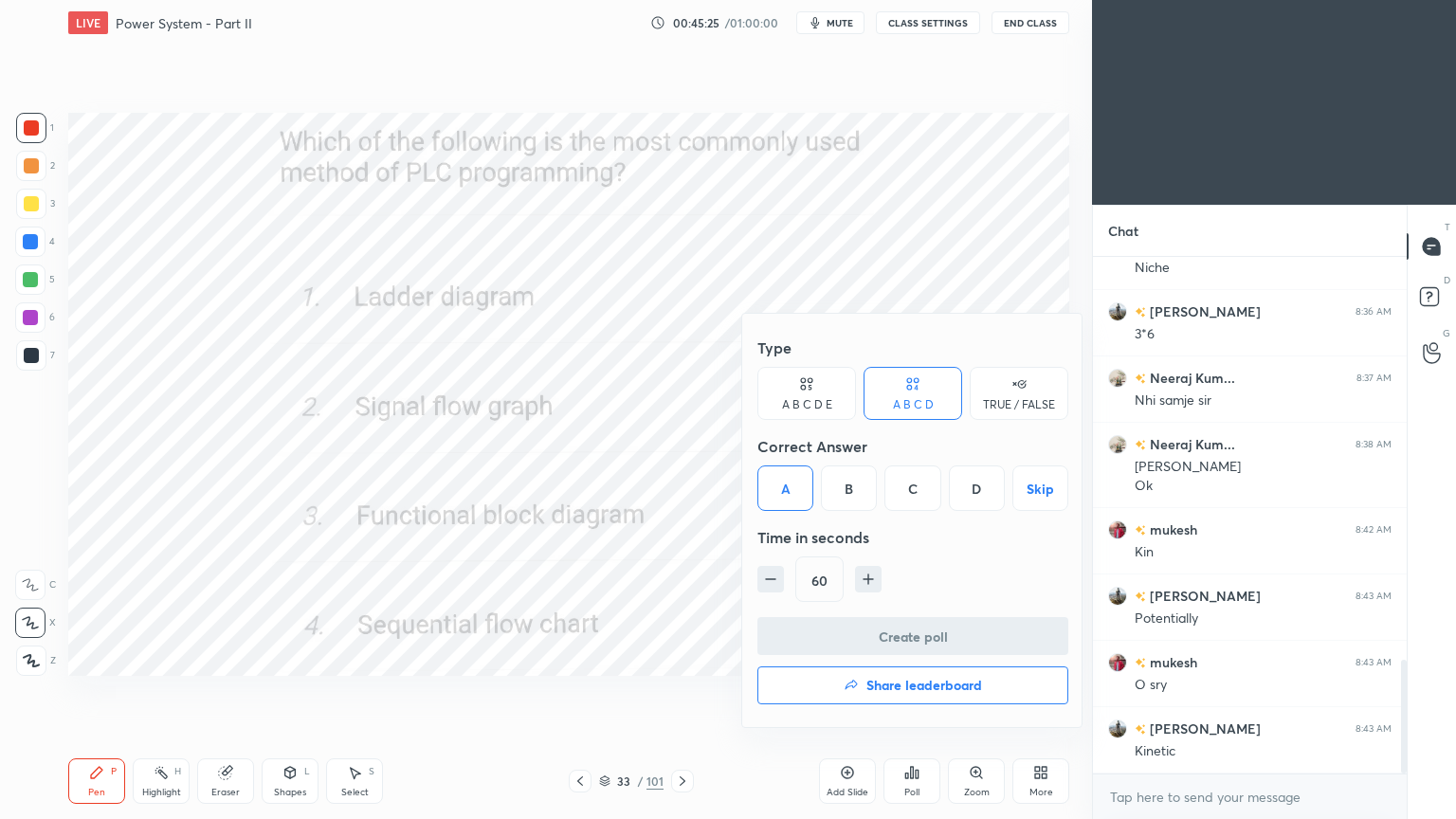scroll, scrollTop: 471, scrollLeft: 308, axis: both 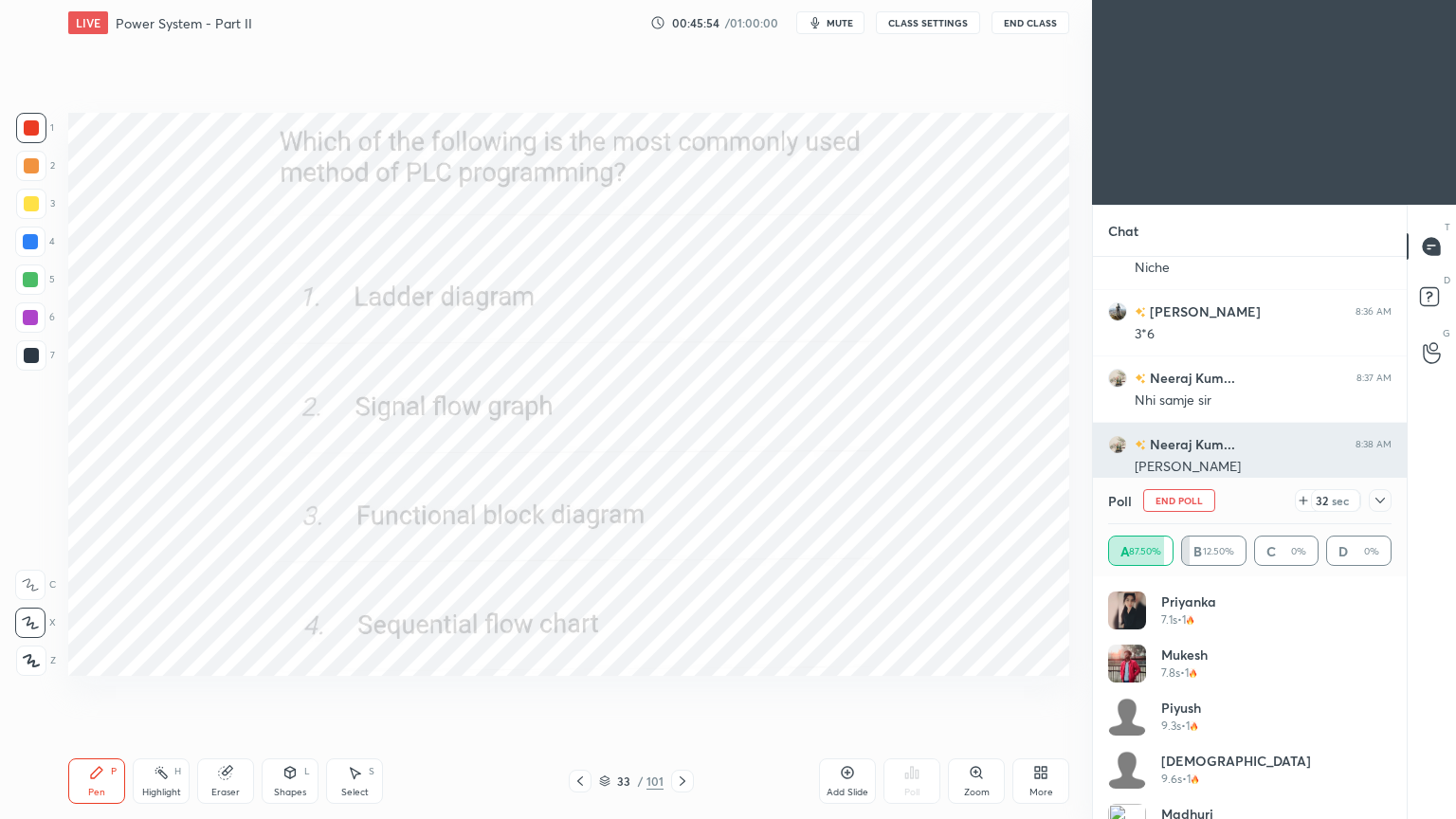 click on "End Poll" at bounding box center [1179, 500] 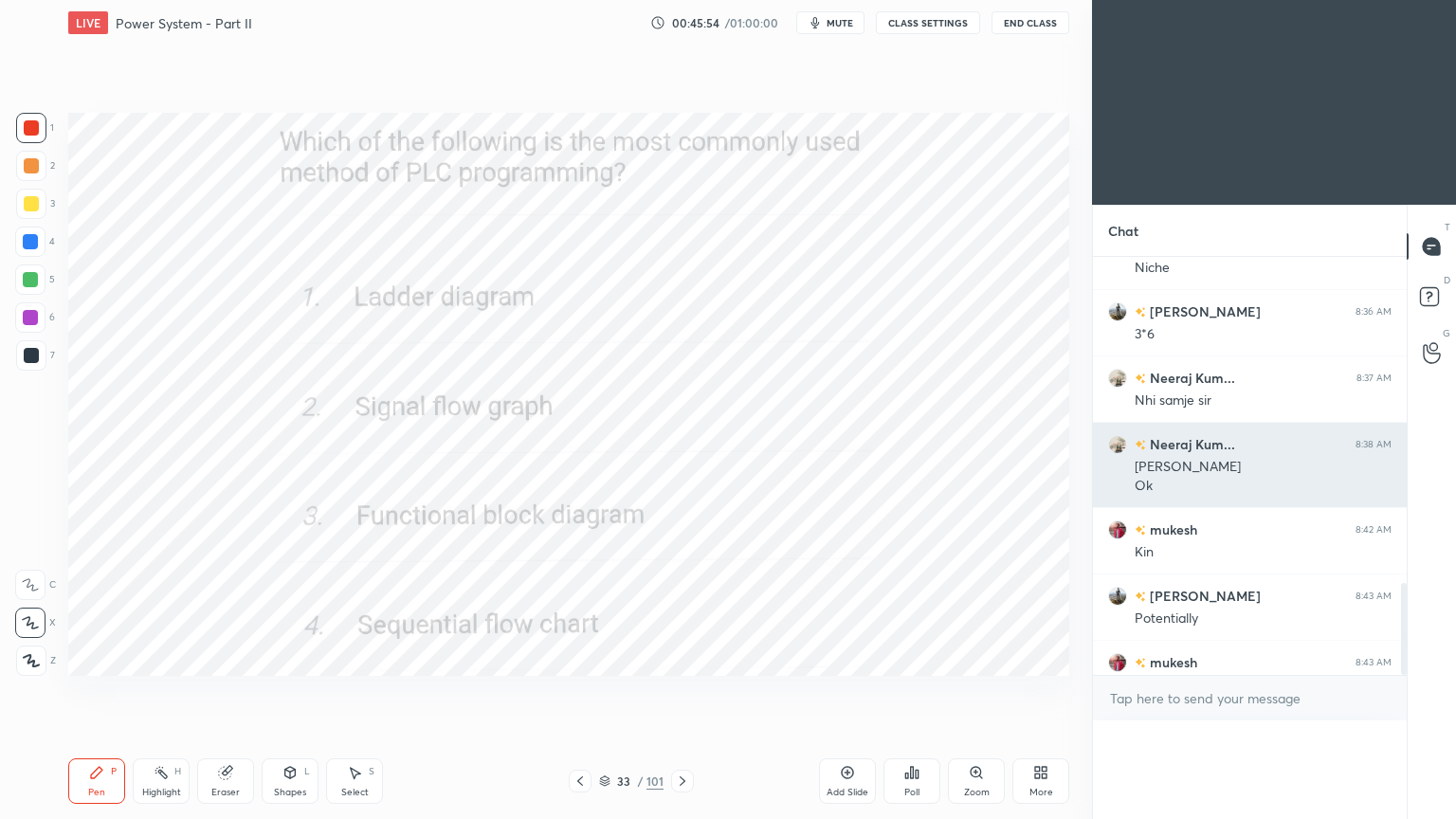 scroll, scrollTop: 0, scrollLeft: 0, axis: both 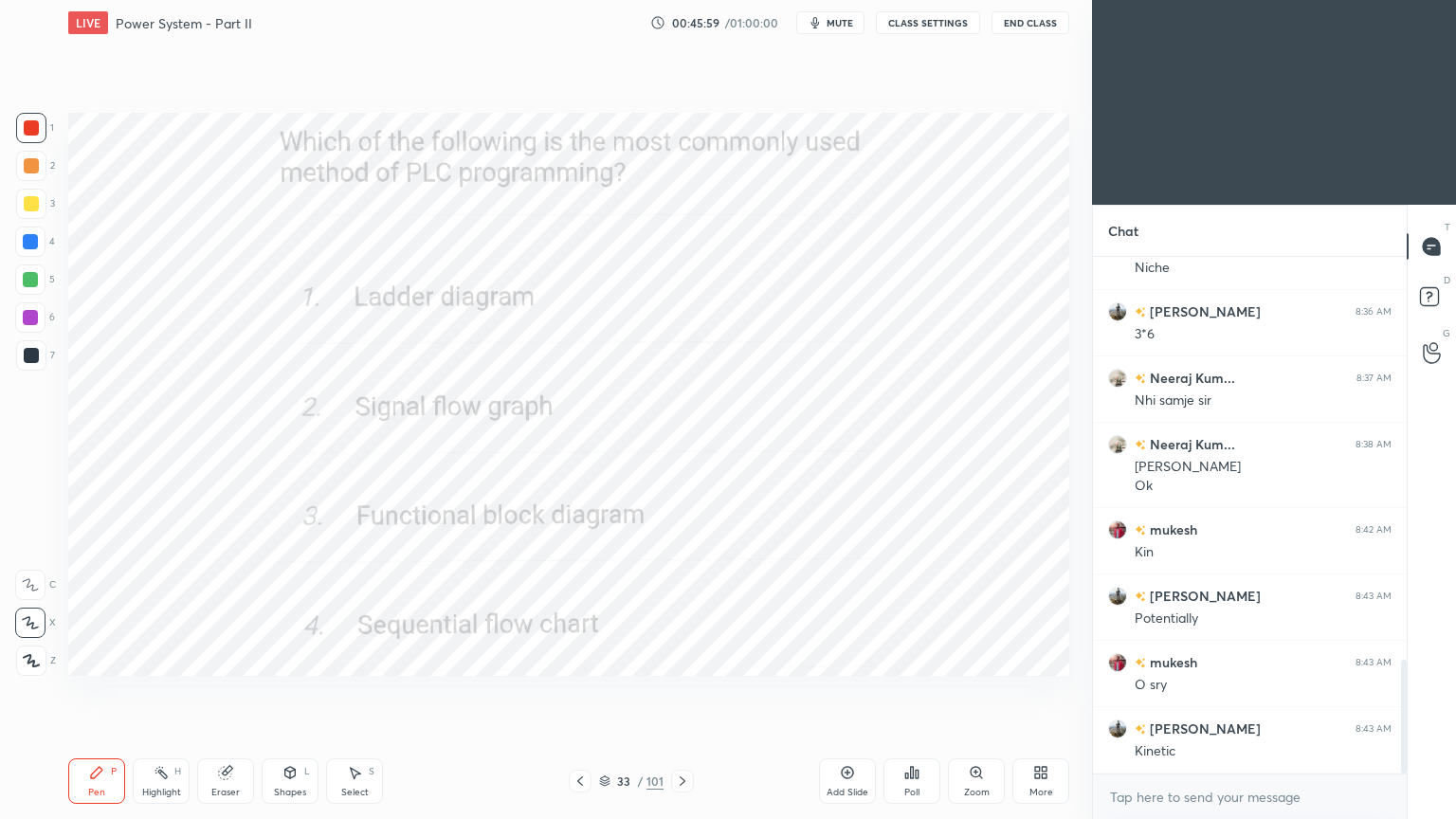 click 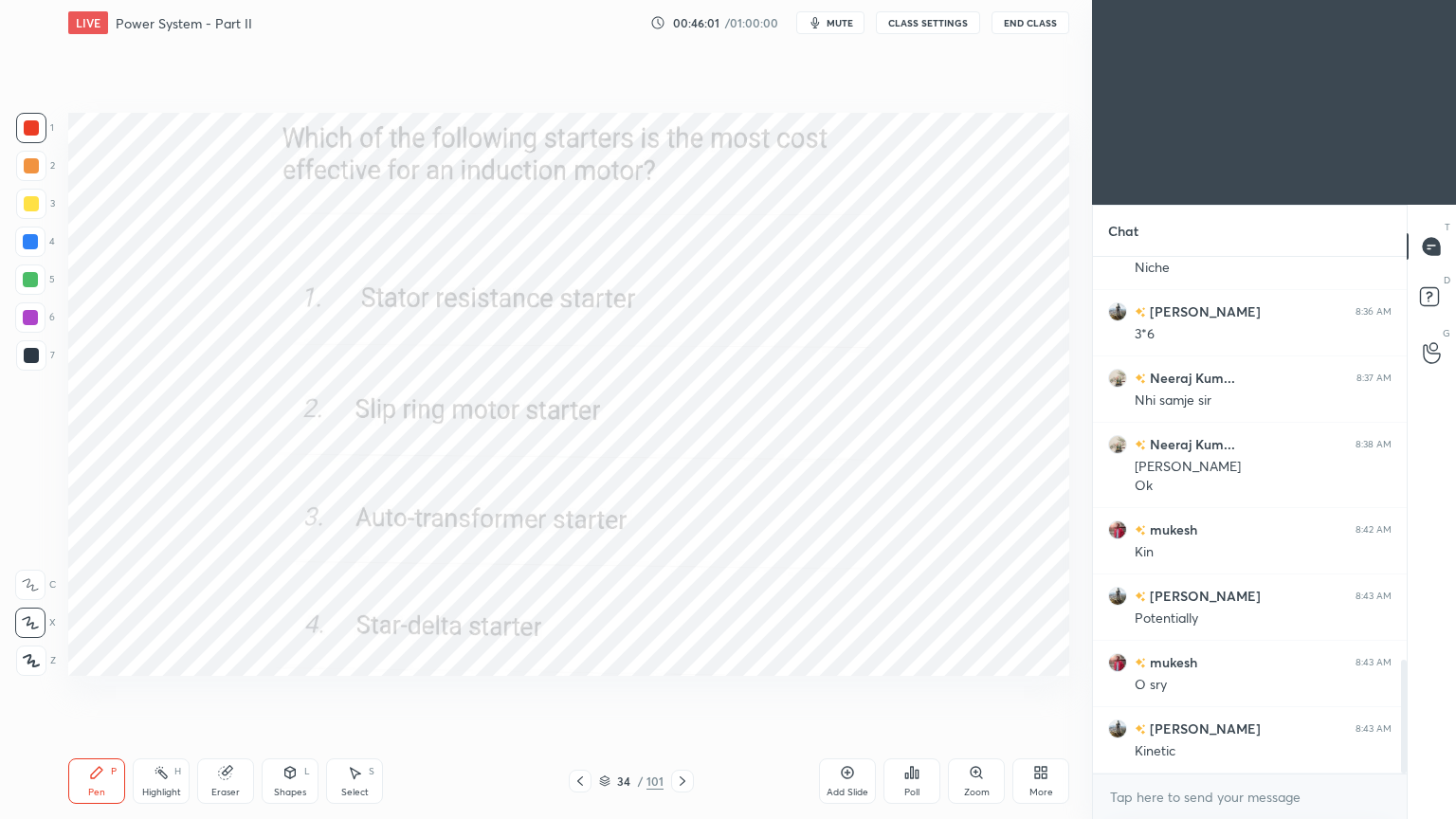 click on "Poll" at bounding box center (912, 781) 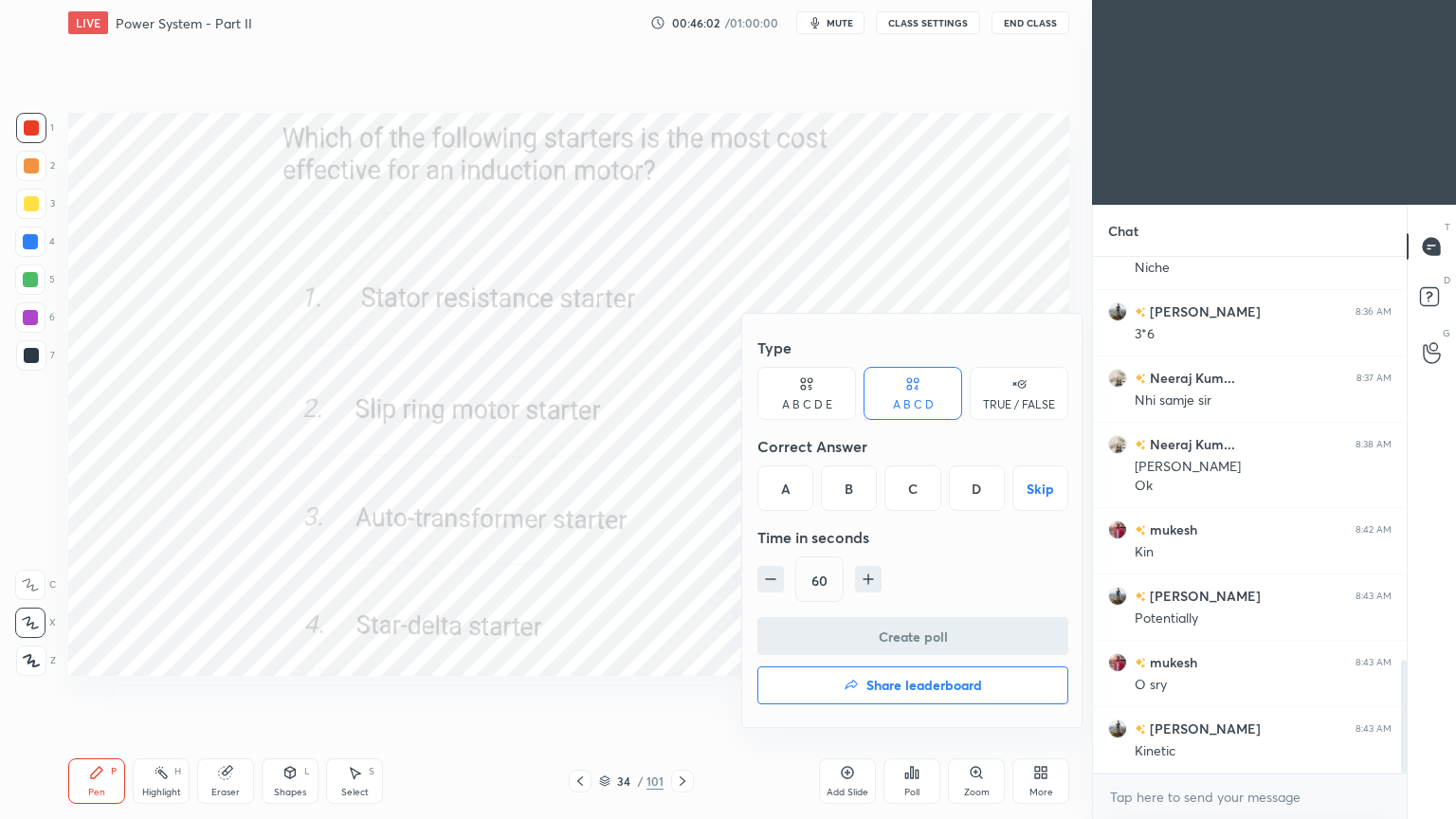 click on "D" at bounding box center [976, 488] 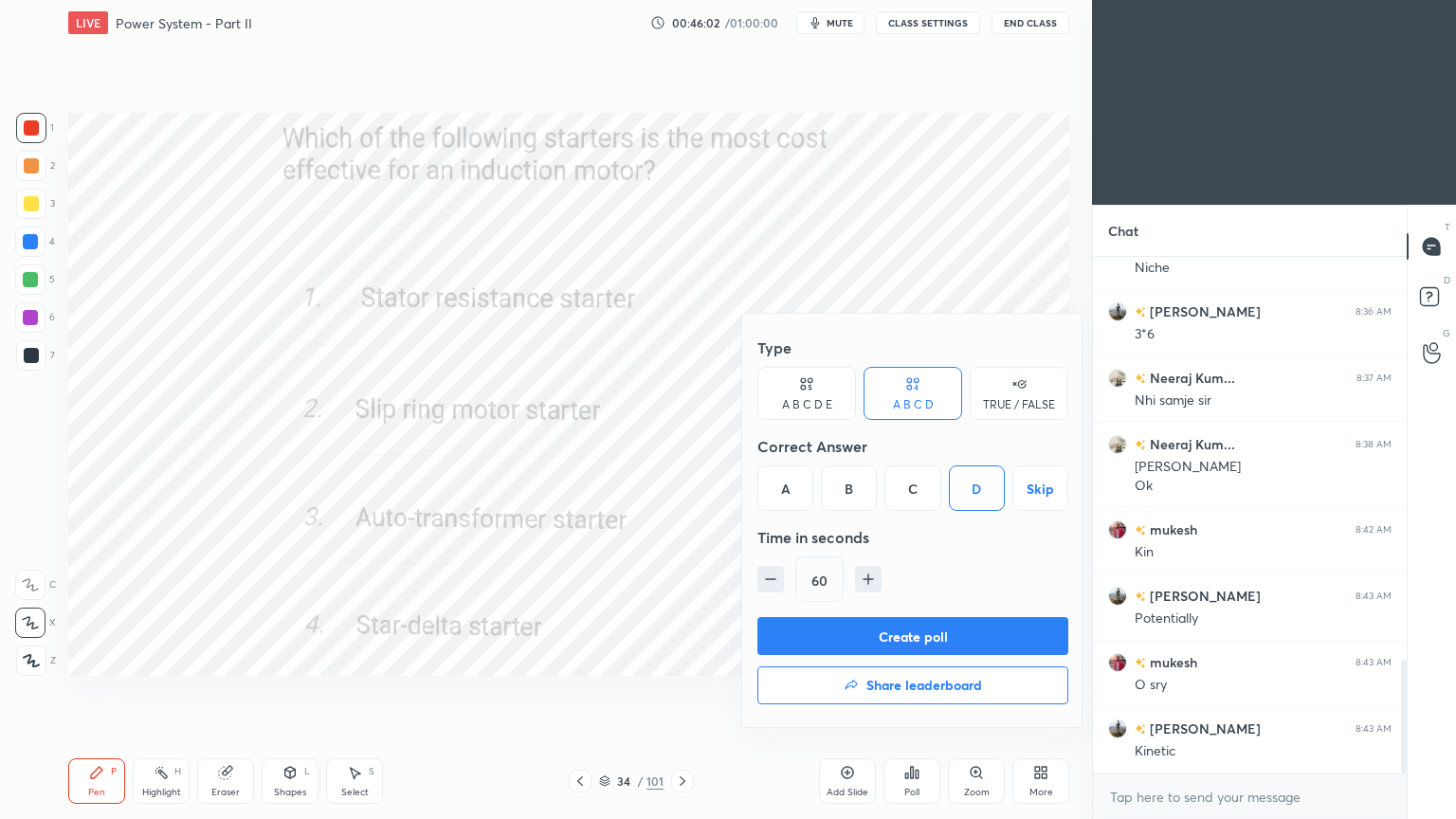 click on "Create poll" at bounding box center [913, 636] 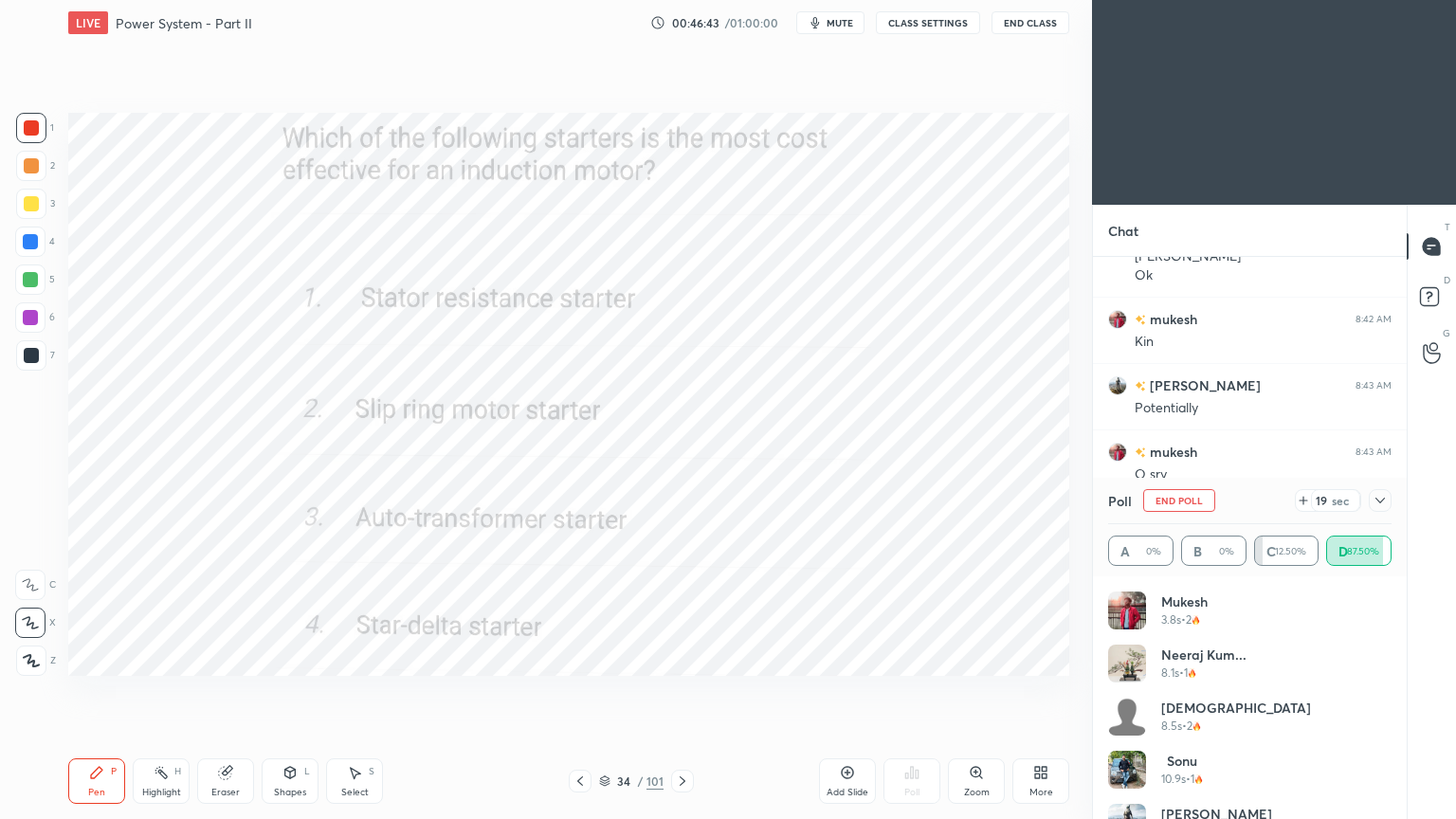 scroll, scrollTop: 1858, scrollLeft: 0, axis: vertical 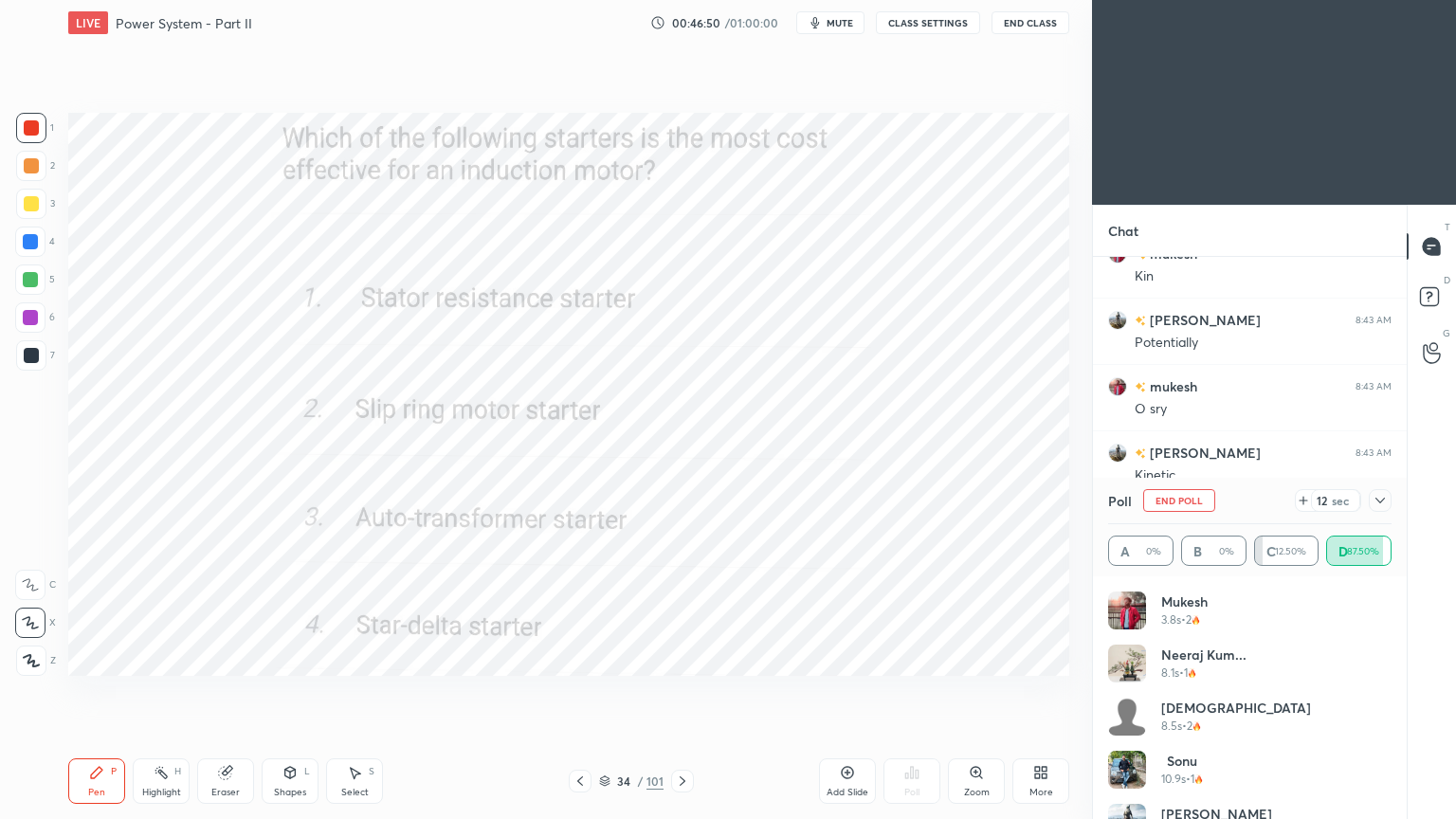 click on "End Poll" at bounding box center [1179, 500] 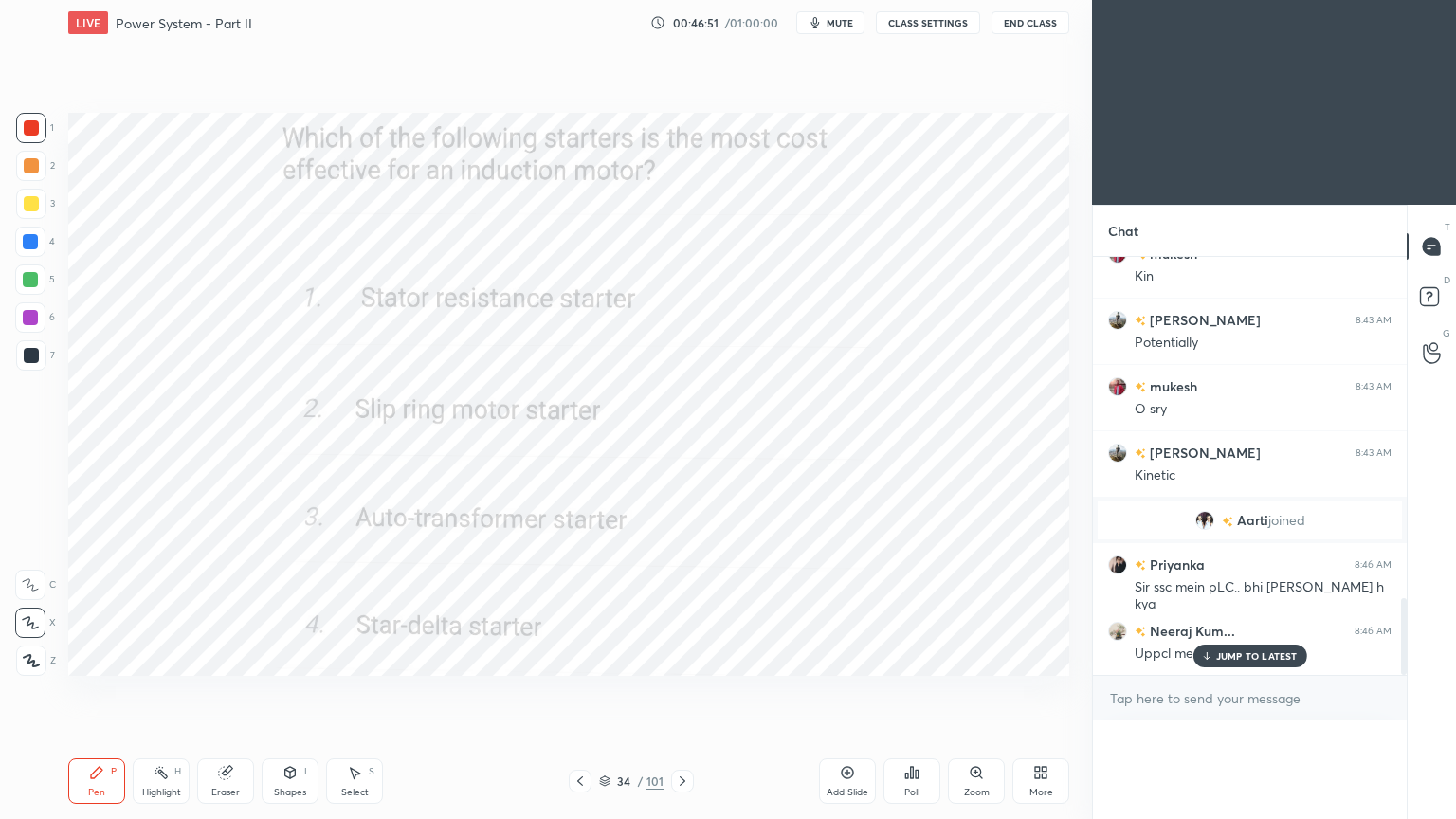 scroll, scrollTop: 83, scrollLeft: 278, axis: both 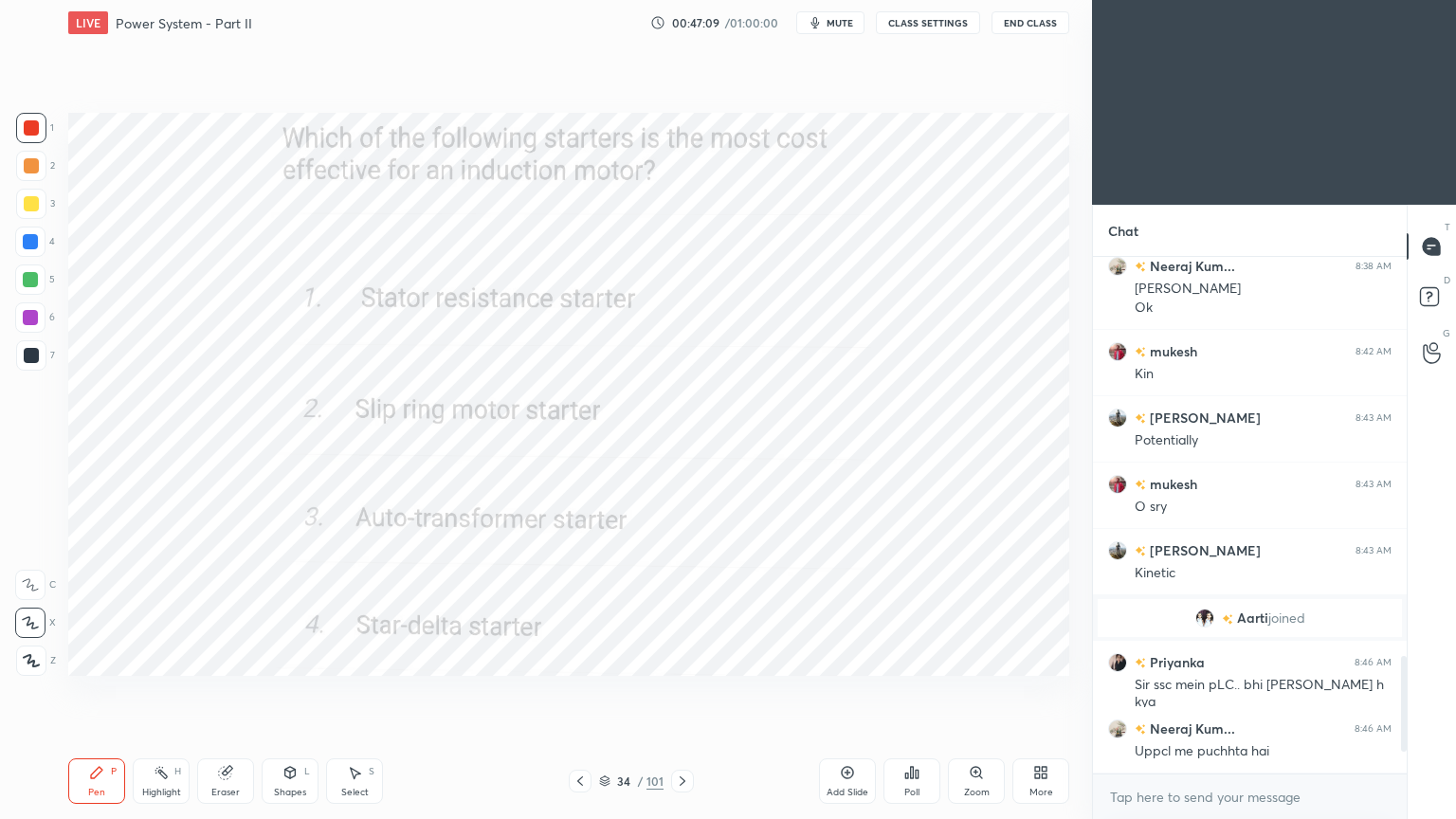 click on "Pen P Highlight H Eraser Shapes L Select S 34 / 101 Add Slide Poll Zoom More" at bounding box center (569, 781) 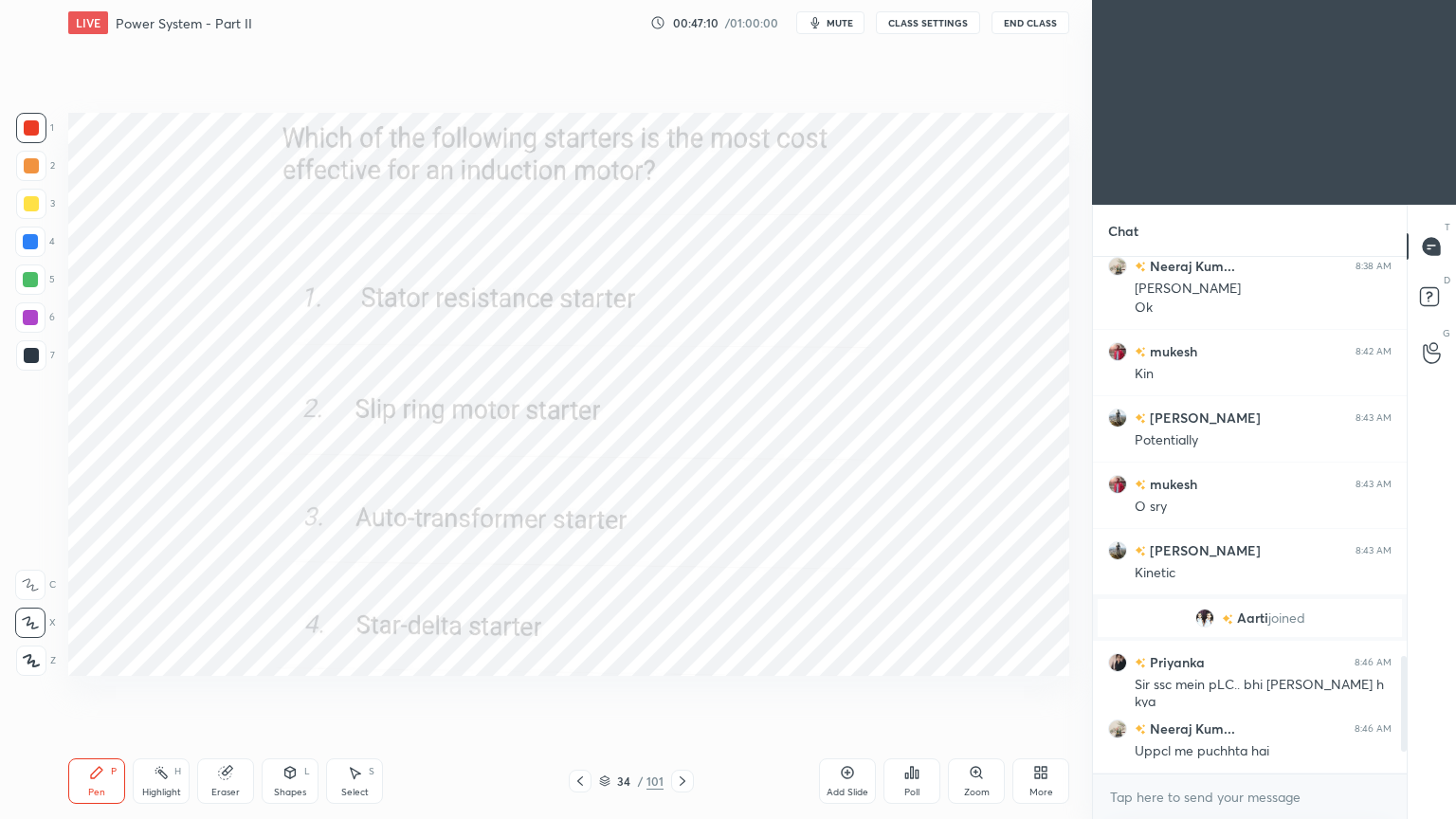 click 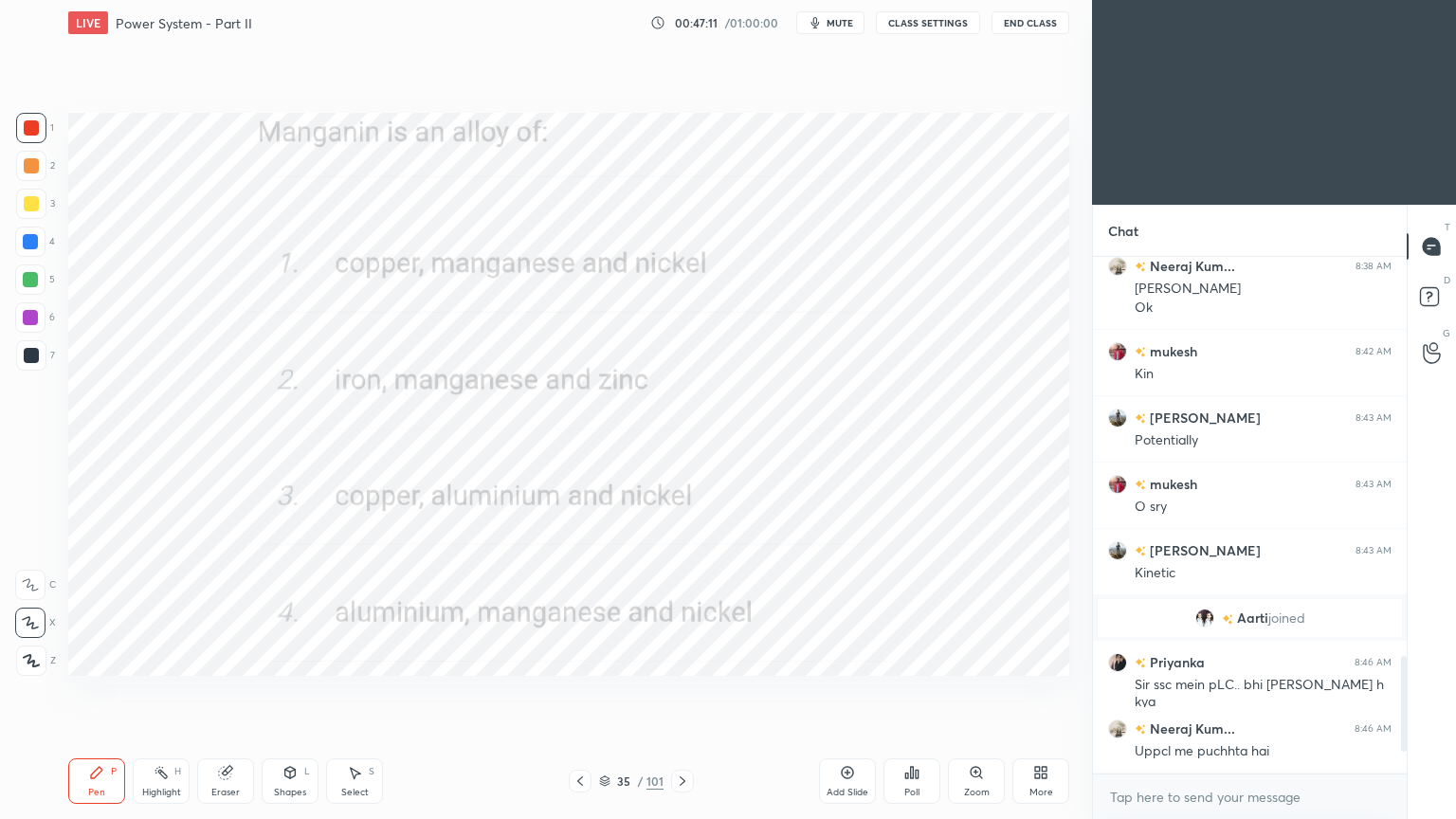 click on "Poll" at bounding box center [912, 792] 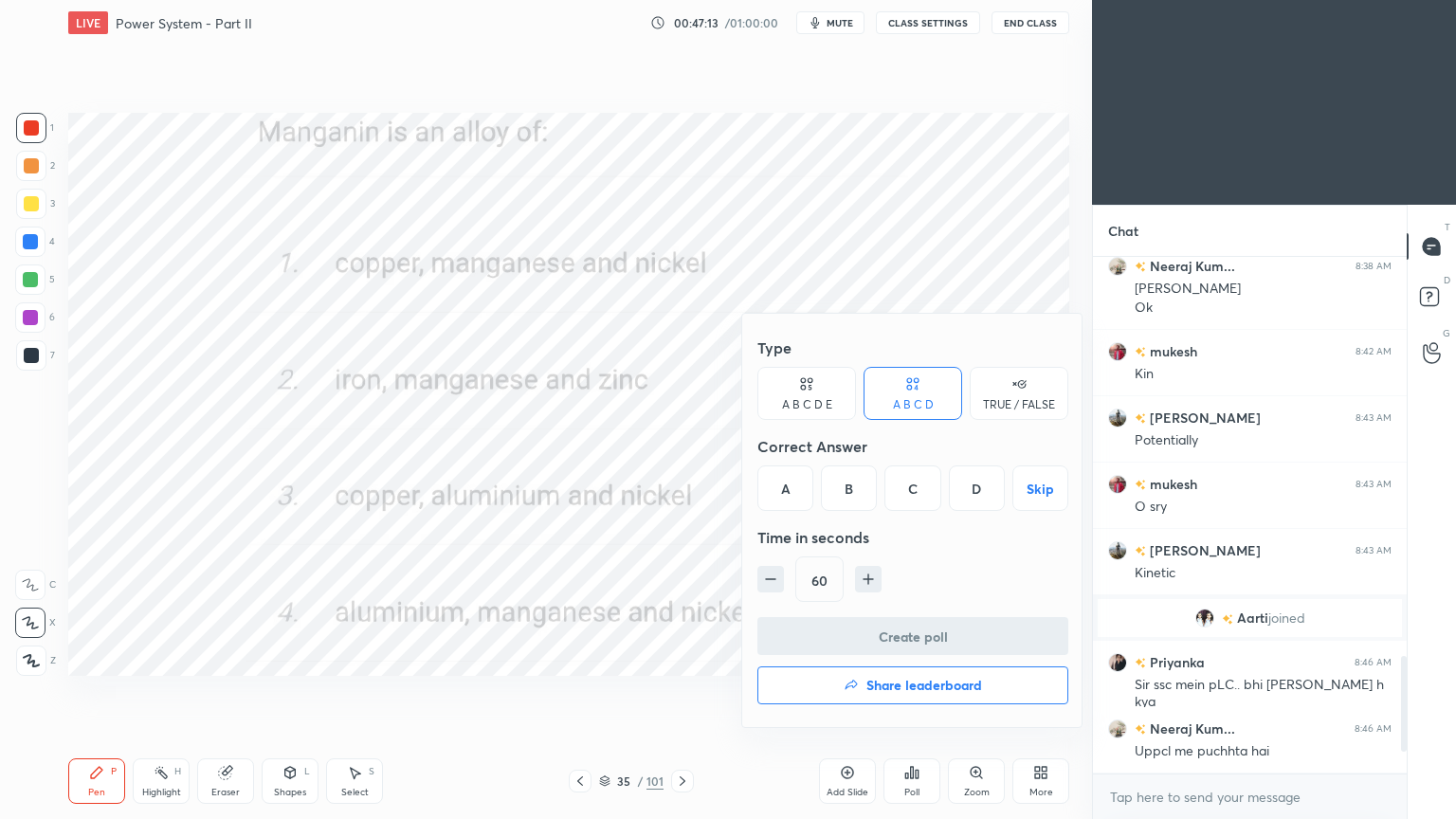 click on "A" at bounding box center (785, 488) 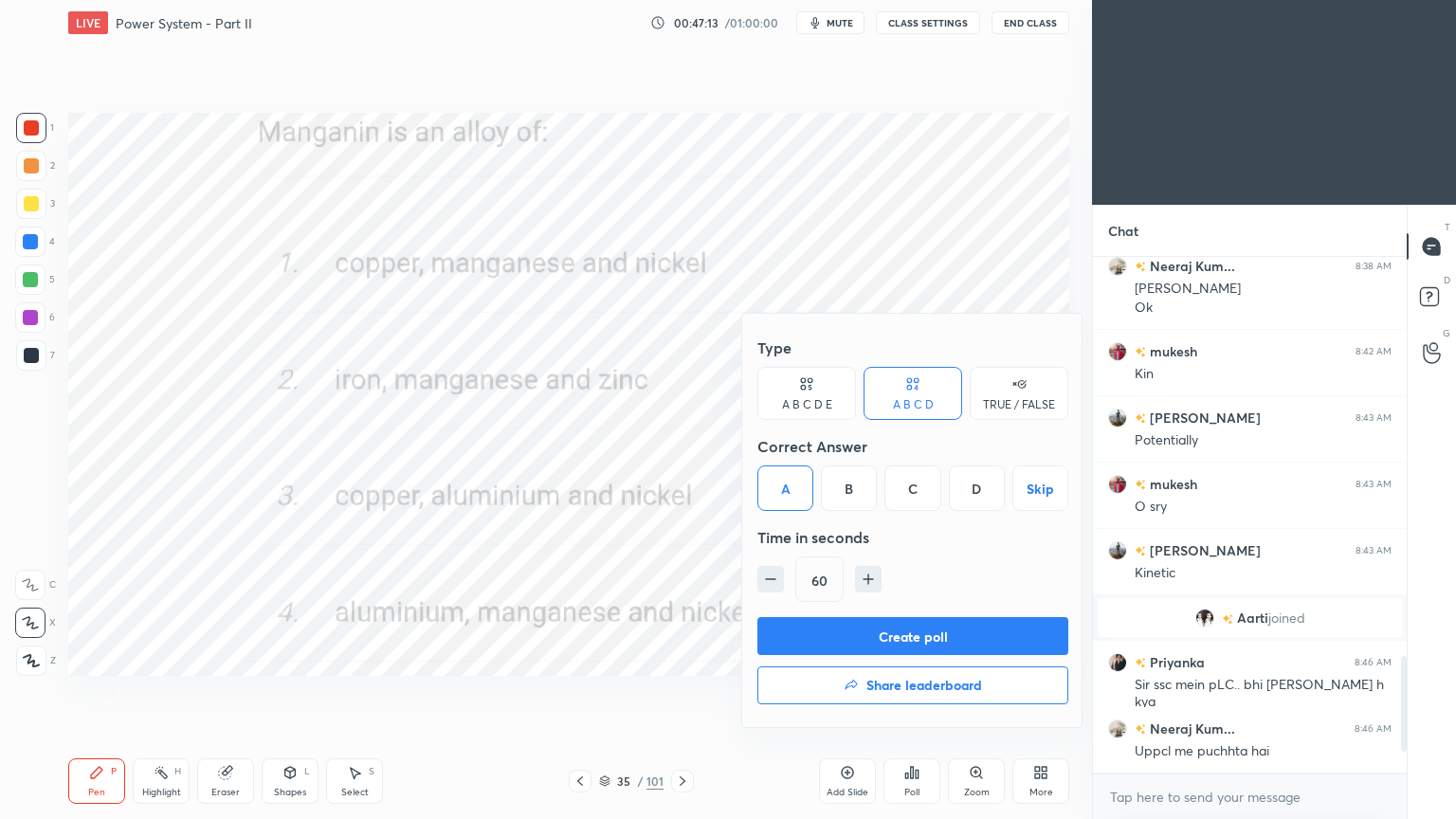 click on "Create poll" at bounding box center (913, 636) 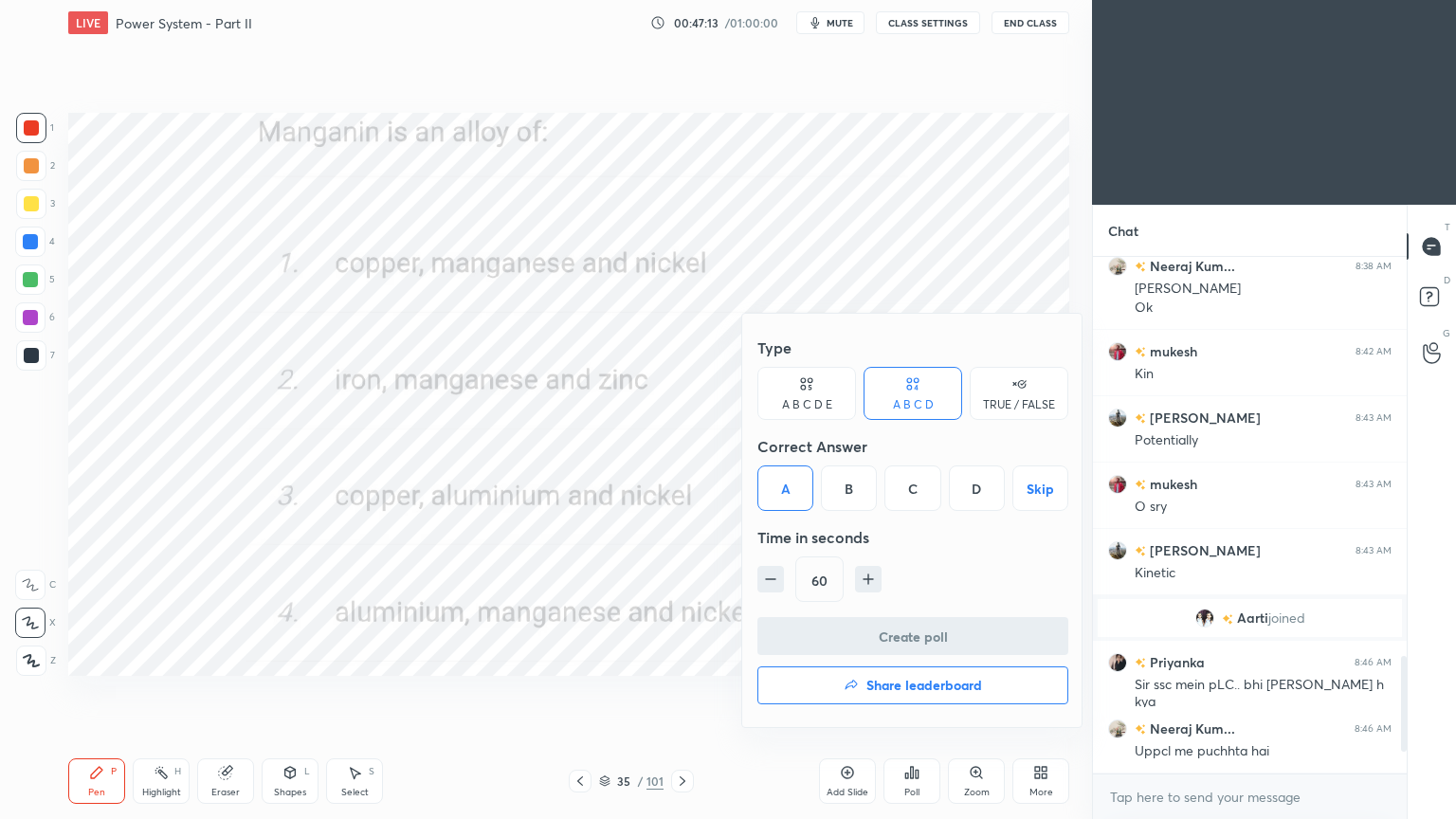 scroll, scrollTop: 480, scrollLeft: 308, axis: both 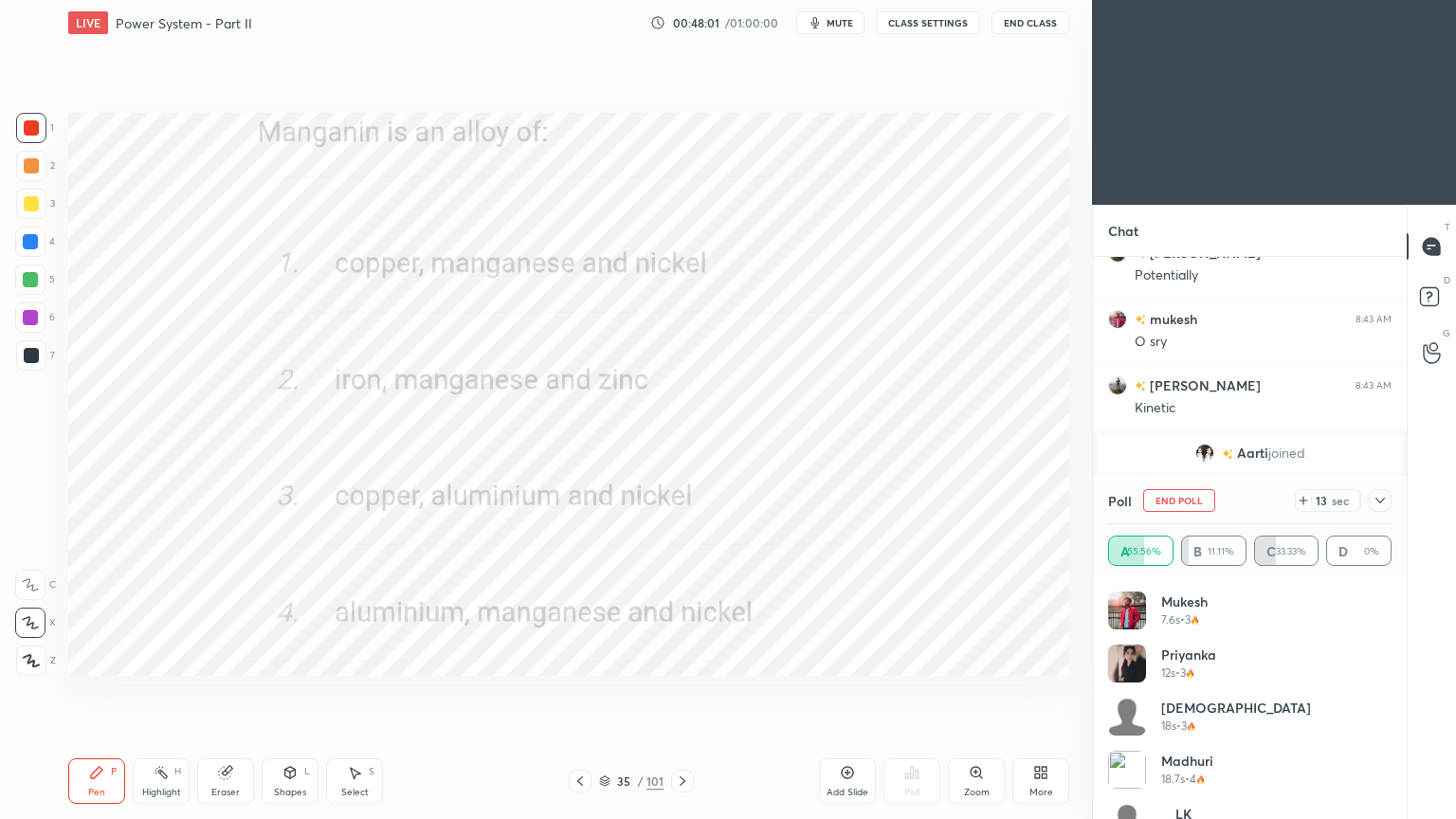click on "End Poll" at bounding box center [1179, 500] 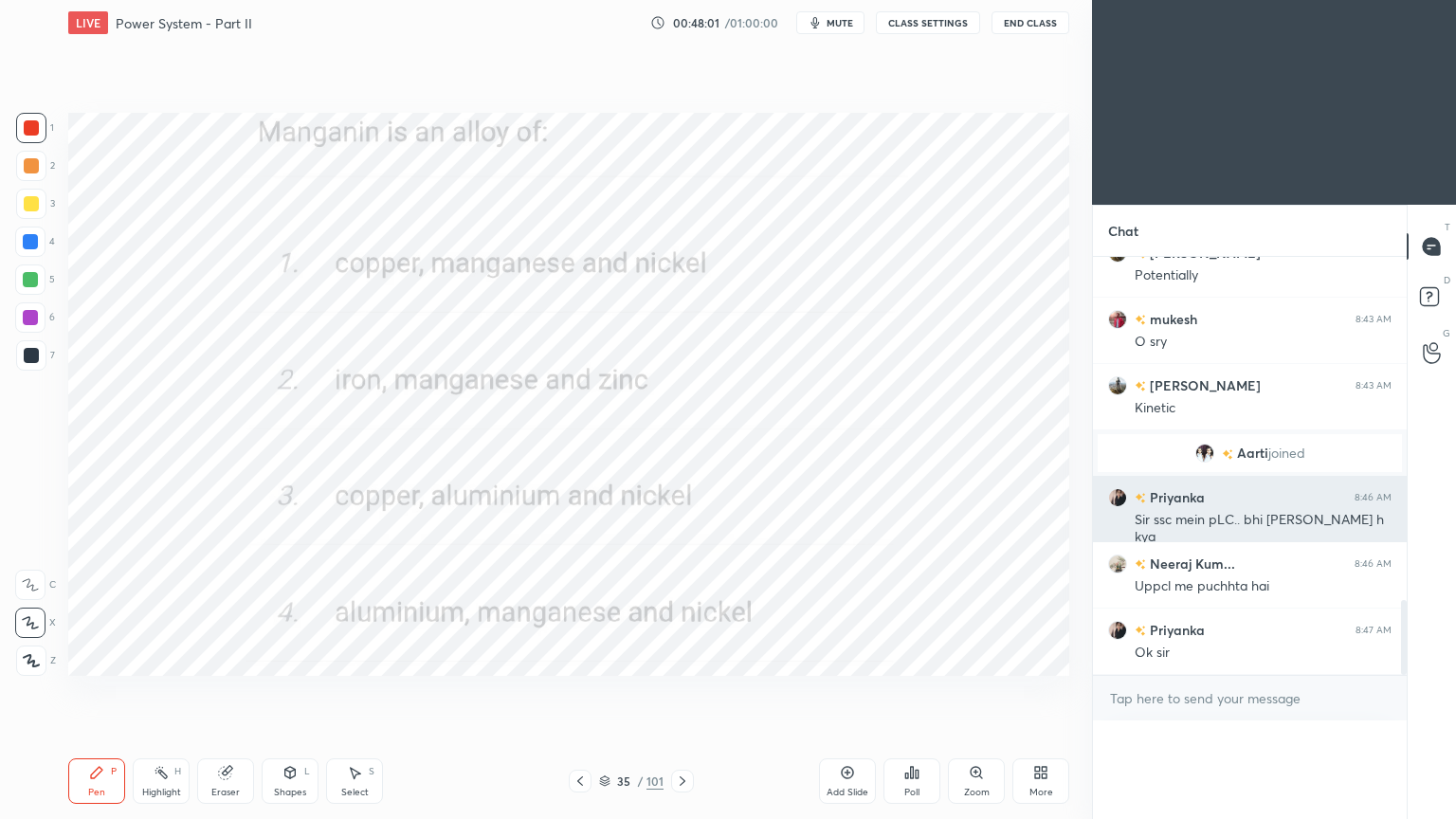 scroll, scrollTop: 0, scrollLeft: 0, axis: both 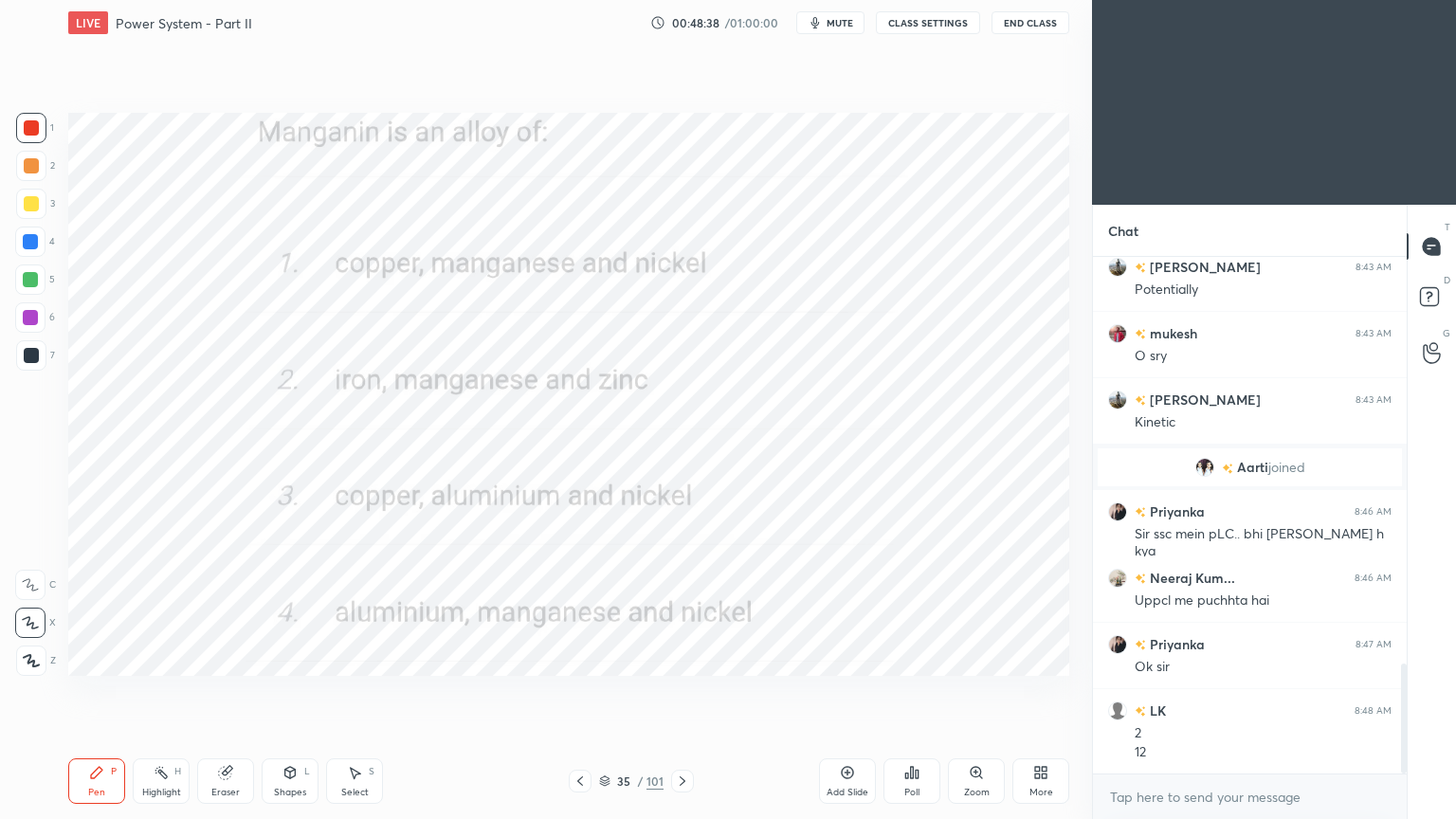 click 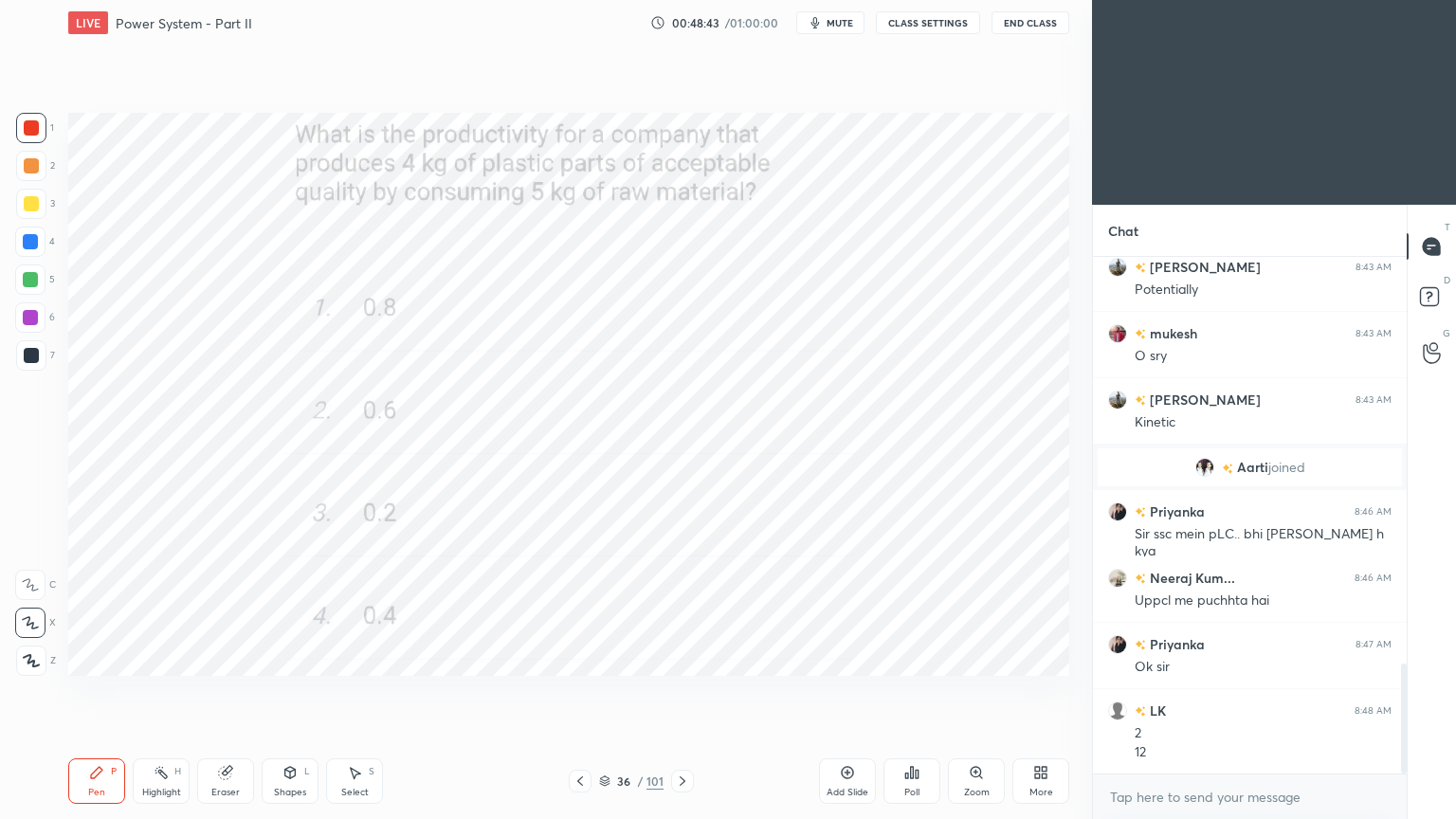 click 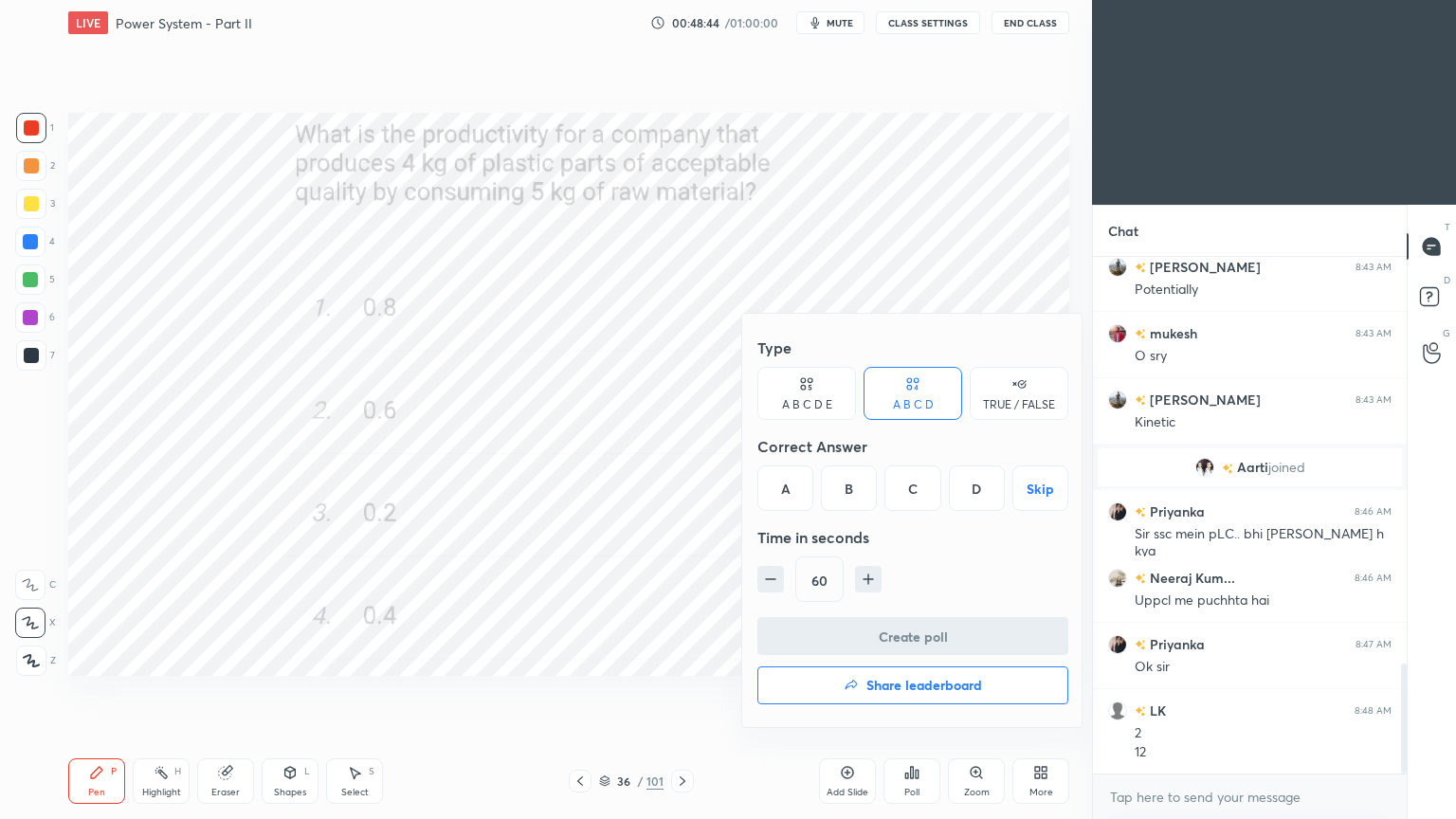 click on "A" at bounding box center (785, 488) 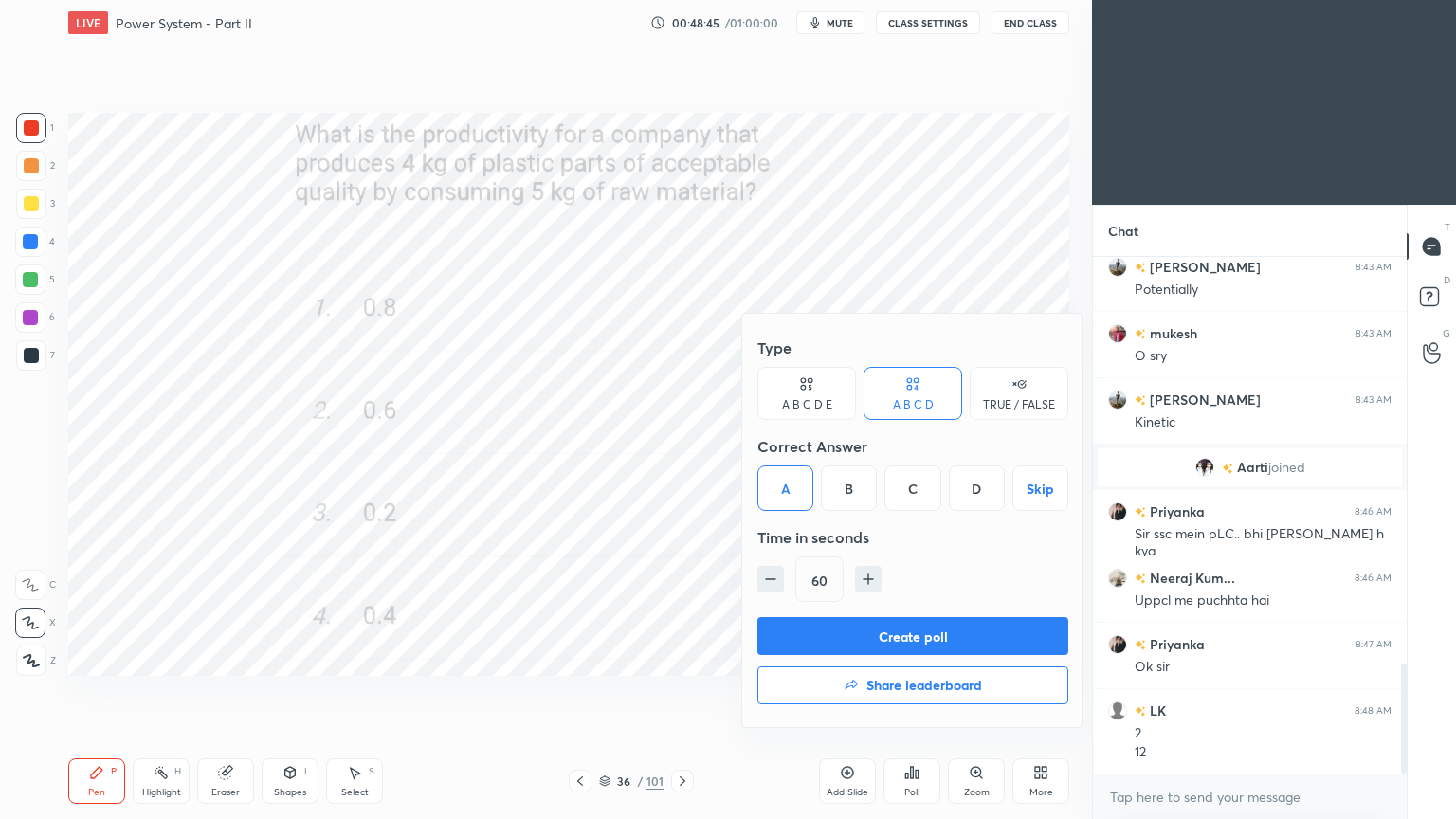 click on "Create poll" at bounding box center [913, 636] 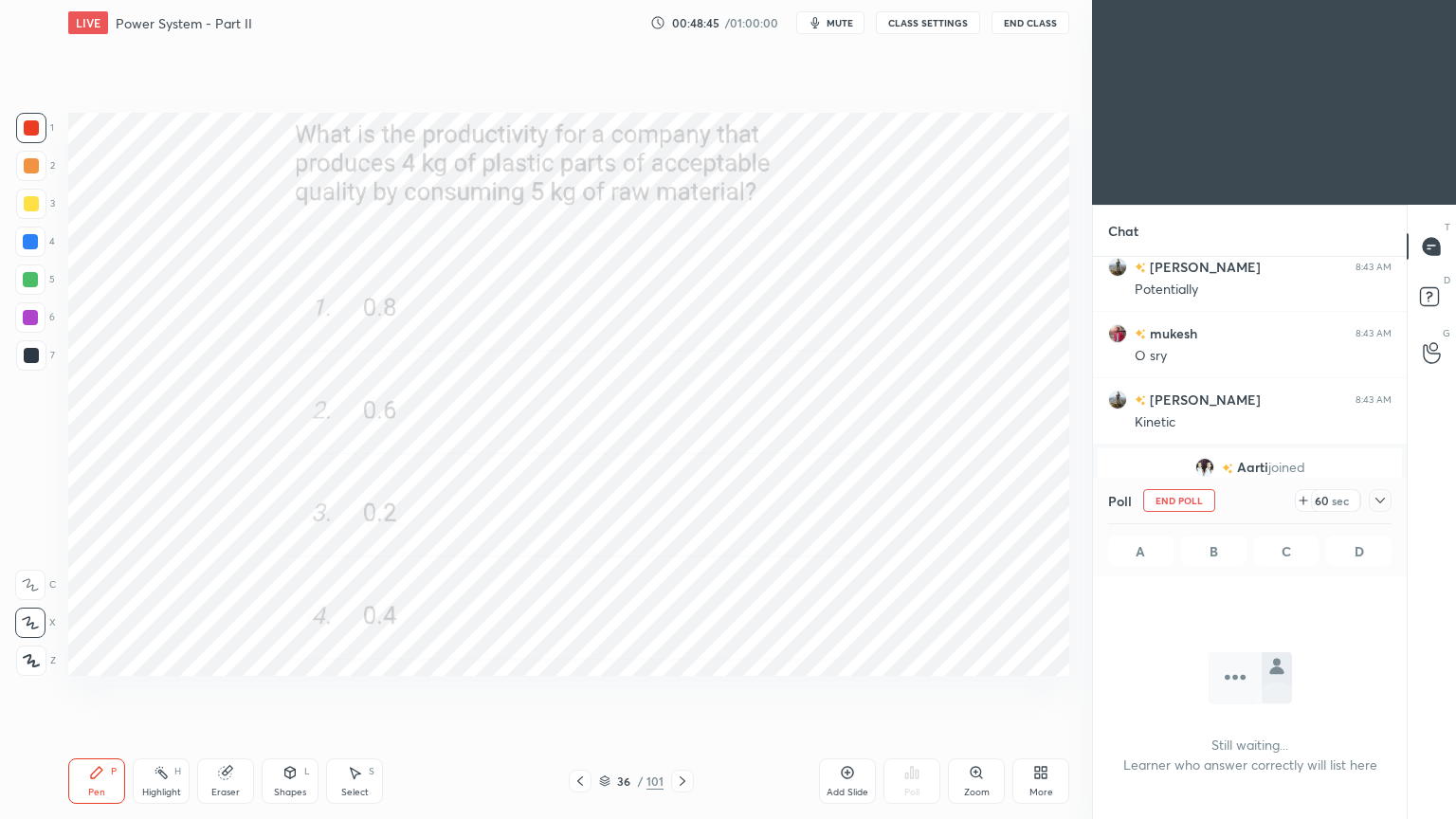 scroll, scrollTop: 428, scrollLeft: 308, axis: both 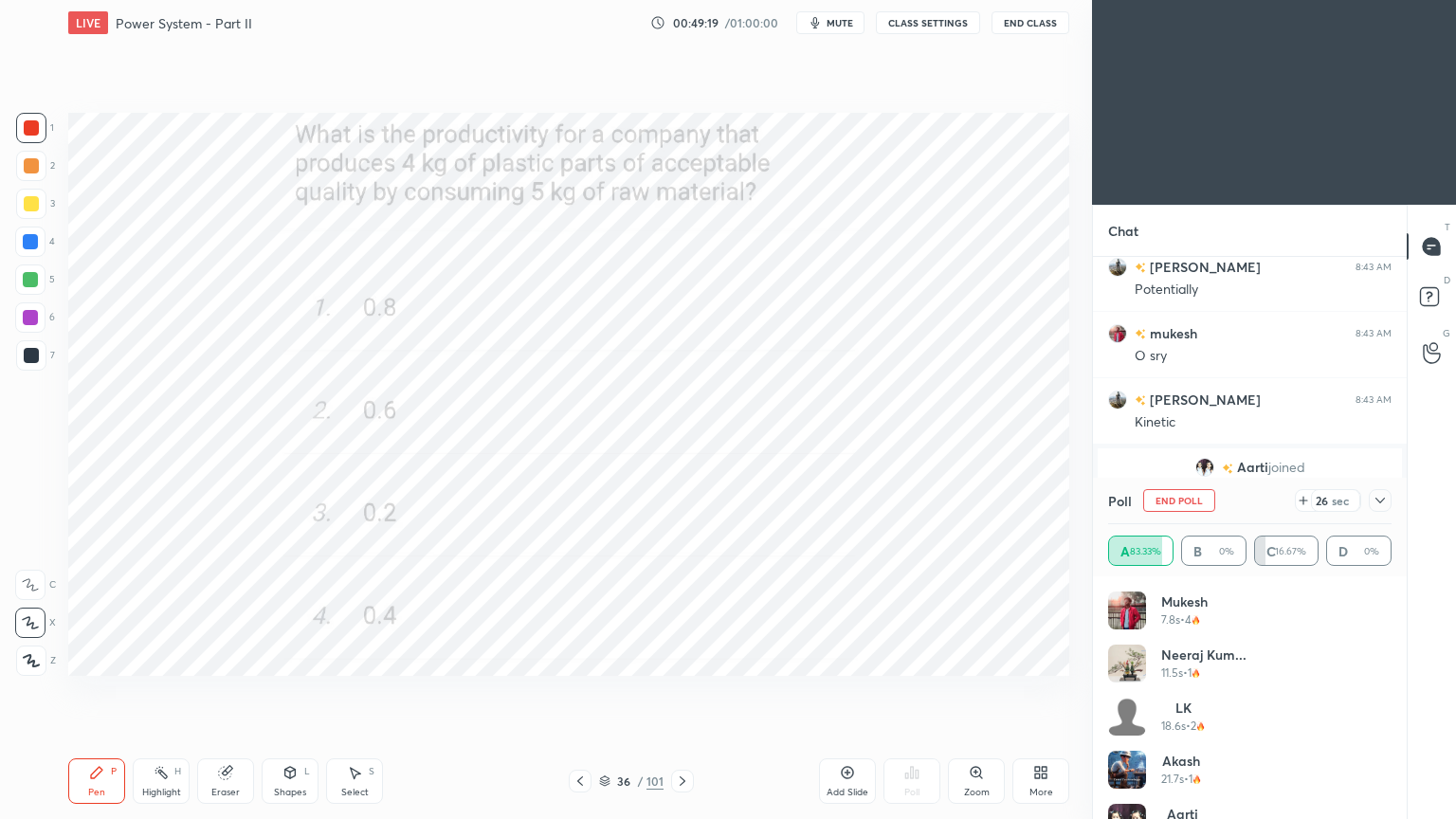 click on "End Poll" at bounding box center [1179, 500] 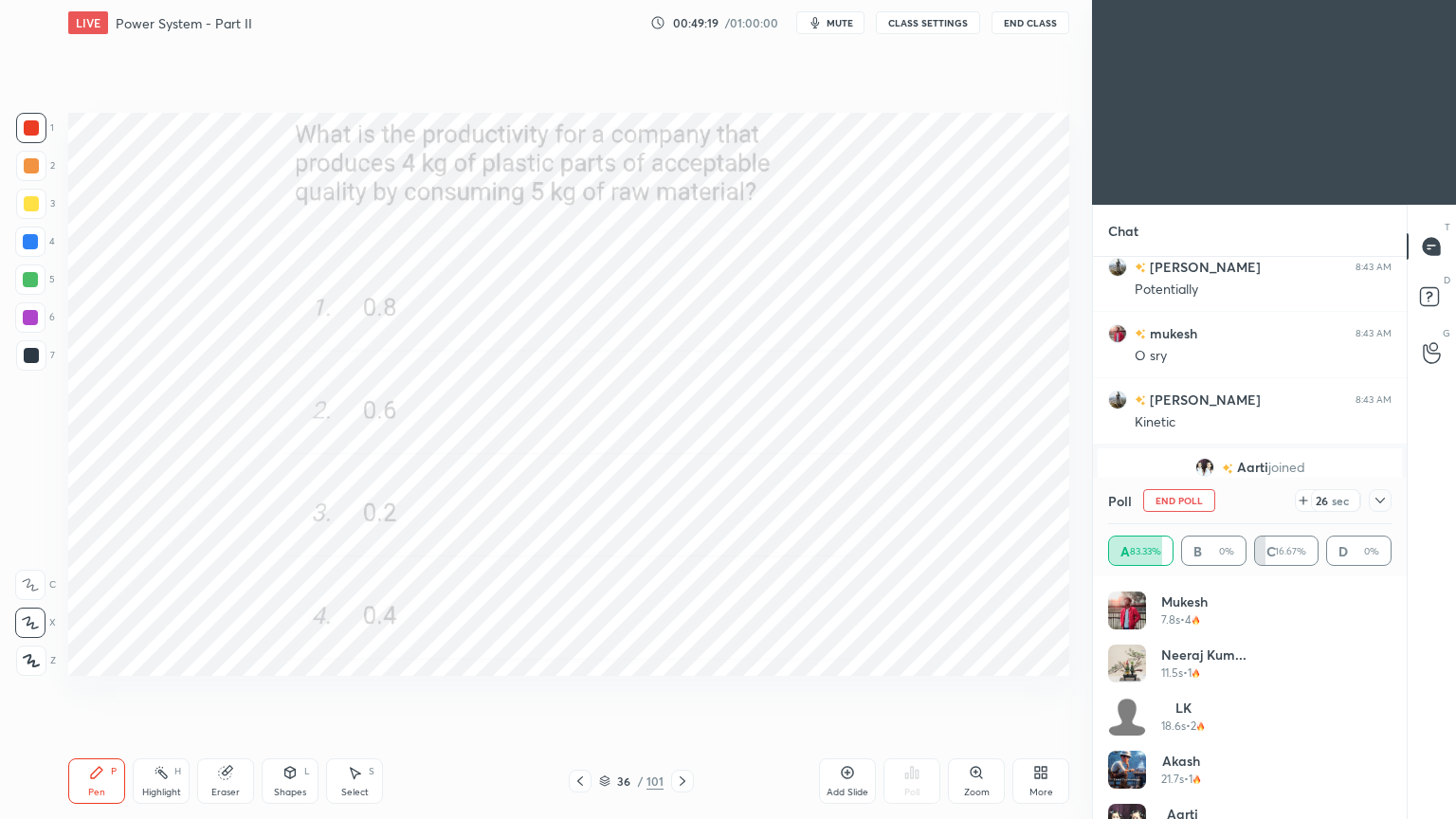 scroll, scrollTop: 115, scrollLeft: 278, axis: both 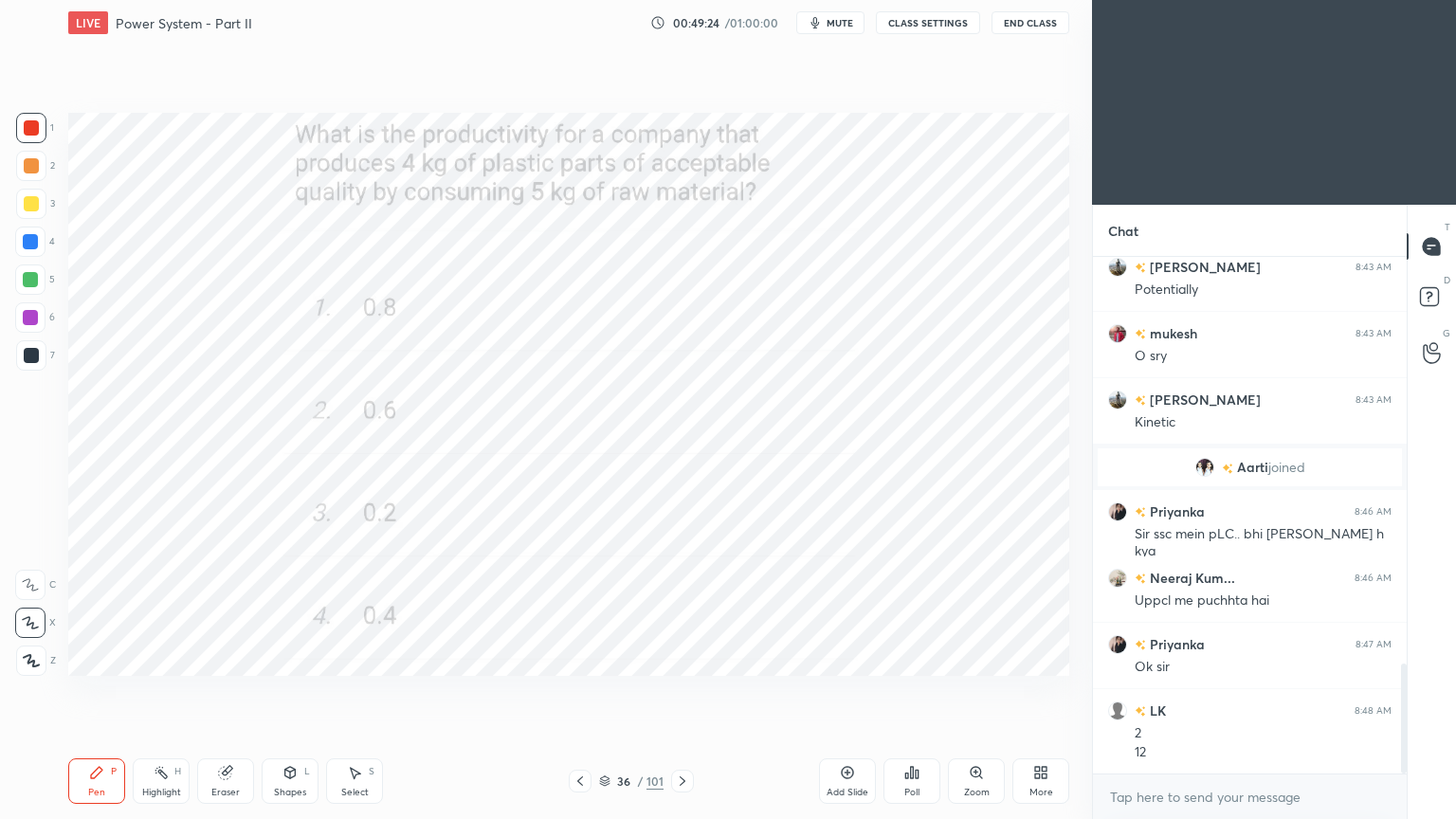 click 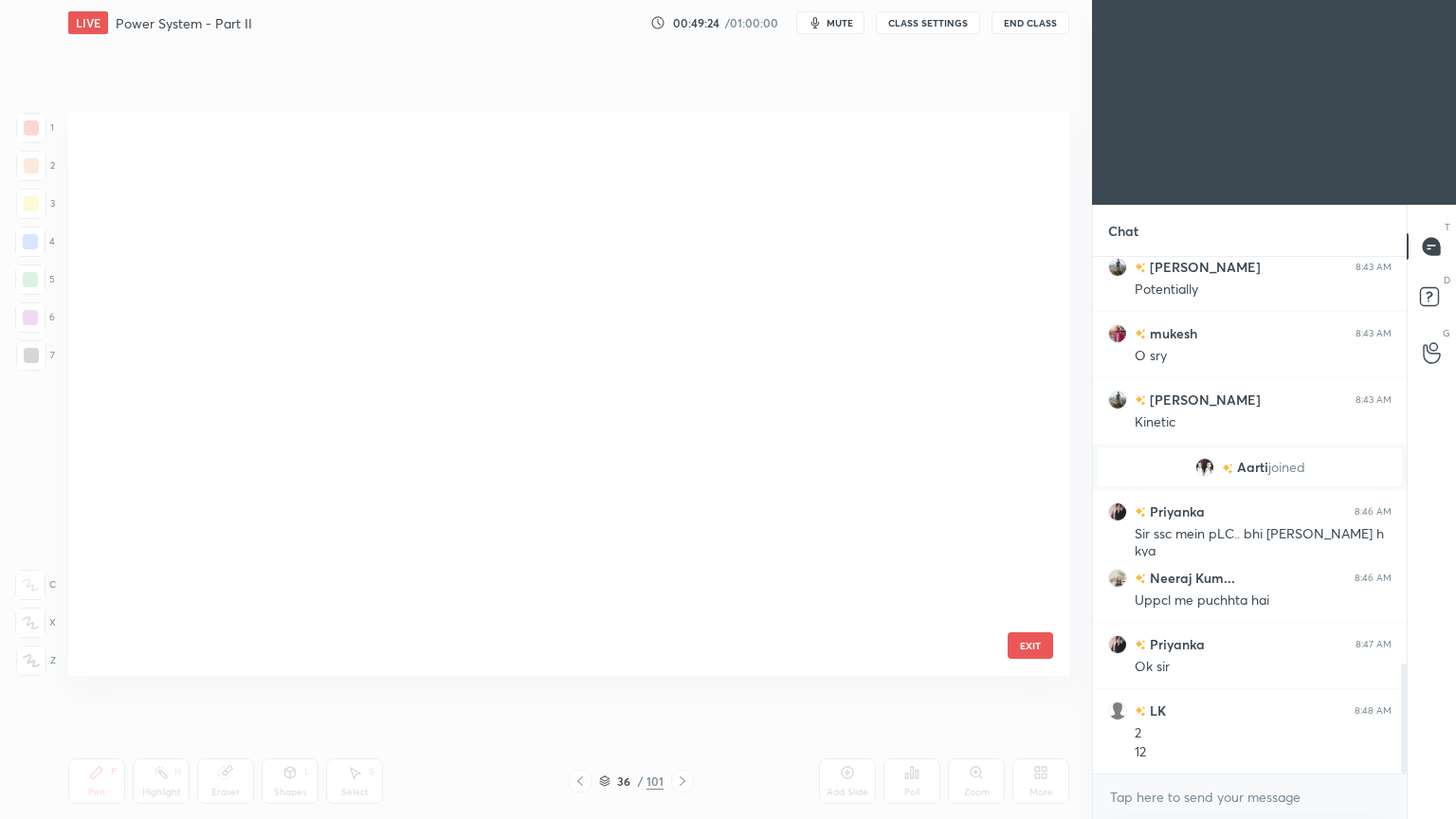 scroll, scrollTop: 1519, scrollLeft: 0, axis: vertical 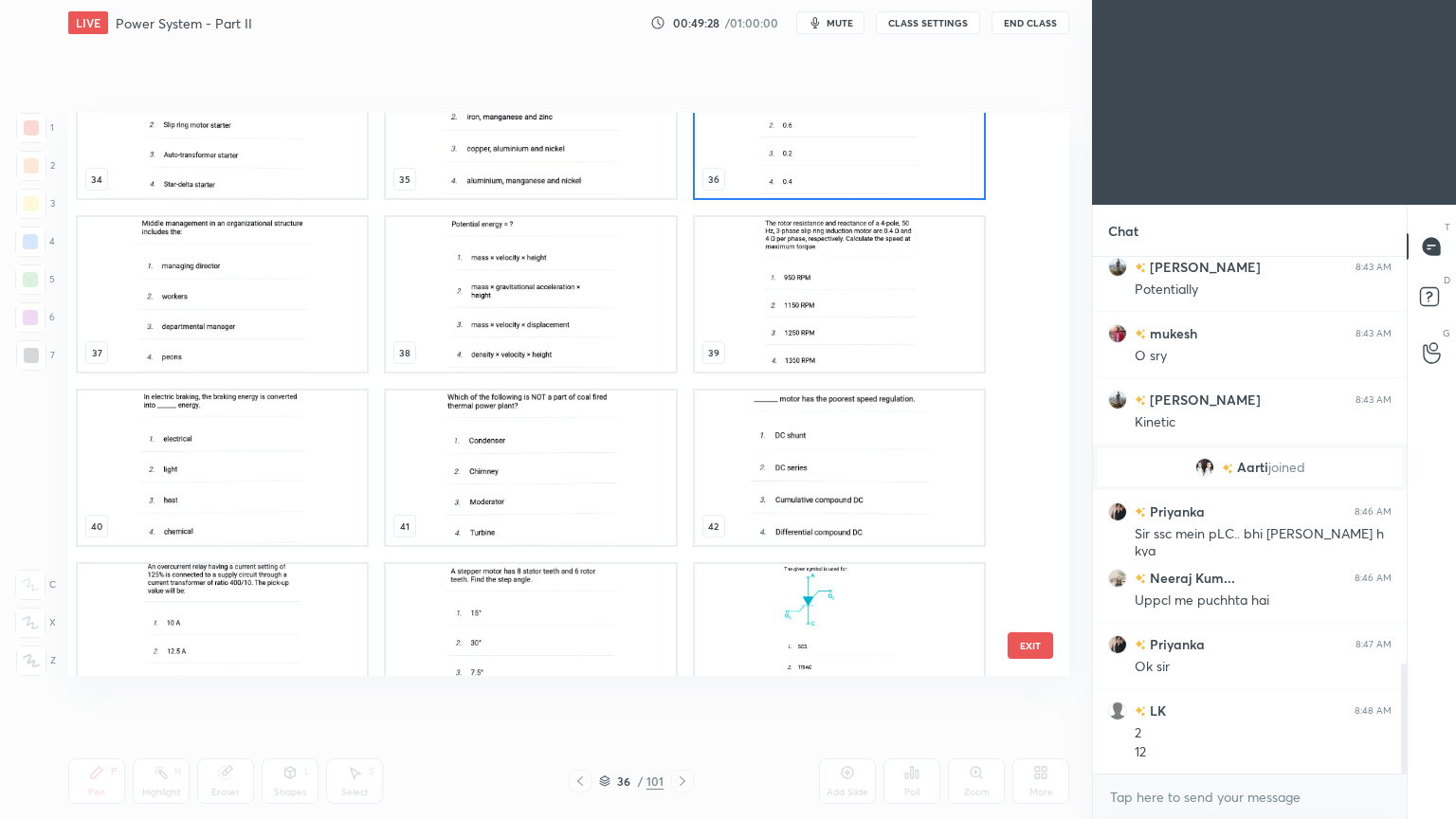 click at bounding box center [530, 294] 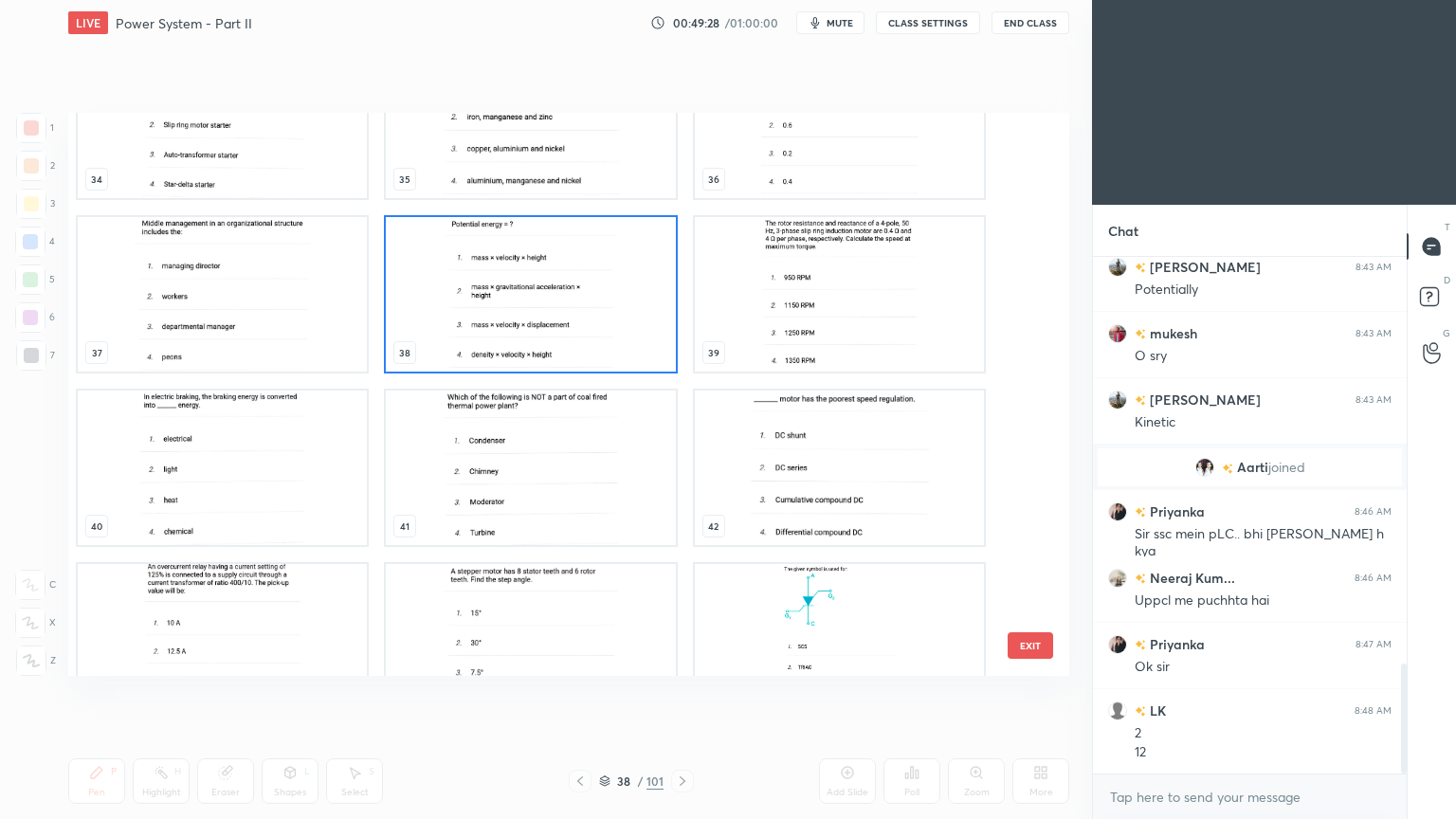 click at bounding box center [530, 294] 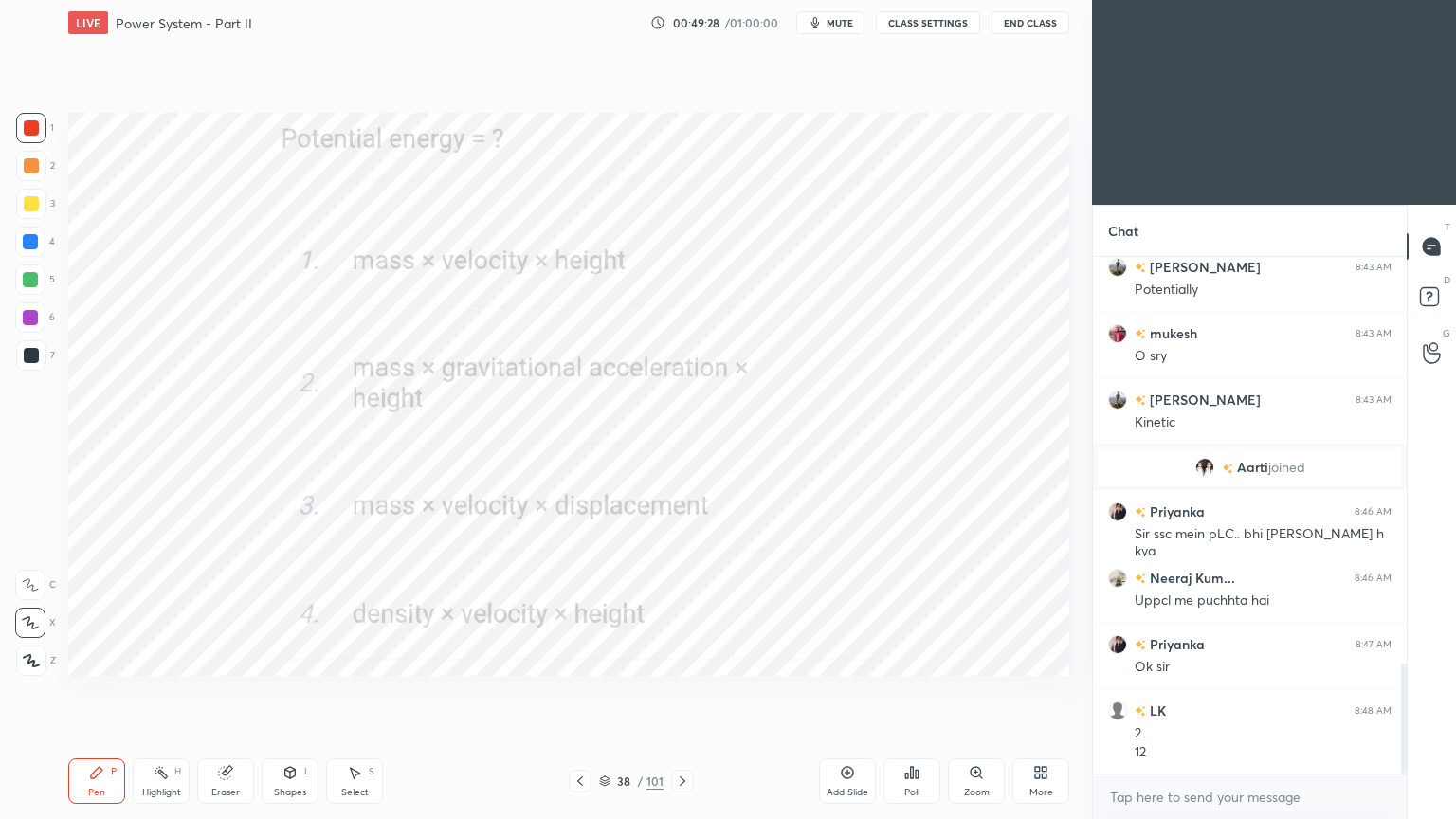click at bounding box center [530, 294] 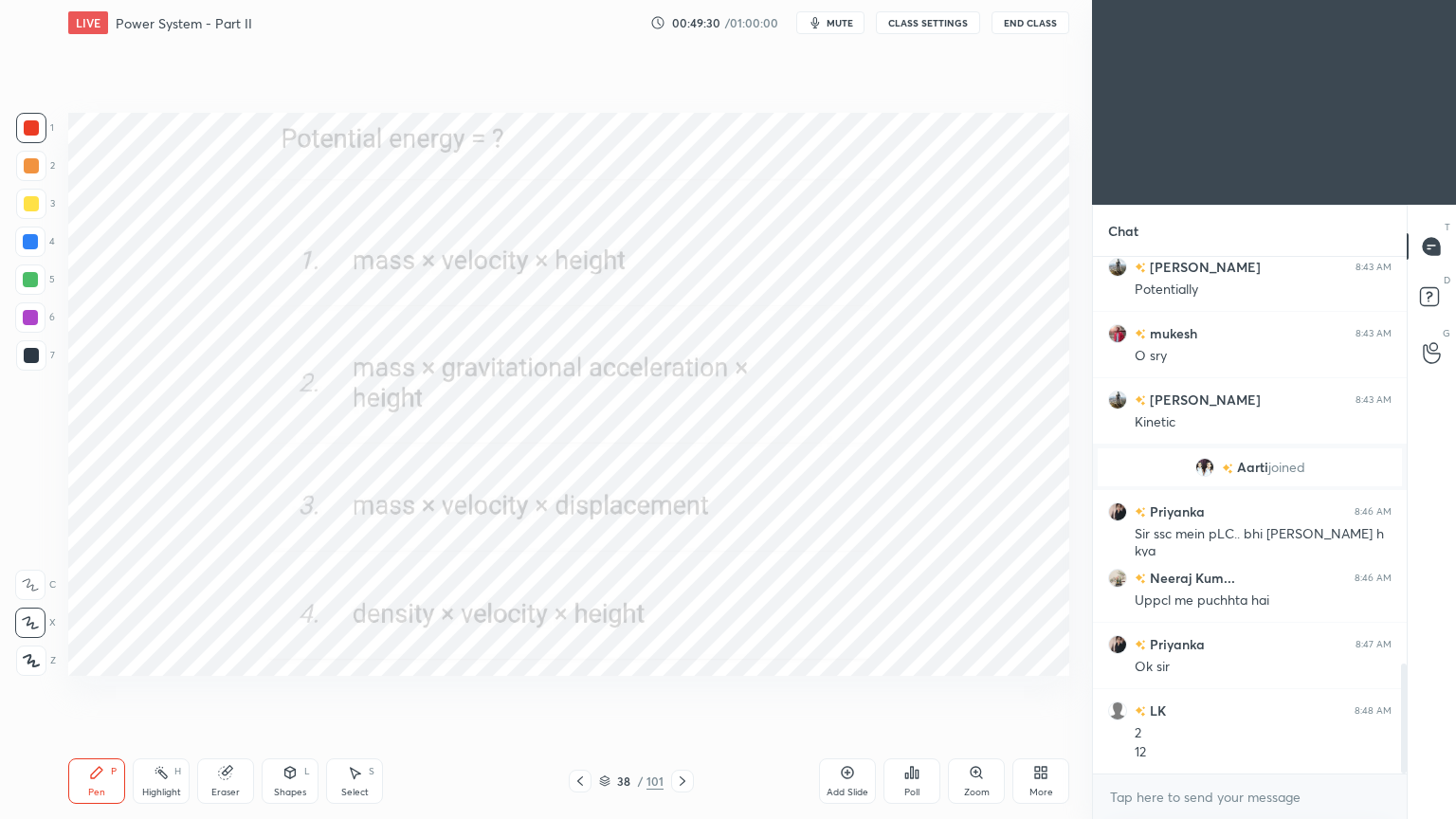 click on "Poll" at bounding box center (912, 781) 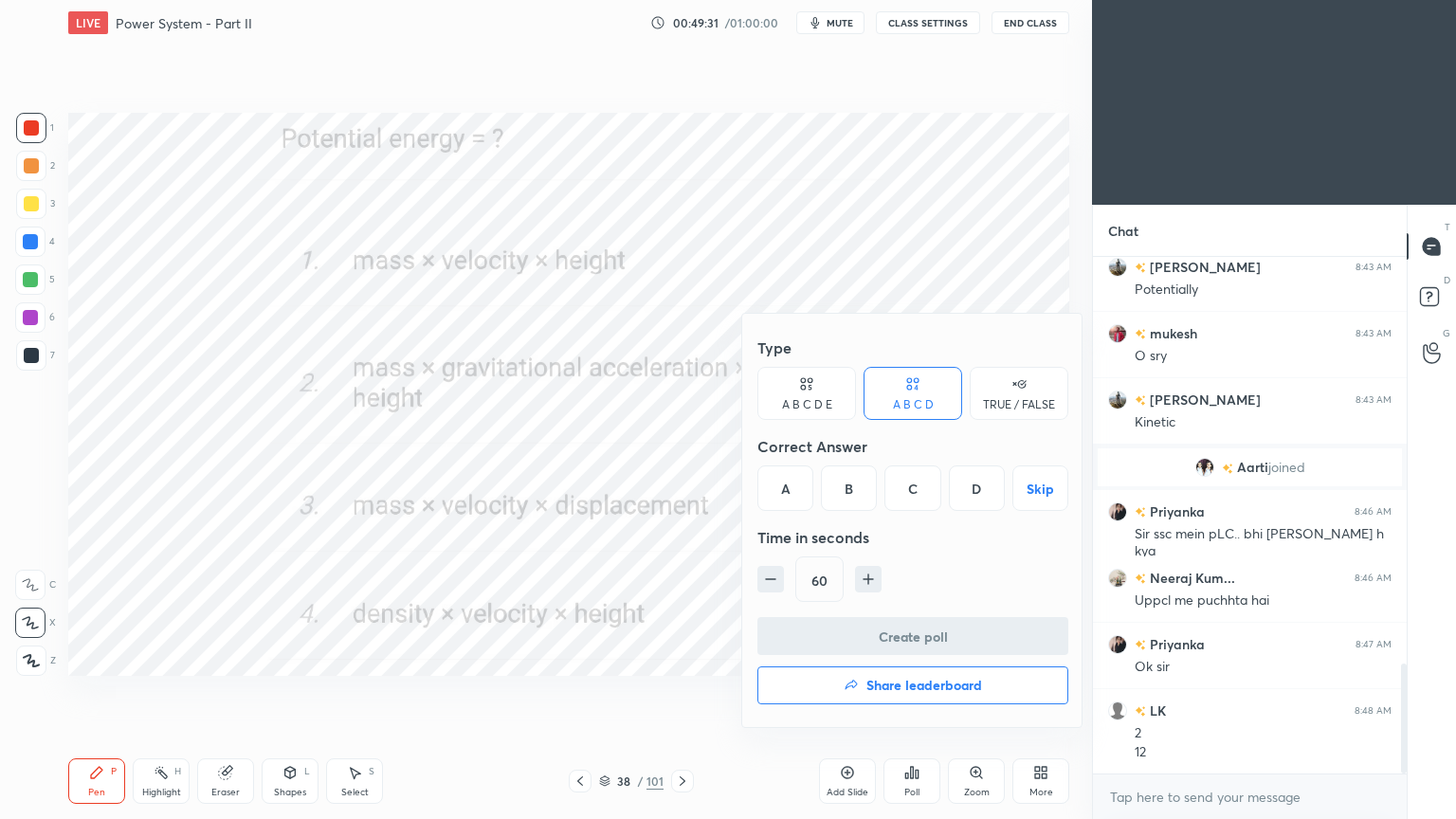 click on "B" at bounding box center [848, 488] 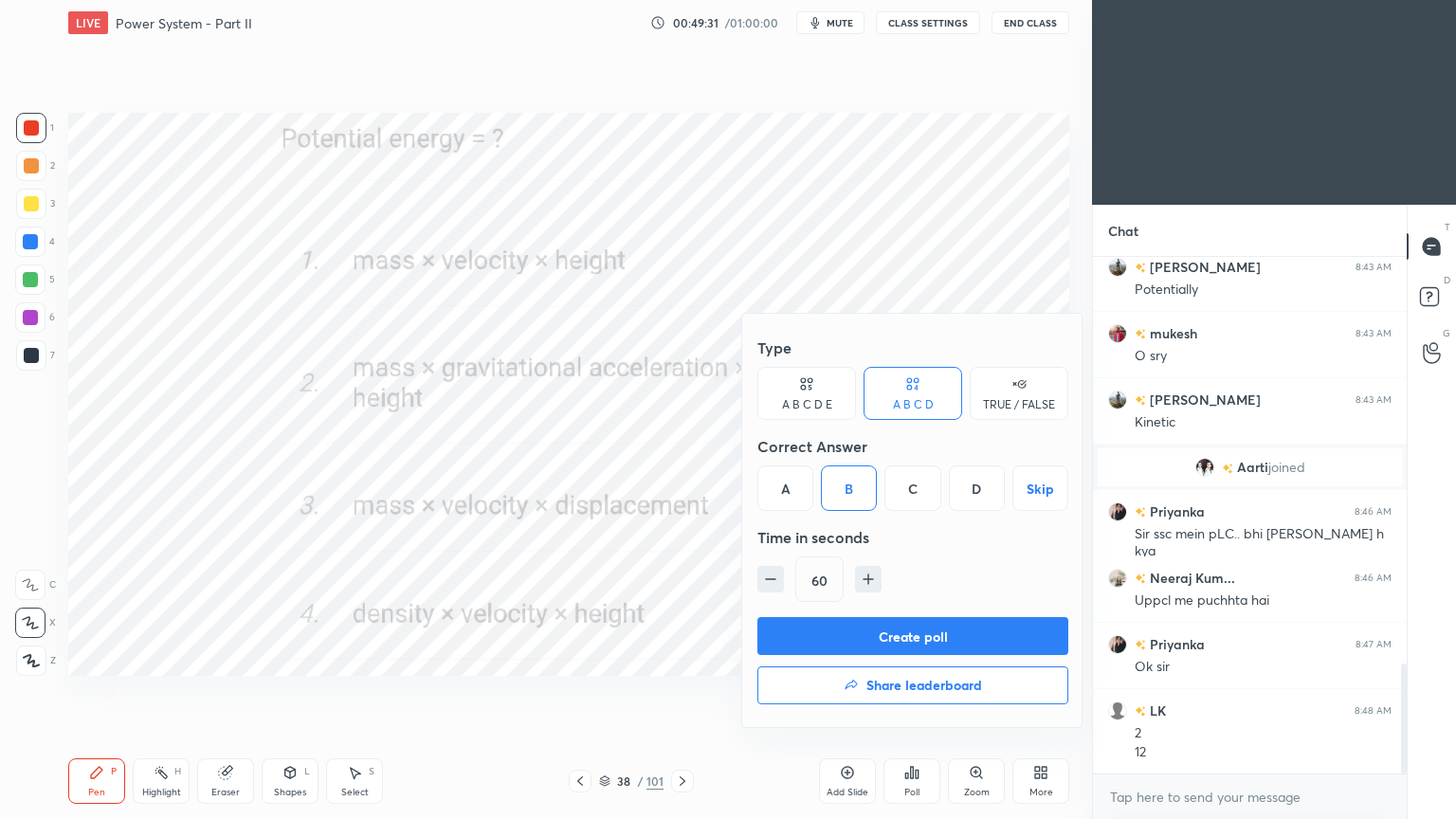 click on "Create poll" at bounding box center (913, 636) 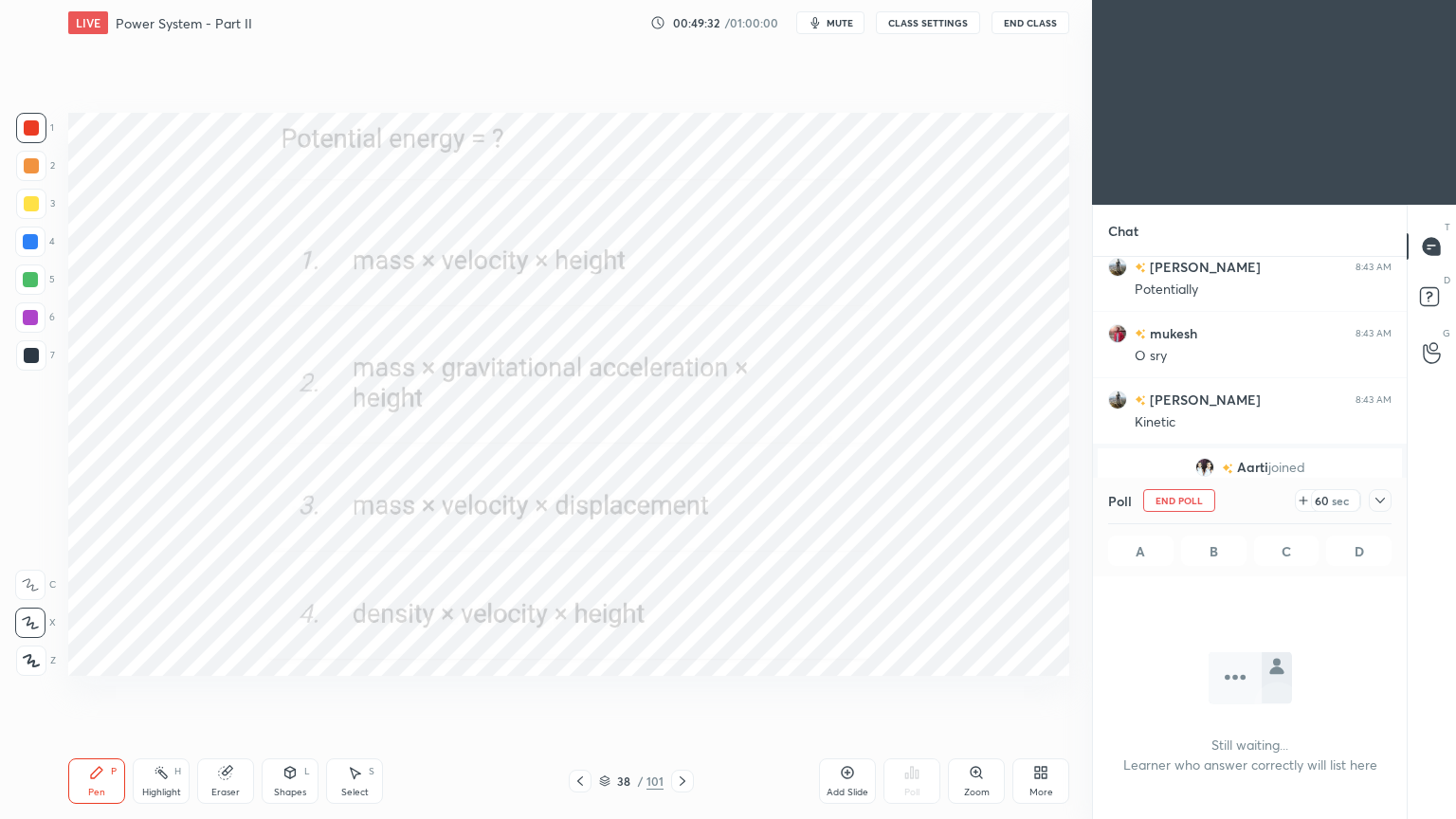 scroll, scrollTop: 423, scrollLeft: 308, axis: both 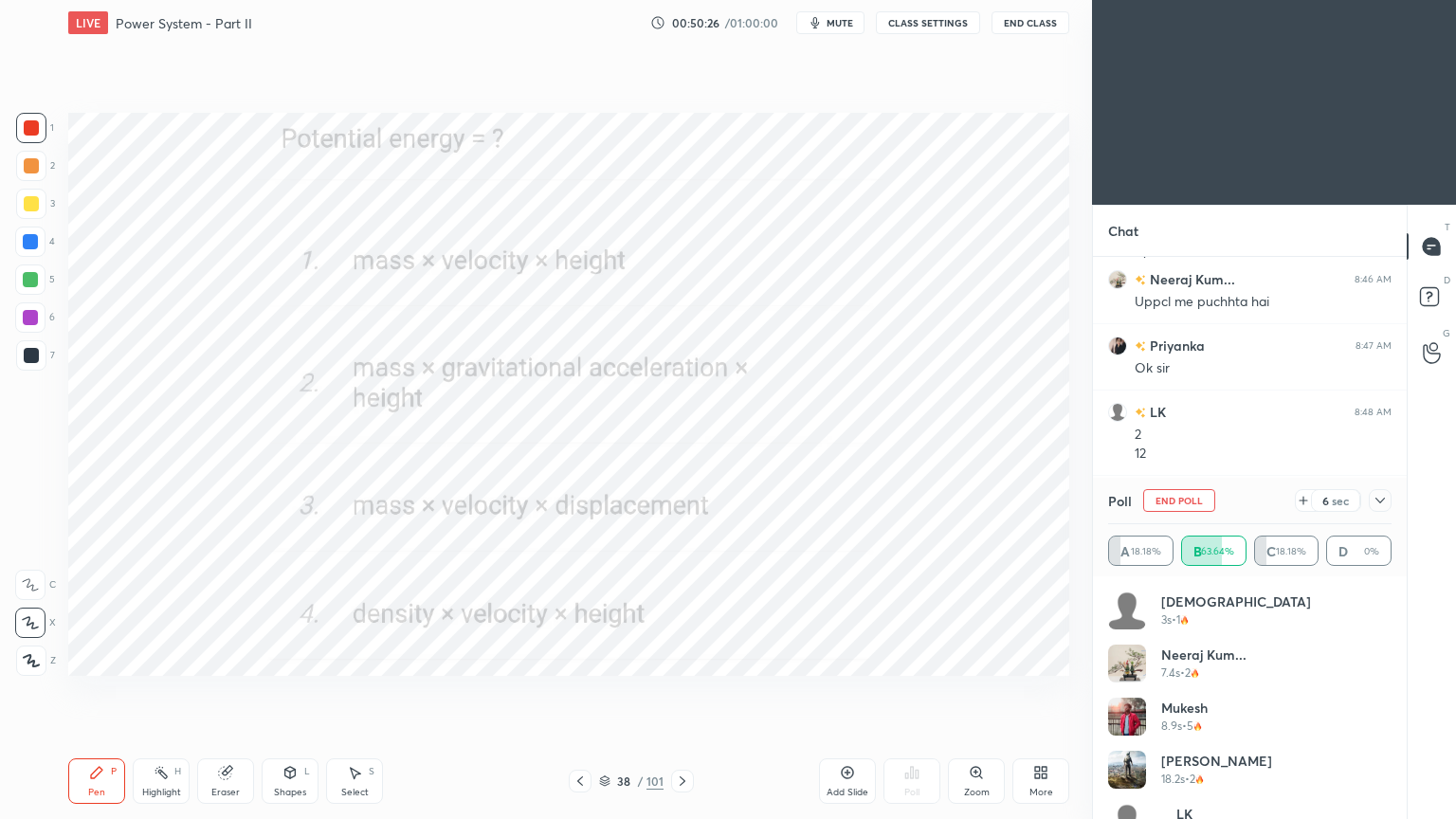 drag, startPoint x: 1191, startPoint y: 501, endPoint x: 1203, endPoint y: 500, distance: 12.041595 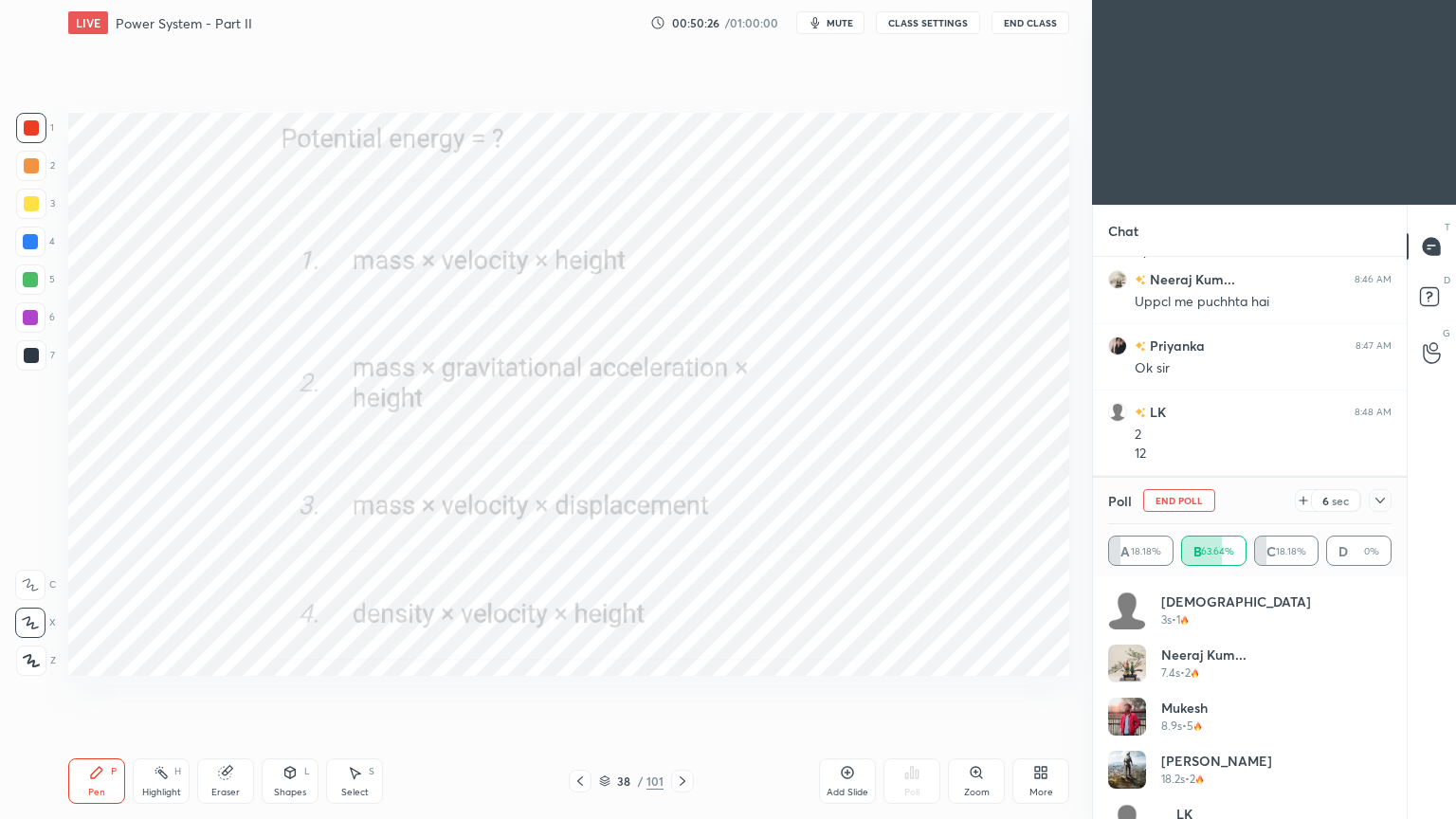 scroll, scrollTop: 115, scrollLeft: 278, axis: both 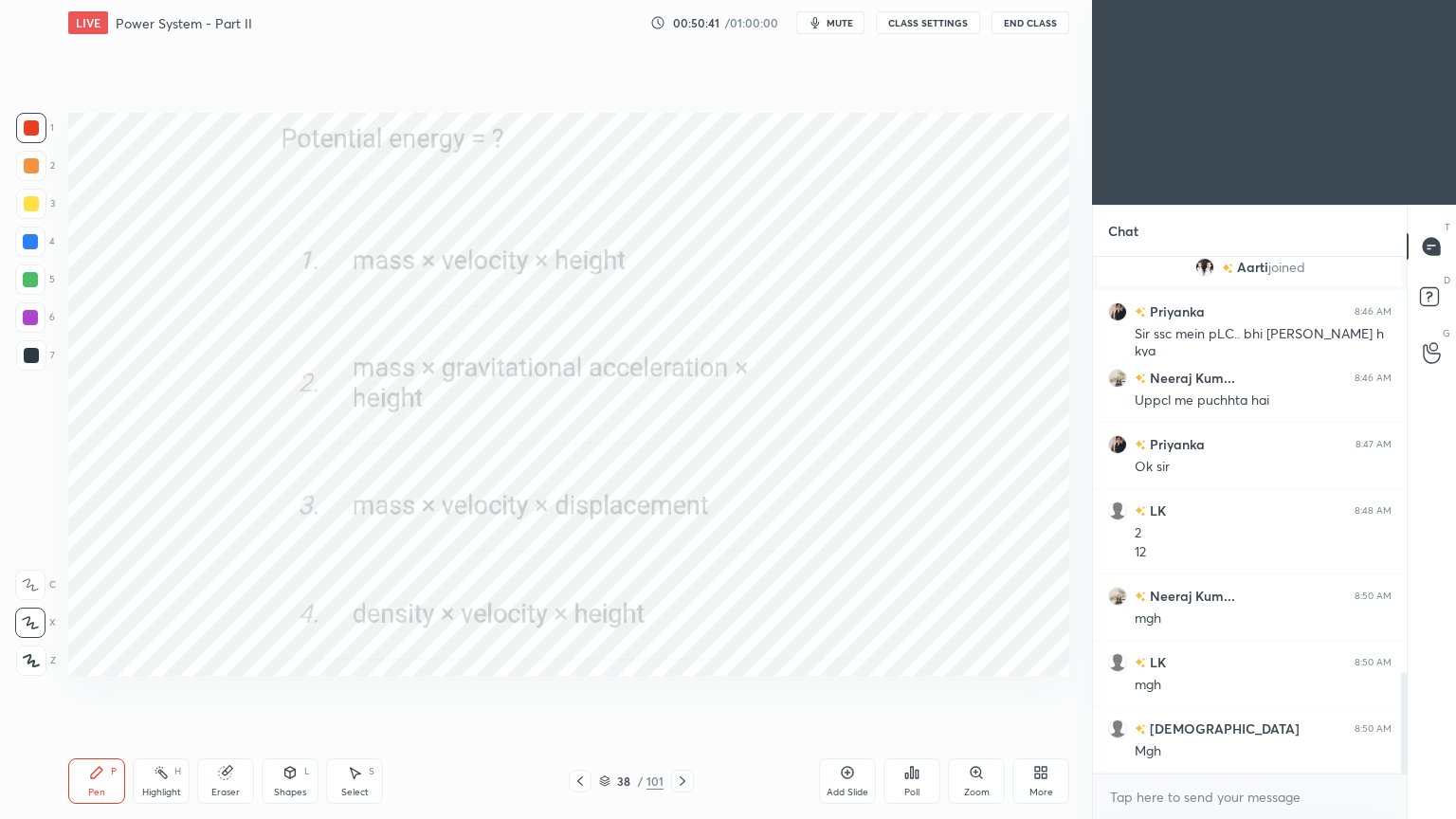 click 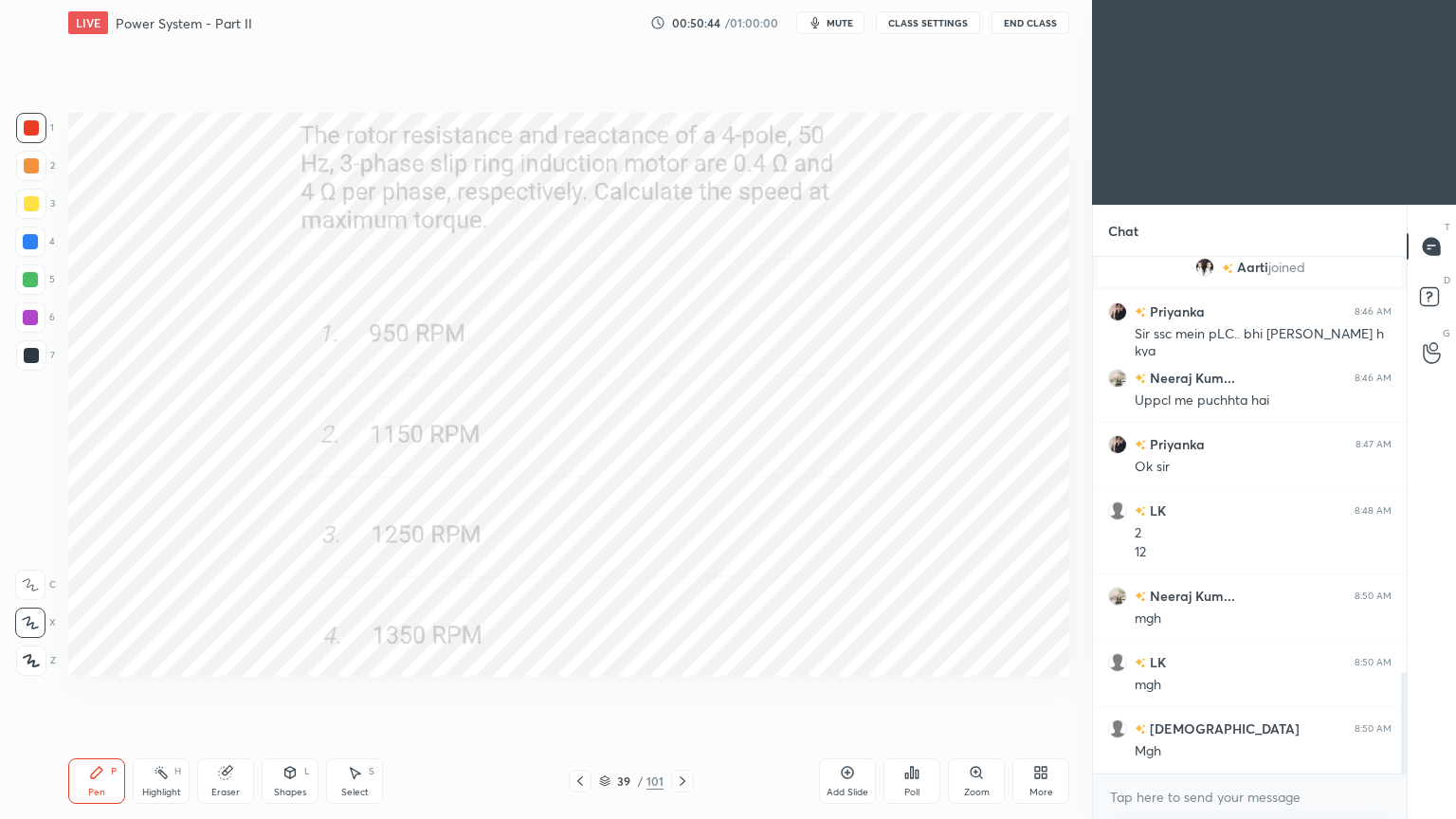 click on "Poll" at bounding box center (912, 781) 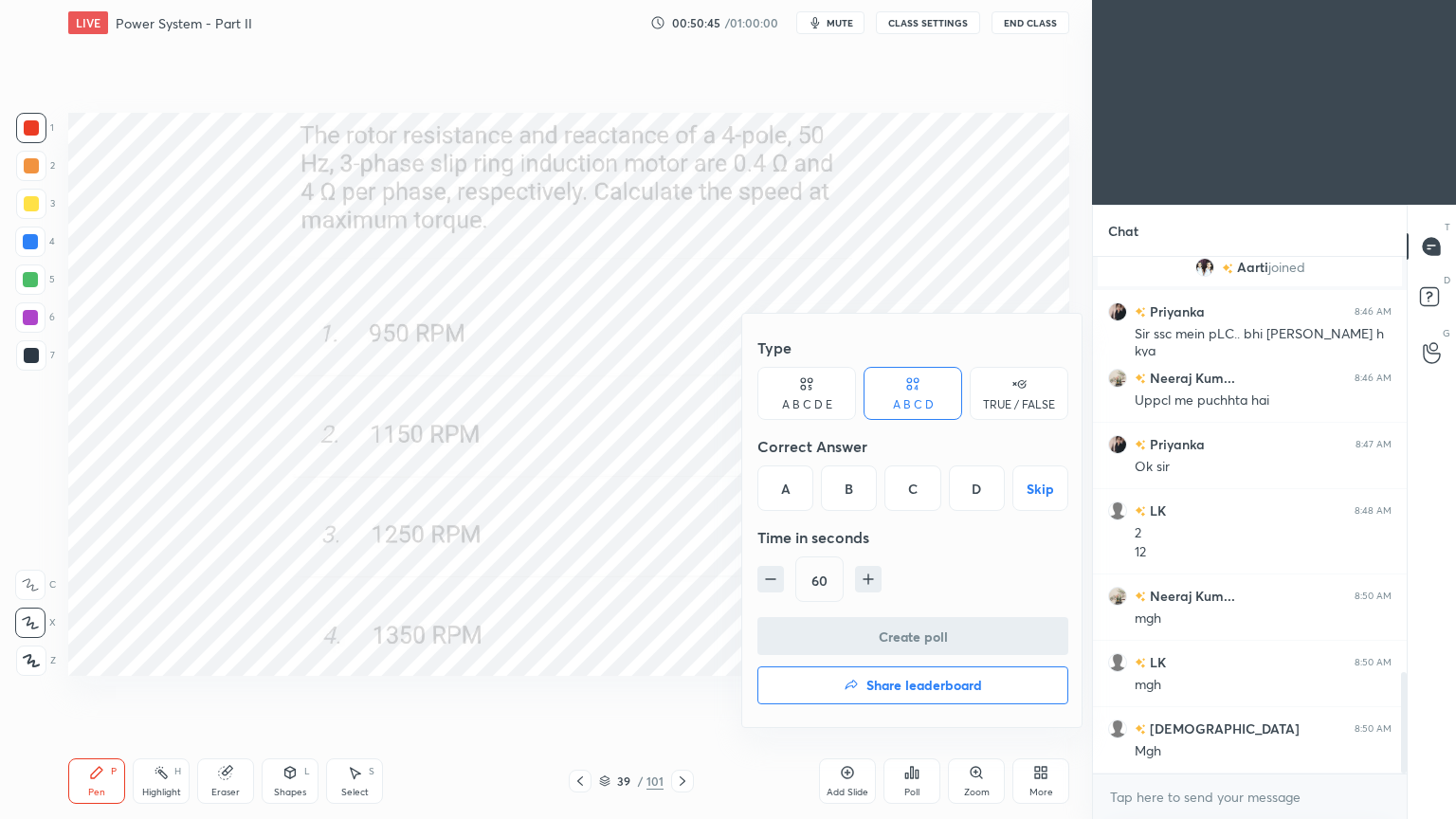 click on "D" at bounding box center [976, 488] 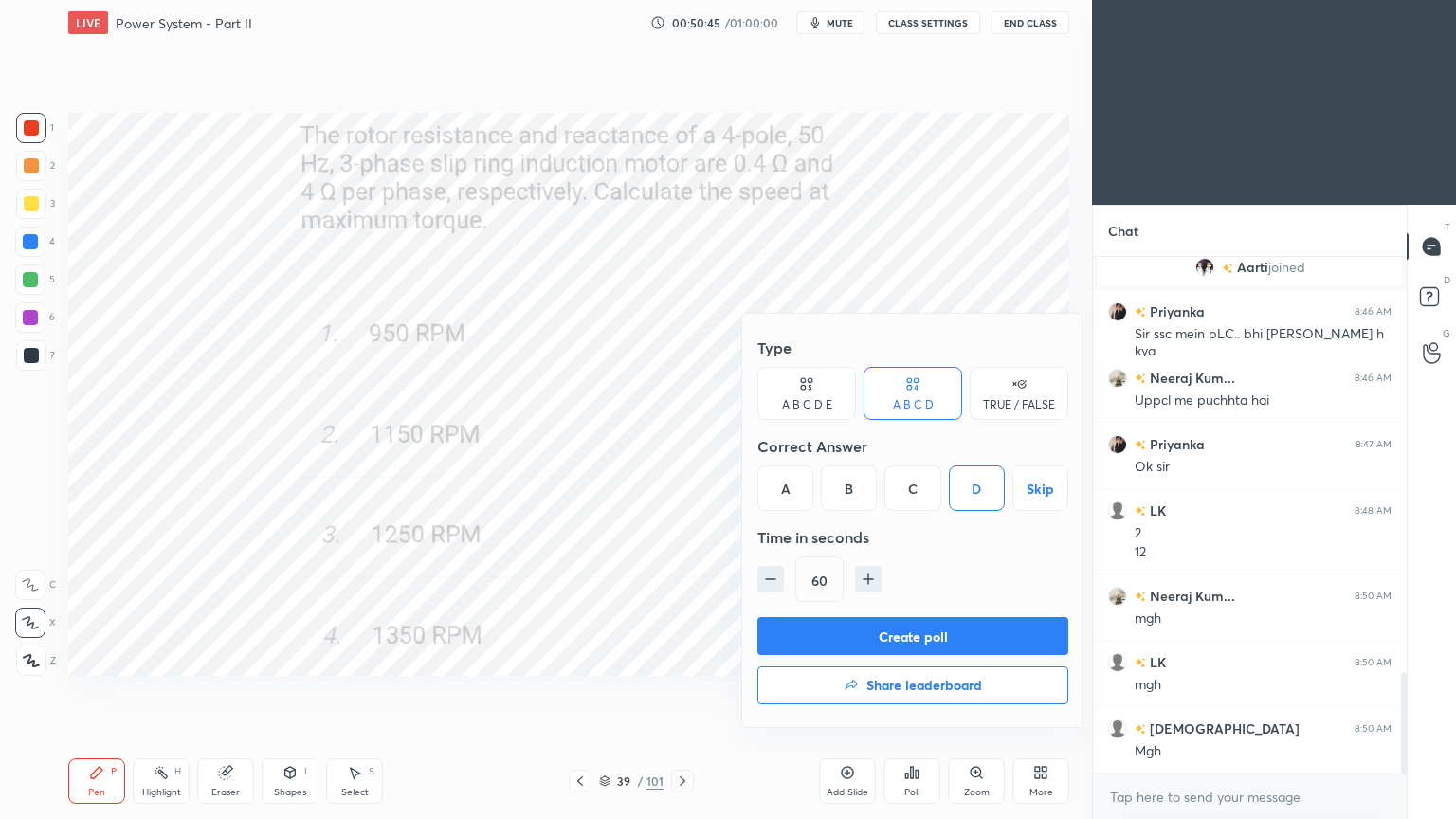 click on "Create poll" at bounding box center [913, 636] 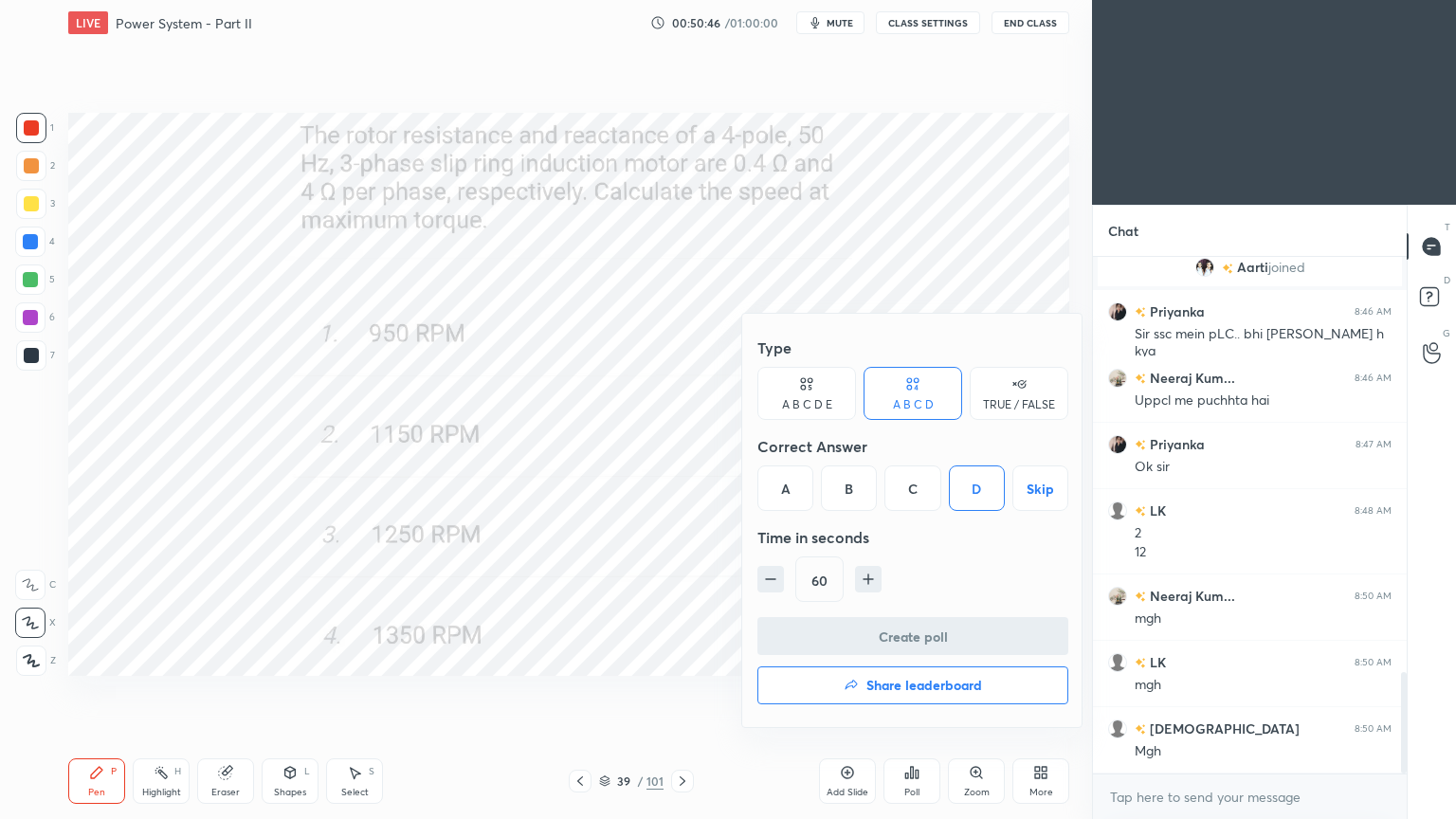 scroll, scrollTop: 471, scrollLeft: 308, axis: both 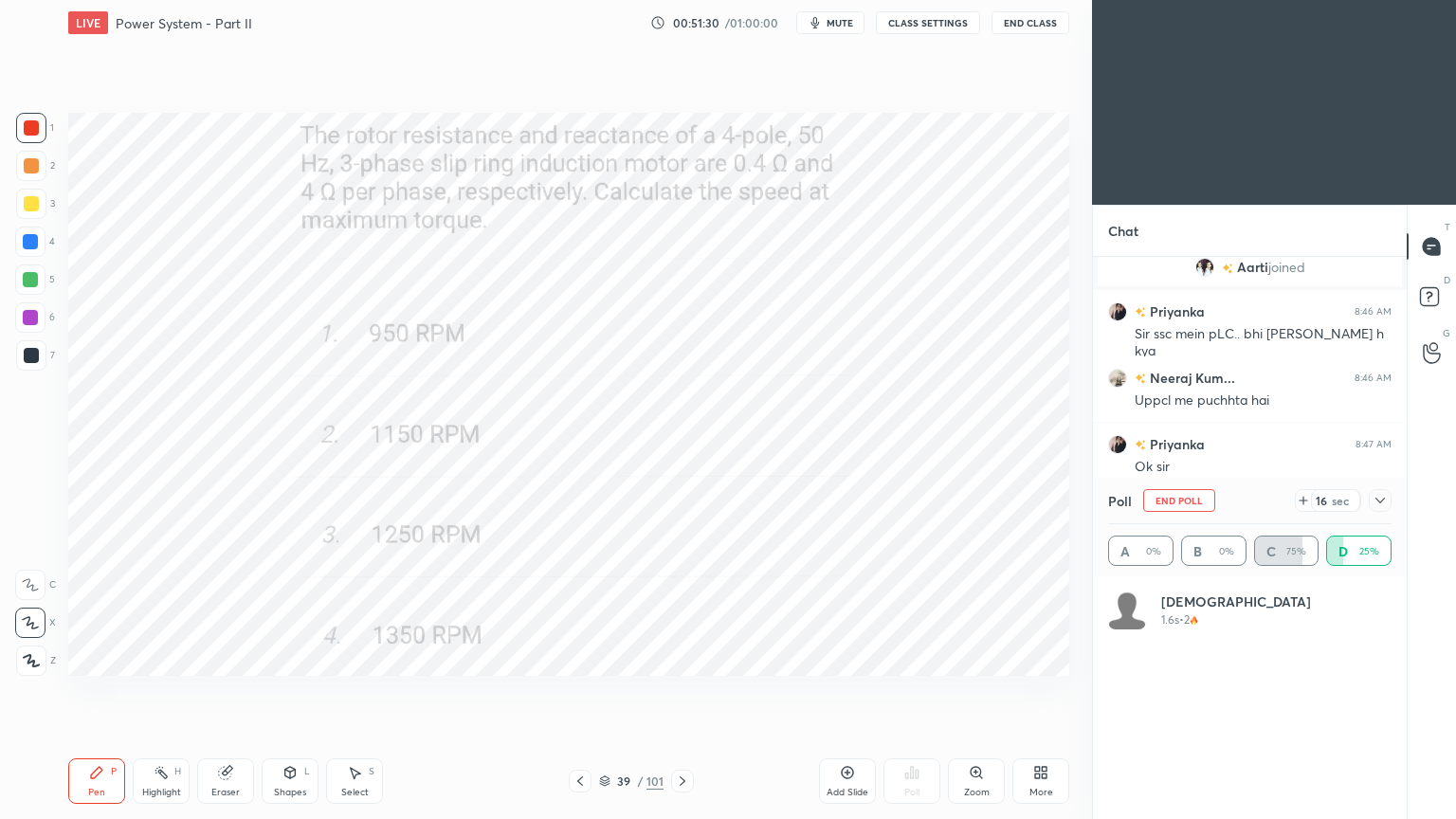 click 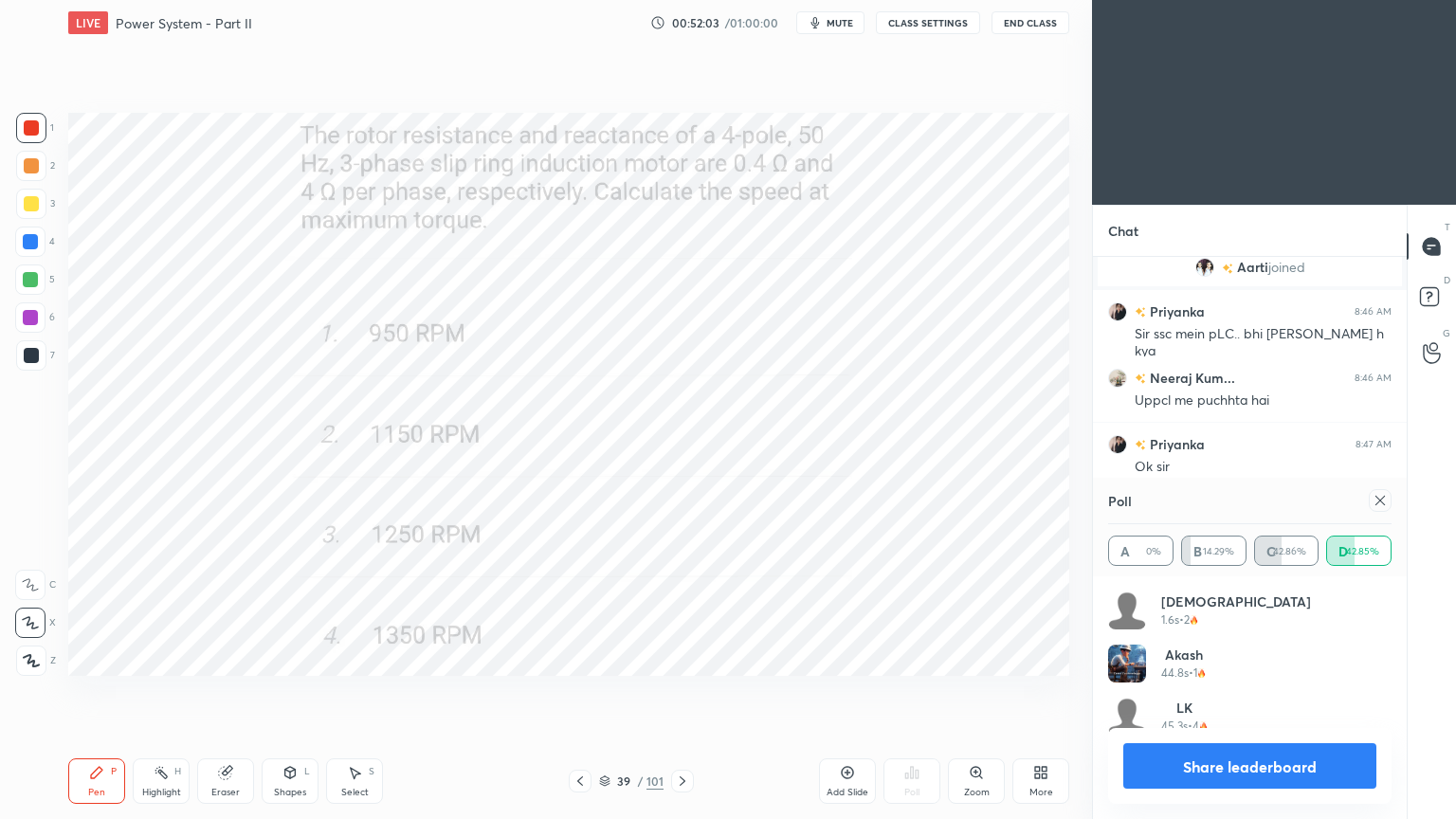 click 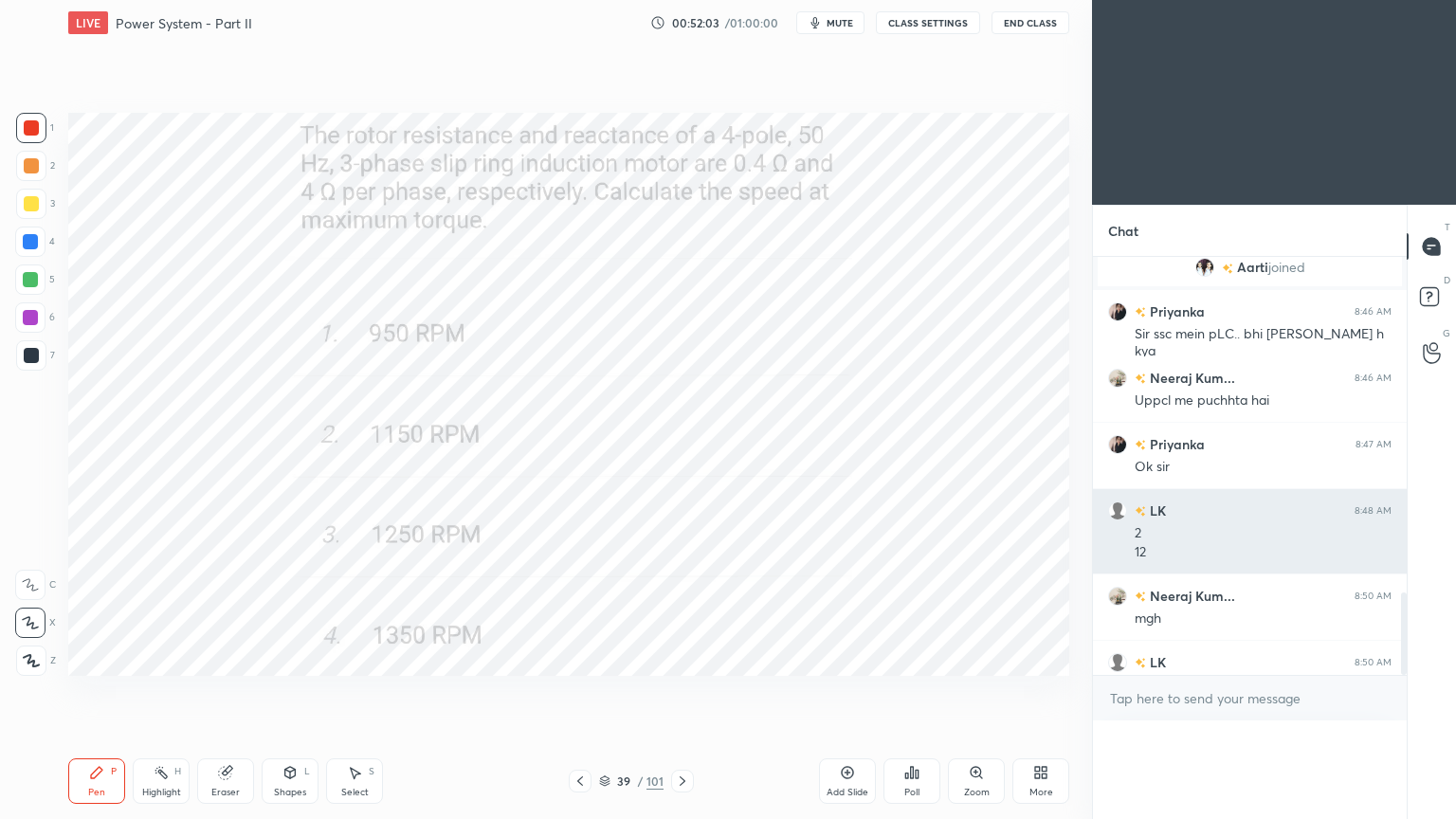 scroll, scrollTop: 114, scrollLeft: 278, axis: both 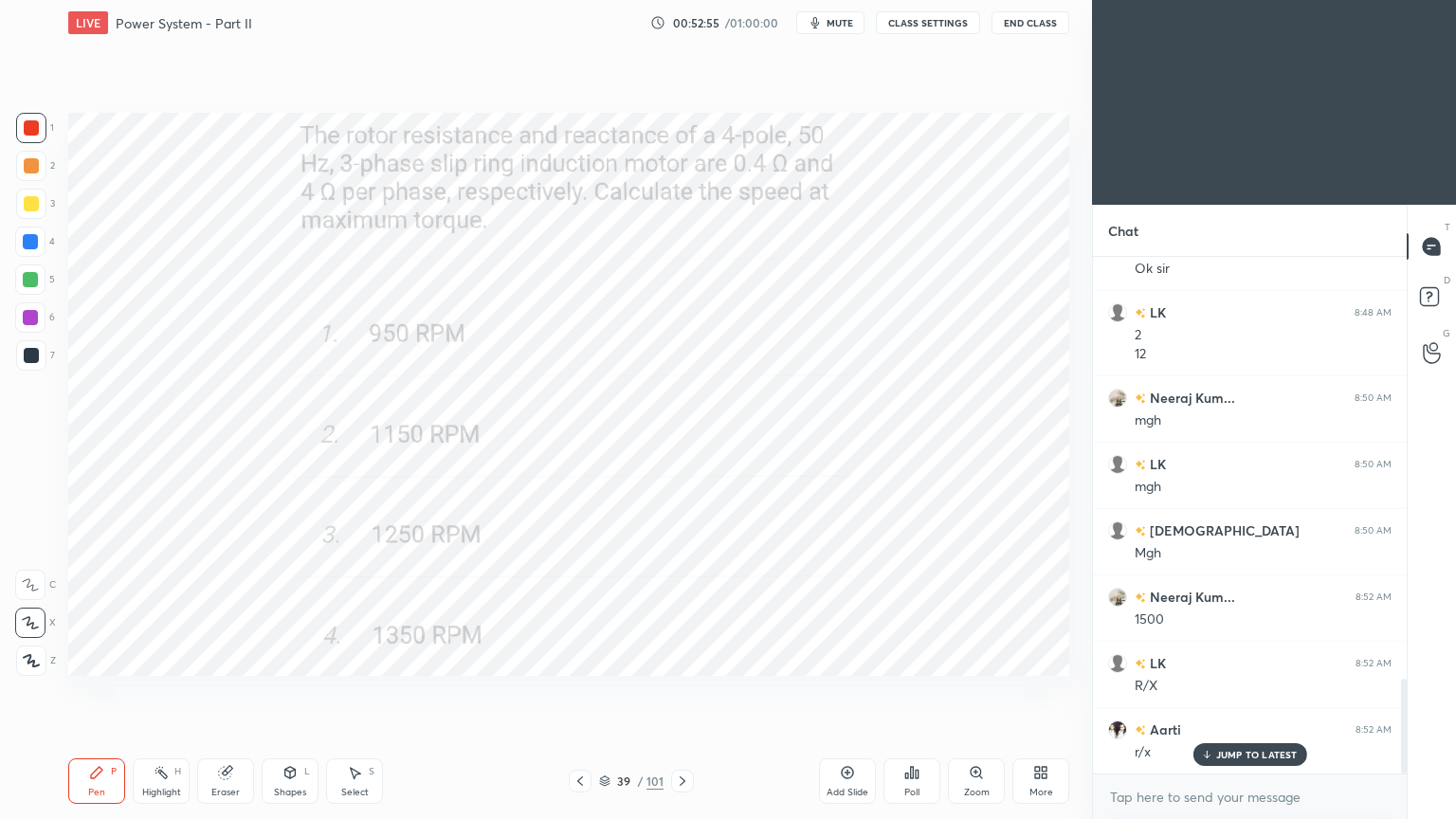 click on "1 2 3 4 5 6 7 C X Z C X Z E E Erase all   H H" at bounding box center (30, 394) 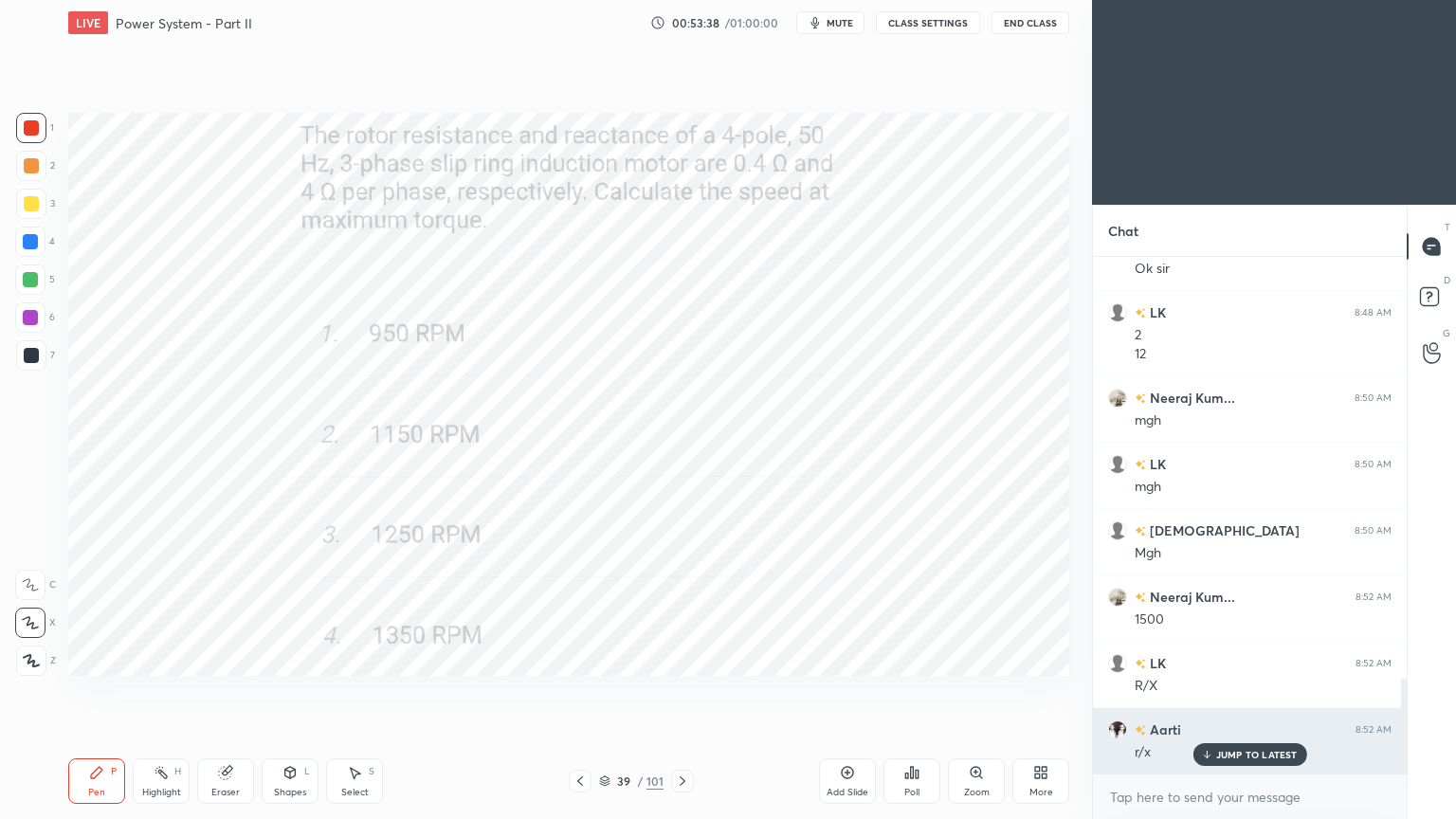 click on "Setting up your live class Poll for   secs No correct answer Start poll" at bounding box center [569, 394] 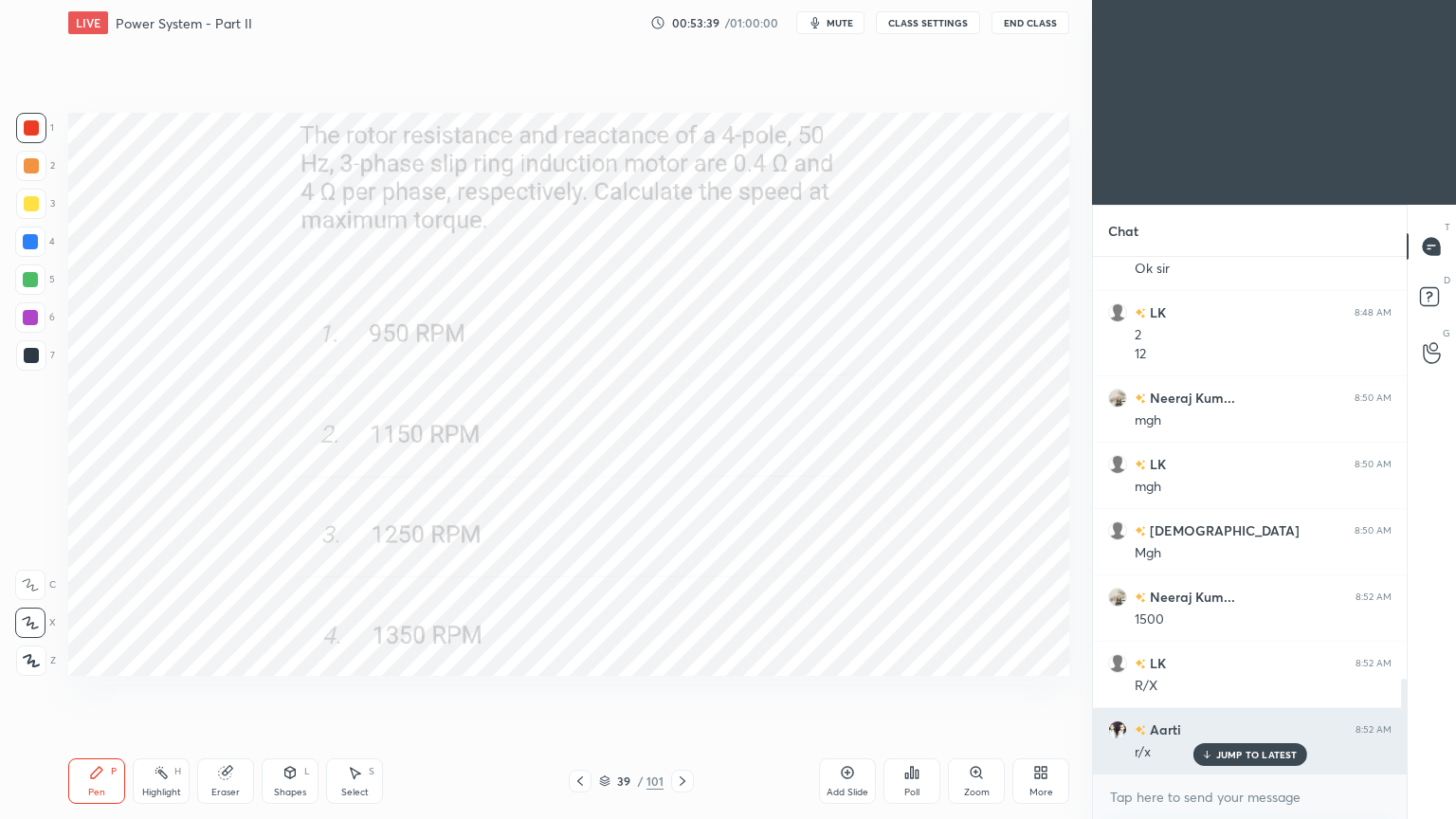 click on "JUMP TO LATEST" at bounding box center (1257, 755) 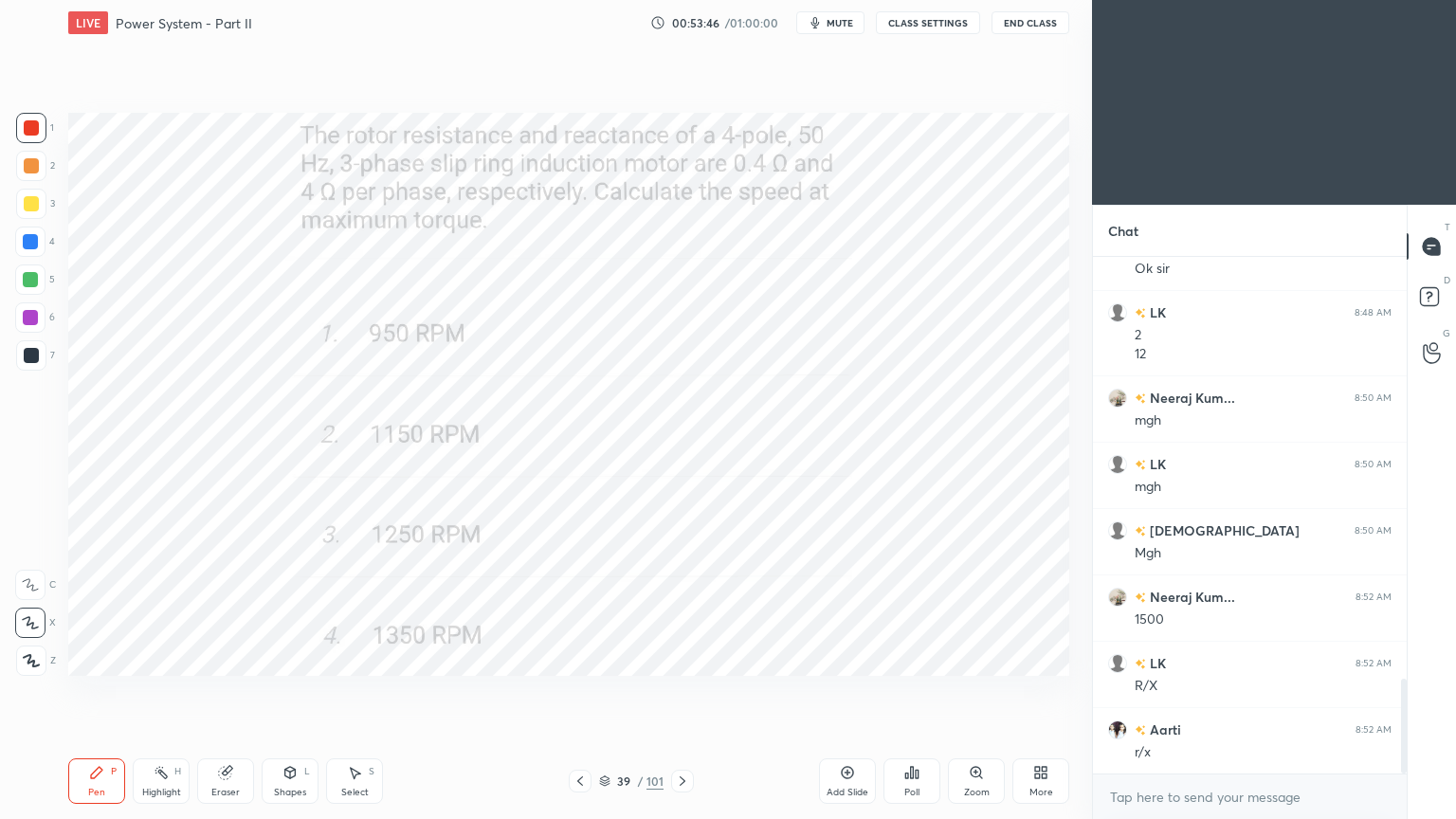 click 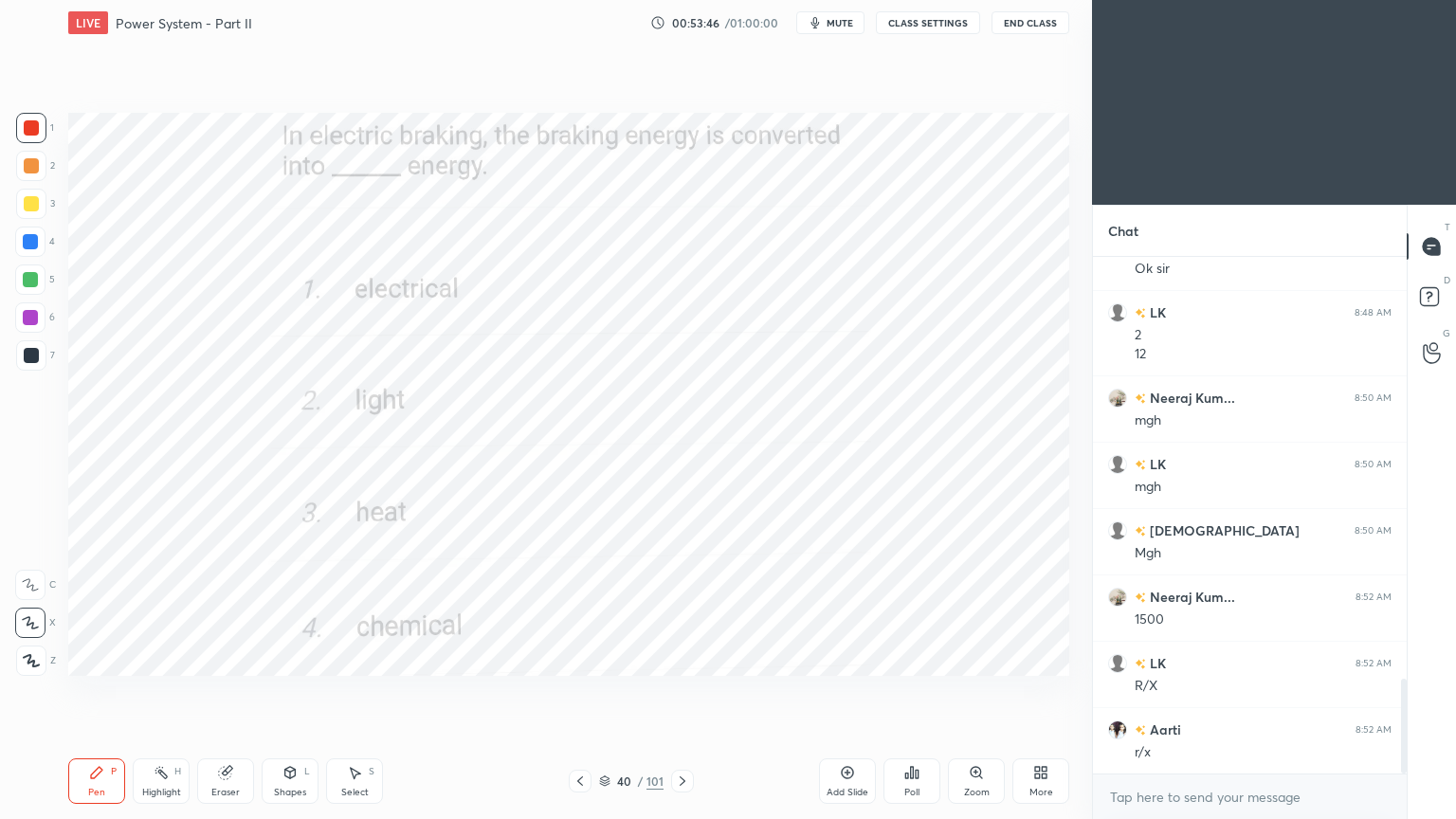 click on "Poll" at bounding box center (912, 792) 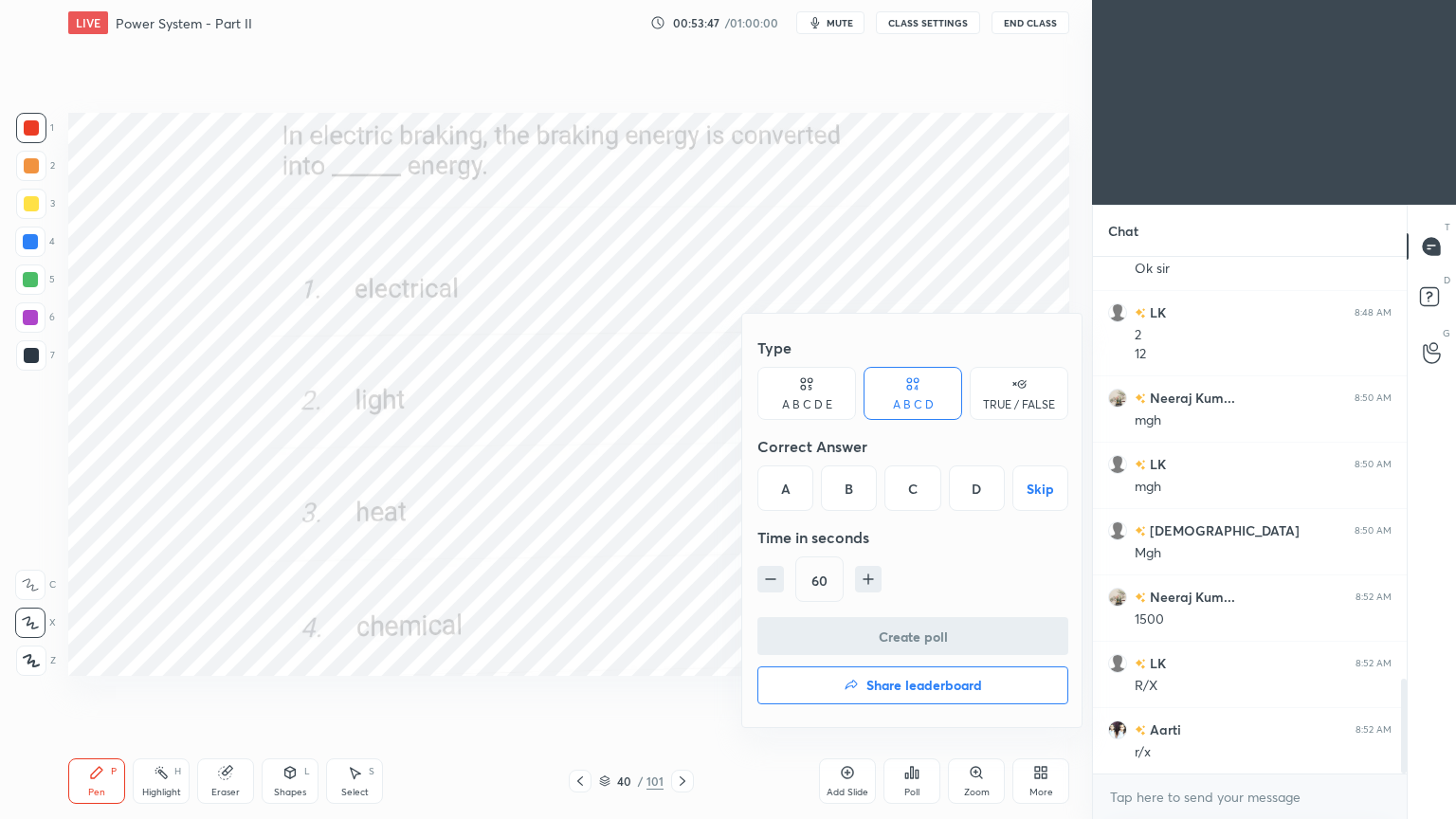 click on "Type A B C D E A B C D TRUE / FALSE Correct Answer A B C D Skip Time in seconds 60" at bounding box center [913, 473] 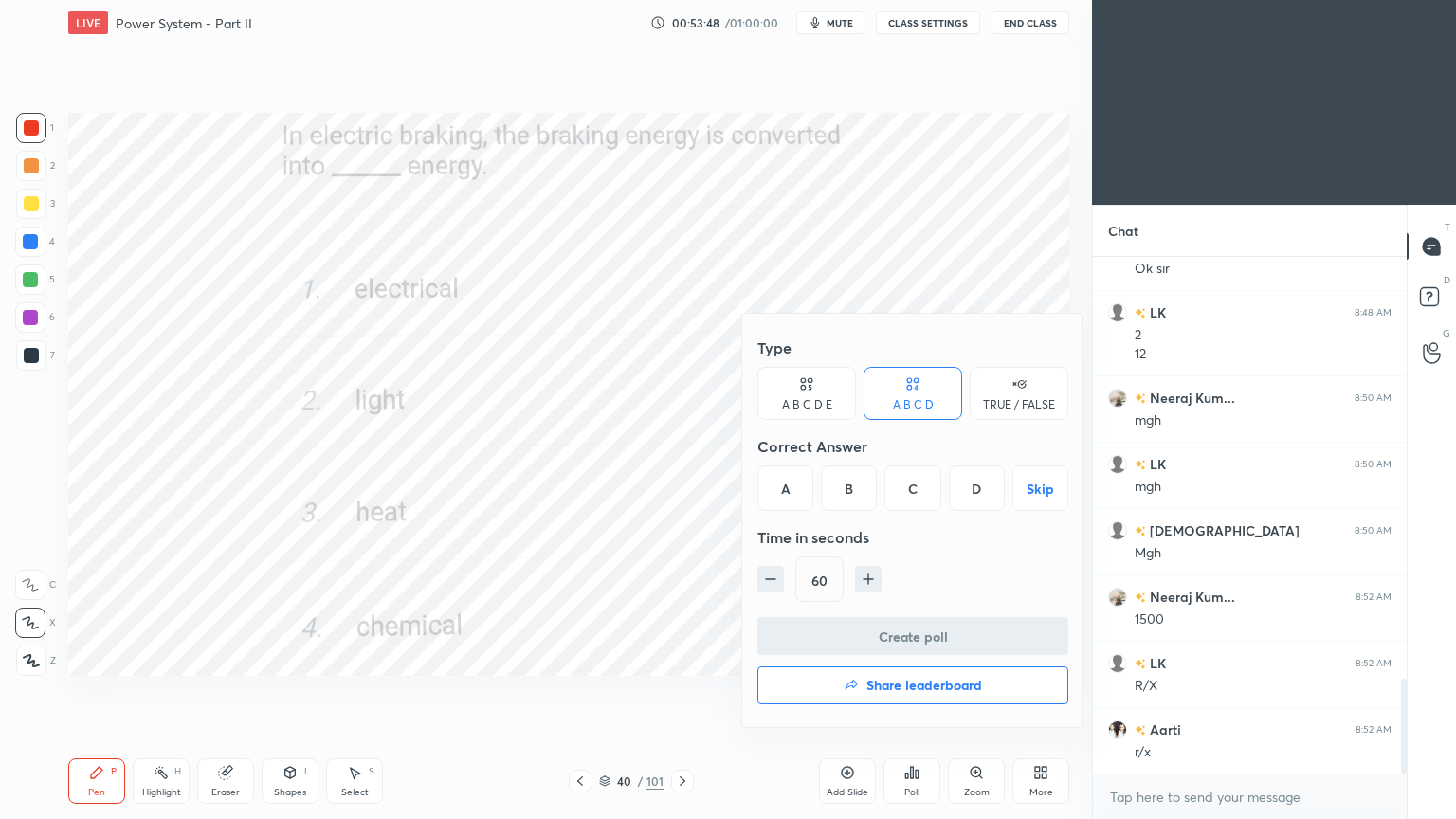 click on "A" at bounding box center (785, 488) 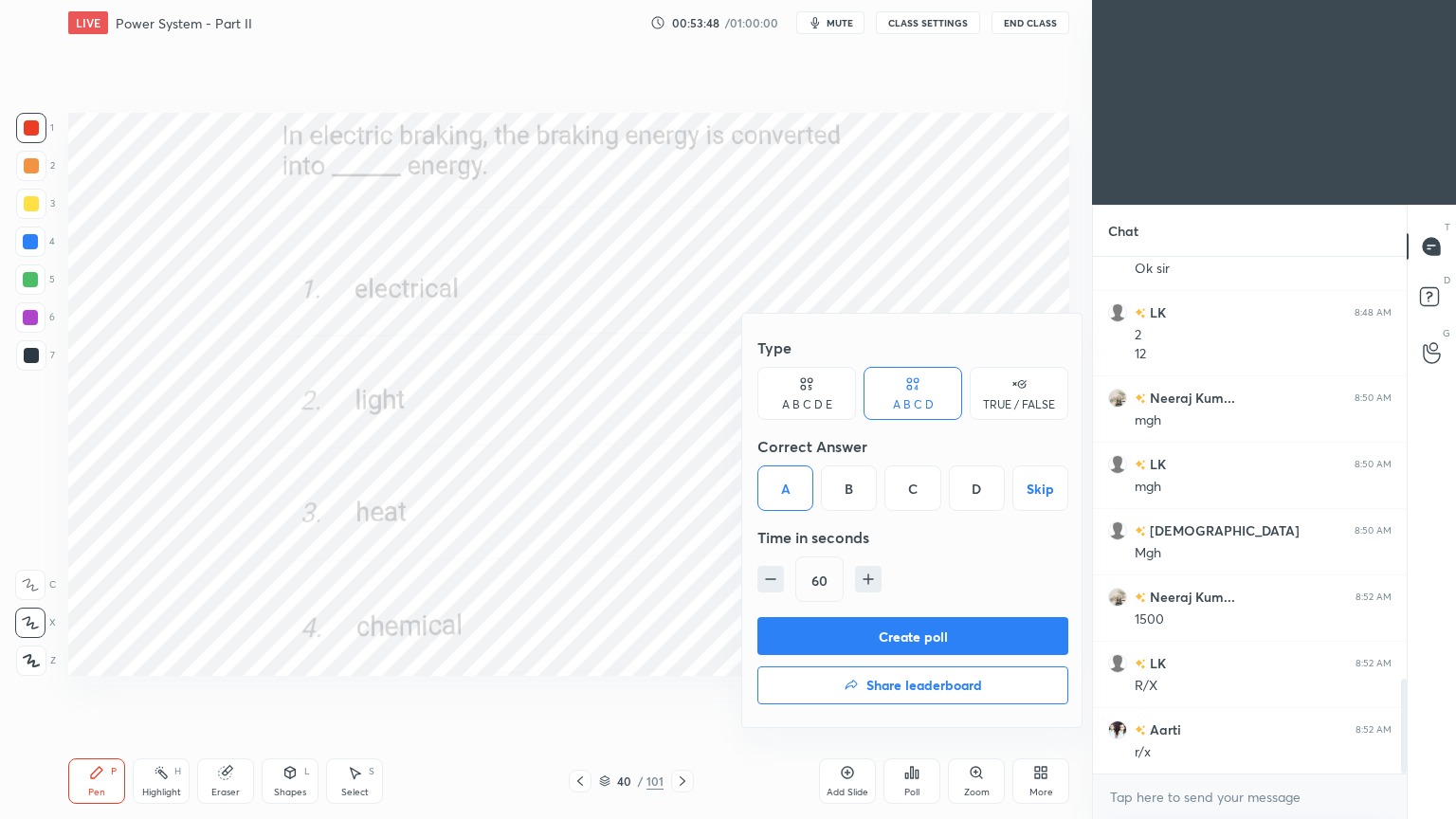 click on "Create poll" at bounding box center (913, 636) 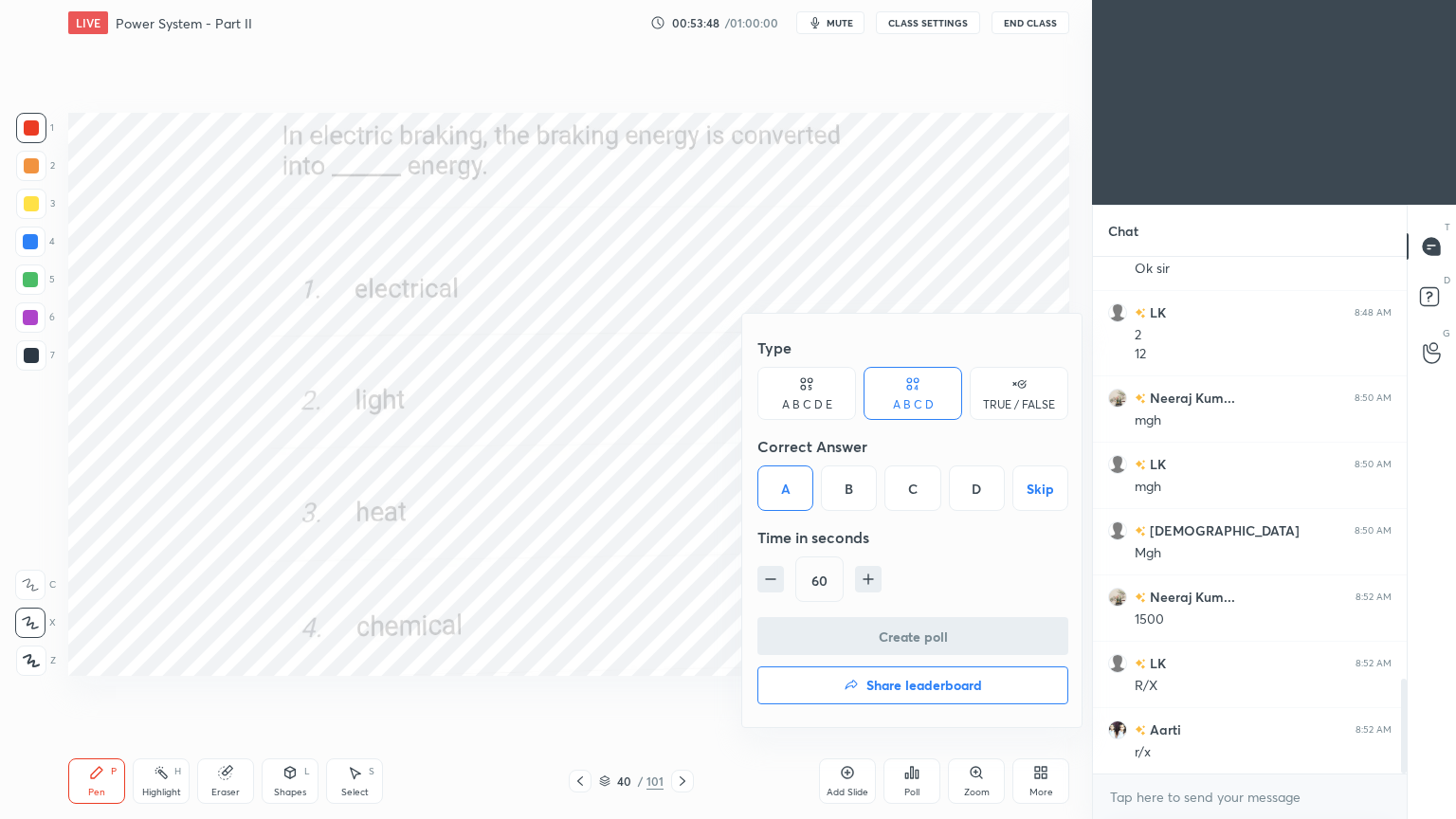 scroll, scrollTop: 481, scrollLeft: 308, axis: both 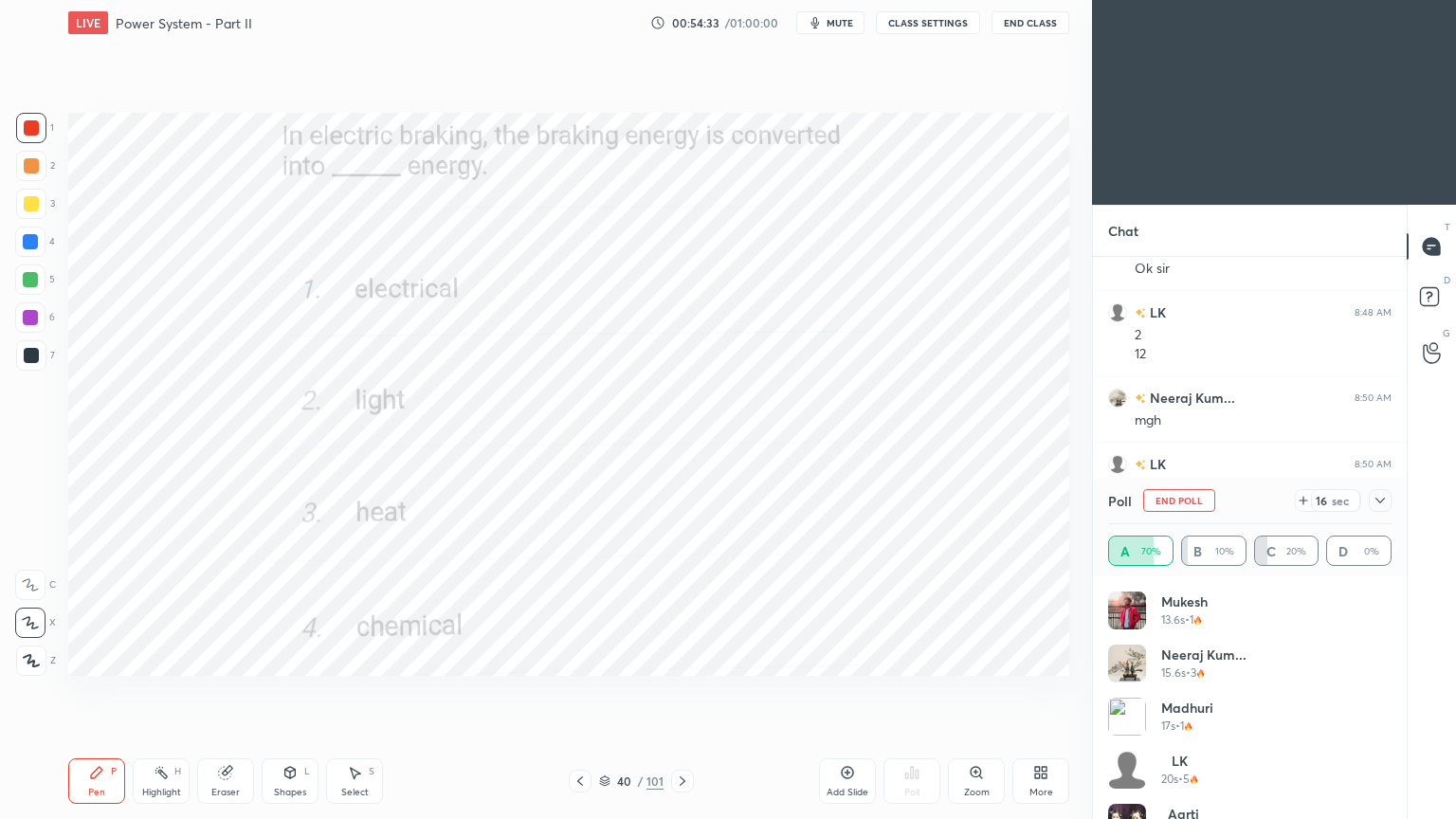 click on "End Poll" at bounding box center (1179, 500) 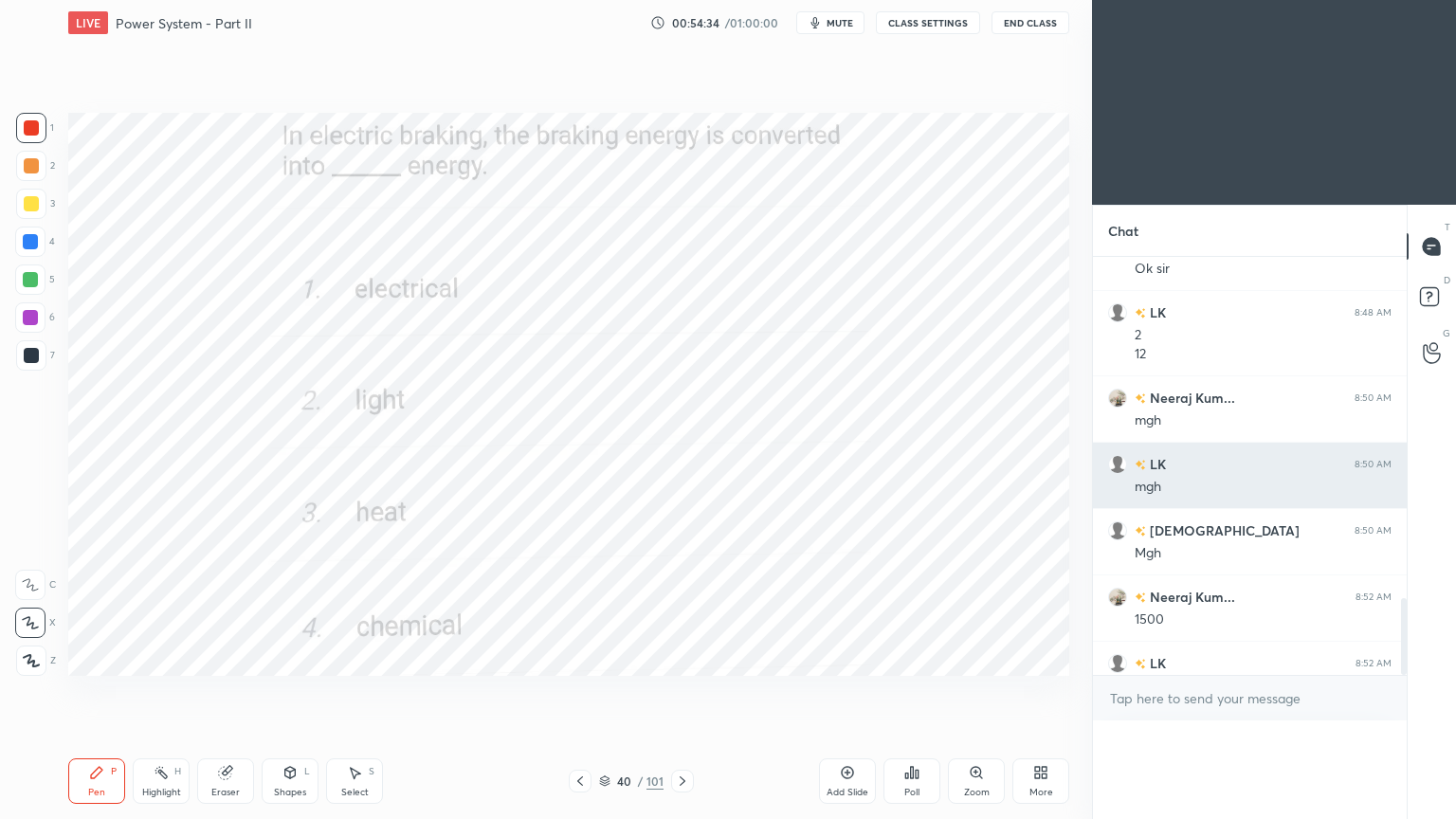 scroll, scrollTop: 84, scrollLeft: 278, axis: both 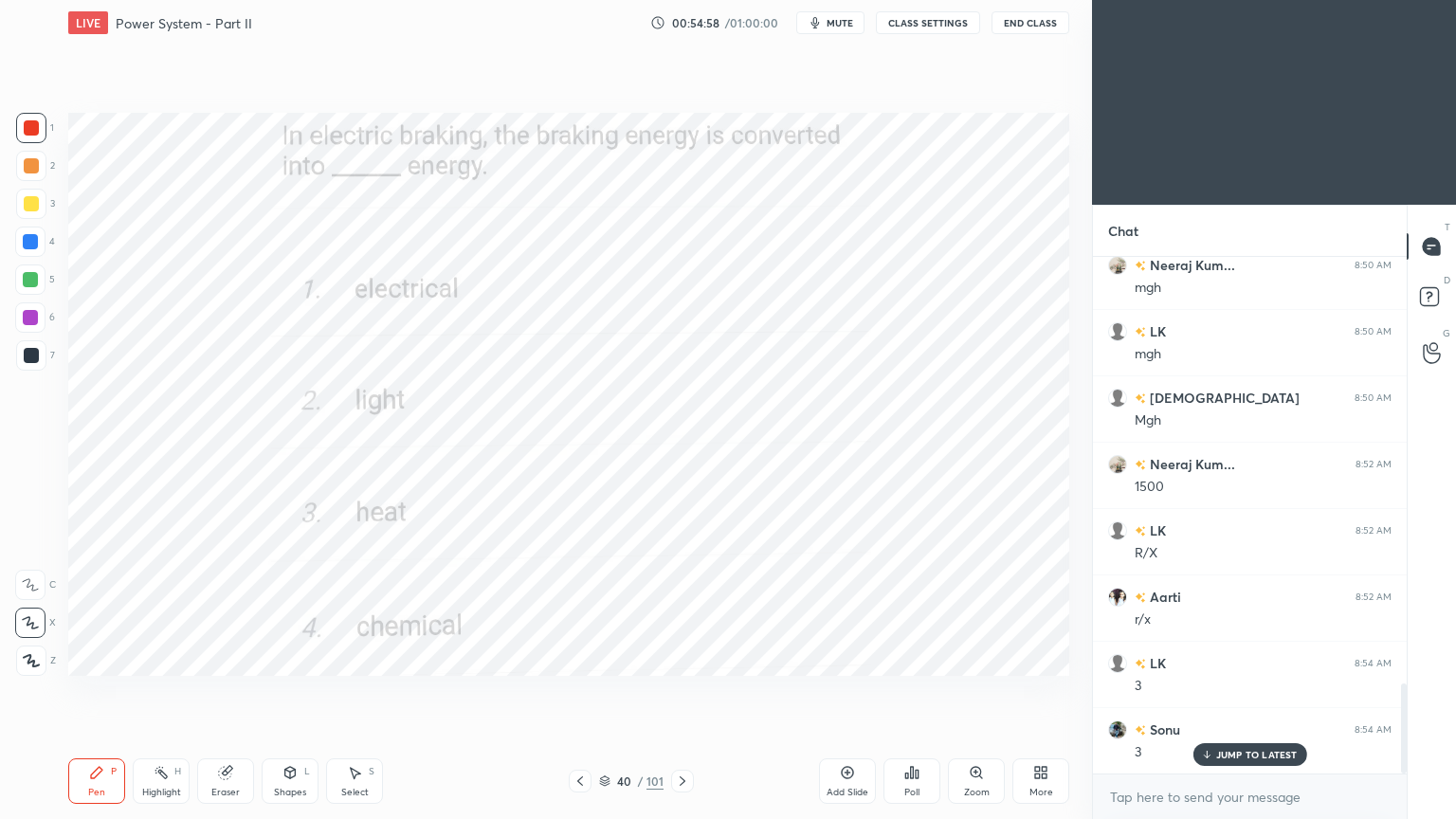 click 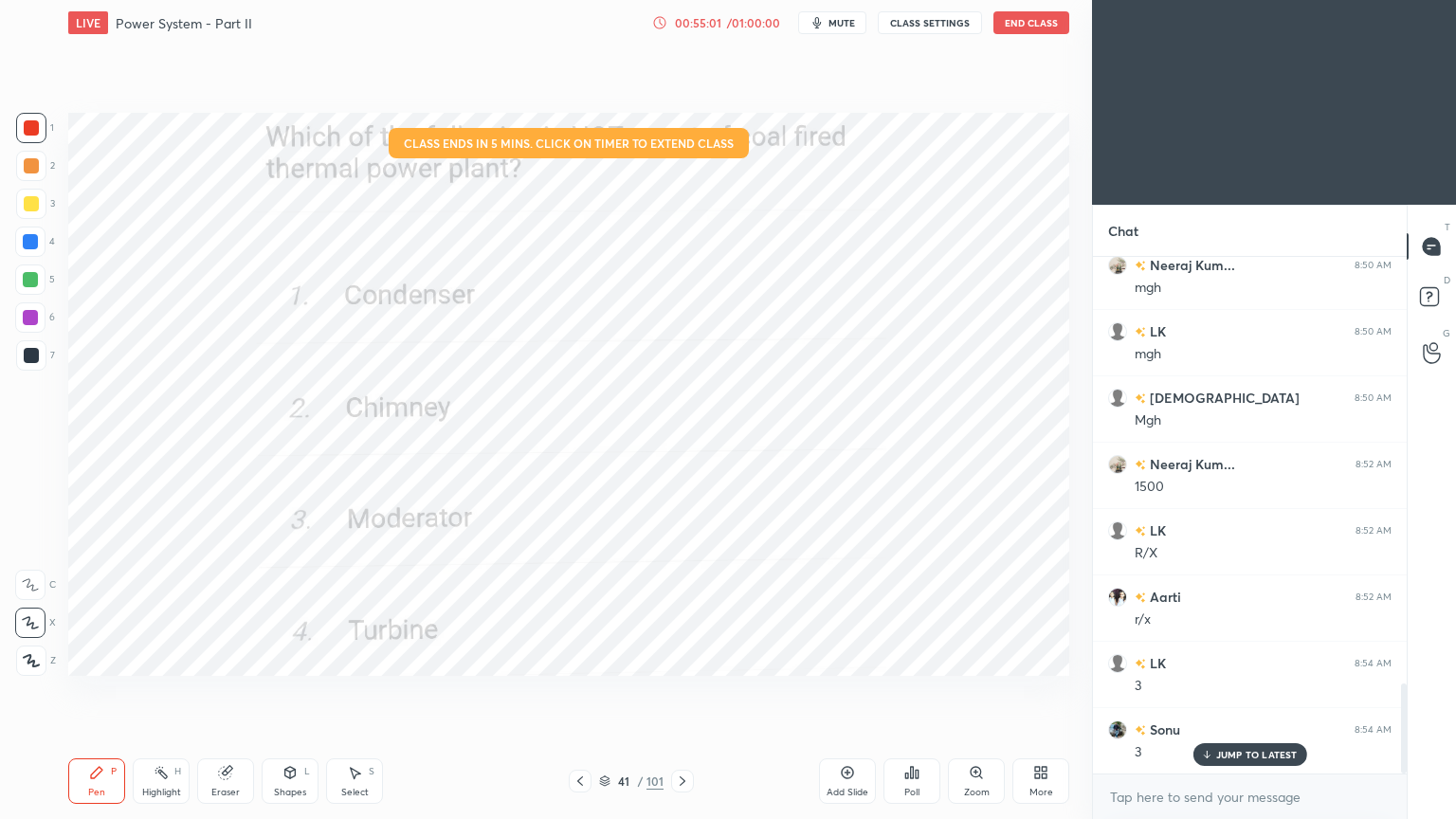 click on "Poll" at bounding box center [912, 781] 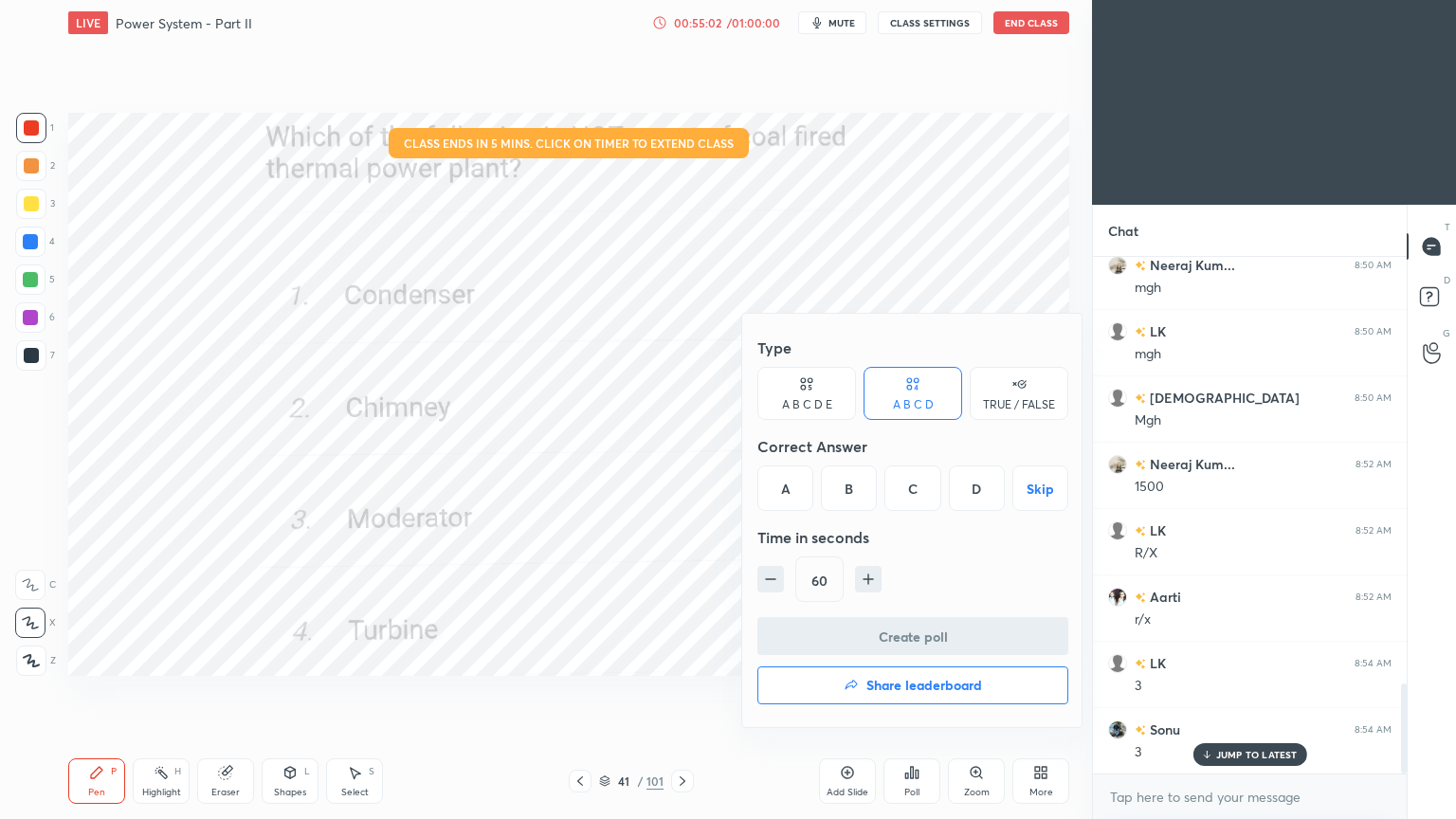 drag, startPoint x: 934, startPoint y: 489, endPoint x: 929, endPoint y: 522, distance: 33.37664 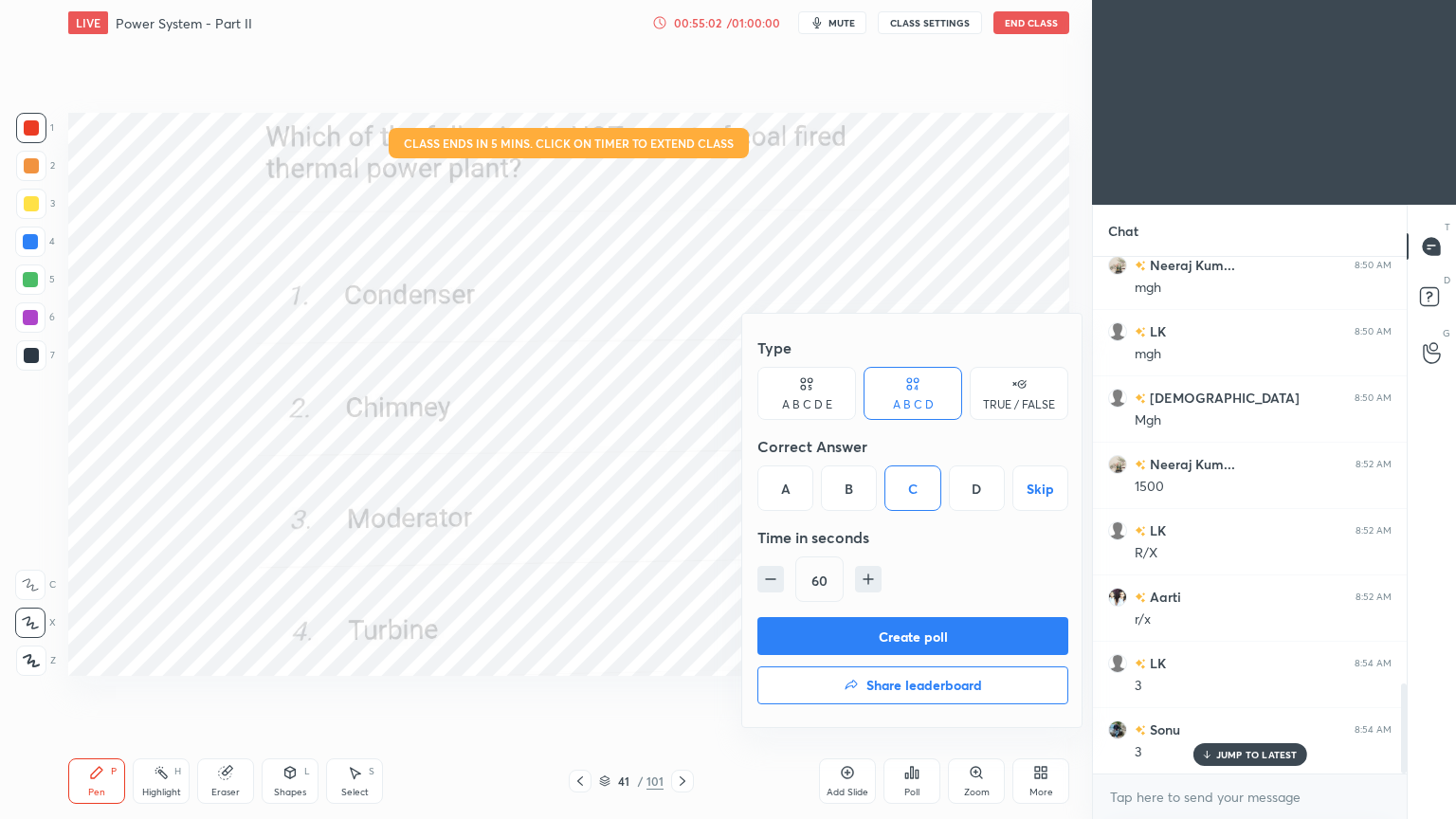 click on "Create poll" at bounding box center (913, 636) 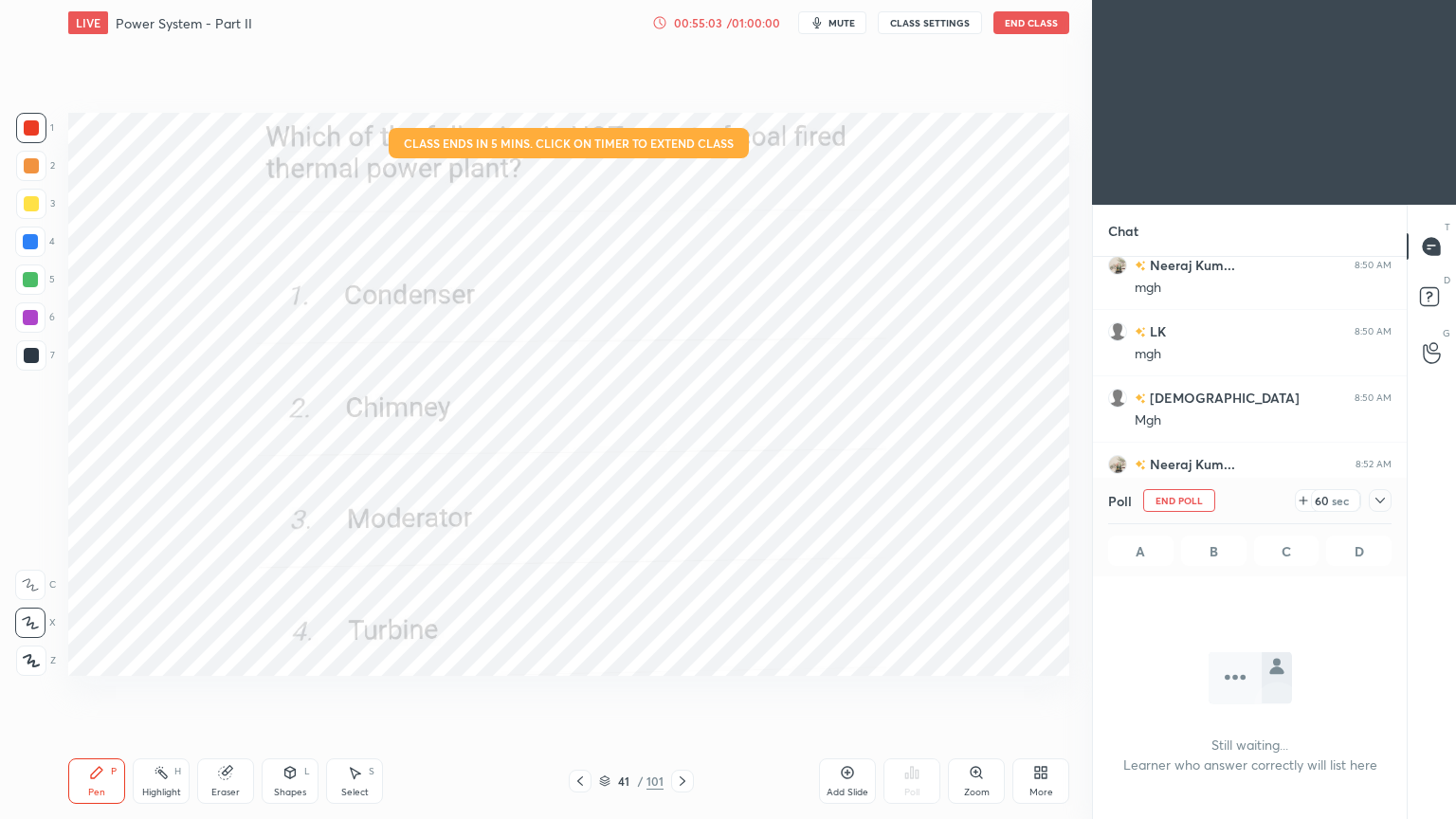 scroll, scrollTop: 481, scrollLeft: 308, axis: both 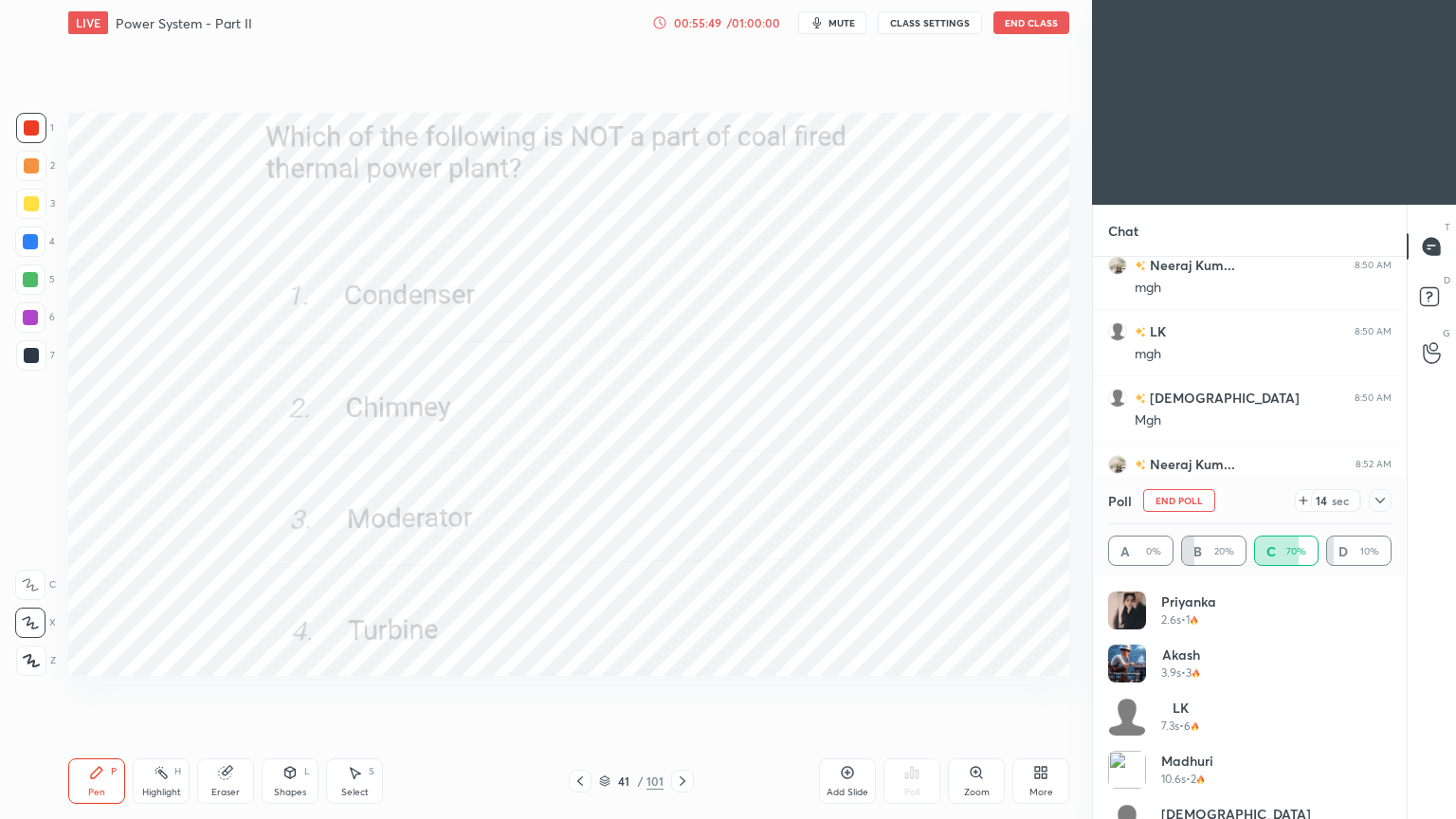 click on "End Poll" at bounding box center [1179, 500] 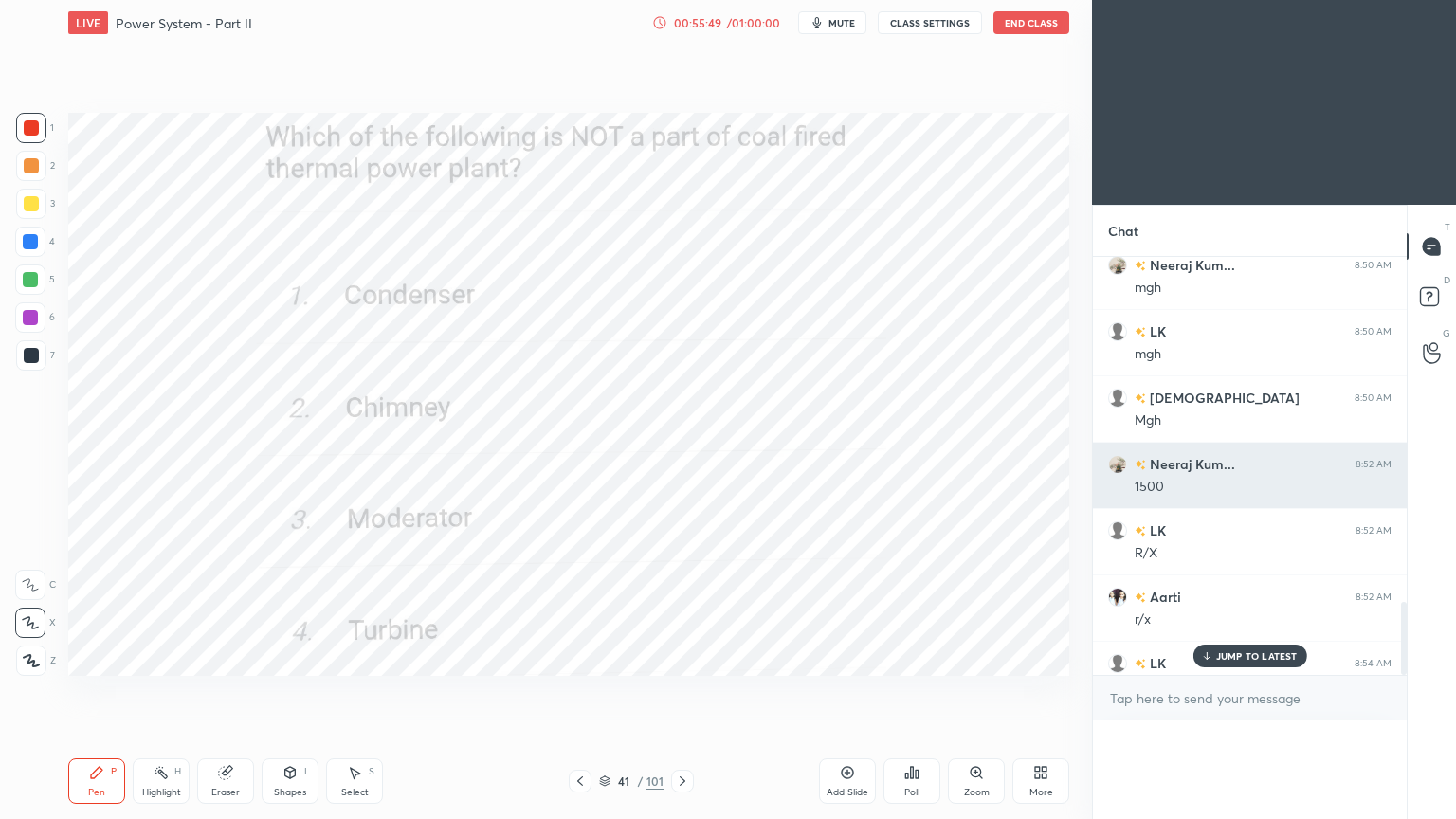 scroll, scrollTop: 143, scrollLeft: 278, axis: both 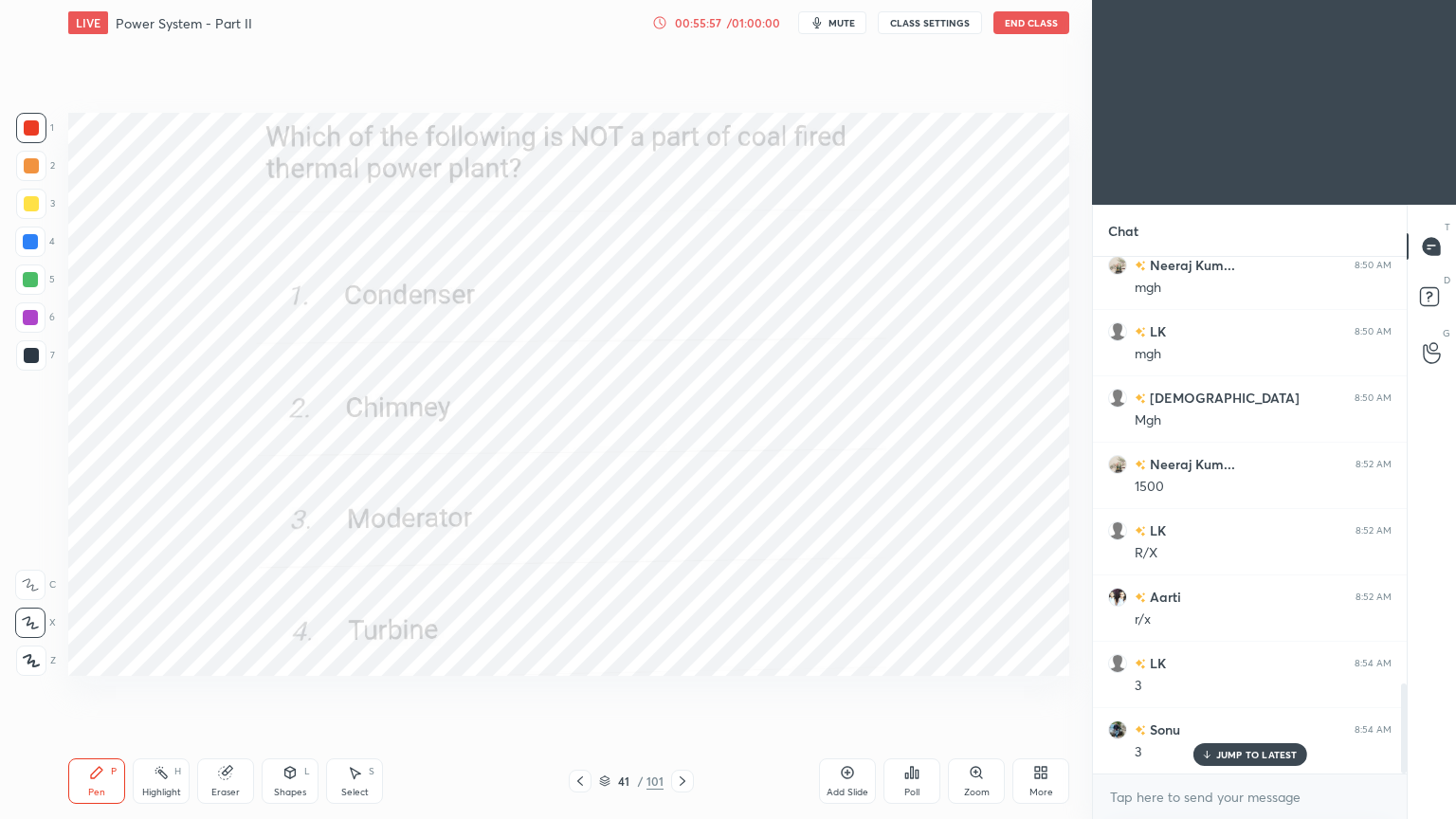 drag, startPoint x: 679, startPoint y: 776, endPoint x: 697, endPoint y: 767, distance: 20.124612 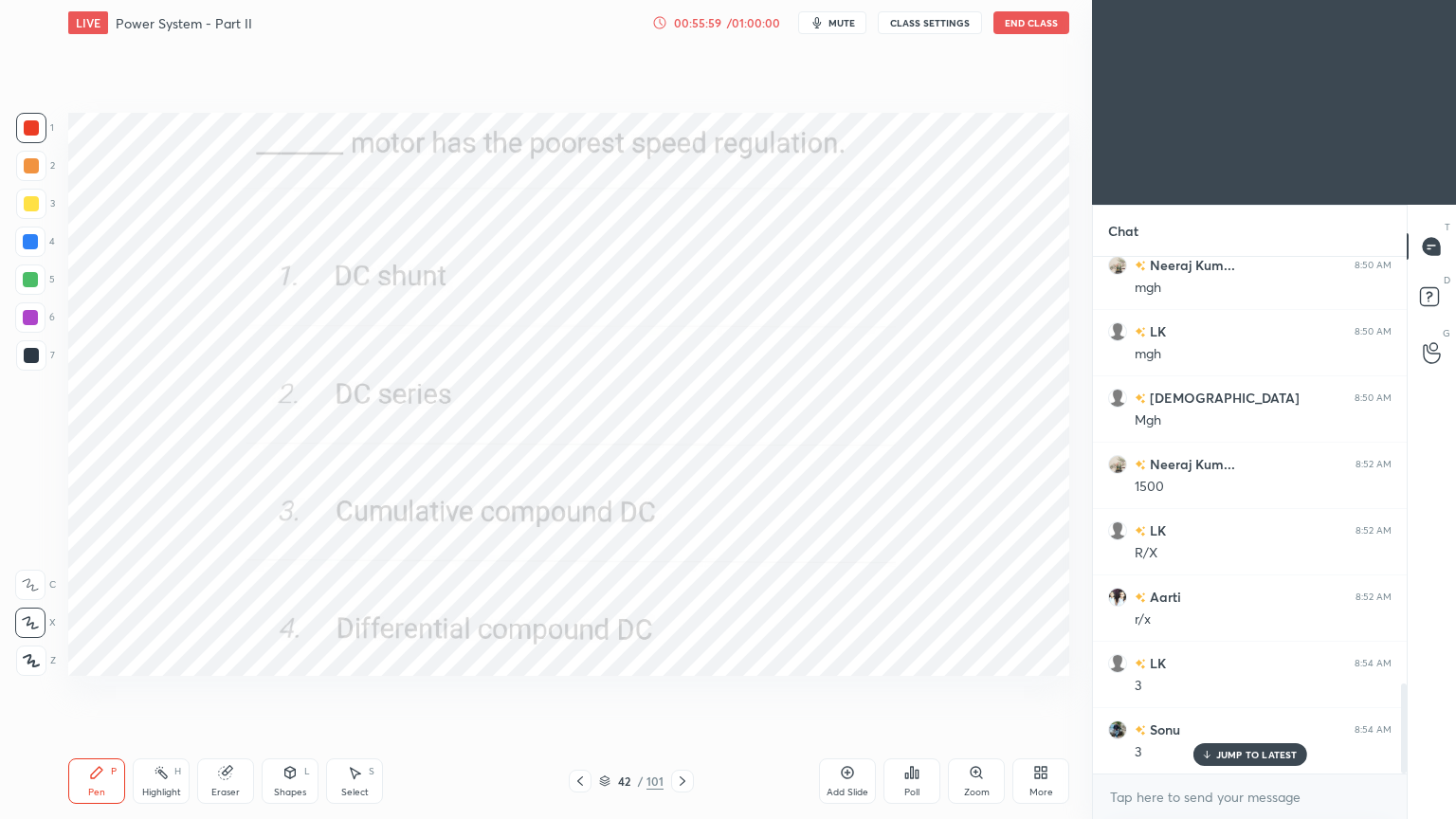 click on "Poll" at bounding box center (912, 781) 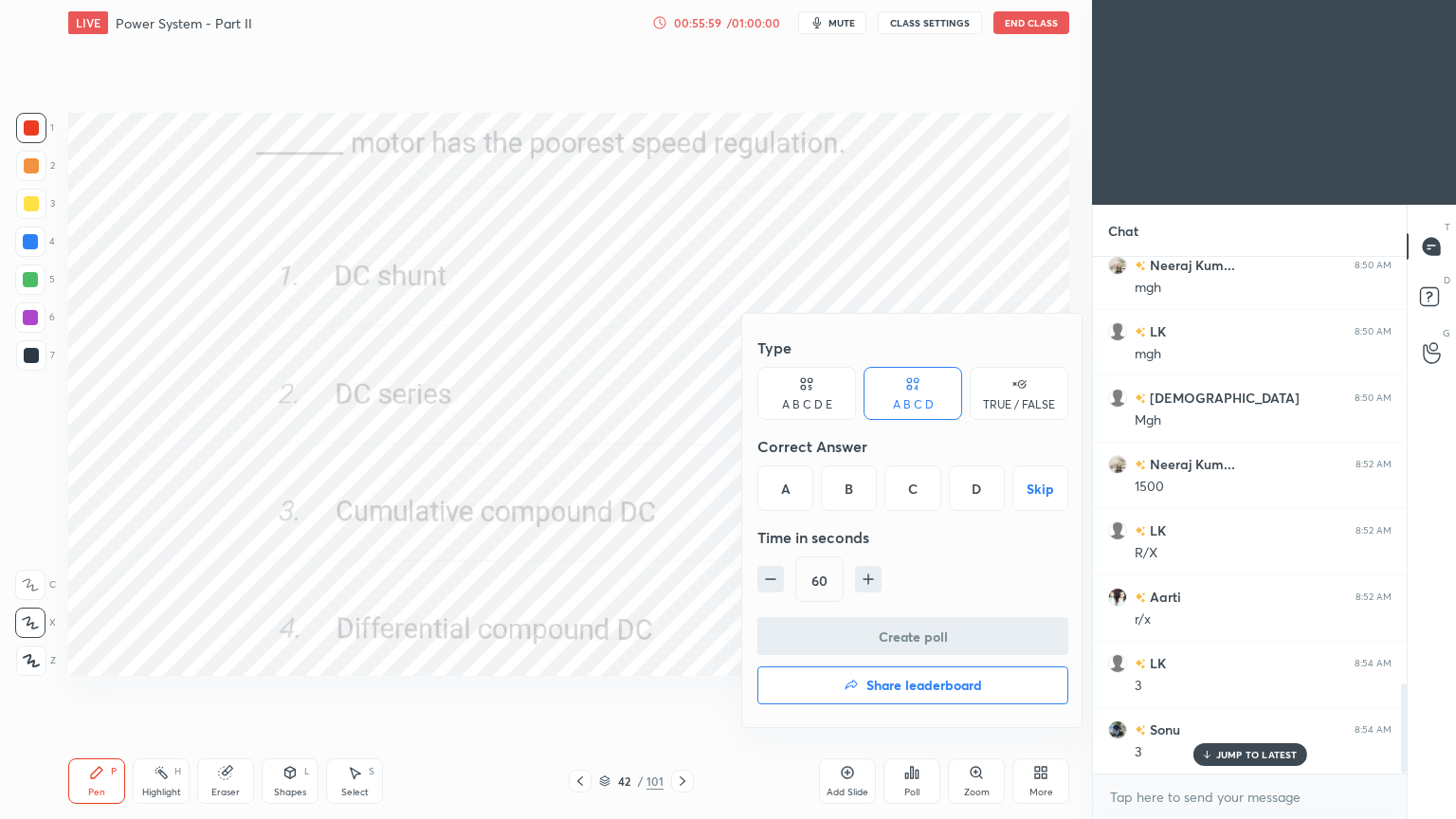 click on "B" at bounding box center (848, 488) 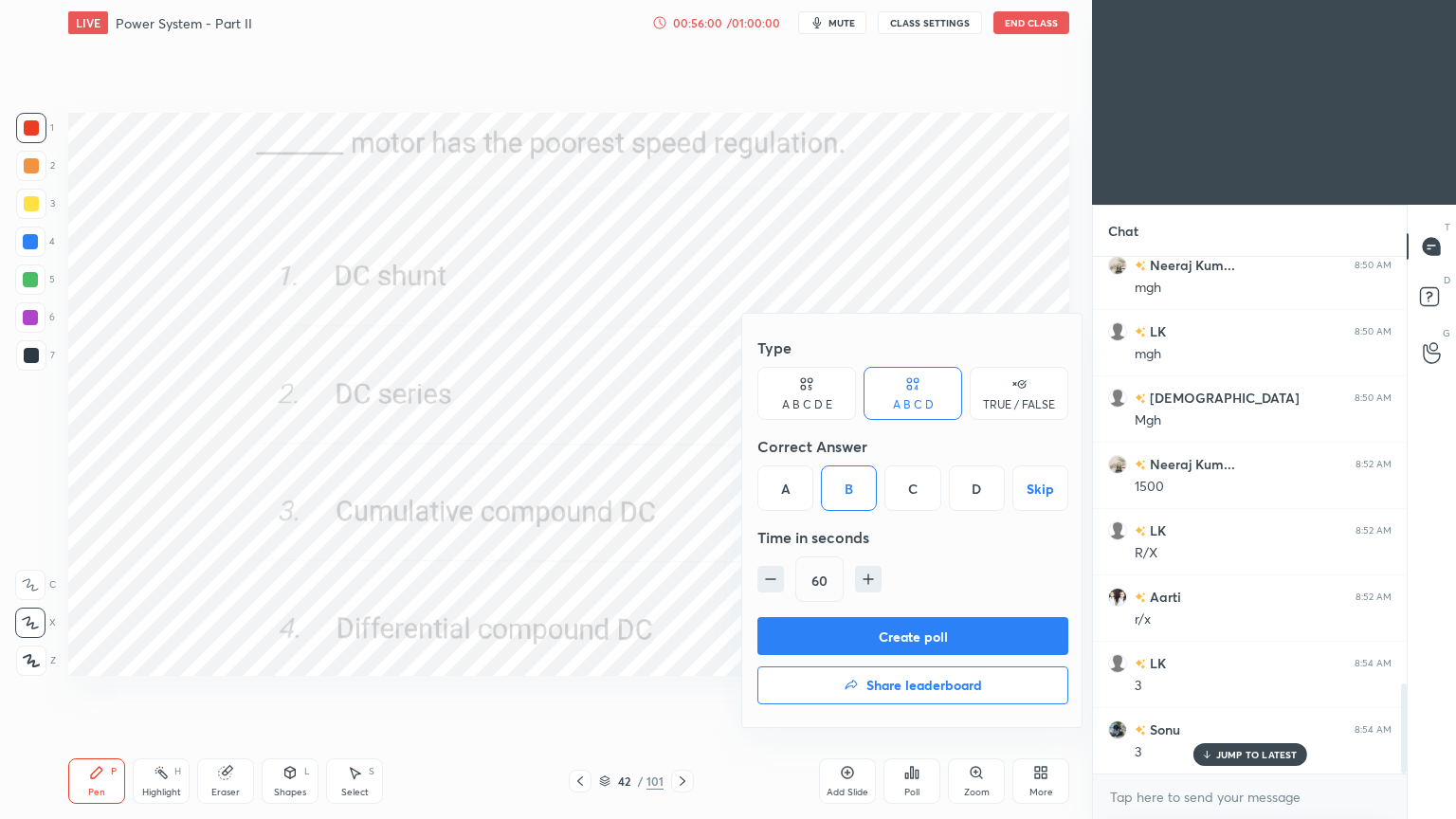 click on "Create poll" at bounding box center (913, 636) 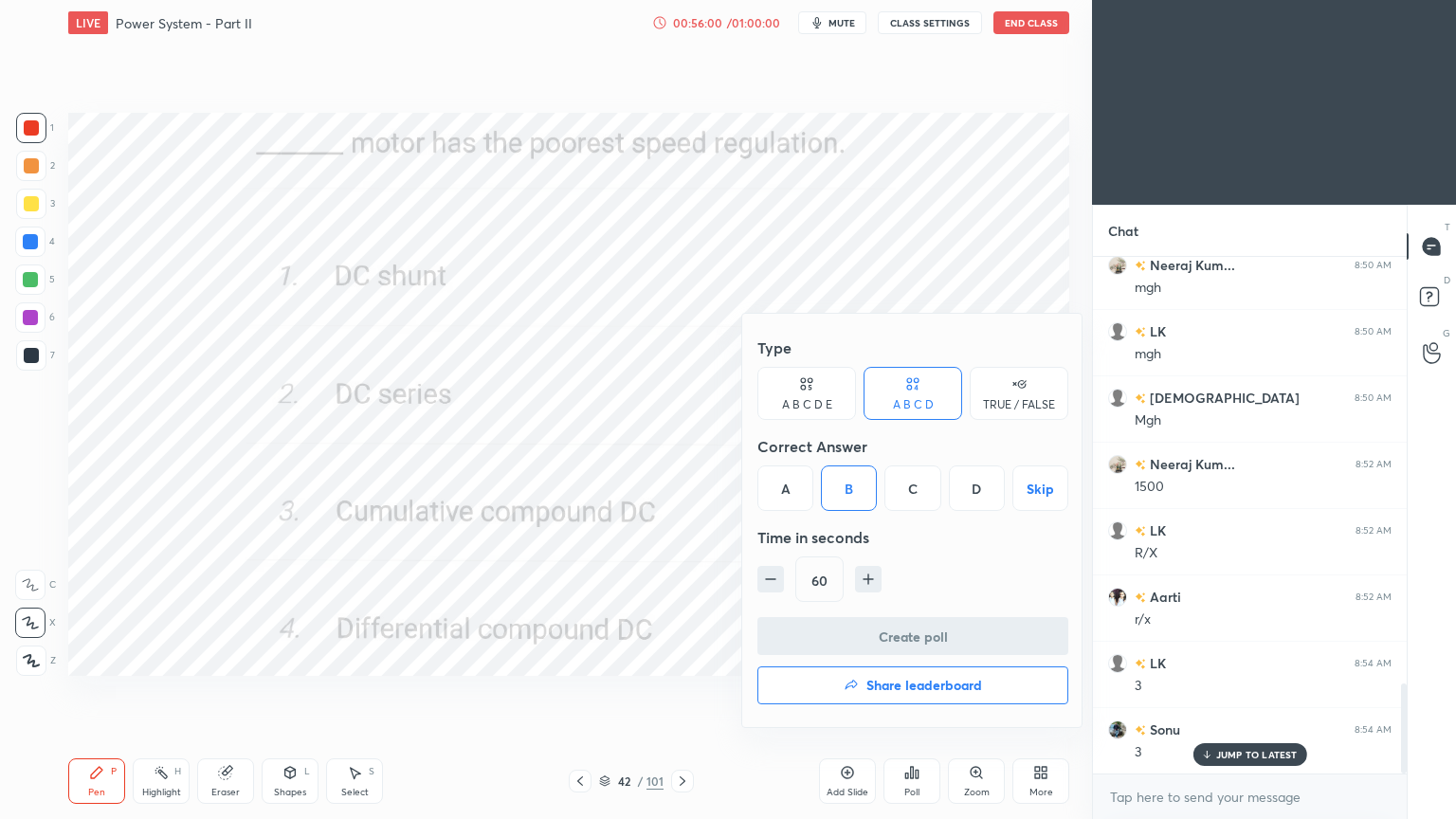 scroll, scrollTop: 462, scrollLeft: 308, axis: both 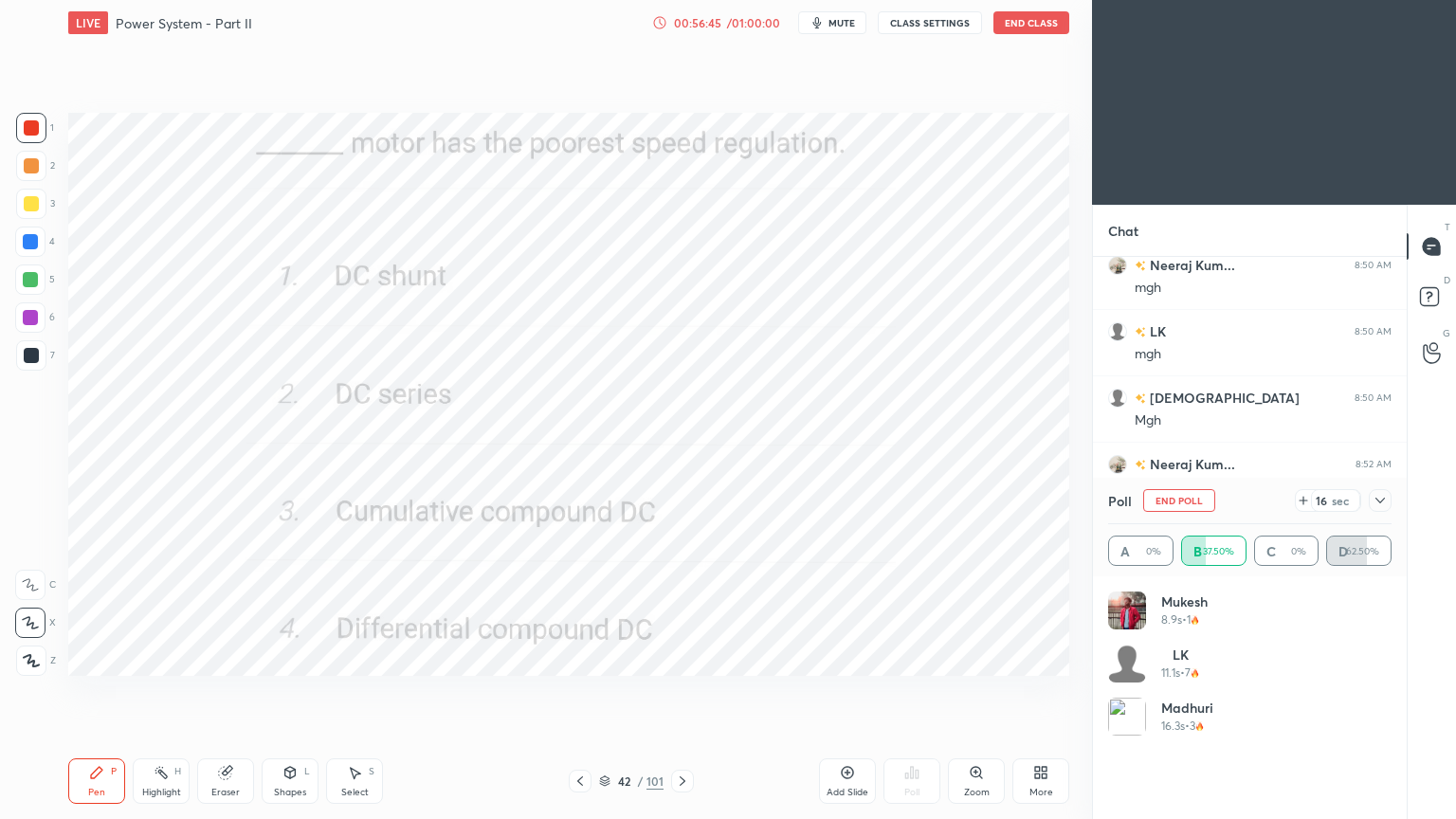 click on "End Poll" at bounding box center (1179, 500) 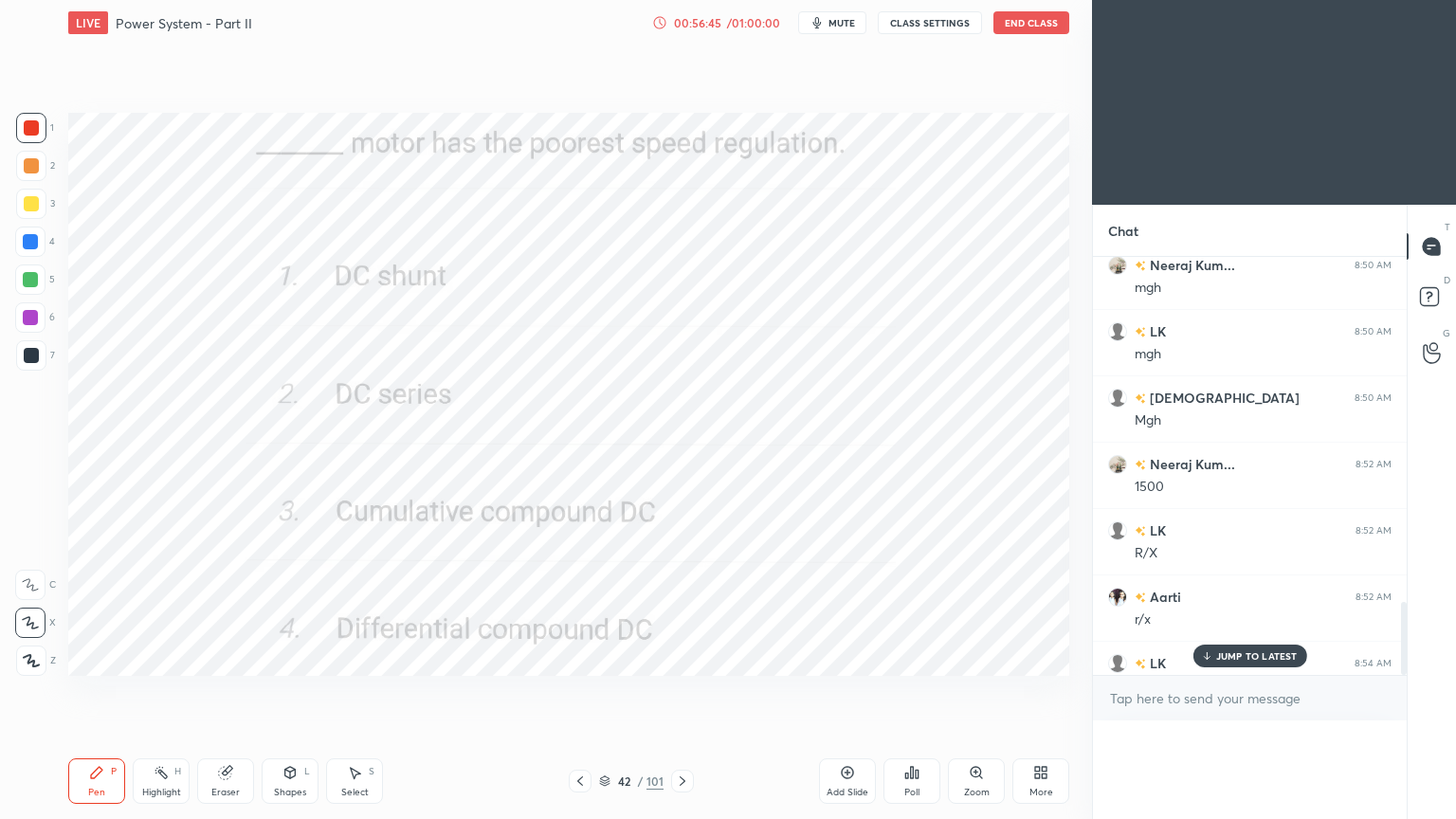 scroll, scrollTop: 0, scrollLeft: 0, axis: both 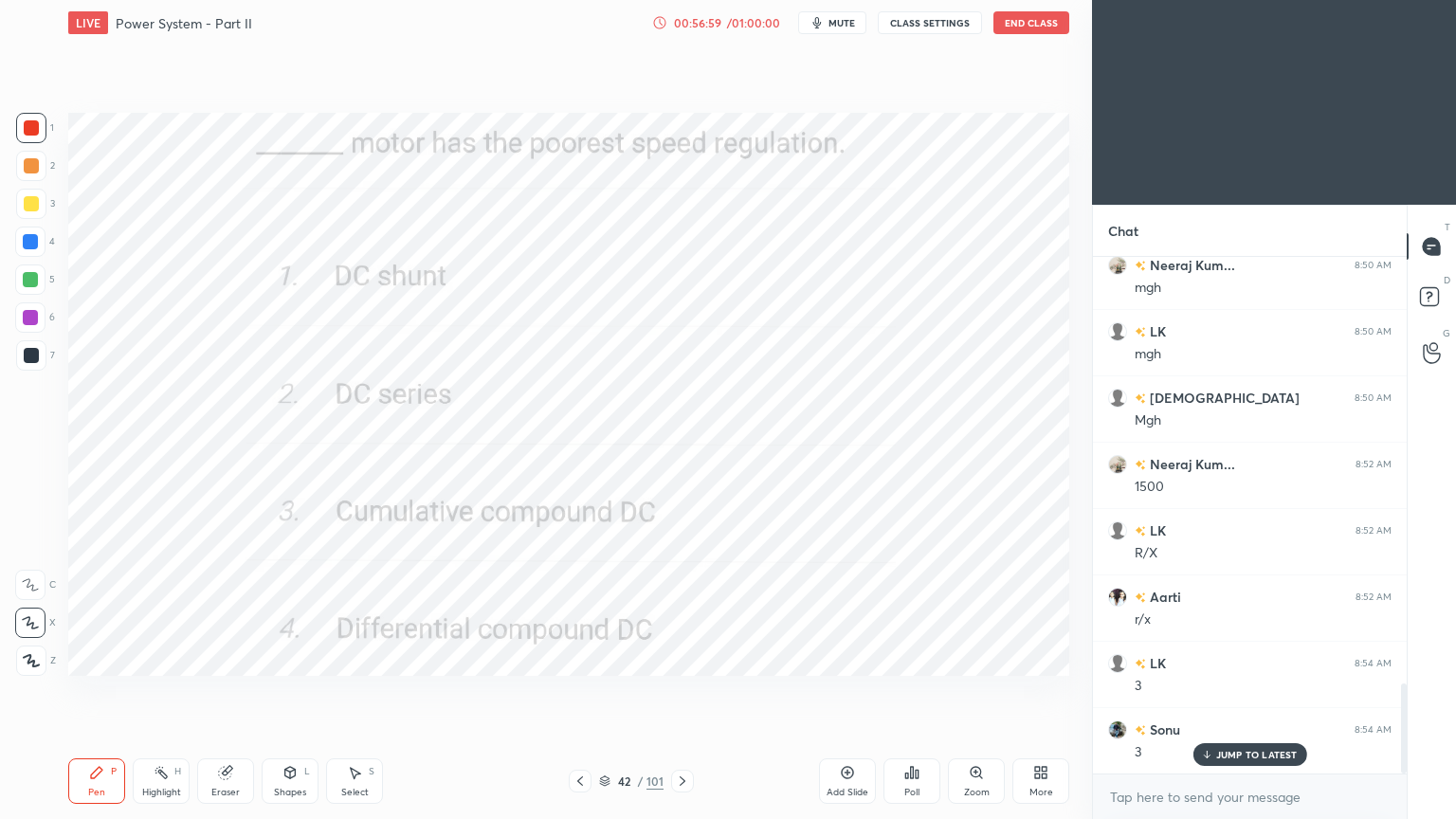 click 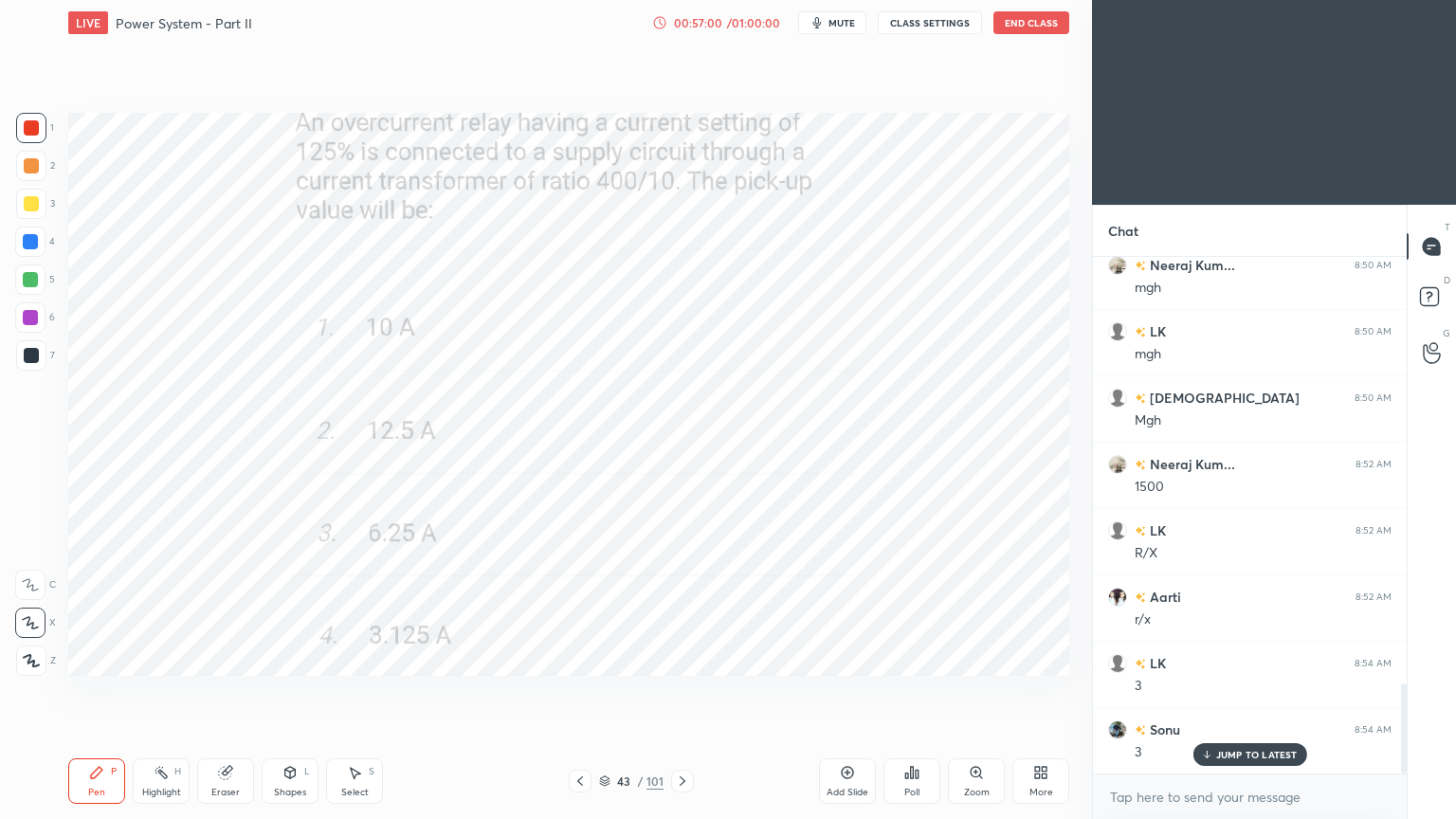 click on "Poll" at bounding box center (912, 781) 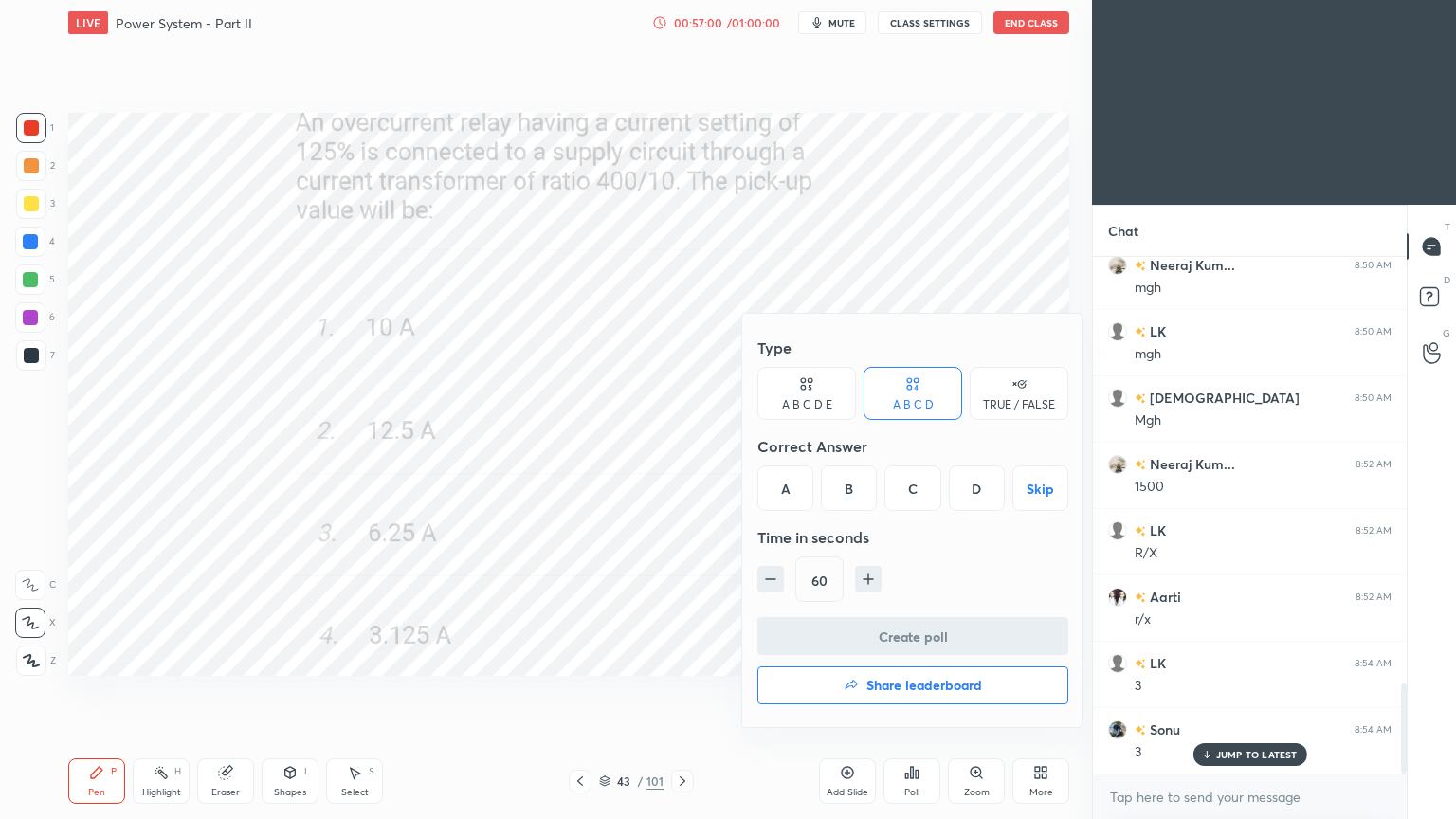 drag, startPoint x: 843, startPoint y: 484, endPoint x: 864, endPoint y: 505, distance: 29.698485 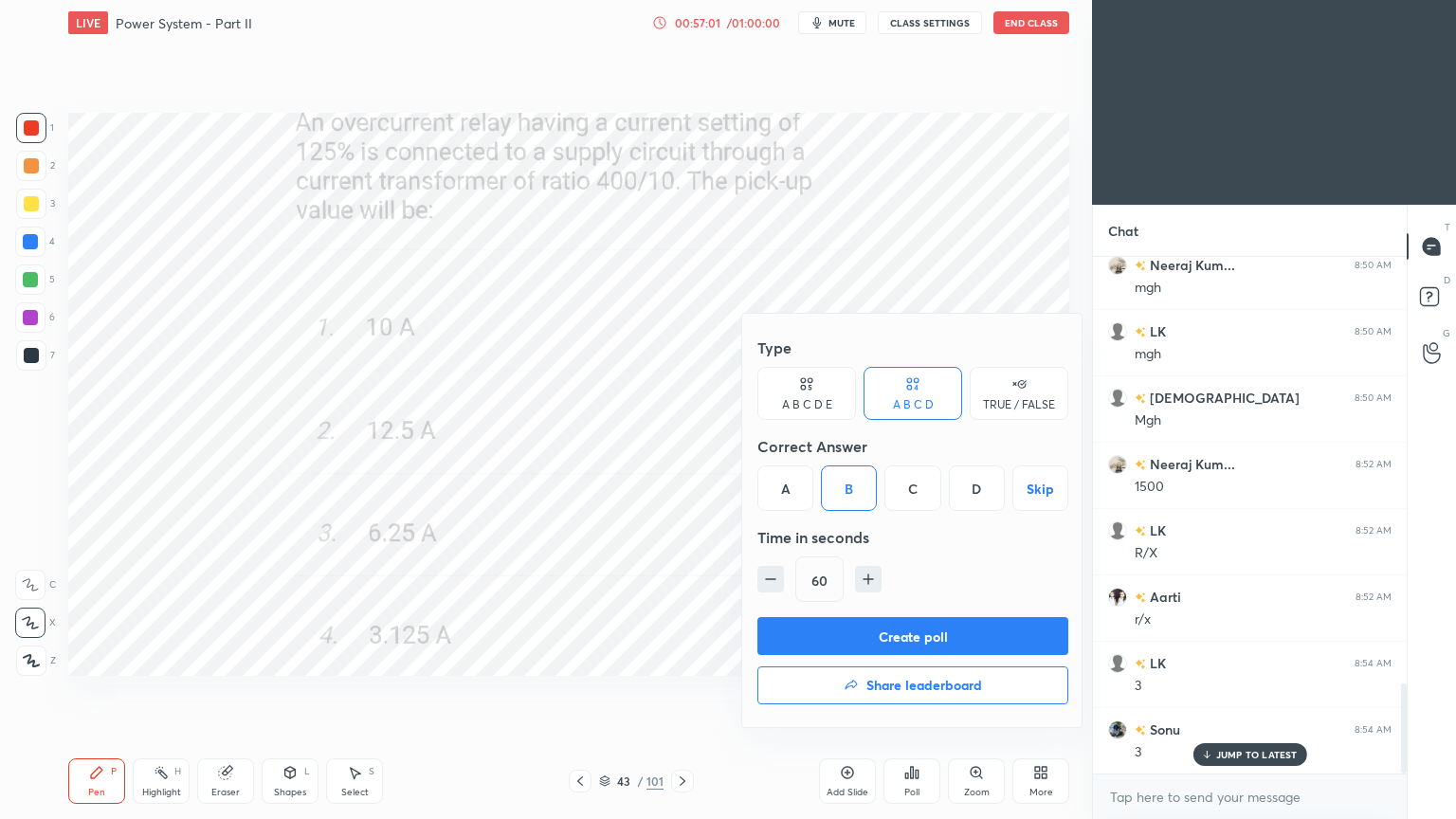 click on "Create poll" at bounding box center [913, 636] 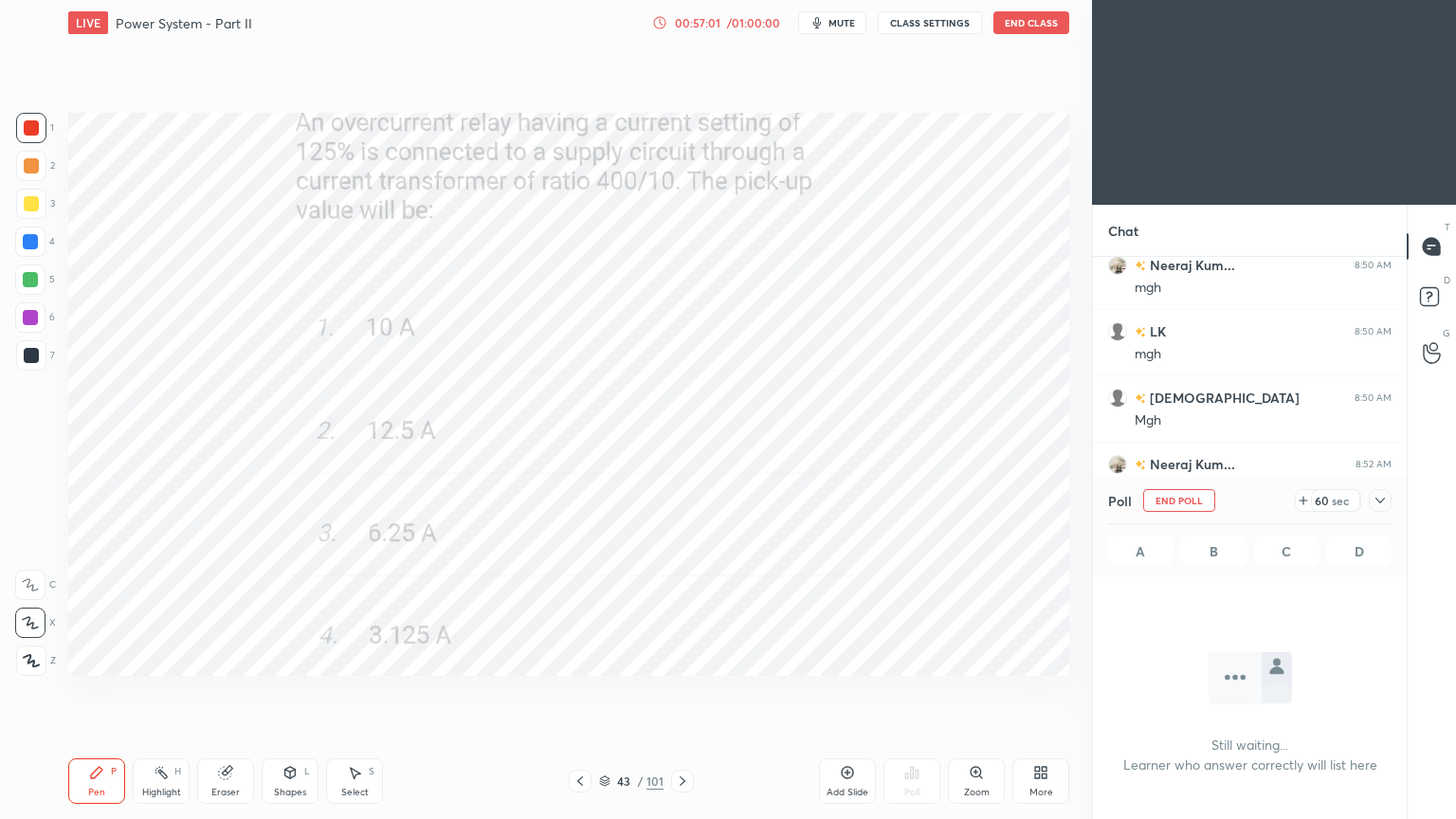 scroll, scrollTop: 463, scrollLeft: 308, axis: both 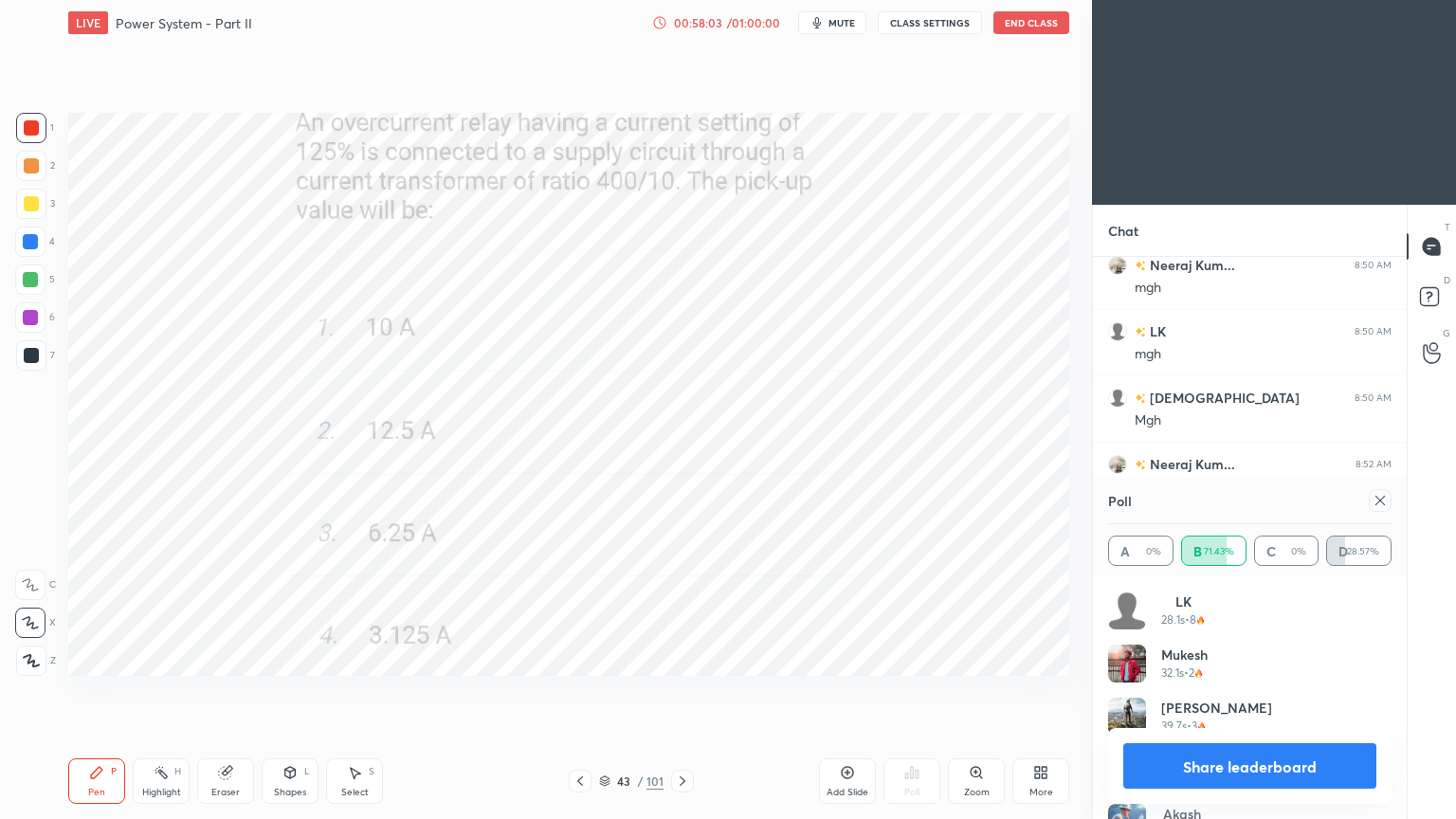 click 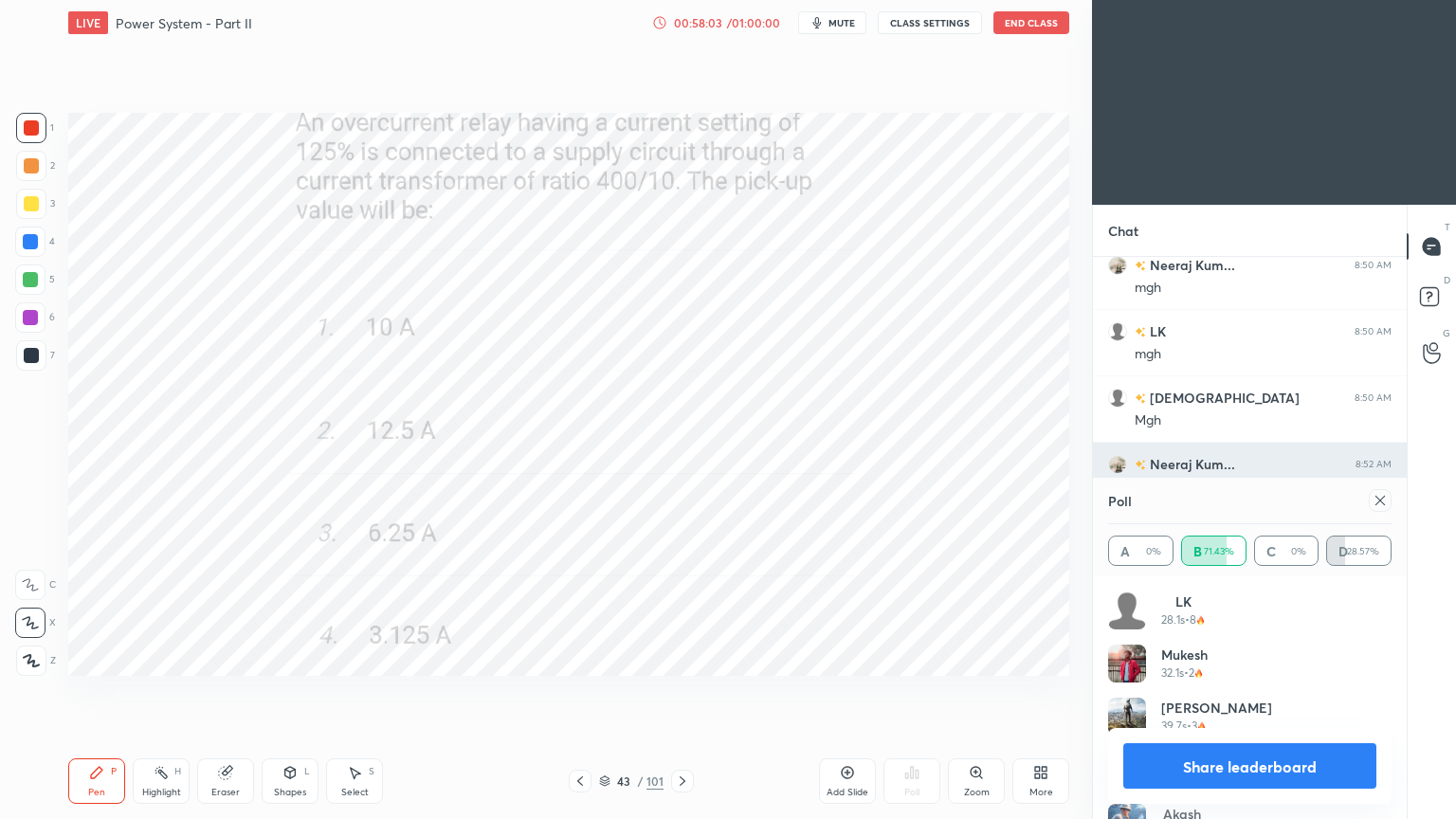 scroll, scrollTop: 115, scrollLeft: 278, axis: both 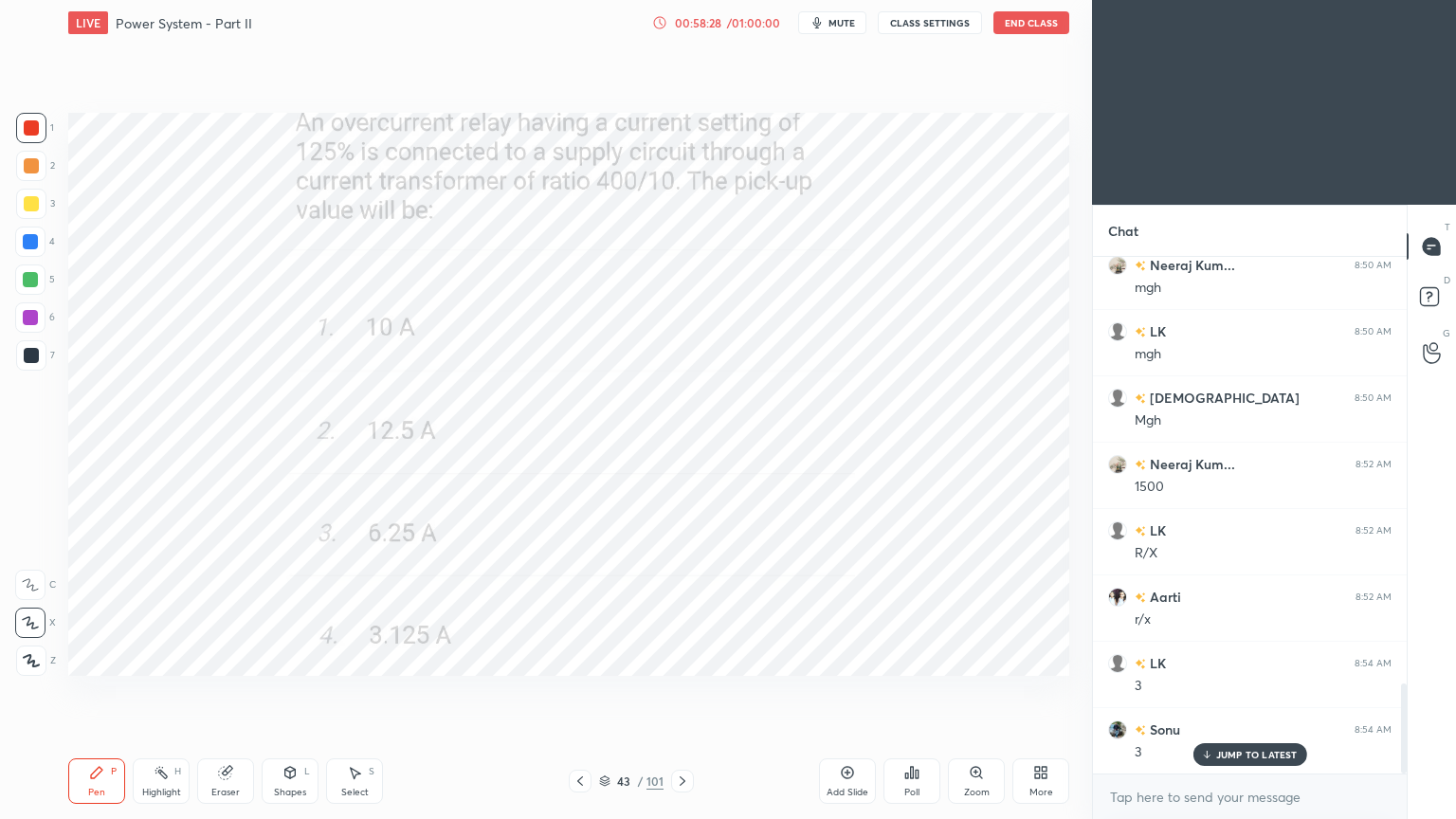 click on "Poll" at bounding box center (912, 781) 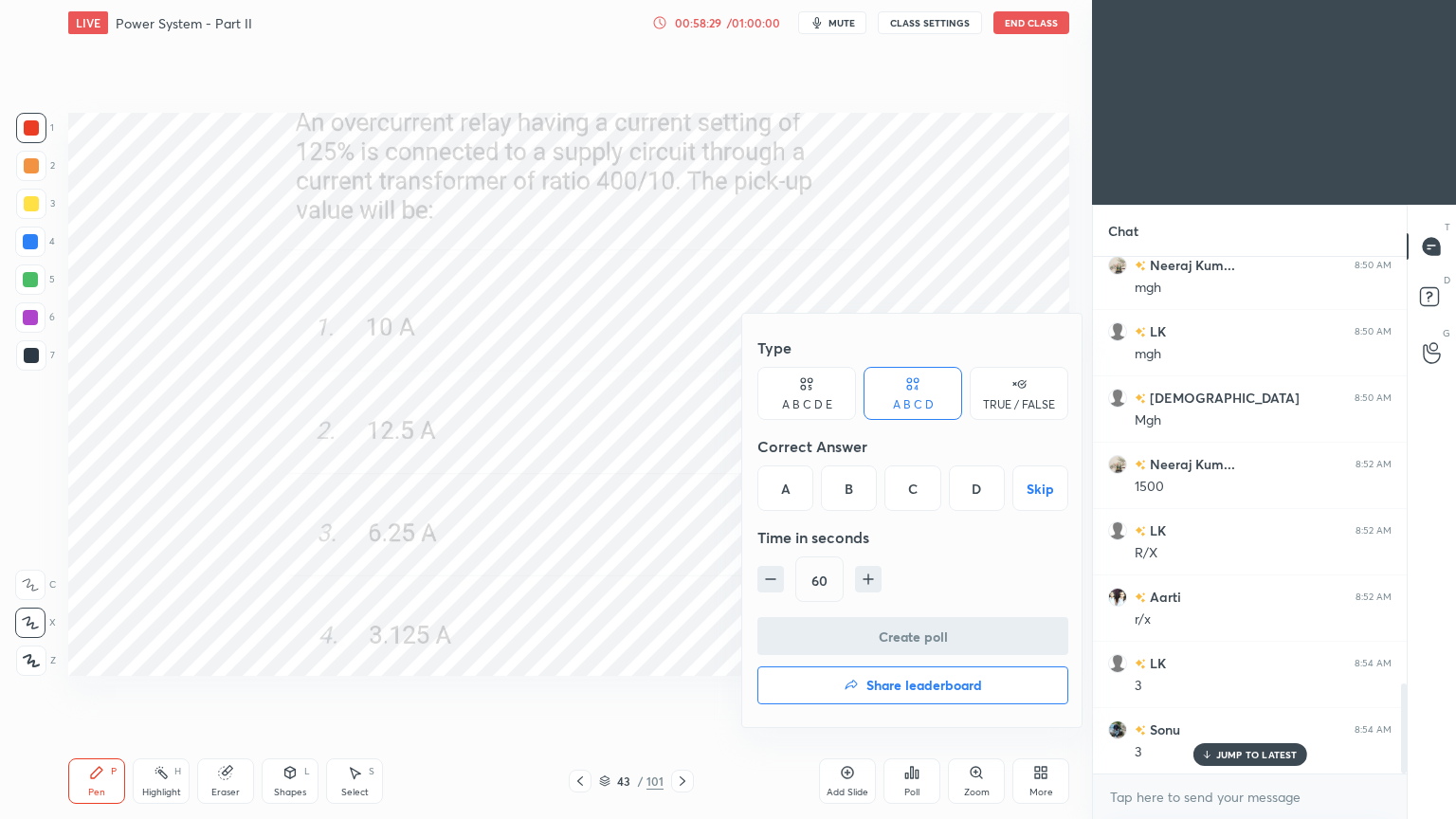 click on "Share leaderboard" at bounding box center [924, 685] 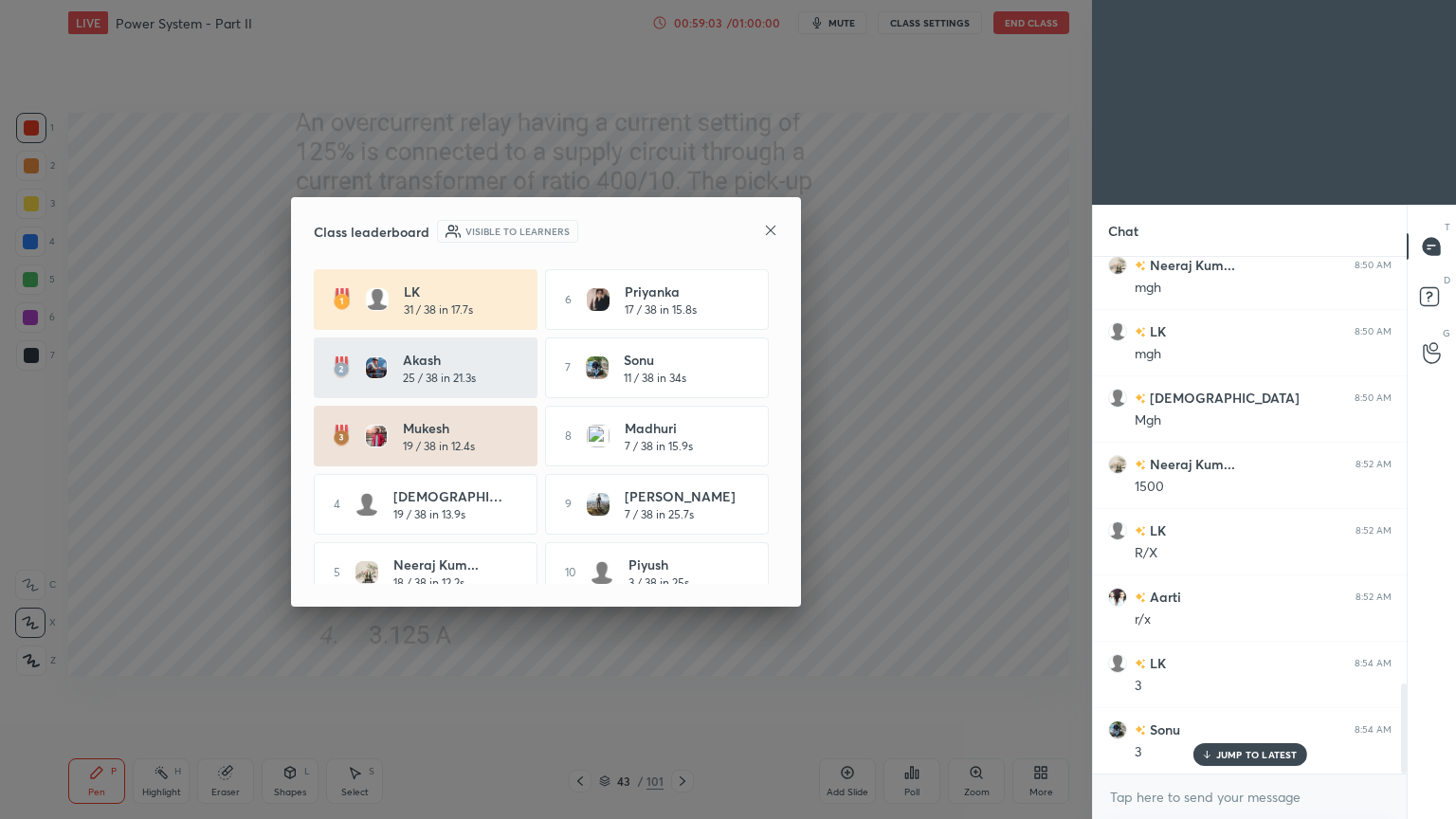 click on "Class leaderboard Visible to learners" at bounding box center (546, 231) 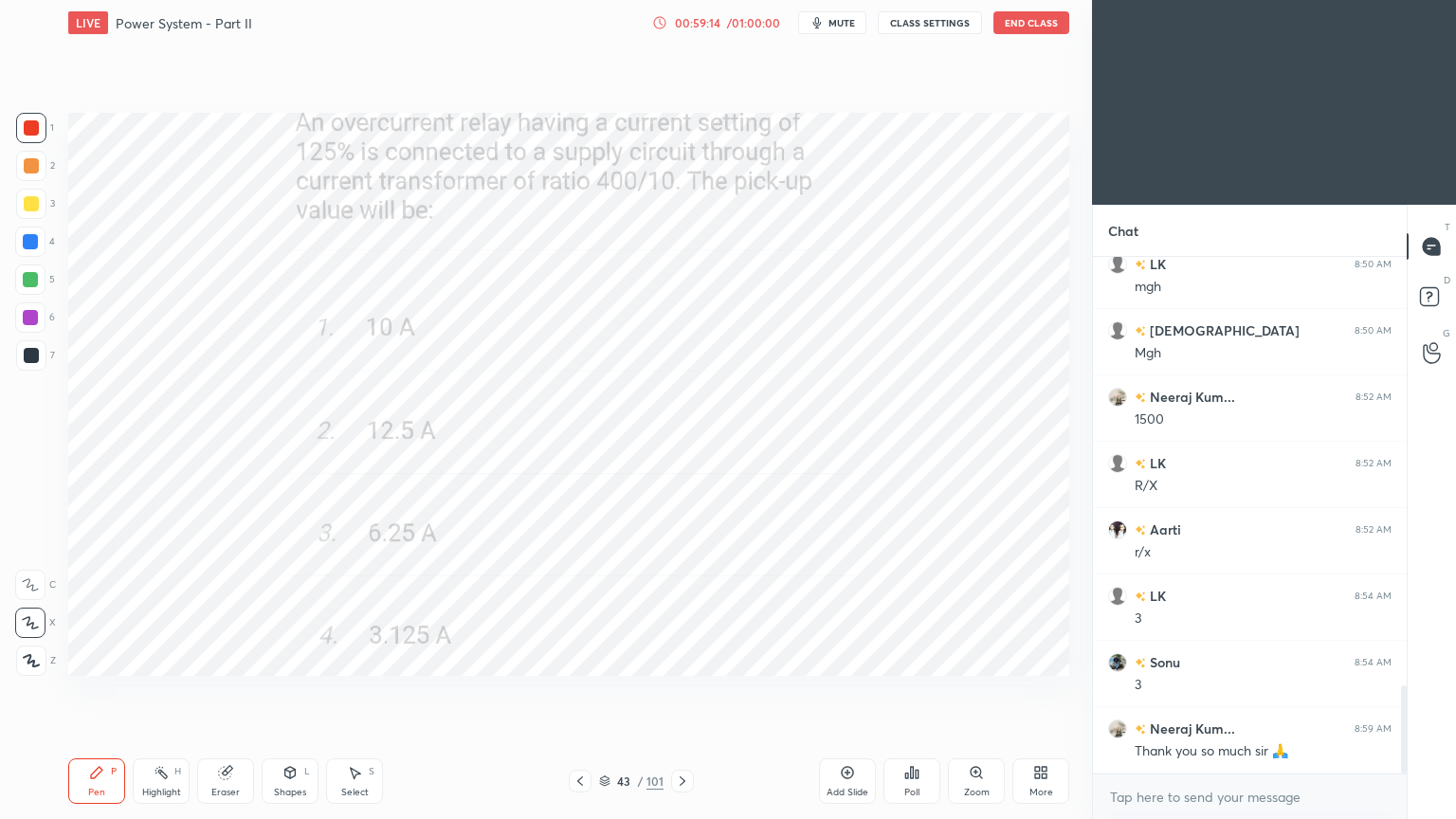 scroll, scrollTop: 2575, scrollLeft: 0, axis: vertical 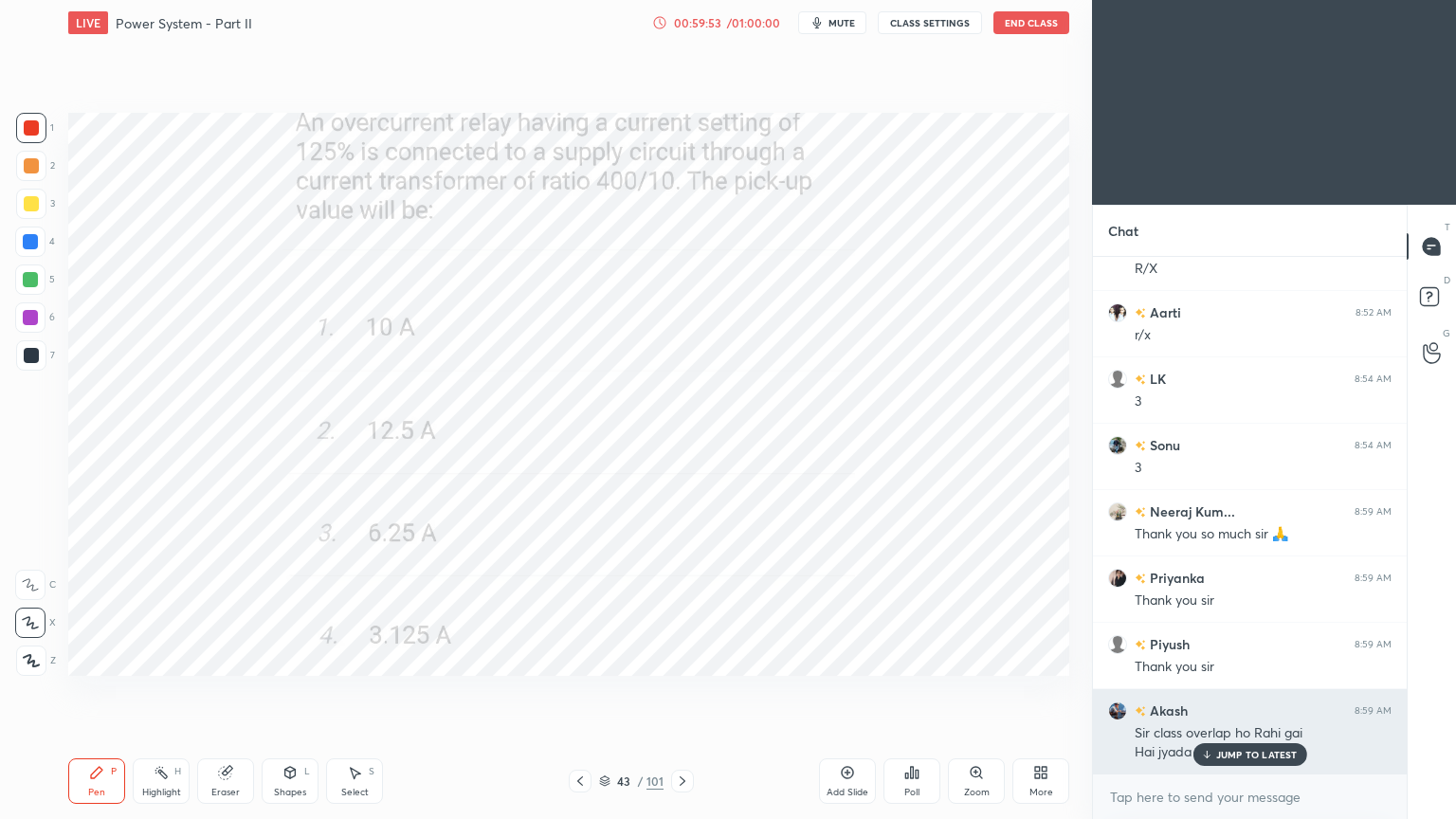 click on "JUMP TO LATEST" at bounding box center (1249, 755) 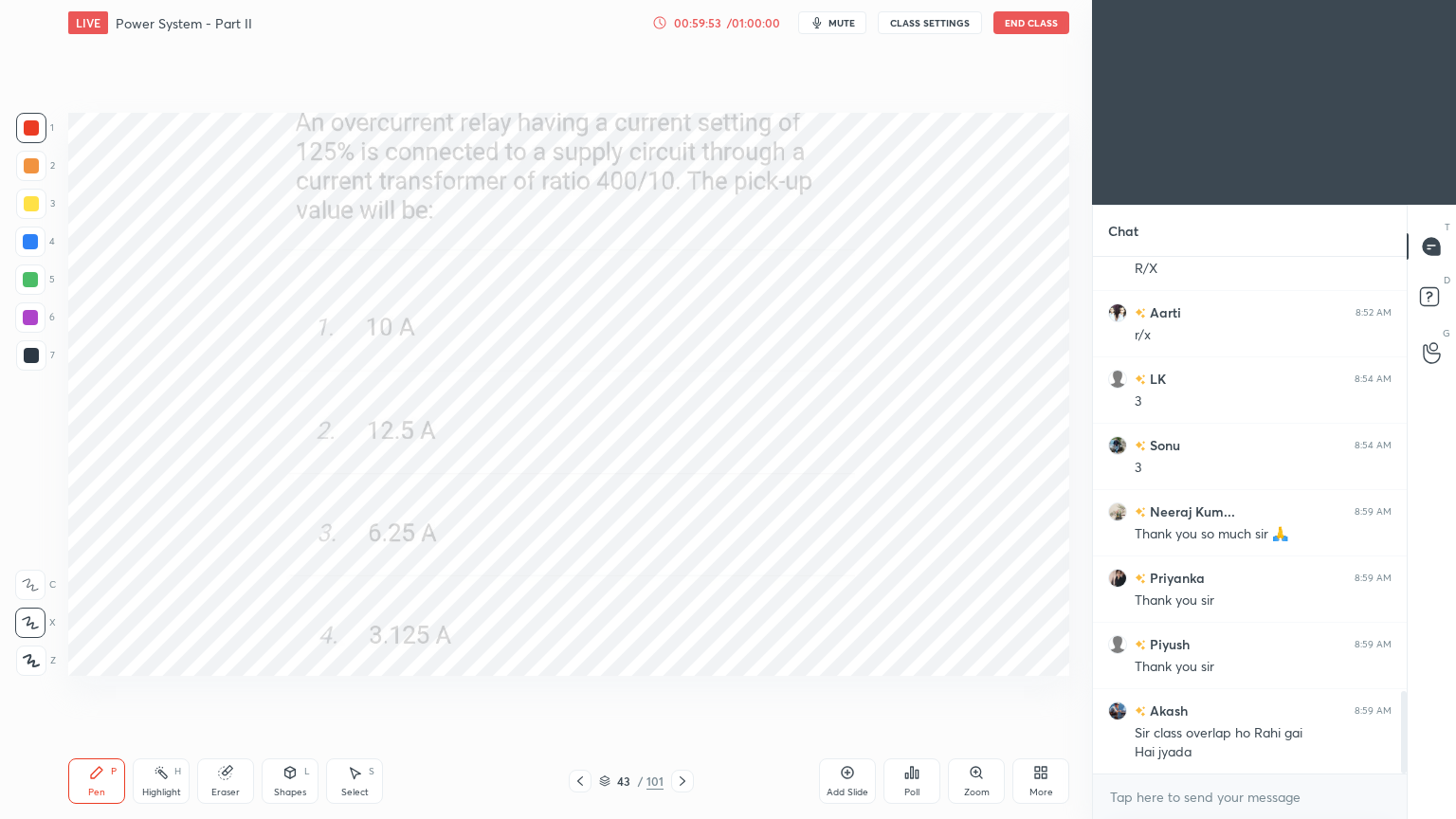 scroll, scrollTop: 2745, scrollLeft: 0, axis: vertical 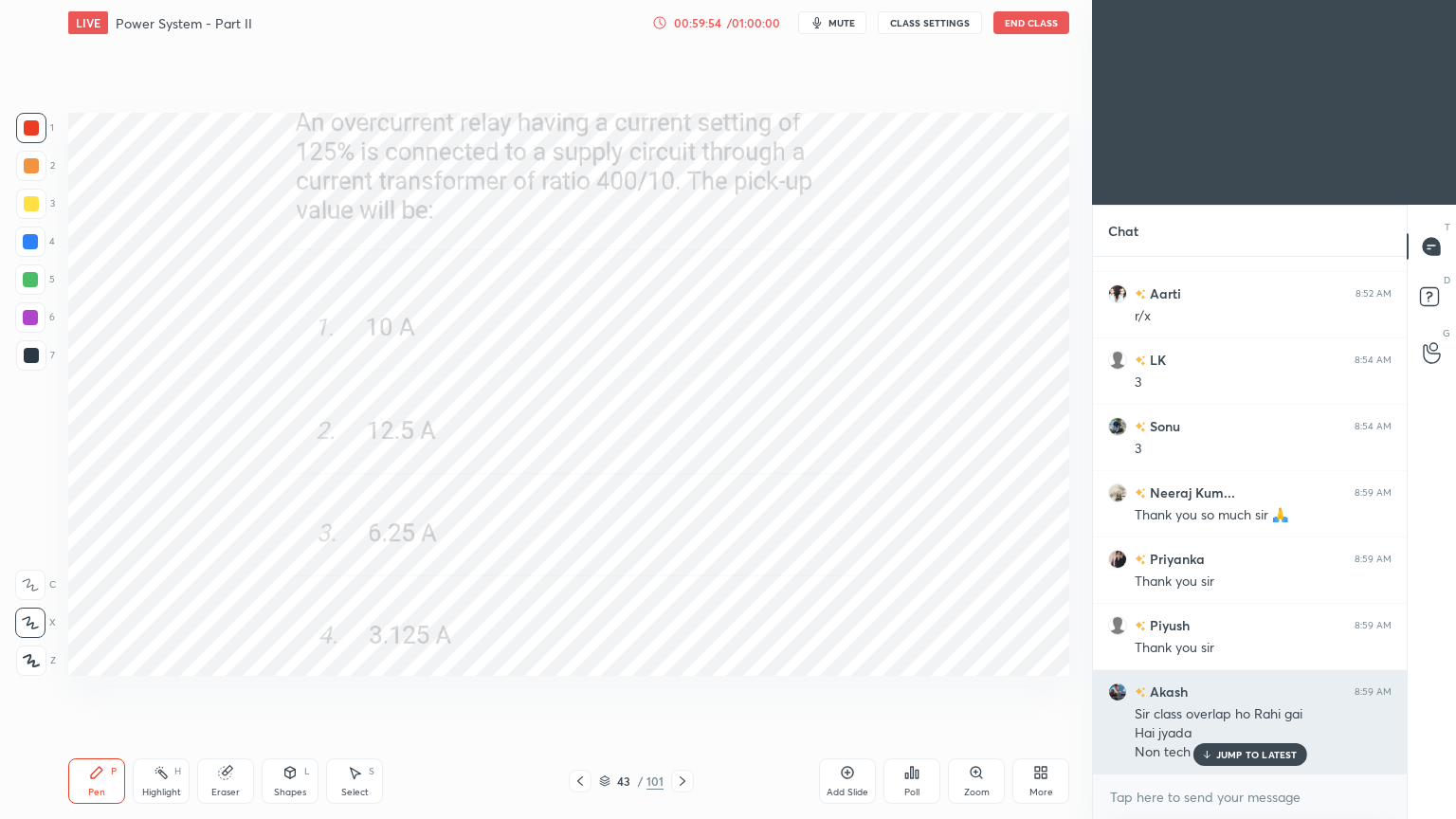click on "JUMP TO LATEST" at bounding box center [1257, 755] 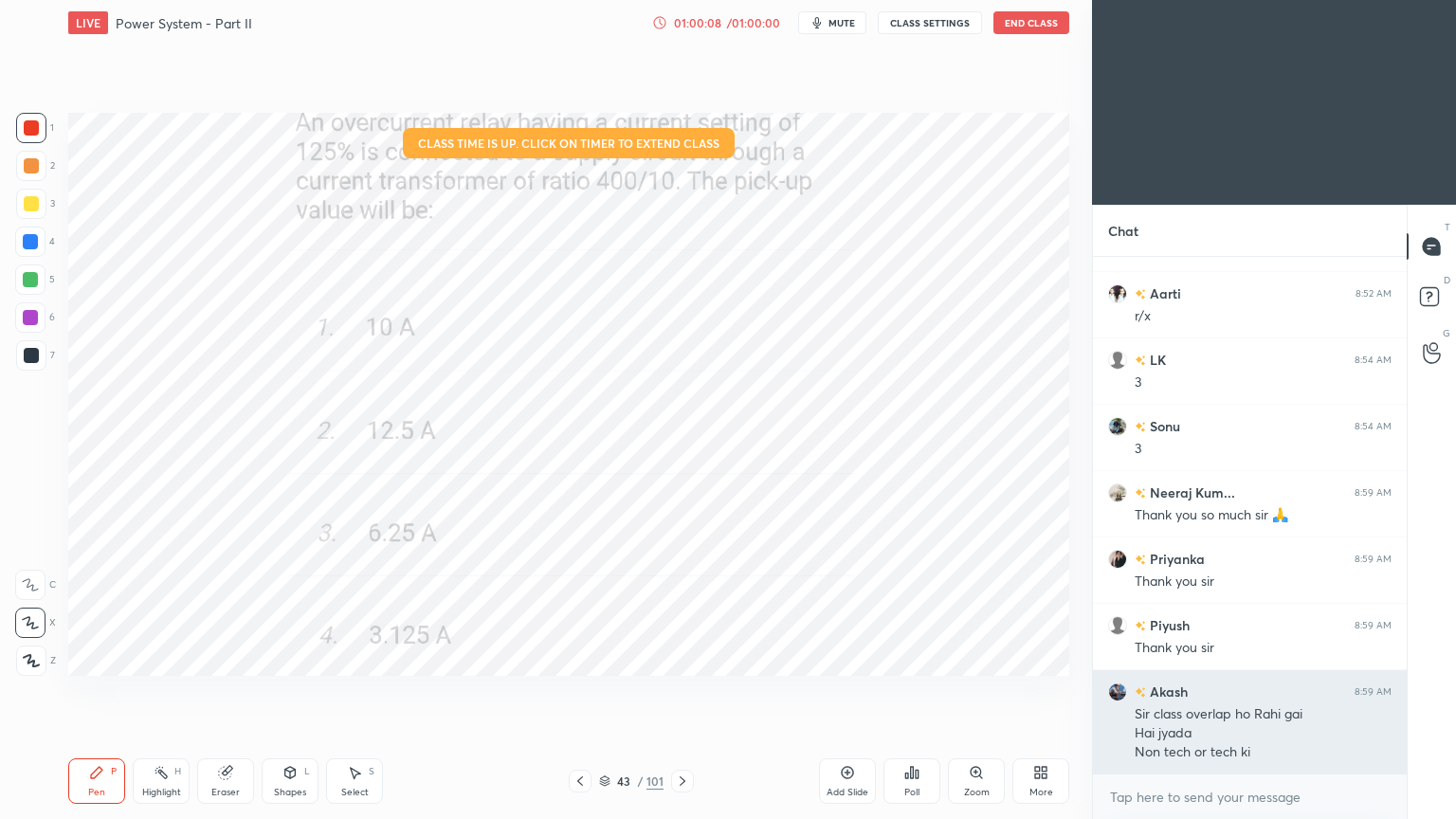 scroll, scrollTop: 2812, scrollLeft: 0, axis: vertical 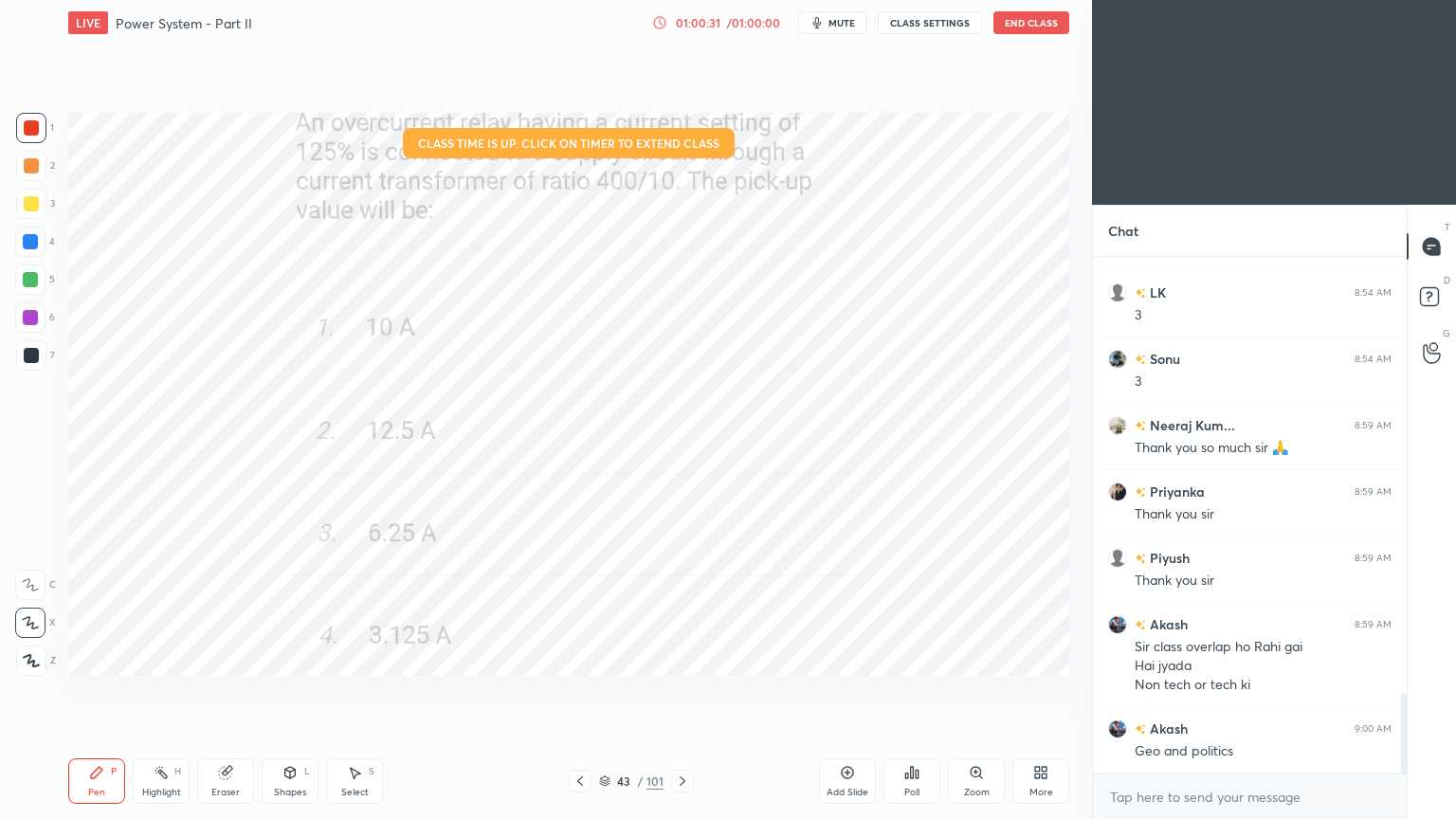 click on "End Class" at bounding box center (1031, 23) 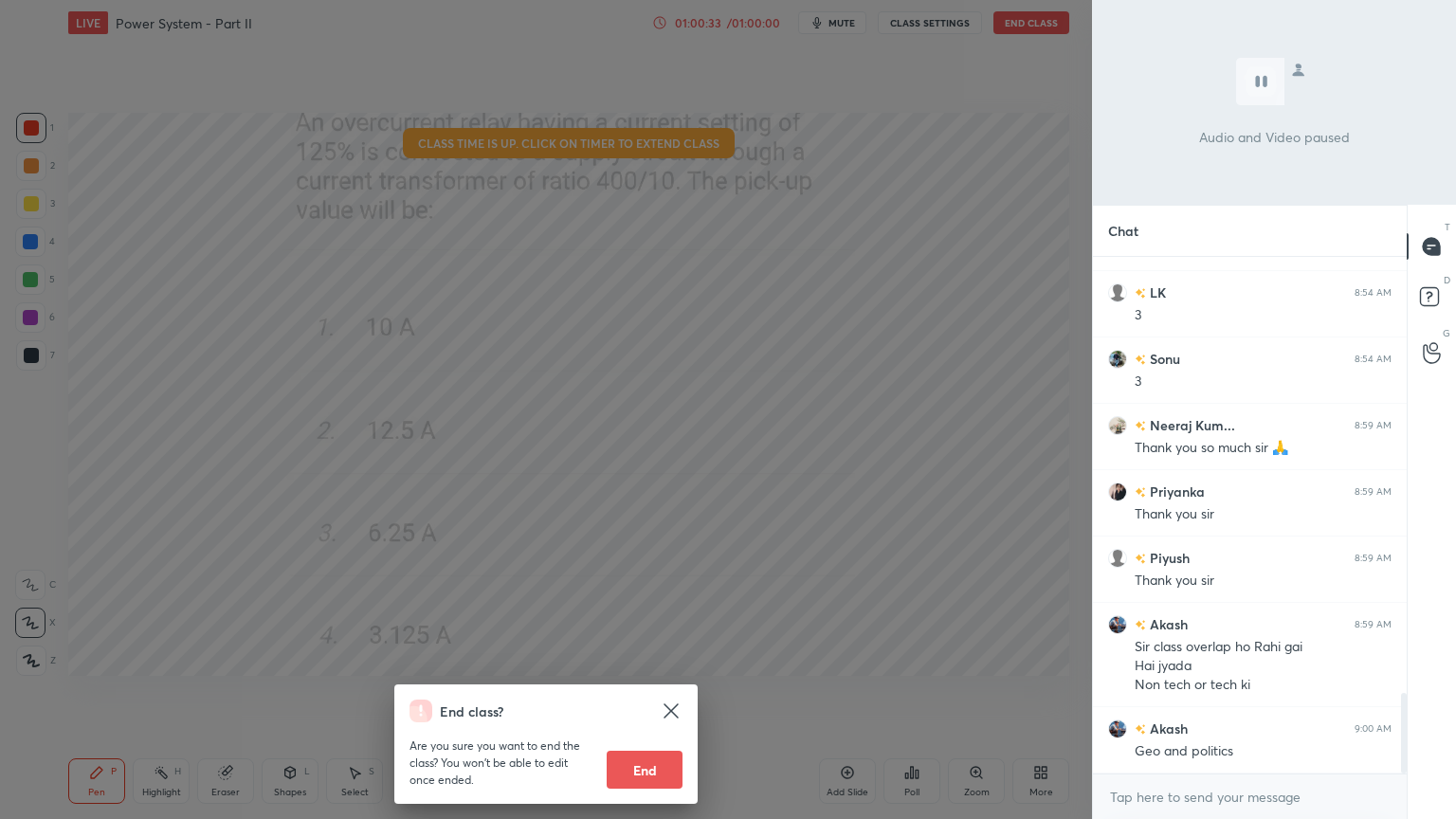 click on "End" at bounding box center [645, 770] 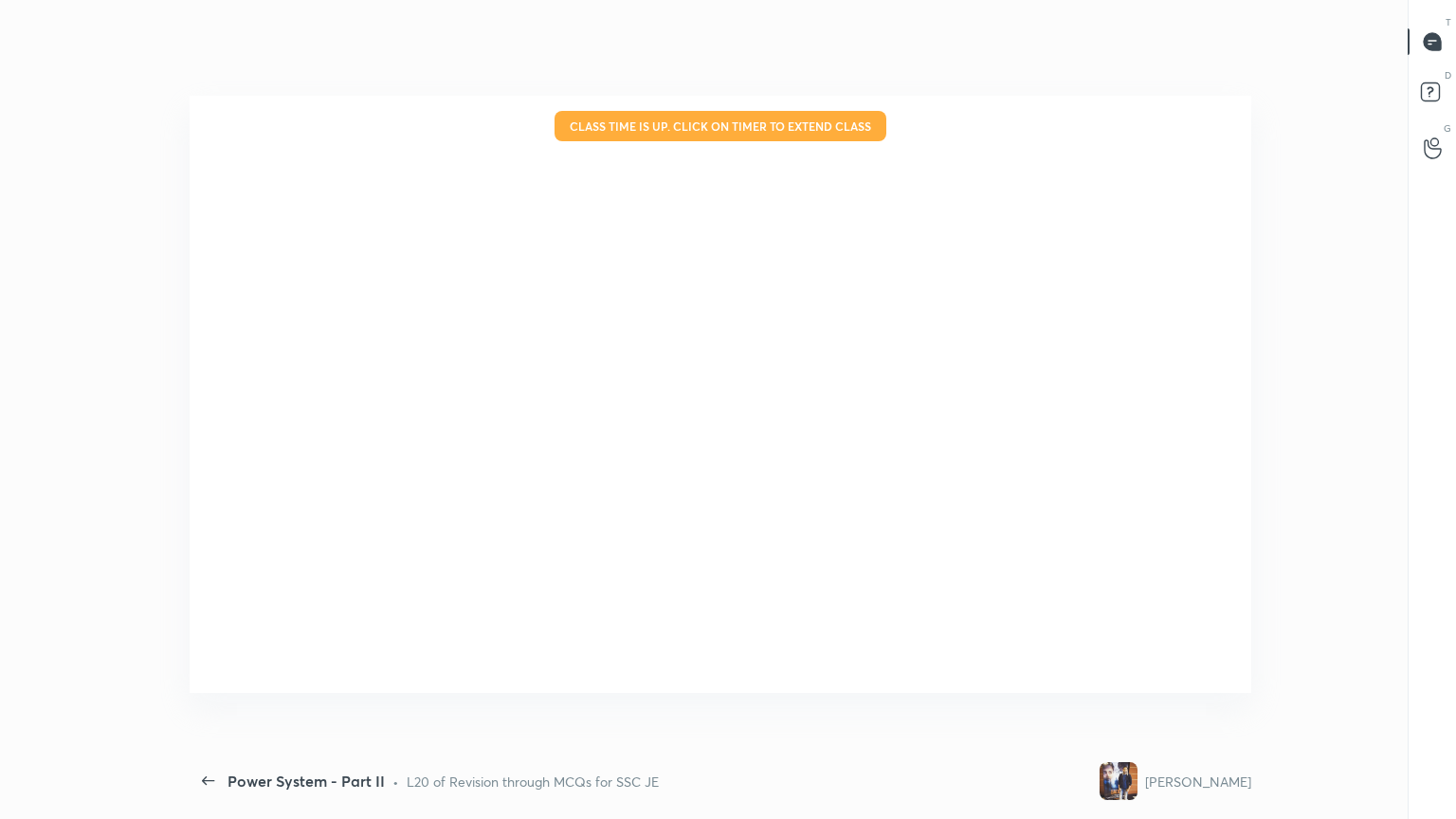 scroll, scrollTop: 94094, scrollLeft: 93702, axis: both 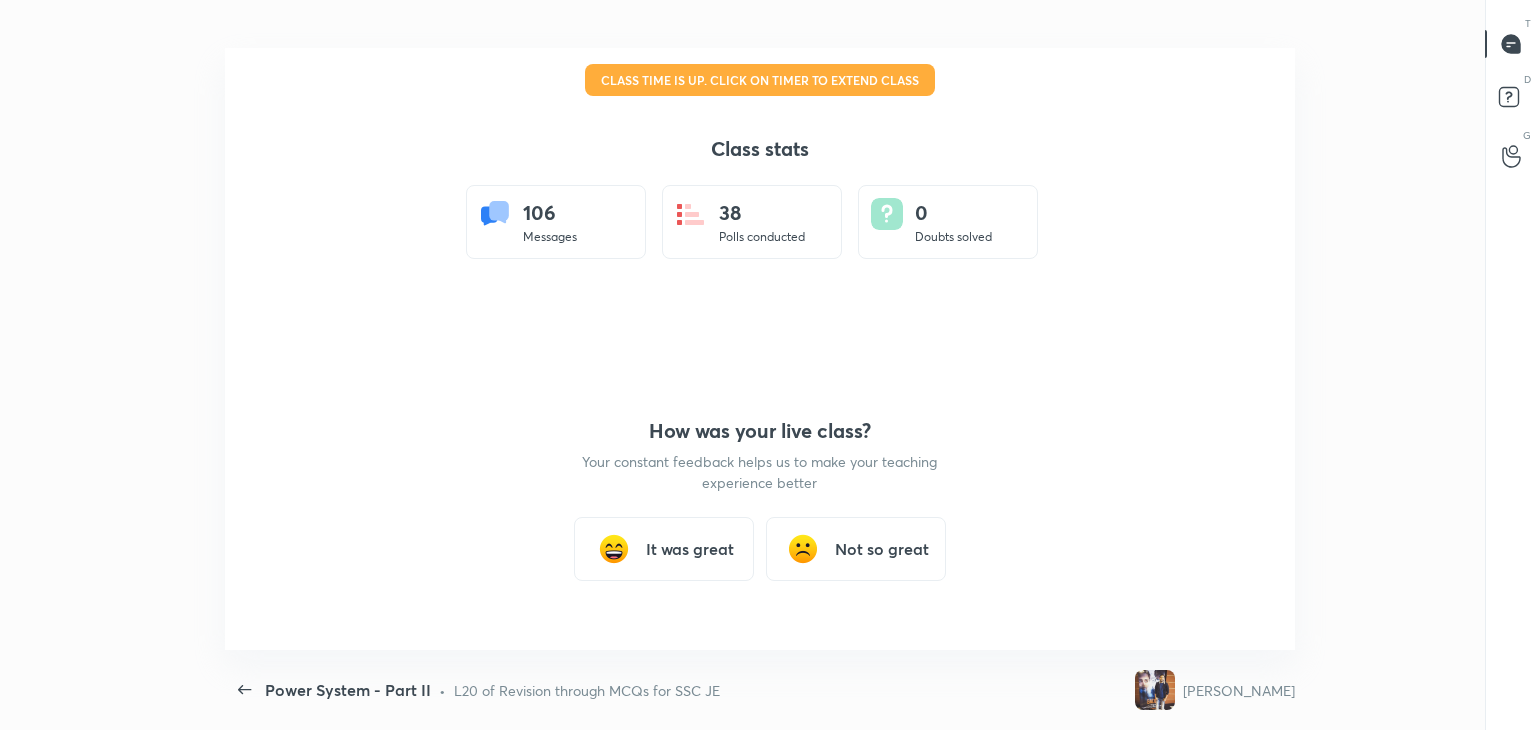 type on "x" 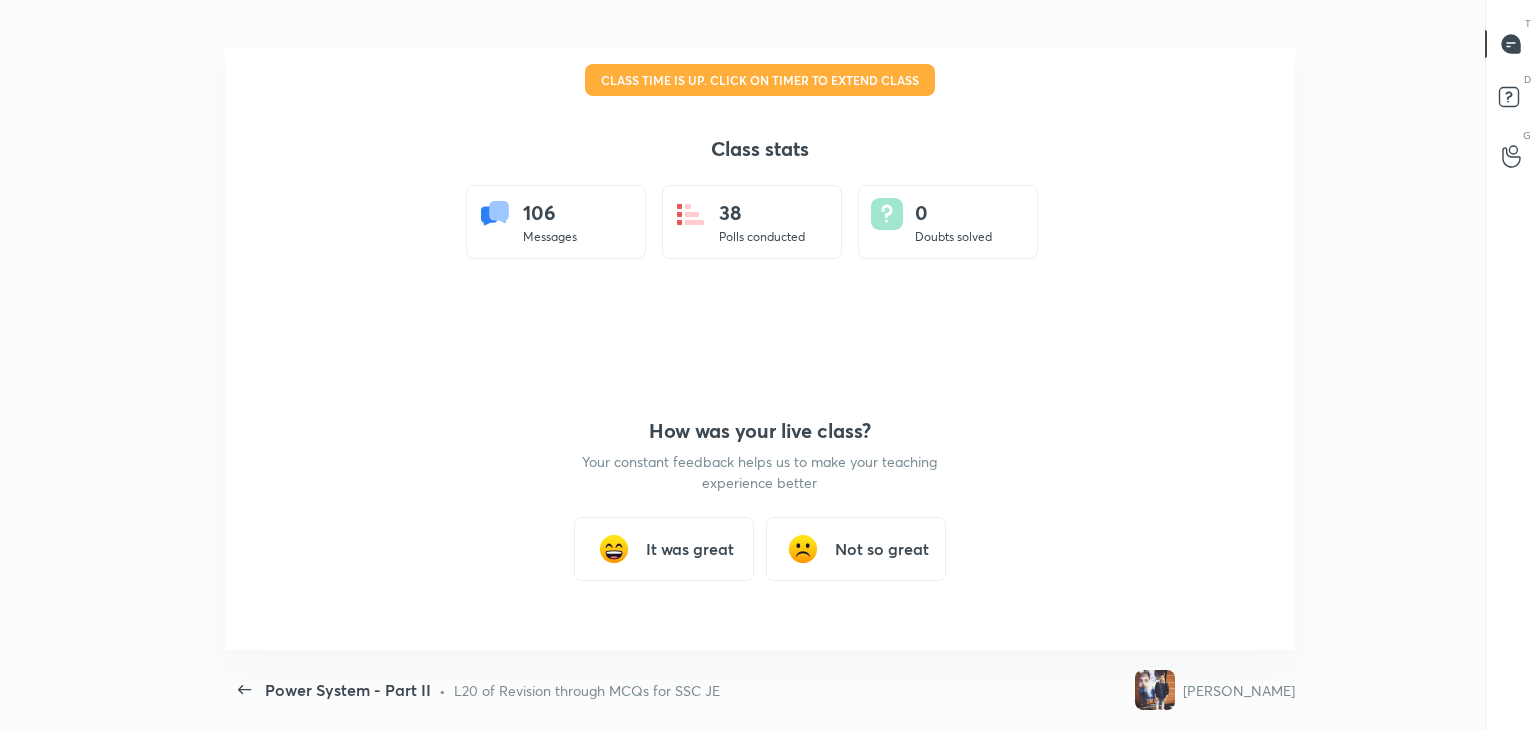 click on "It was great" at bounding box center (690, 549) 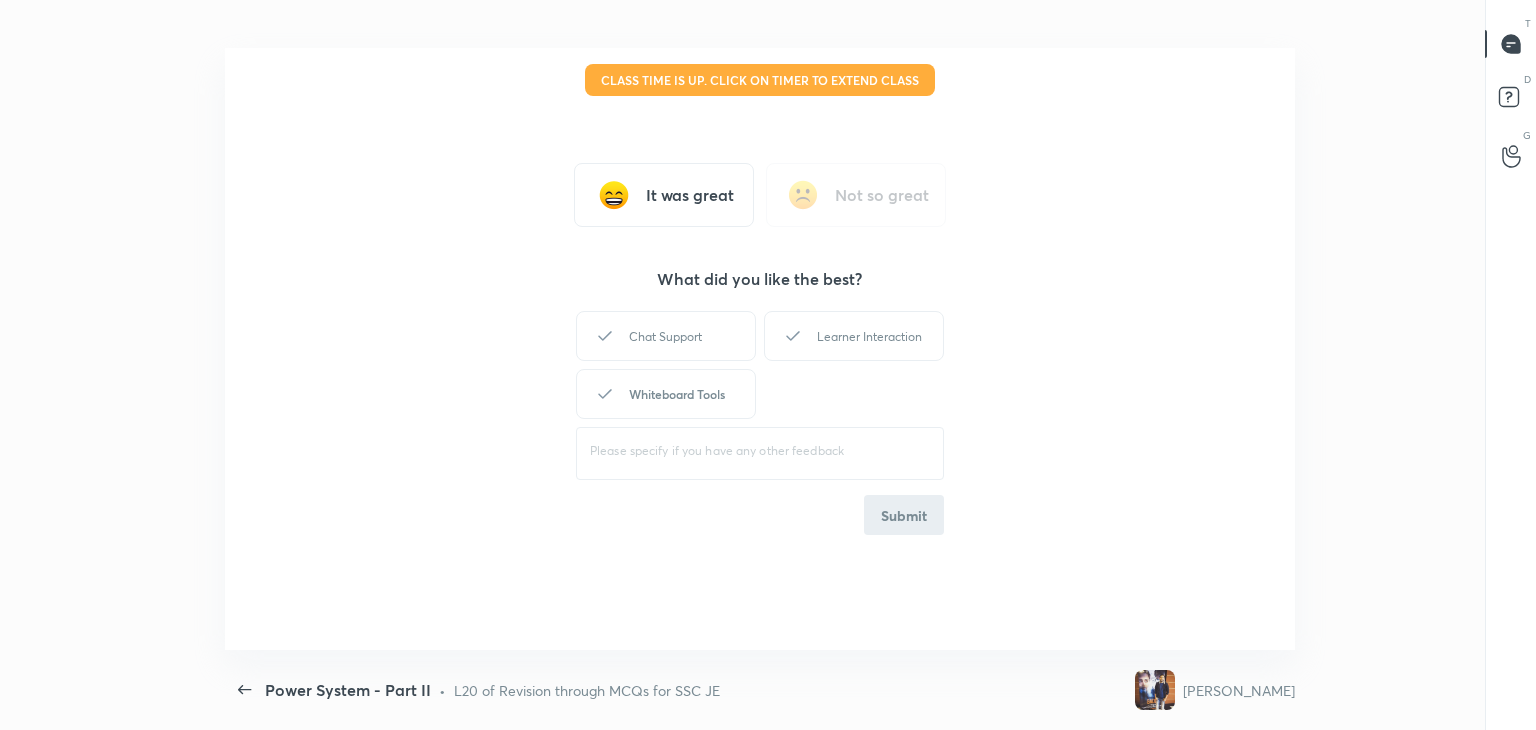click on "Whiteboard Tools" at bounding box center (666, 394) 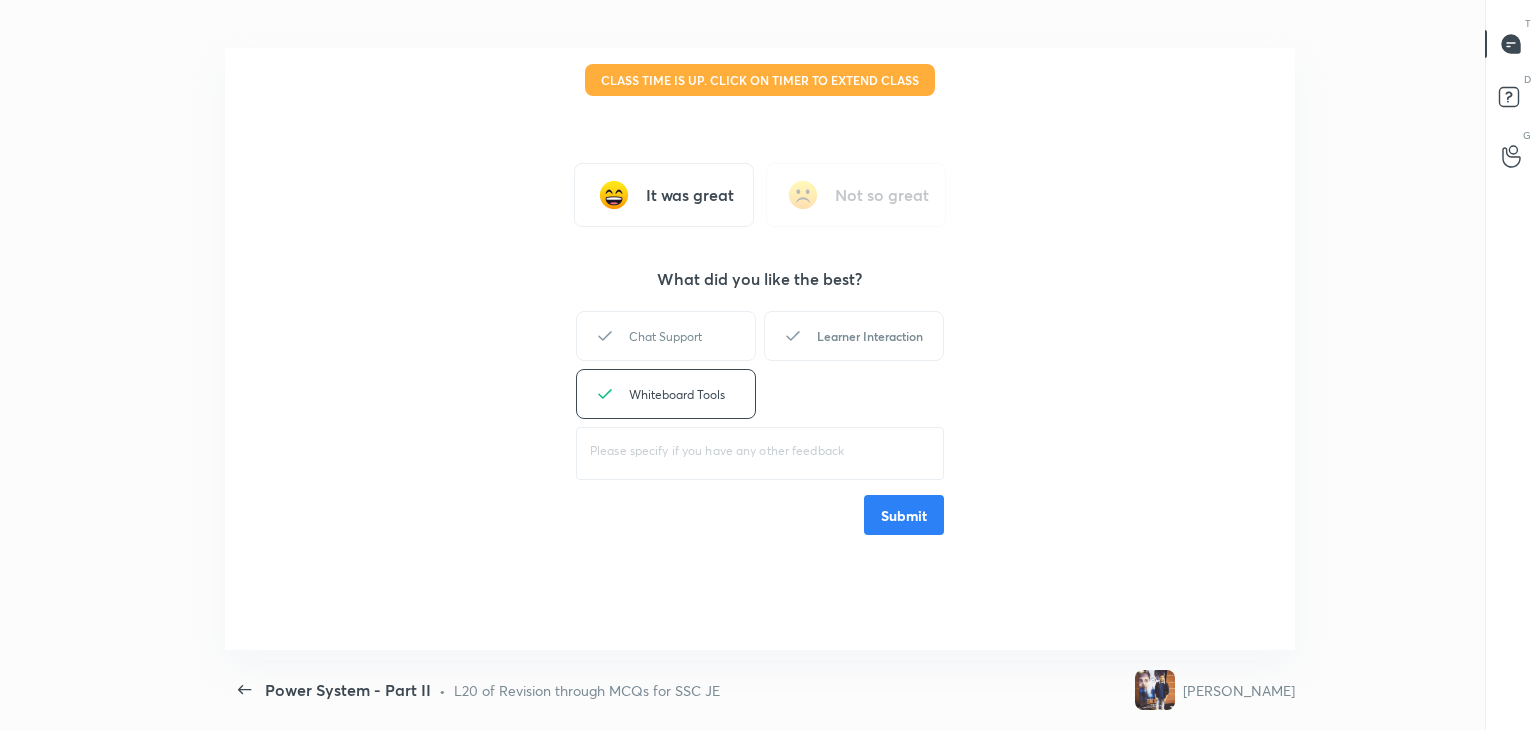 click on "Learner Interaction" at bounding box center (854, 336) 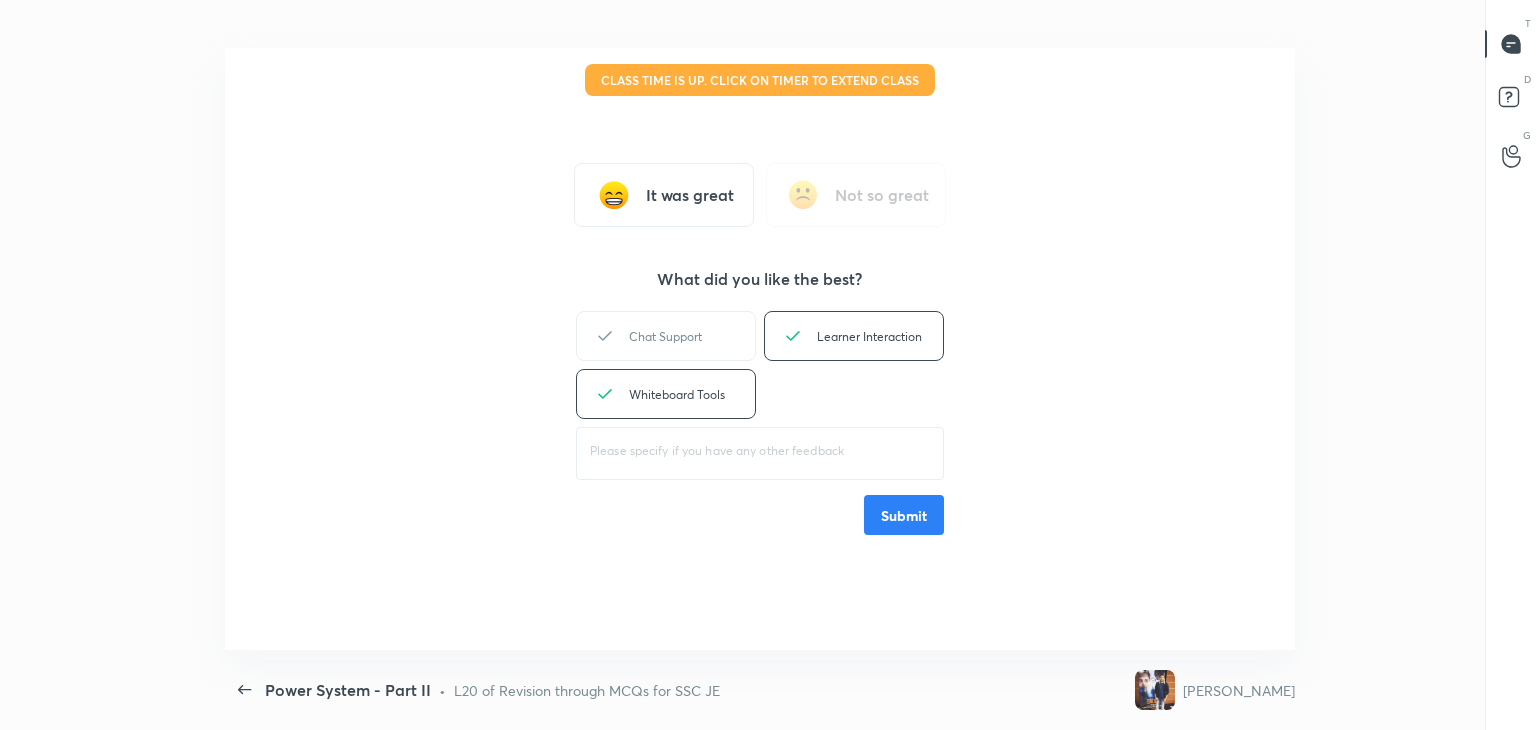 click on "Submit" at bounding box center [904, 515] 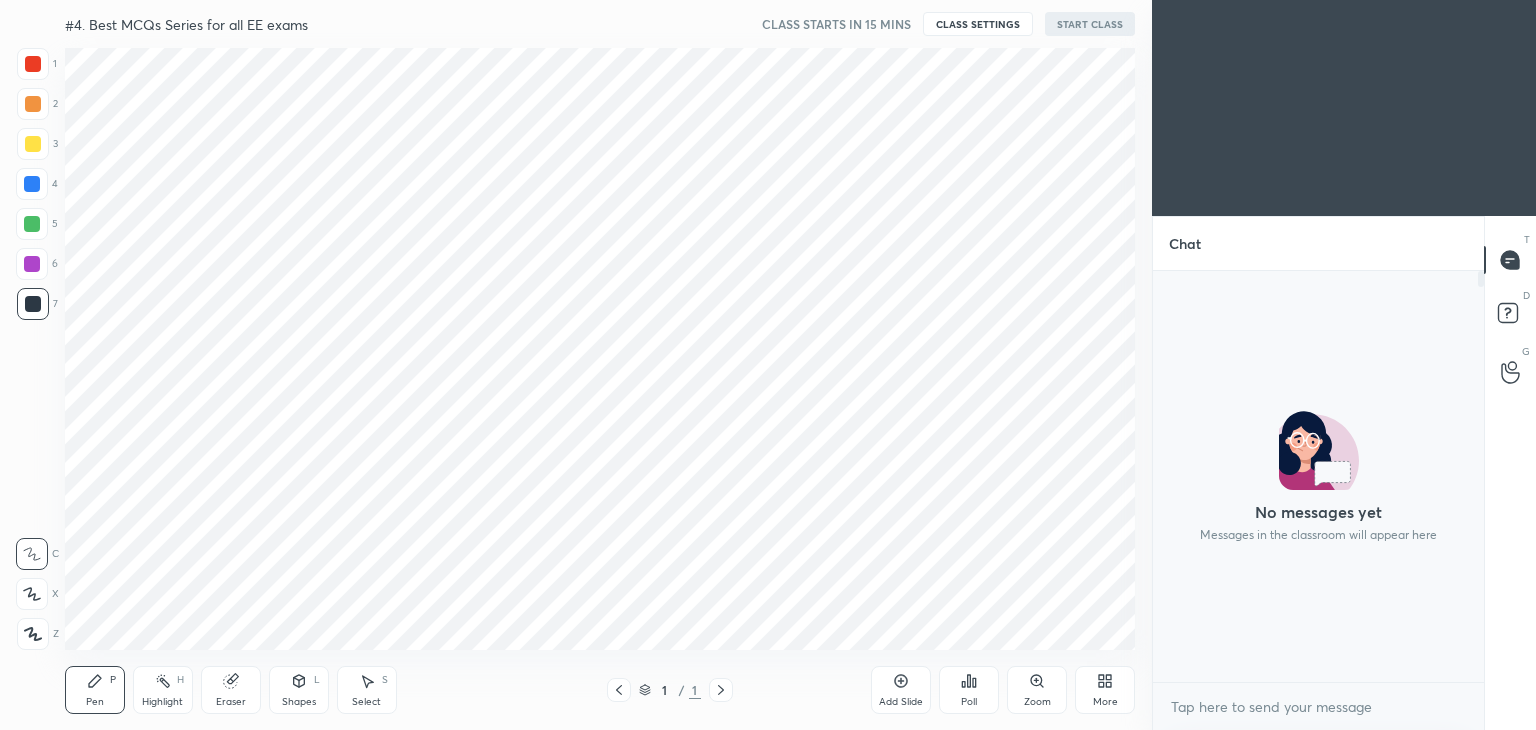 scroll, scrollTop: 0, scrollLeft: 0, axis: both 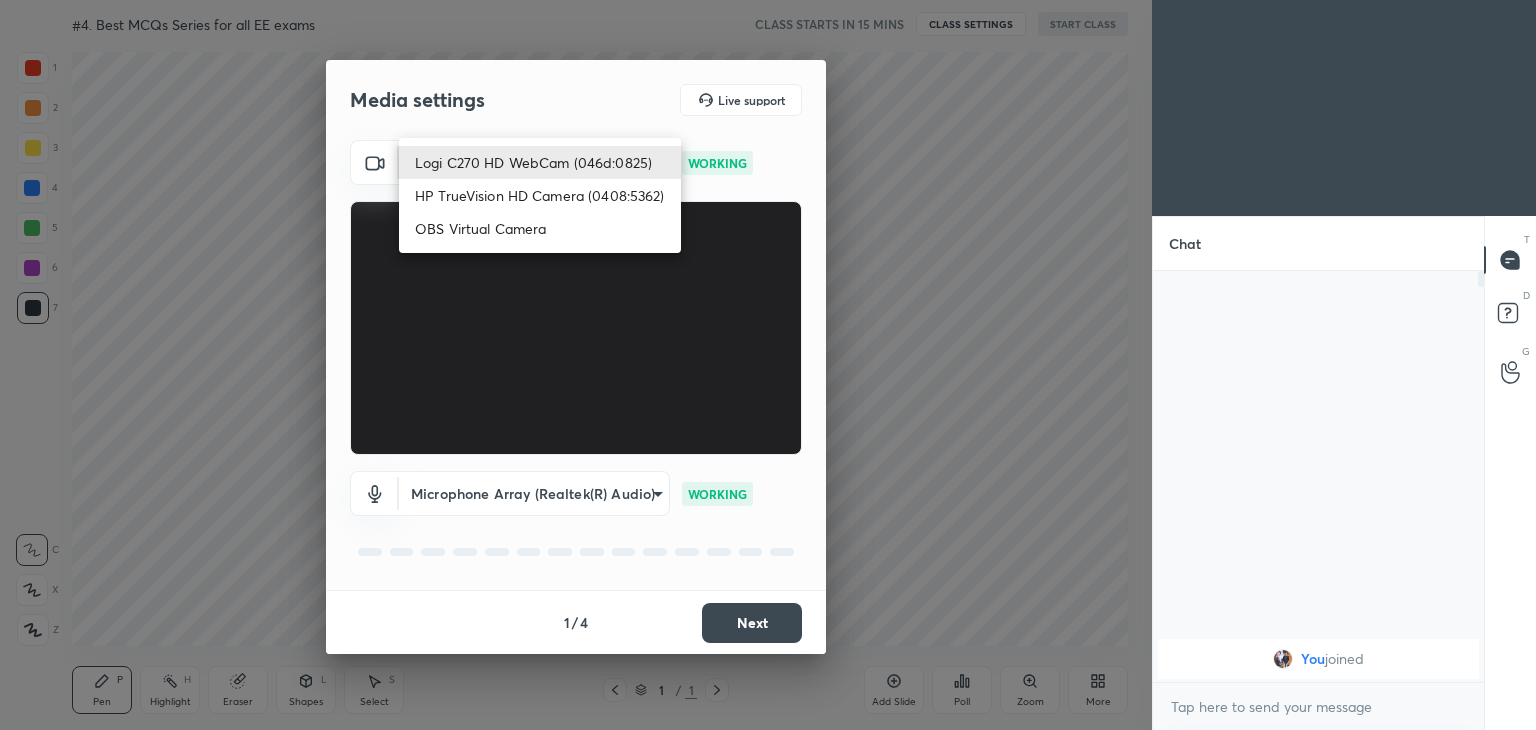 click on "1 2 3 4 5 6 7 C X Z C X Z E E Erase all   H H #4. Best MCQs Series for all EE exams CLASS STARTS IN 15 MINS CLASS SETTINGS START CLASS Setting up your live class Back #4. Best MCQs Series for all EE exams Ravendra Yadav Pen P Highlight H Eraser Shapes L Select S 1 / 1 Add Slide Poll Zoom More Chat You  joined 1 NEW MESSAGE Enable hand raising Enable raise hand to speak to learners. Once enabled, chat will be turned off temporarily. Enable x   introducing Raise a hand with a doubt Now learners can raise their hand along with a doubt  How it works? Doubts asked by learners will show up here Raise hand disabled You have disabled Raise hand currently. Enable it to invite learners to speak Enable Can't raise hand Looks like educator just invited you to speak. Please wait before you can raise your hand again. Got it T Messages (T) D Doubts (D) G Raise Hand (G) Report an issue Reason for reporting Buffering Chat not working Audio - Video sync issue Educator video quality low ​ Attach an image Report Media settings" at bounding box center [768, 365] 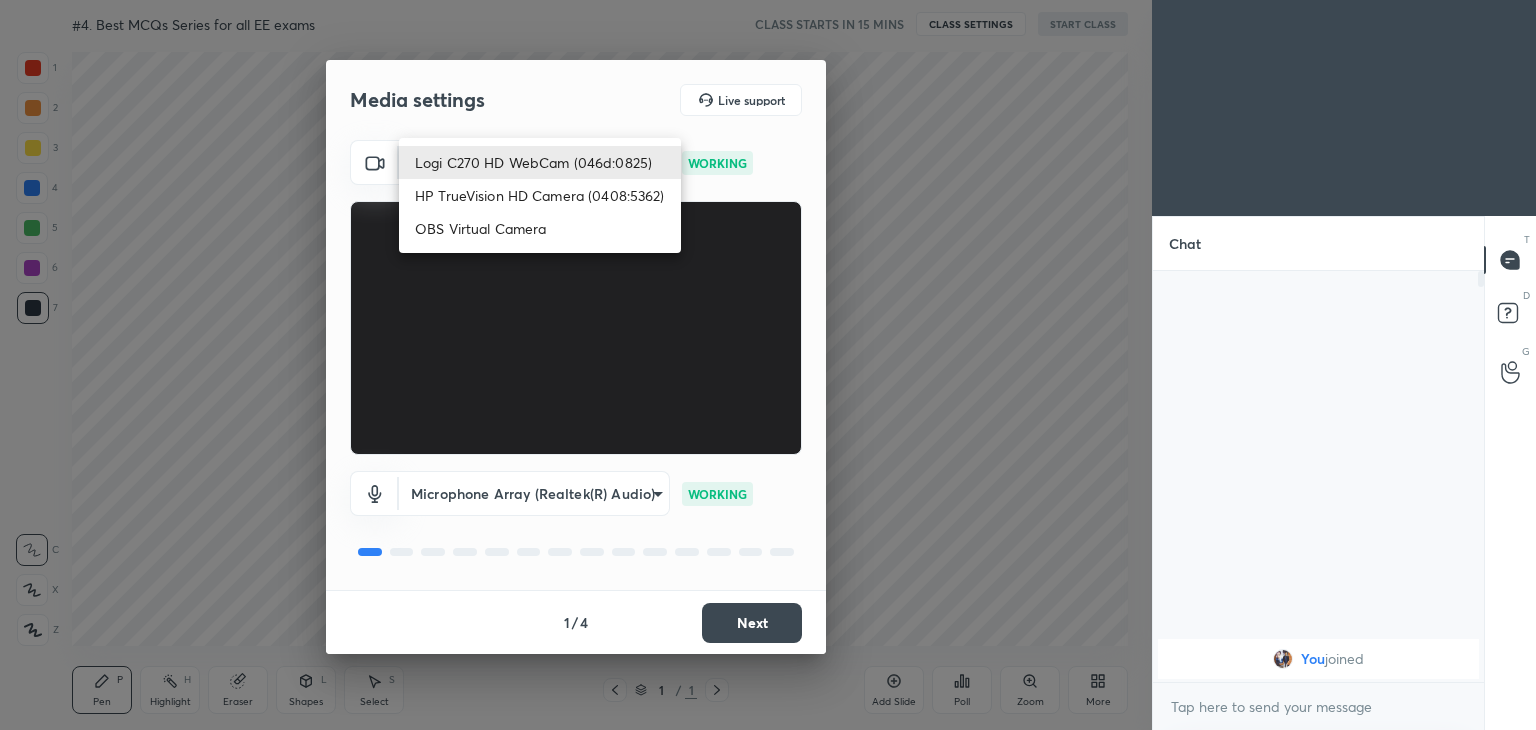 click on "HP TrueVision HD Camera (0408:5362)" at bounding box center (540, 195) 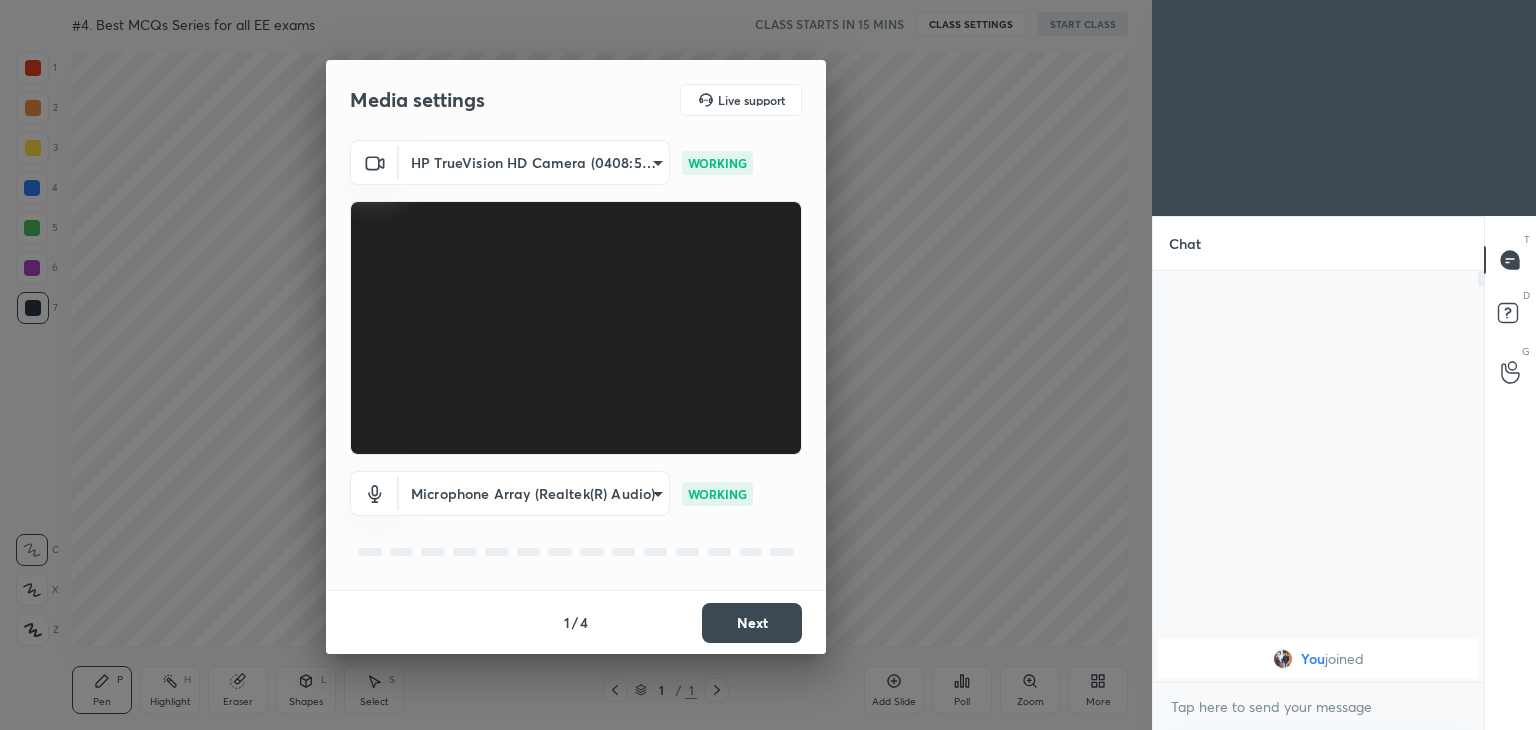 click on "Next" at bounding box center (752, 623) 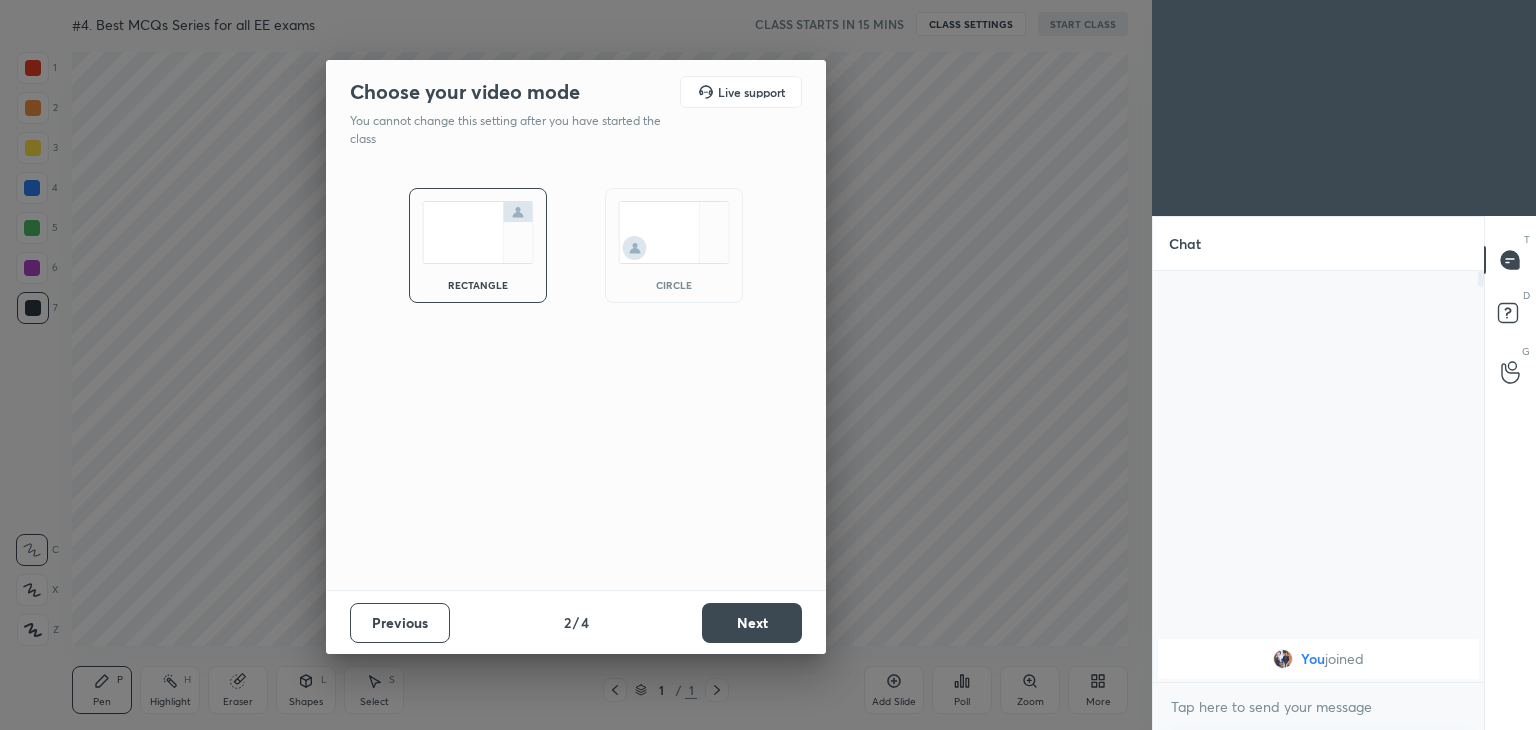 click on "Next" at bounding box center [752, 623] 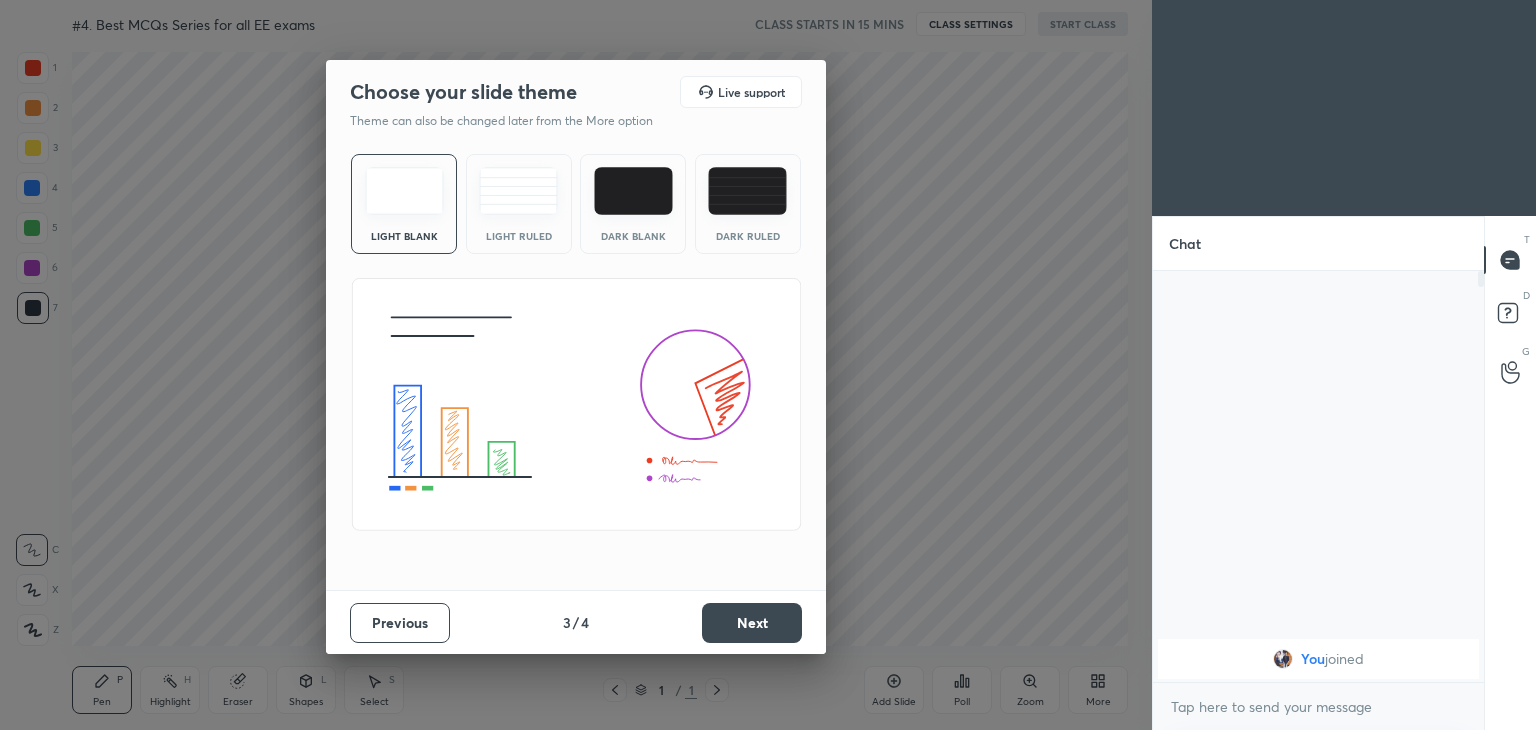 click on "Next" at bounding box center [752, 623] 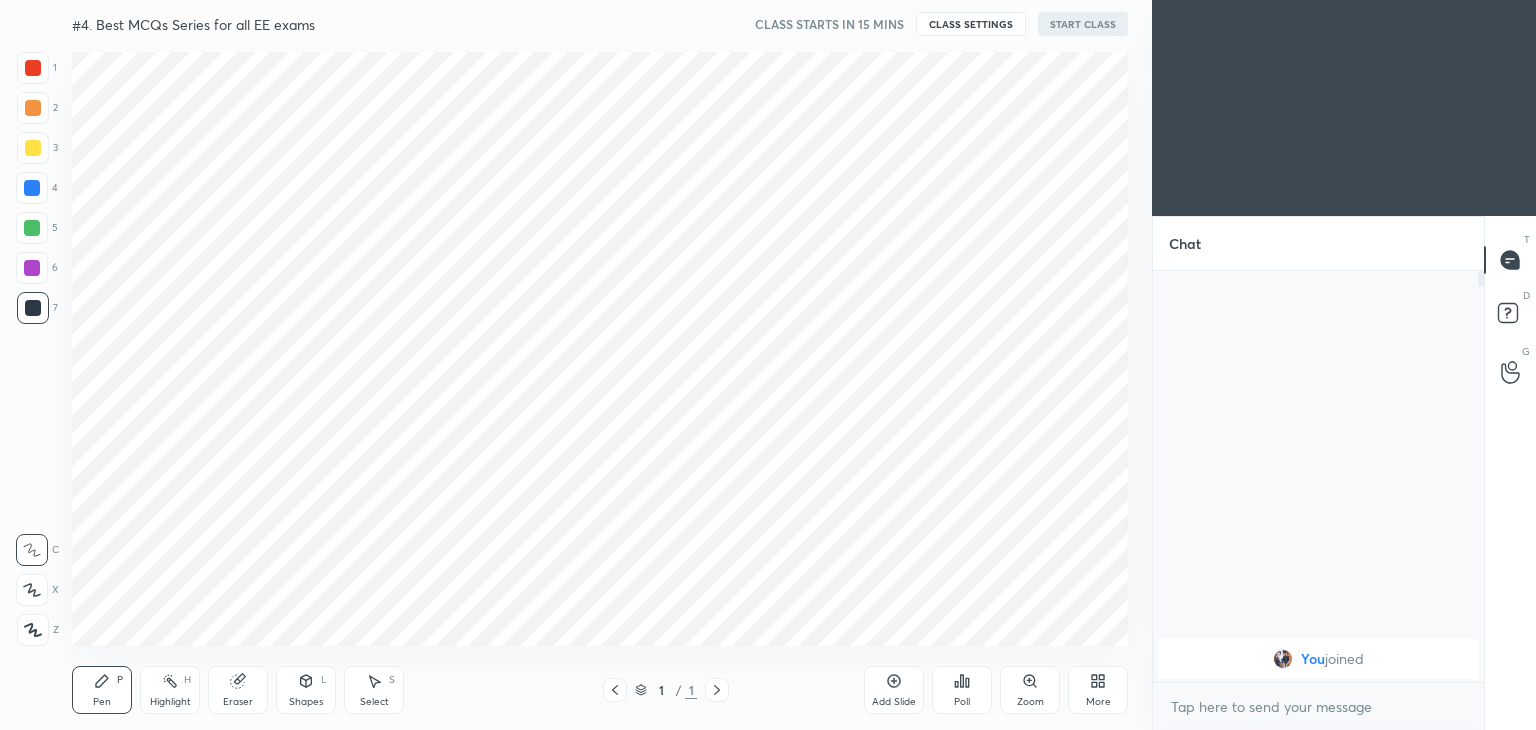 click on "Please don't upload & share any copyrighted content. You will be held liable if found doing so. Cloud Select from cloud Upload new ​ Previous 4 / 4 Done" at bounding box center [576, 365] 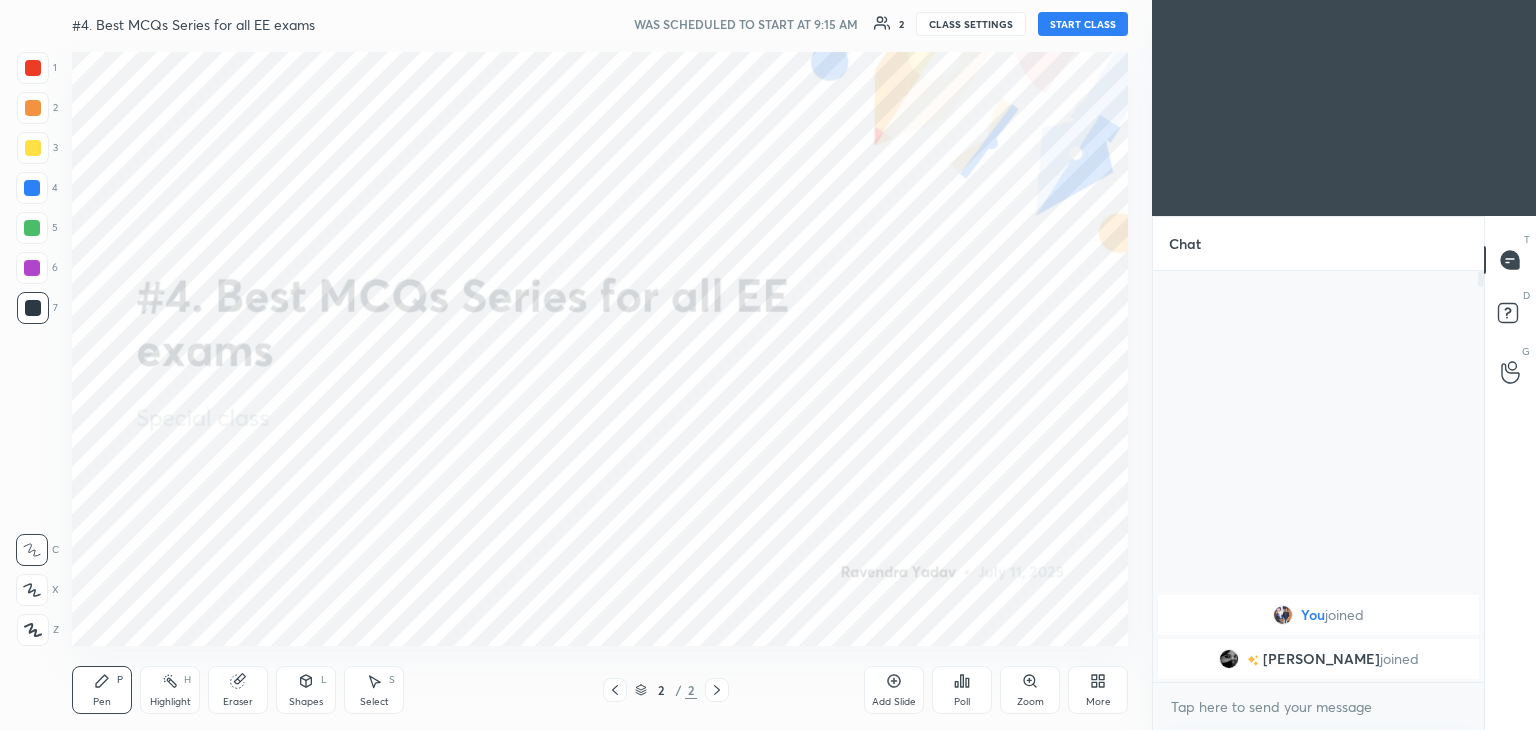 click on "START CLASS" at bounding box center (1083, 24) 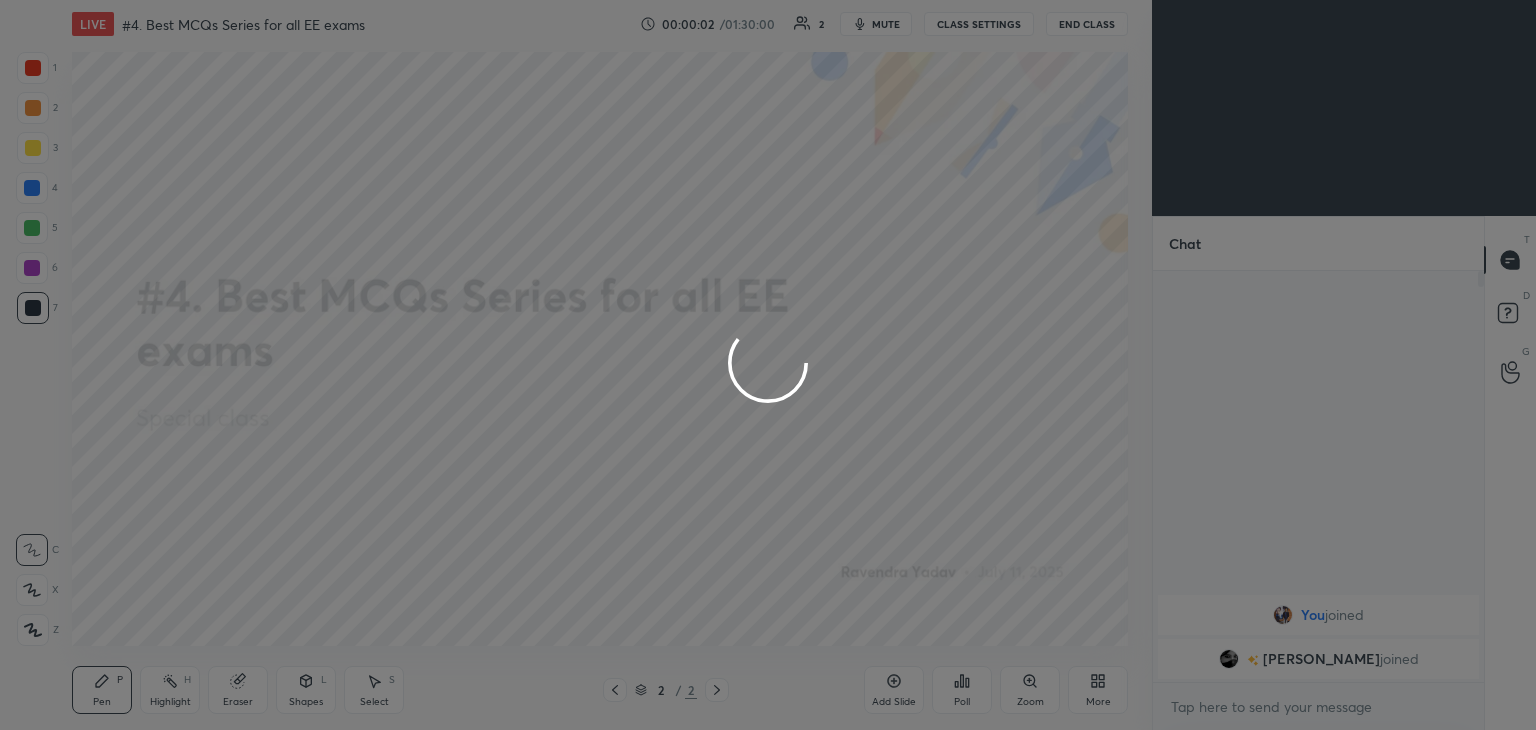 click on "mute" at bounding box center [886, 24] 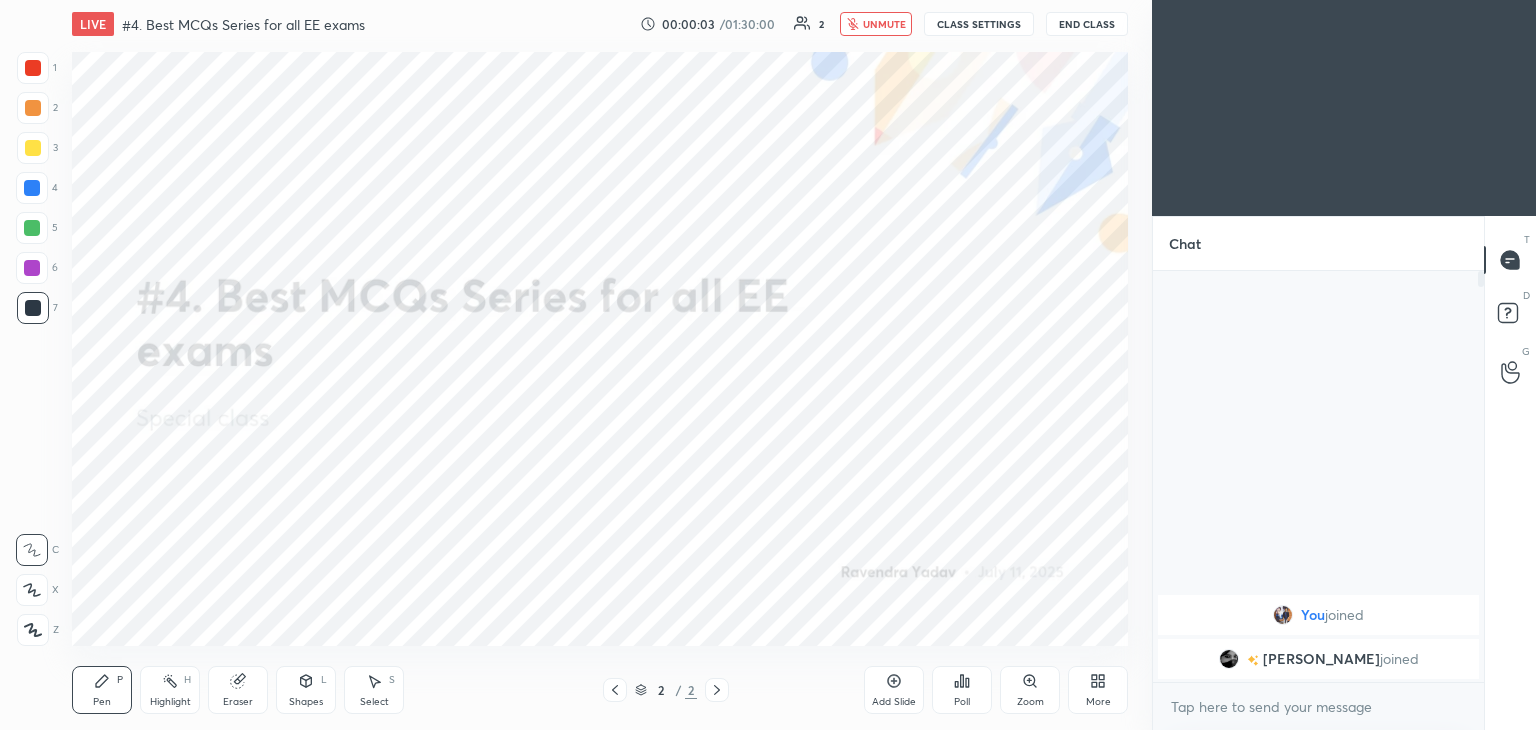 click on "More" at bounding box center (1098, 690) 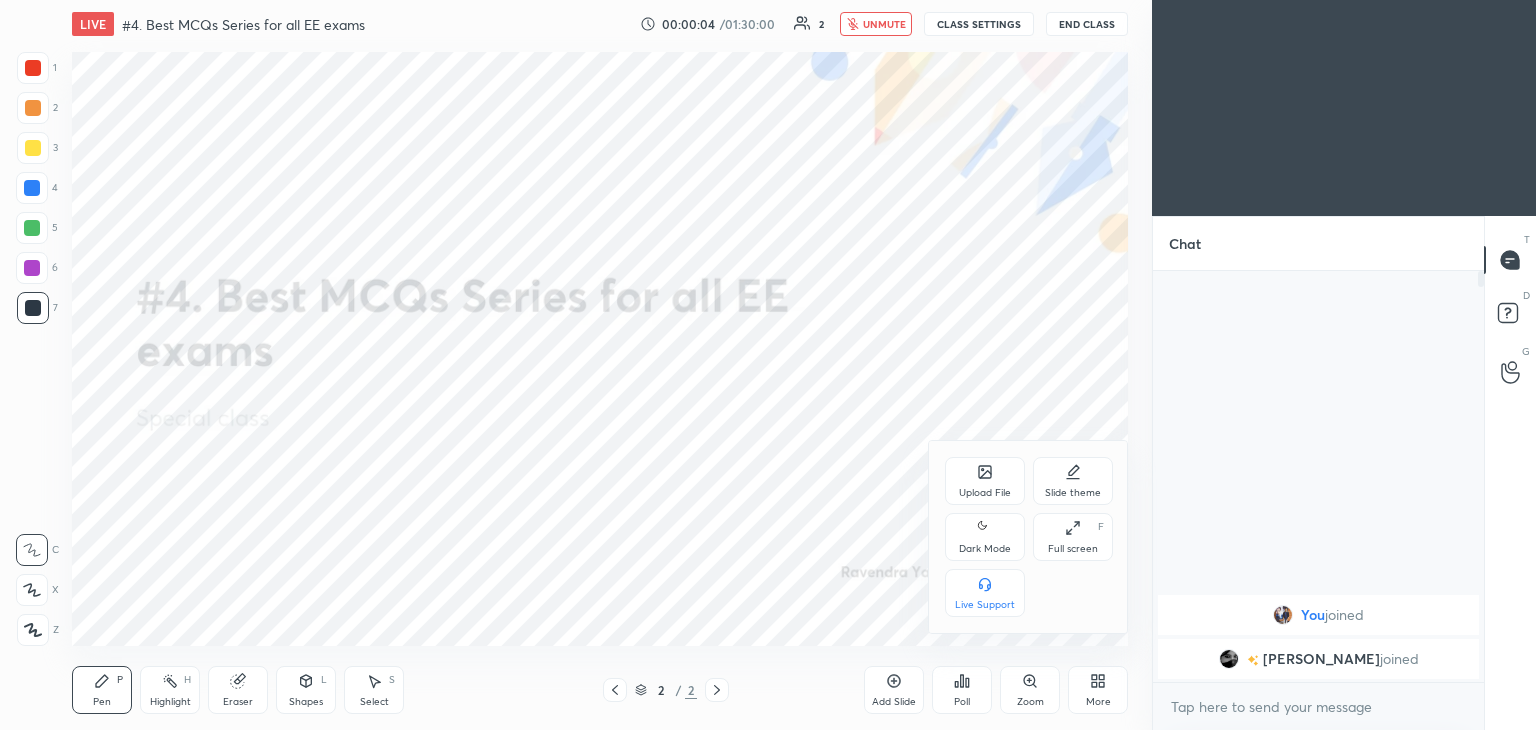 click on "Upload File" at bounding box center (985, 481) 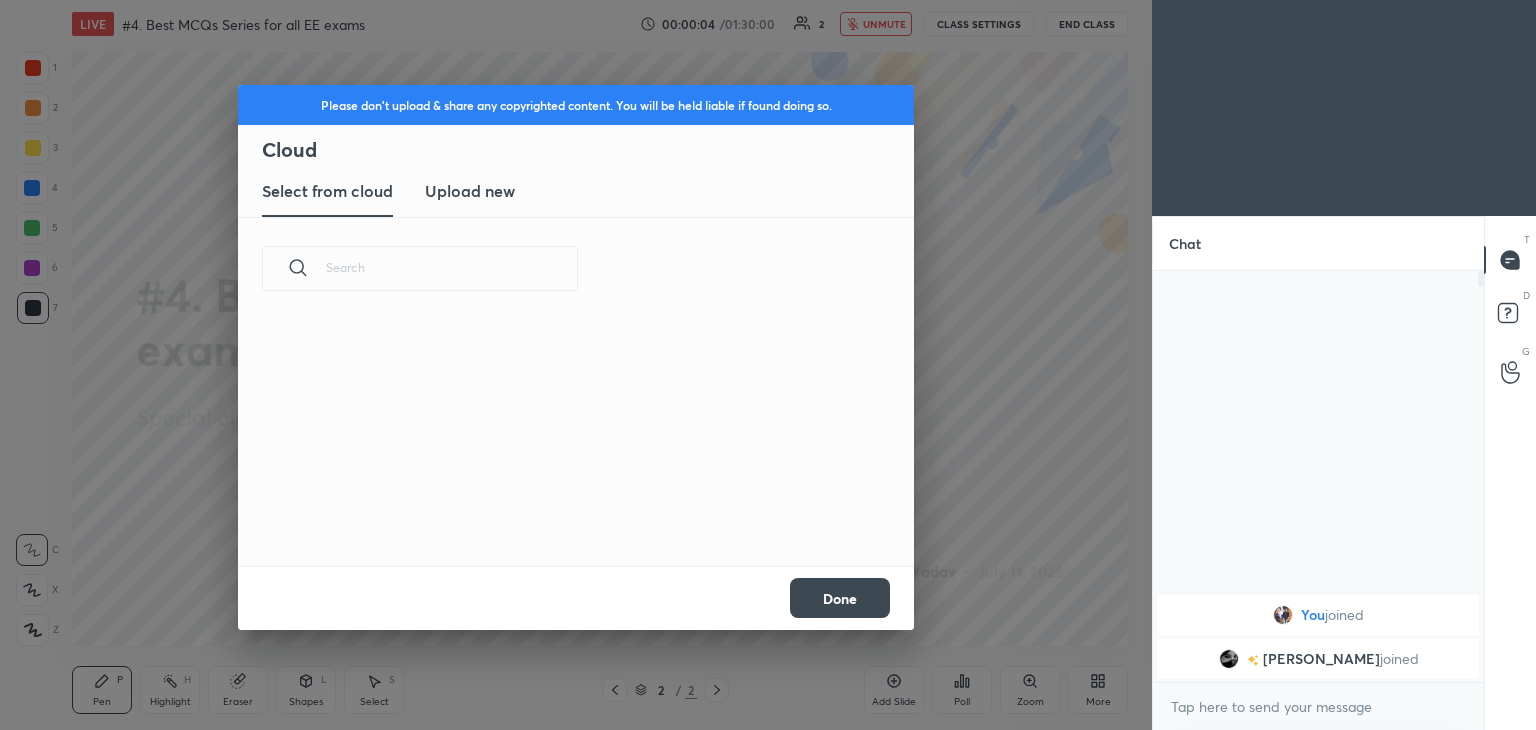 scroll, scrollTop: 5, scrollLeft: 10, axis: both 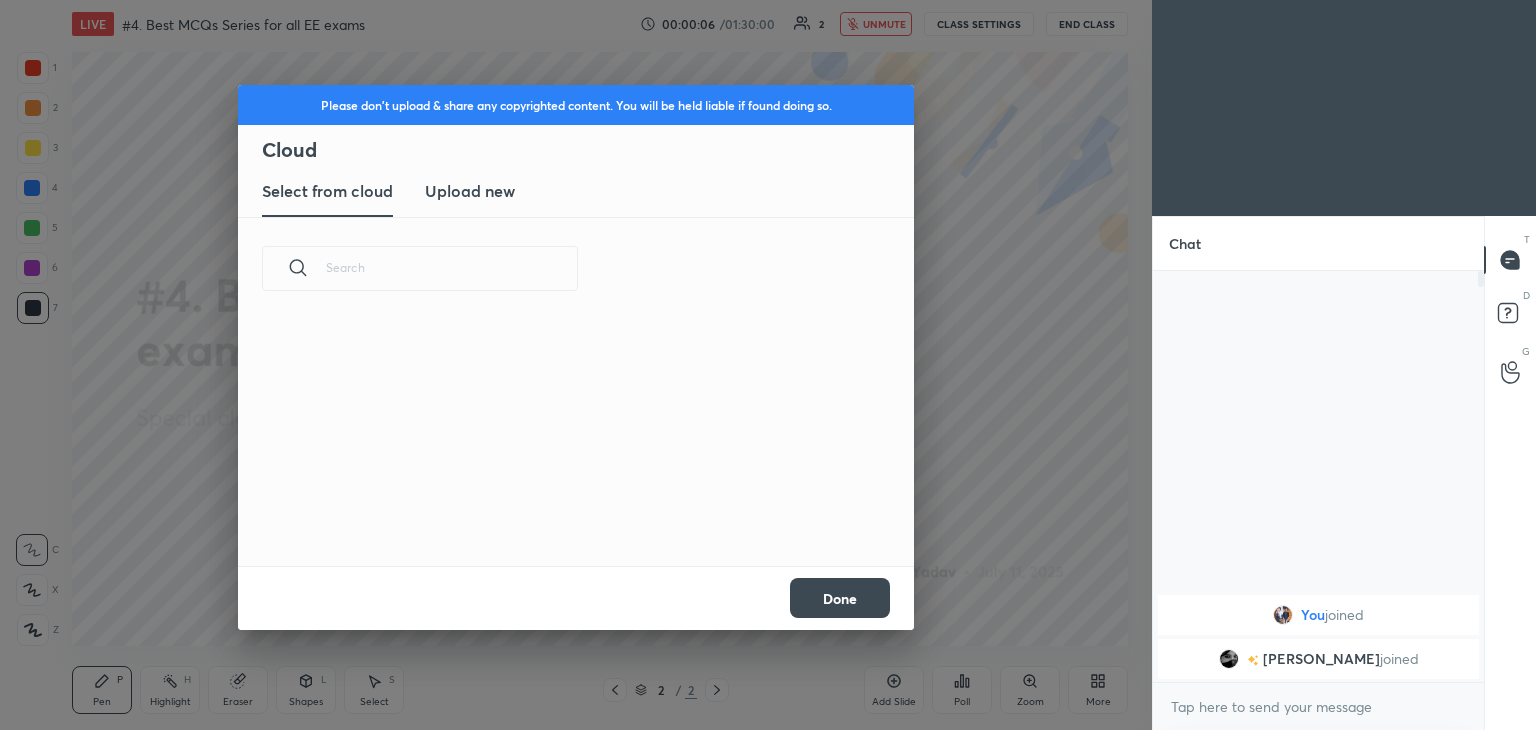 click on "Upload new" at bounding box center [470, 191] 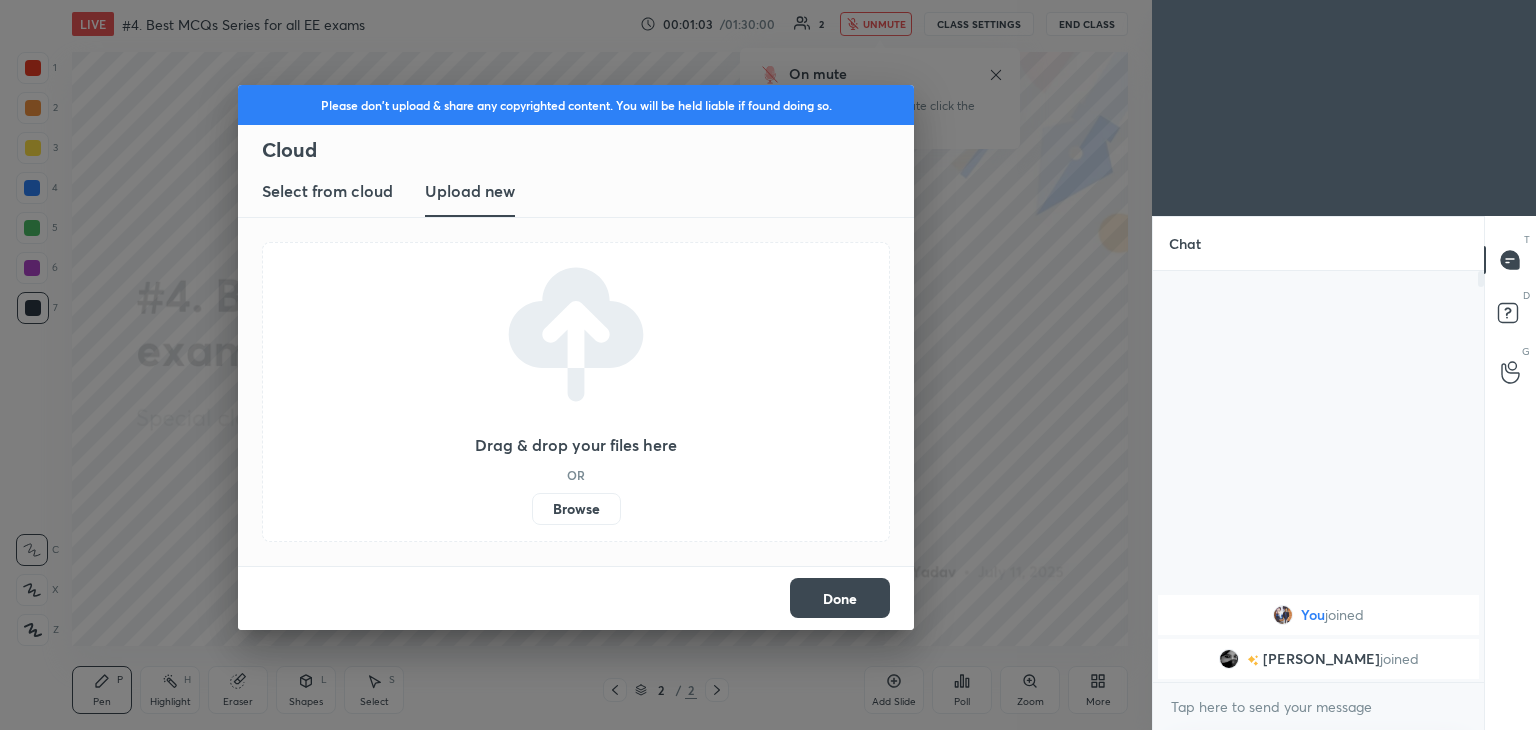 click on "Browse" at bounding box center (576, 509) 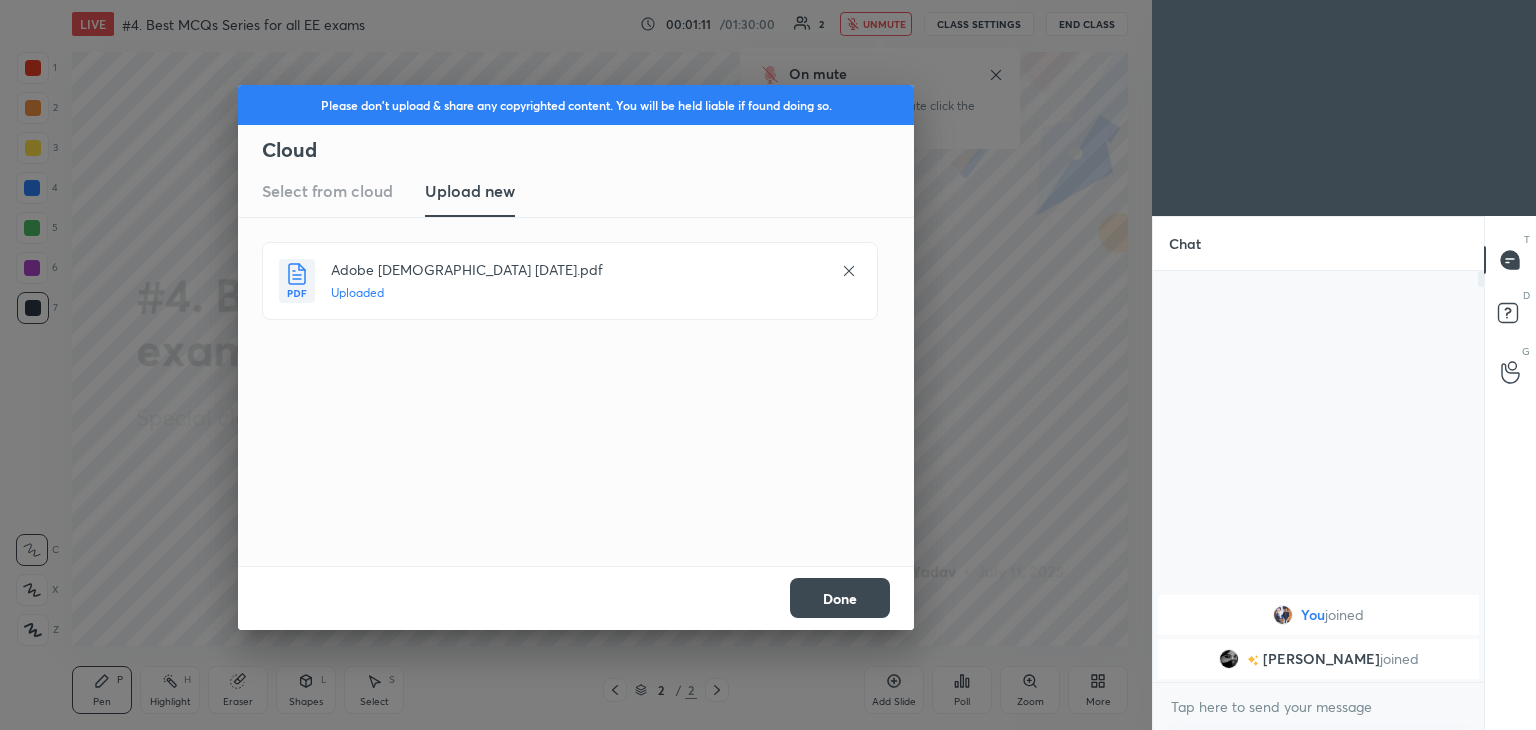 click on "Done" at bounding box center [840, 598] 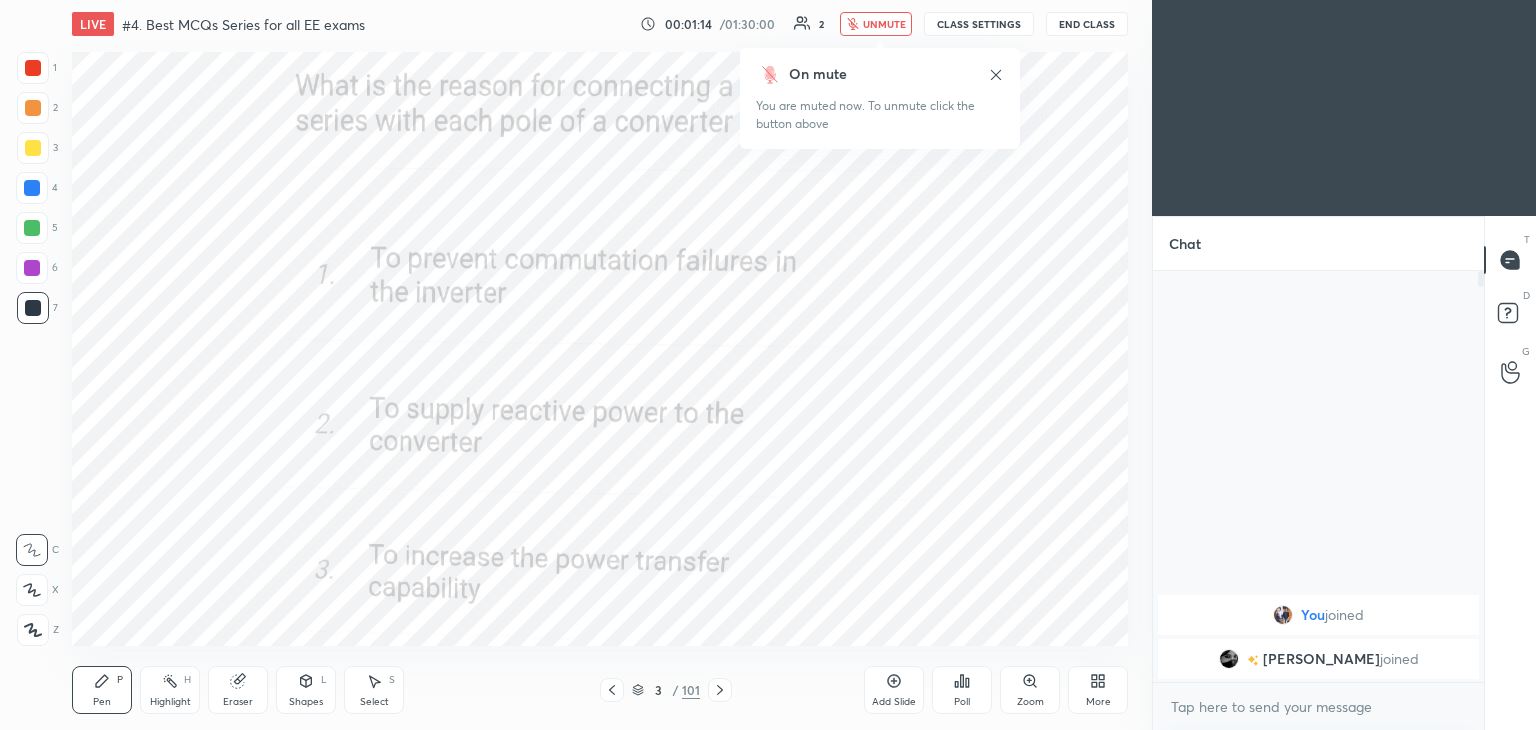 click 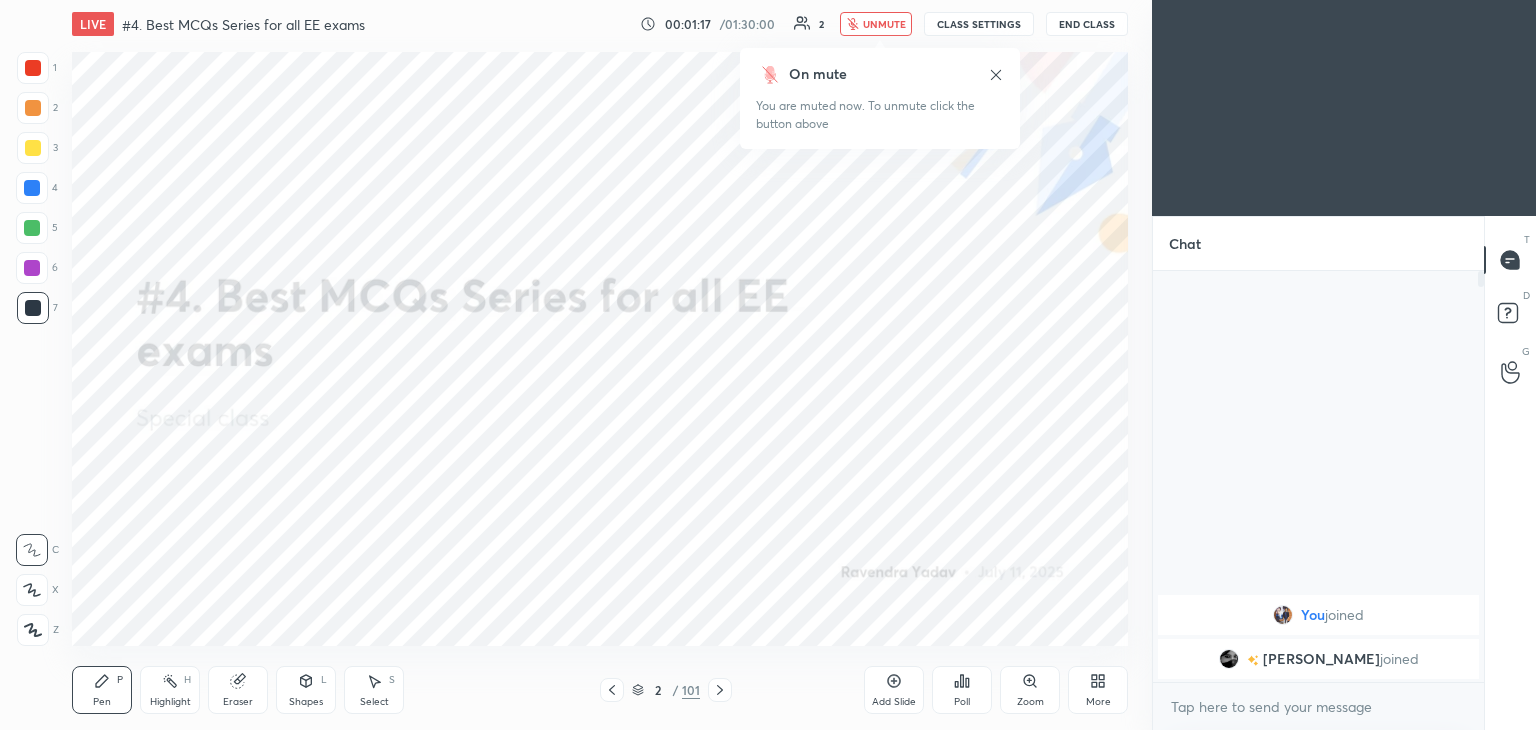 click 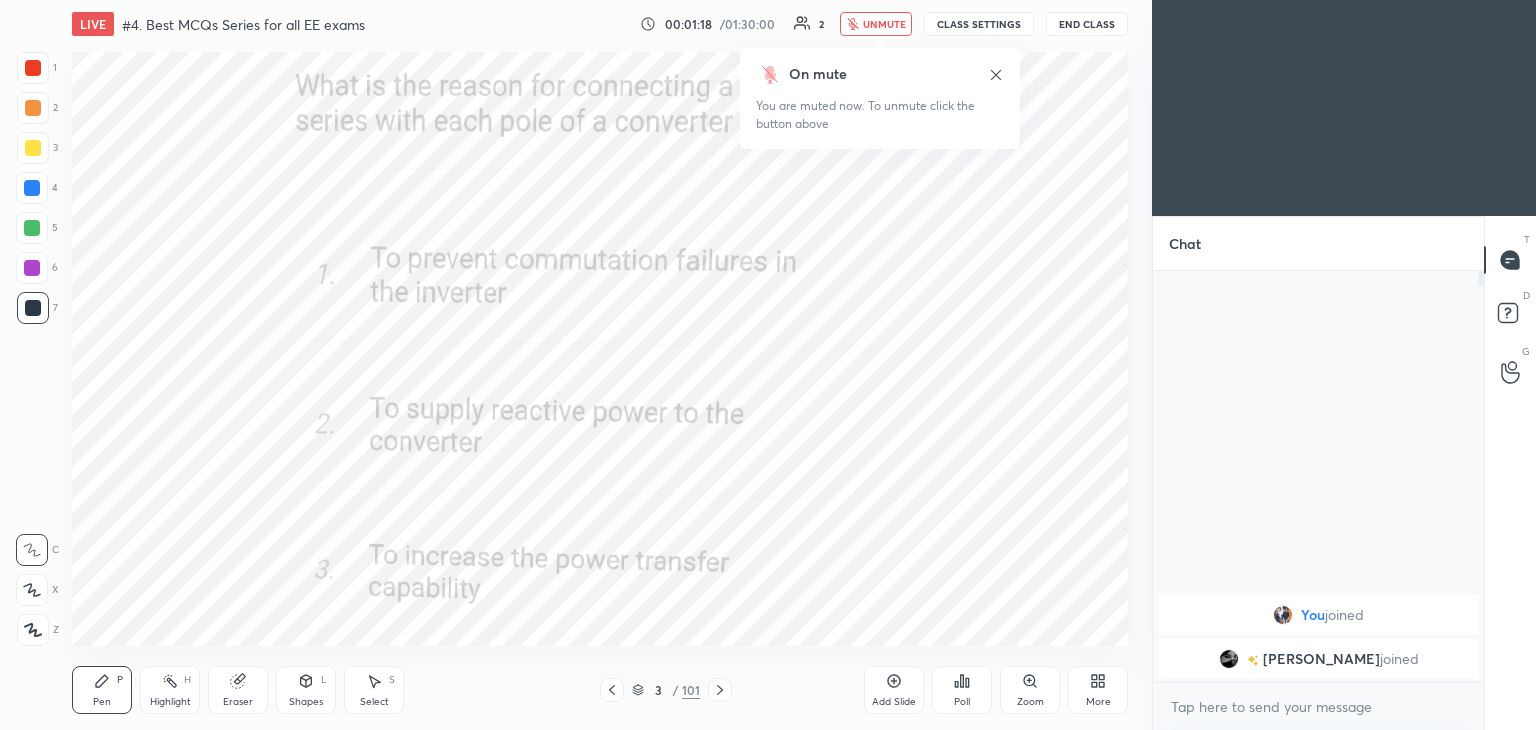 click on "More" at bounding box center [1098, 690] 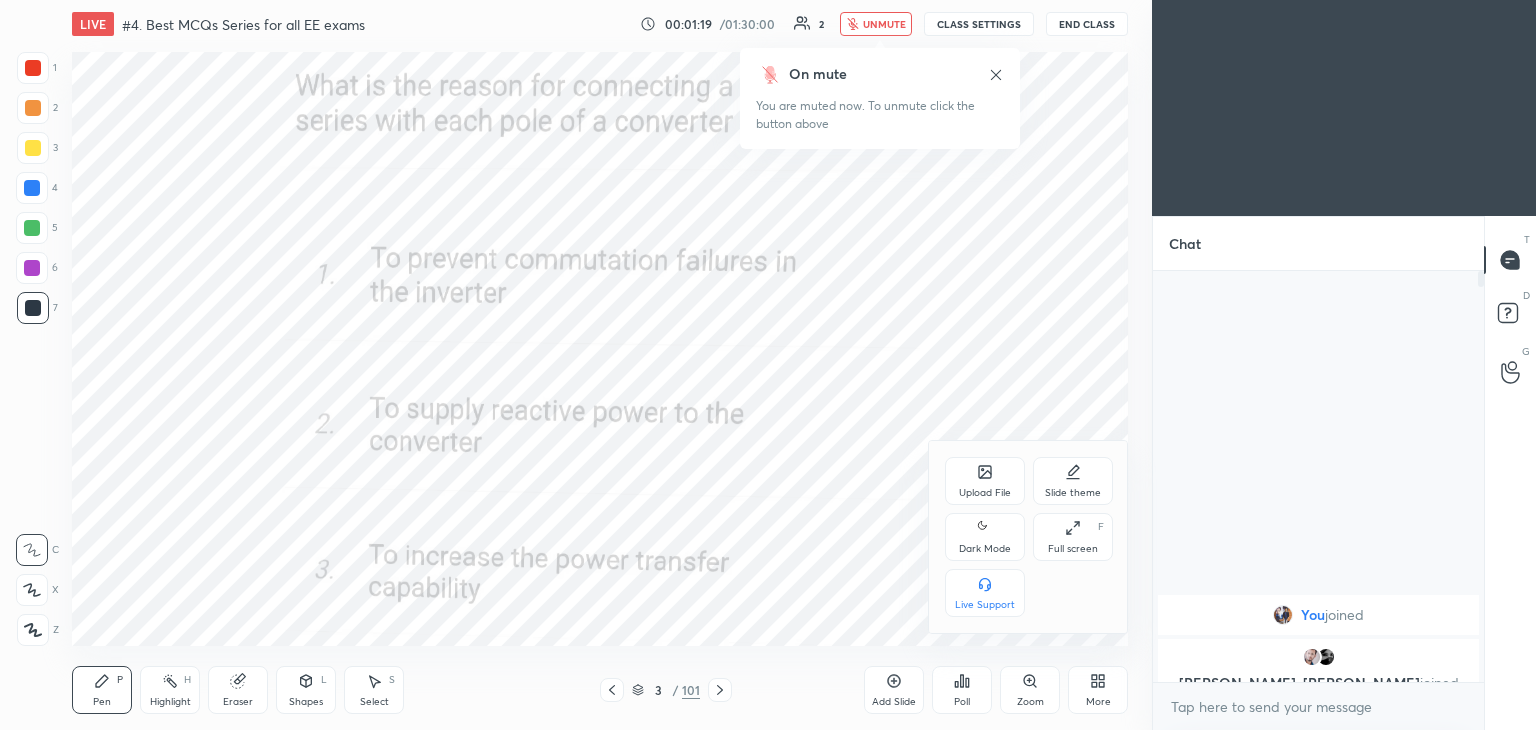 click 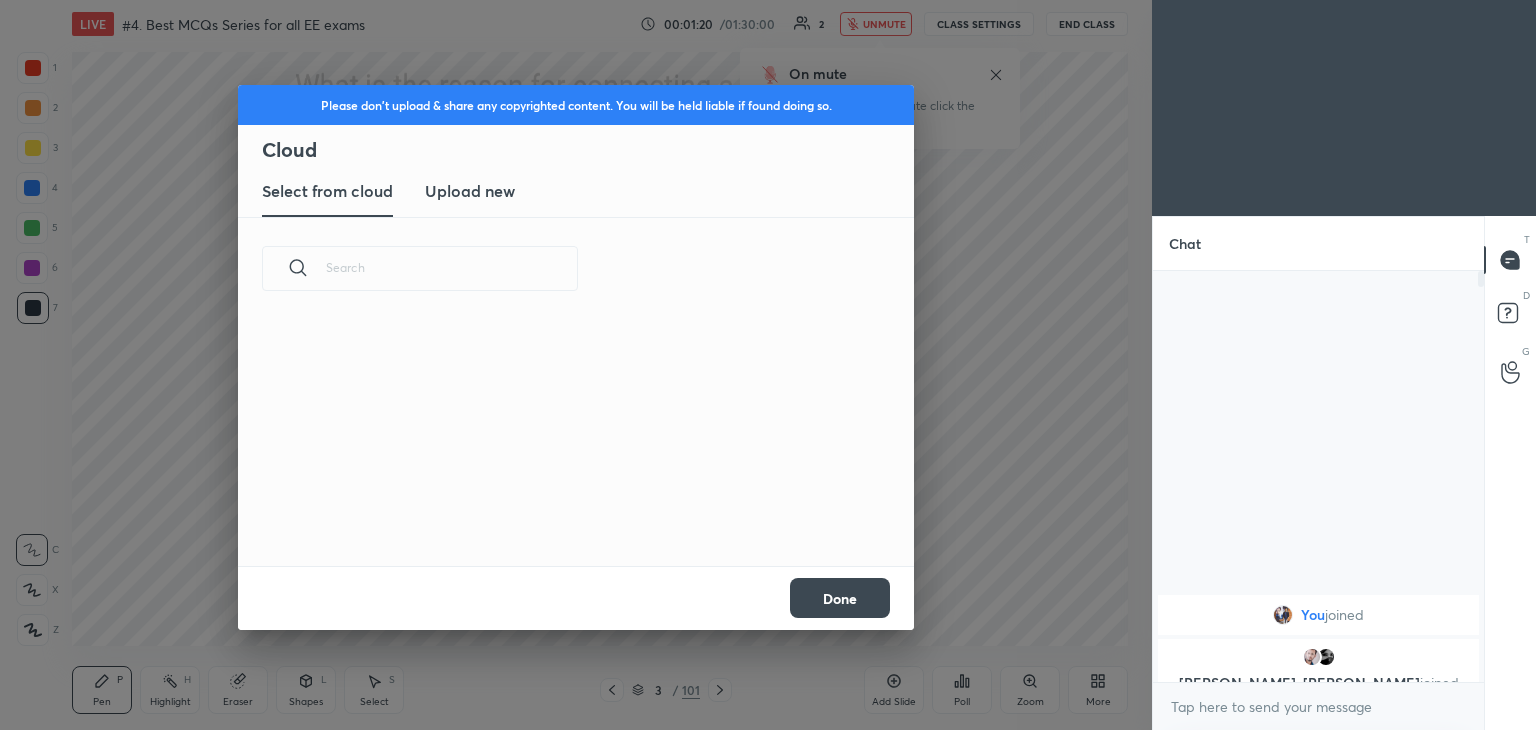 scroll, scrollTop: 5, scrollLeft: 10, axis: both 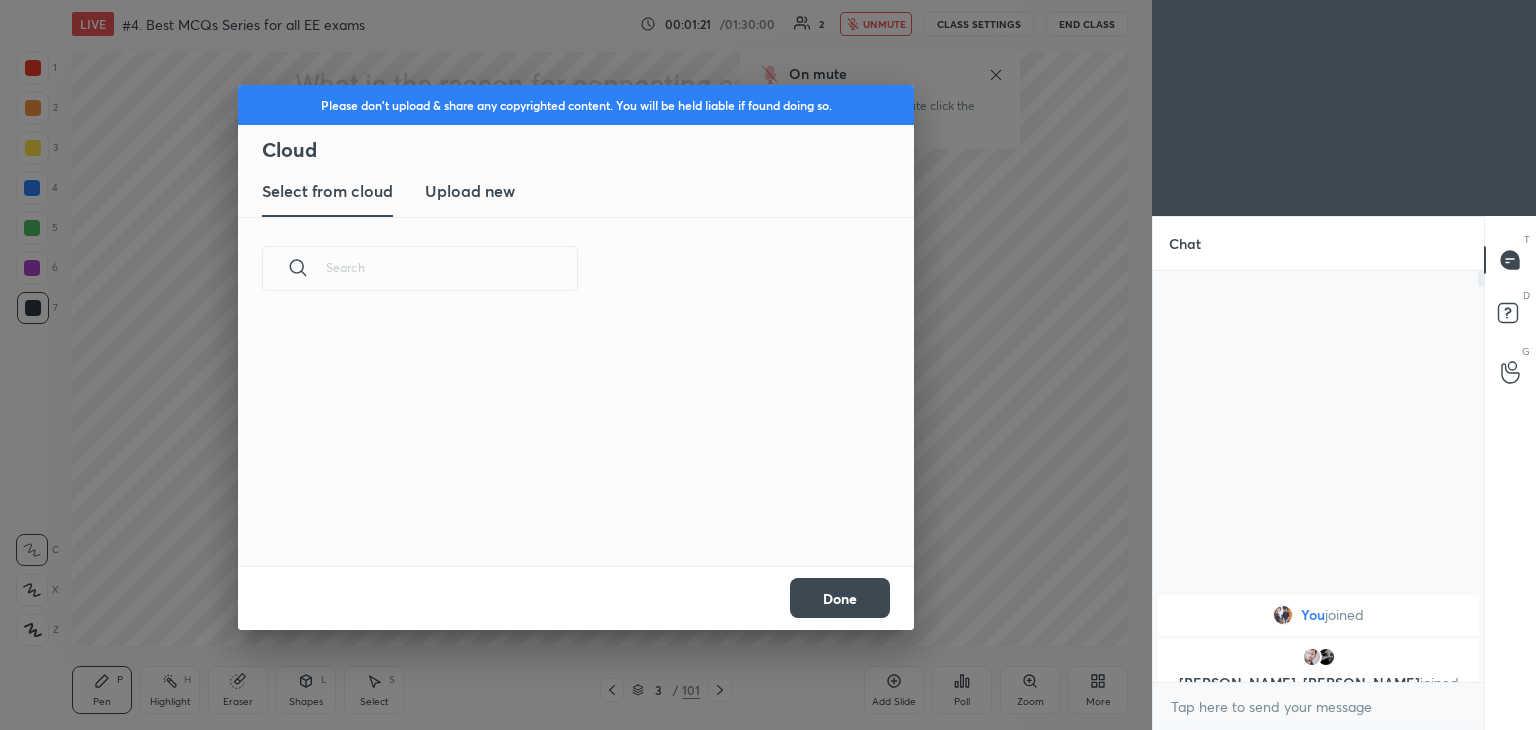 click on "Upload new" at bounding box center [470, 191] 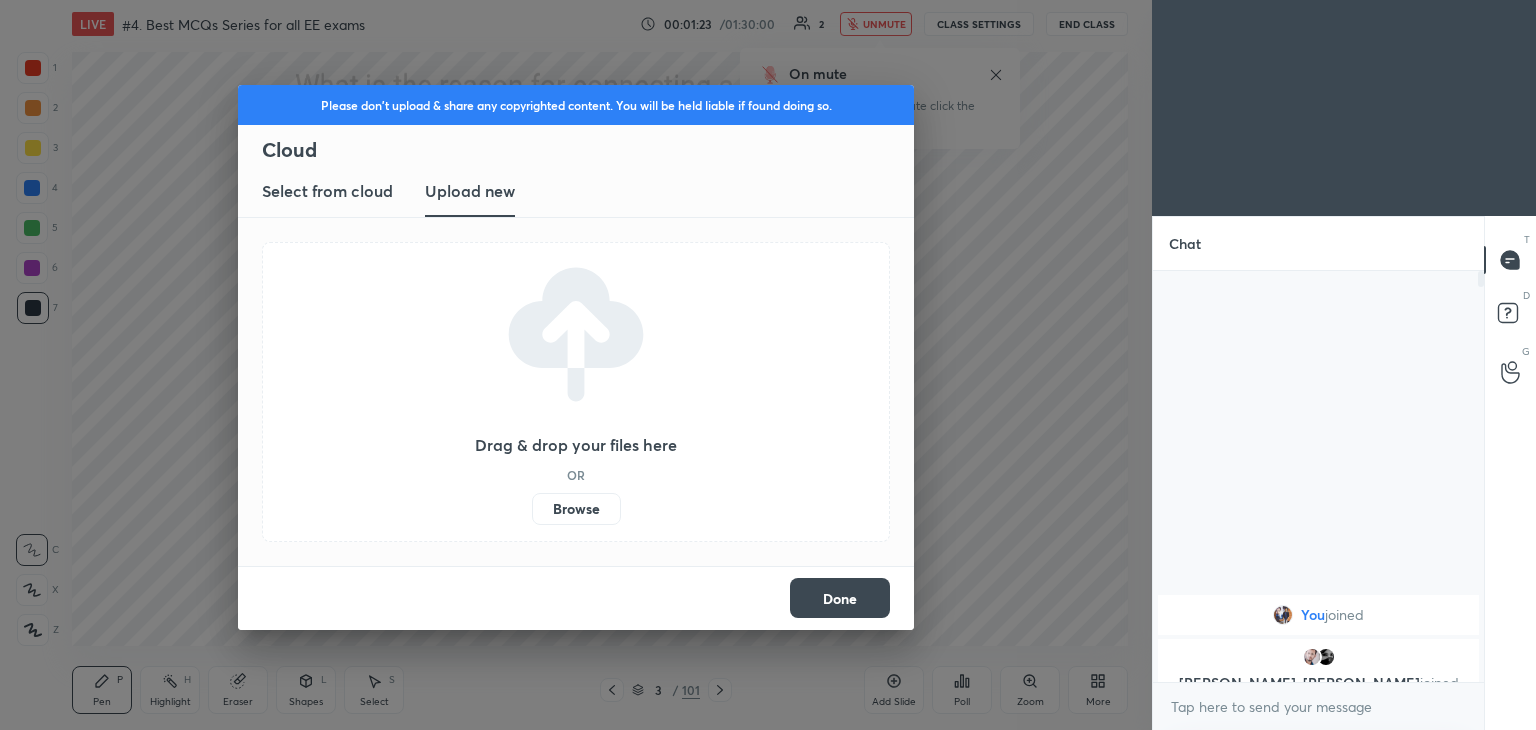 click on "Browse" at bounding box center (576, 509) 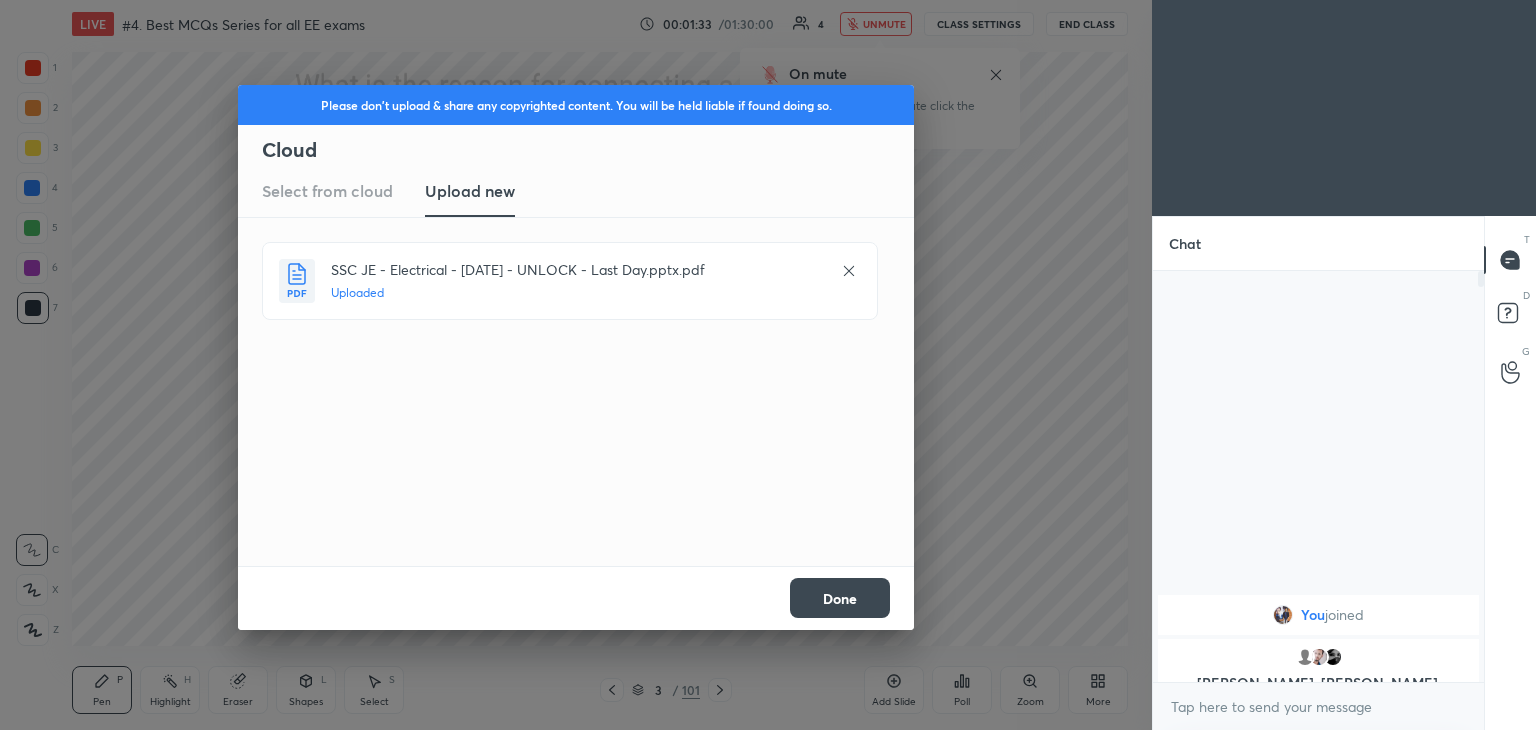 click on "Done" at bounding box center [840, 598] 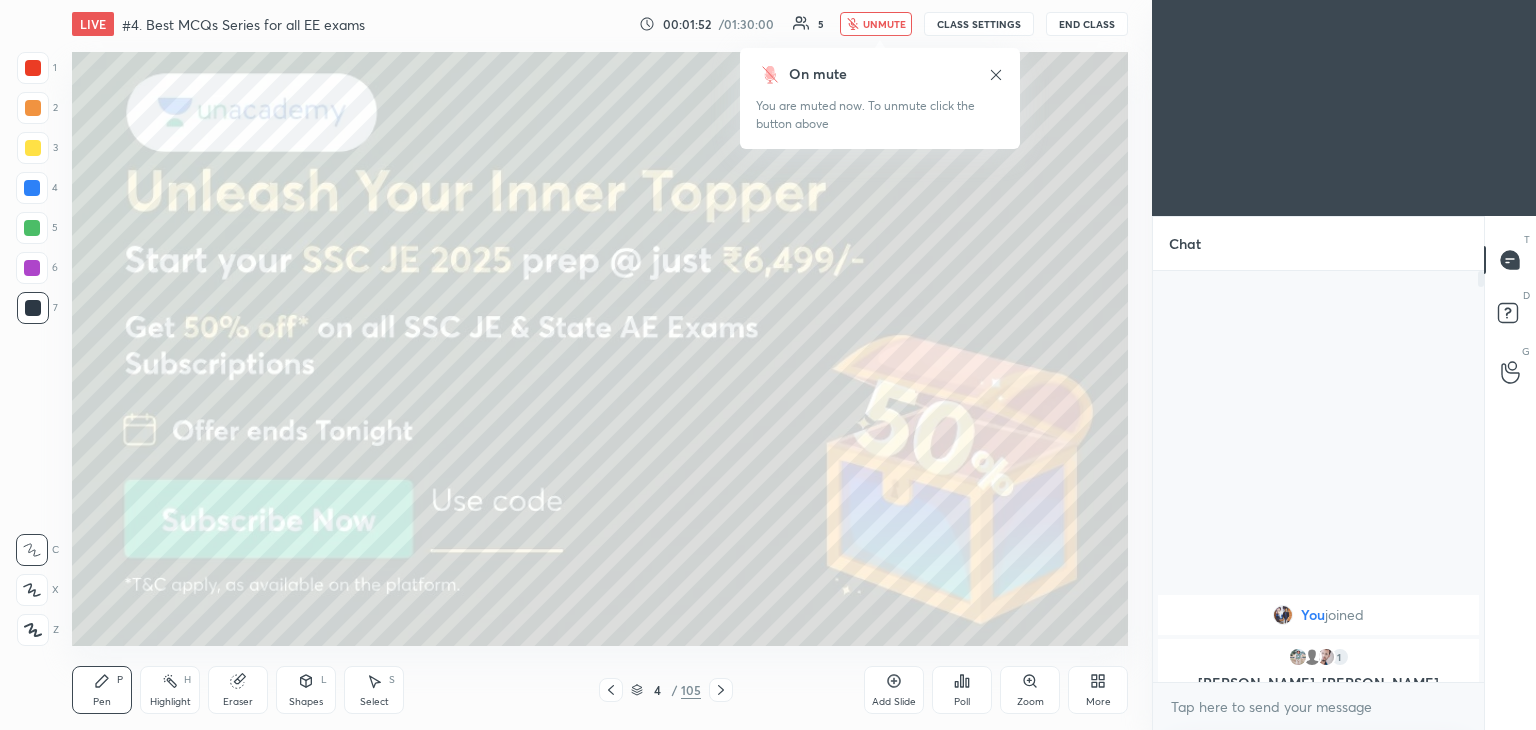 click on "unmute" at bounding box center [876, 24] 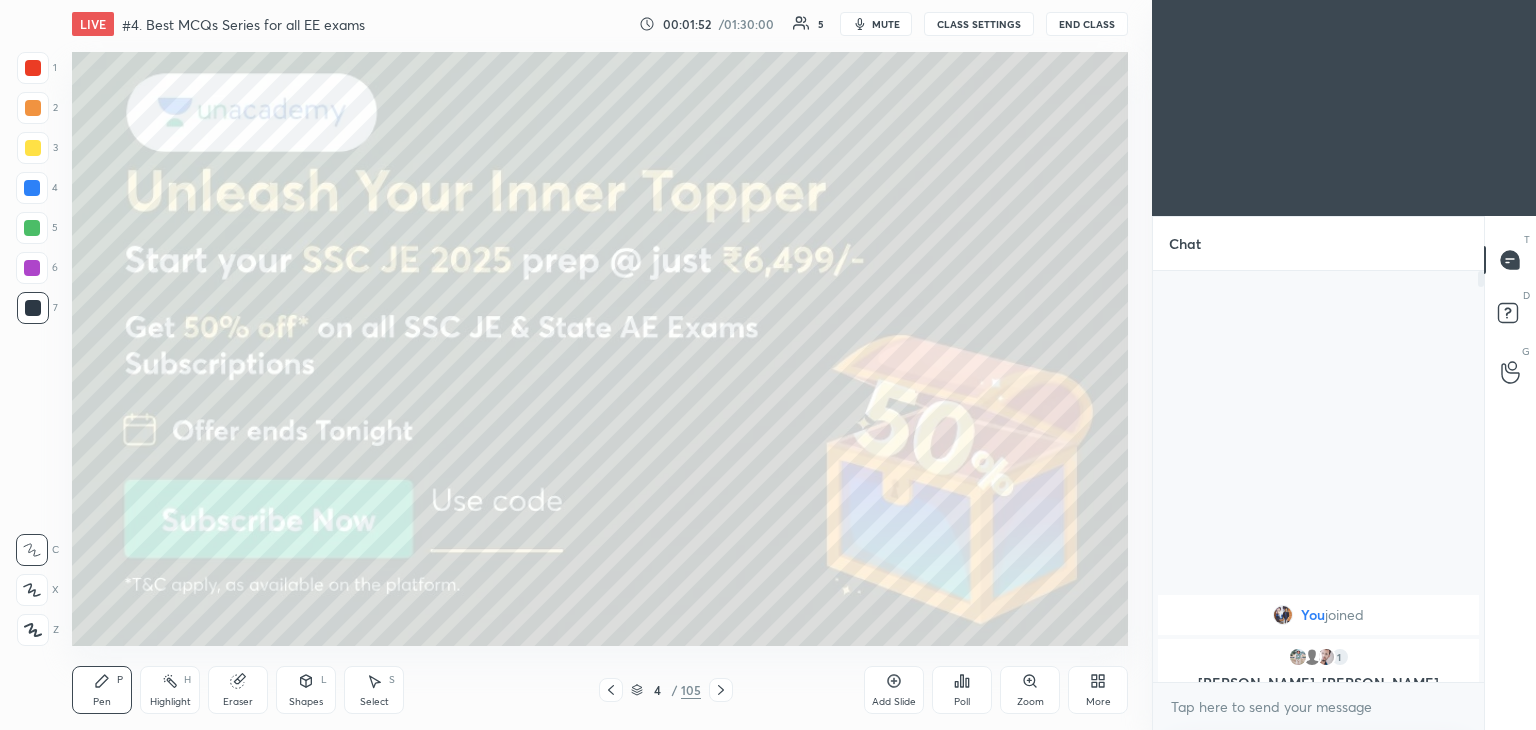 click on "CLASS SETTINGS" at bounding box center [979, 24] 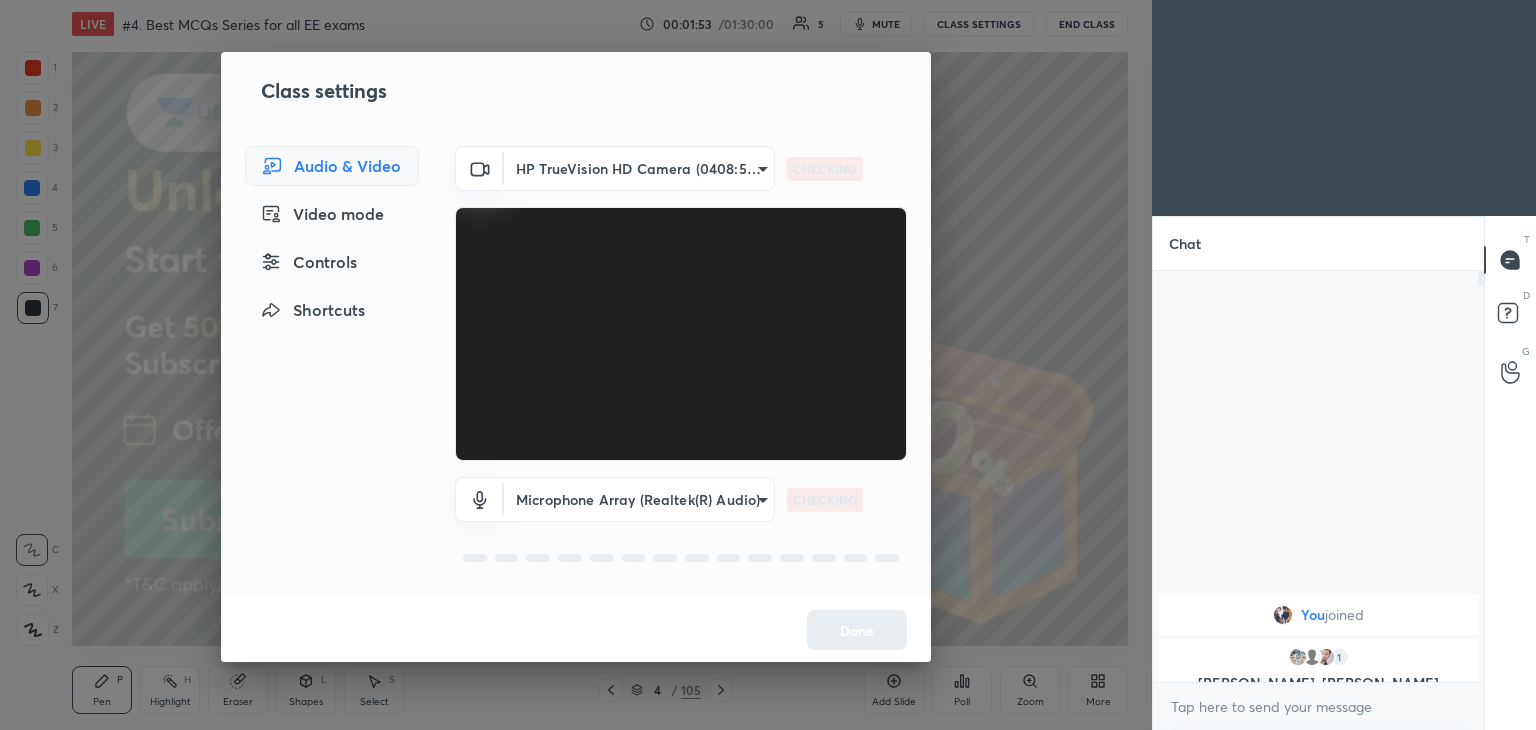 click on "1 2 3 4 5 6 7 C X Z C X Z E E Erase all   H H LIVE #4. Best MCQs Series for all EE exams 00:01:53 /  01:30:00 5 mute CLASS SETTINGS End Class Setting up your live class Poll for   secs No correct answer Start poll Back #4. Best MCQs Series for all EE exams Ravendra Yadav Pen P Highlight H Eraser Shapes L Select S 4 / 105 Add Slide Poll Zoom More Chat You  joined 1 Rajesh, Akash, Ravi &  1 other  joined 5 NEW MESSAGES Enable hand raising Enable raise hand to speak to learners. Once enabled, chat will be turned off temporarily. Enable x   introducing Raise a hand with a doubt Now learners can raise their hand along with a doubt  How it works? Doubts asked by learners will show up here NEW DOUBTS ASKED No one has raised a hand yet Can't raise hand Looks like educator just invited you to speak. Please wait before you can raise your hand again. Got it T Messages (T) D Doubts (D) G Raise Hand (G) Report an issue Reason for reporting Buffering Chat not working Audio - Video sync issue Educator video quality low ​" at bounding box center (768, 365) 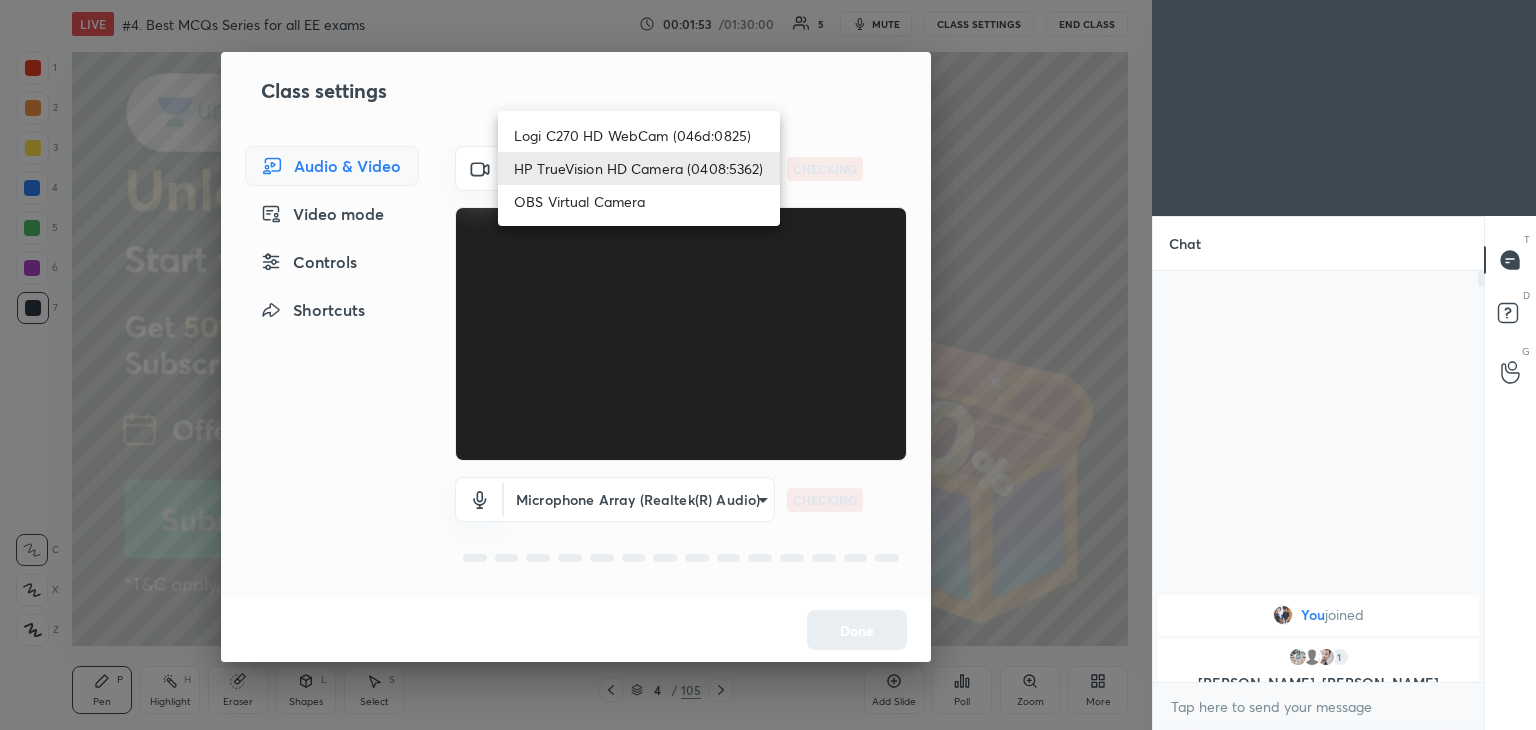 click on "Logi C270 HD WebCam (046d:0825)" at bounding box center (639, 135) 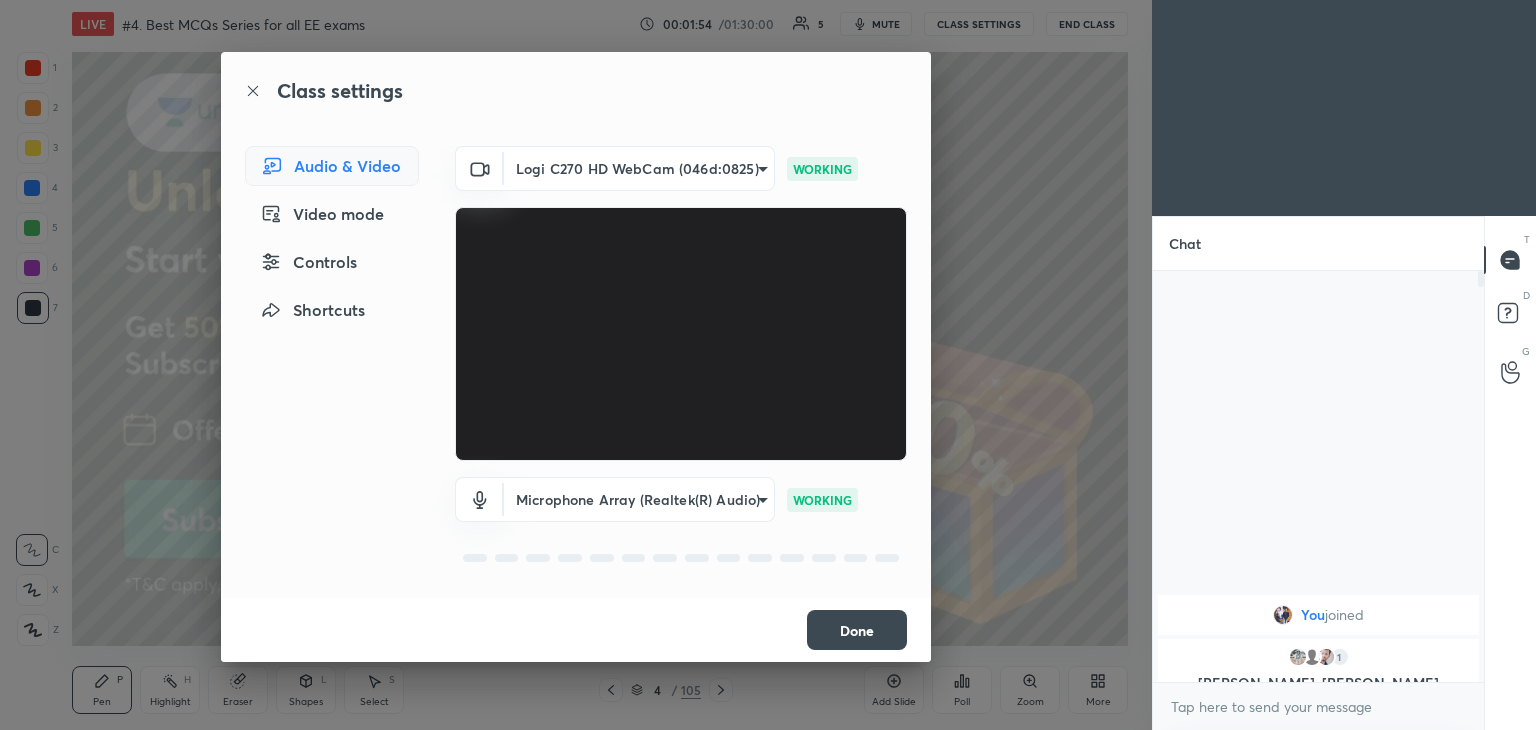 click on "Done" at bounding box center [857, 630] 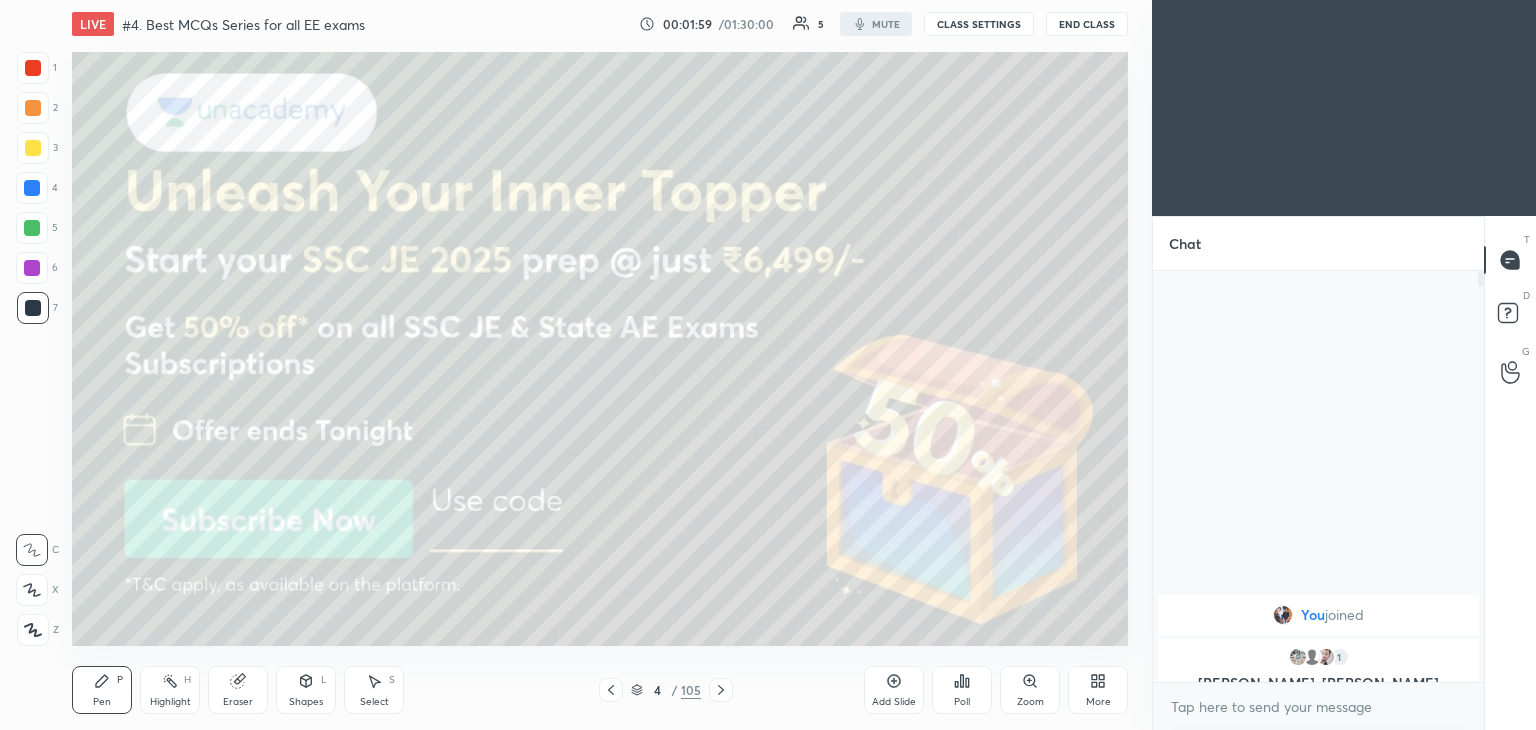 click at bounding box center [33, 148] 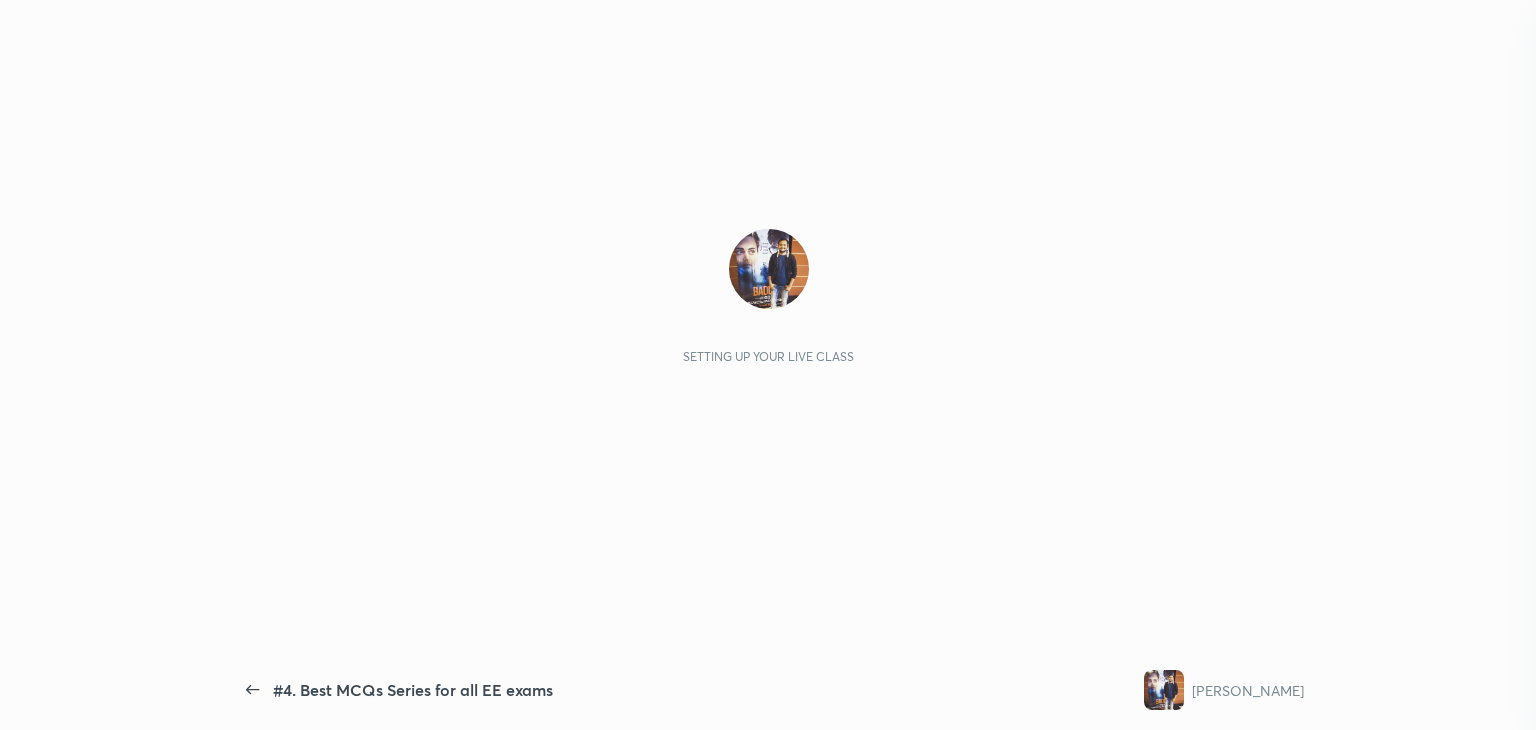 scroll, scrollTop: 0, scrollLeft: 0, axis: both 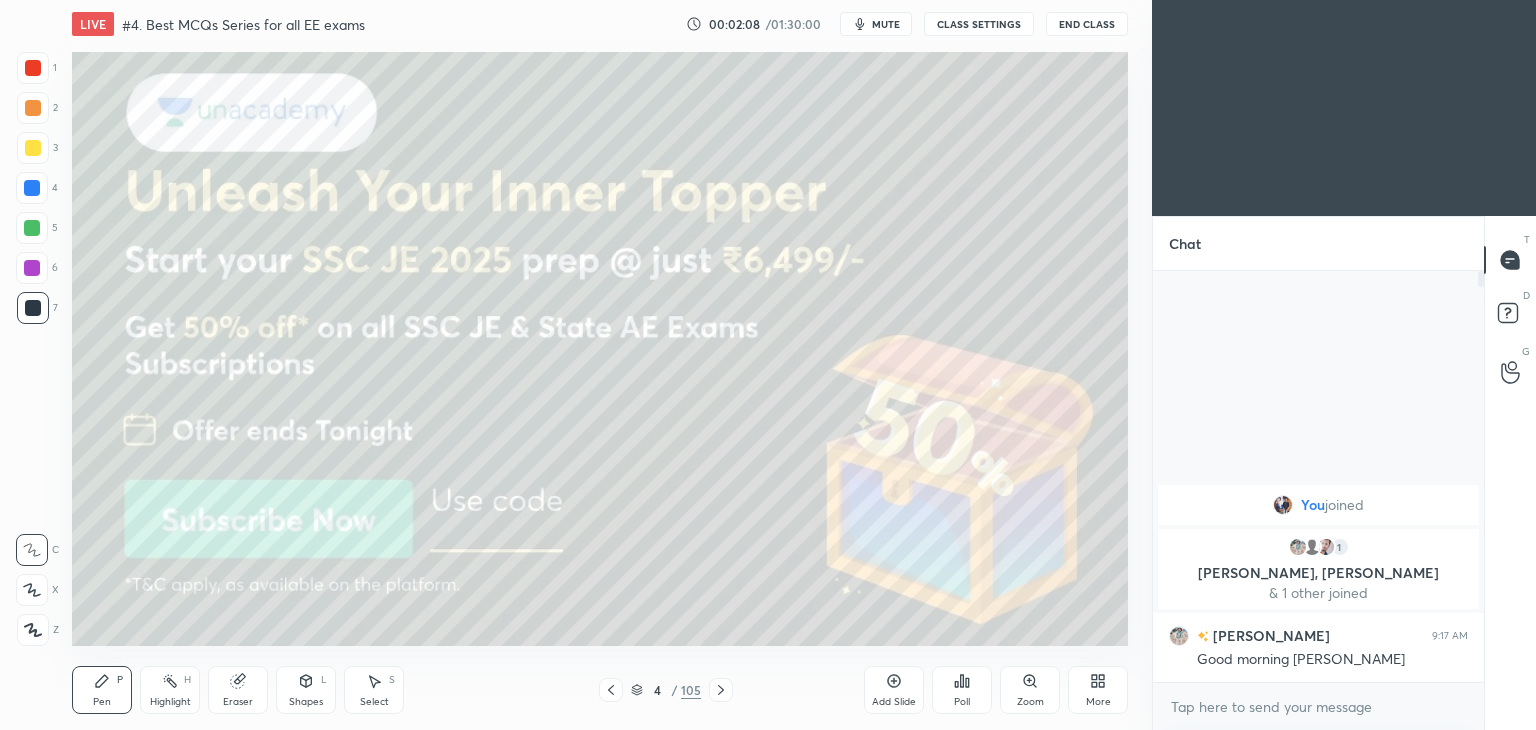 click at bounding box center [33, 148] 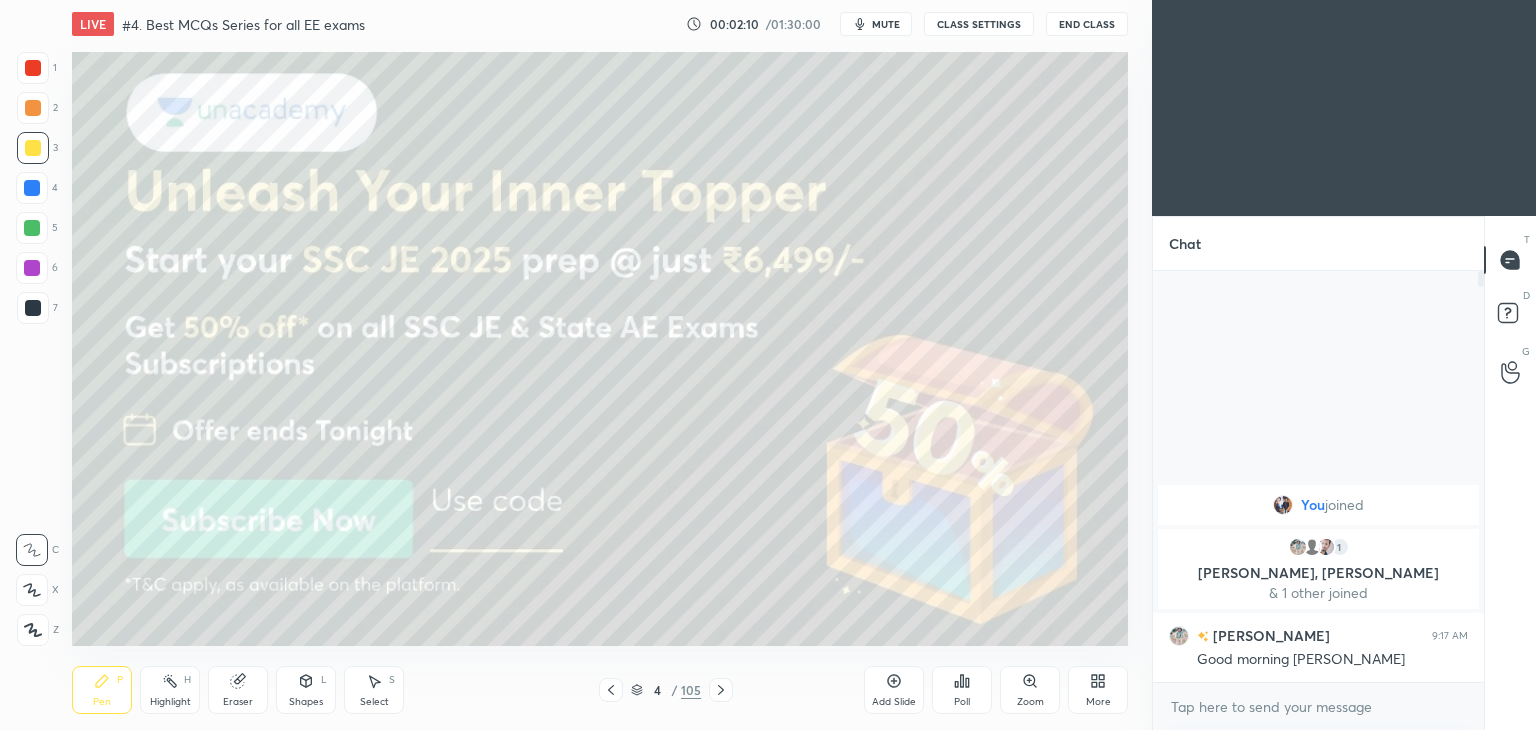 click at bounding box center [32, 590] 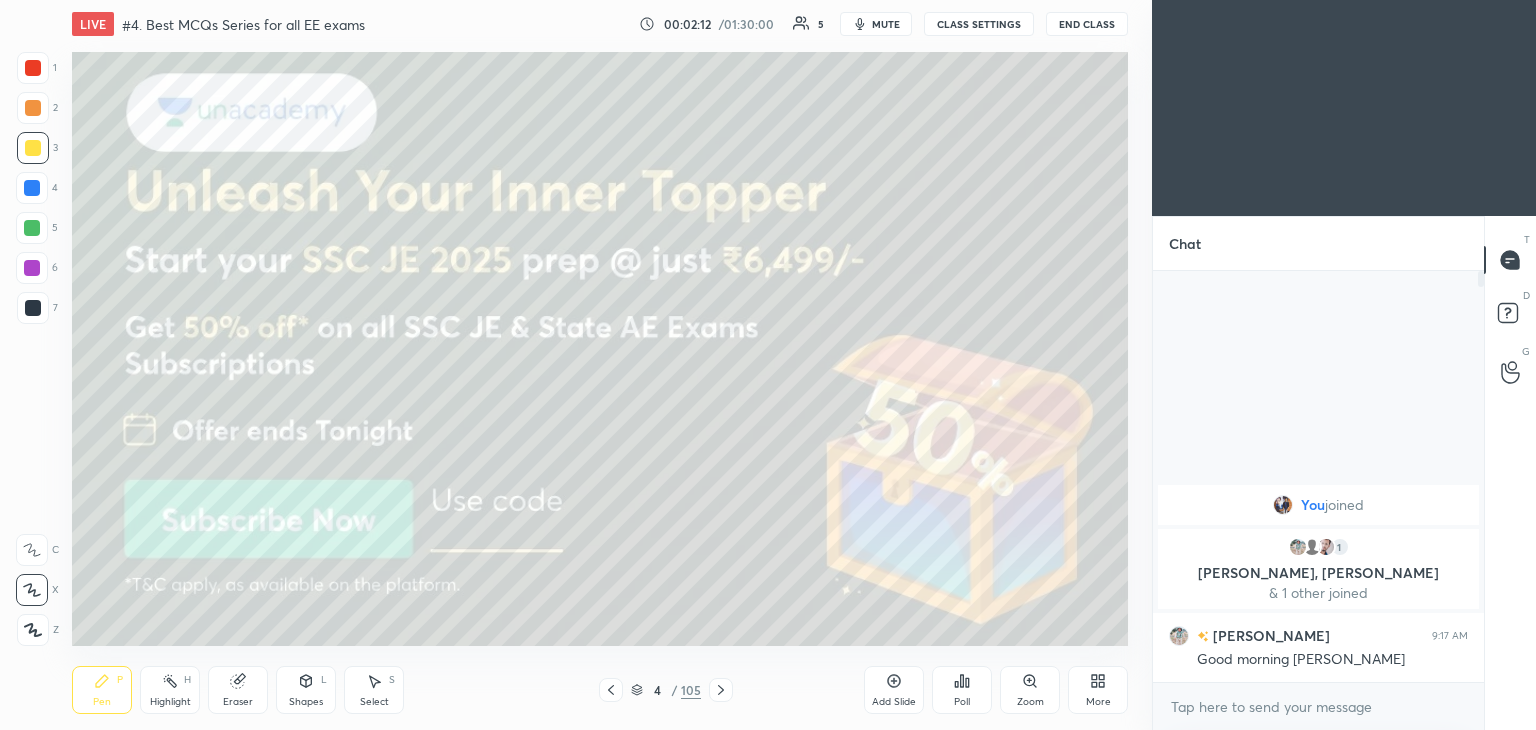 click on "More" at bounding box center (1098, 690) 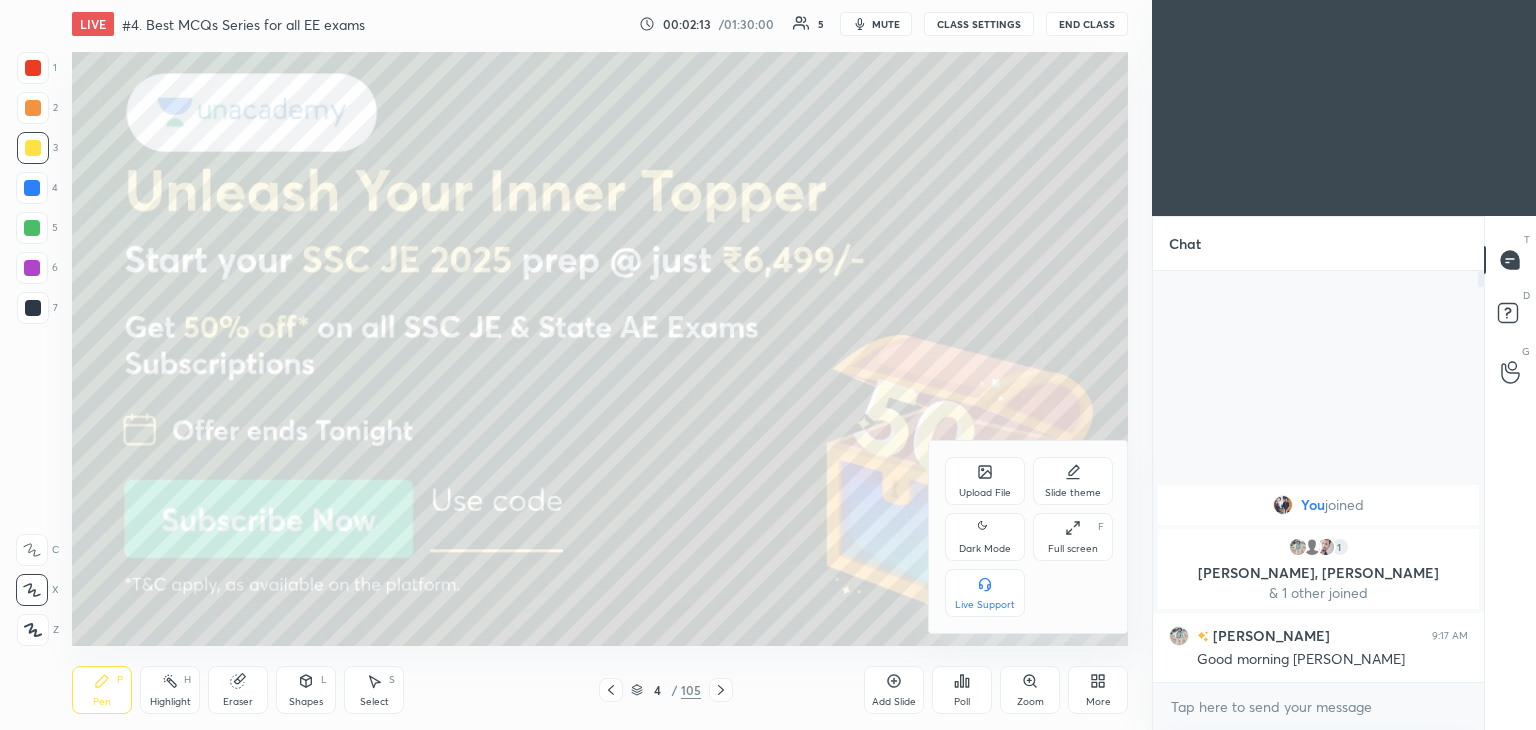 click on "Full screen" at bounding box center [1073, 549] 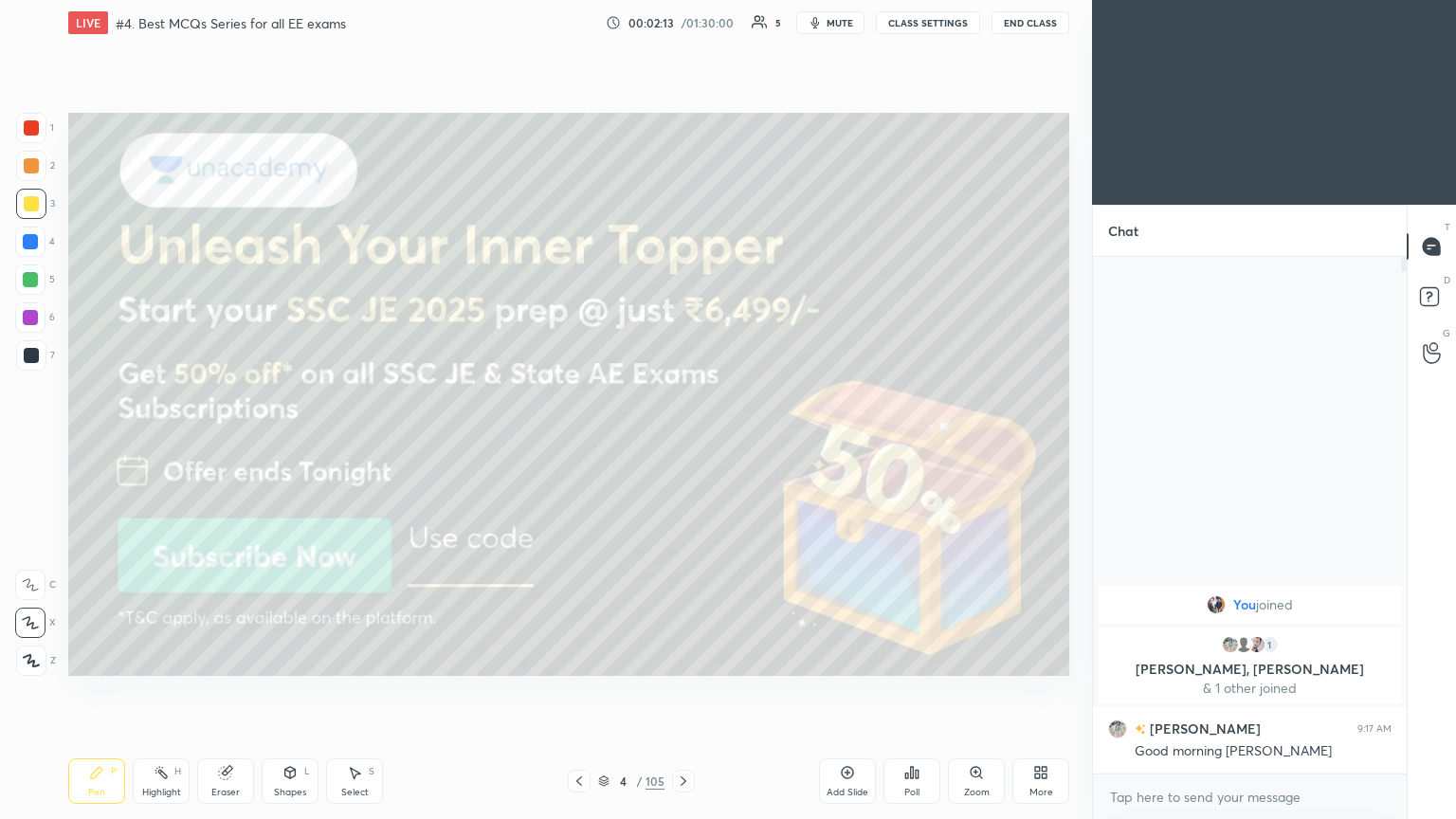 scroll, scrollTop: 94094, scrollLeft: 93776, axis: both 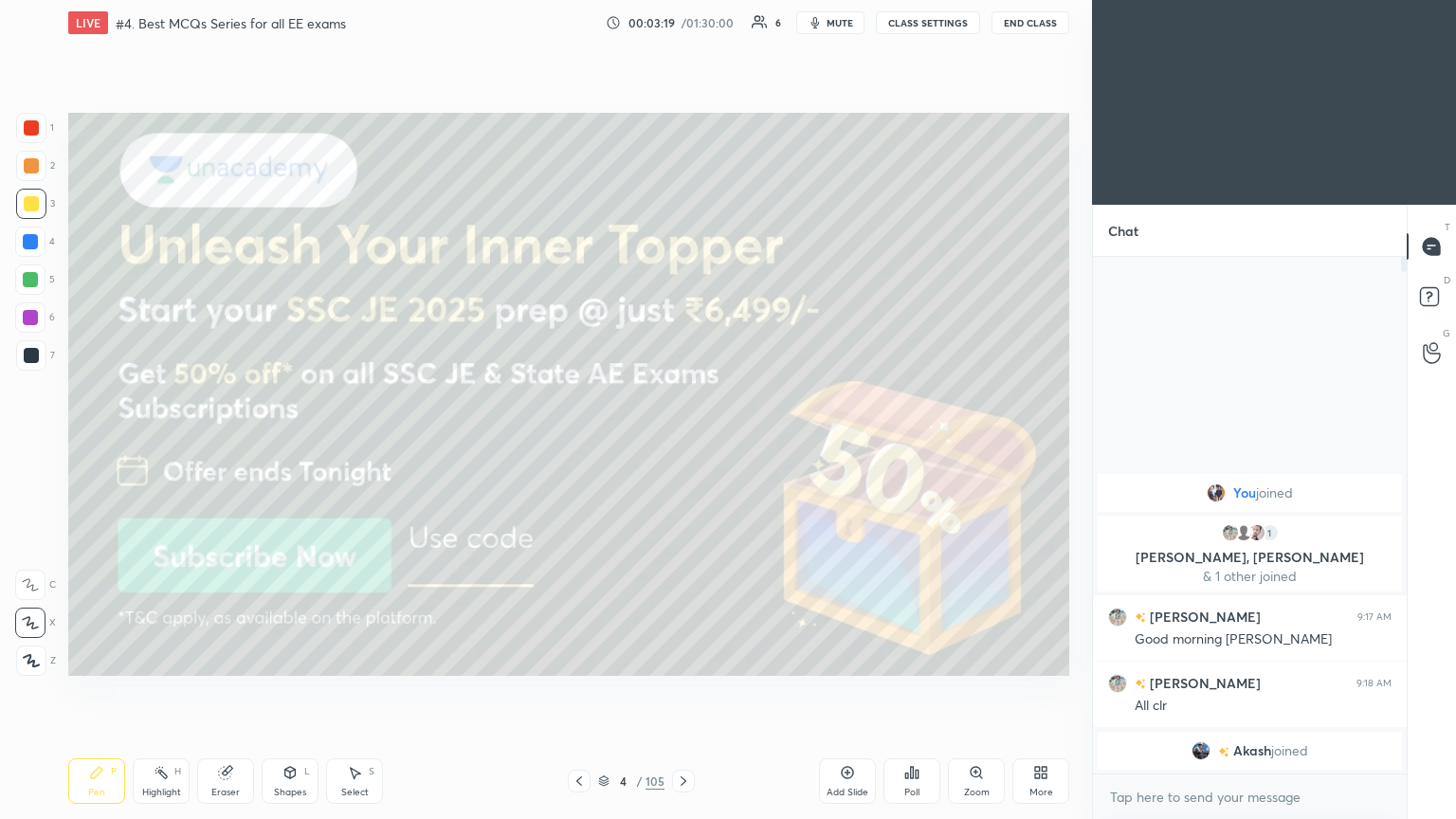 click on "4" at bounding box center [35, 242] 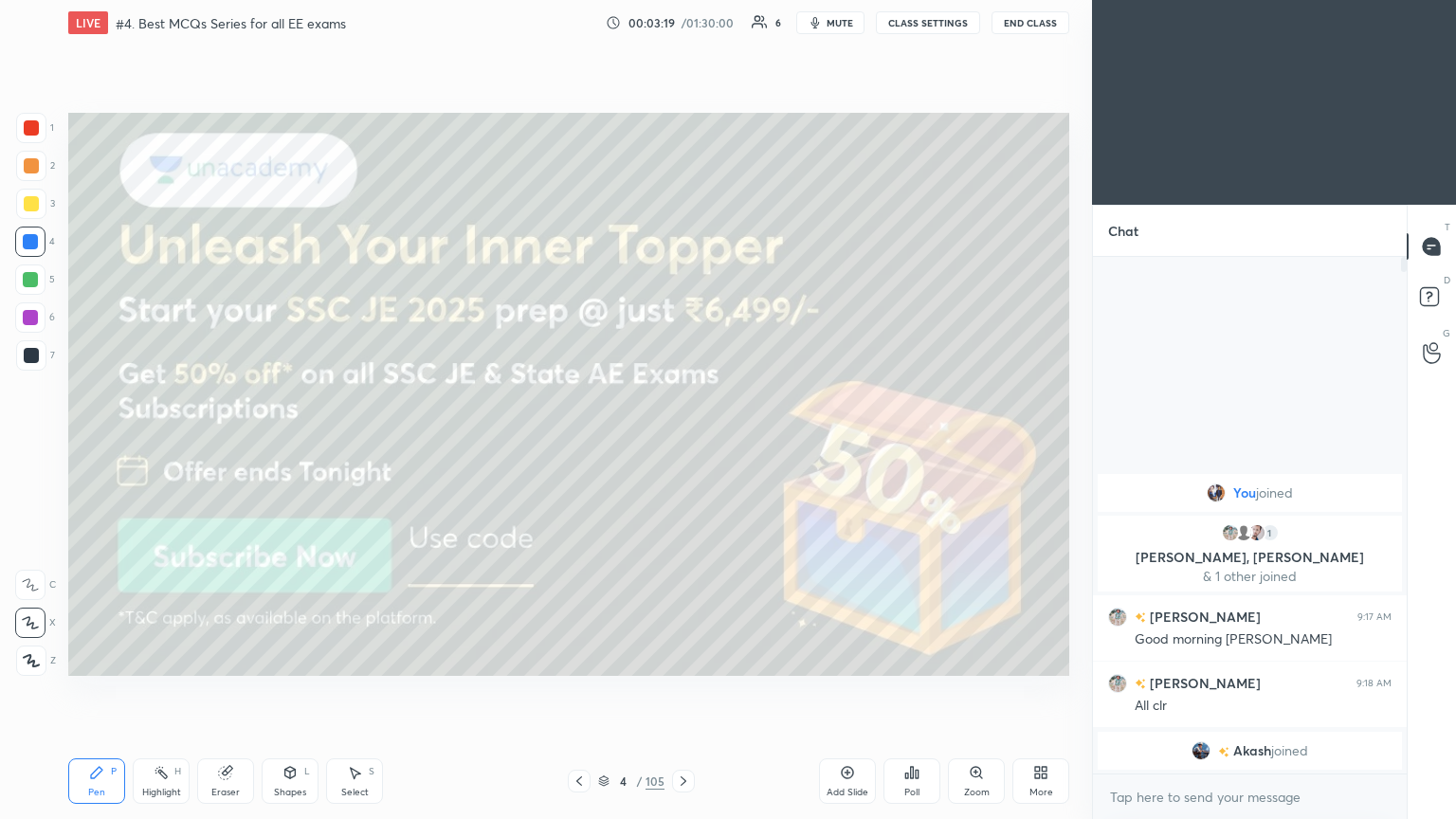 click at bounding box center (31, 204) 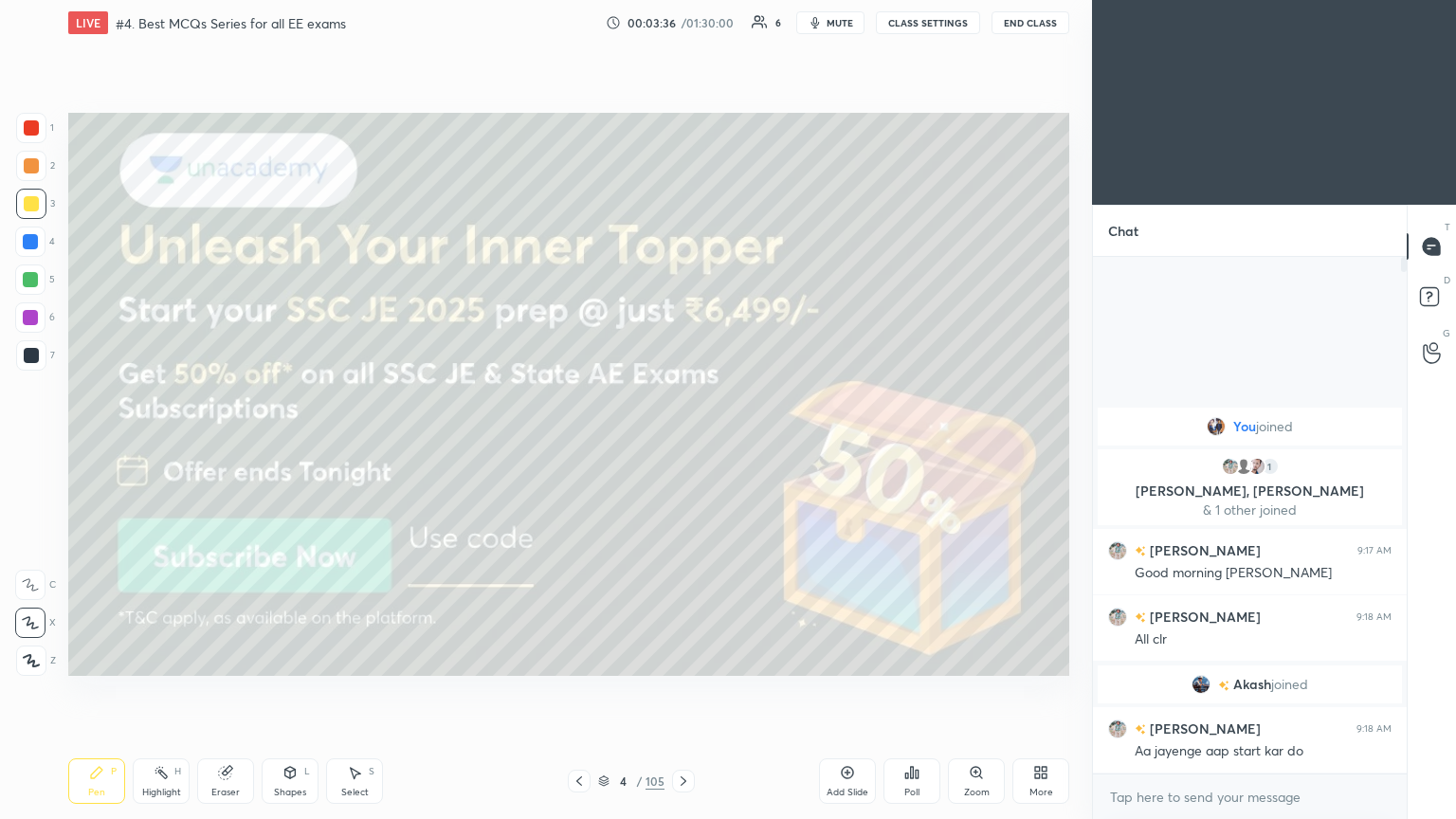 drag, startPoint x: 680, startPoint y: 773, endPoint x: 683, endPoint y: 763, distance: 10.440307 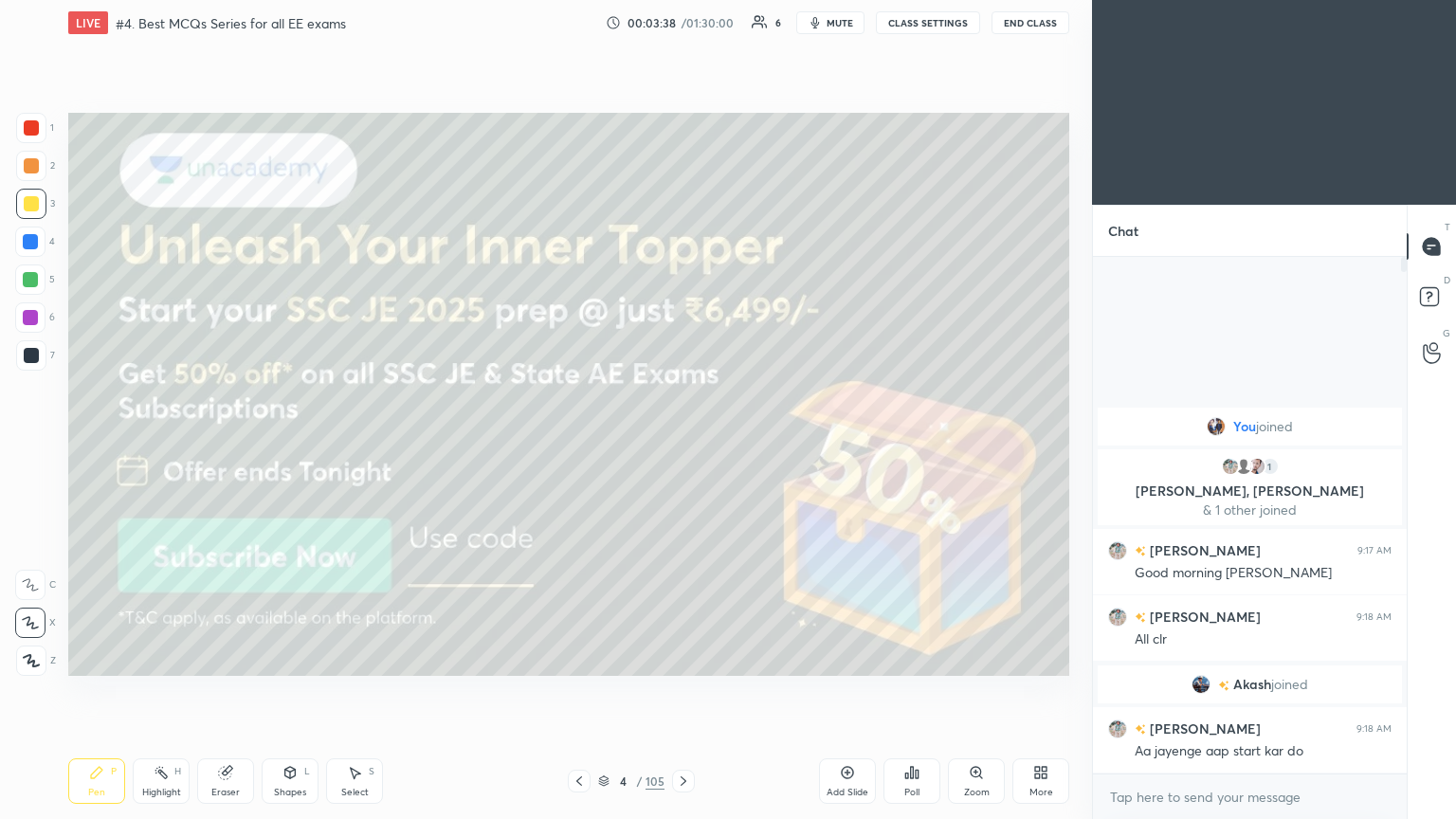 click 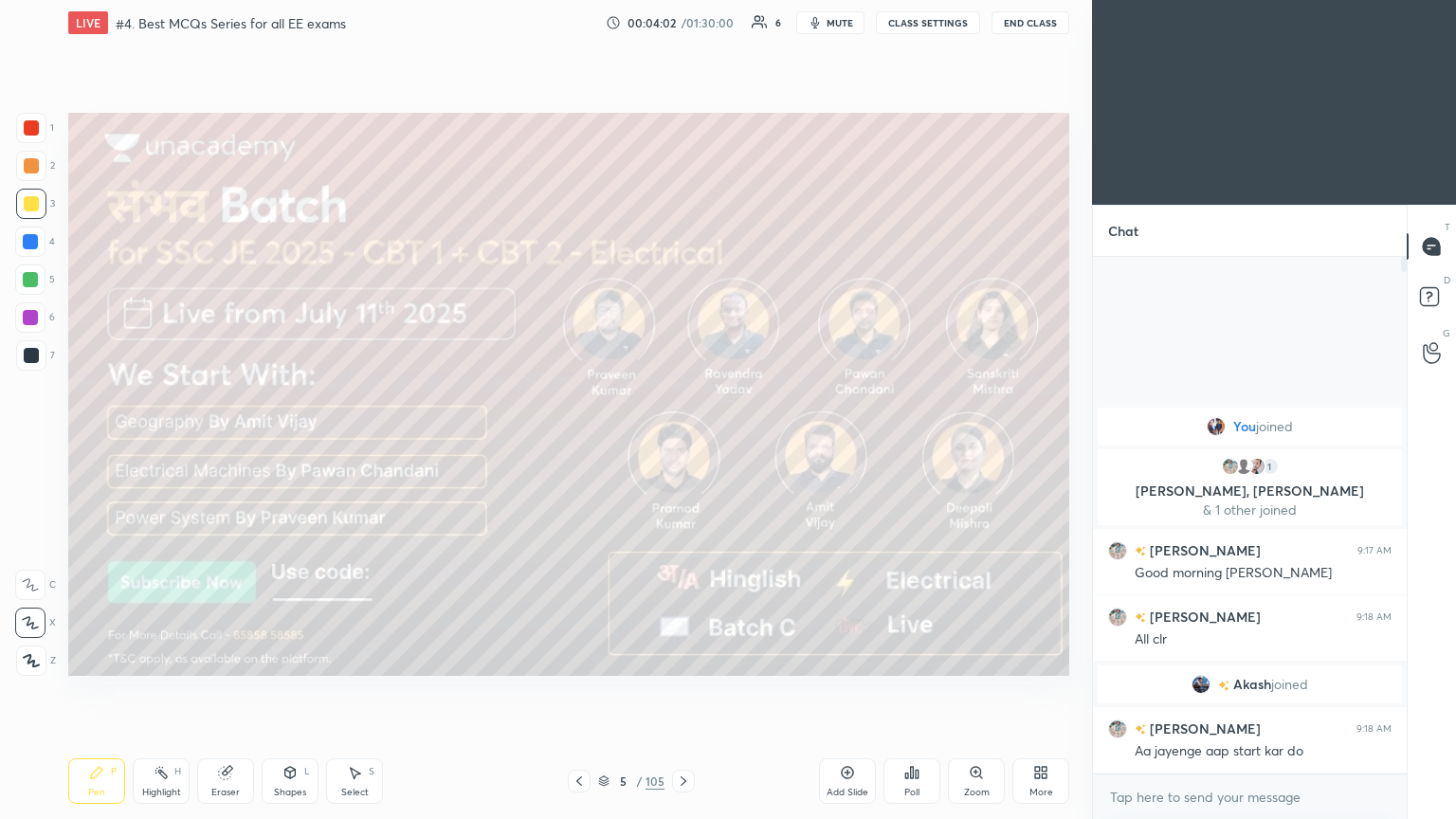 click 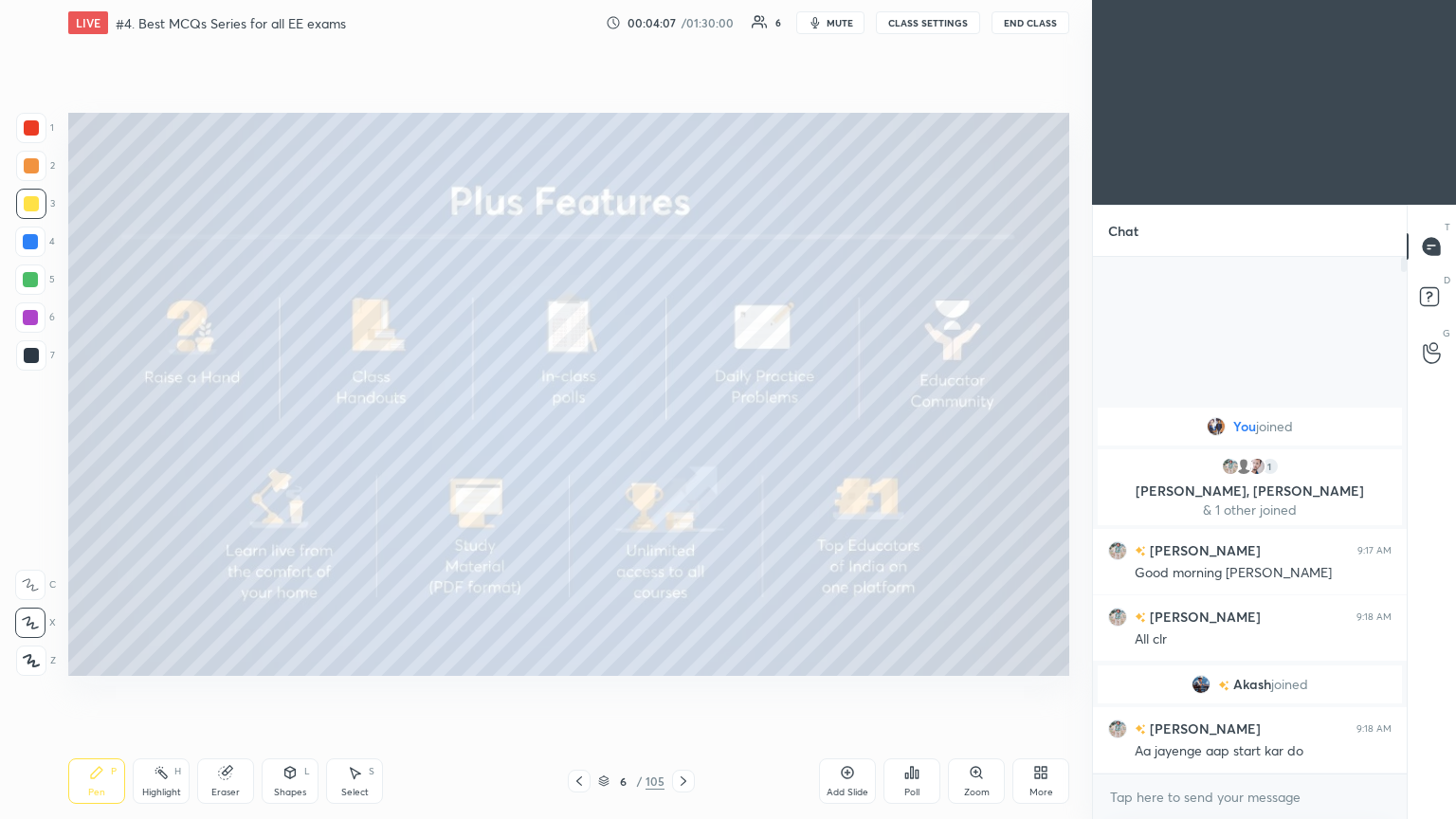 drag, startPoint x: 682, startPoint y: 774, endPoint x: 687, endPoint y: 759, distance: 15.811388 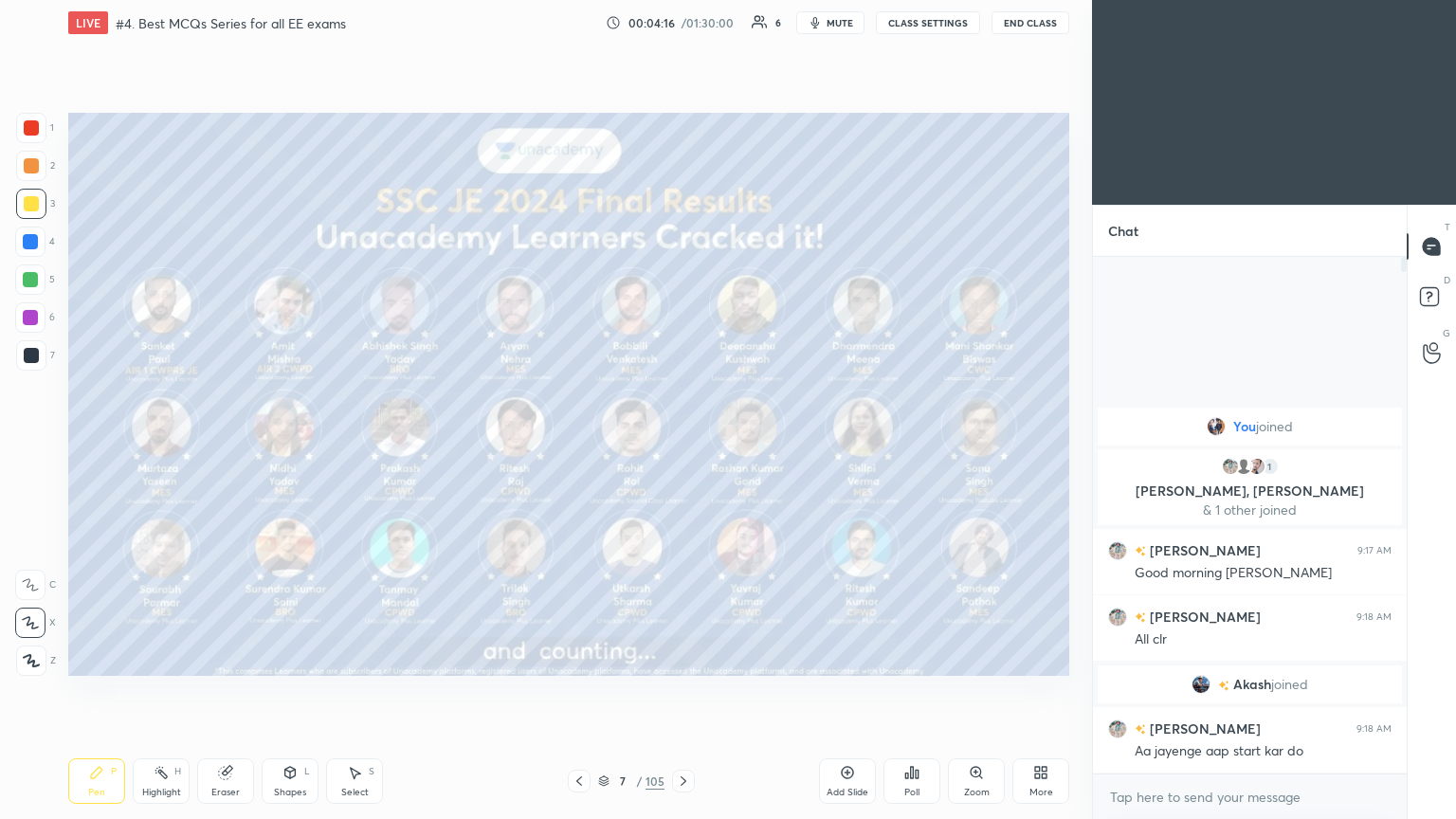 click 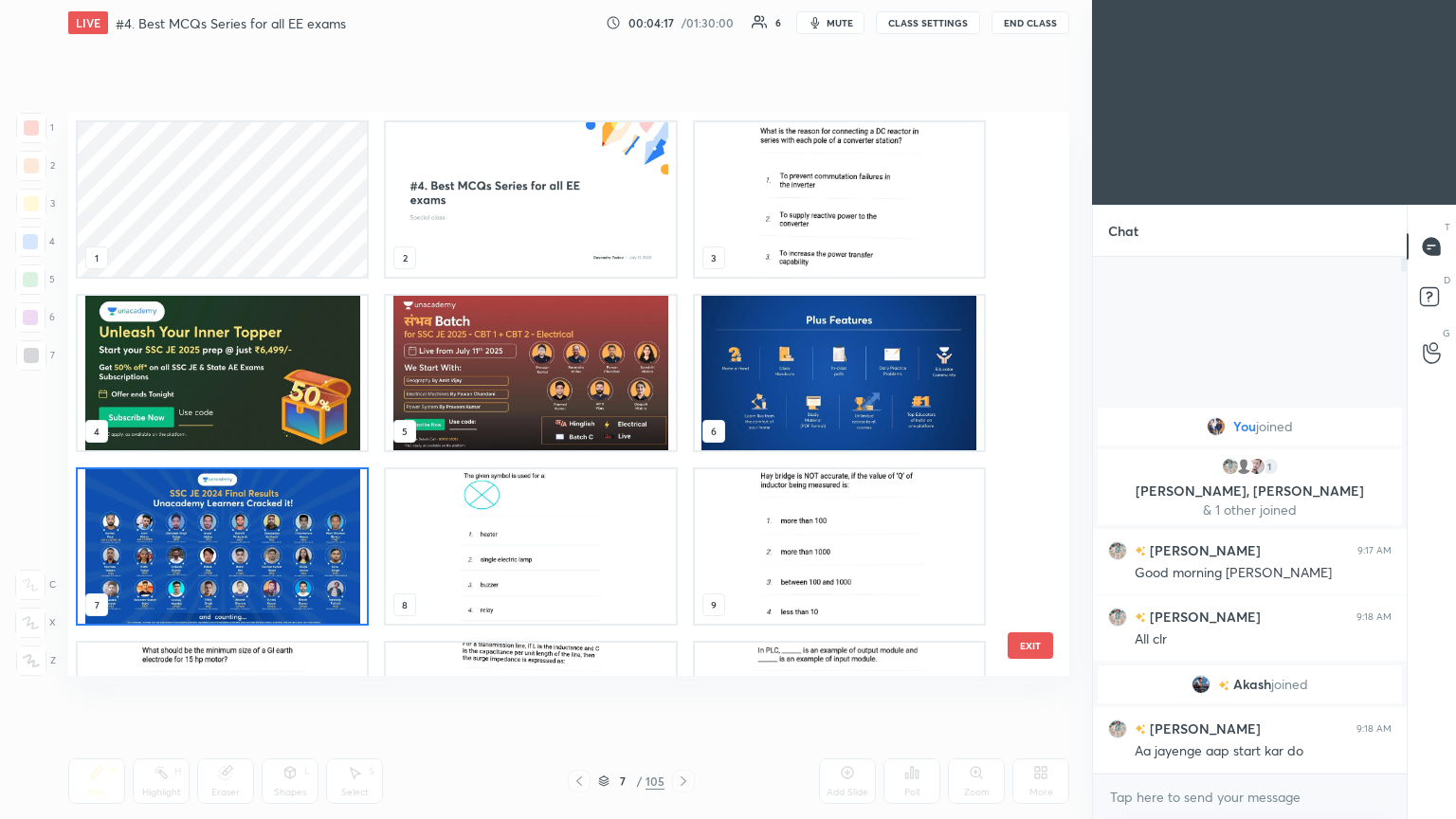 scroll, scrollTop: 6, scrollLeft: 9, axis: both 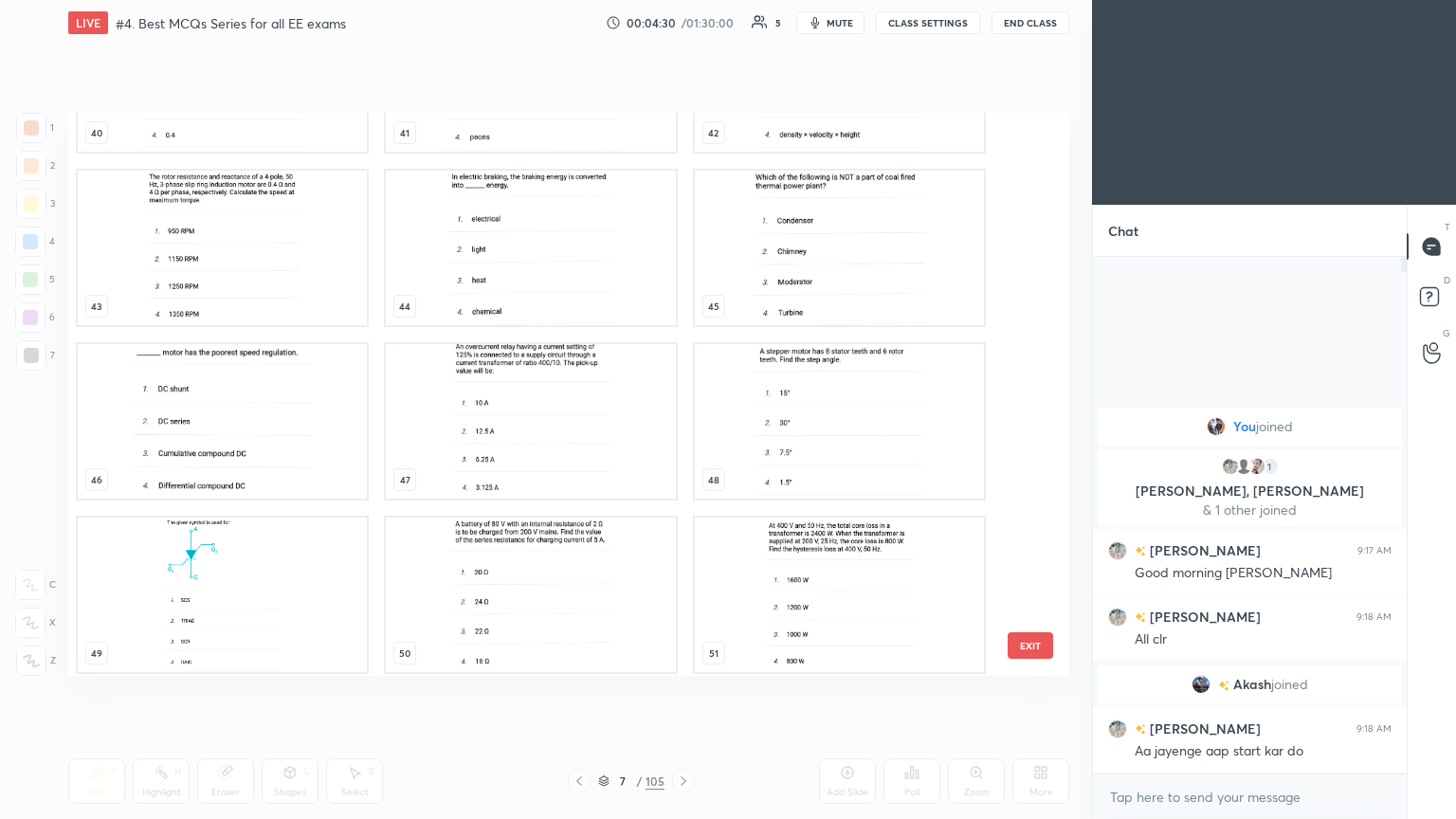 click at bounding box center [530, 421] 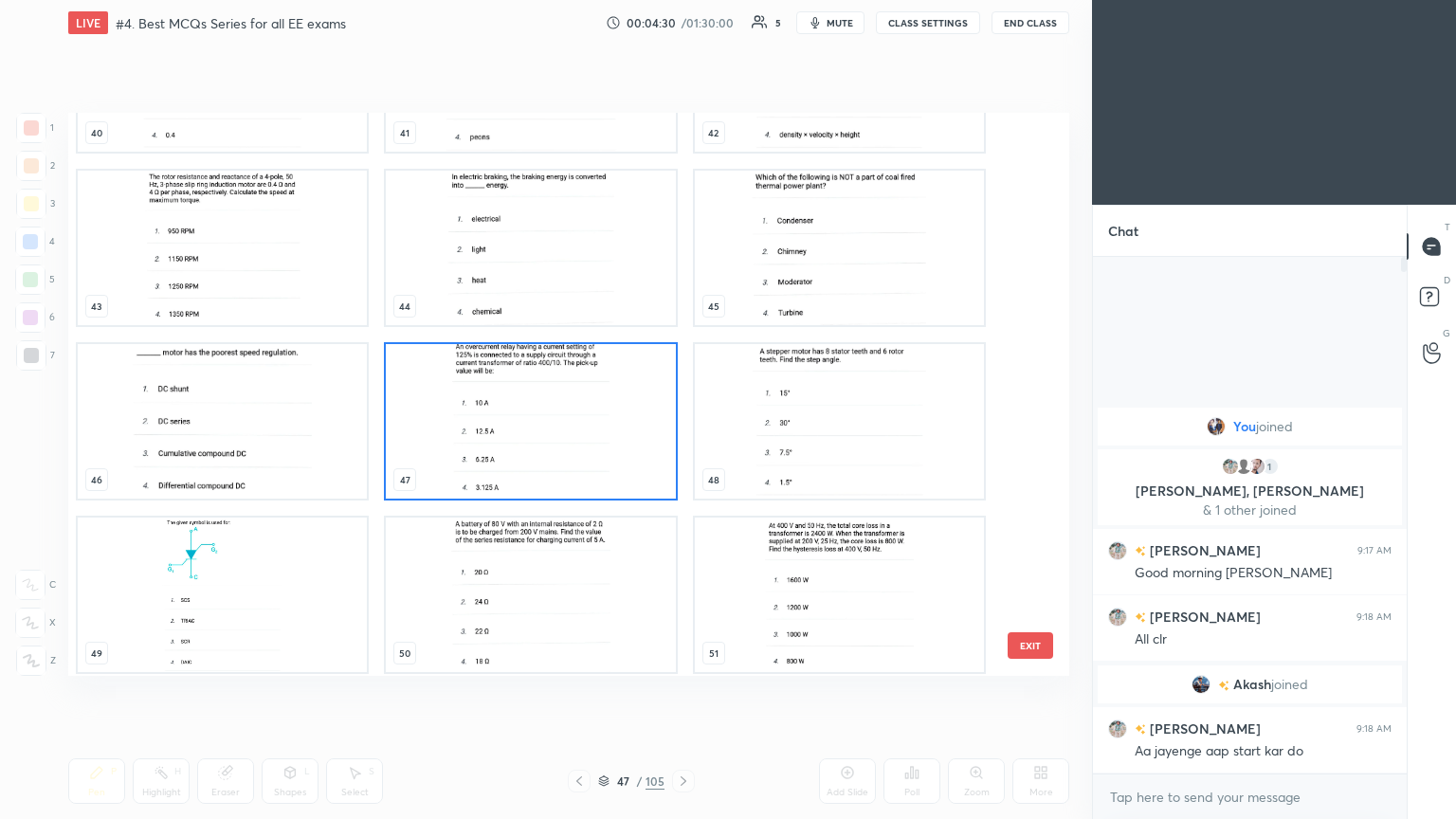 click at bounding box center [530, 421] 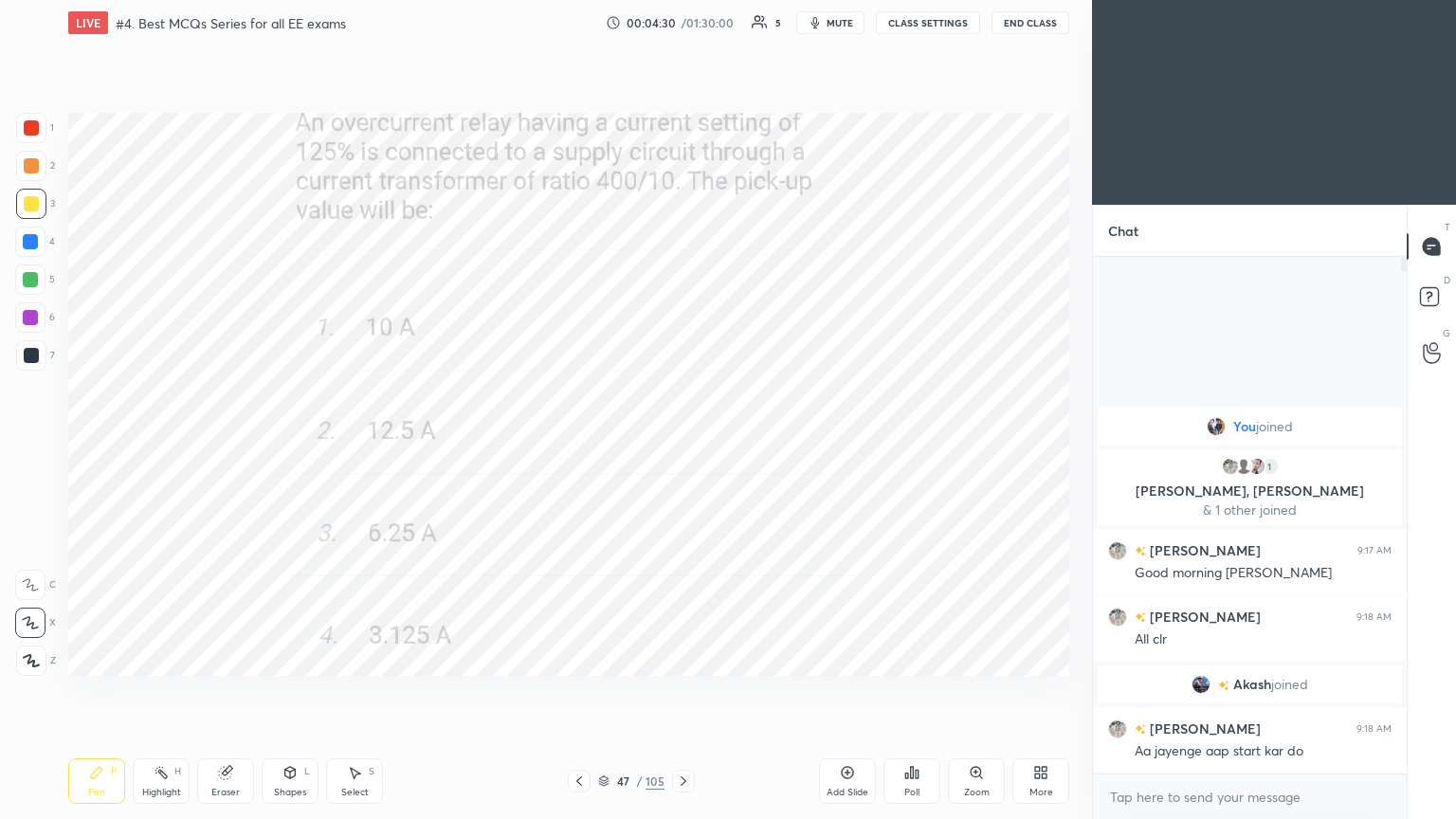 click at bounding box center [530, 421] 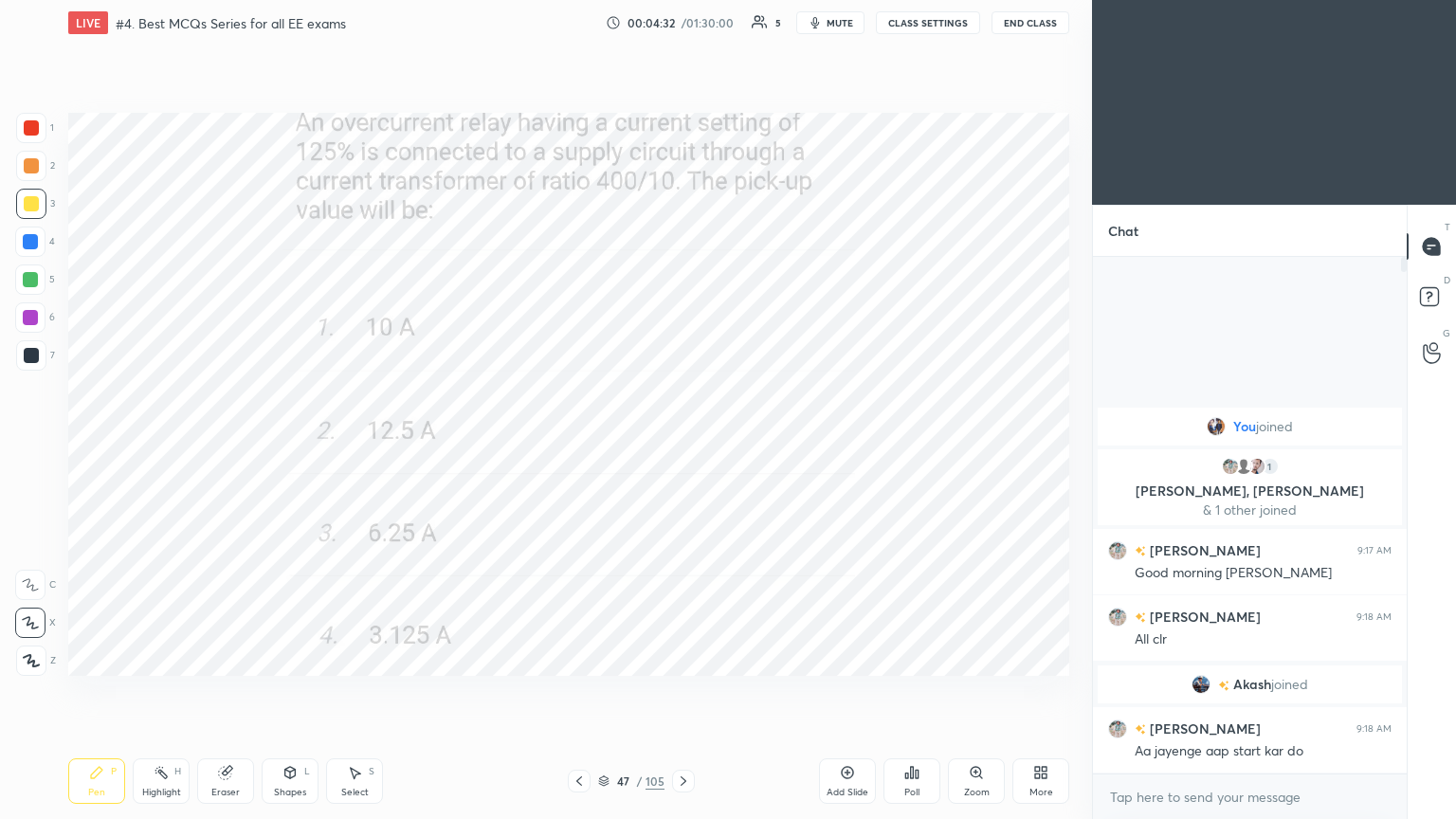click at bounding box center [31, 128] 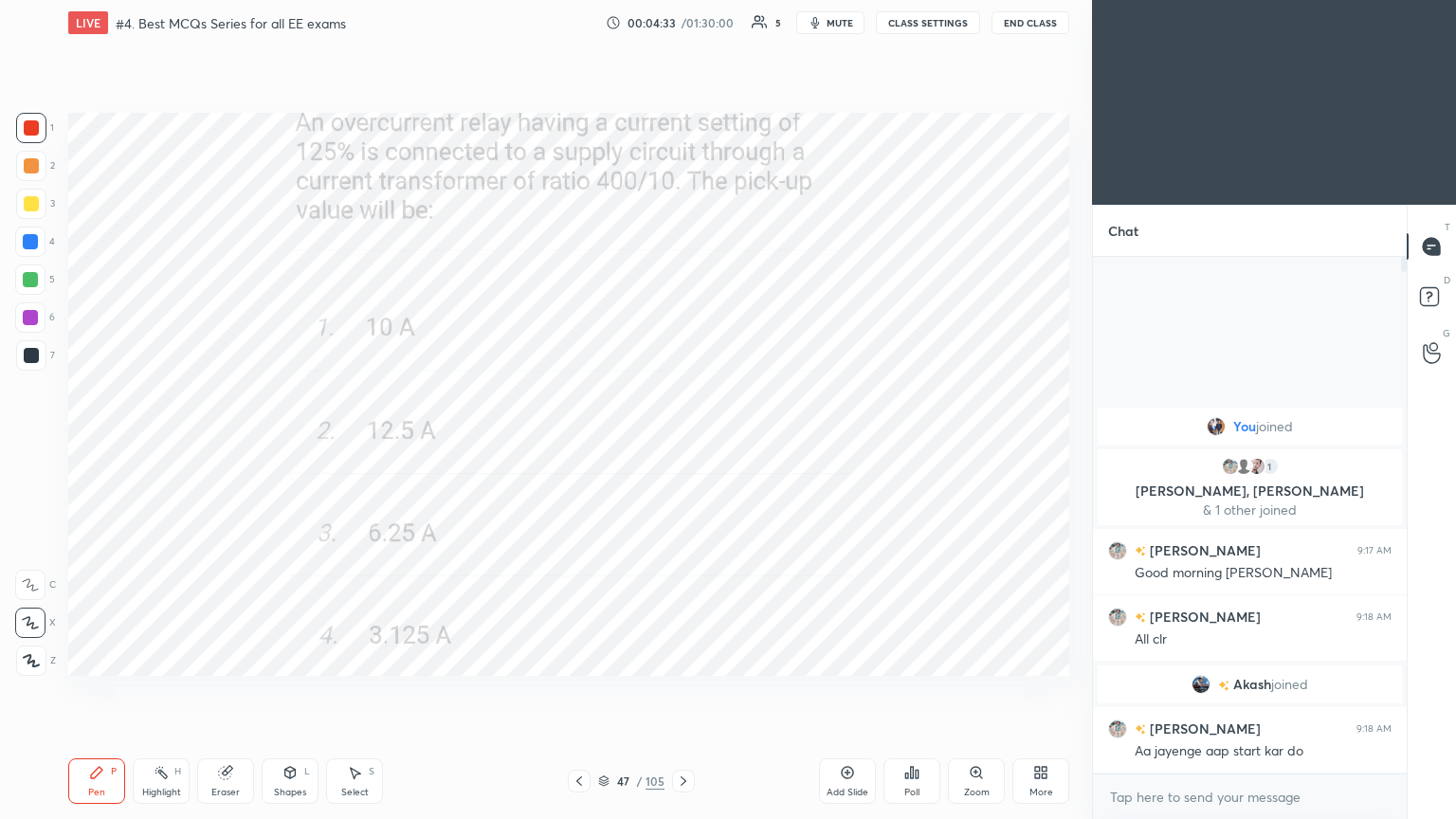 click on "Pen P" at bounding box center (97, 781) 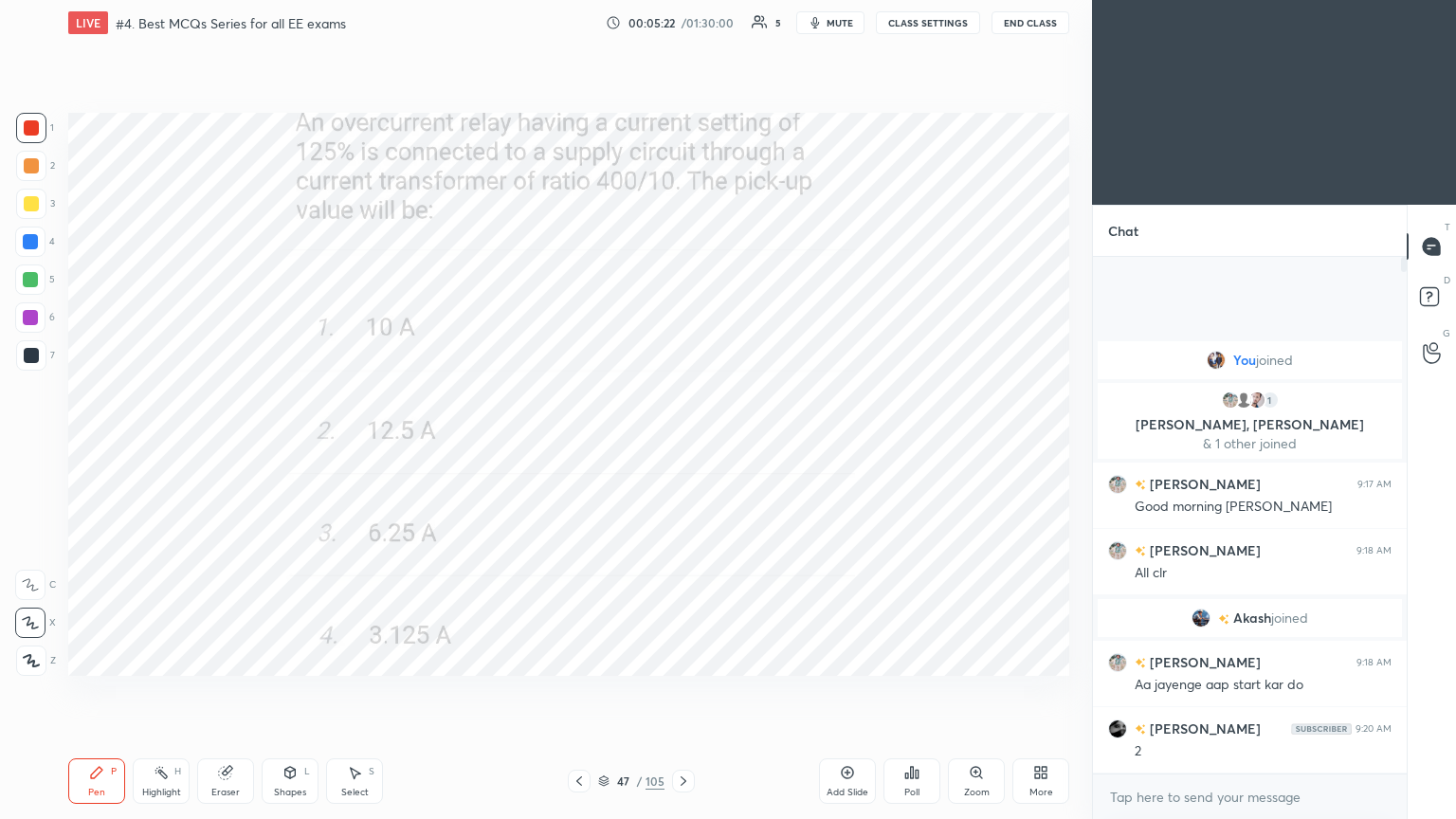 drag, startPoint x: 687, startPoint y: 780, endPoint x: 704, endPoint y: 778, distance: 17.117243 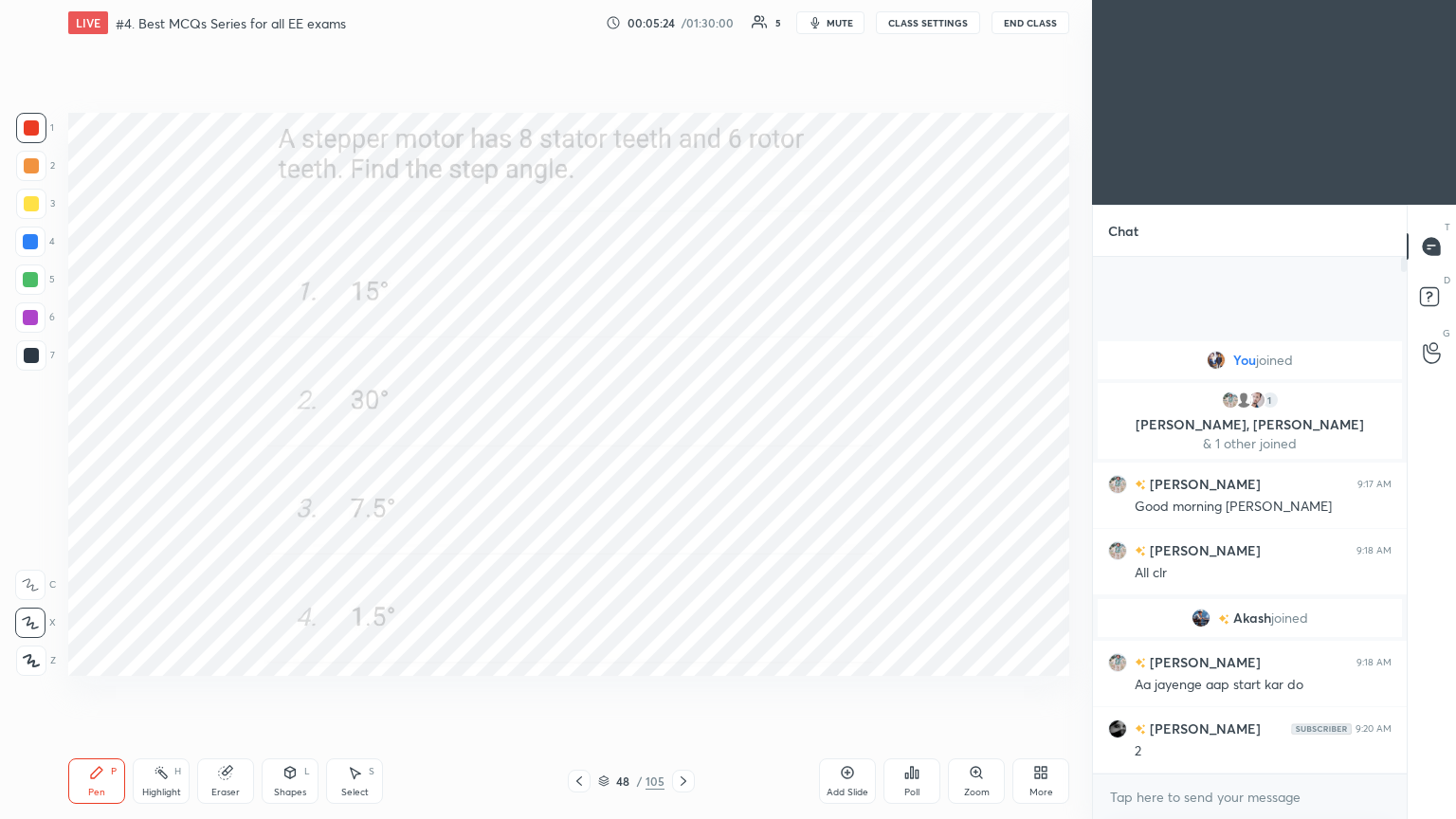 click on "Poll" at bounding box center (912, 781) 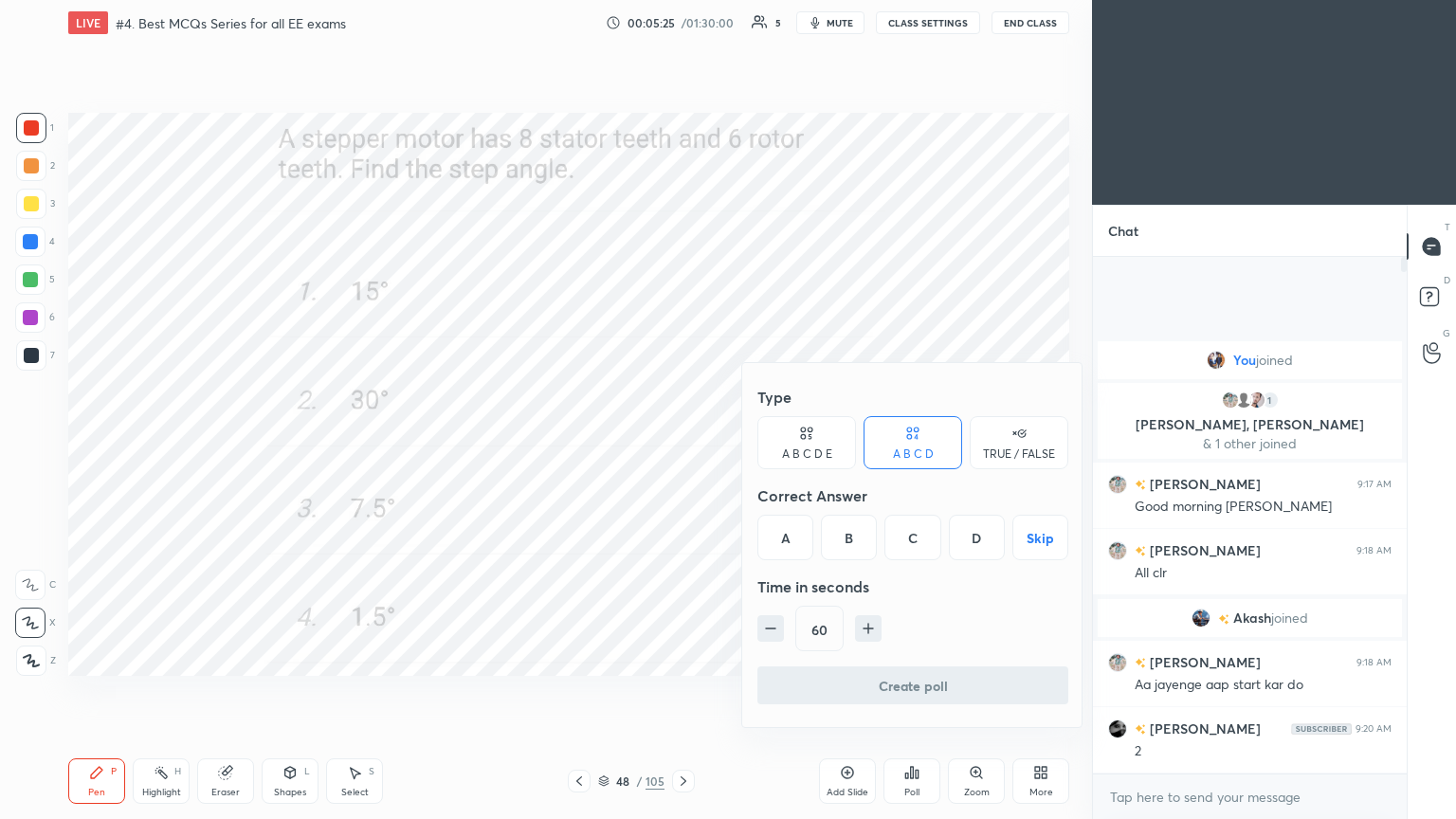 click on "A" at bounding box center (785, 537) 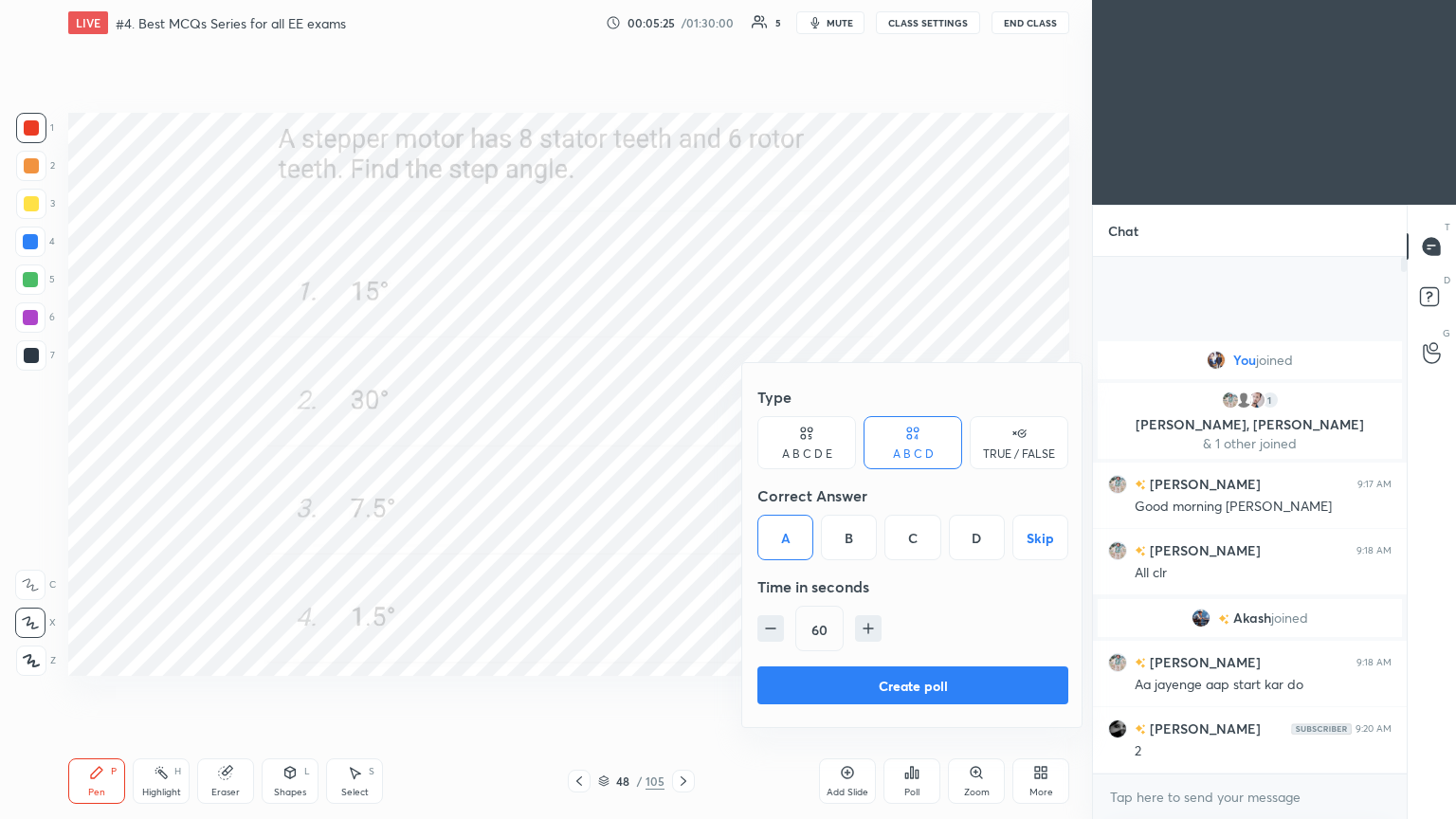 click on "Create poll" at bounding box center [913, 685] 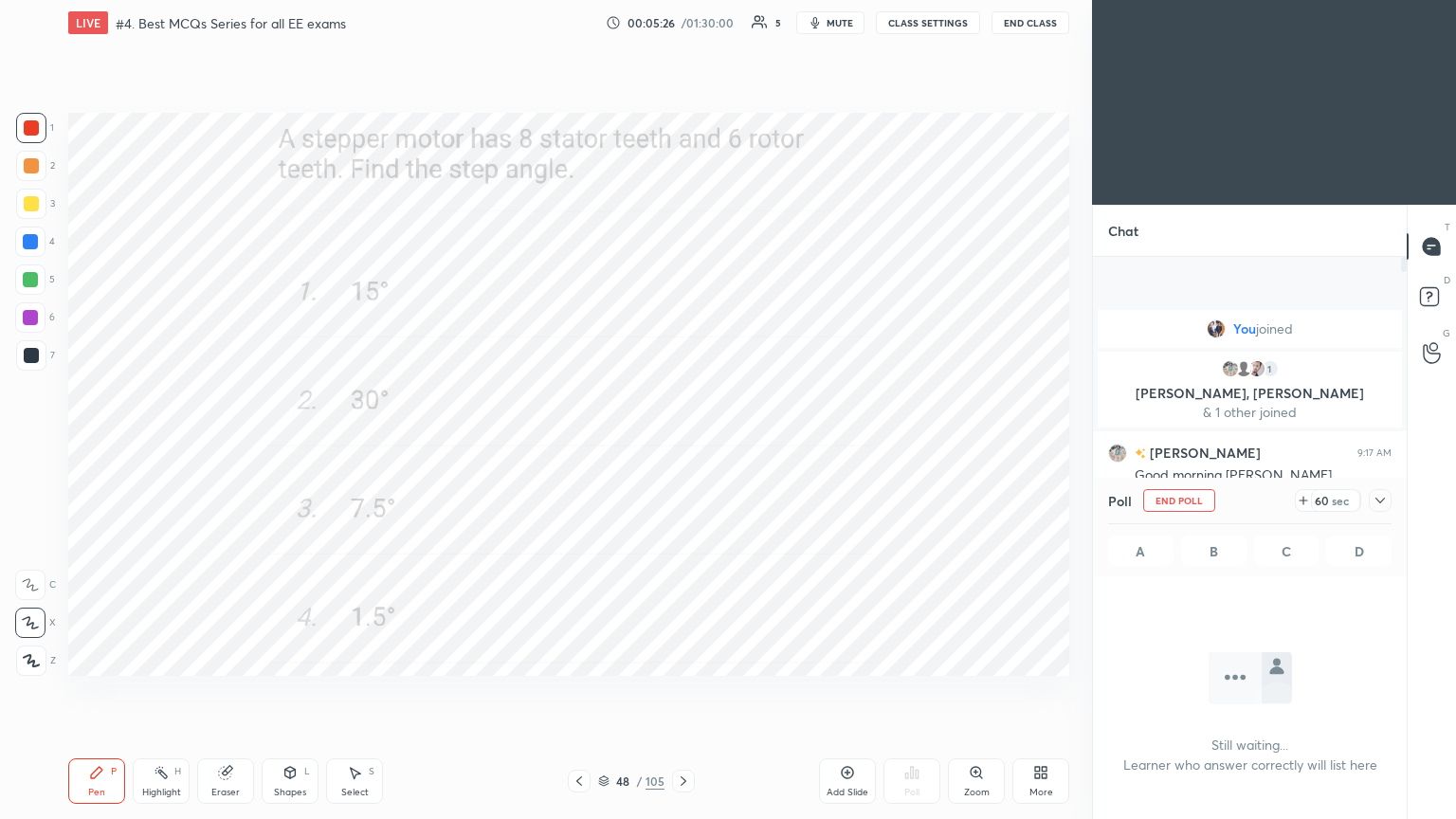 scroll, scrollTop: 462, scrollLeft: 308, axis: both 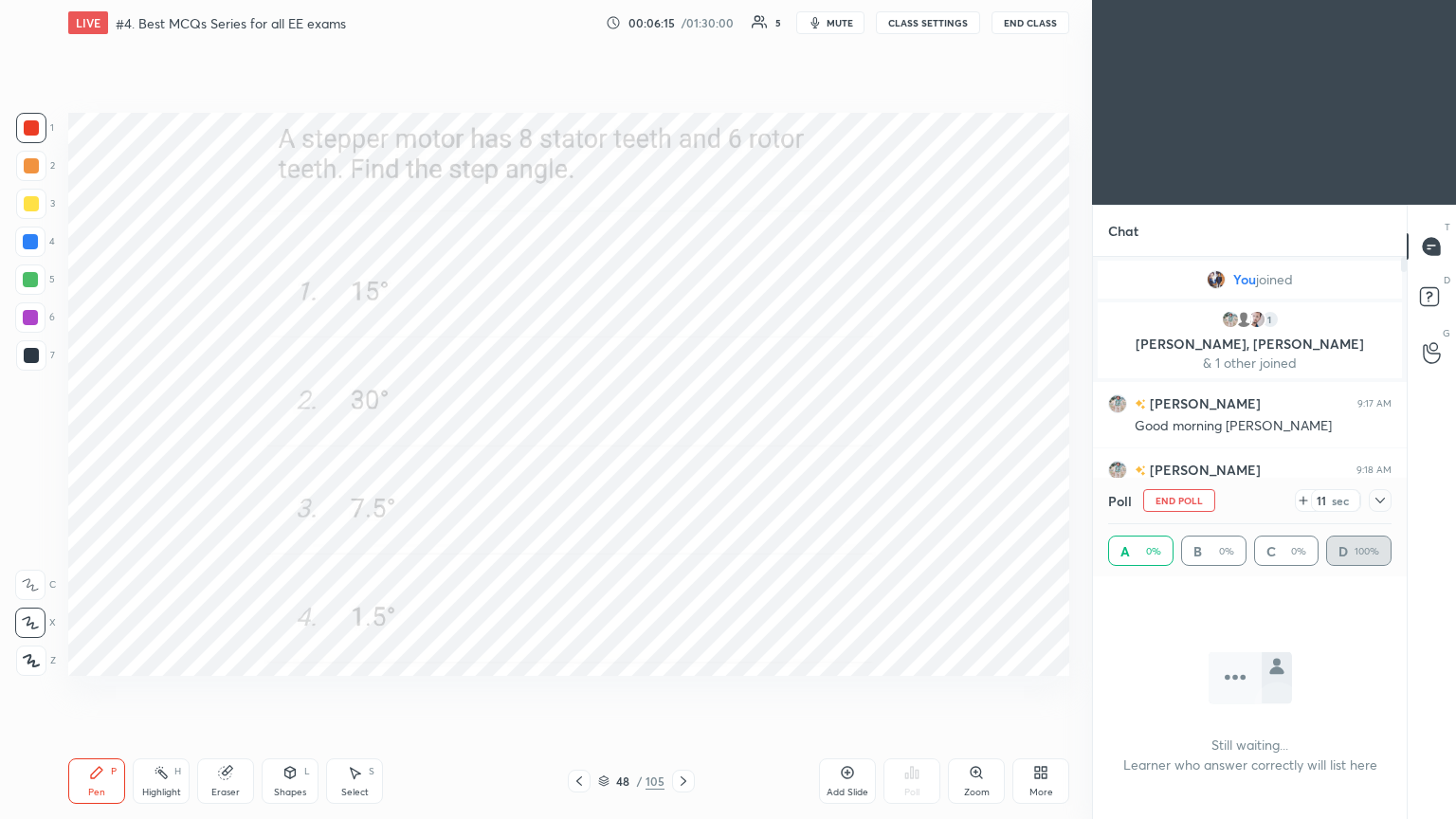 click 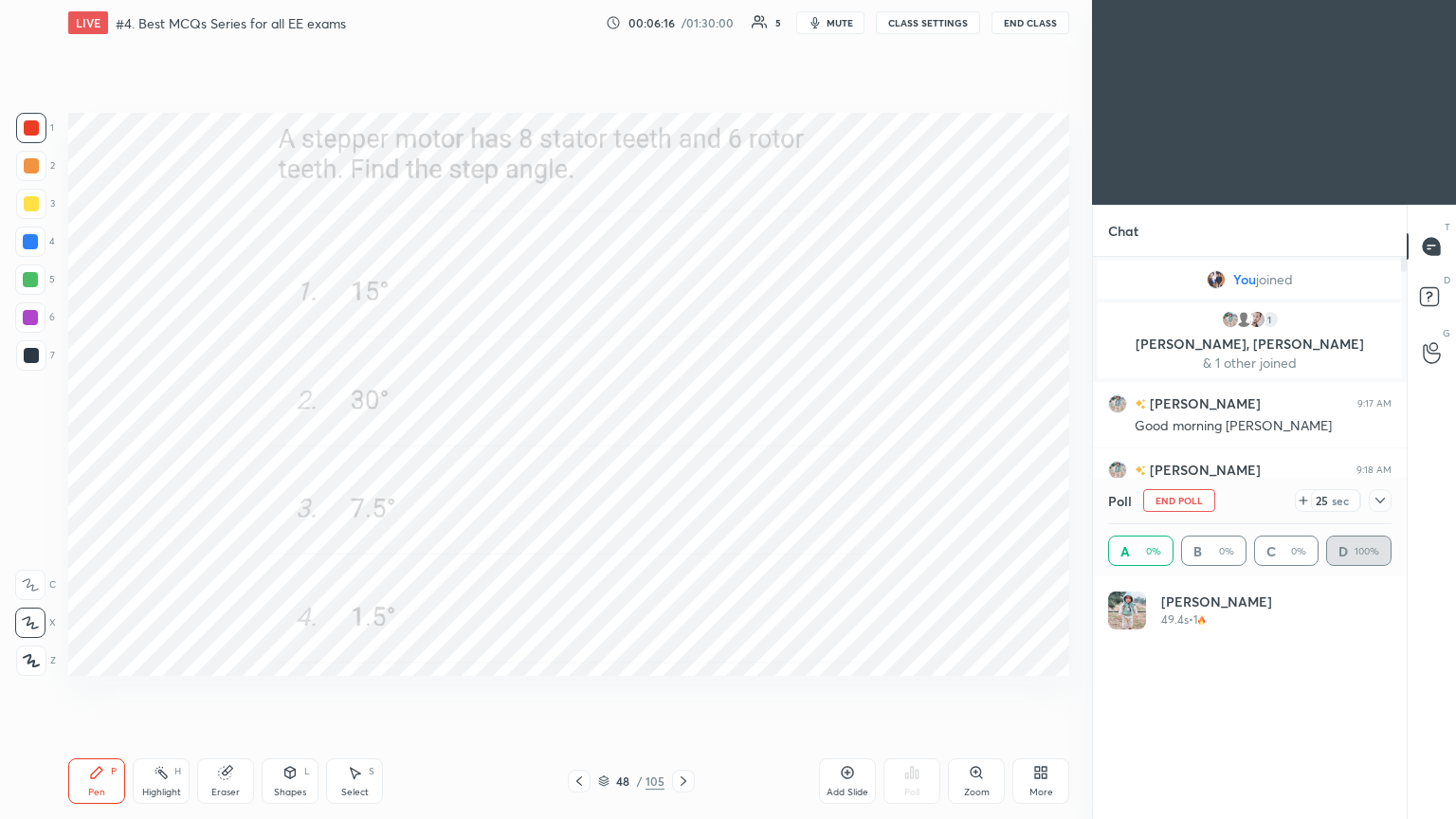 scroll, scrollTop: 6, scrollLeft: 6, axis: both 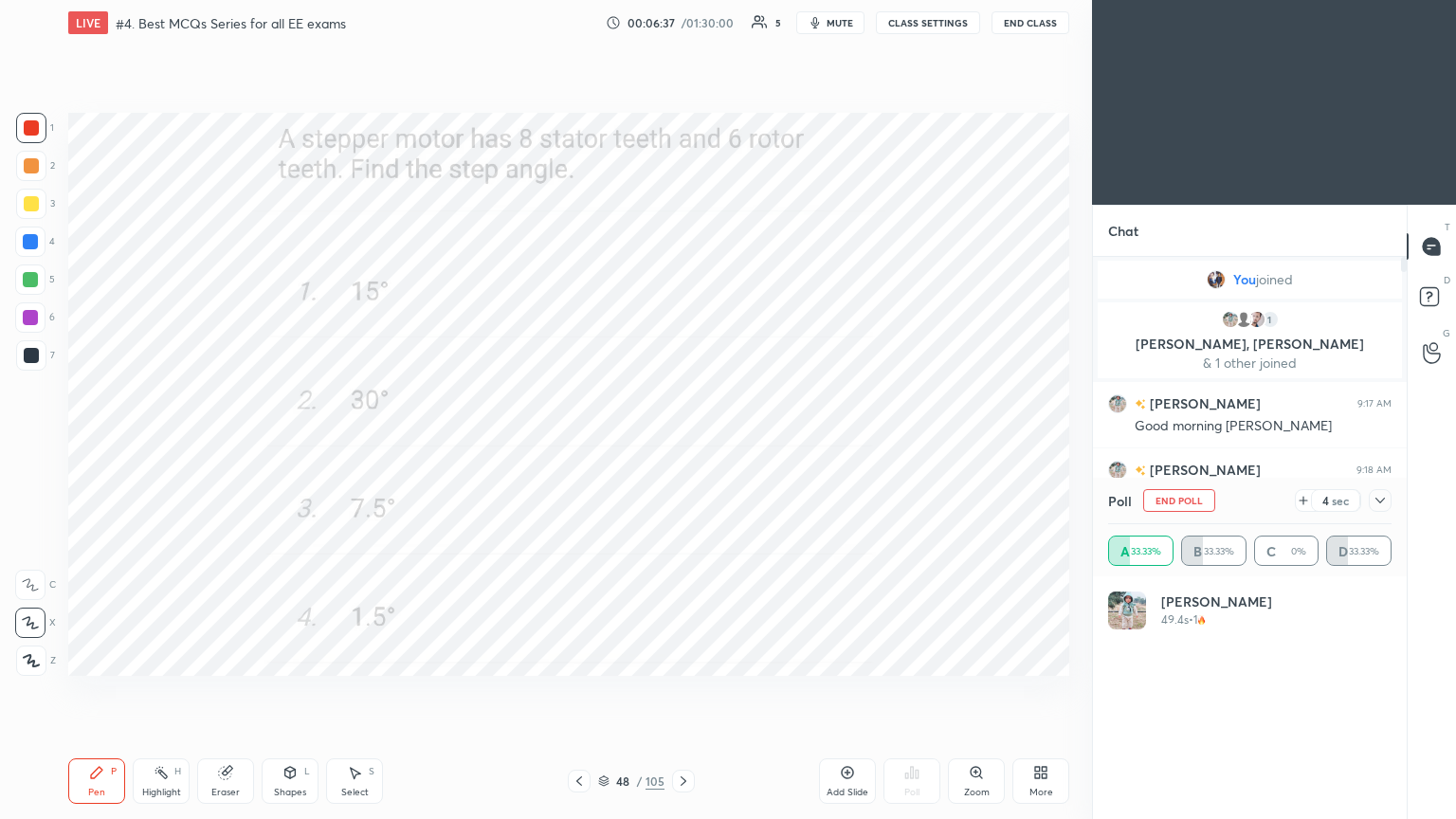 click 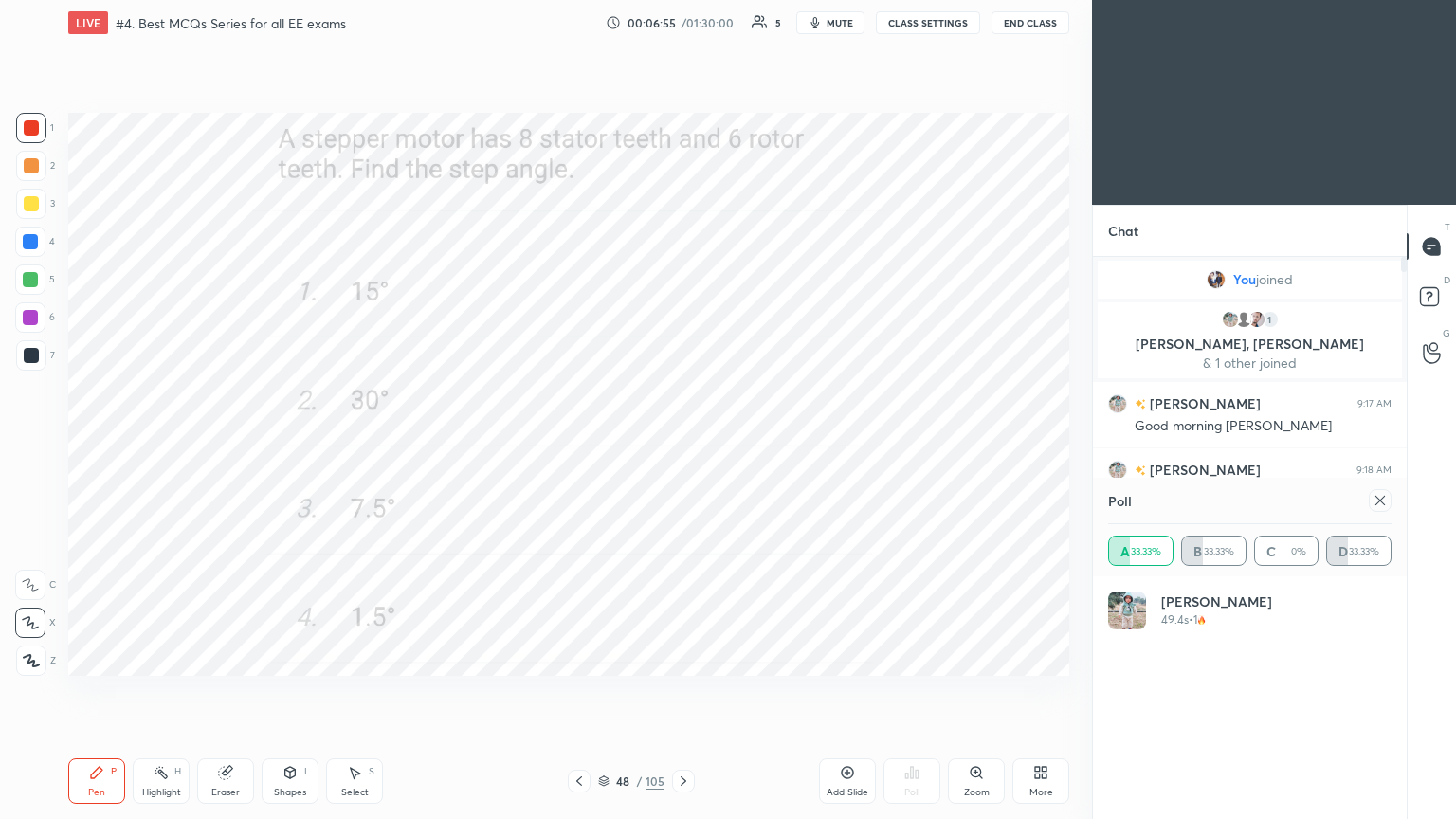 click 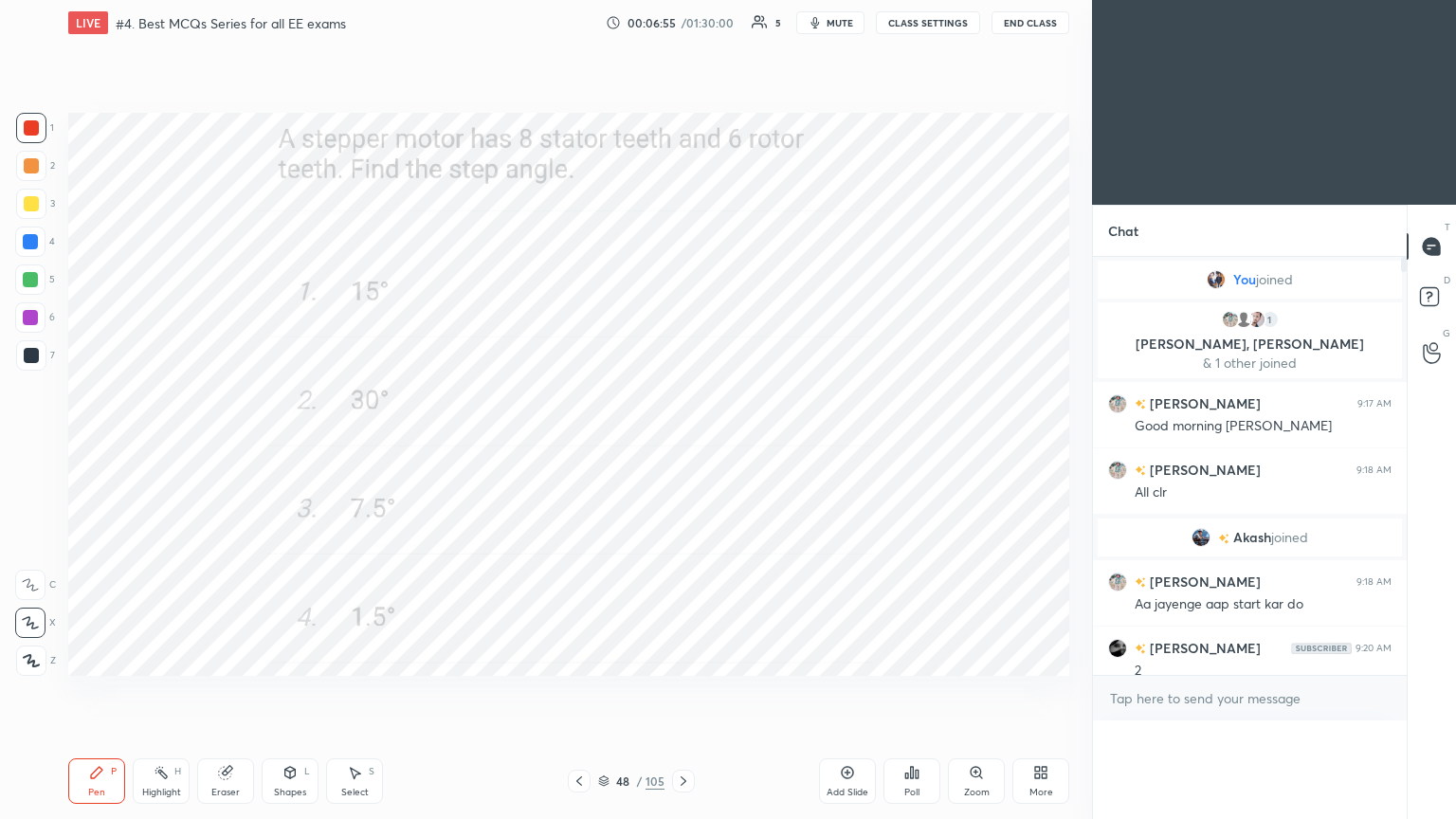 scroll, scrollTop: 84, scrollLeft: 278, axis: both 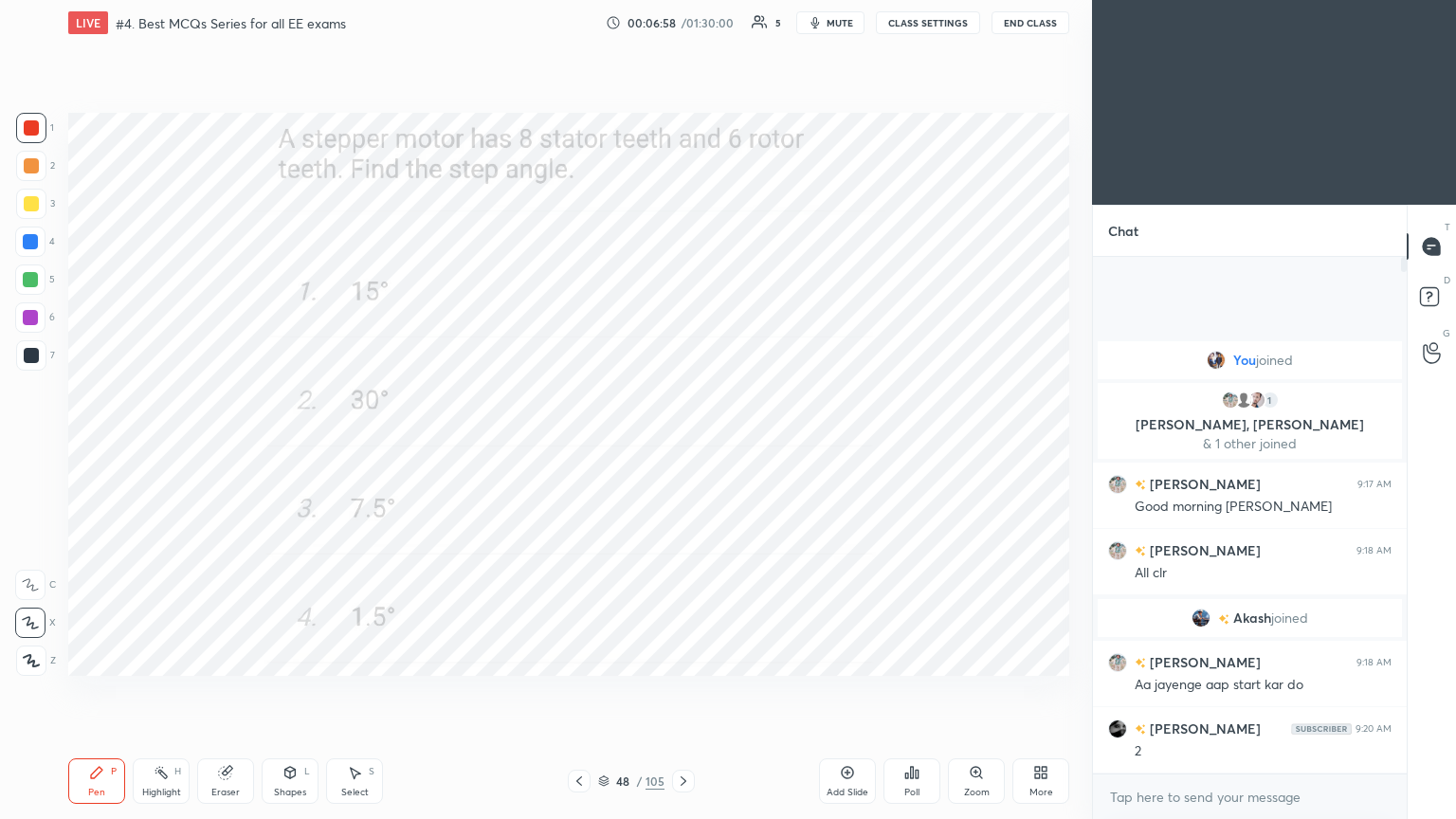 drag, startPoint x: 27, startPoint y: 120, endPoint x: 41, endPoint y: 124, distance: 14.56022 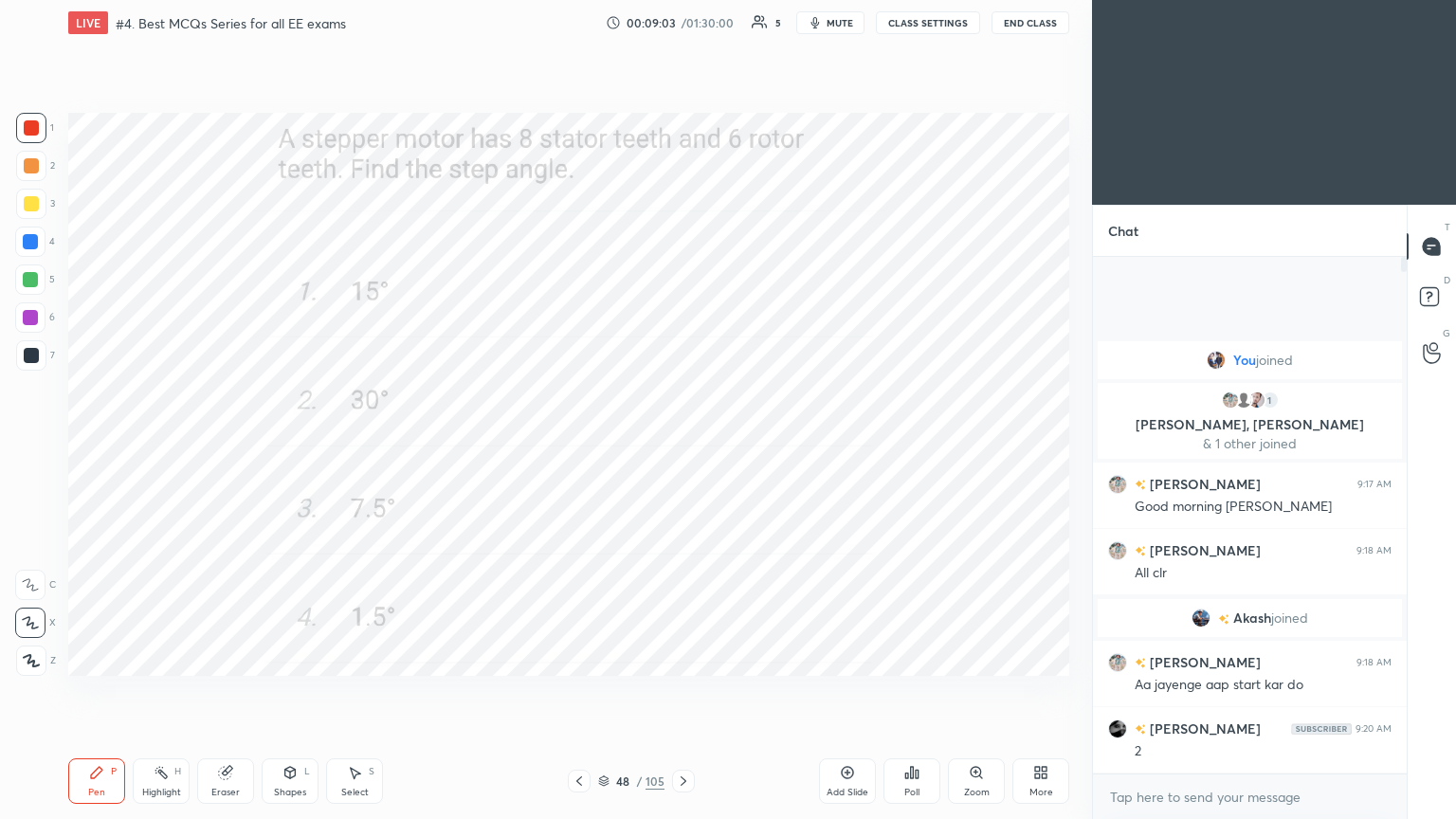 click 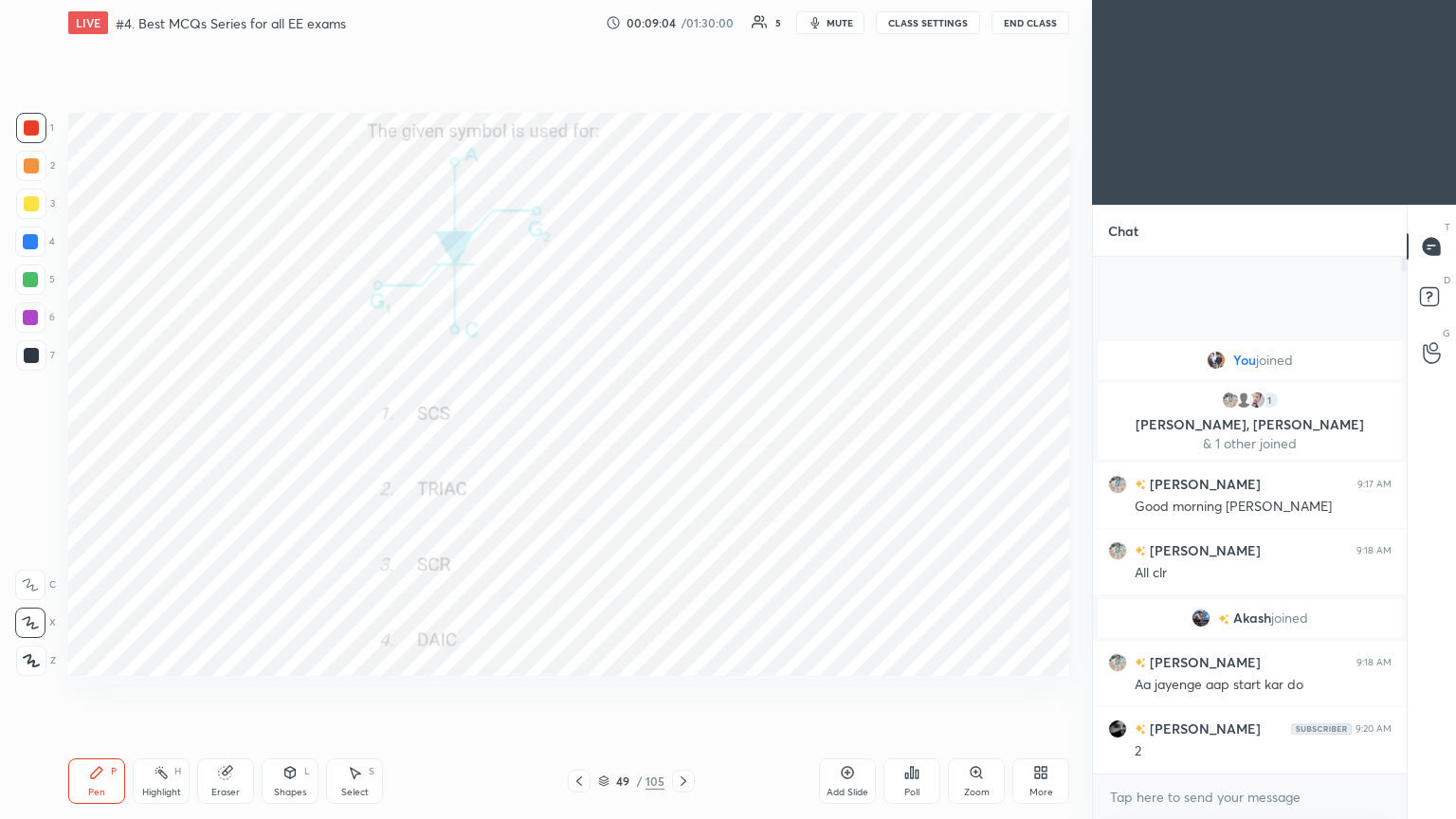click 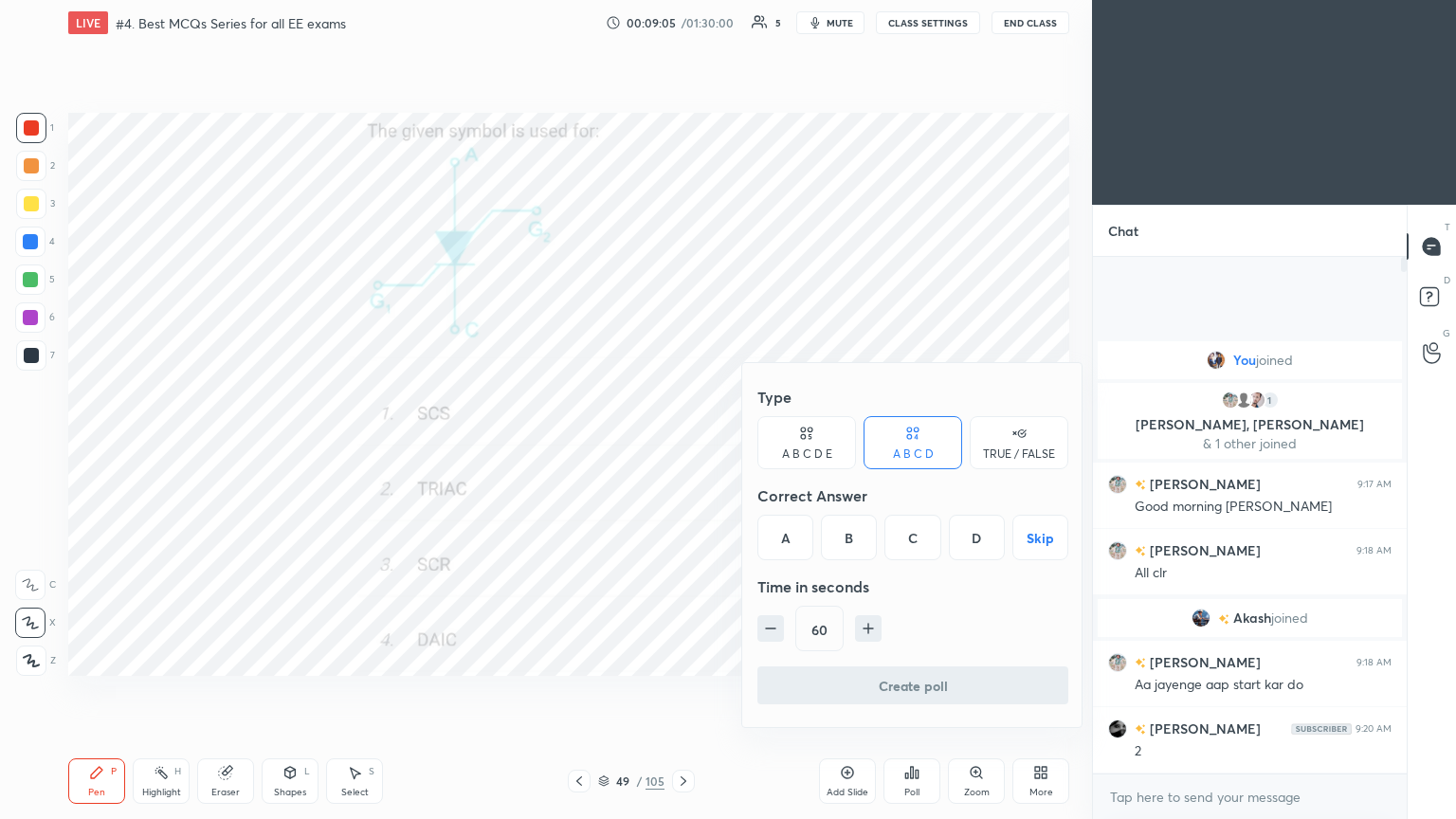 drag, startPoint x: 778, startPoint y: 535, endPoint x: 792, endPoint y: 535, distance: 14 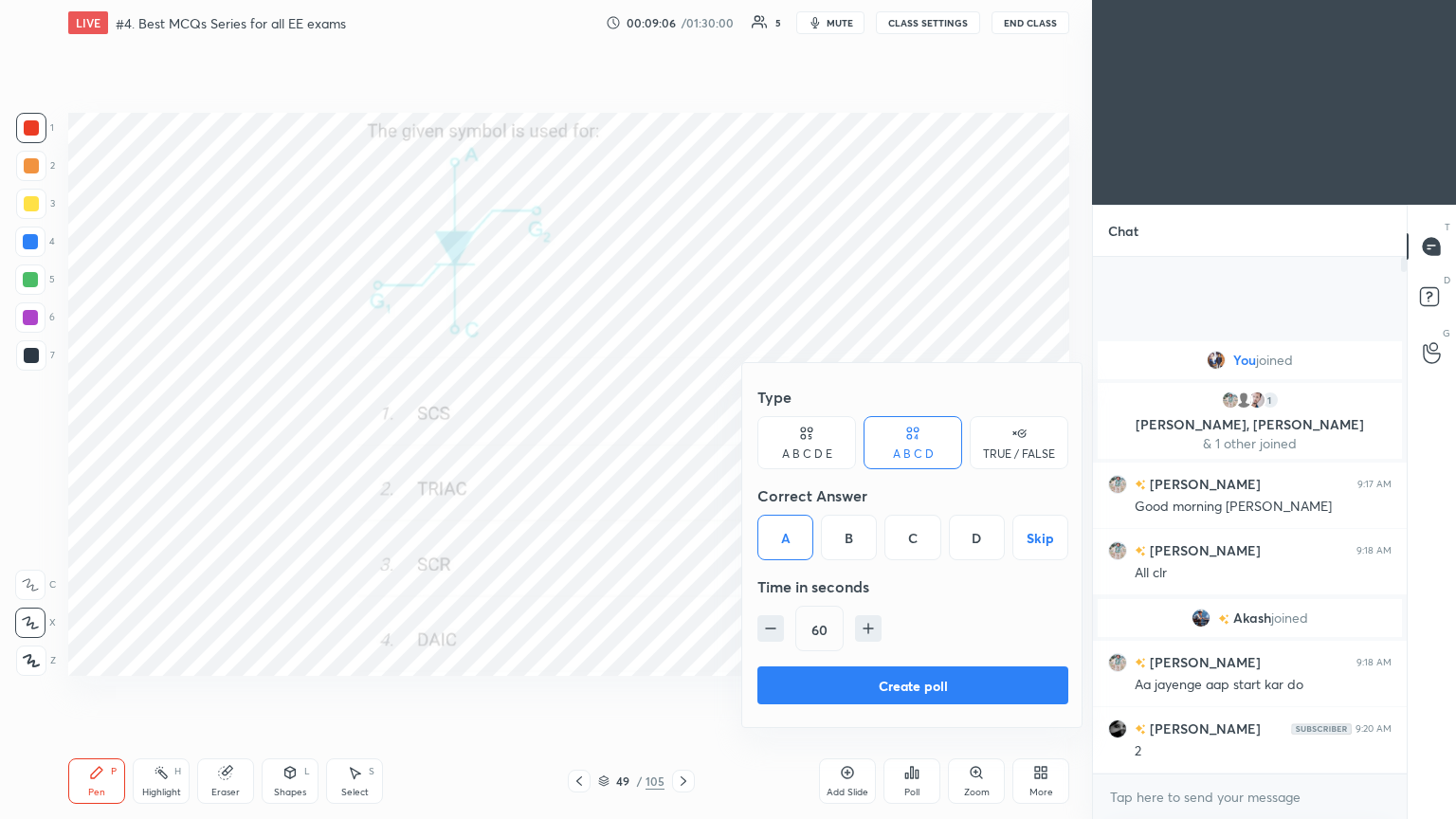 click on "Create poll" at bounding box center [913, 685] 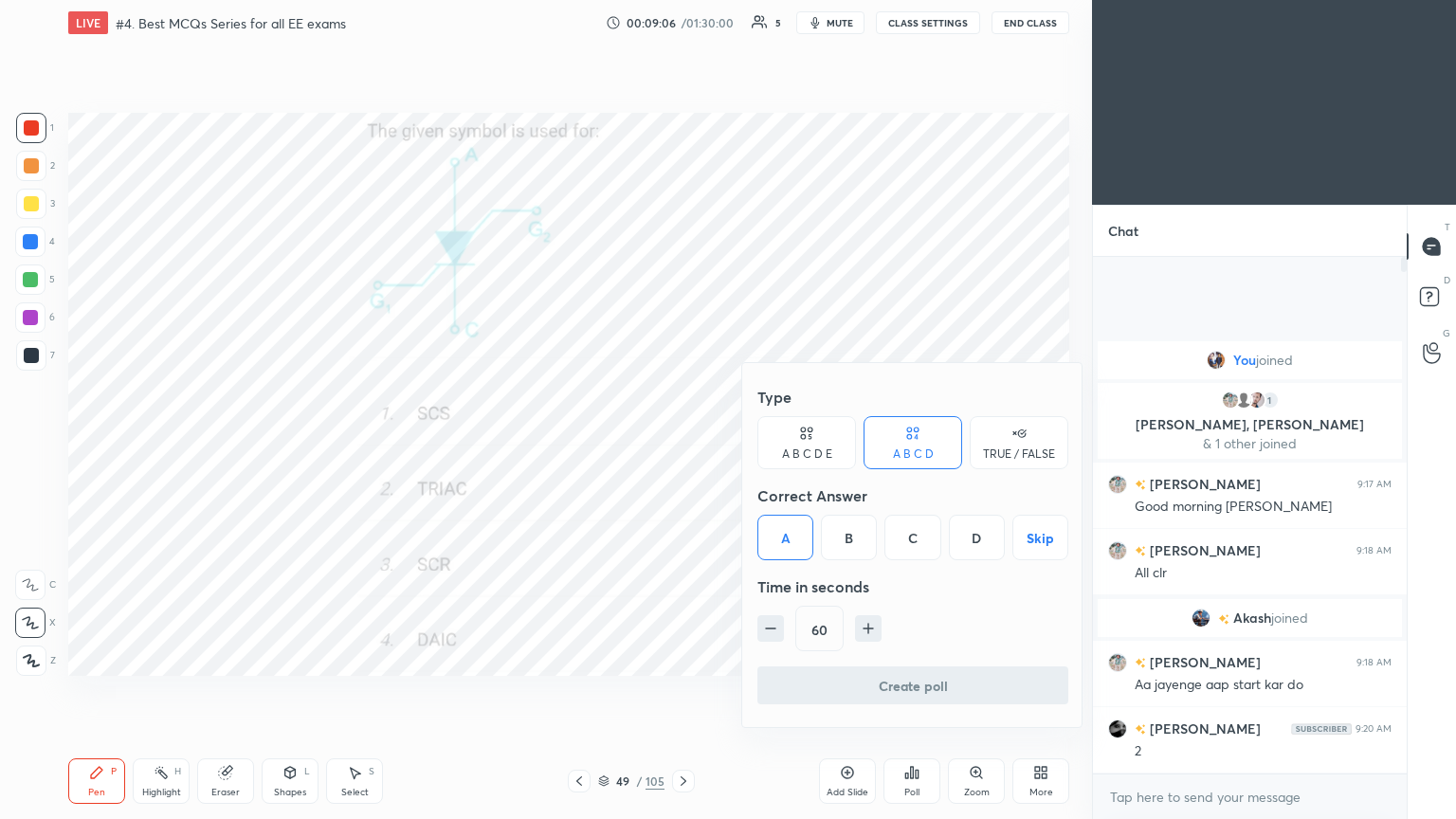 scroll, scrollTop: 462, scrollLeft: 308, axis: both 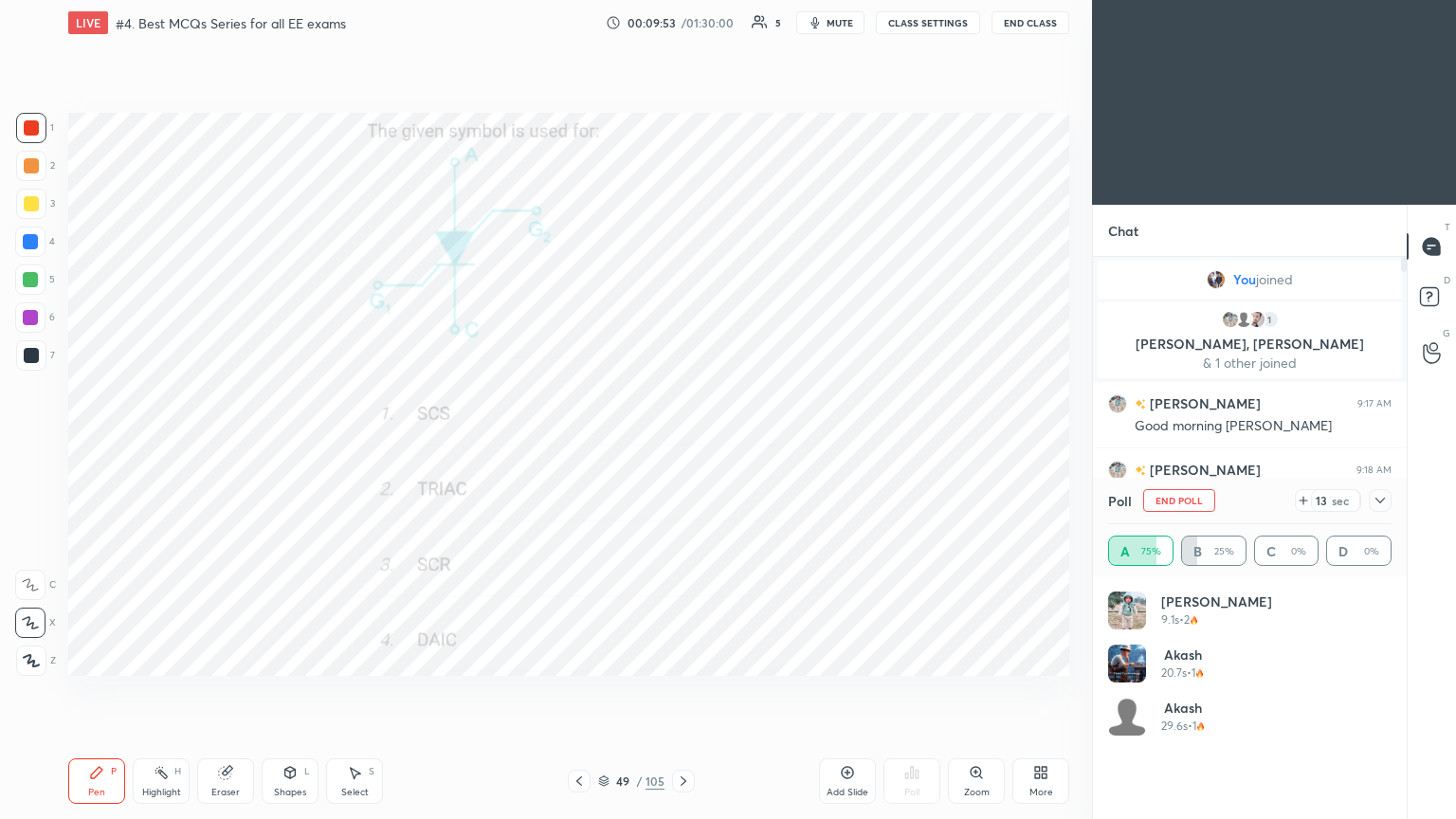 click on "Setting up your live class Poll for   secs No correct answer Start poll" at bounding box center (569, 394) 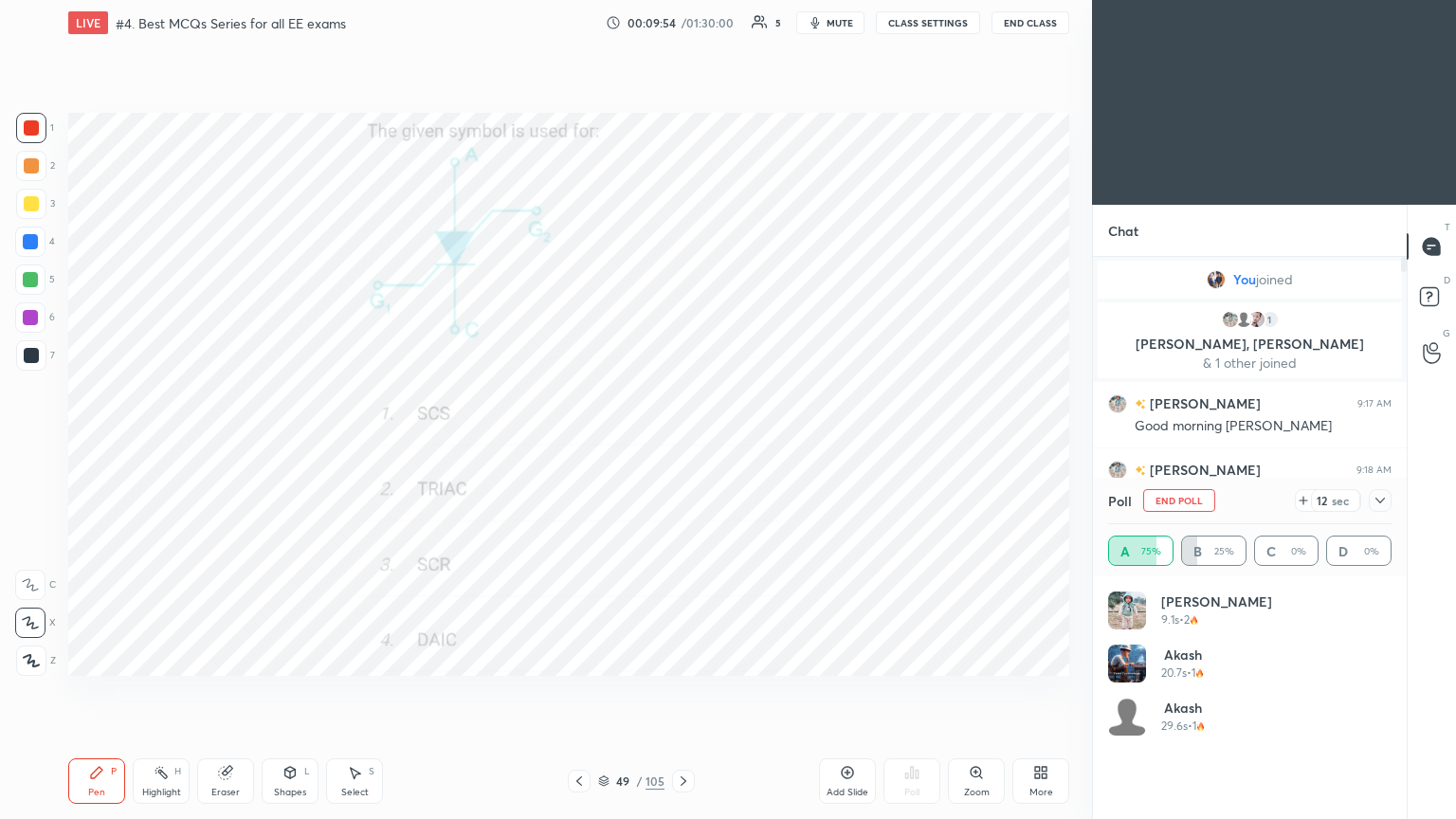 click on "End Poll" at bounding box center [1179, 500] 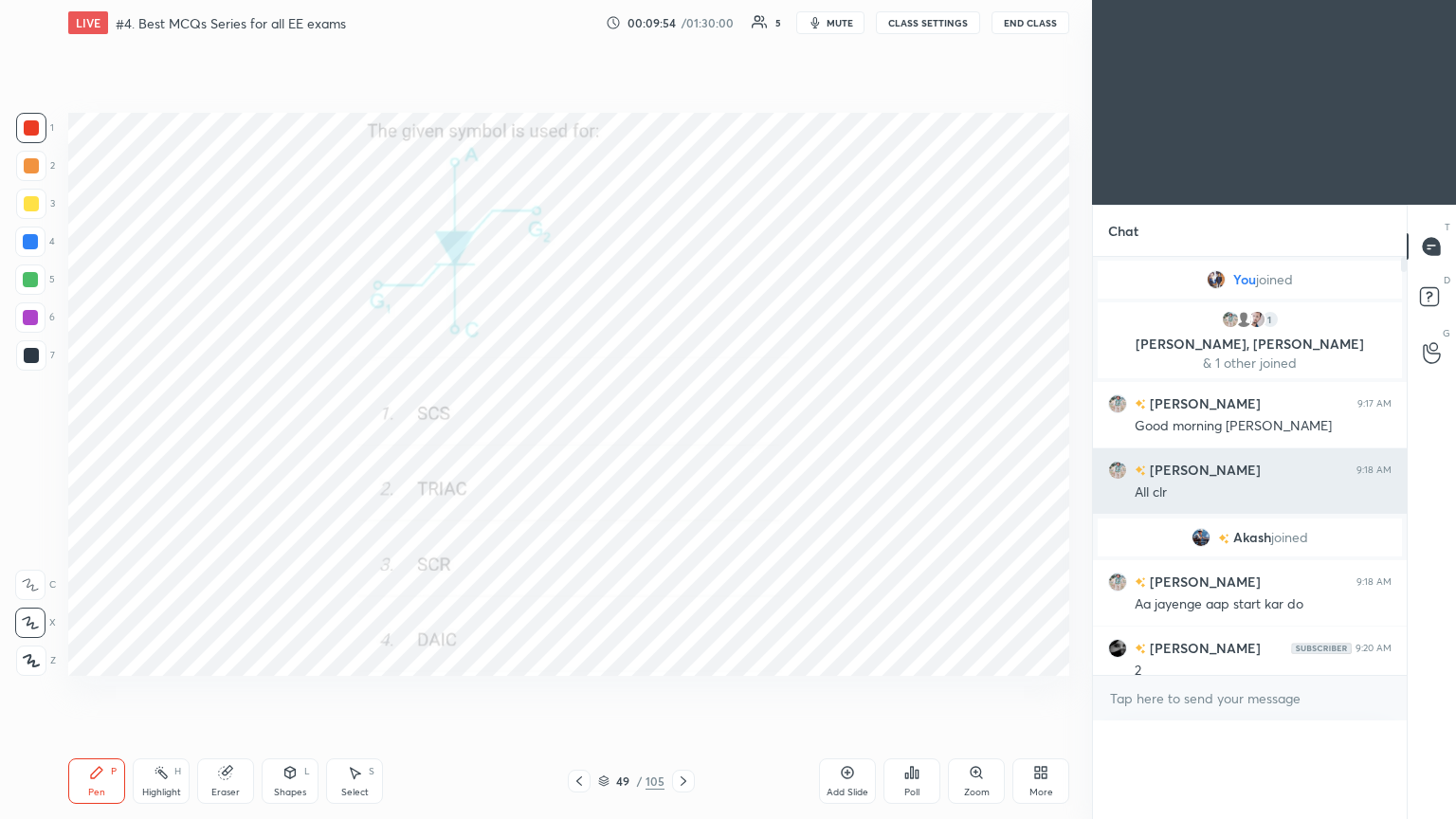 scroll, scrollTop: 115, scrollLeft: 278, axis: both 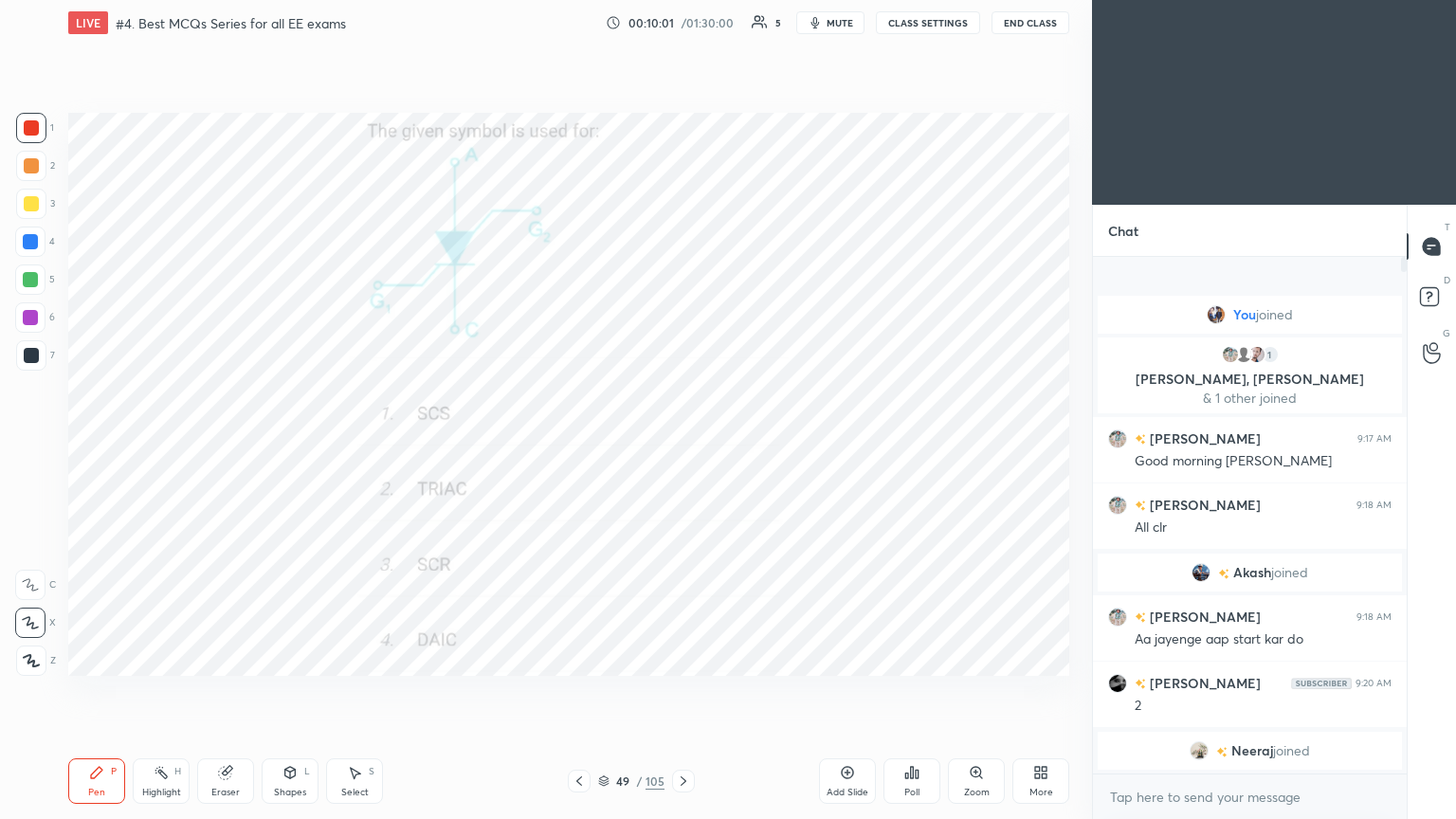 drag, startPoint x: 680, startPoint y: 780, endPoint x: 689, endPoint y: 774, distance: 10.816654 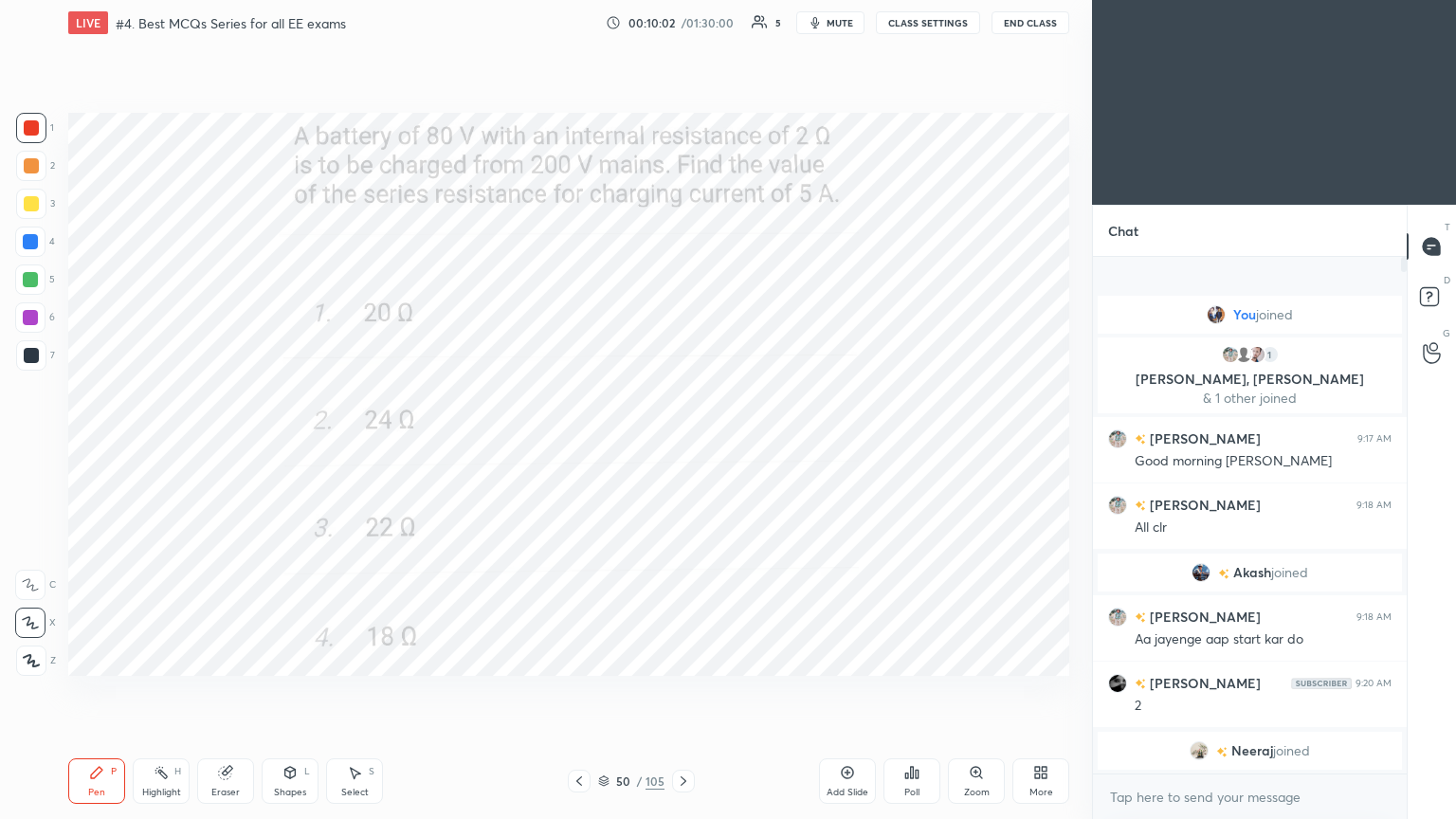 click on "Poll" at bounding box center (912, 792) 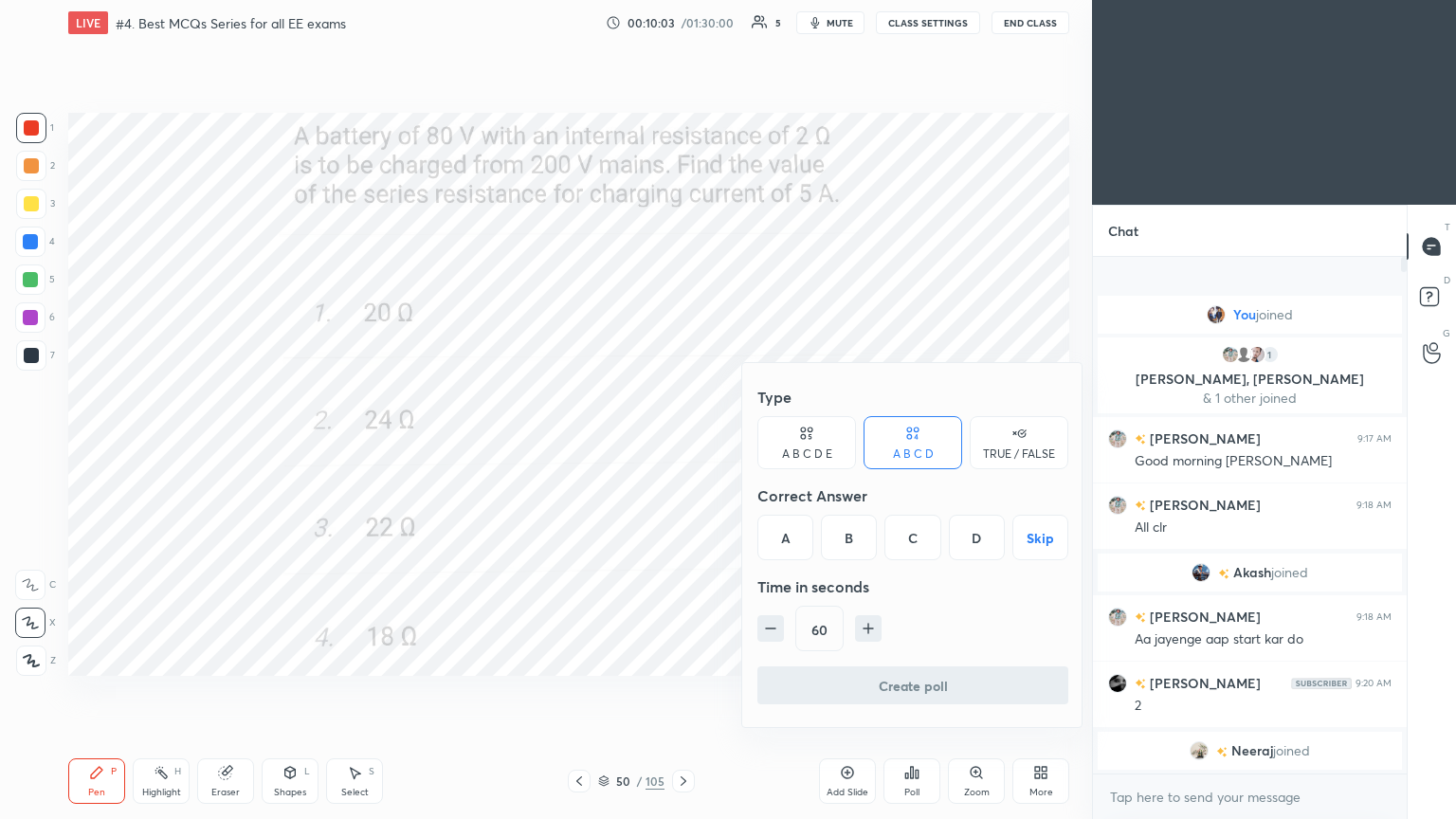 click on "C" at bounding box center (912, 537) 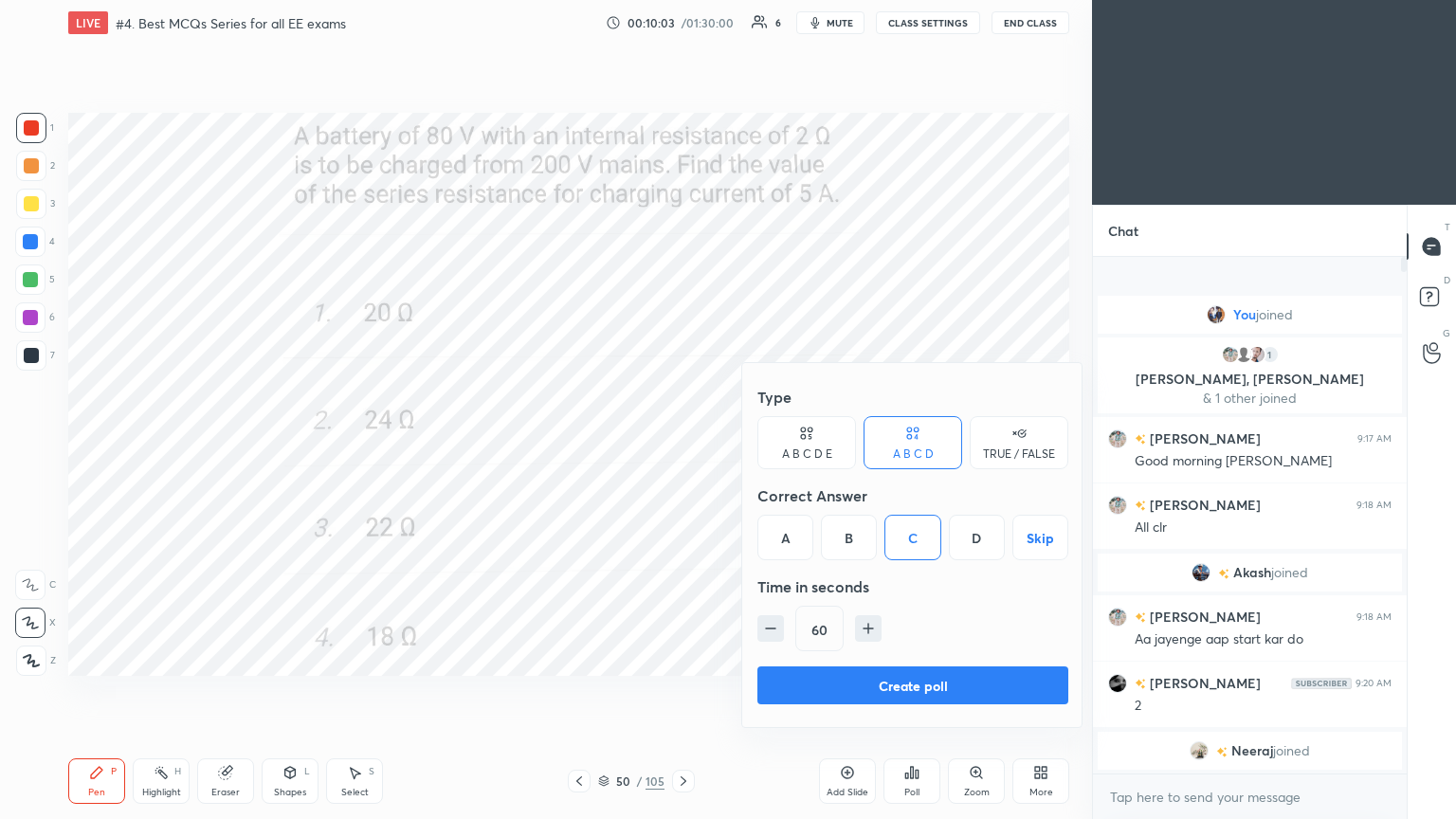 click on "Create poll" at bounding box center [913, 685] 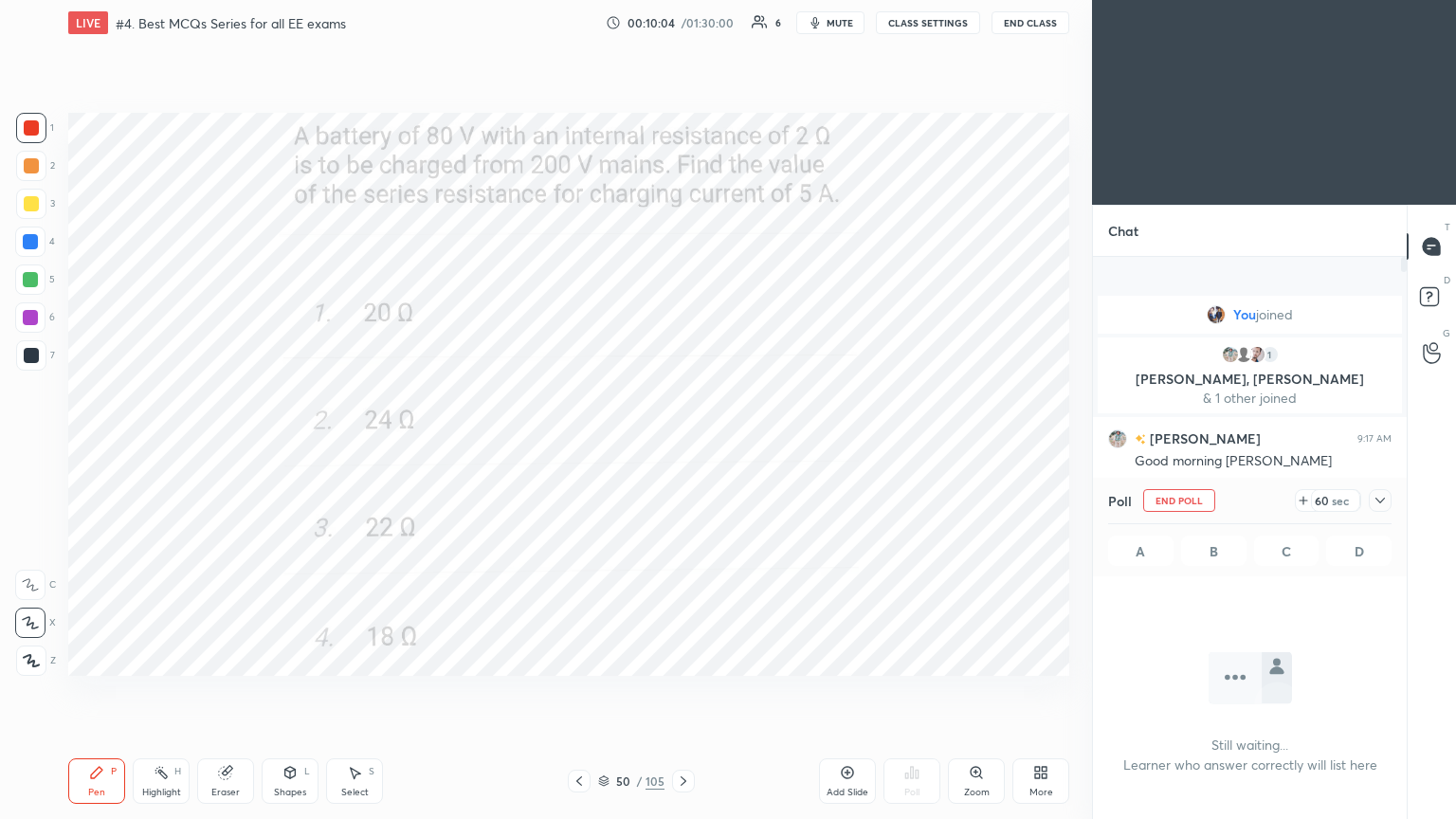 scroll, scrollTop: 462, scrollLeft: 308, axis: both 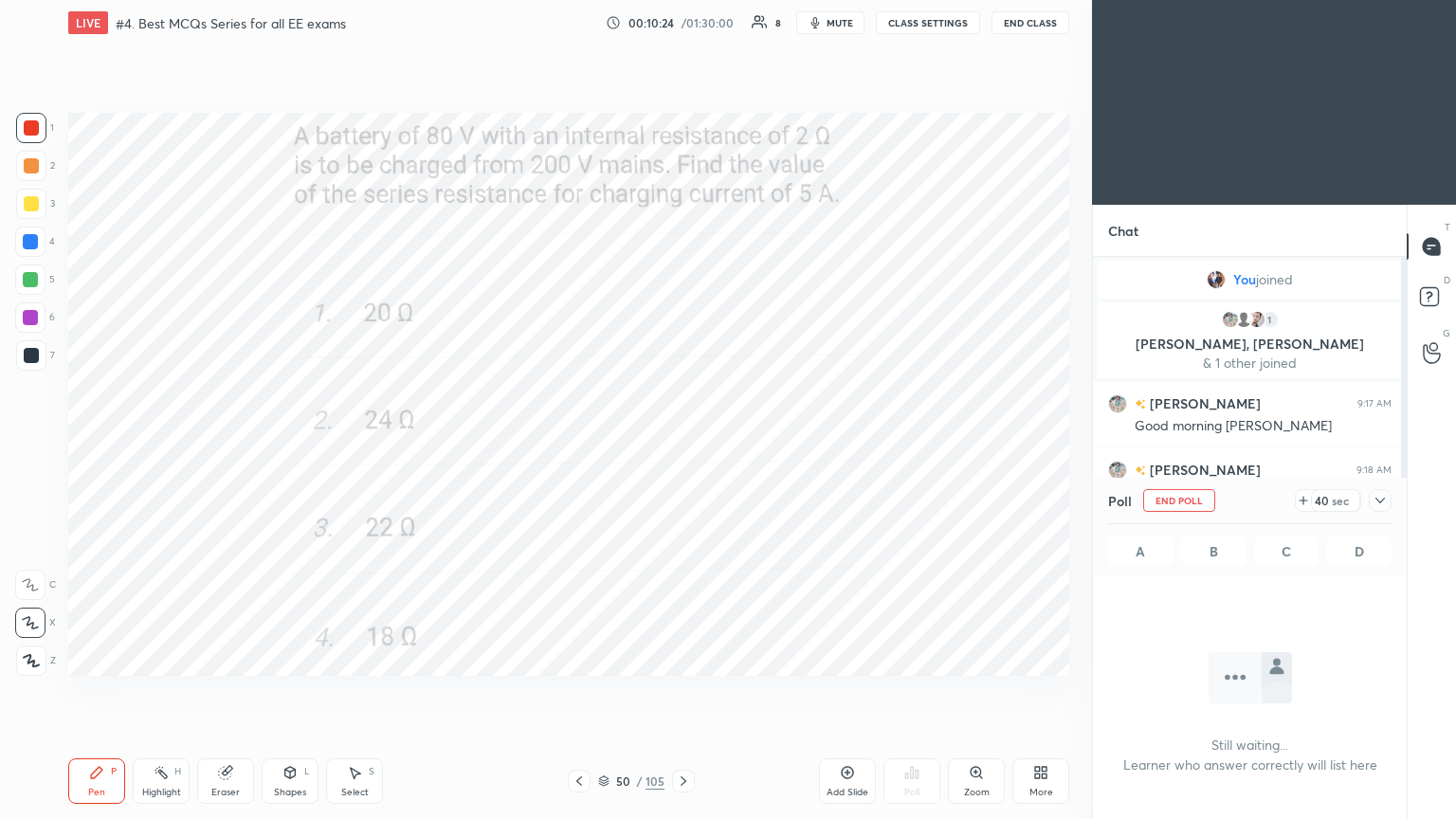 click 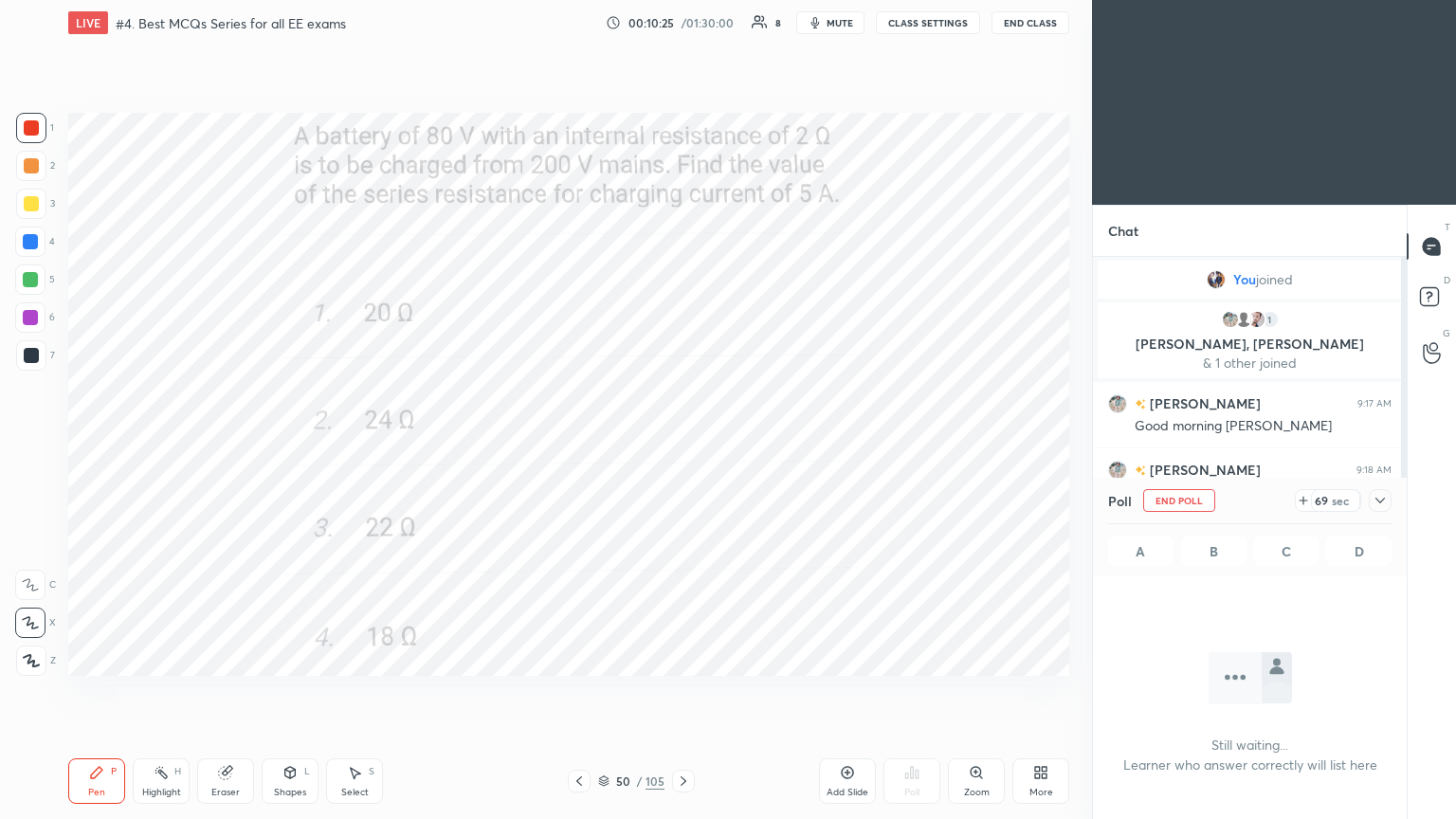 scroll, scrollTop: 64, scrollLeft: 0, axis: vertical 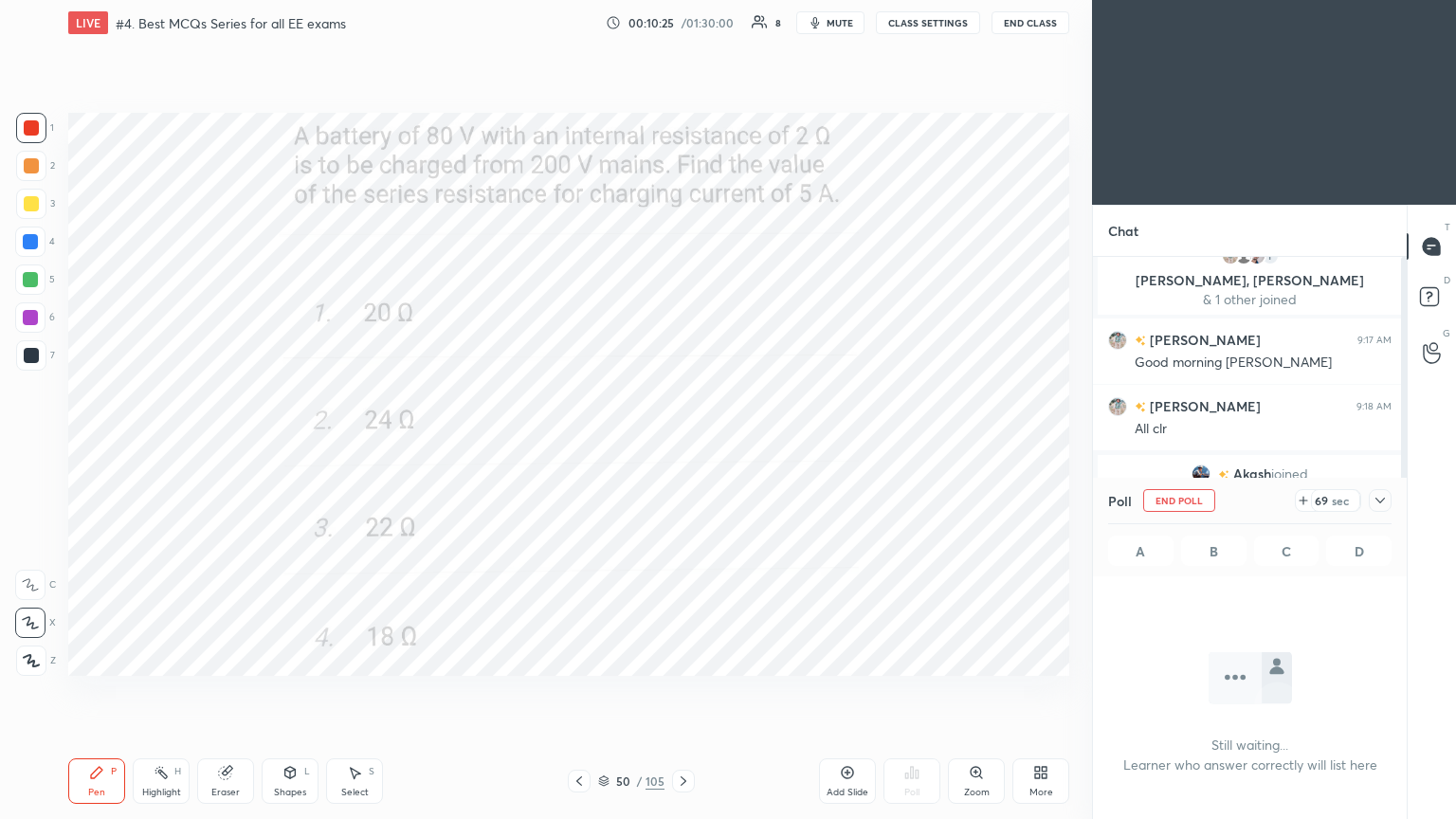 drag, startPoint x: 1400, startPoint y: 456, endPoint x: 1402, endPoint y: 489, distance: 33.060551 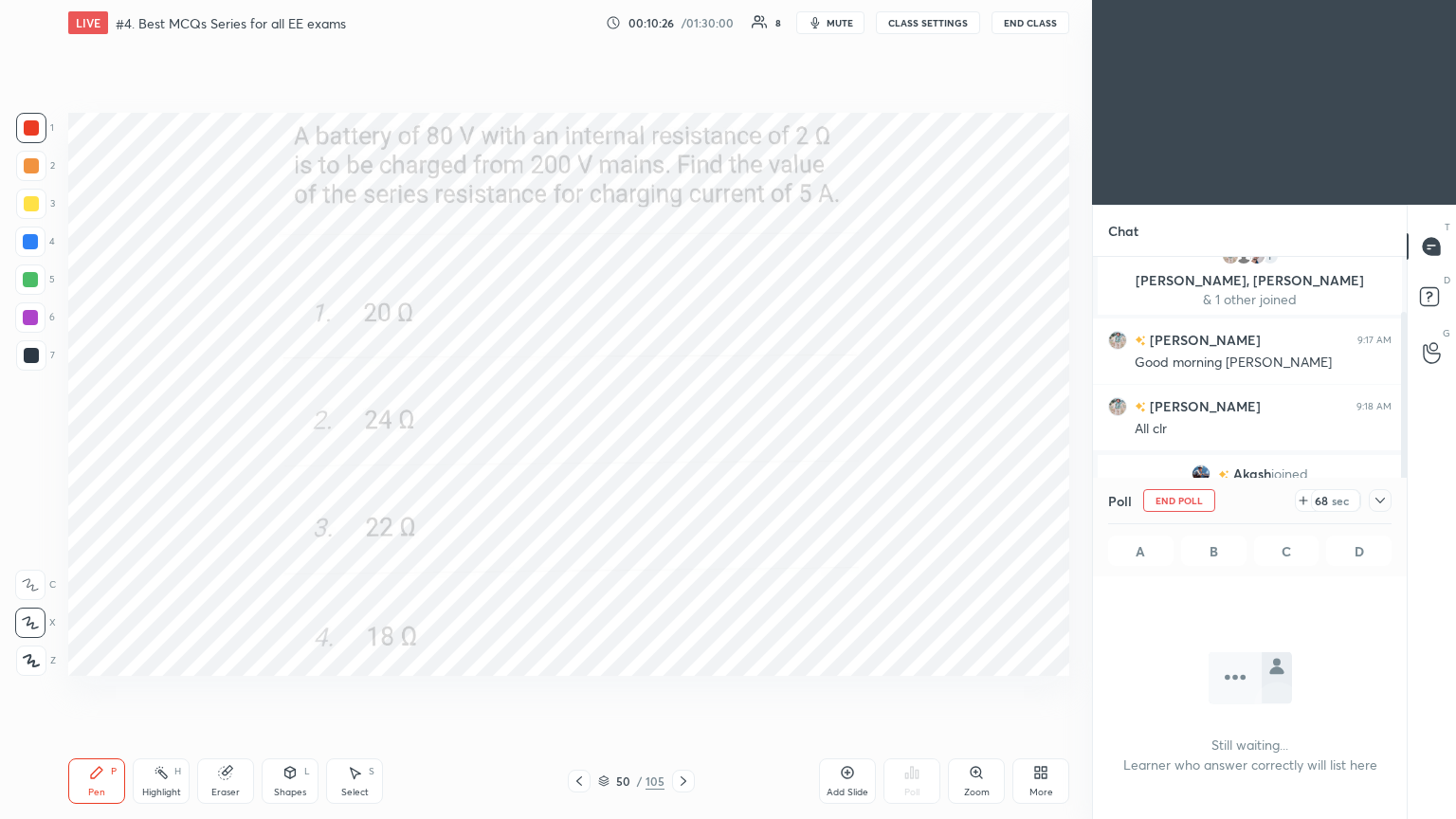 click 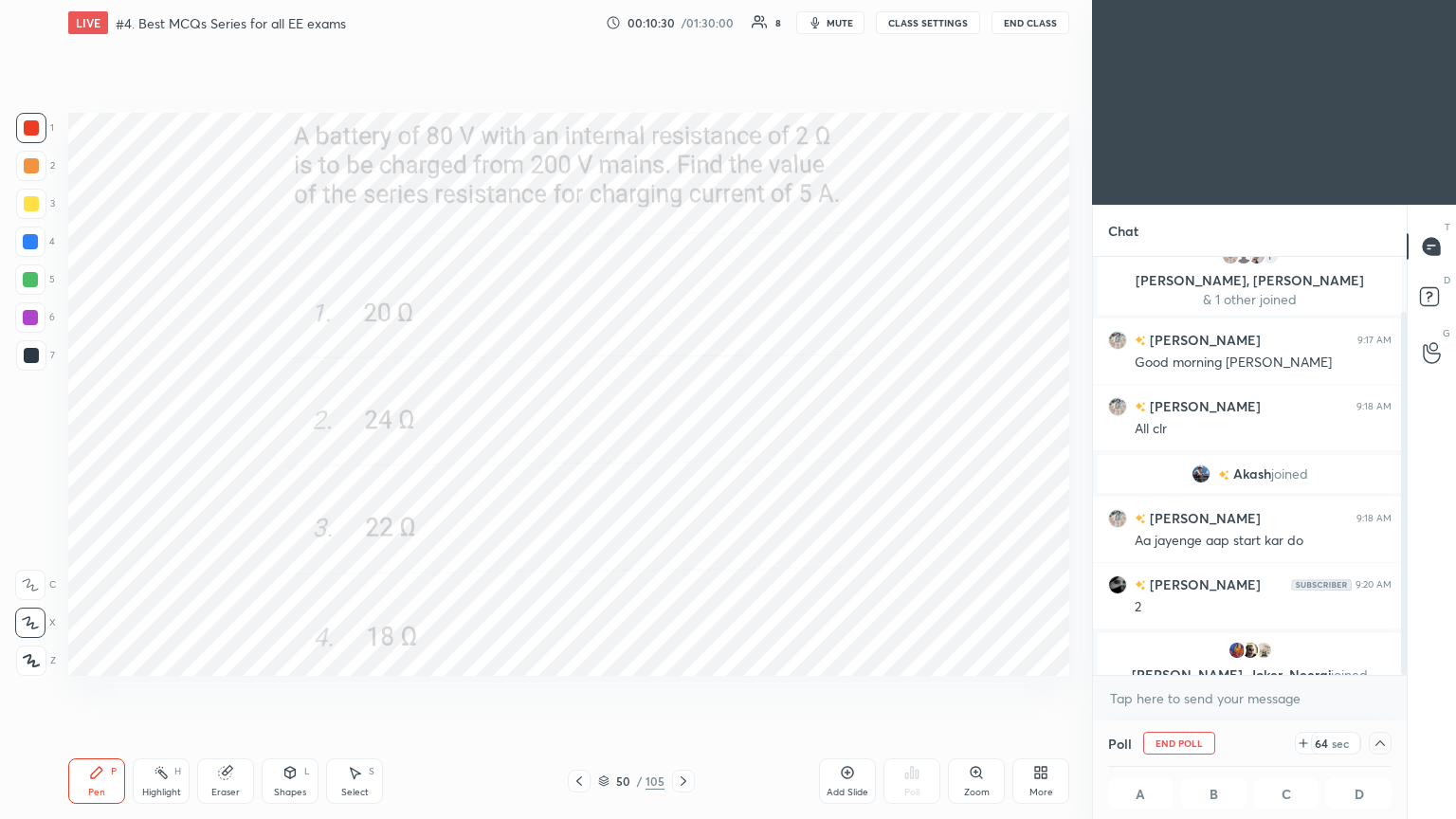 drag, startPoint x: 1404, startPoint y: 568, endPoint x: 1400, endPoint y: 657, distance: 89.08984 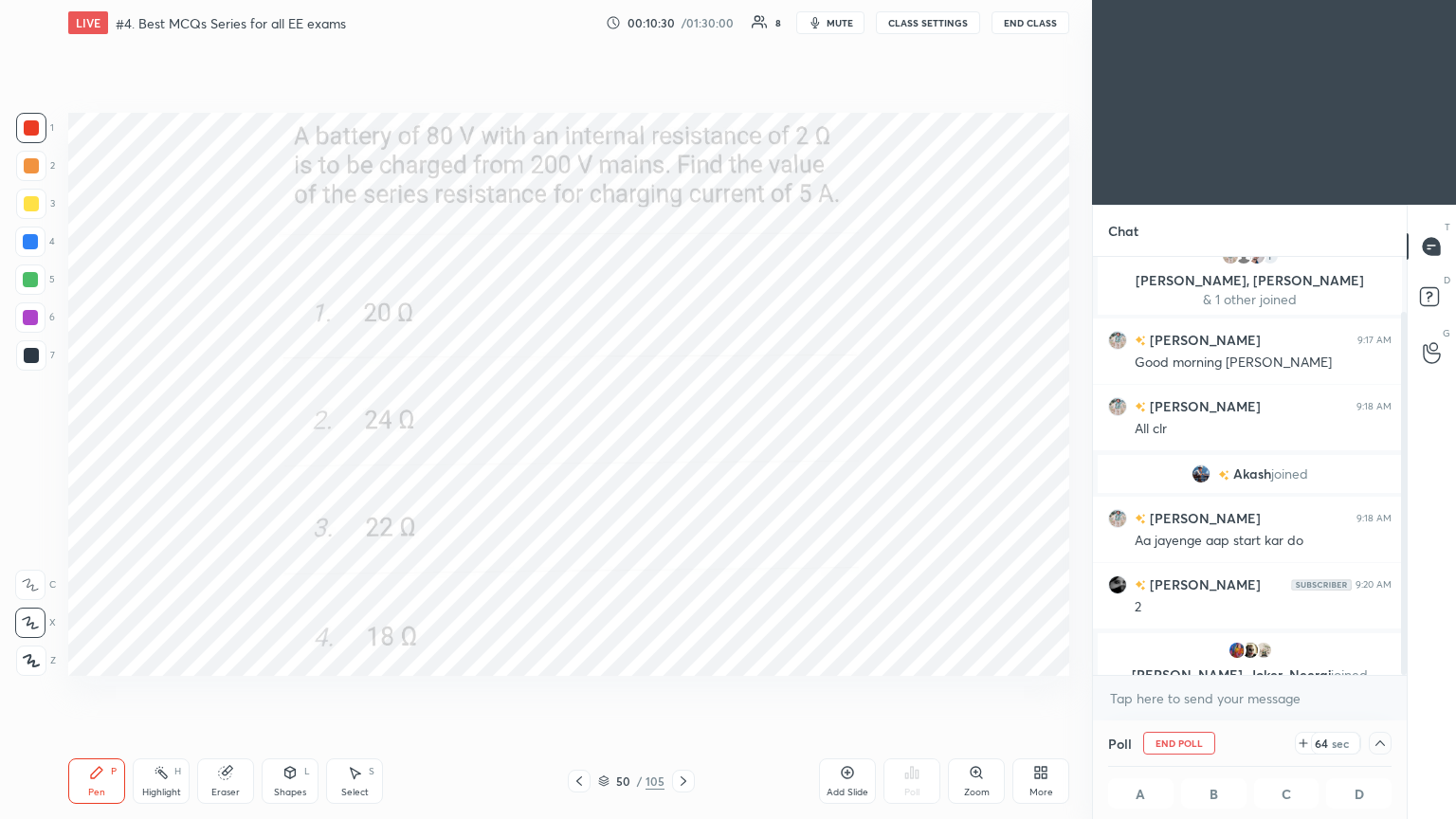 click at bounding box center (1404, 493) 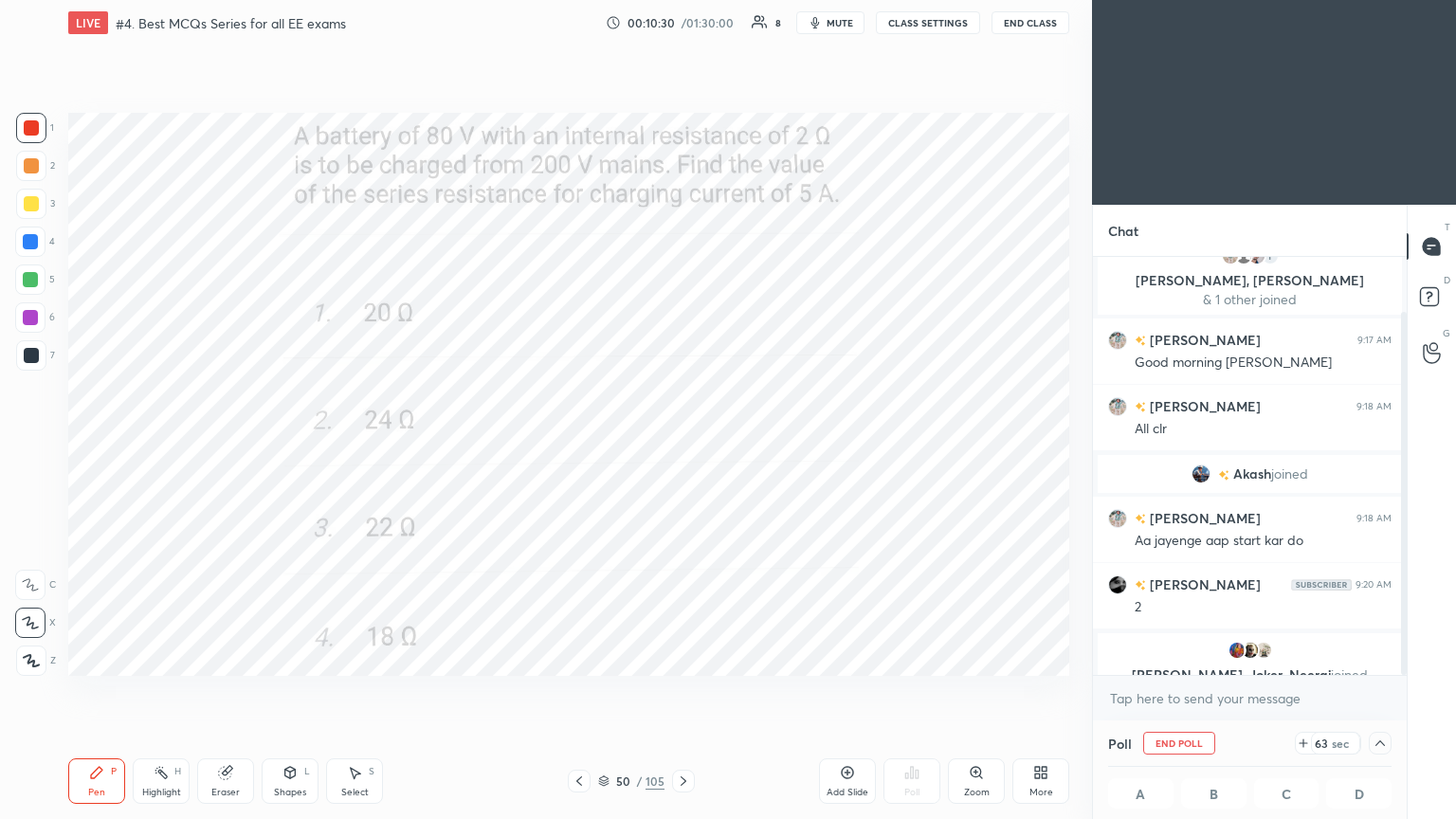 click 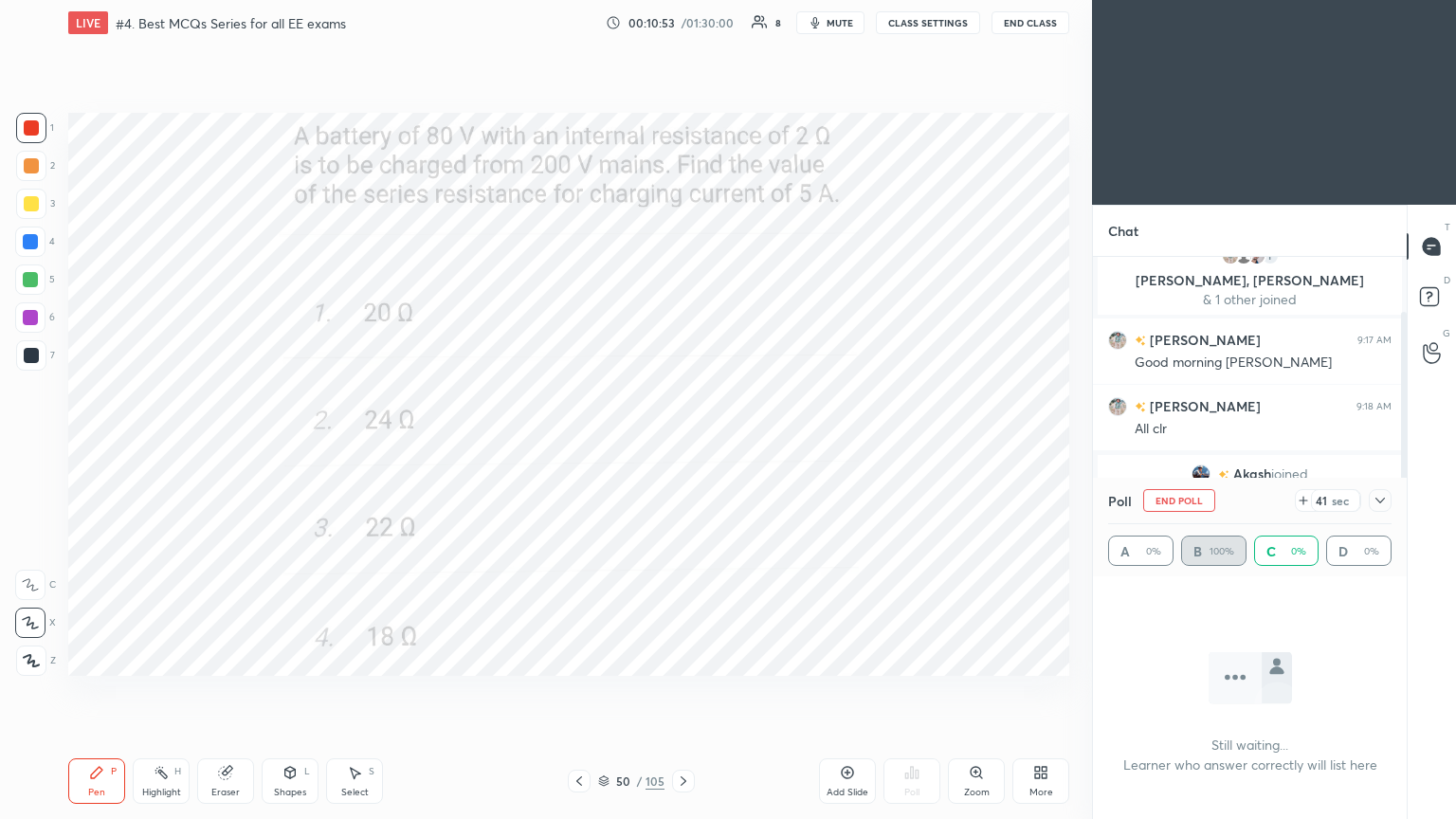scroll, scrollTop: 129, scrollLeft: 0, axis: vertical 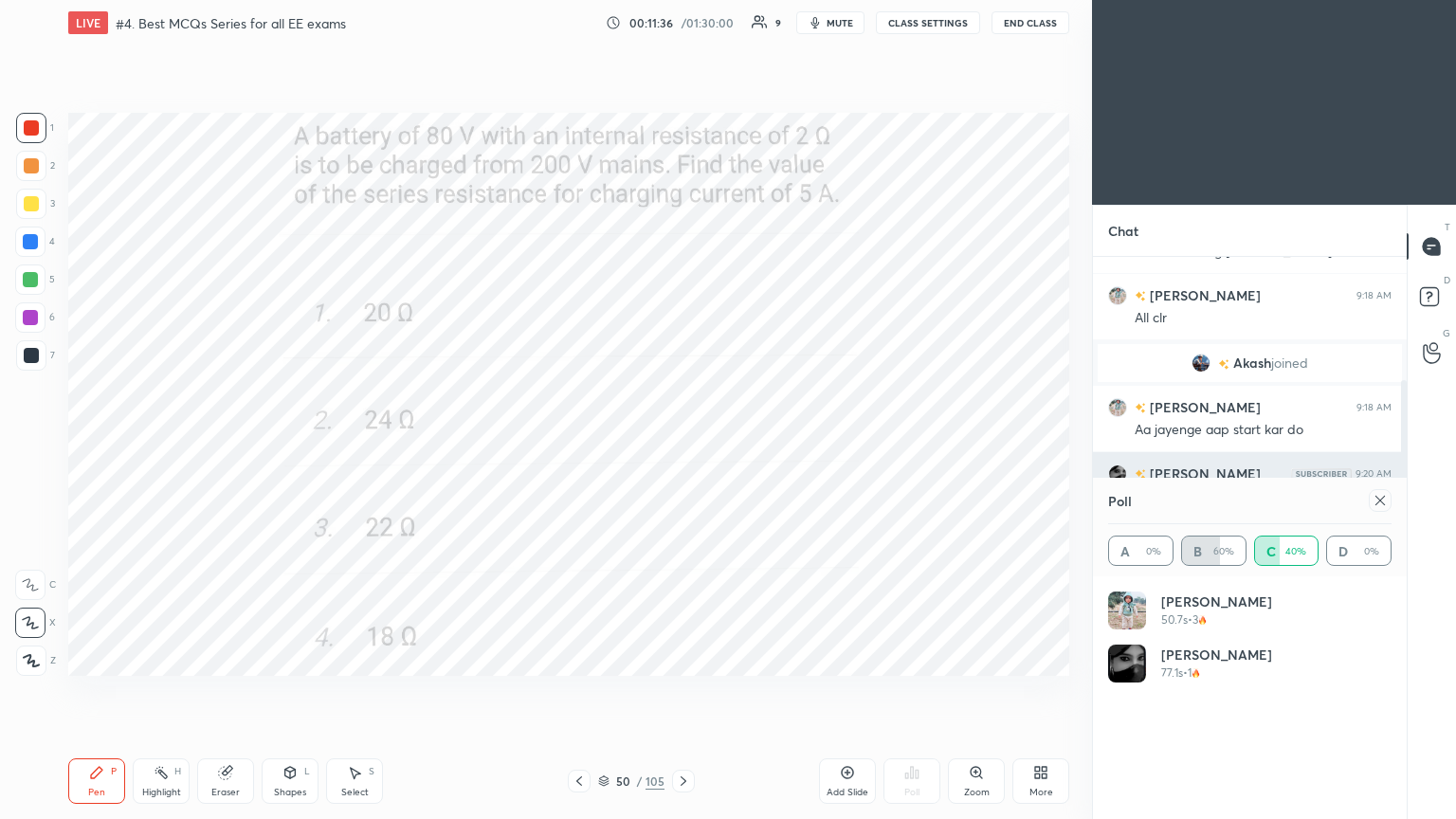 drag, startPoint x: 1383, startPoint y: 497, endPoint x: 1385, endPoint y: 508, distance: 11.18034 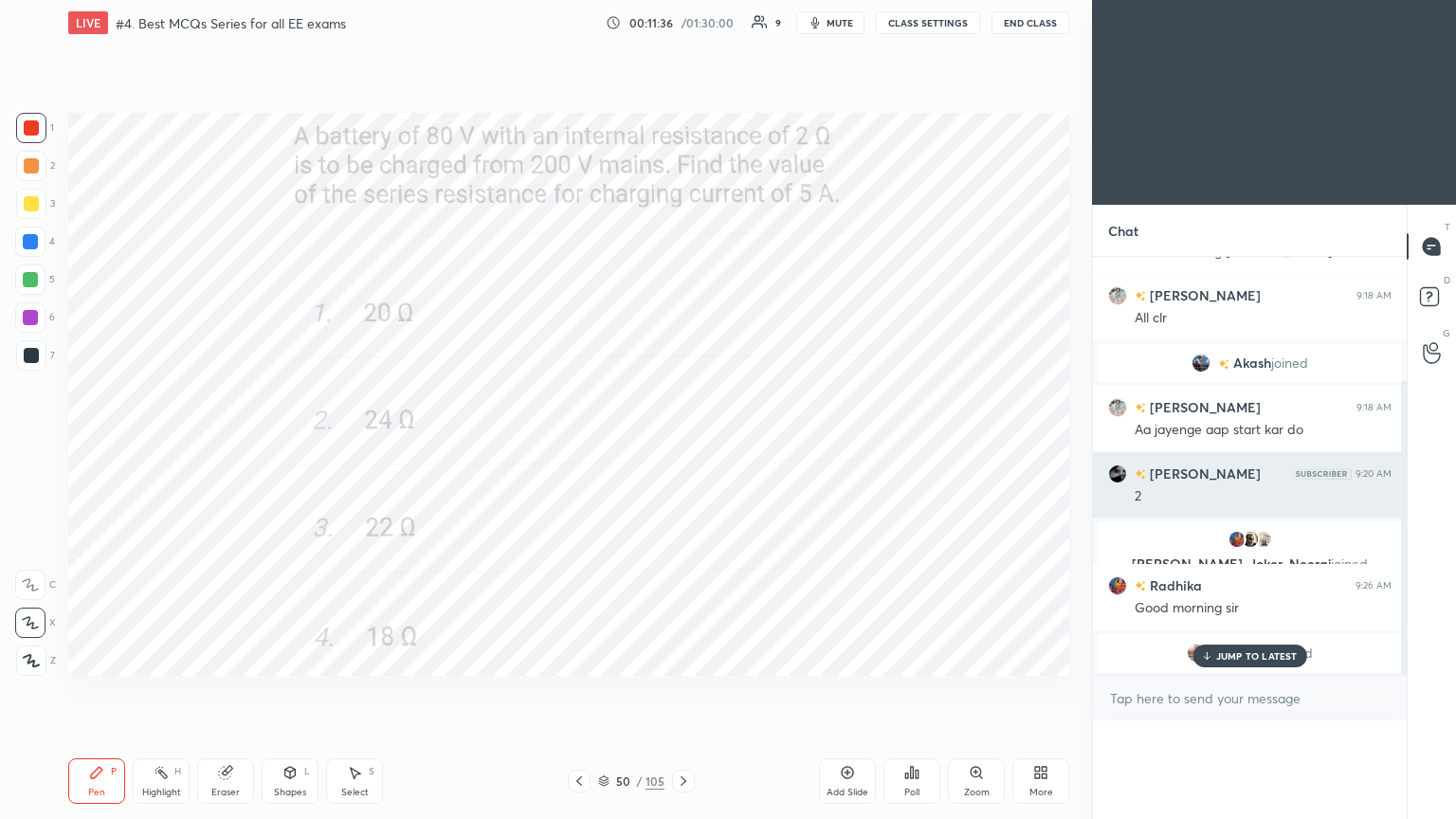 scroll, scrollTop: 115, scrollLeft: 278, axis: both 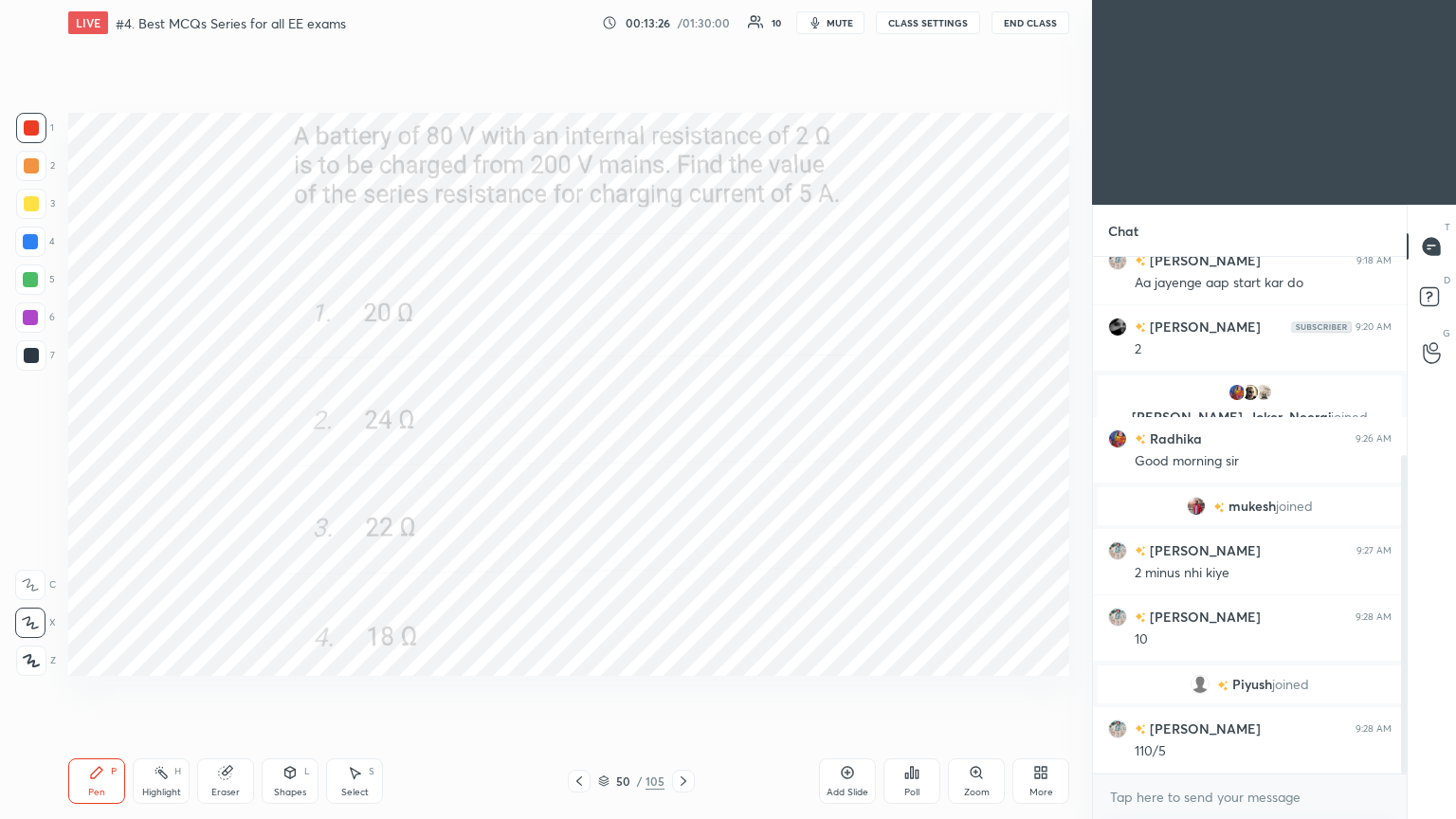 click on "Pen P Highlight H Eraser Shapes L Select S 50 / 105 Add Slide Poll Zoom More" at bounding box center [569, 781] 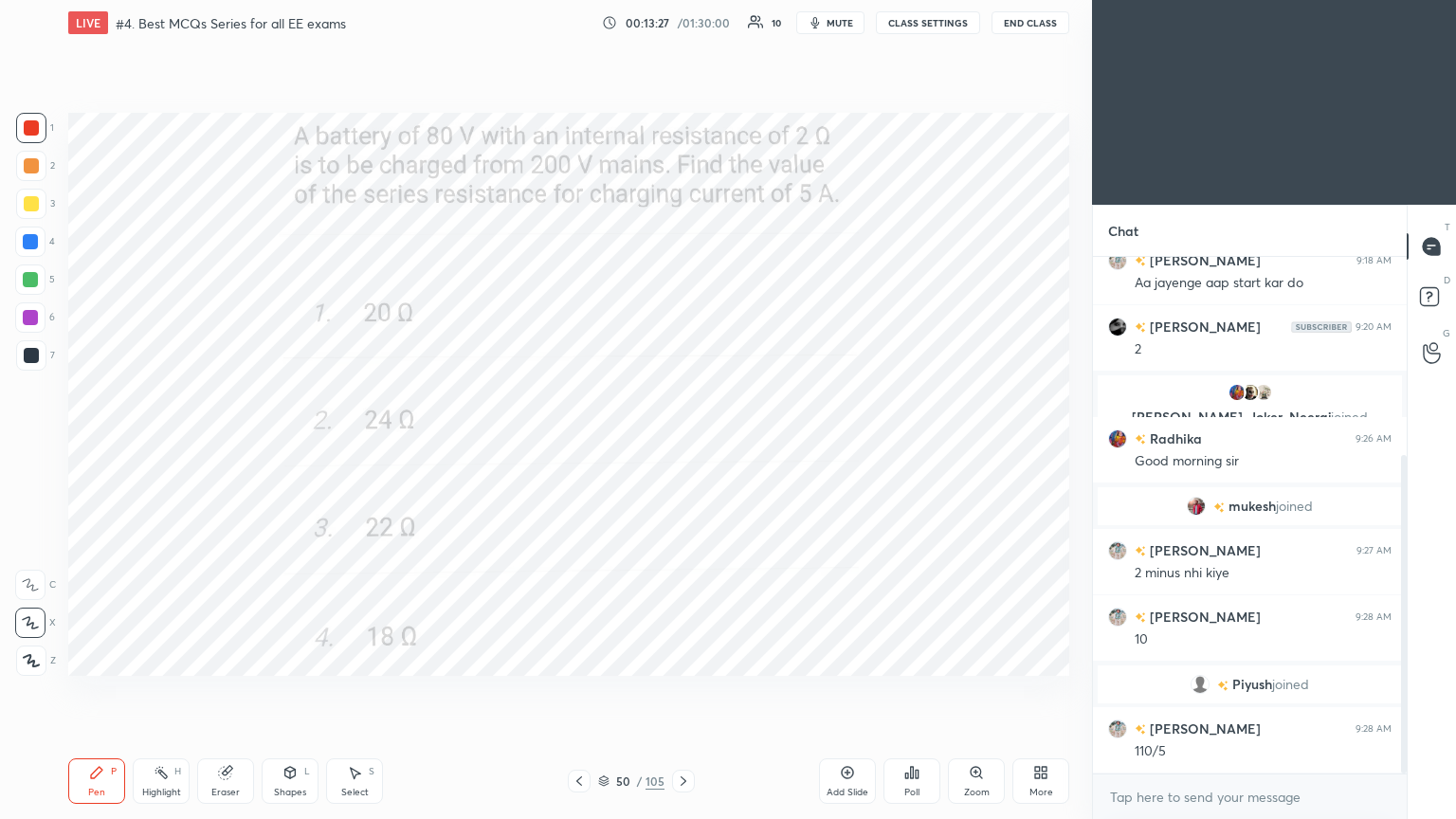 click on "50 / 105" at bounding box center (631, 781) 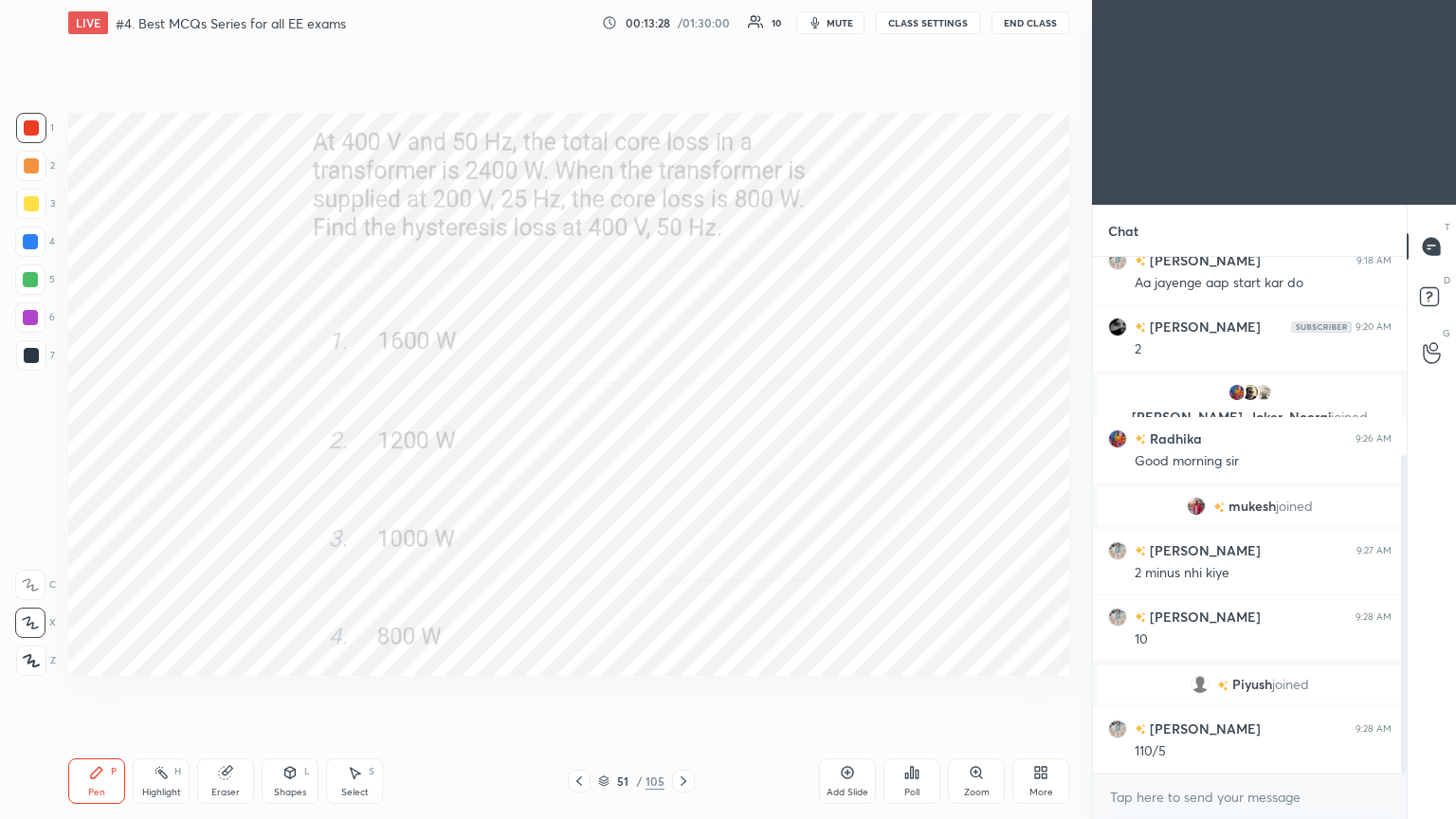 click on "Poll" at bounding box center [912, 792] 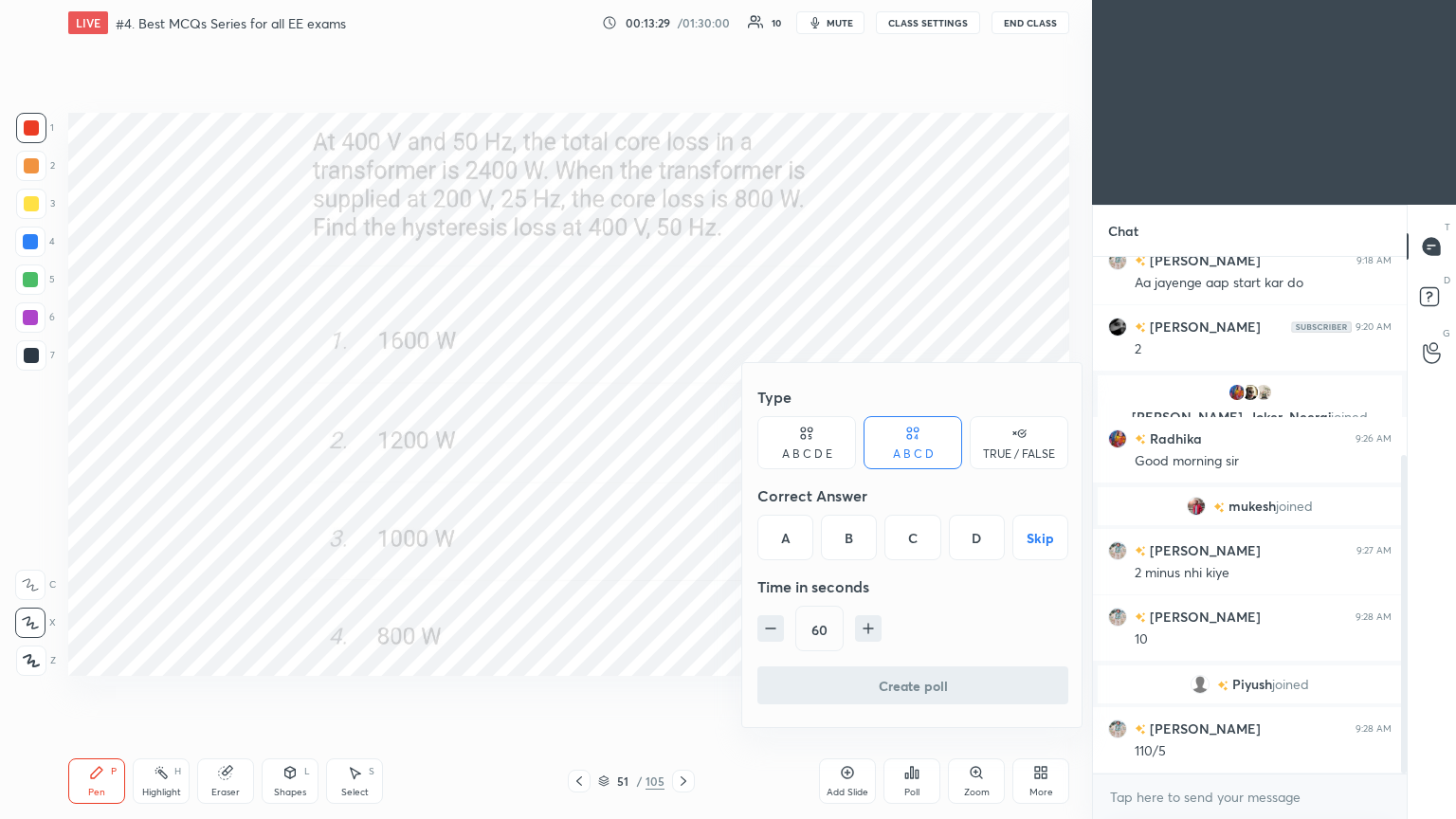 drag, startPoint x: 974, startPoint y: 512, endPoint x: 974, endPoint y: 537, distance: 25 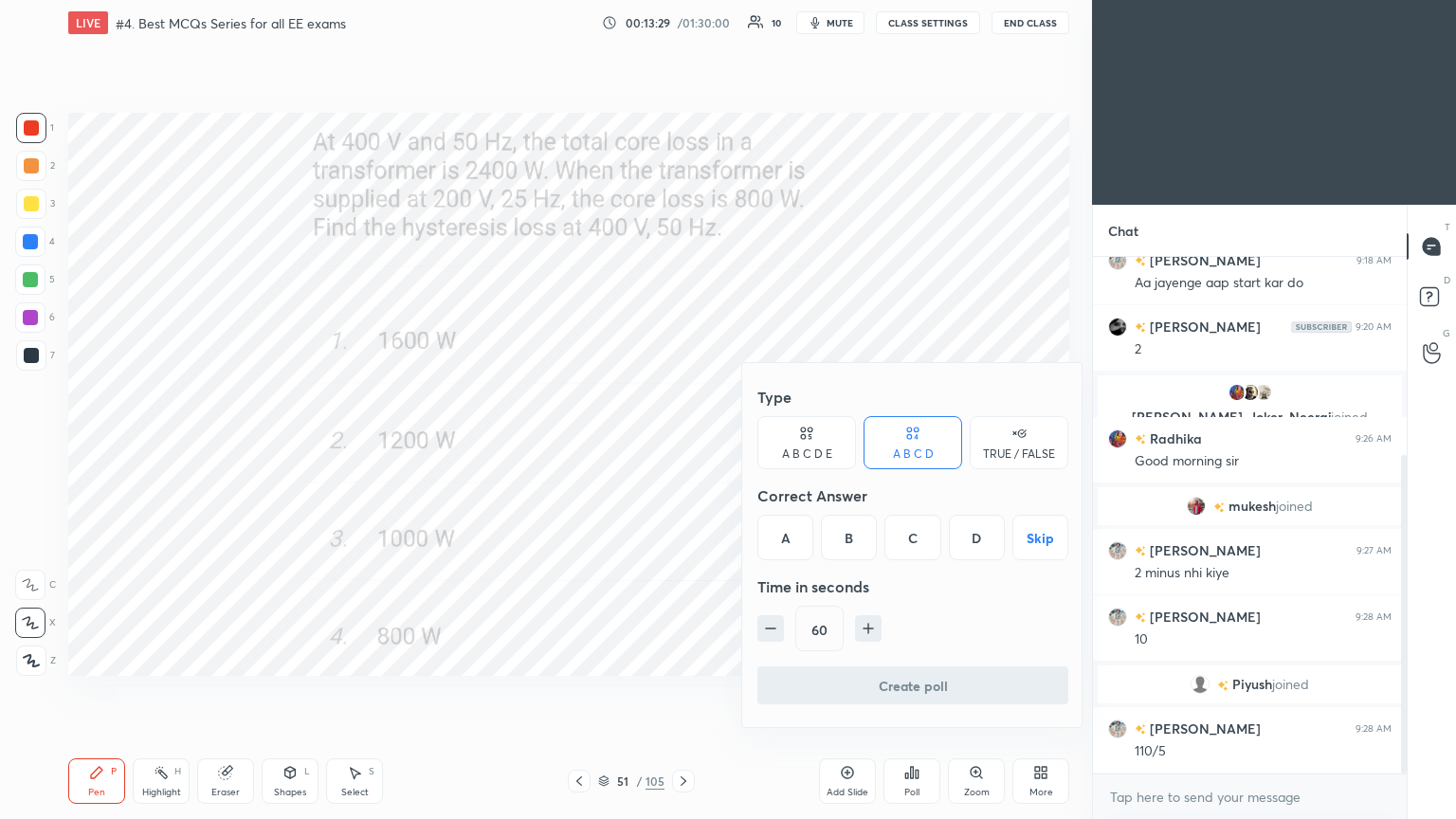 click on "Type A B C D E A B C D TRUE / FALSE Correct Answer A B C D Skip Time in seconds 60" at bounding box center [913, 522] 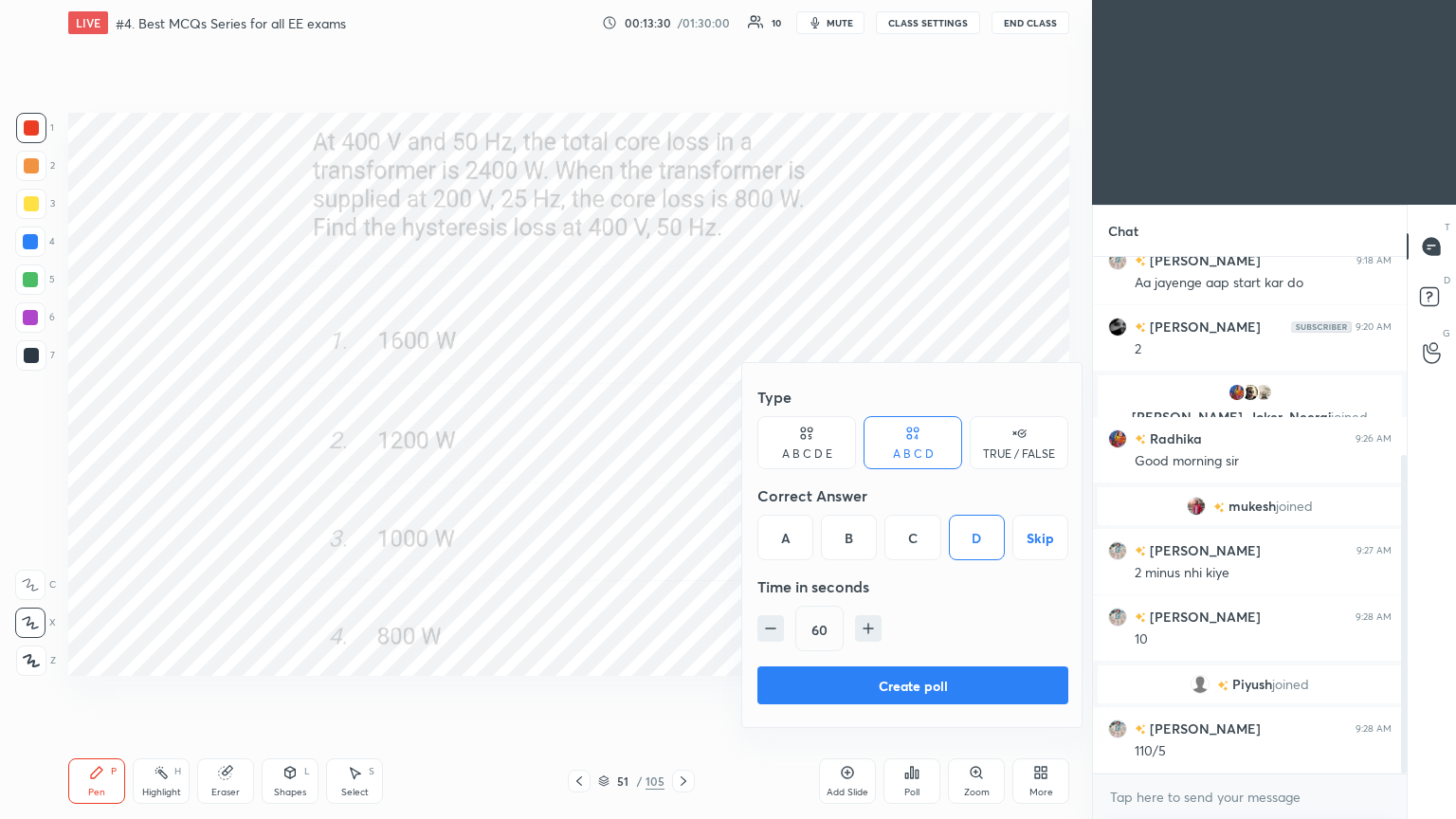 click on "Create poll" at bounding box center [913, 685] 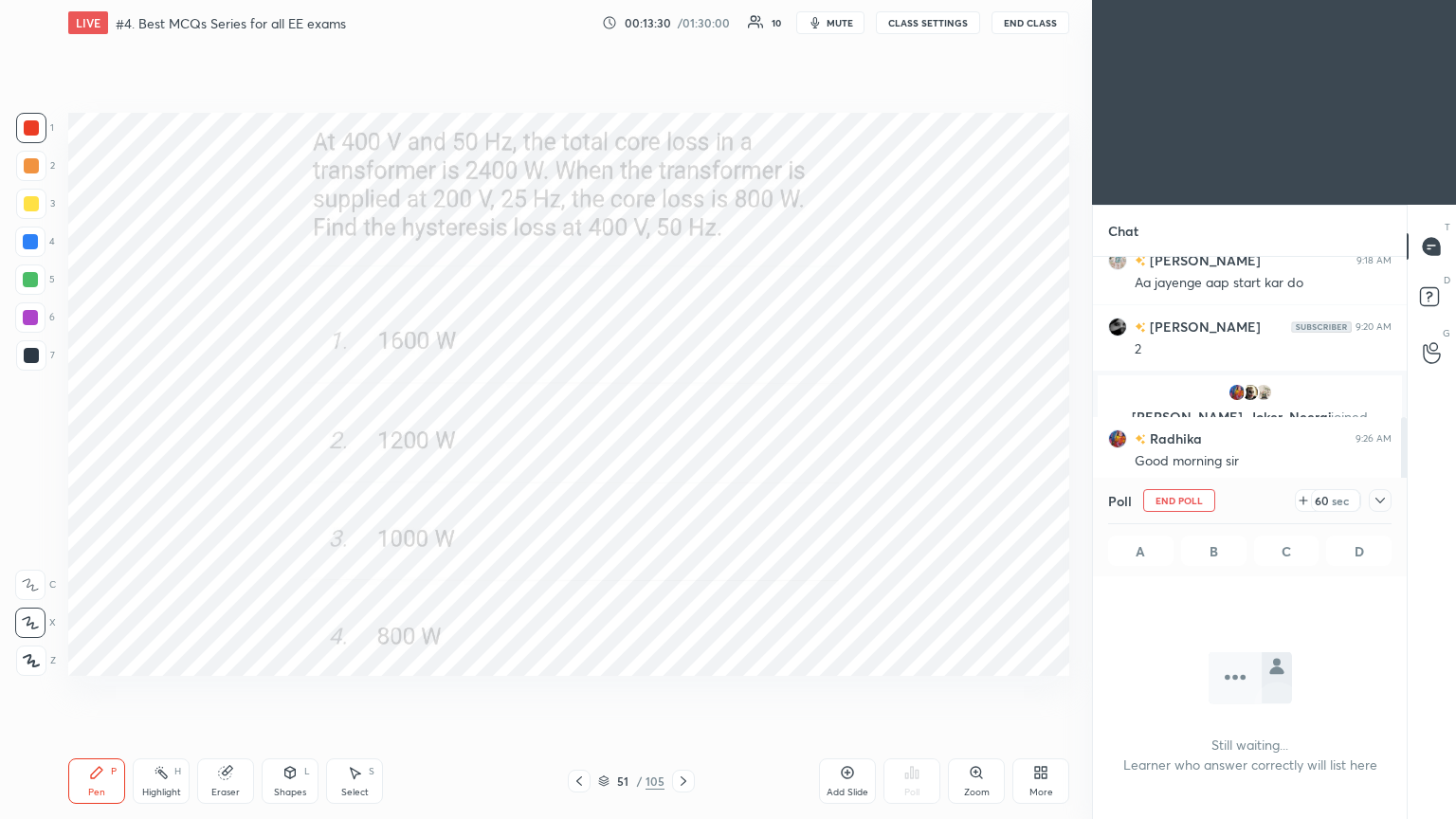scroll, scrollTop: 415, scrollLeft: 308, axis: both 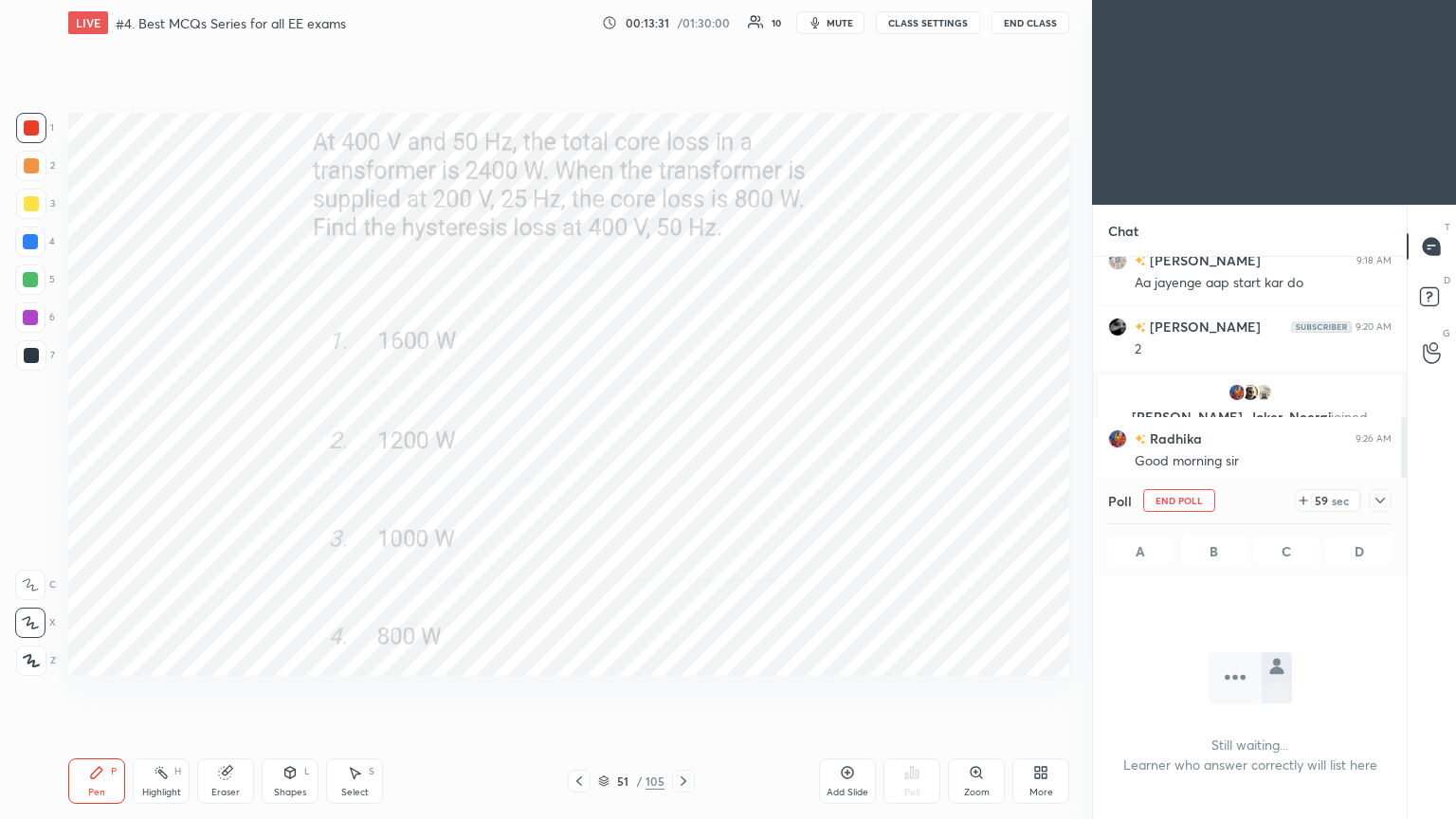 click 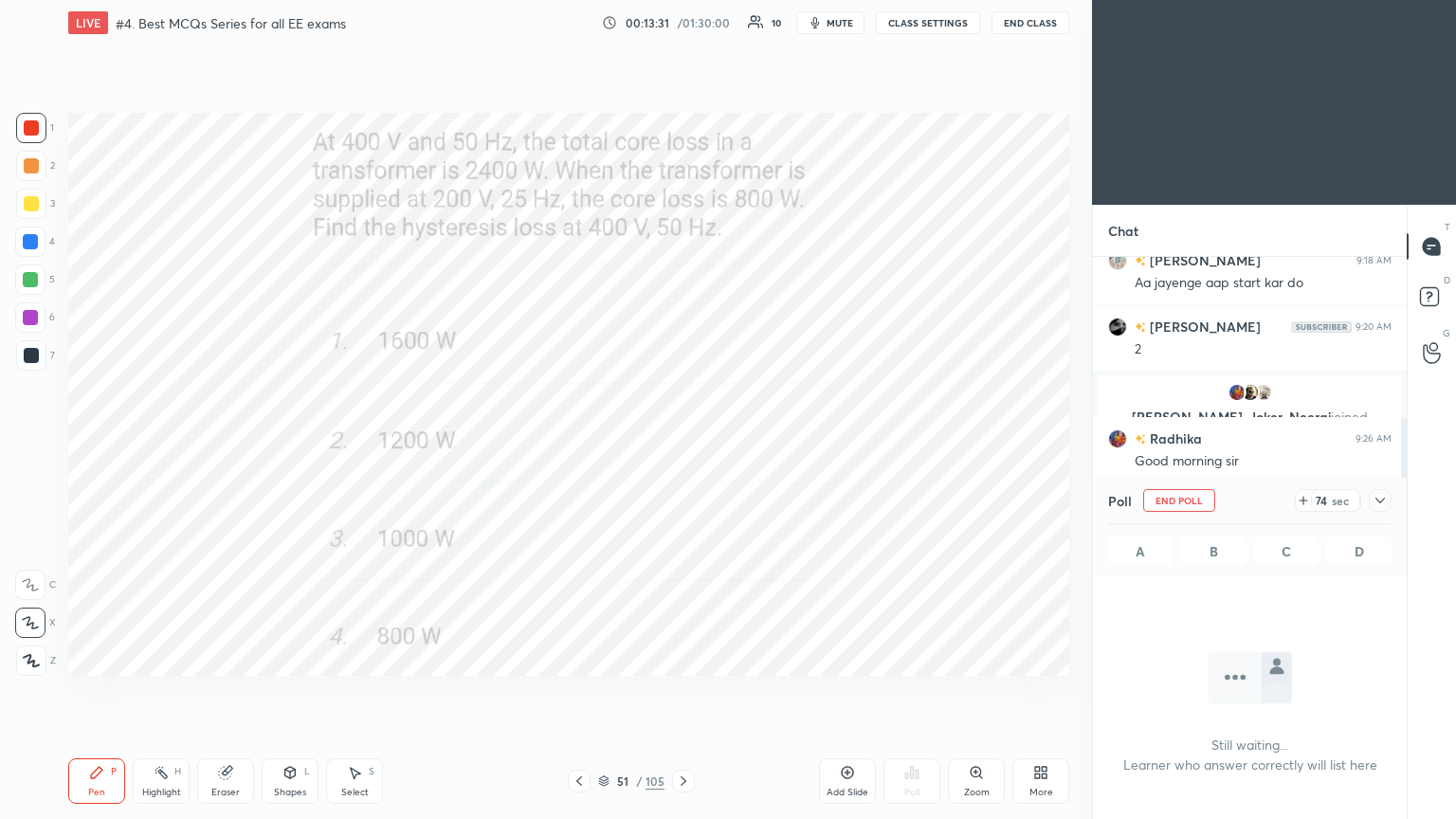 click 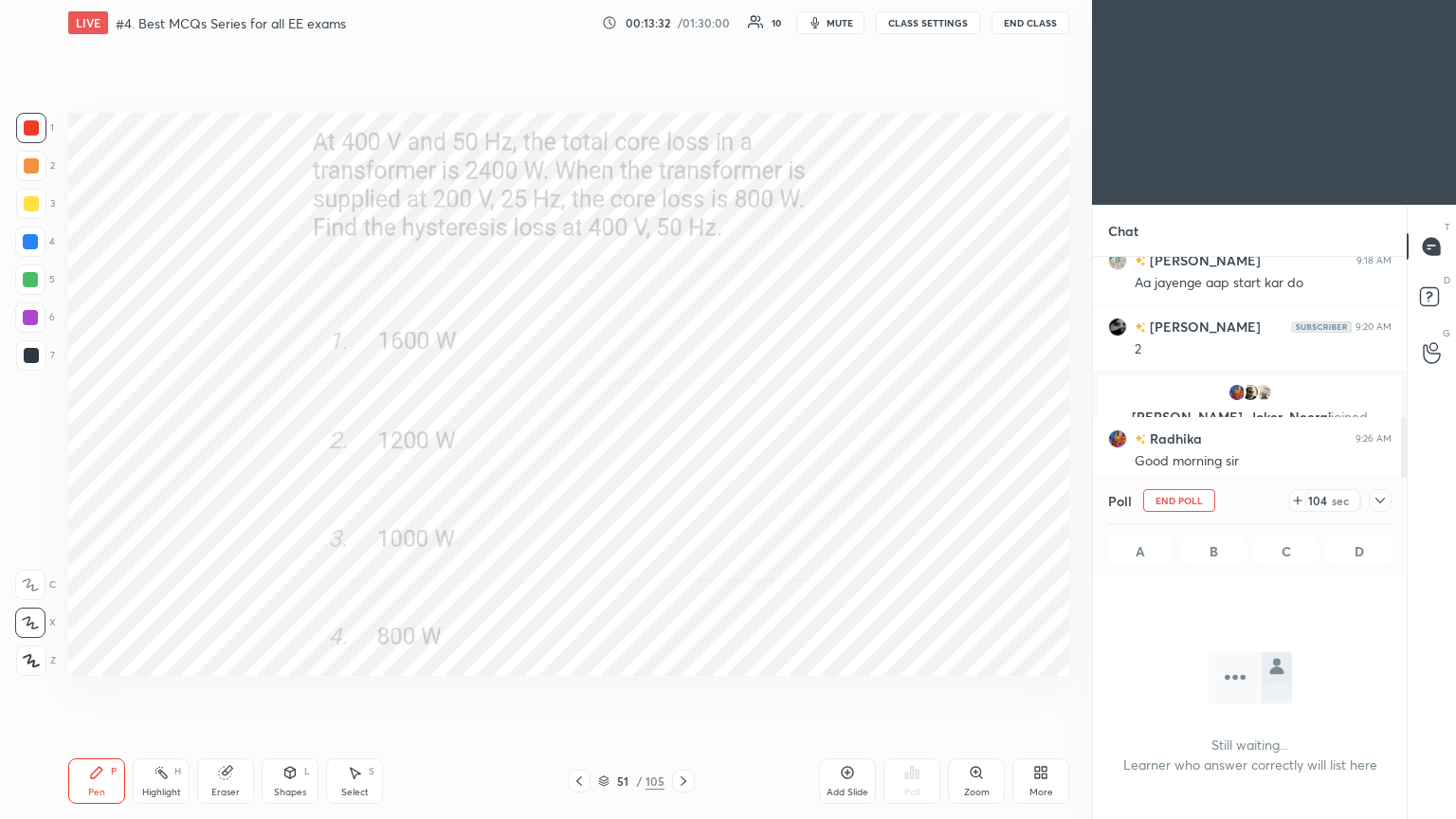 click 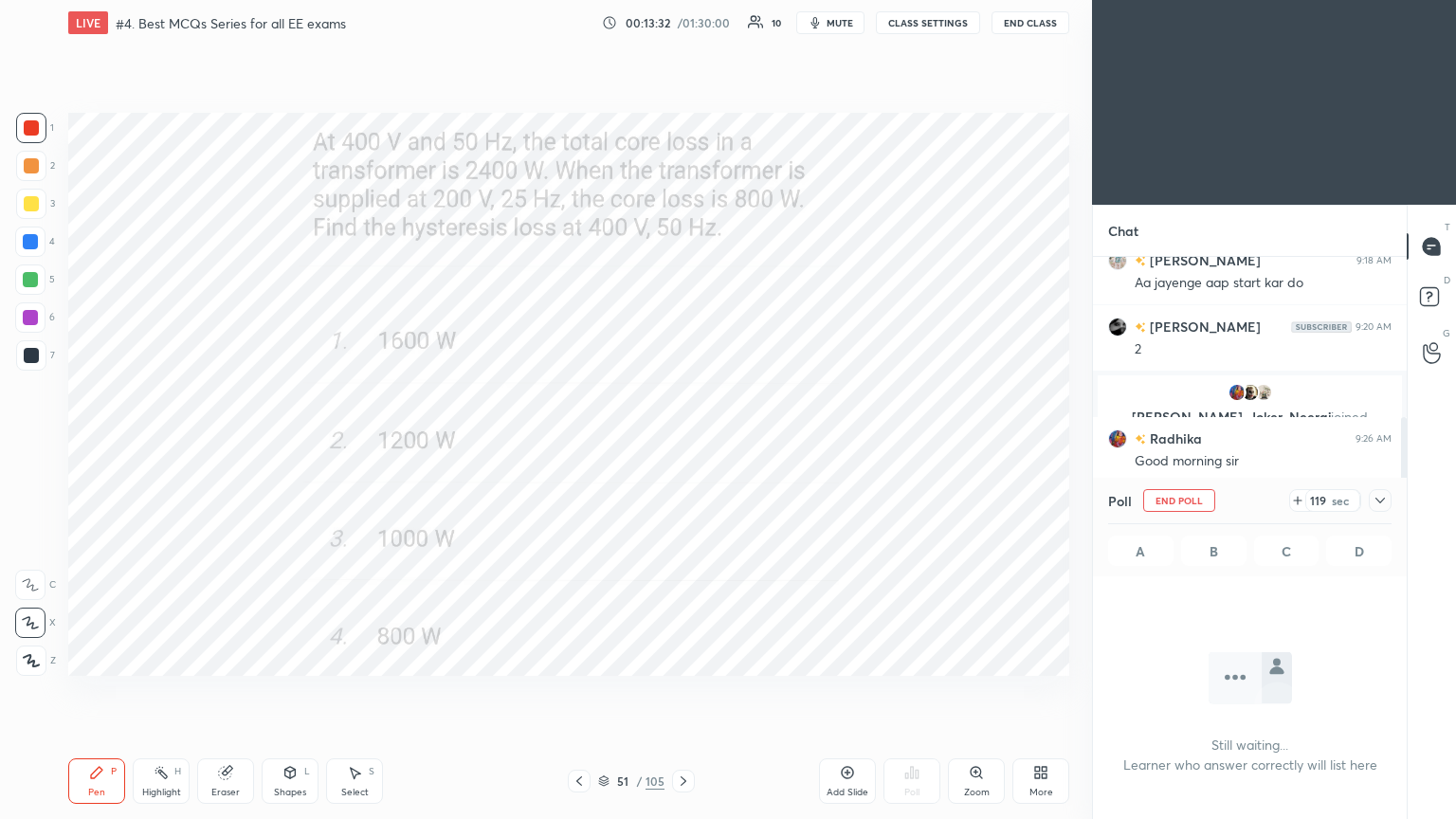 click 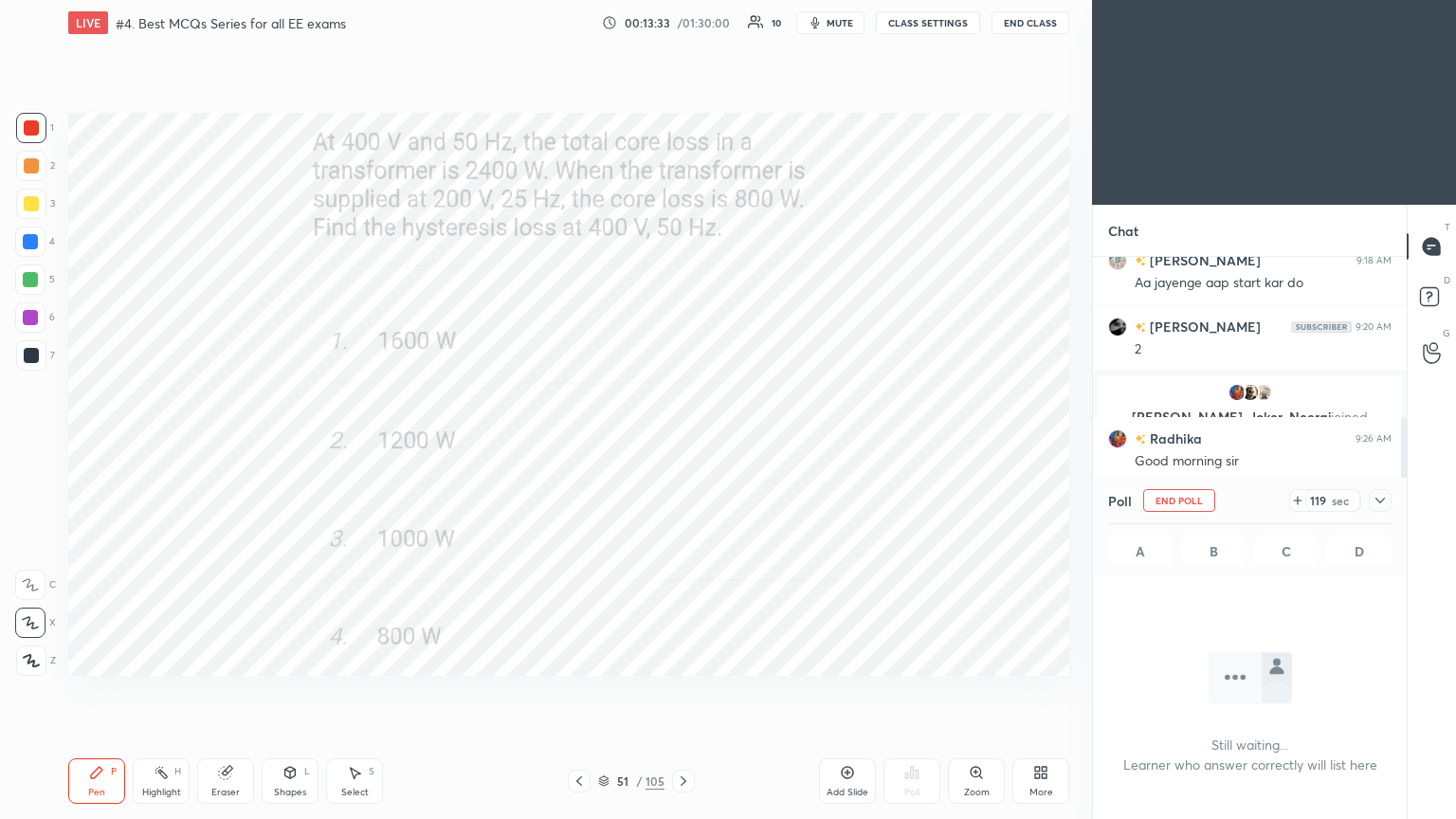 click 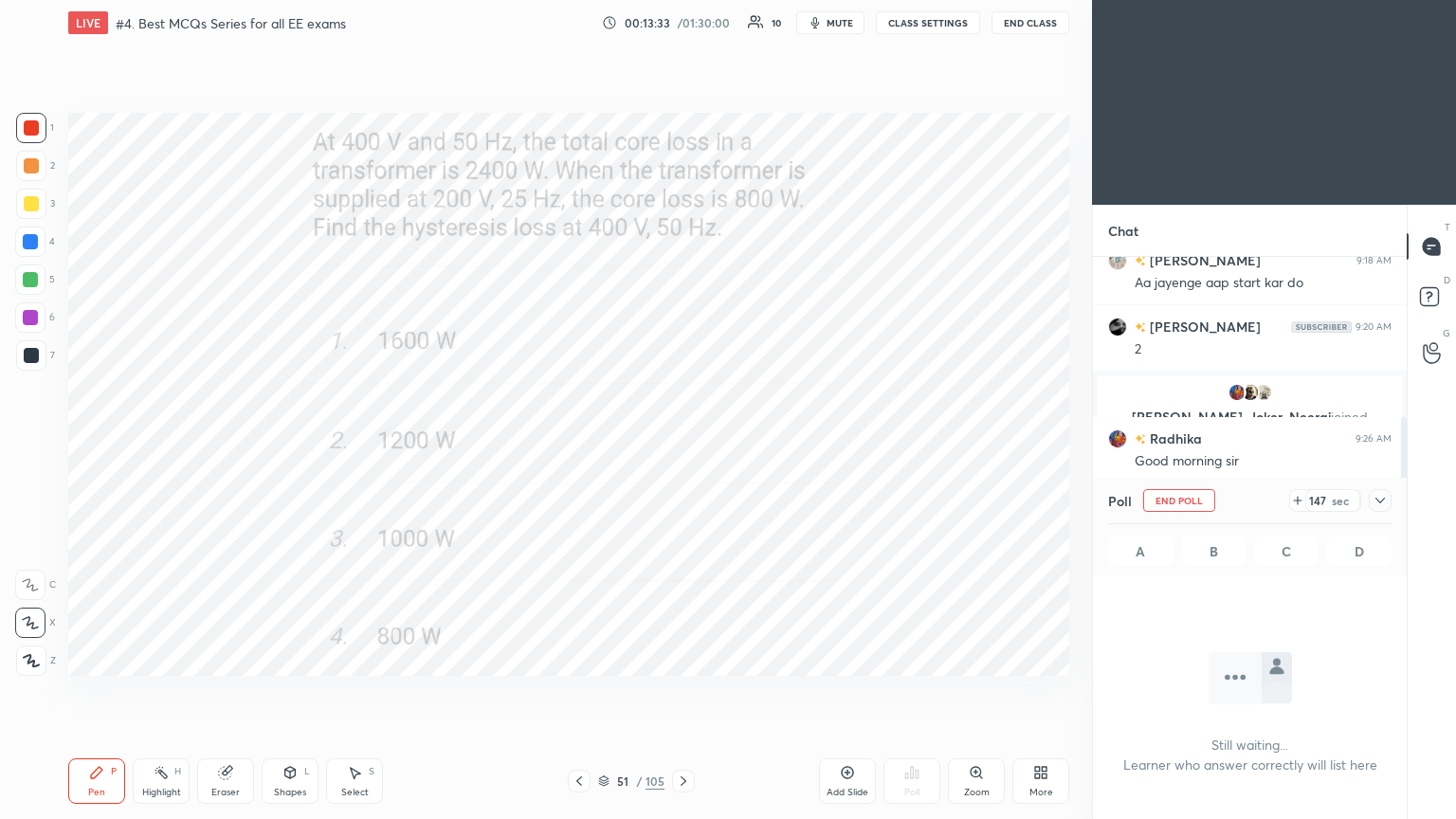 click 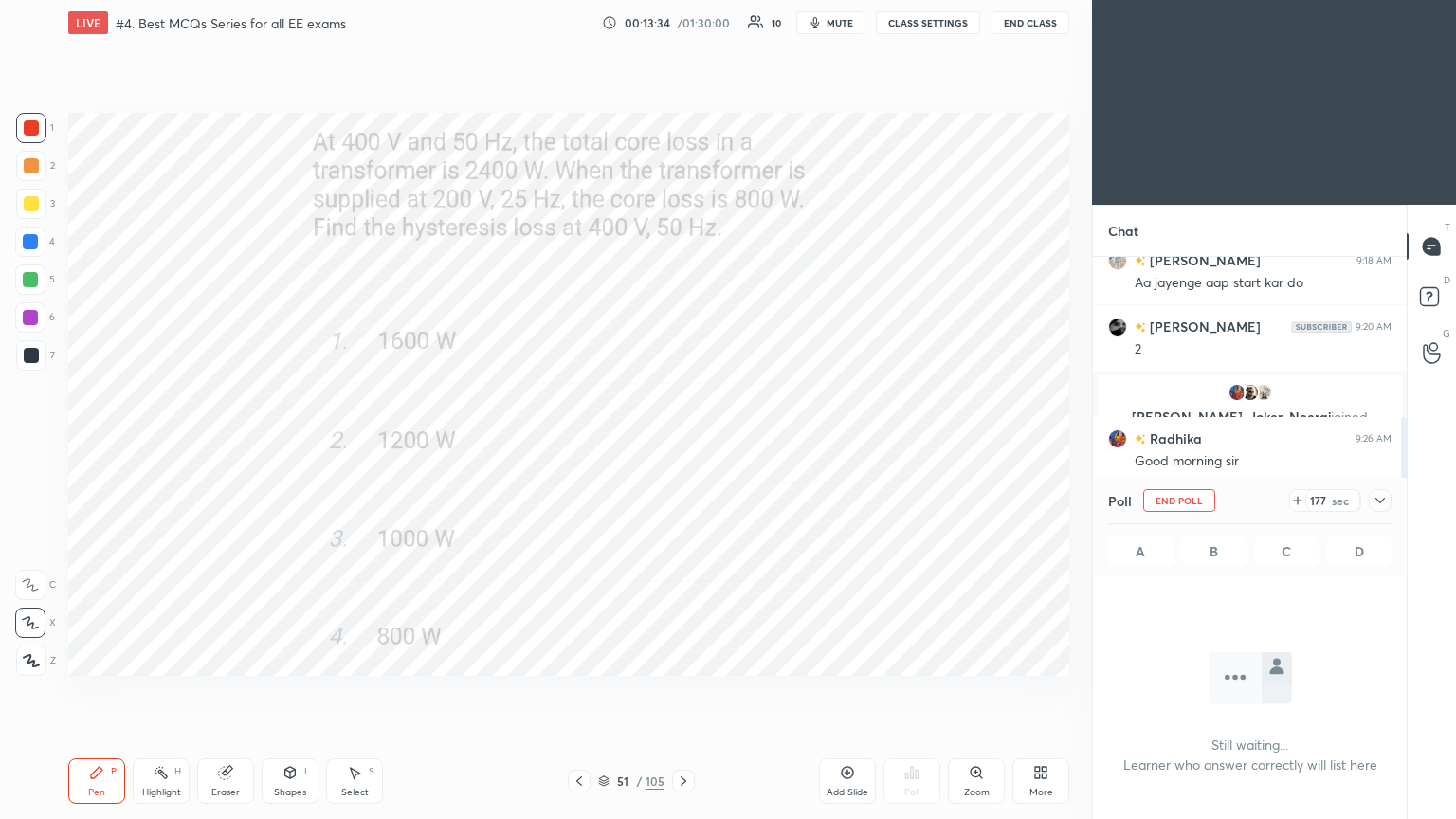 click 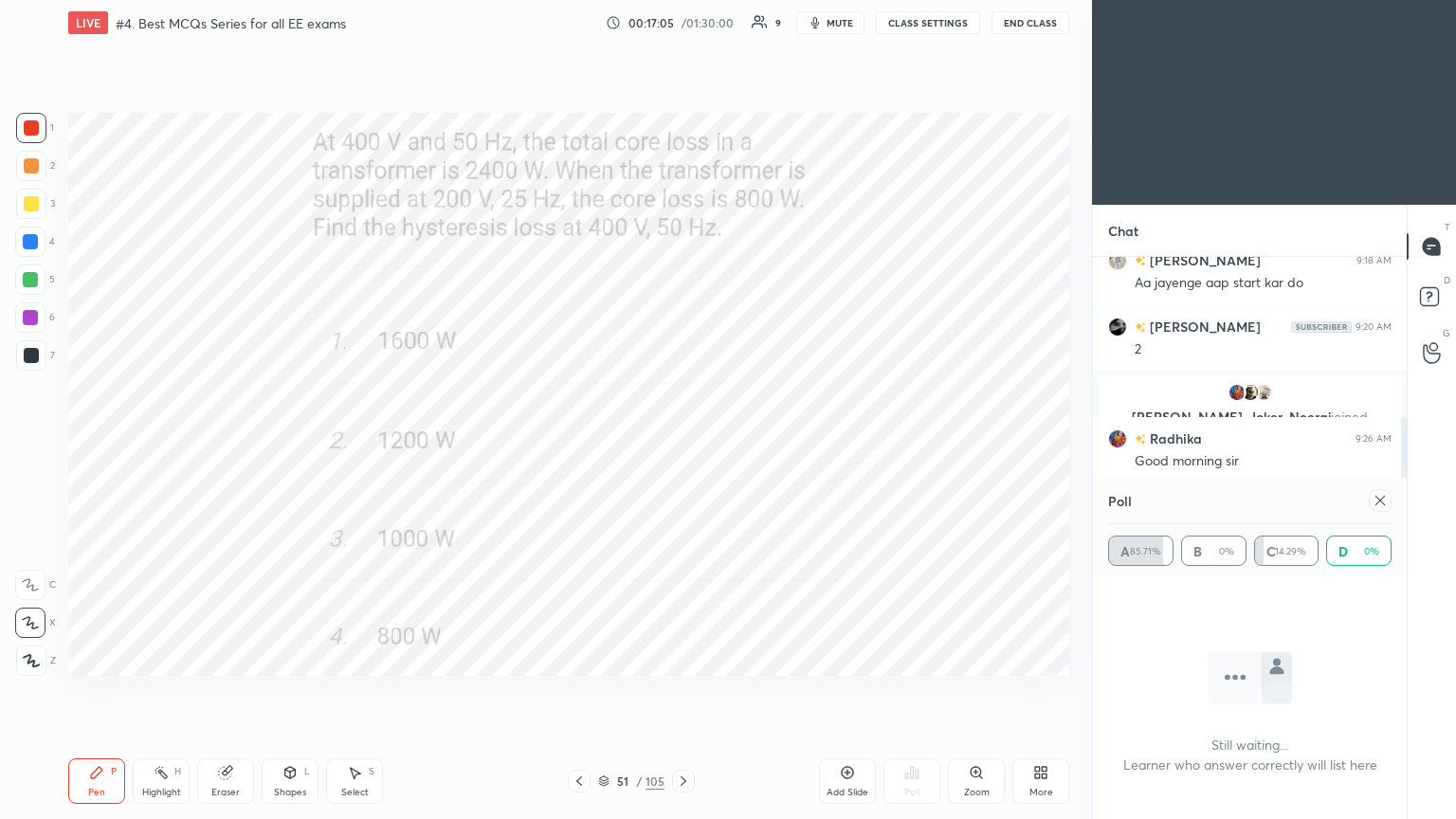 scroll, scrollTop: 485, scrollLeft: 0, axis: vertical 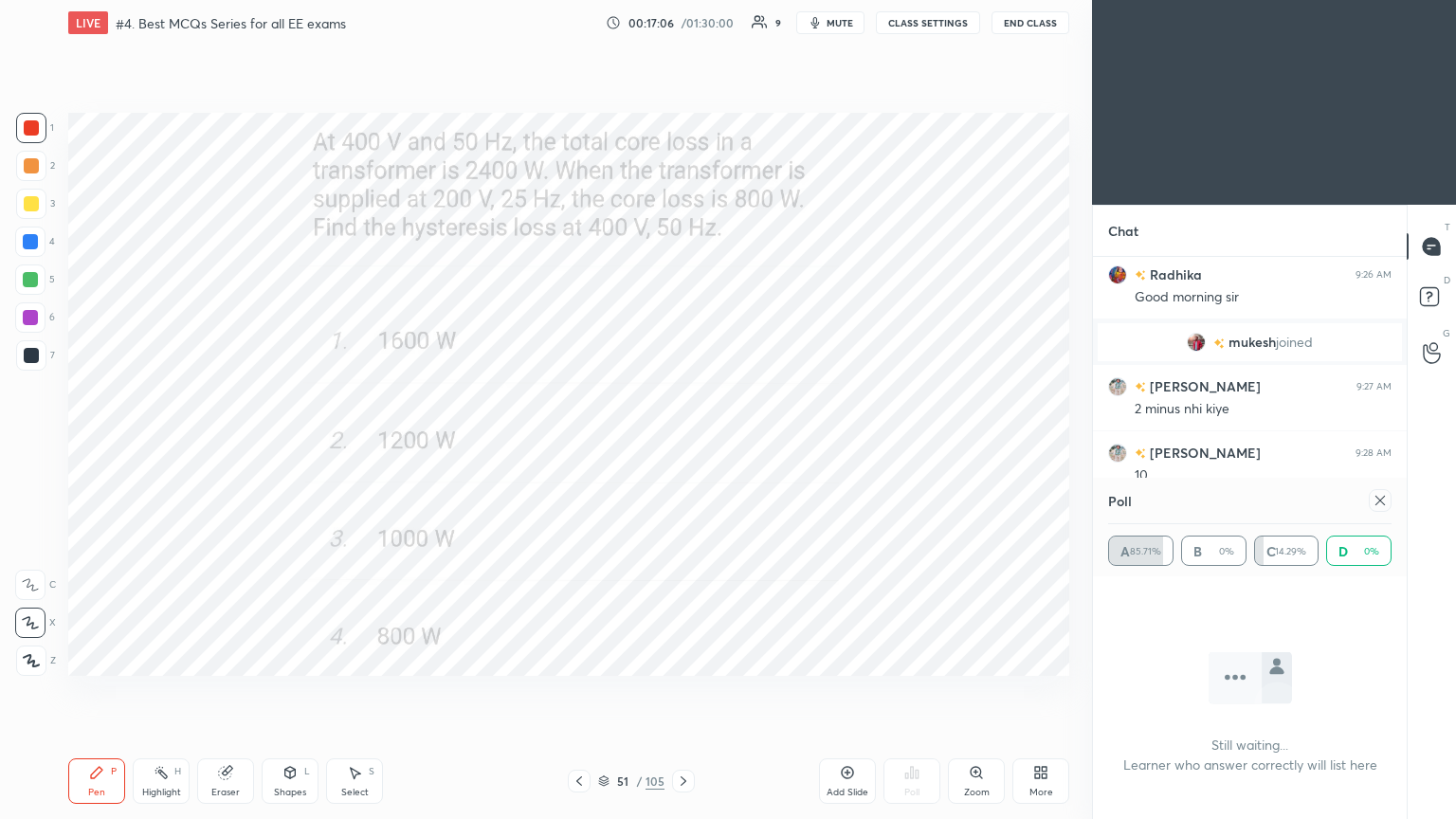 click 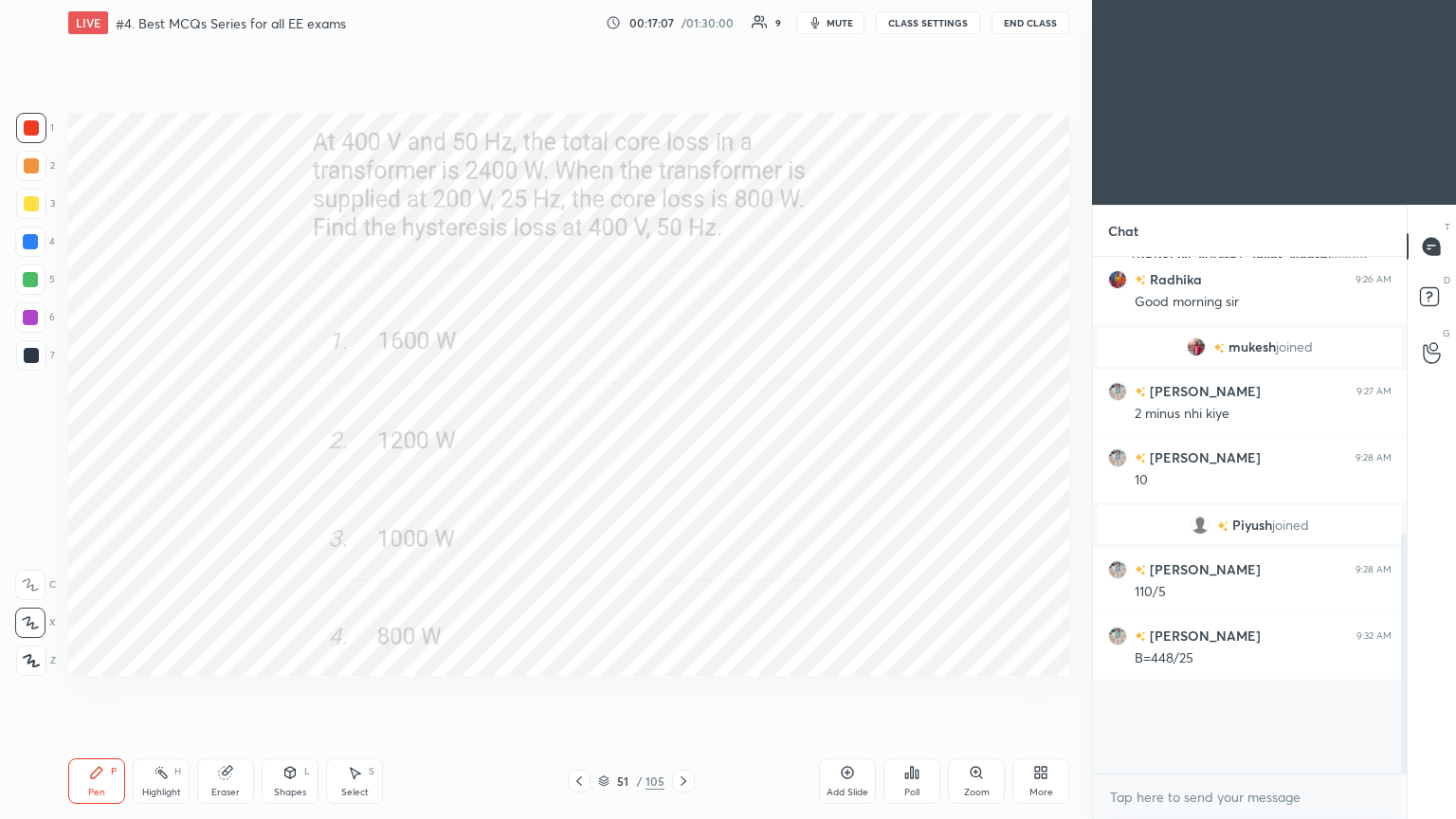 scroll, scrollTop: 435, scrollLeft: 308, axis: both 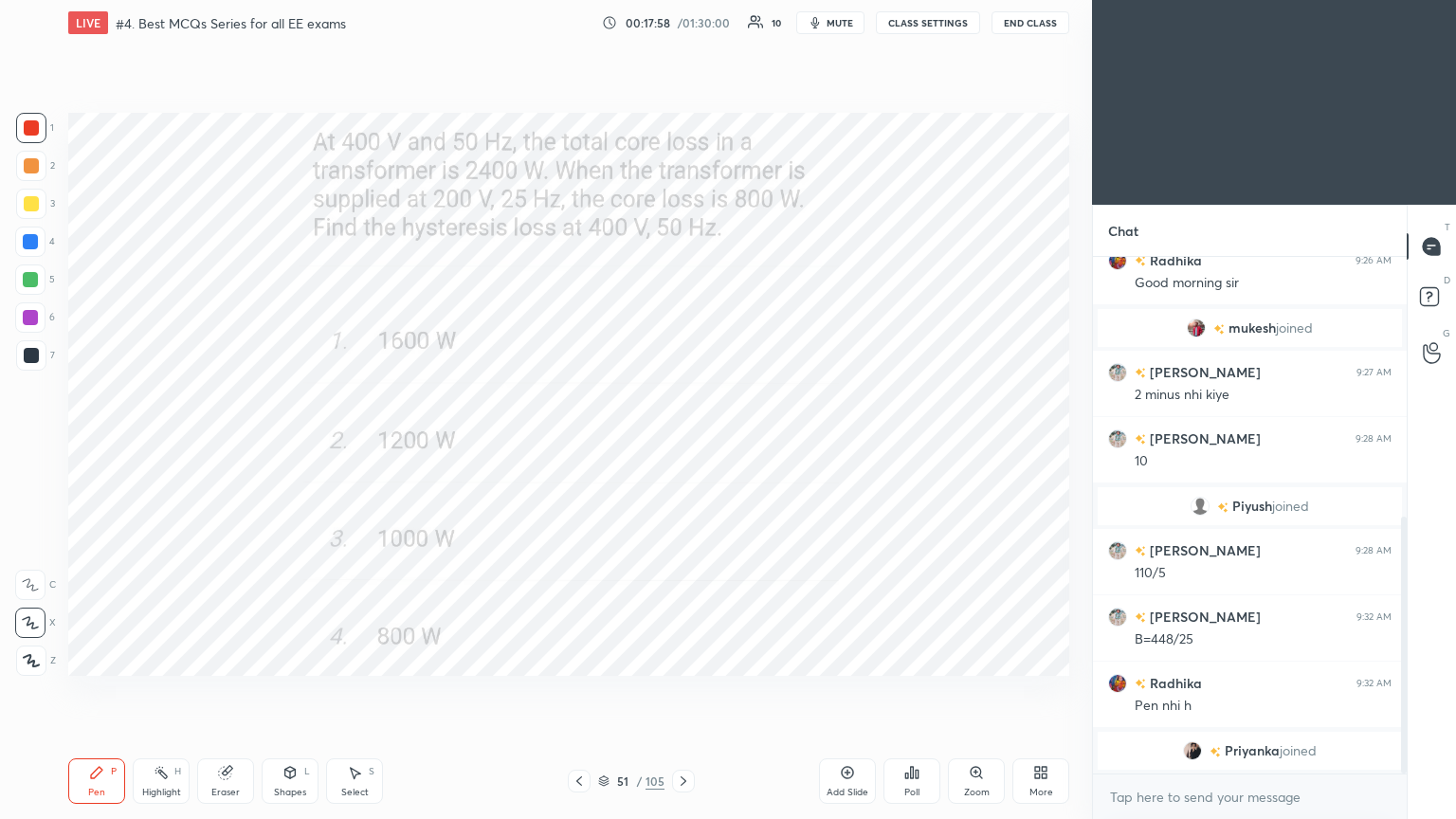click on "1 2 3 4 5 6 7 C X Z C X Z E E Erase all   H H LIVE #4. Best MCQs Series for all EE exams 00:17:58 /  01:30:00 10 mute CLASS SETTINGS End Class Setting up your live class Poll for   secs No correct answer Start poll Back #4. Best MCQs Series for all EE exams Ravendra Yadav Pen P Highlight H Eraser Shapes L Select S 51 / 105 Add Slide Poll Zoom More" at bounding box center (538, 410) 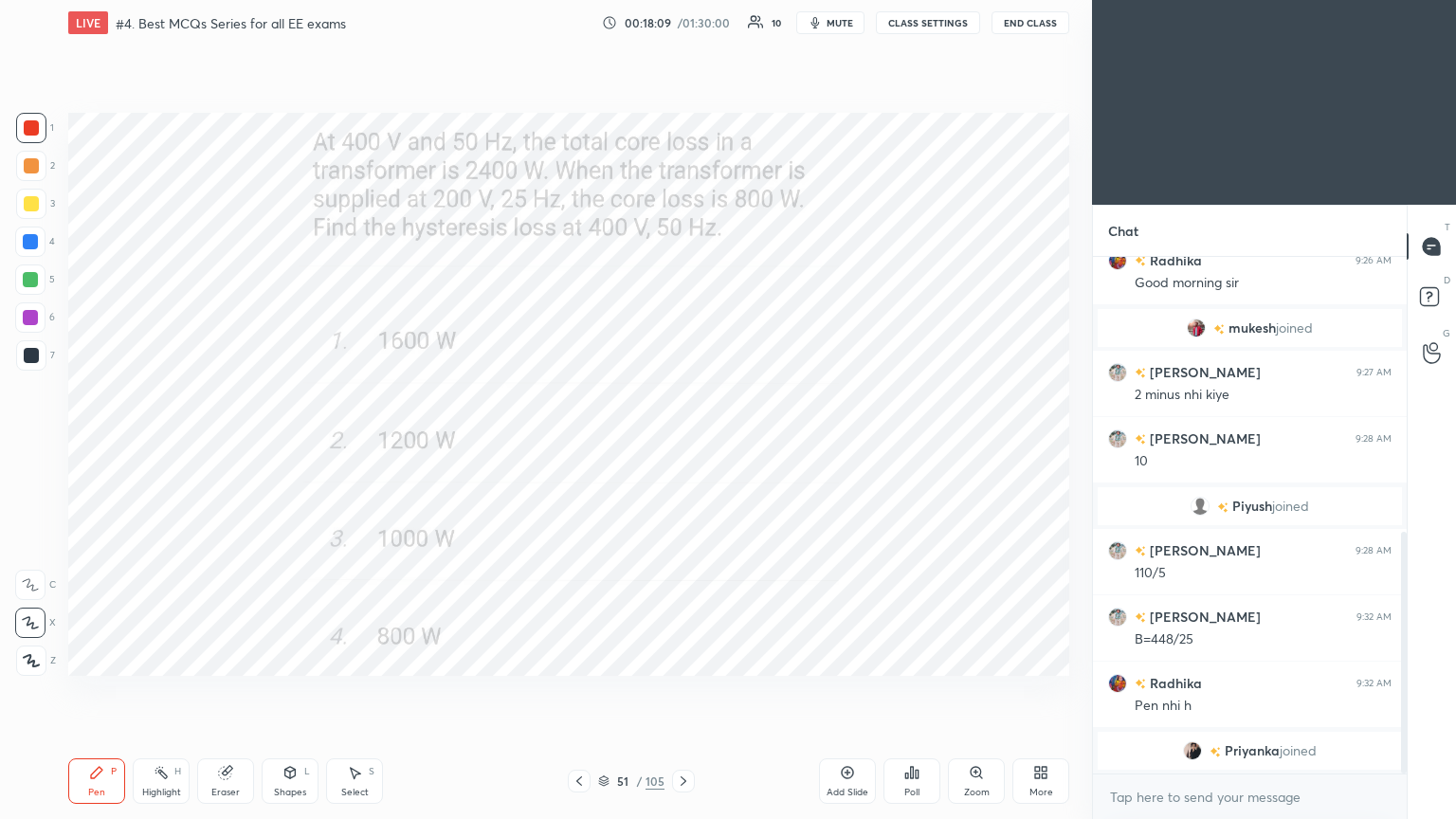 scroll, scrollTop: 588, scrollLeft: 0, axis: vertical 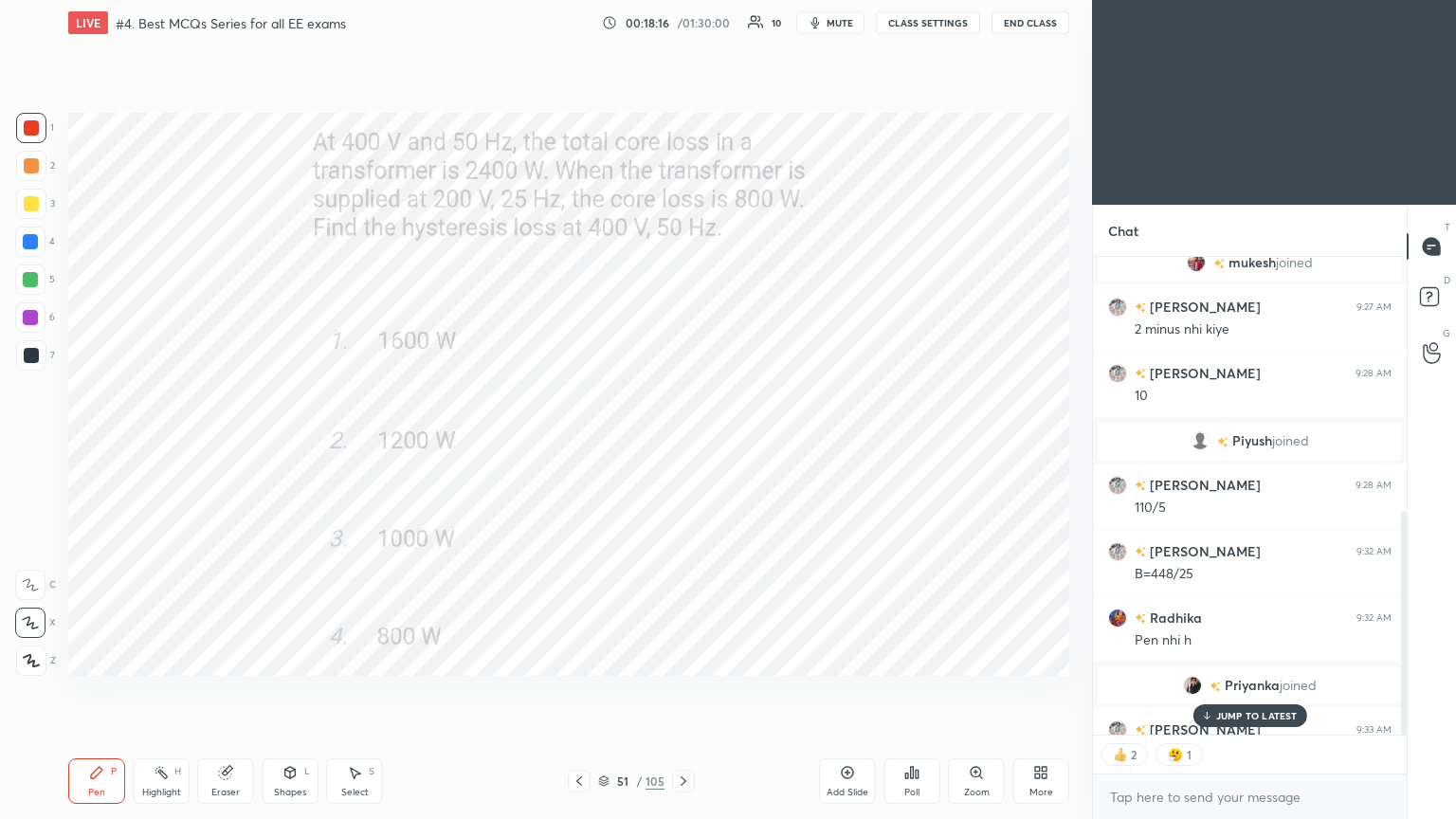 click 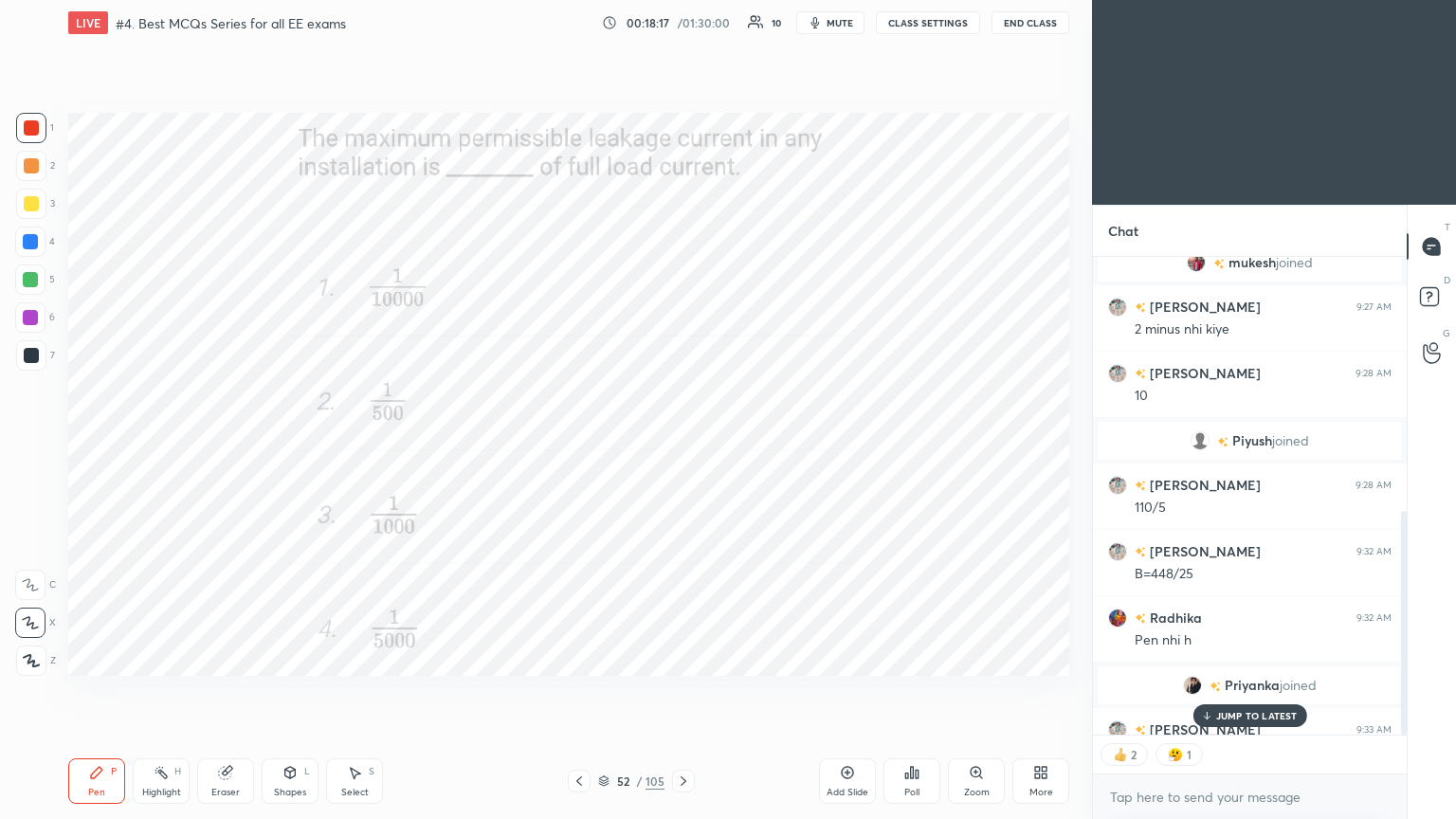 click on "Poll" at bounding box center [912, 781] 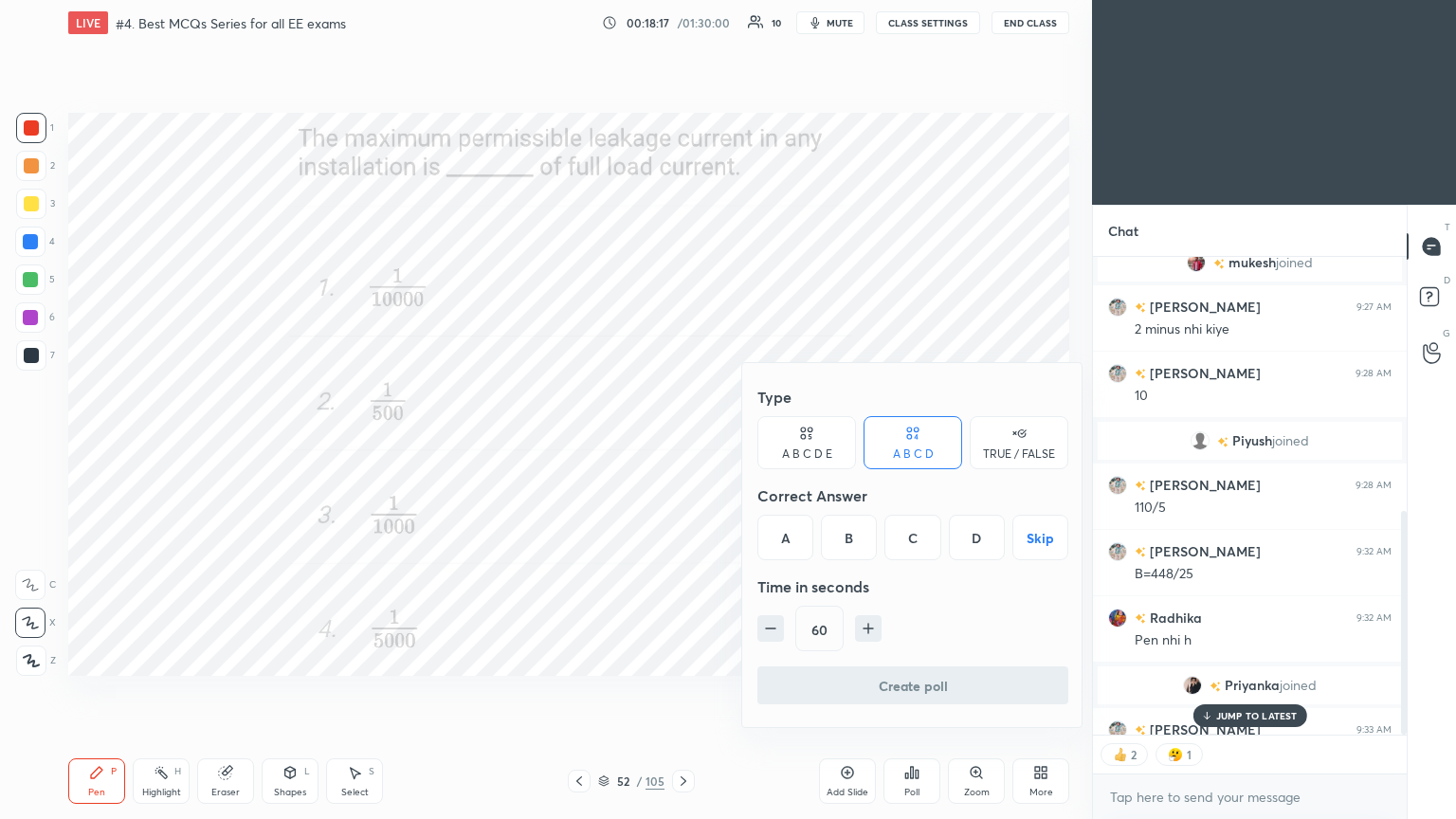 click on "D" at bounding box center [976, 537] 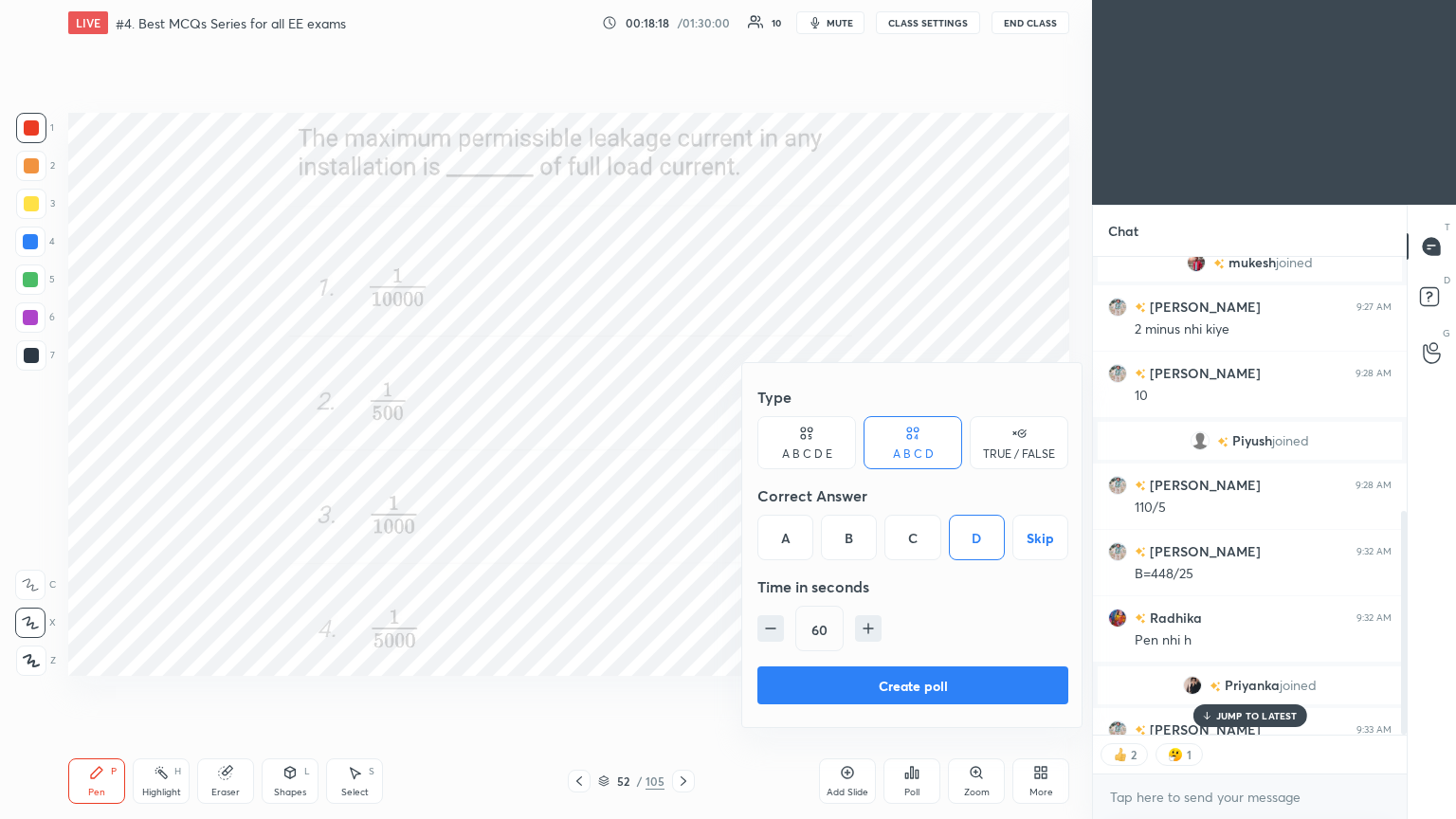 click on "Create poll" at bounding box center [913, 685] 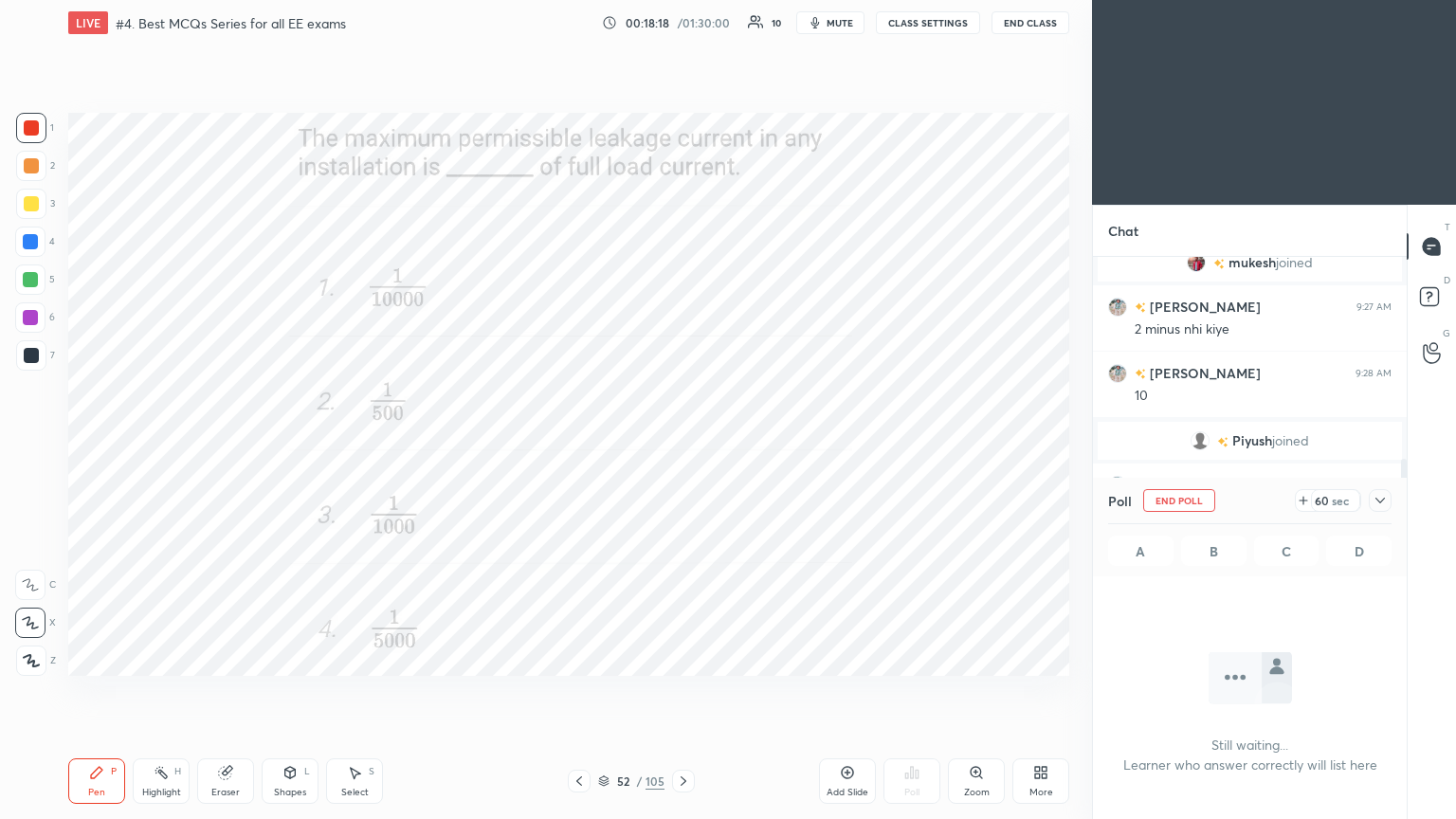scroll, scrollTop: 7, scrollLeft: 6, axis: both 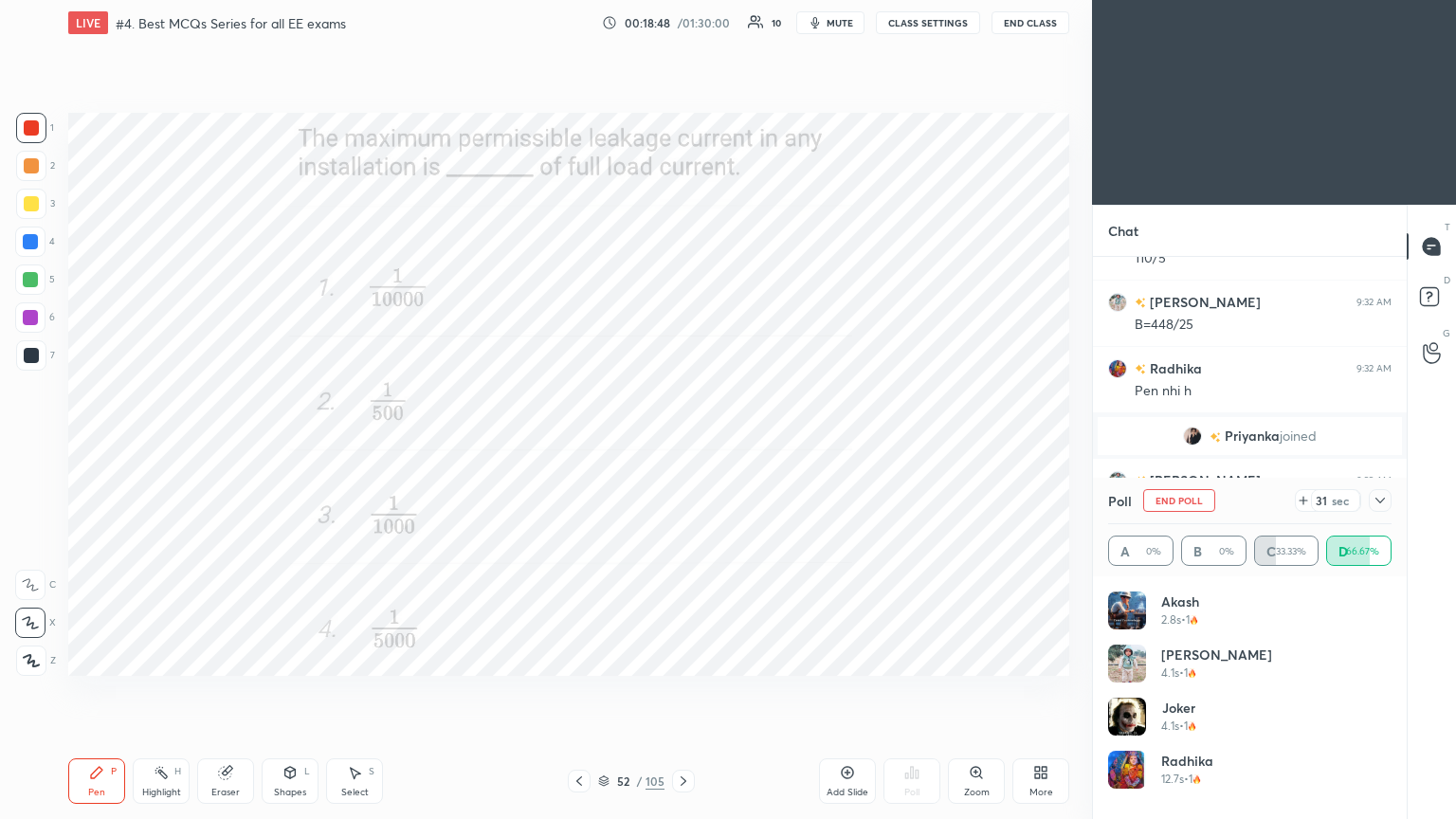 click on "Poll End Poll 31  sec A 0% B 0% C 33.33% D 66.67%" at bounding box center [1249, 527] 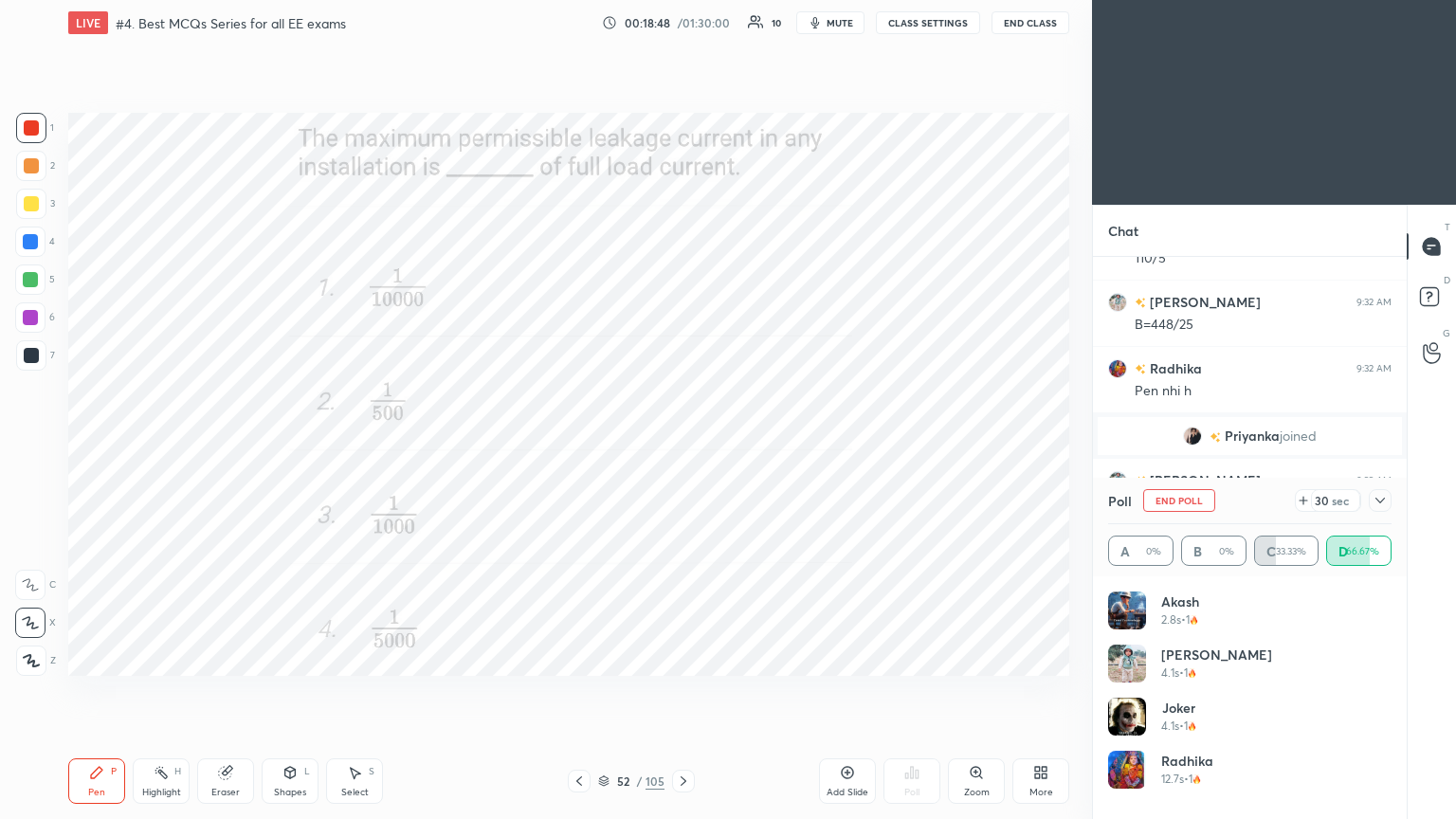 click at bounding box center (1380, 500) 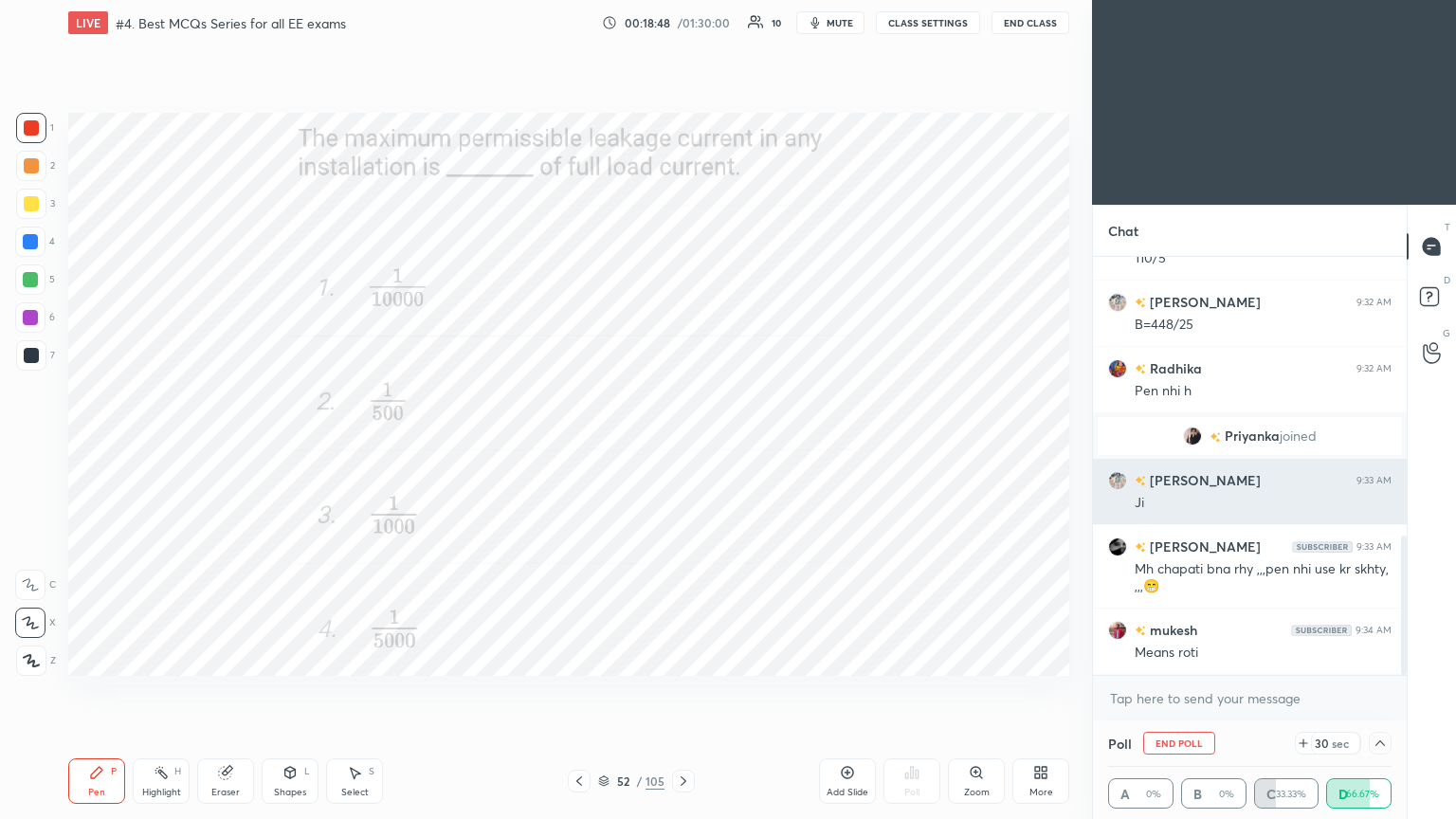 scroll, scrollTop: 123, scrollLeft: 278, axis: both 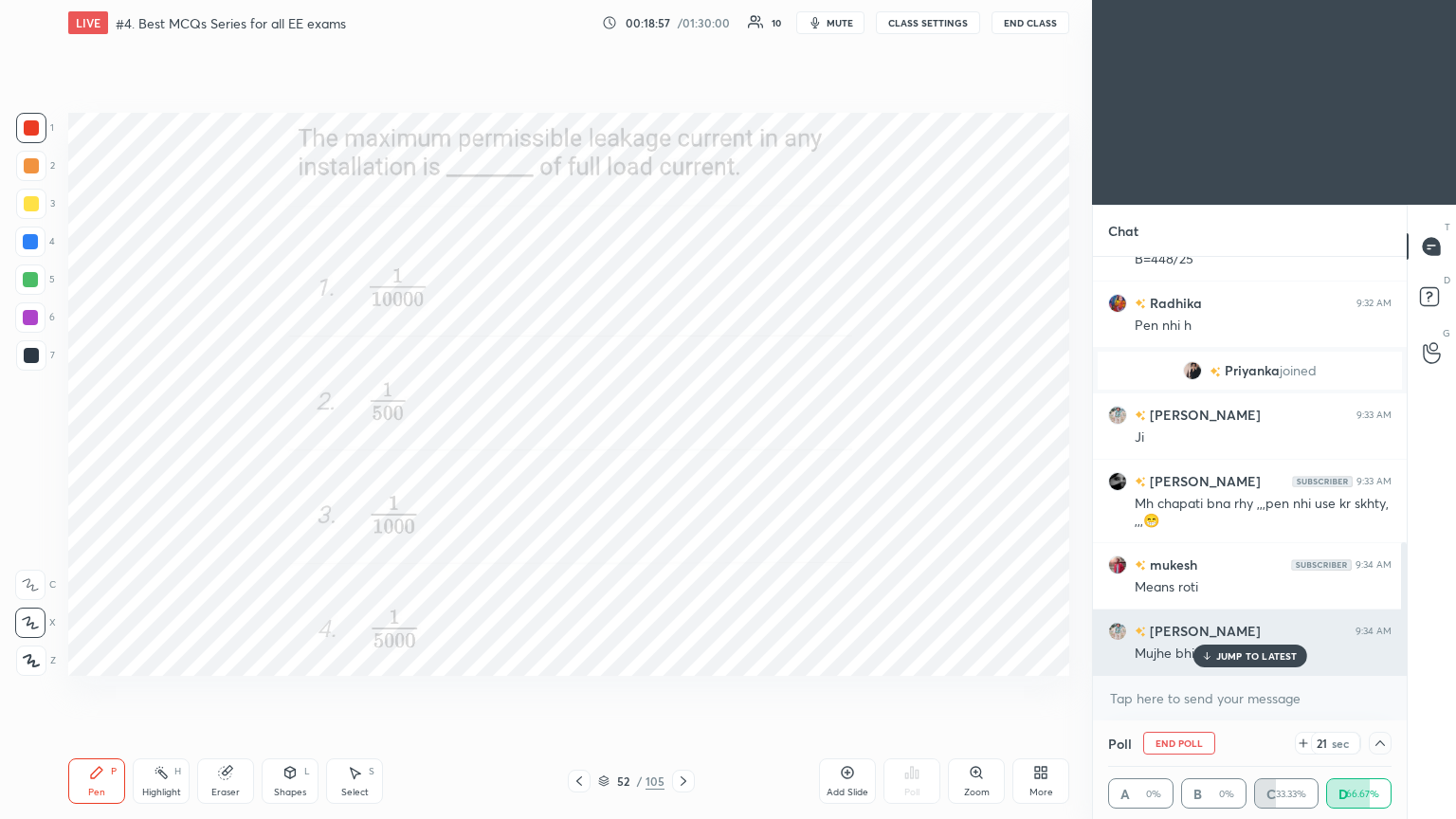 click on "JUMP TO LATEST" at bounding box center [1257, 656] 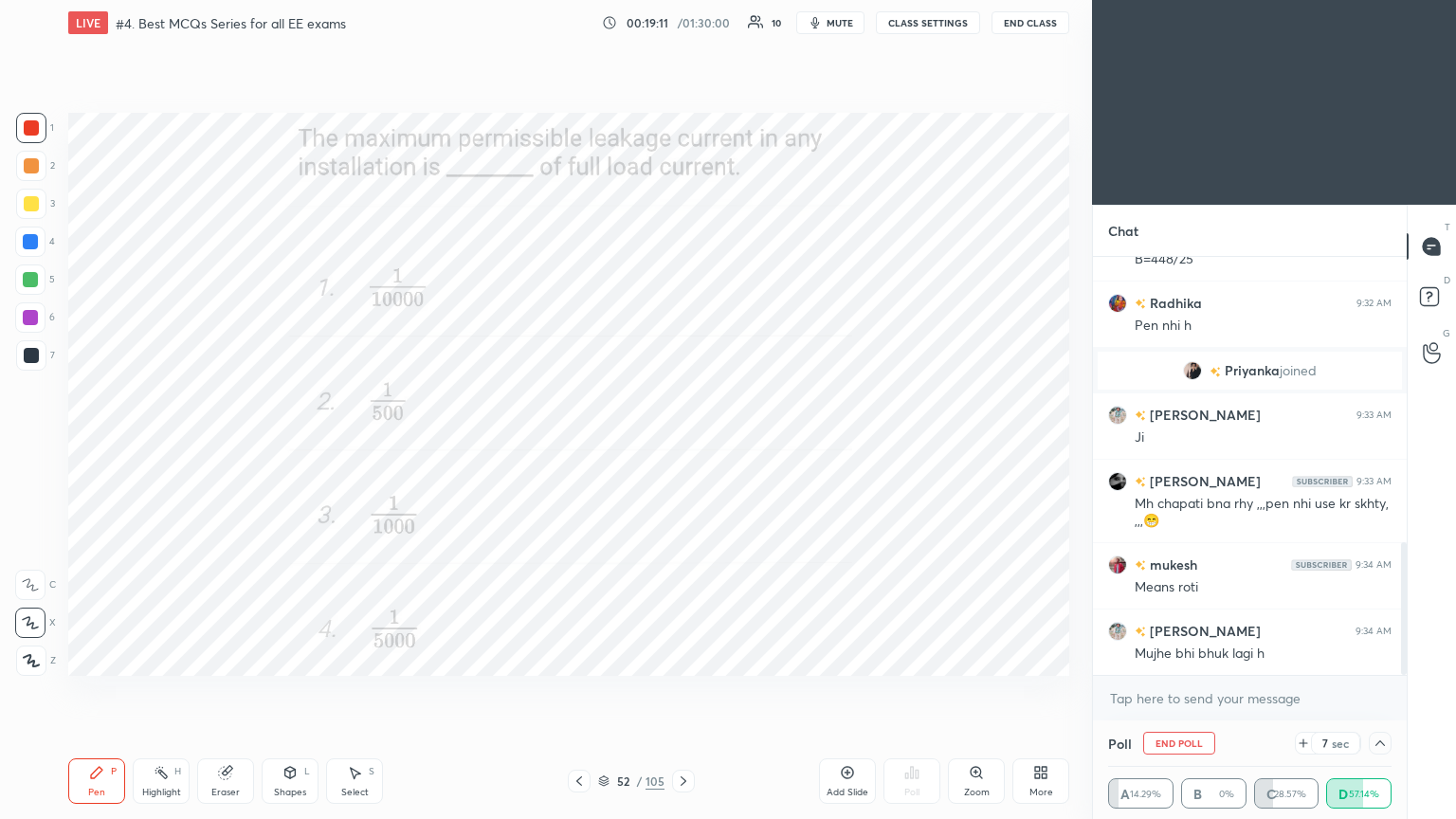 click at bounding box center (1380, 743) 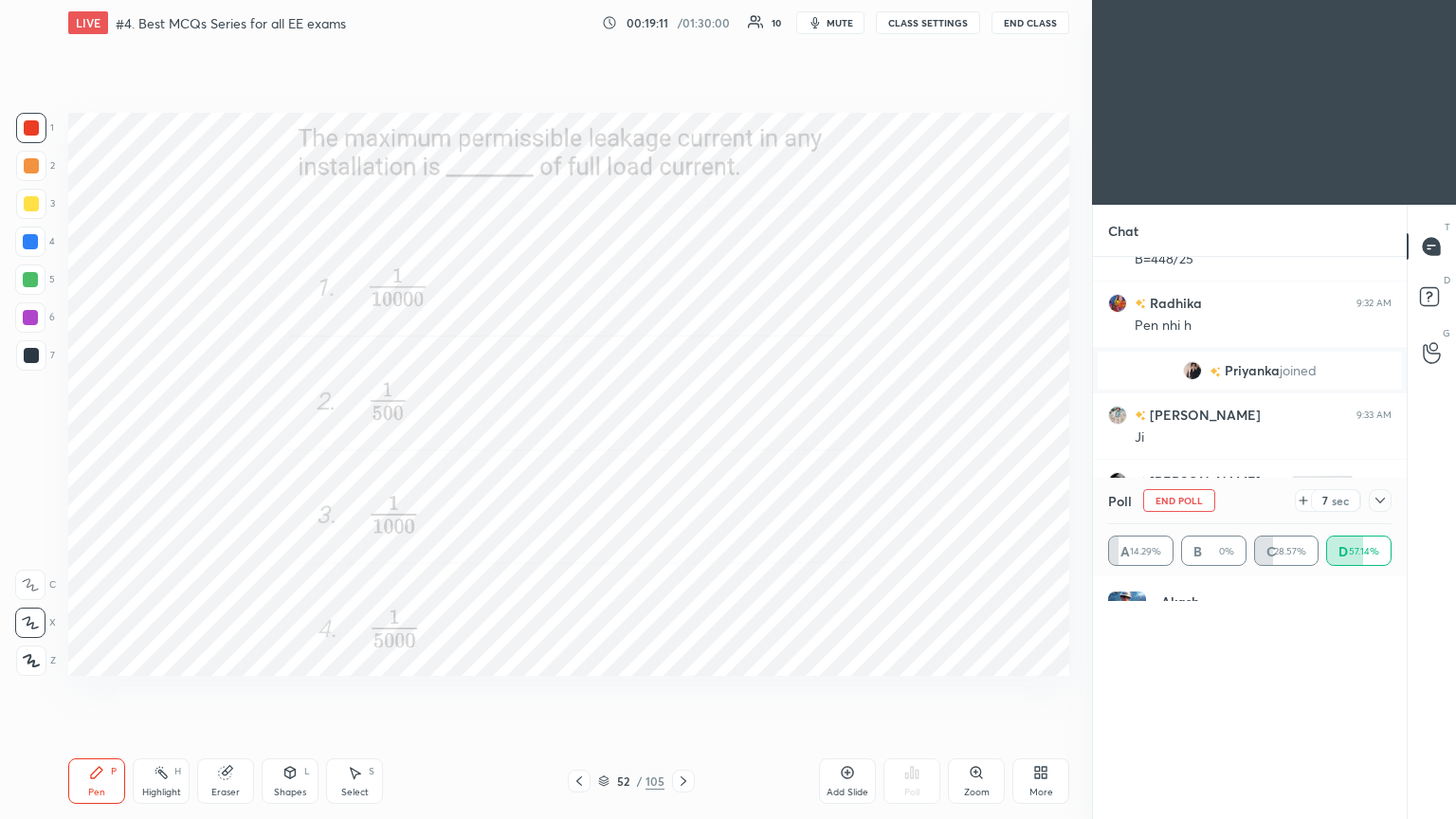 scroll, scrollTop: 6, scrollLeft: 6, axis: both 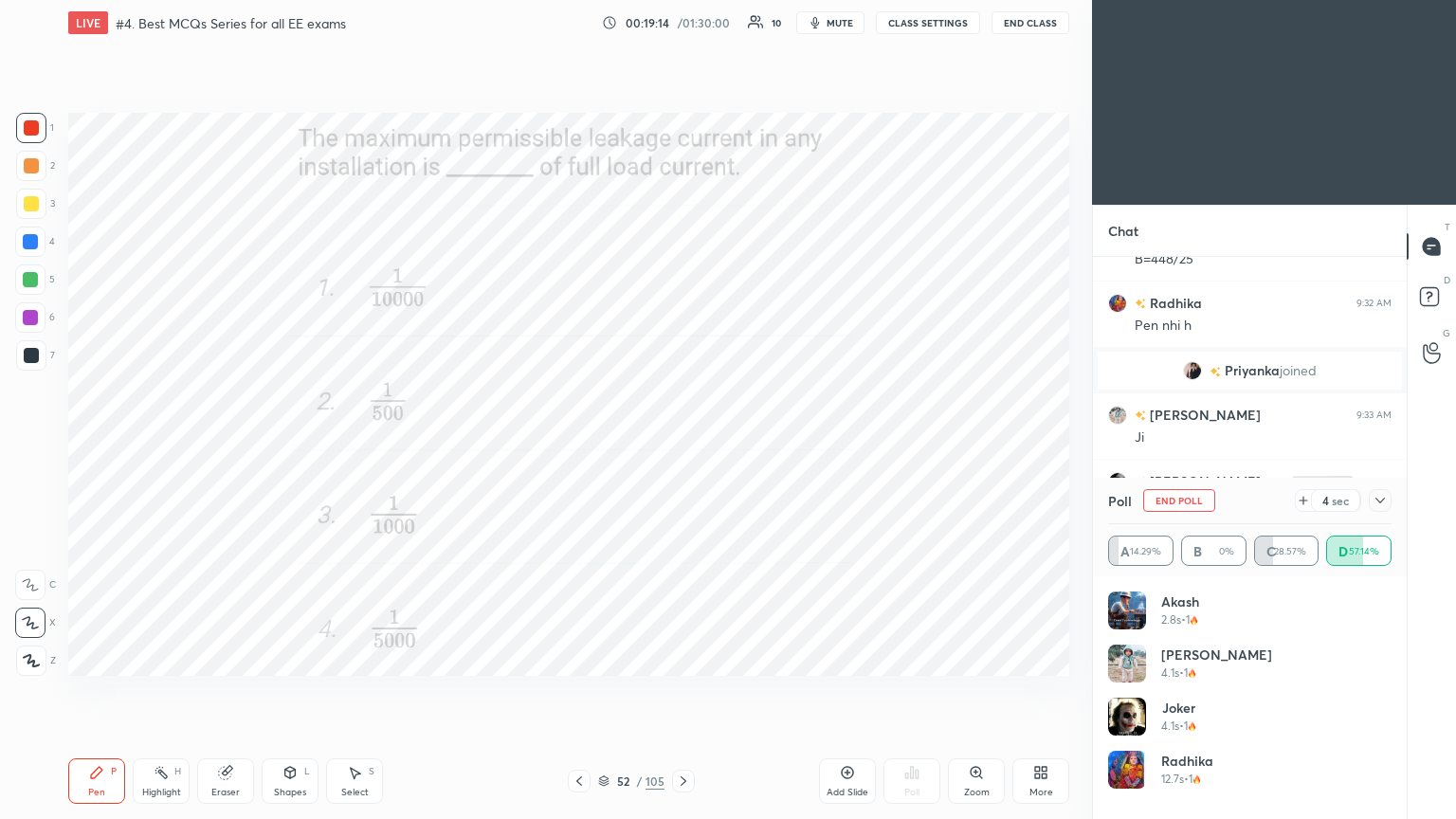 click on "End Poll" at bounding box center (1179, 500) 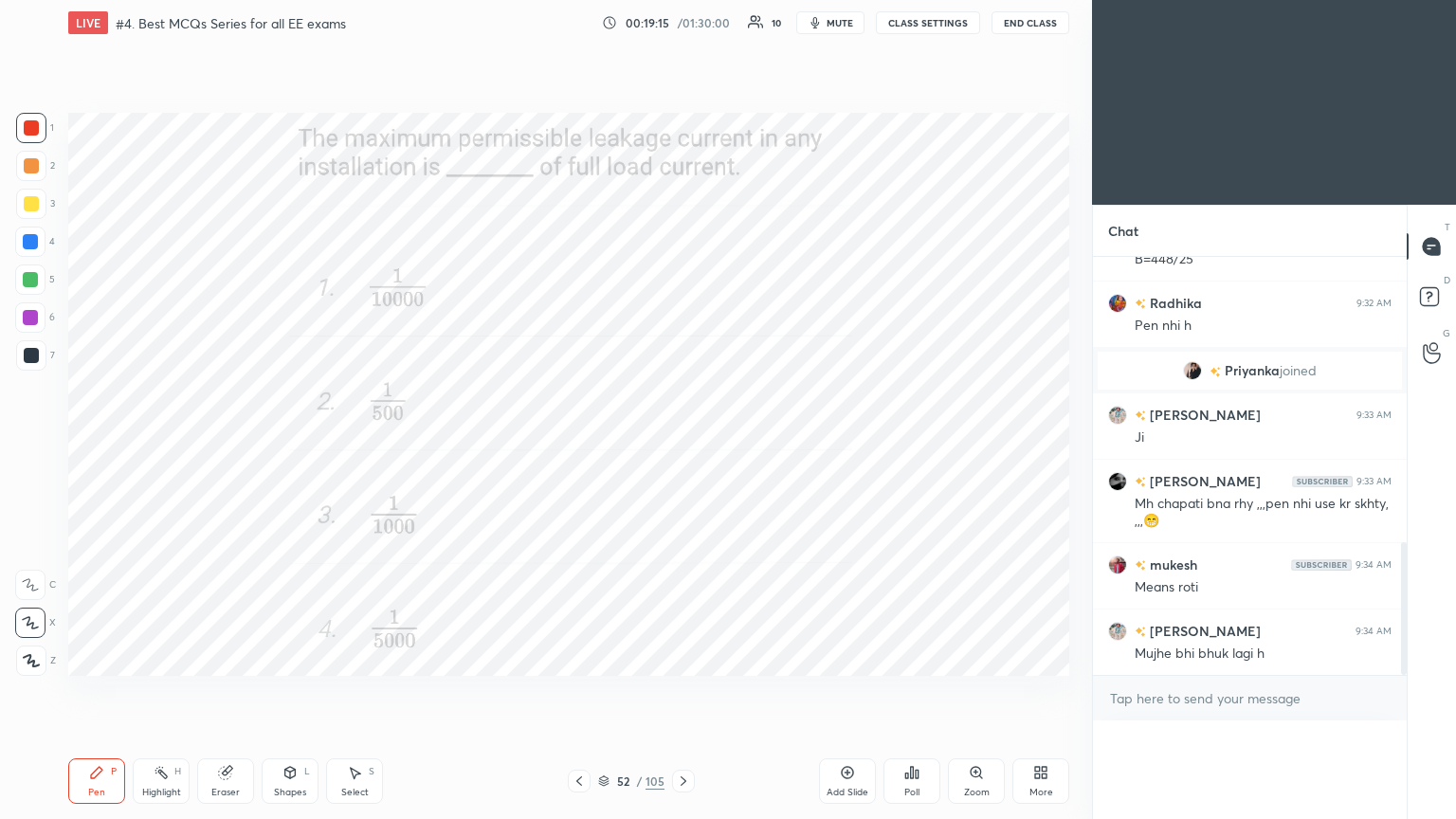scroll, scrollTop: 0, scrollLeft: 0, axis: both 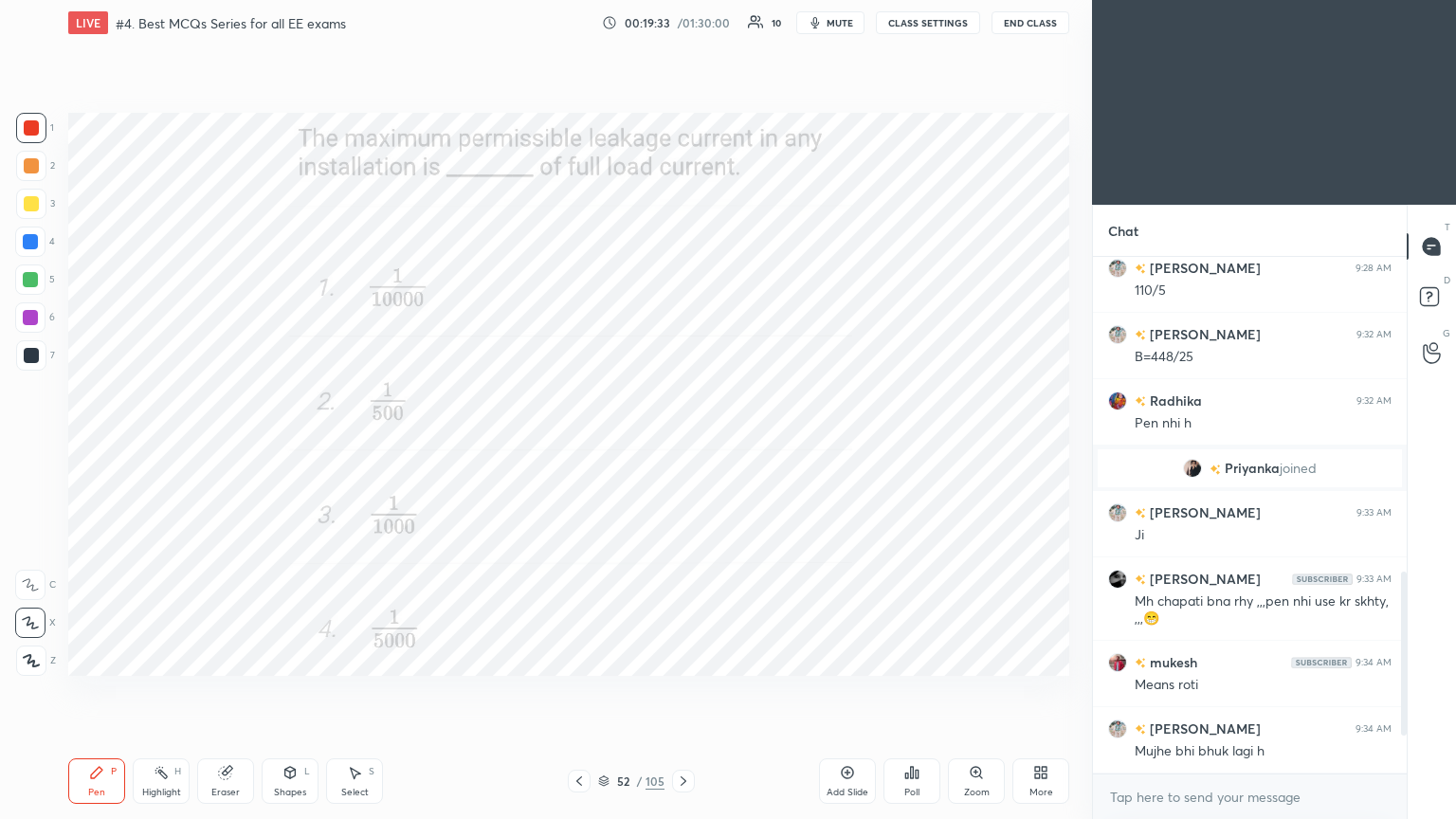 click 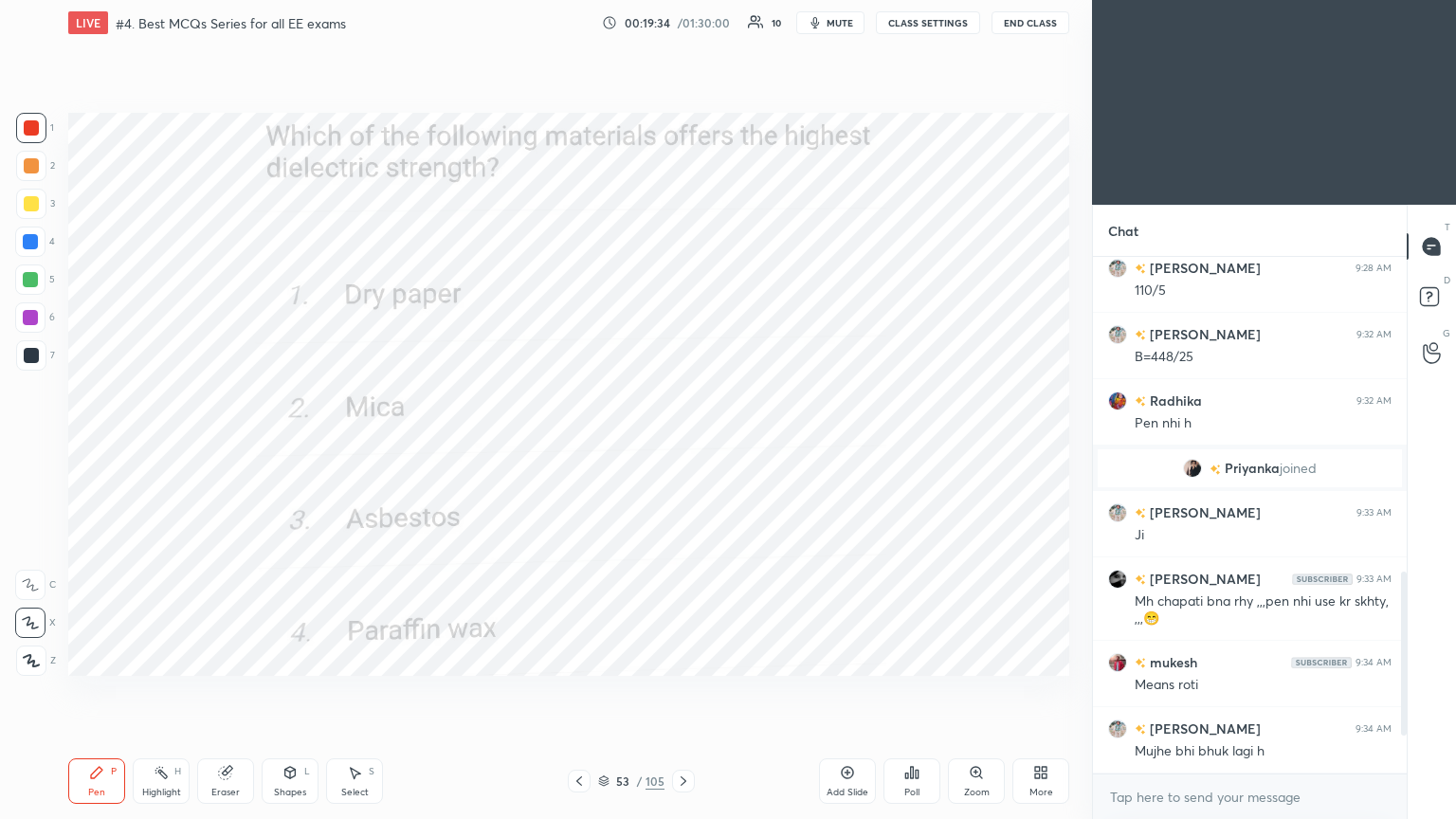 click on "Poll" at bounding box center [912, 792] 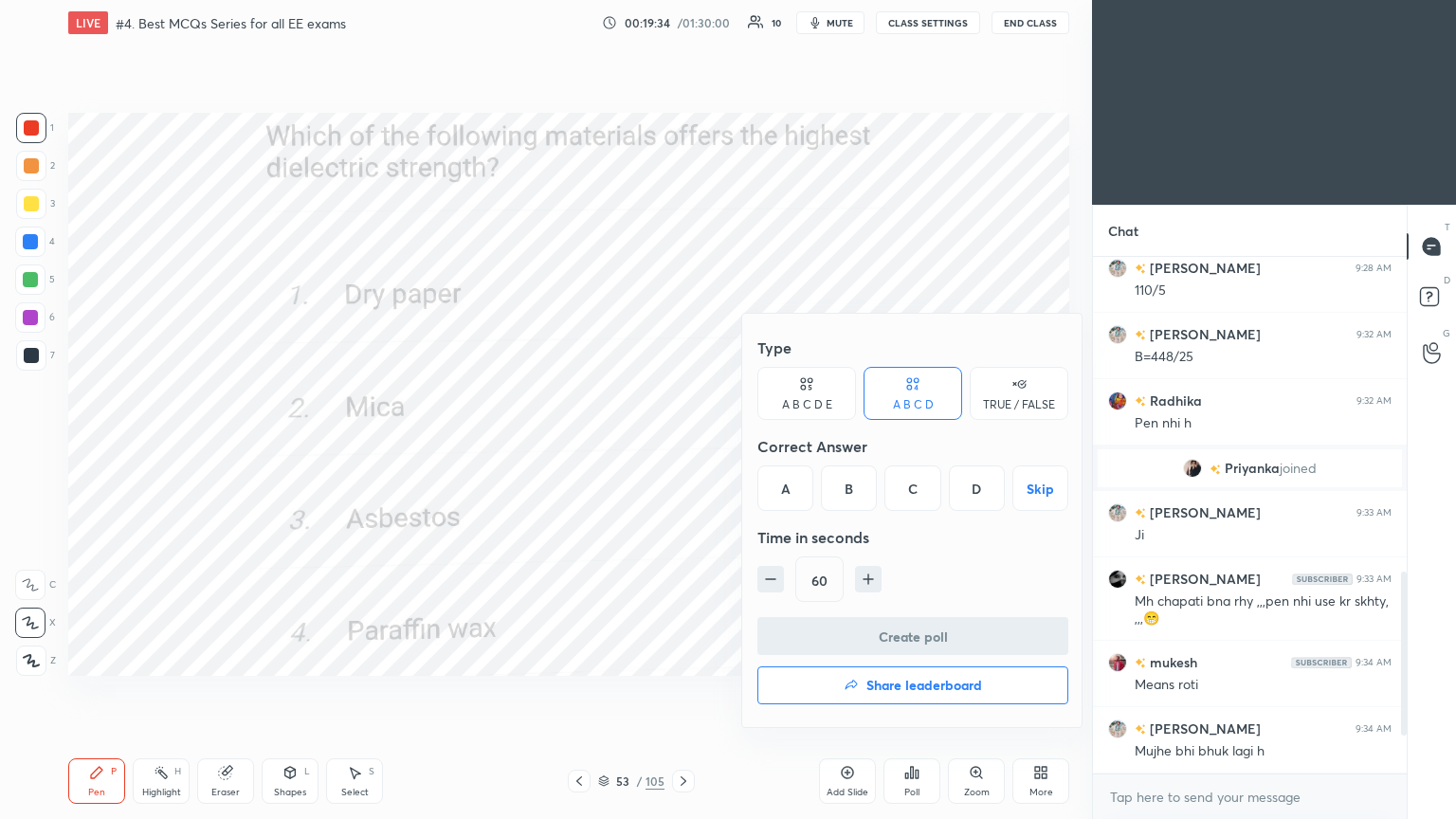 click on "B" at bounding box center (848, 488) 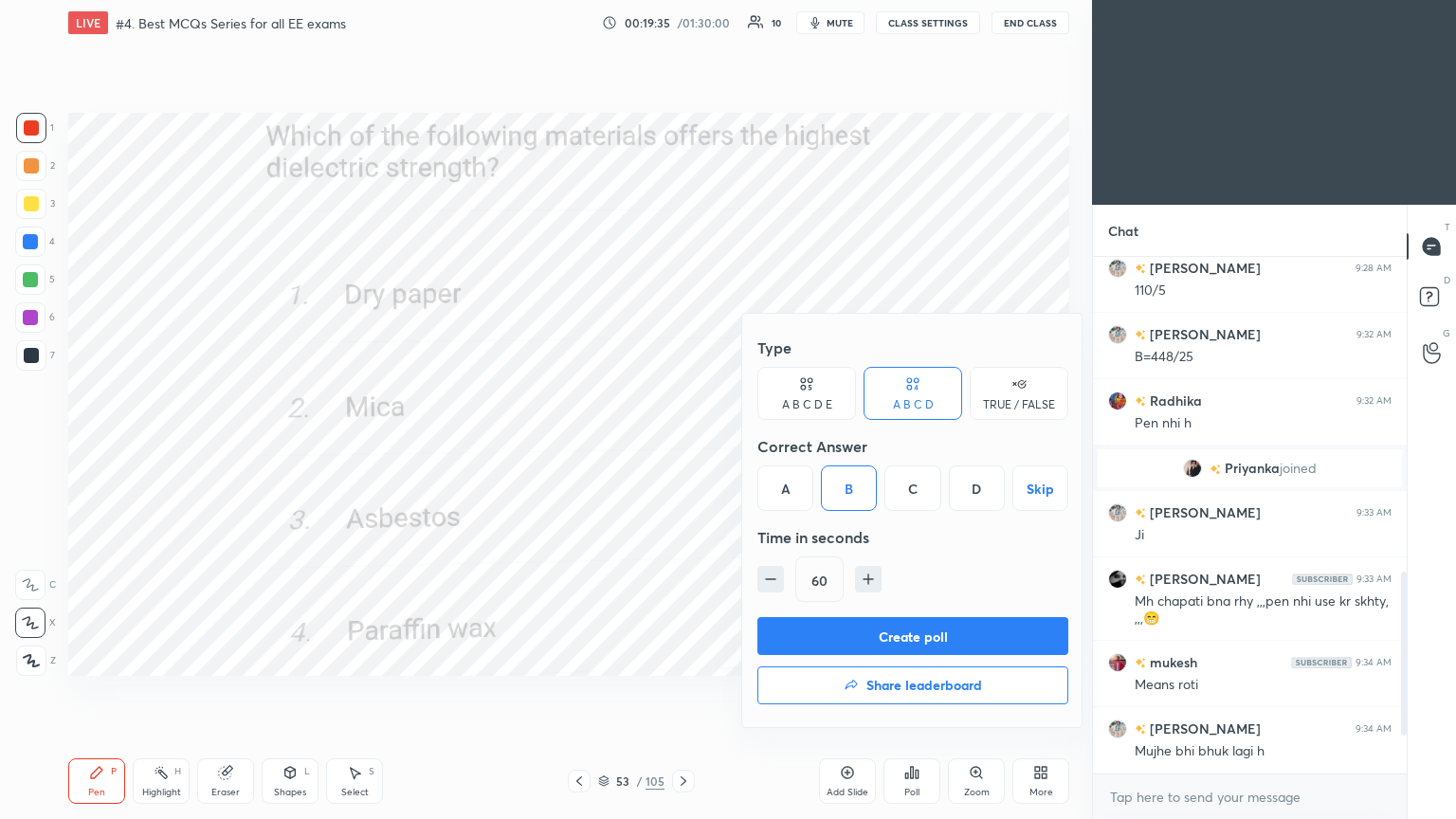 click on "Create poll" at bounding box center [913, 636] 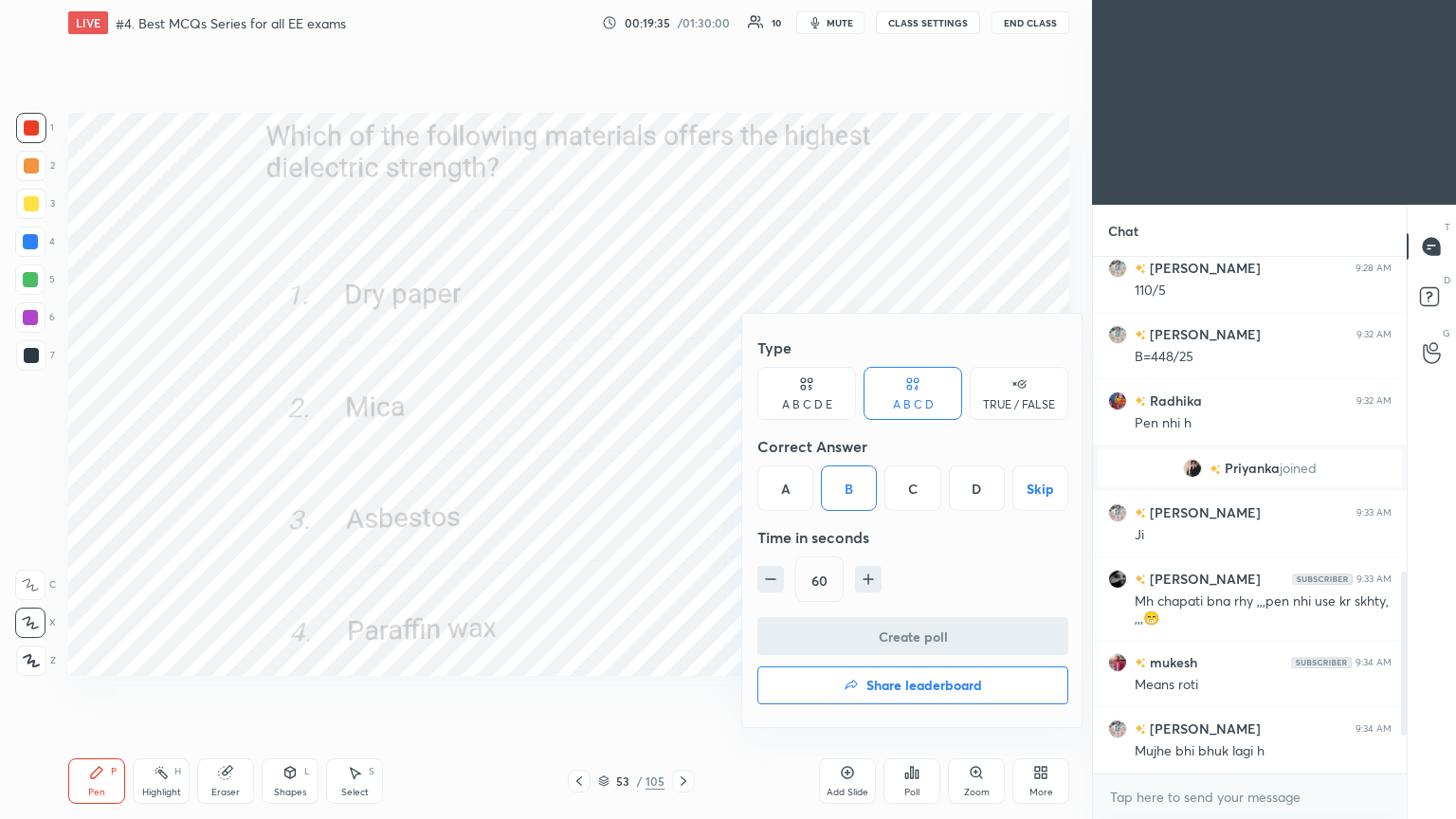 scroll, scrollTop: 480, scrollLeft: 308, axis: both 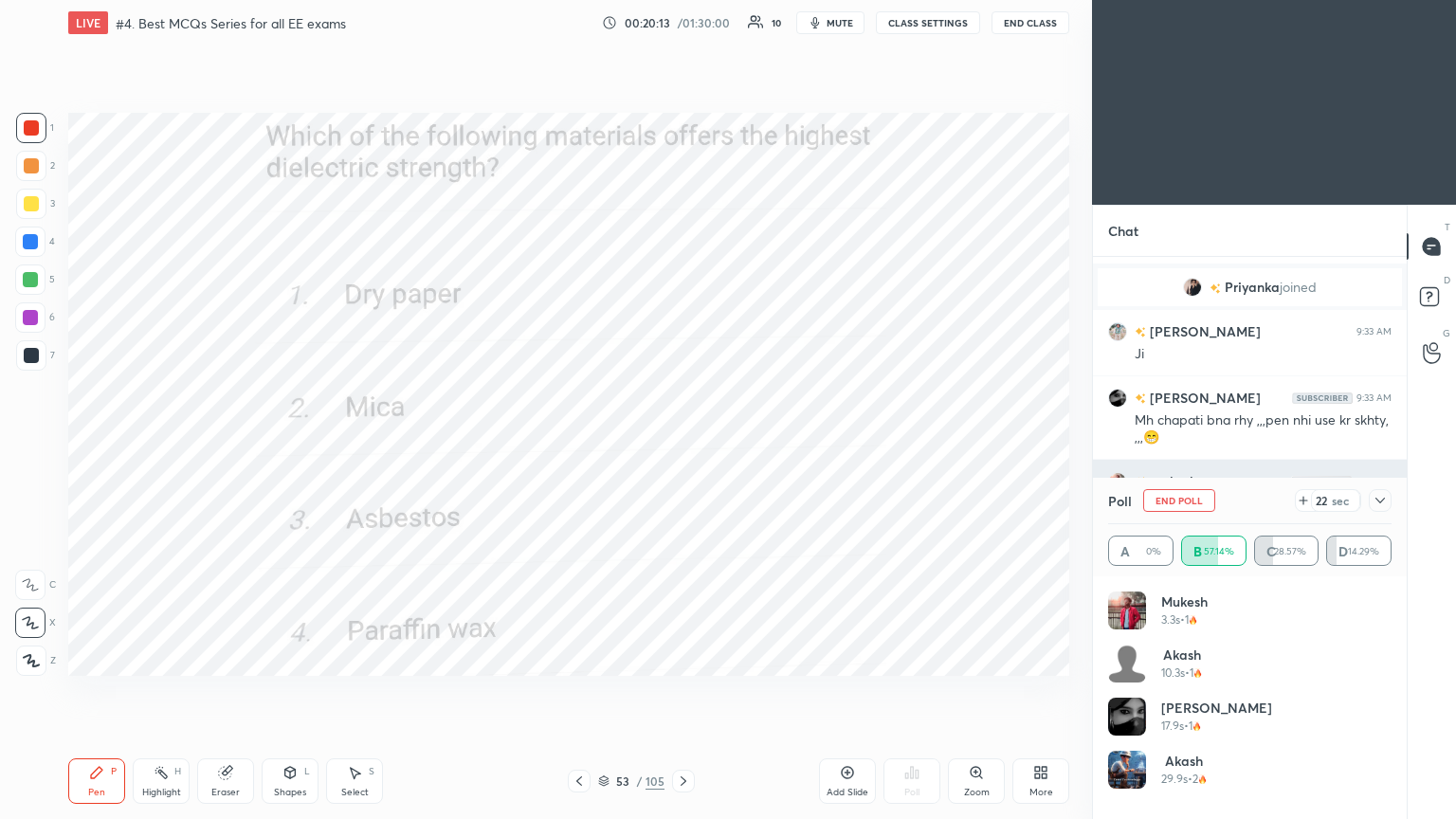 click on "End Poll" at bounding box center [1179, 500] 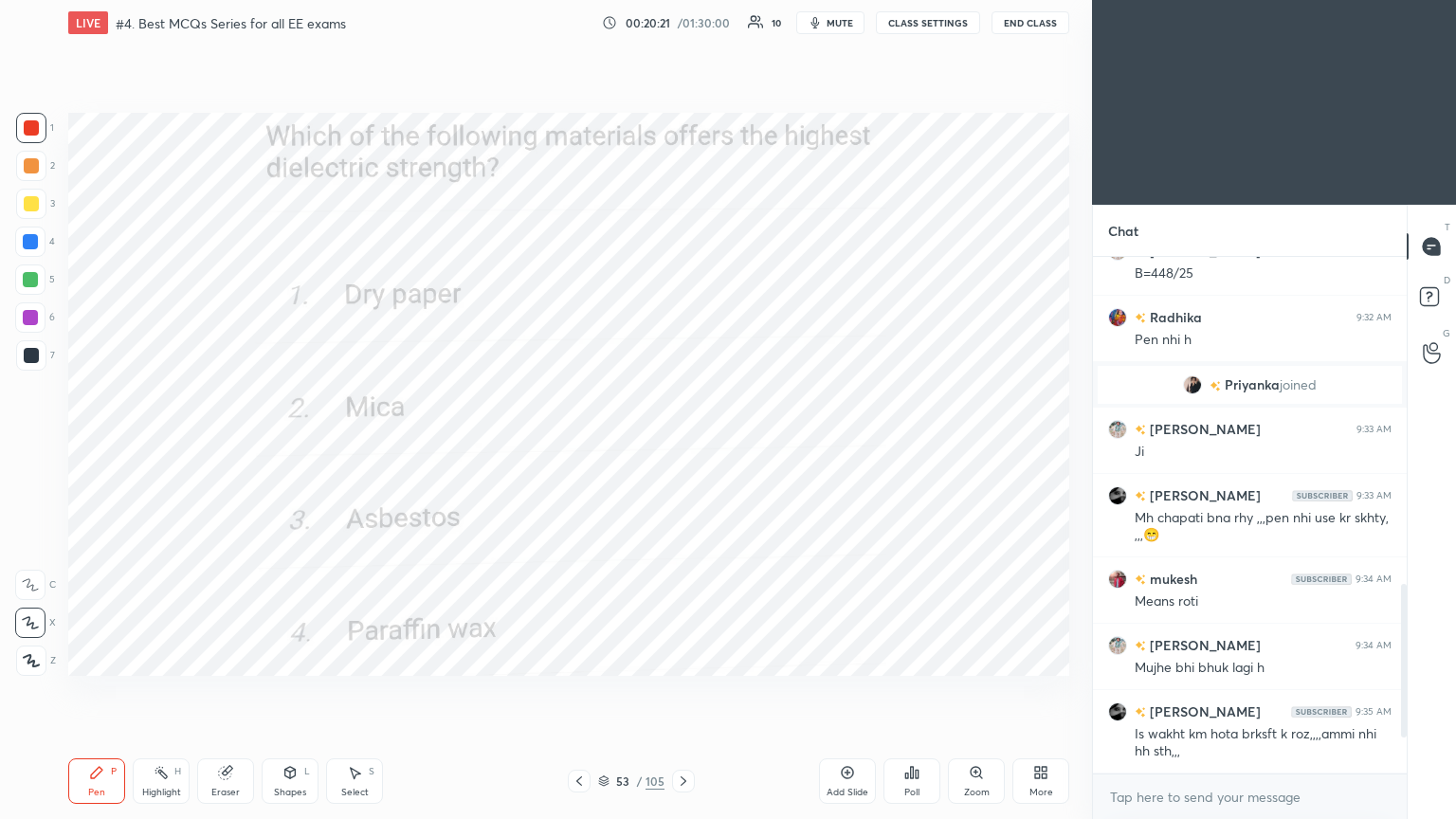 click 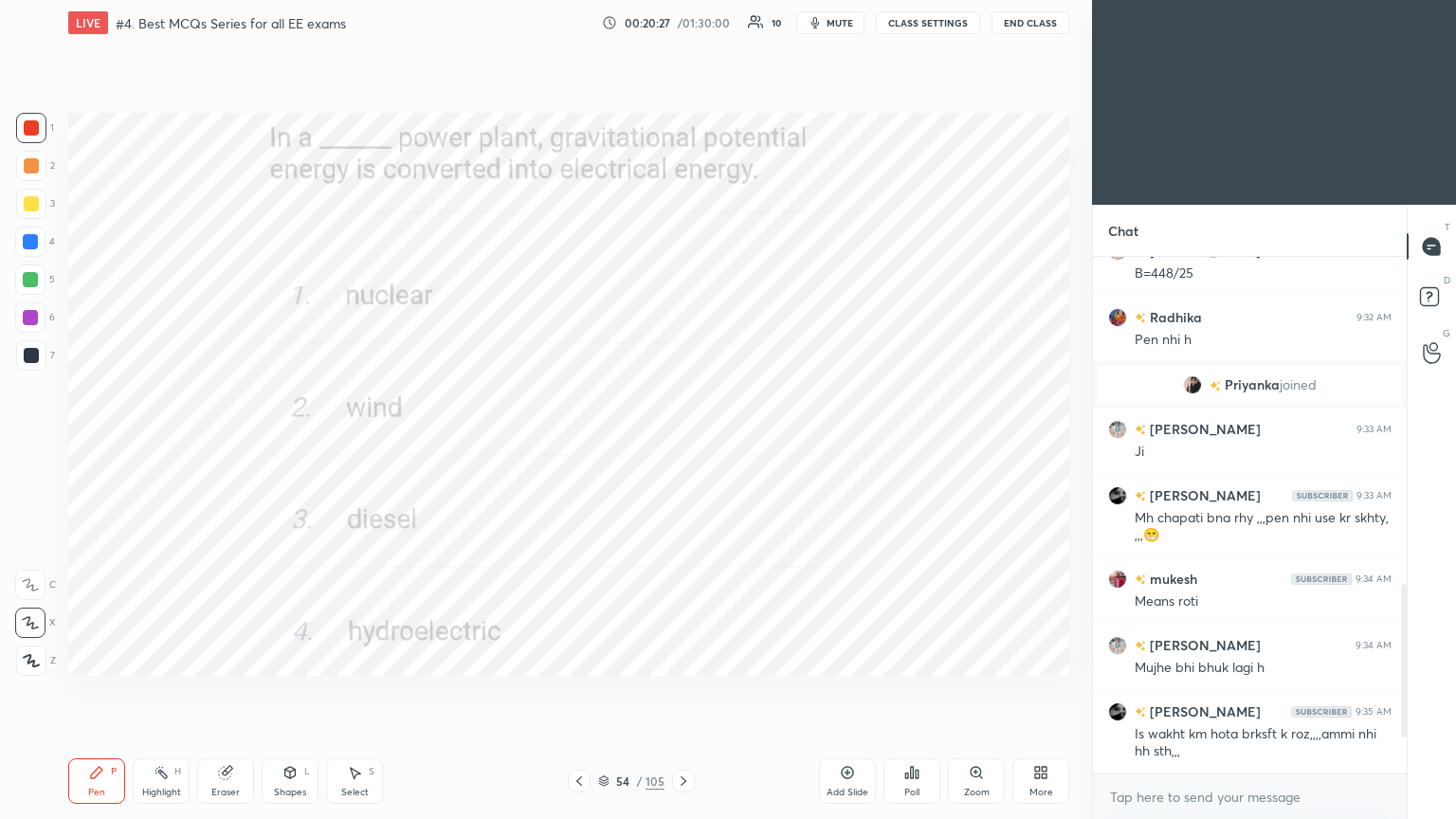 click on "Poll" at bounding box center [912, 781] 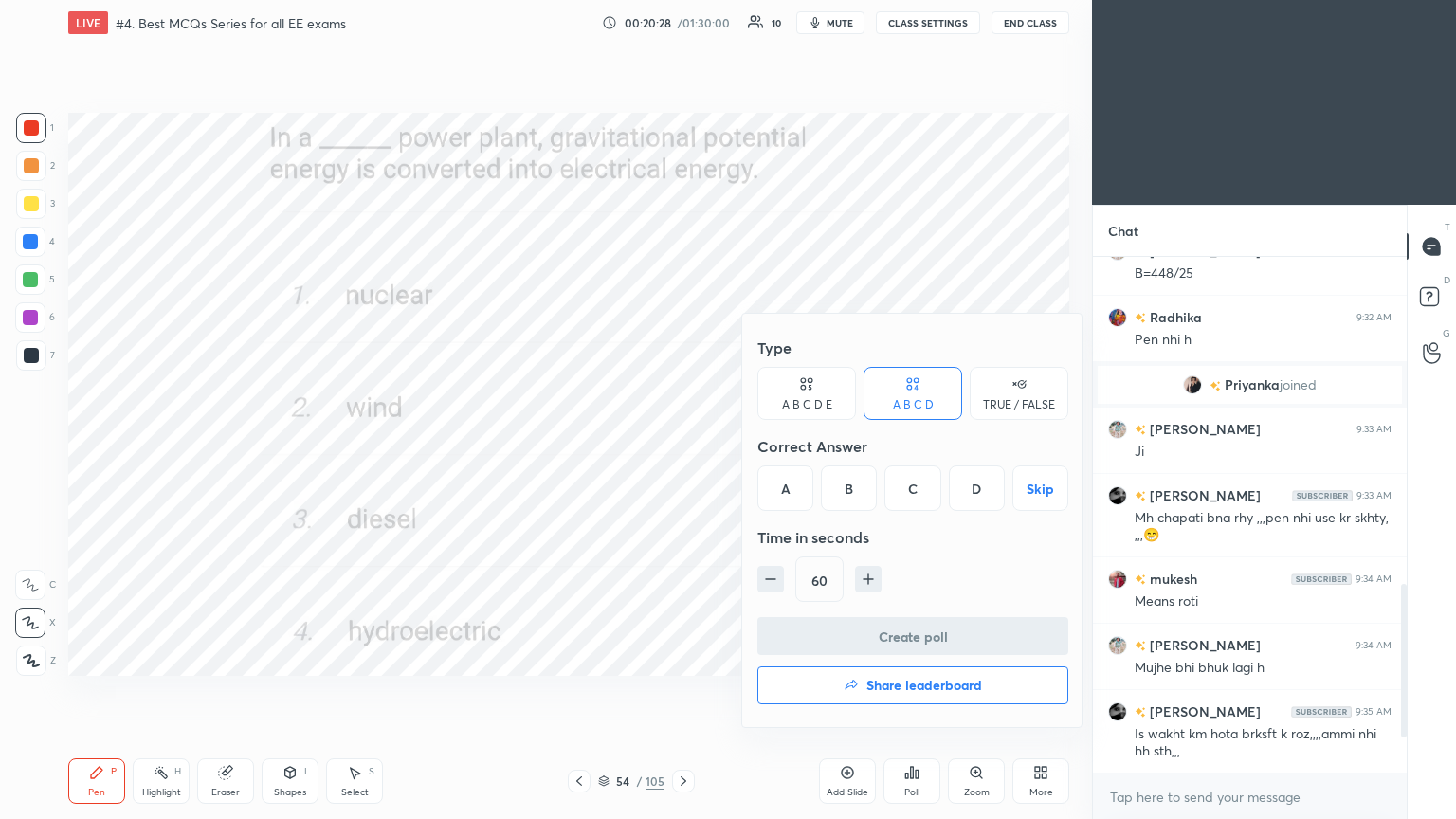 click on "D" at bounding box center (976, 488) 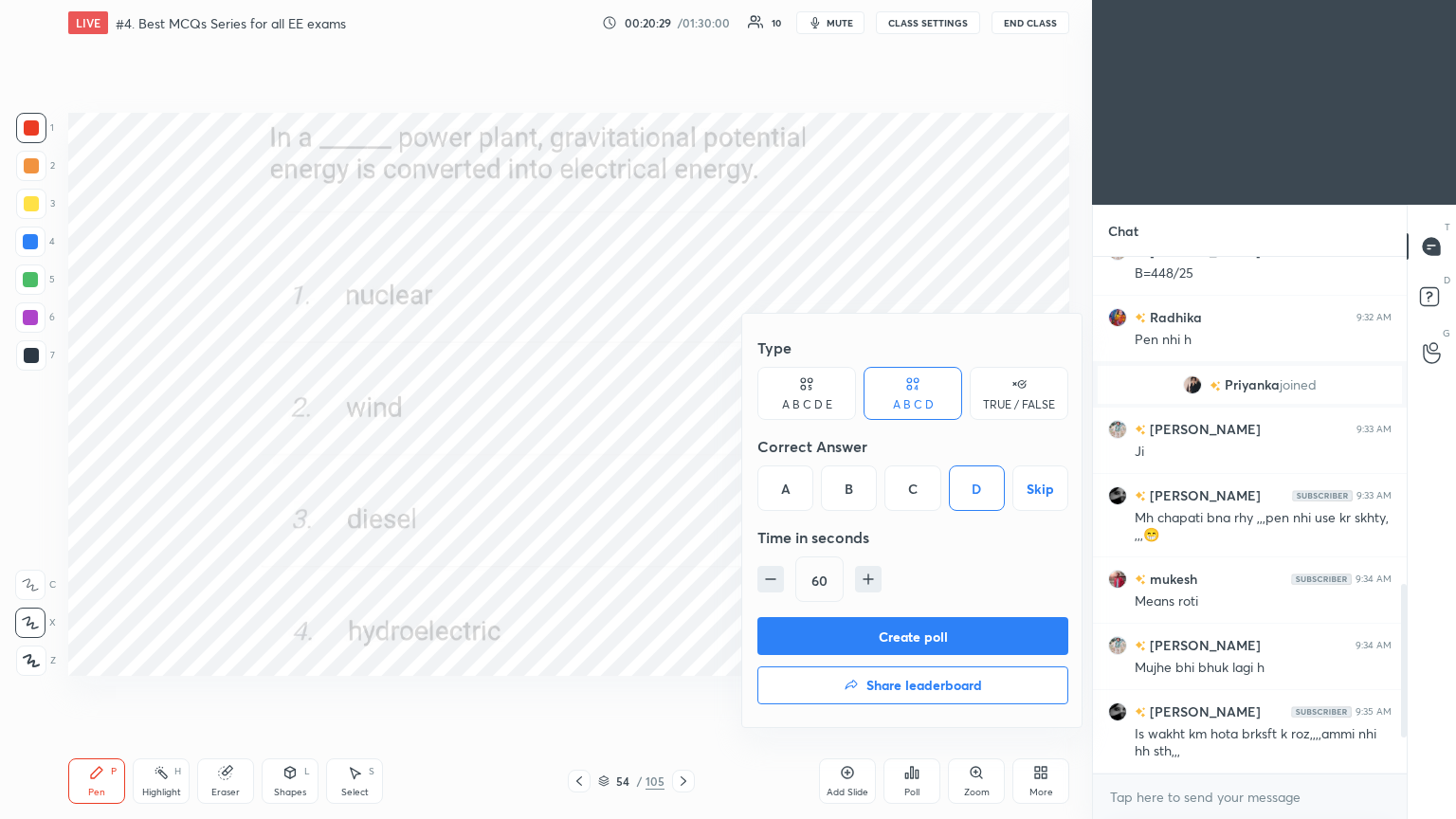 click on "Create poll" at bounding box center [913, 636] 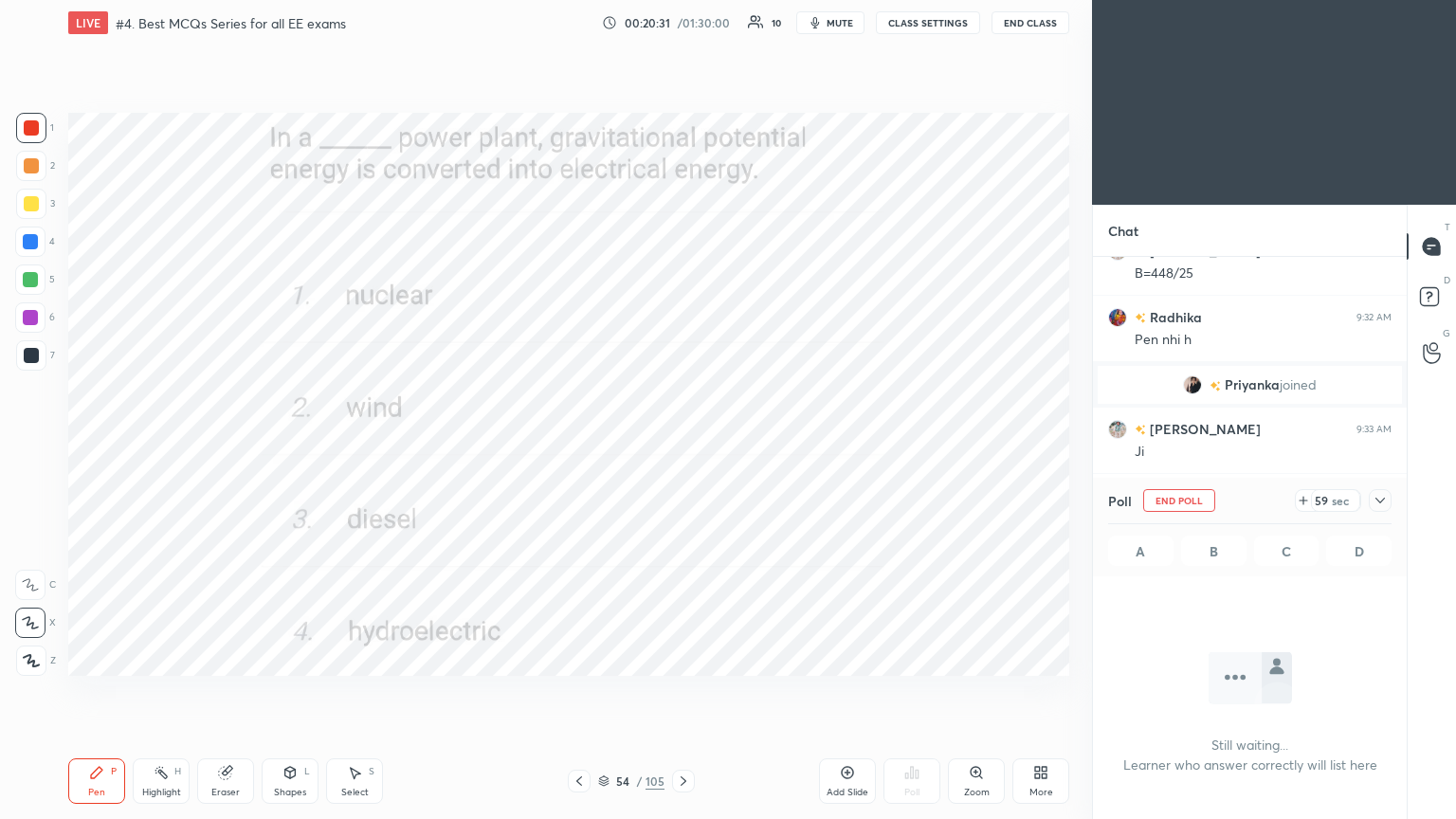 click 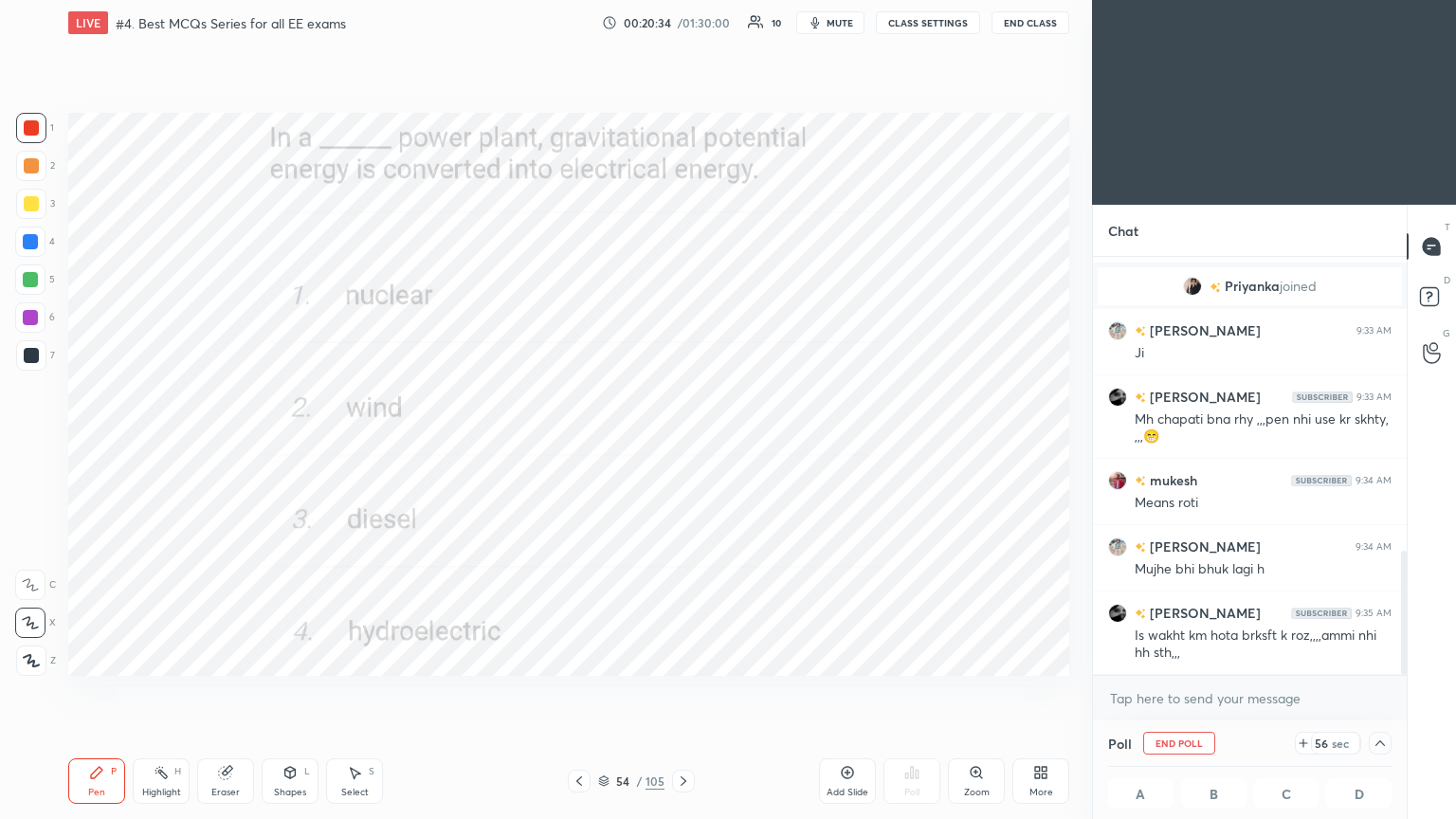 drag, startPoint x: 1404, startPoint y: 613, endPoint x: 1404, endPoint y: 655, distance: 42 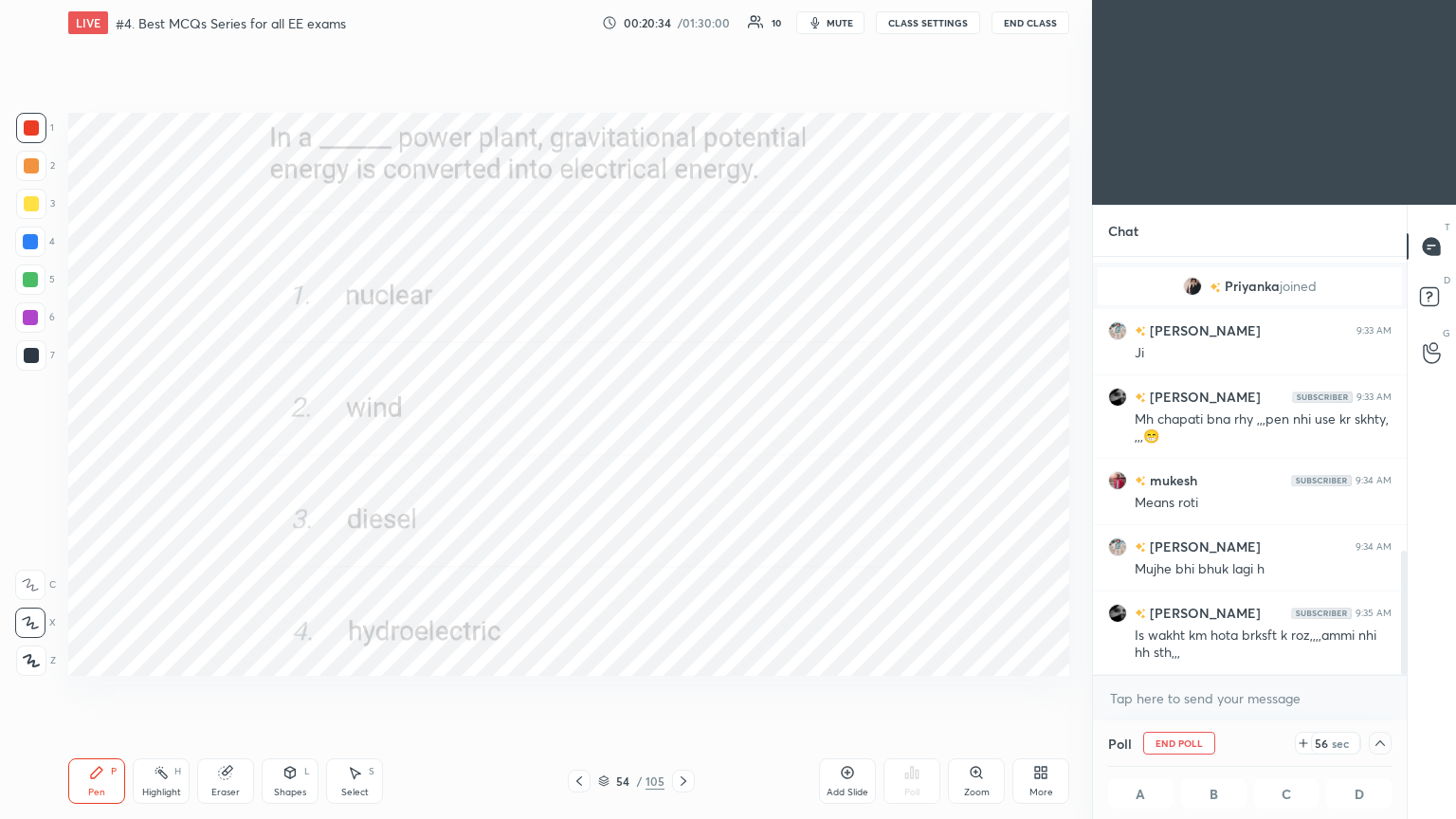 click at bounding box center [1404, 612] 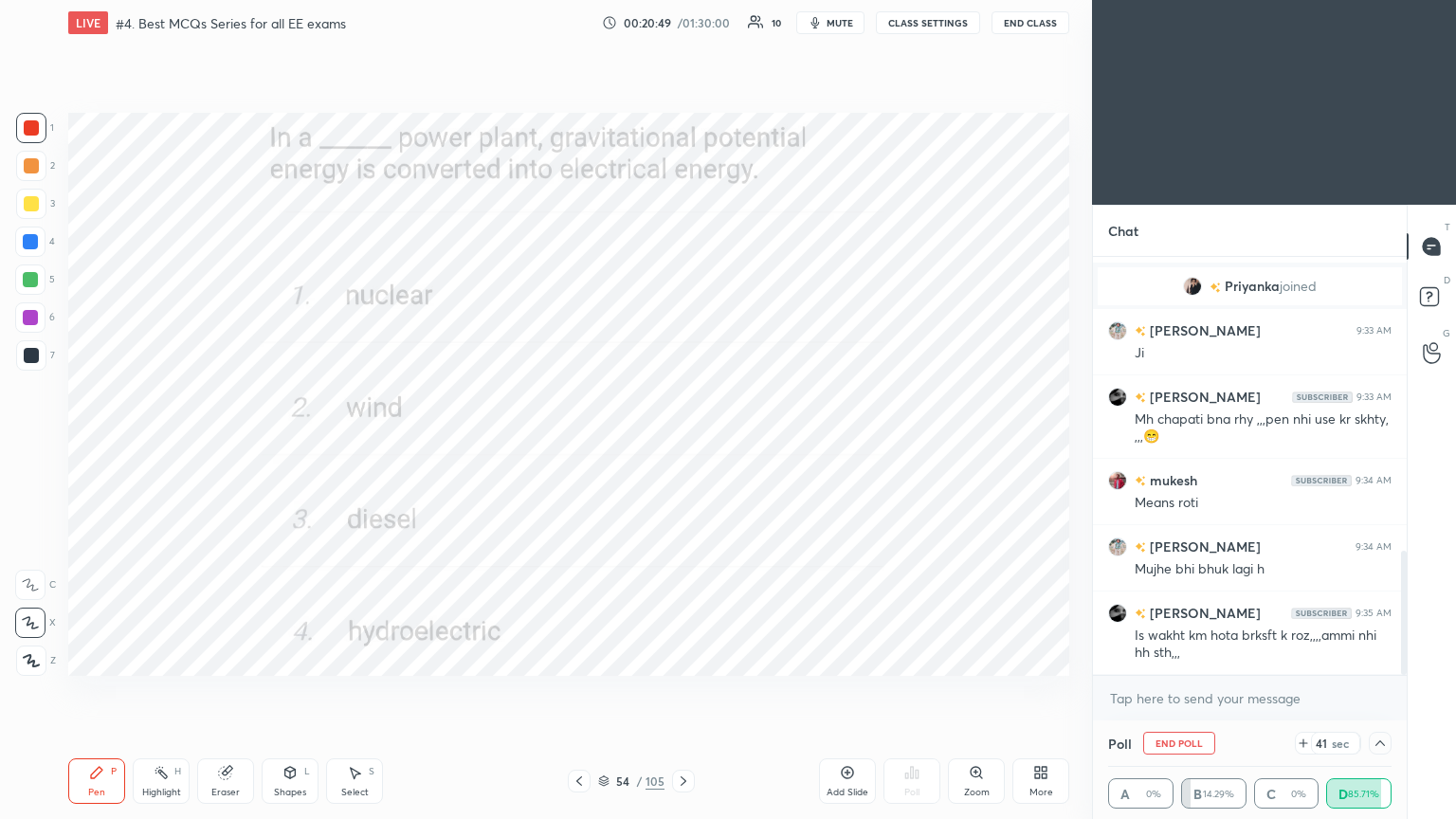 click 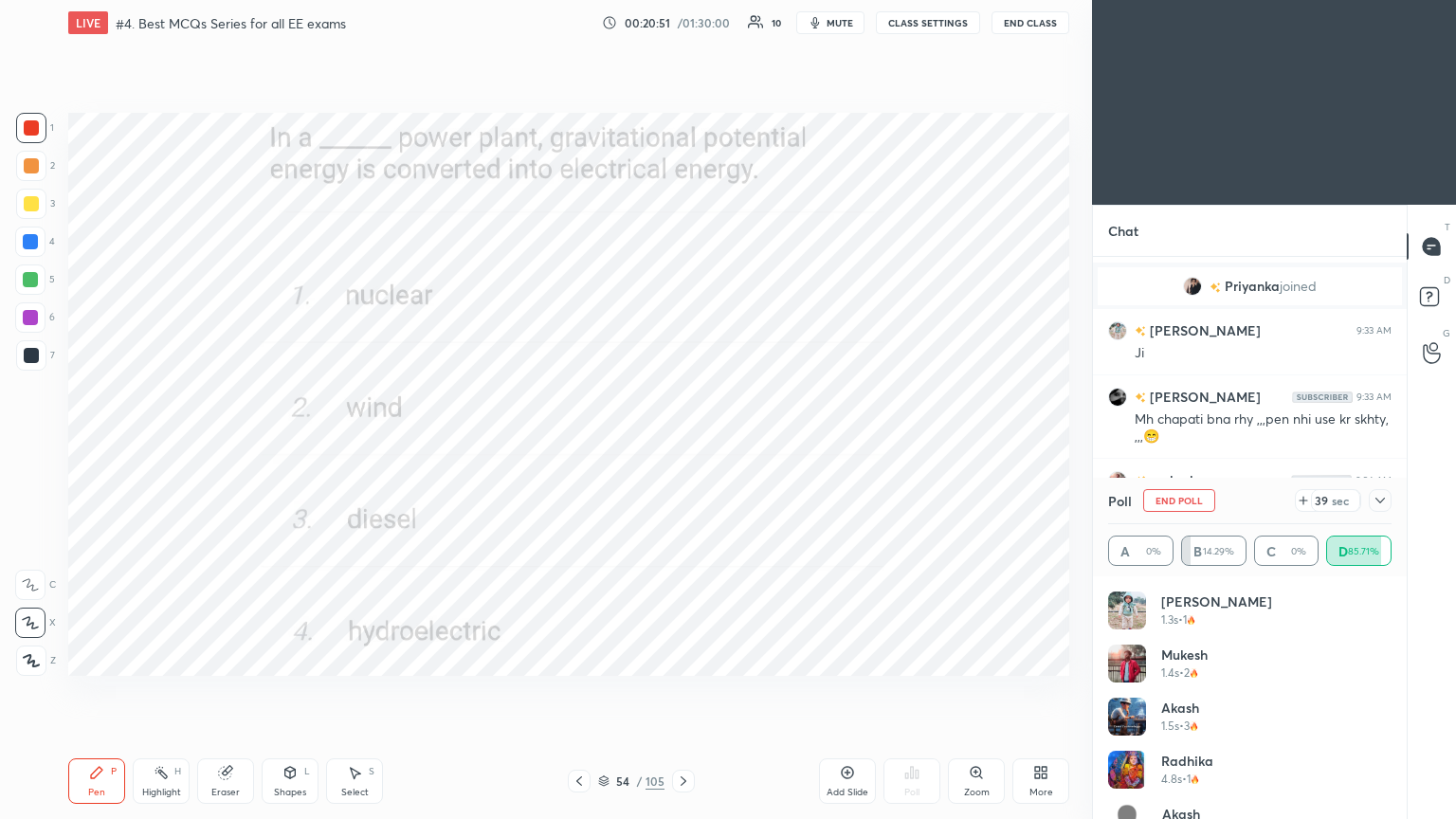 drag, startPoint x: 1385, startPoint y: 634, endPoint x: 1377, endPoint y: 780, distance: 146.21901 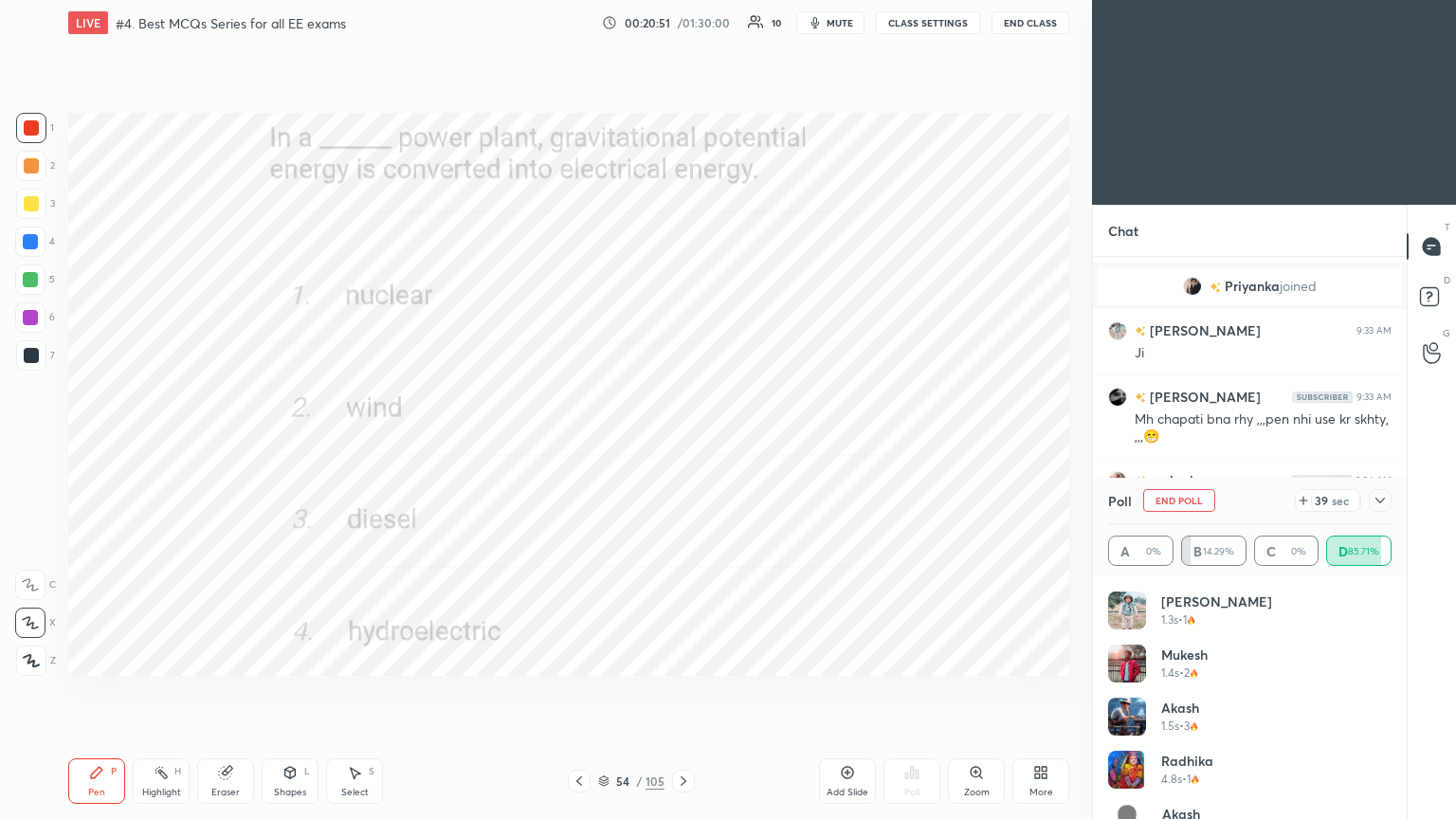 click on "Rajesh 1.3s  •  1 mukesh 1.4s  •  2 Akash 1.5s  •  3 Radhika 4.8s  •  1 Akash 6.4s  •  2 Joker 9.6s  •  1" at bounding box center (1249, 751) 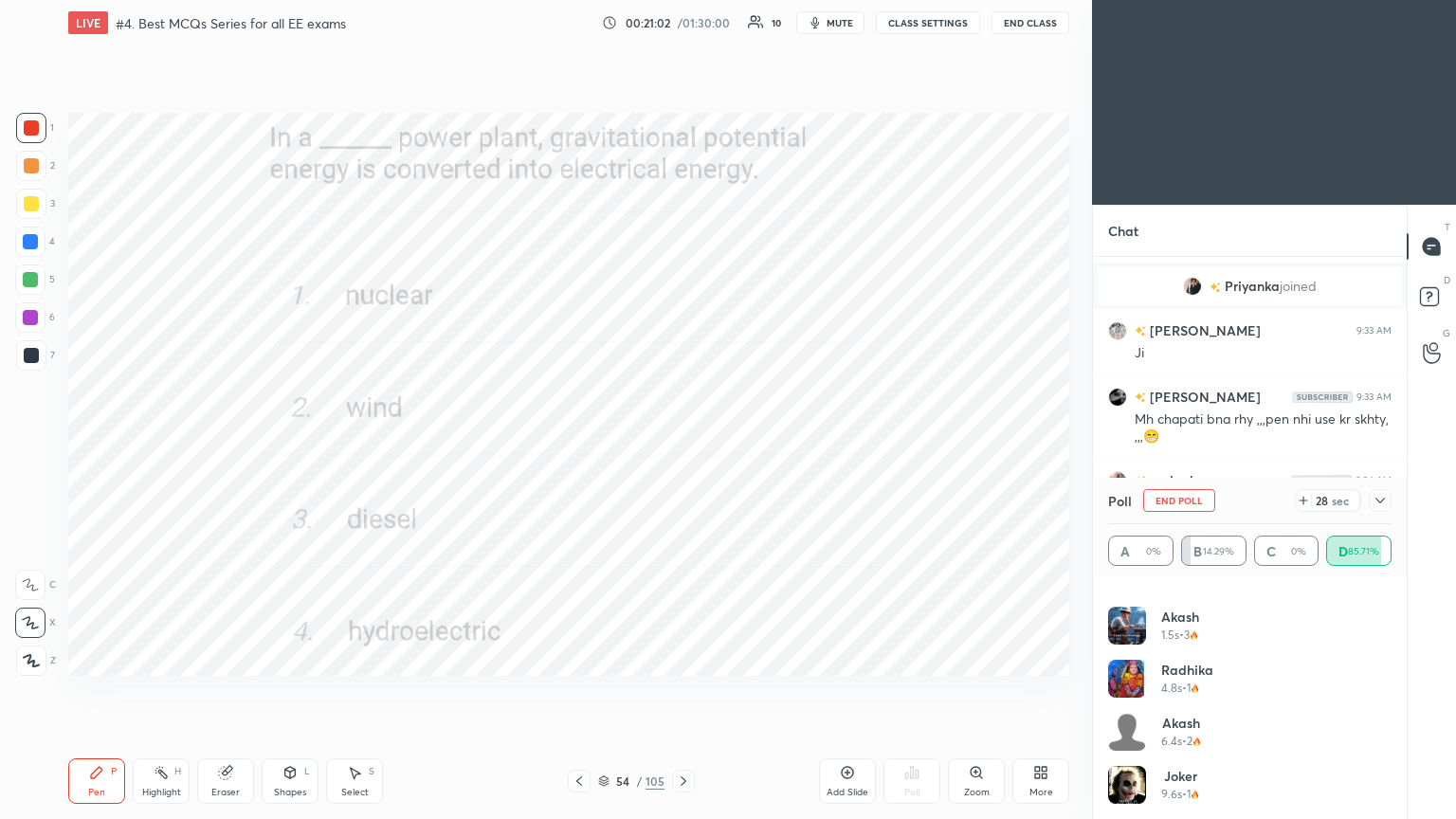click on "End Poll" at bounding box center [1179, 500] 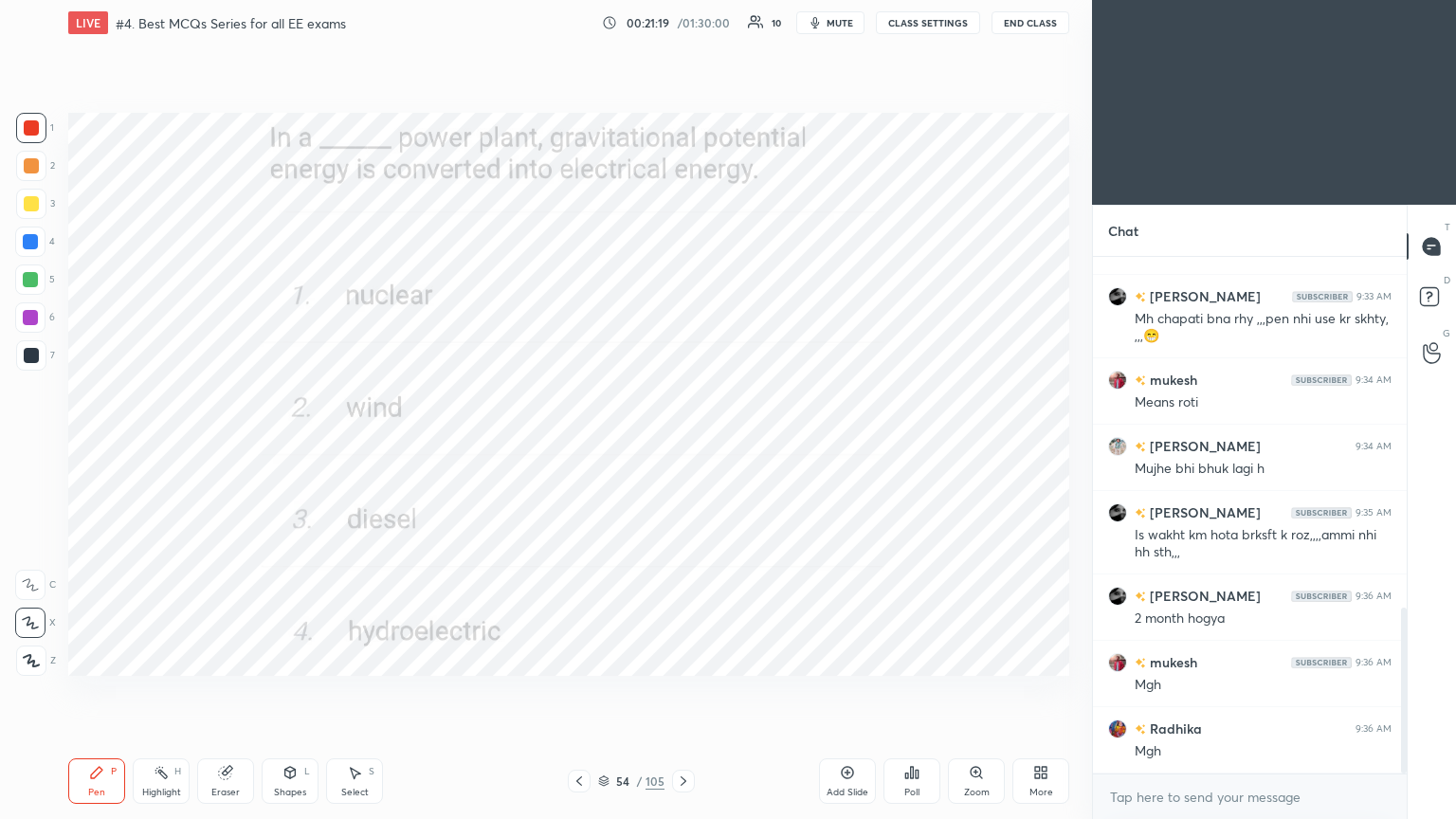 click 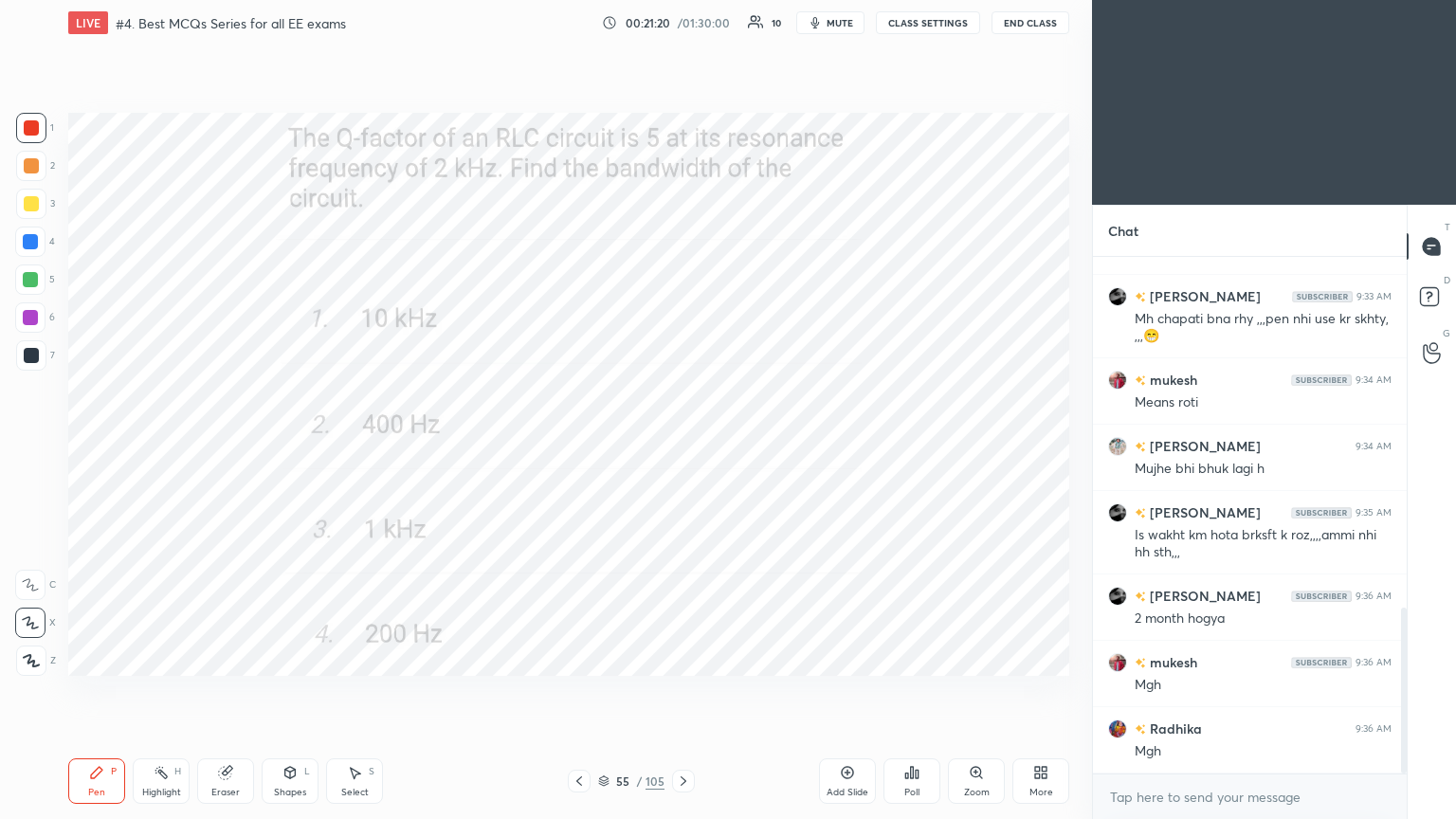 click at bounding box center (683, 781) 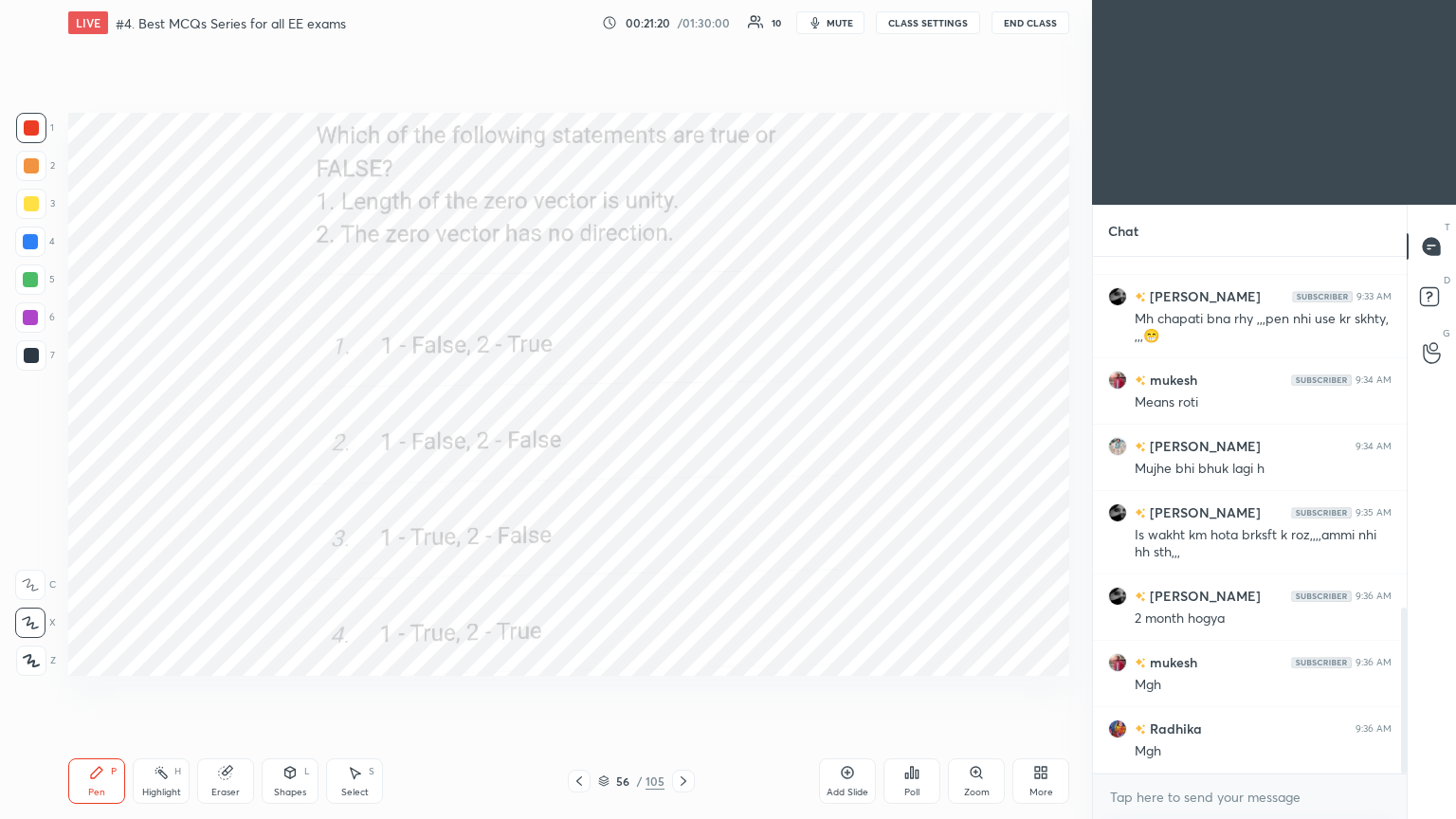click at bounding box center [579, 781] 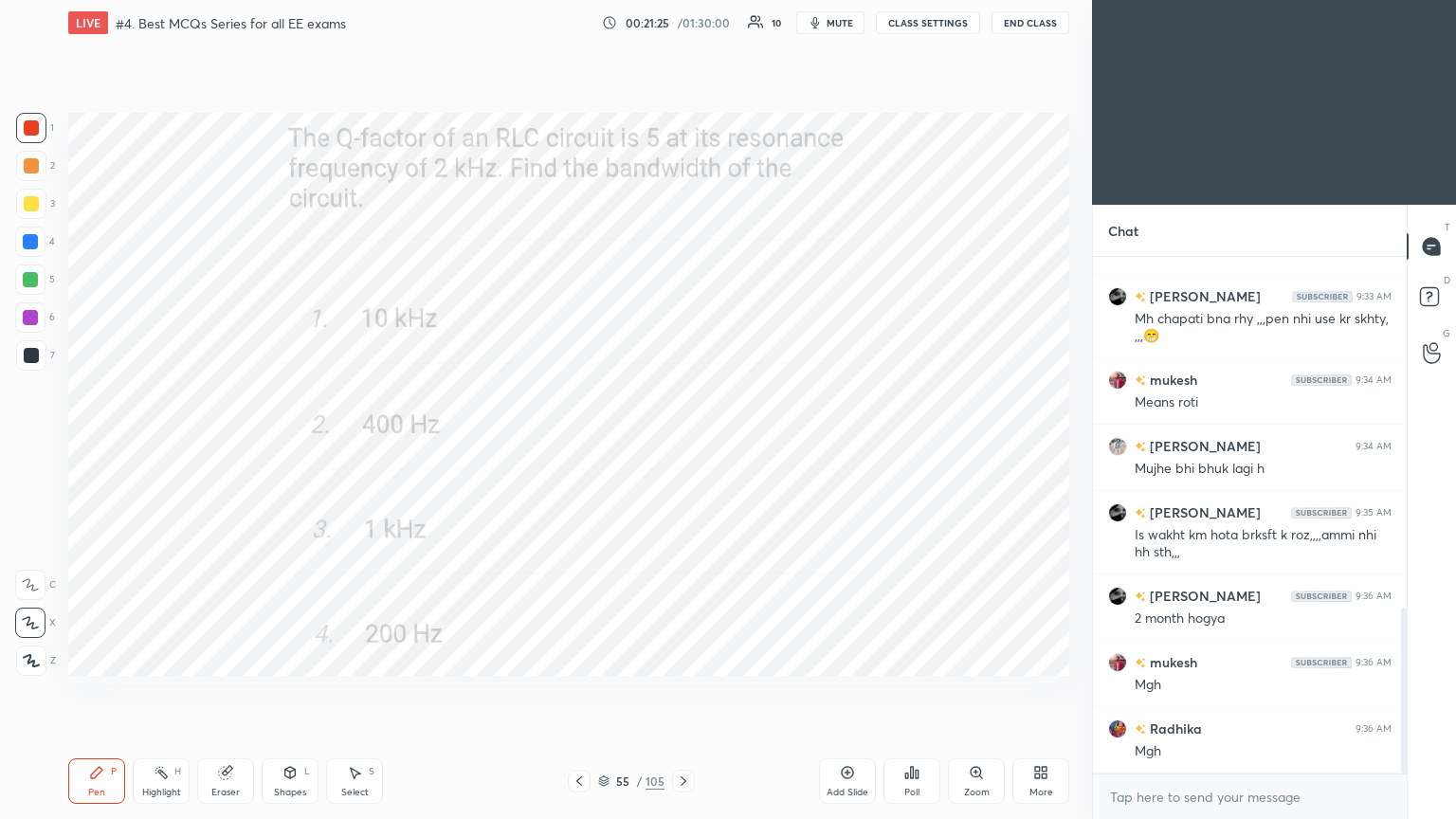click on "Poll" at bounding box center (912, 792) 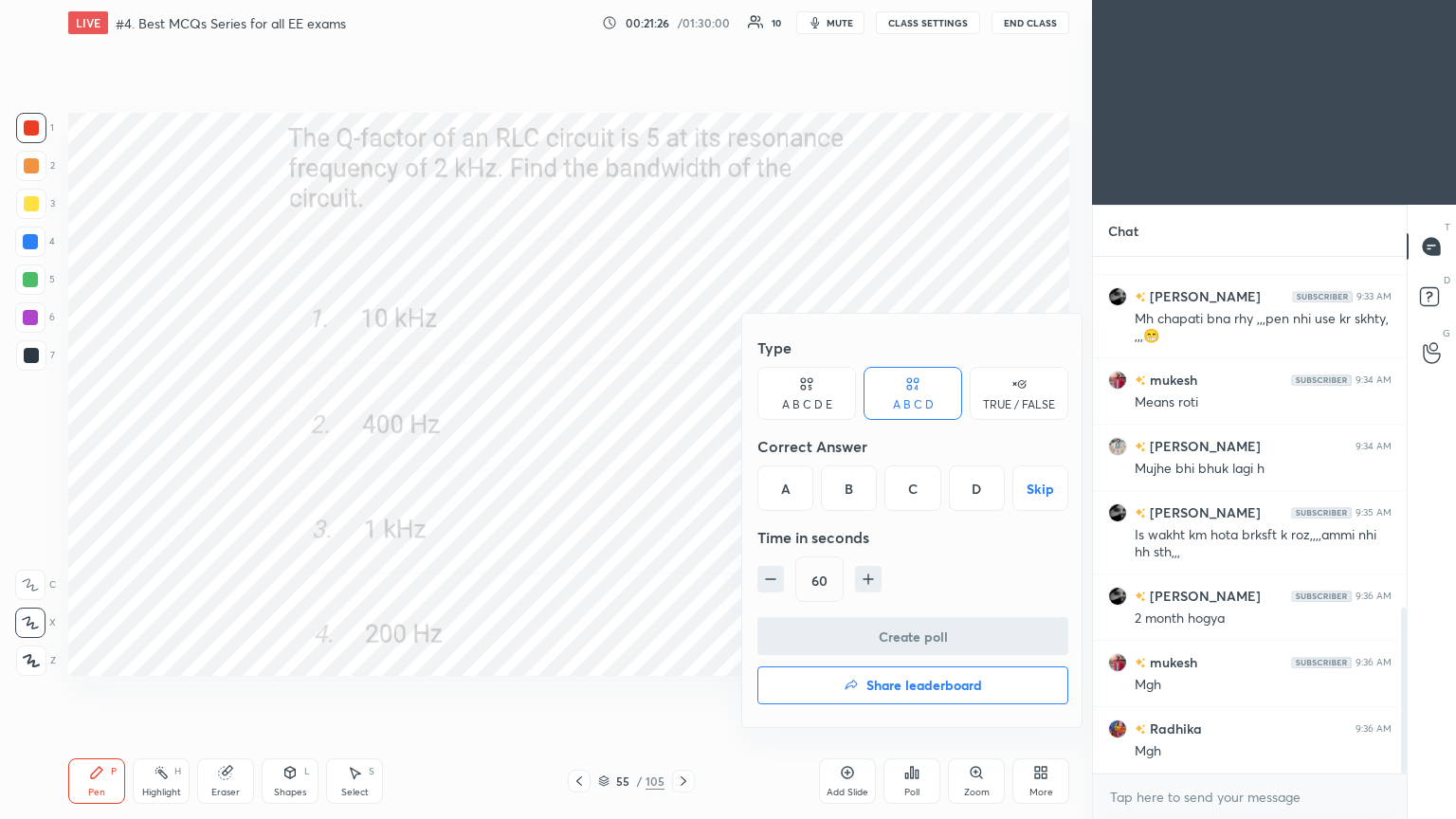 click on "B" at bounding box center [848, 488] 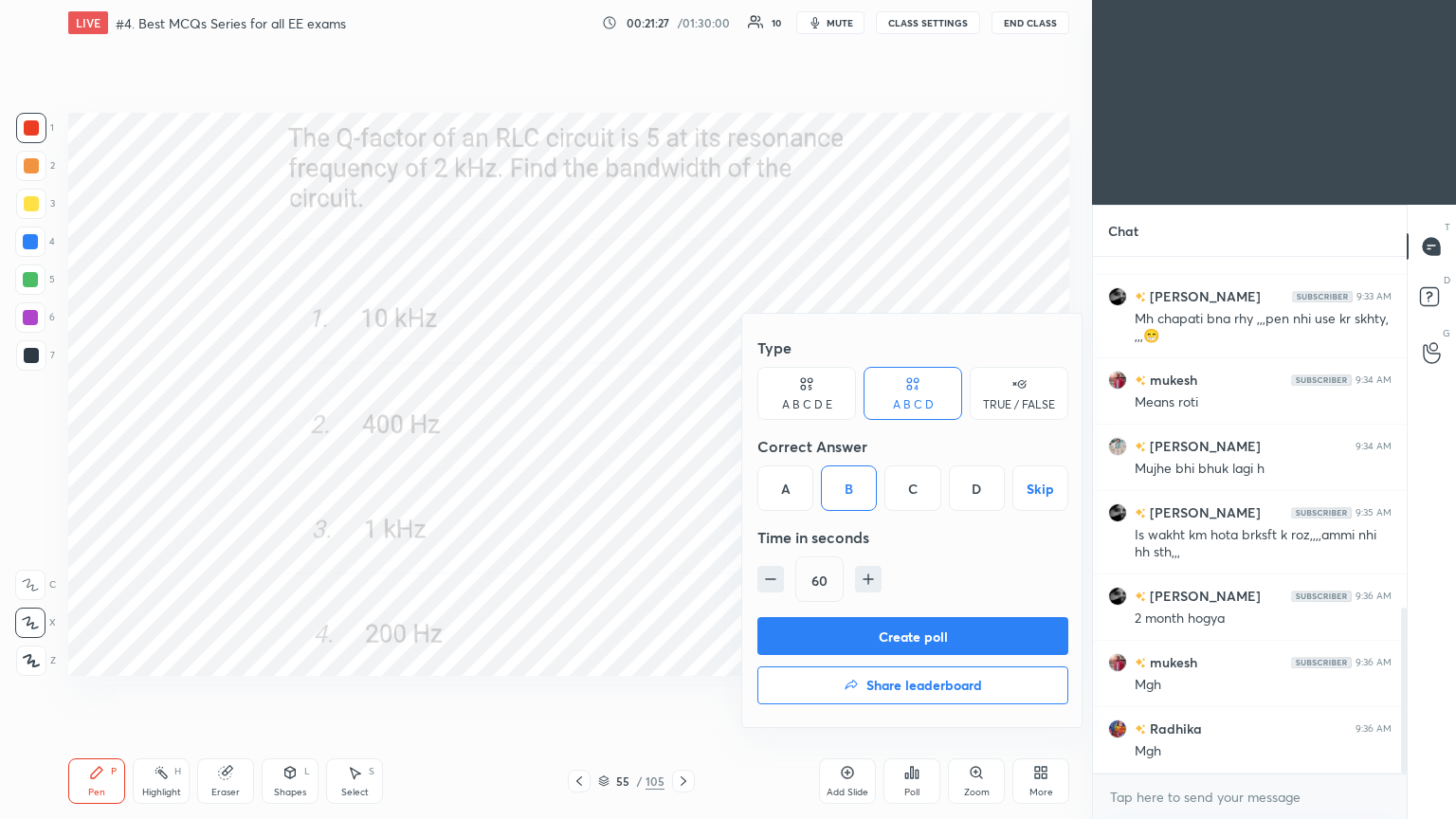 click on "Create poll" at bounding box center (913, 636) 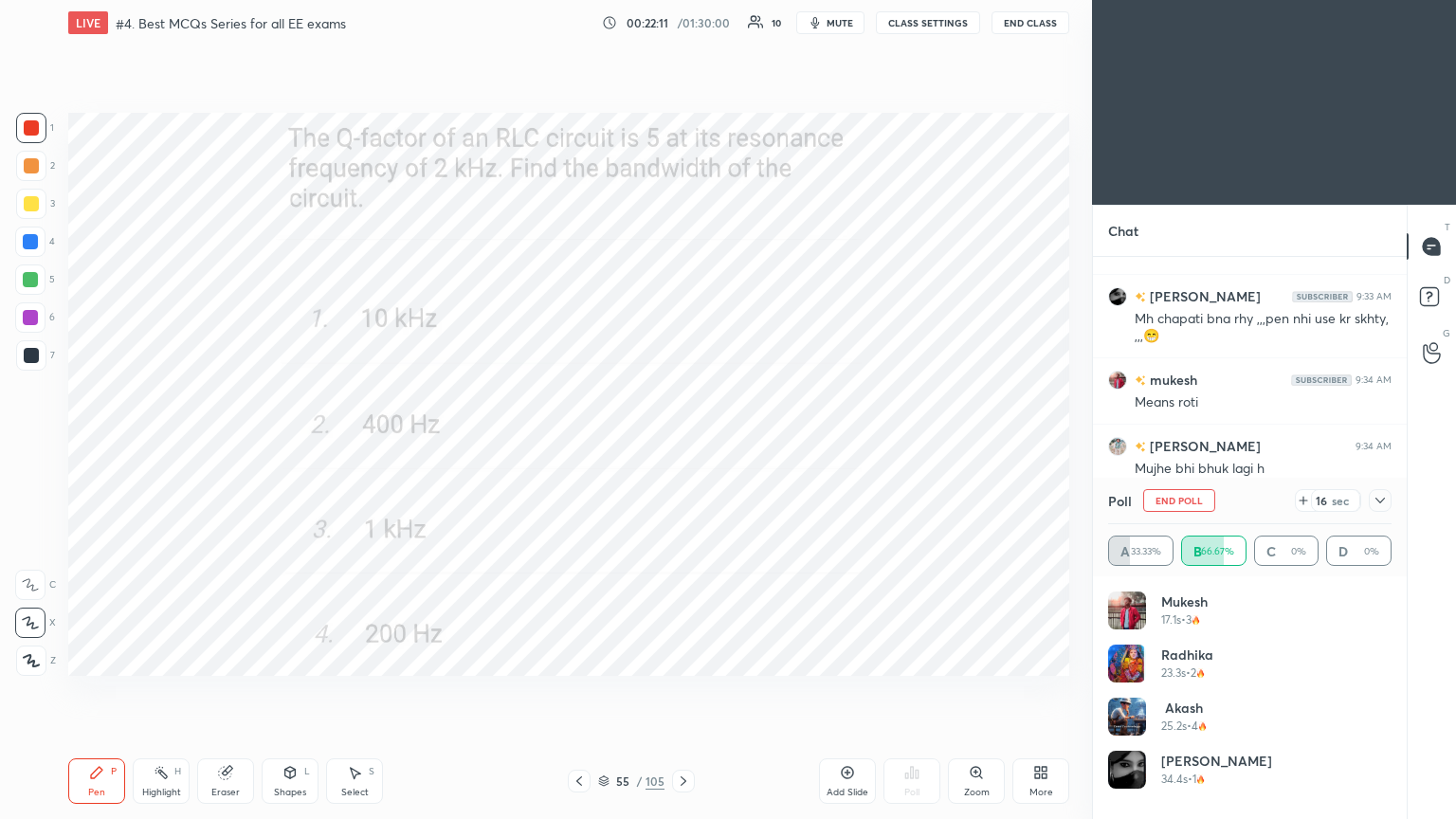 drag, startPoint x: 1407, startPoint y: 623, endPoint x: 1402, endPoint y: 723, distance: 100.12492 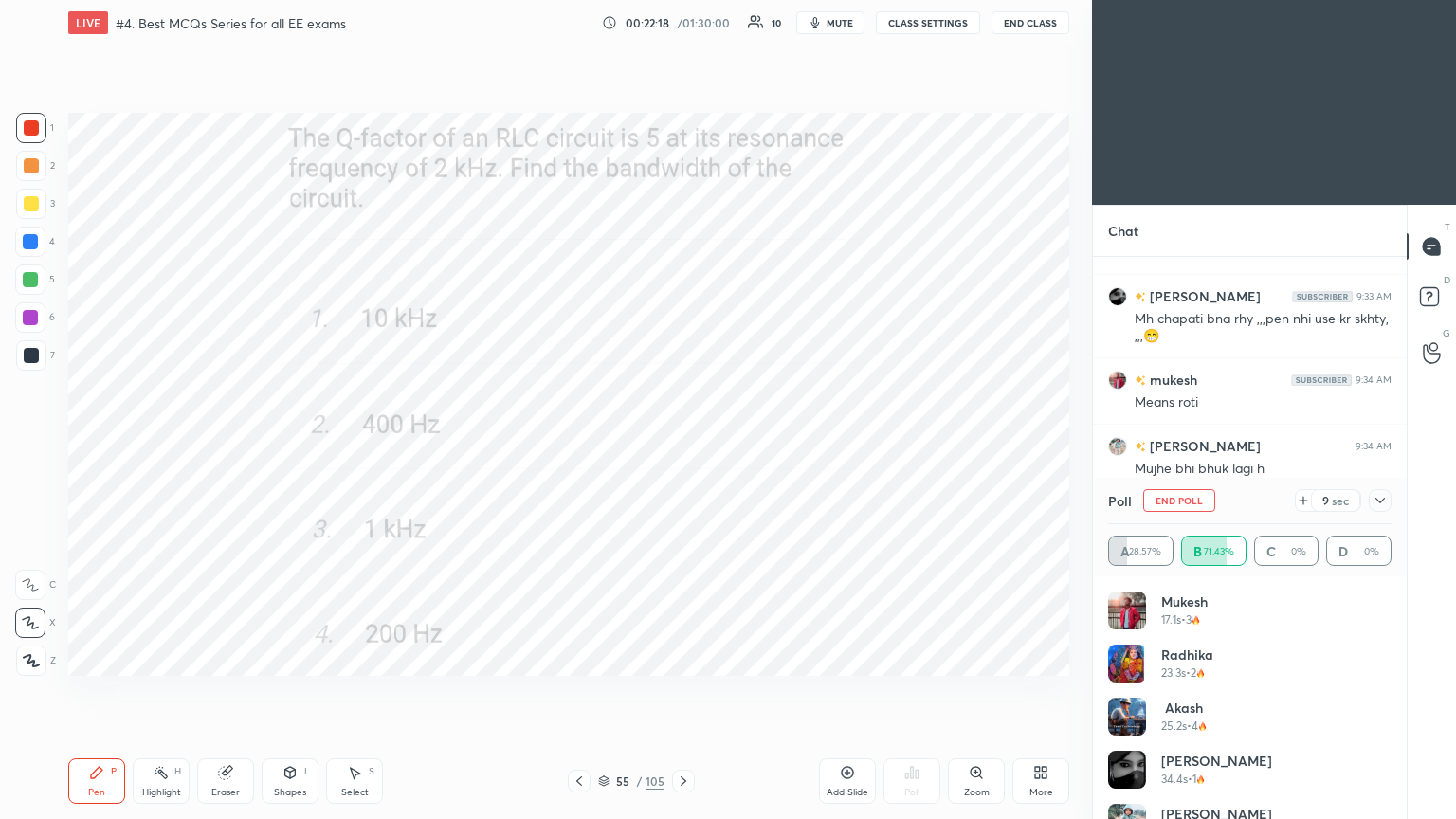 click on "End Poll" at bounding box center (1179, 500) 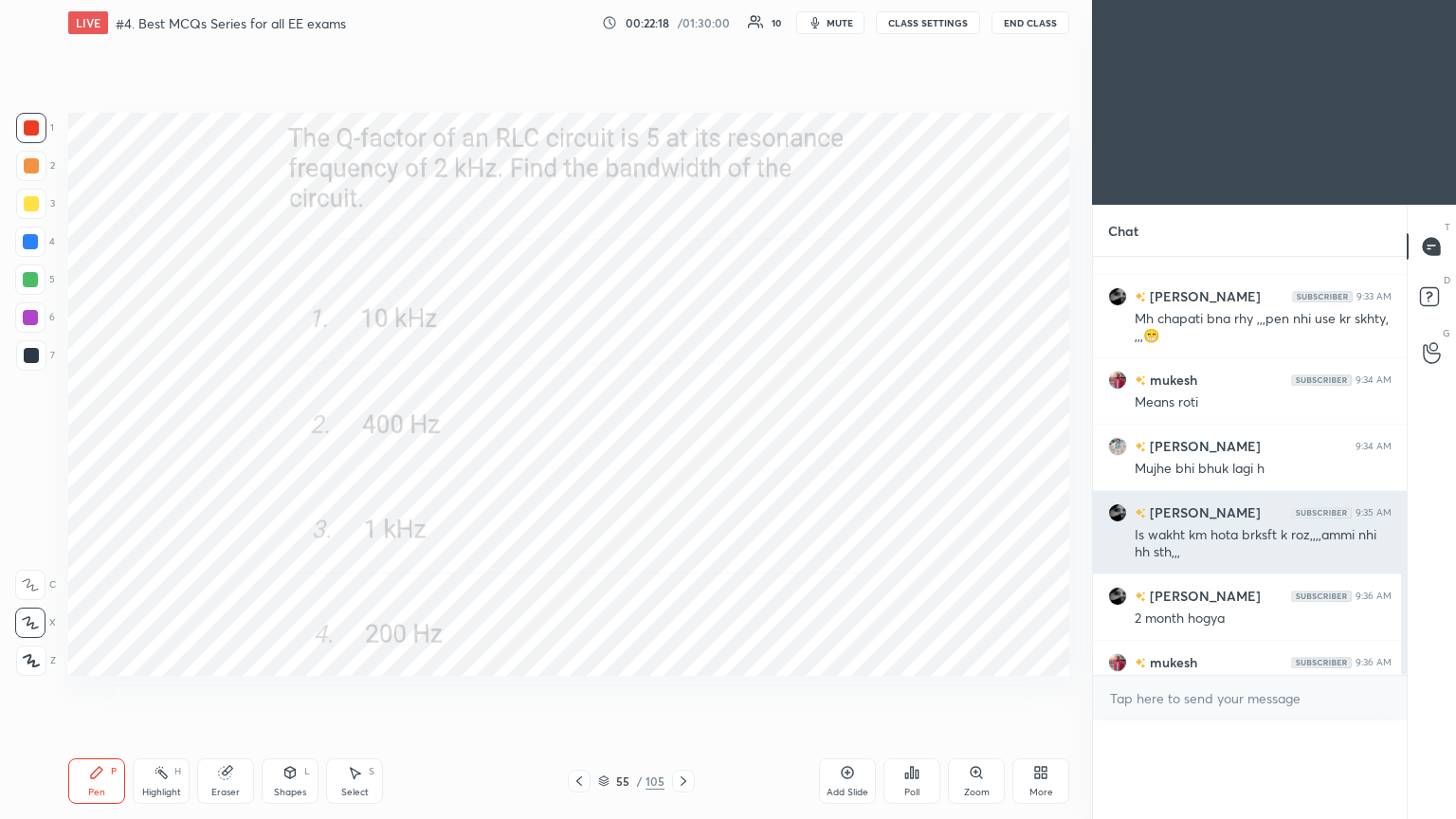 scroll, scrollTop: 115, scrollLeft: 278, axis: both 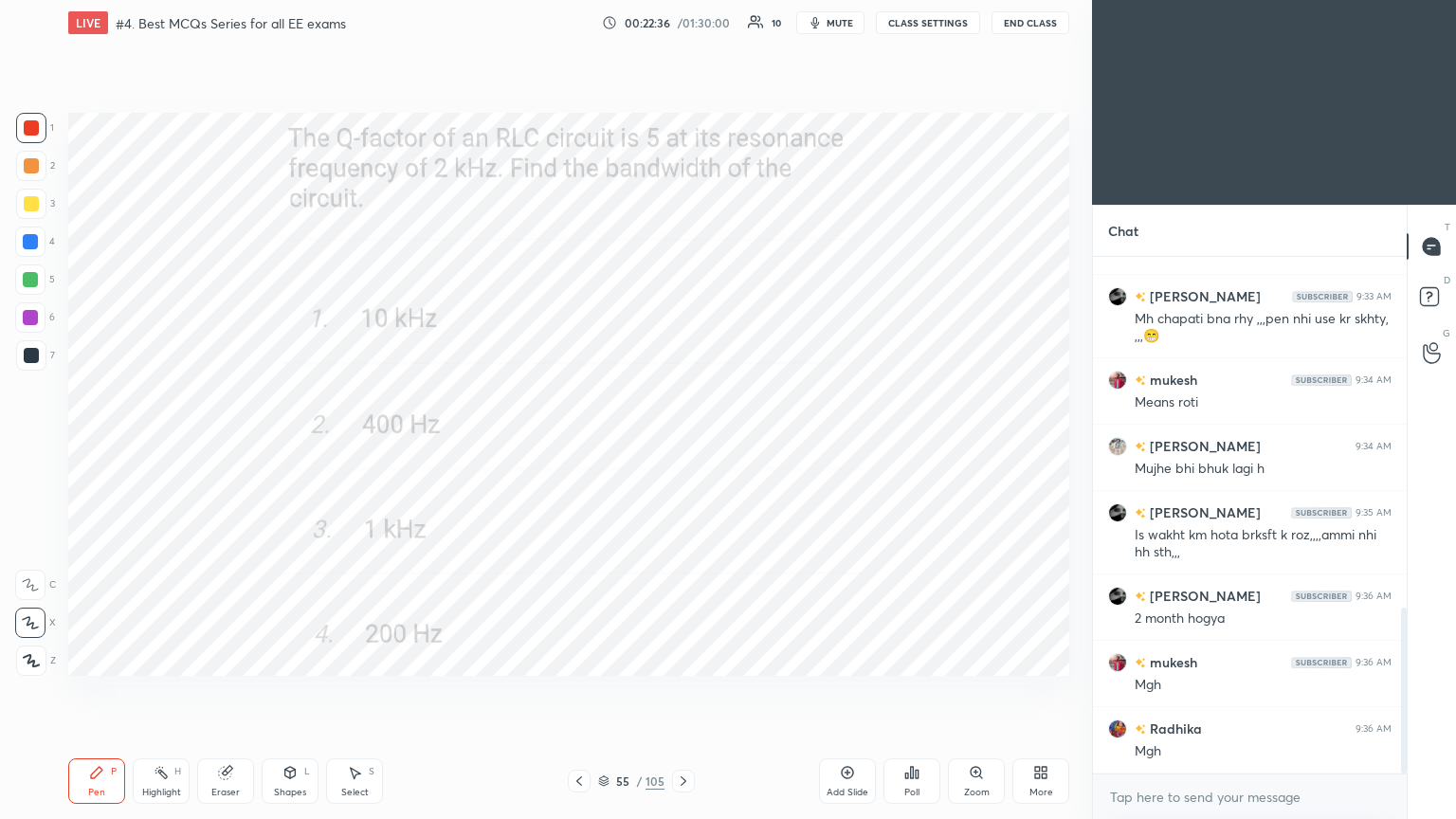 click 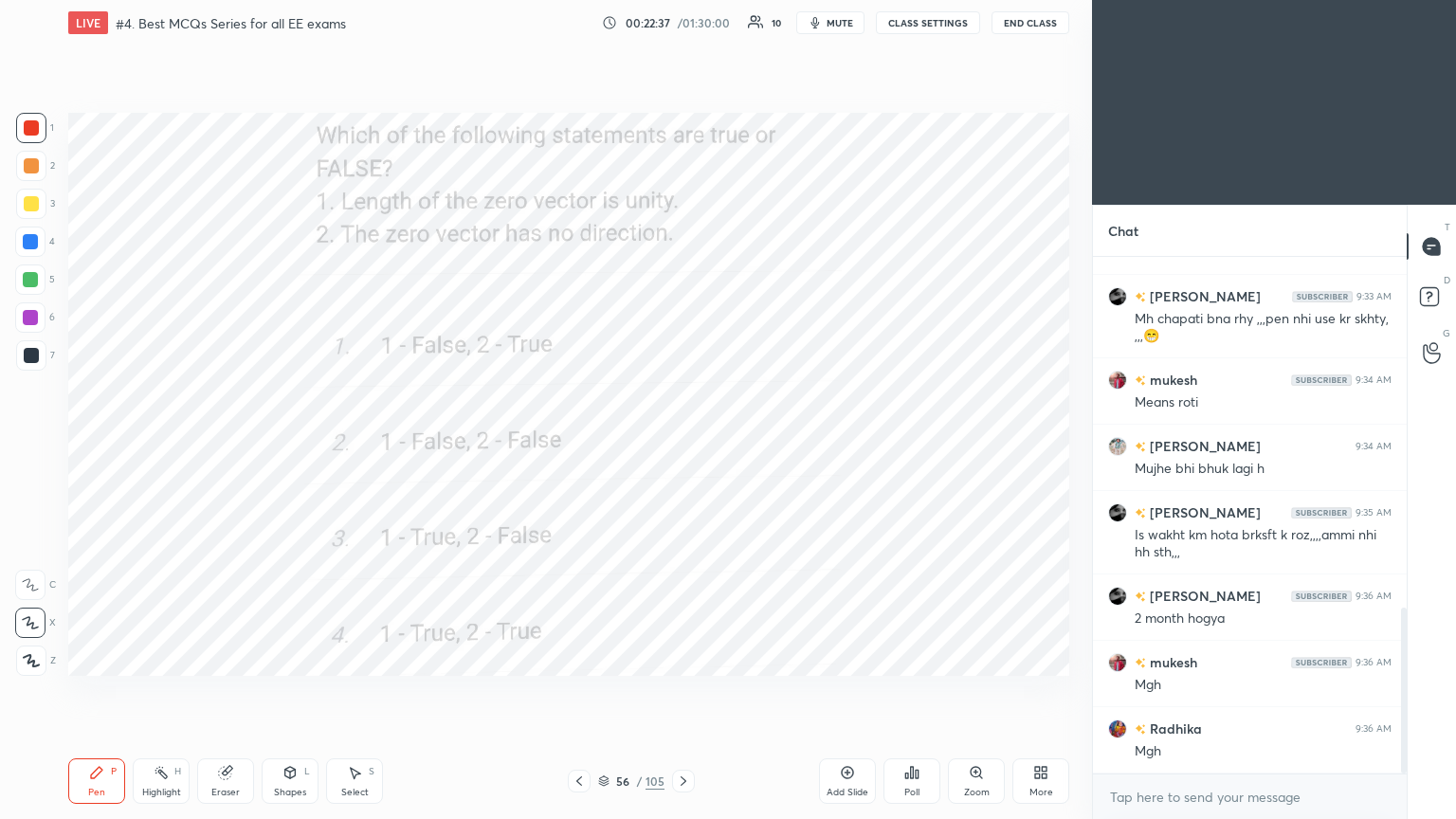 click on "Poll" at bounding box center (912, 781) 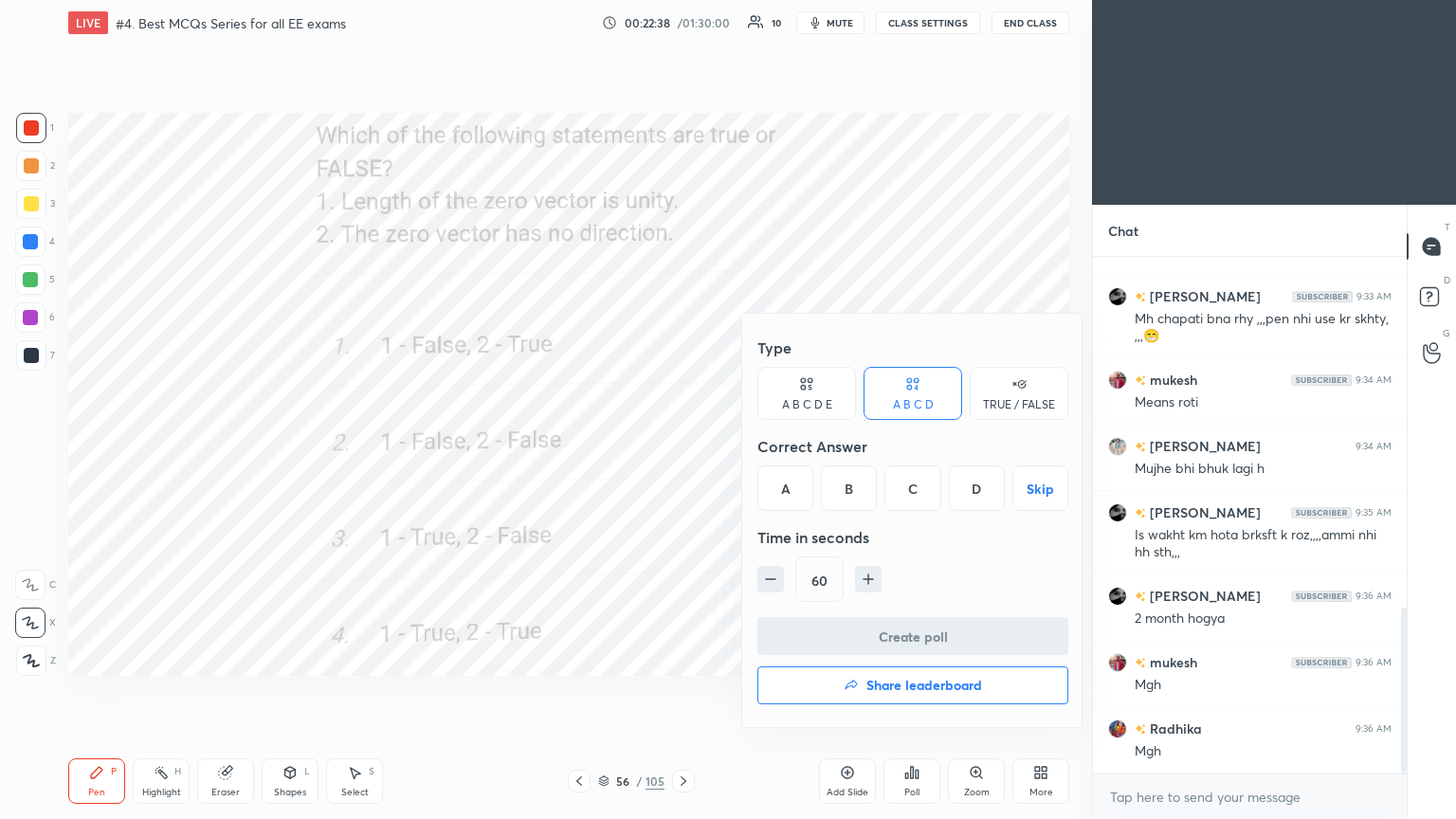 click on "A" at bounding box center [785, 488] 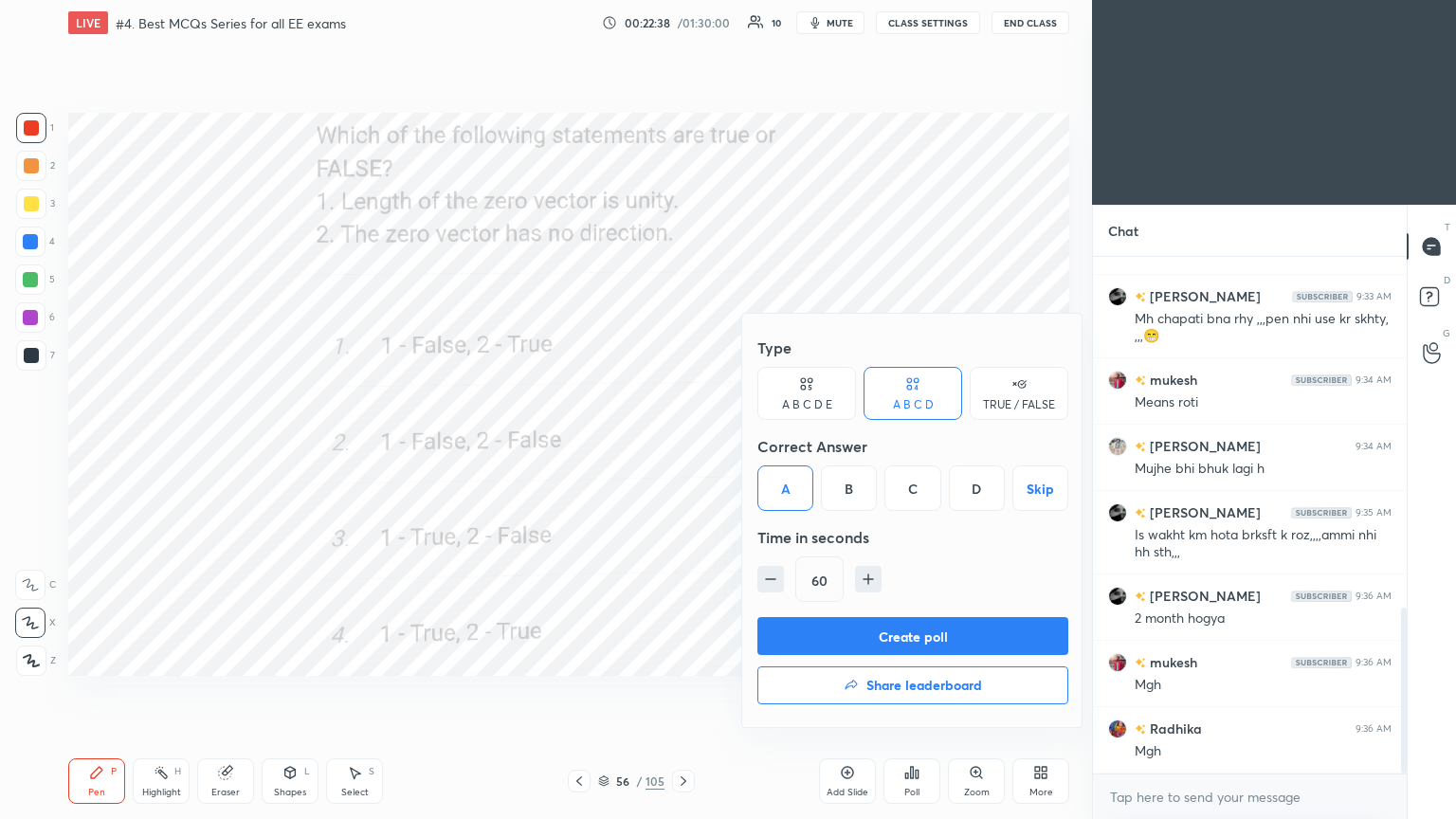 click on "Create poll" at bounding box center [913, 636] 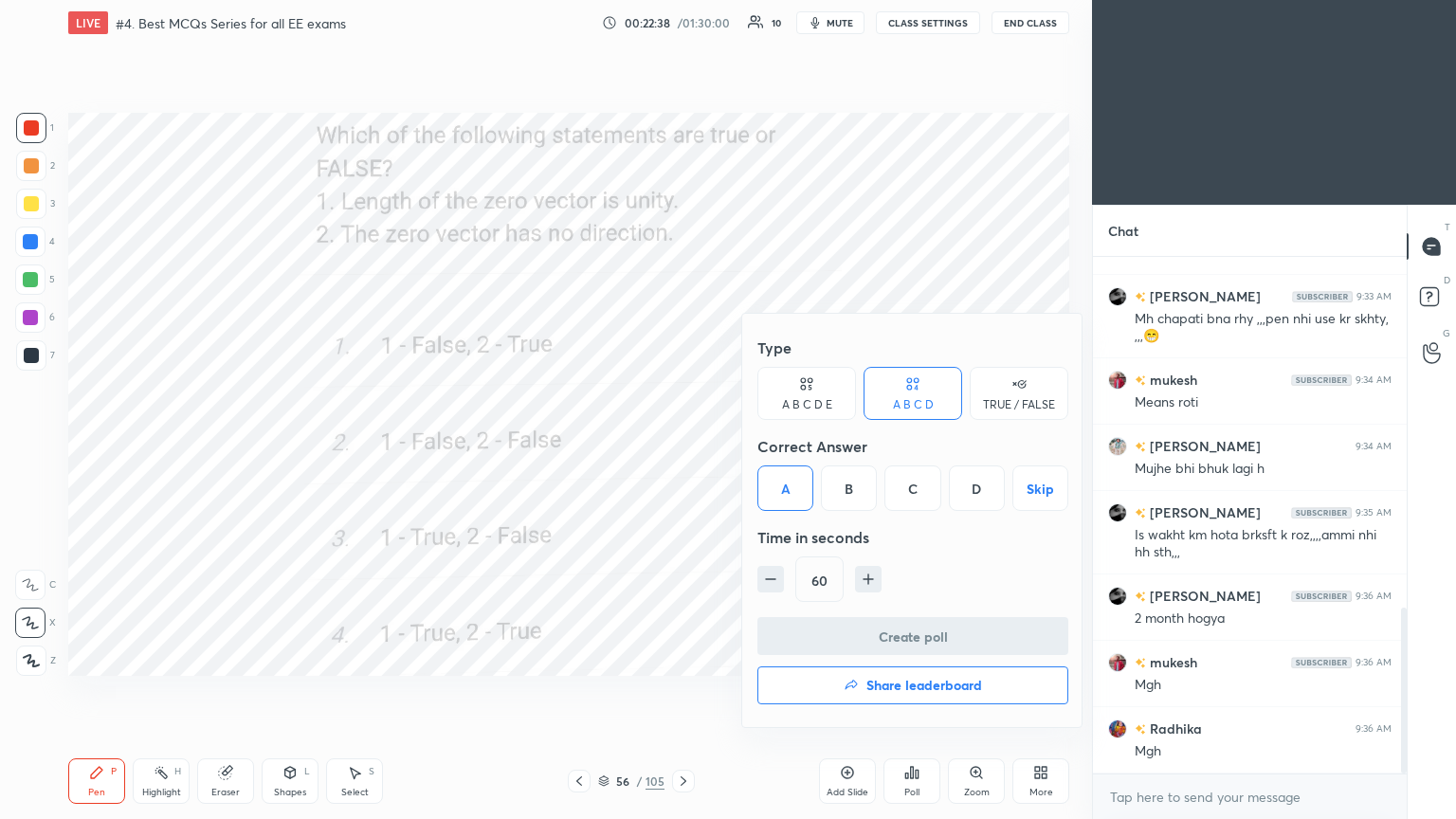 scroll, scrollTop: 480, scrollLeft: 308, axis: both 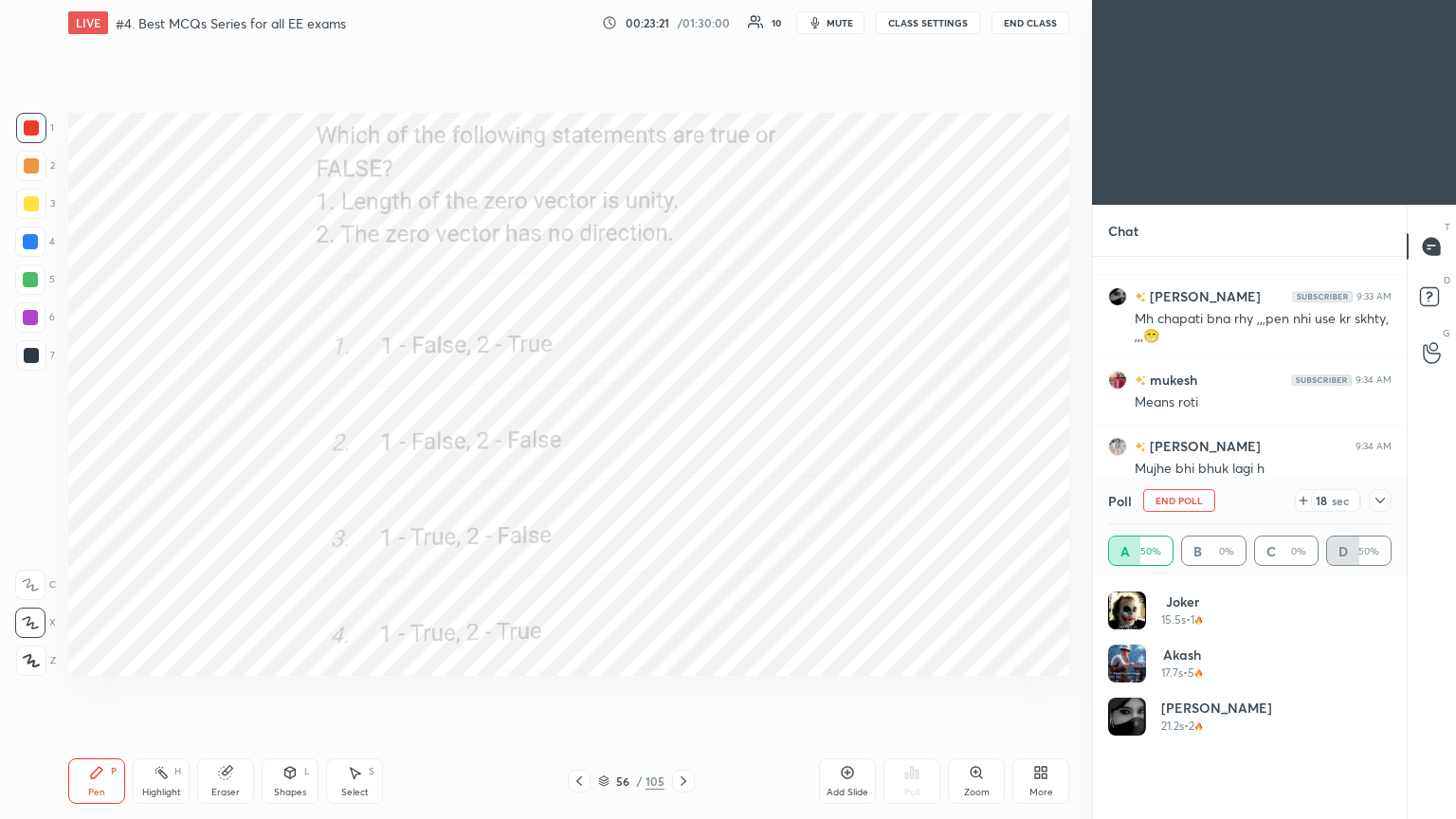 click on "mute" at bounding box center [840, 23] 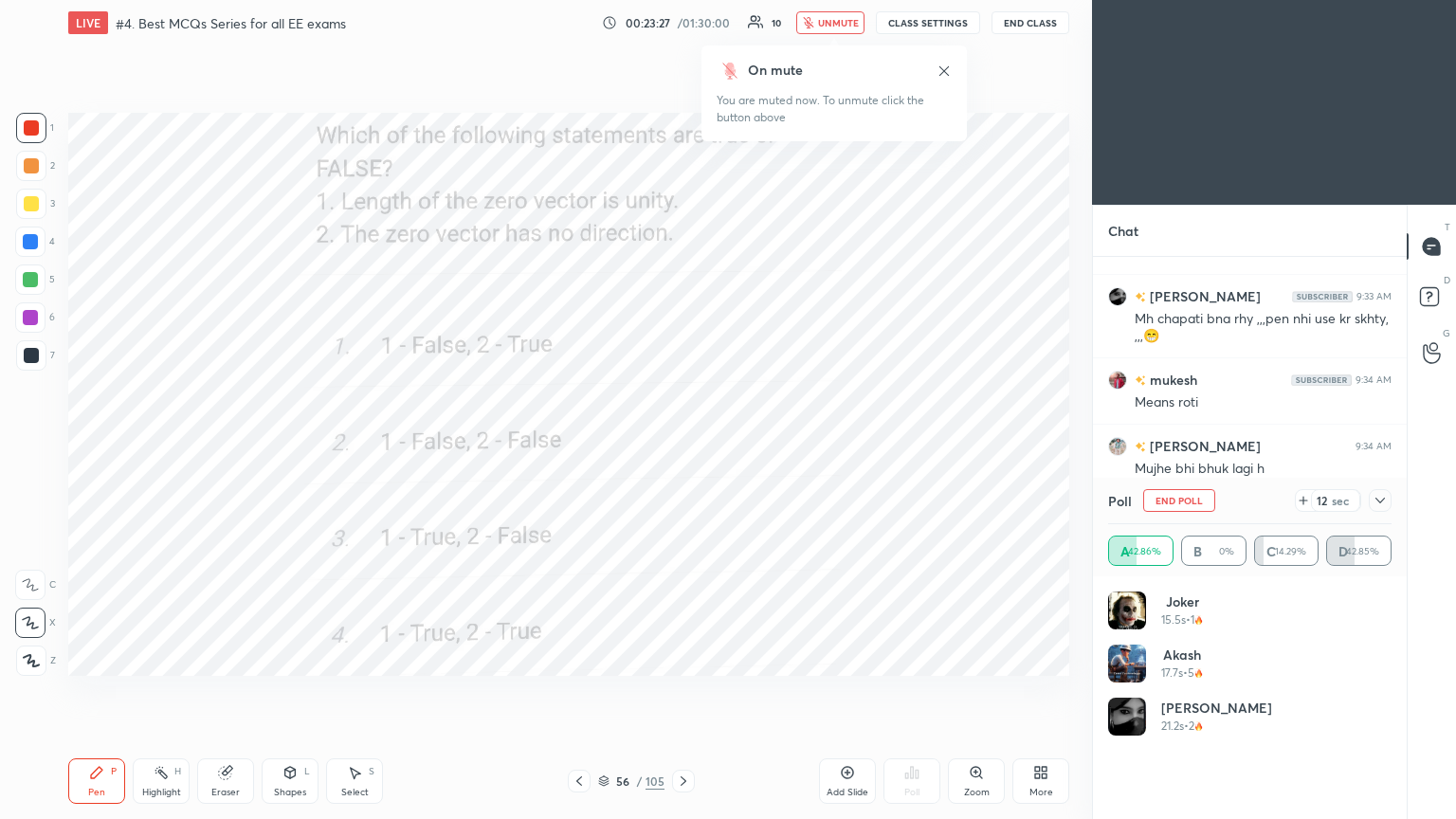 click on "unmute" at bounding box center (838, 23) 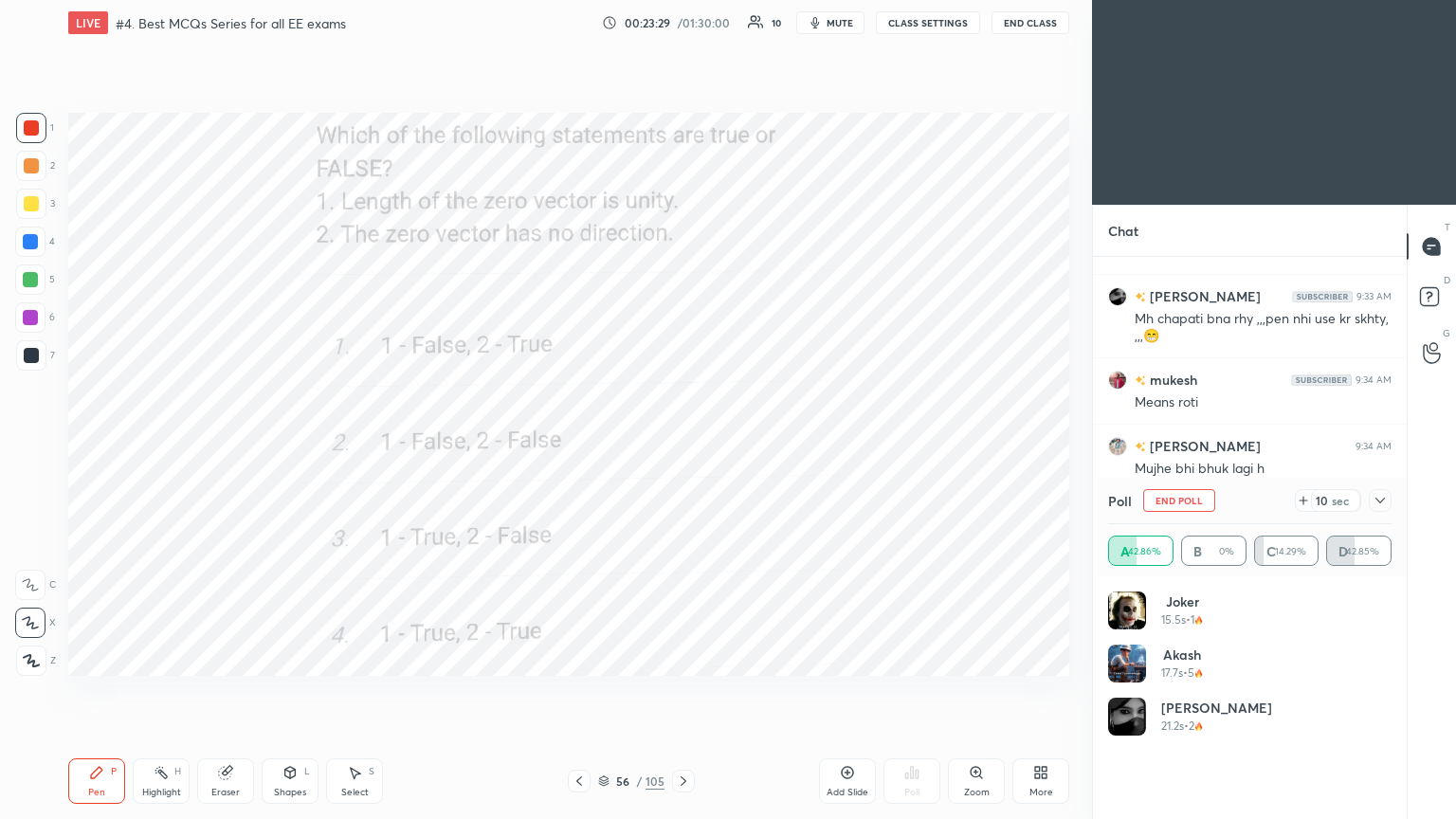 click on "End Poll" at bounding box center (1179, 500) 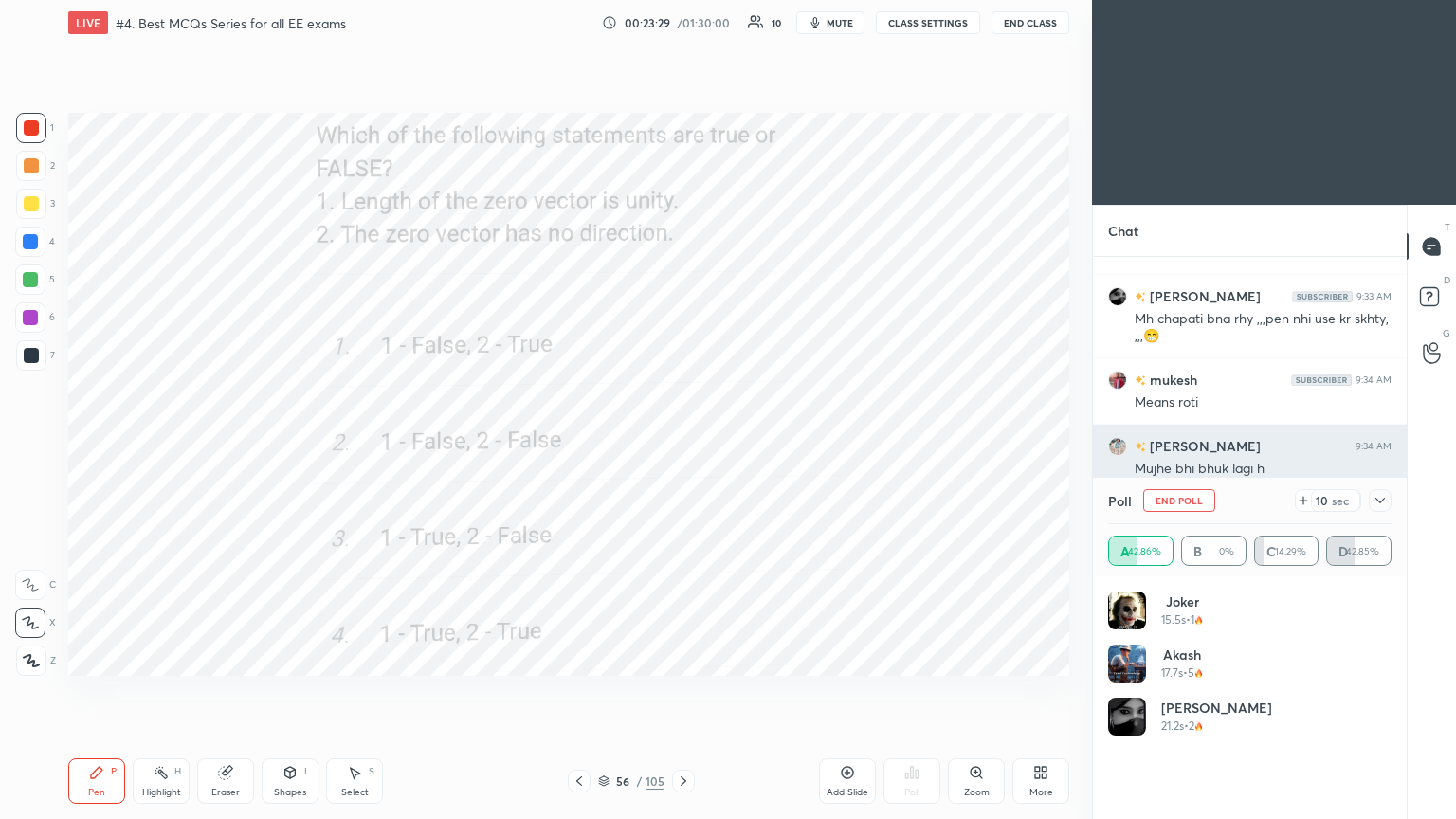 scroll, scrollTop: 83, scrollLeft: 278, axis: both 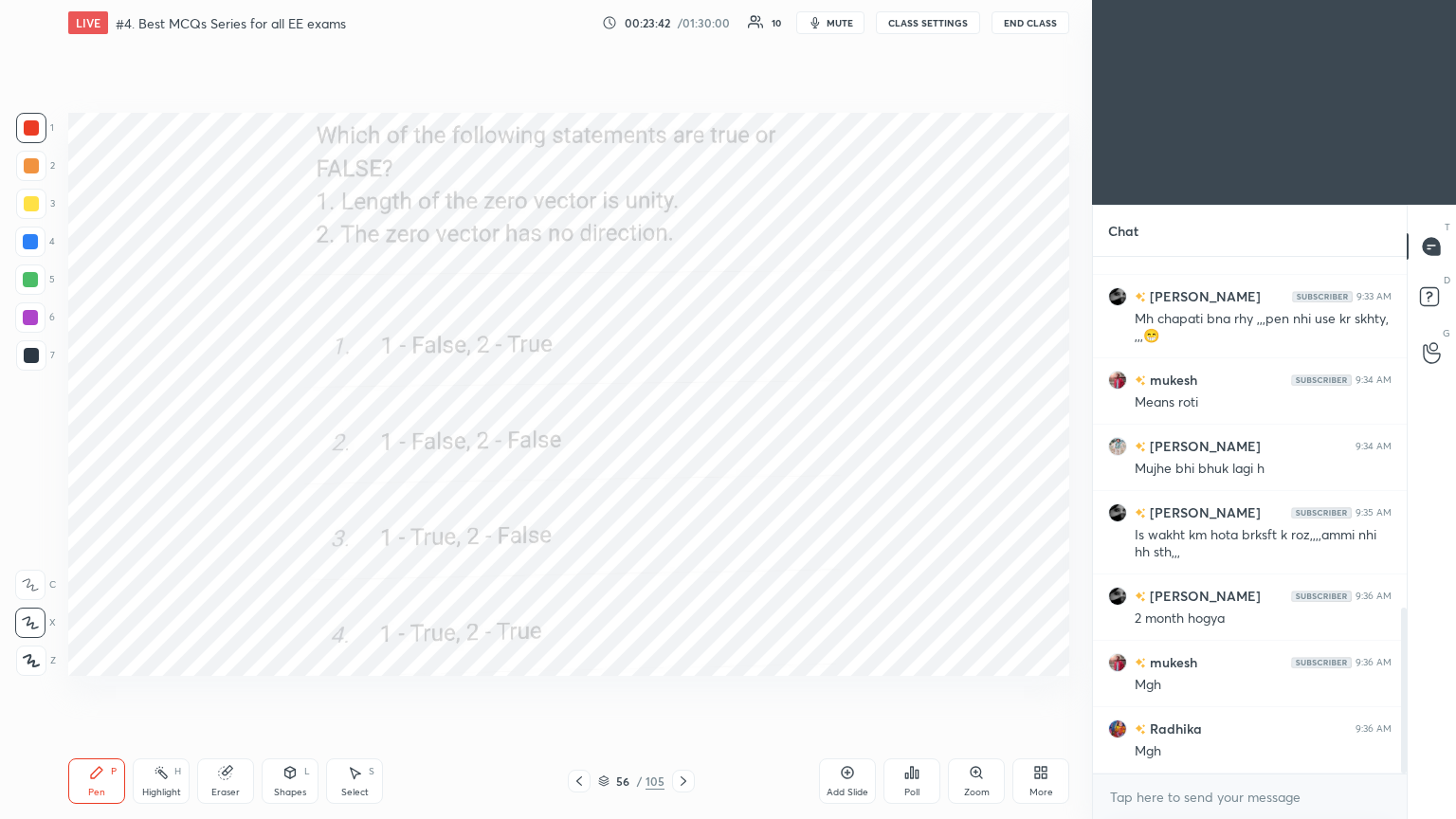 click 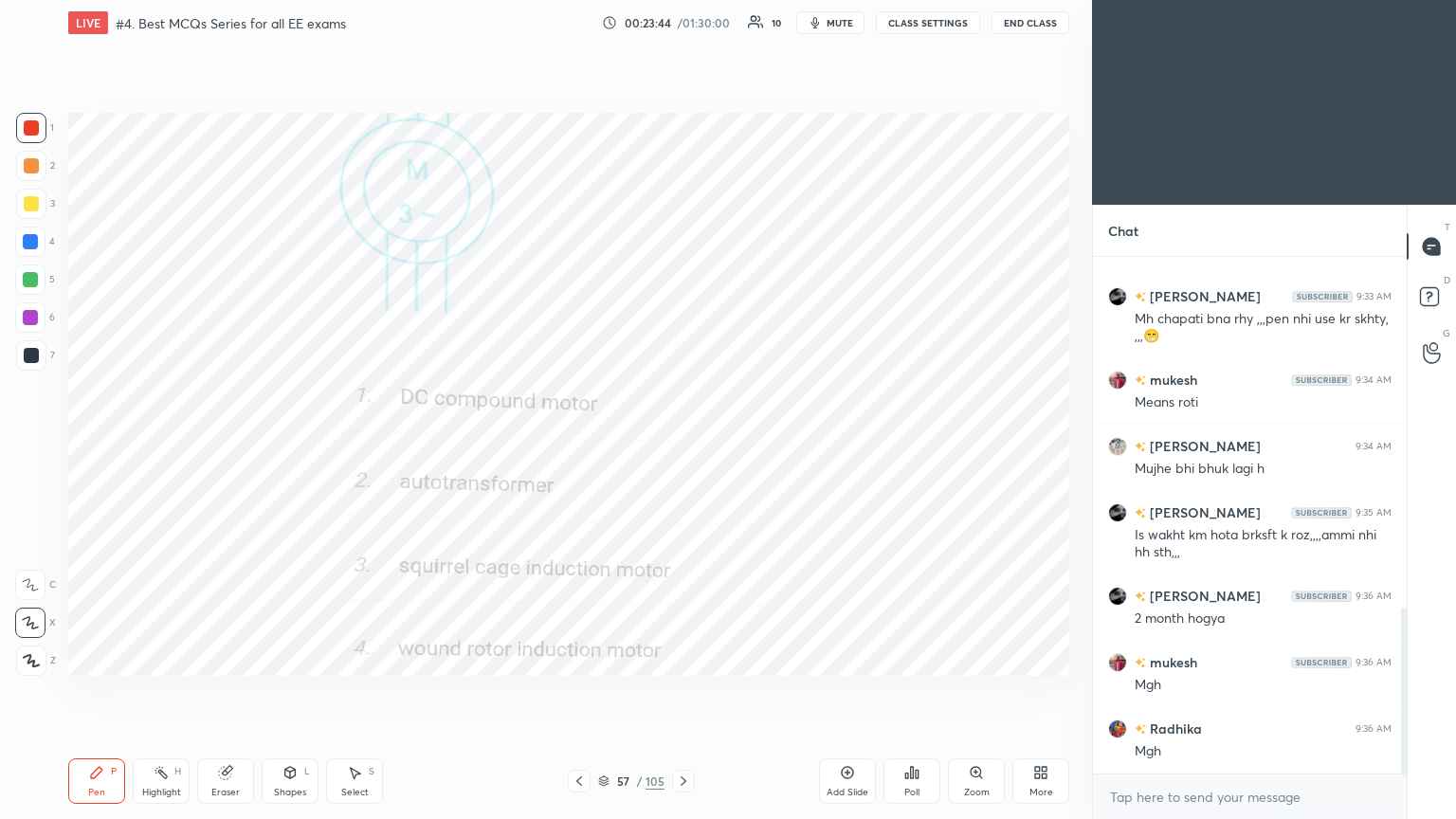 click on "Poll" at bounding box center [912, 781] 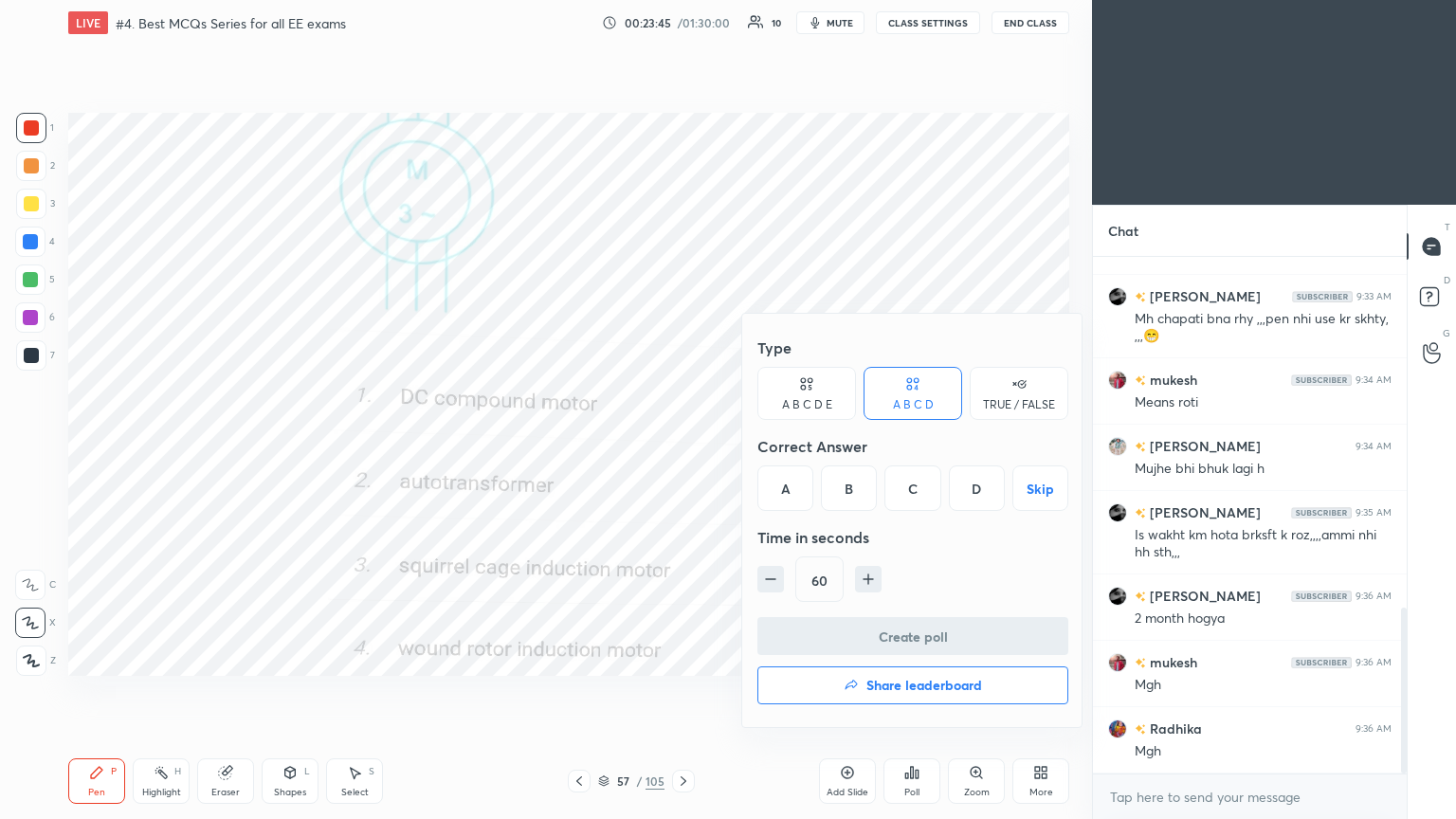 drag, startPoint x: 982, startPoint y: 488, endPoint x: 974, endPoint y: 534, distance: 46.6905 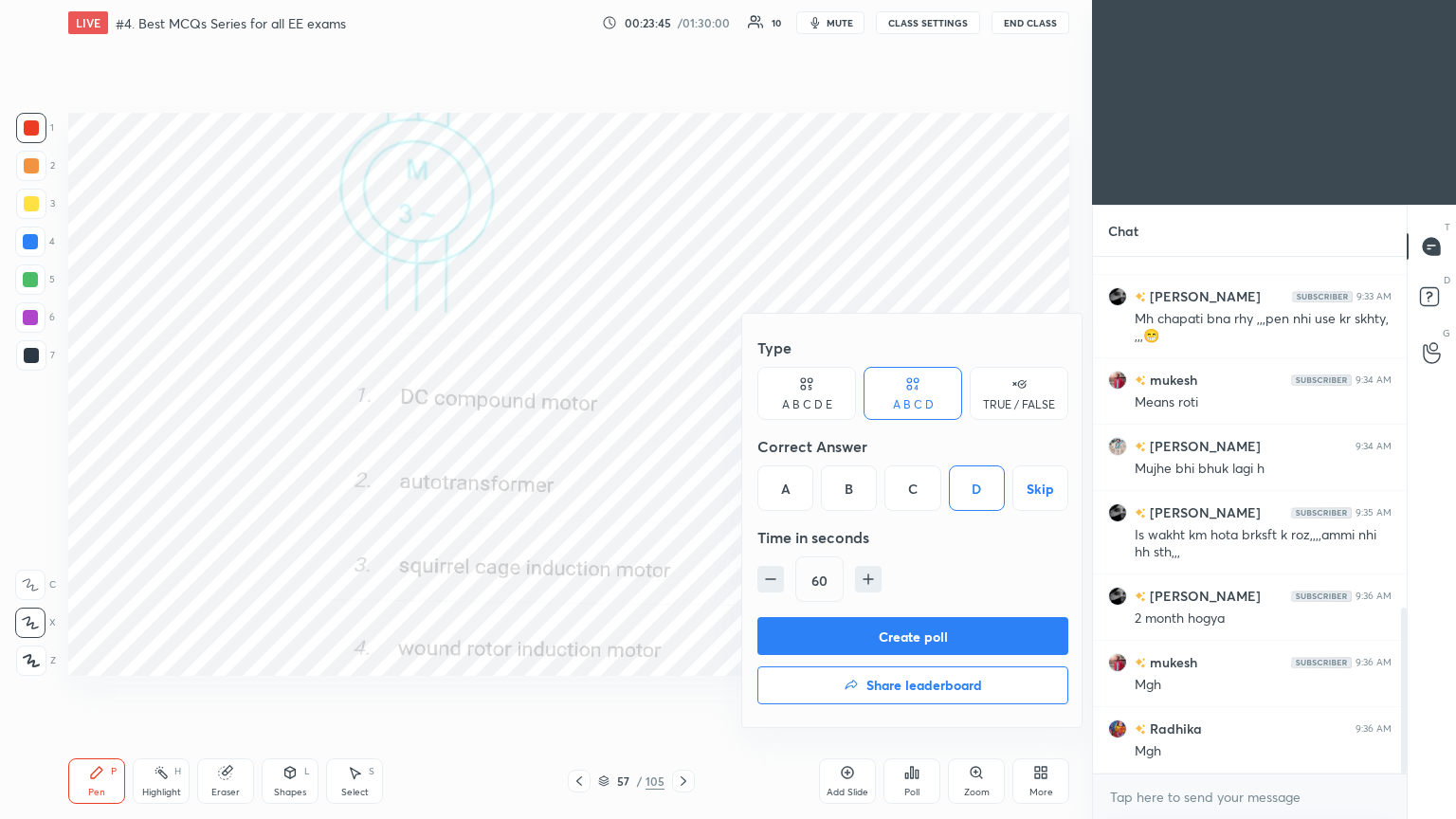 click on "Create poll" at bounding box center [913, 636] 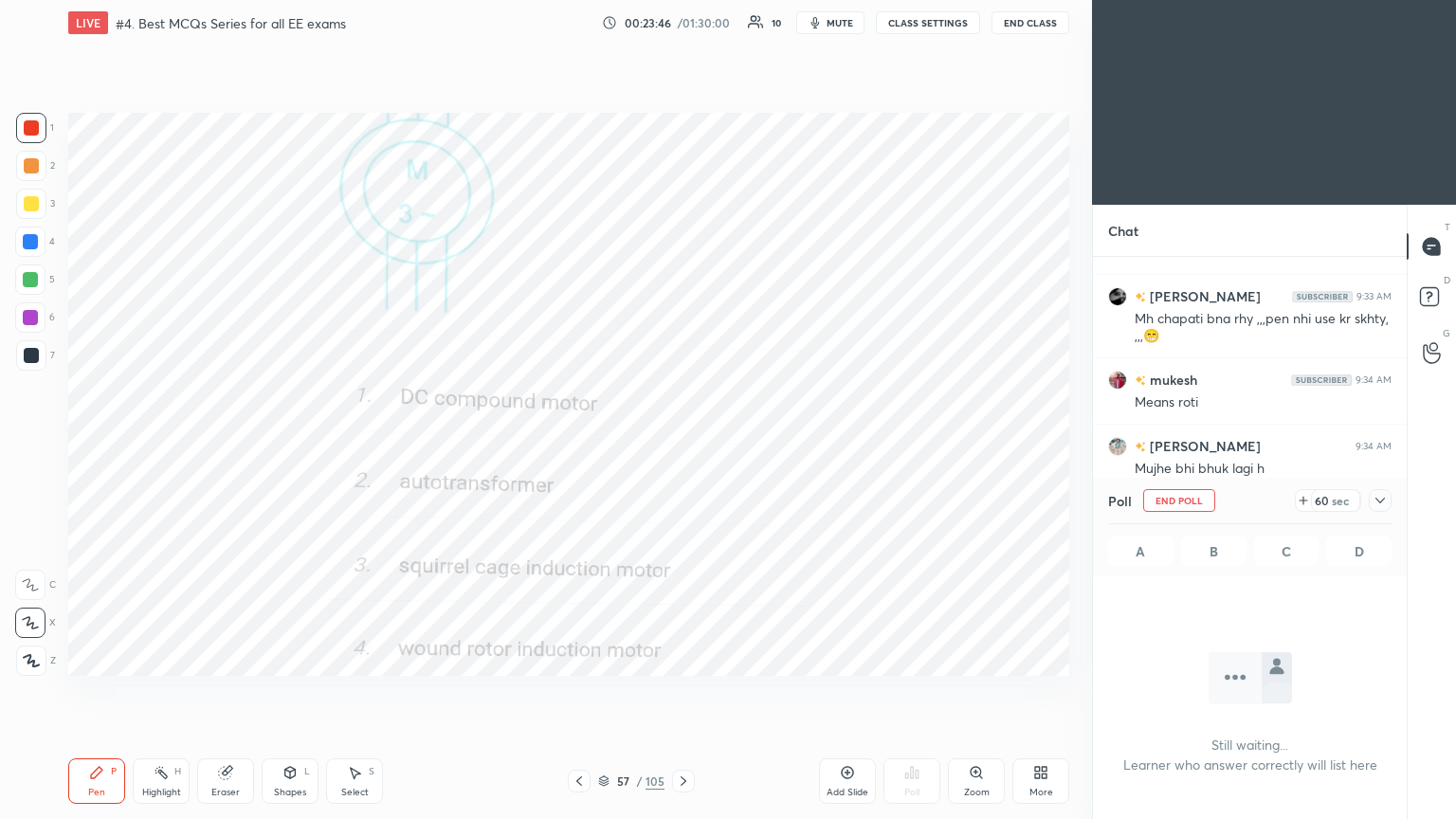scroll, scrollTop: 418, scrollLeft: 308, axis: both 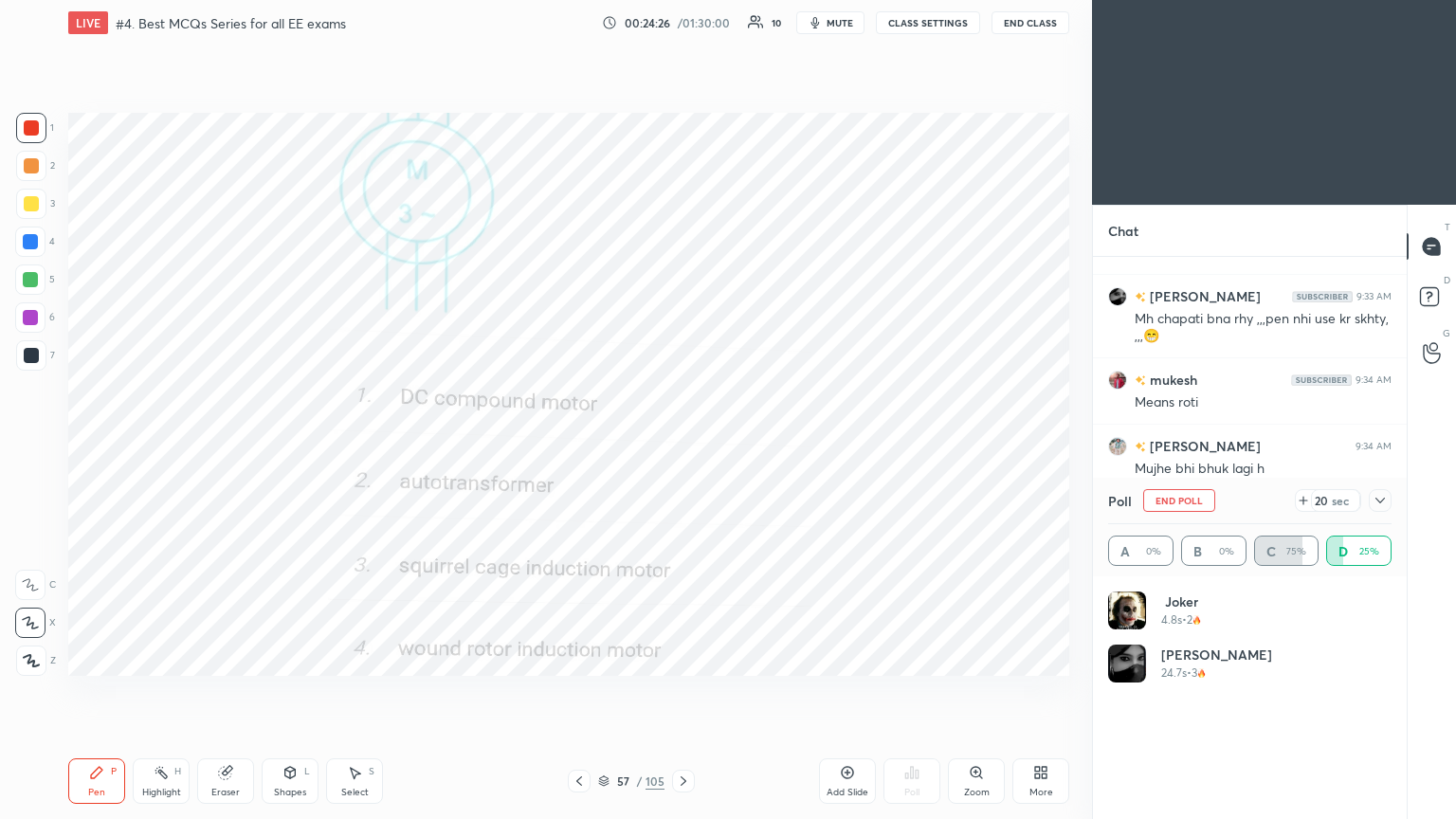 click on "End Poll" at bounding box center (1179, 500) 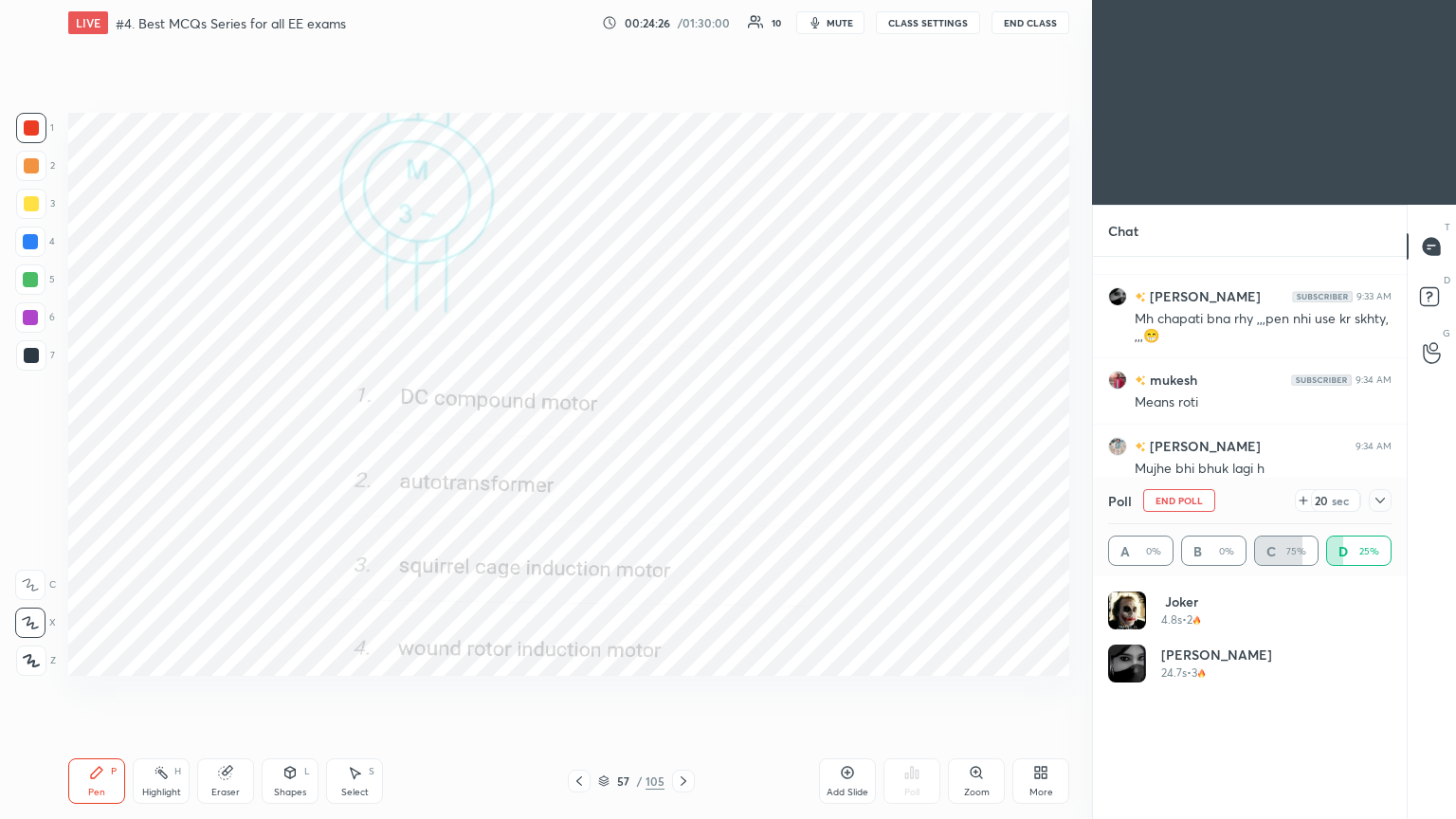 scroll, scrollTop: 115, scrollLeft: 278, axis: both 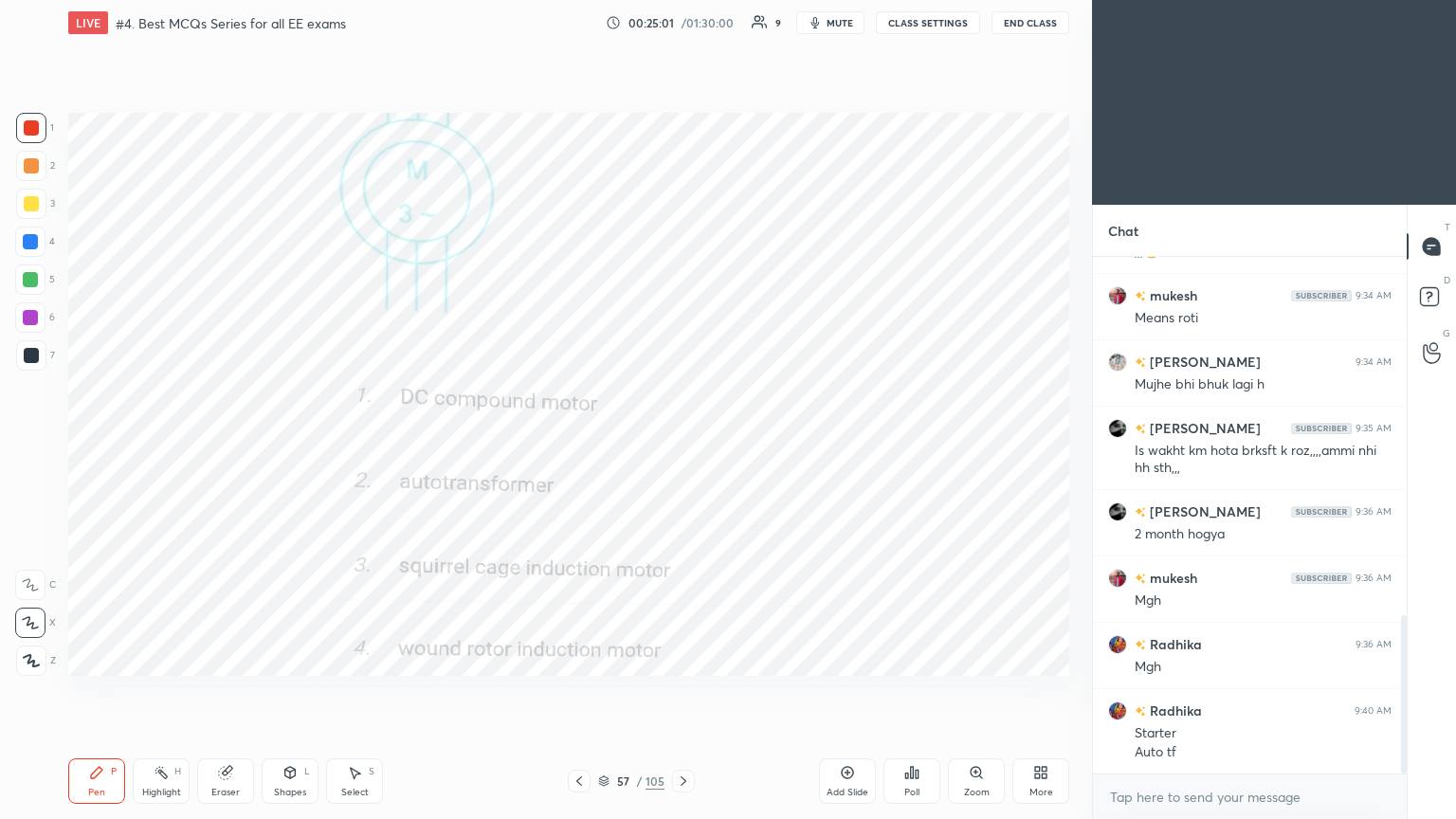 click 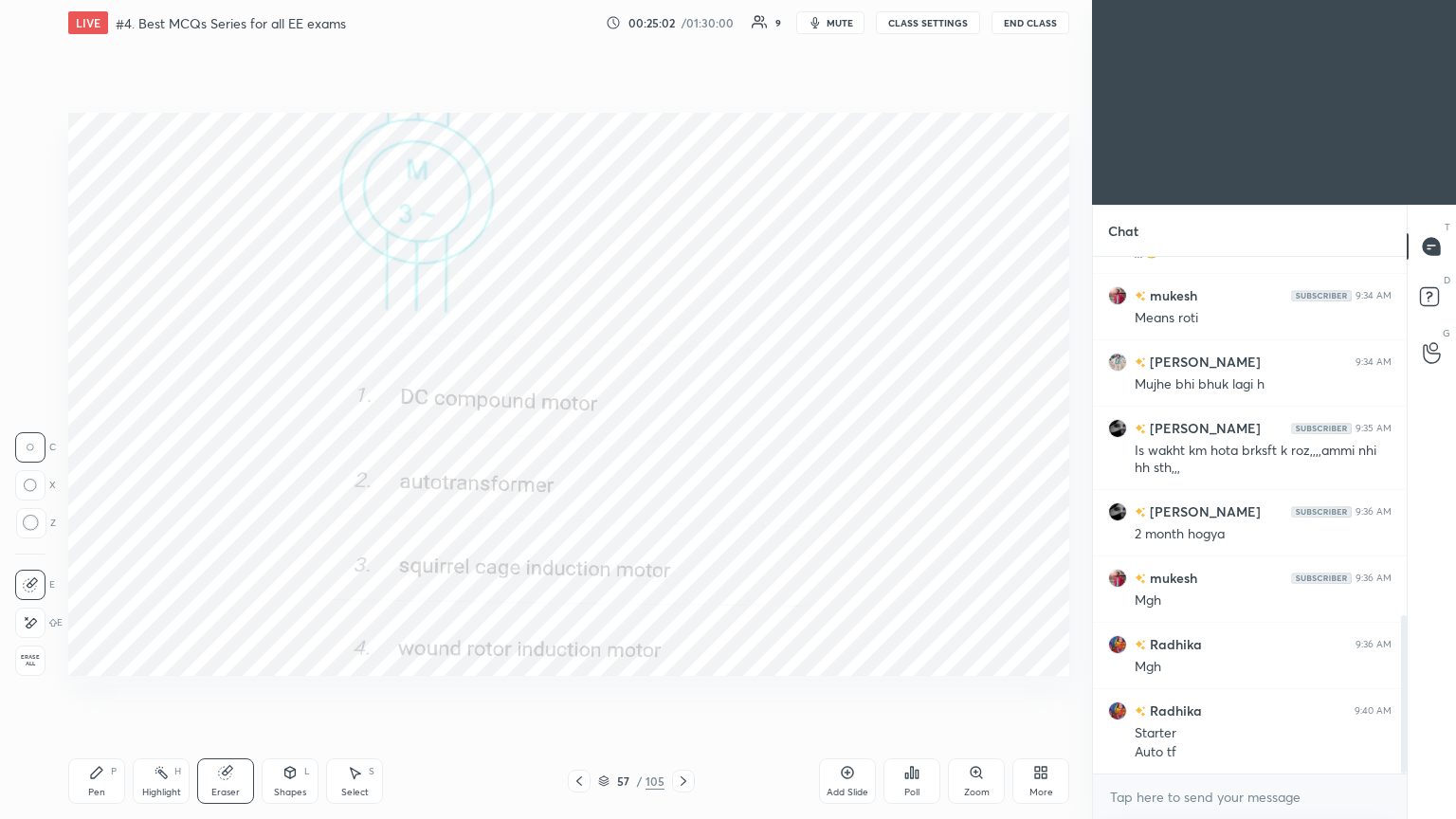 click 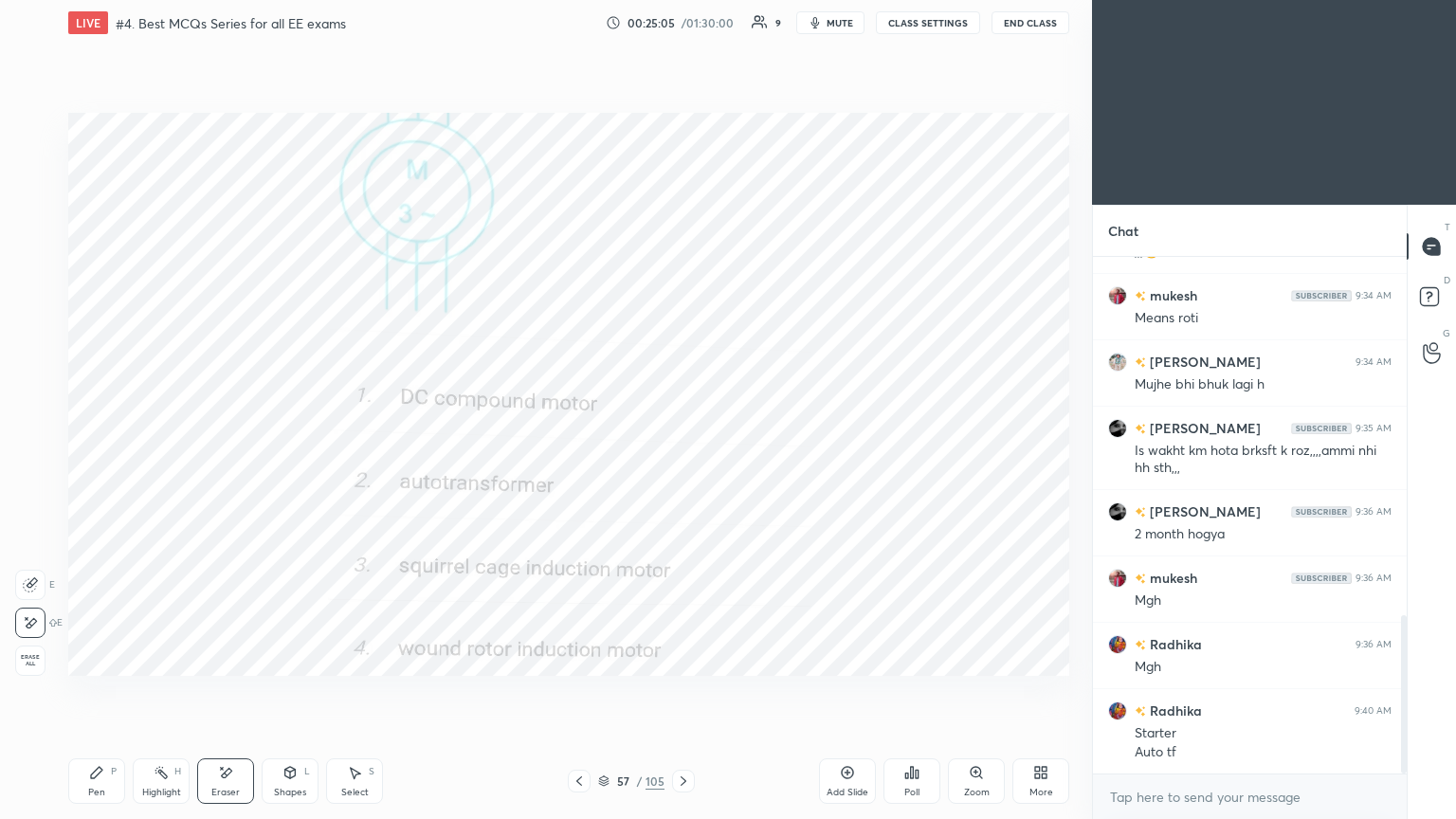 click on "Pen P" at bounding box center [97, 781] 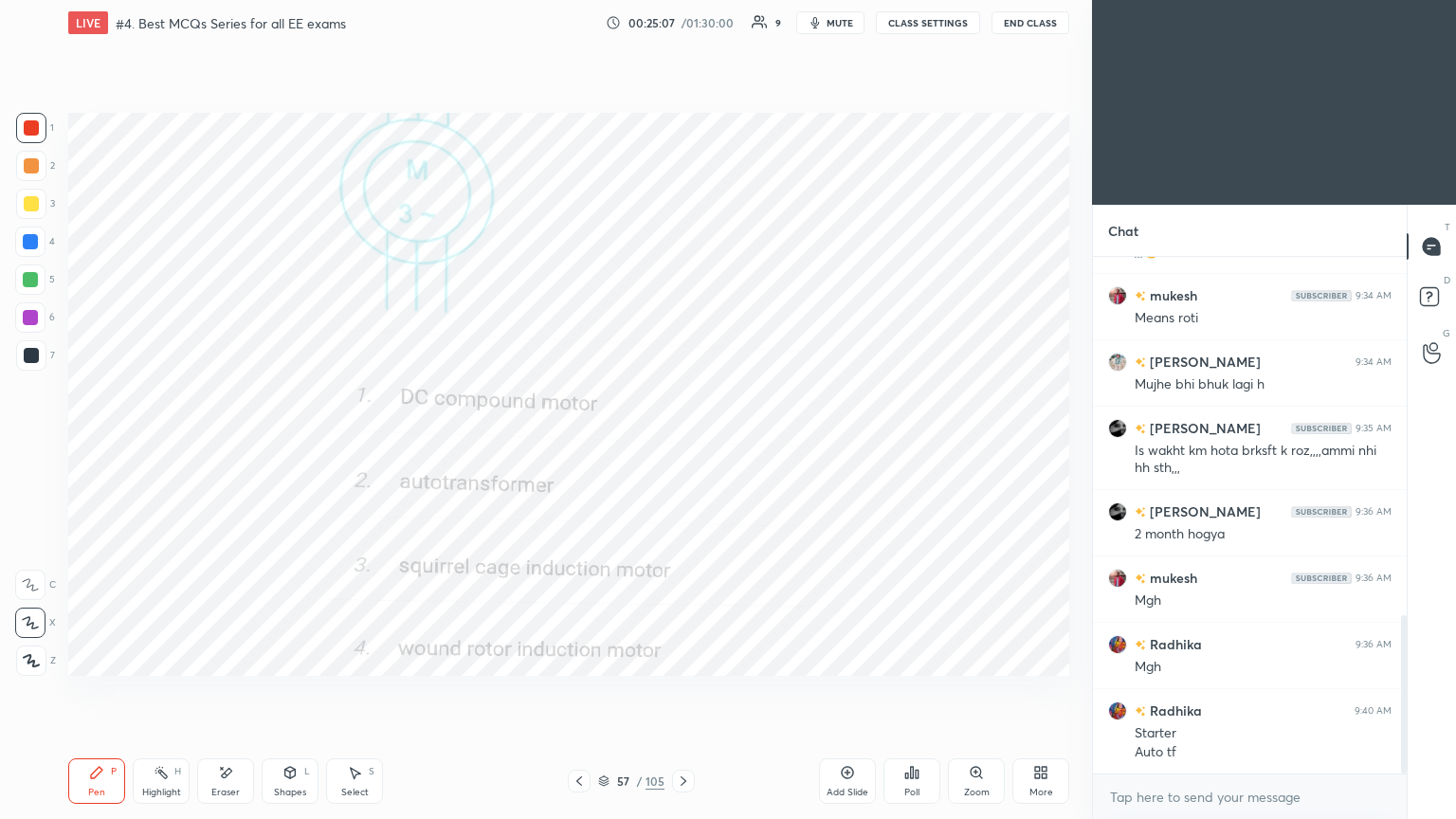 click on "Eraser" at bounding box center (226, 781) 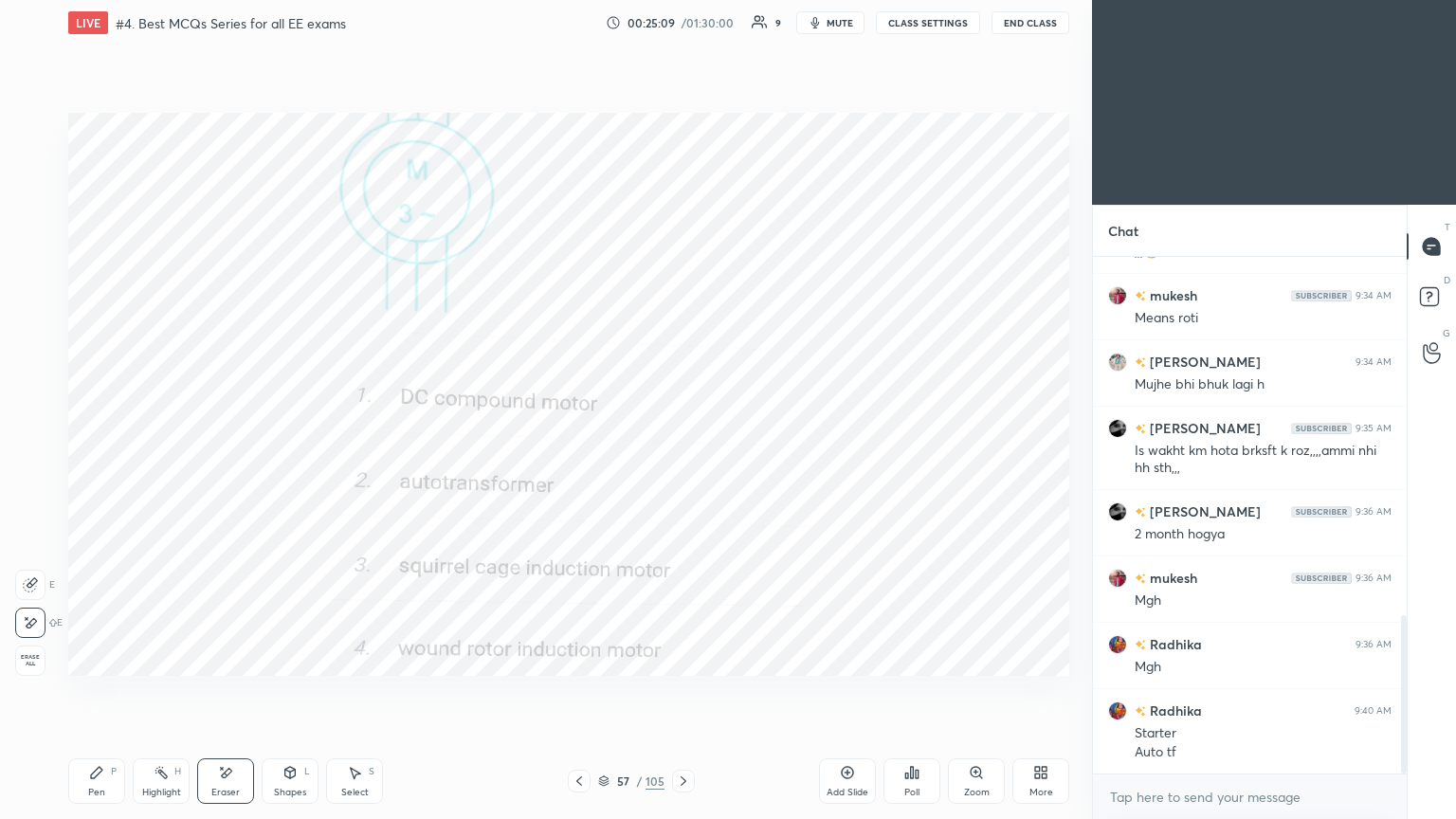 click on "Pen P" at bounding box center (97, 781) 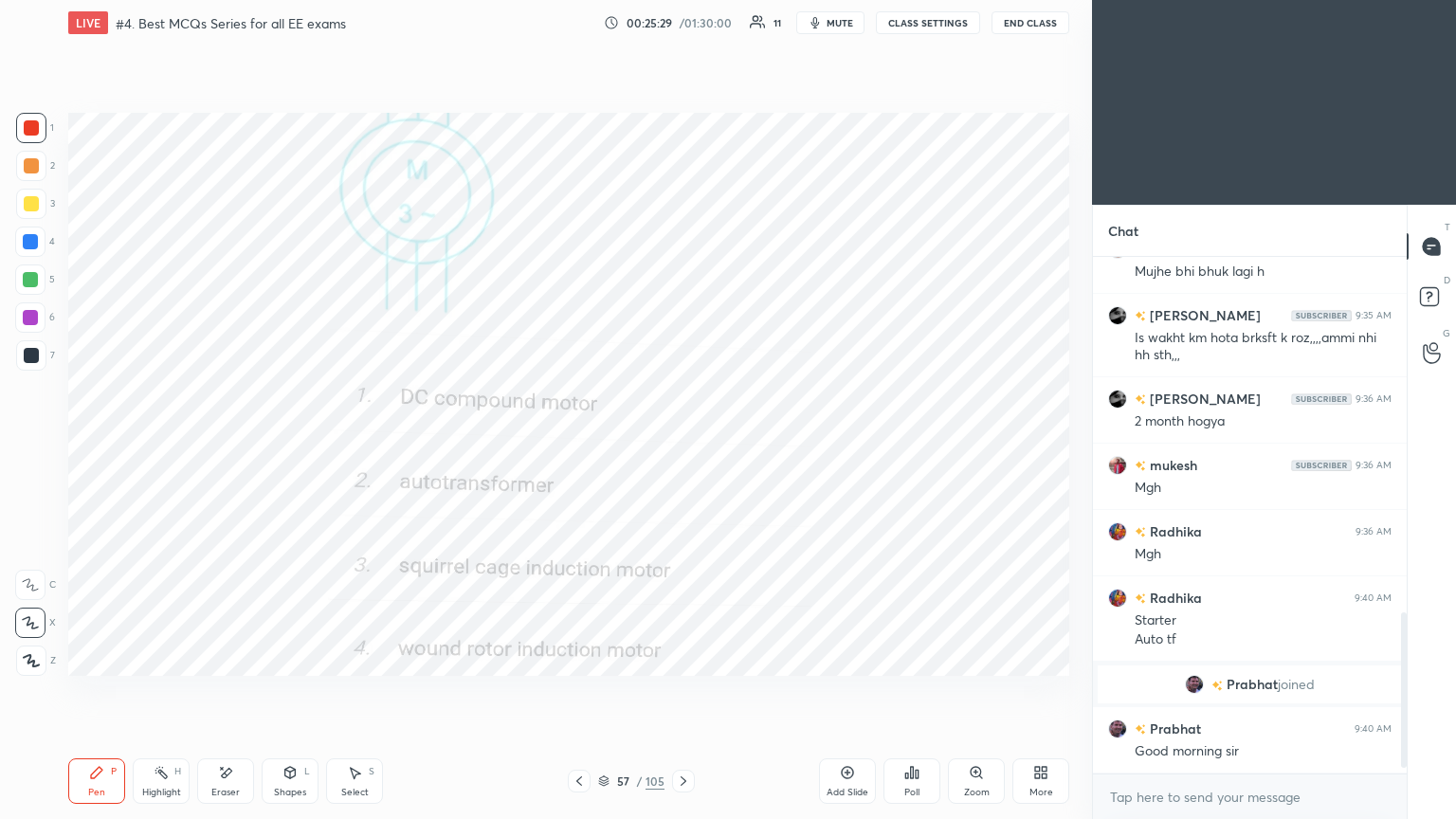 scroll, scrollTop: 1206, scrollLeft: 0, axis: vertical 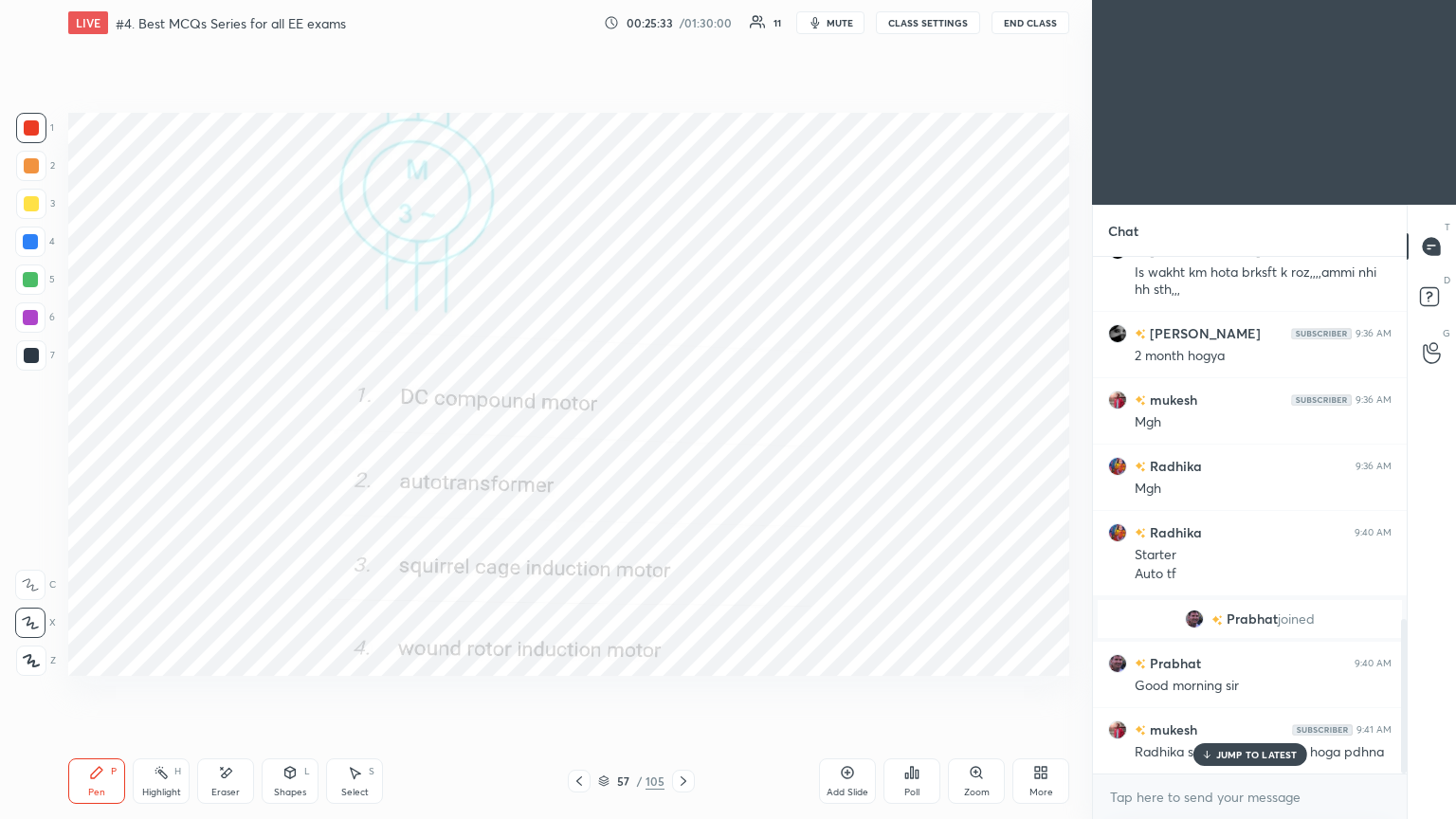 click on "JUMP TO LATEST" at bounding box center [1257, 755] 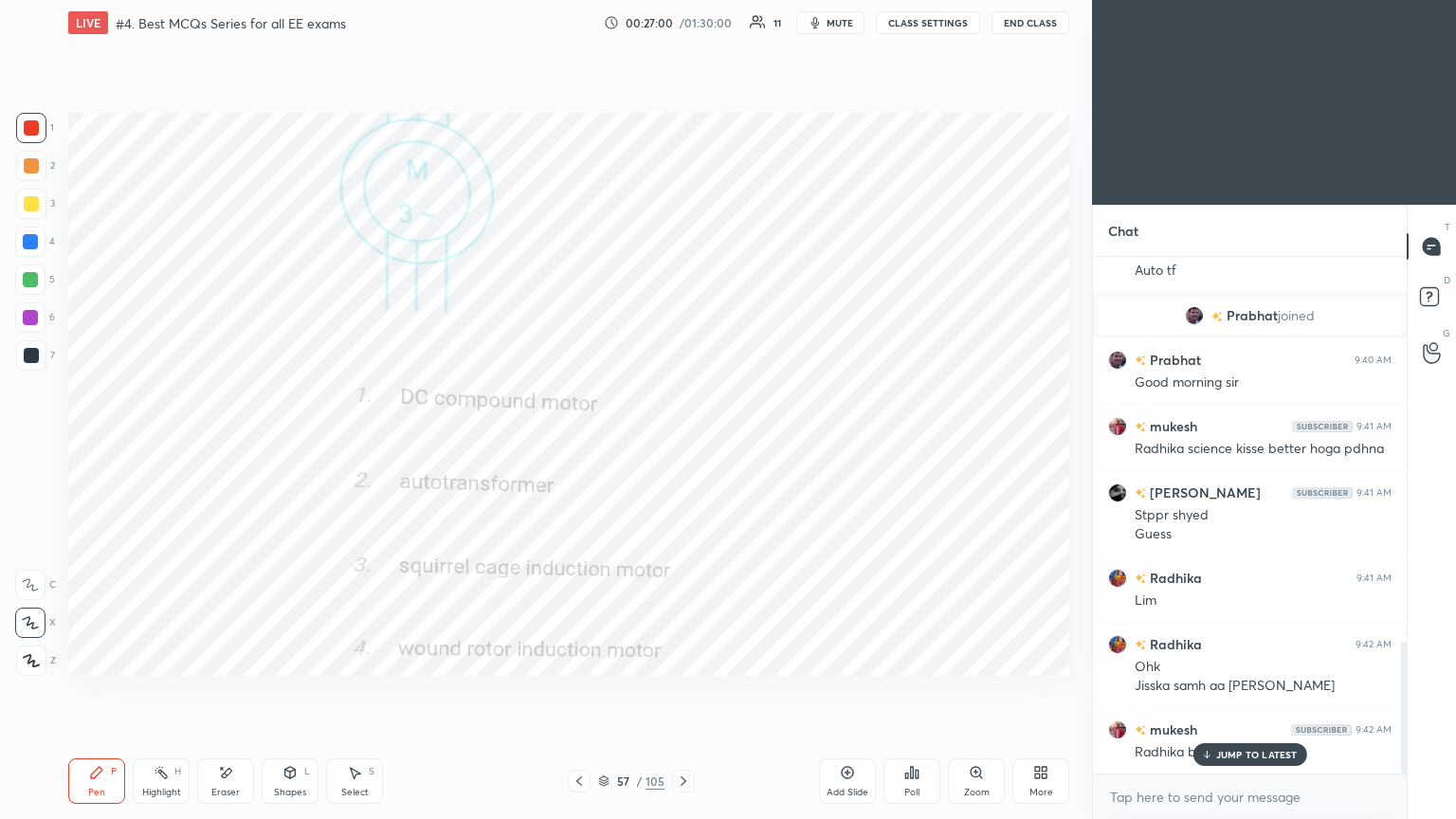 scroll, scrollTop: 1576, scrollLeft: 0, axis: vertical 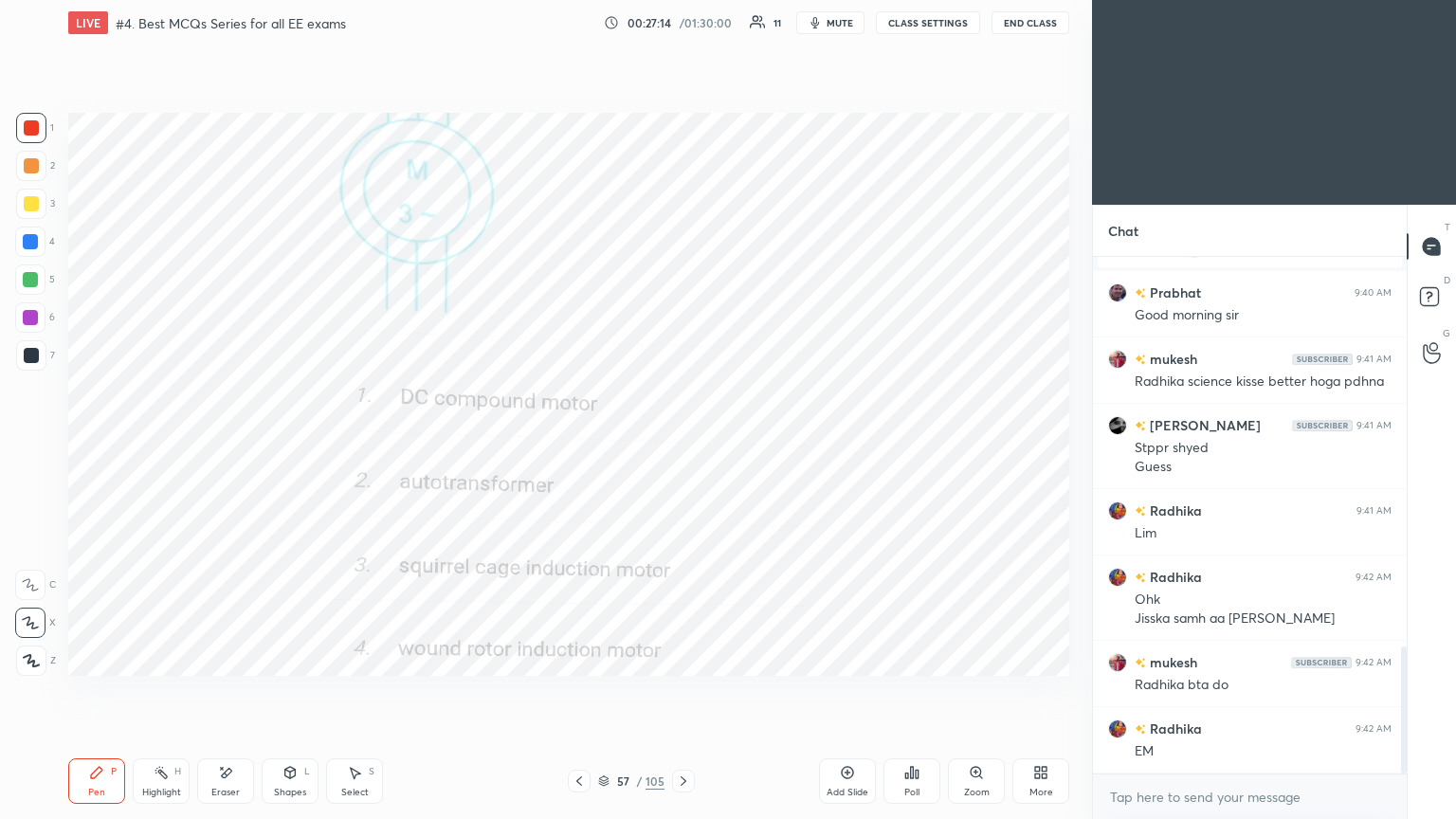 click at bounding box center [683, 781] 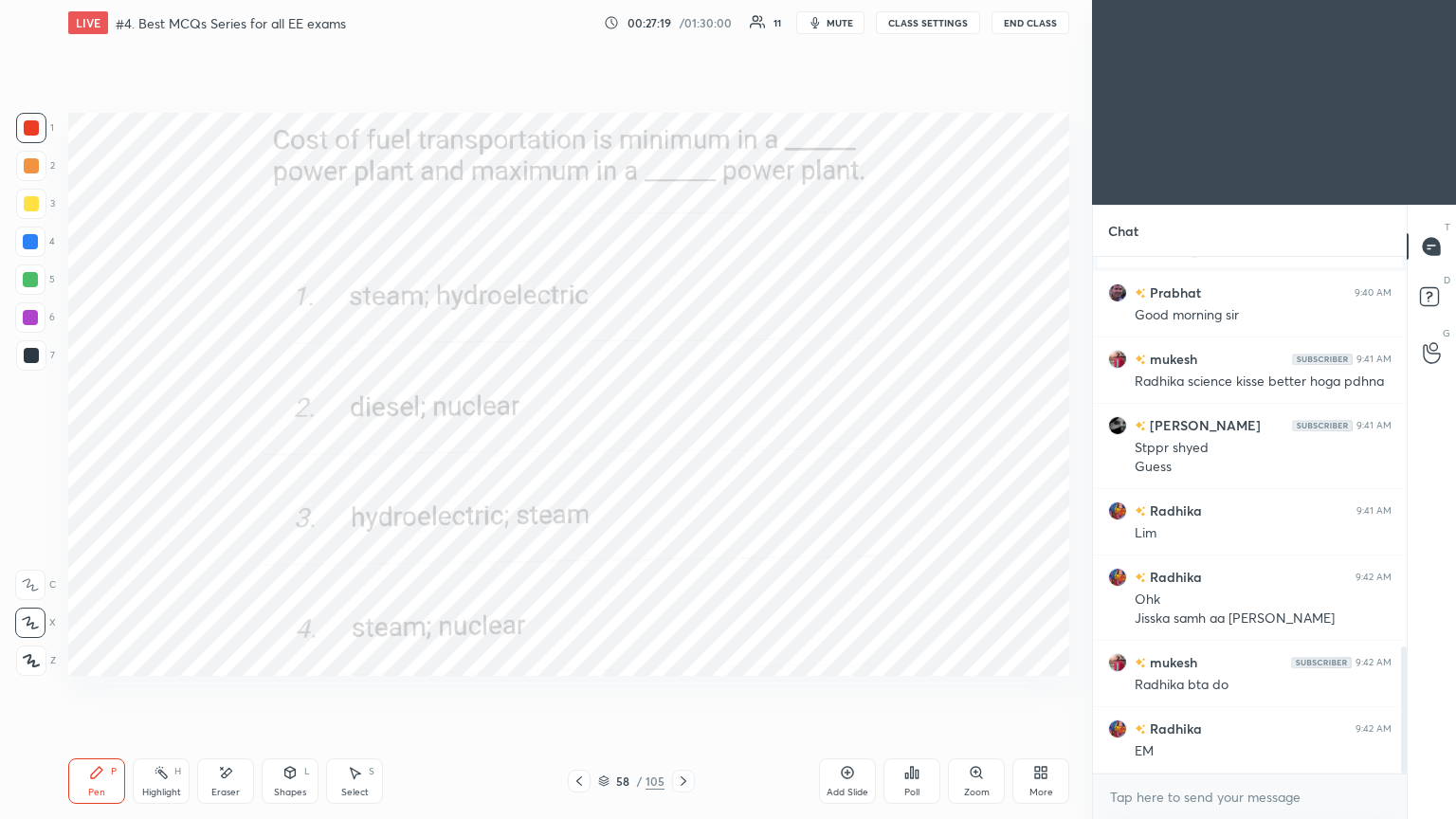 click on "Poll" at bounding box center [912, 792] 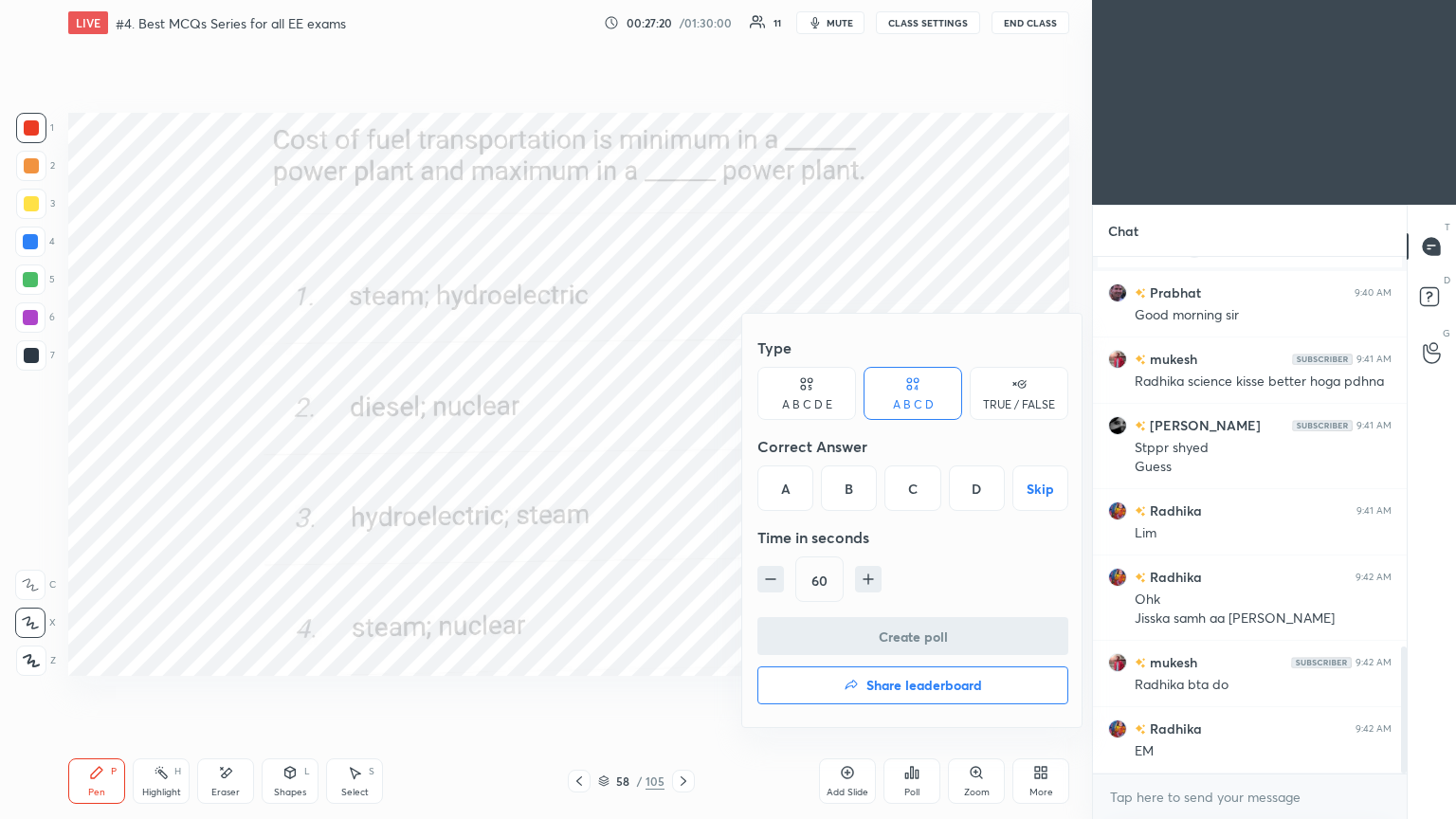 drag, startPoint x: 921, startPoint y: 486, endPoint x: 941, endPoint y: 500, distance: 24.413111 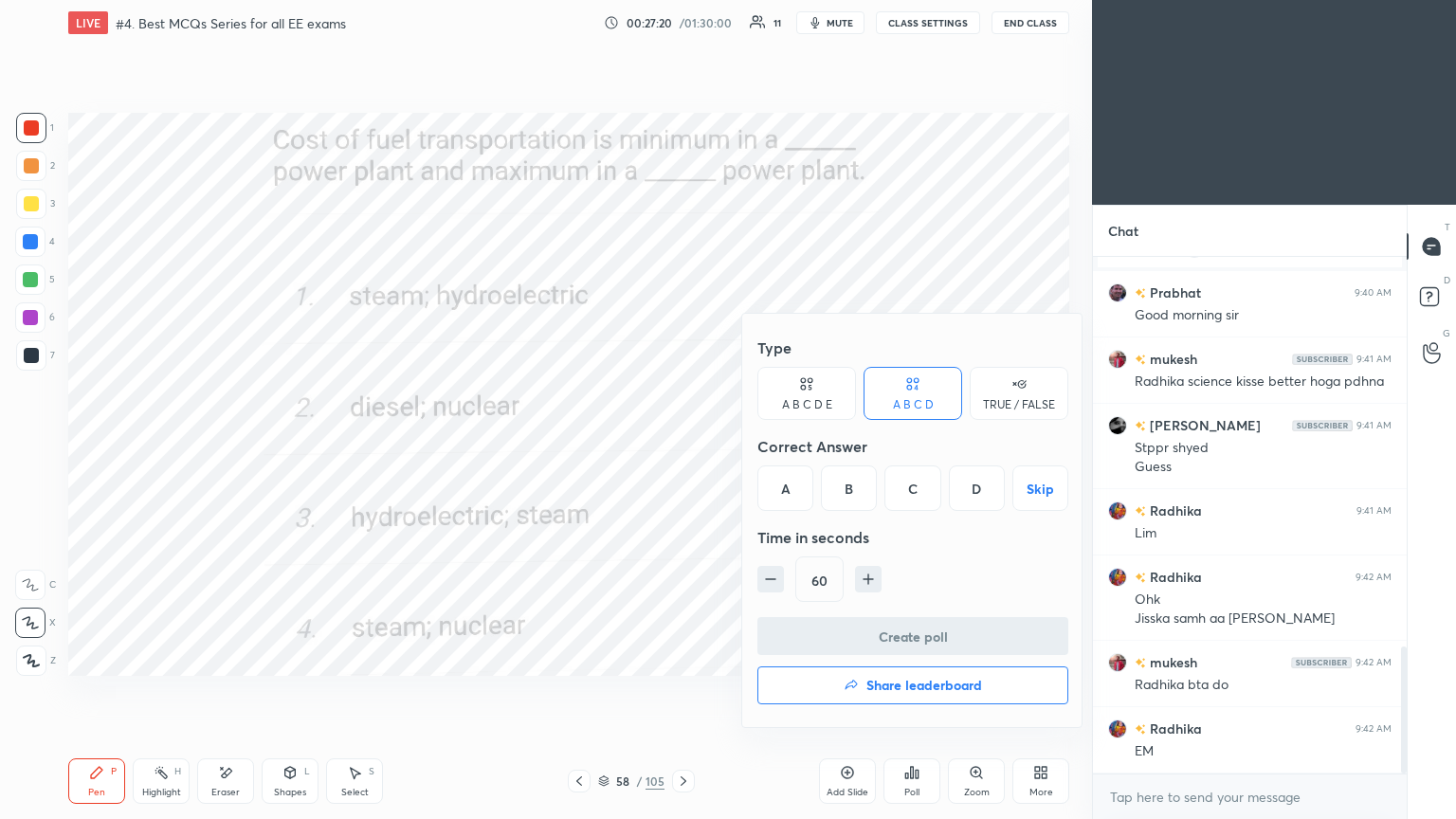 click on "C" at bounding box center [912, 488] 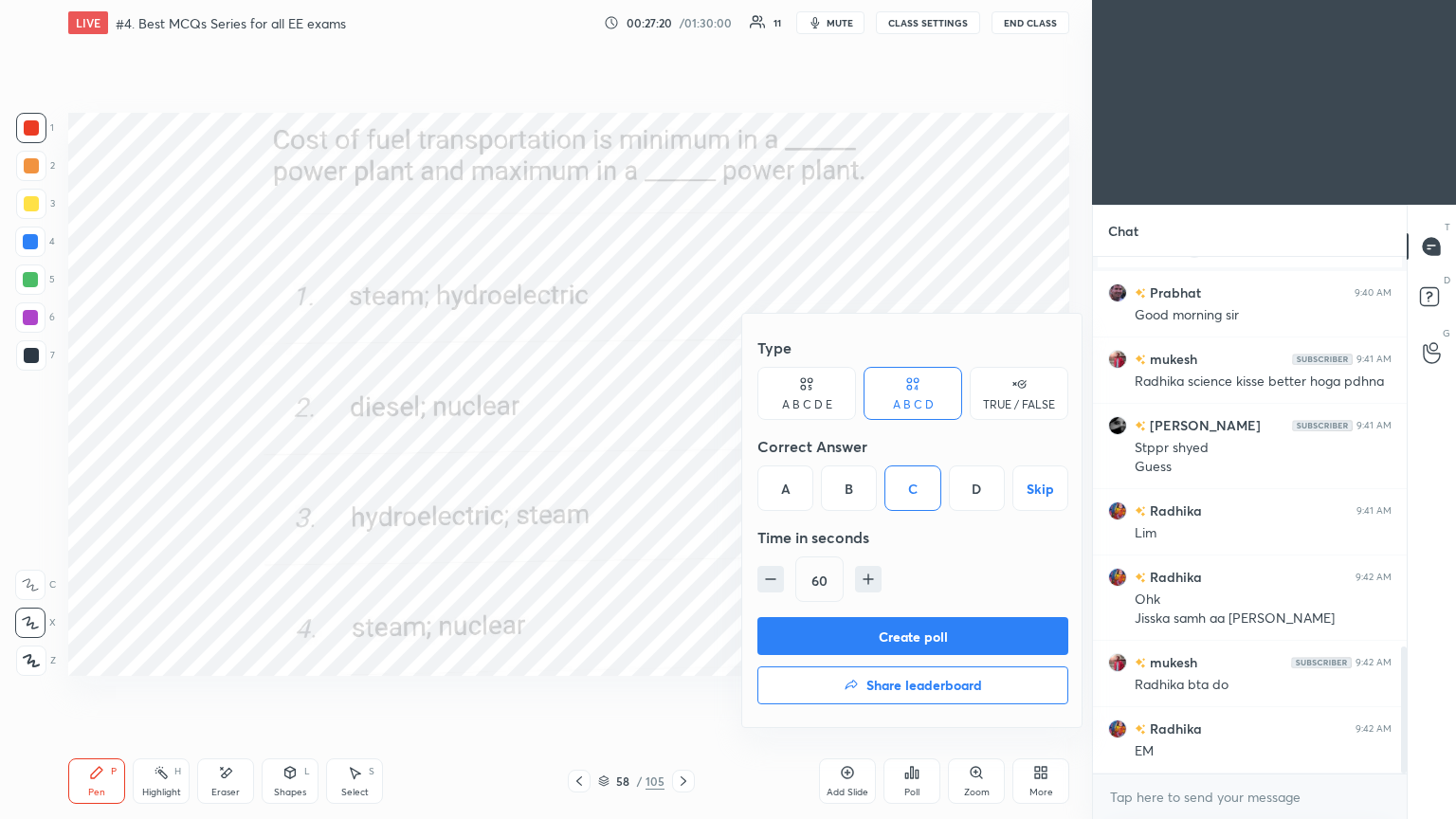 click on "Create poll" at bounding box center [913, 636] 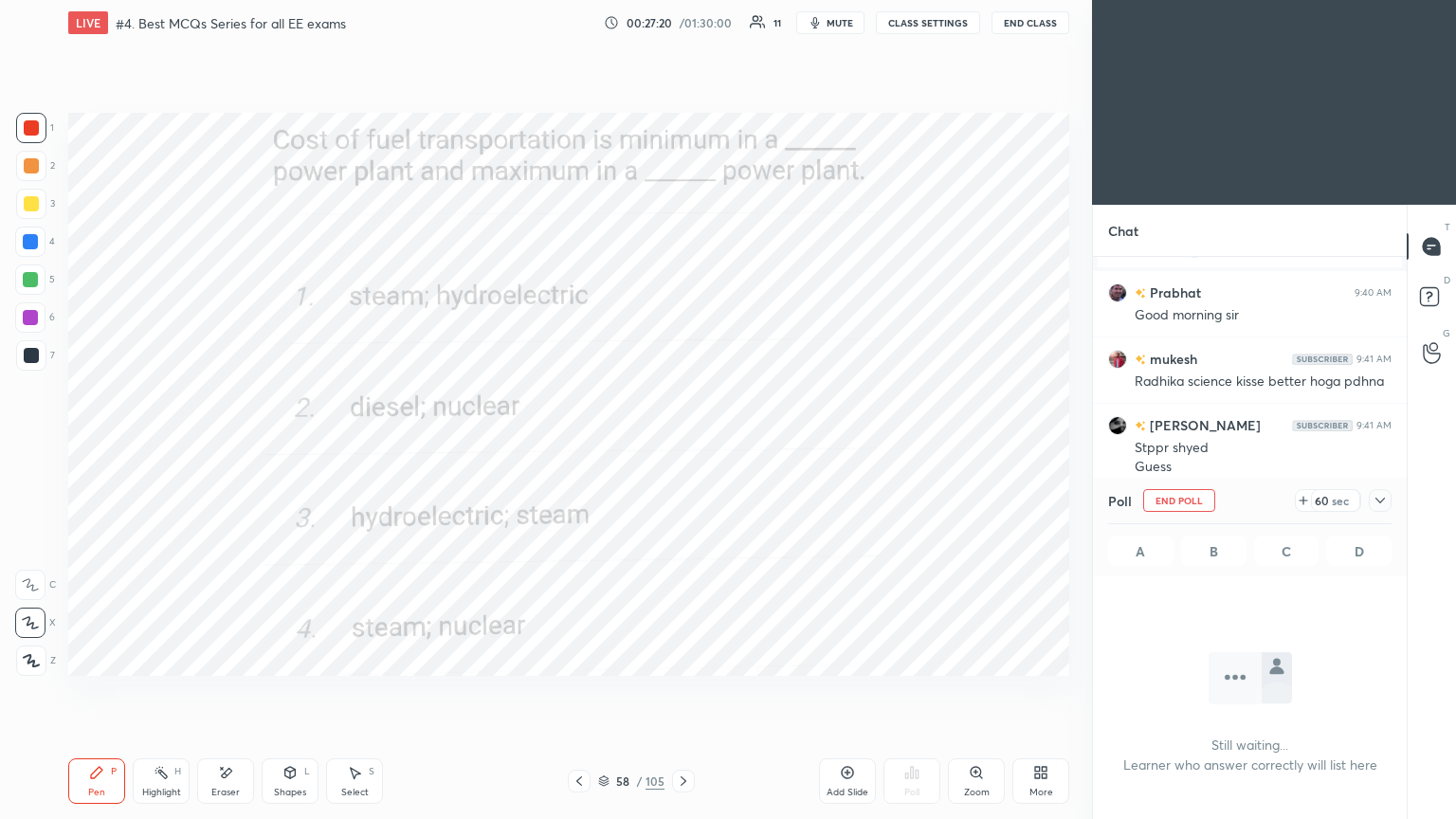 scroll, scrollTop: 422, scrollLeft: 308, axis: both 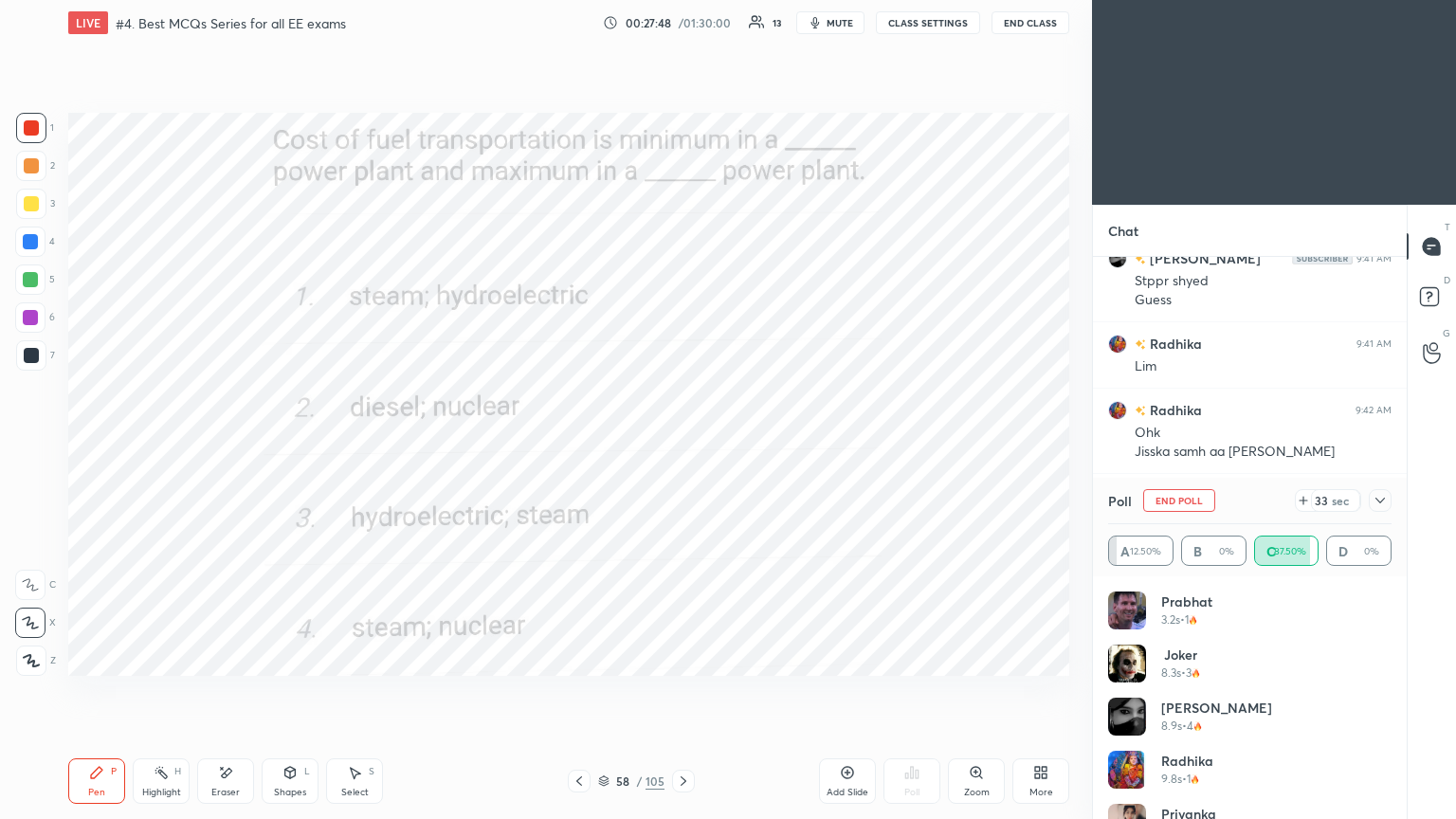 click on "End Poll" at bounding box center (1179, 500) 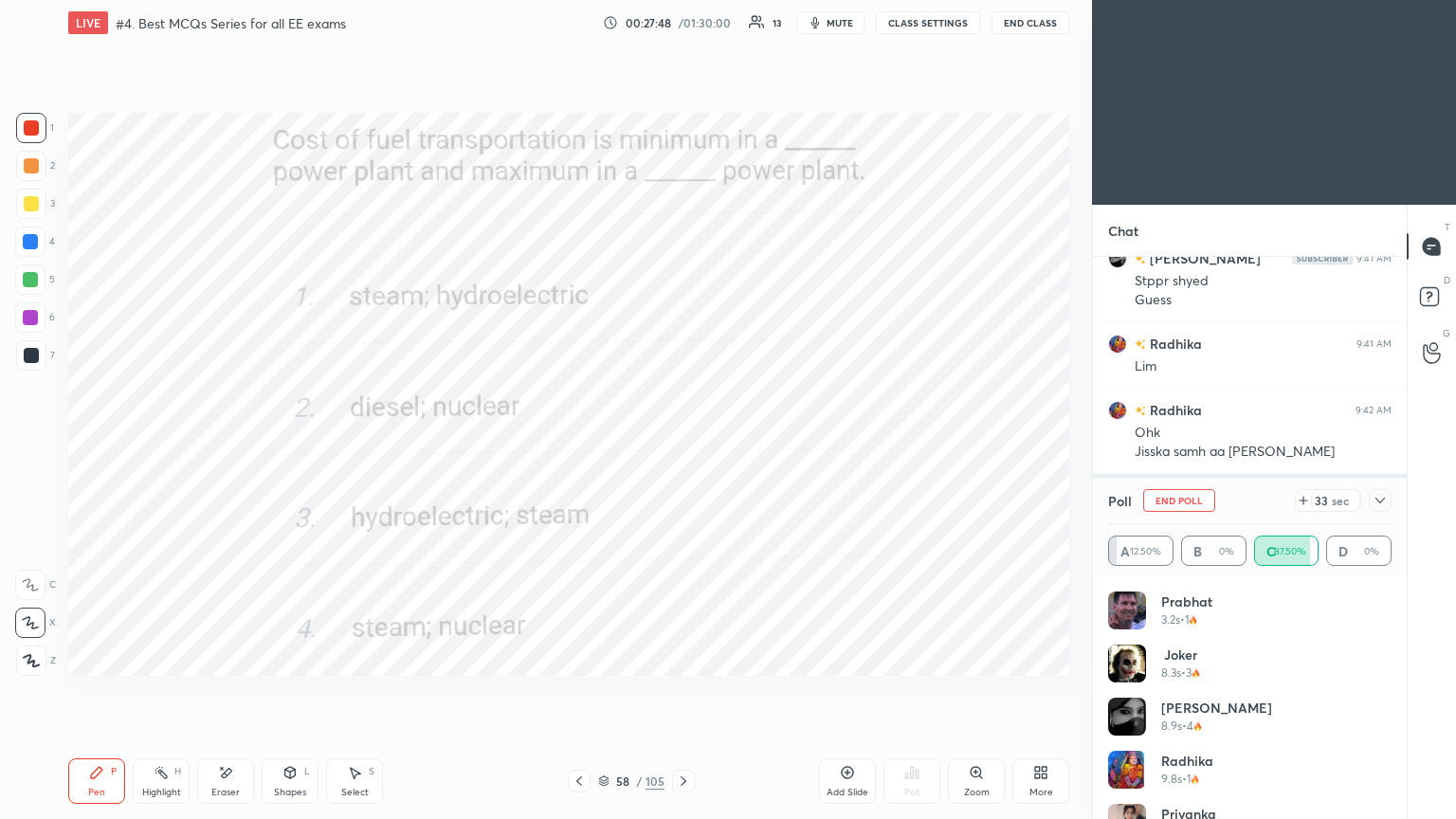 scroll, scrollTop: 83, scrollLeft: 278, axis: both 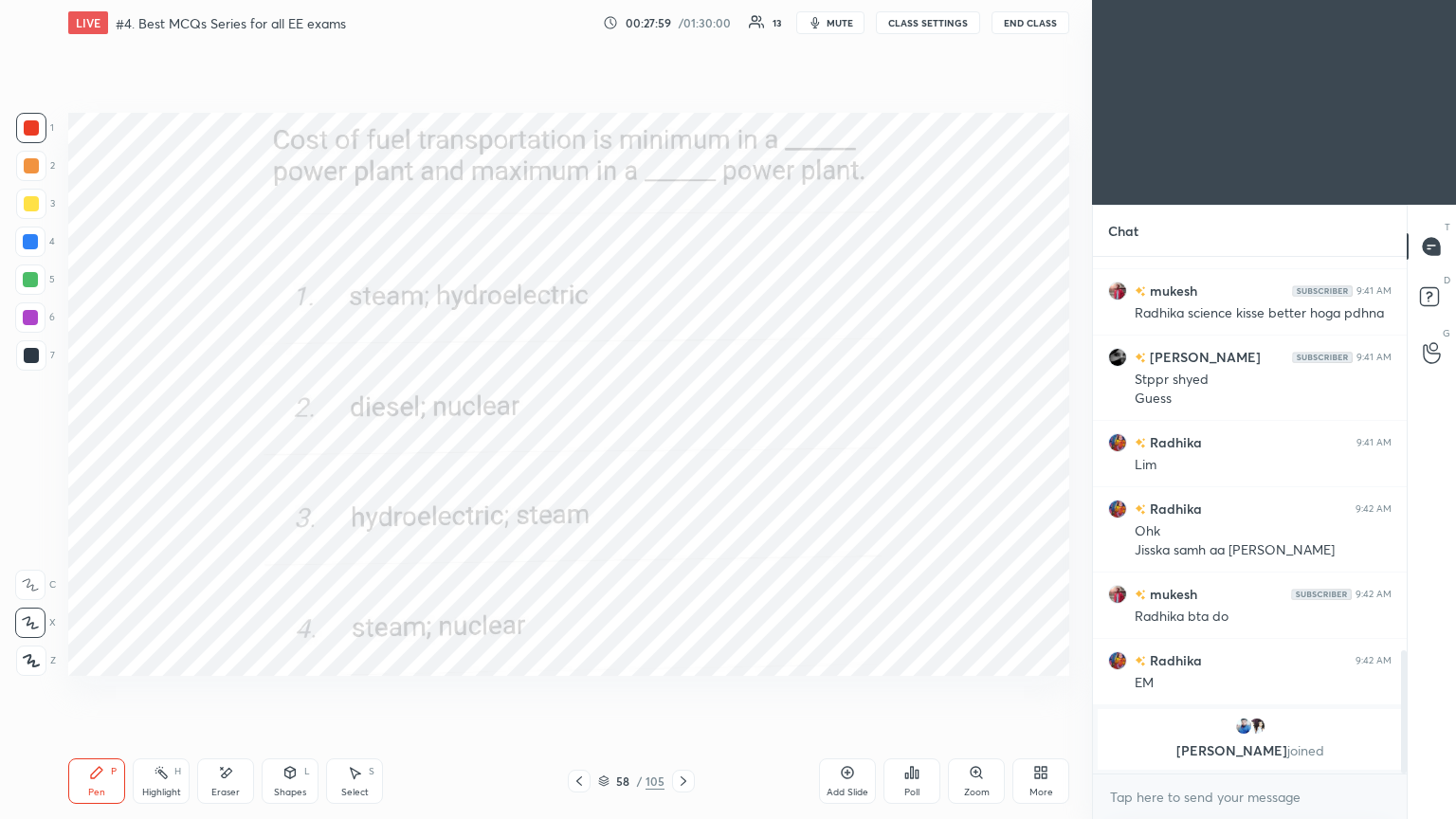 click 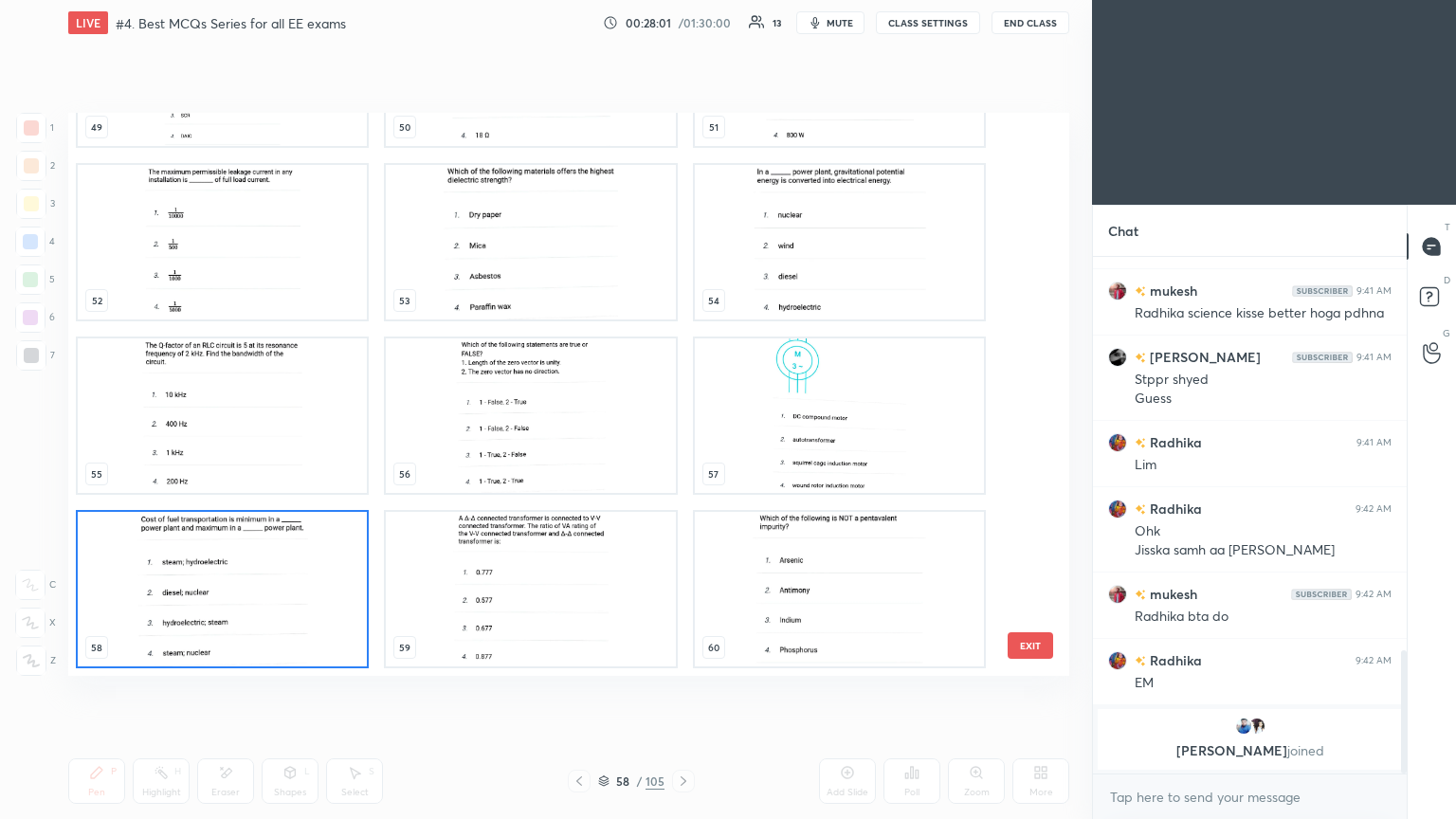 click at bounding box center (839, 589) 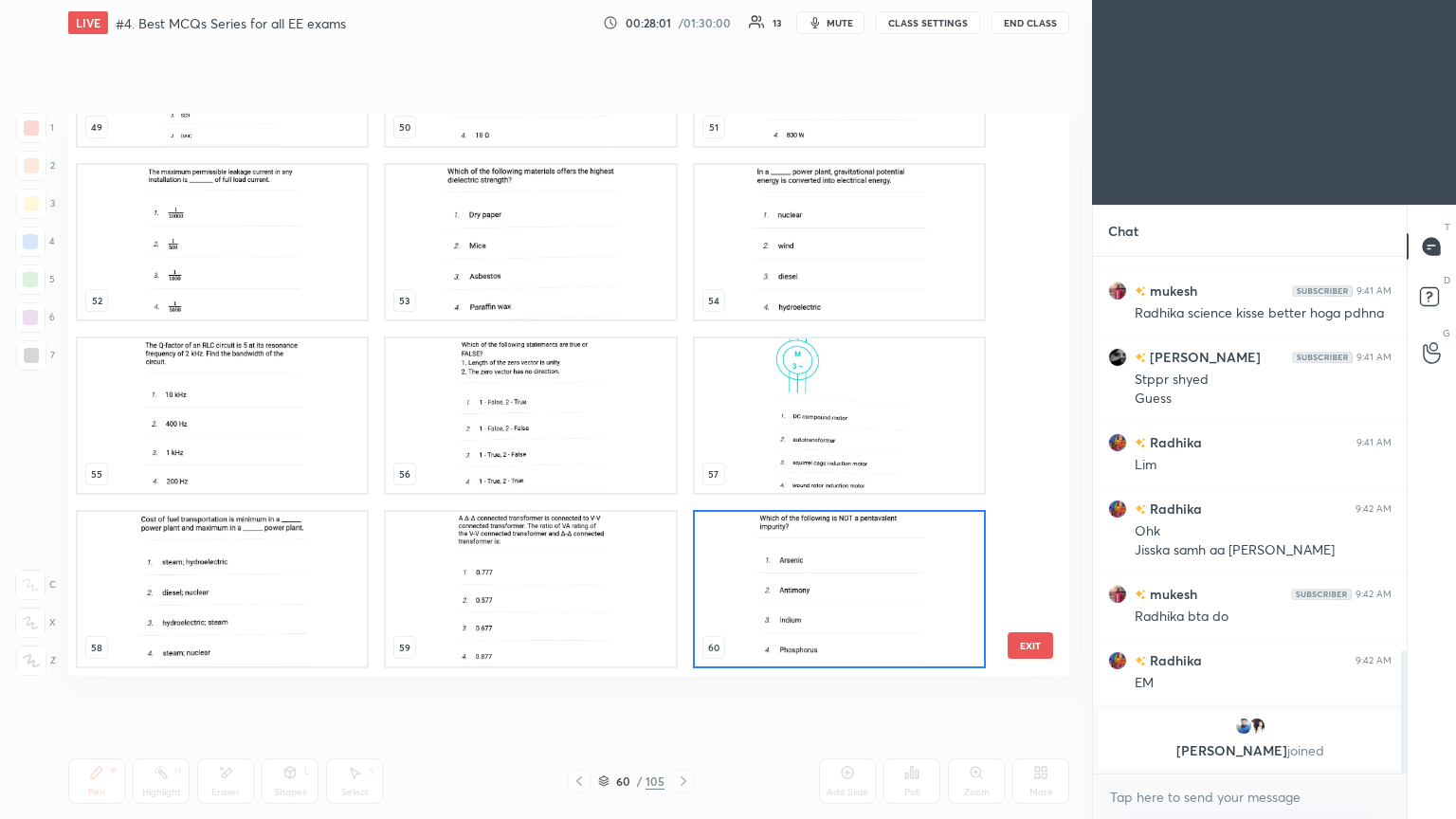 click at bounding box center (839, 589) 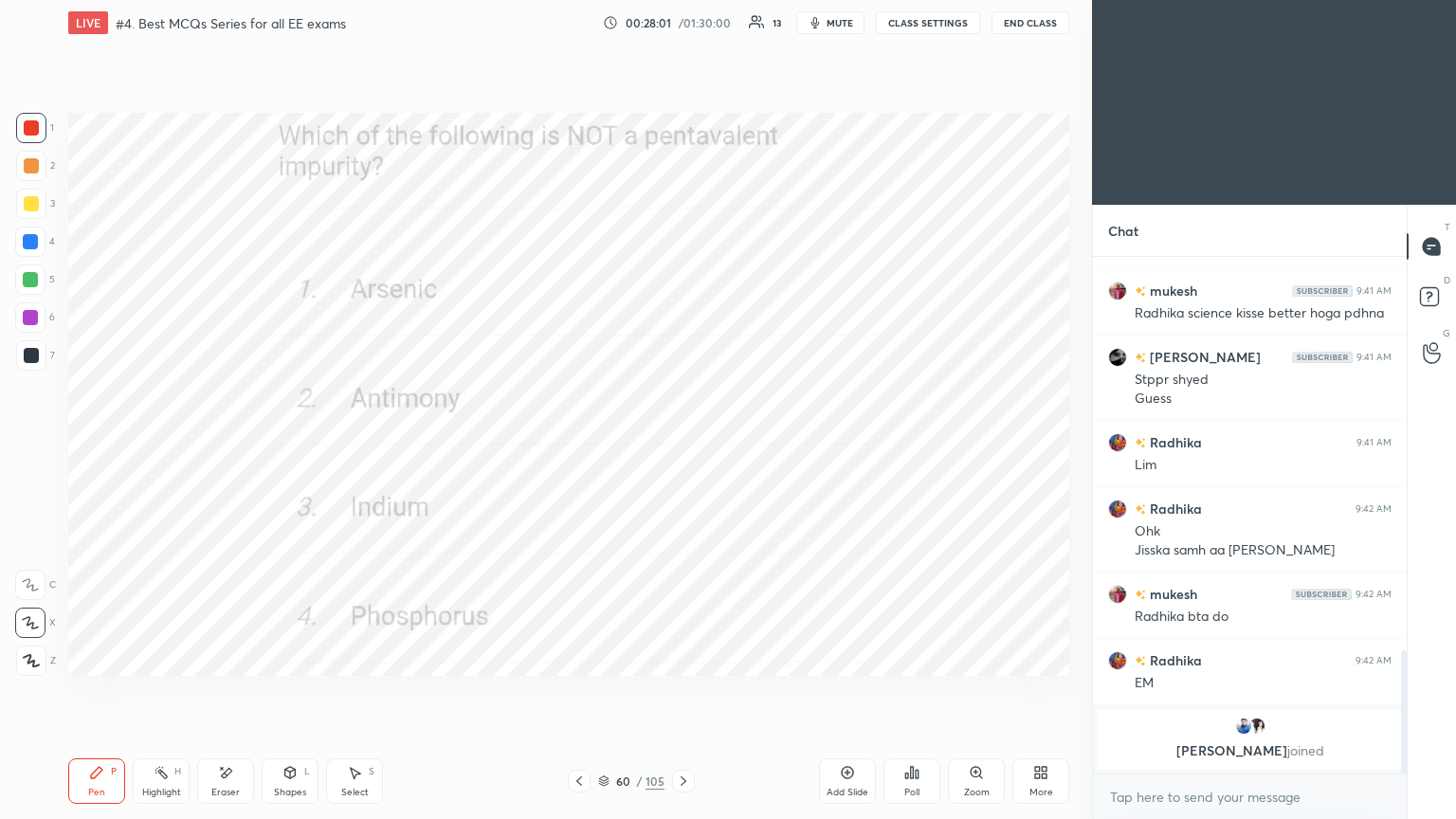 click at bounding box center (839, 589) 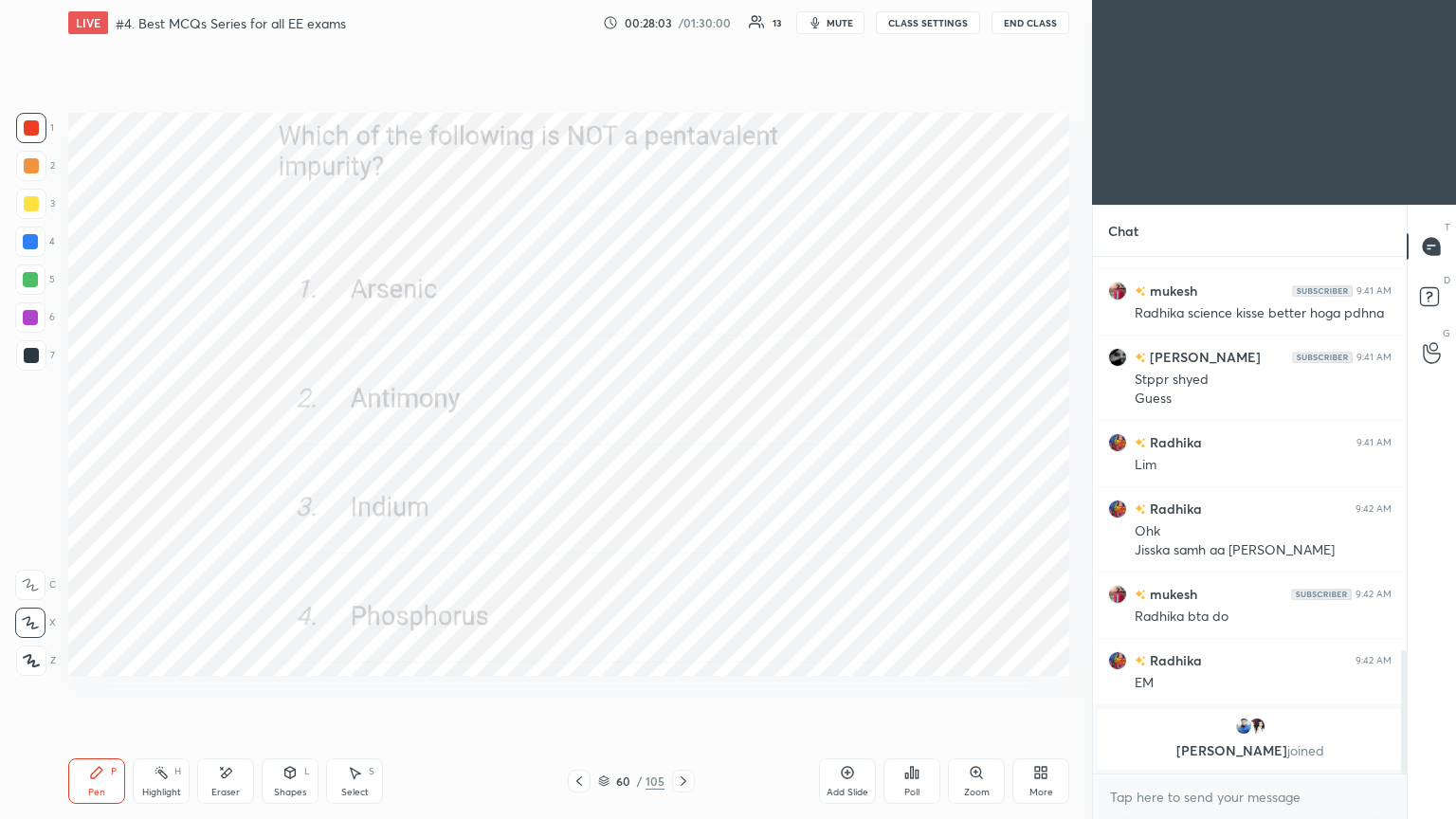 click 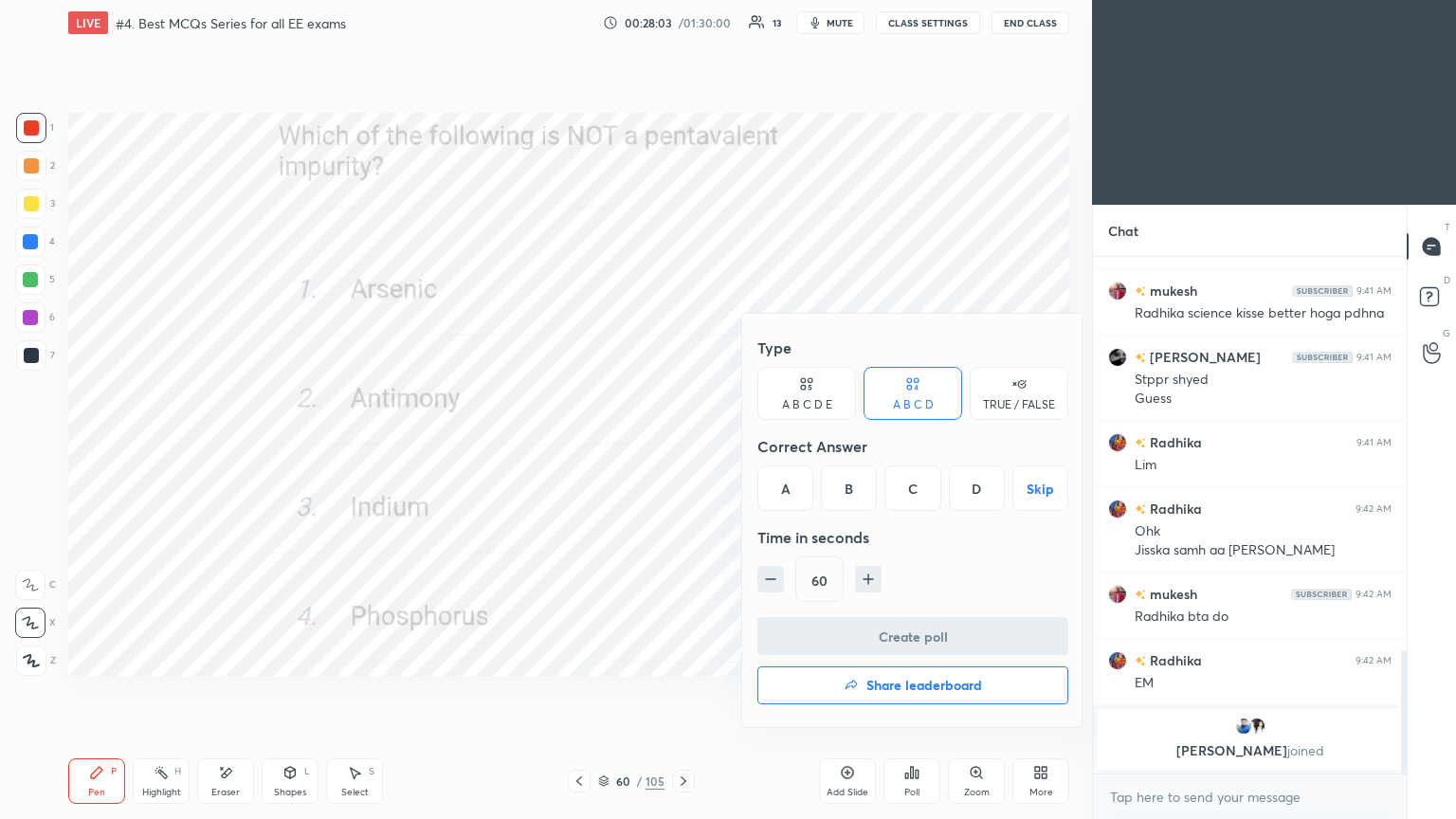 click on "C" at bounding box center (912, 488) 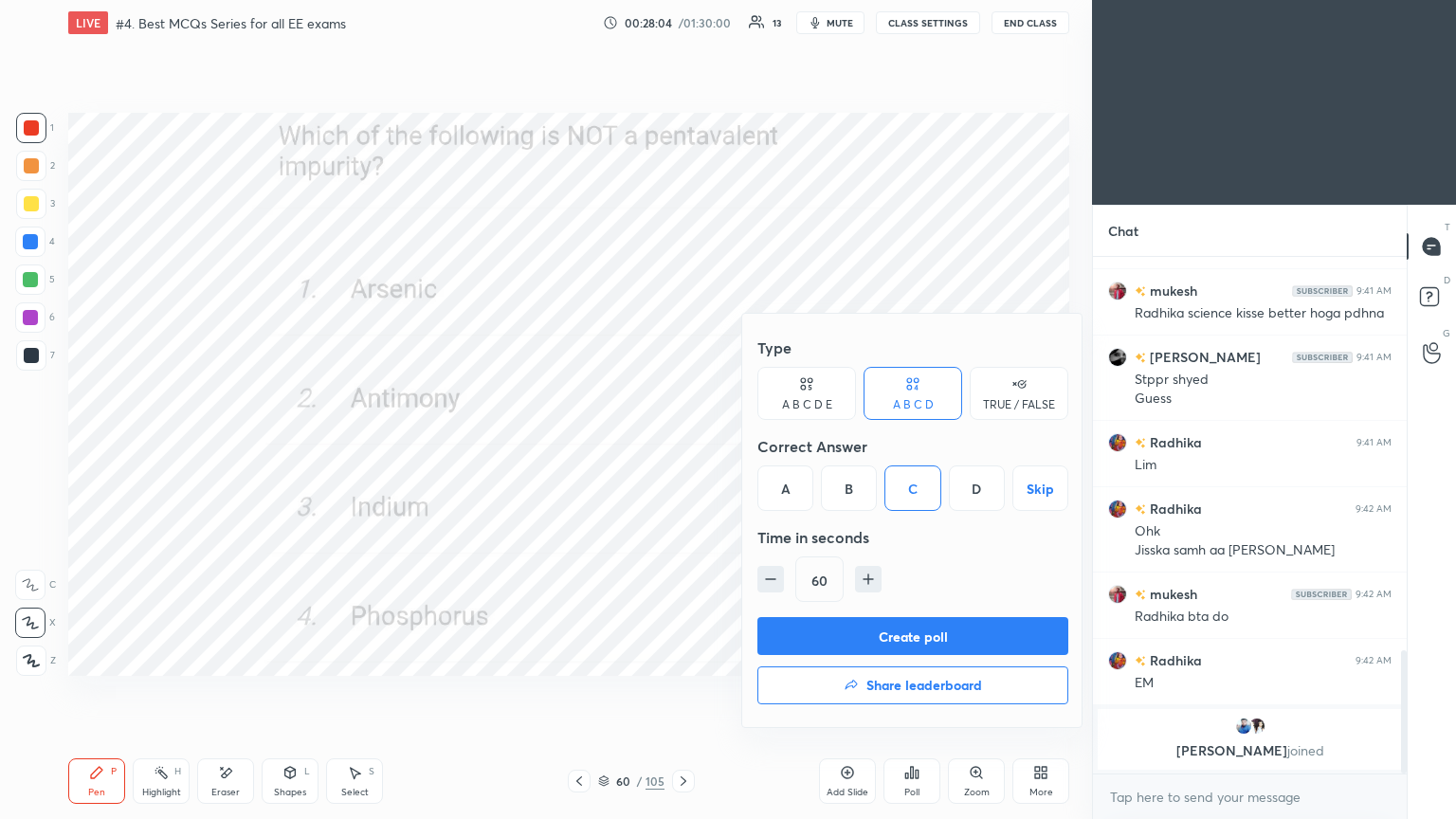click on "Create poll" at bounding box center (913, 636) 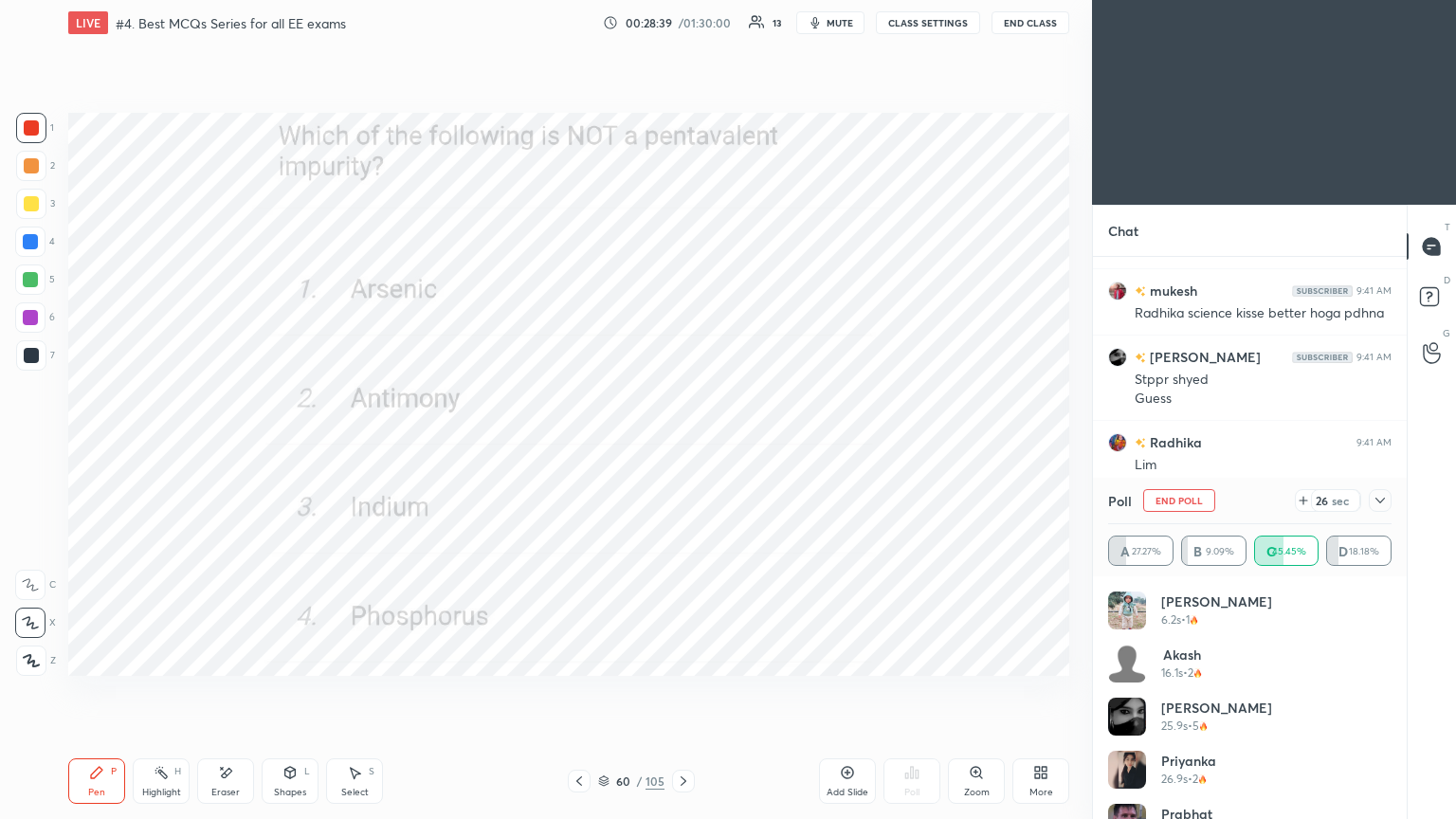 click on "End Poll" at bounding box center [1179, 500] 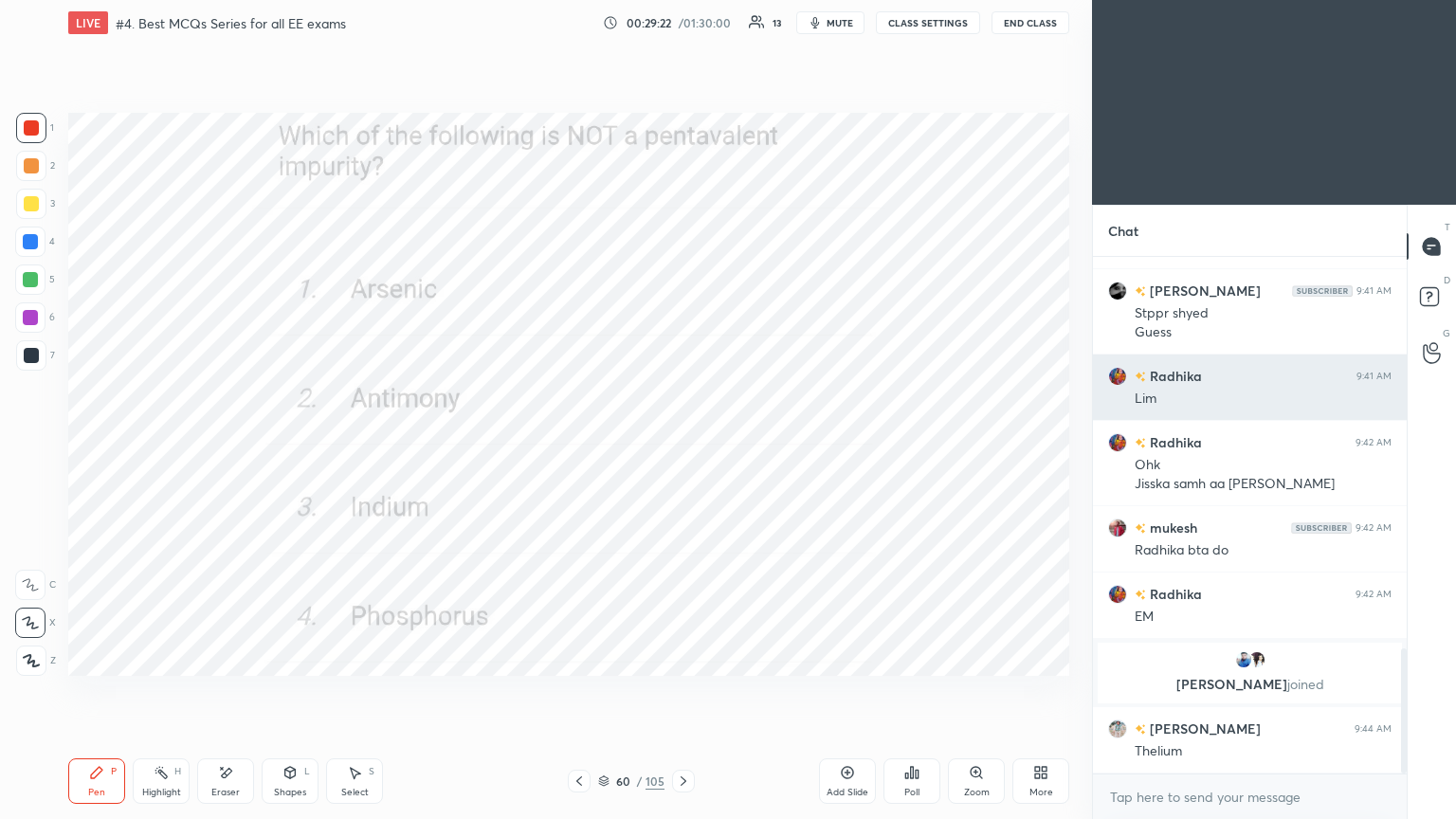 scroll, scrollTop: 1705, scrollLeft: 0, axis: vertical 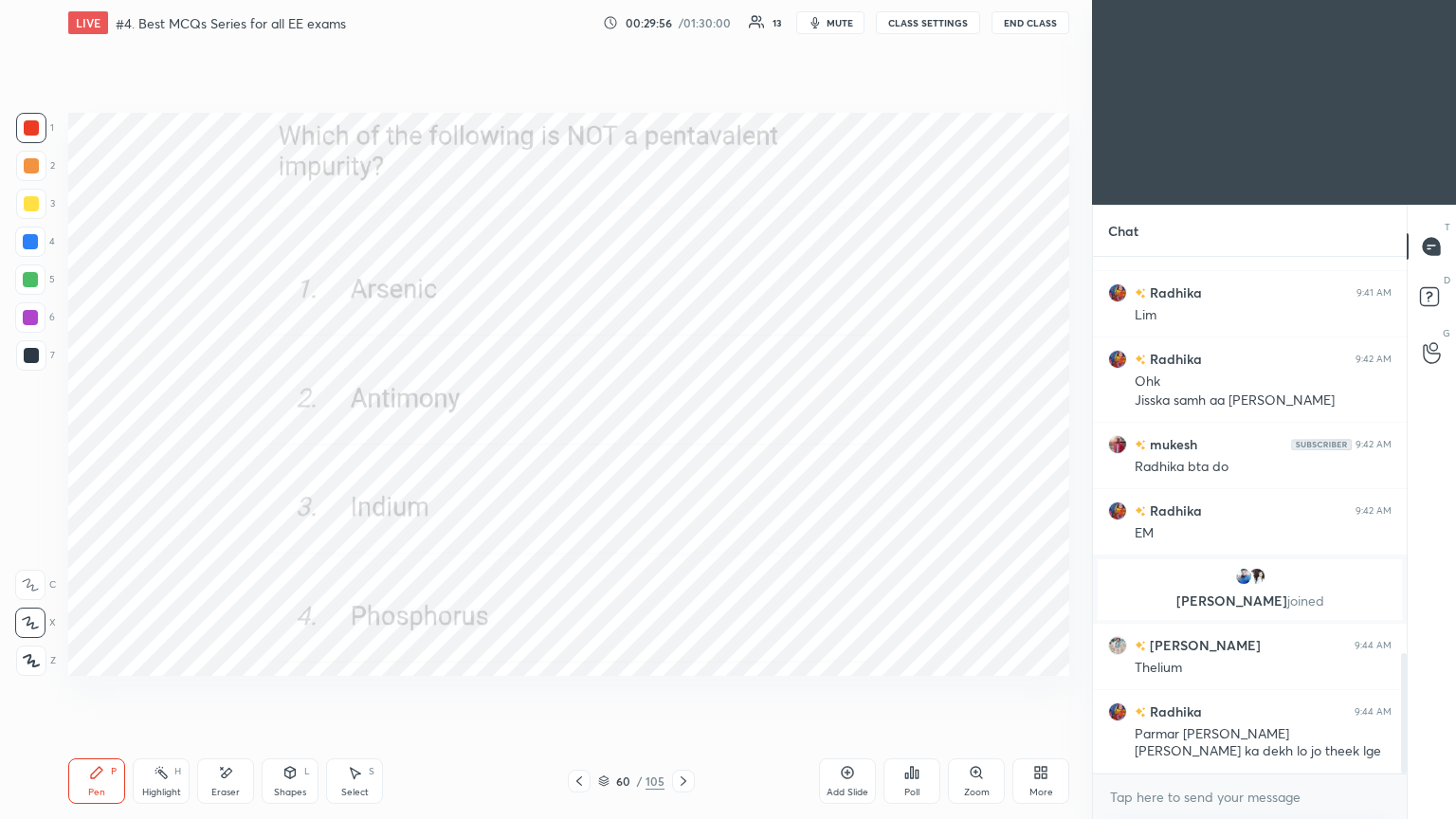 click at bounding box center (683, 781) 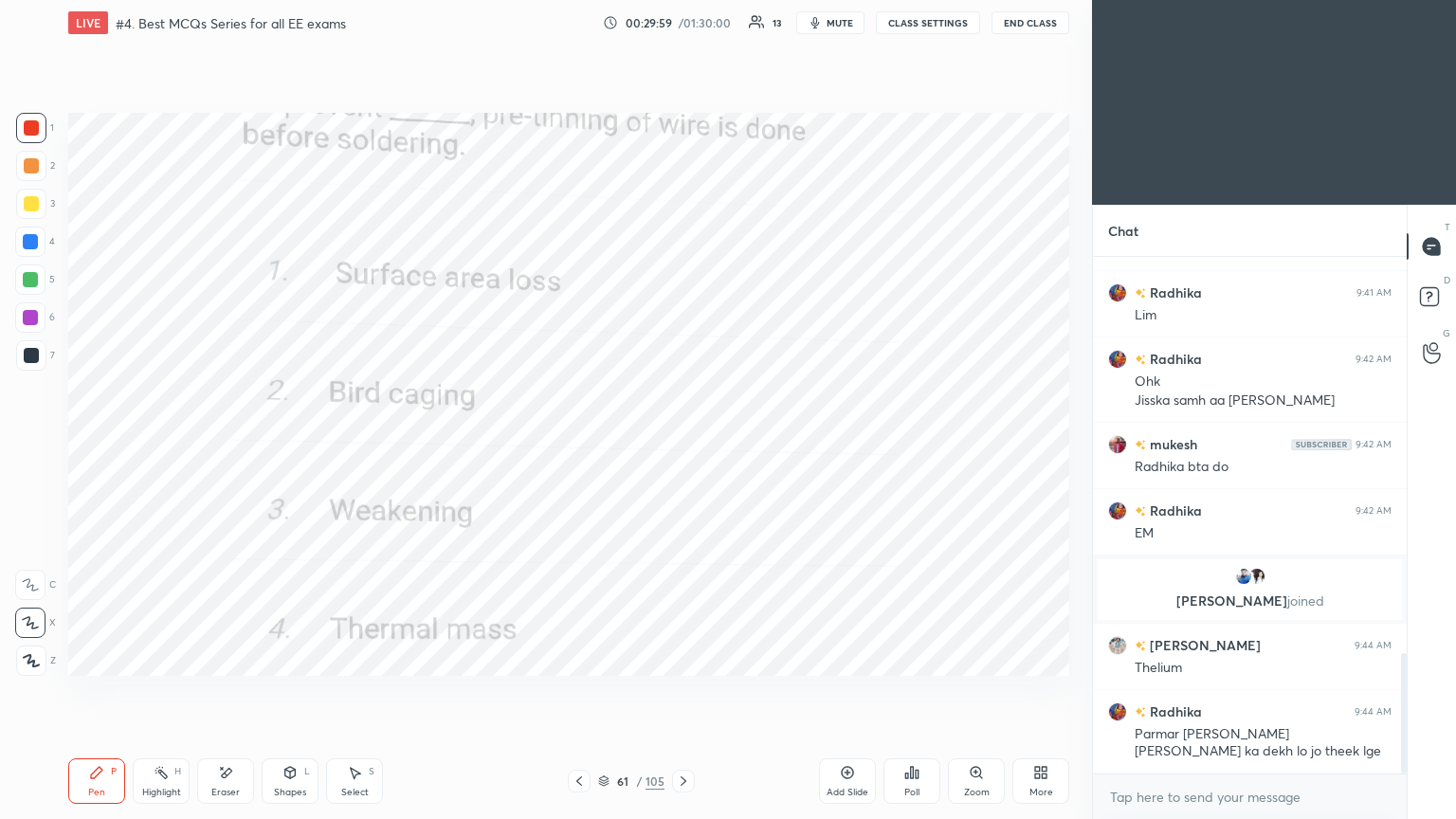 click 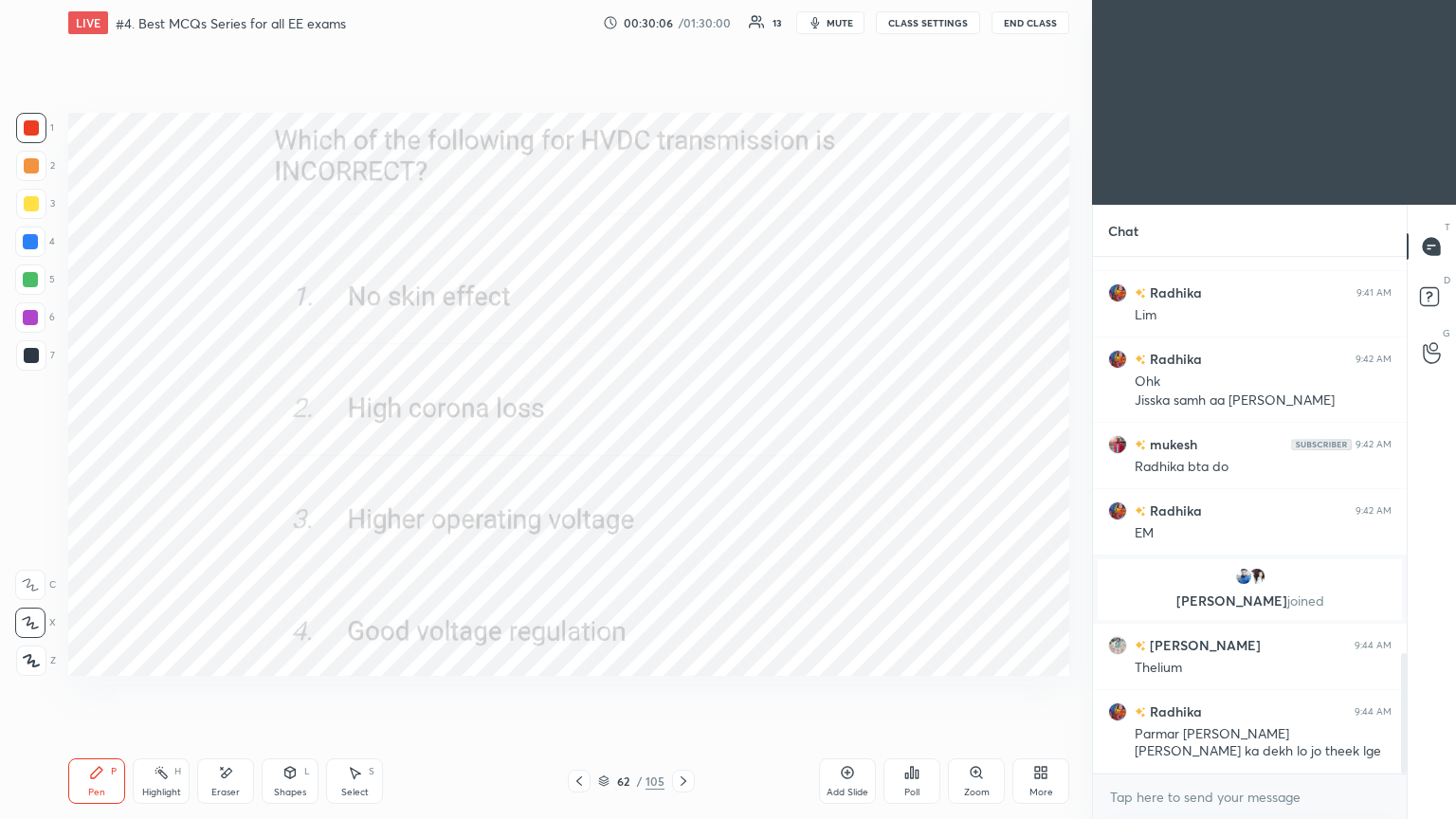 click on "Poll" at bounding box center [912, 781] 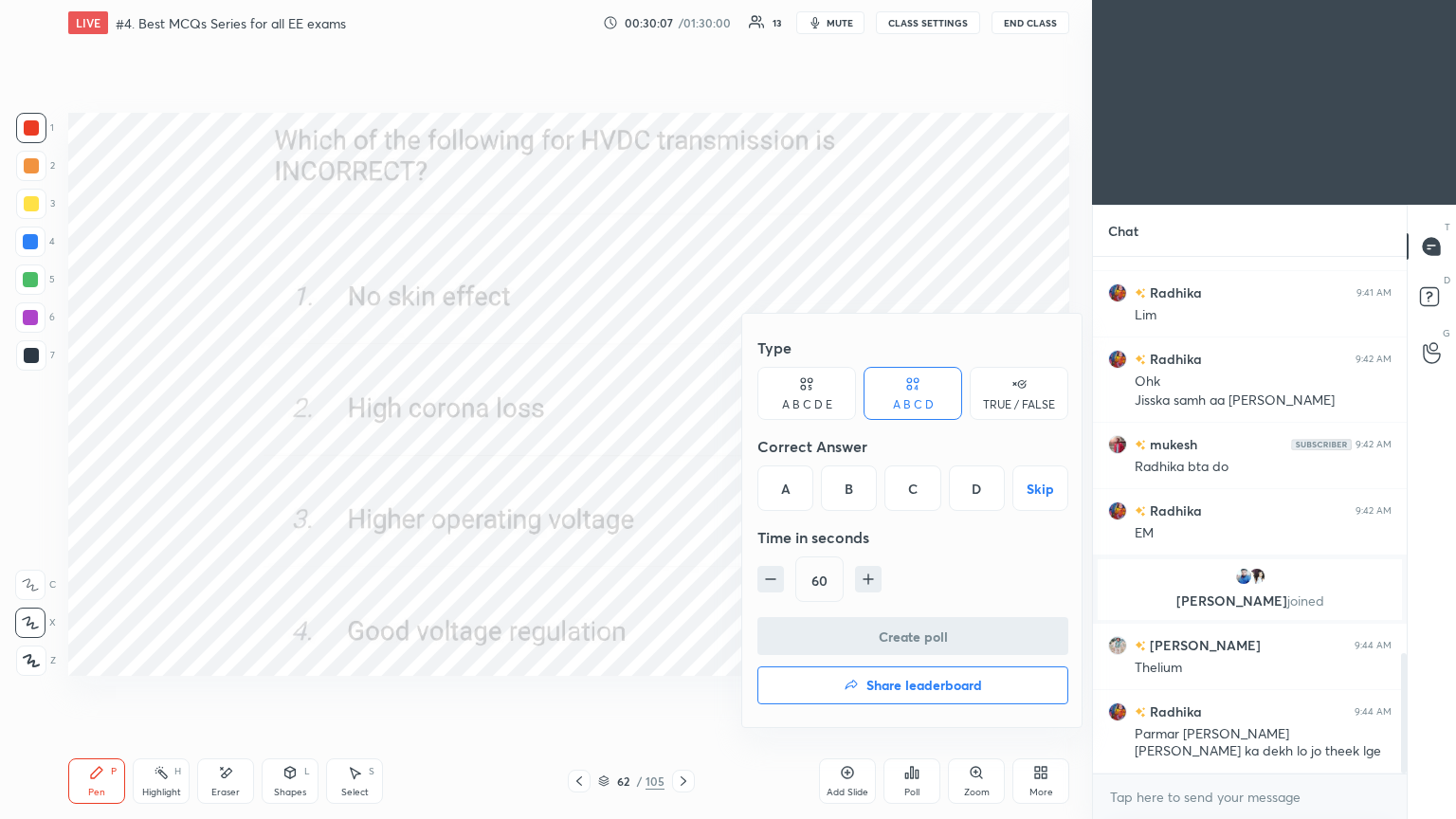 click on "B" at bounding box center (848, 488) 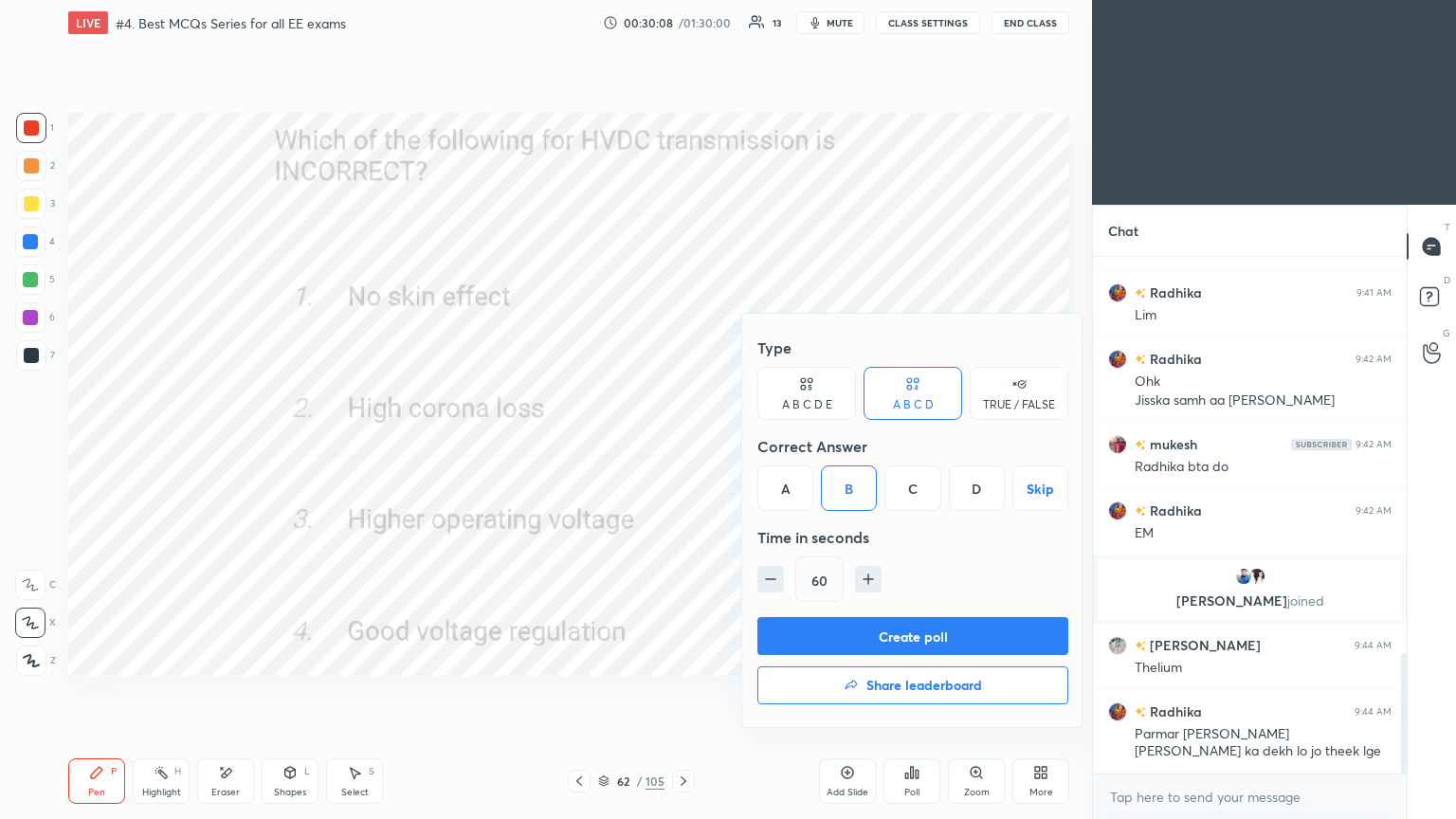 click on "Create poll" at bounding box center (913, 636) 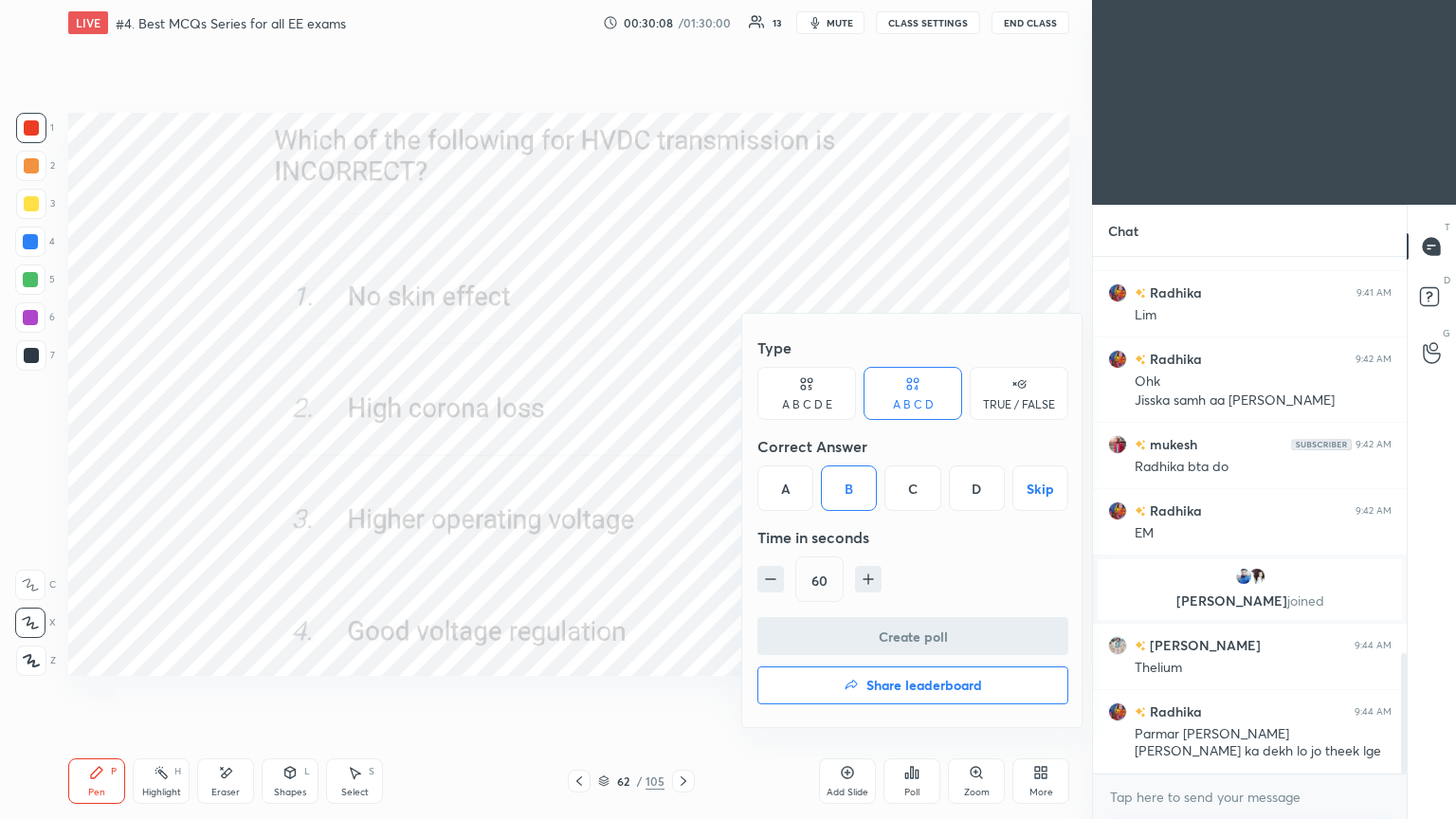 scroll, scrollTop: 480, scrollLeft: 308, axis: both 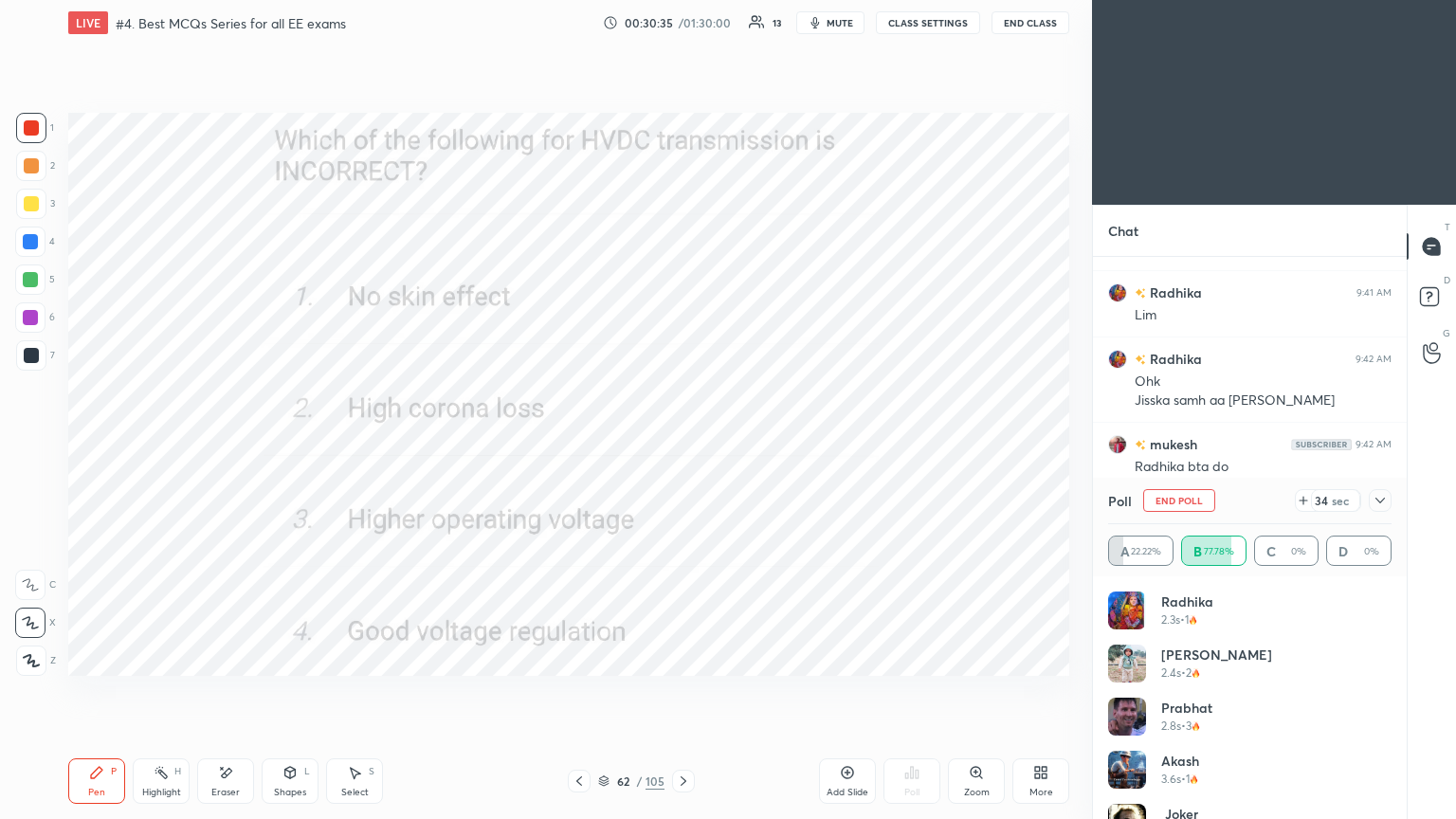 click on "End Poll" at bounding box center [1179, 500] 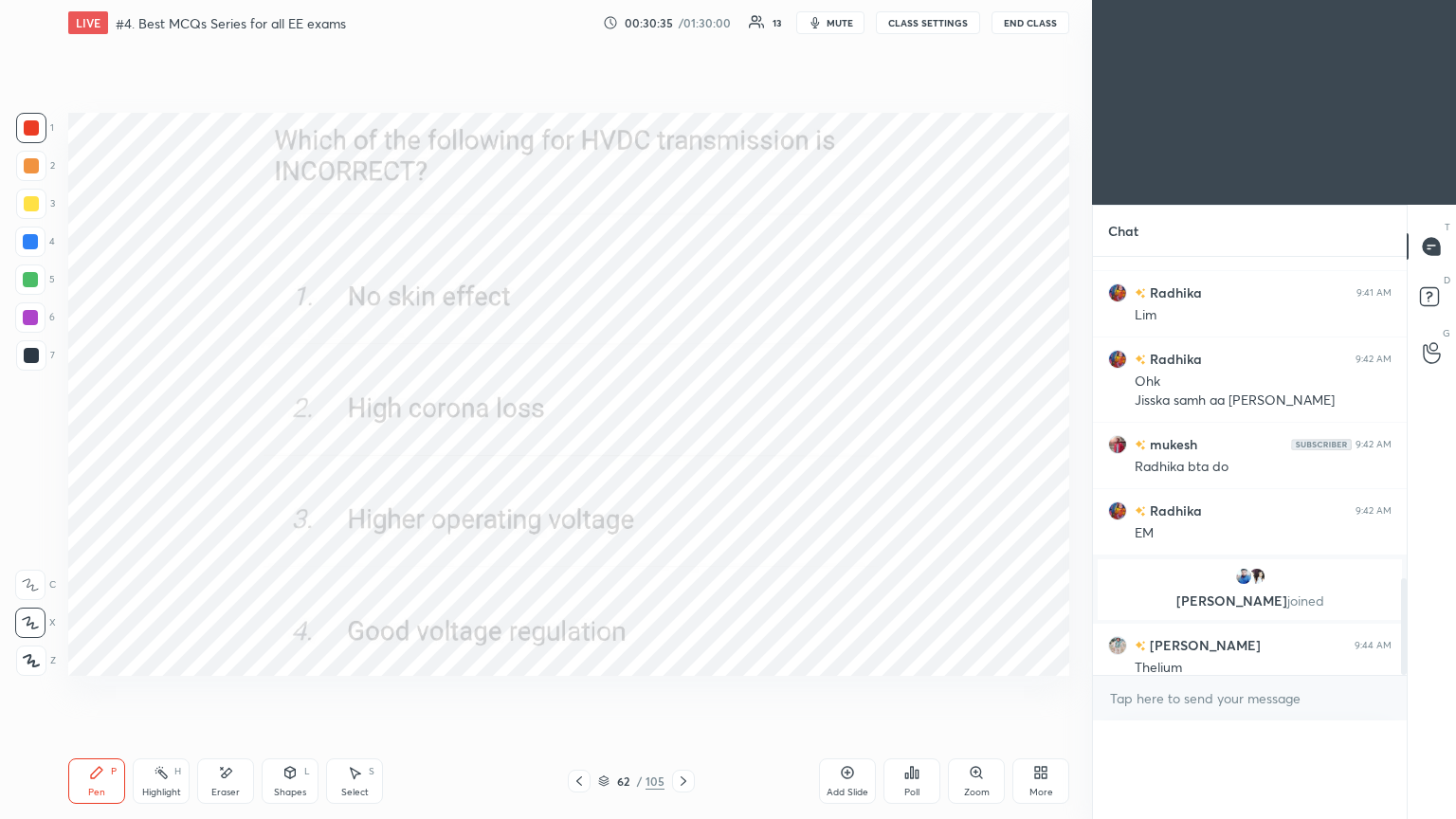 scroll, scrollTop: 0, scrollLeft: 6, axis: horizontal 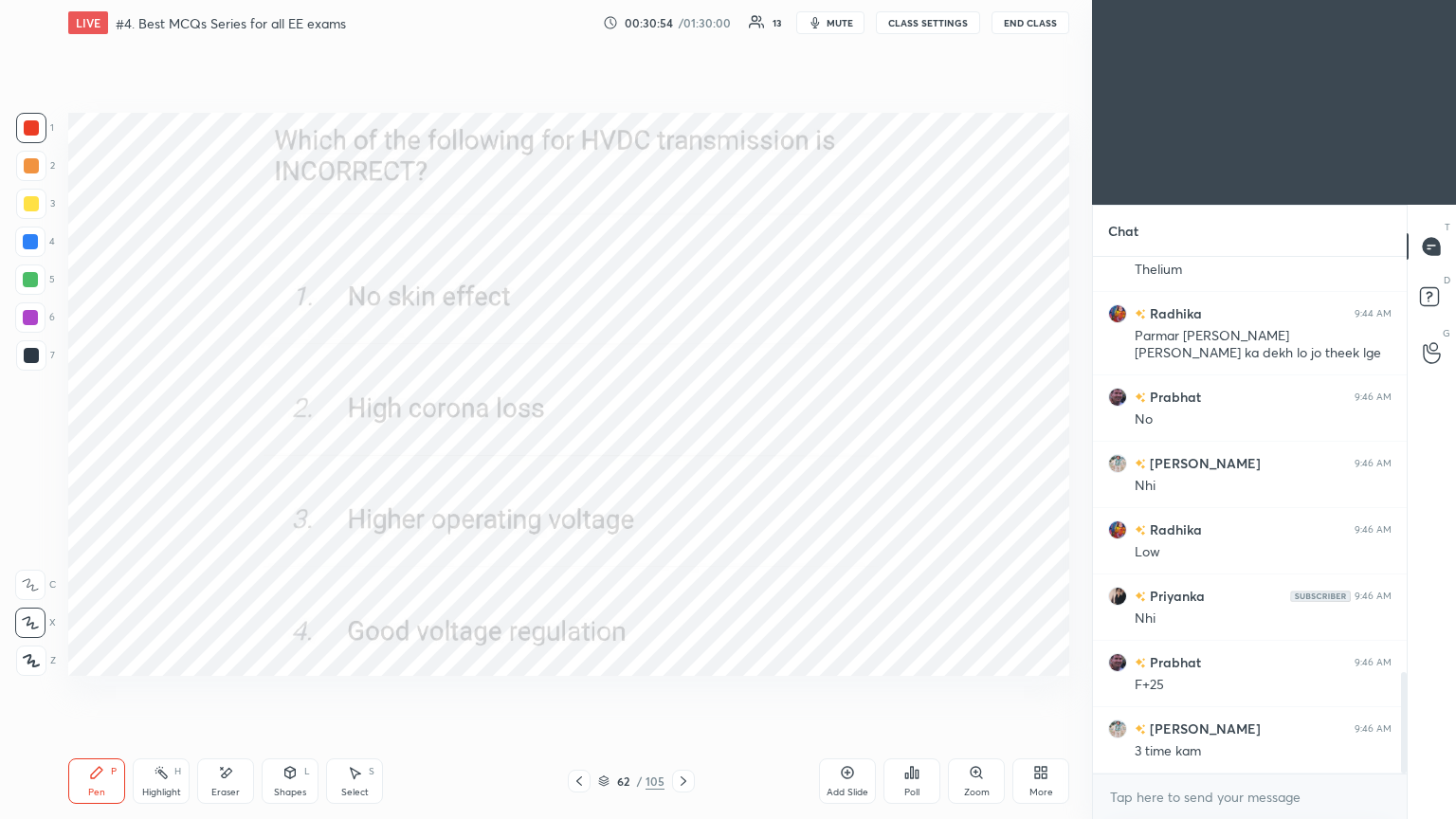 click 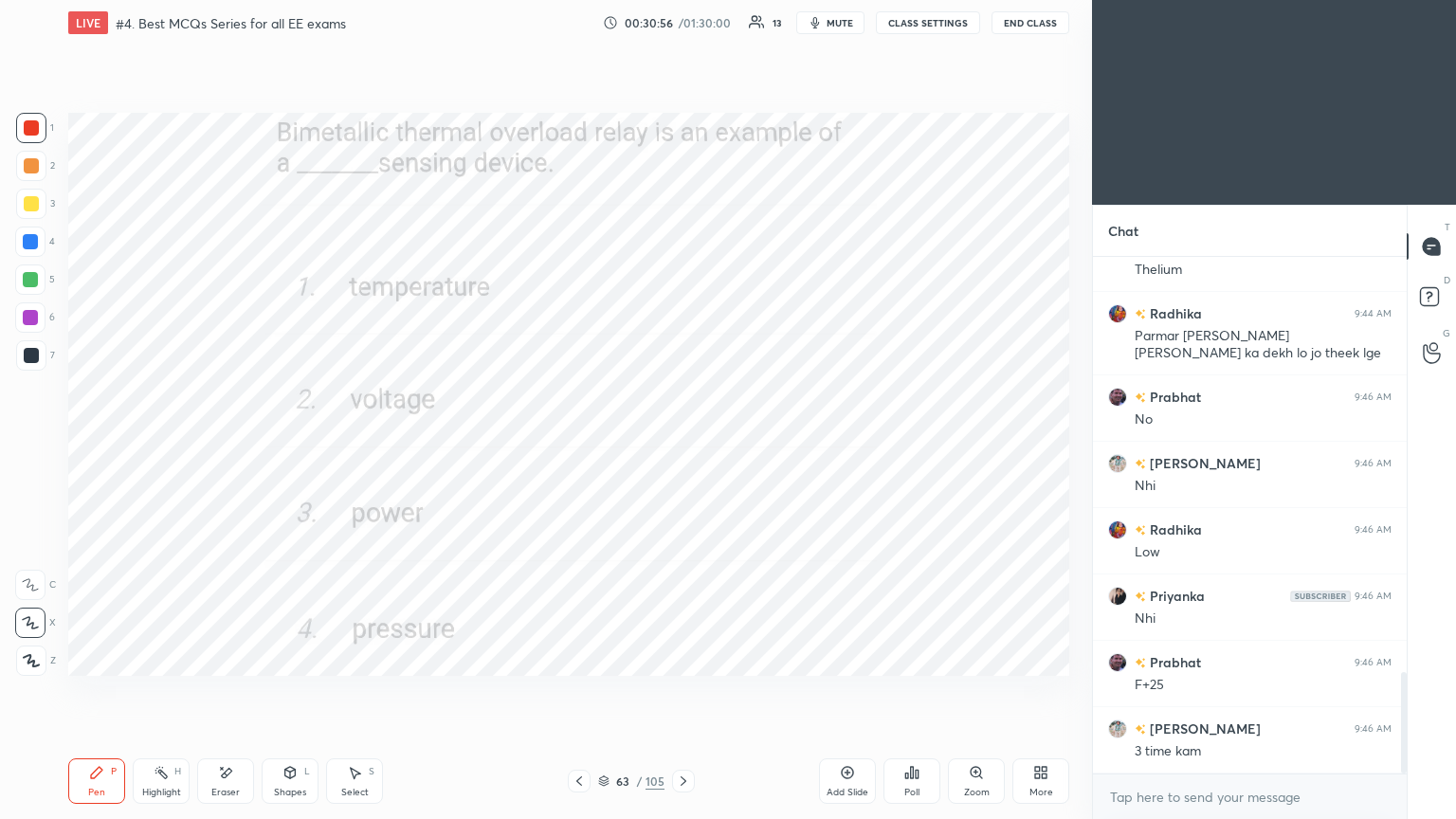 click on "Poll" at bounding box center [912, 781] 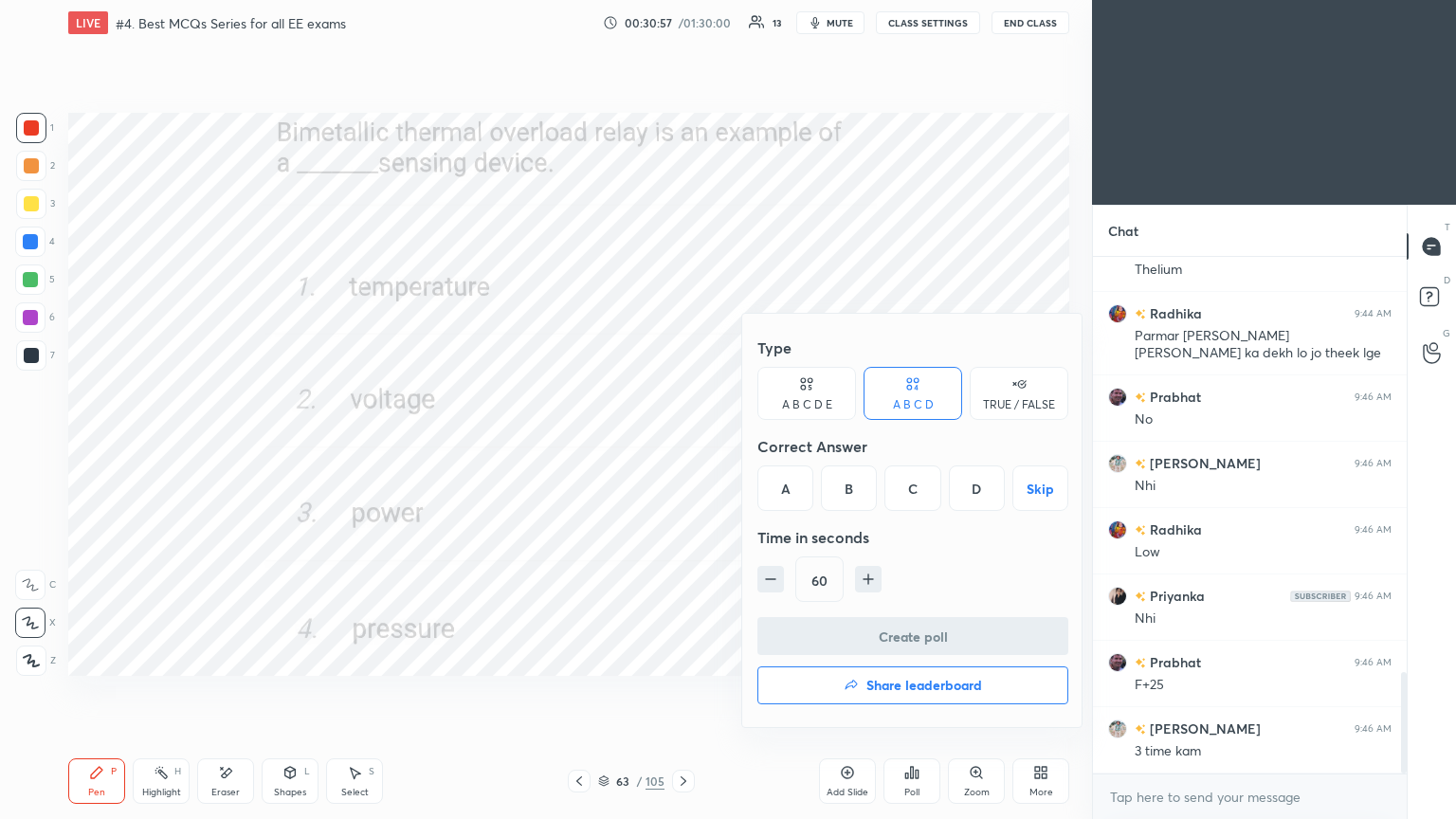 click on "A" at bounding box center (785, 488) 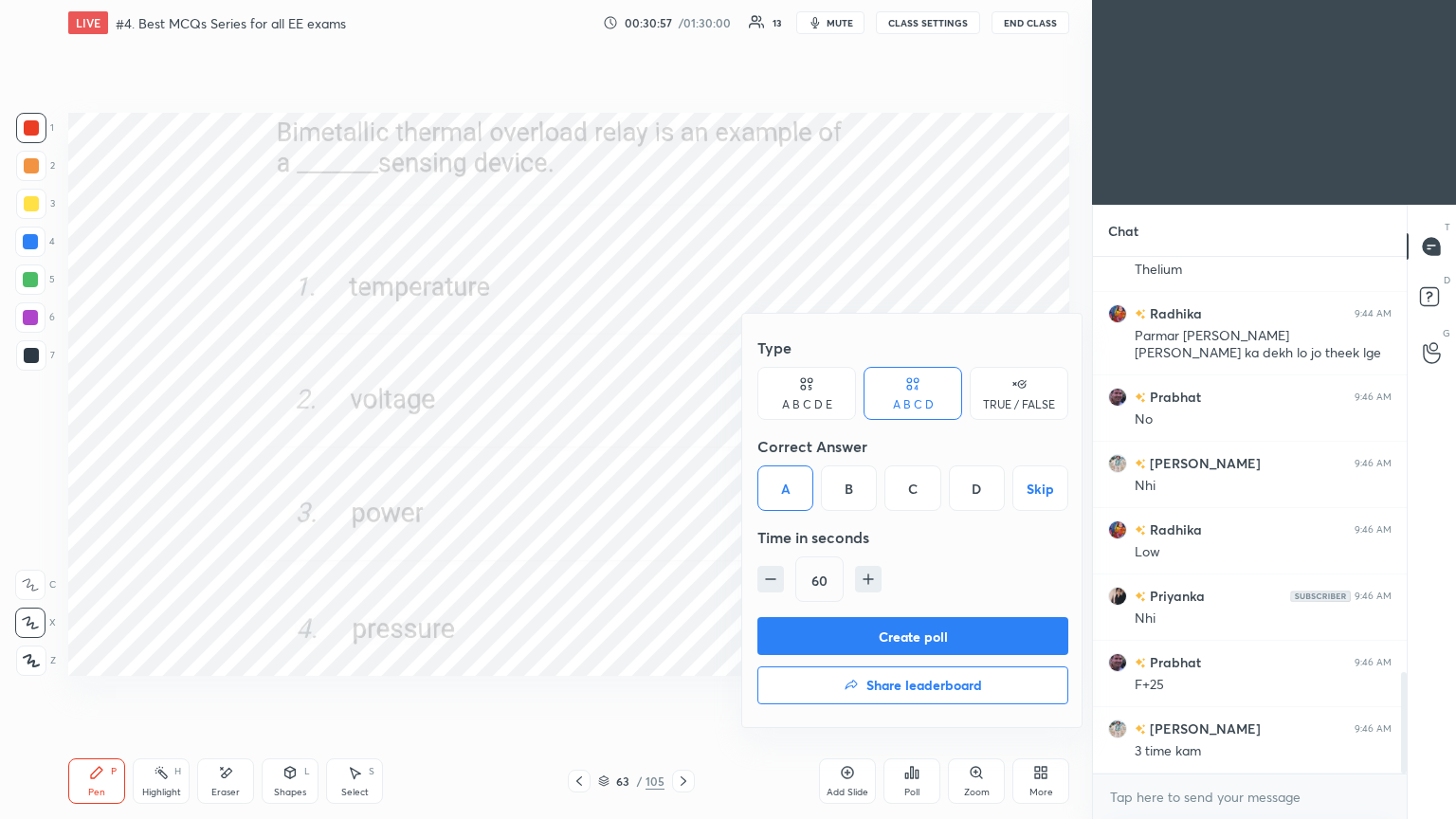 click on "Create poll" at bounding box center (913, 636) 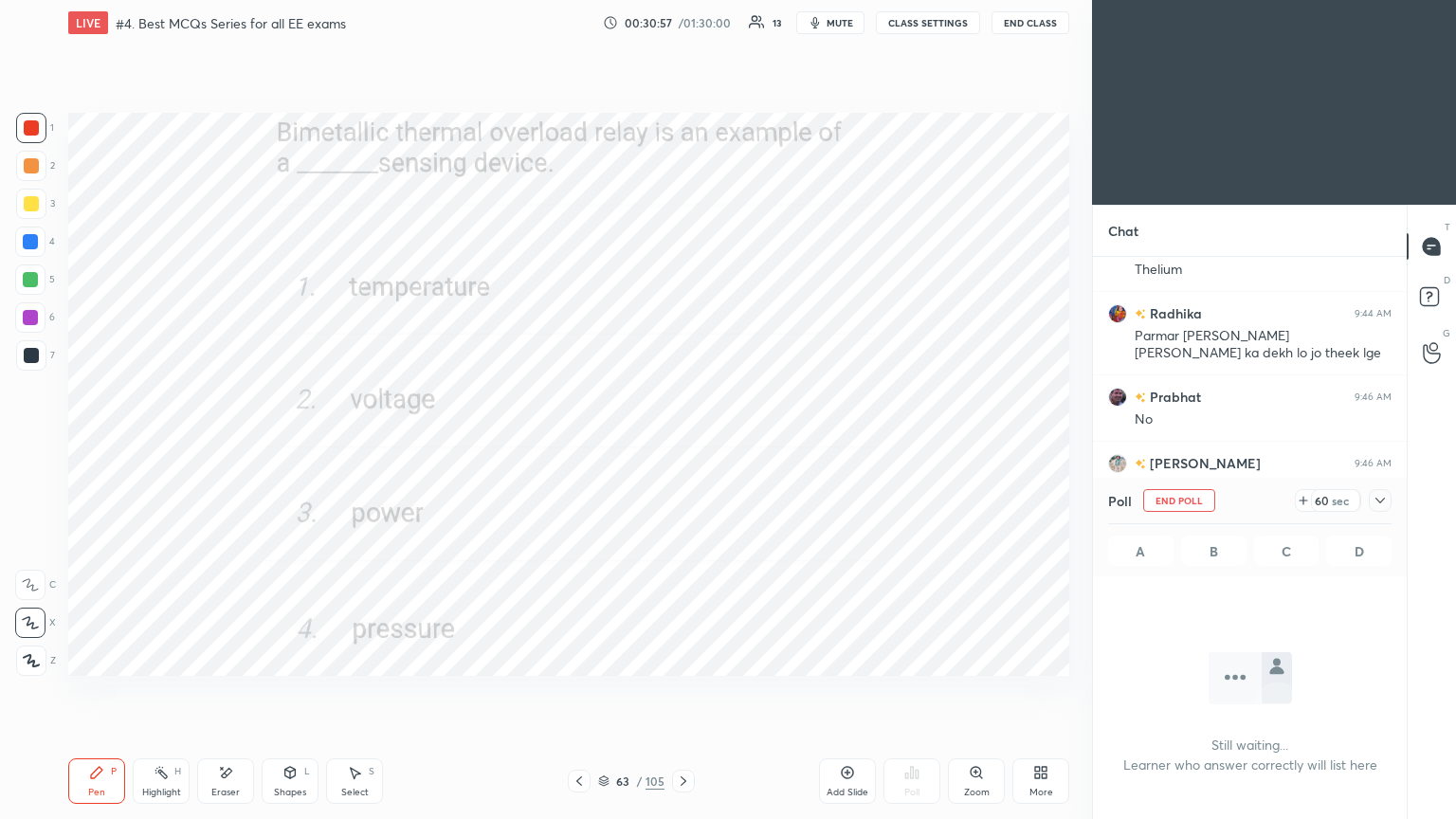 scroll, scrollTop: 418, scrollLeft: 308, axis: both 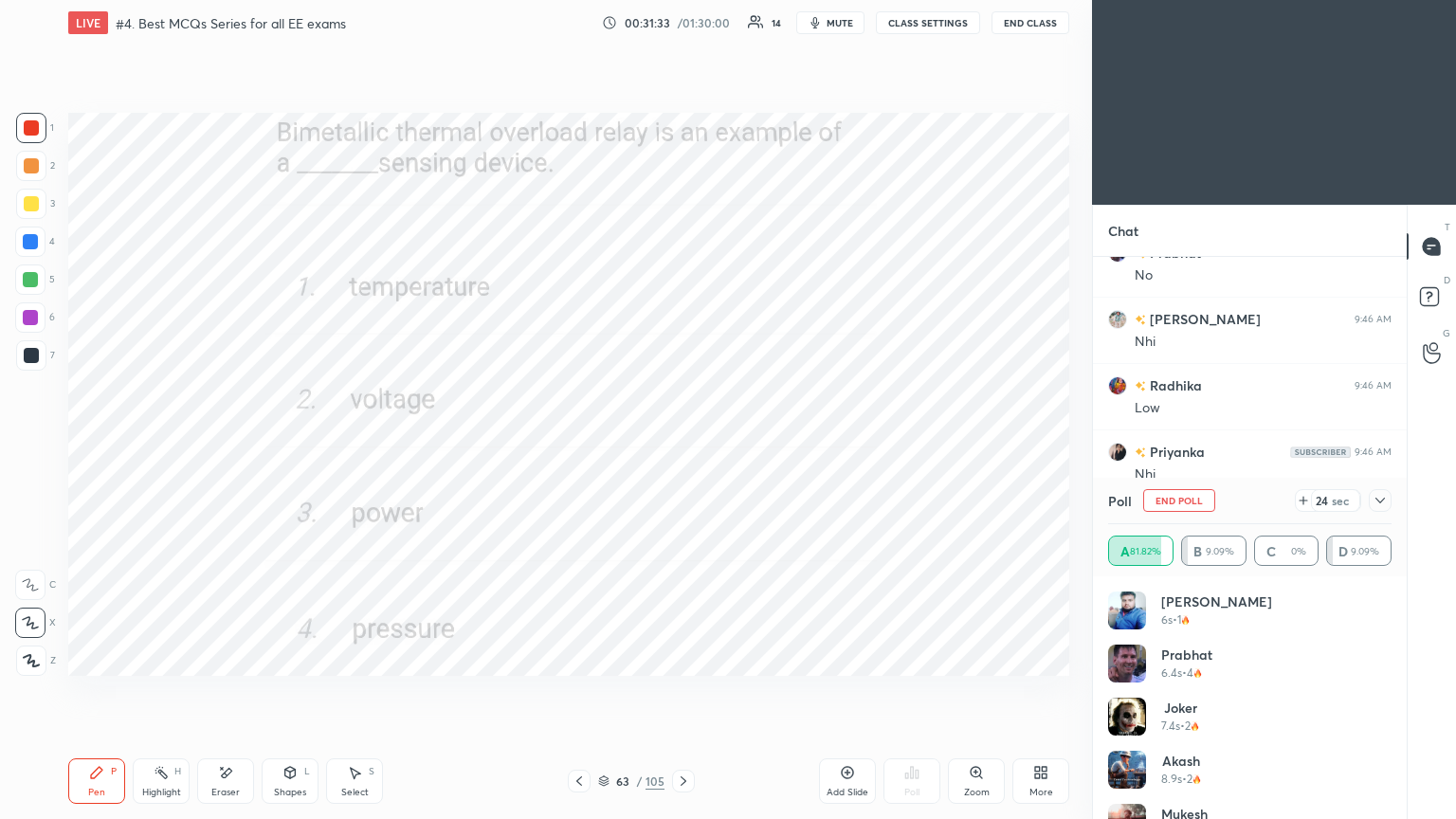 click on "End Poll" at bounding box center (1179, 500) 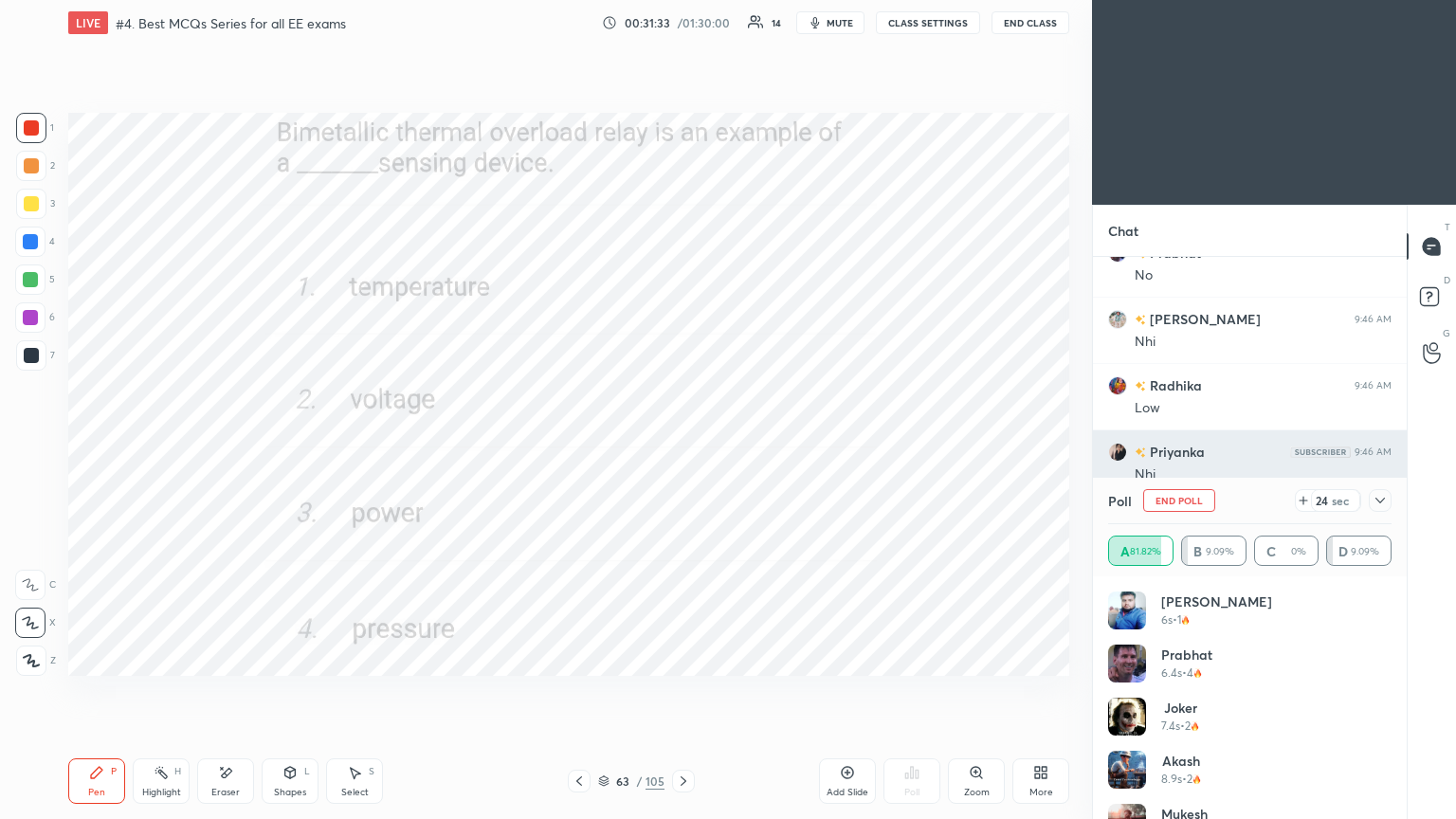 scroll, scrollTop: 83, scrollLeft: 278, axis: both 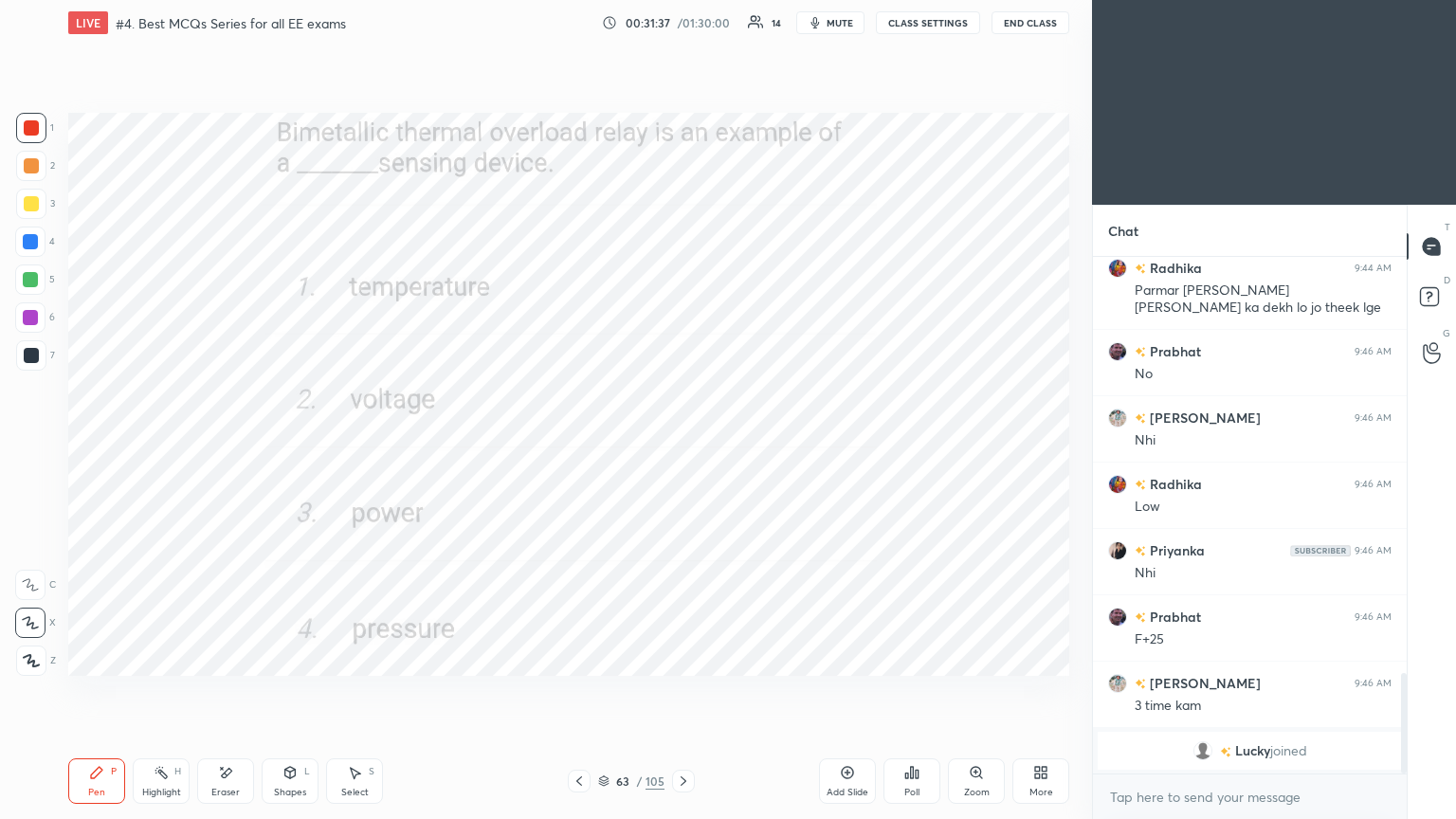 click 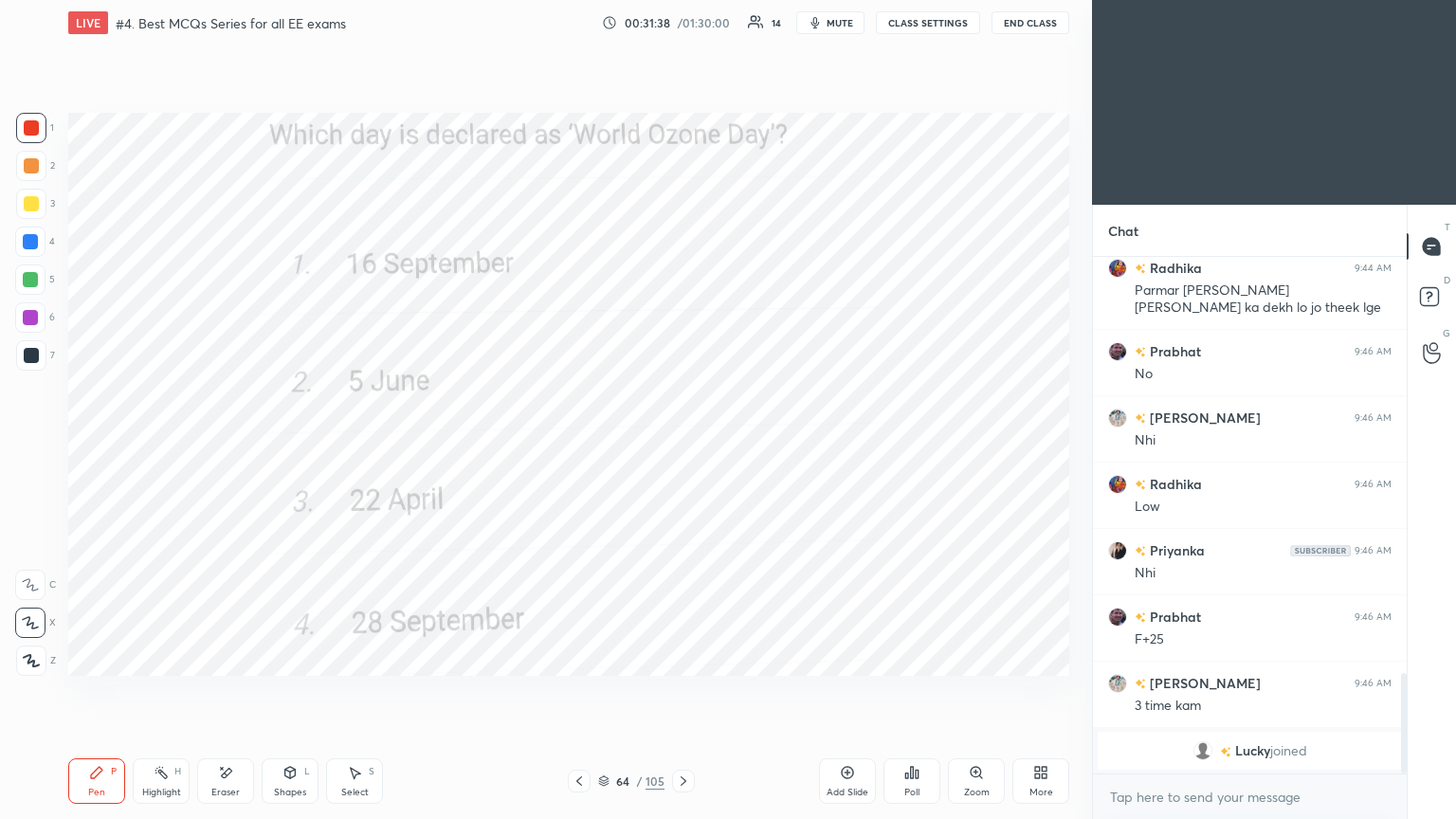 click on "Poll" at bounding box center (912, 792) 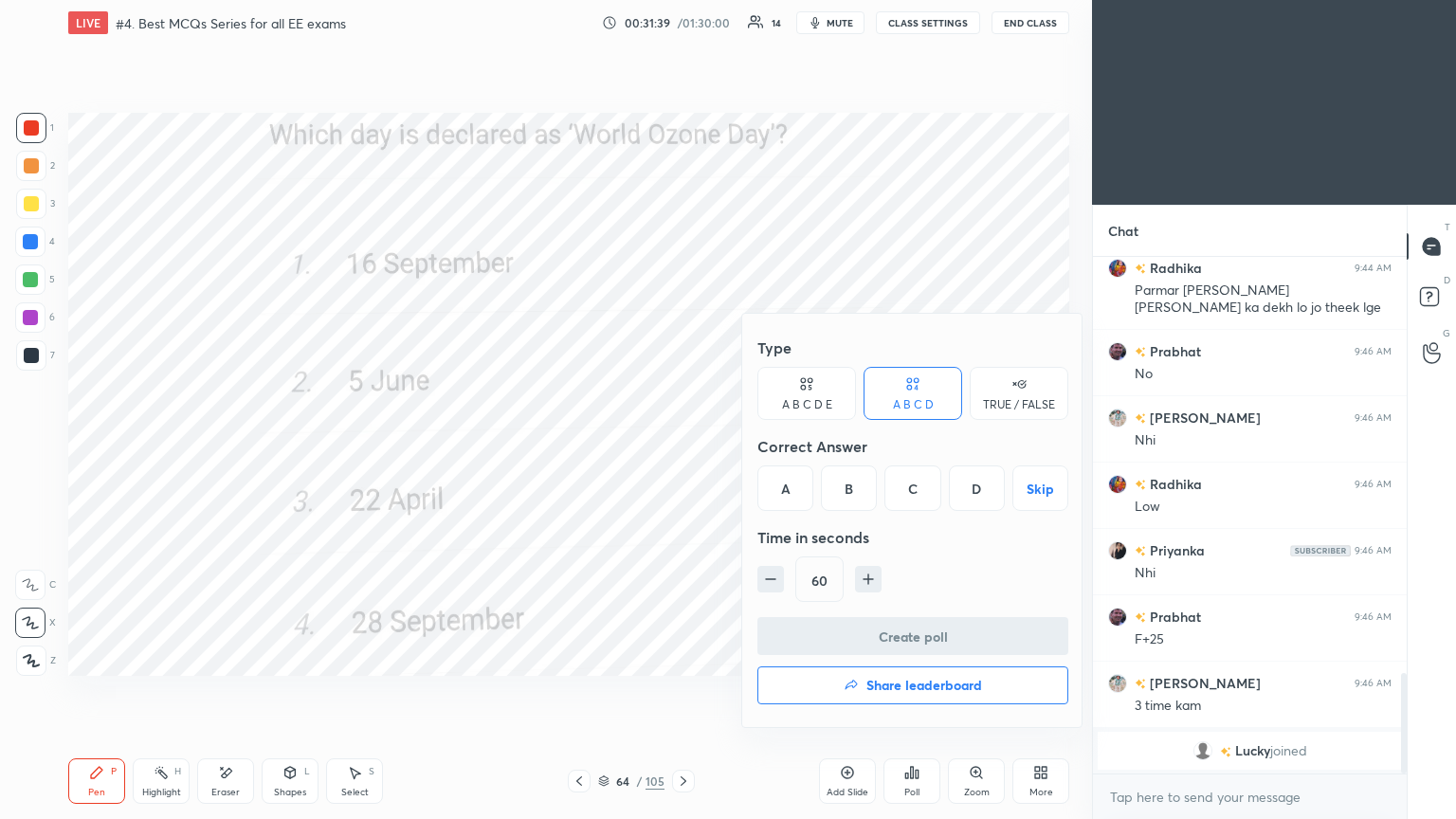 click on "A" at bounding box center (785, 488) 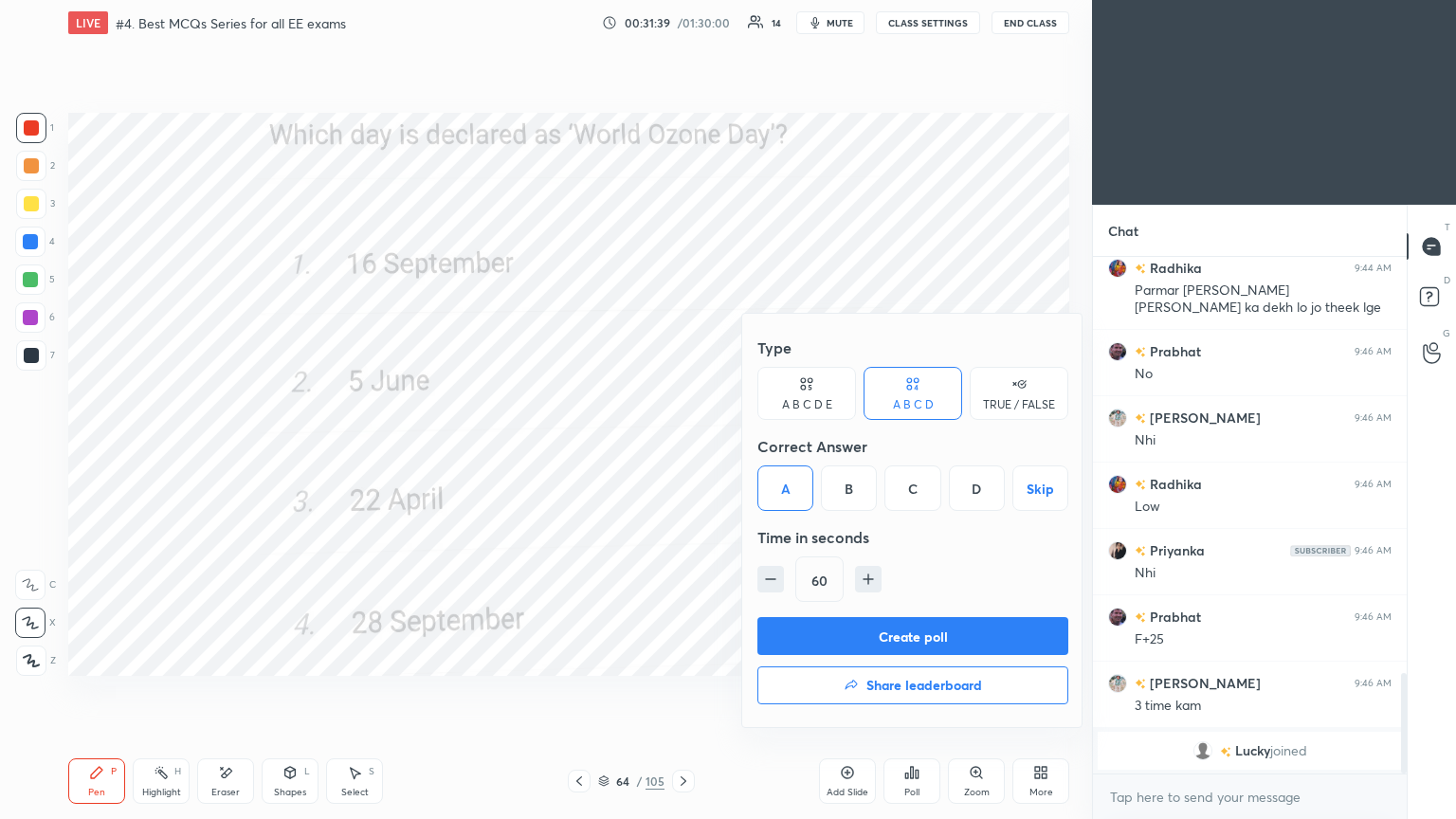click on "Create poll" at bounding box center [913, 636] 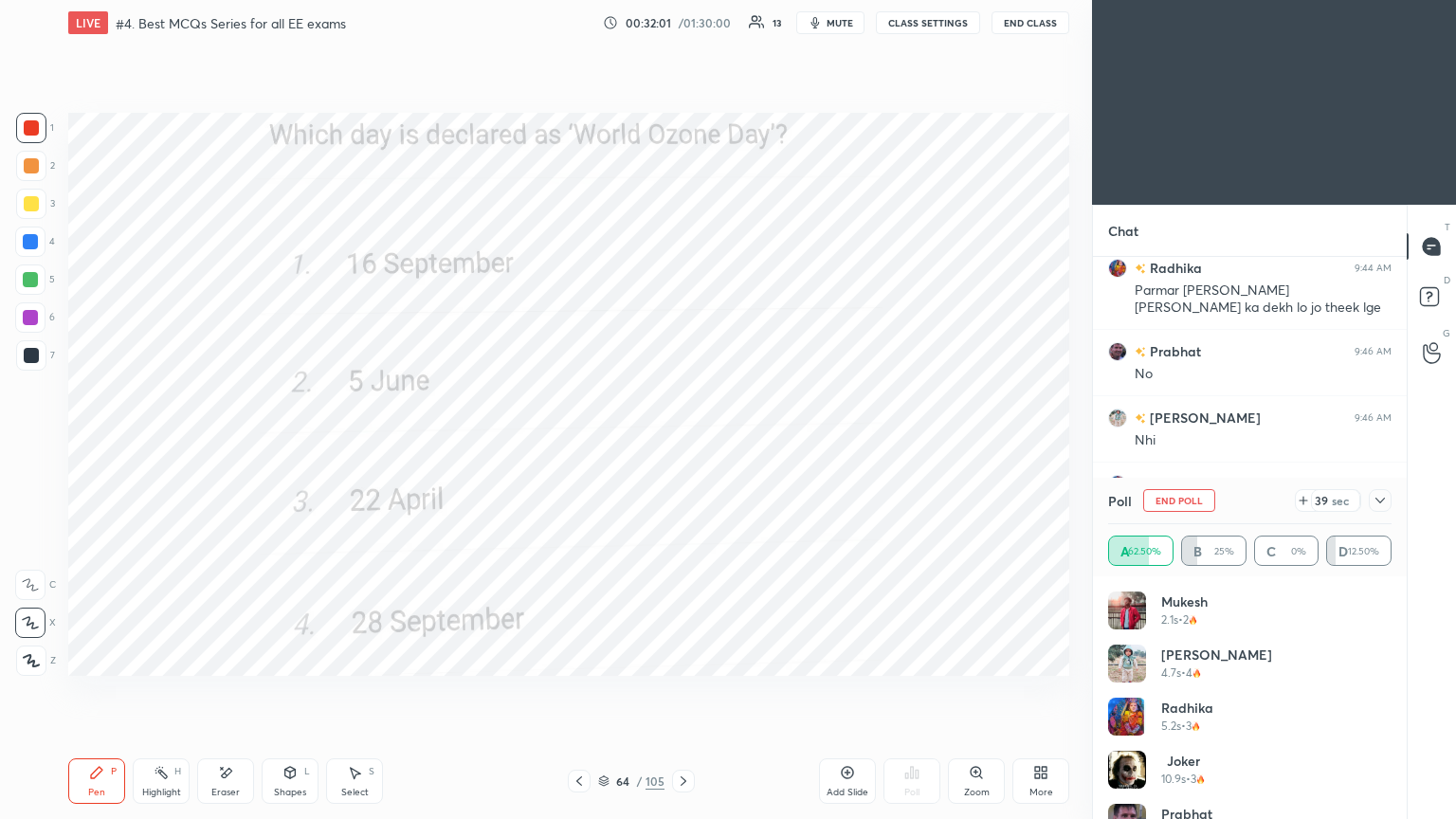 drag, startPoint x: 1382, startPoint y: 629, endPoint x: 1377, endPoint y: 737, distance: 108.115679 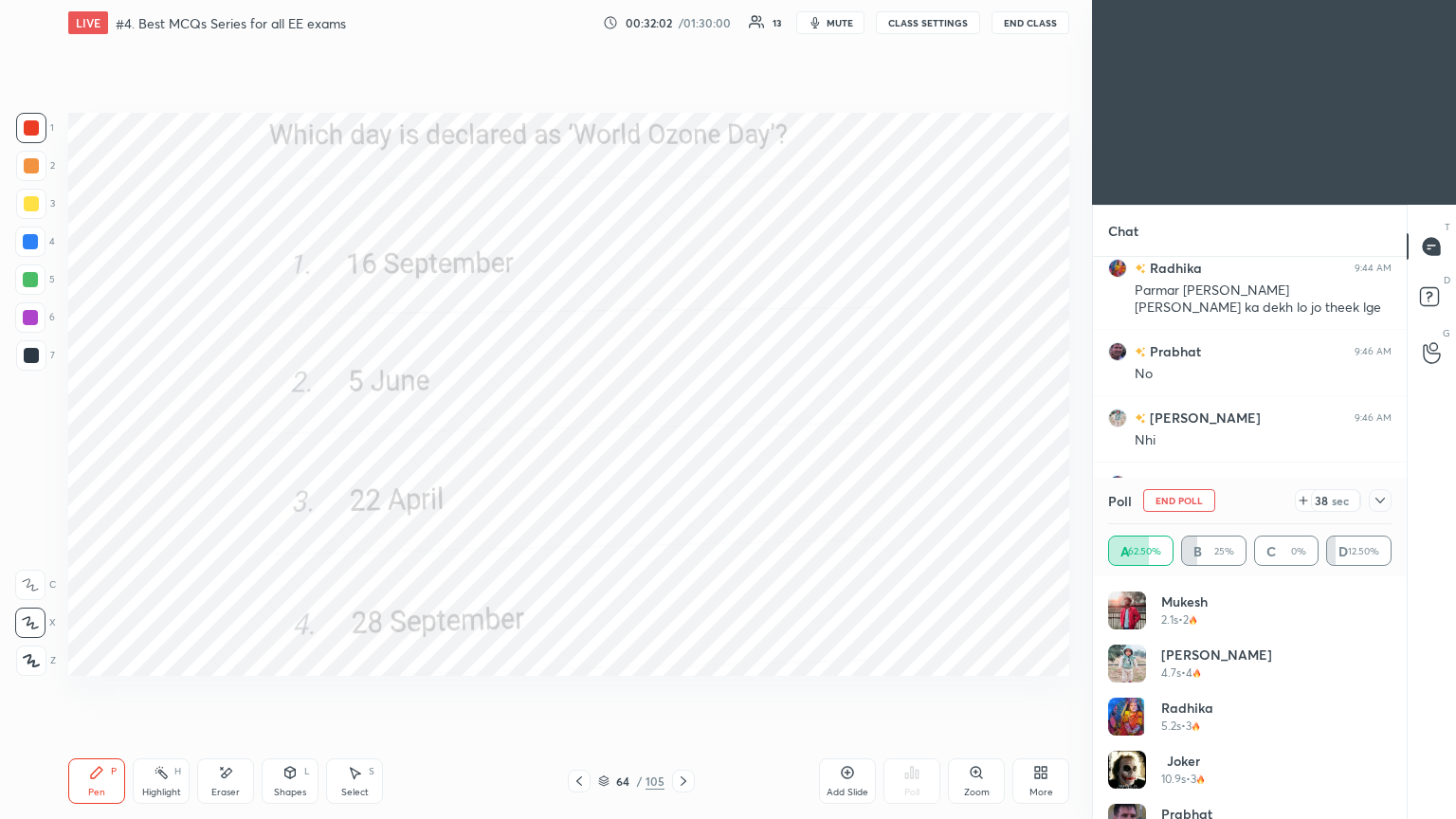 scroll, scrollTop: 38, scrollLeft: 0, axis: vertical 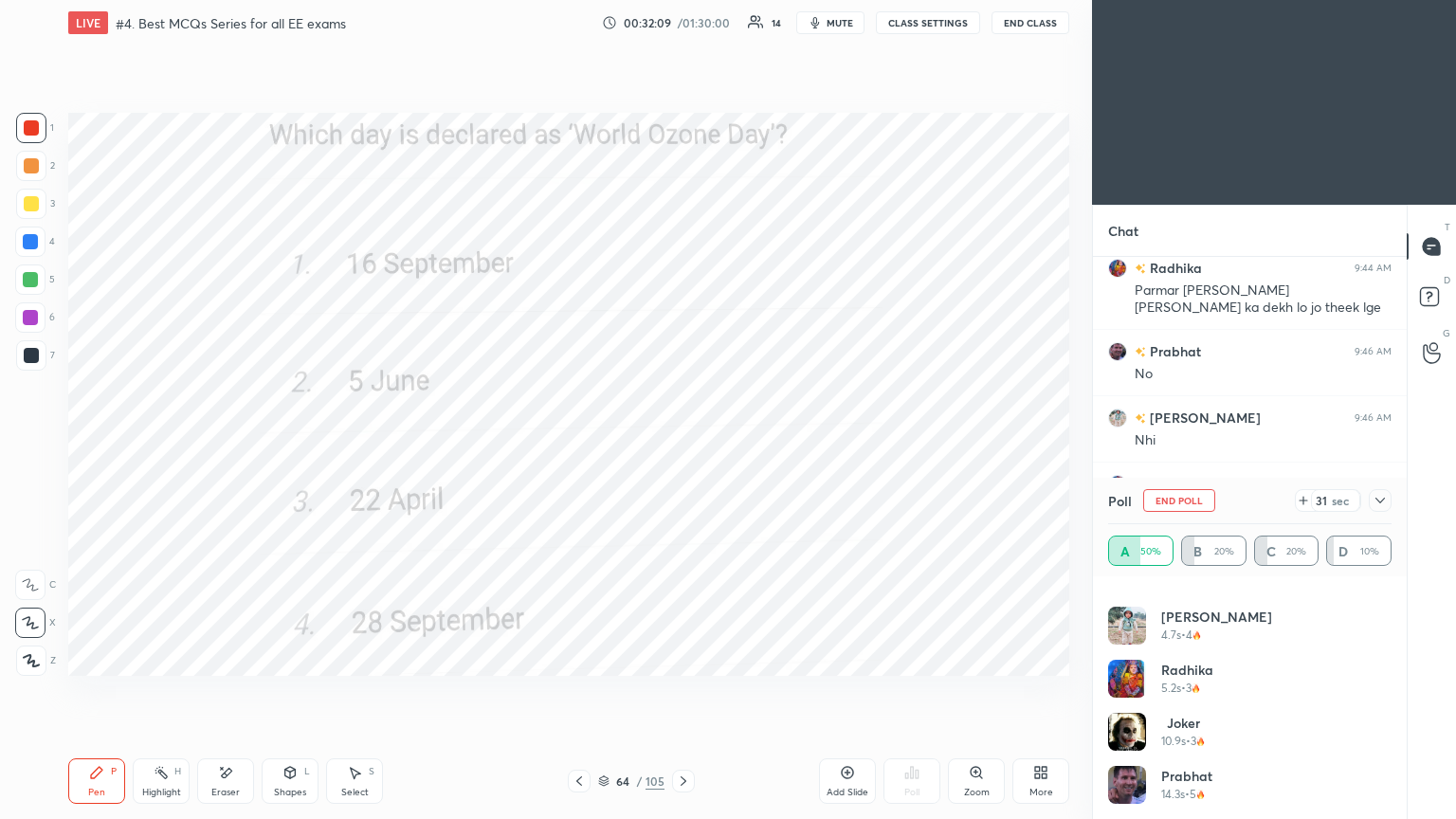 click on "End Poll" at bounding box center [1179, 500] 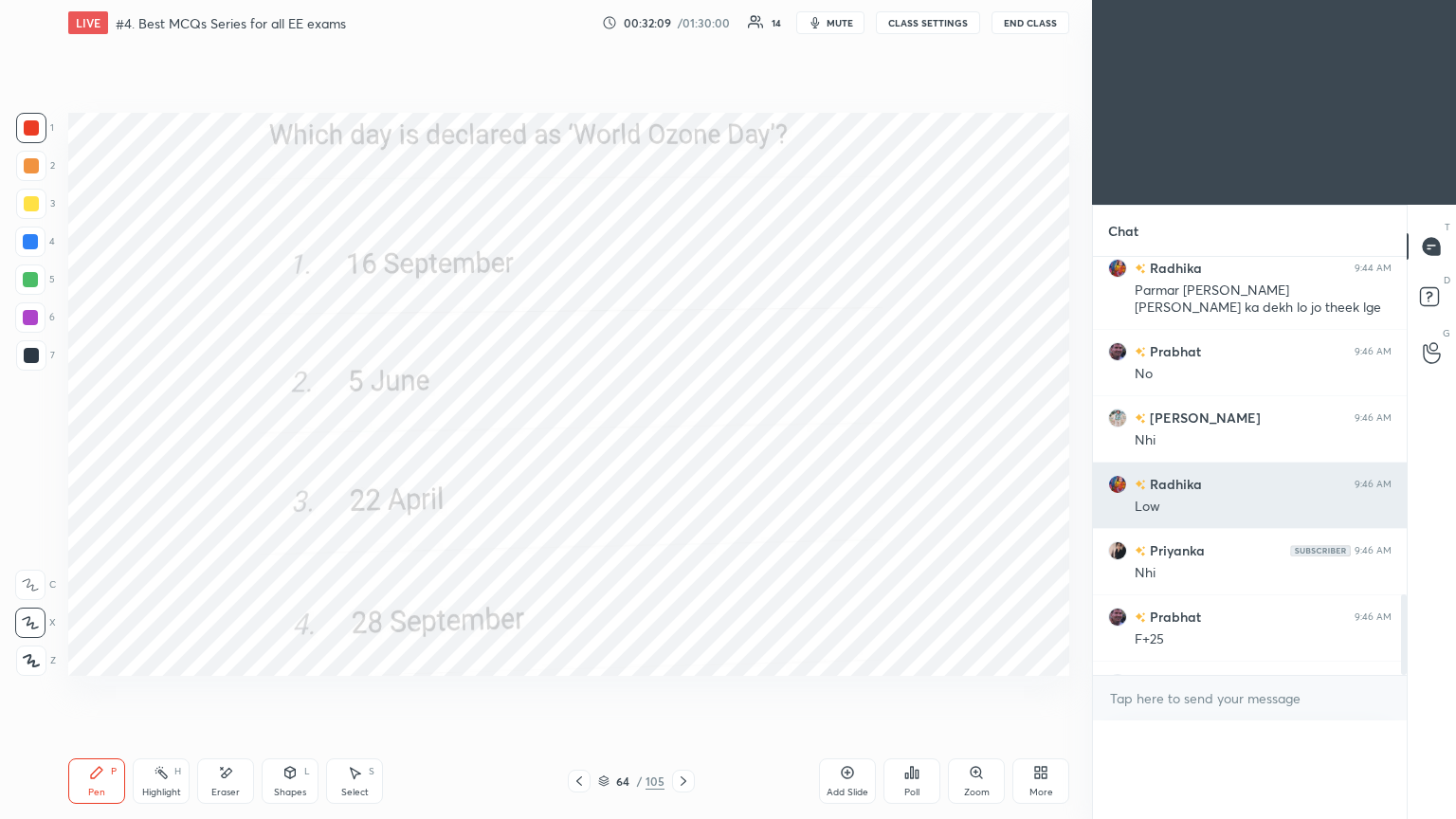 scroll, scrollTop: 143, scrollLeft: 278, axis: both 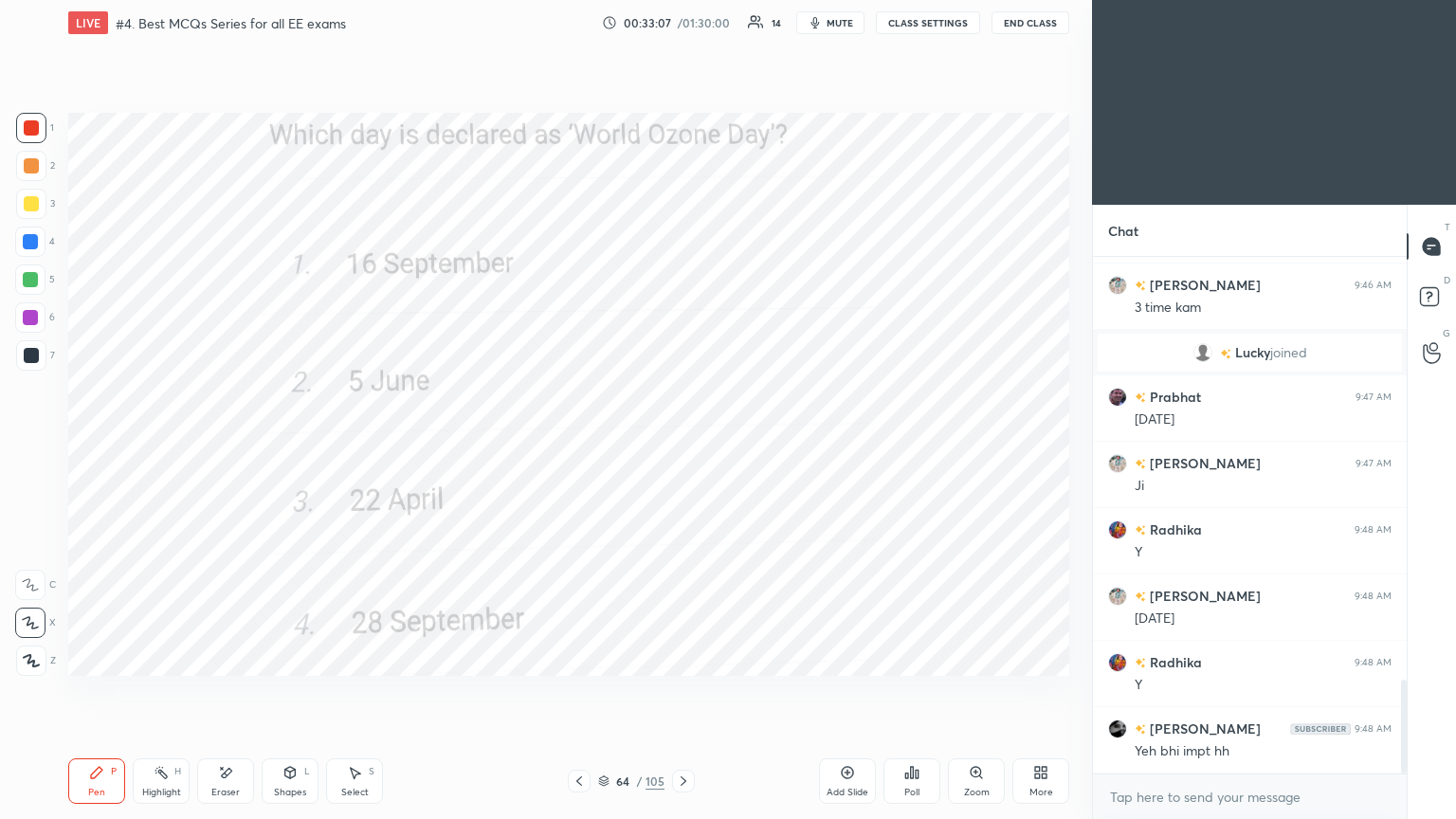 click at bounding box center (683, 781) 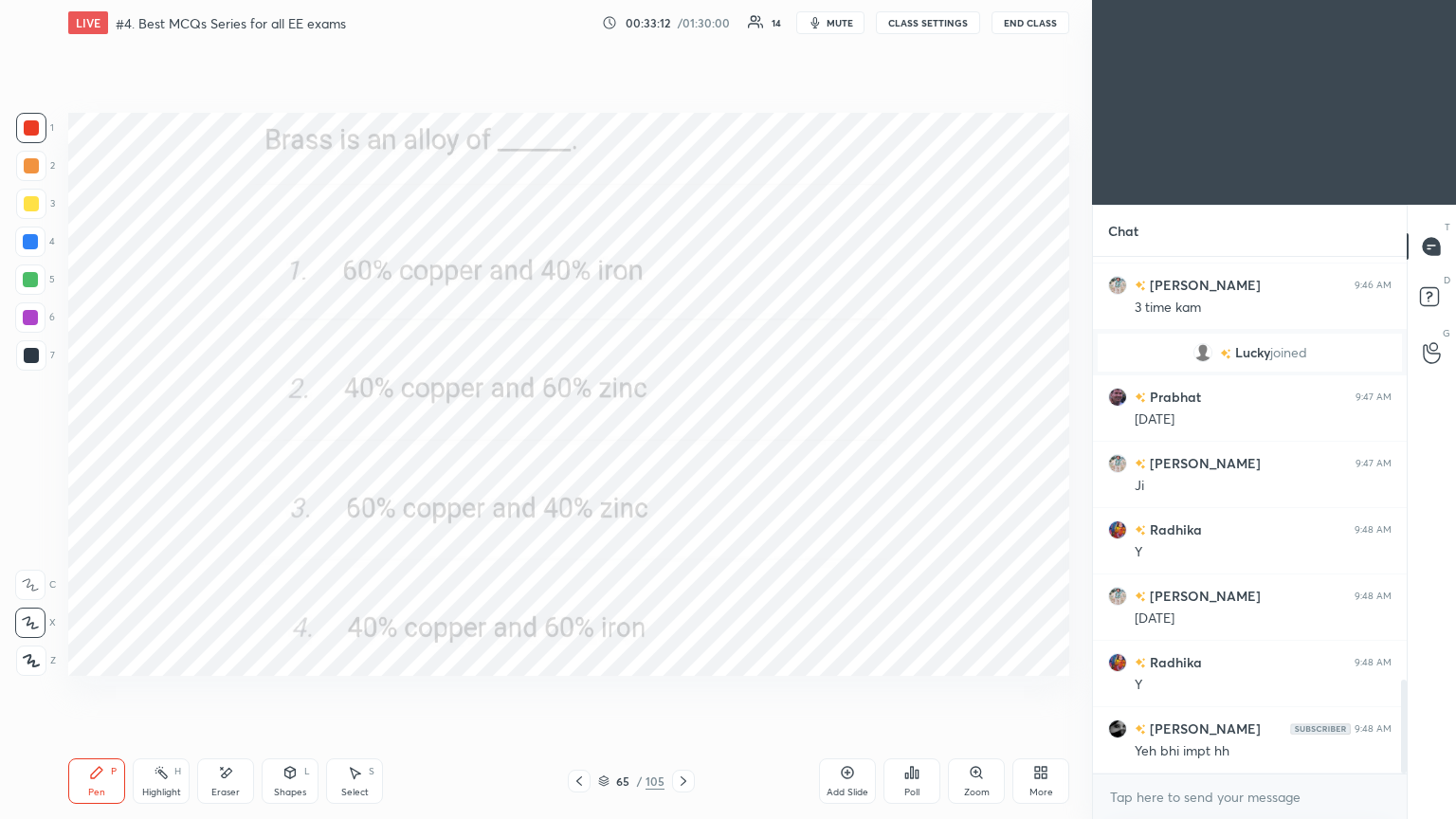 click 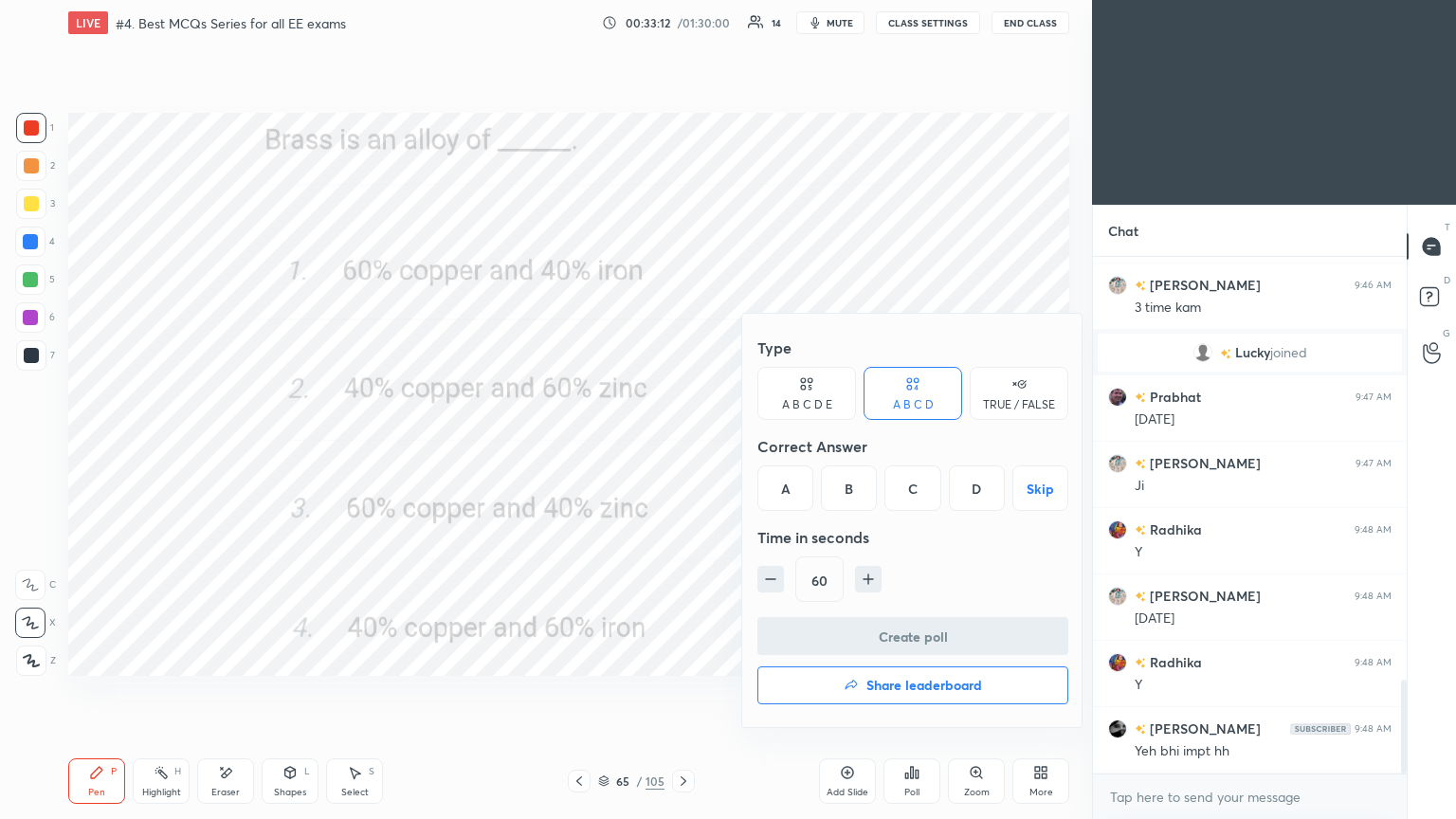 click on "C" at bounding box center (912, 488) 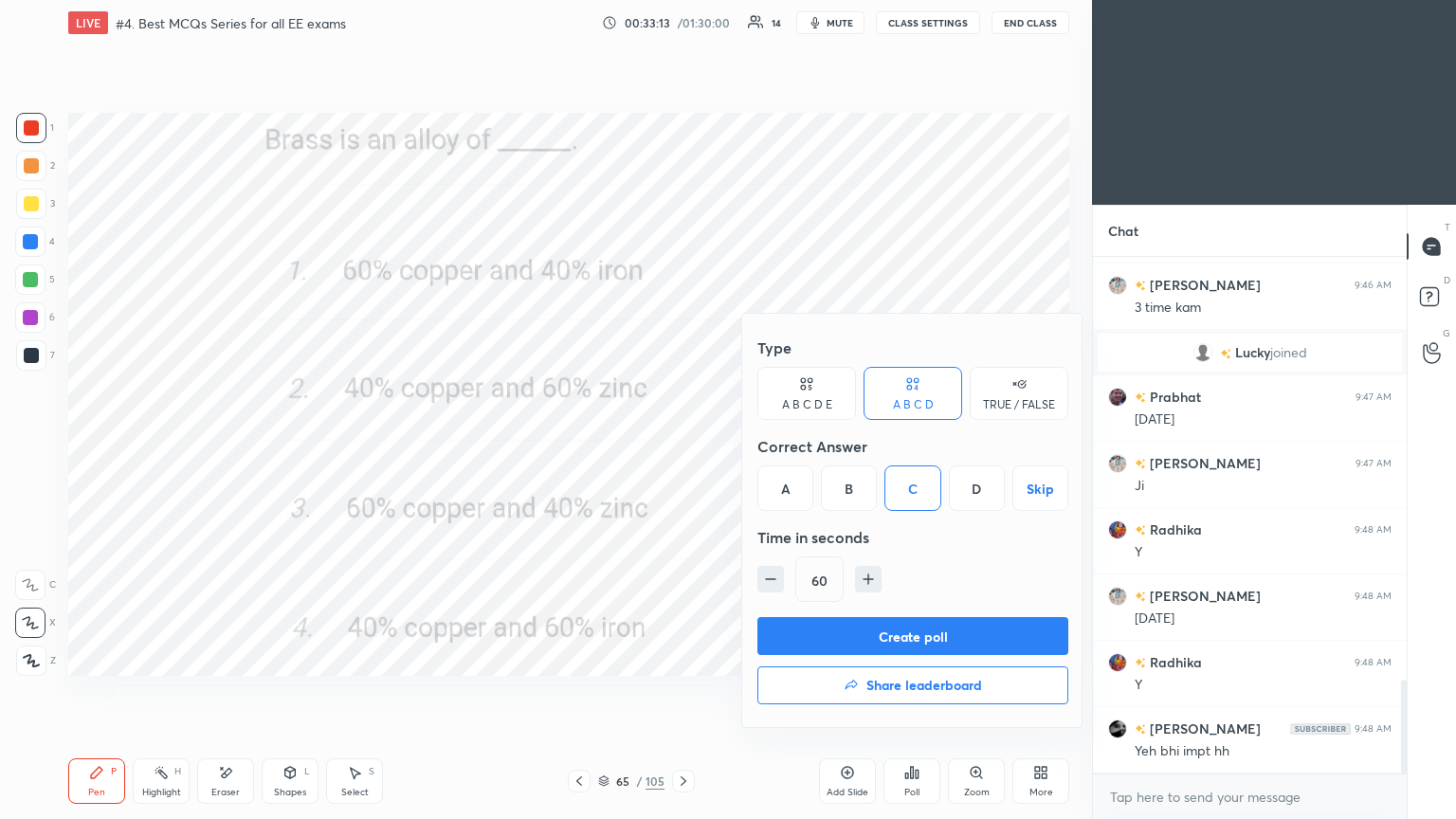 click on "Create poll" at bounding box center (913, 636) 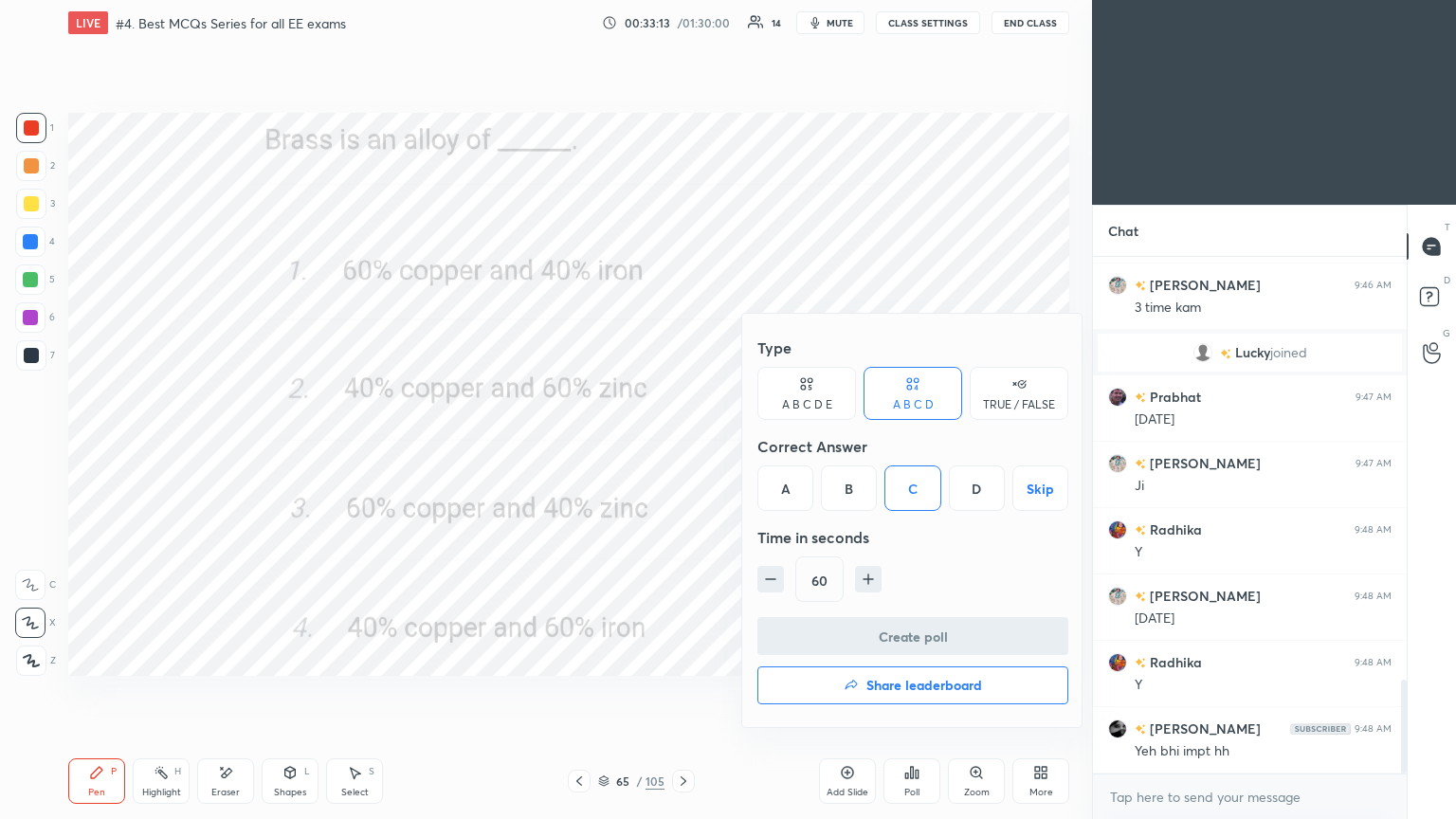 scroll, scrollTop: 471, scrollLeft: 308, axis: both 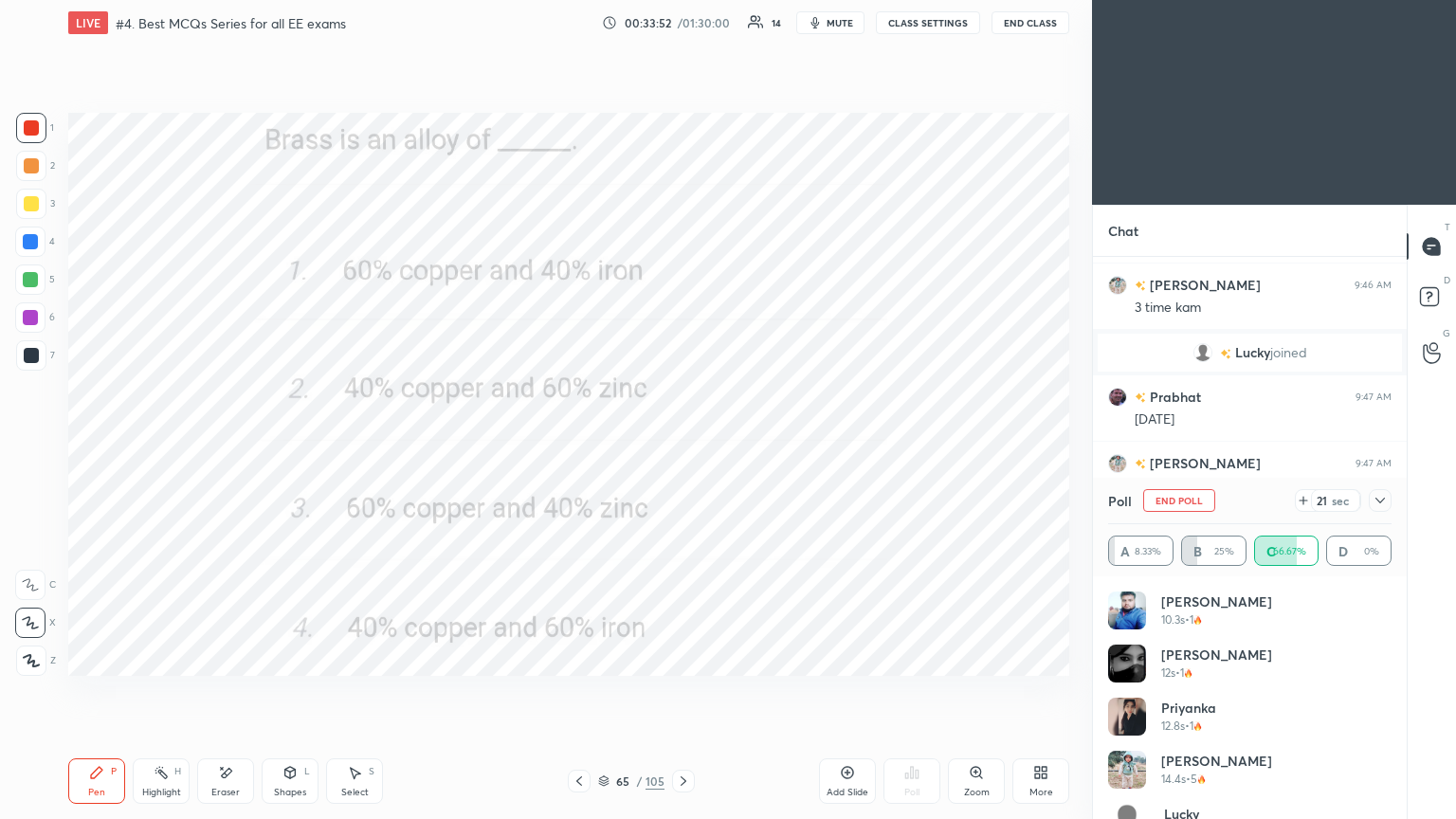 click on "End Poll" at bounding box center [1179, 500] 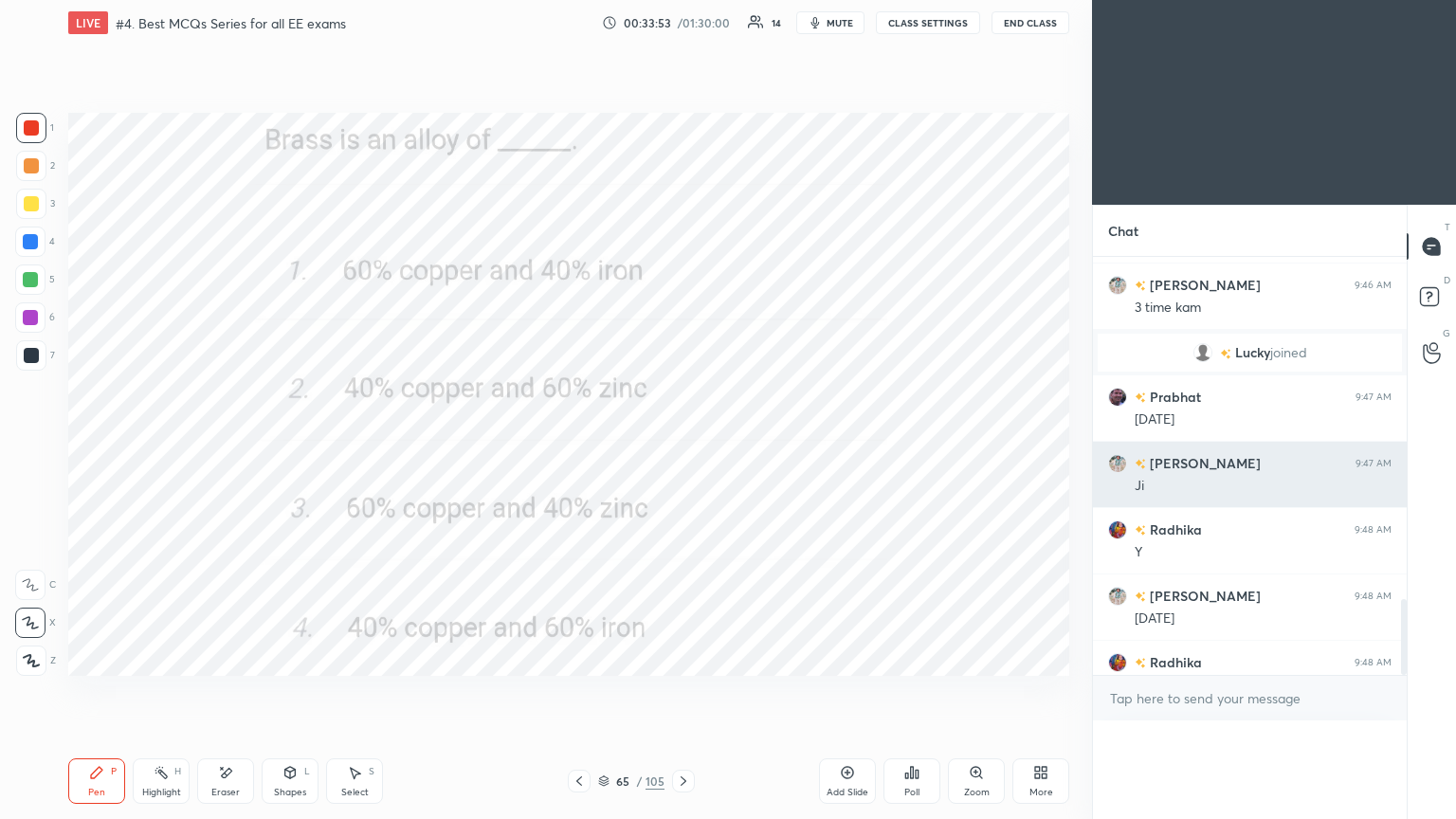 scroll, scrollTop: 0, scrollLeft: 6, axis: horizontal 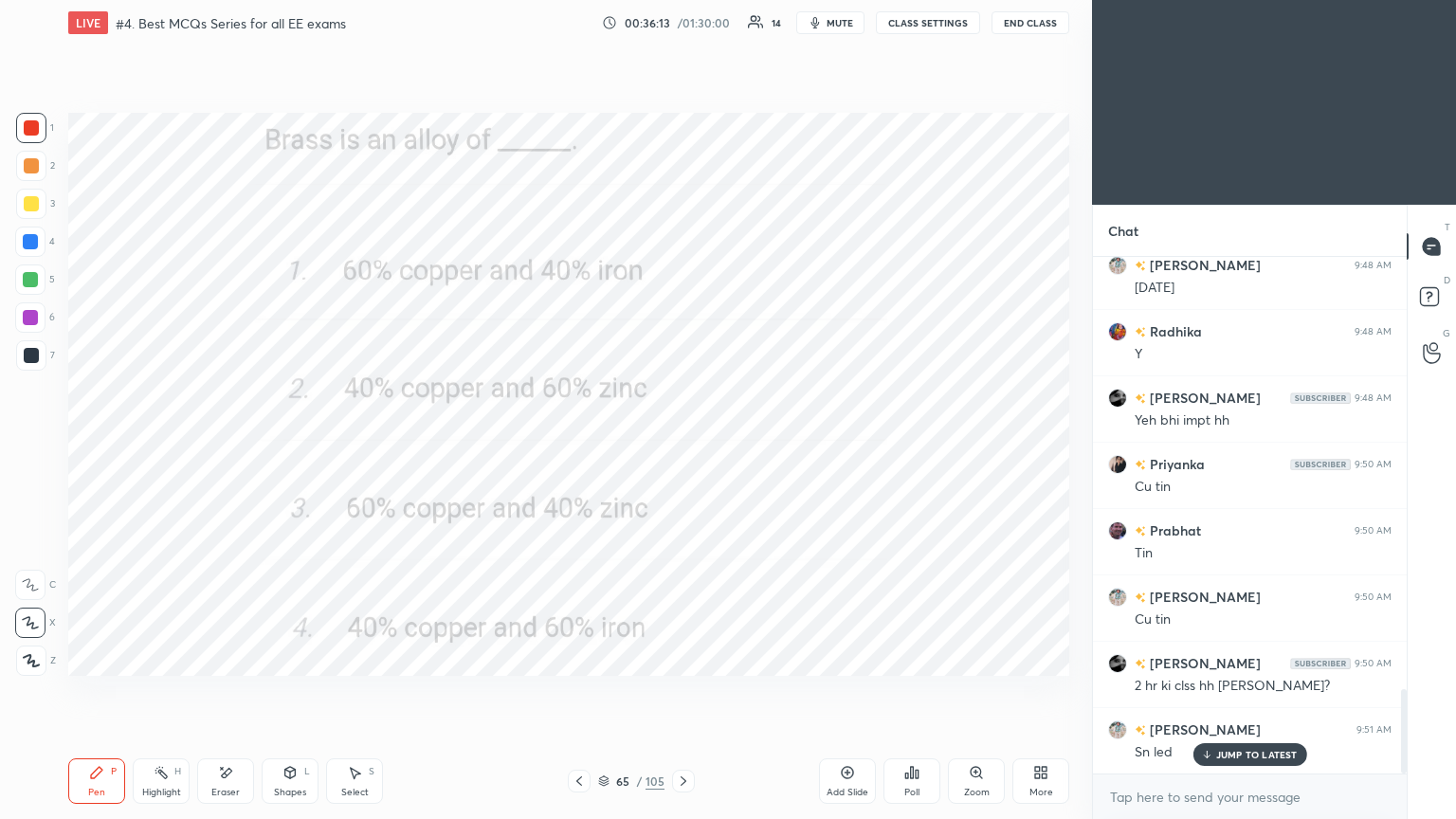 click on "65 / 105" at bounding box center (631, 781) 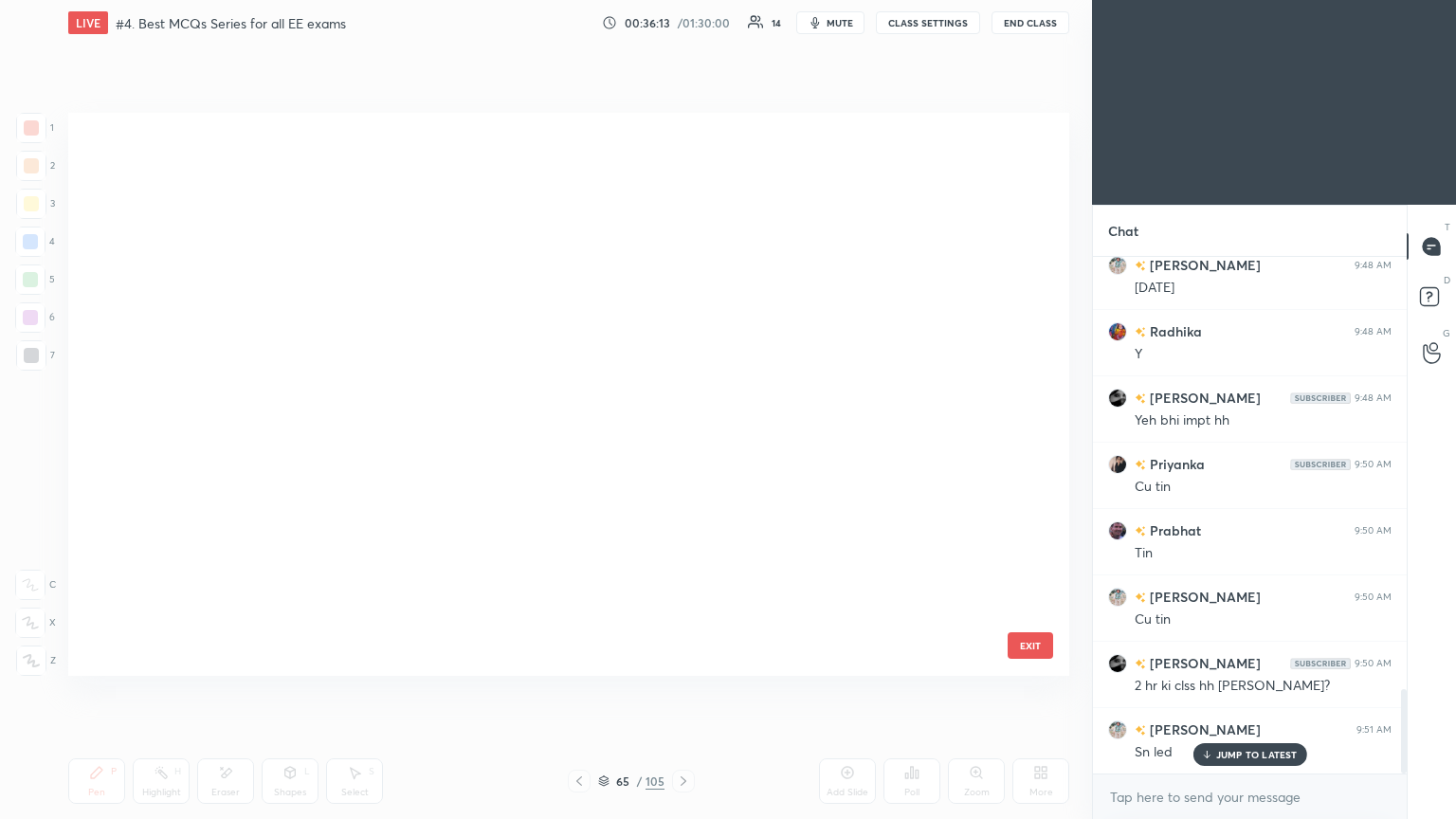 scroll, scrollTop: 3253, scrollLeft: 0, axis: vertical 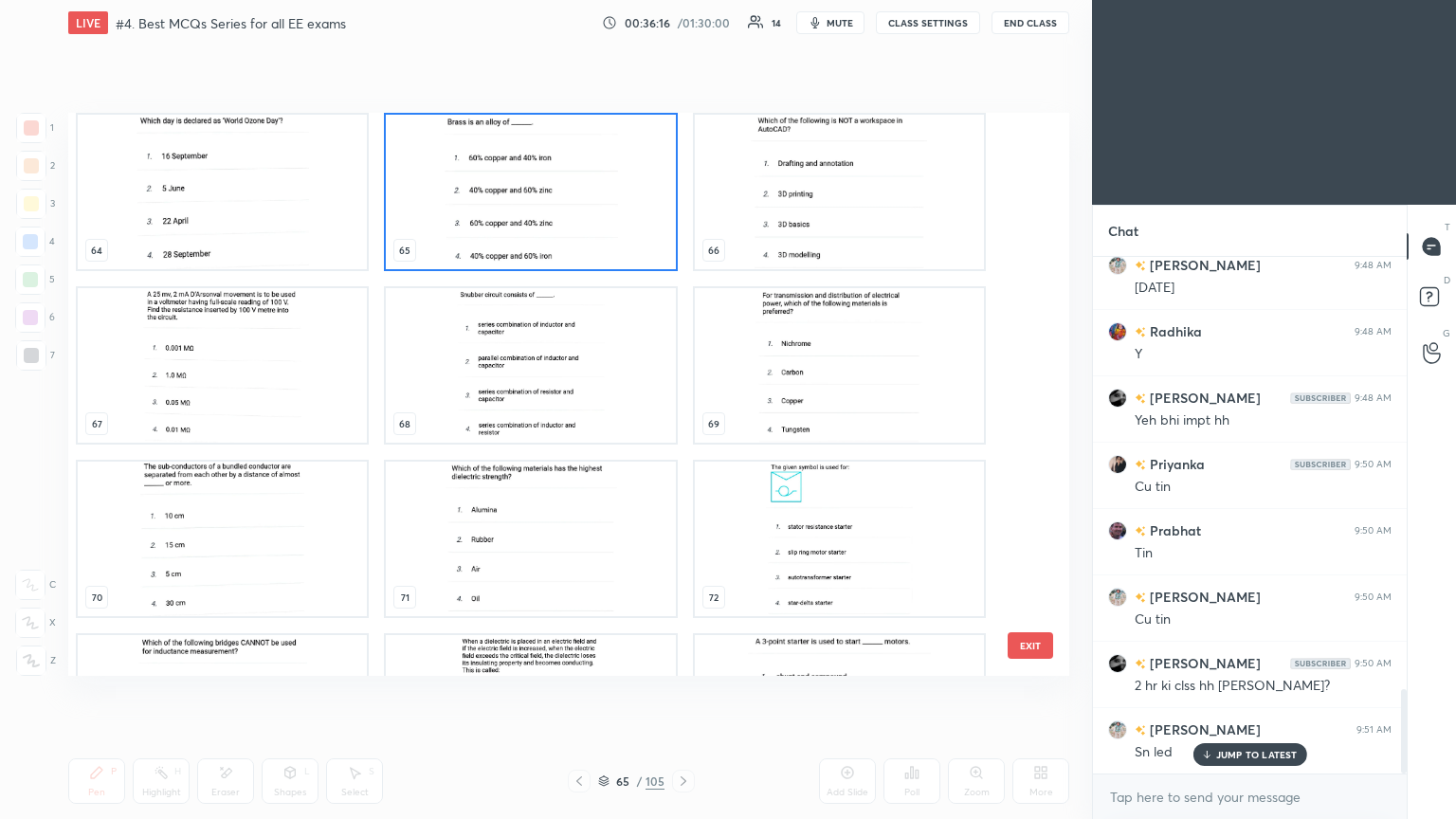 click at bounding box center [222, 365] 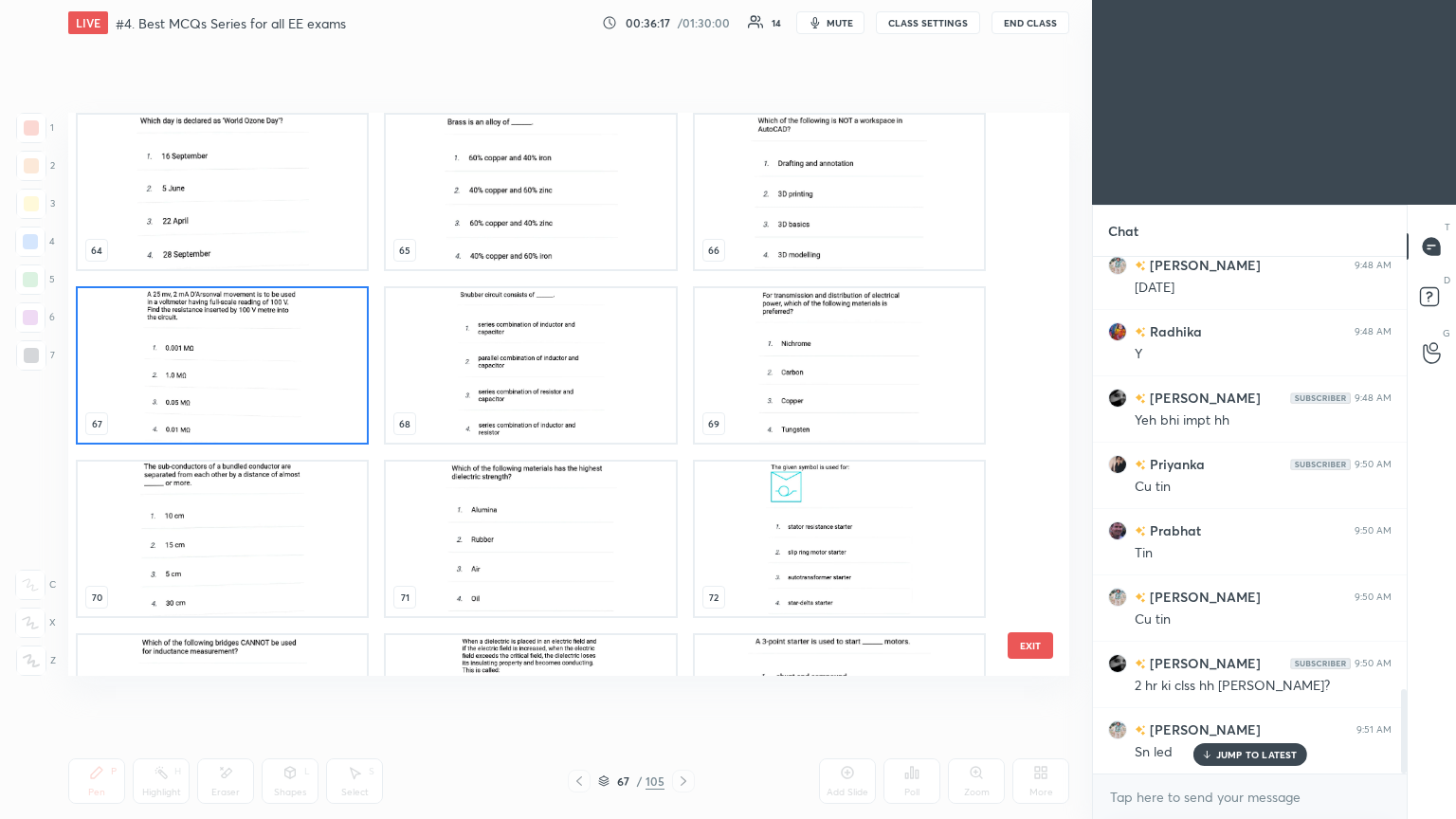 click at bounding box center (222, 365) 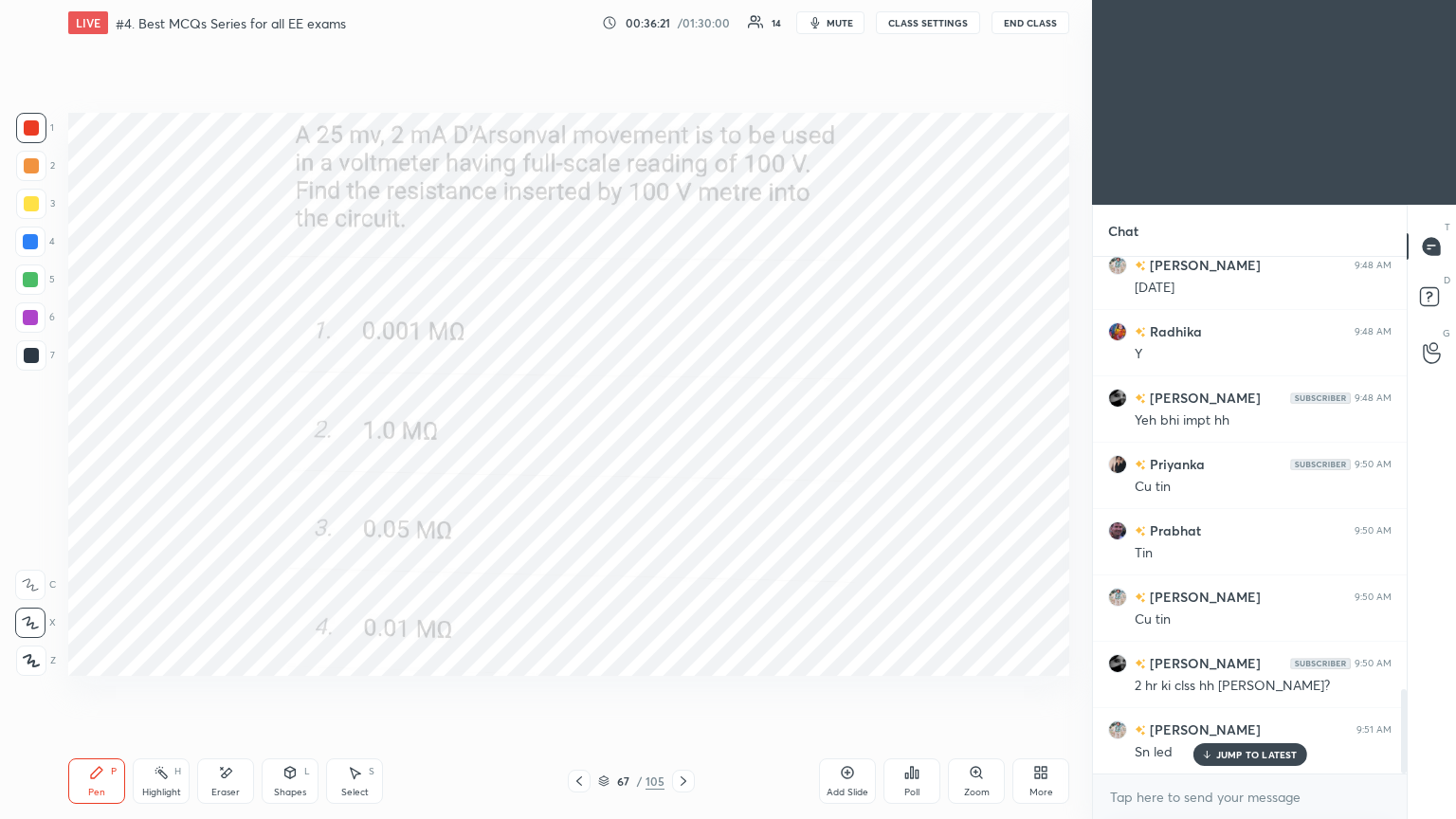 click on "Poll" at bounding box center (912, 781) 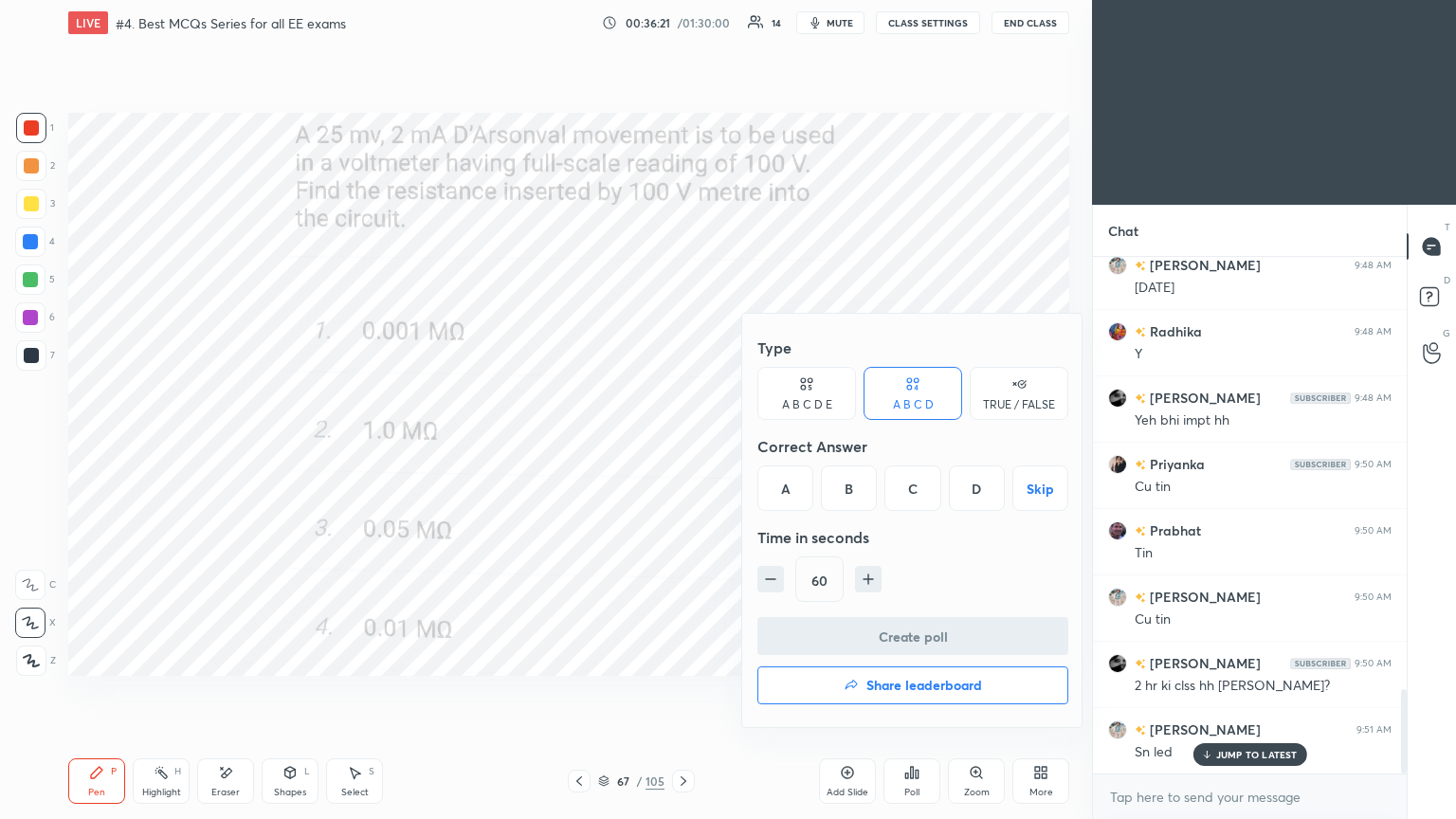 click on "C" at bounding box center (912, 488) 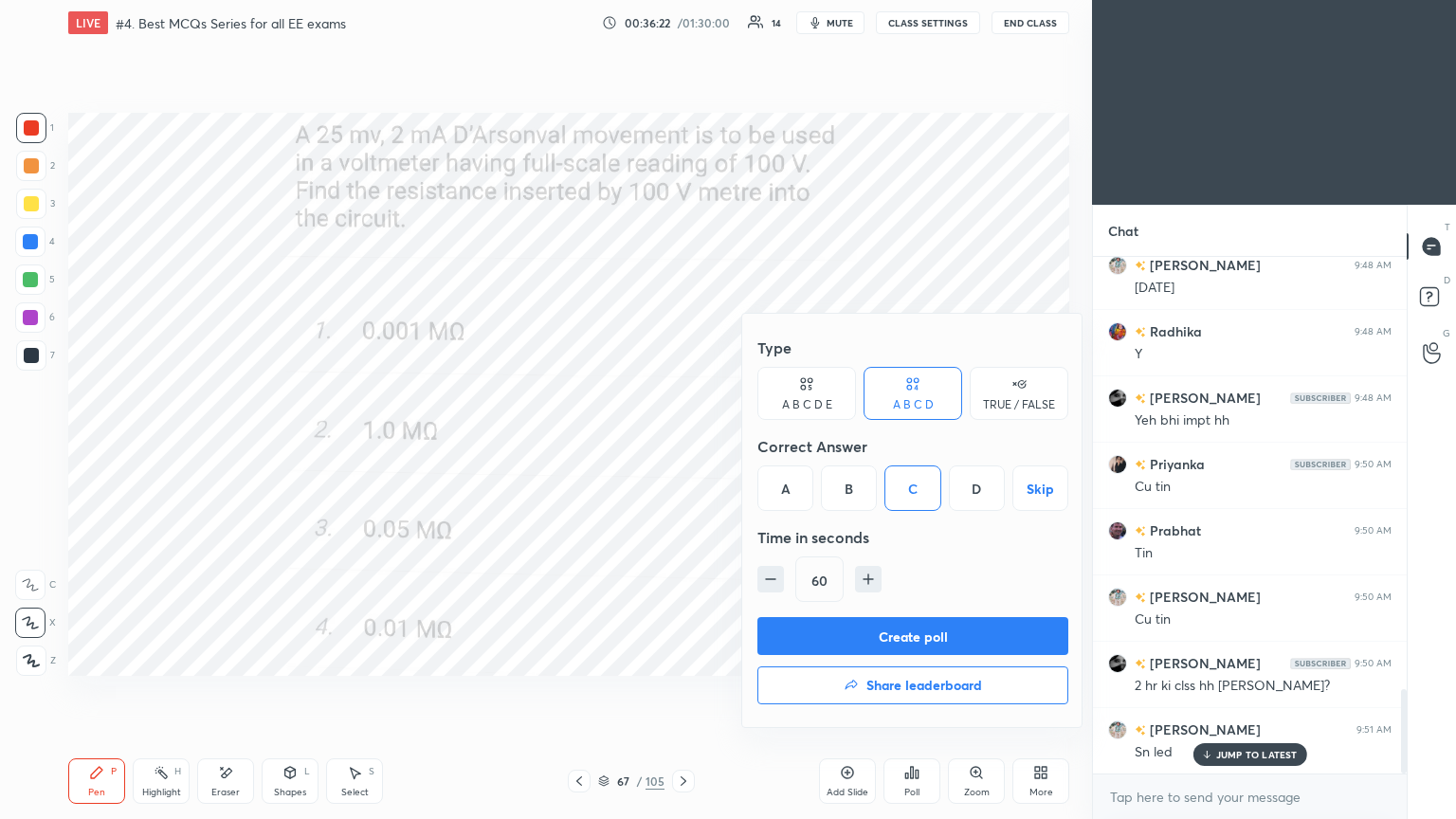 click on "Create poll" at bounding box center (913, 636) 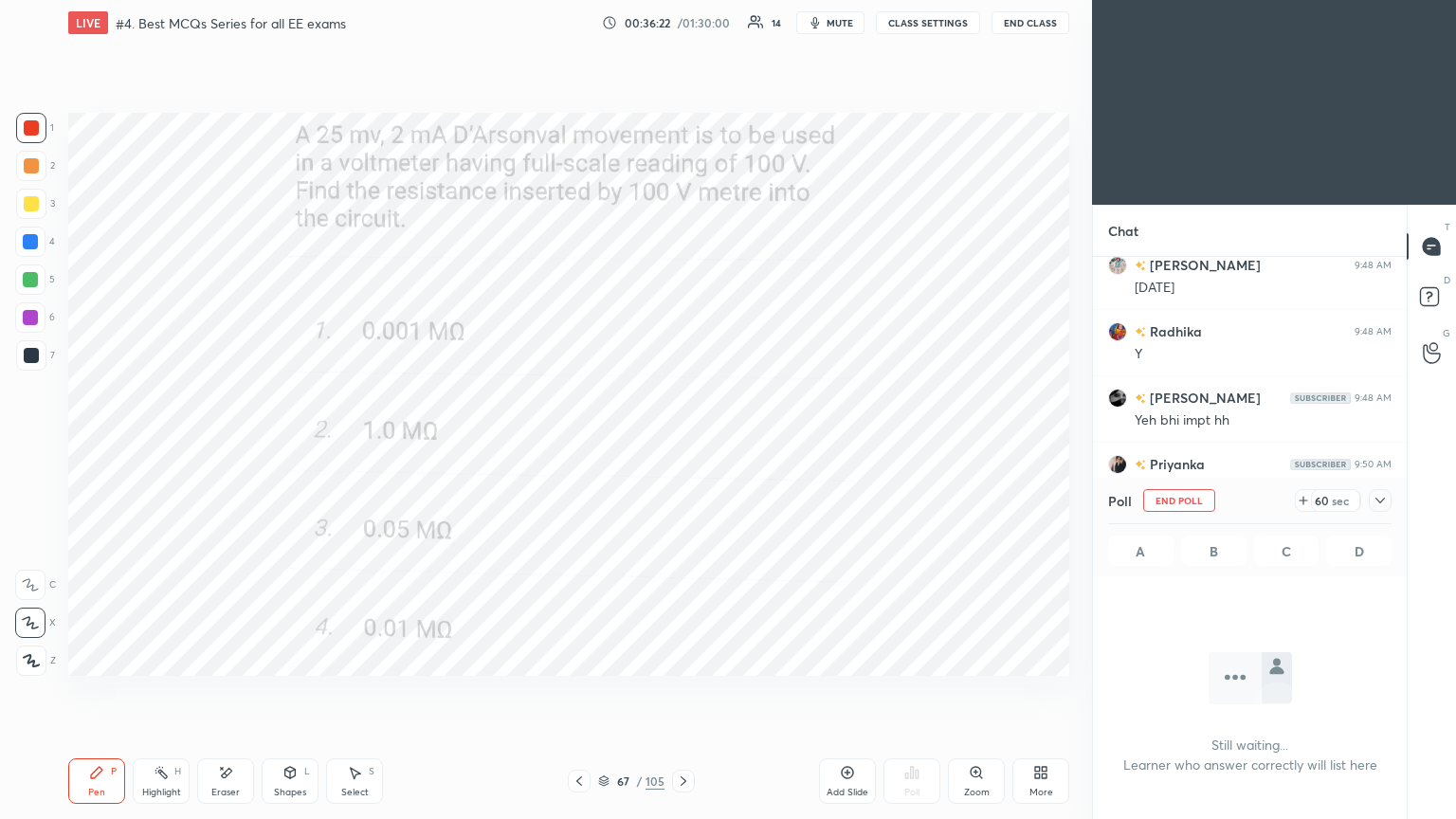 scroll, scrollTop: 423, scrollLeft: 308, axis: both 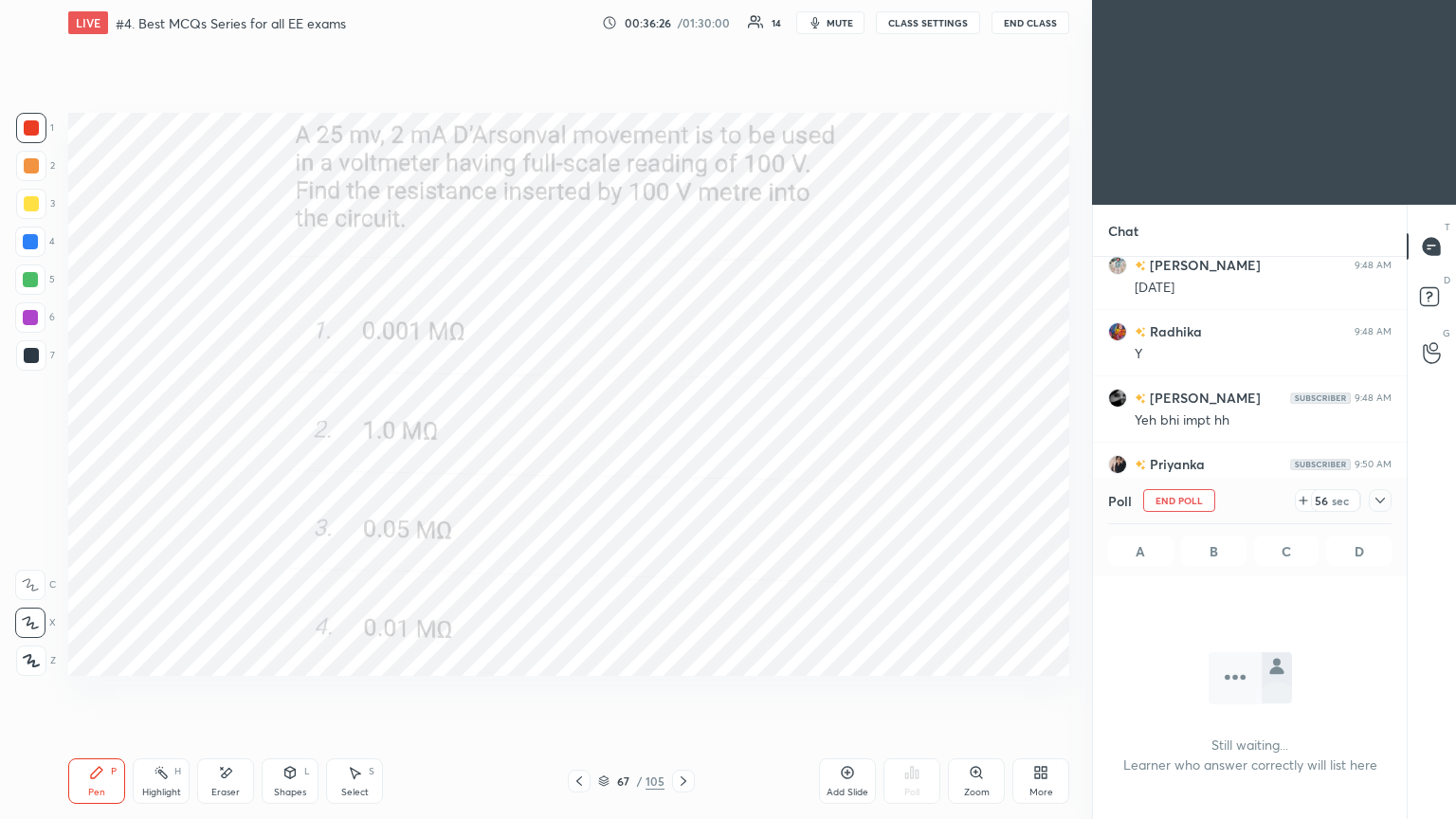 drag, startPoint x: 1298, startPoint y: 505, endPoint x: 1309, endPoint y: 497, distance: 14 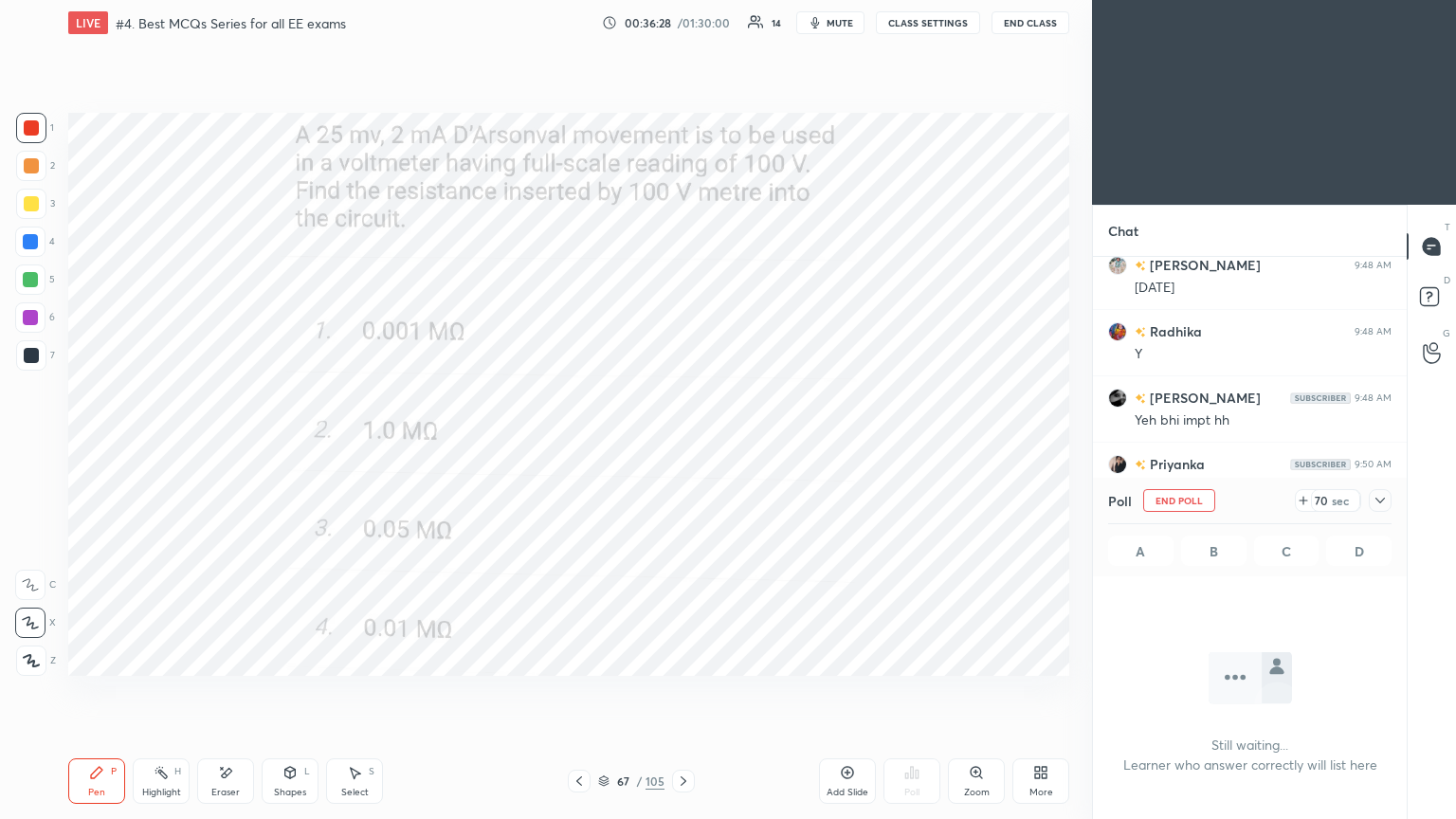 click 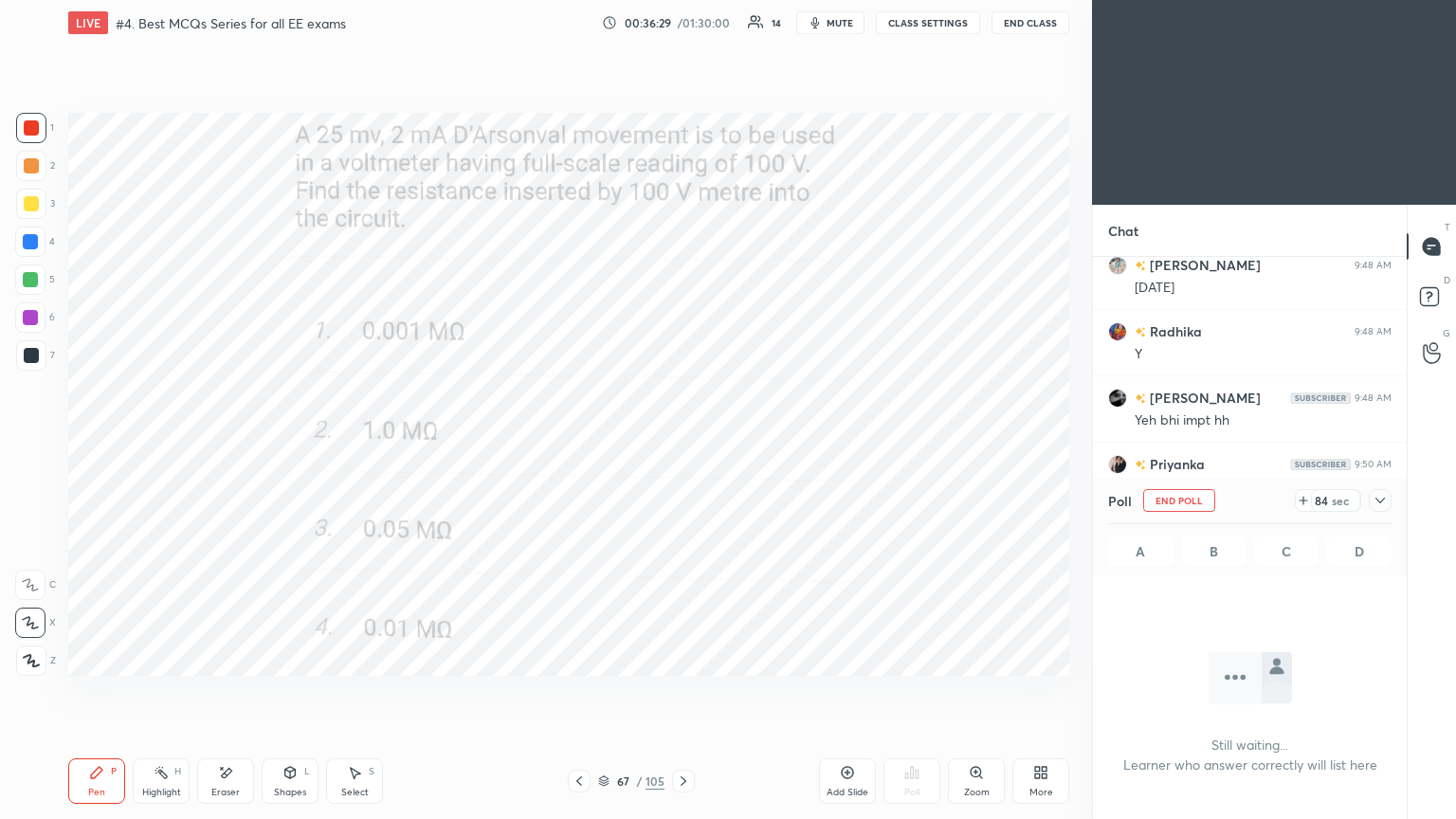 click 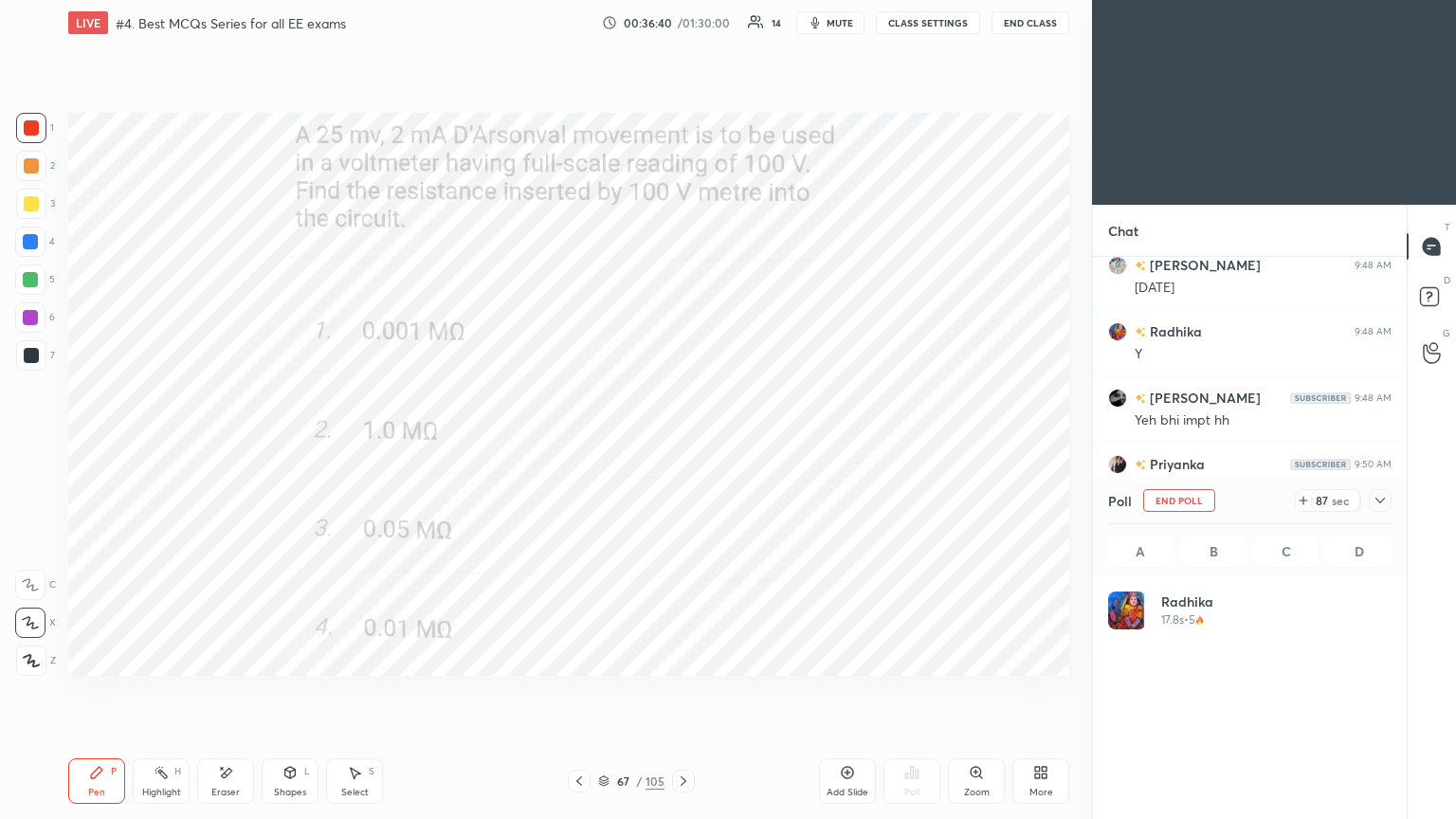 scroll, scrollTop: 222, scrollLeft: 278, axis: both 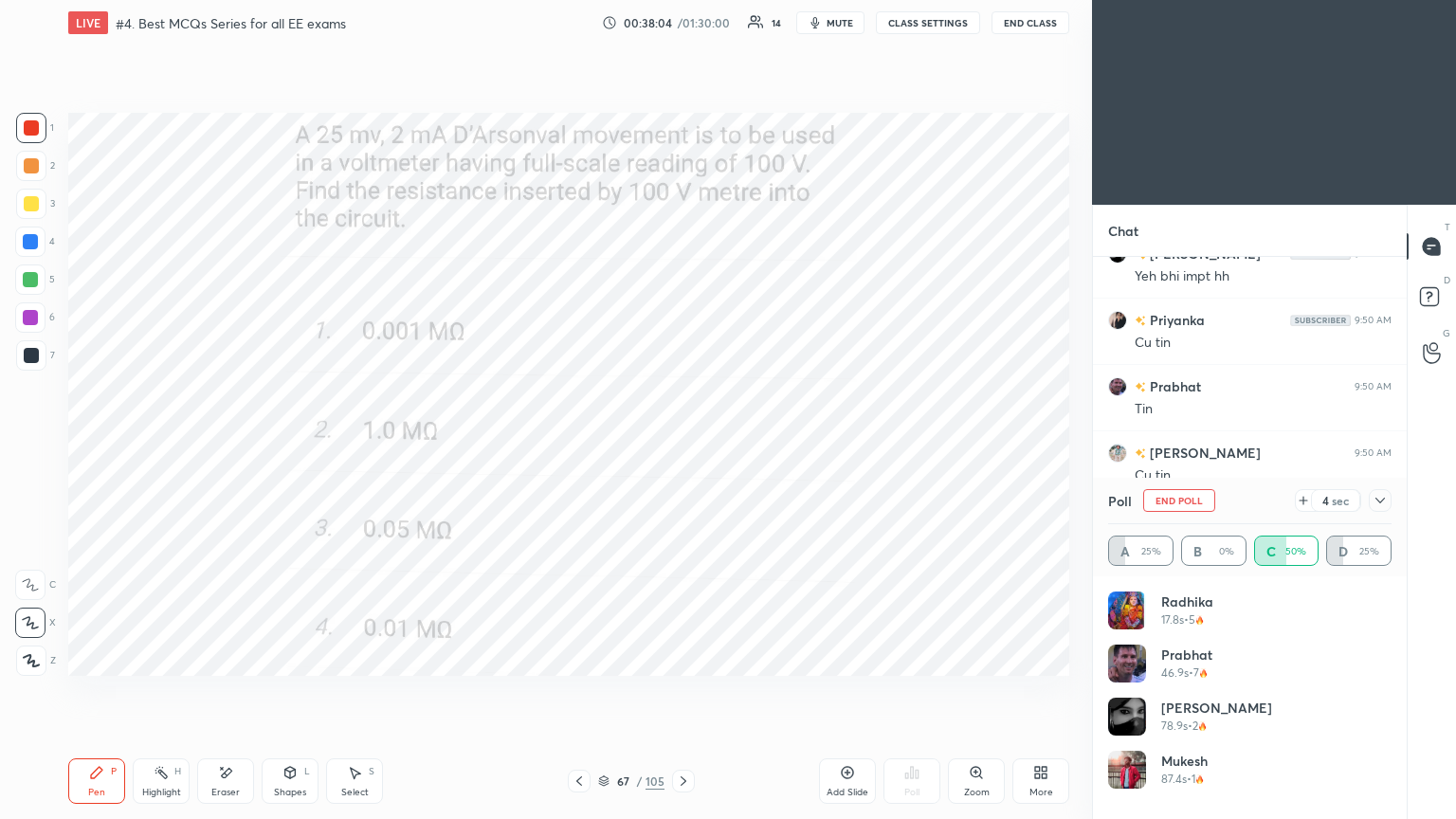 click on "End Poll" at bounding box center (1179, 500) 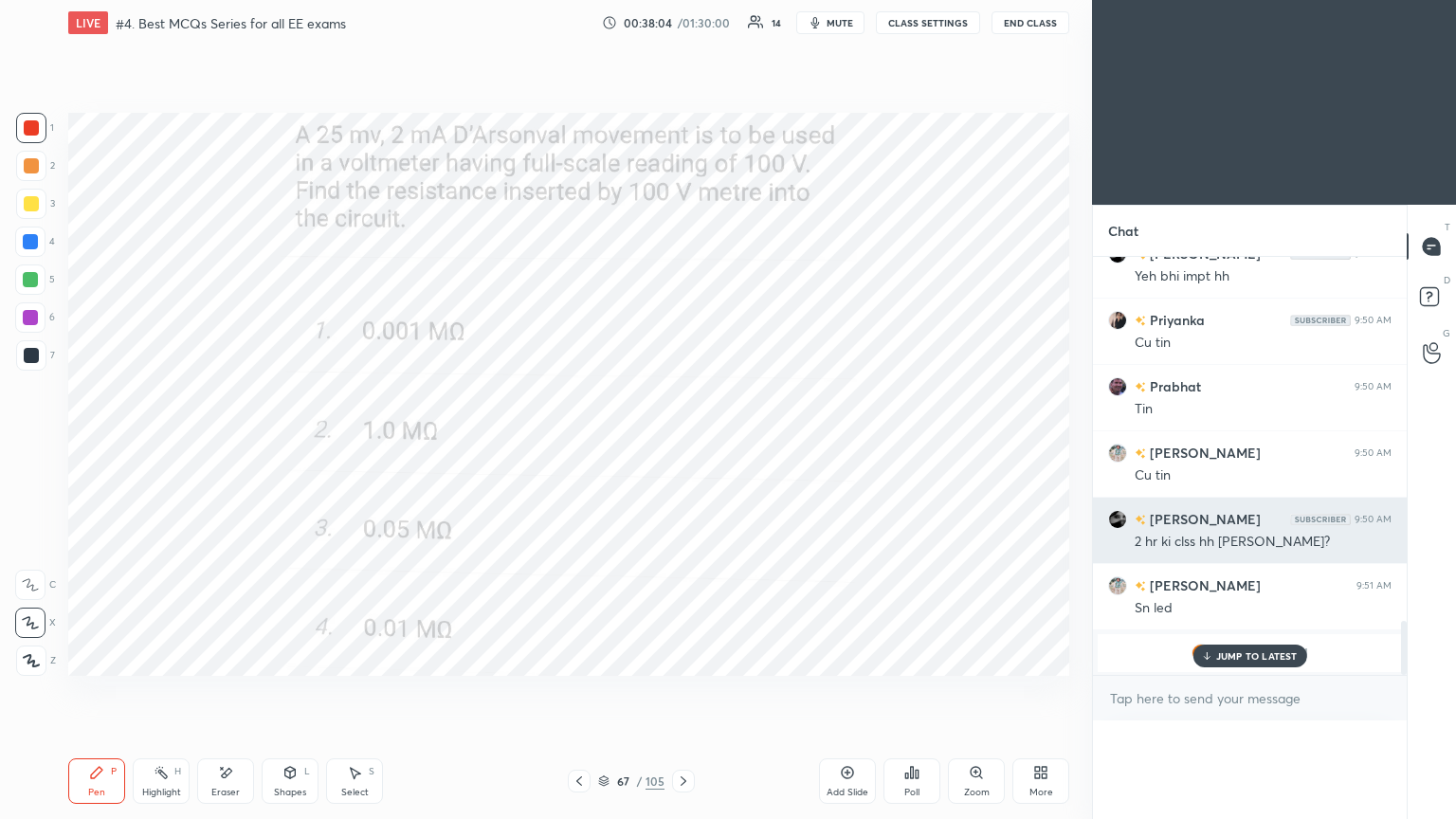 scroll, scrollTop: 83, scrollLeft: 278, axis: both 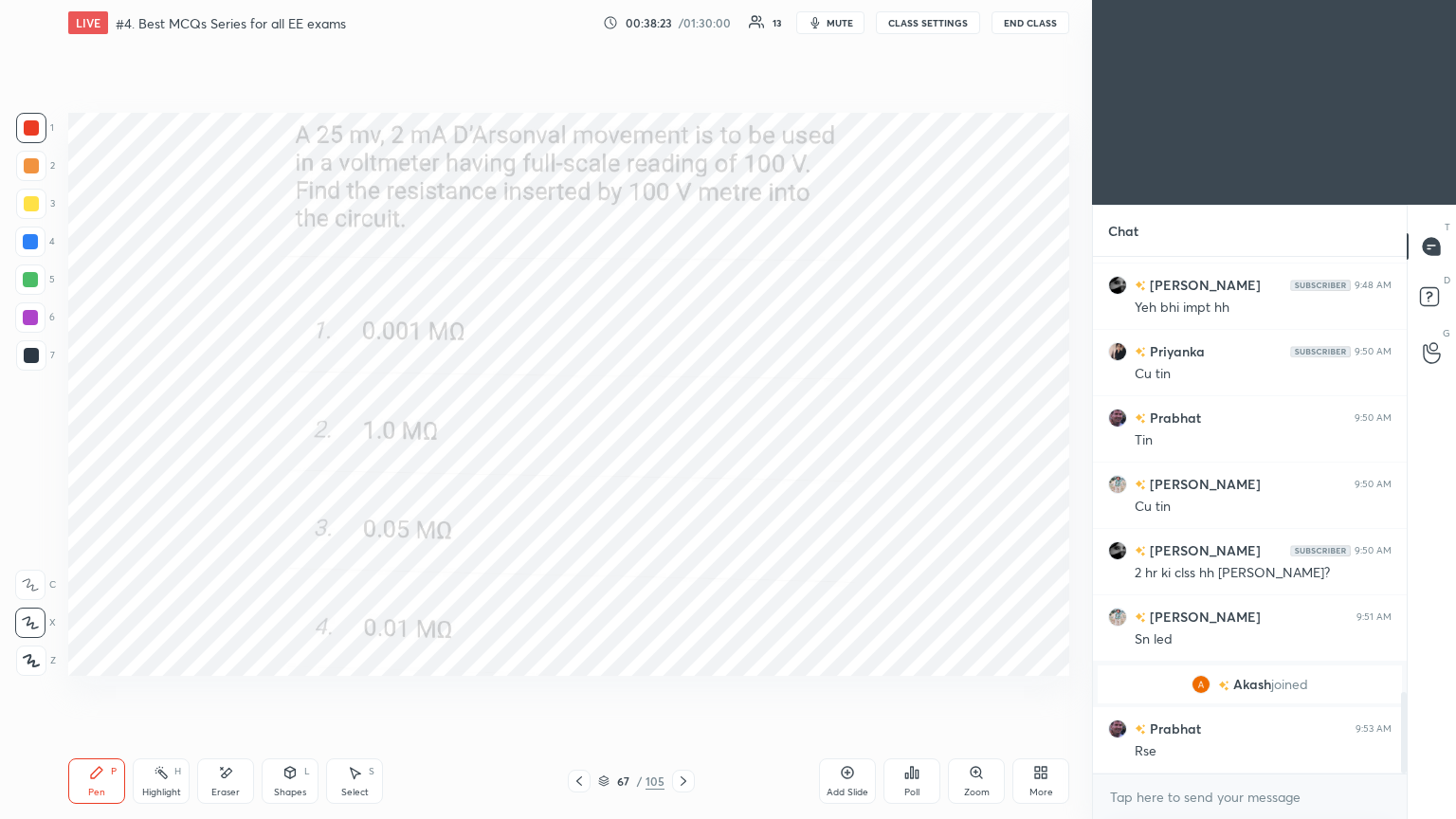 click 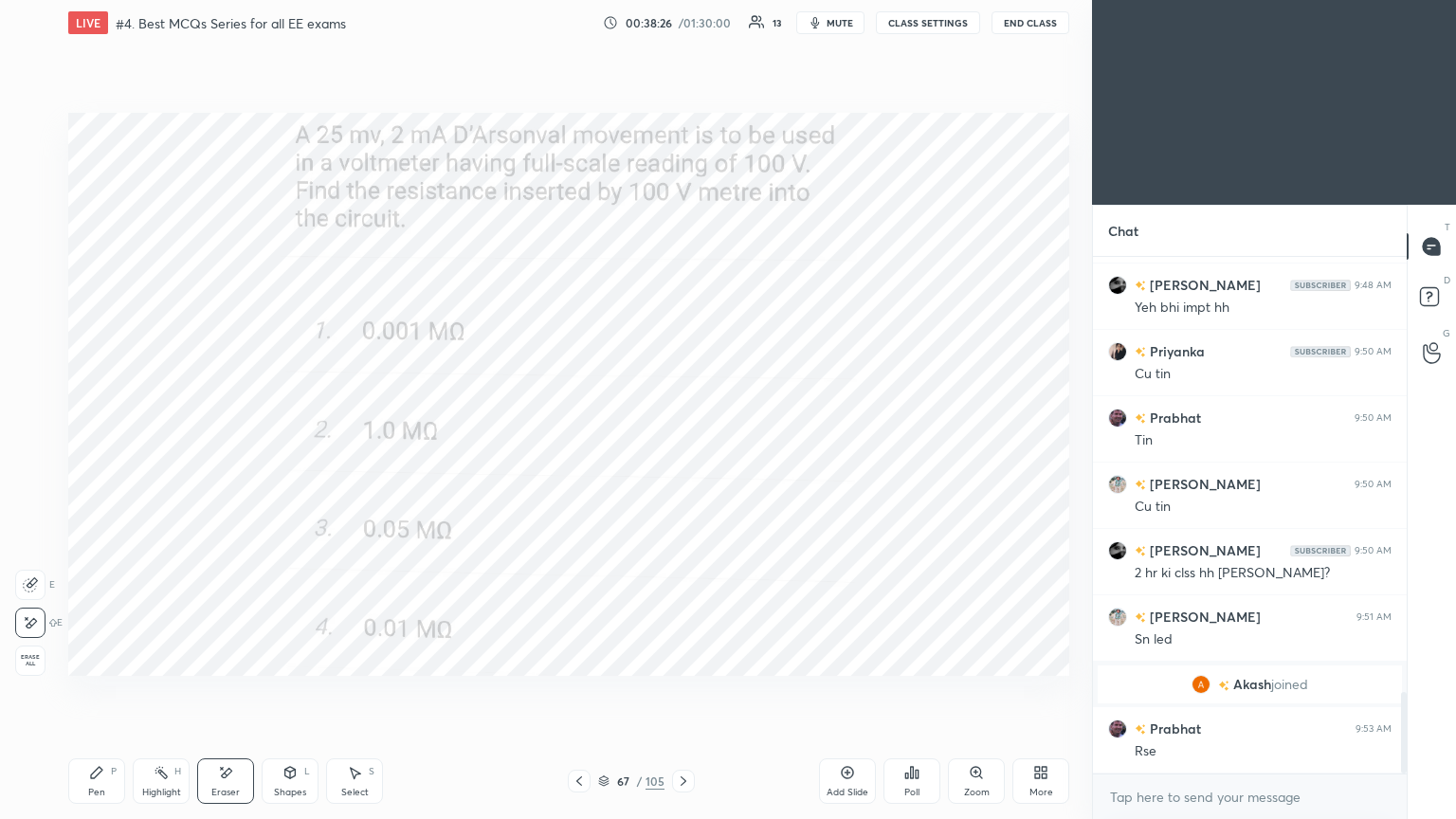 click on "Pen P" at bounding box center (97, 781) 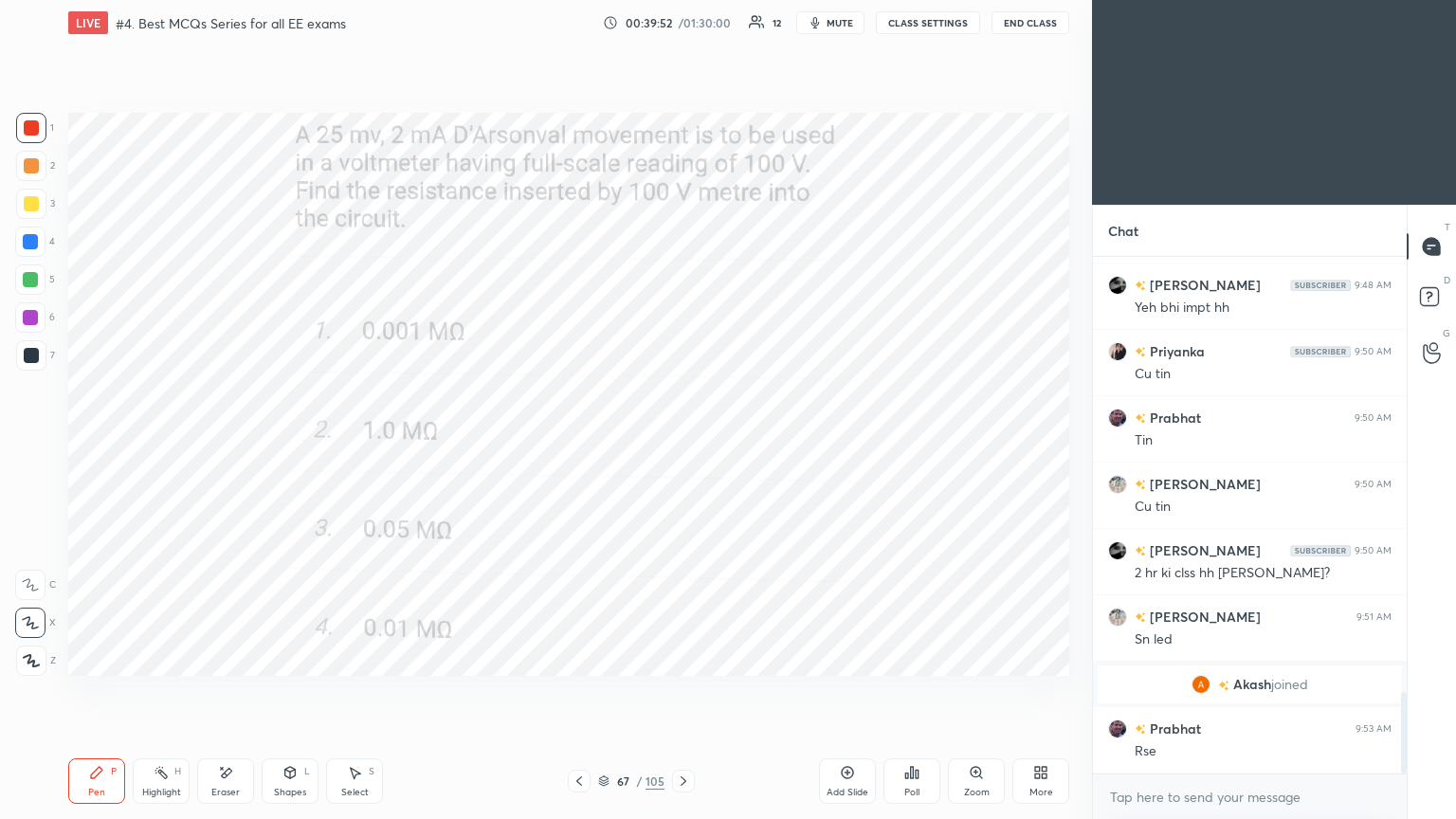 click 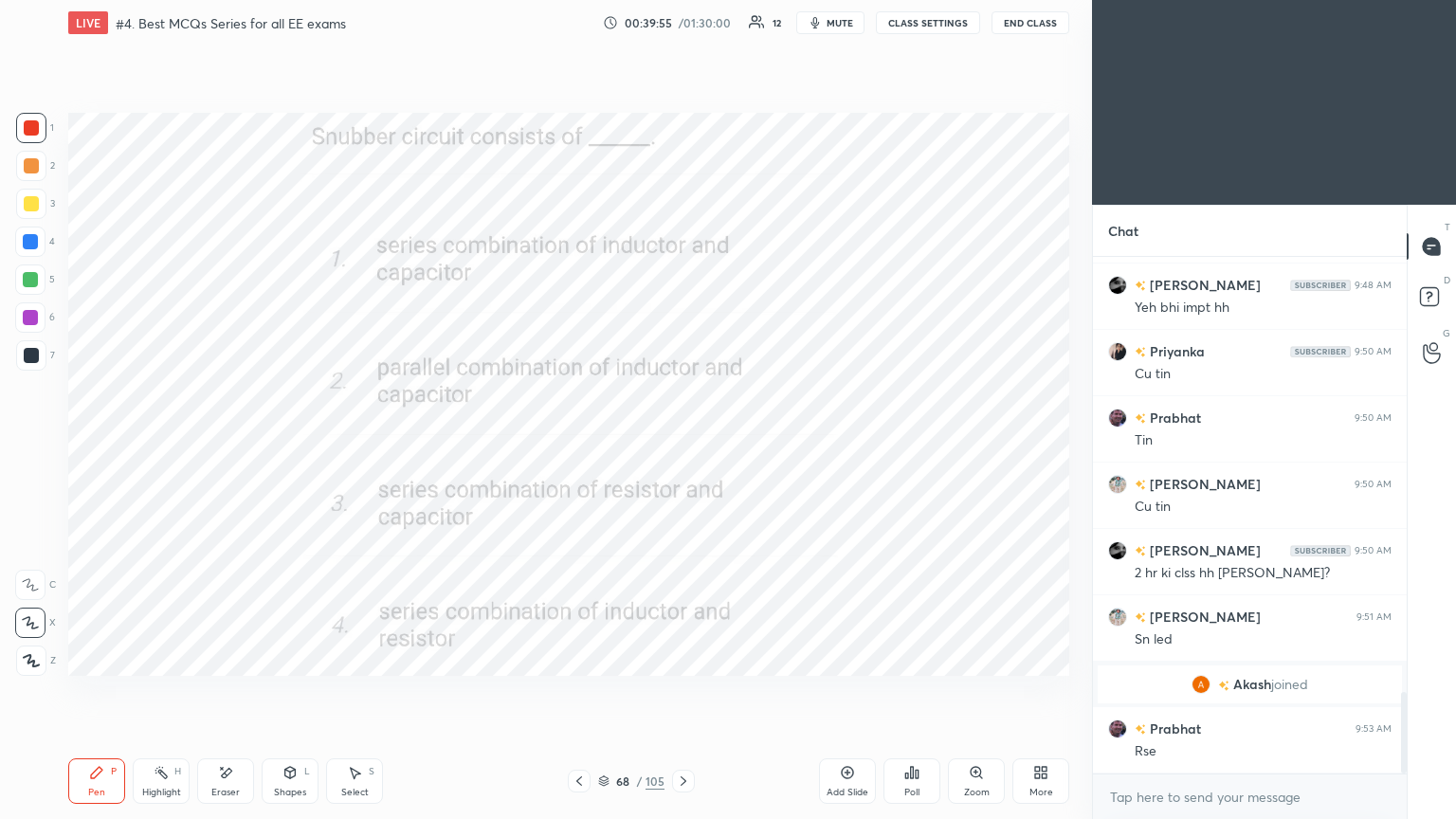 click on "Poll" at bounding box center [912, 792] 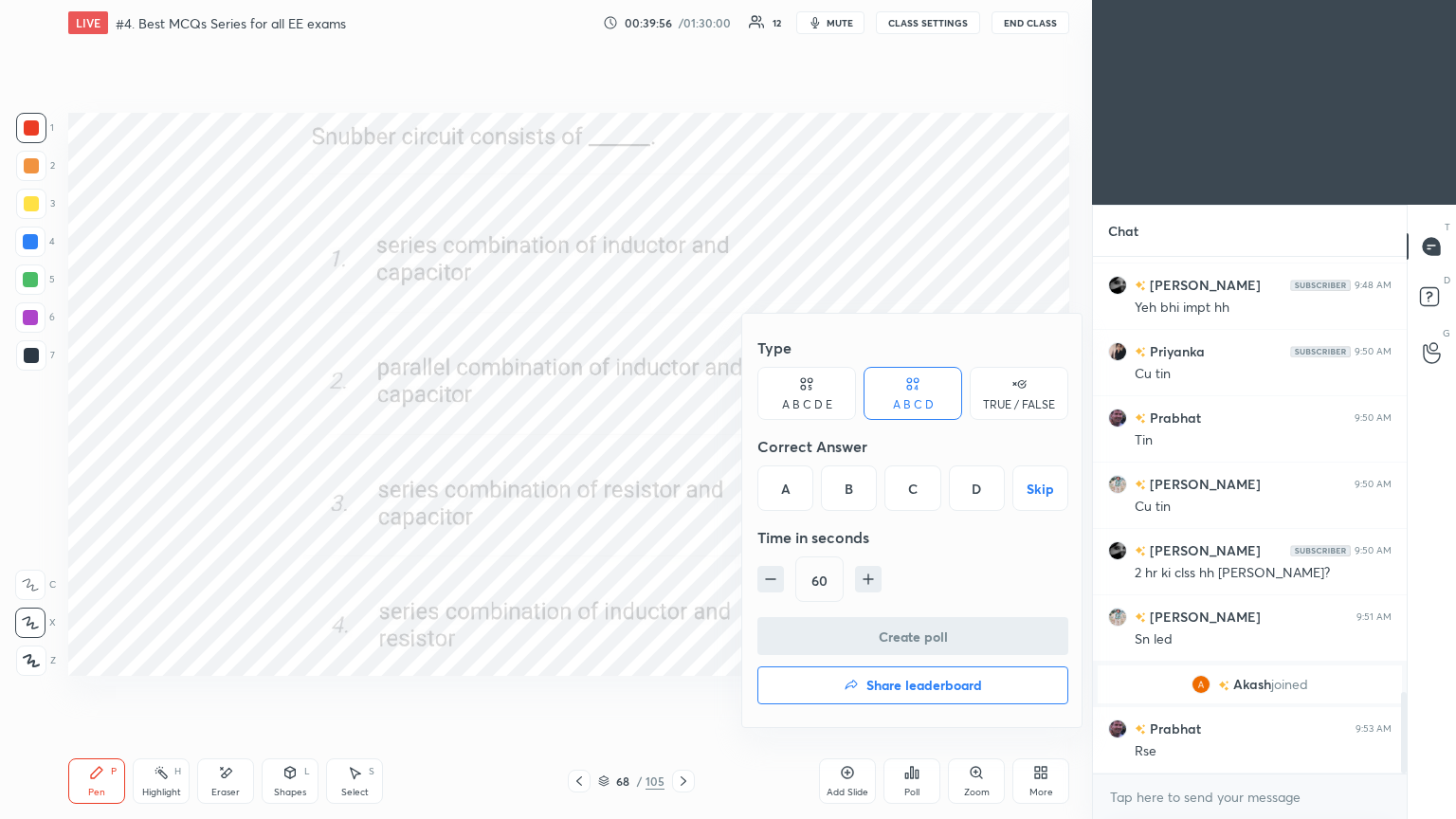 click on "C" at bounding box center (912, 488) 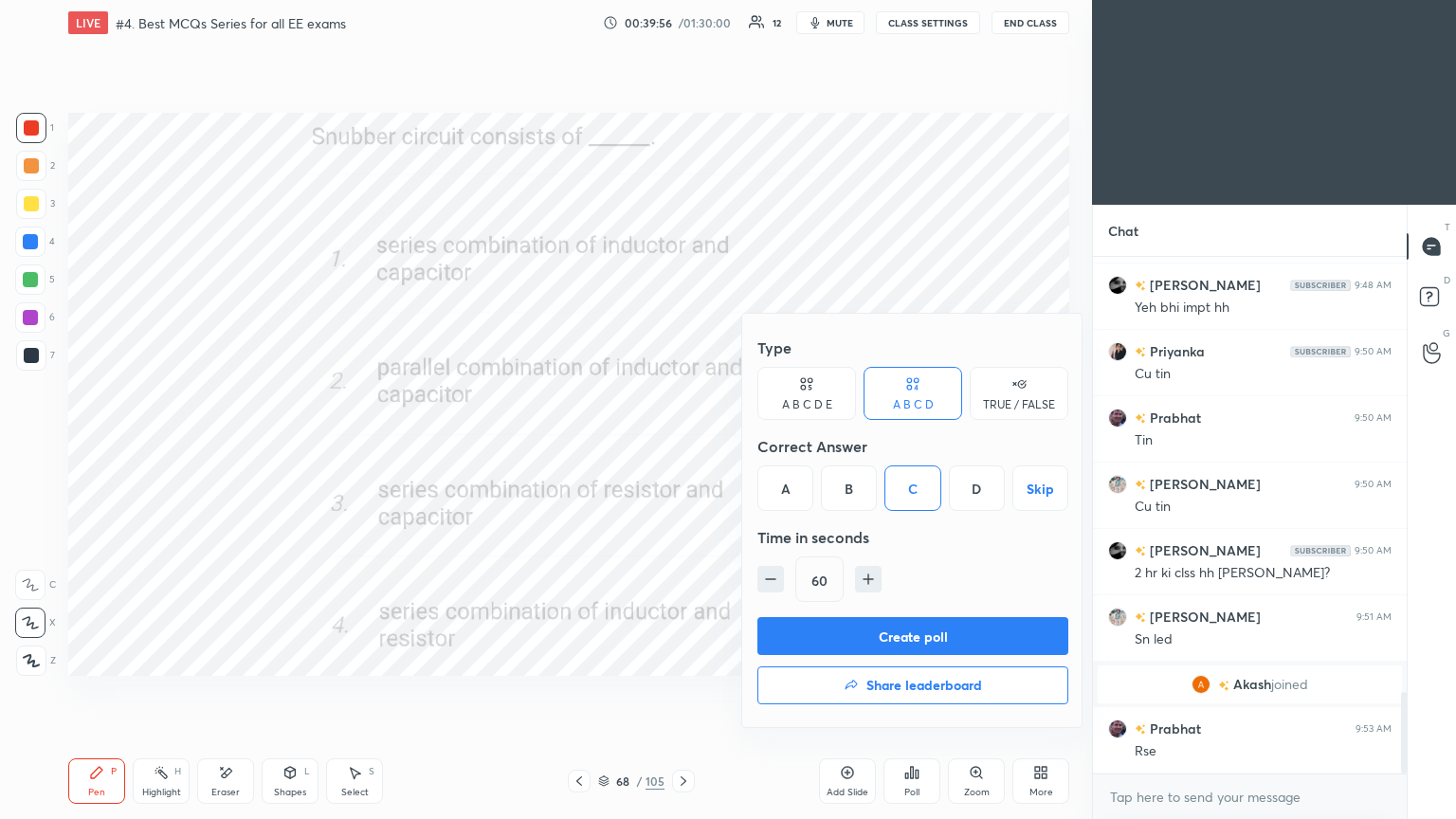 drag, startPoint x: 911, startPoint y: 629, endPoint x: 891, endPoint y: 633, distance: 20.396078 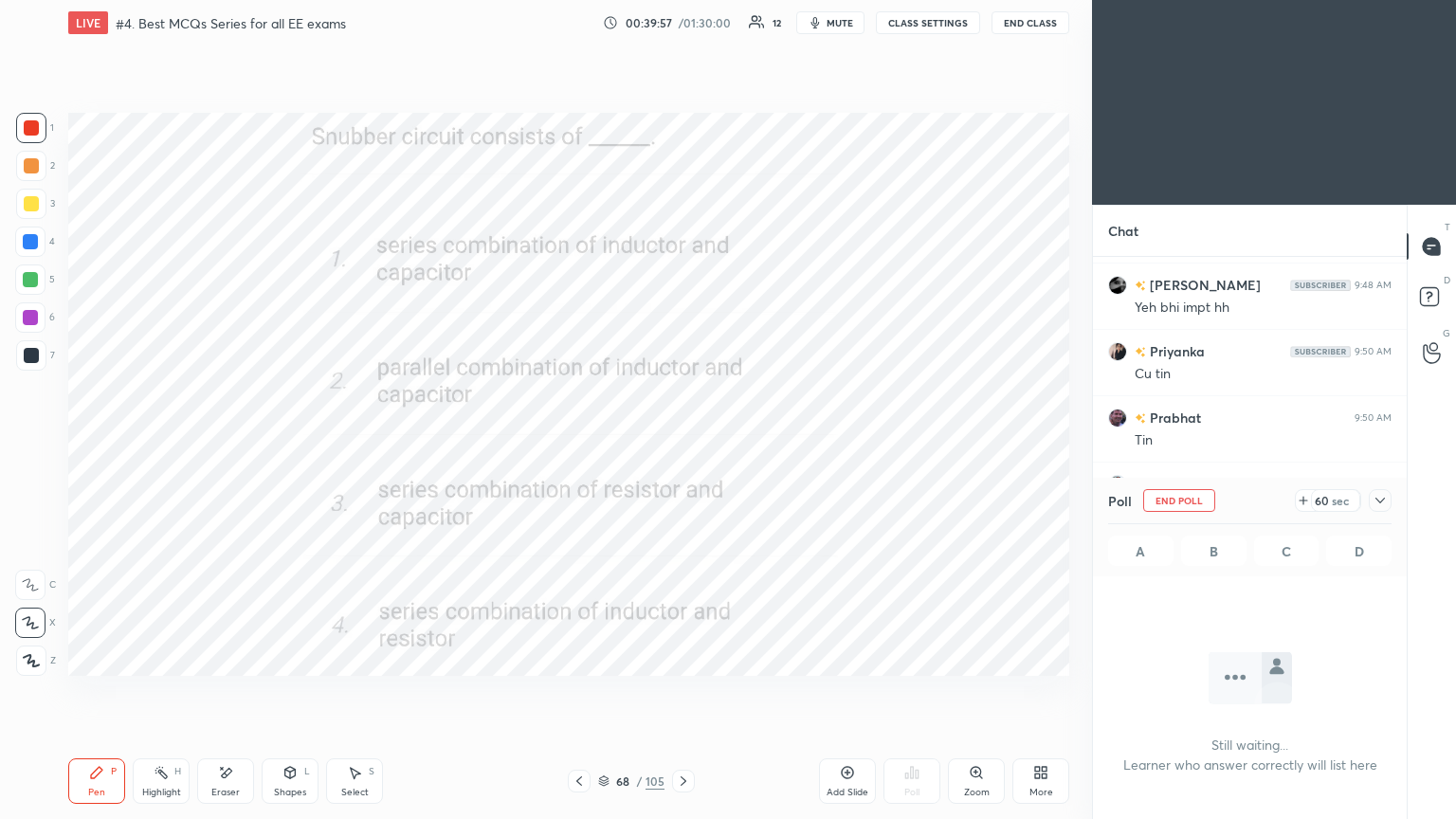 scroll, scrollTop: 428, scrollLeft: 308, axis: both 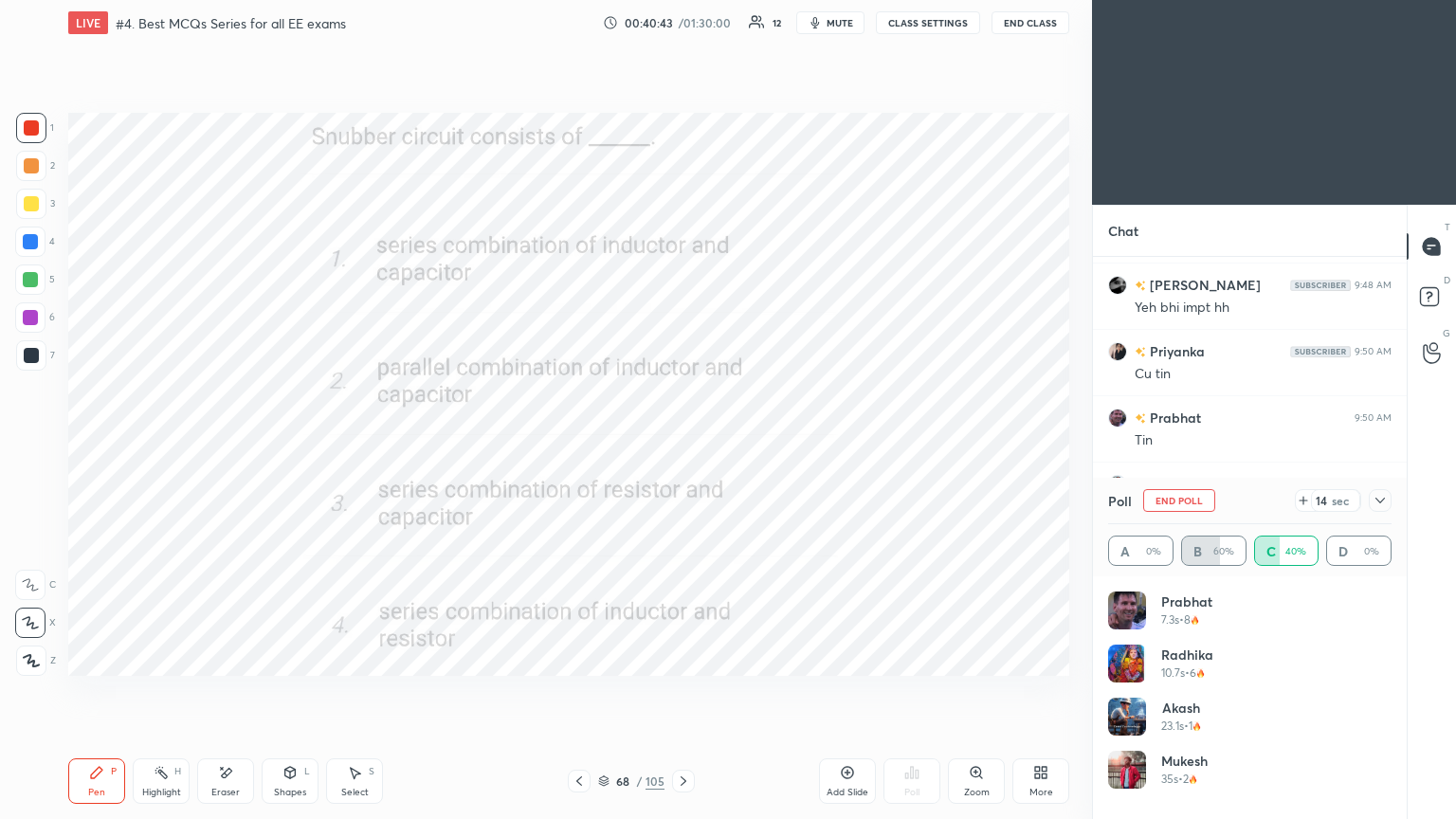 click on "End Poll" at bounding box center (1179, 500) 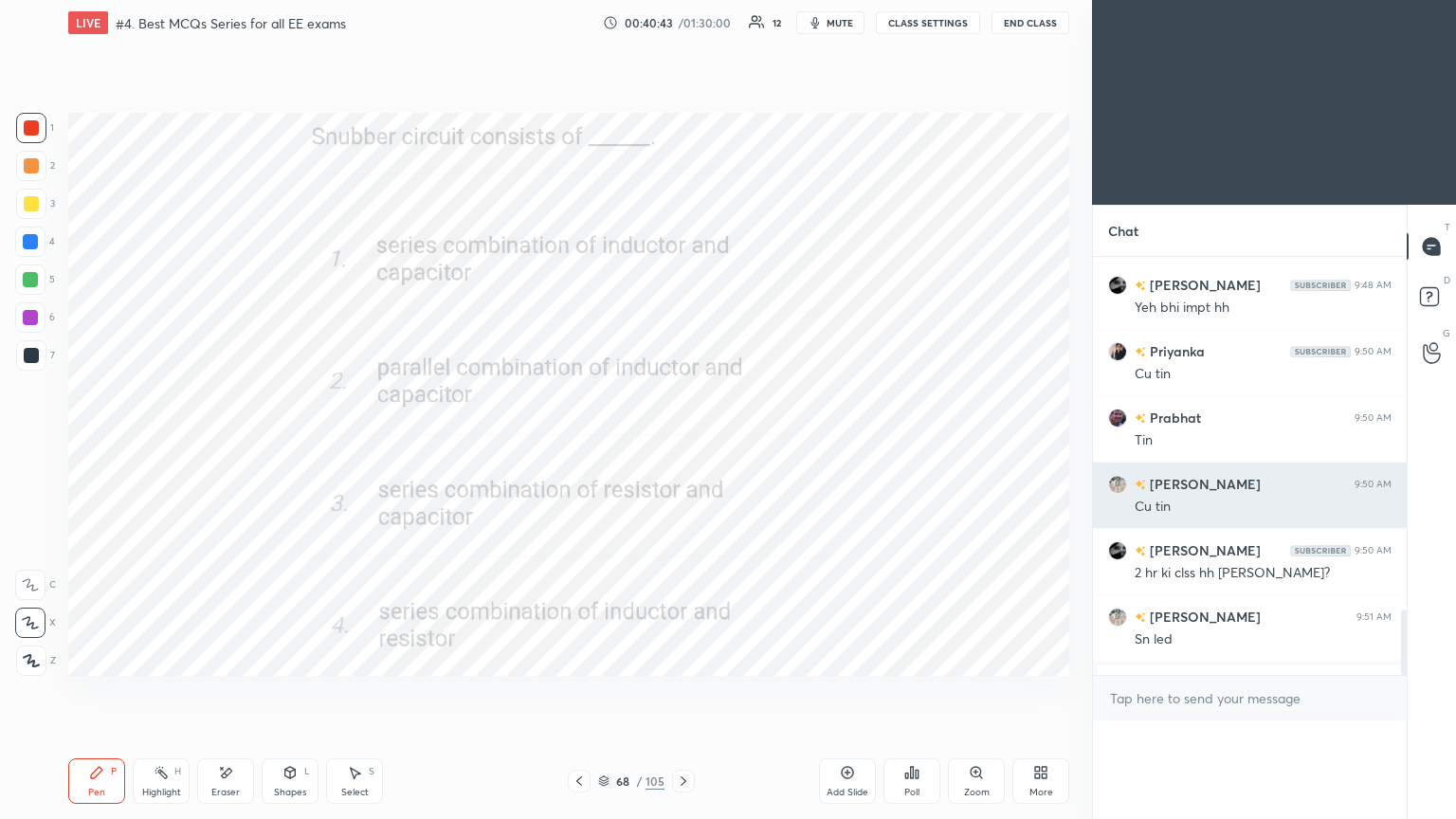 scroll, scrollTop: 83, scrollLeft: 278, axis: both 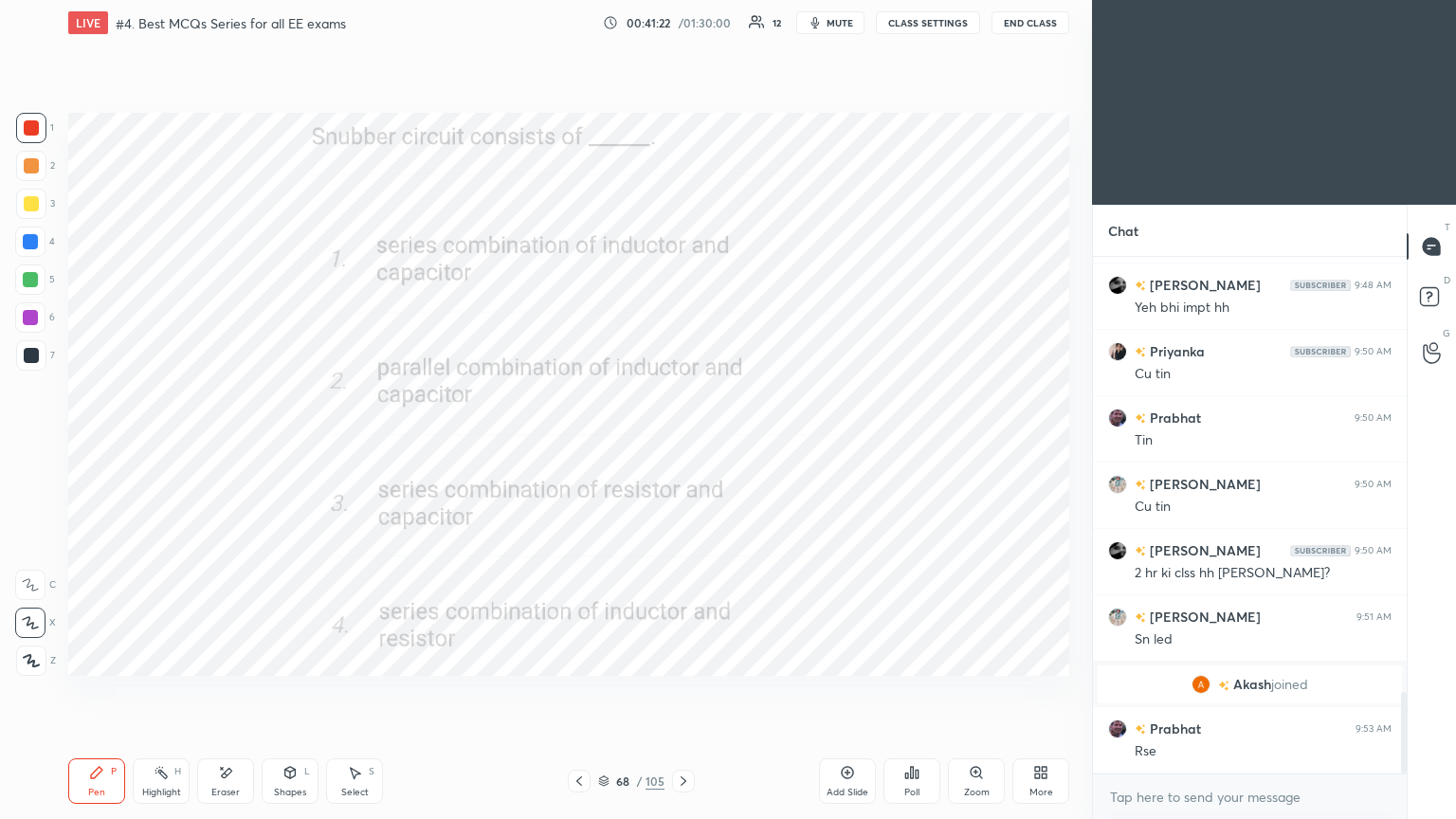 click 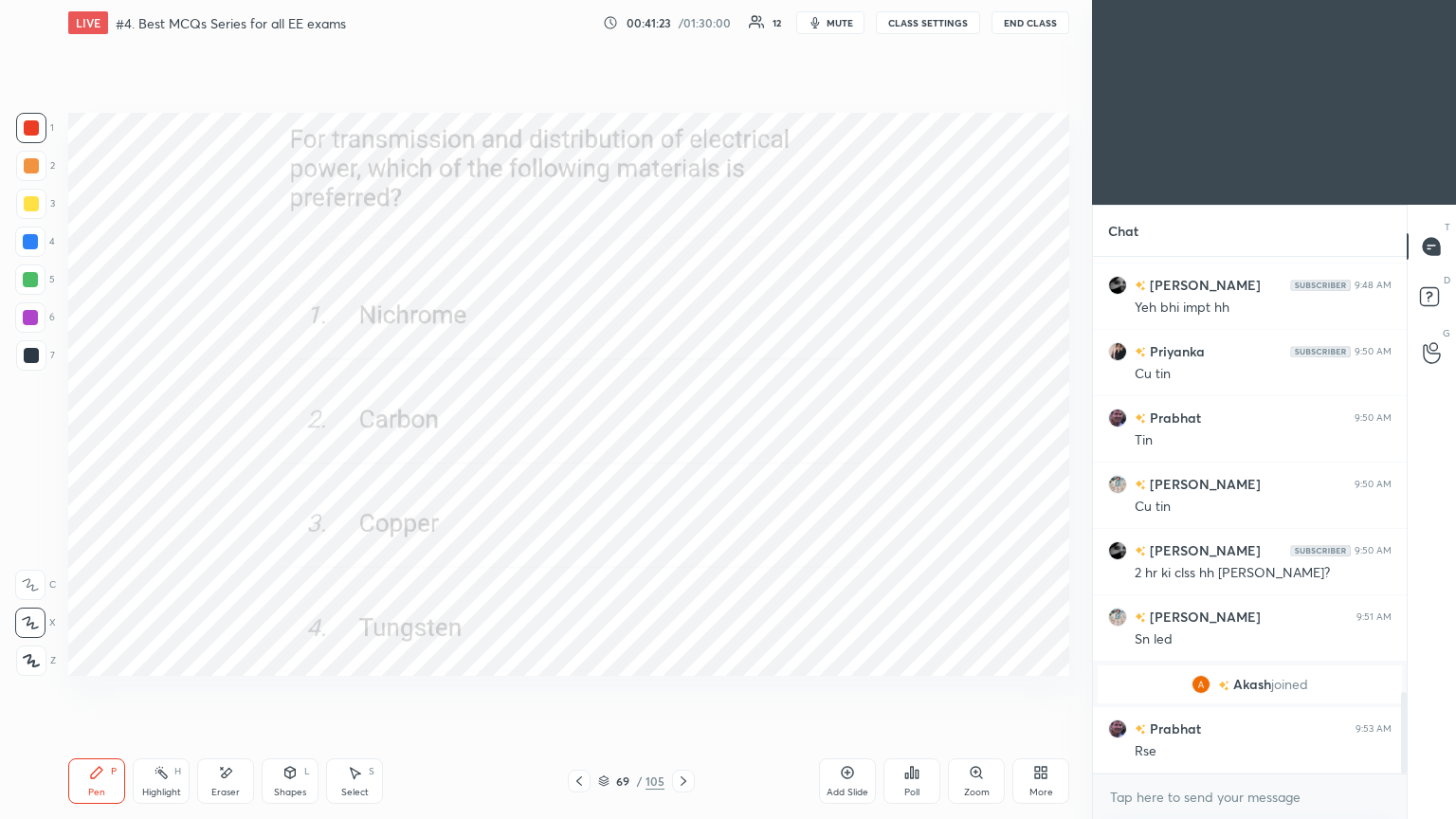 click 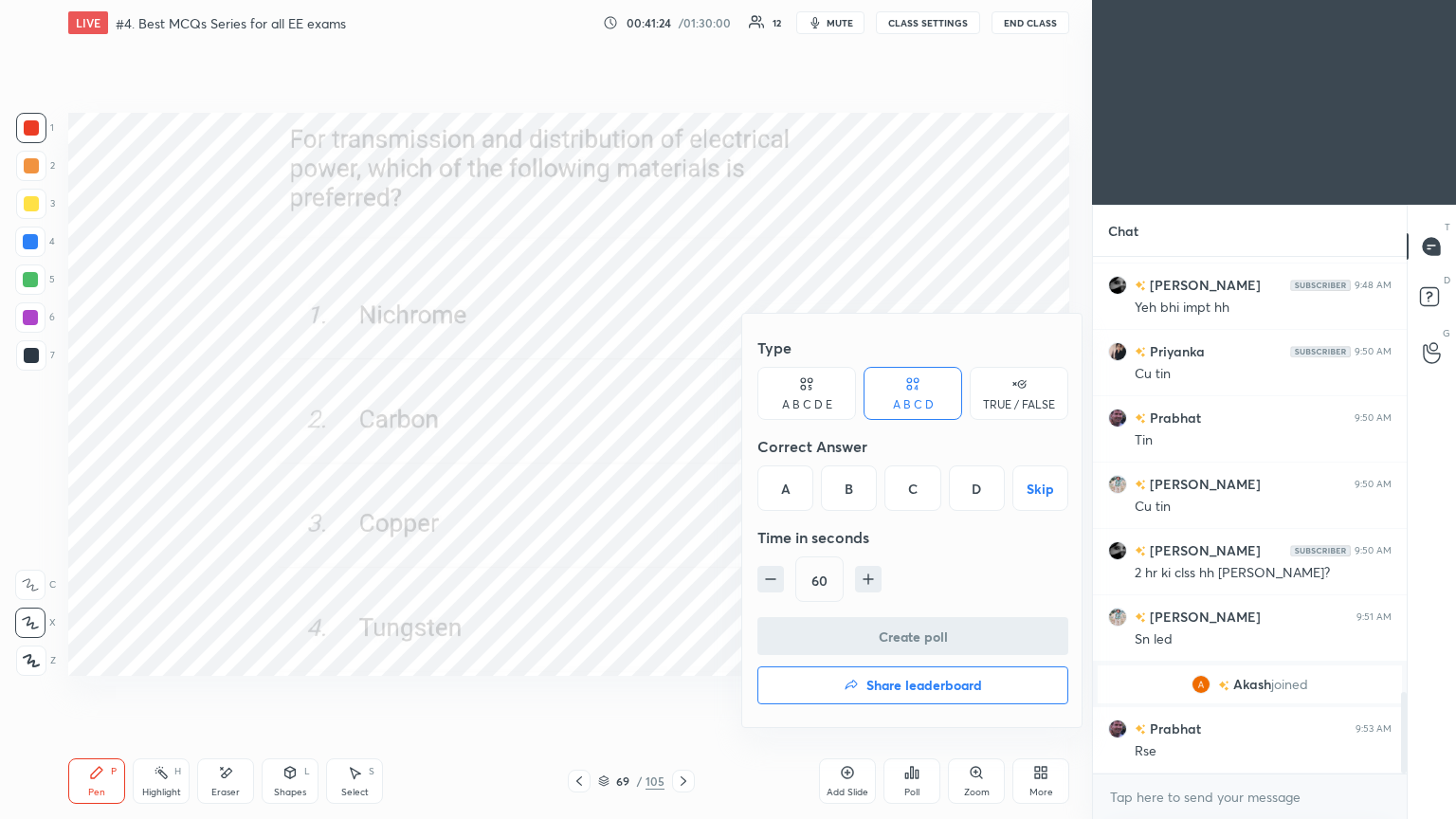 drag, startPoint x: 912, startPoint y: 484, endPoint x: 914, endPoint y: 530, distance: 46.04346 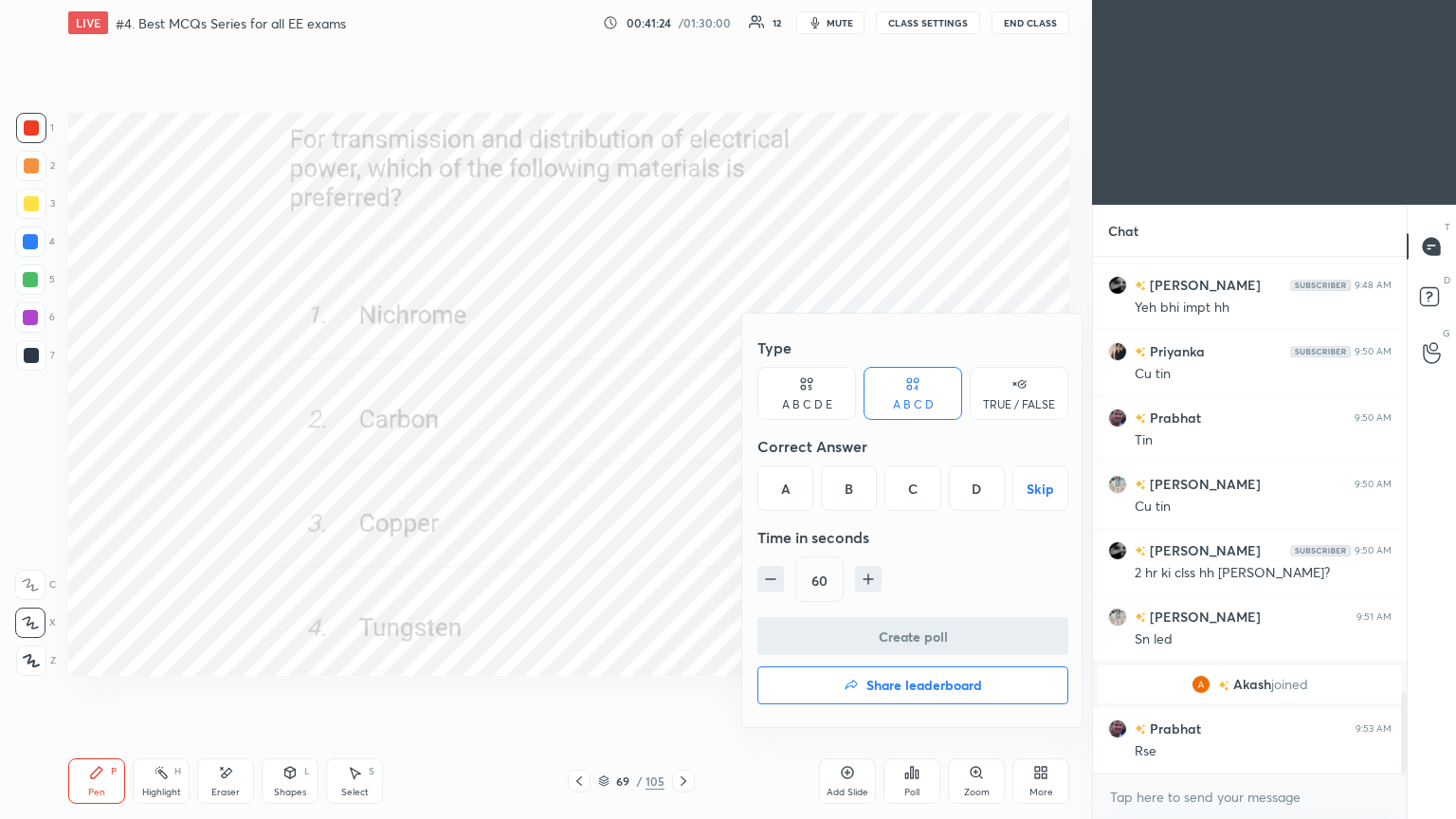 click on "C" at bounding box center (912, 488) 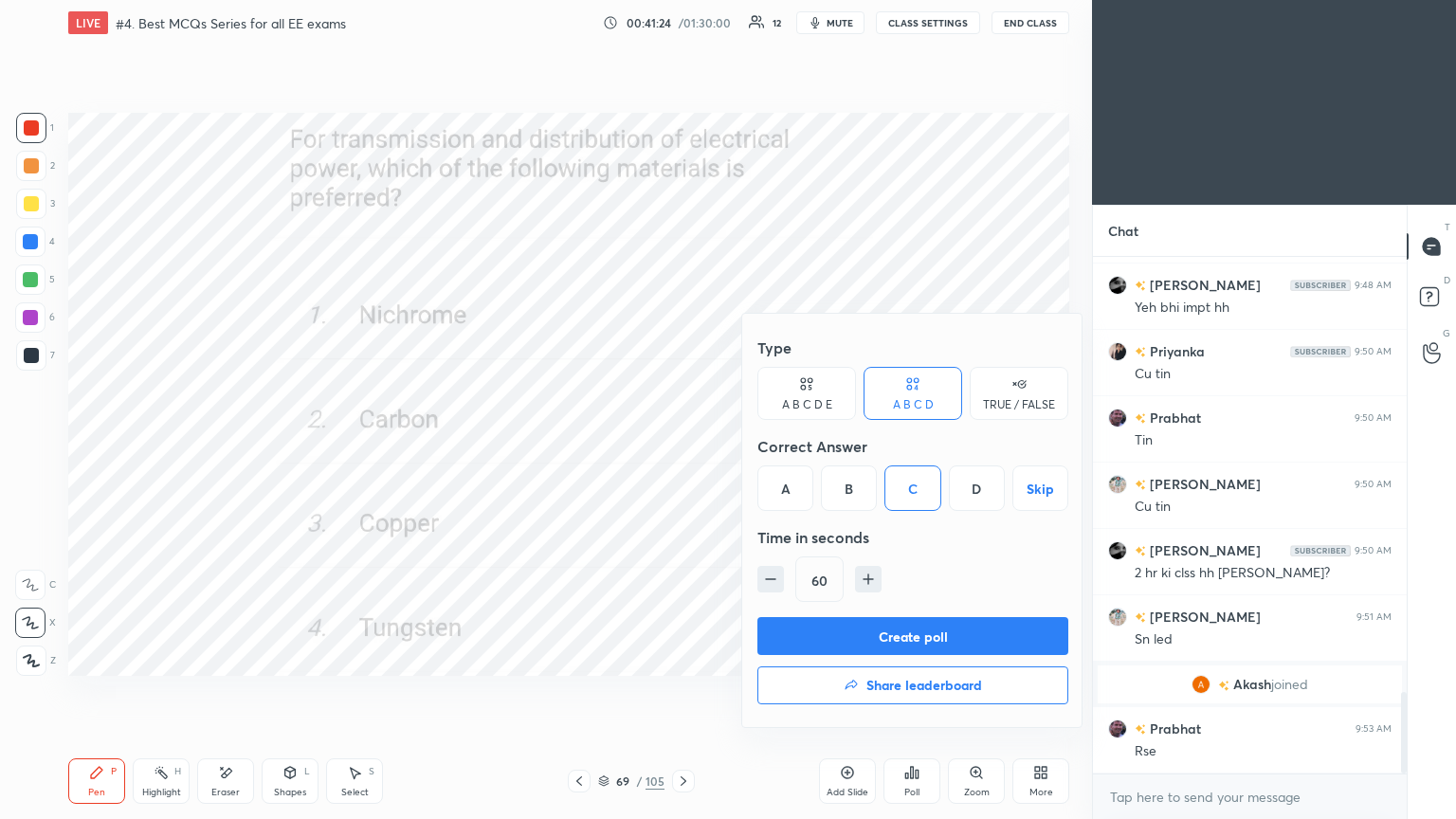 click on "Create poll" at bounding box center (913, 636) 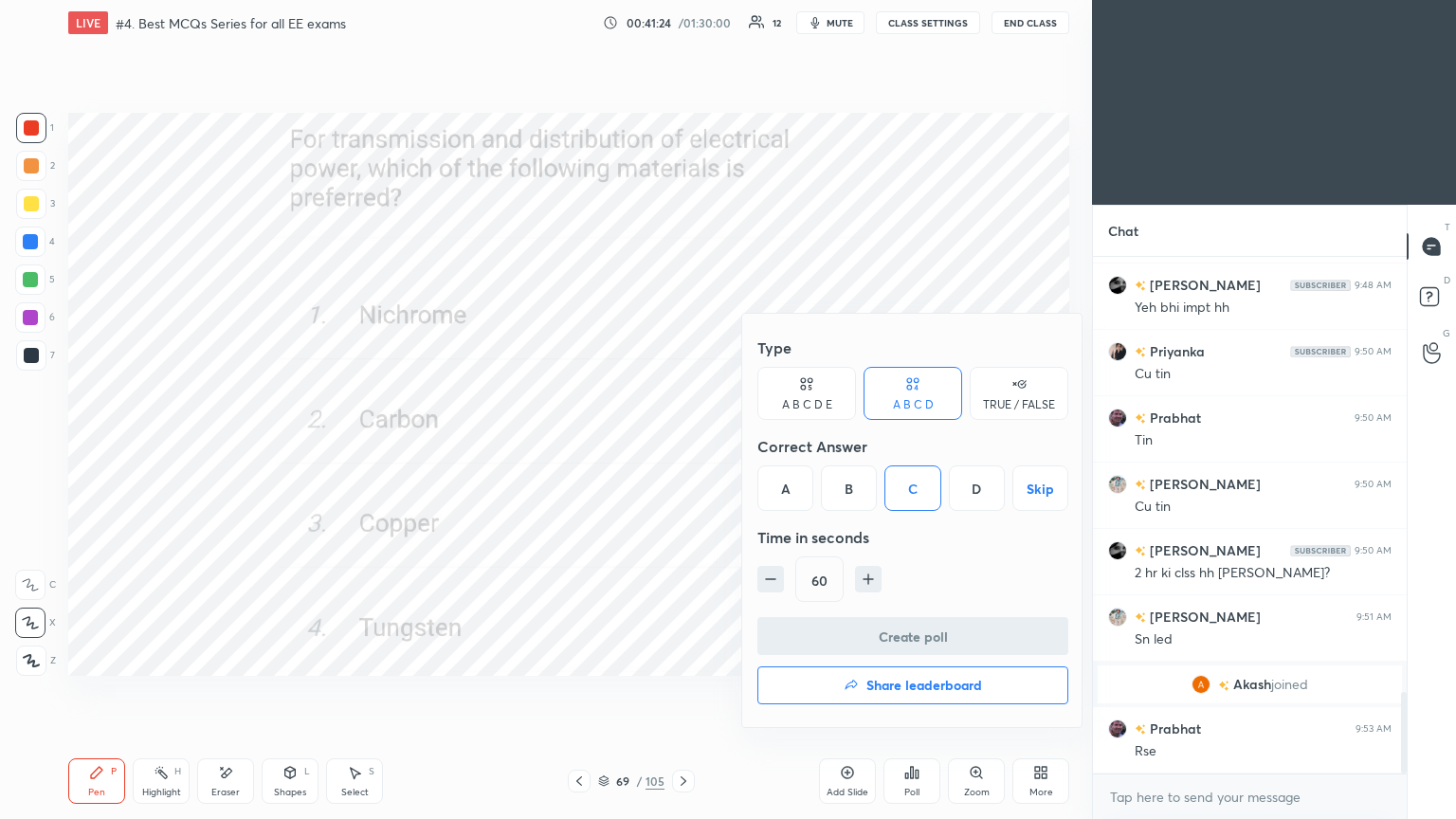 scroll, scrollTop: 480, scrollLeft: 308, axis: both 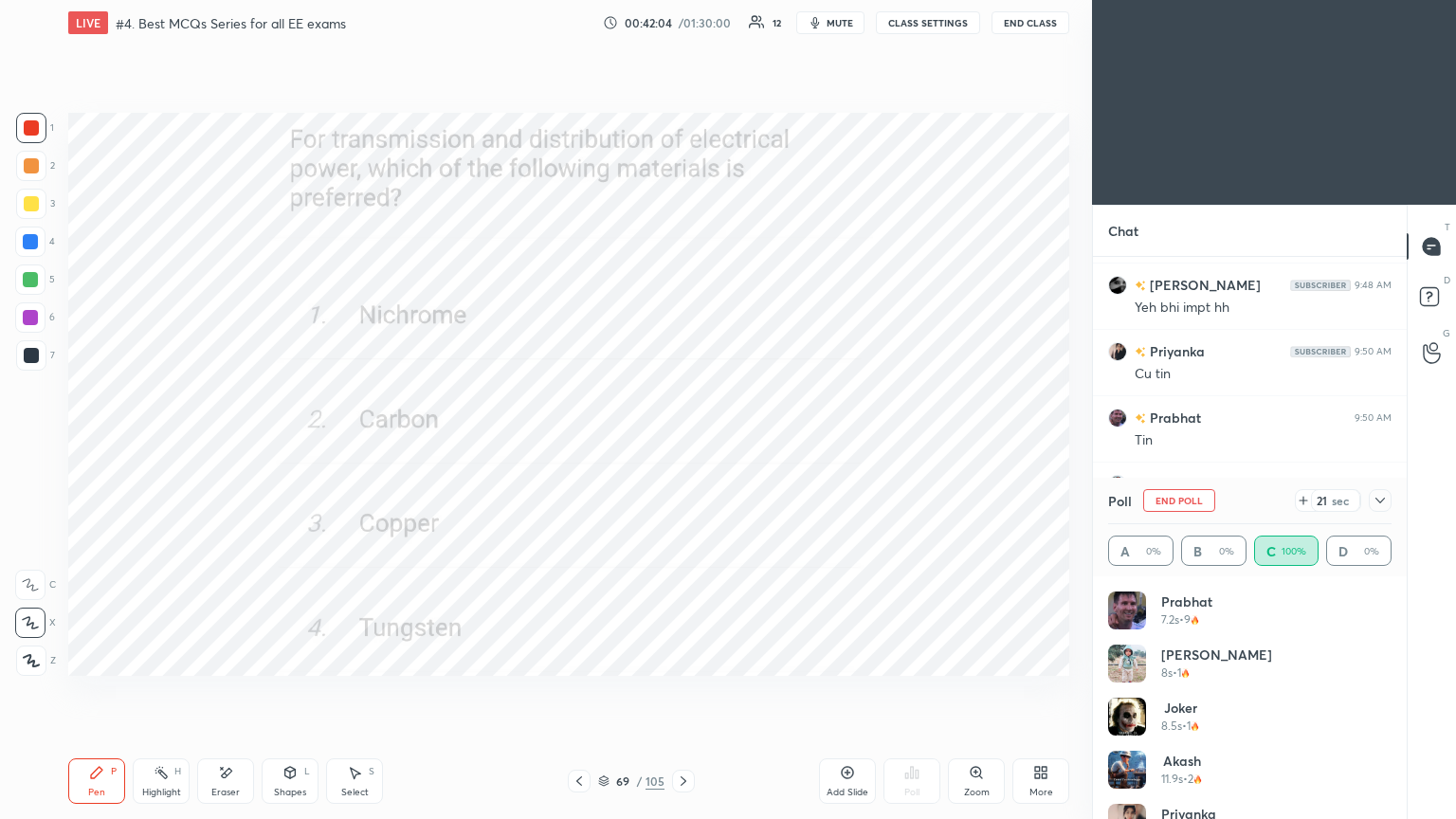 click on "End Poll" at bounding box center (1179, 500) 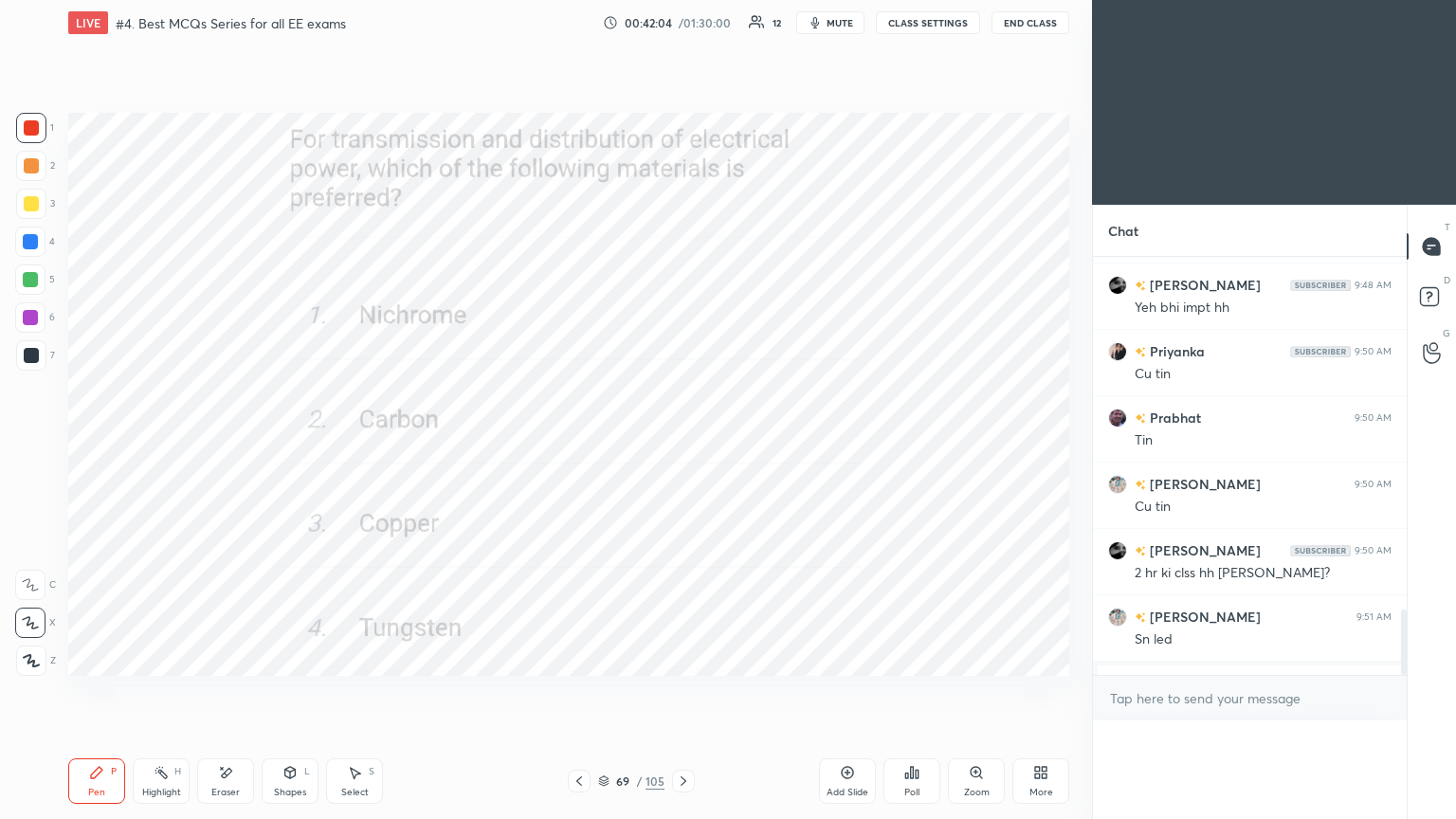 scroll, scrollTop: 444, scrollLeft: 308, axis: both 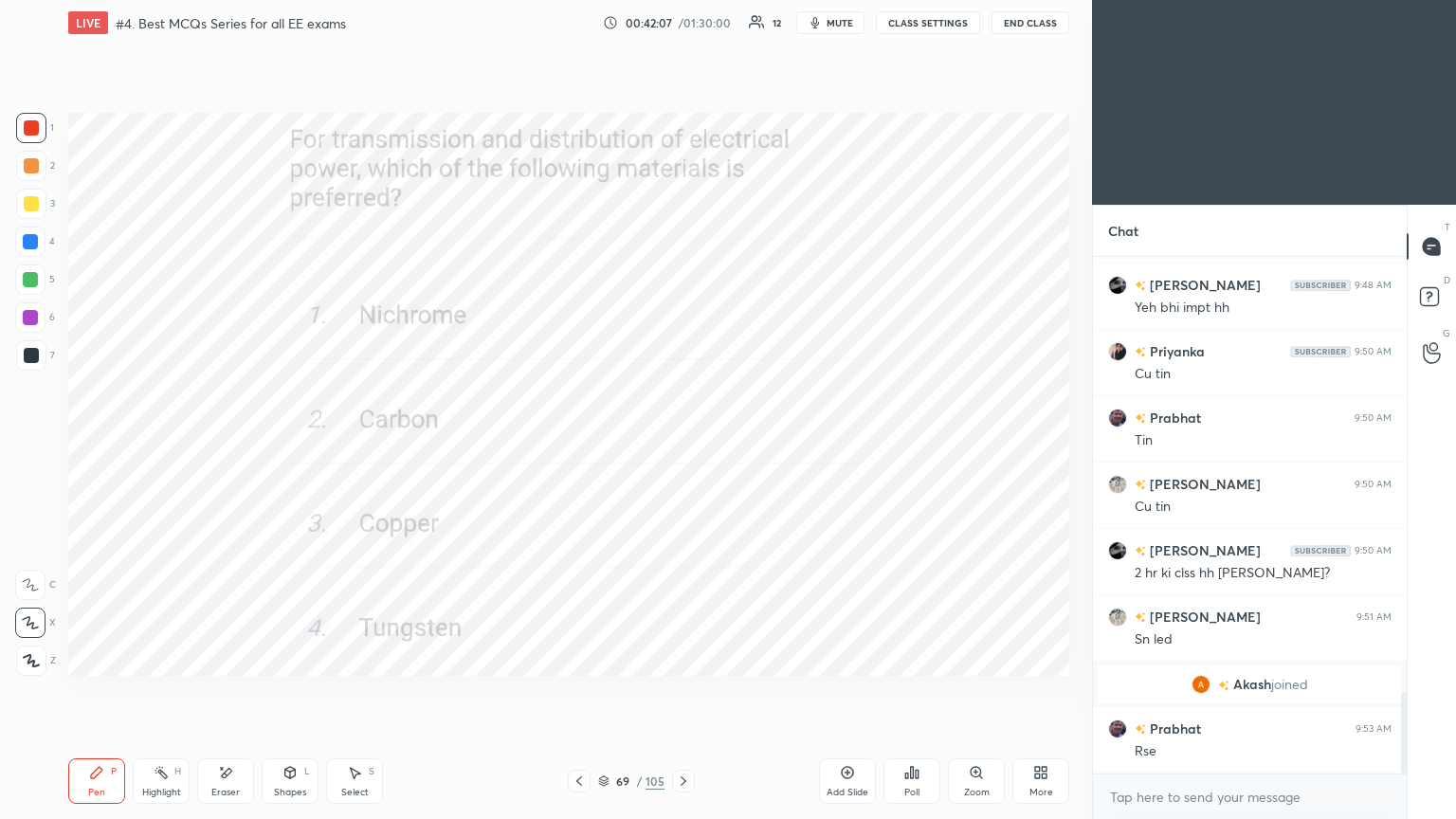 click 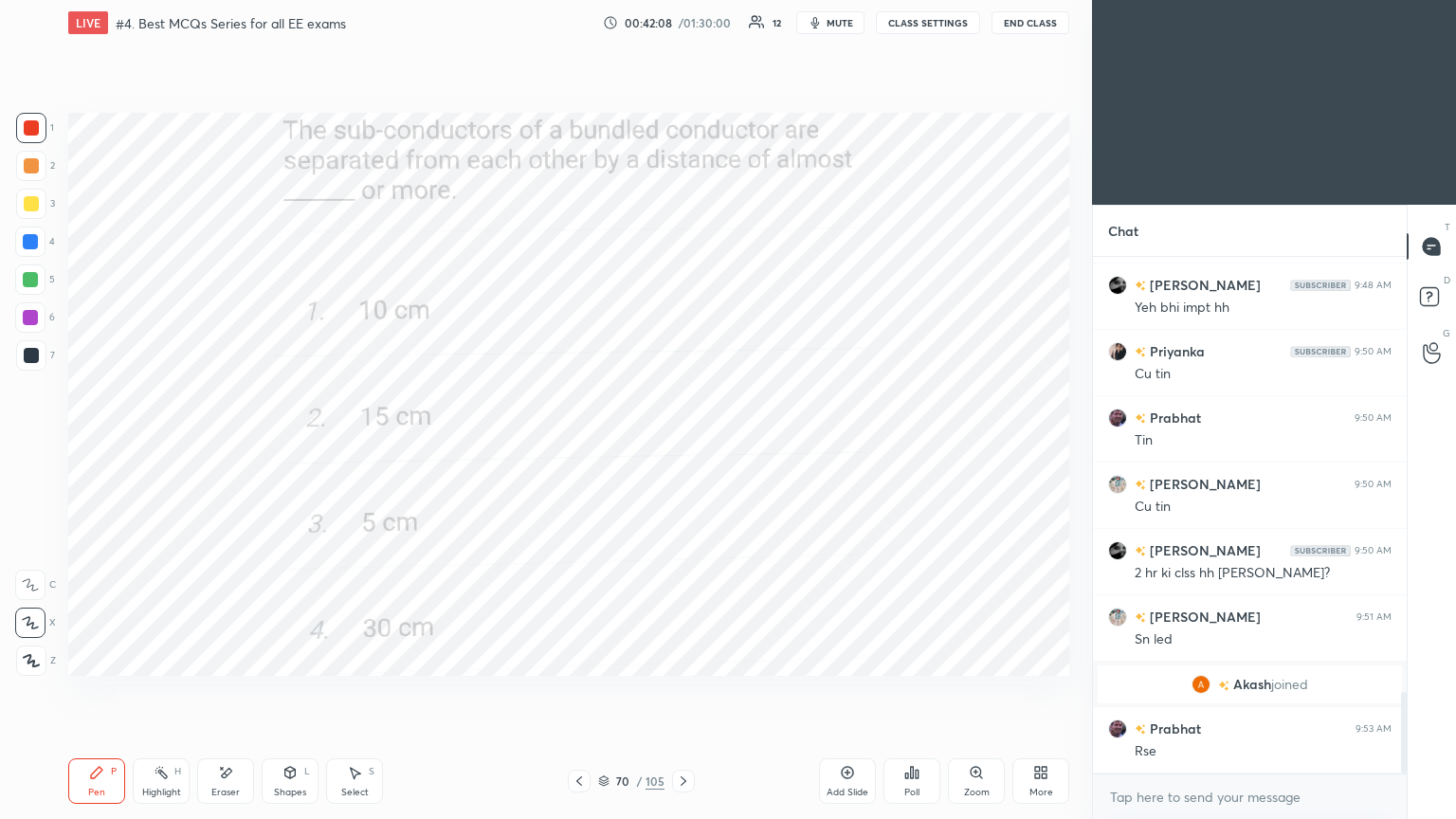 click on "Poll" at bounding box center [912, 781] 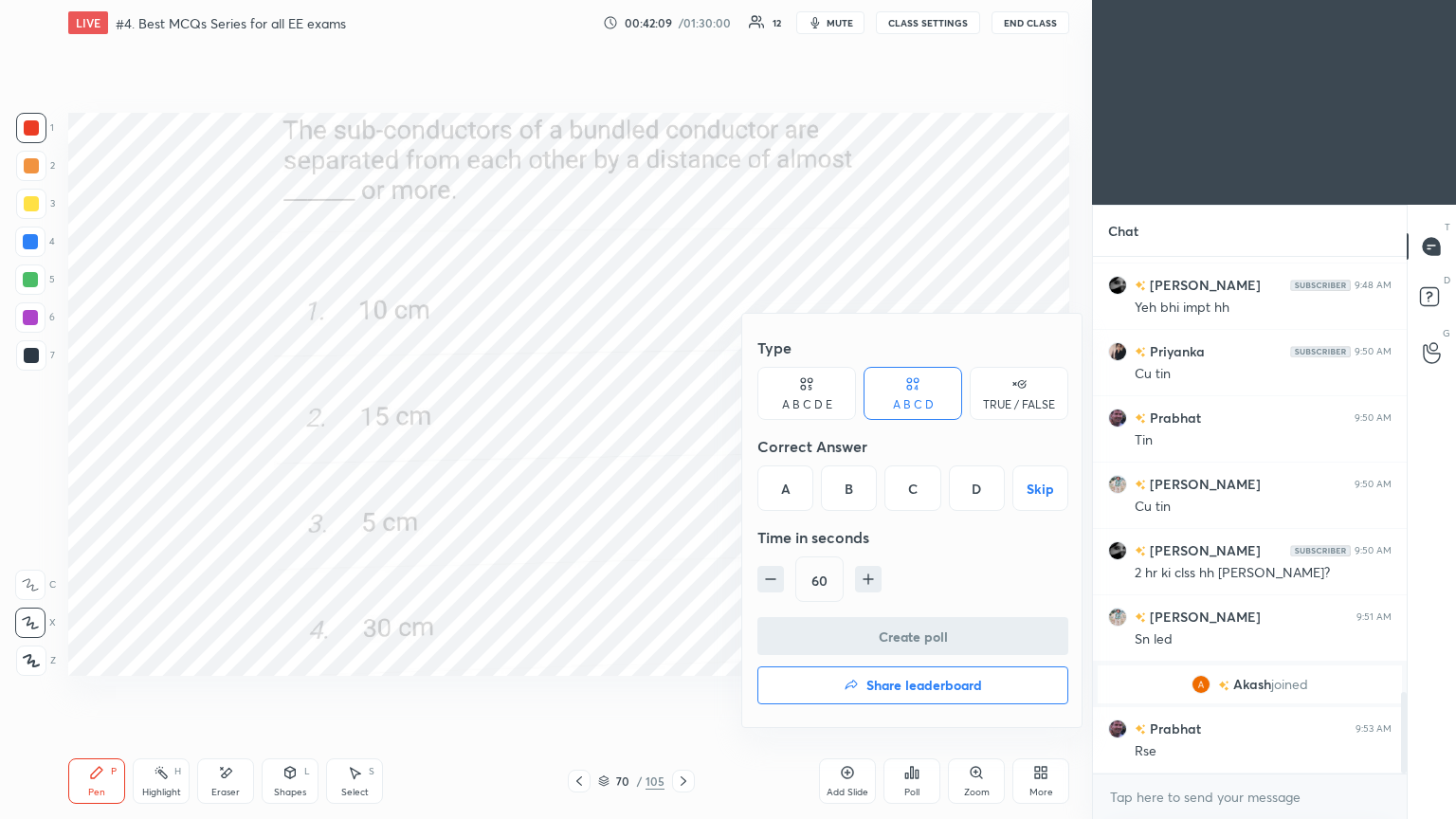 click on "D" at bounding box center [976, 488] 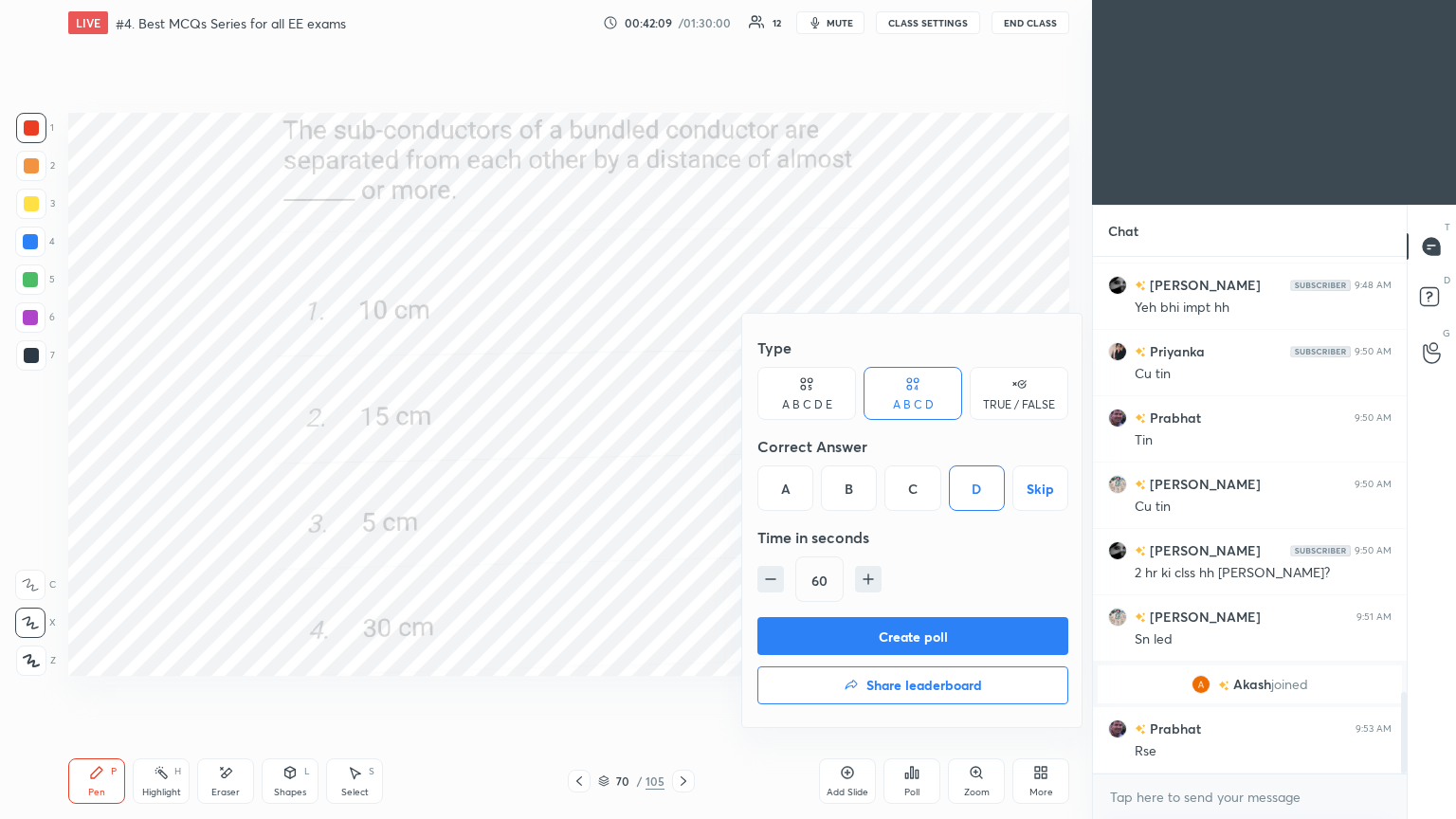 click on "Create poll" at bounding box center (913, 636) 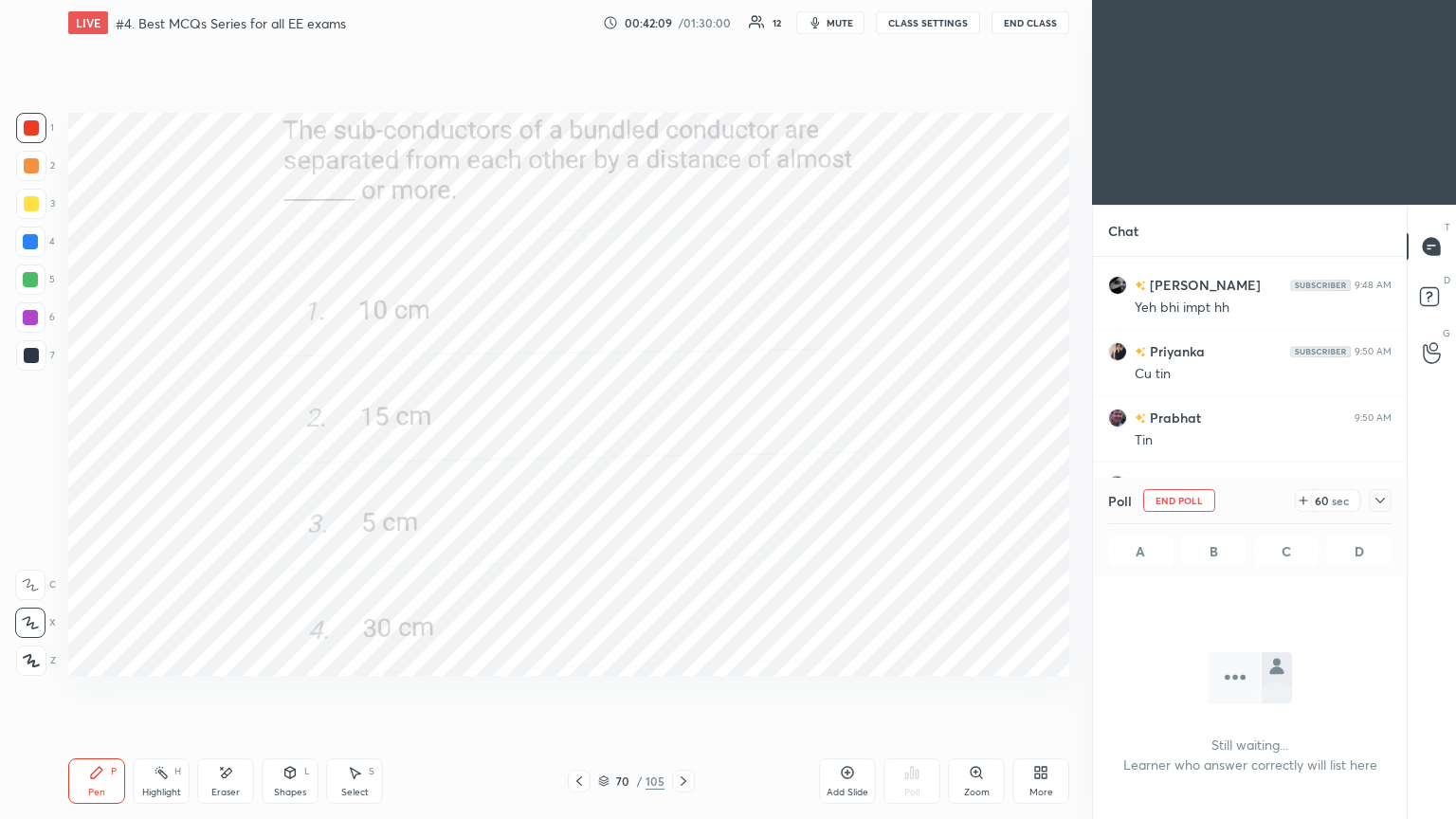 scroll, scrollTop: 422, scrollLeft: 308, axis: both 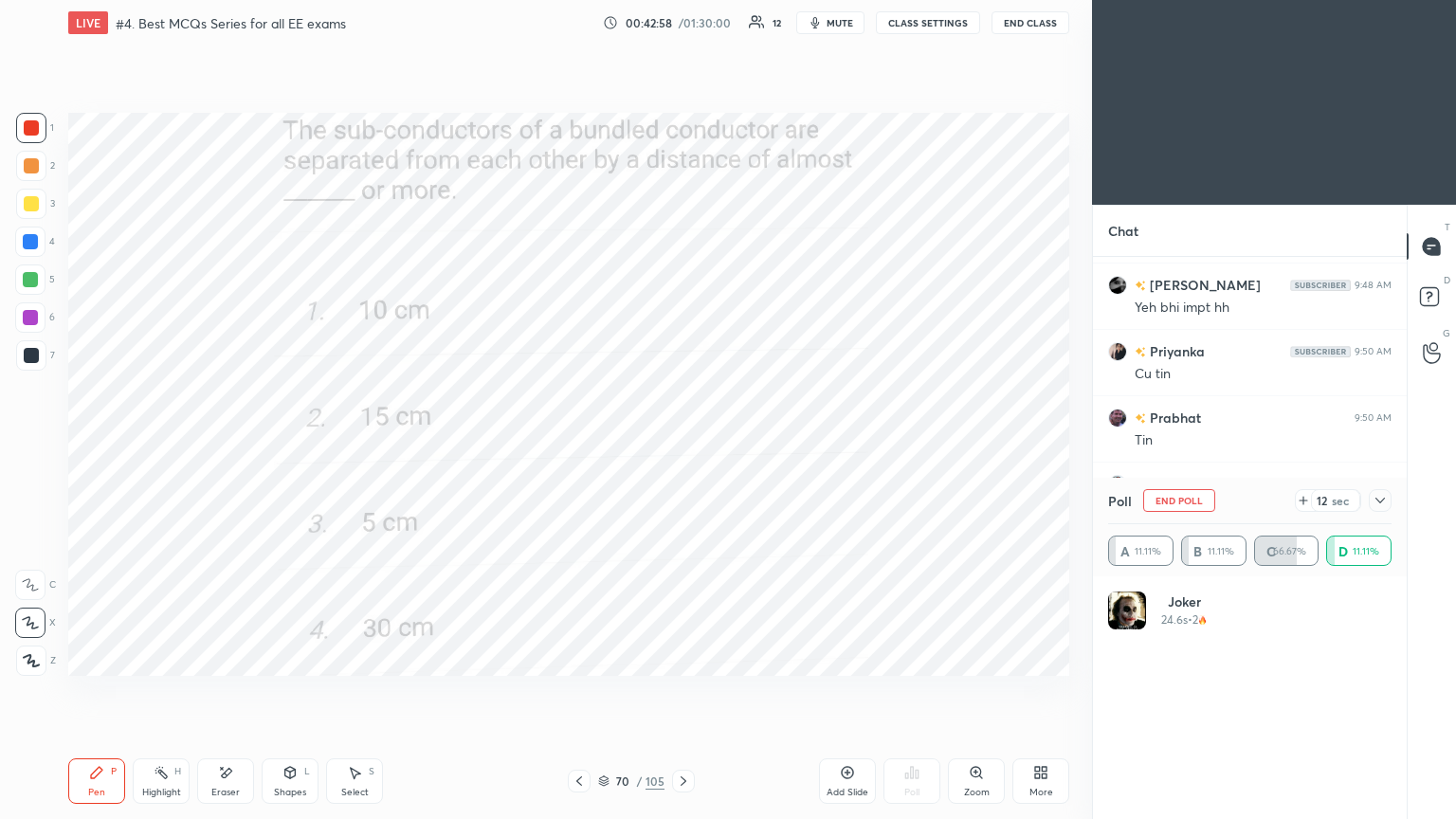 click on "End Poll" at bounding box center (1179, 500) 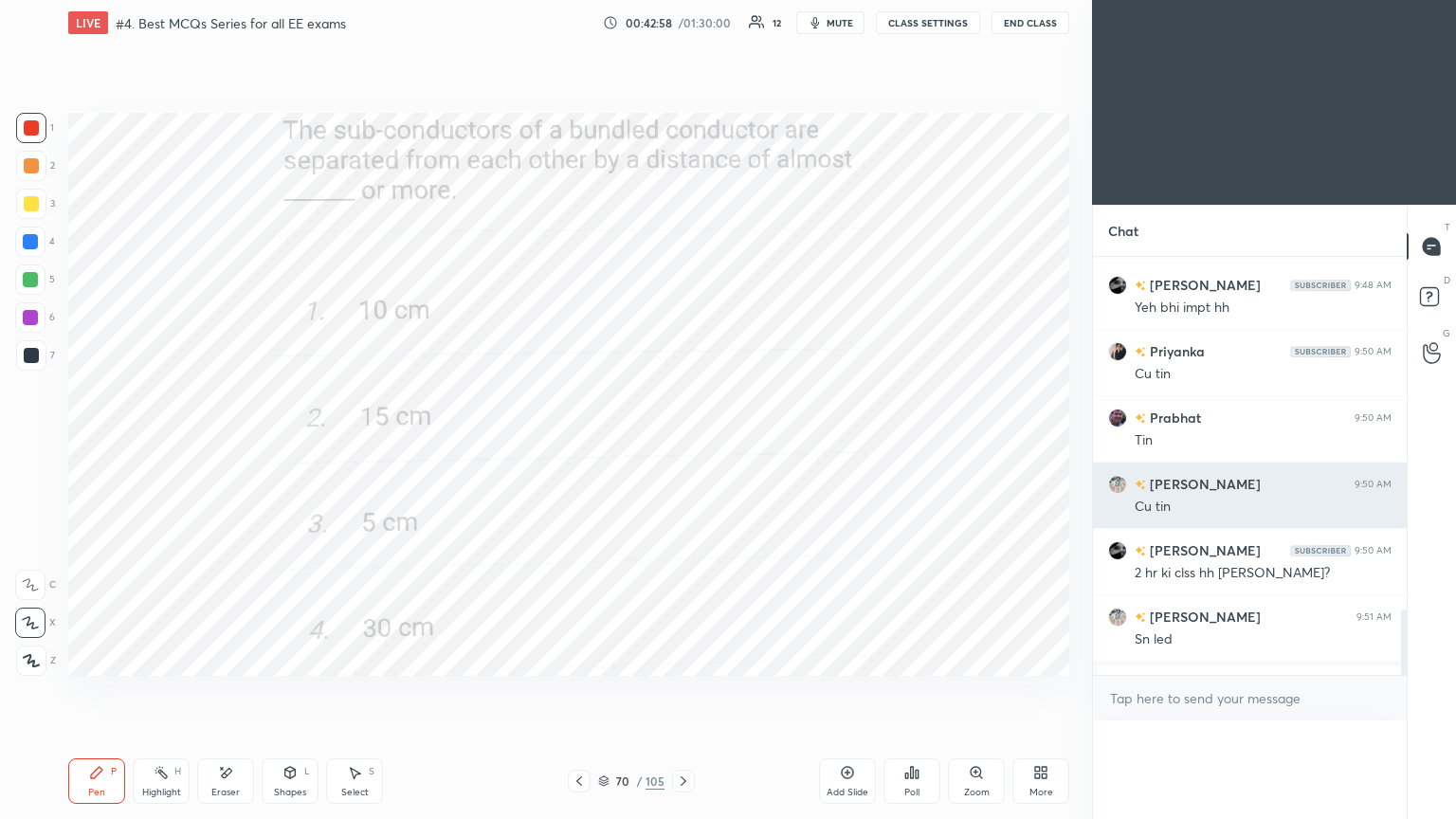 scroll, scrollTop: 84, scrollLeft: 278, axis: both 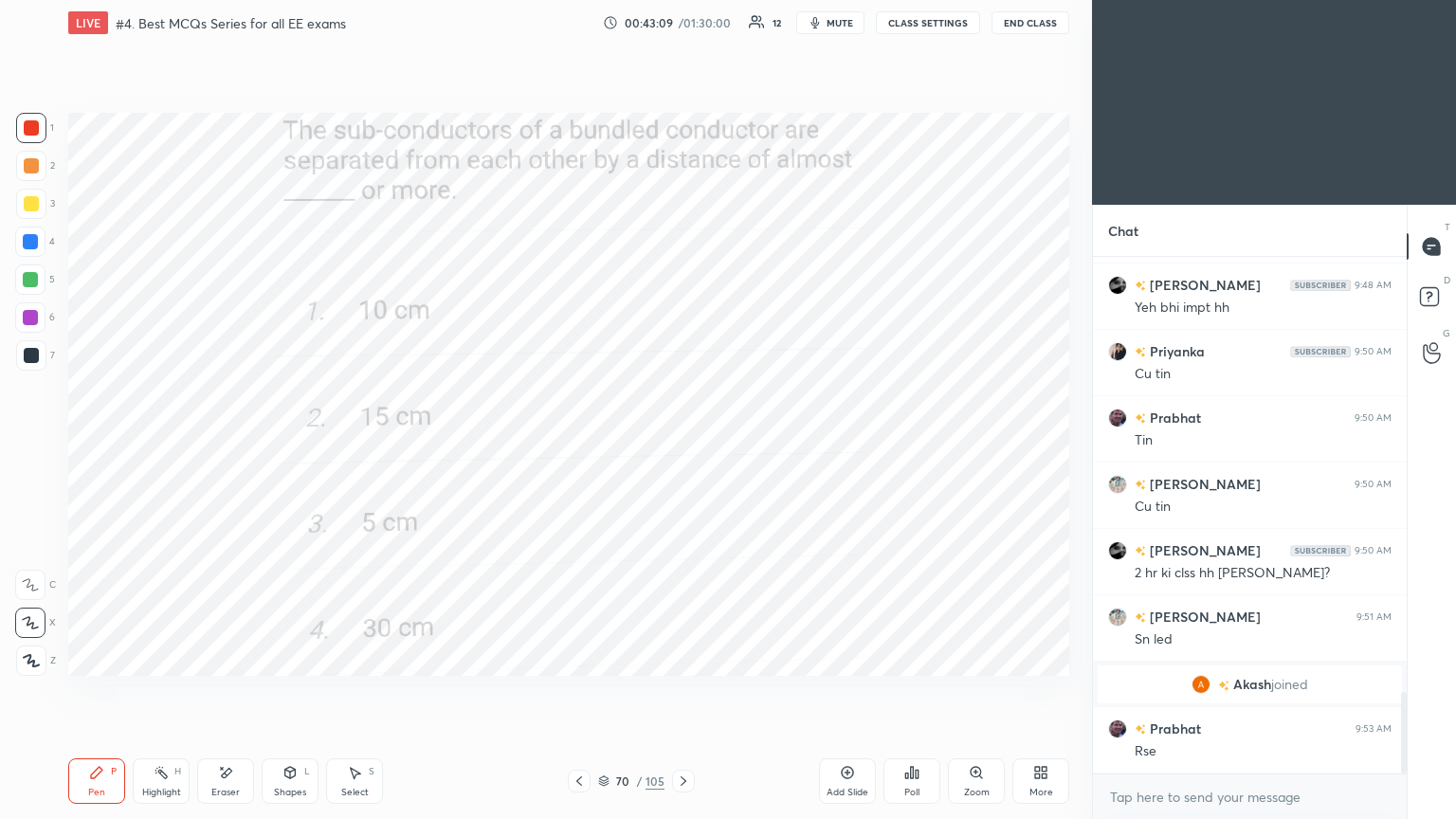 click 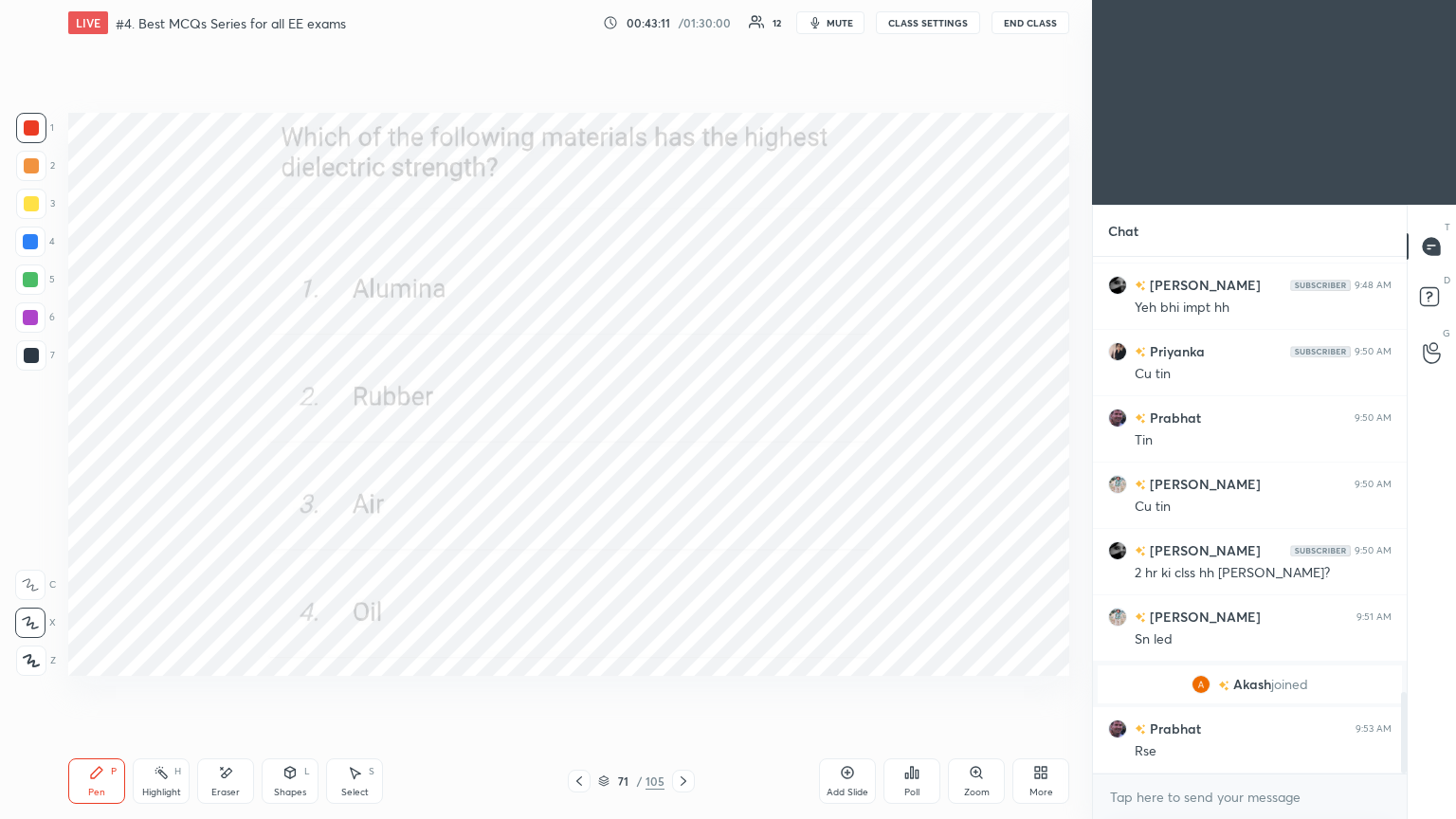 click on "Poll" at bounding box center (912, 792) 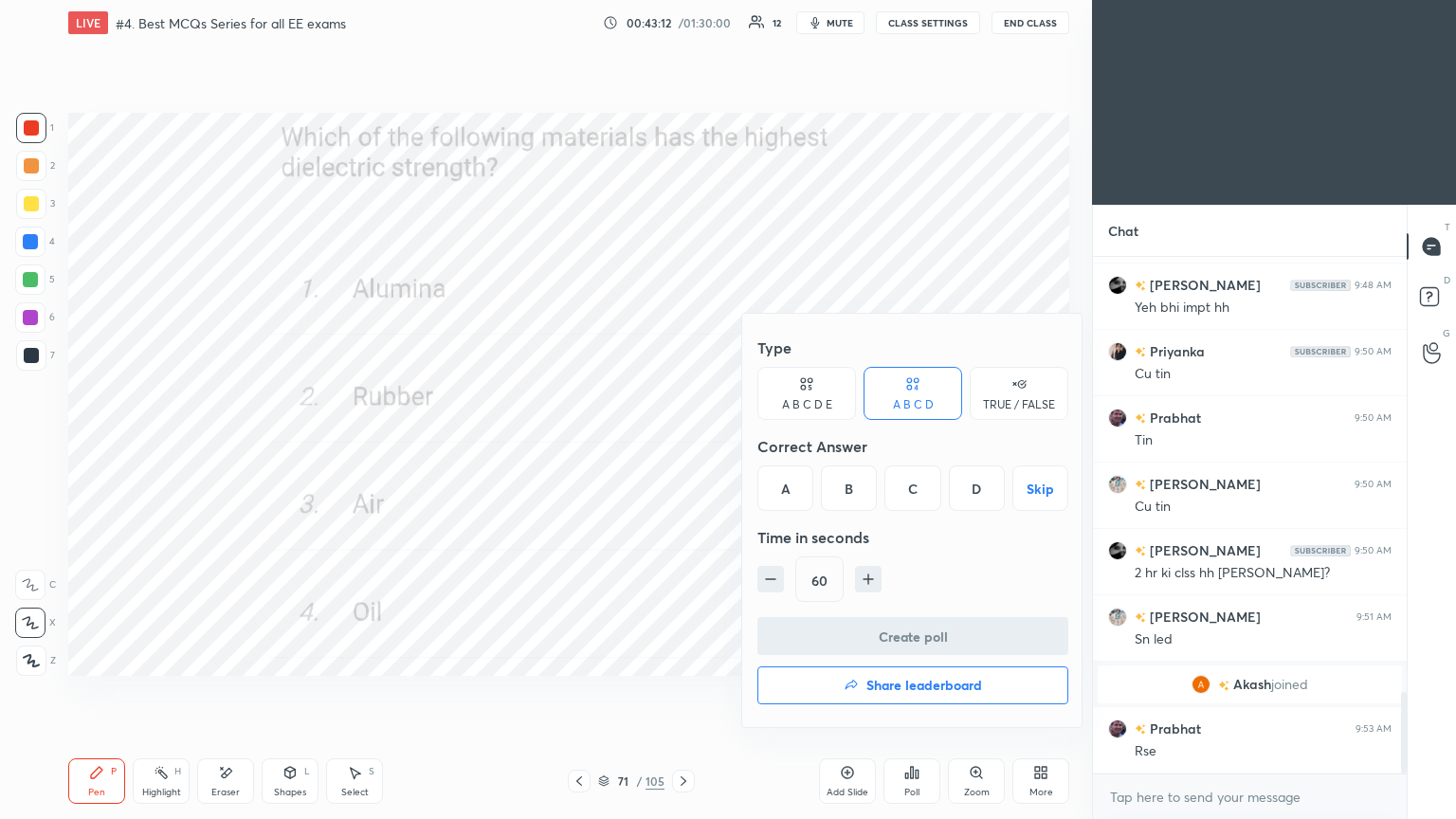 click on "B" at bounding box center (848, 488) 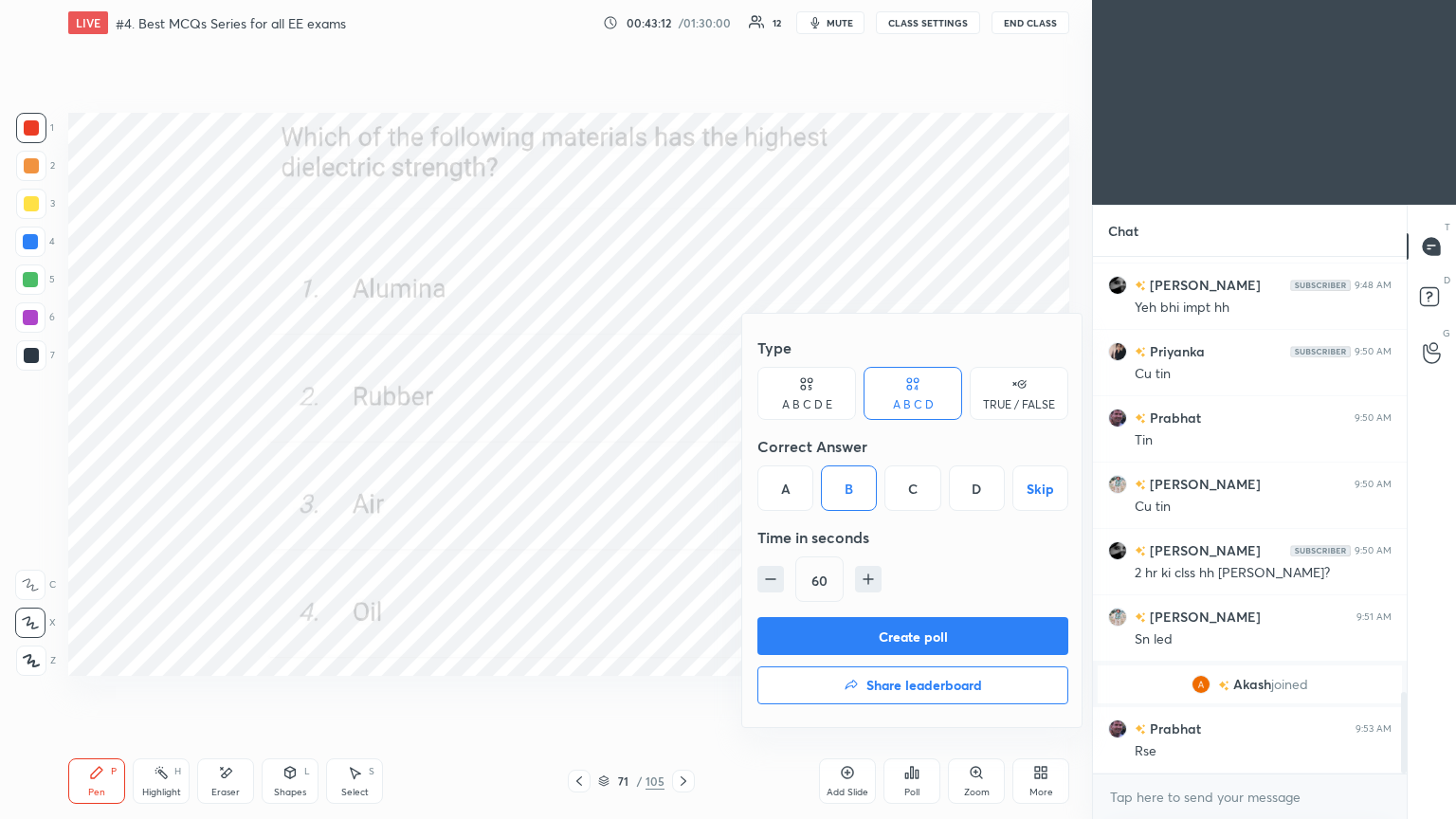 click on "Create poll" at bounding box center [913, 636] 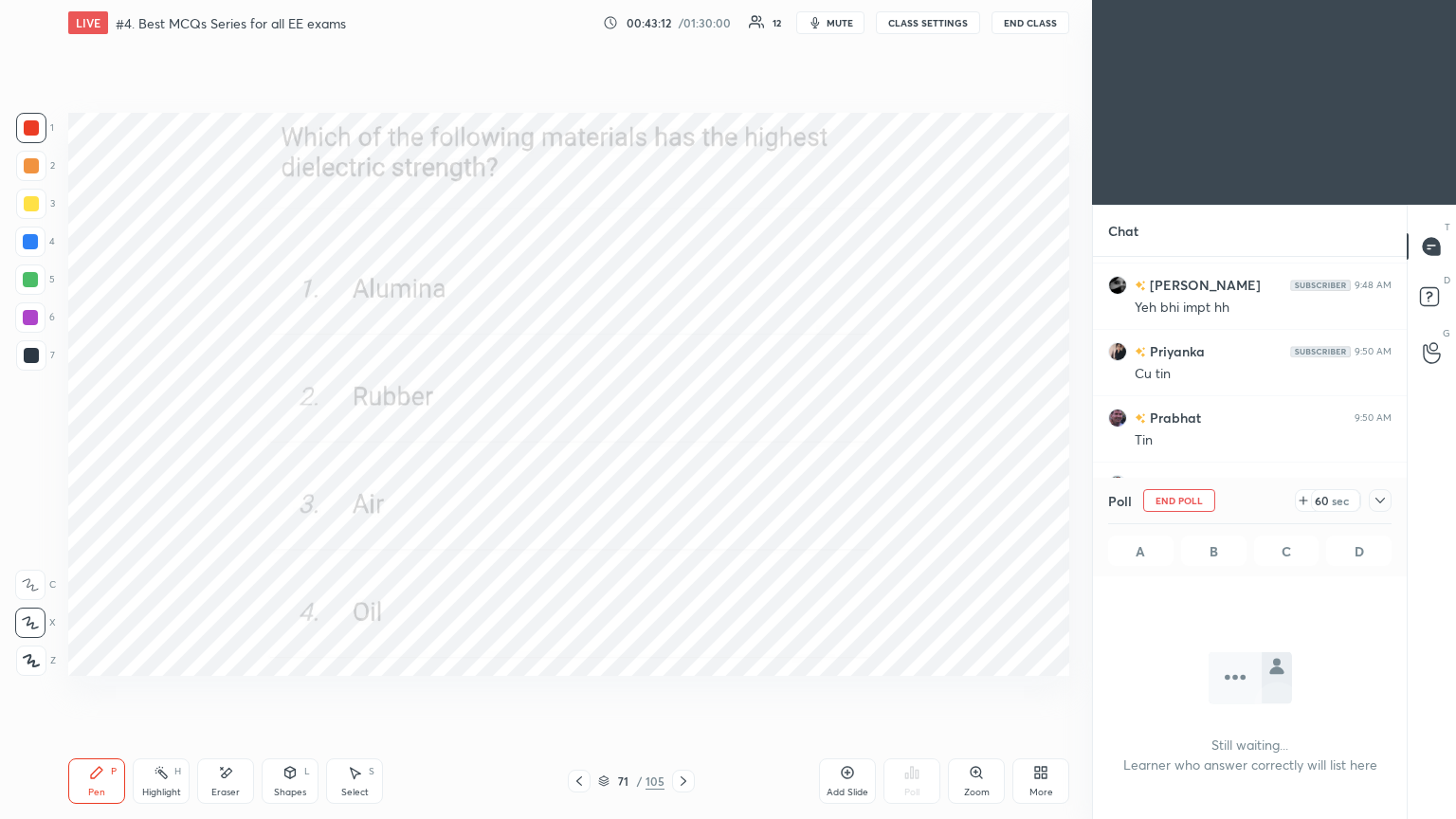 scroll, scrollTop: 423, scrollLeft: 308, axis: both 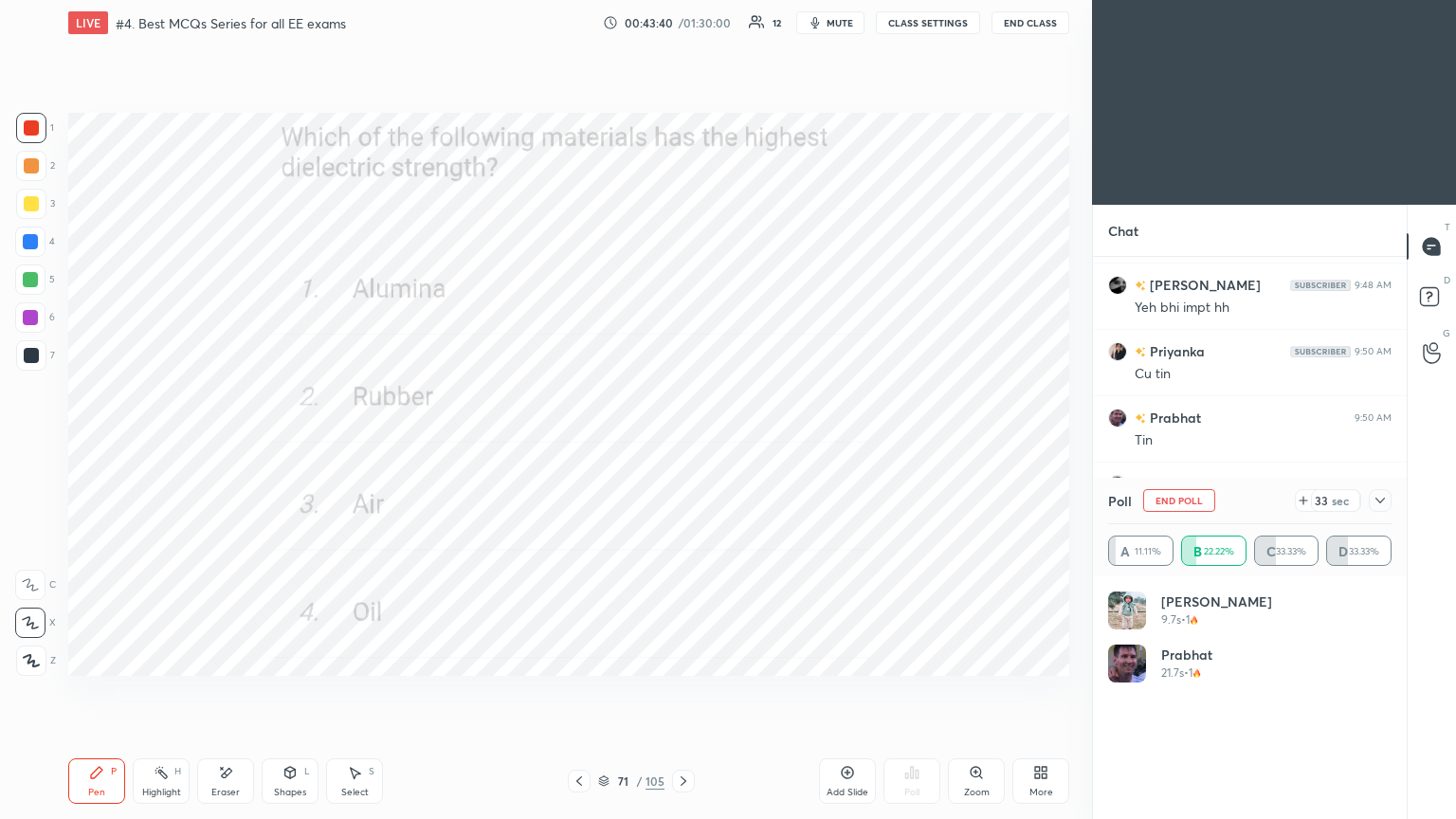 click on "End Poll" at bounding box center [1179, 500] 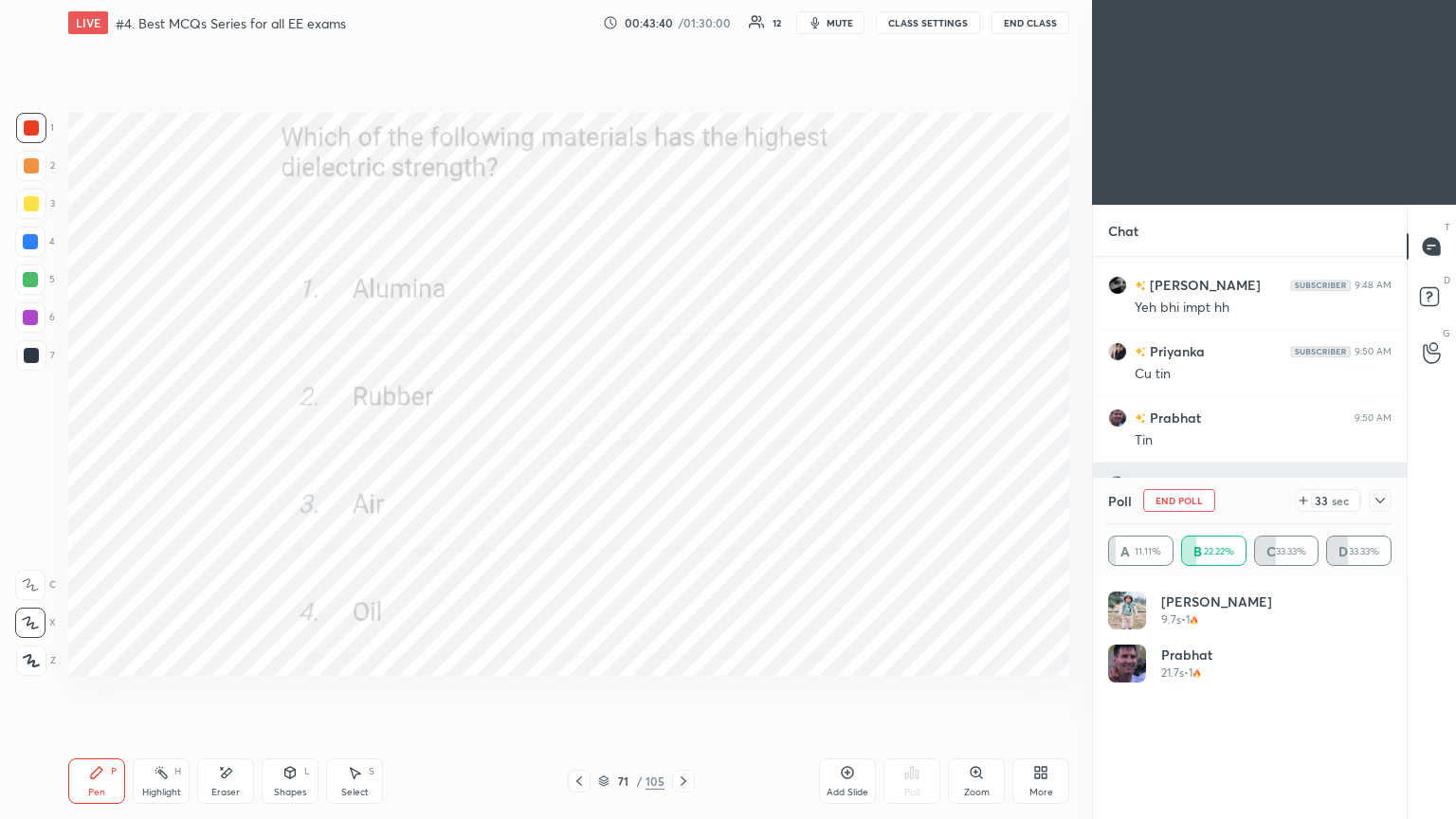 scroll, scrollTop: 85, scrollLeft: 278, axis: both 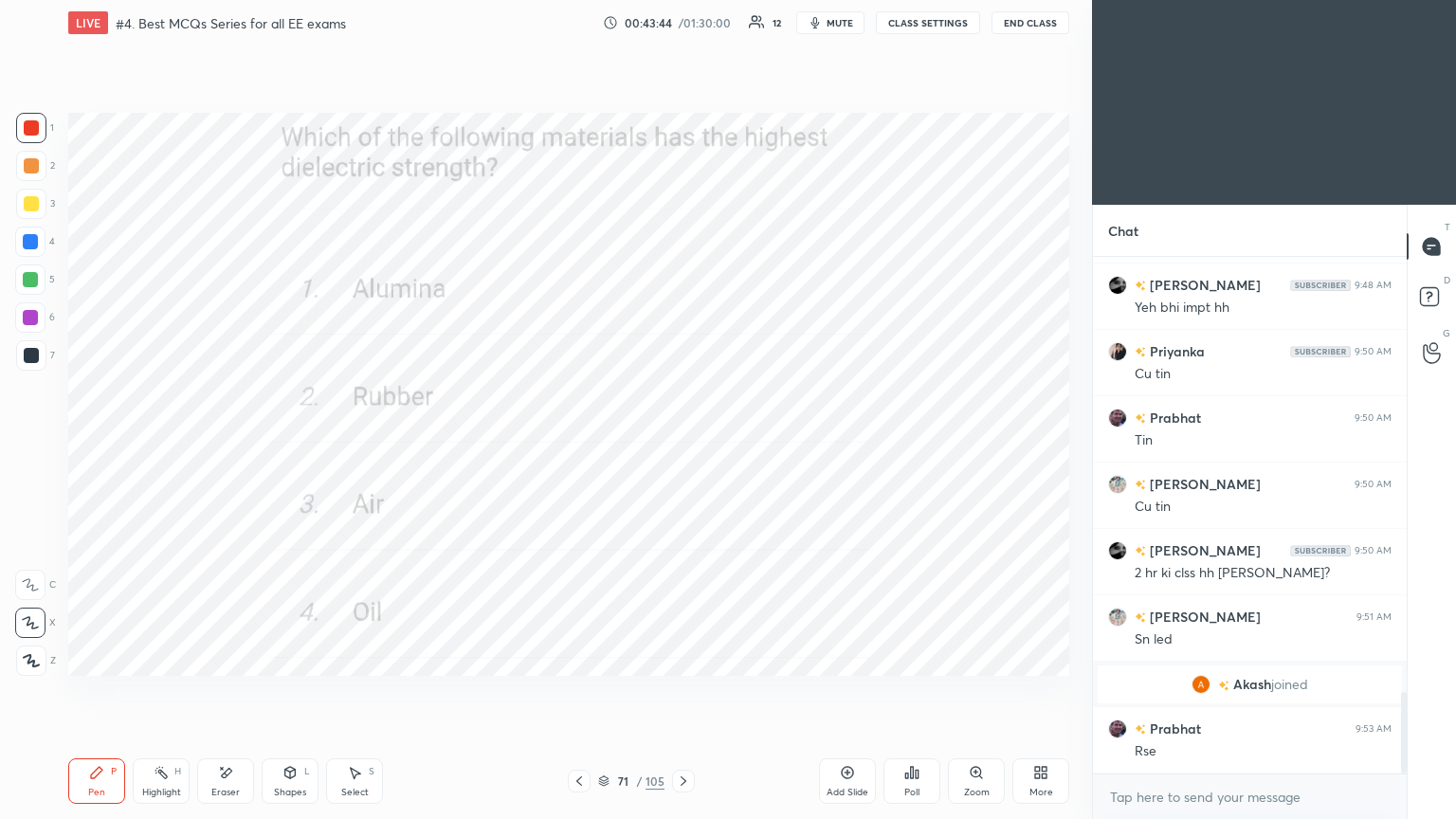 click 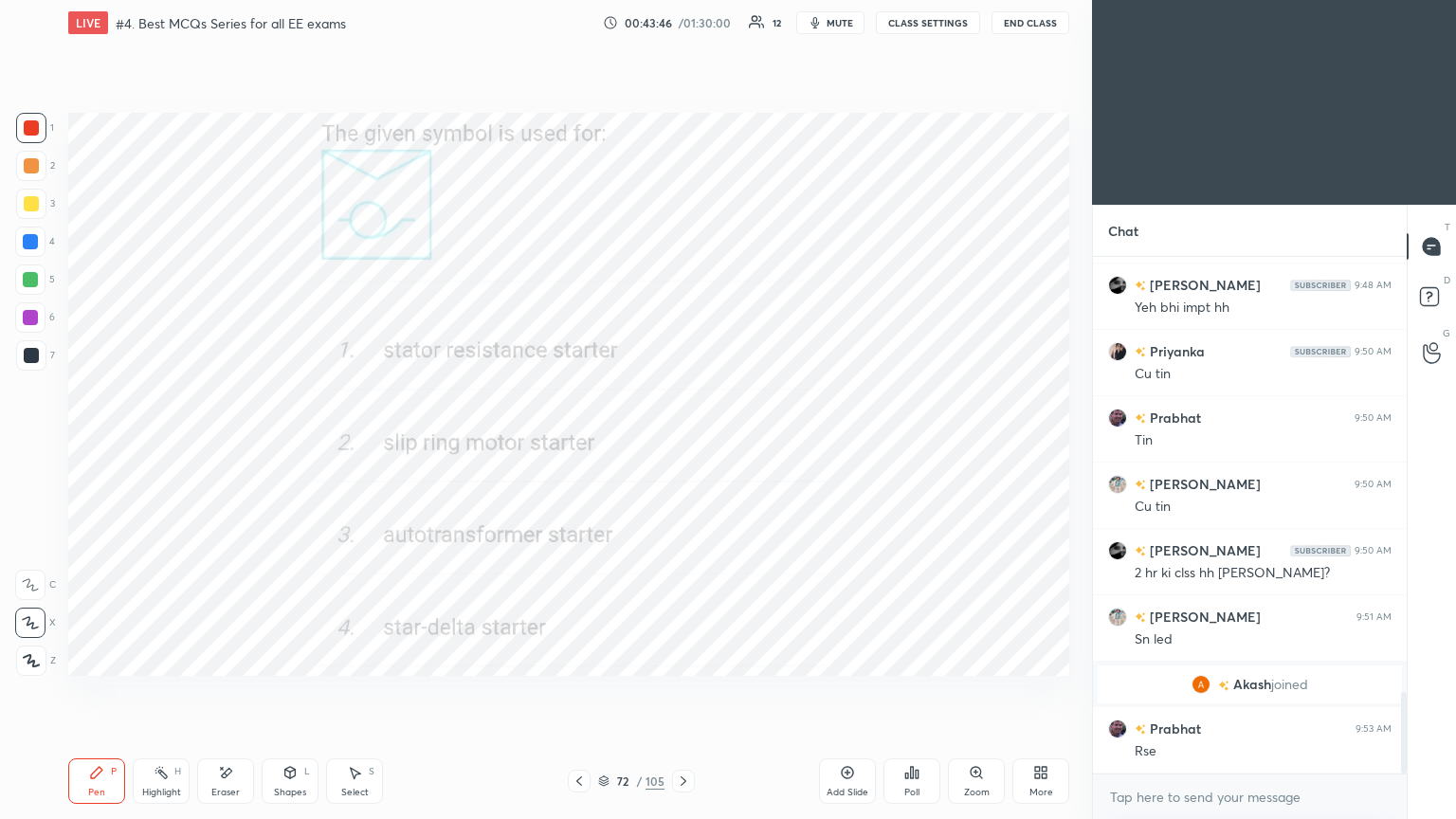 click on "Poll" at bounding box center (912, 781) 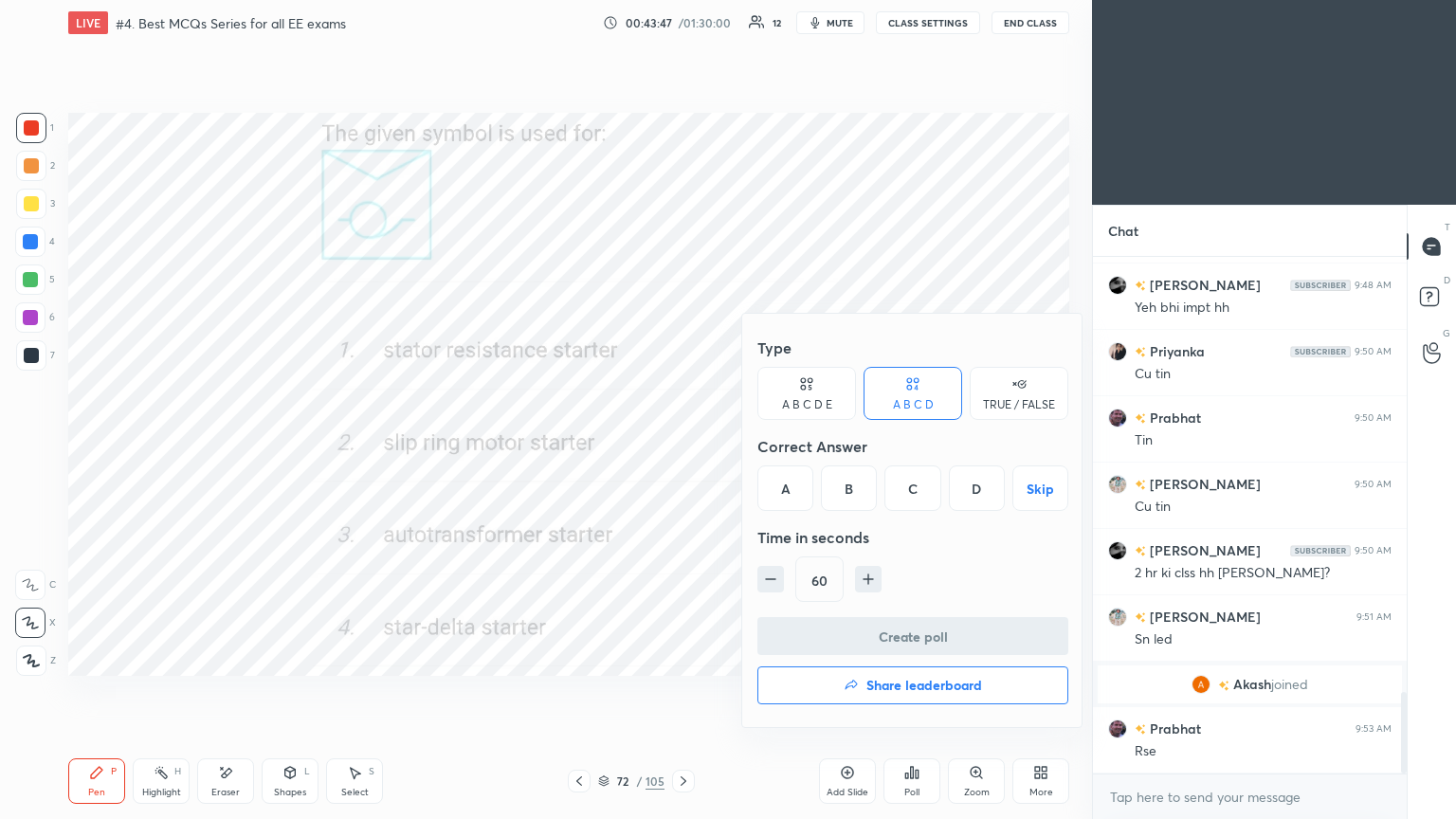click on "C" at bounding box center [912, 488] 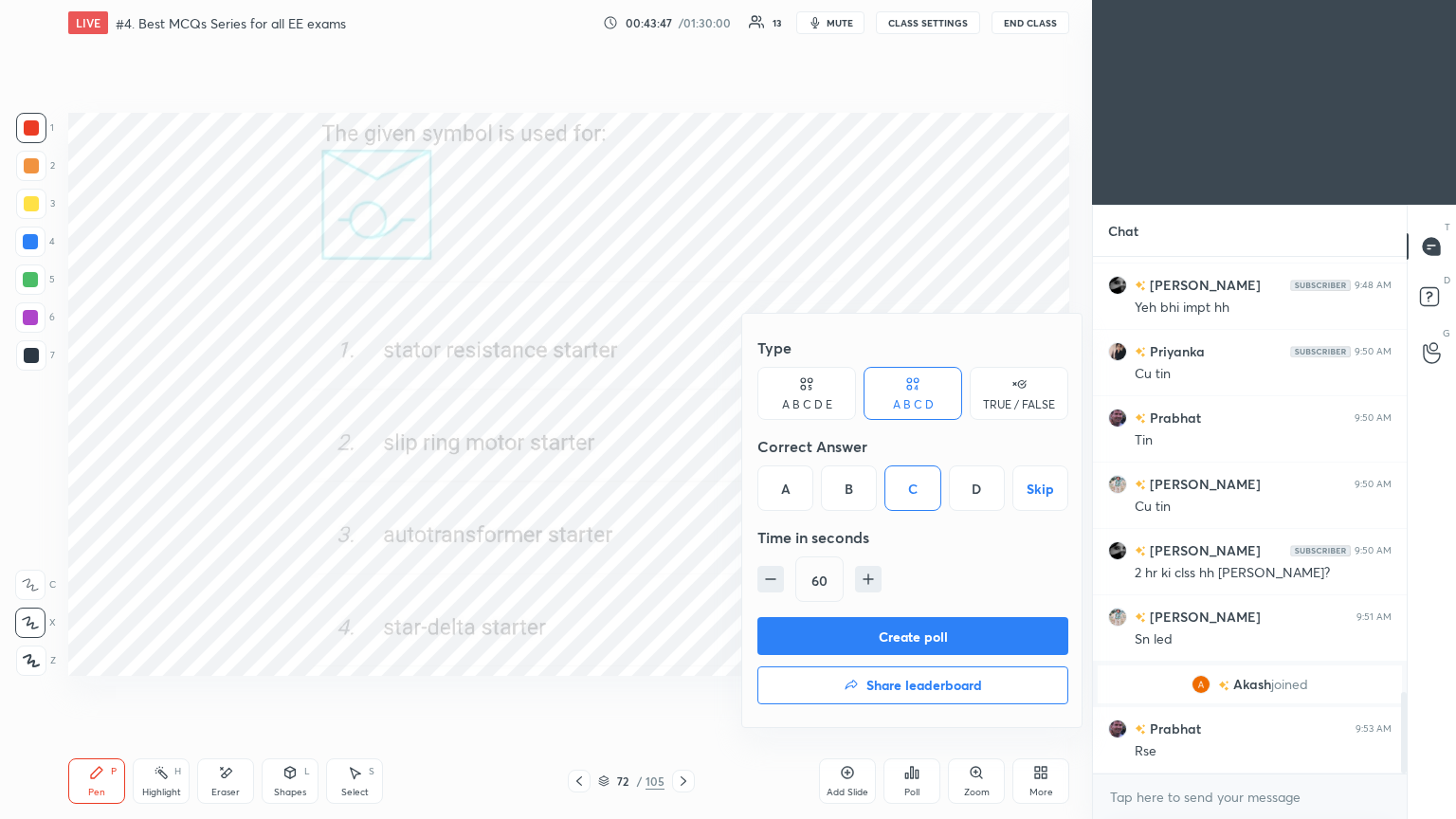 click on "Create poll" at bounding box center (913, 636) 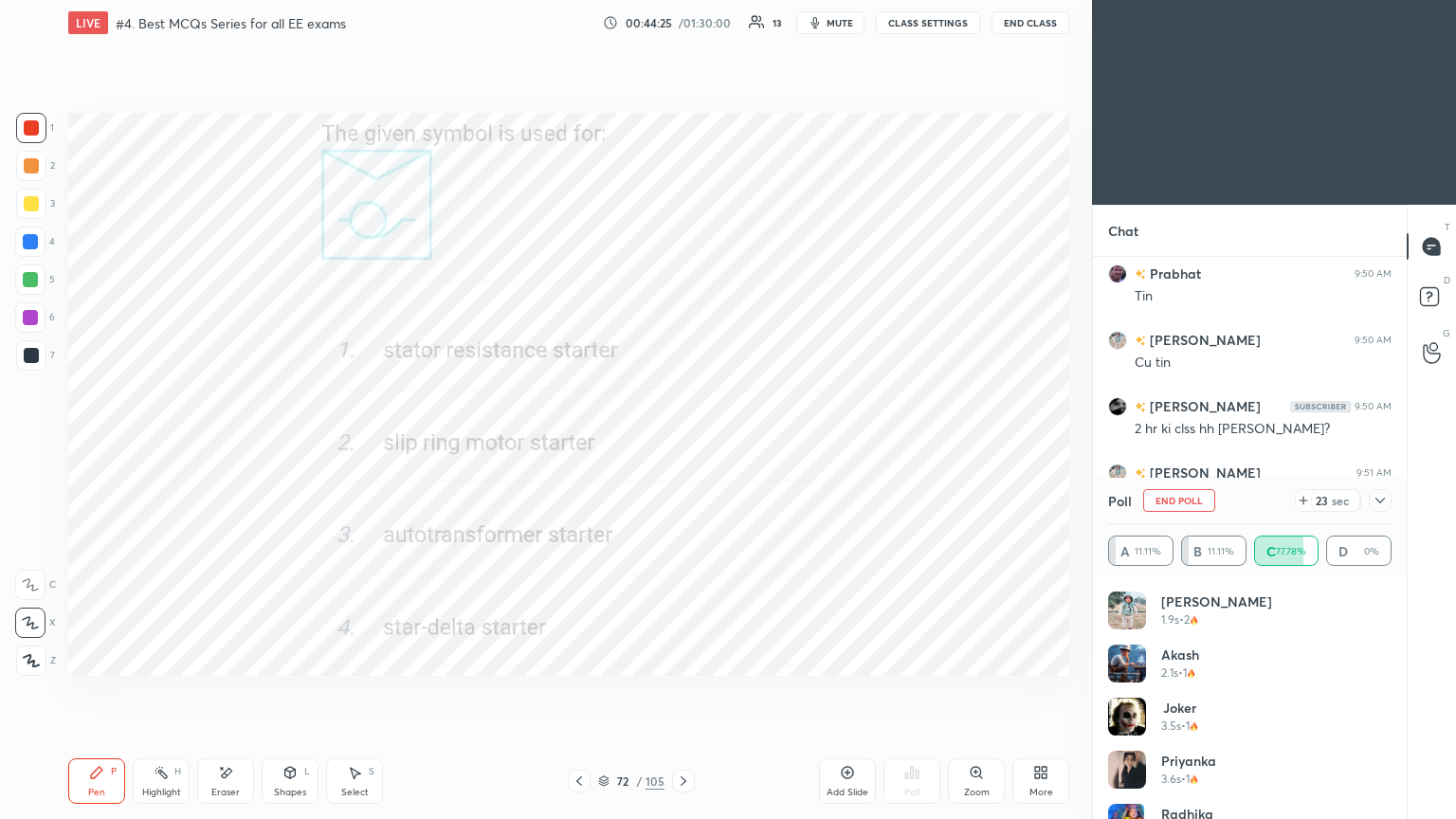click on "End Poll" at bounding box center (1179, 500) 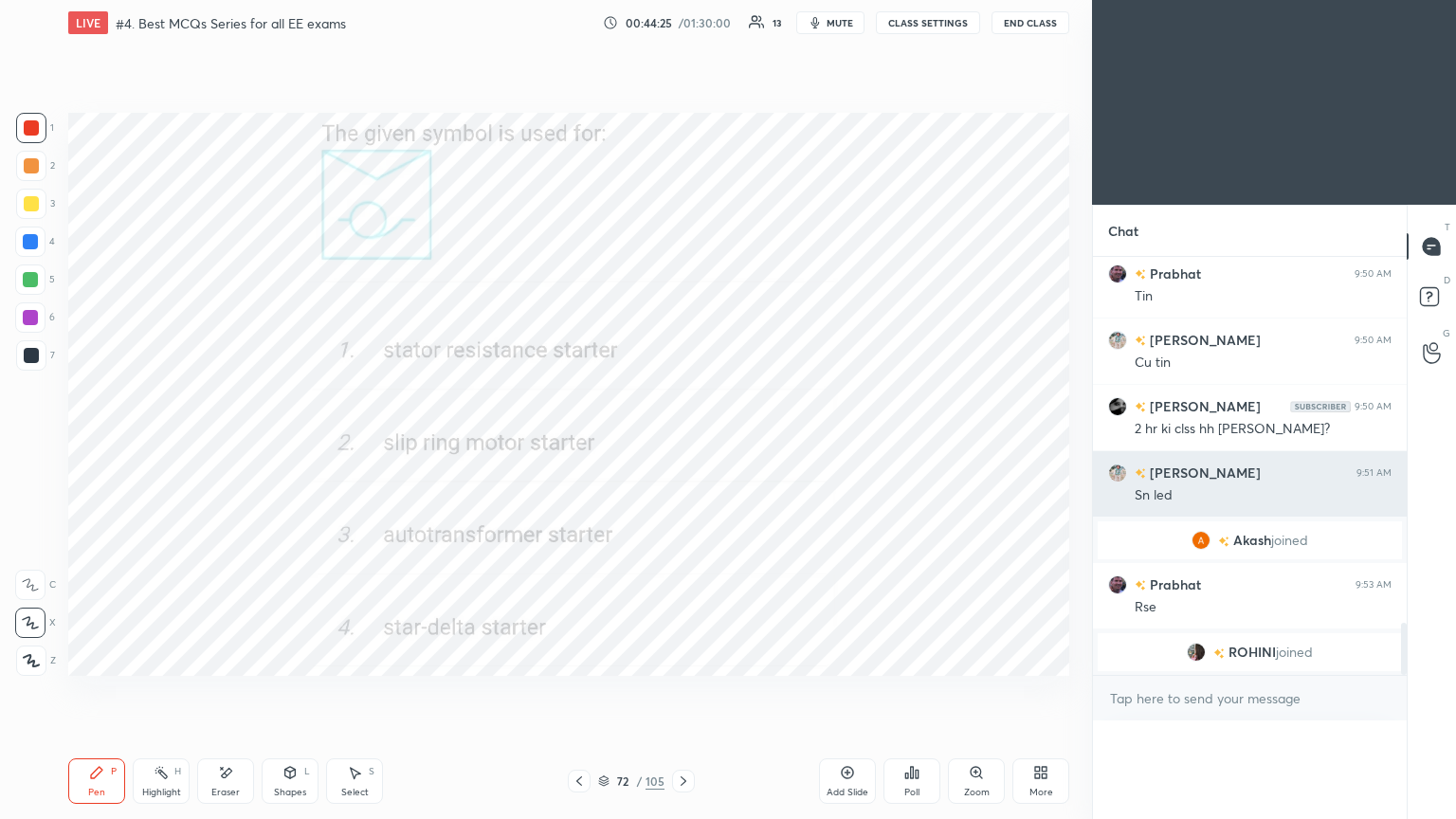 scroll, scrollTop: 143, scrollLeft: 278, axis: both 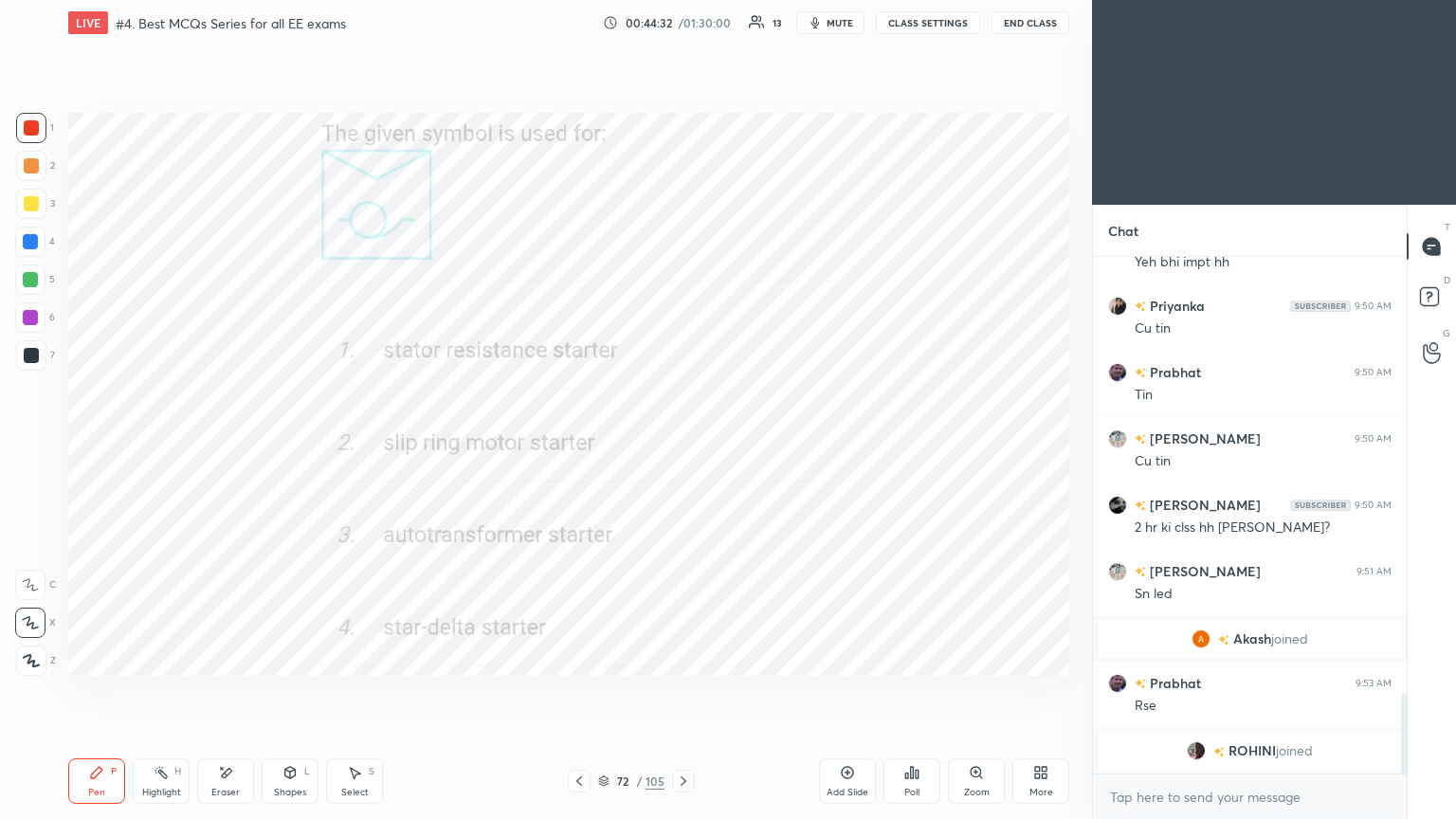 click 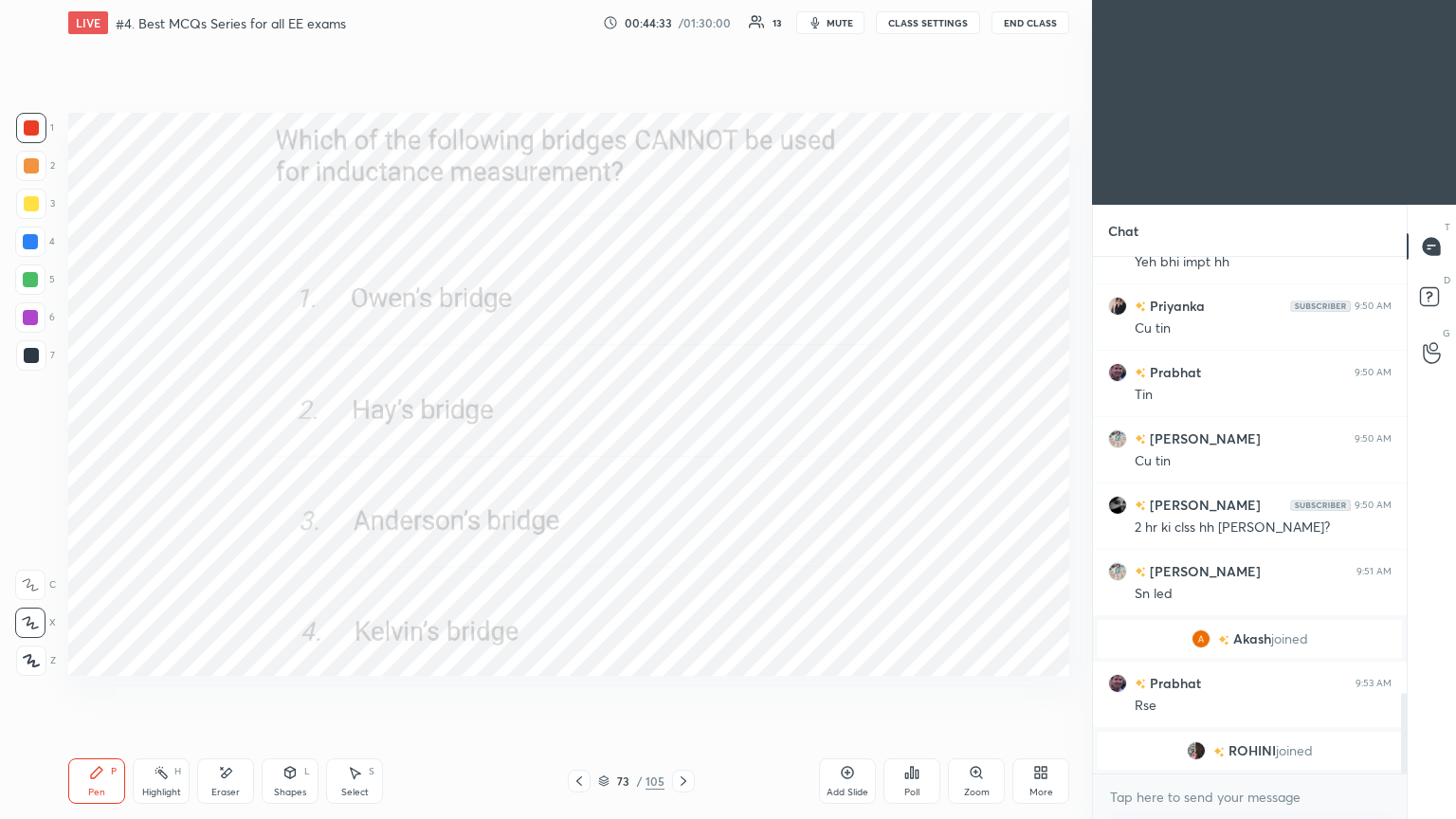 click on "Poll" at bounding box center [912, 781] 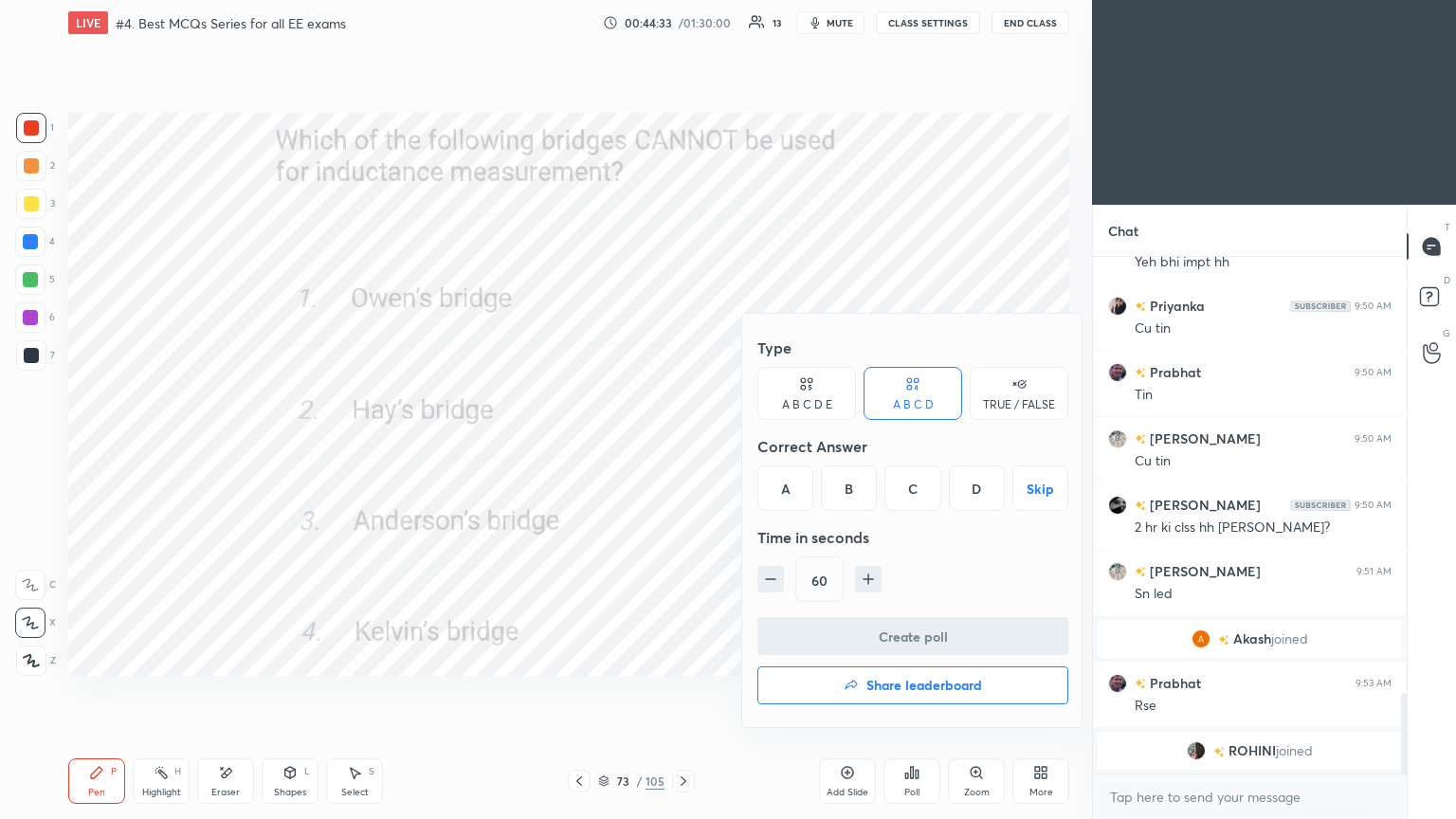 click on "D" at bounding box center (976, 488) 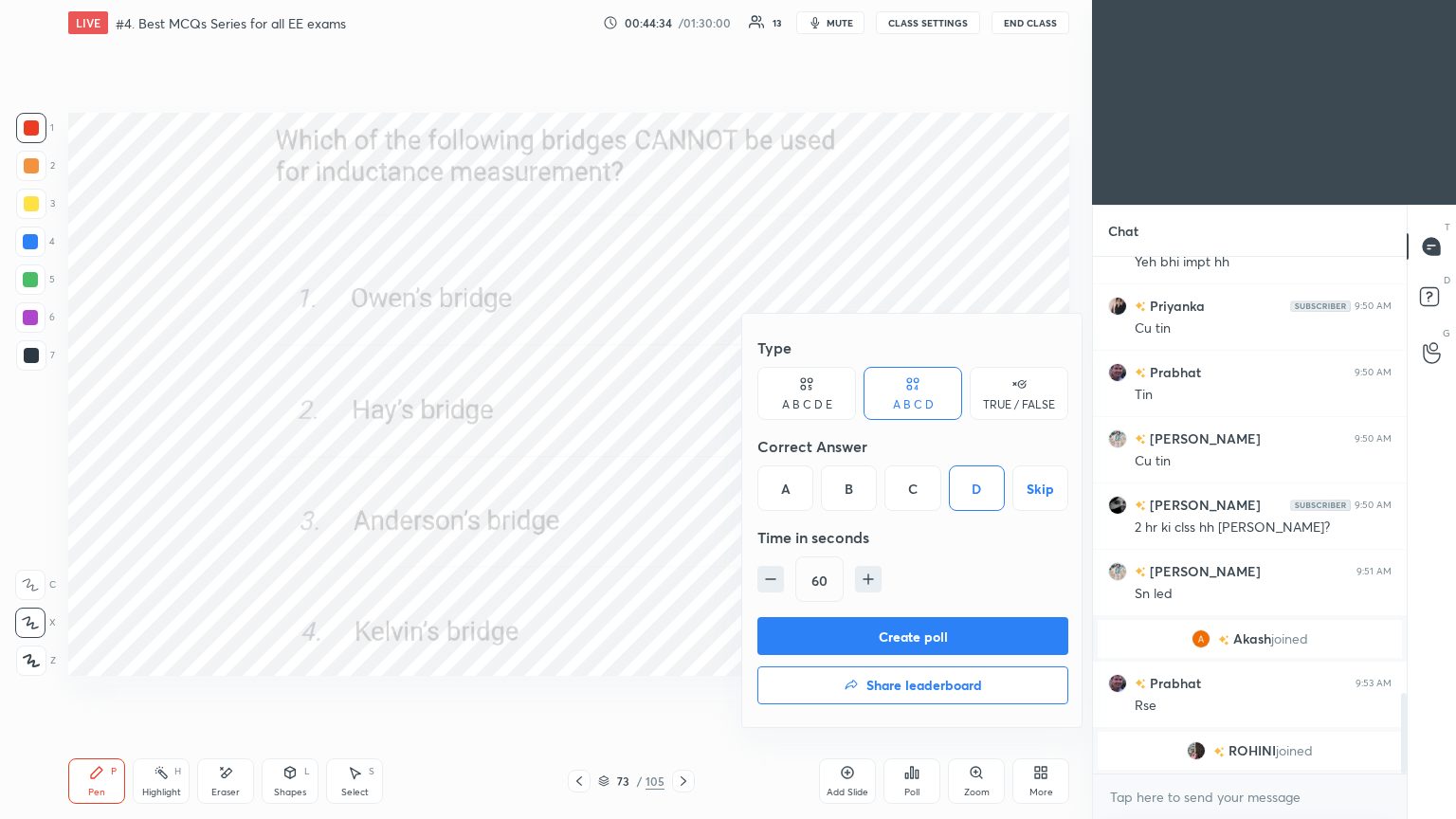 click on "Create poll" at bounding box center (913, 636) 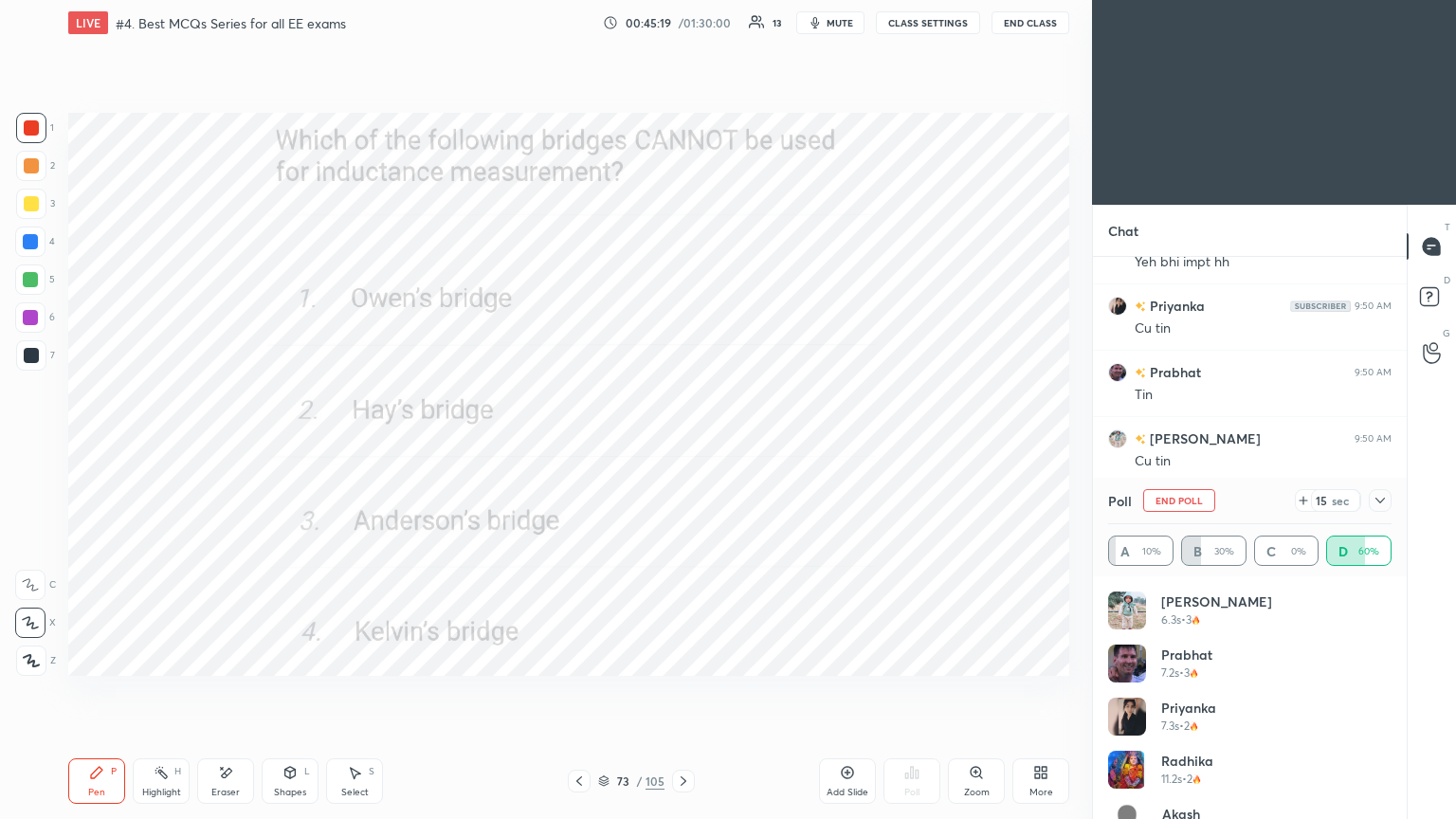 drag, startPoint x: 1175, startPoint y: 511, endPoint x: 1206, endPoint y: 508, distance: 31.144823 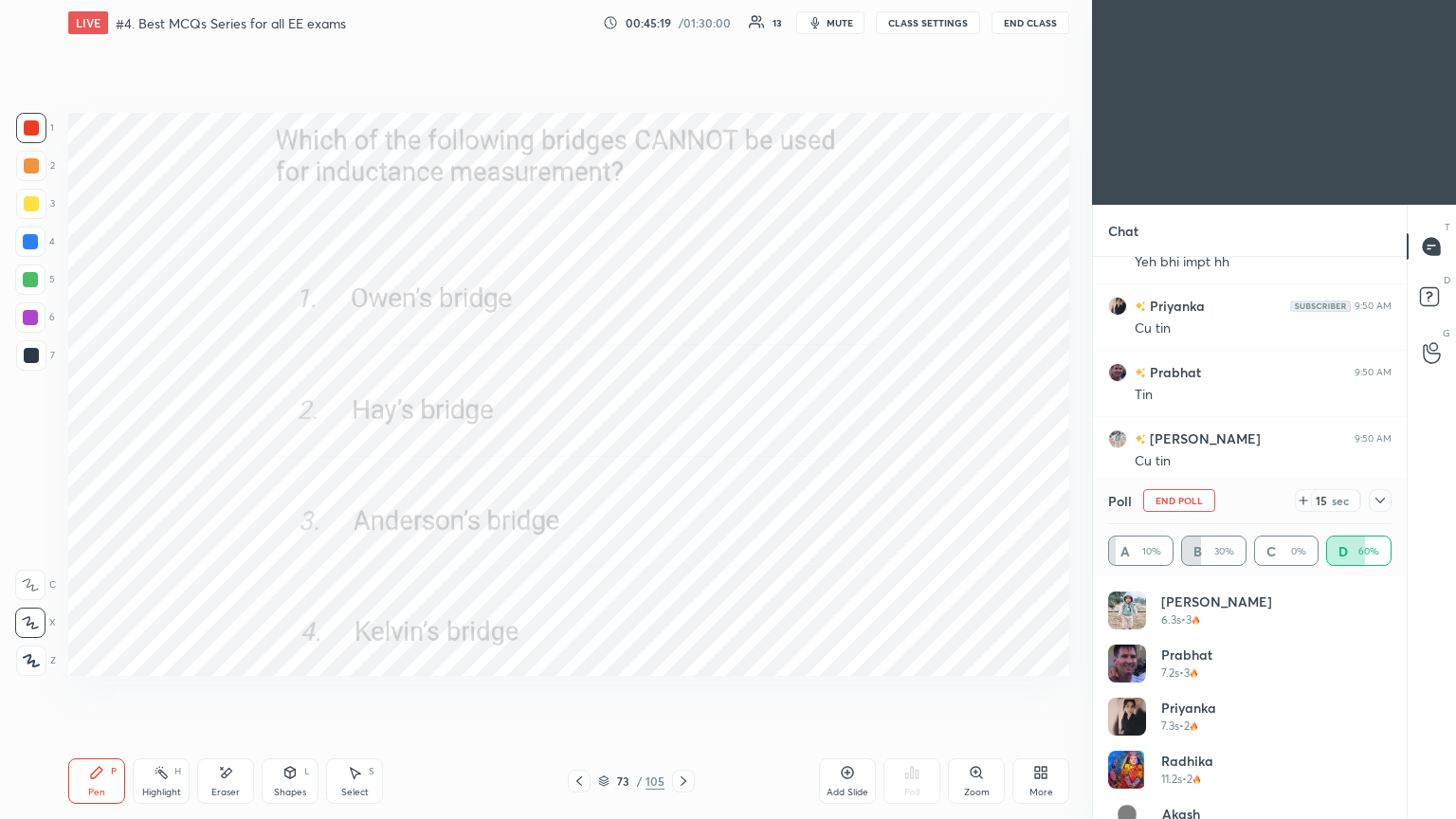 click on "End Poll" at bounding box center (1179, 500) 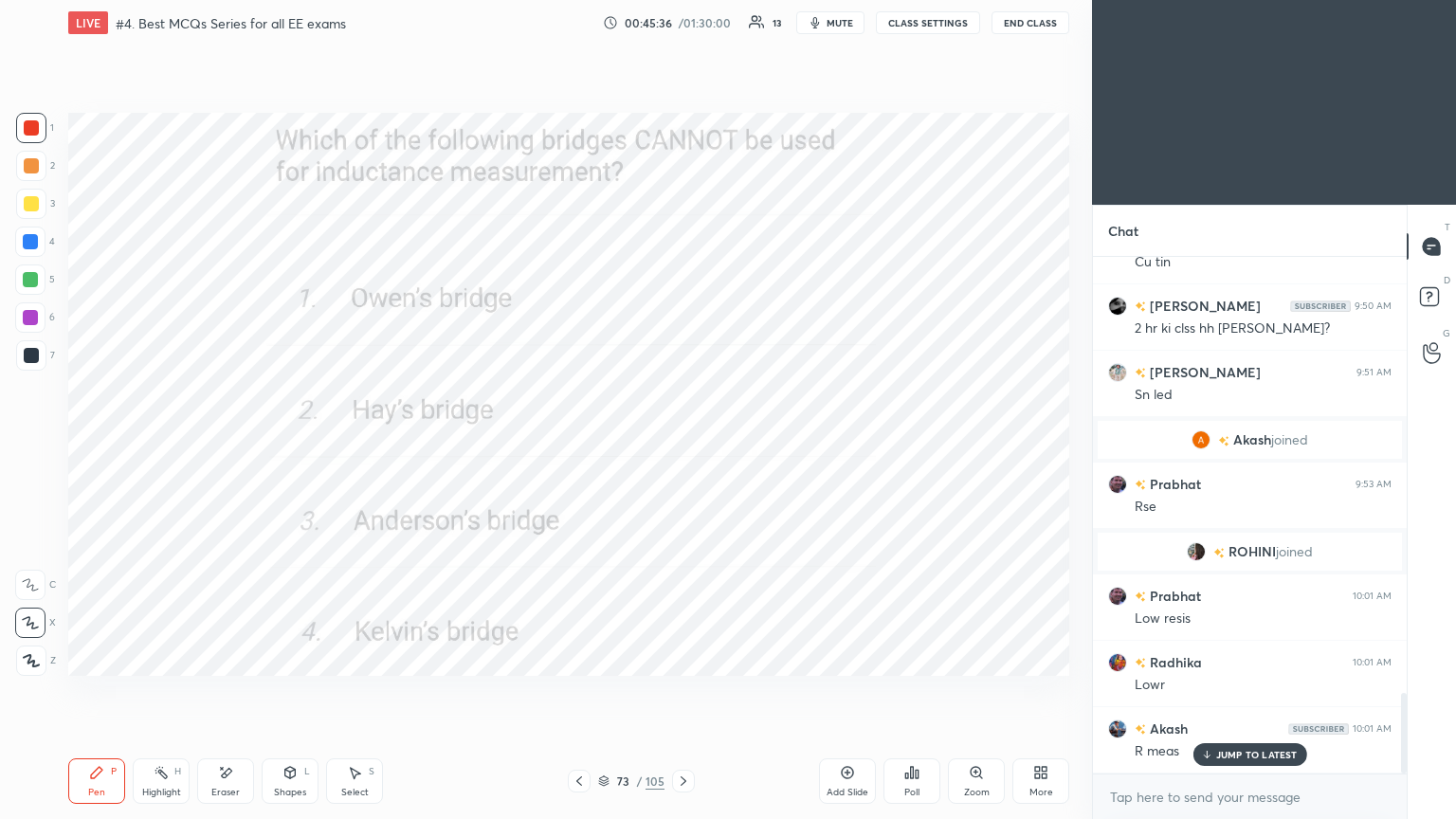 scroll, scrollTop: 2794, scrollLeft: 0, axis: vertical 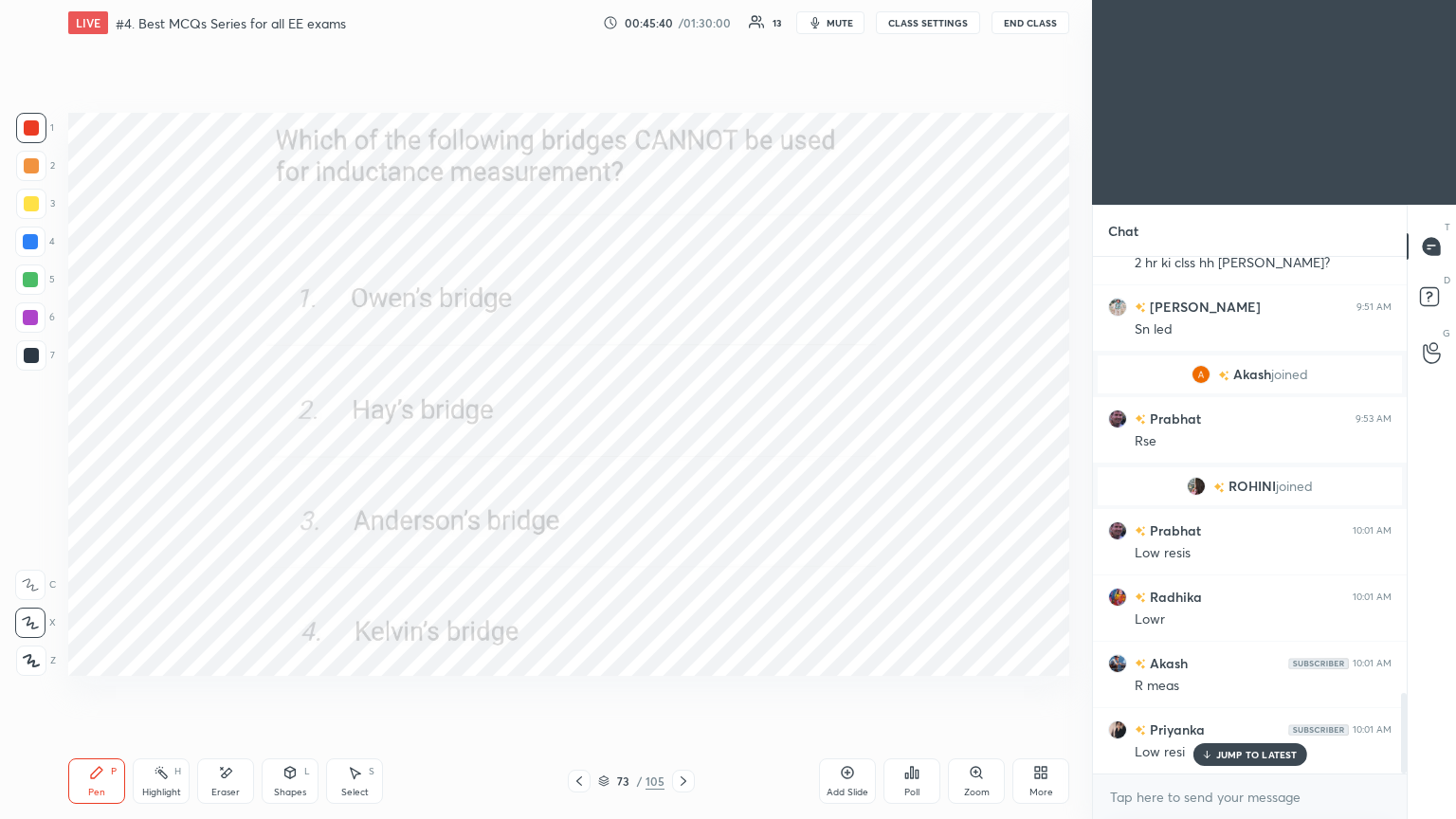 click 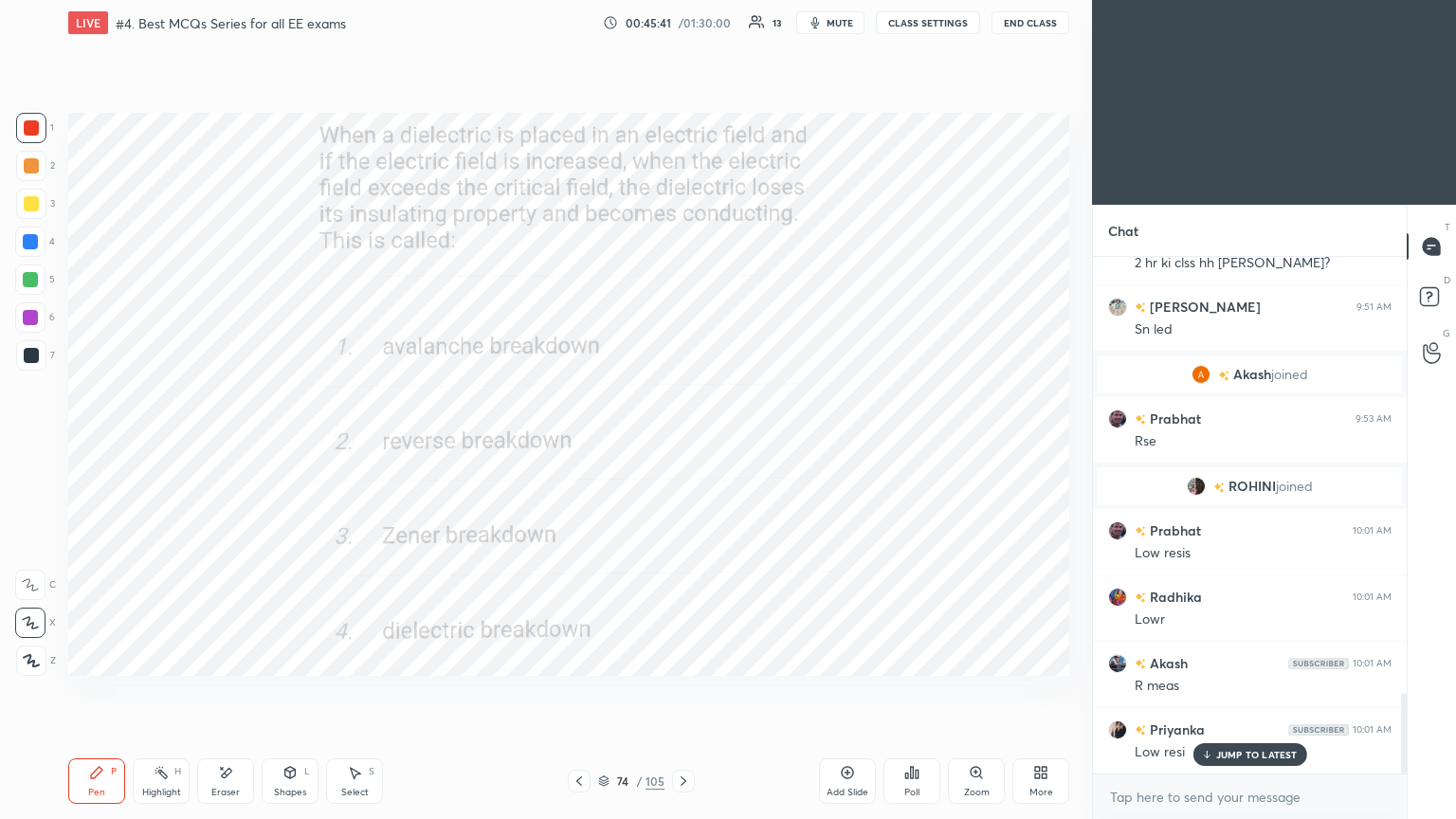 click on "Poll" at bounding box center (912, 792) 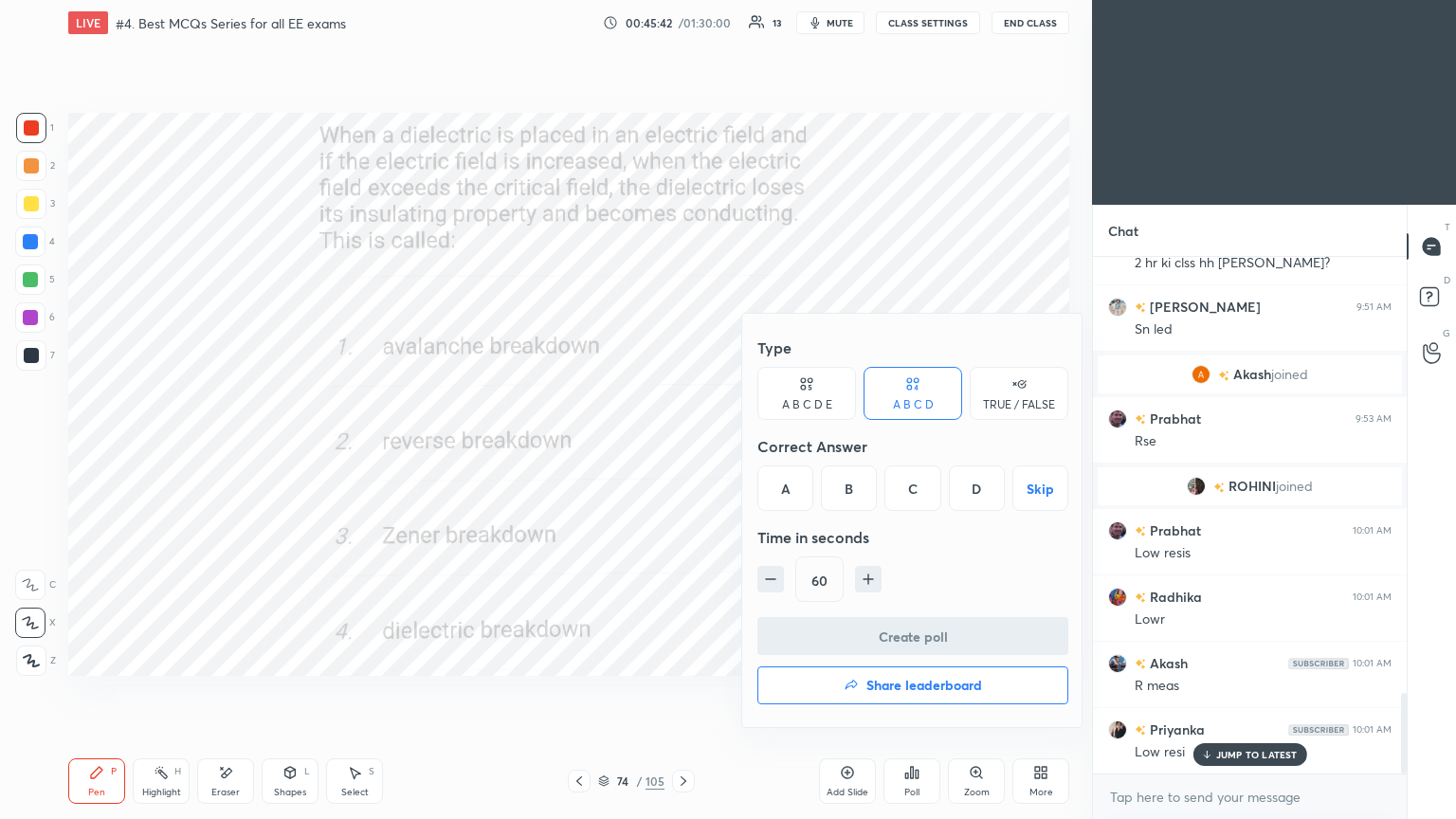 drag, startPoint x: 978, startPoint y: 490, endPoint x: 976, endPoint y: 541, distance: 51.039201 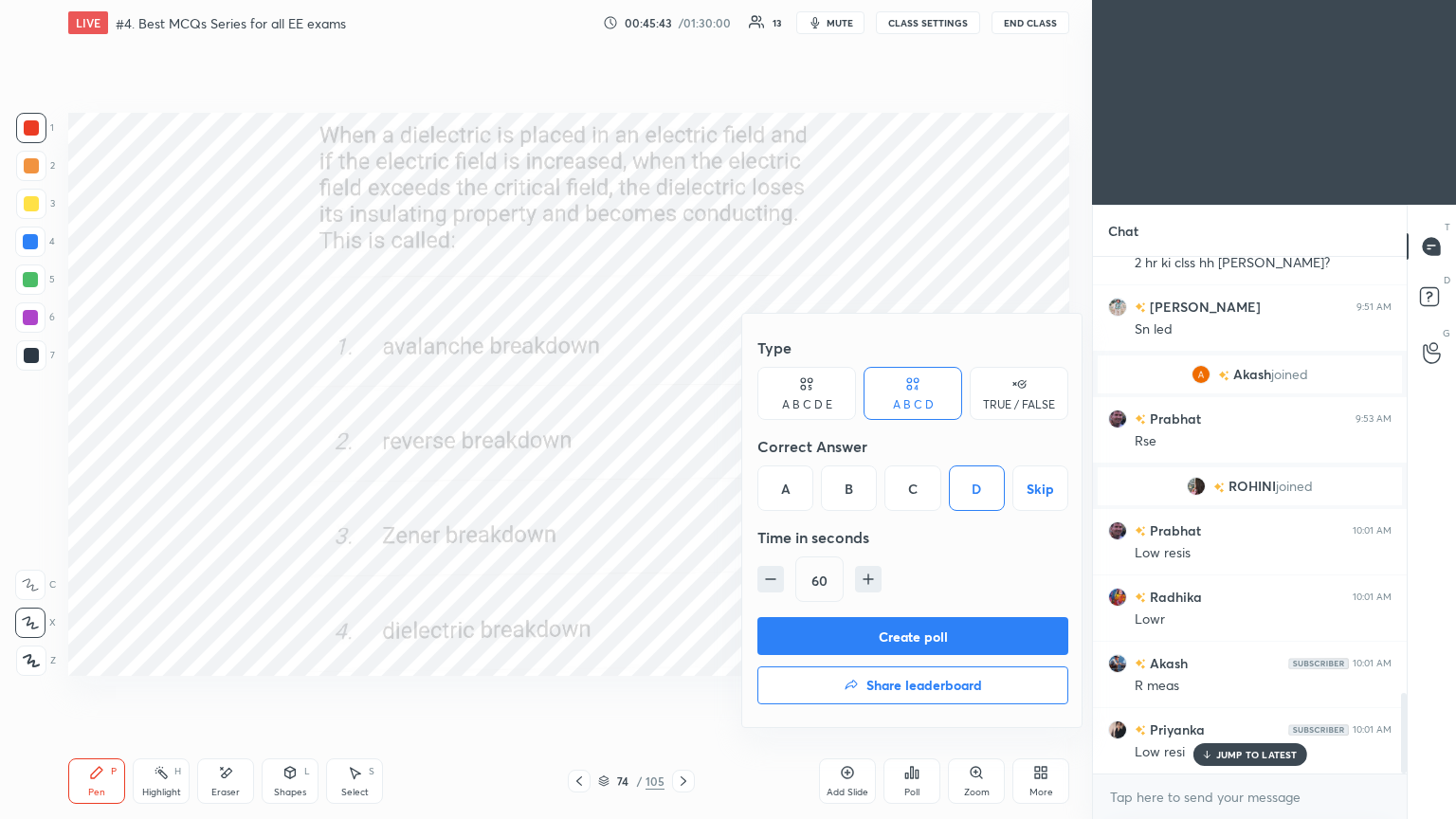 click on "Create poll" at bounding box center (913, 636) 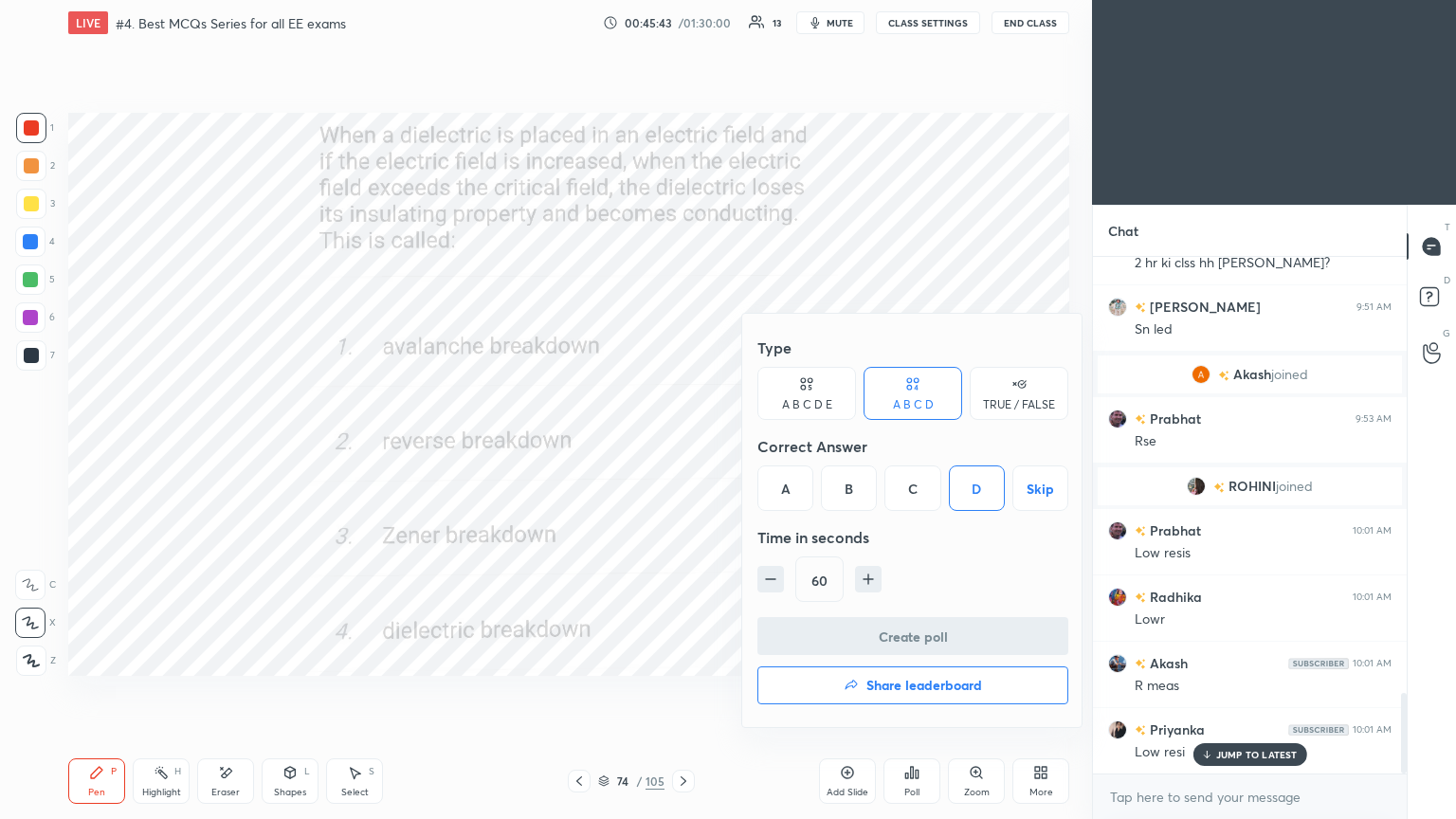 scroll, scrollTop: 481, scrollLeft: 308, axis: both 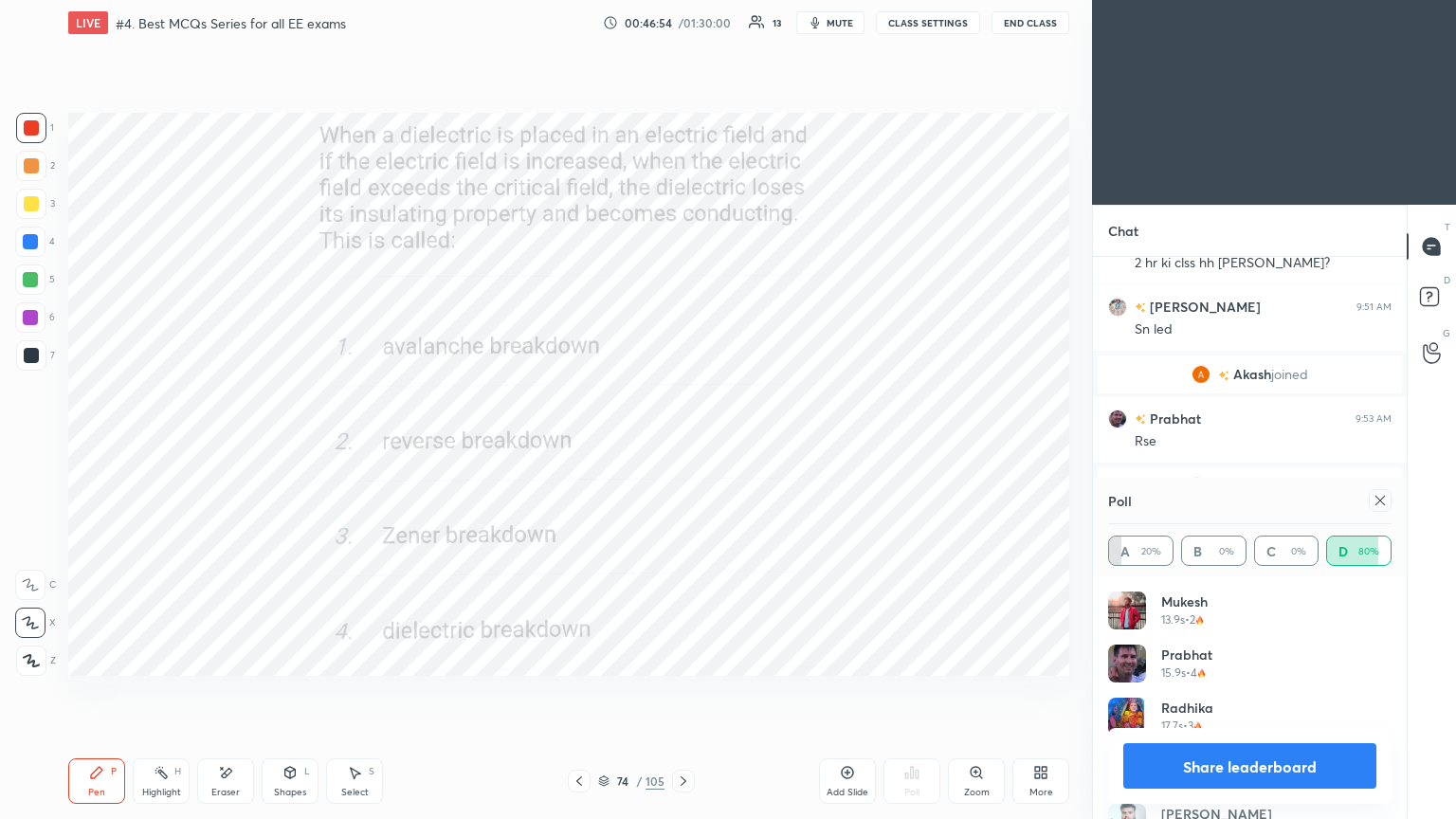 click 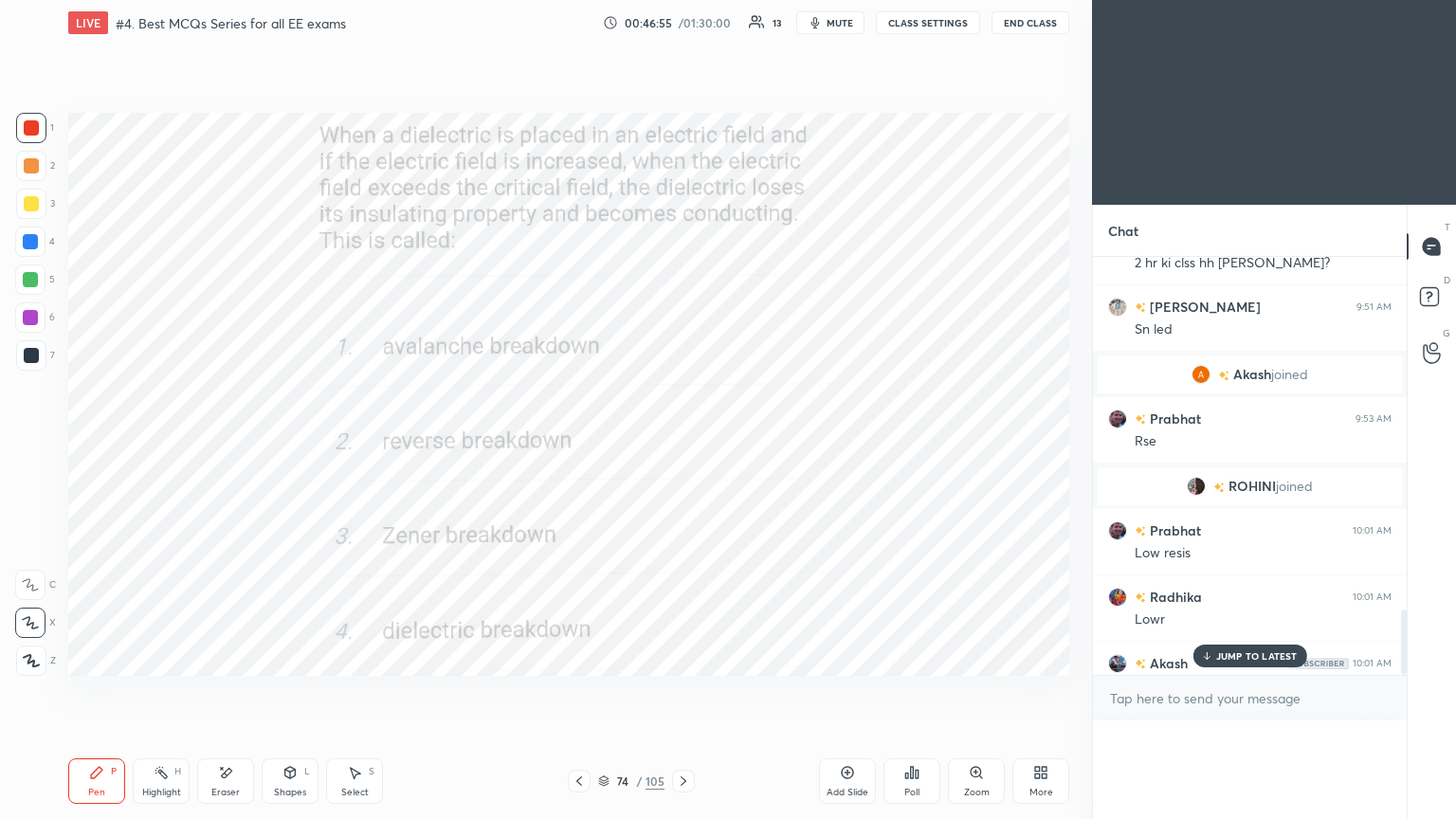 scroll, scrollTop: 0, scrollLeft: 0, axis: both 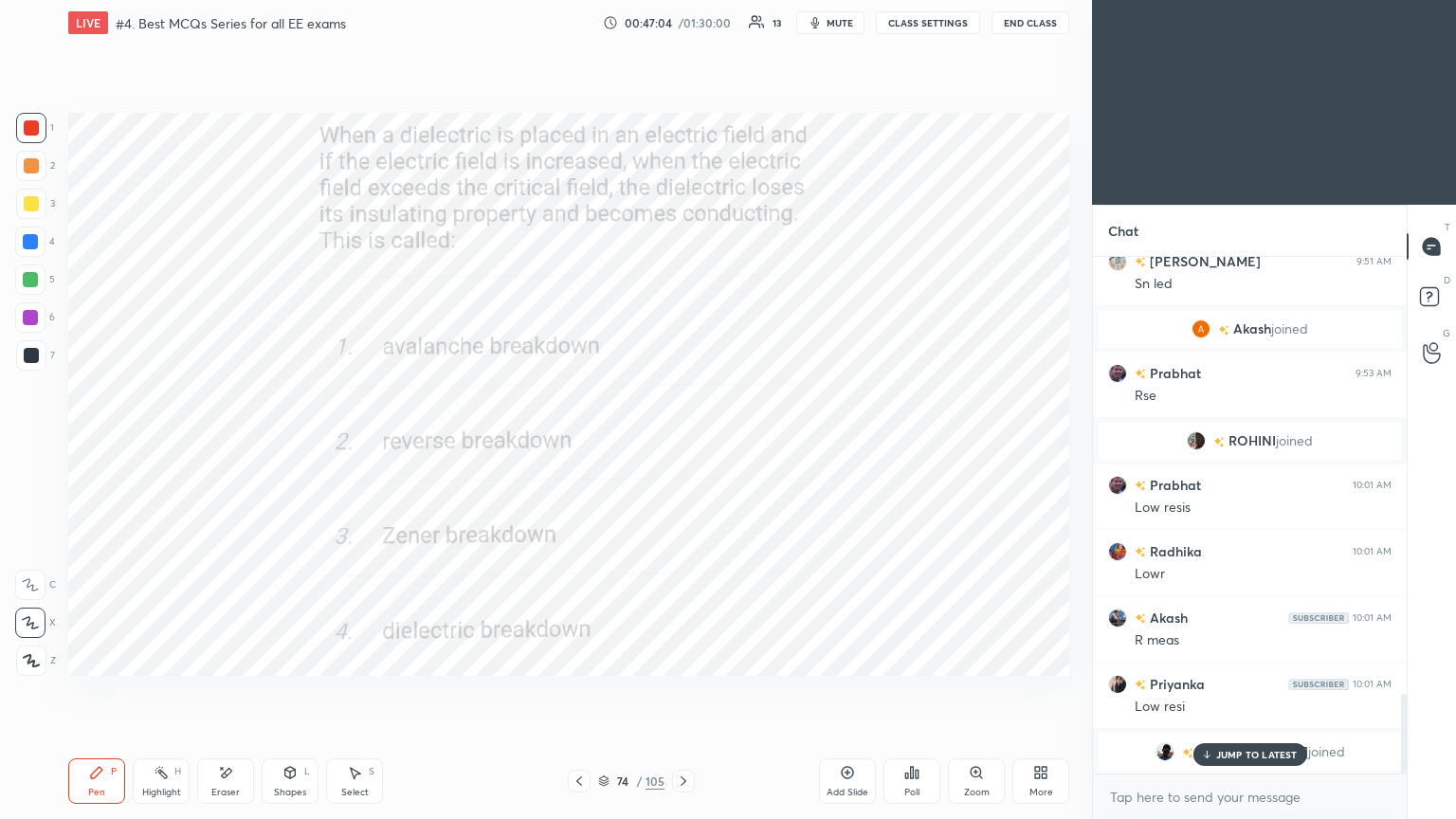 click on "JUMP TO LATEST" at bounding box center (1257, 755) 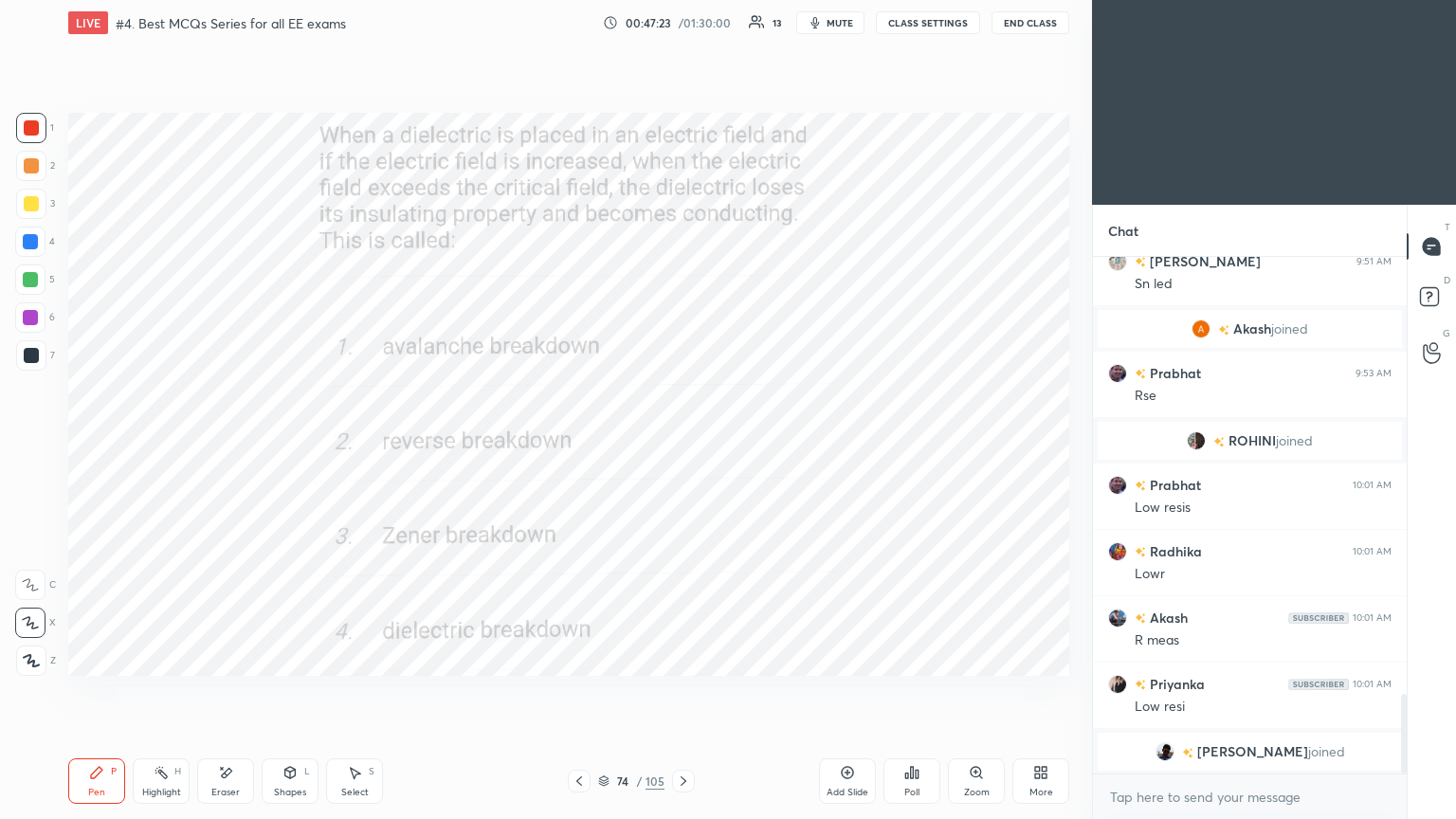 click 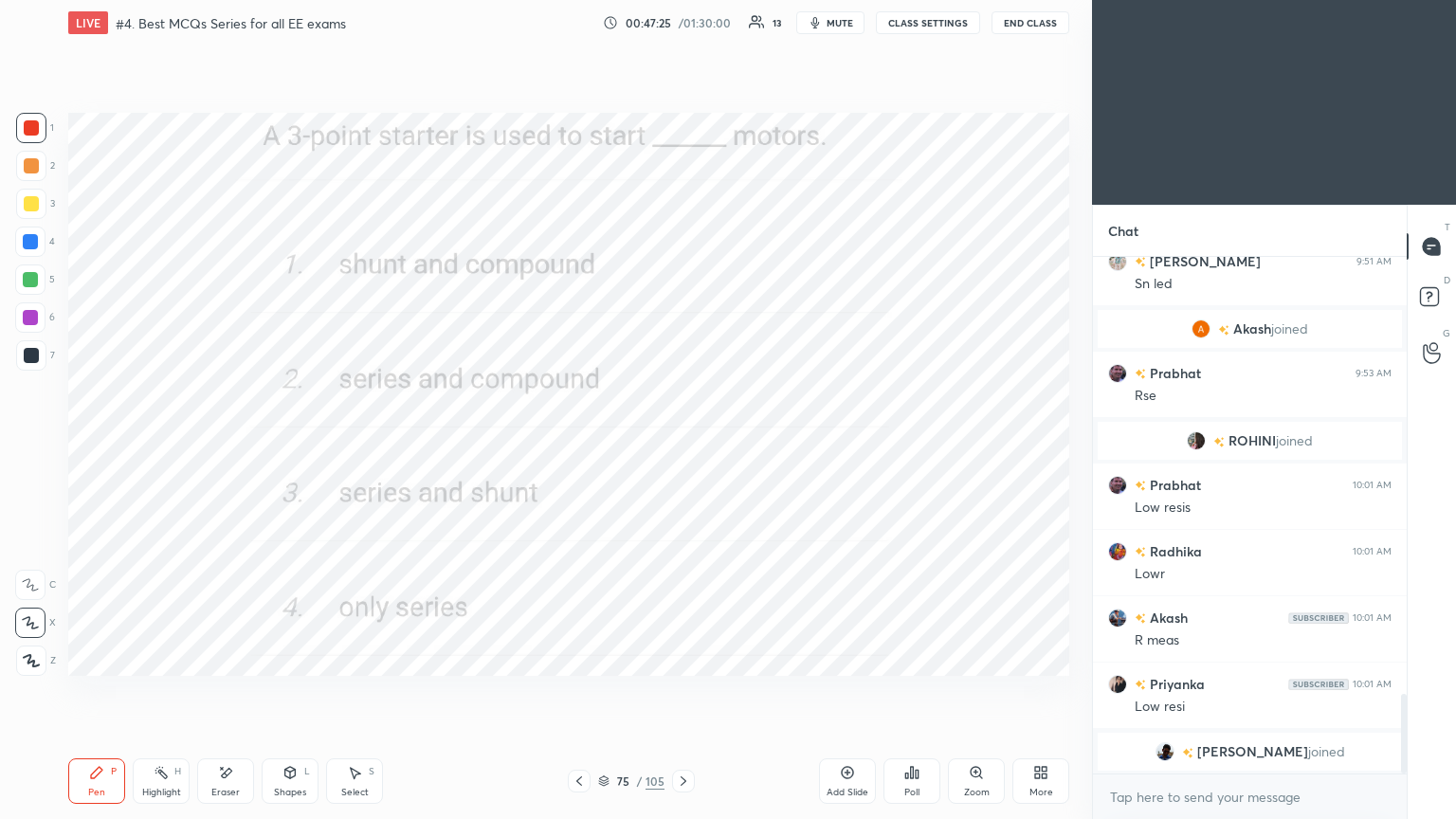 click on "Poll" at bounding box center (912, 781) 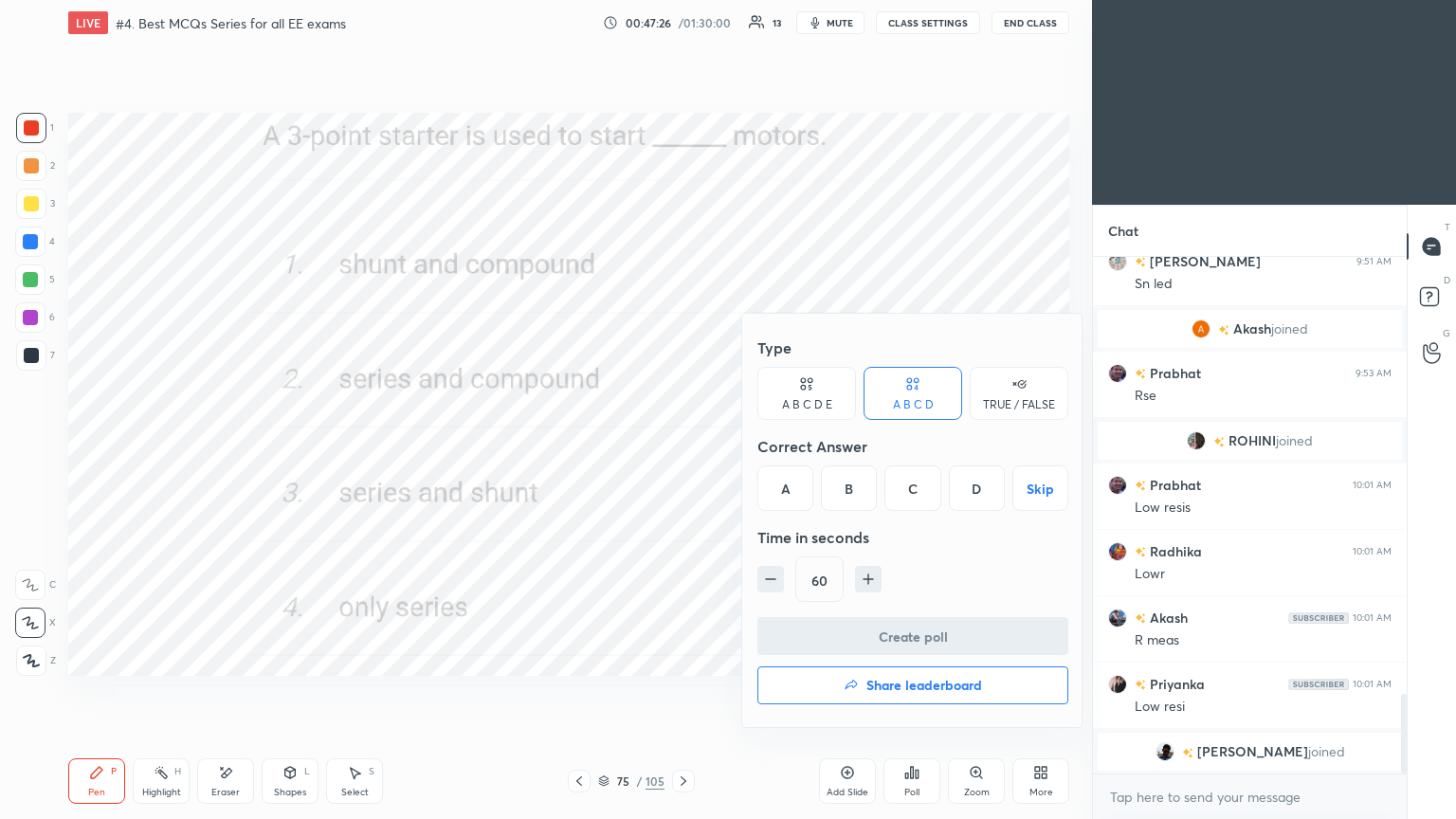 click on "A" at bounding box center (785, 488) 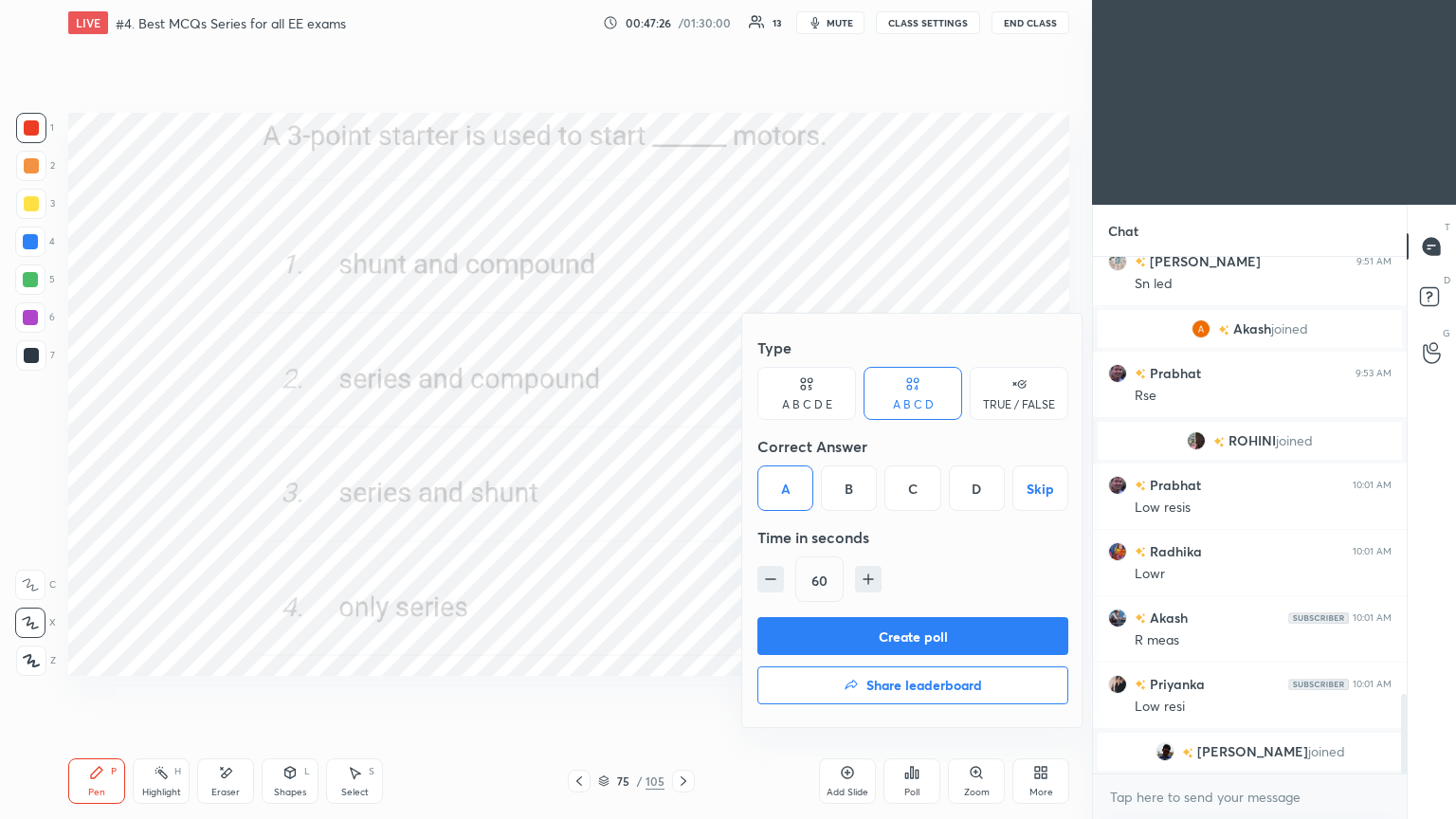 click on "Create poll" at bounding box center (913, 636) 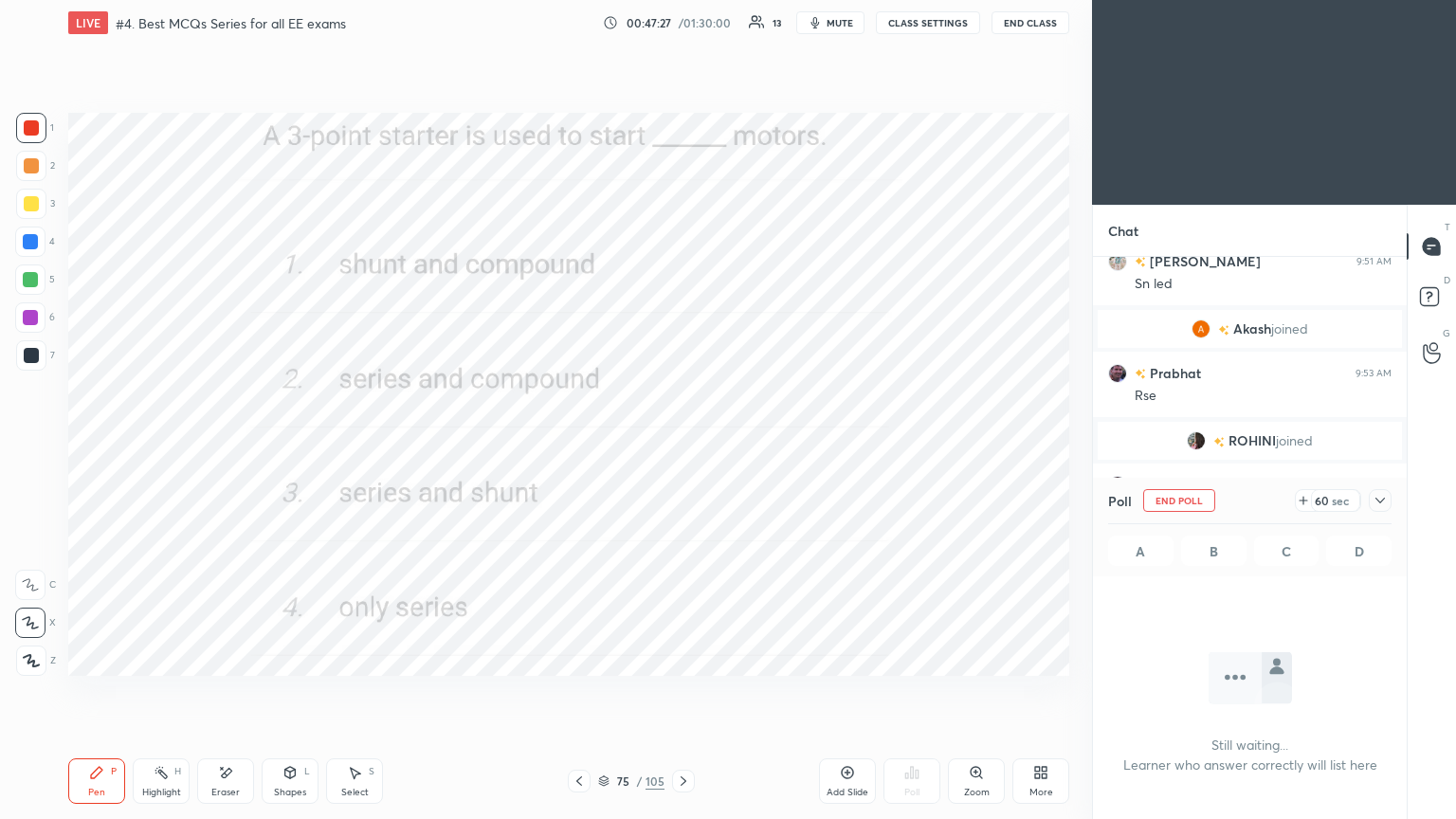 scroll, scrollTop: 422, scrollLeft: 308, axis: both 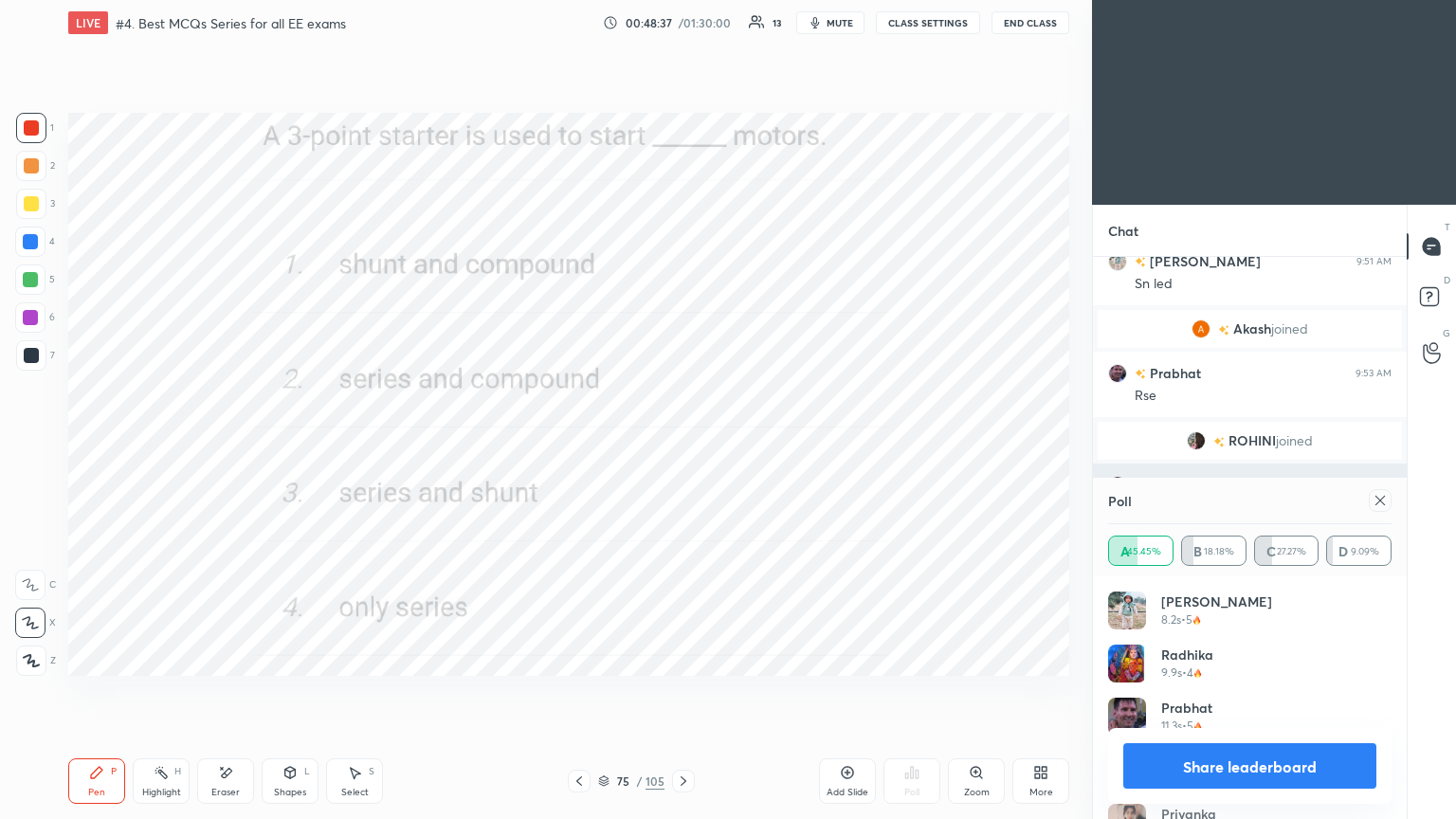 click 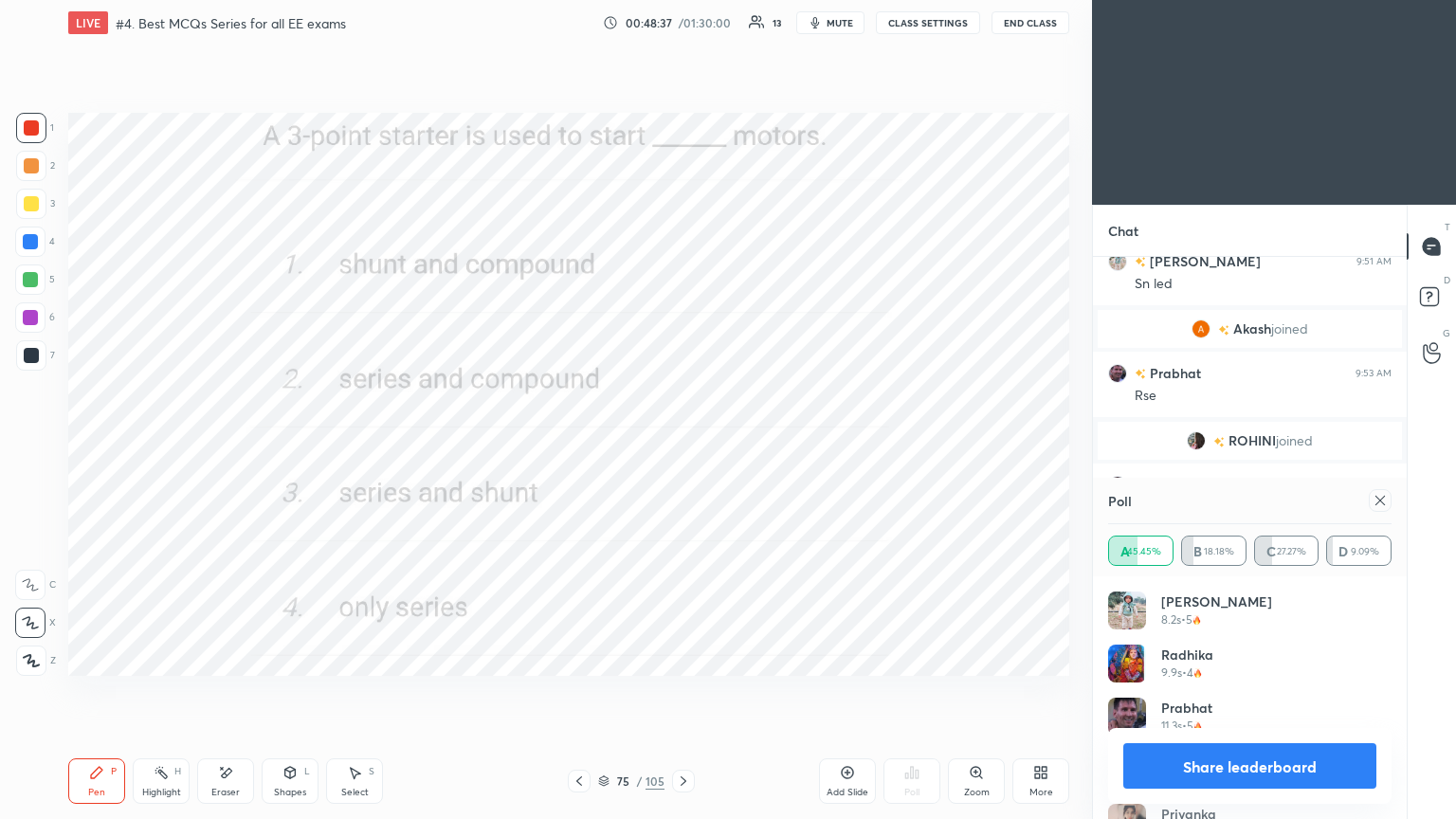 scroll, scrollTop: 0, scrollLeft: 6, axis: horizontal 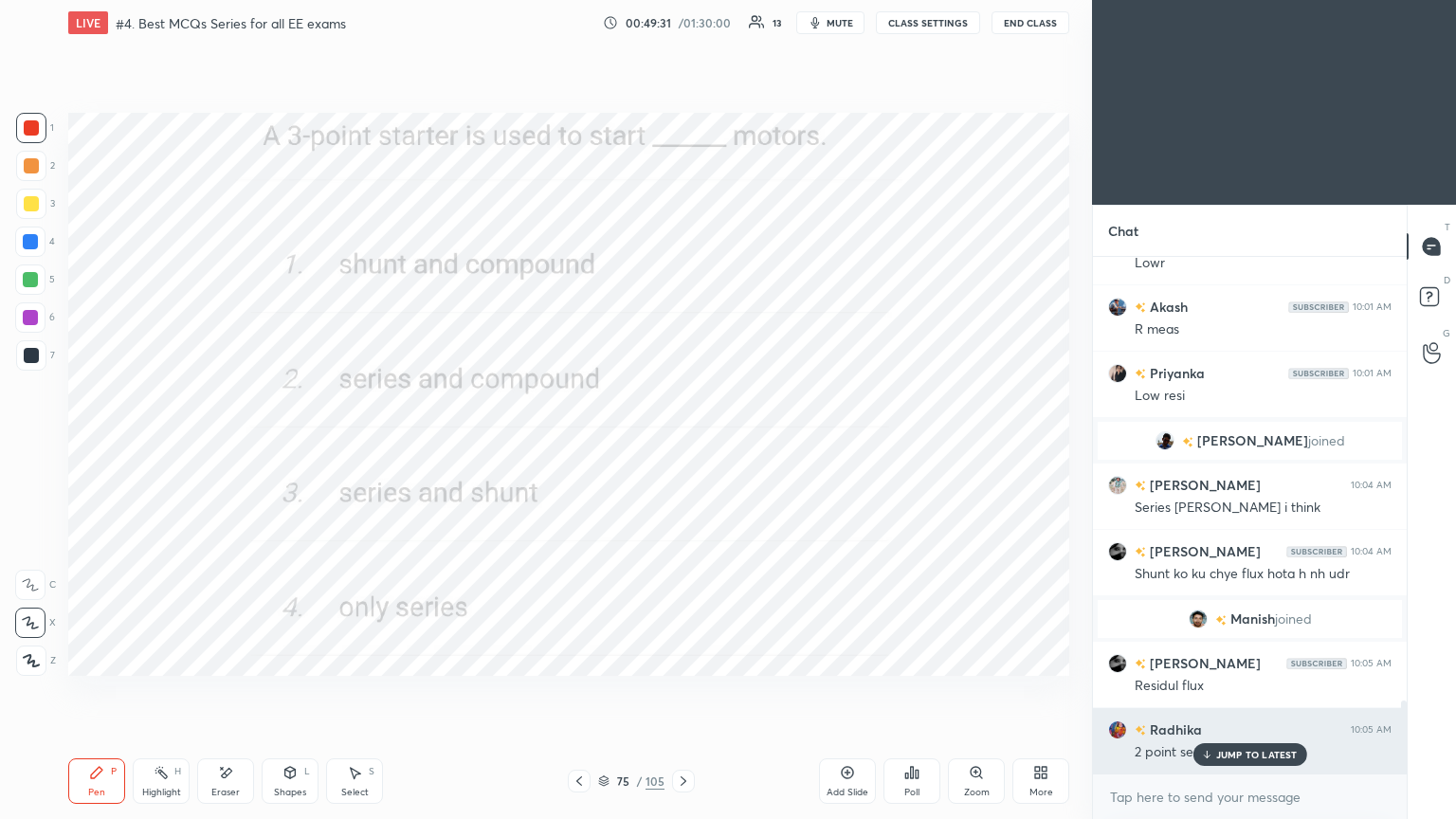 click on "JUMP TO LATEST" at bounding box center (1257, 755) 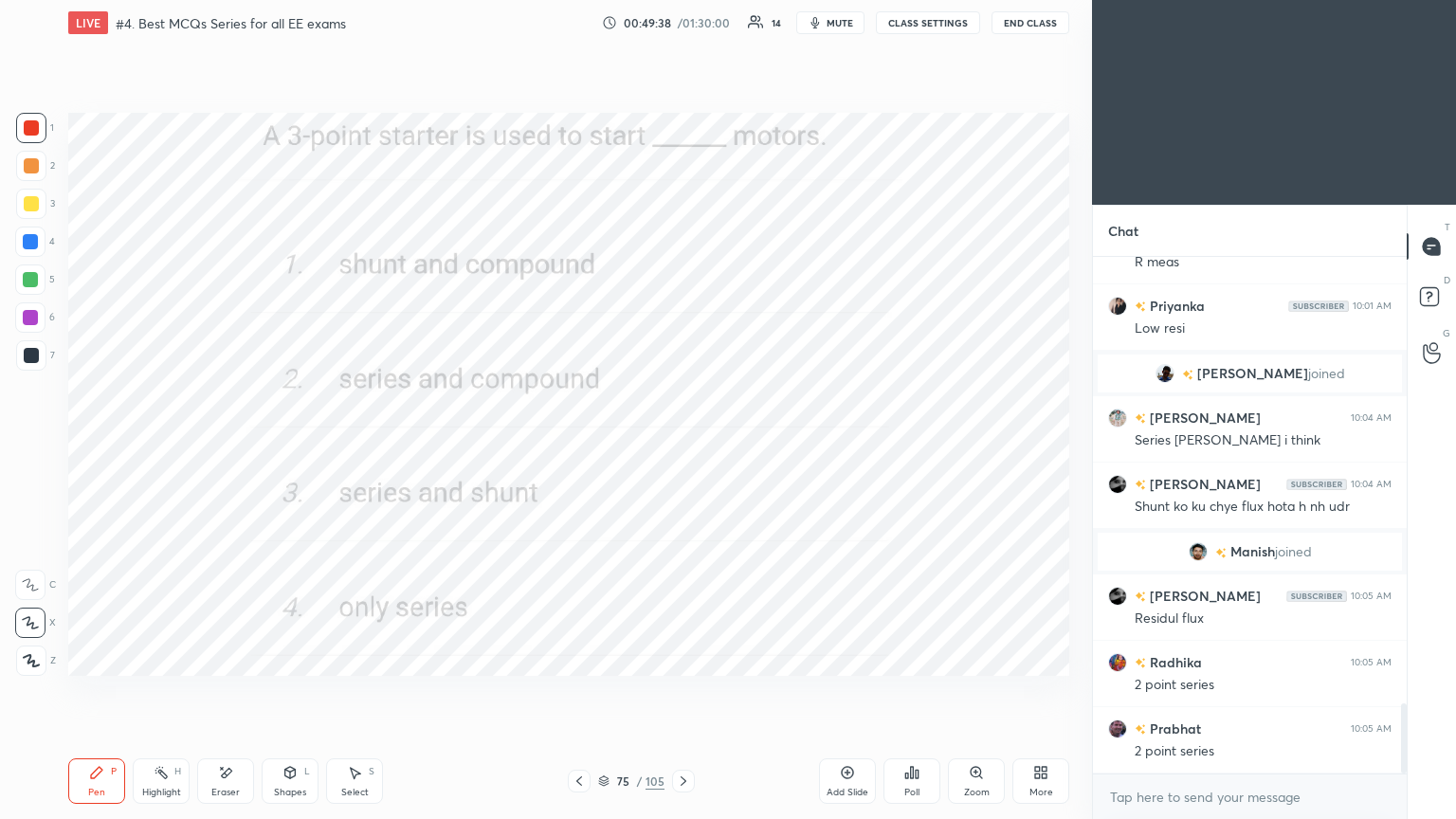 scroll, scrollTop: 3264, scrollLeft: 0, axis: vertical 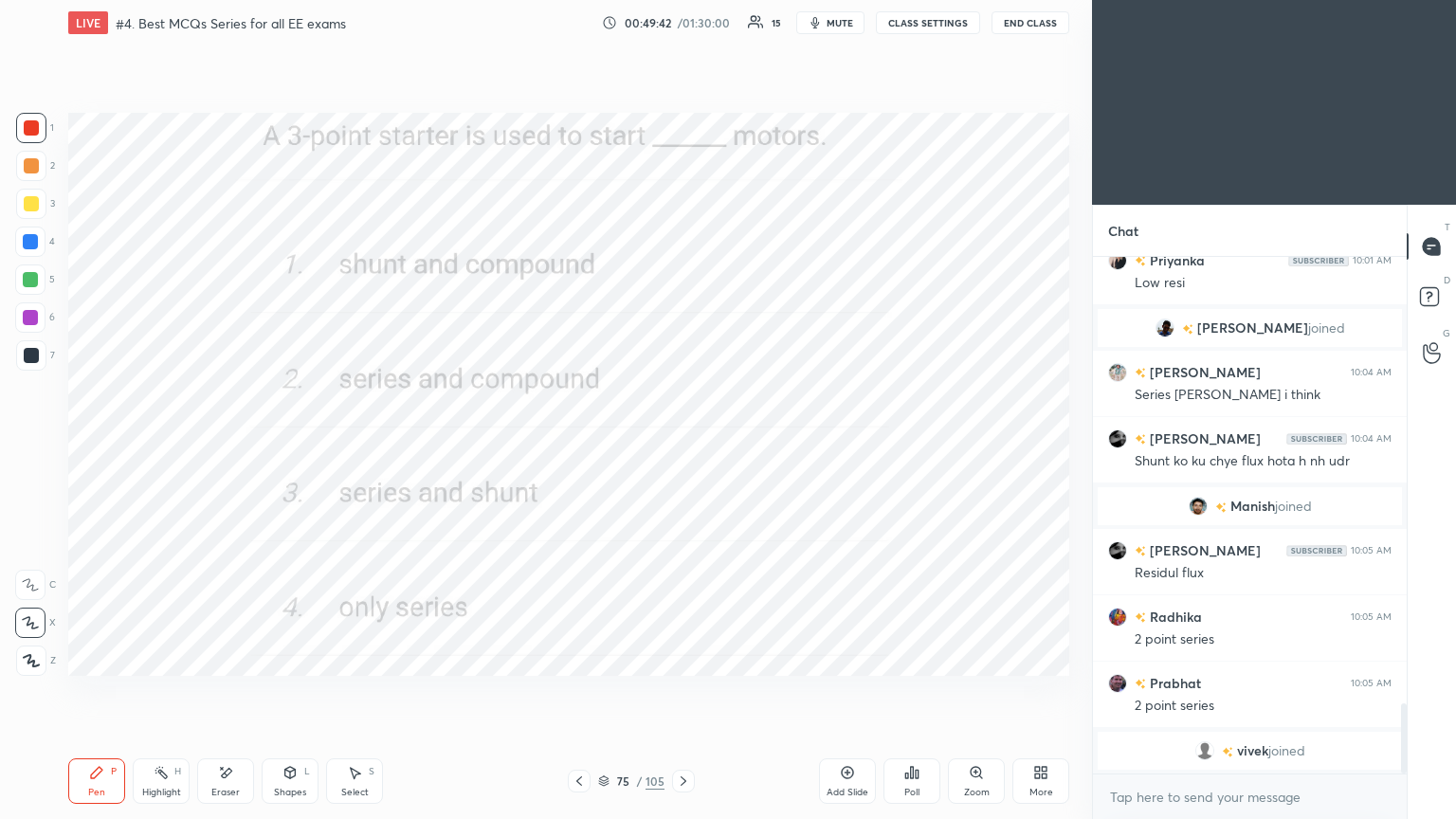 click 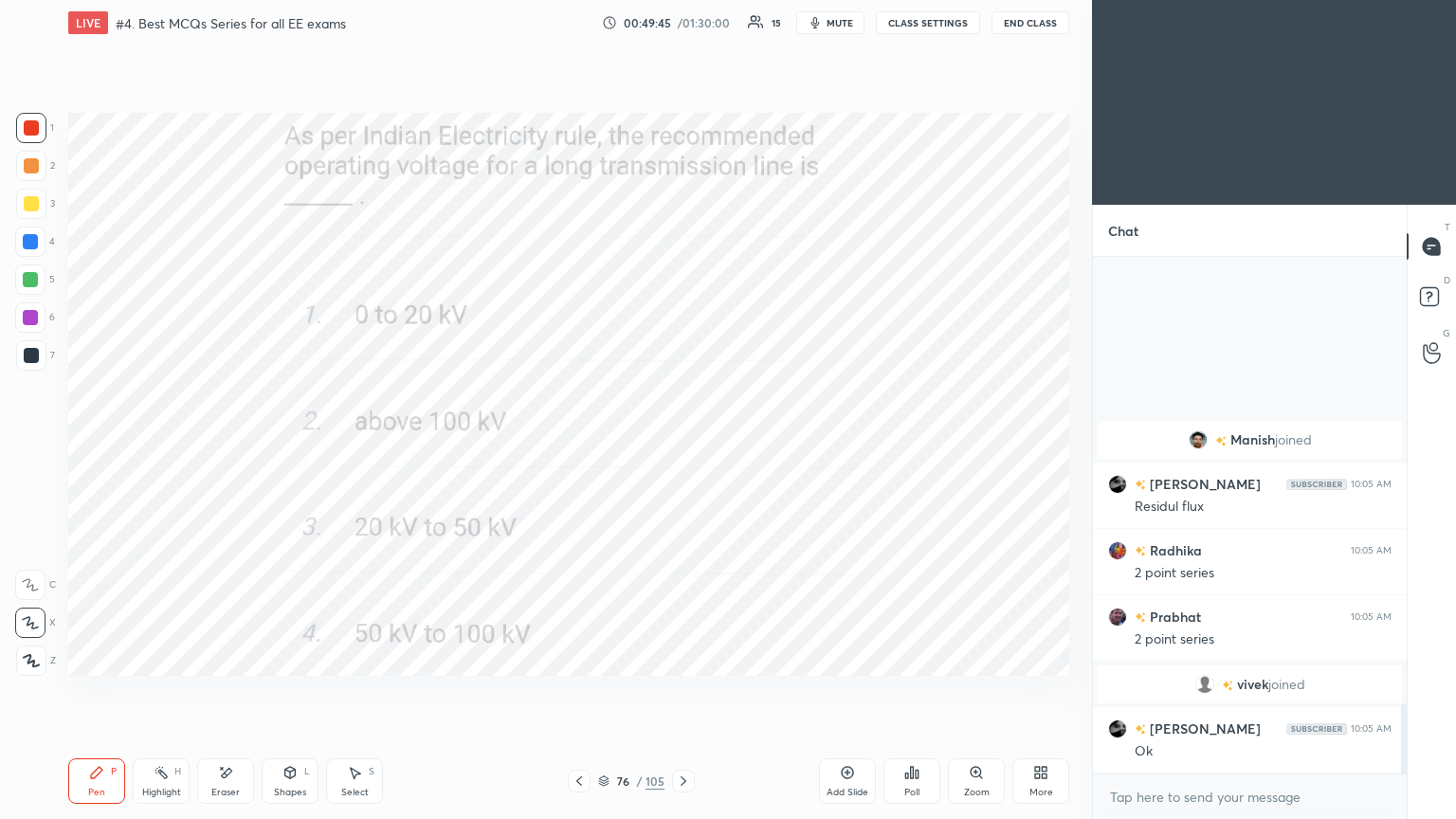 scroll, scrollTop: 3142, scrollLeft: 0, axis: vertical 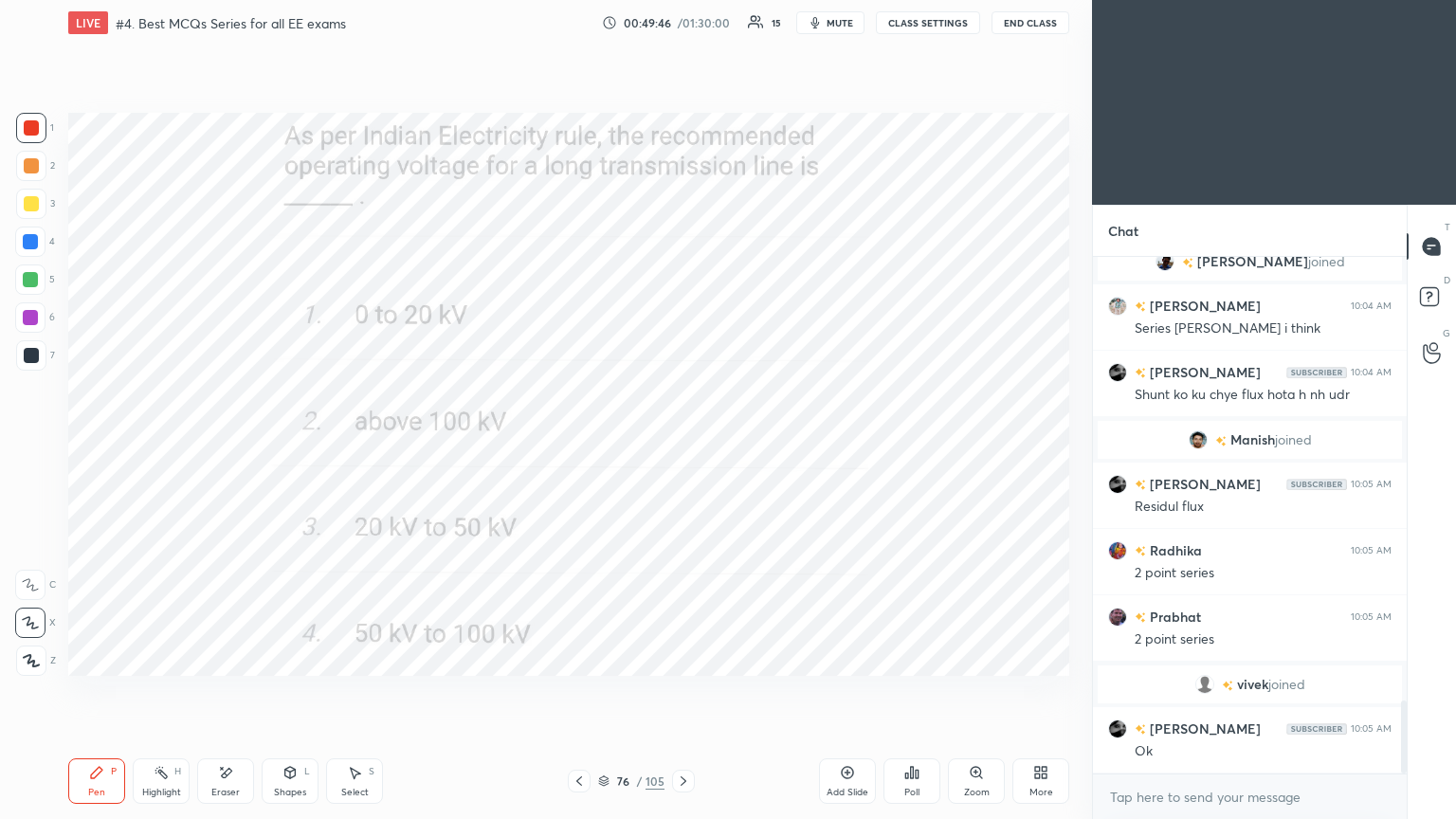 click on "Poll" at bounding box center (912, 781) 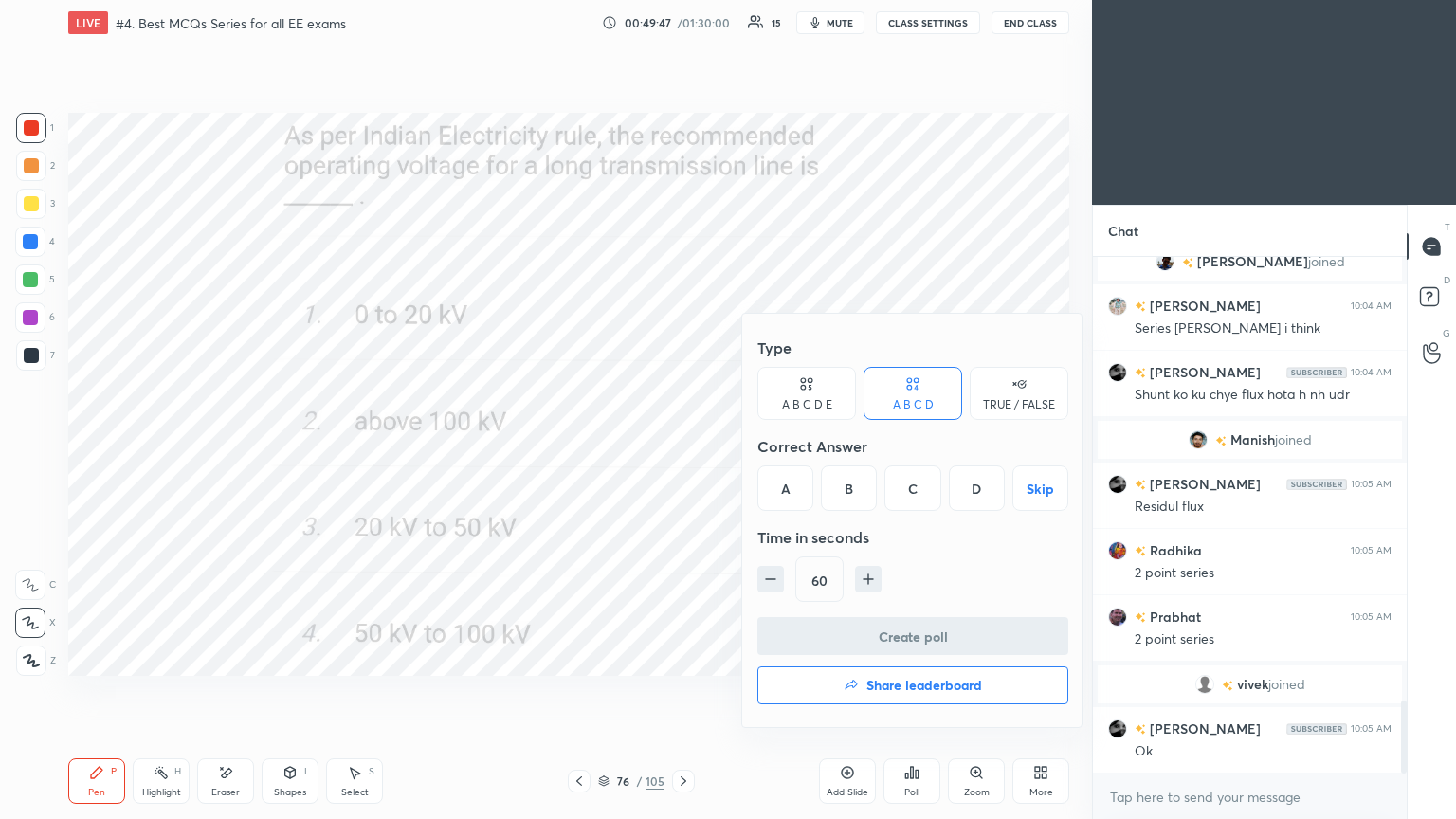 click on "B" at bounding box center (848, 488) 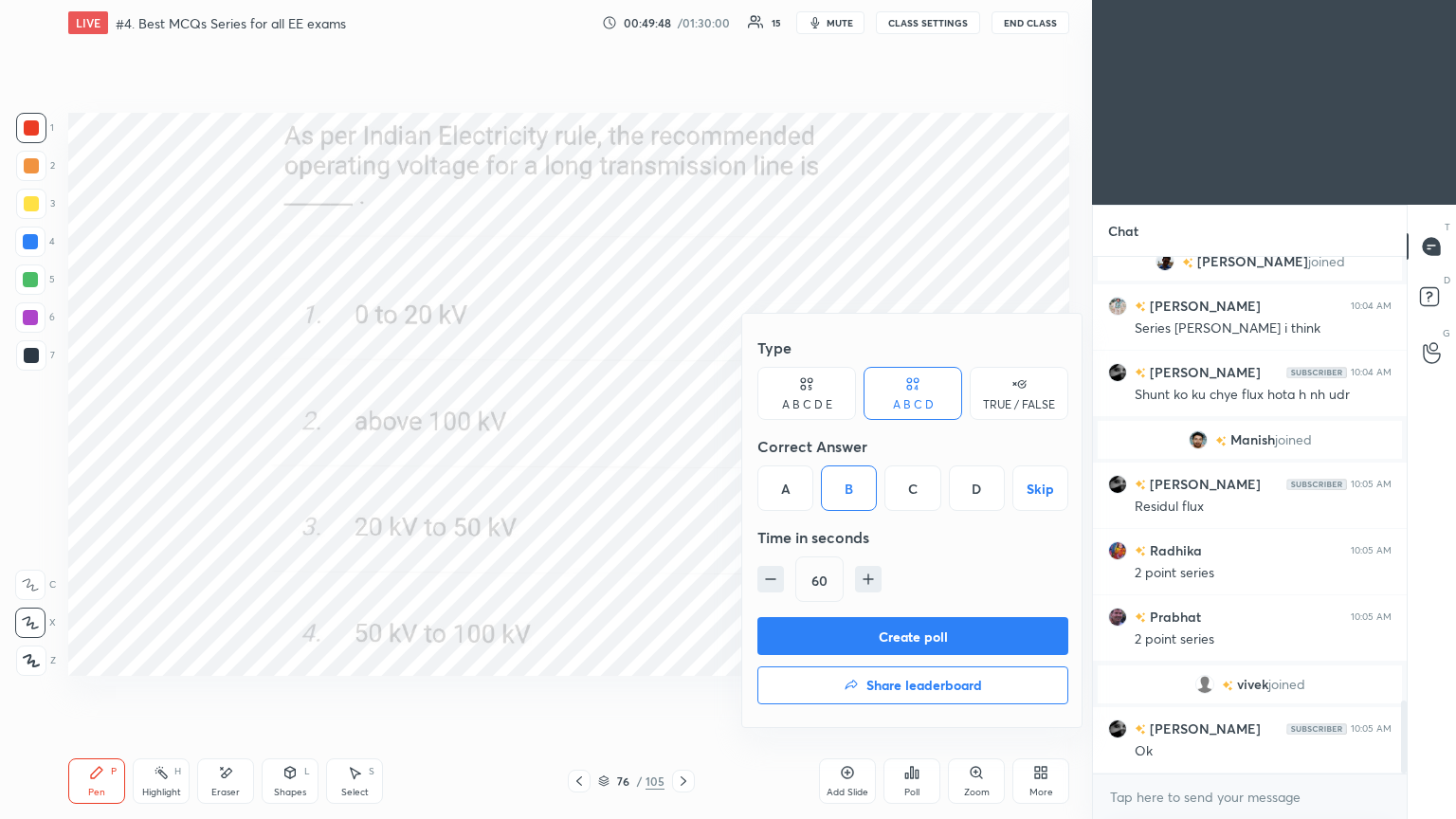 click on "Create poll" at bounding box center (913, 636) 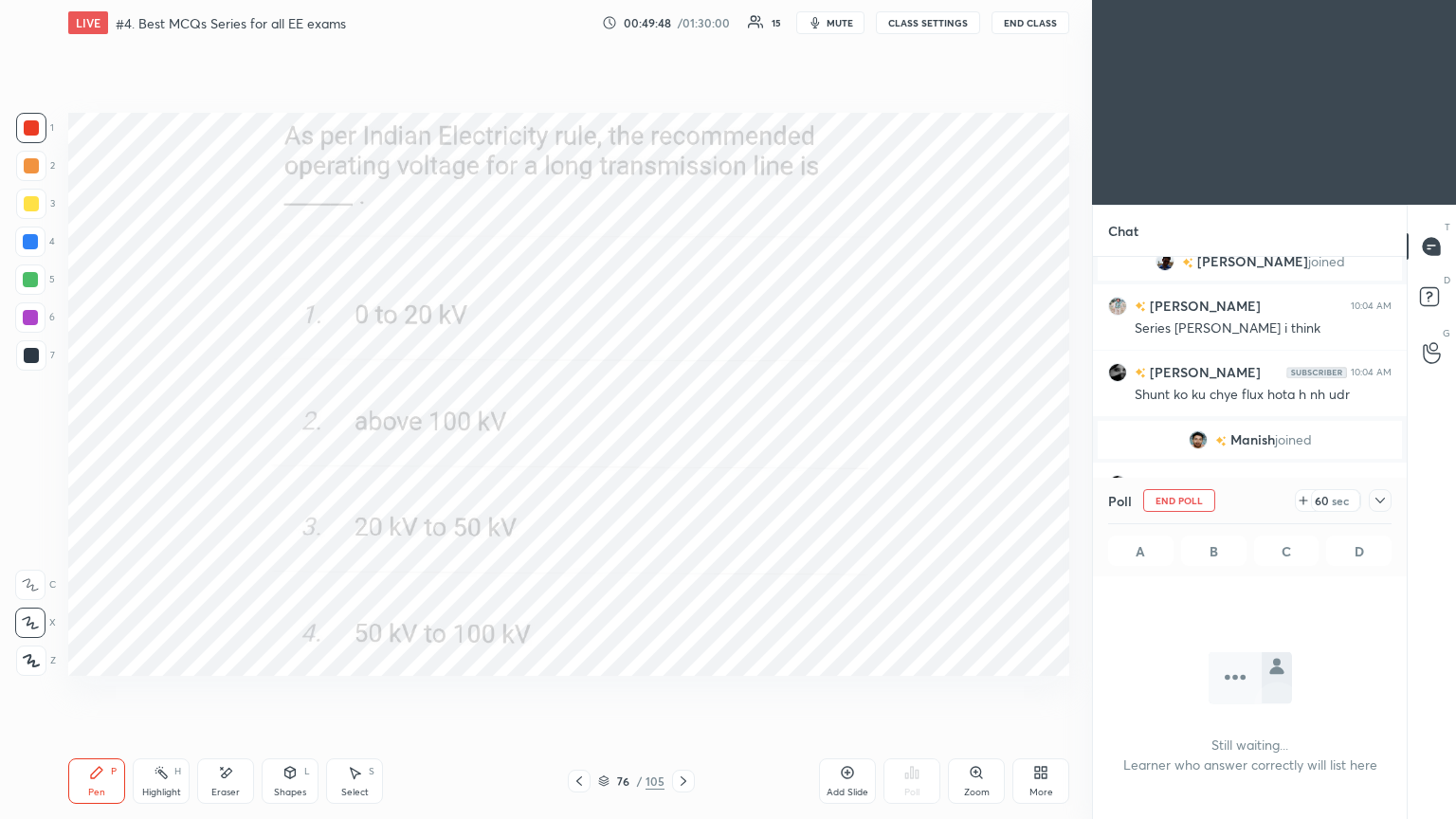 scroll, scrollTop: 471, scrollLeft: 308, axis: both 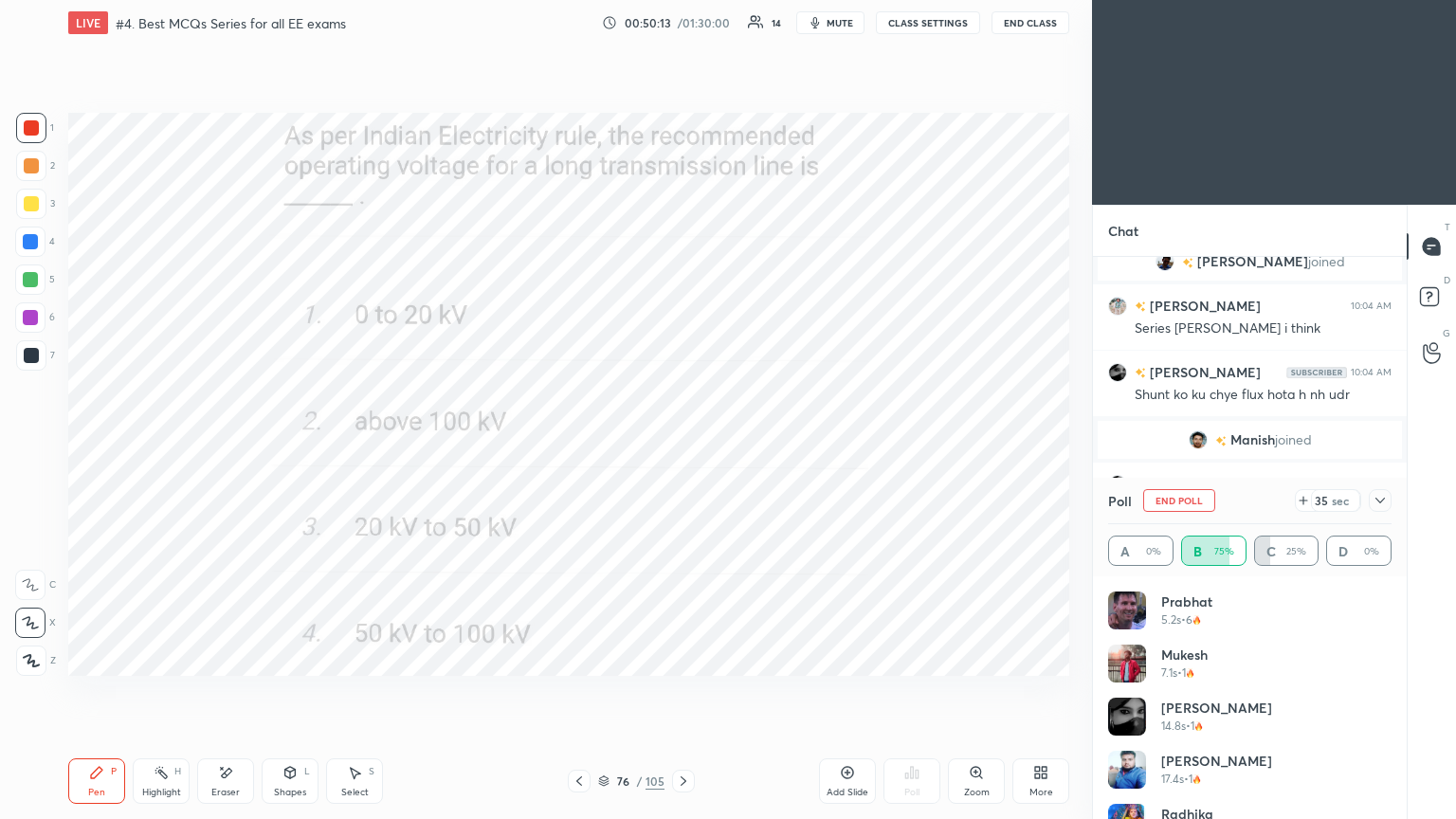 drag, startPoint x: 1392, startPoint y: 618, endPoint x: 1384, endPoint y: 738, distance: 120.26637 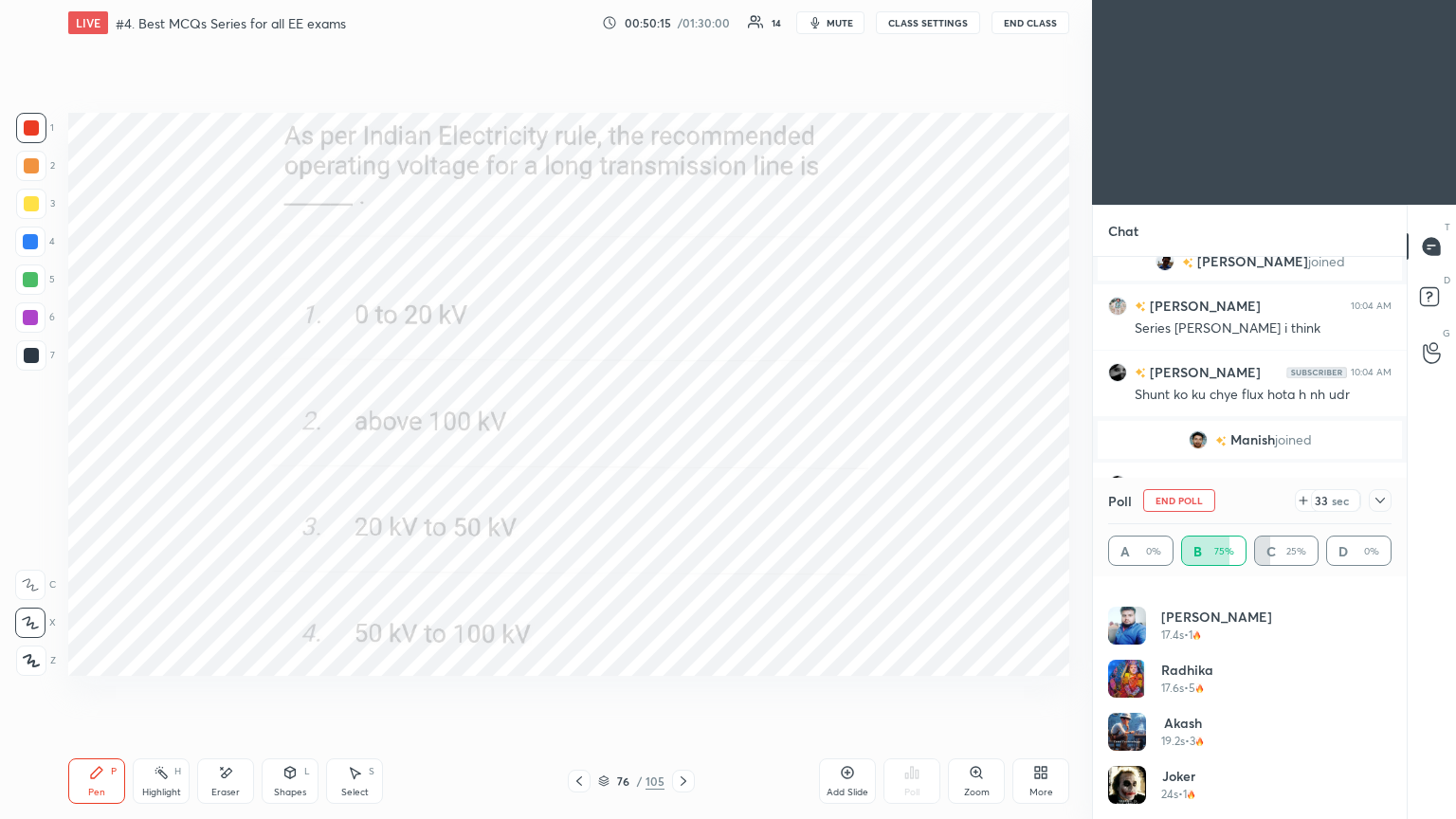 drag, startPoint x: 1384, startPoint y: 748, endPoint x: 1392, endPoint y: 642, distance: 106.30146 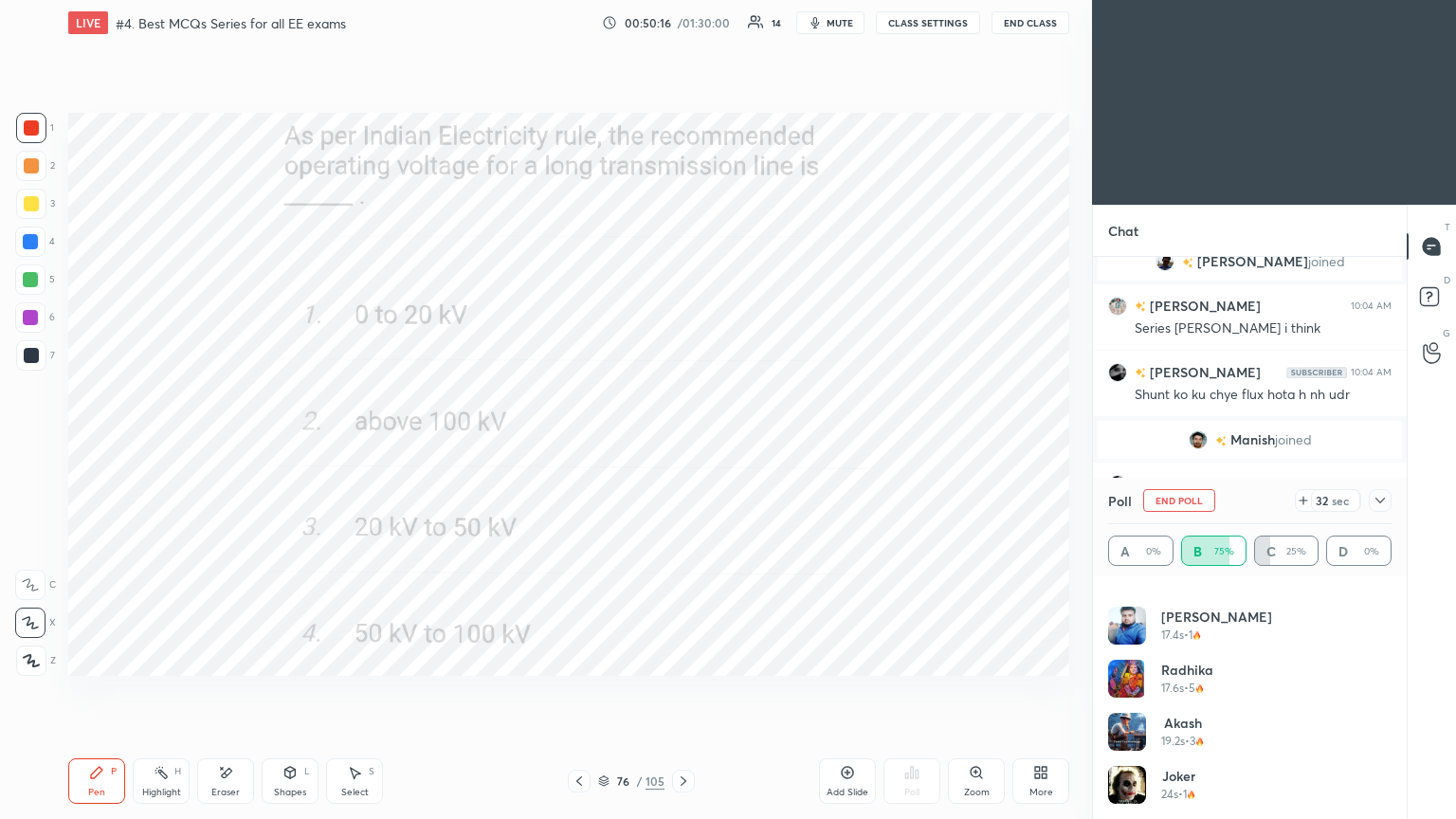 drag, startPoint x: 1385, startPoint y: 742, endPoint x: 1388, endPoint y: 678, distance: 64.07027 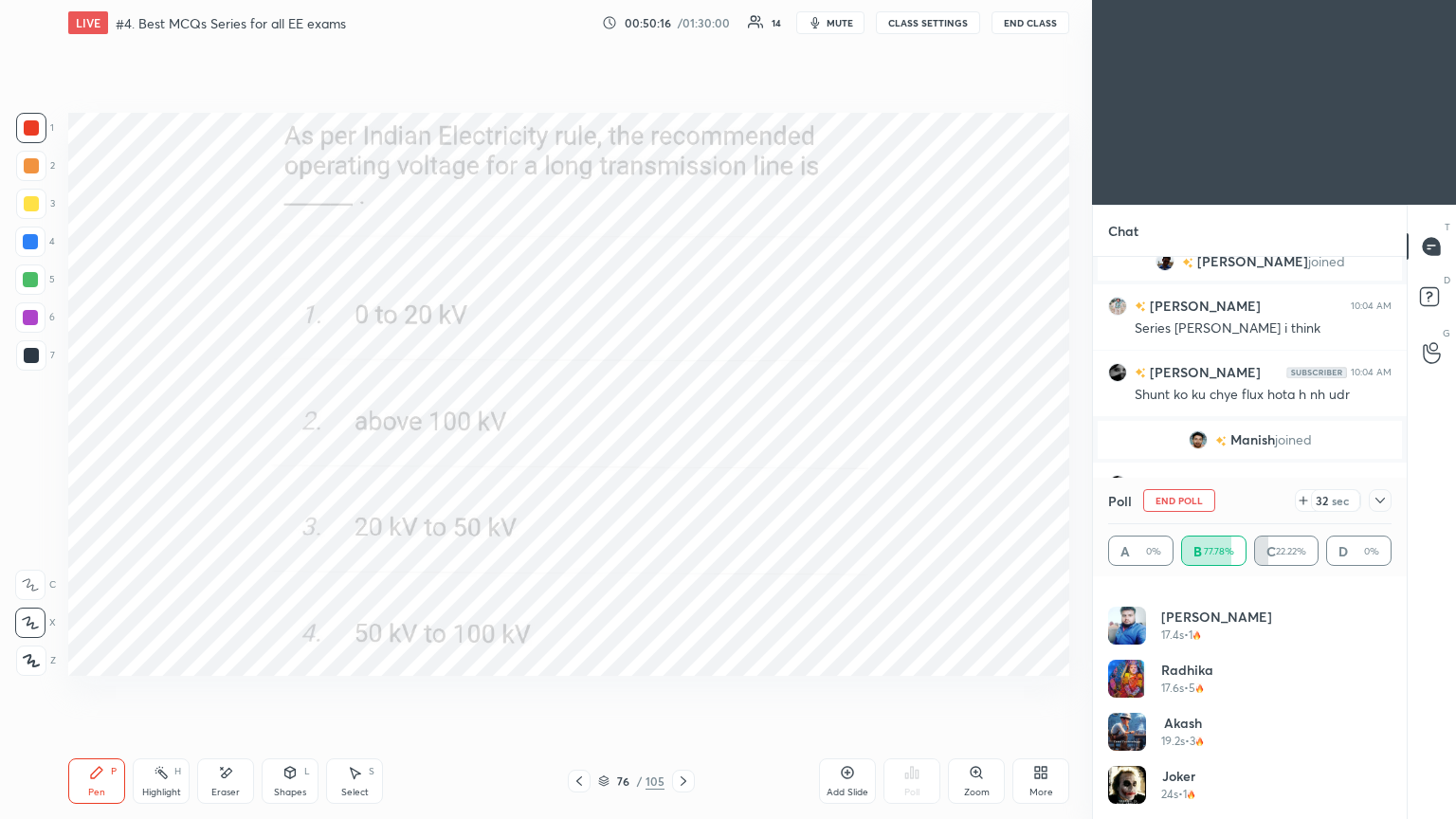 scroll, scrollTop: 0, scrollLeft: 0, axis: both 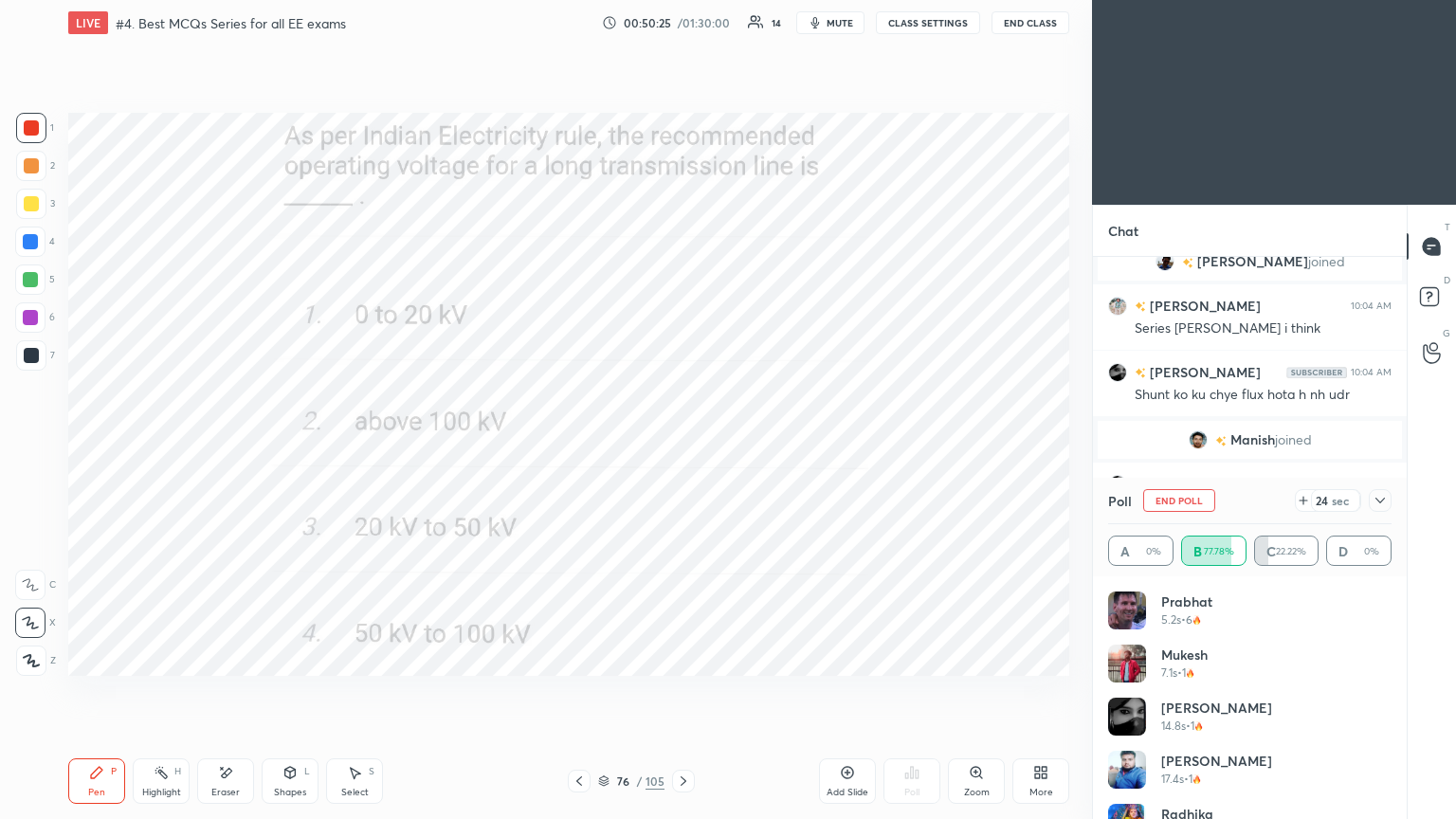click on "End Poll" at bounding box center (1179, 500) 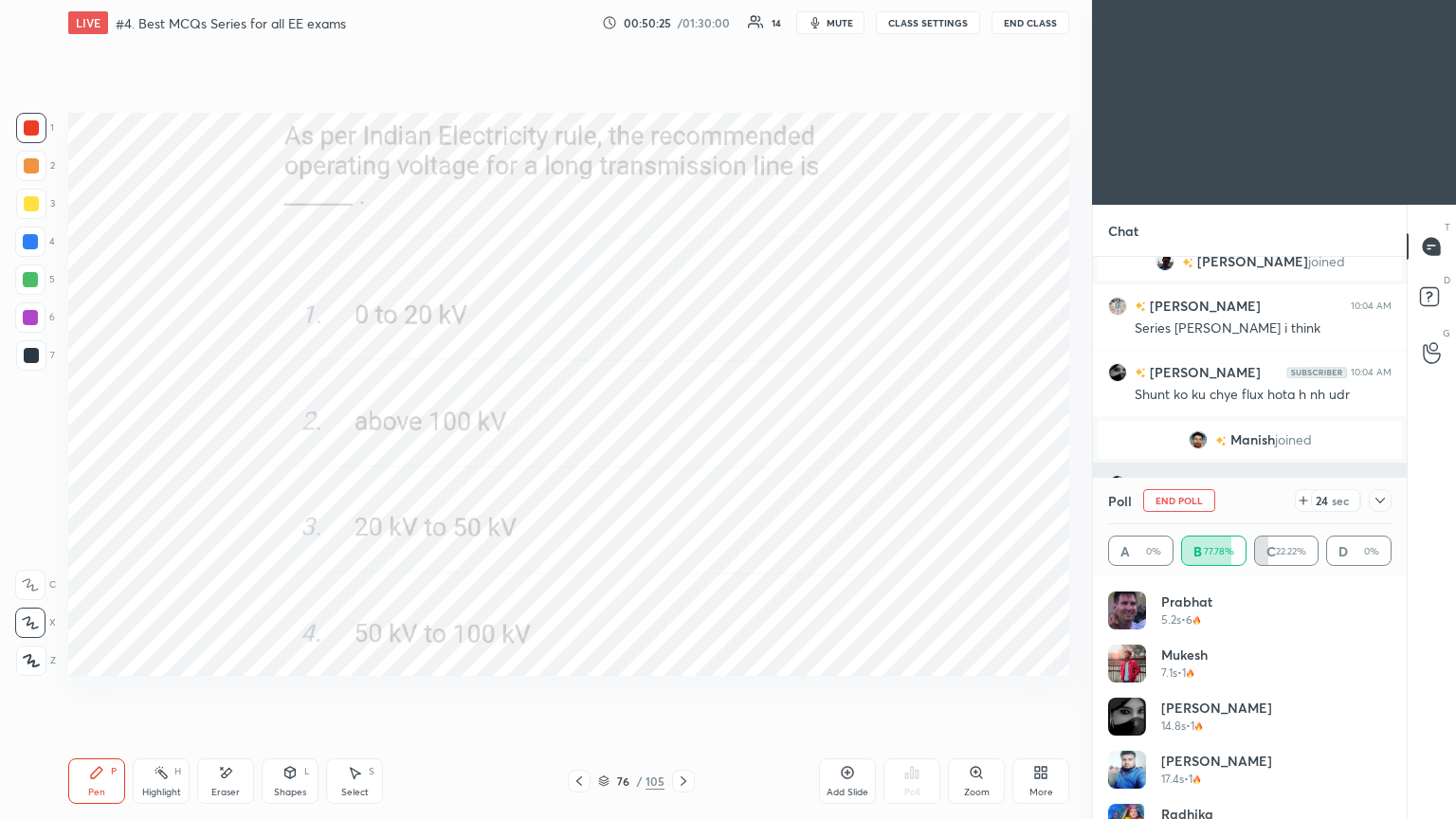 scroll, scrollTop: 84, scrollLeft: 278, axis: both 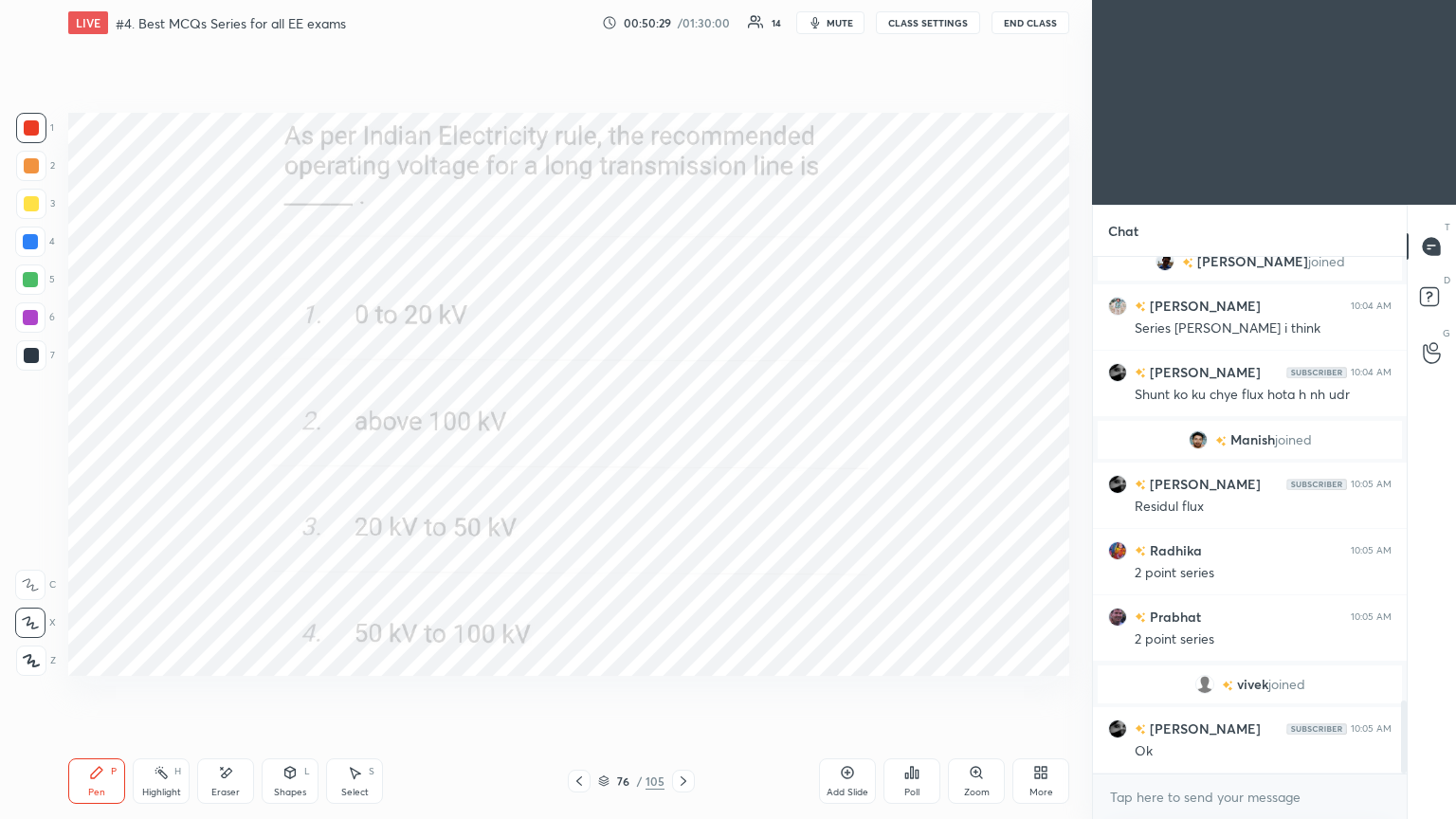 click on "Eraser" at bounding box center [226, 781] 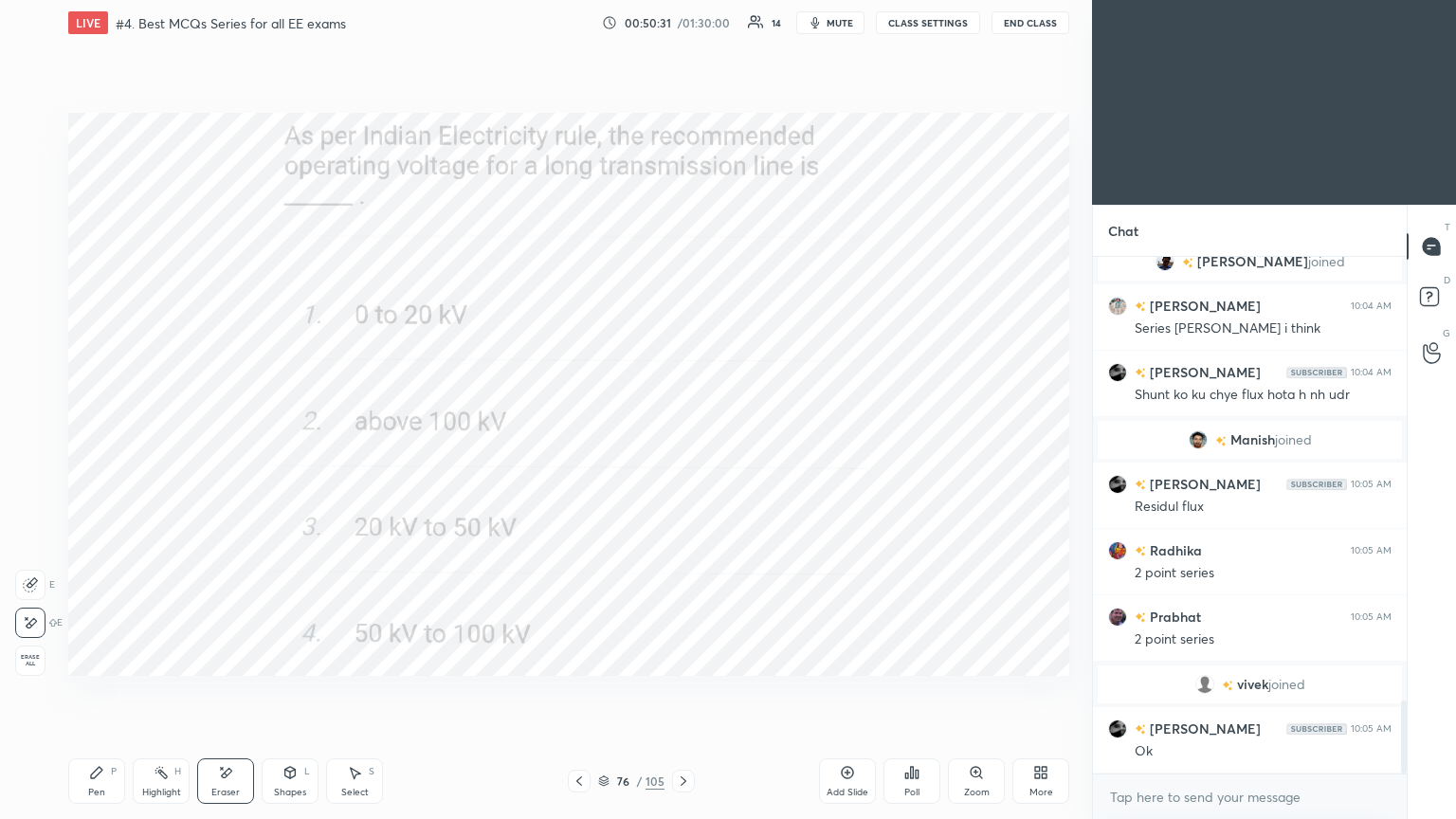 click on "Pen P" at bounding box center (97, 781) 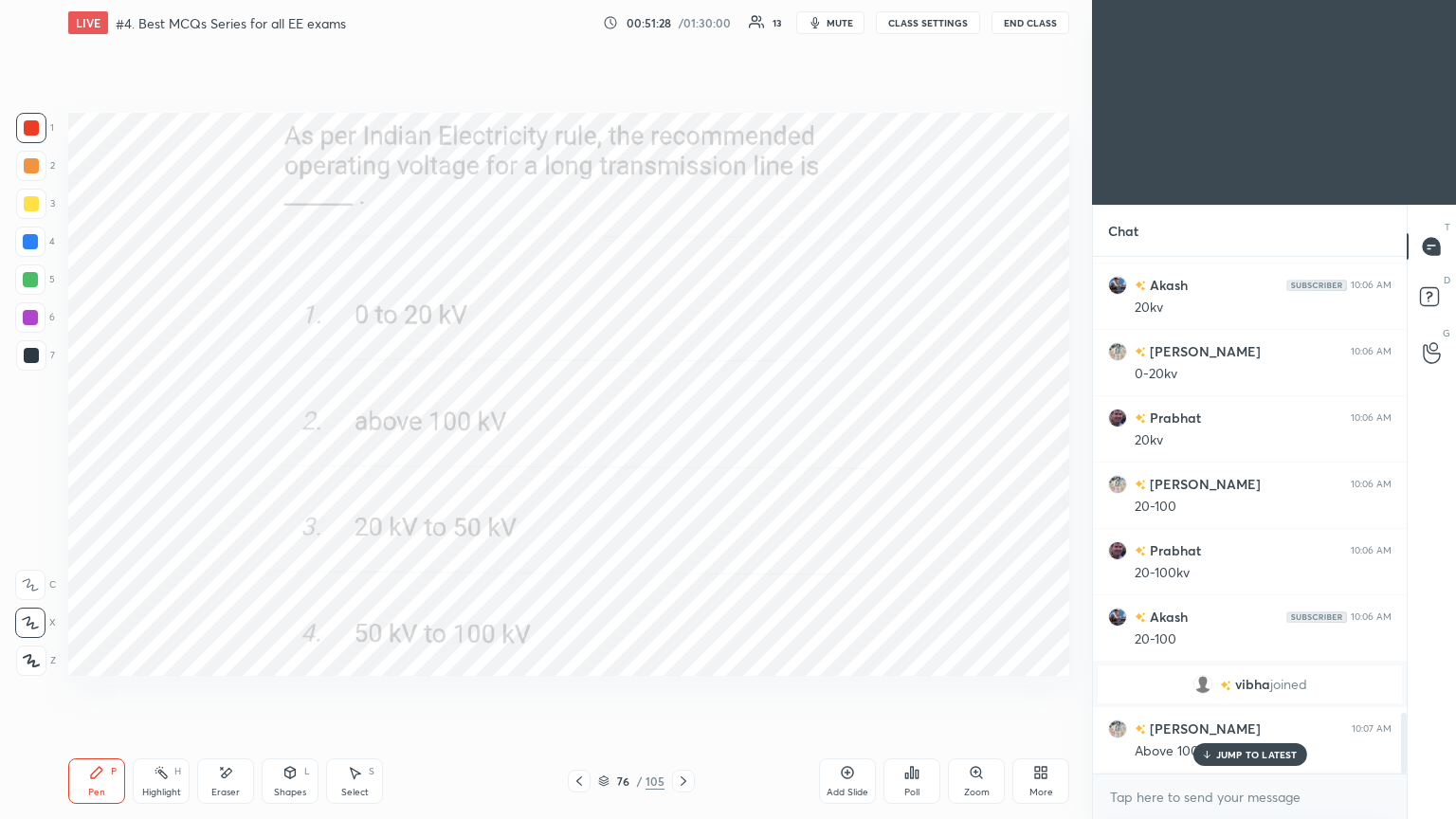 scroll, scrollTop: 3917, scrollLeft: 0, axis: vertical 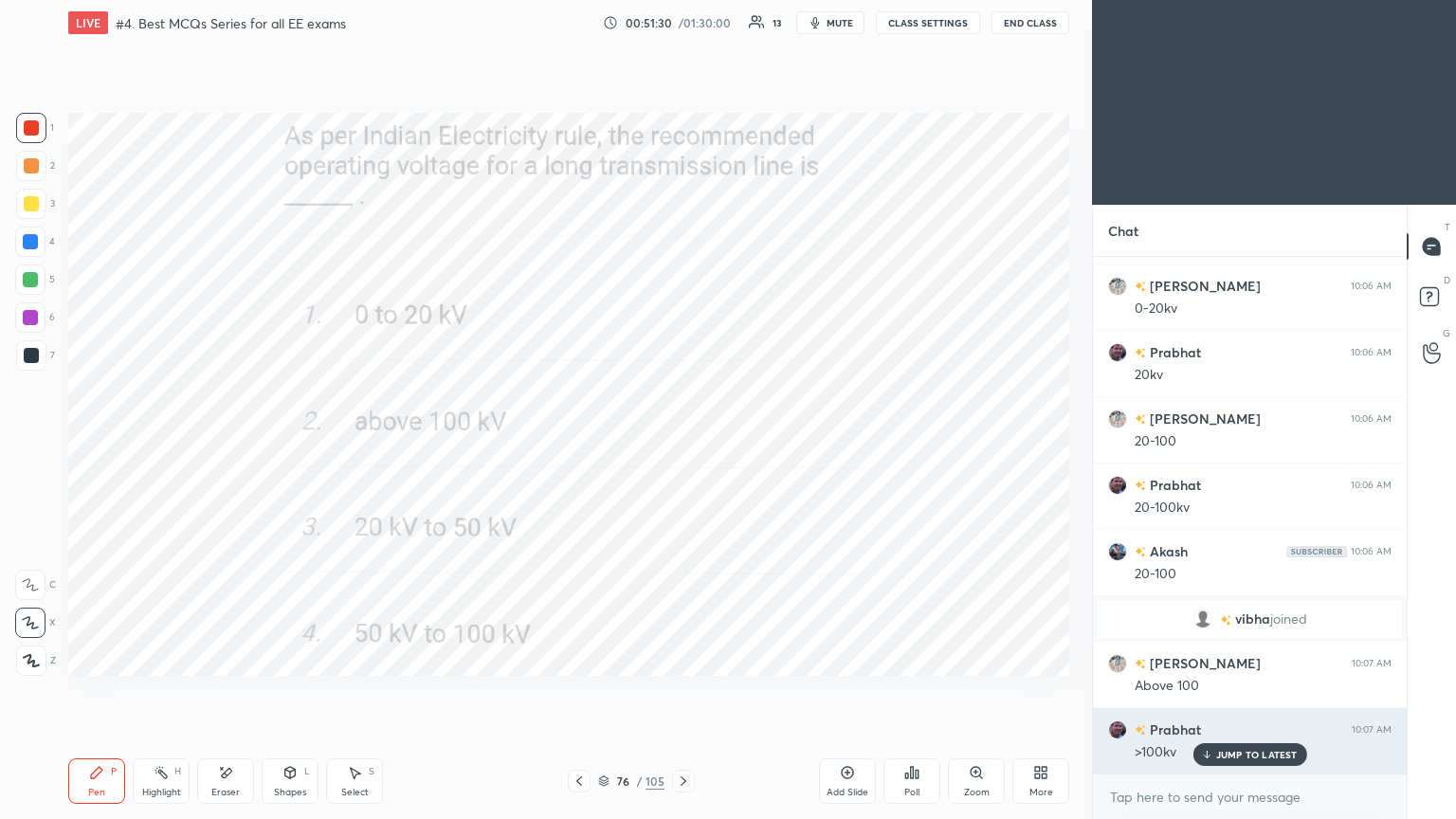 click on "JUMP TO LATEST" at bounding box center (1257, 755) 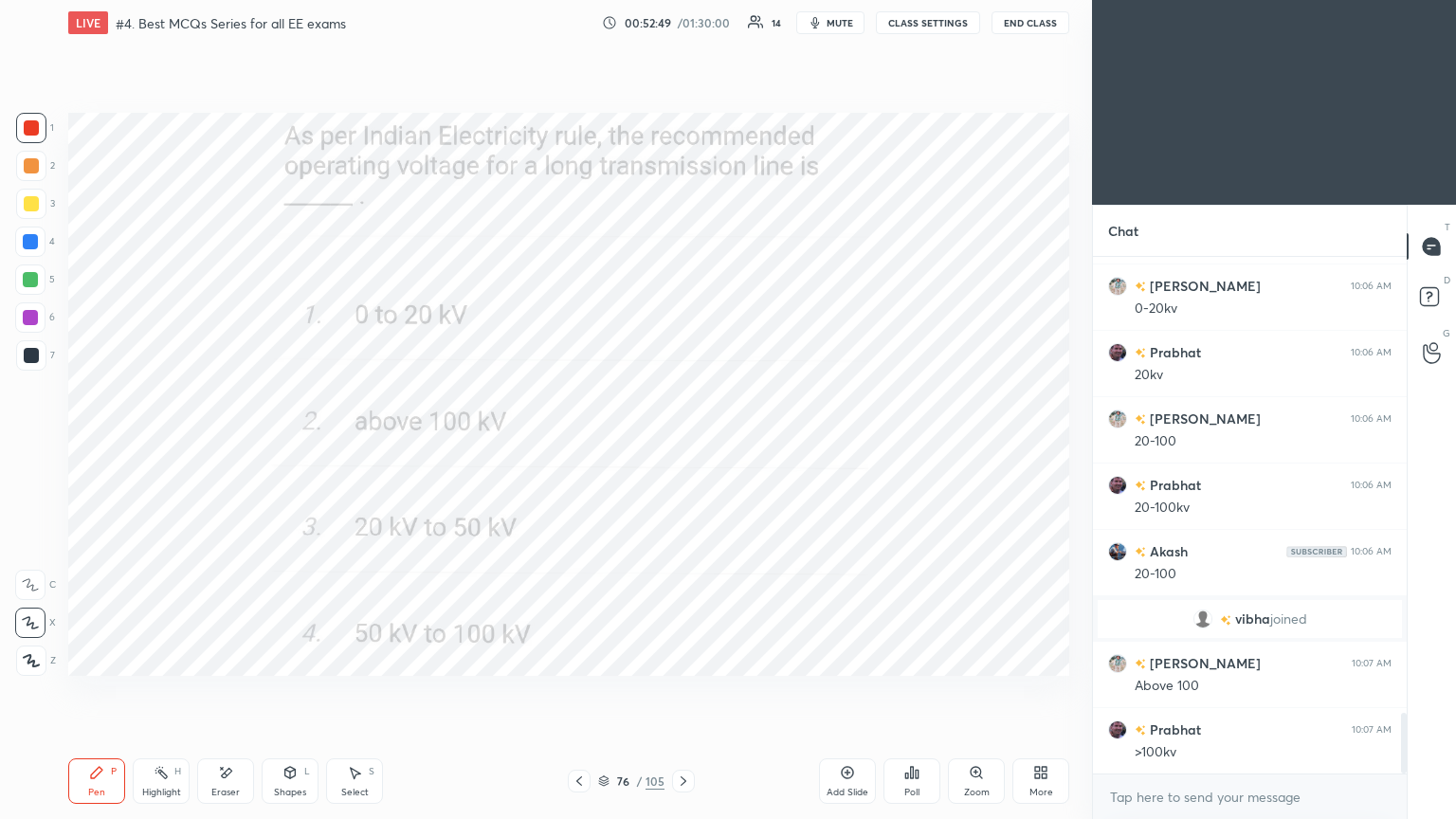 click 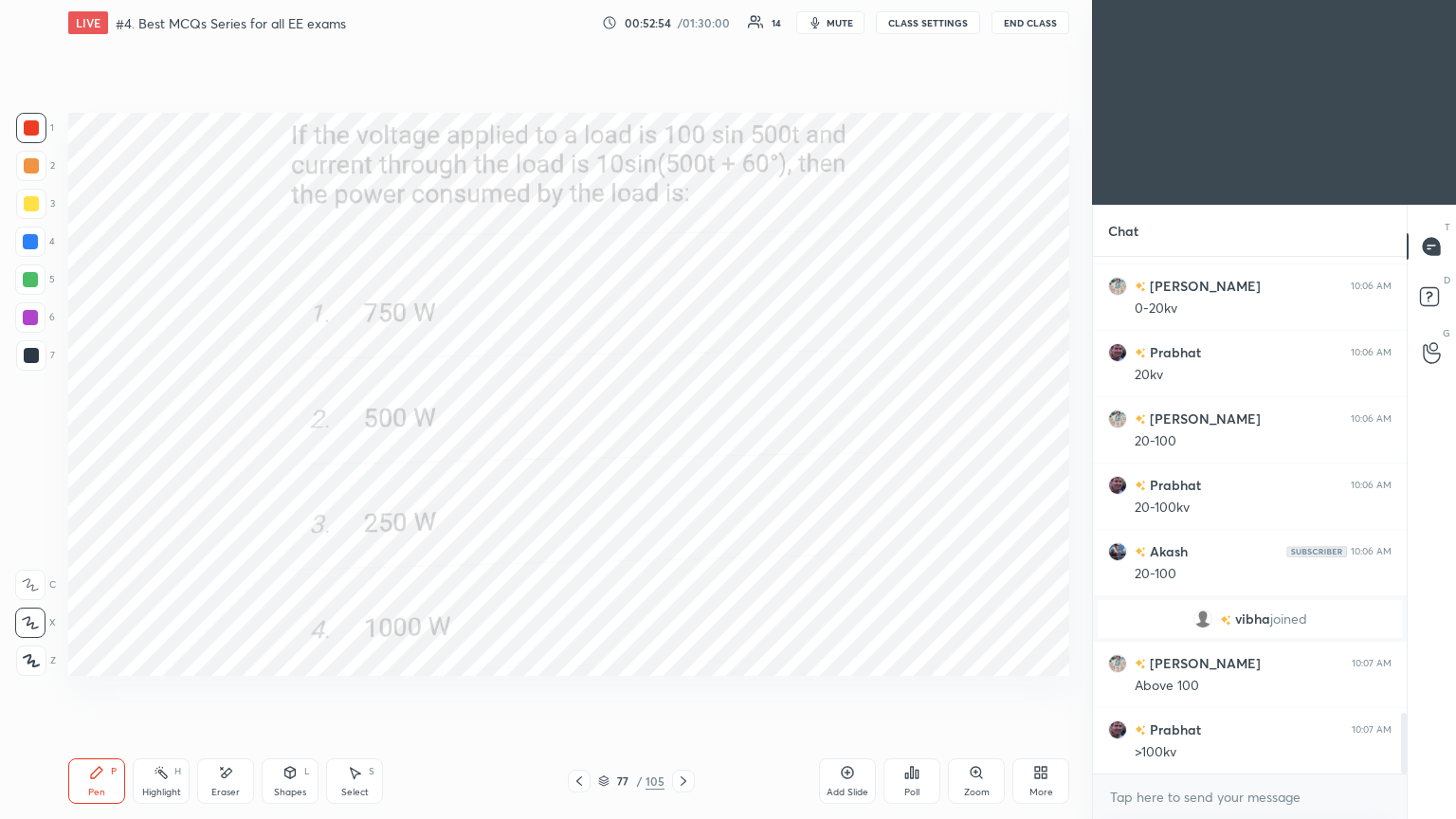 click on "Poll" at bounding box center [912, 792] 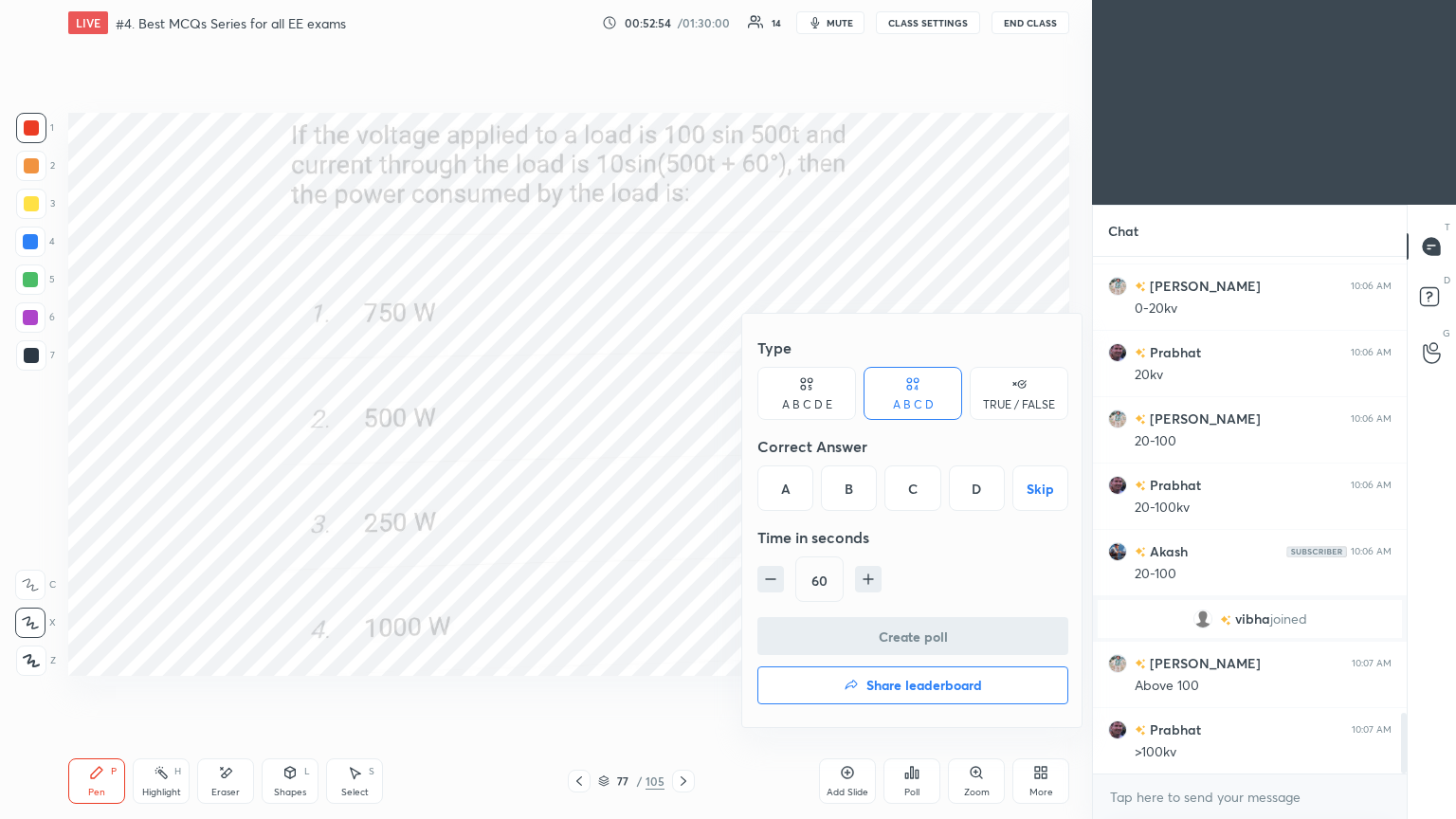 click on "A B C D Skip" at bounding box center (913, 488) 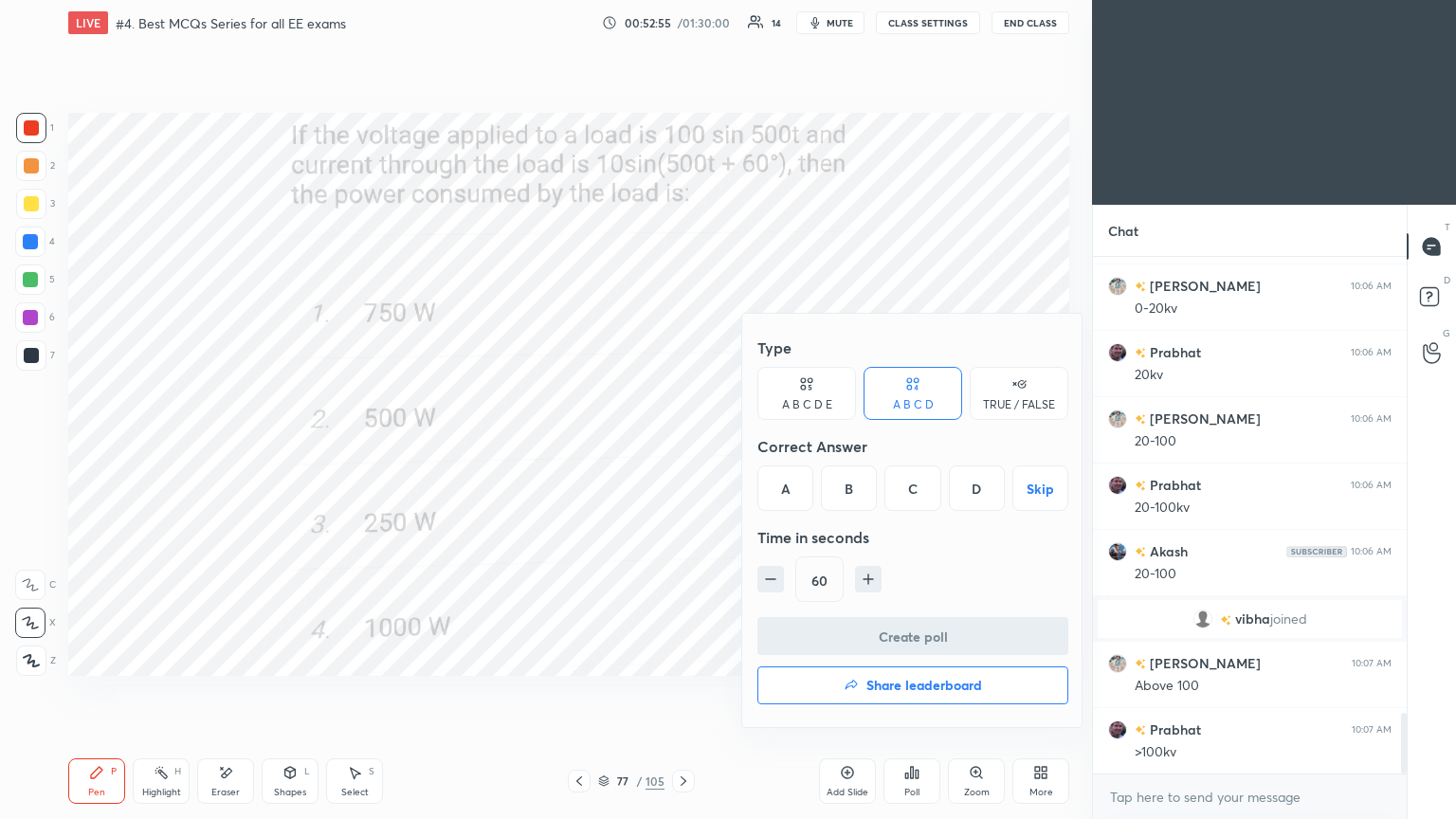 click on "C" at bounding box center (912, 488) 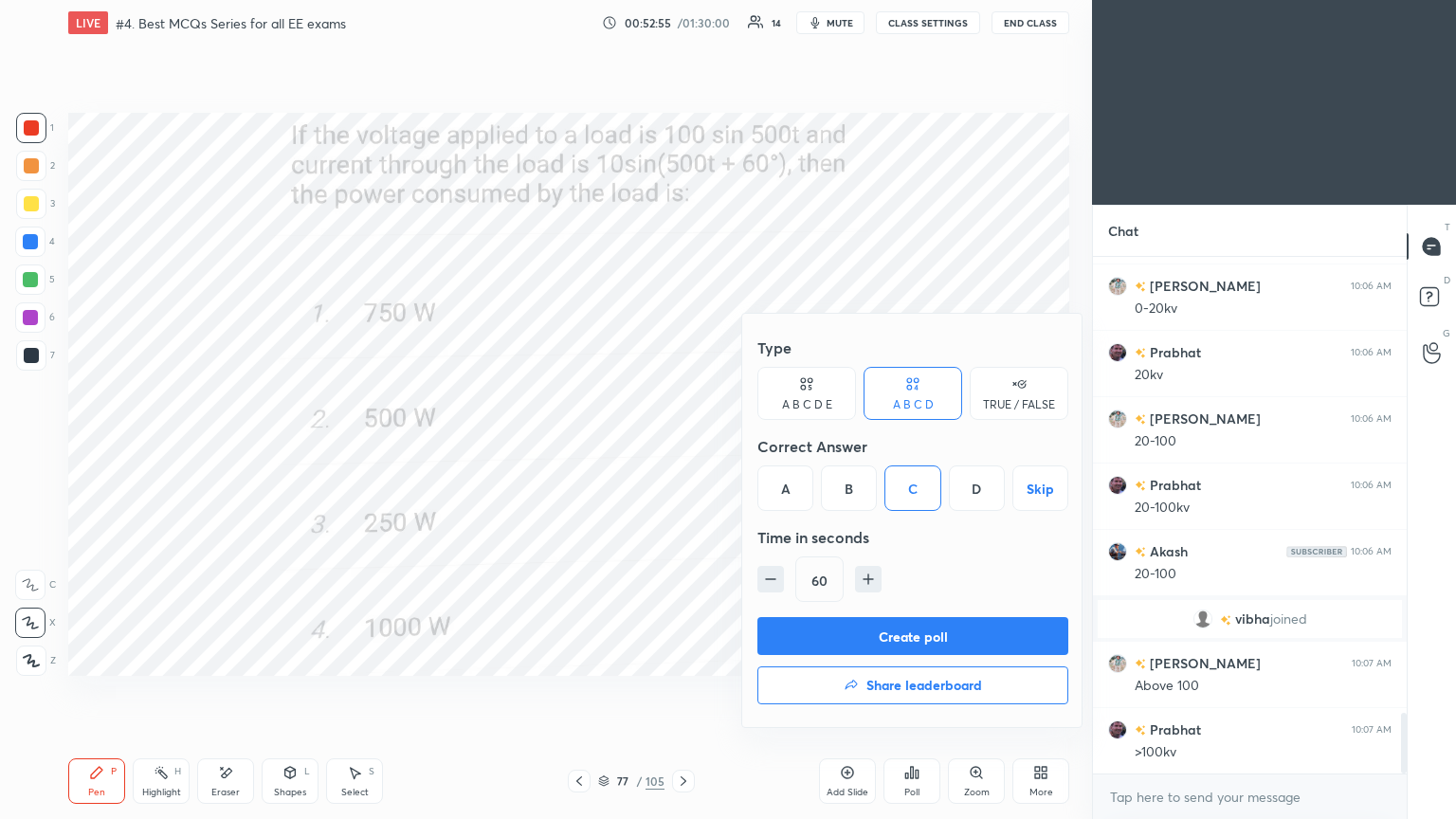 click on "Create poll" at bounding box center (913, 636) 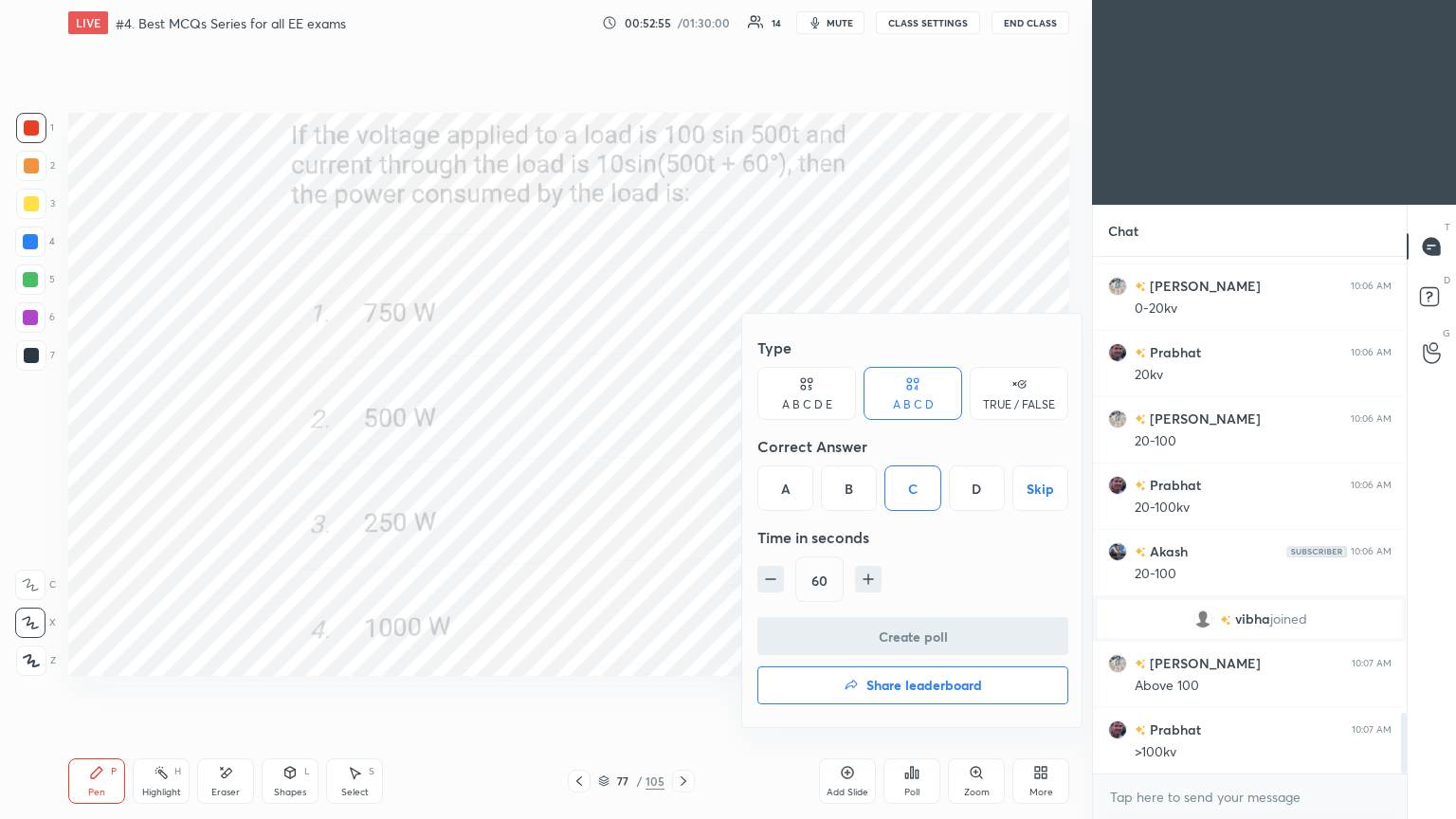 scroll, scrollTop: 471, scrollLeft: 308, axis: both 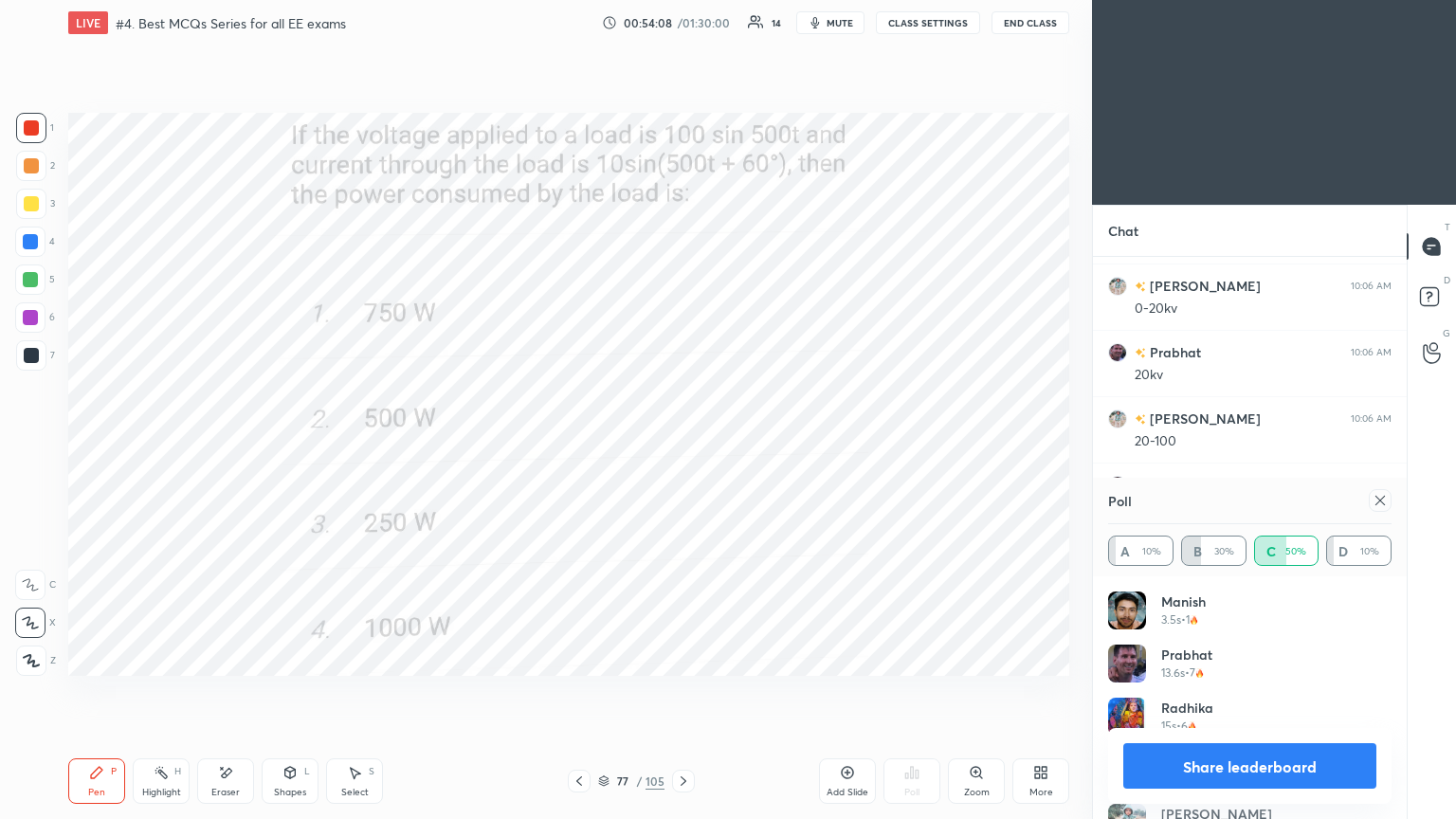 click 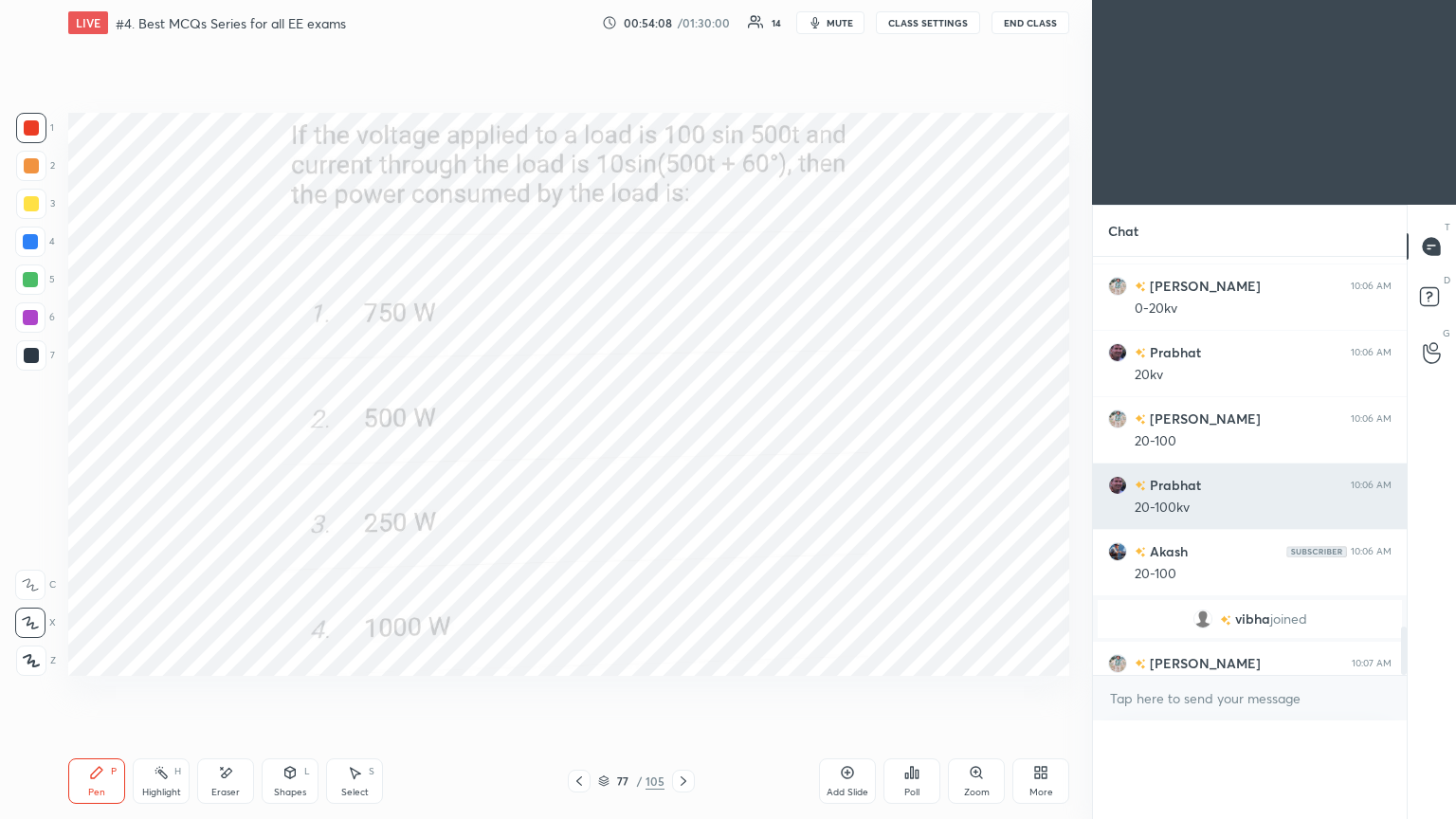 scroll, scrollTop: 83, scrollLeft: 278, axis: both 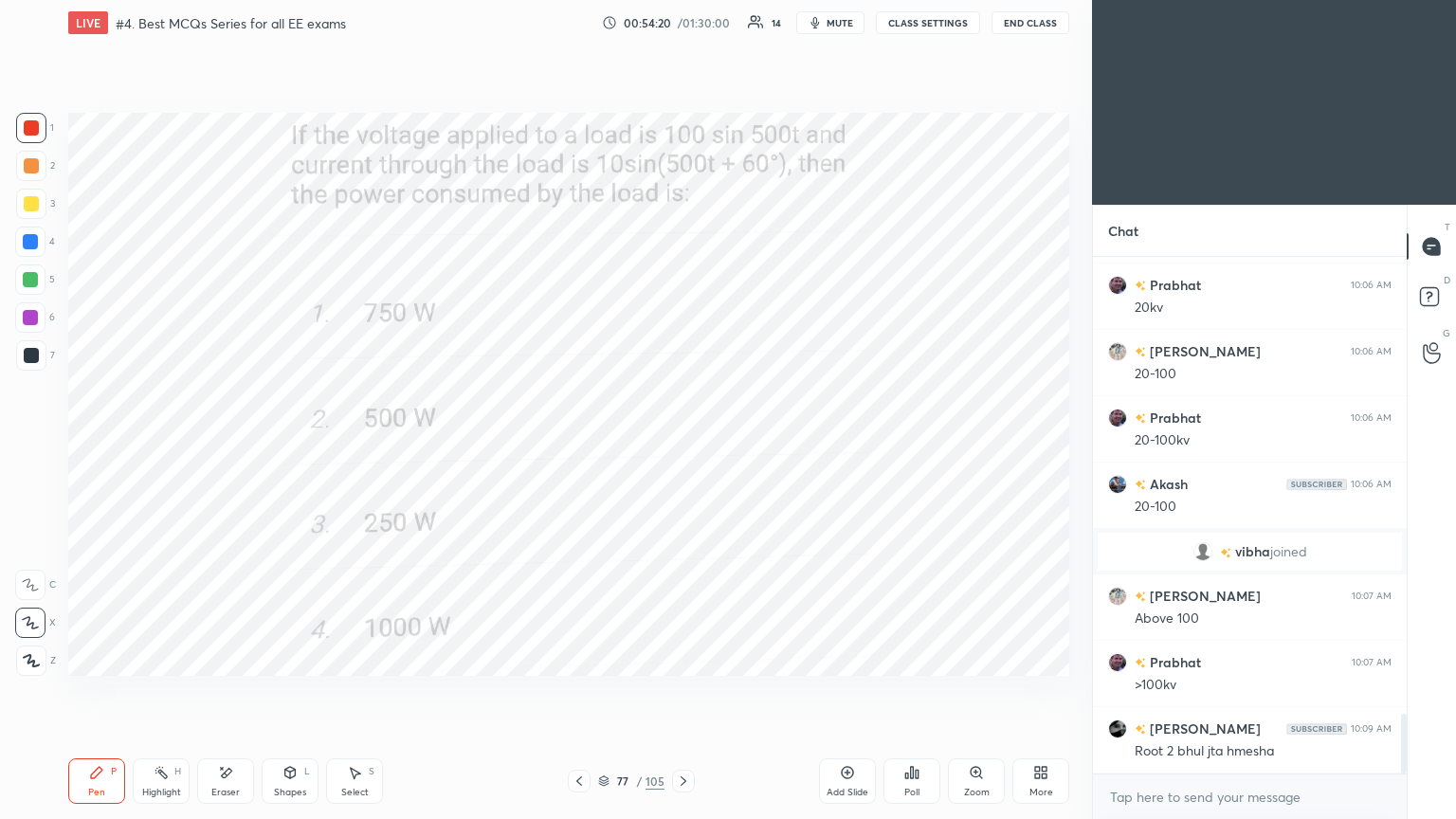 click at bounding box center (683, 781) 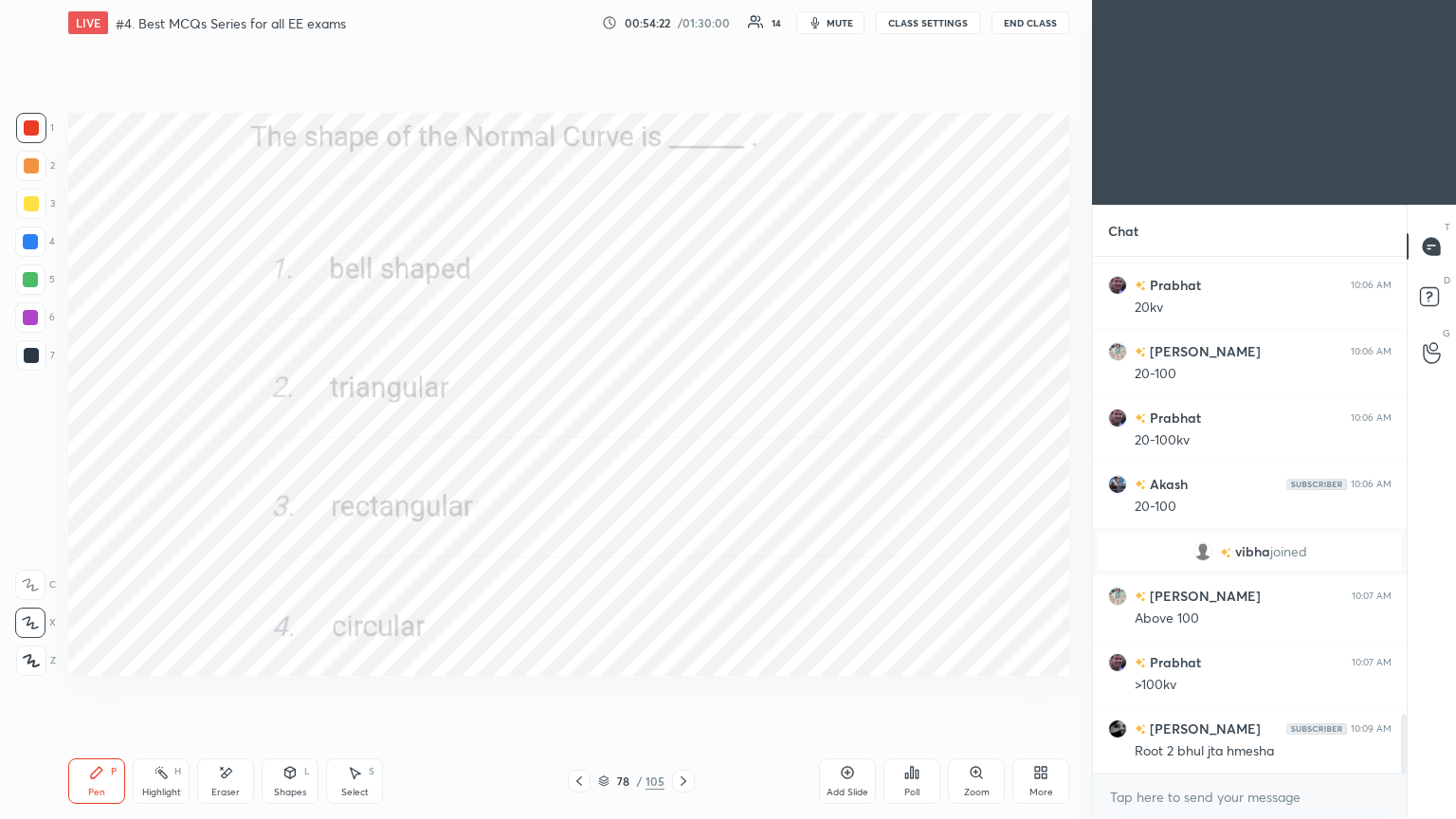 click on "Poll" at bounding box center (912, 781) 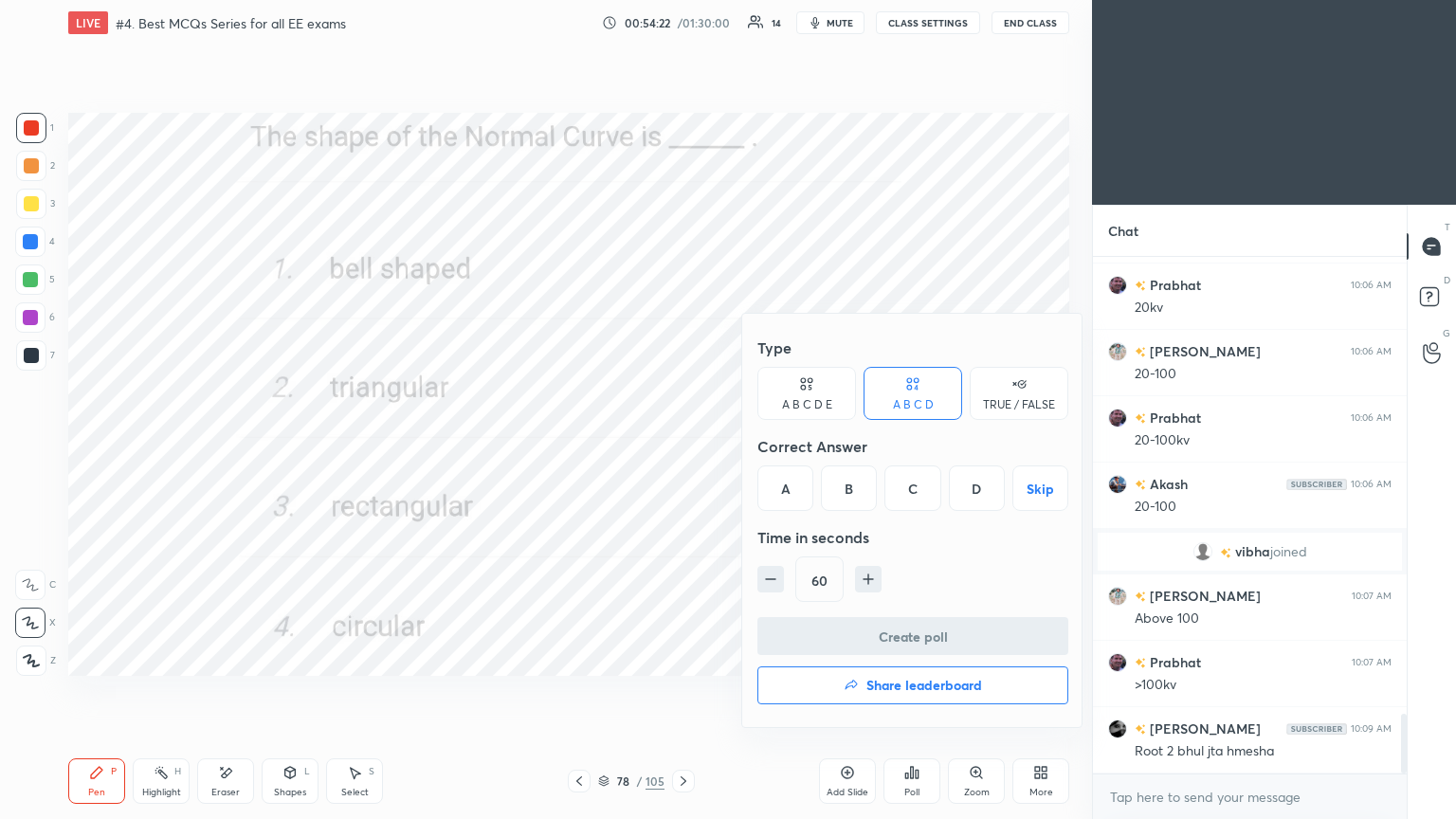 drag, startPoint x: 762, startPoint y: 479, endPoint x: 774, endPoint y: 490, distance: 16.278821 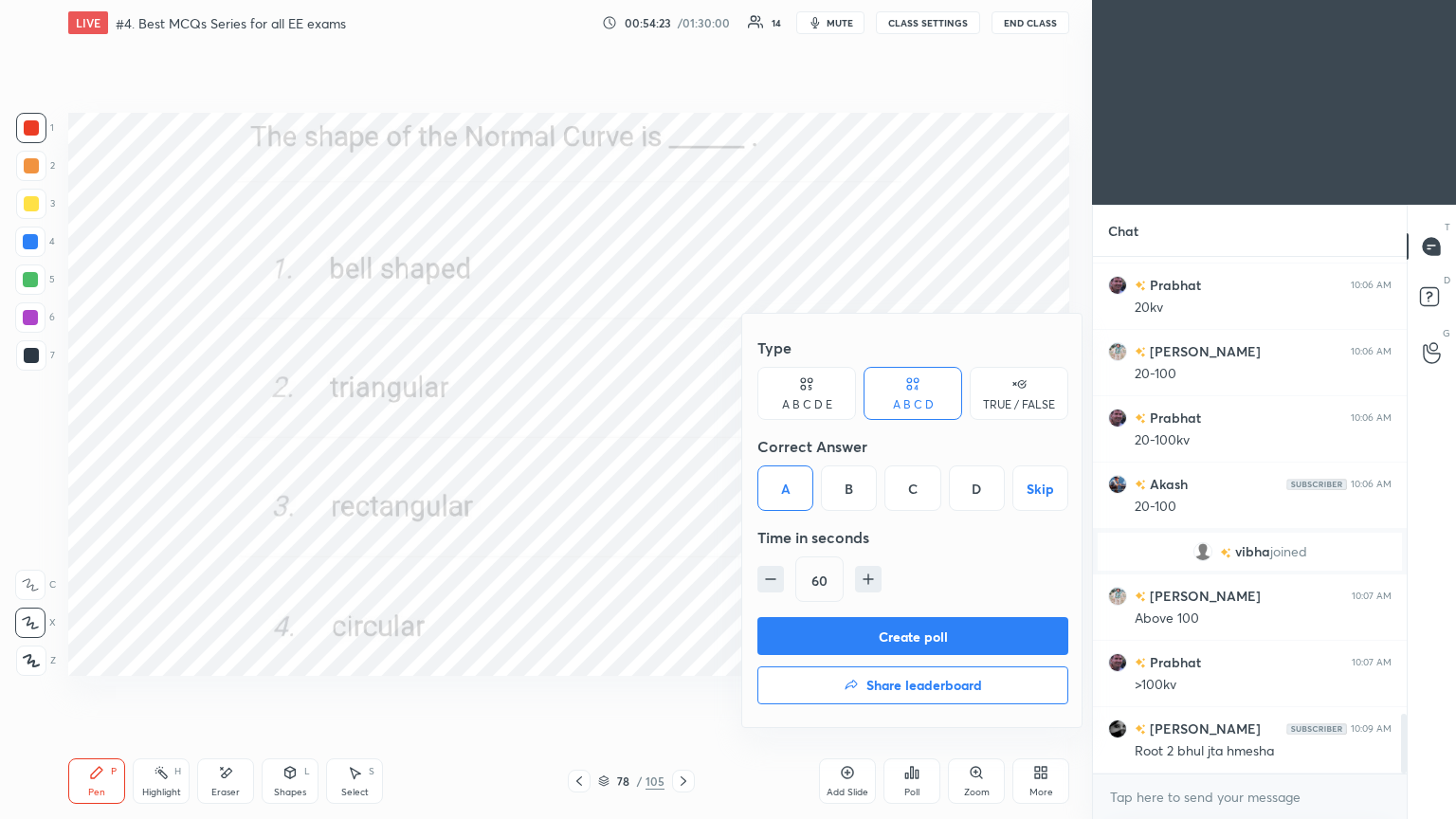 click on "Create poll" at bounding box center [913, 636] 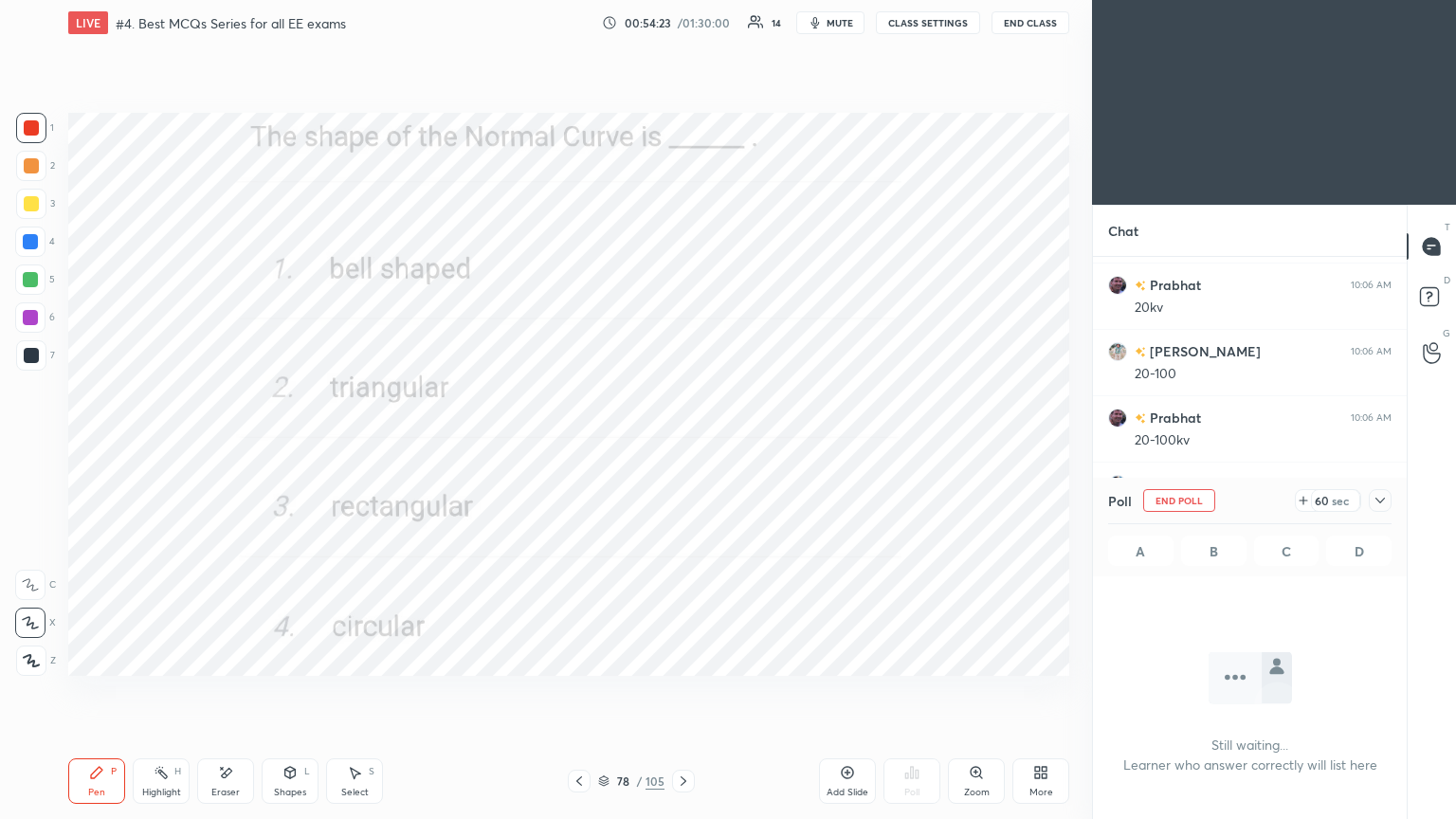 scroll, scrollTop: 418, scrollLeft: 308, axis: both 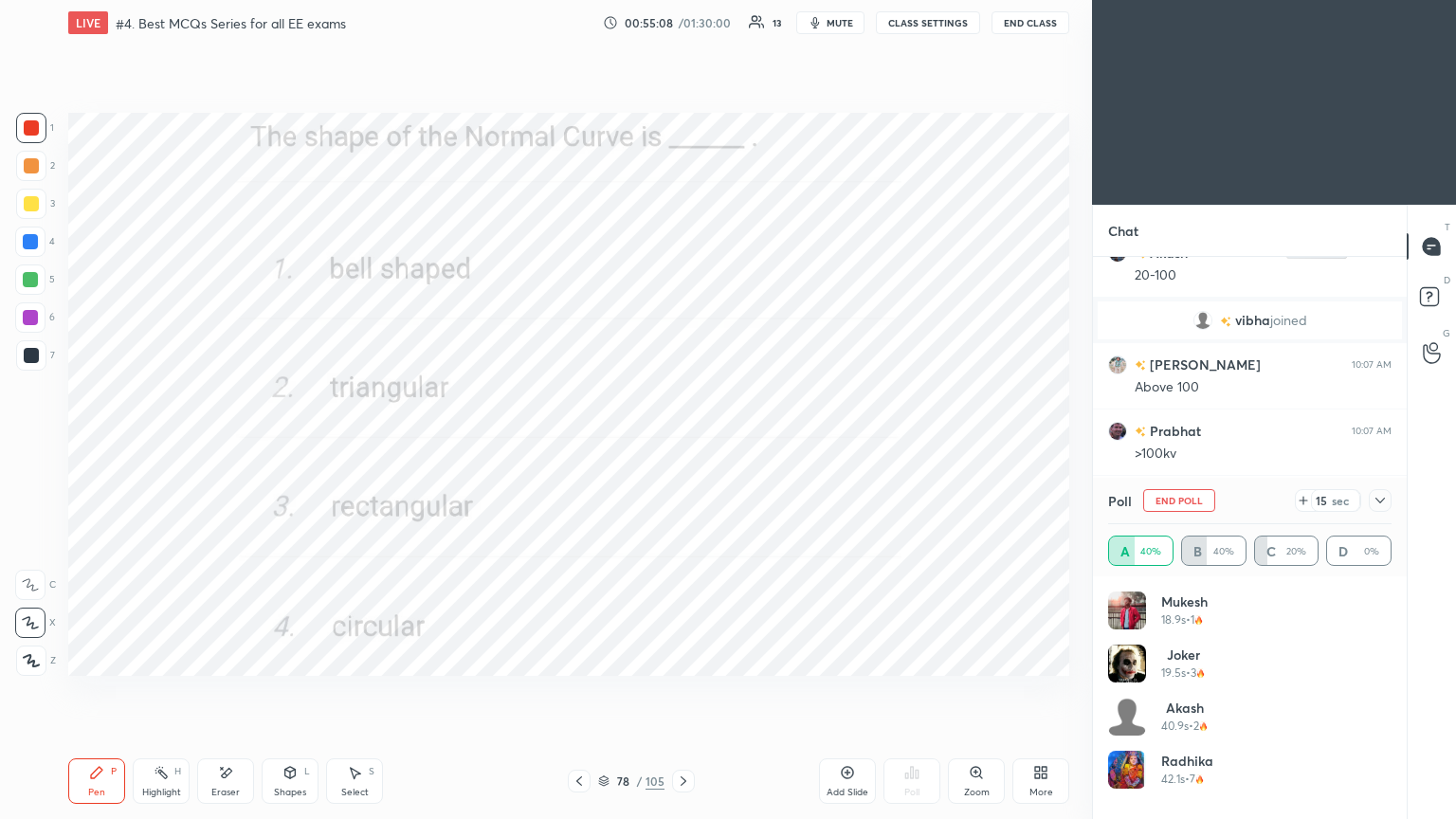 click on "End Poll" at bounding box center [1179, 500] 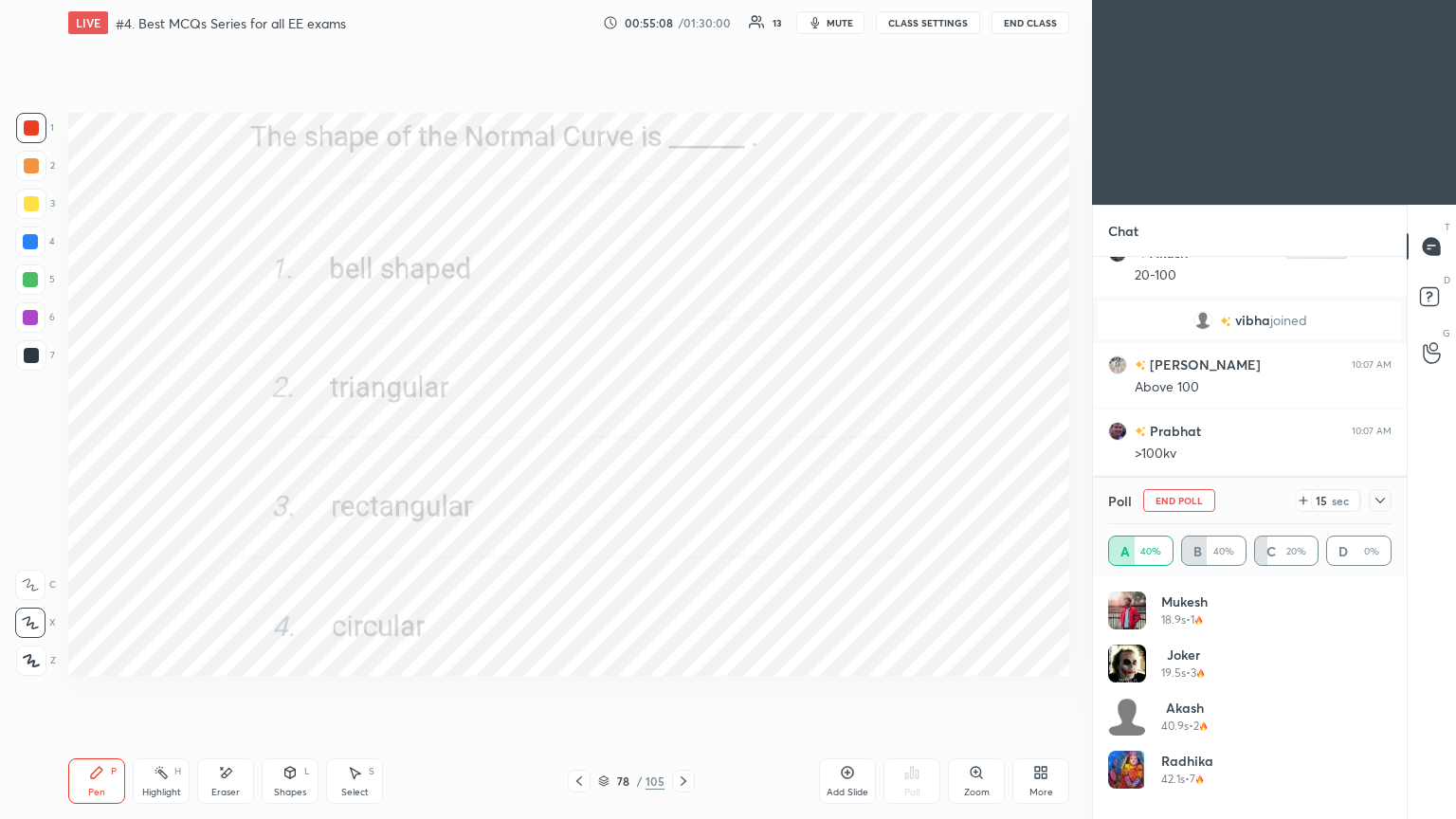 scroll, scrollTop: 84, scrollLeft: 278, axis: both 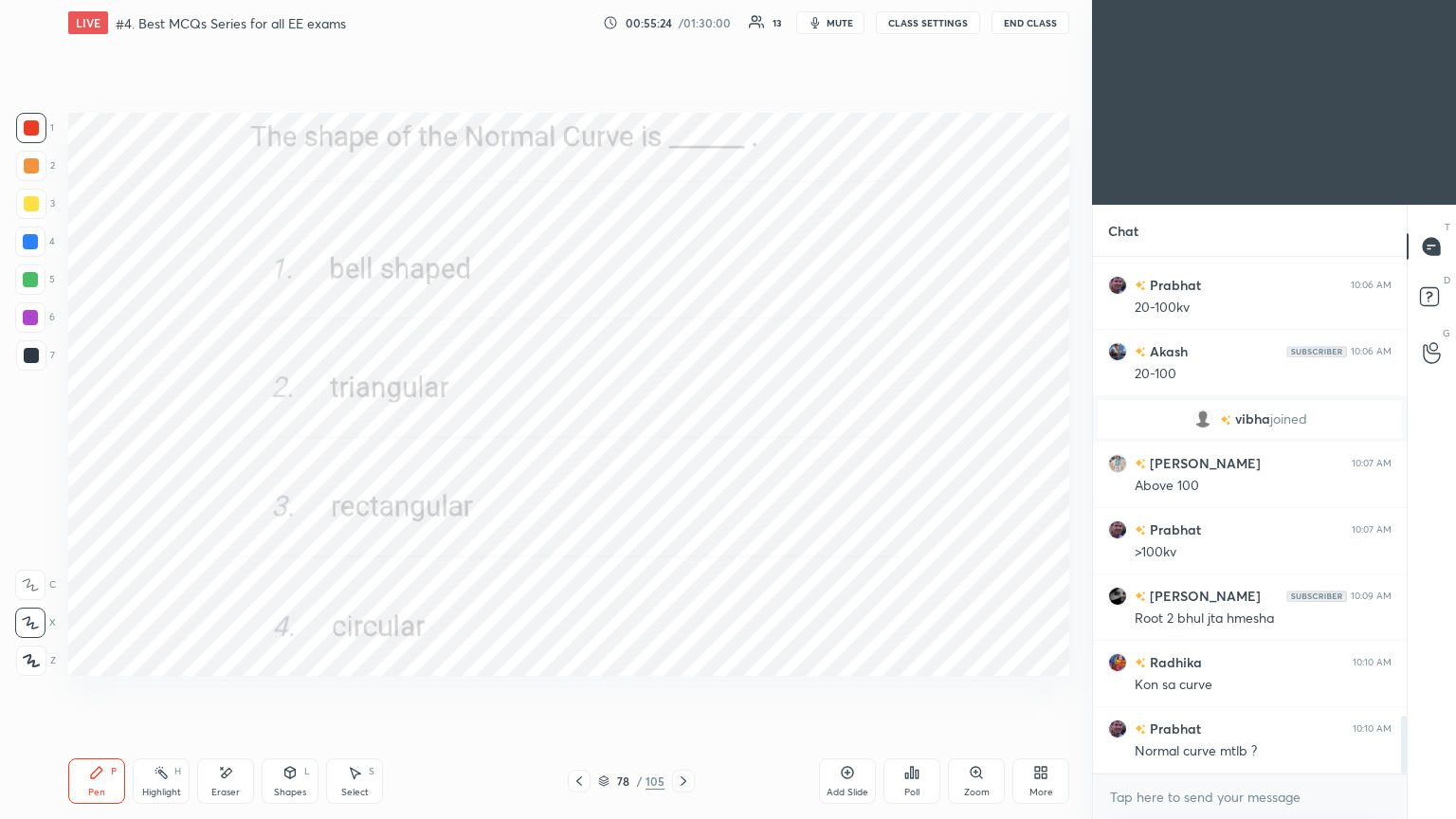 click 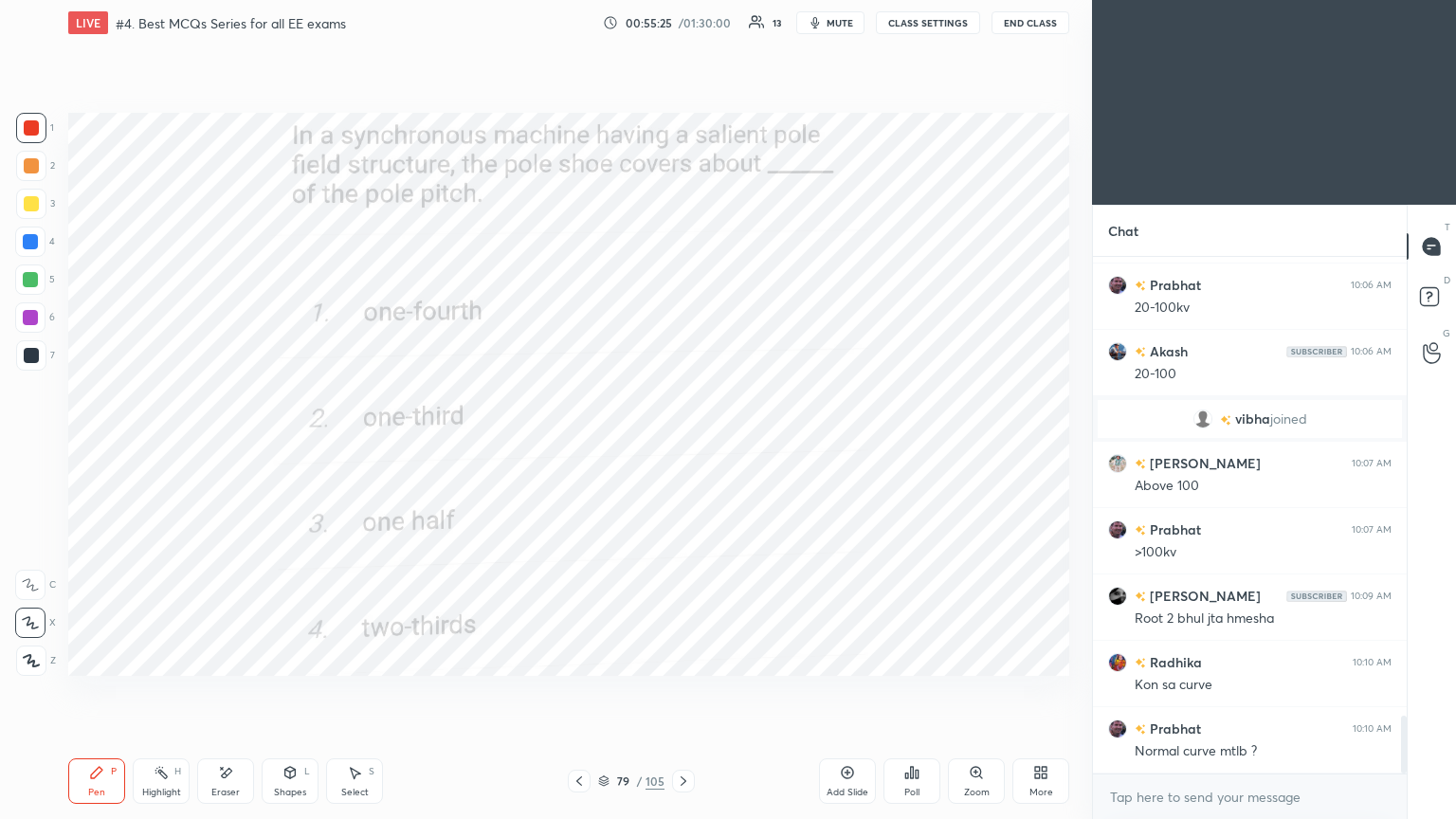 click on "Poll" at bounding box center (912, 781) 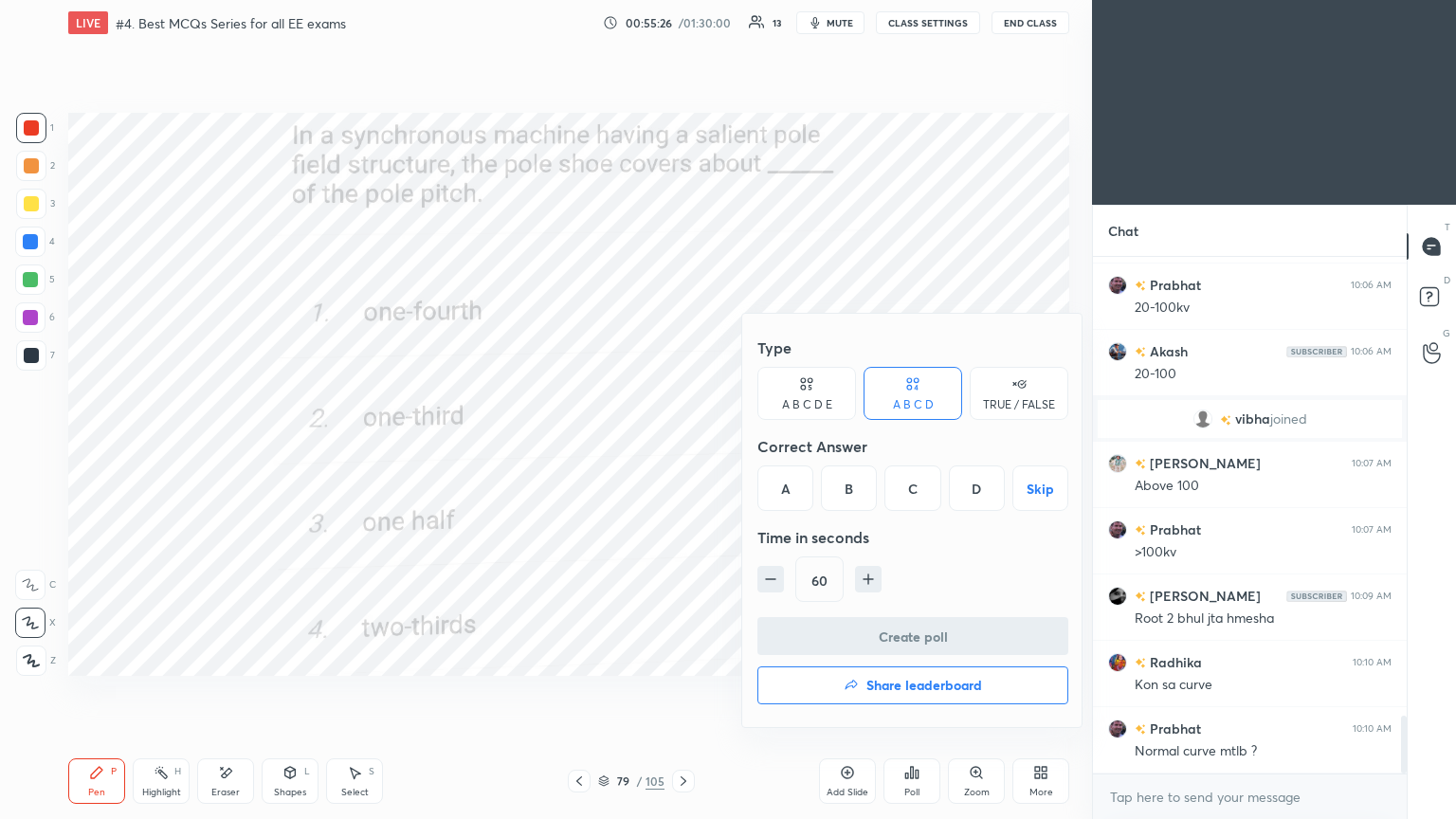 click on "D" at bounding box center [976, 488] 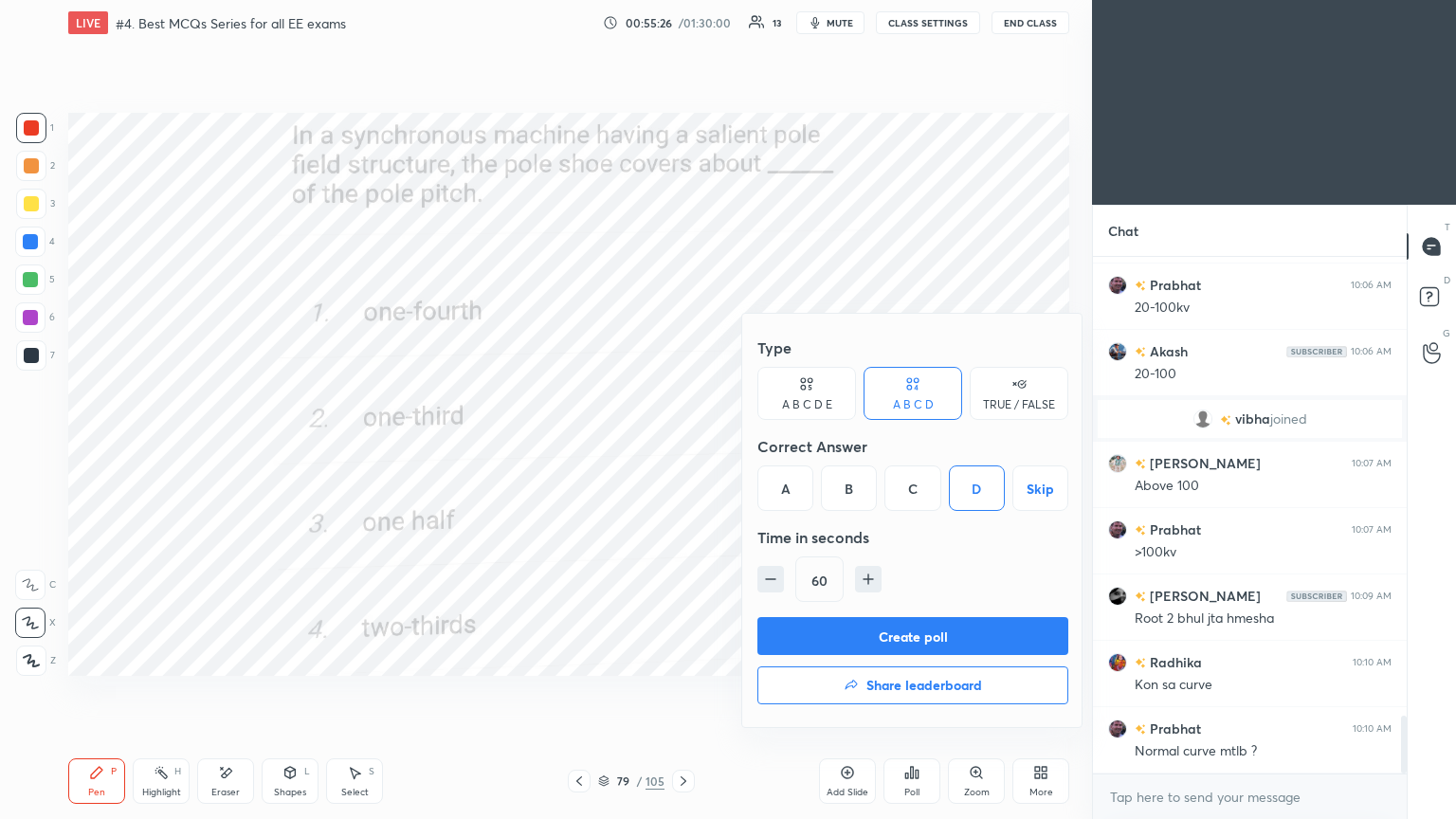 click on "Create poll" at bounding box center (913, 636) 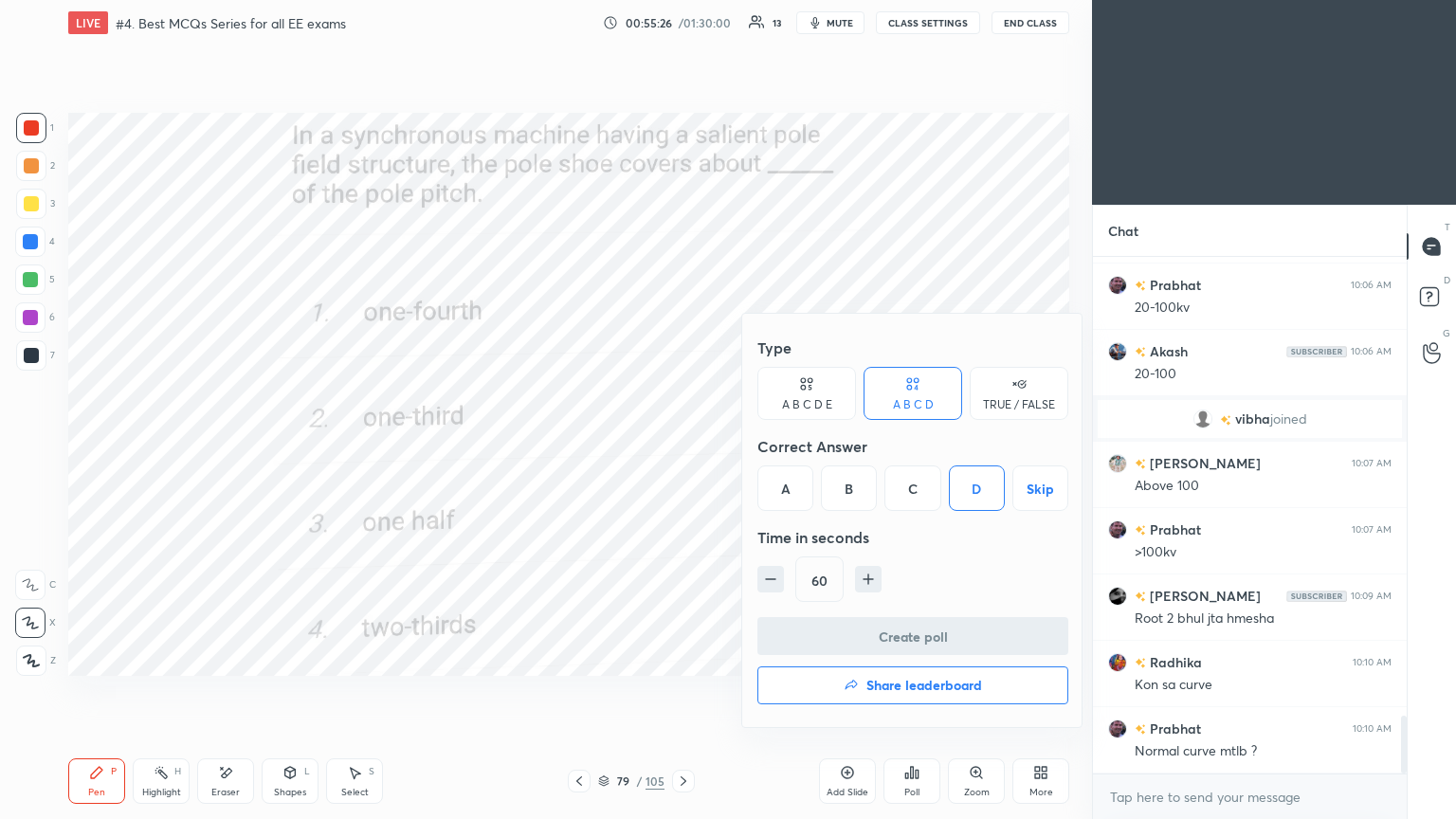 scroll, scrollTop: 463, scrollLeft: 308, axis: both 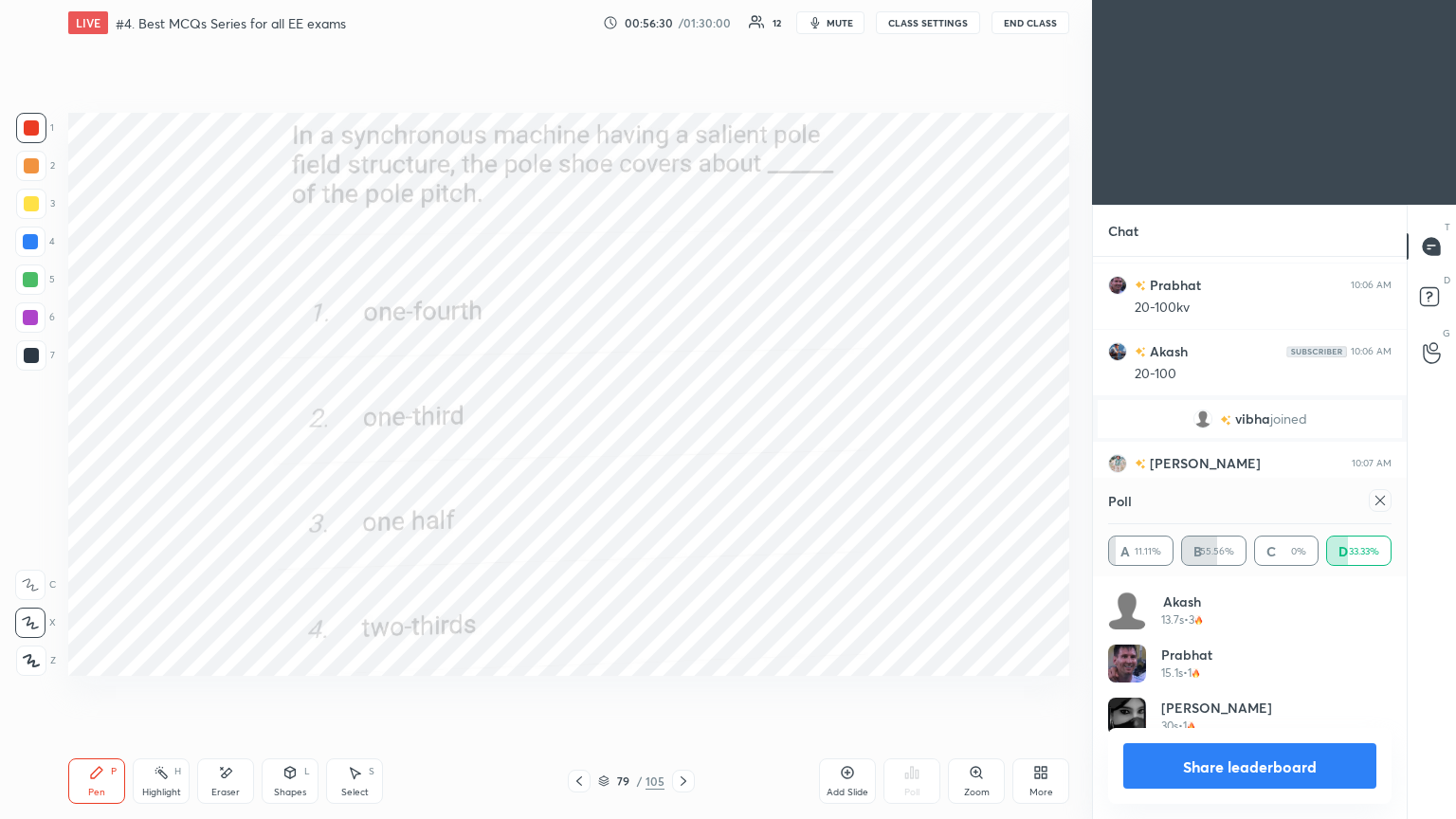 click 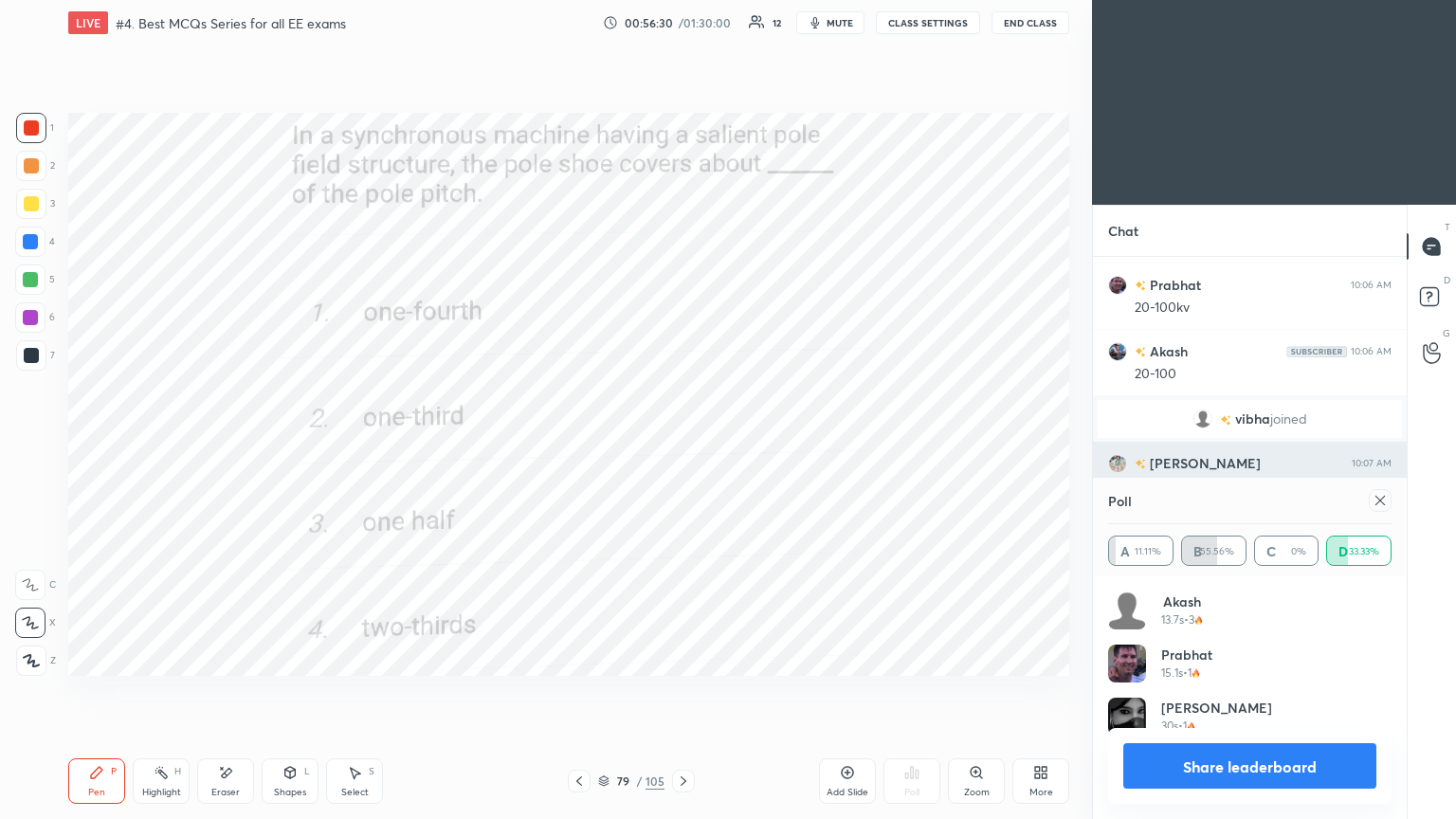 scroll, scrollTop: 85, scrollLeft: 278, axis: both 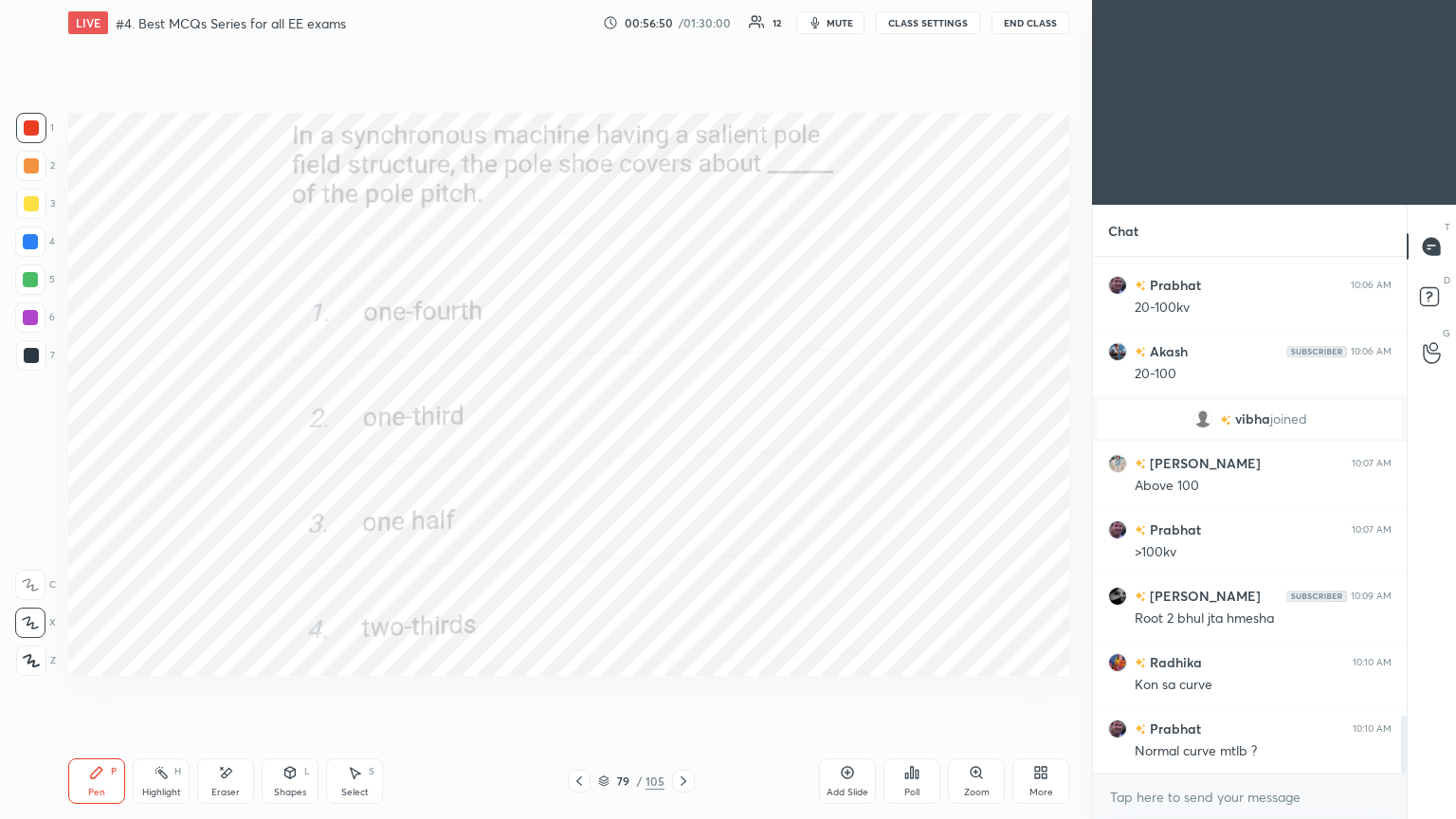 click at bounding box center (683, 781) 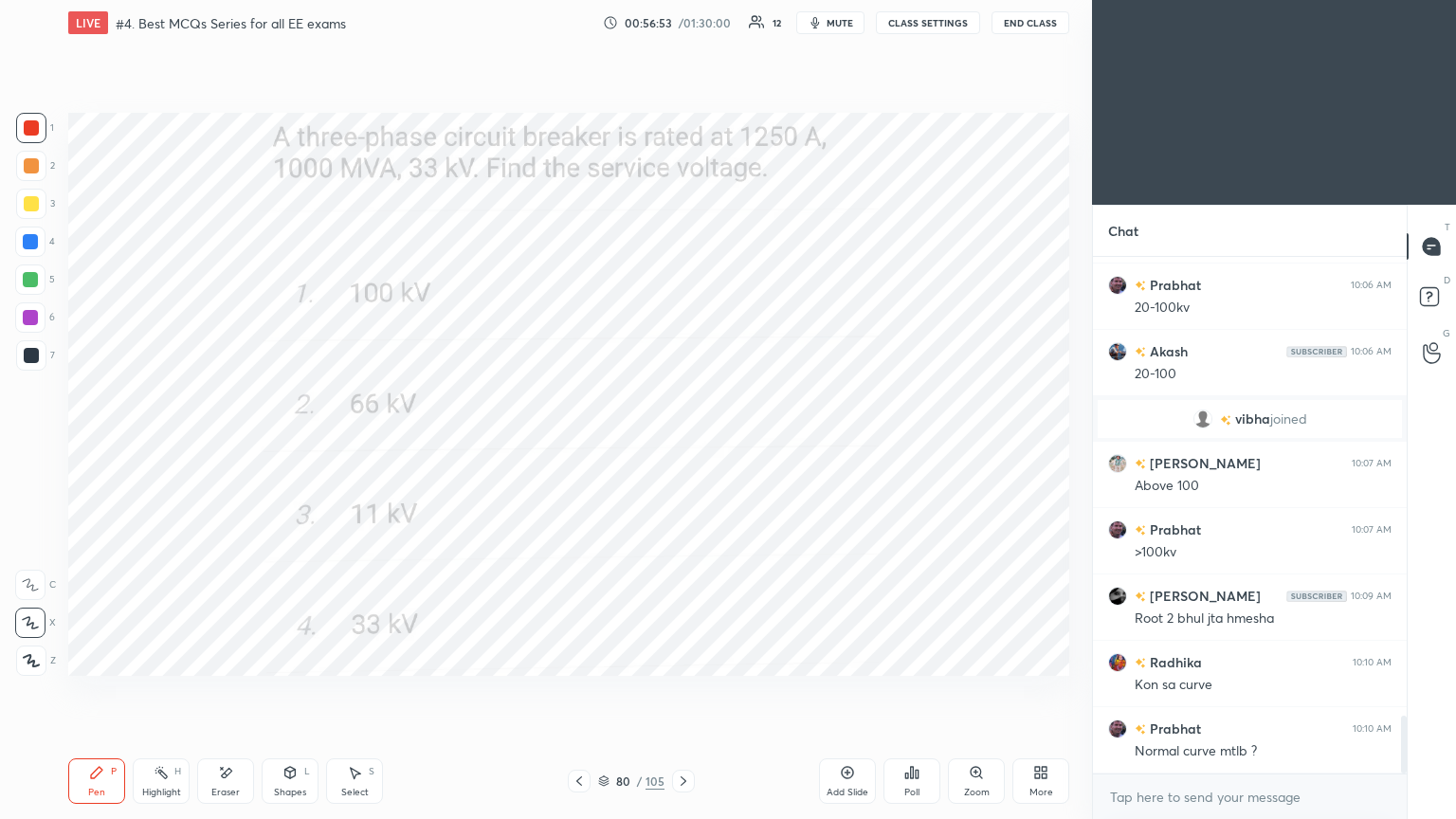click on "Poll" at bounding box center [912, 781] 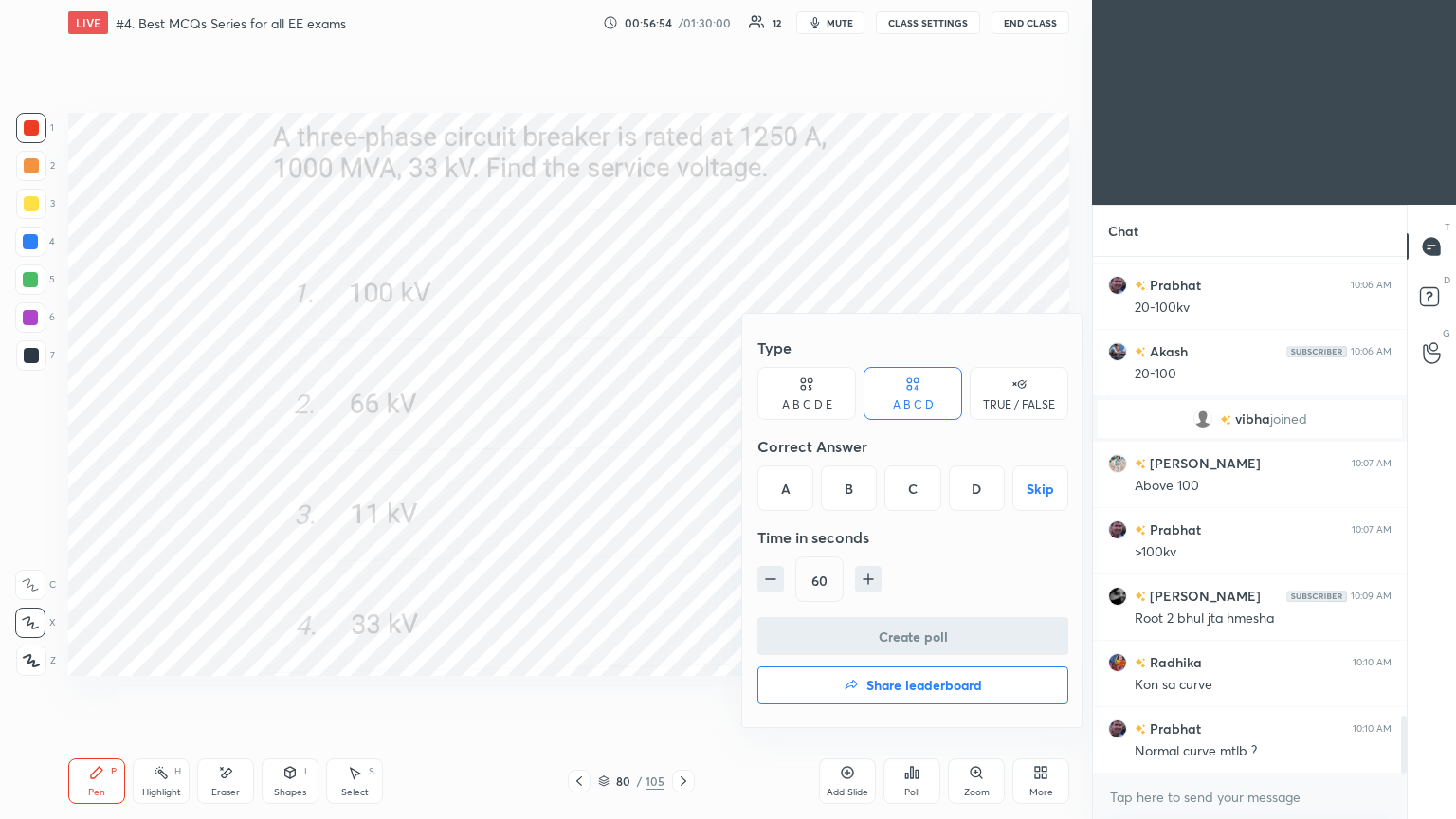 click on "D" at bounding box center [976, 488] 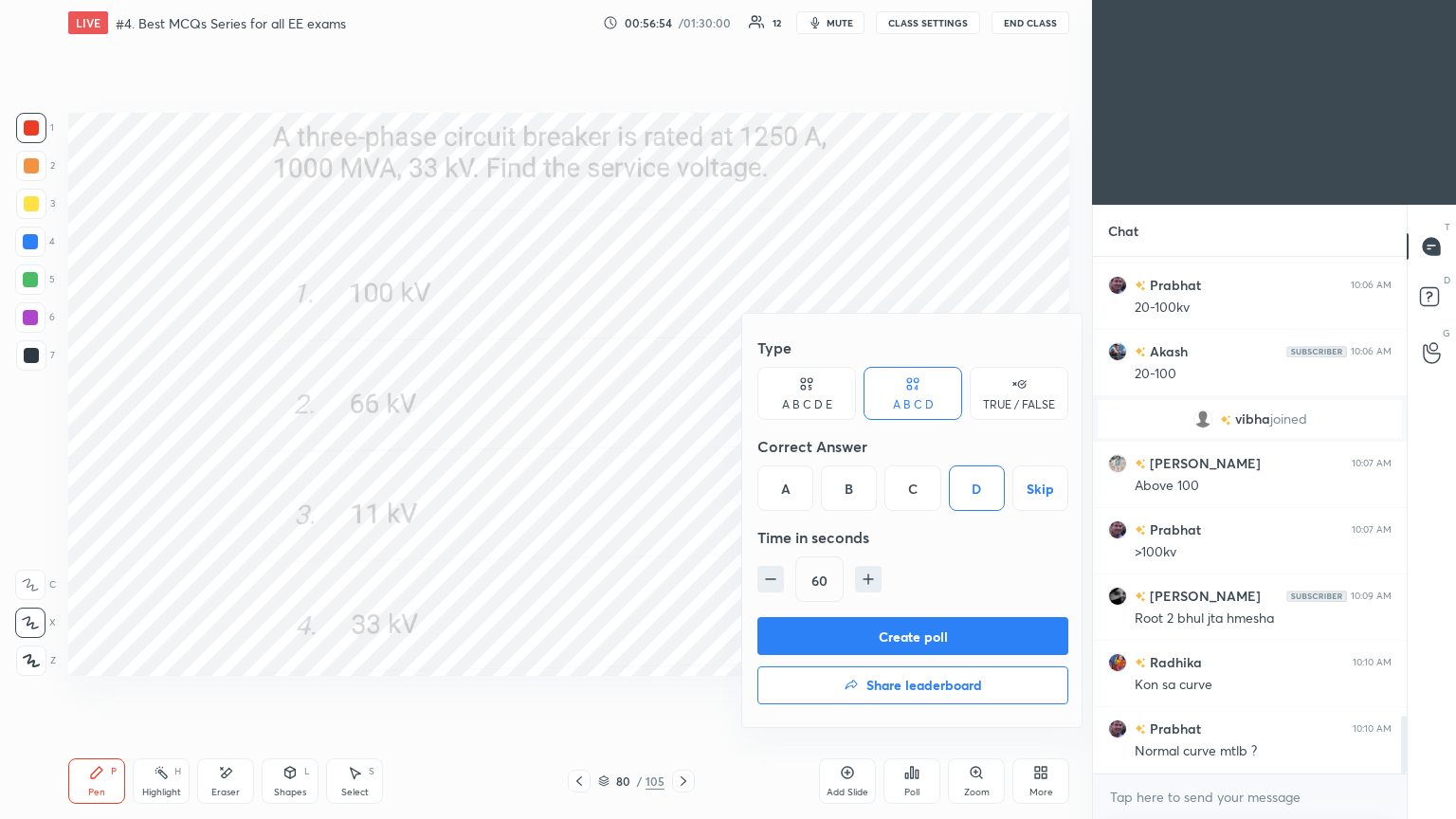 click on "Create poll" at bounding box center [913, 636] 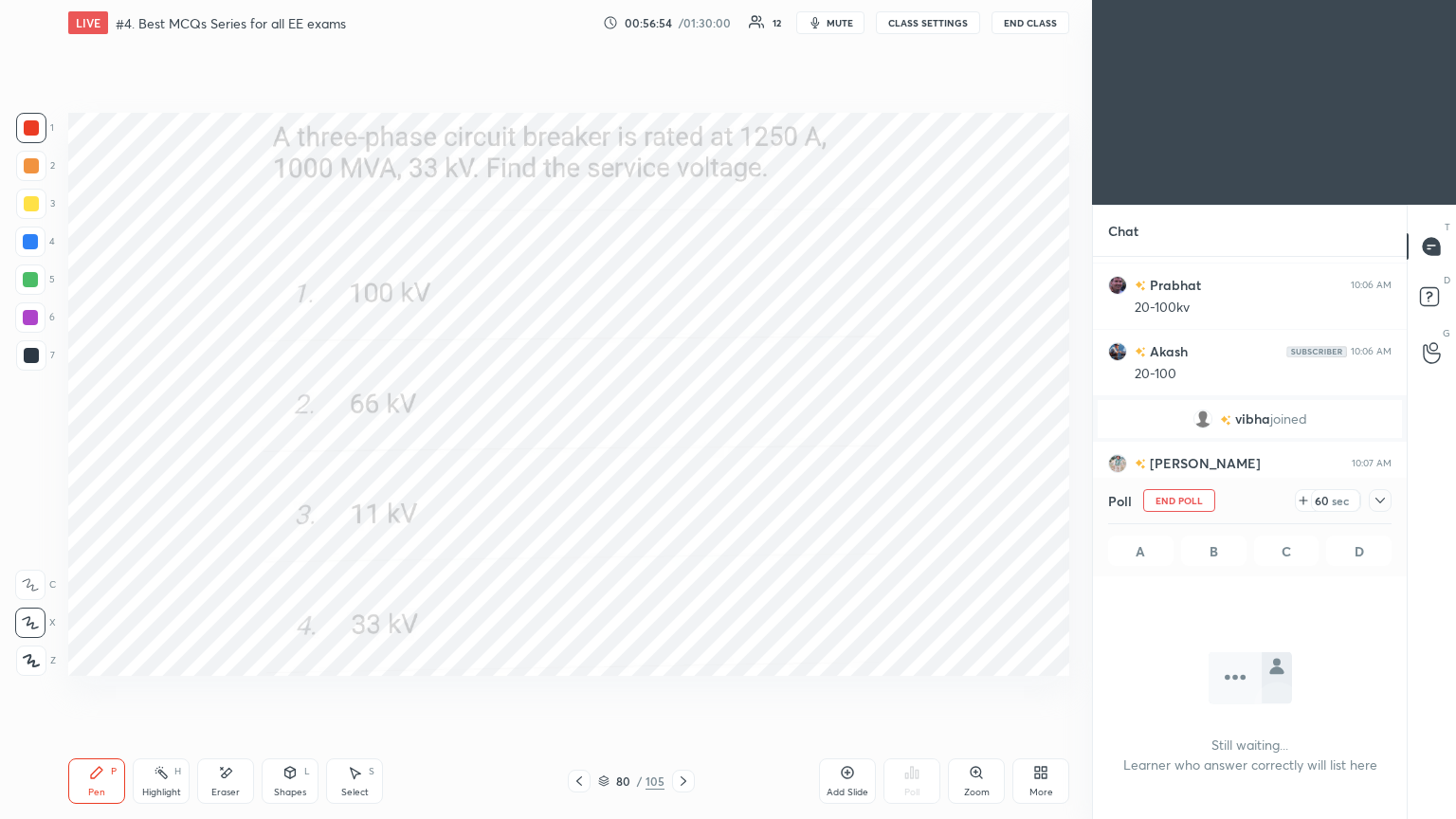 scroll, scrollTop: 6, scrollLeft: 6, axis: both 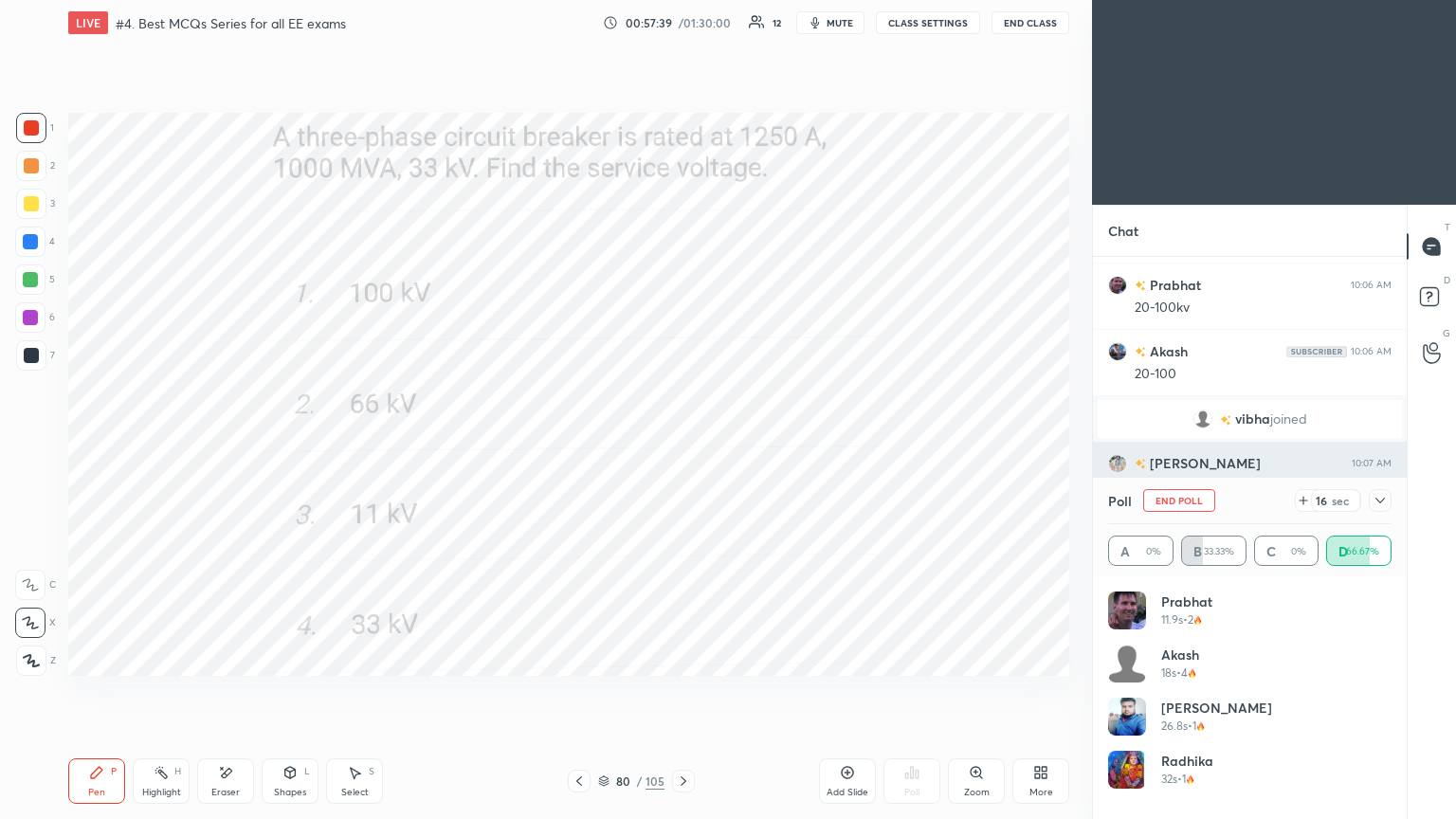 click on "End Poll" at bounding box center [1179, 500] 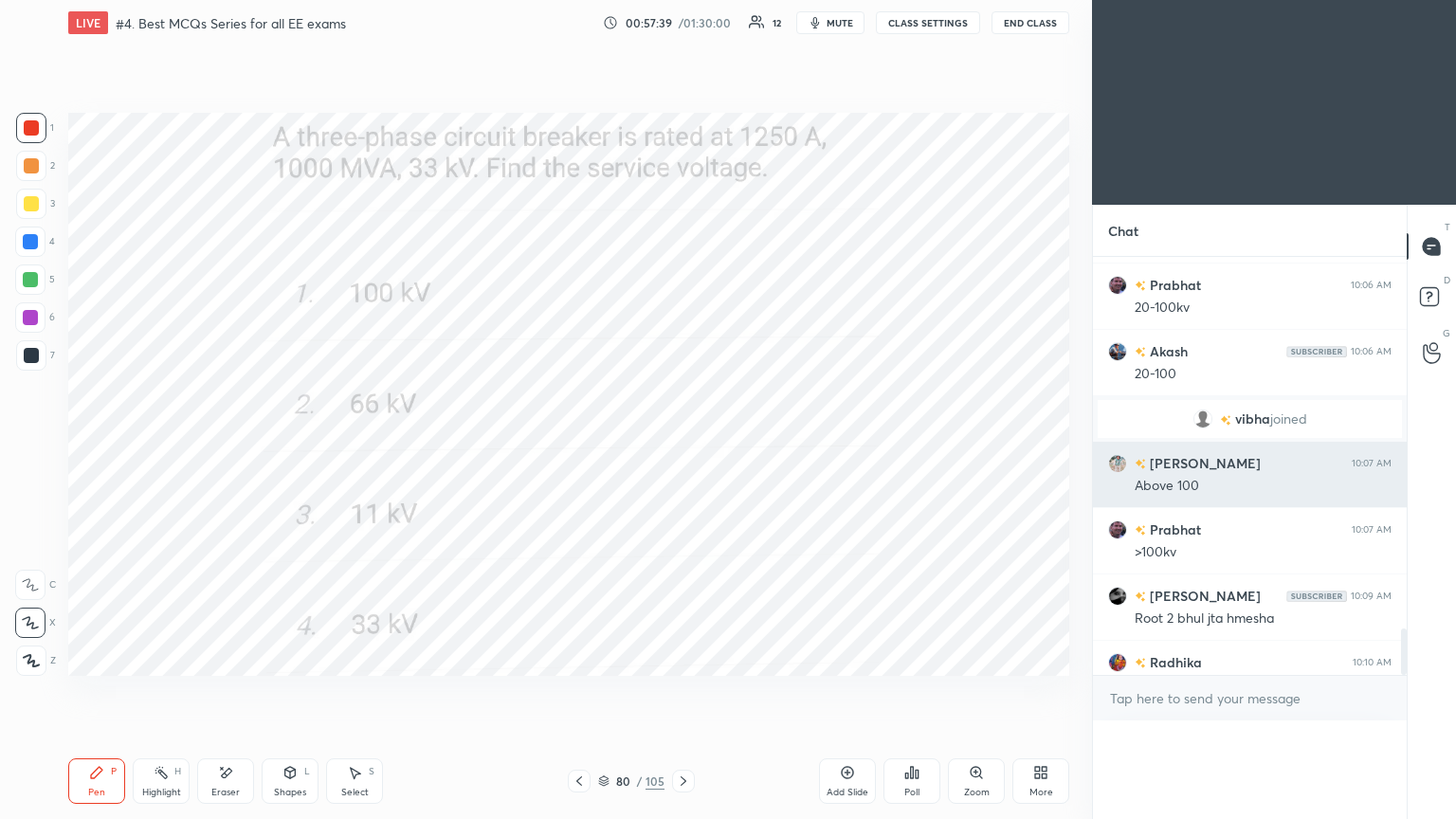 scroll, scrollTop: 0, scrollLeft: 6, axis: horizontal 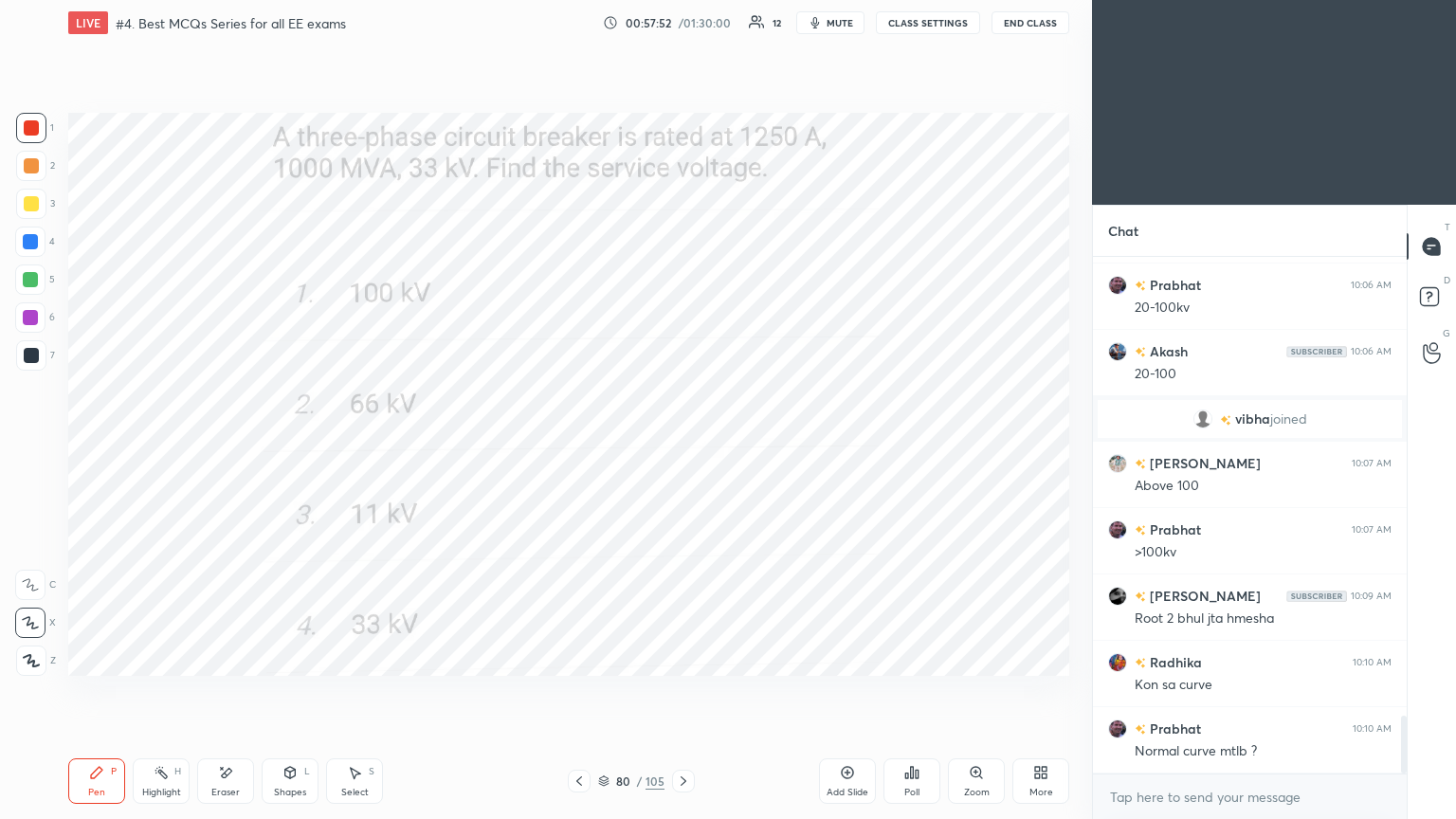 click 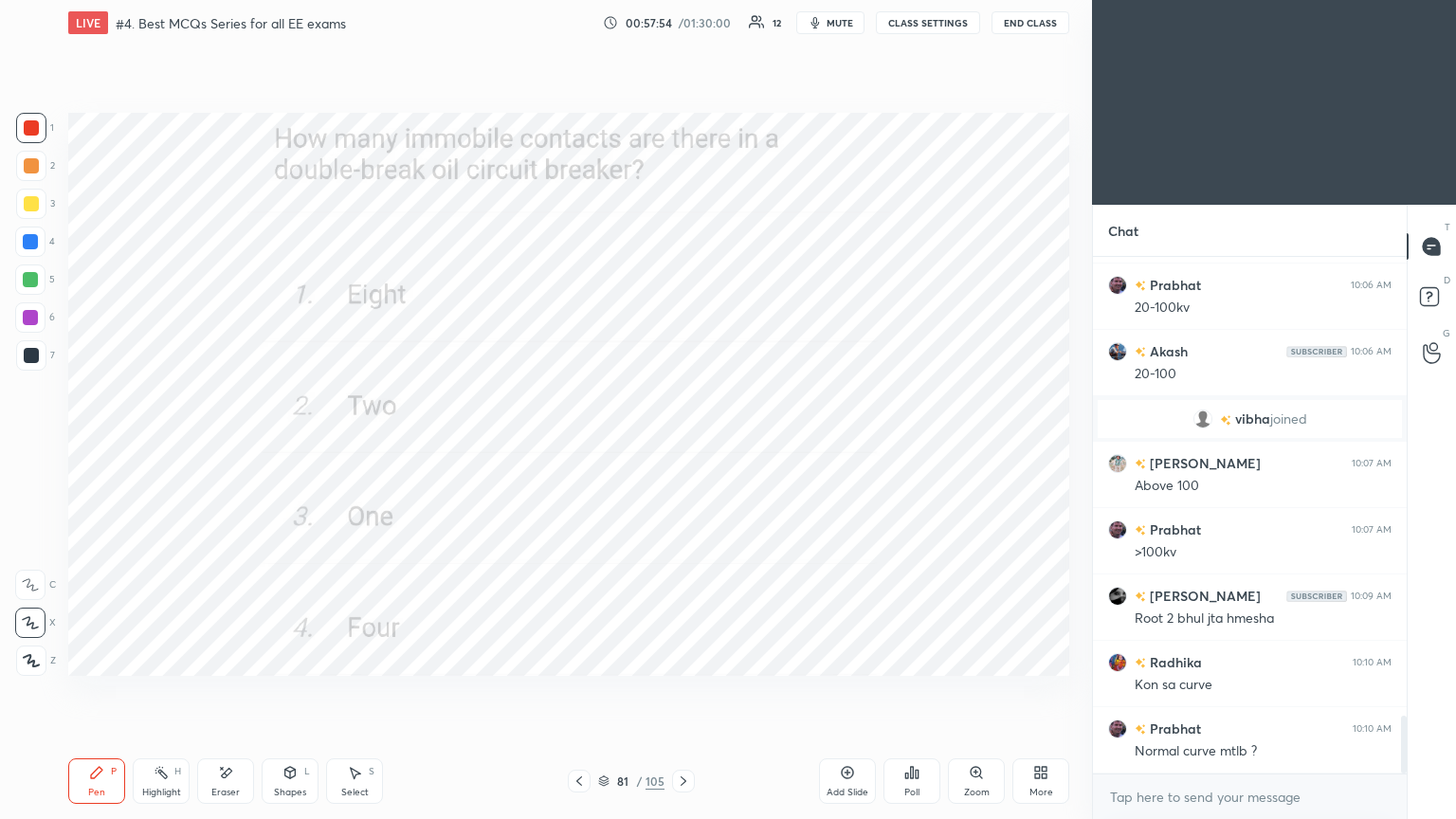click on "Poll" at bounding box center (912, 781) 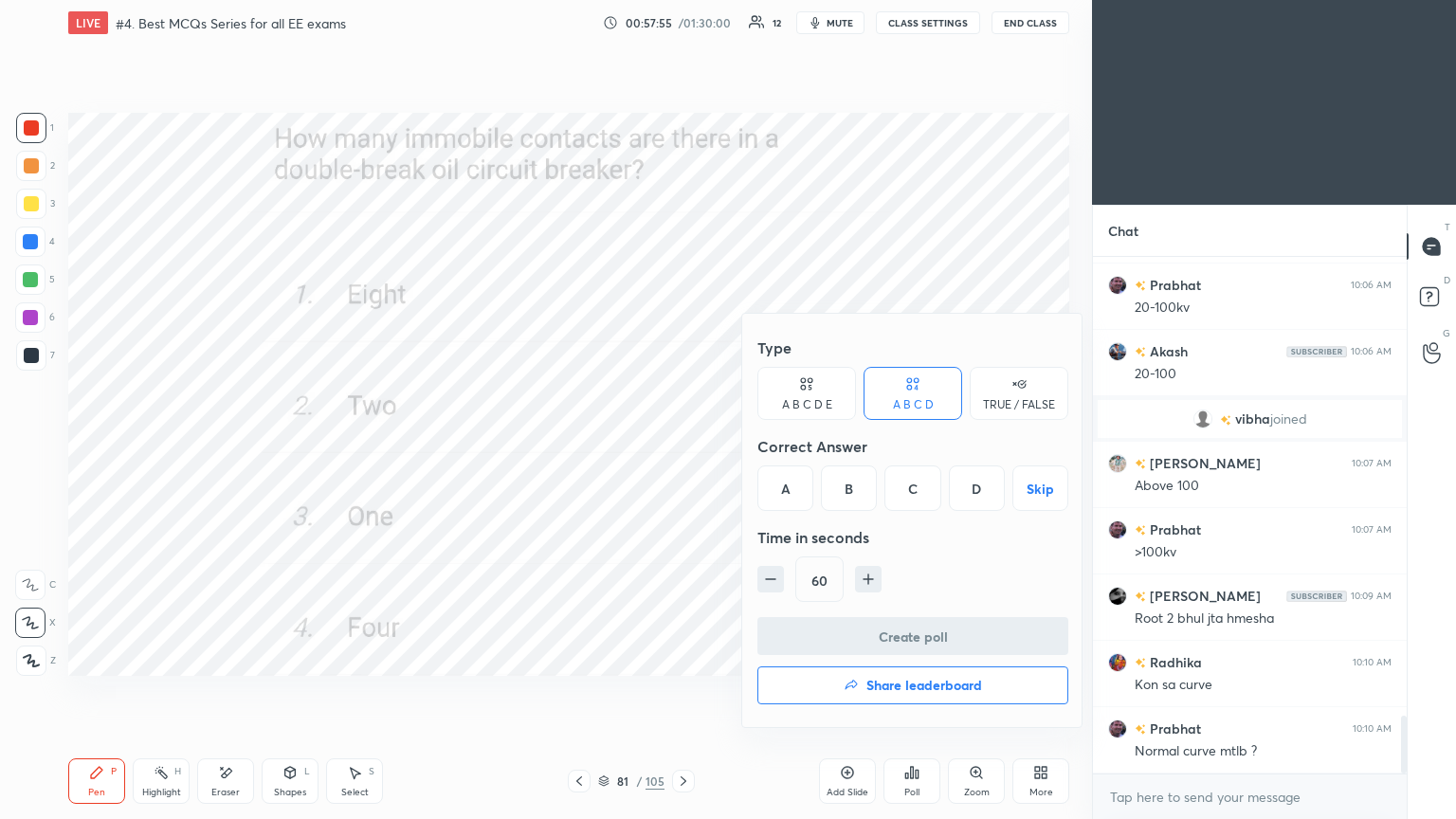 click on "B" at bounding box center [848, 488] 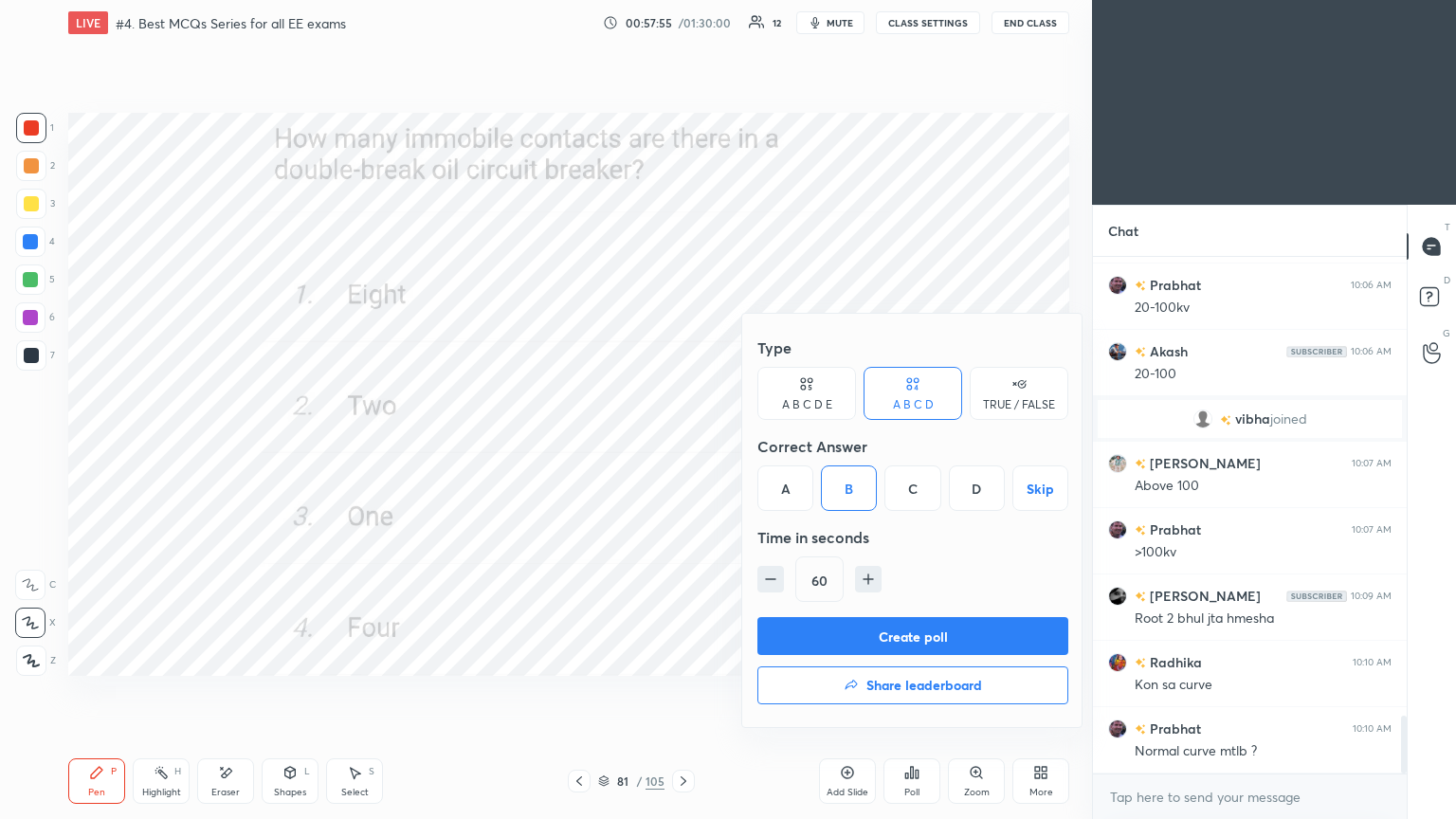 click on "Create poll" at bounding box center [913, 636] 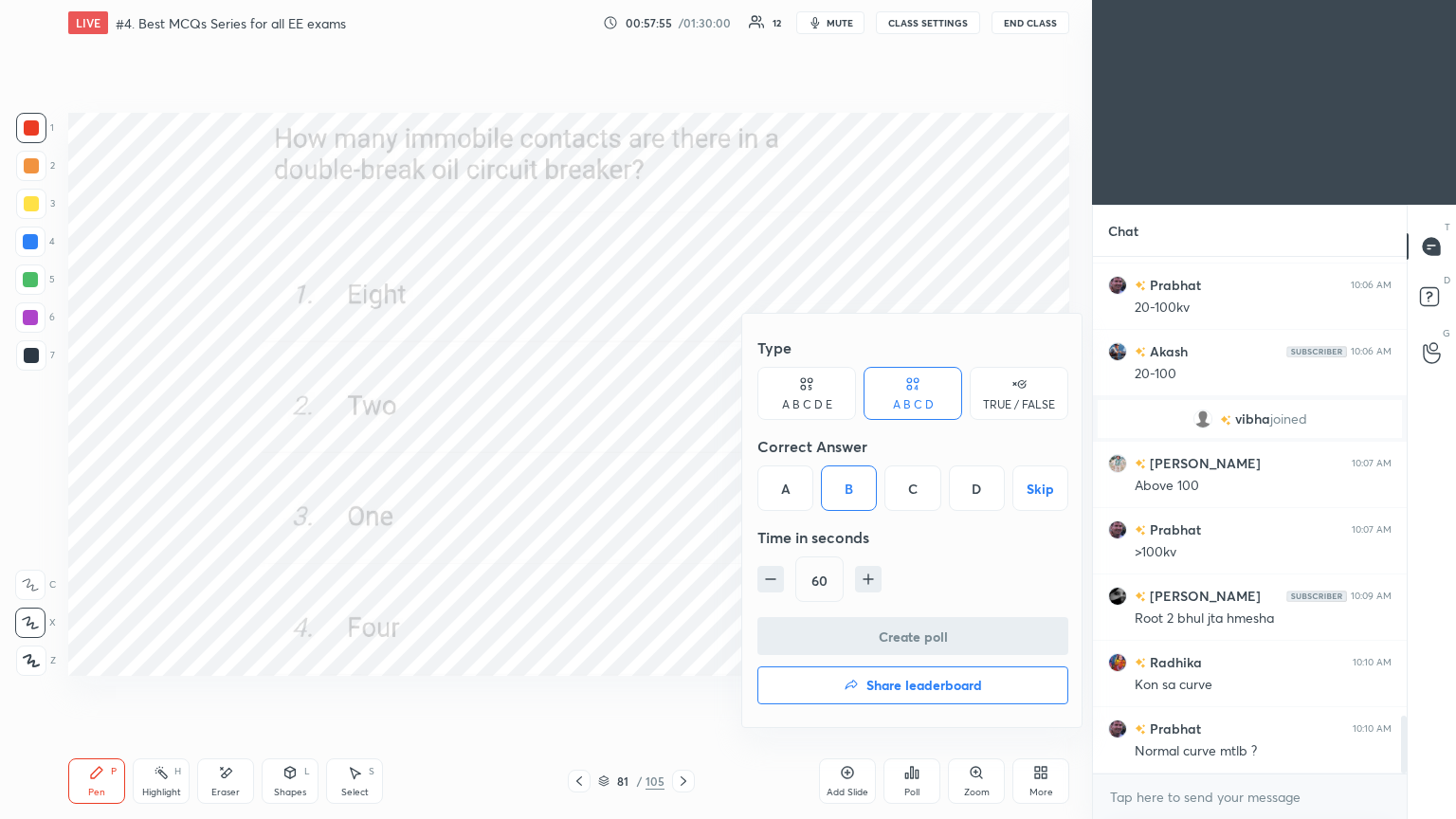 scroll, scrollTop: 463, scrollLeft: 308, axis: both 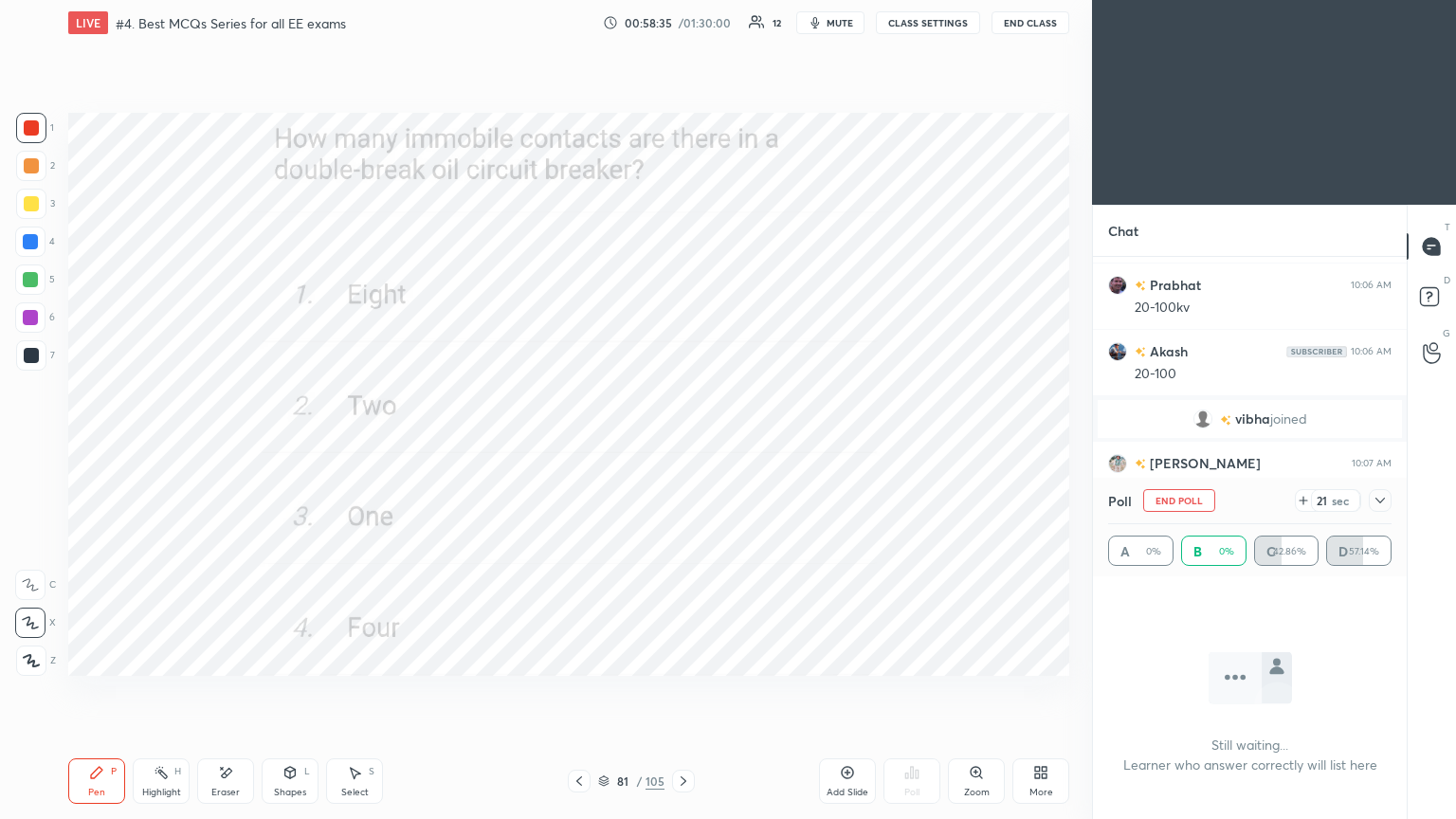 click on "End Poll" at bounding box center (1179, 500) 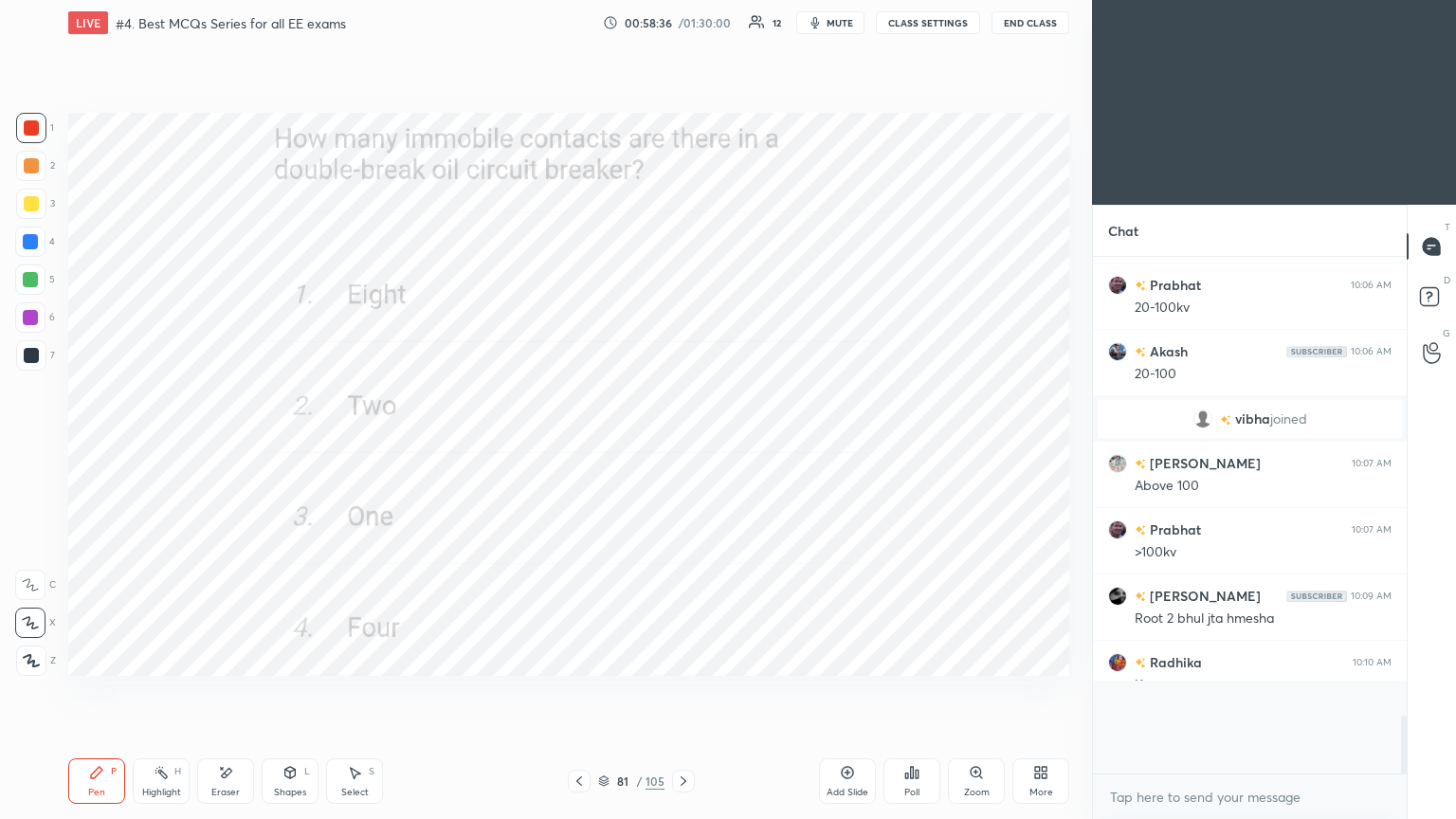 scroll, scrollTop: 7, scrollLeft: 6, axis: both 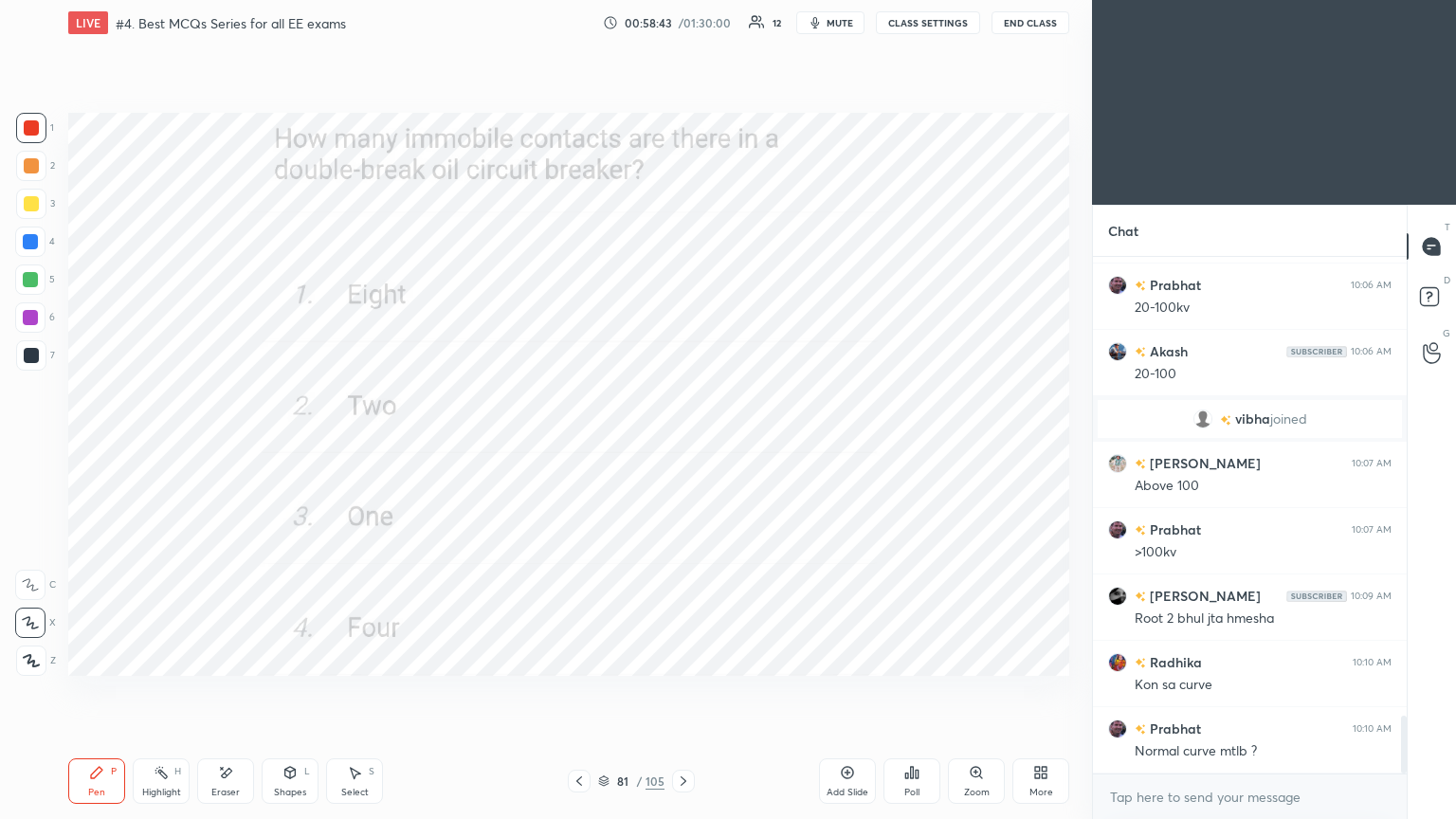 click 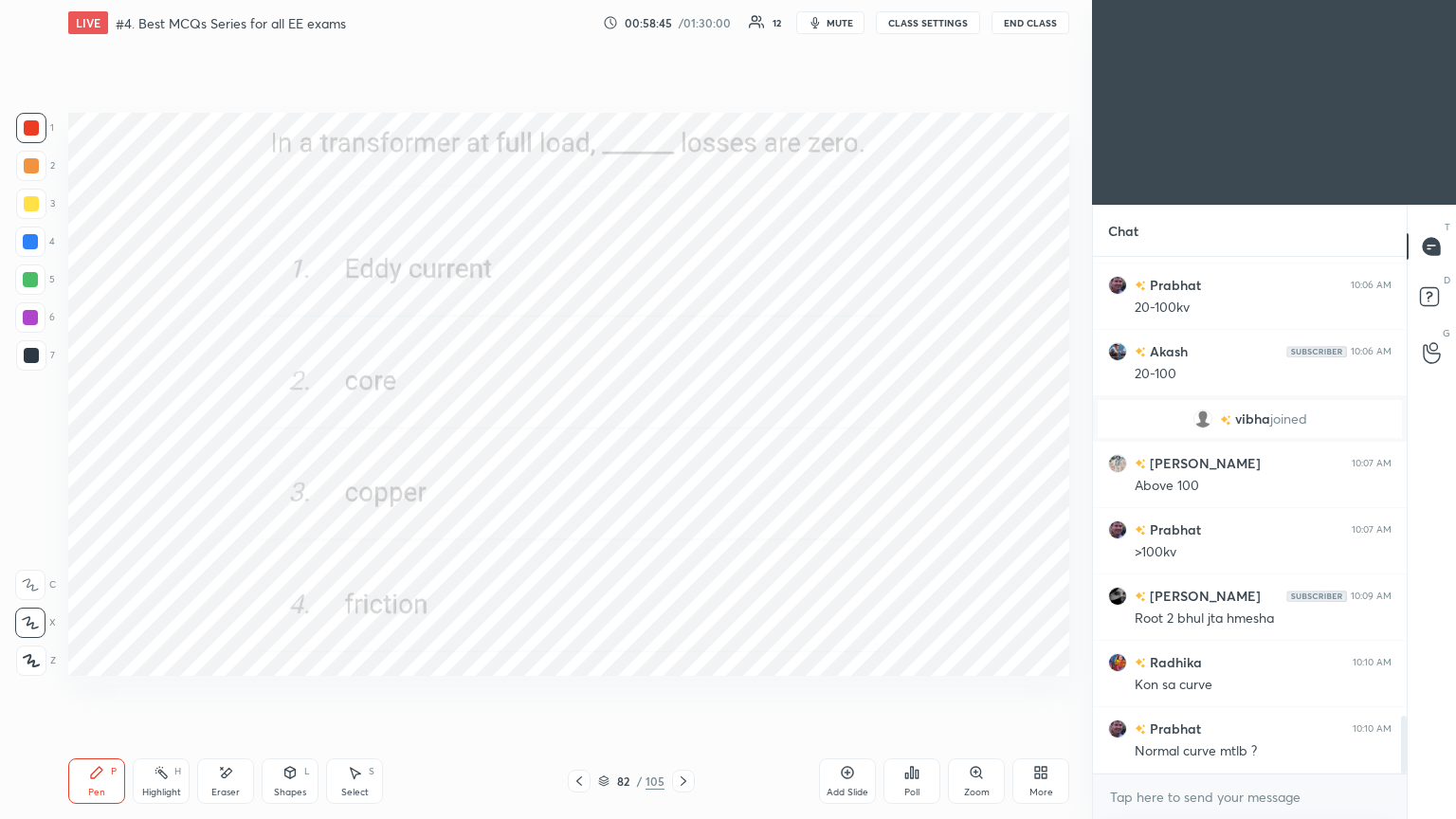 click on "Poll" at bounding box center [912, 792] 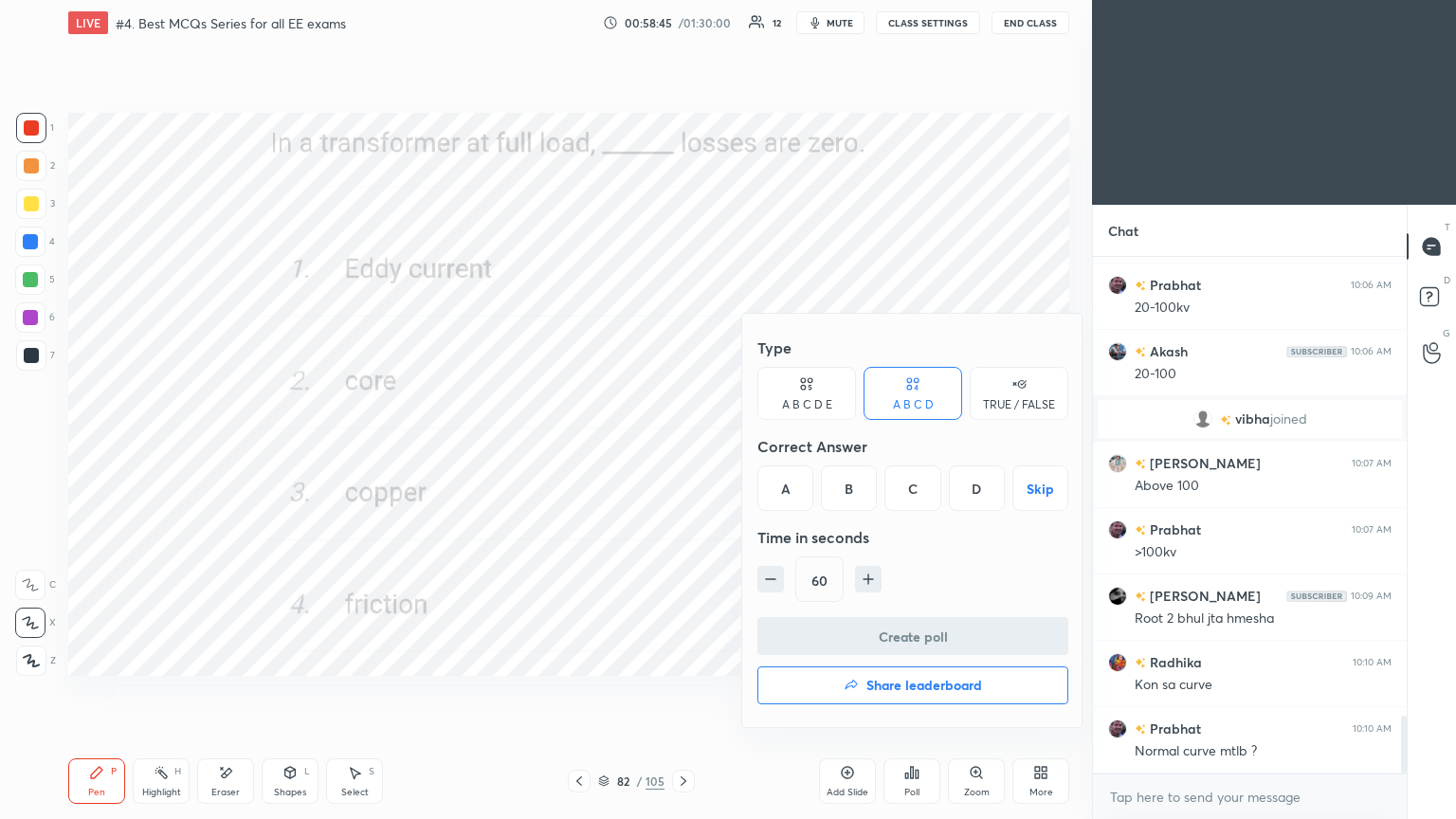 click on "D" at bounding box center [976, 488] 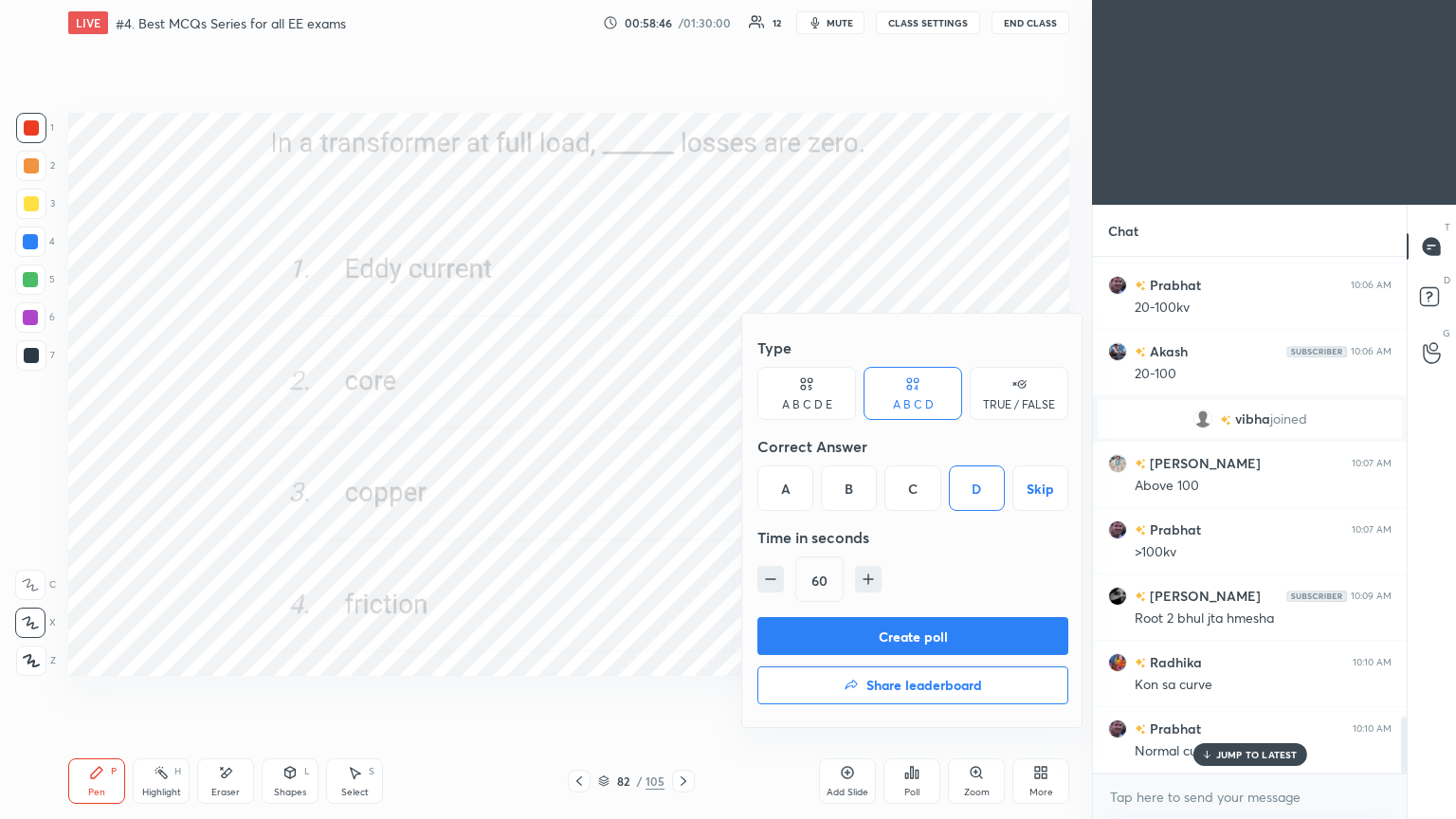 scroll, scrollTop: 4182, scrollLeft: 0, axis: vertical 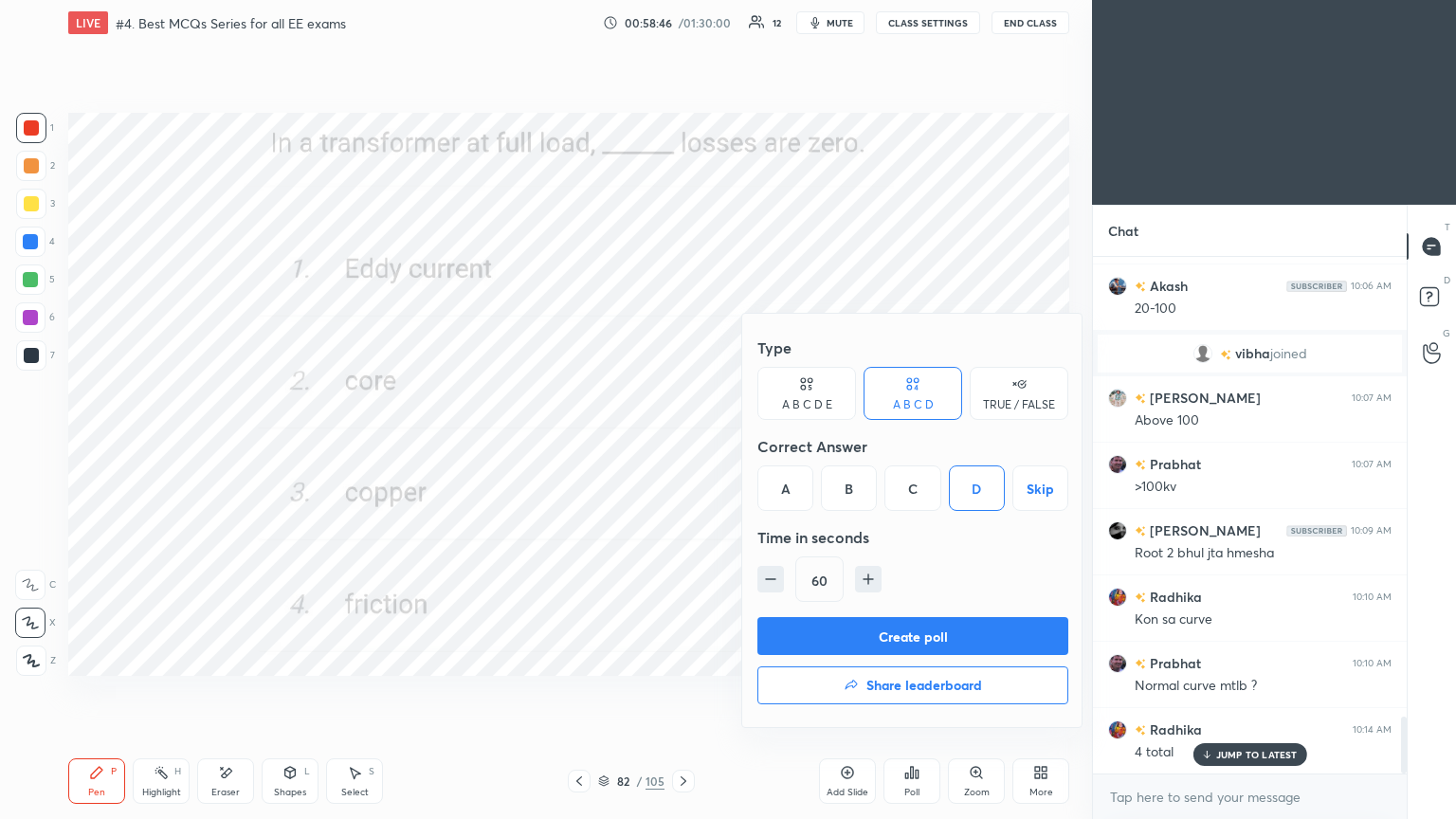 click on "Create poll" at bounding box center [913, 636] 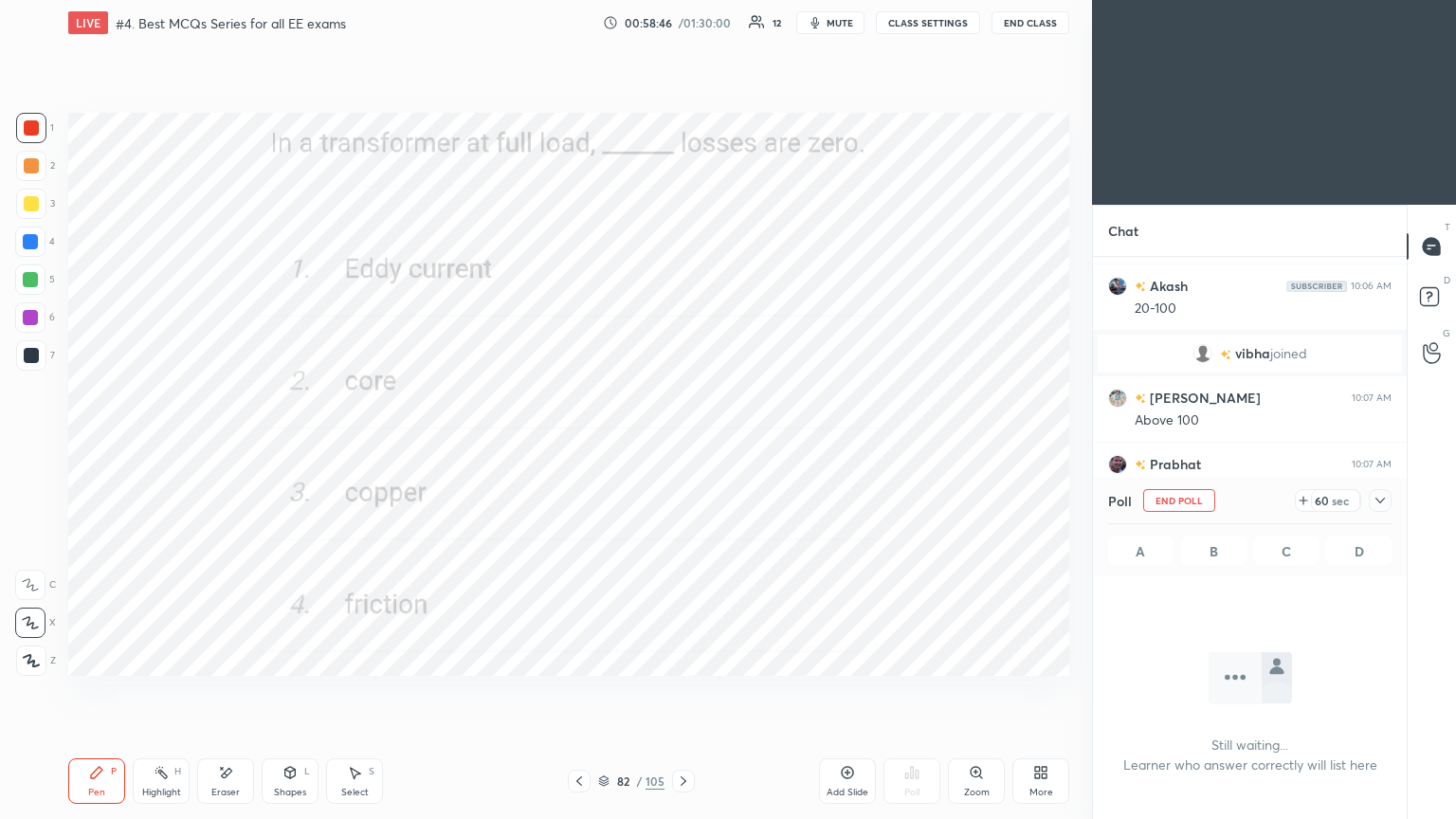 scroll, scrollTop: 471, scrollLeft: 308, axis: both 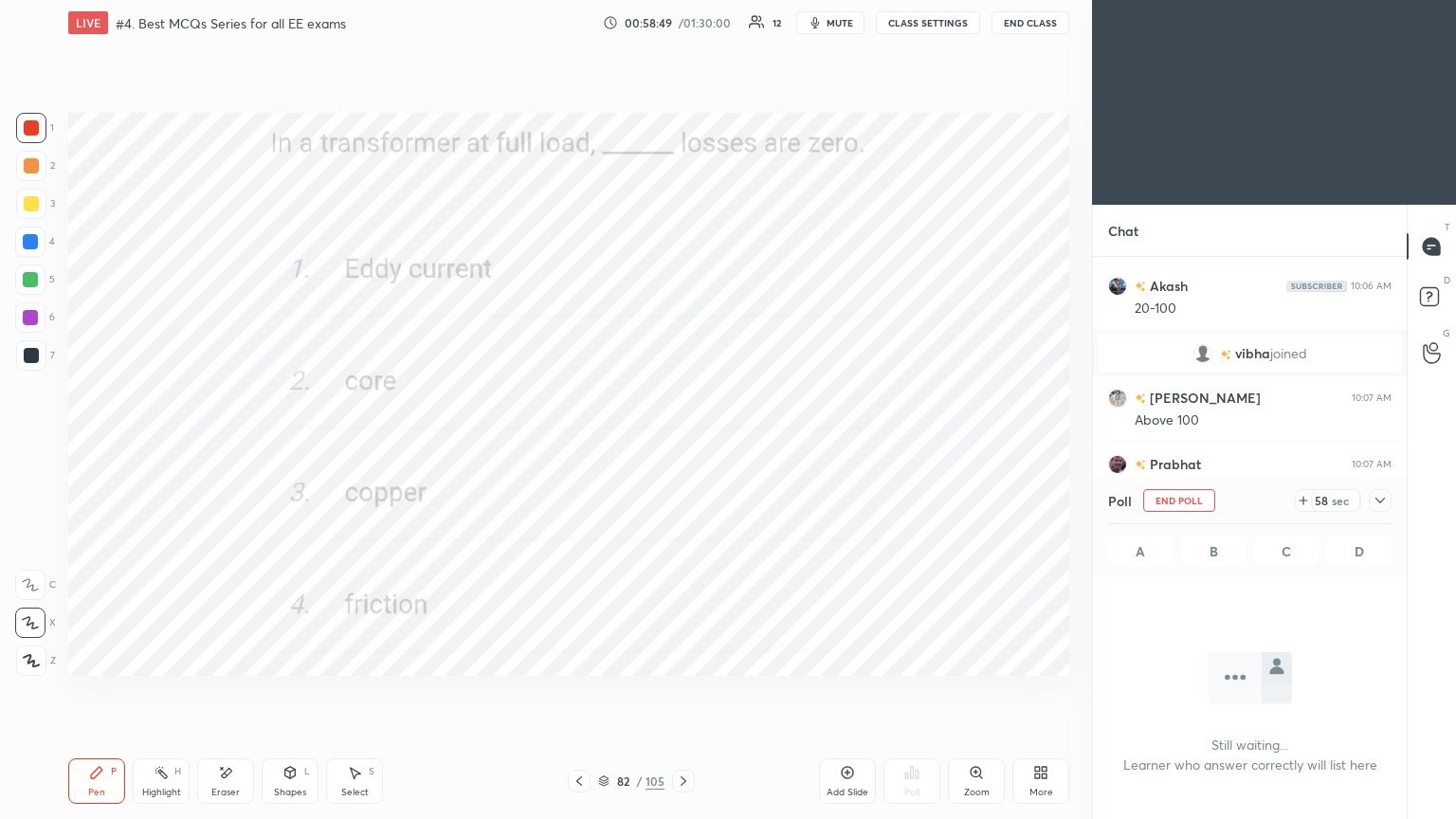 click 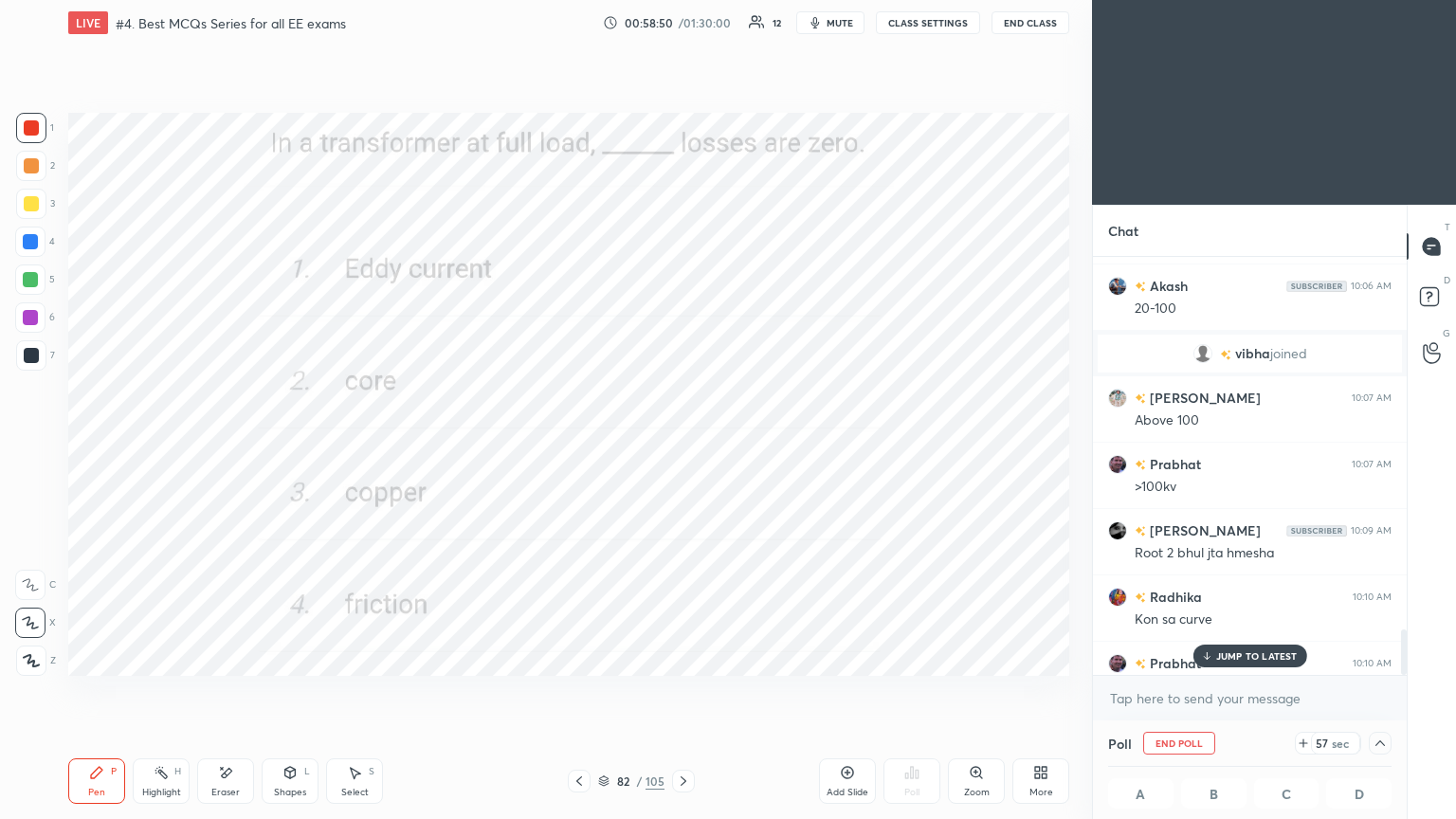 click on "JUMP TO LATEST" at bounding box center [1257, 656] 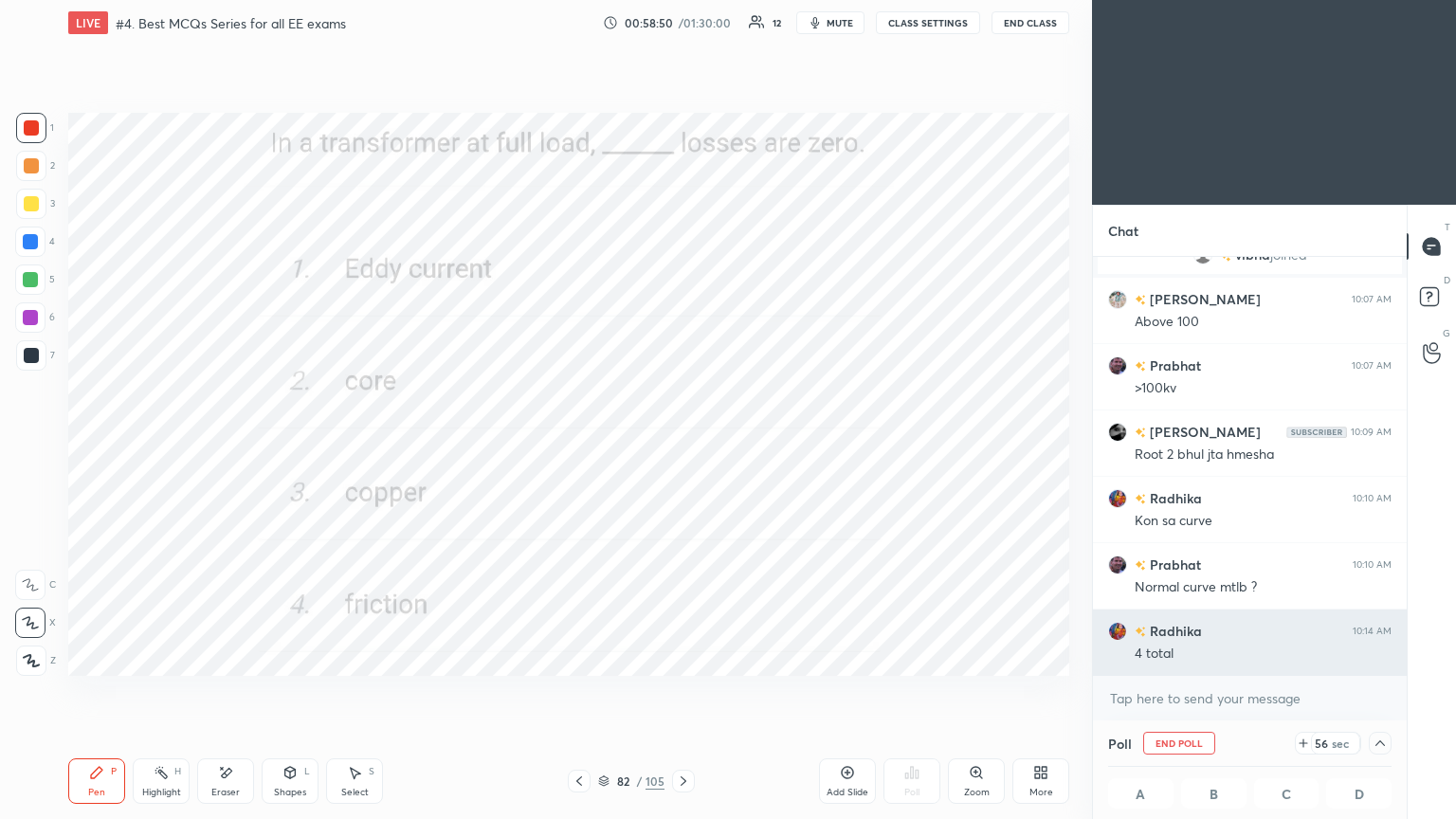 scroll, scrollTop: 0, scrollLeft: 6, axis: horizontal 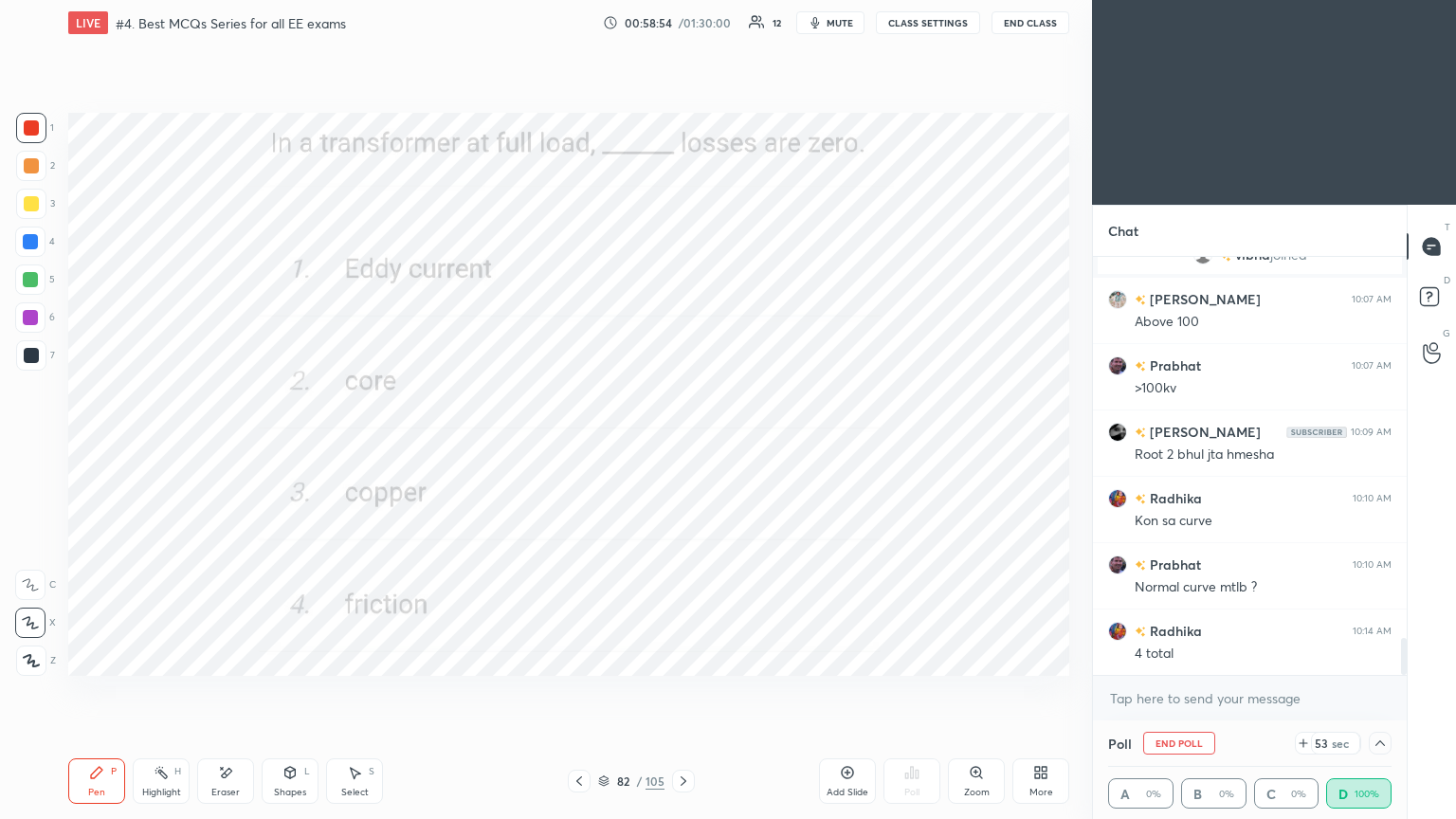 click 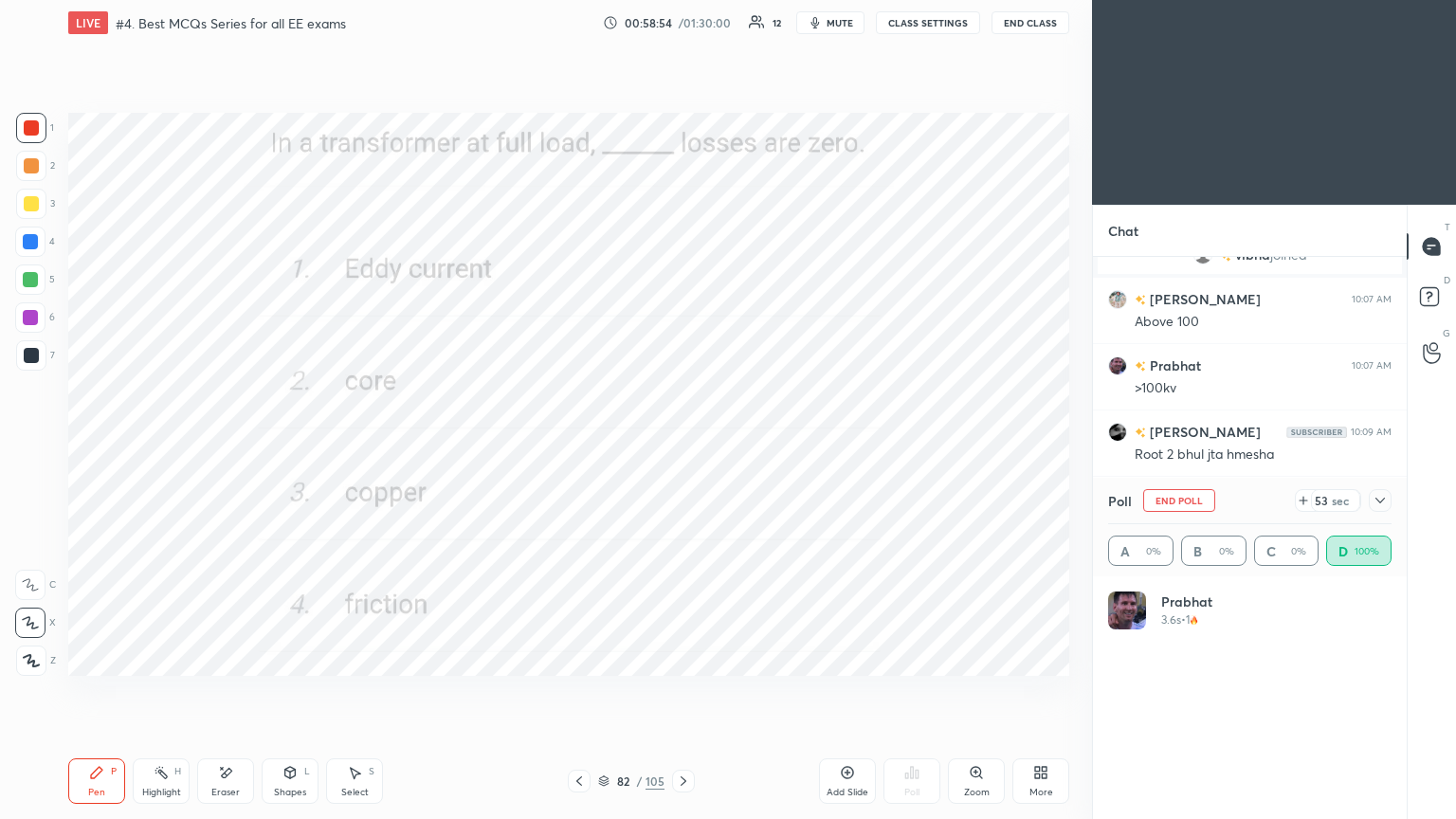 scroll, scrollTop: 6, scrollLeft: 6, axis: both 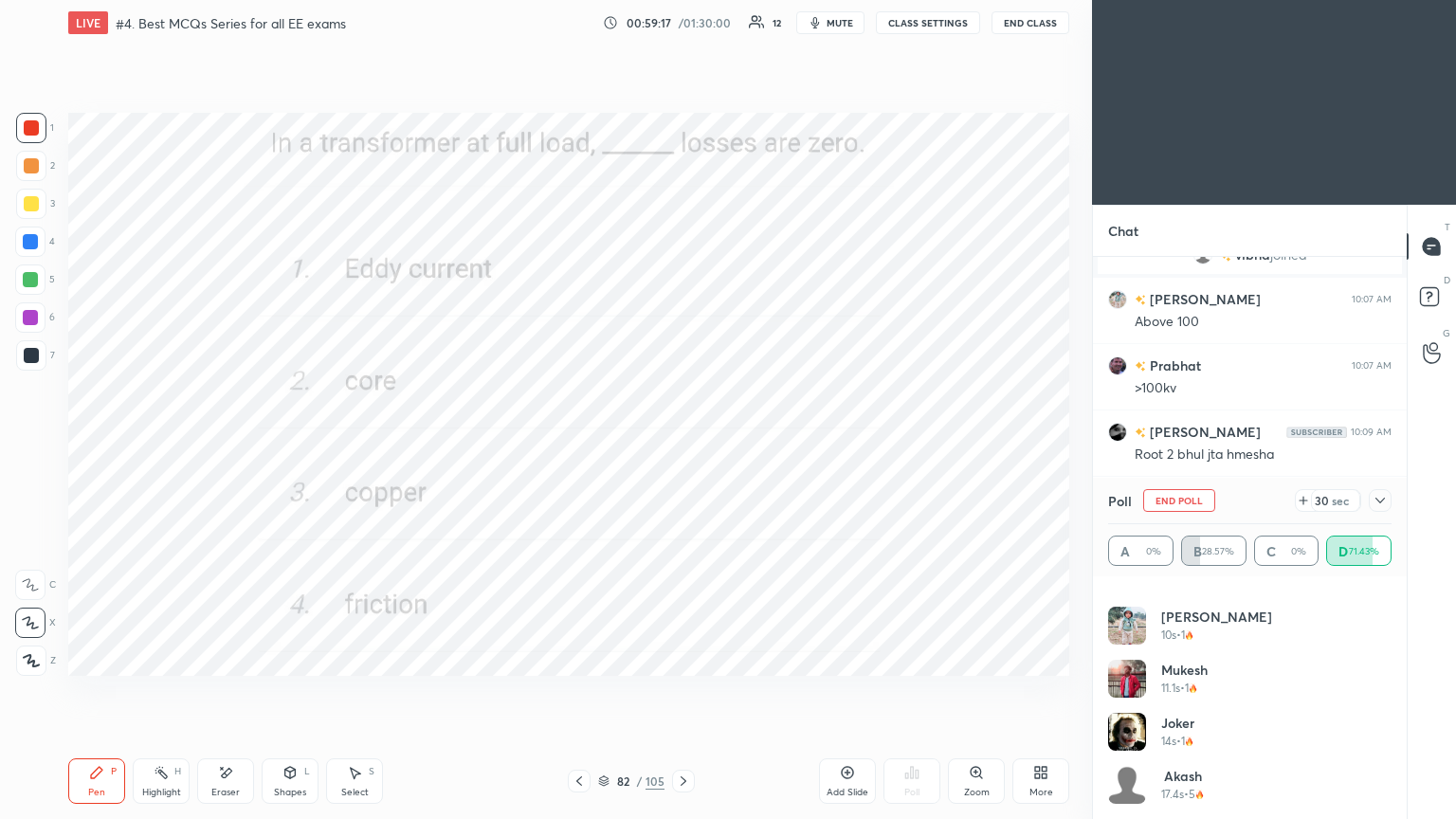 click on "End Poll" at bounding box center [1179, 500] 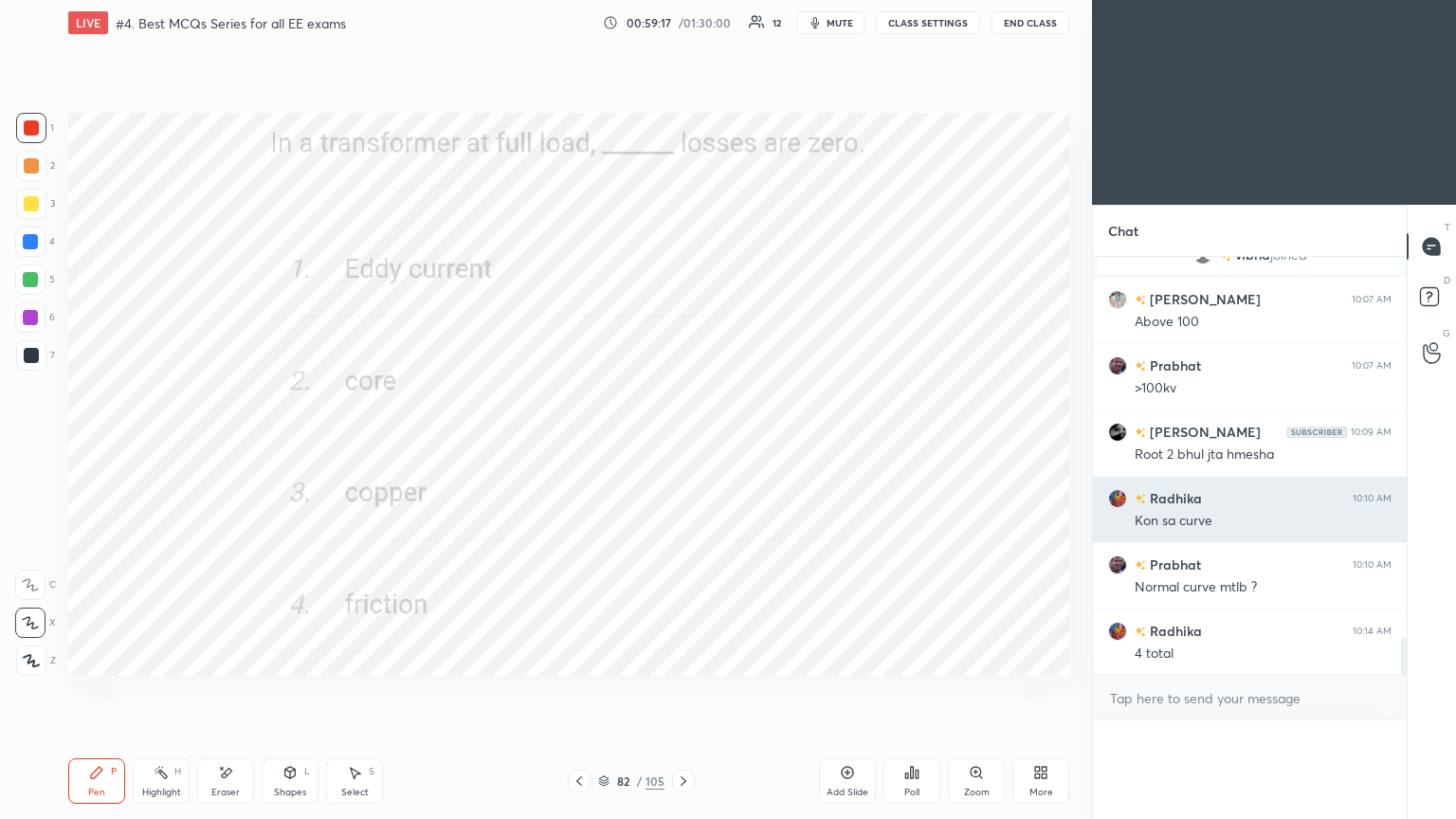 scroll, scrollTop: 115, scrollLeft: 278, axis: both 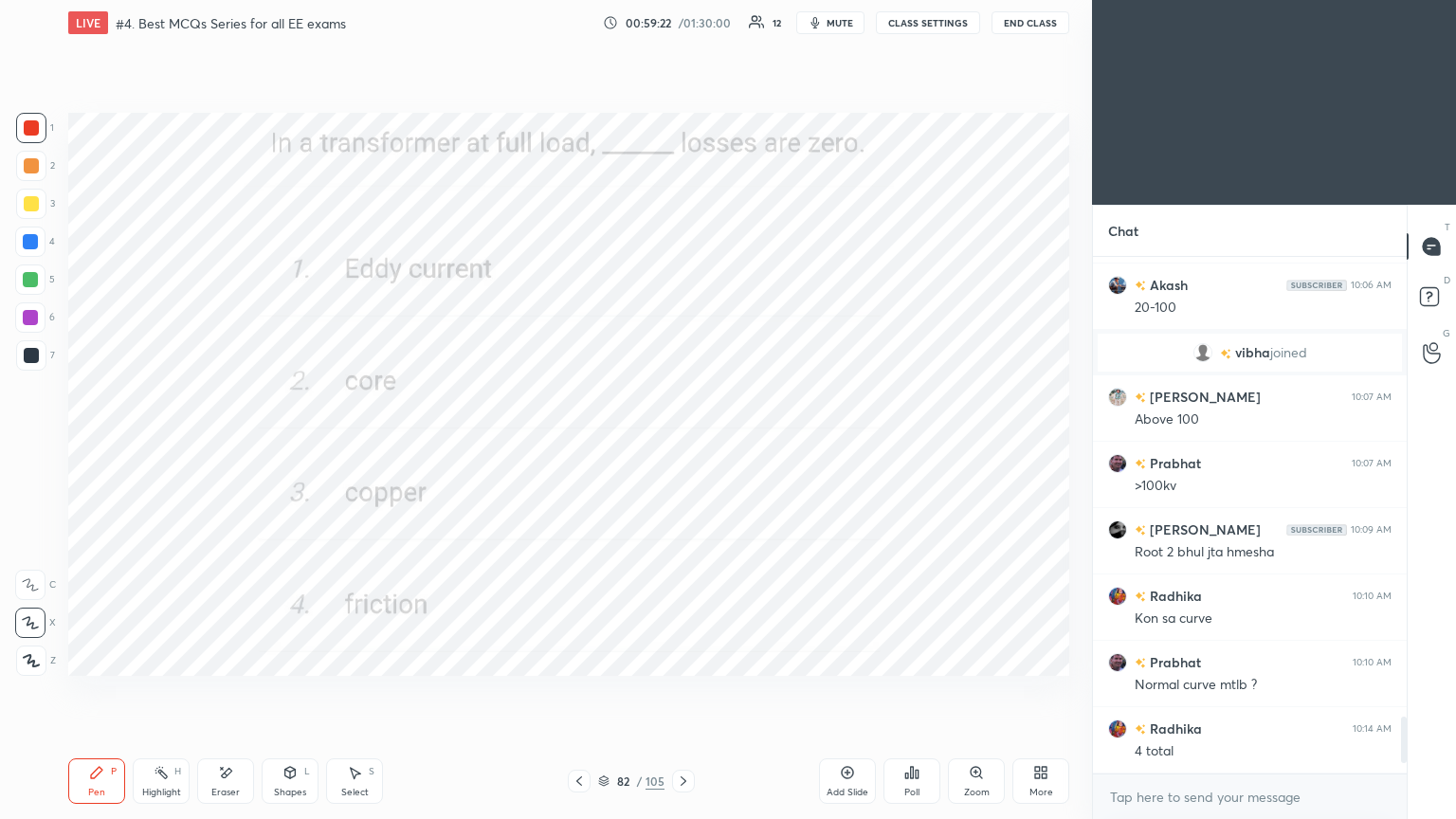 click 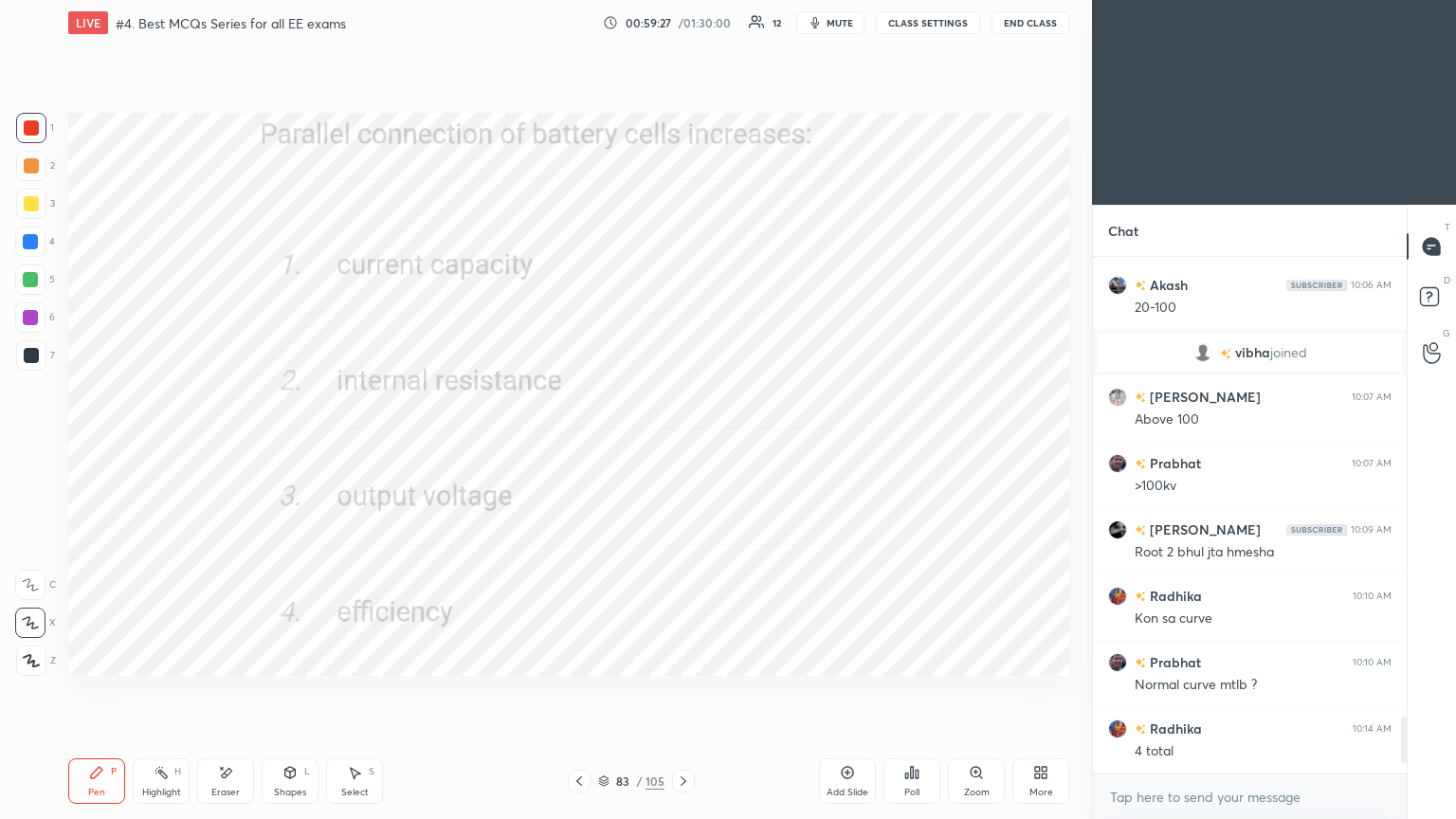 click on "Poll" at bounding box center [912, 792] 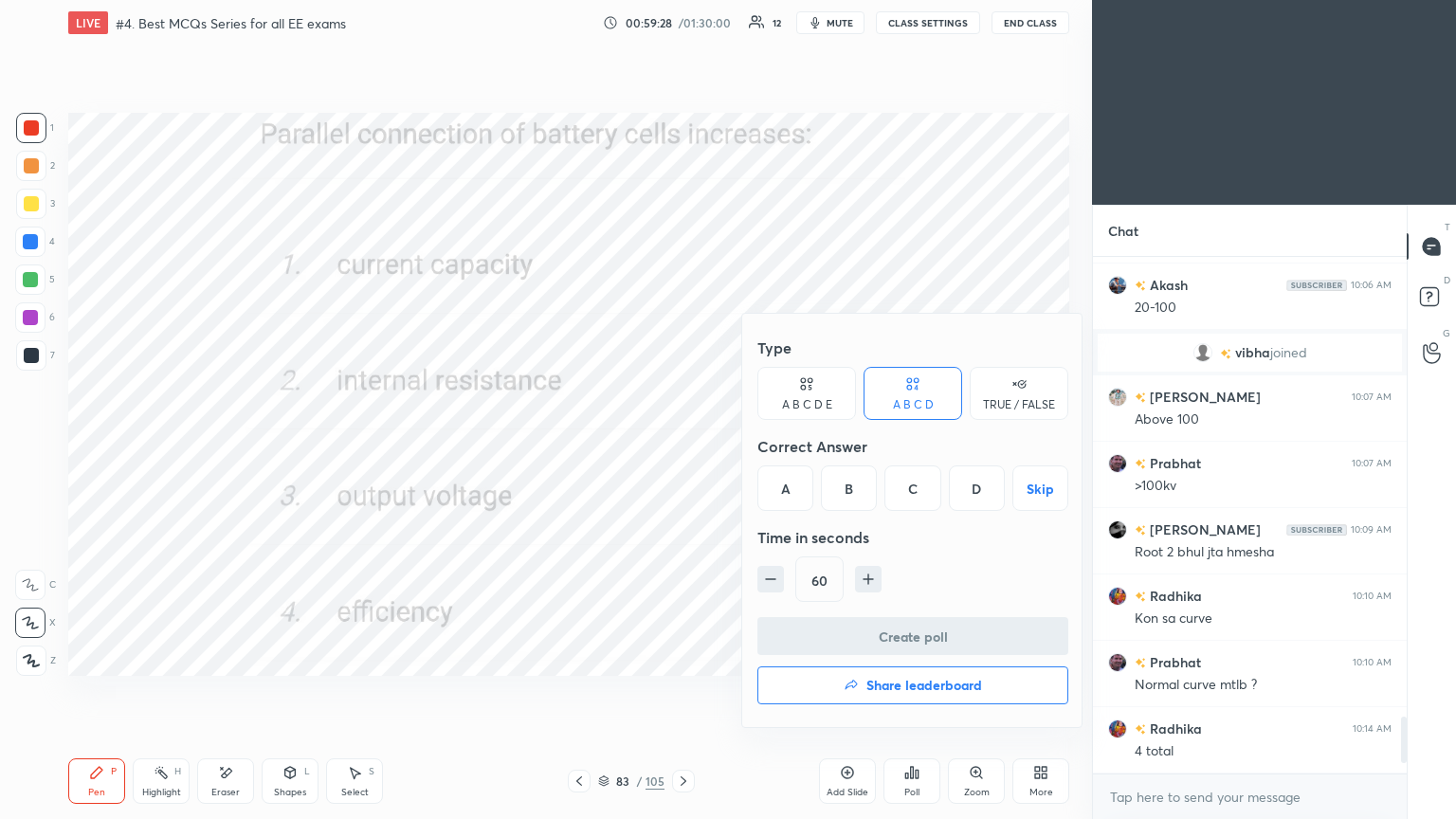 click on "A" at bounding box center (785, 488) 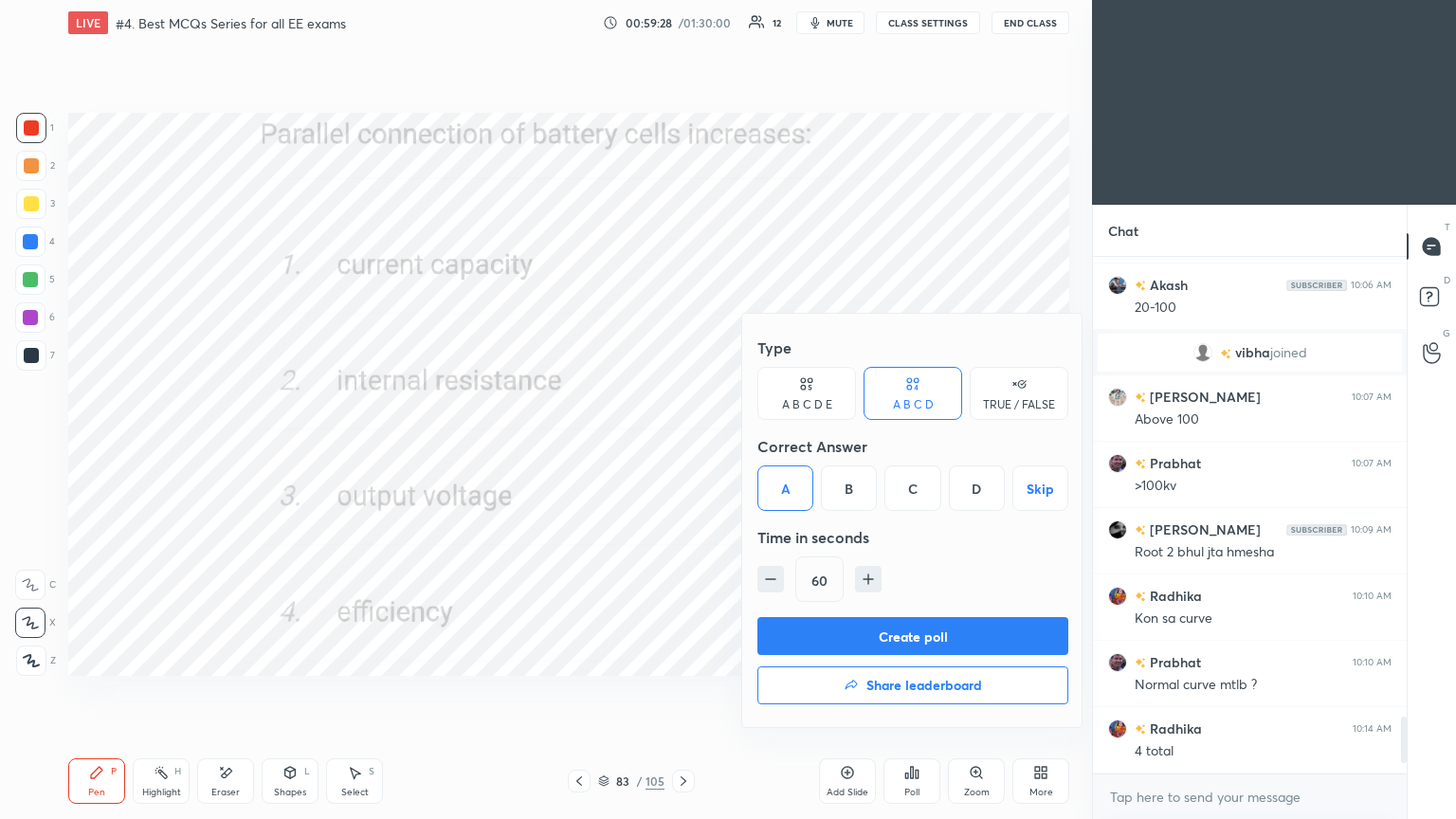 click on "Create poll" at bounding box center (913, 636) 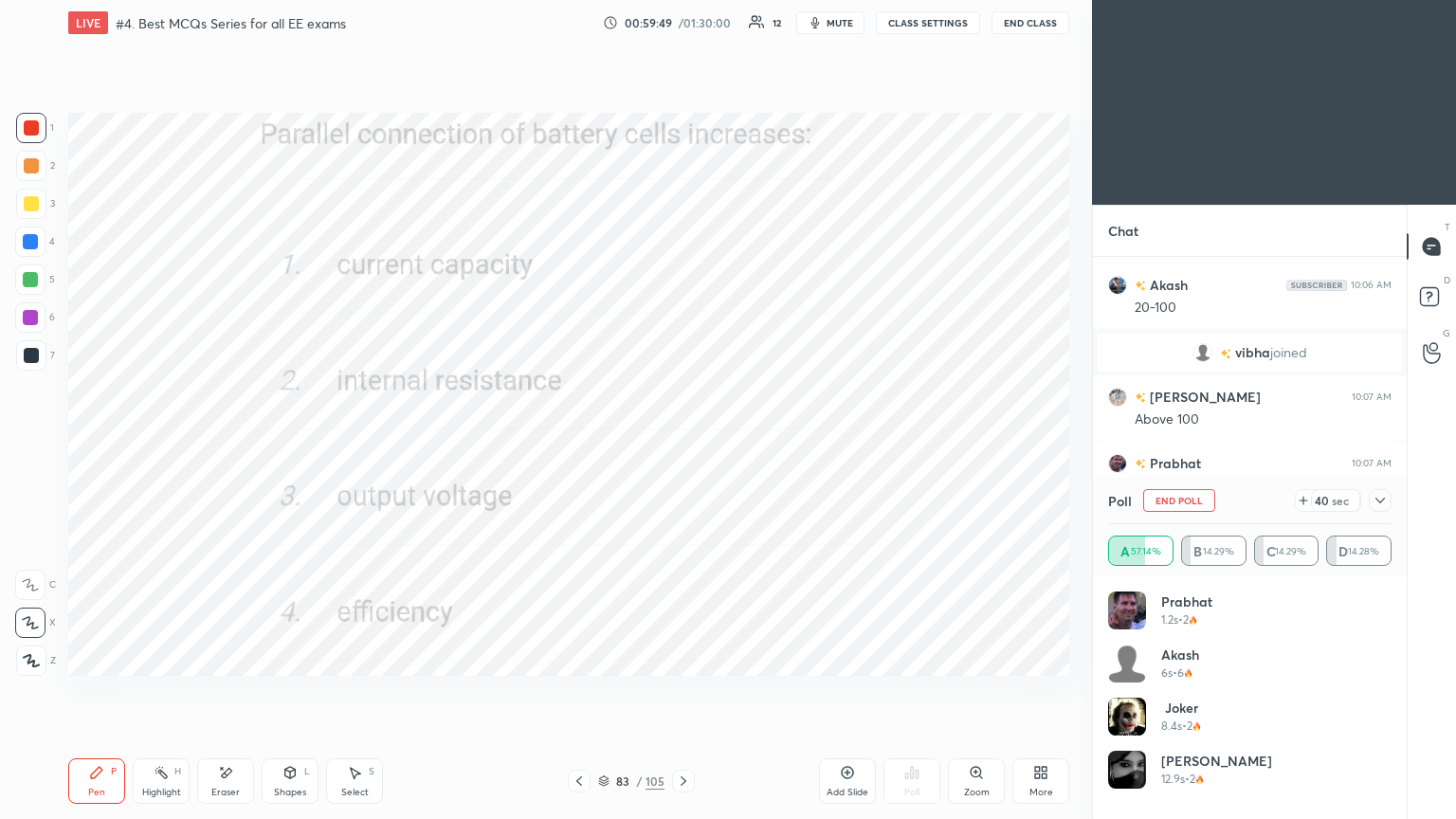 click on "End Poll" at bounding box center (1179, 500) 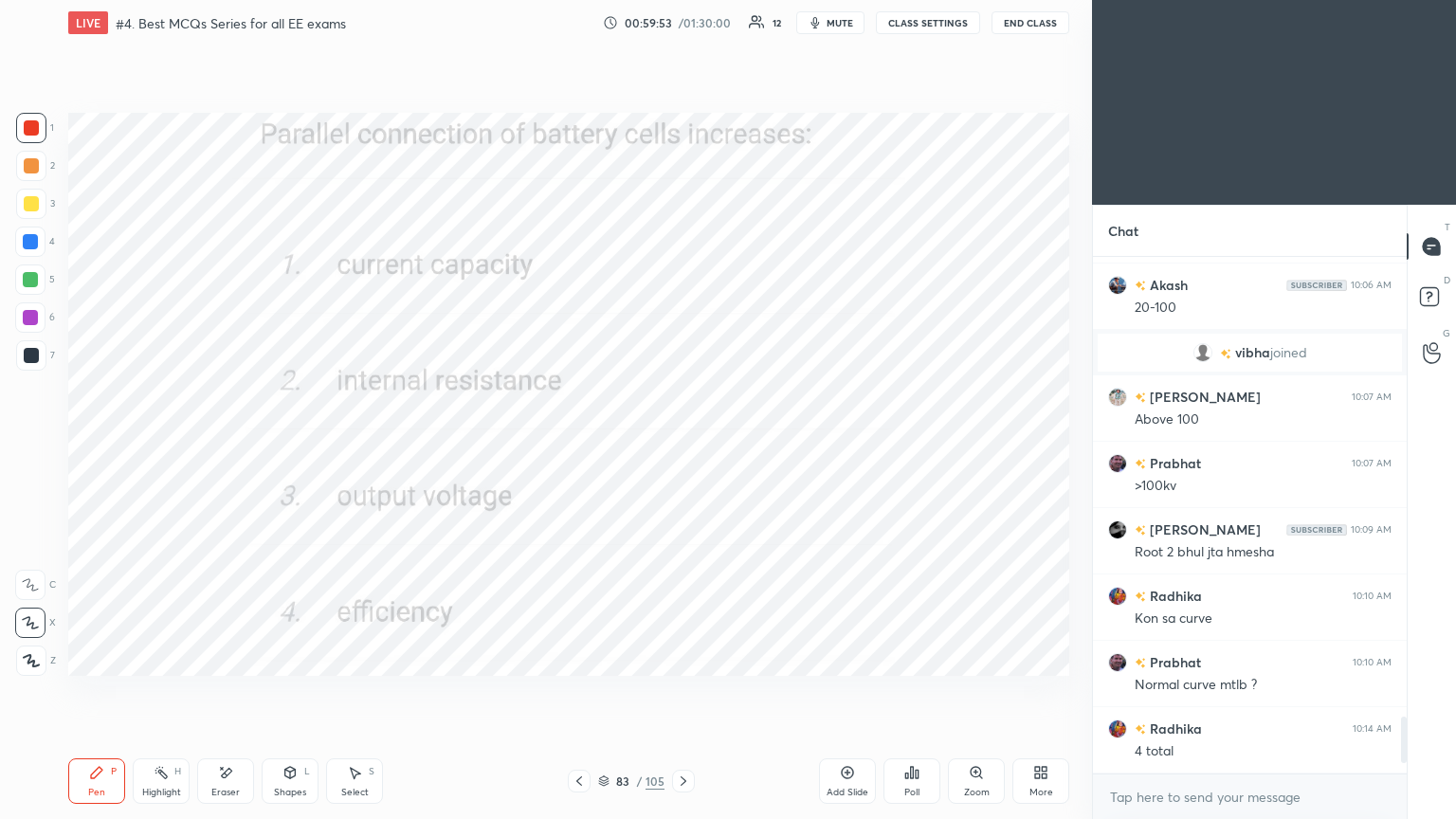 click 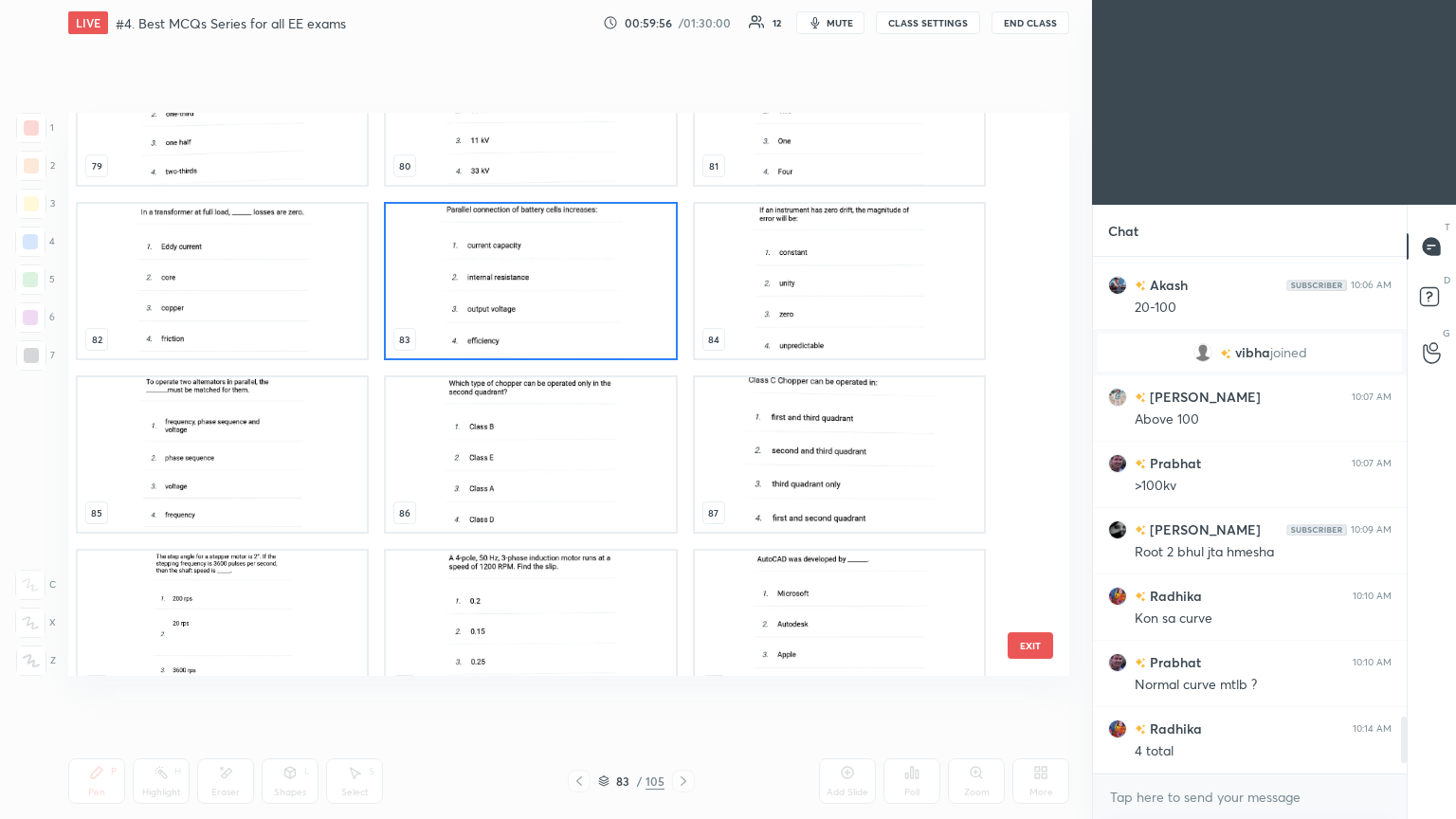click at bounding box center (222, 454) 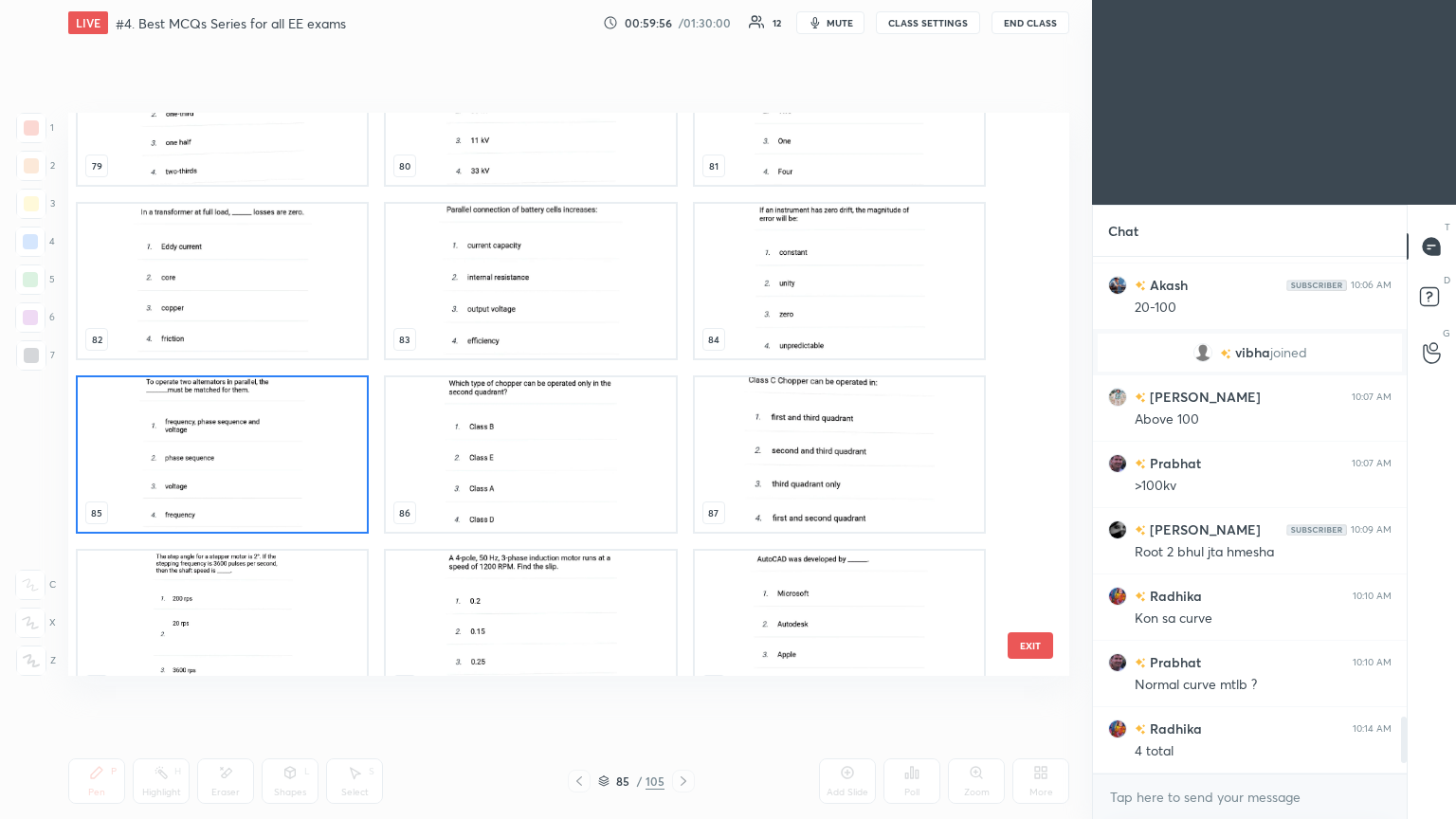click at bounding box center (222, 454) 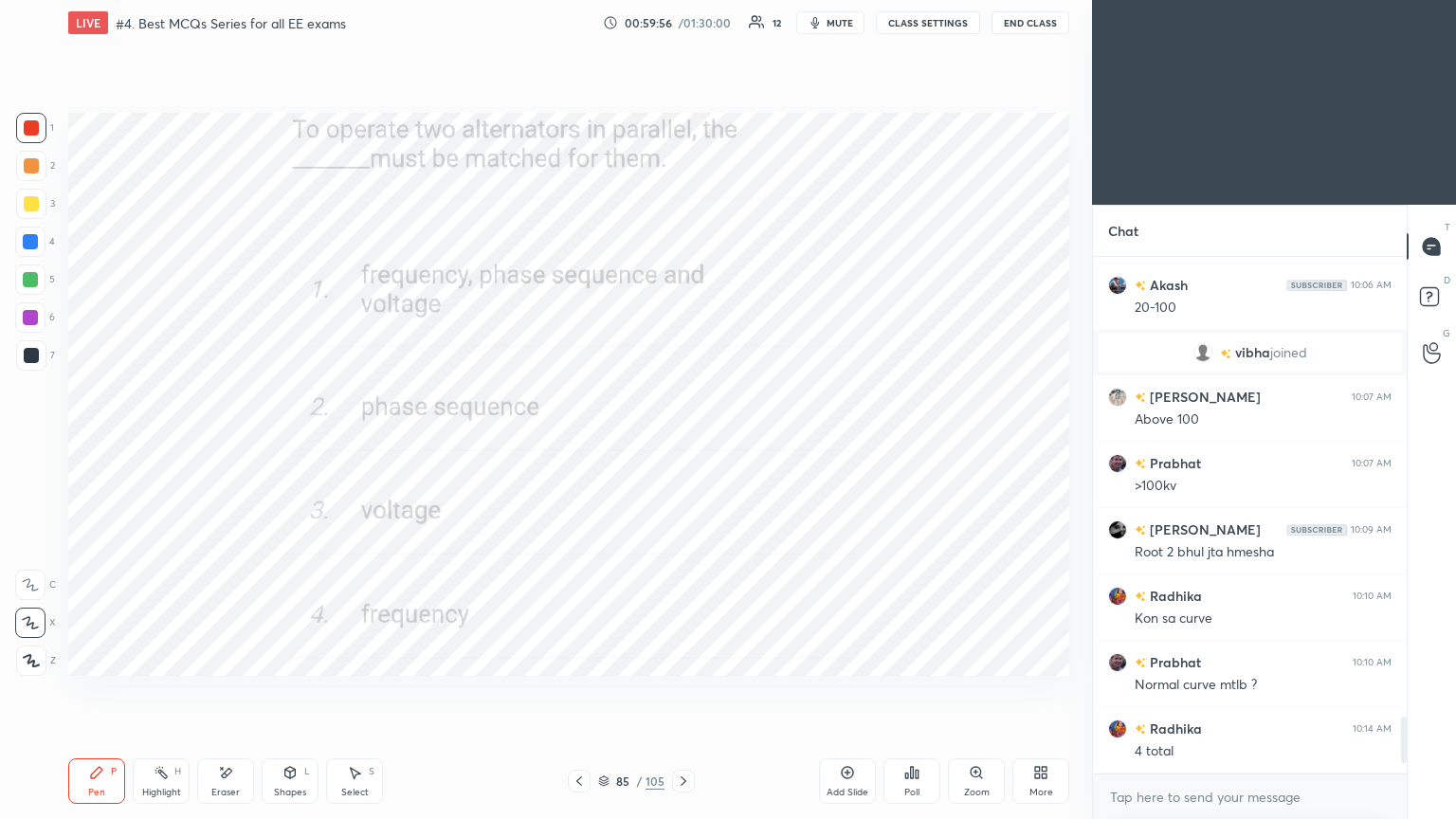 click at bounding box center [222, 454] 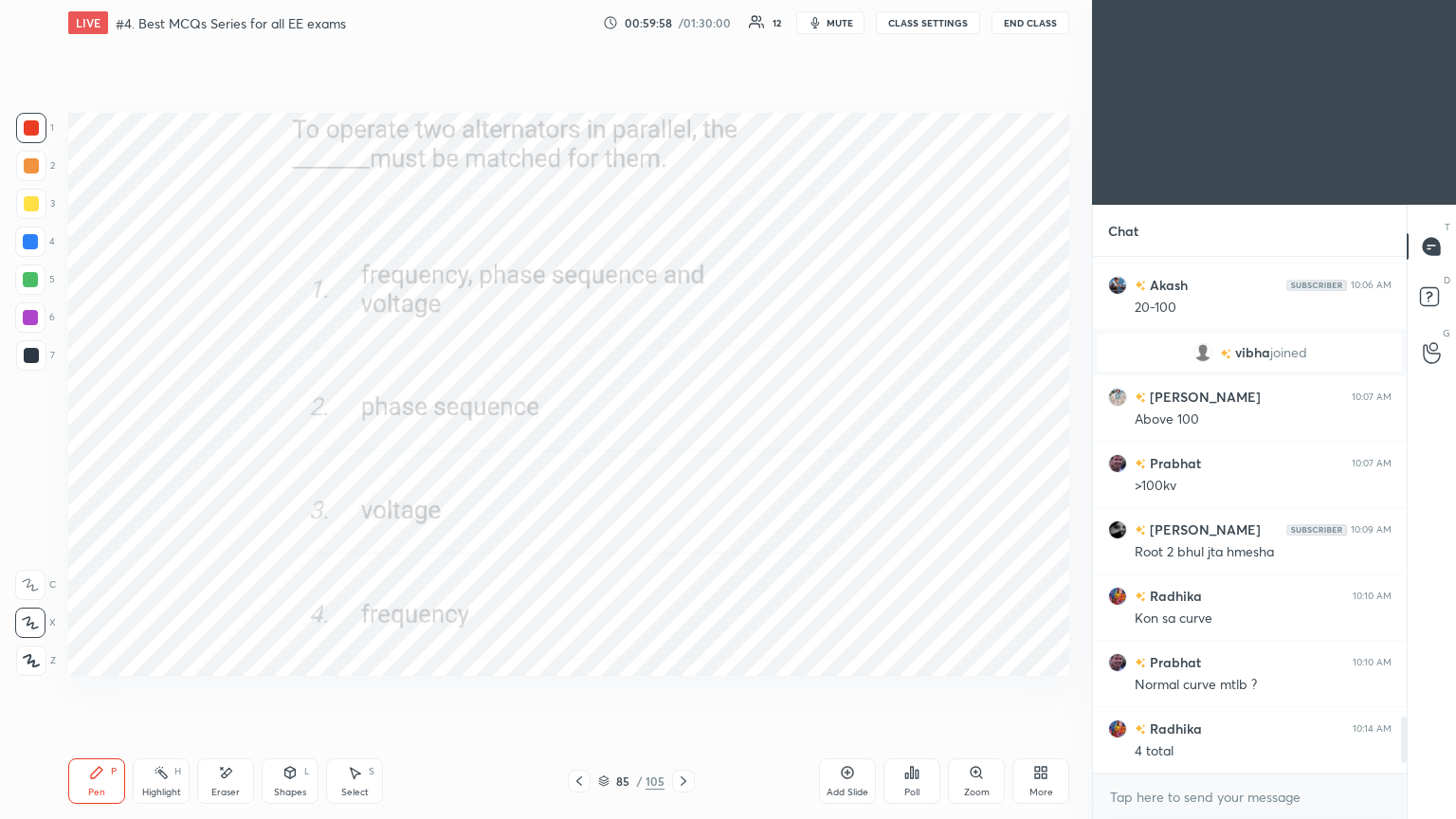 click on "Poll" at bounding box center (912, 781) 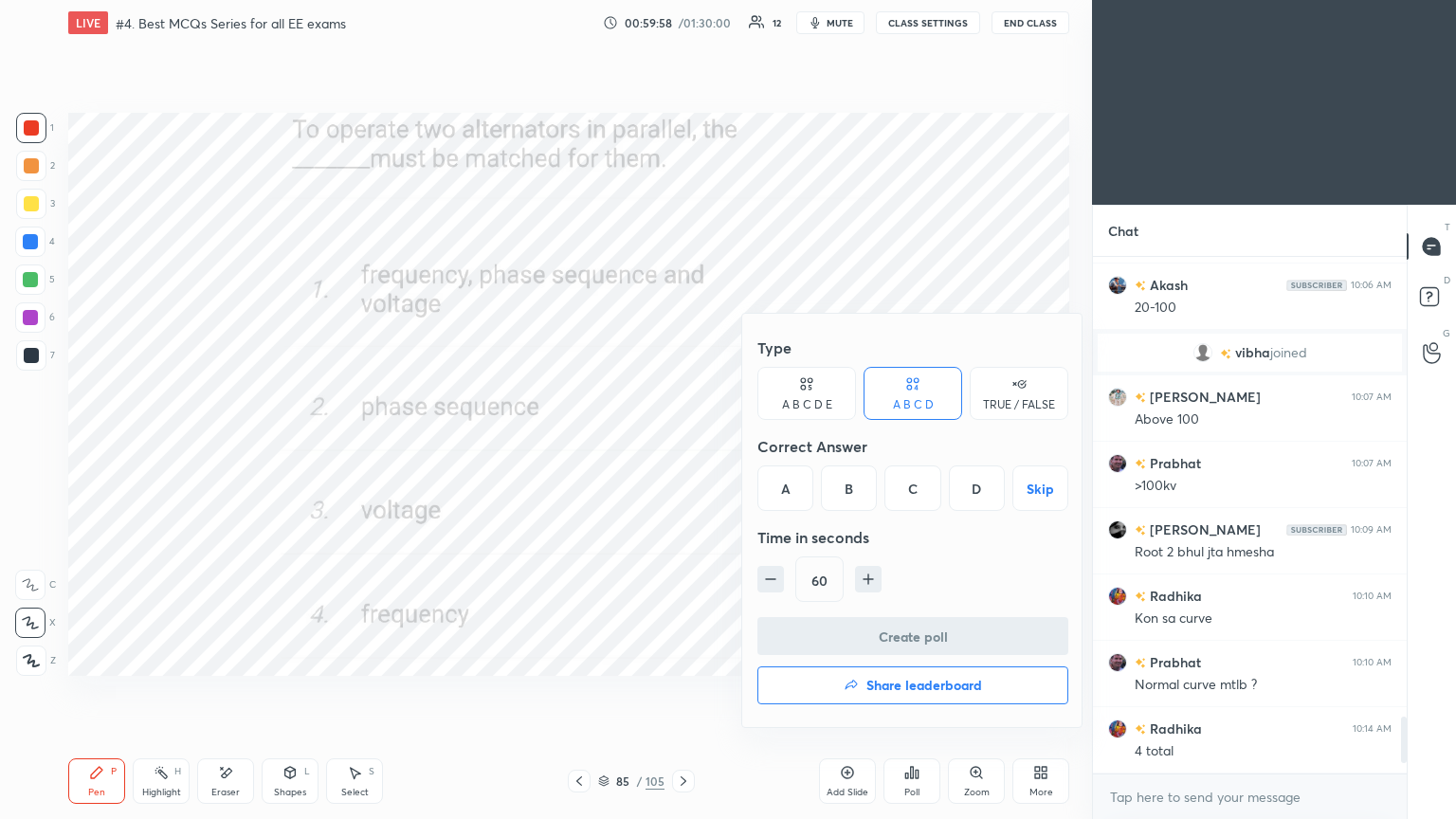 click on "A" at bounding box center (785, 488) 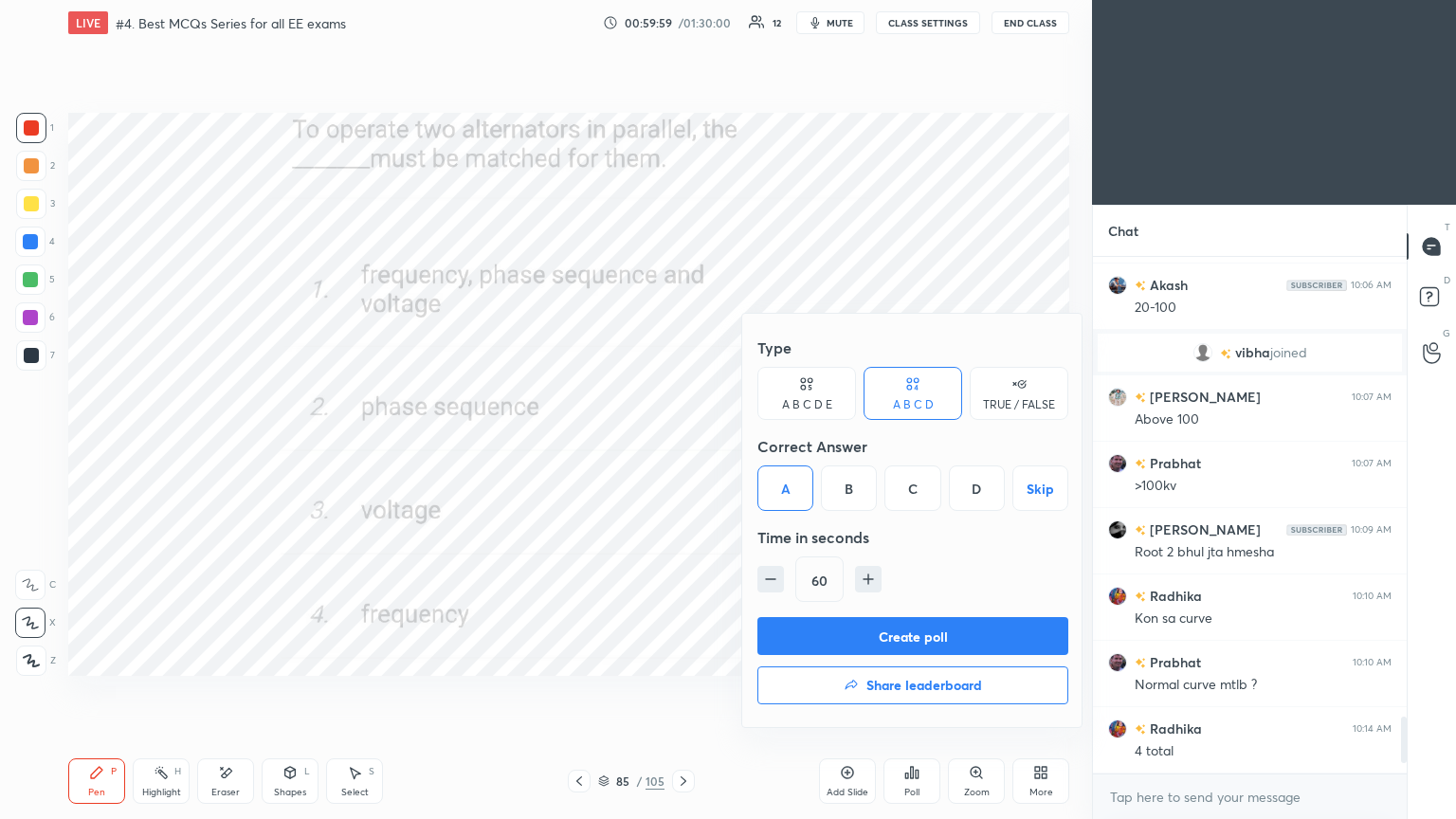 click on "Create poll" at bounding box center [913, 636] 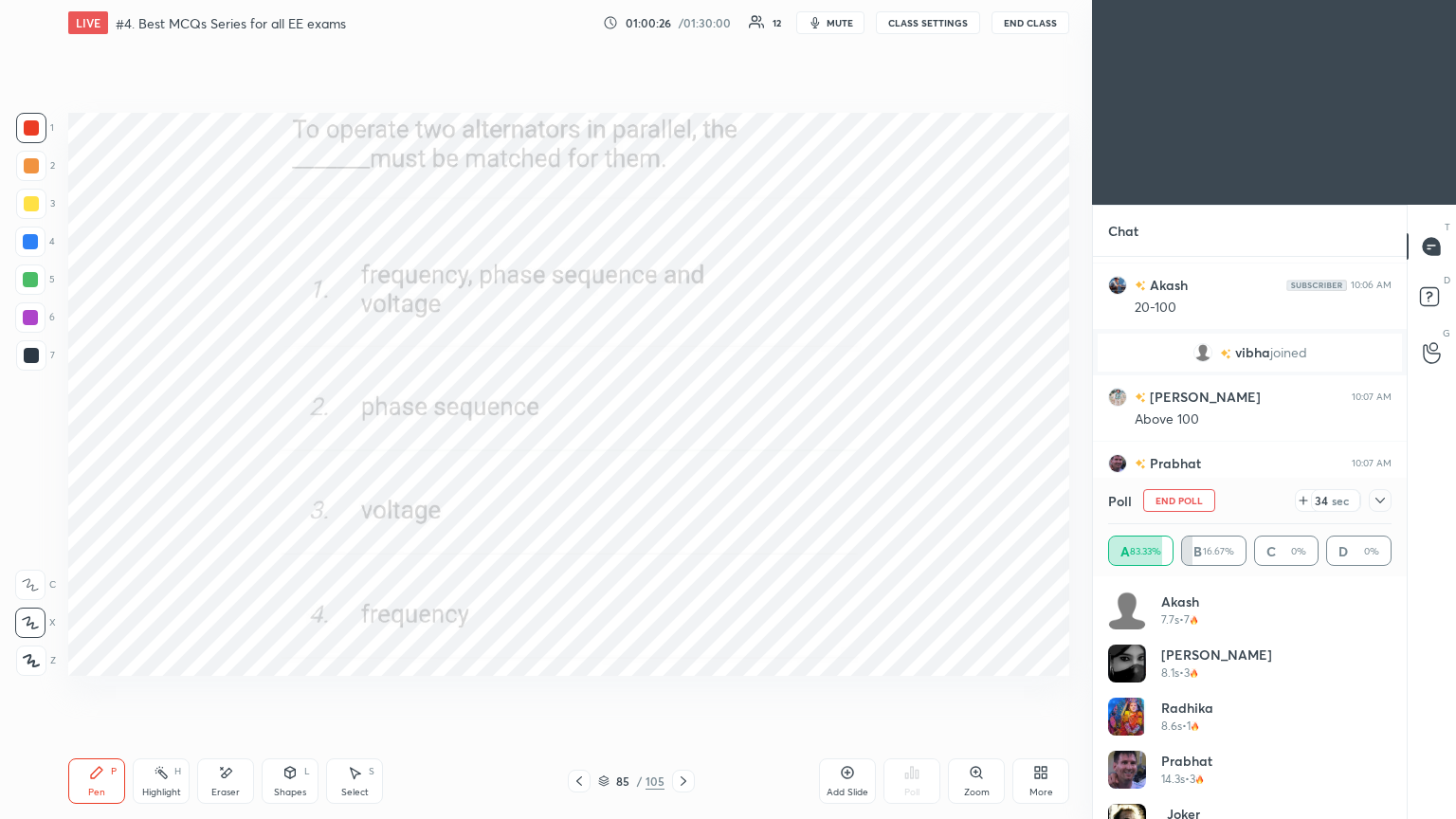 click on "End Poll" at bounding box center [1179, 500] 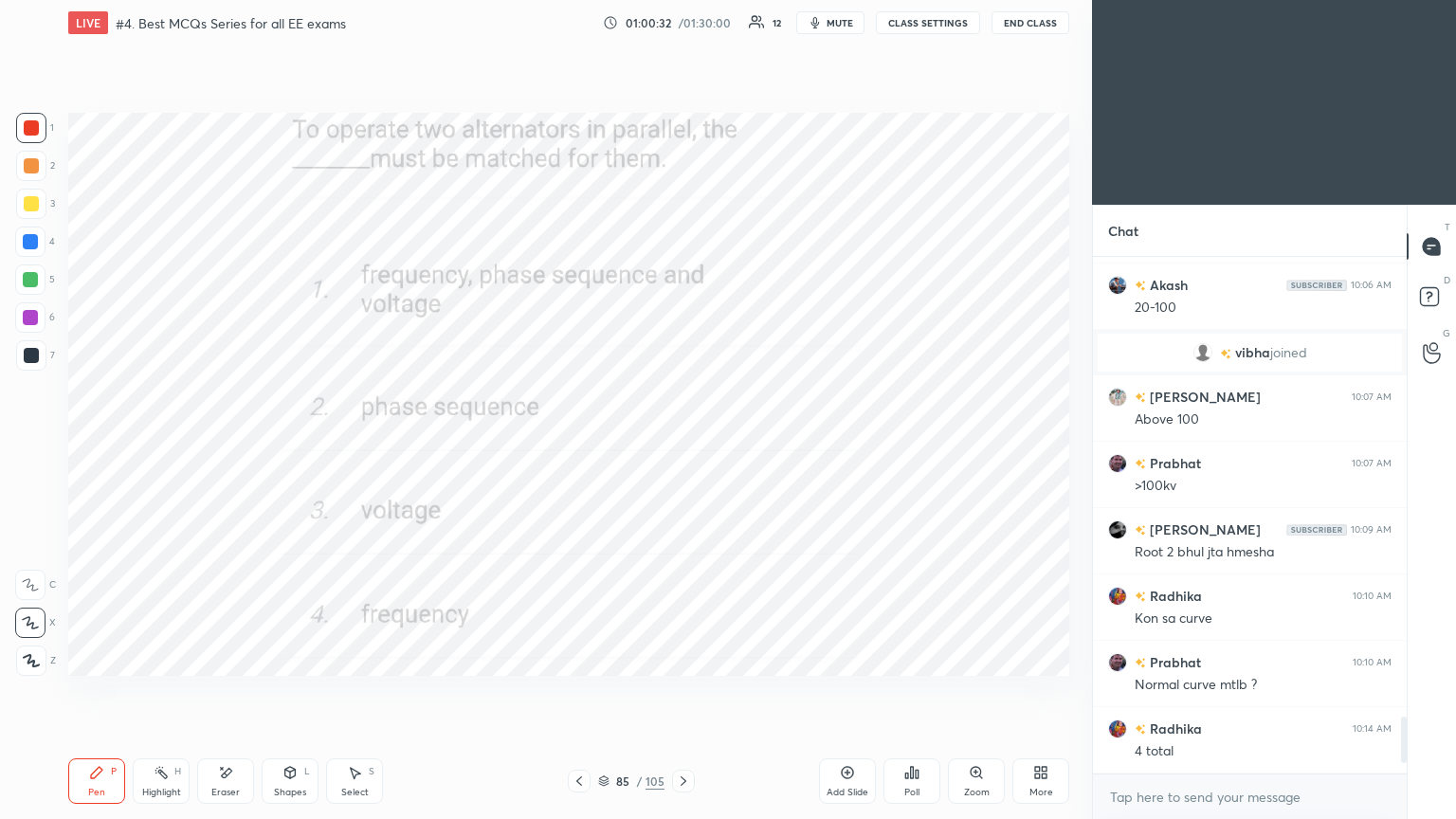 click 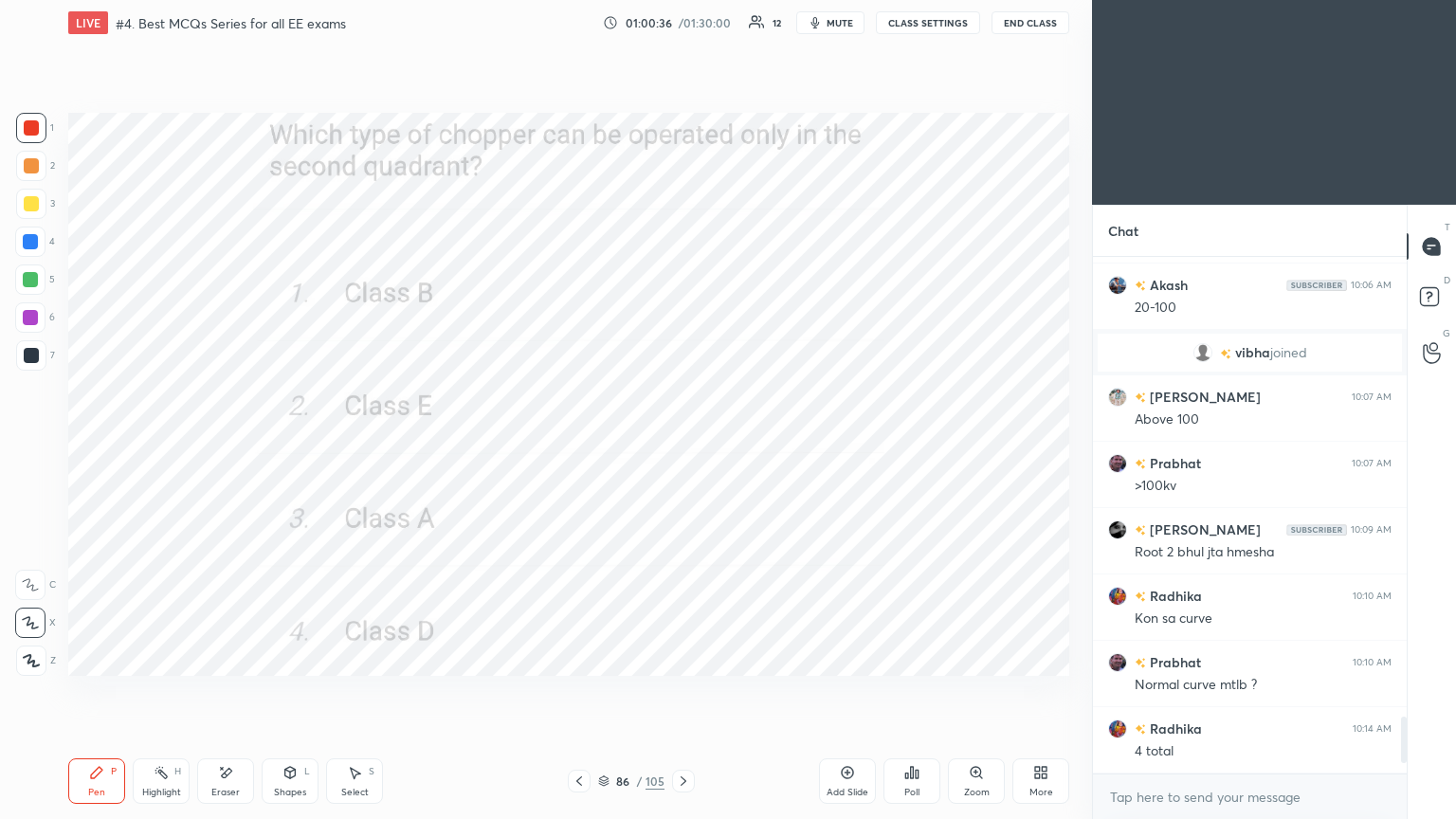 click on "Poll" at bounding box center [912, 781] 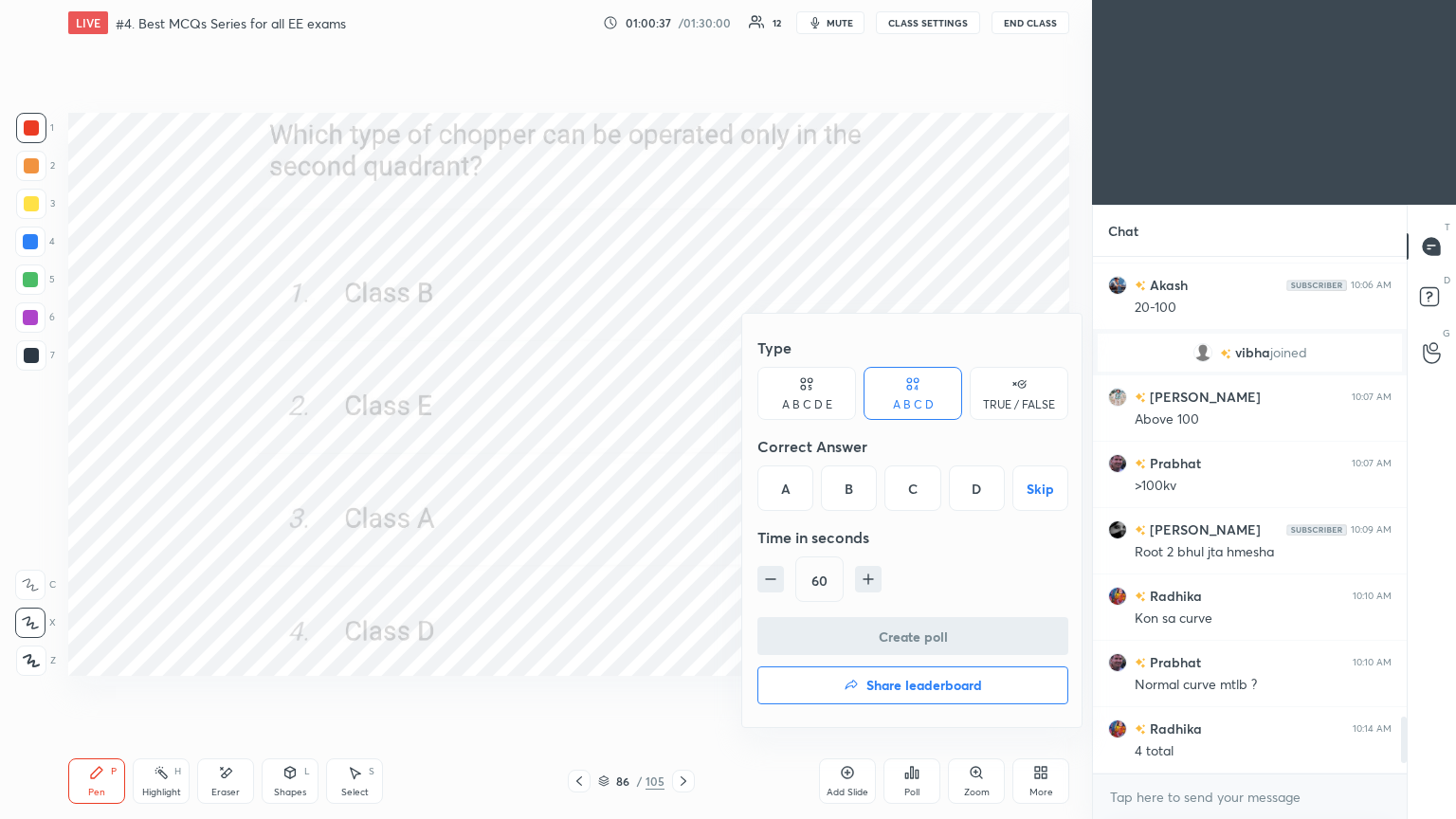 click on "A" at bounding box center [785, 488] 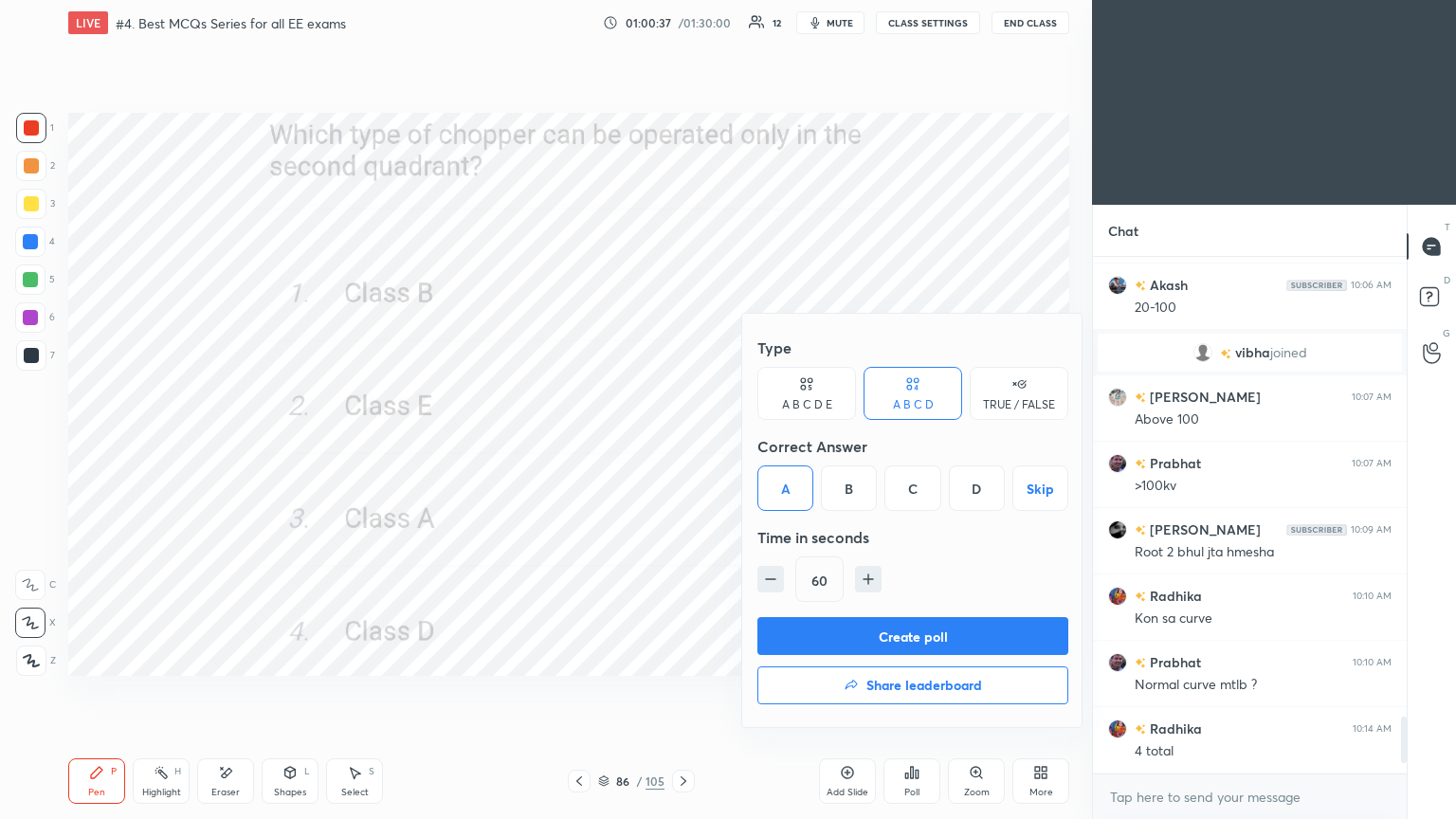 click on "Create poll" at bounding box center (913, 636) 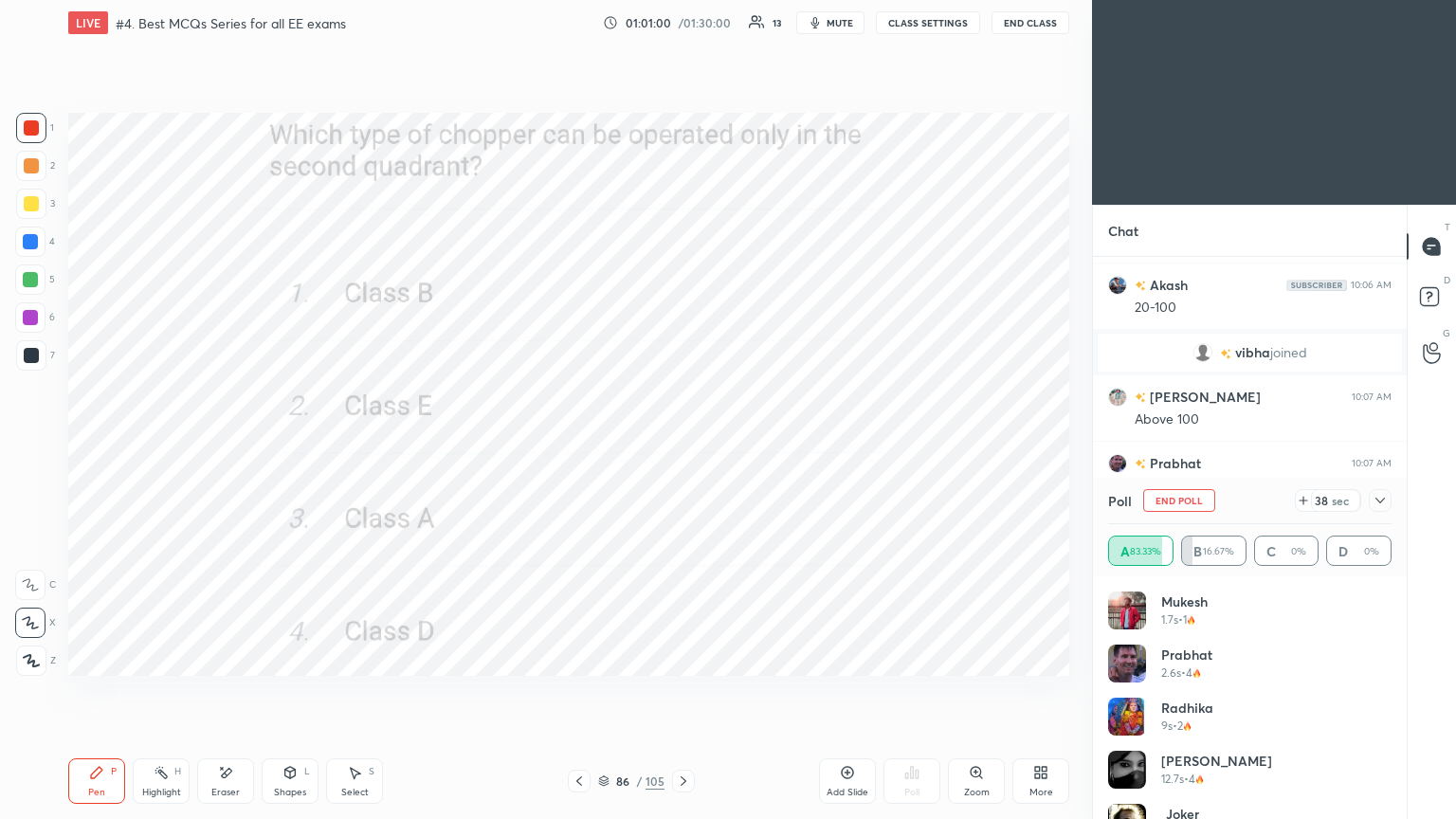 scroll, scrollTop: 38, scrollLeft: 0, axis: vertical 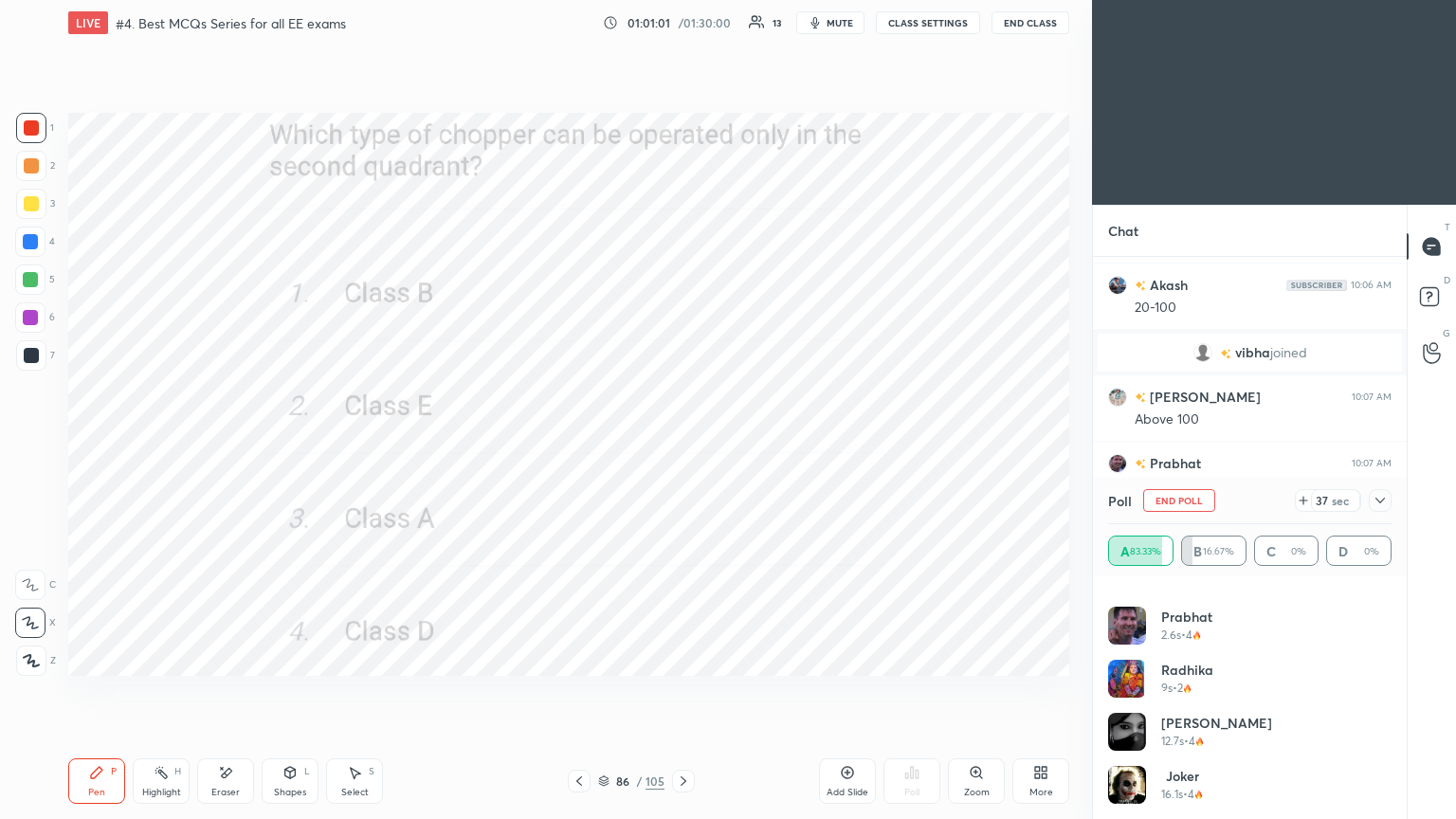 click on "End Poll" at bounding box center (1179, 500) 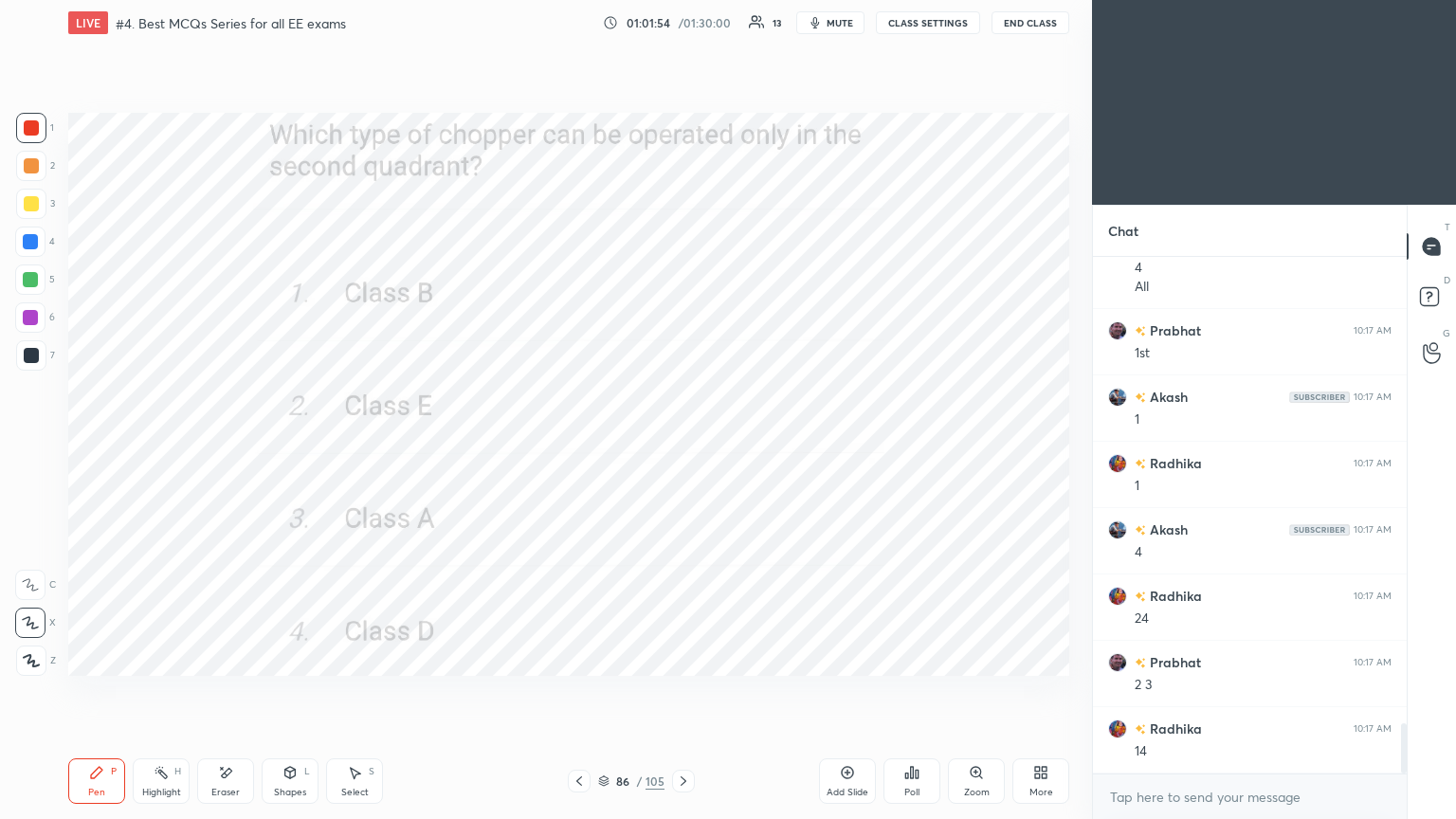 scroll, scrollTop: 4865, scrollLeft: 0, axis: vertical 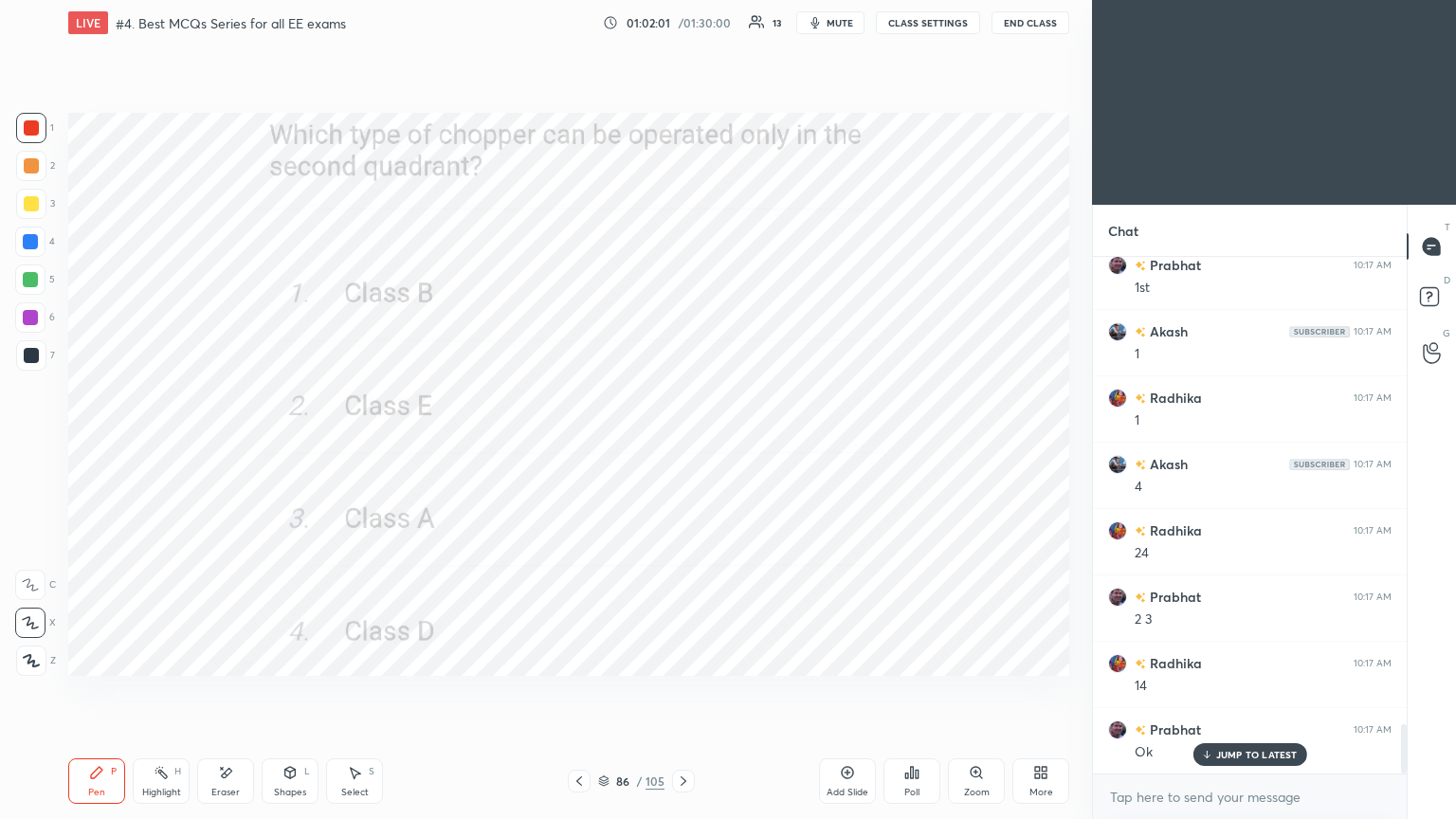 click at bounding box center (683, 781) 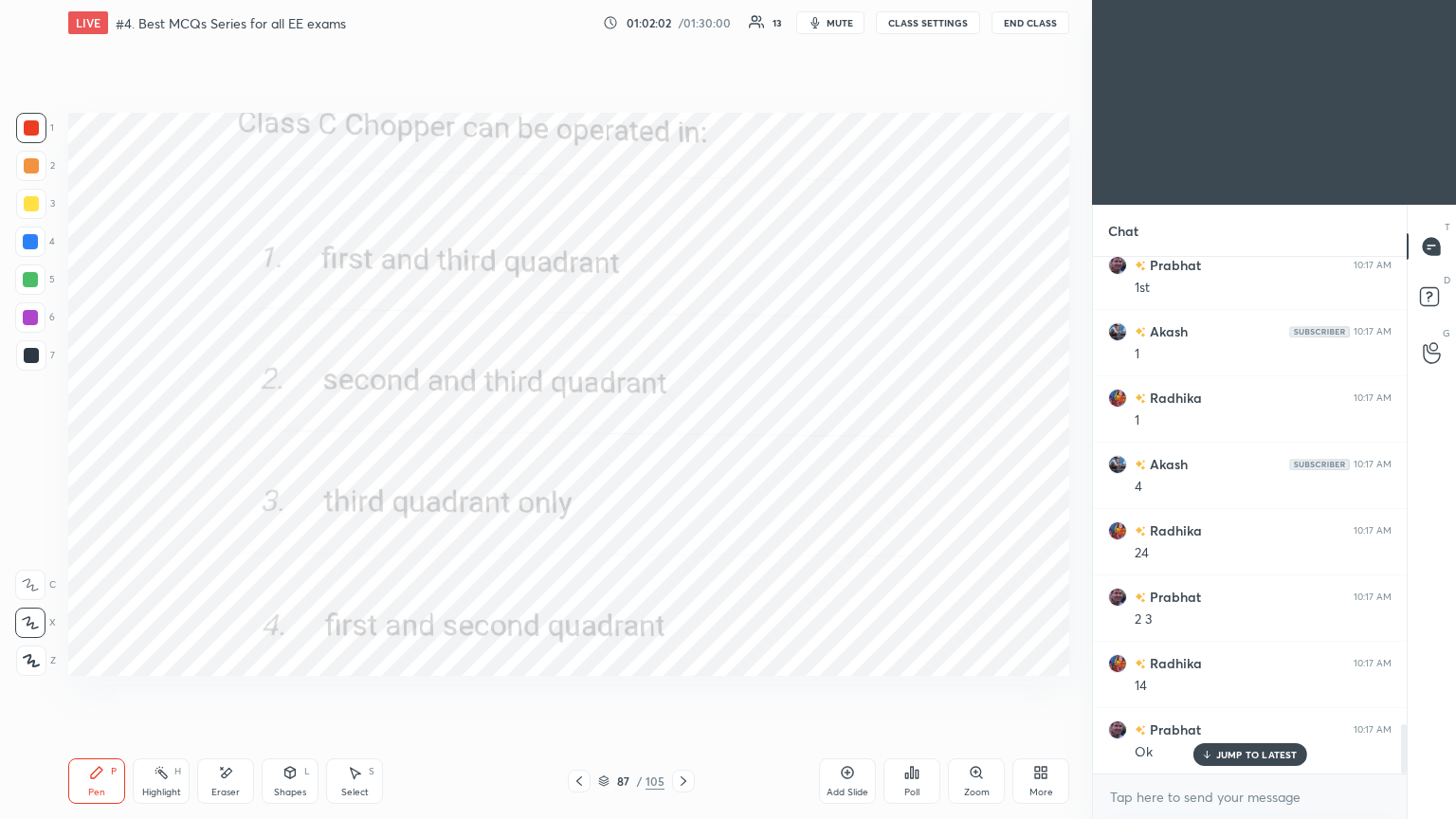 click on "Poll" at bounding box center (912, 781) 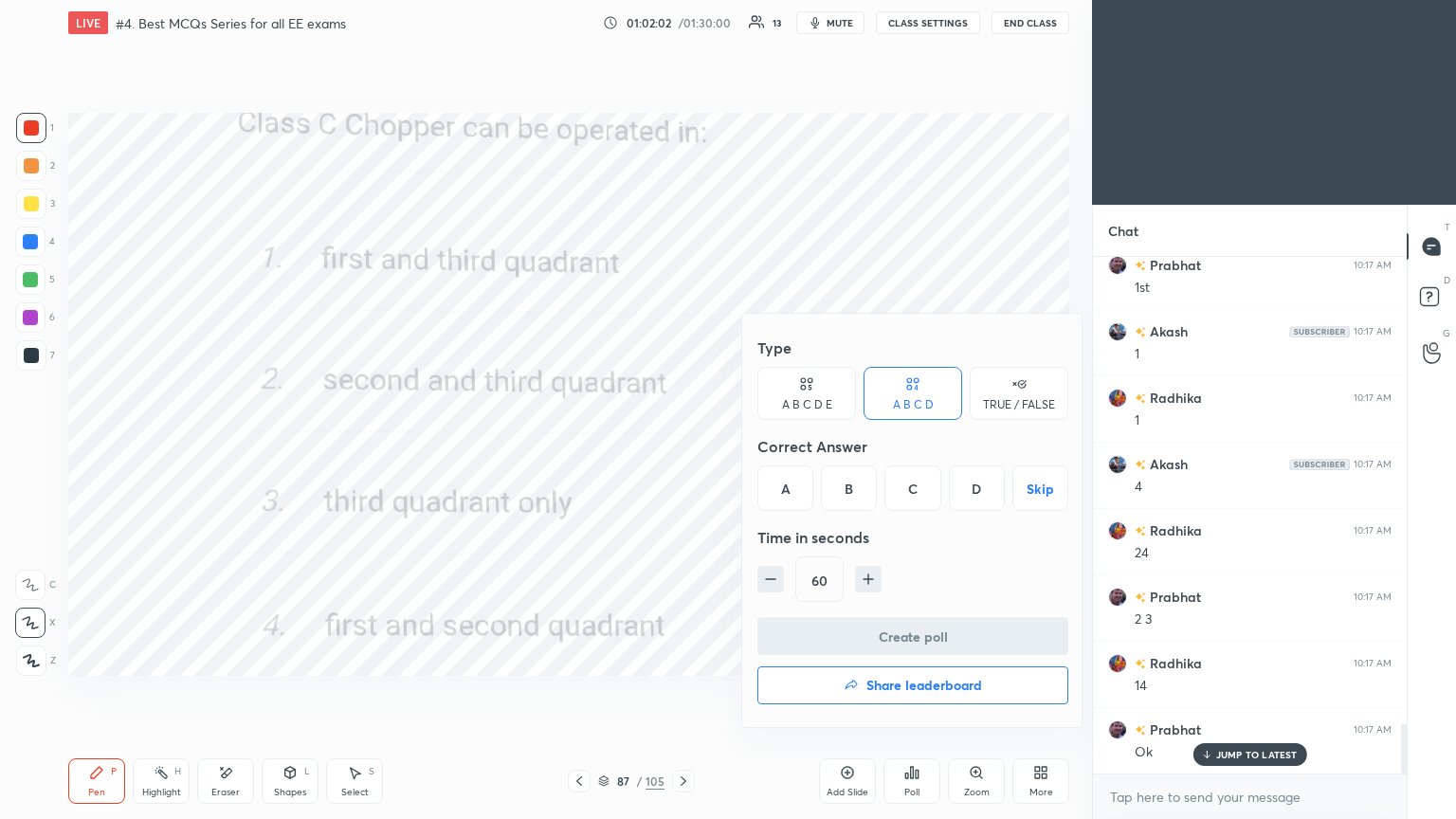 click on "D" at bounding box center [976, 488] 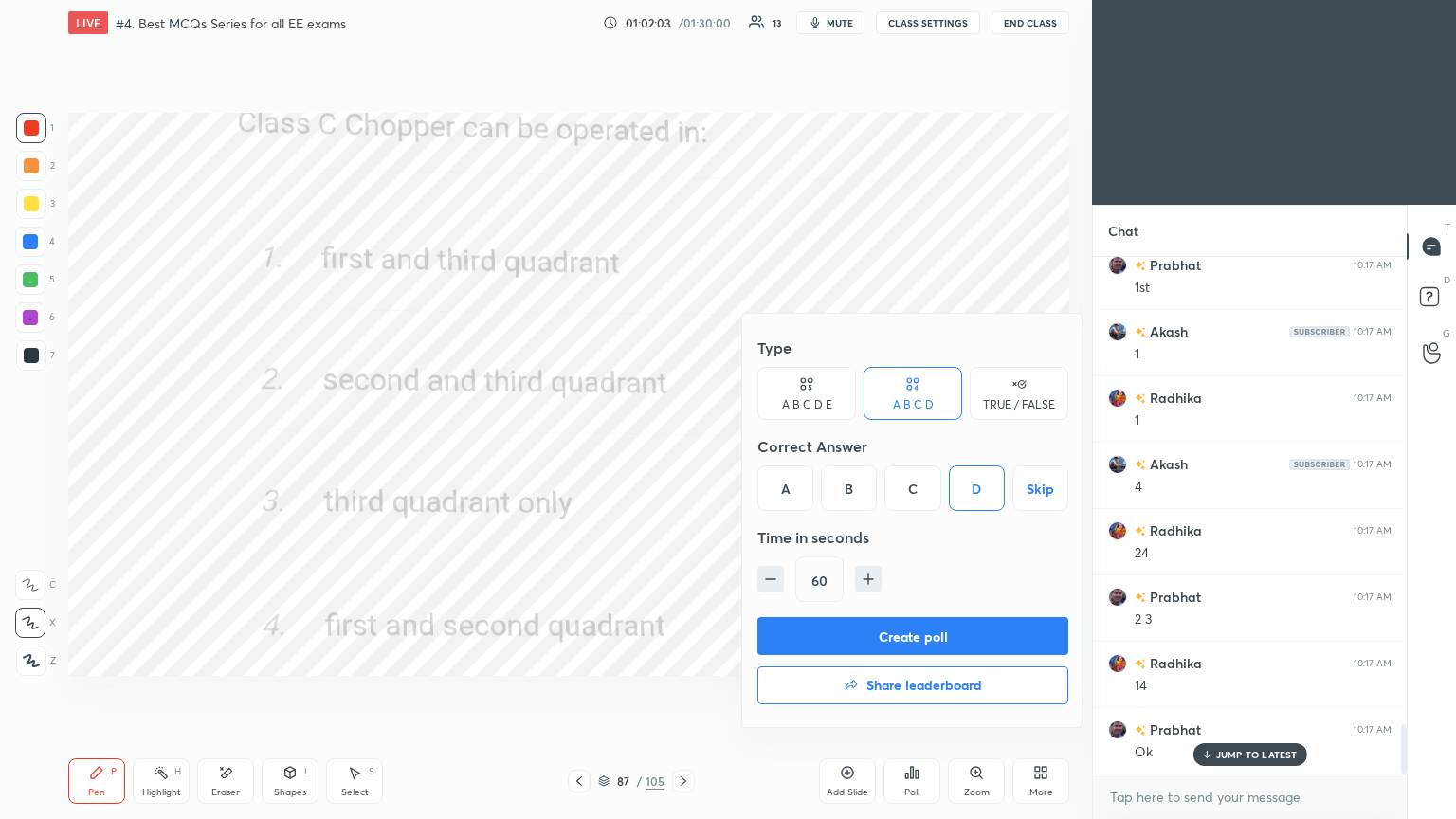 click on "Create poll" at bounding box center (913, 636) 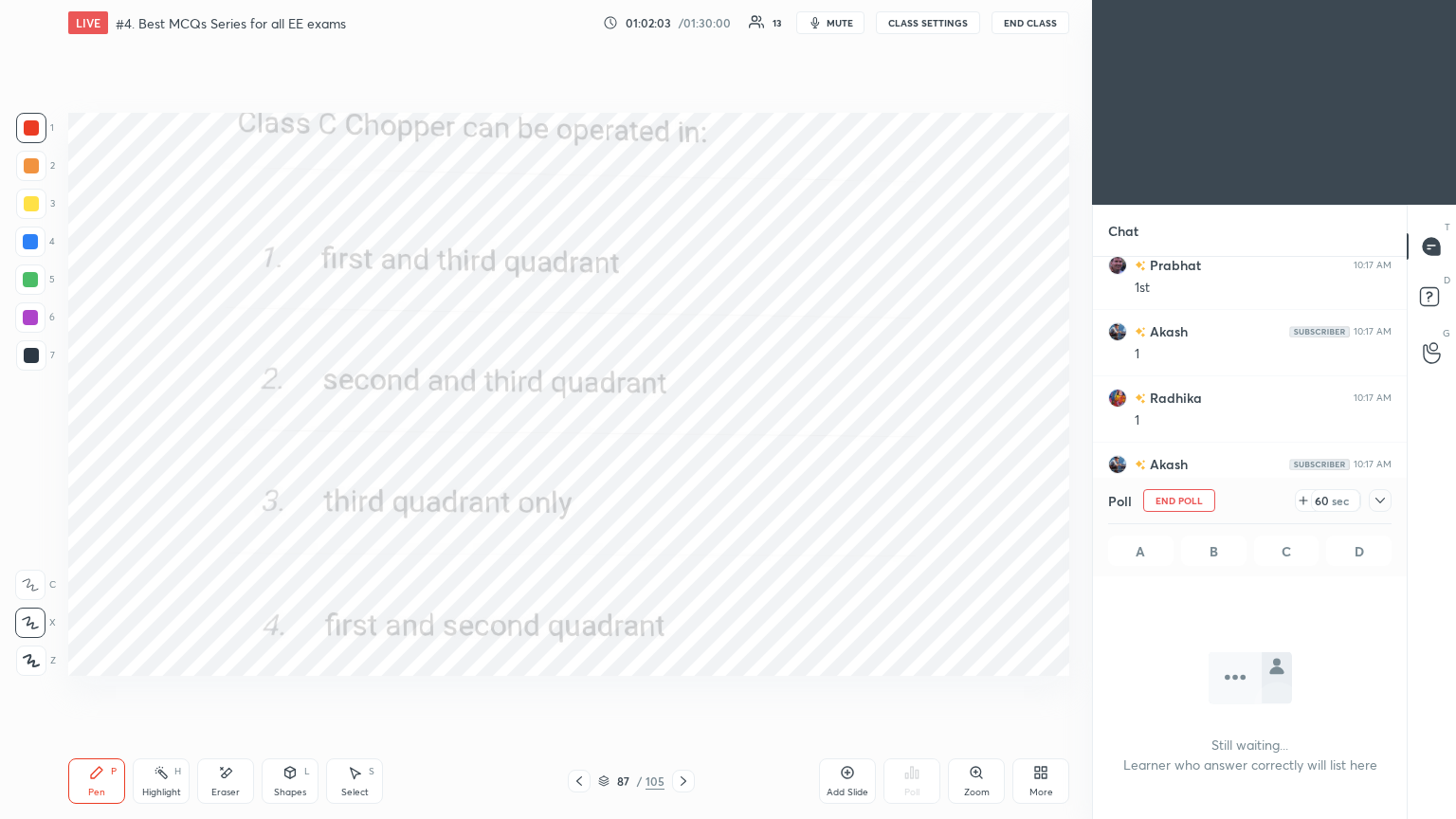 scroll, scrollTop: 418, scrollLeft: 308, axis: both 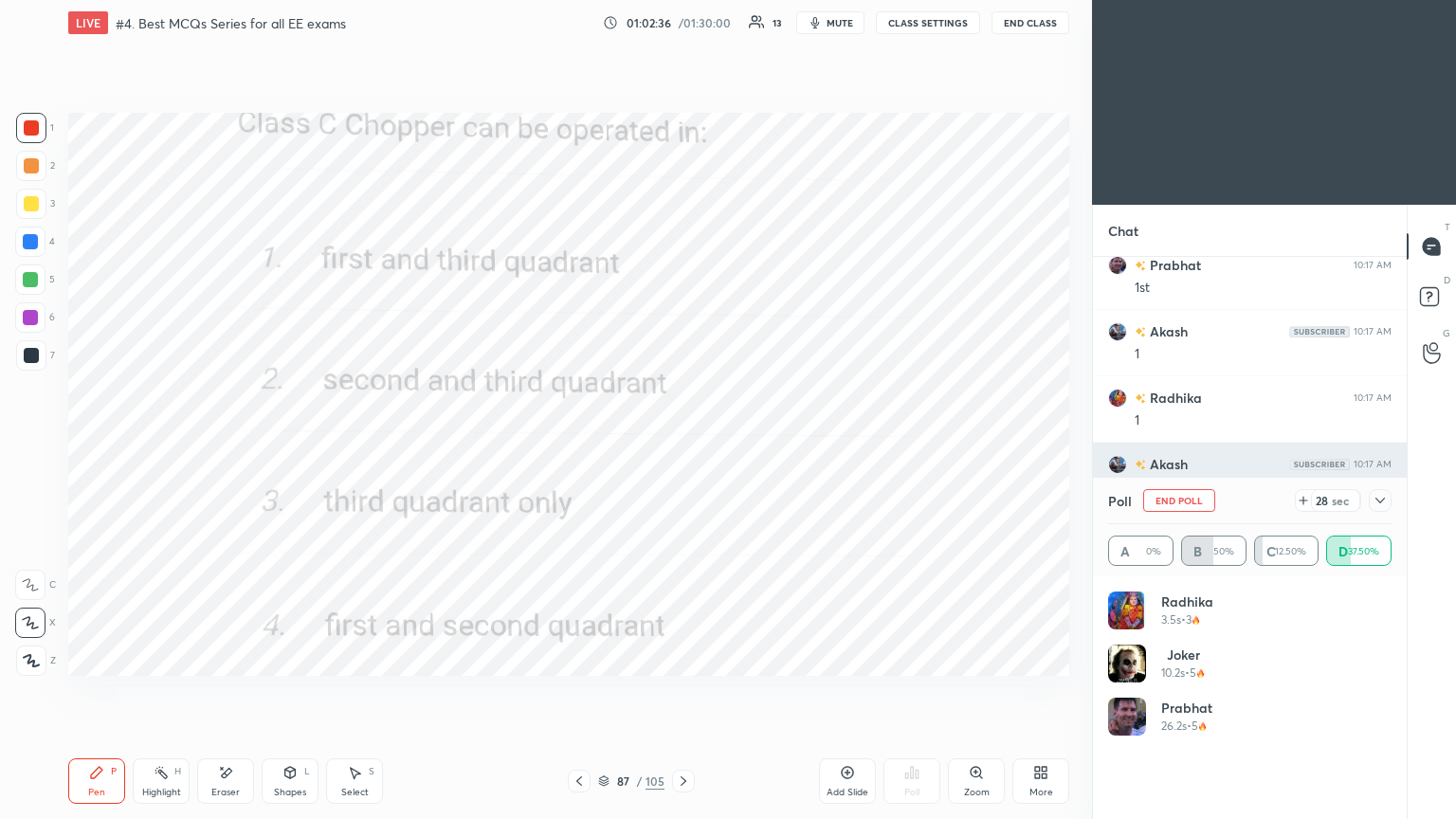 click on "End Poll" at bounding box center [1179, 500] 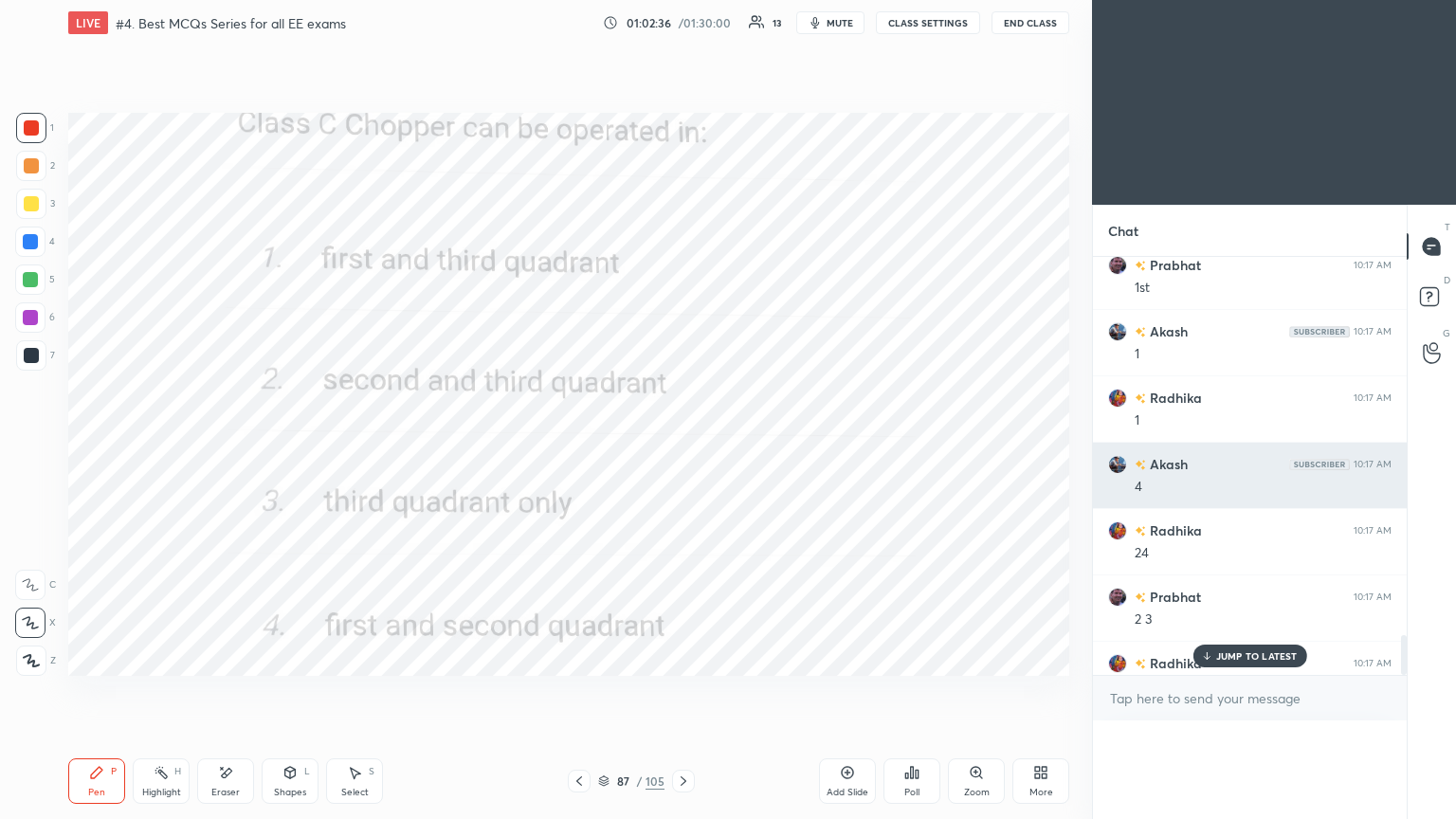 scroll, scrollTop: 0, scrollLeft: 0, axis: both 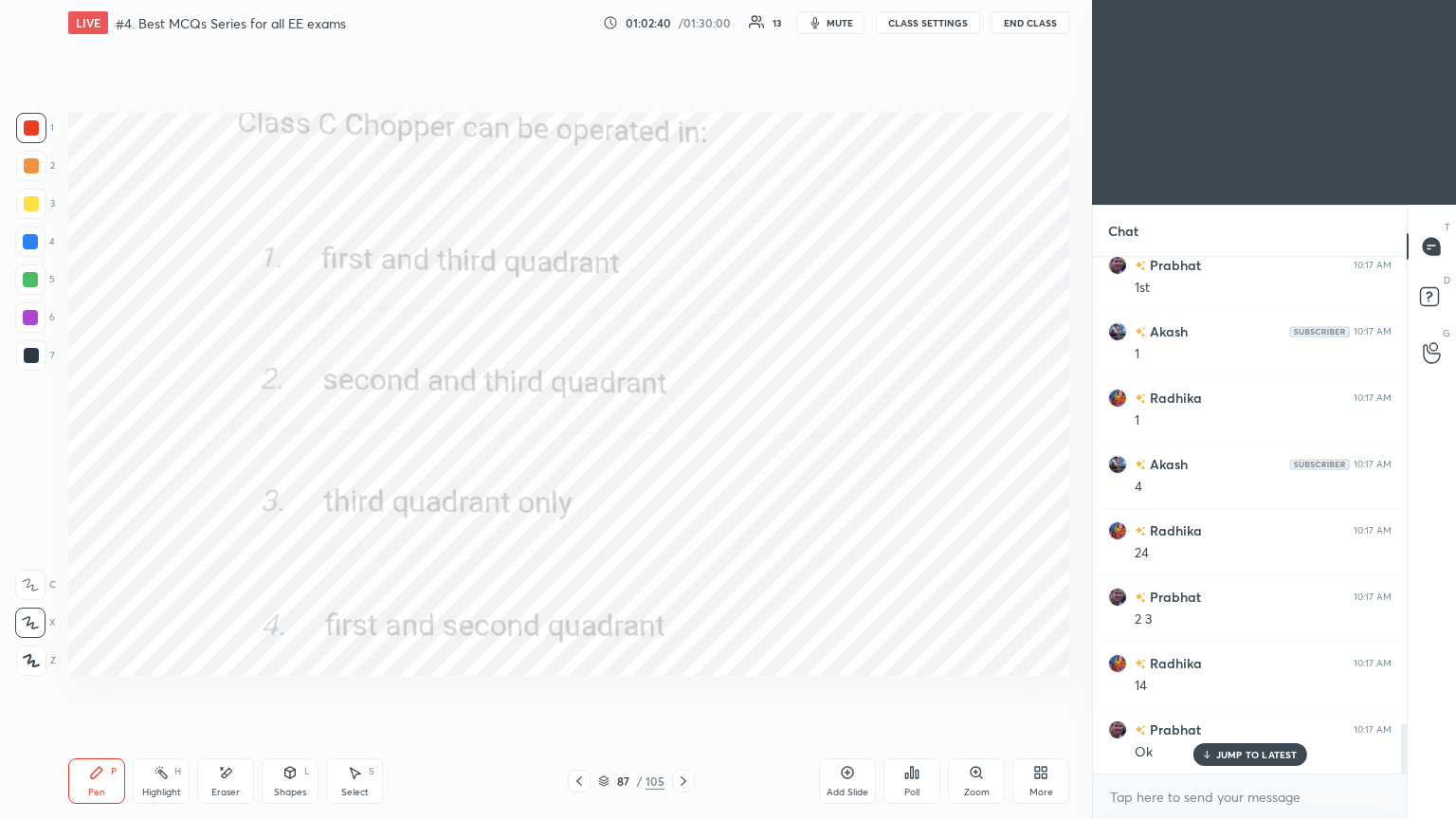 click 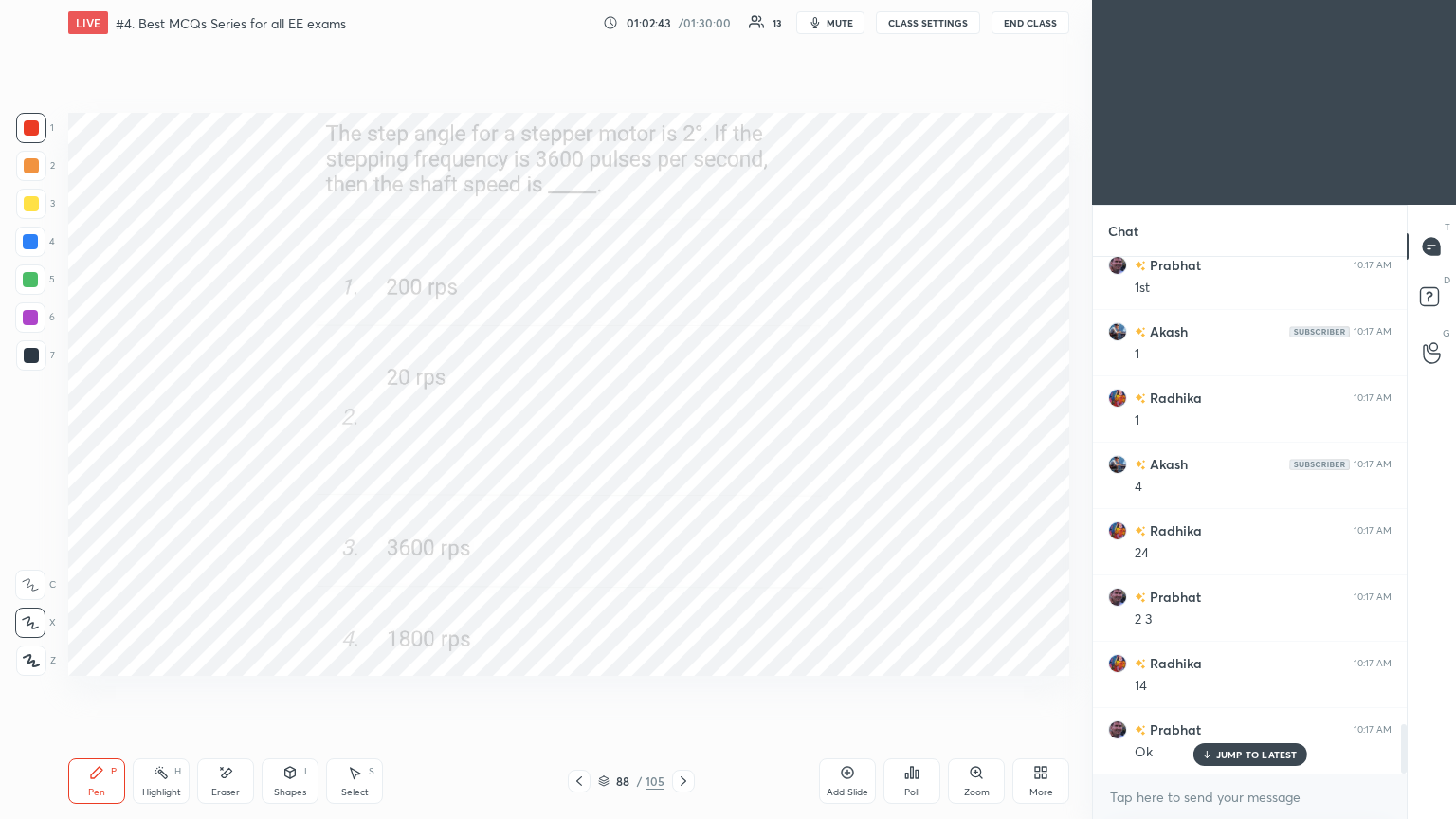 click on "Poll" at bounding box center [912, 781] 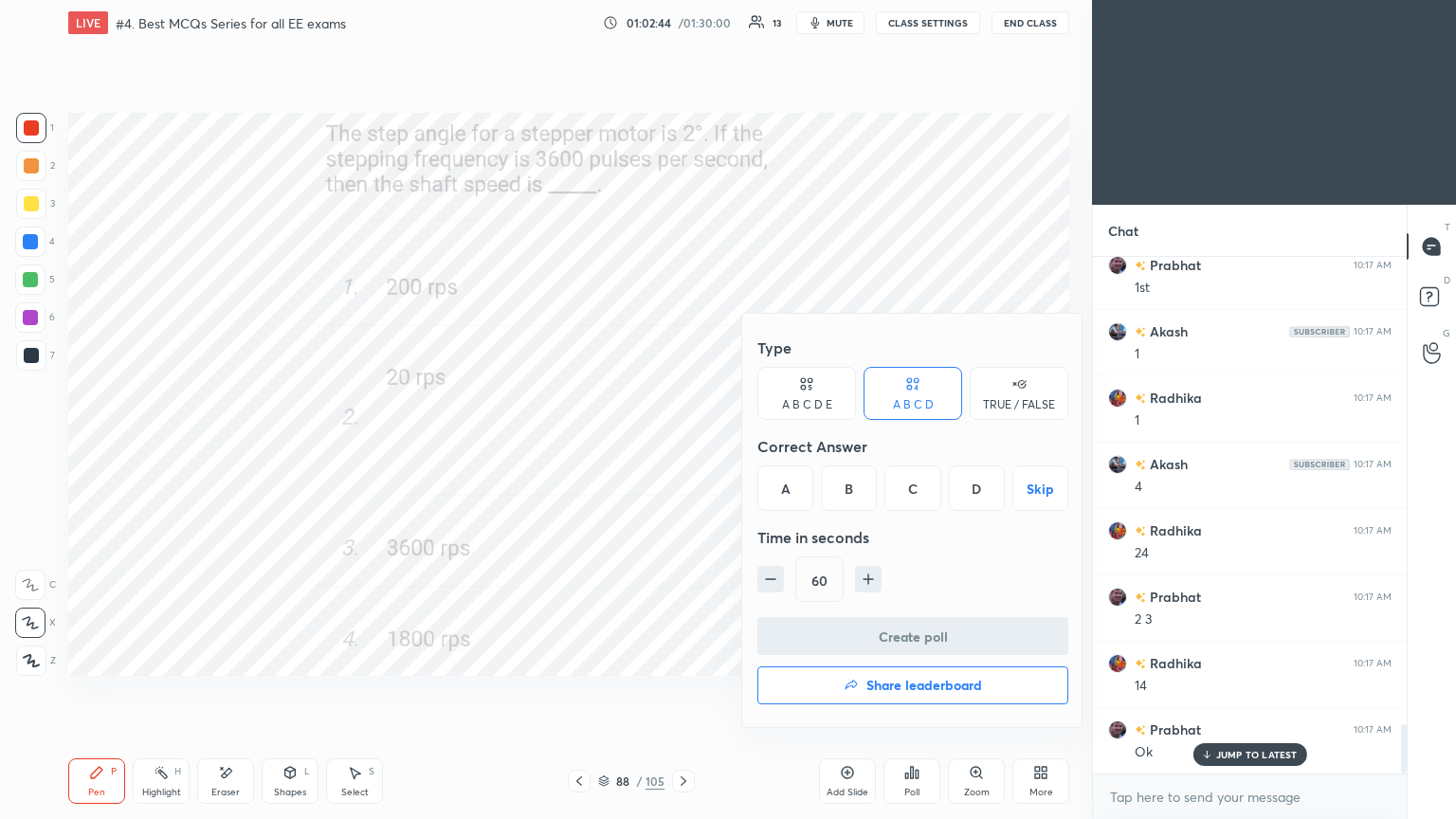 click on "B" at bounding box center [848, 488] 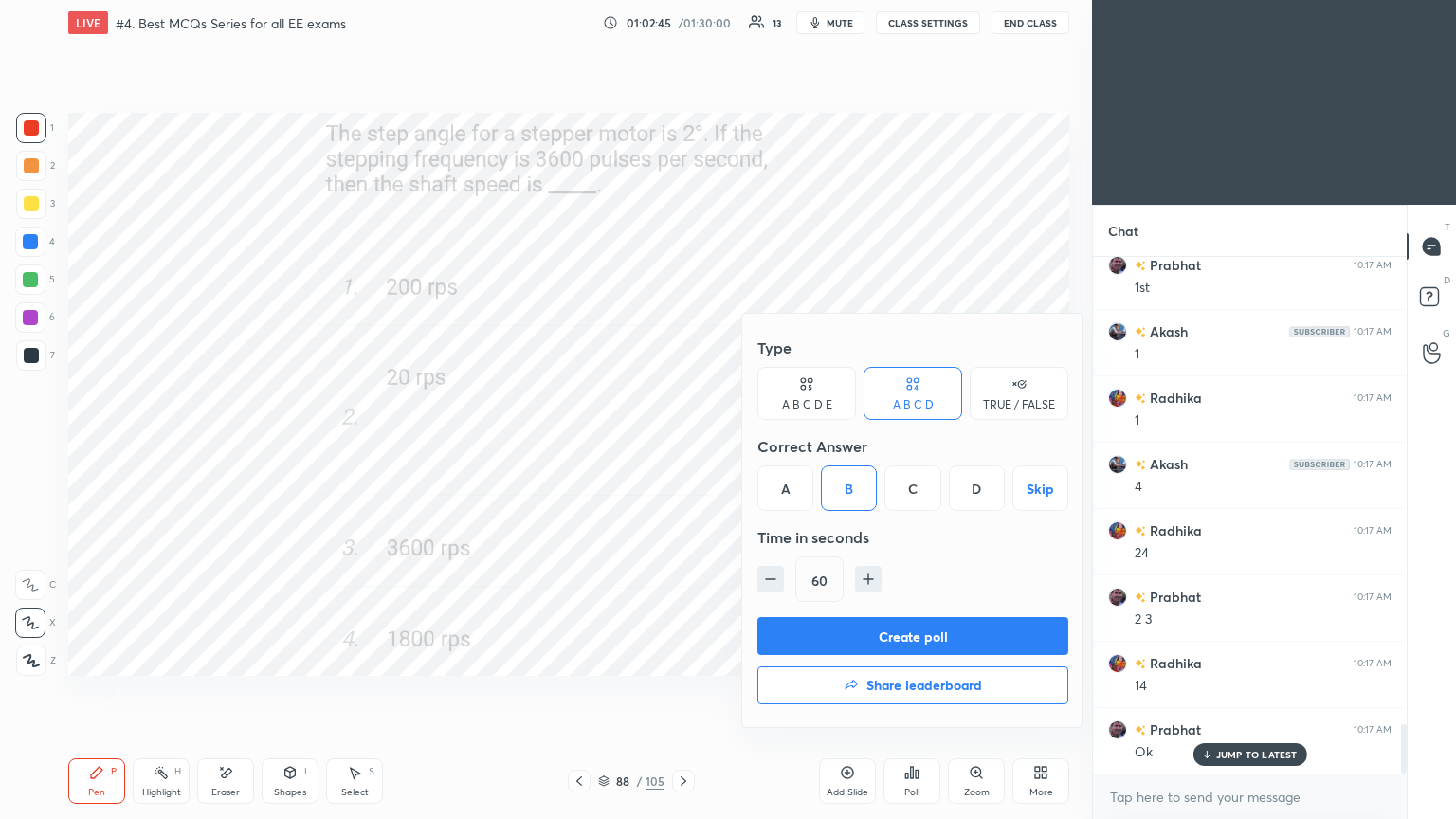 click on "Create poll" at bounding box center (913, 636) 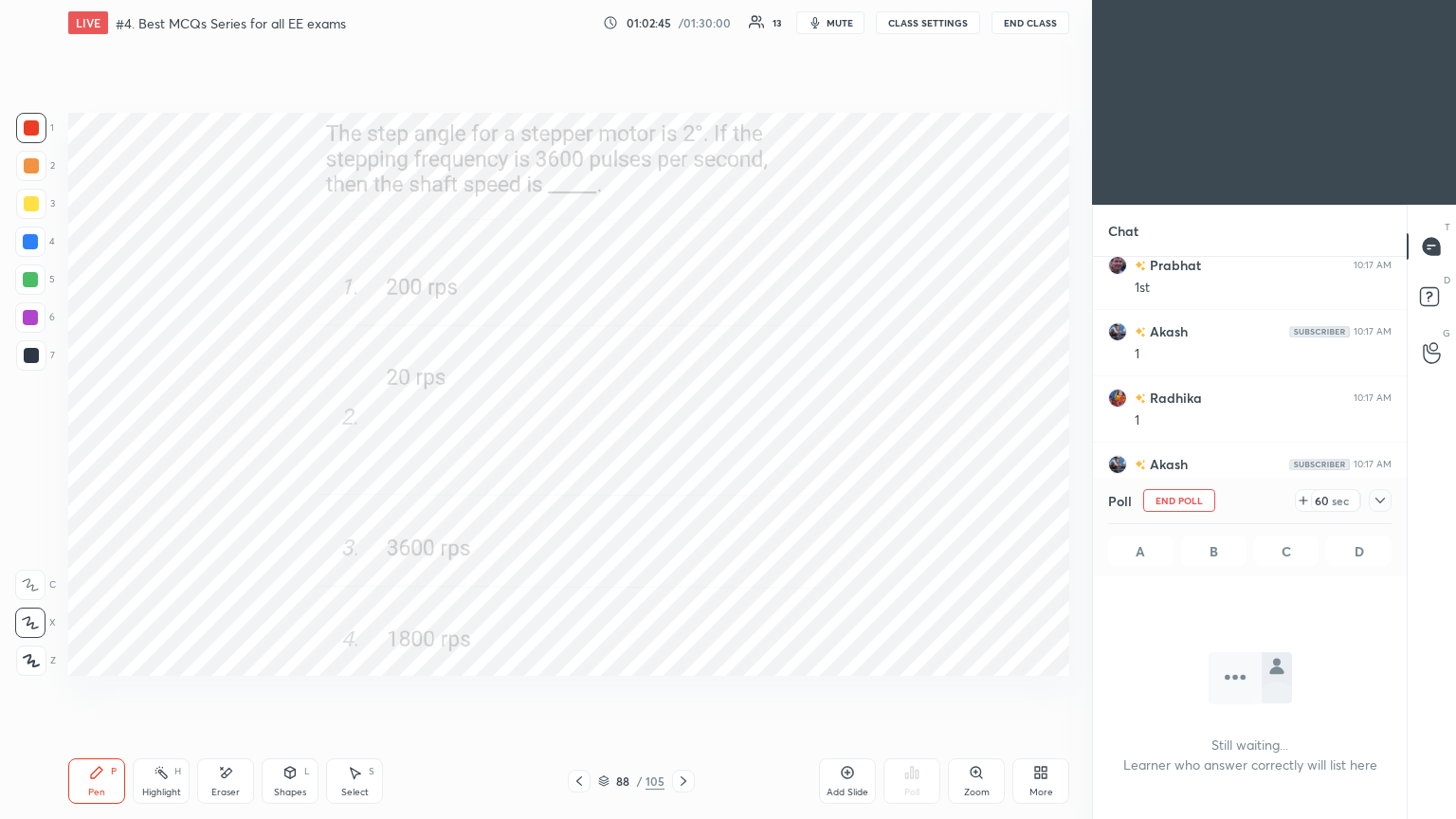 scroll, scrollTop: 414, scrollLeft: 308, axis: both 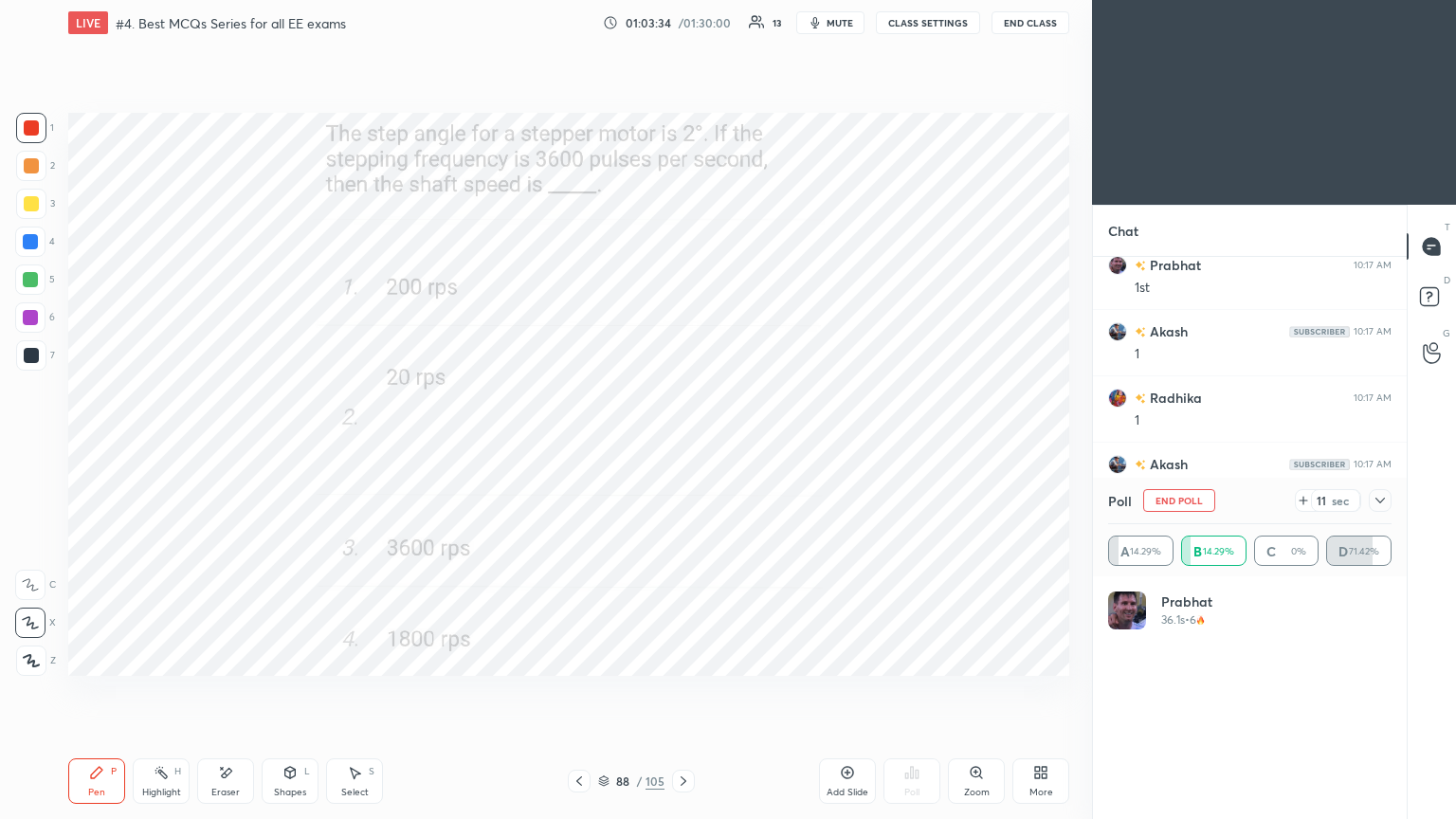 click on "Eraser" at bounding box center [226, 781] 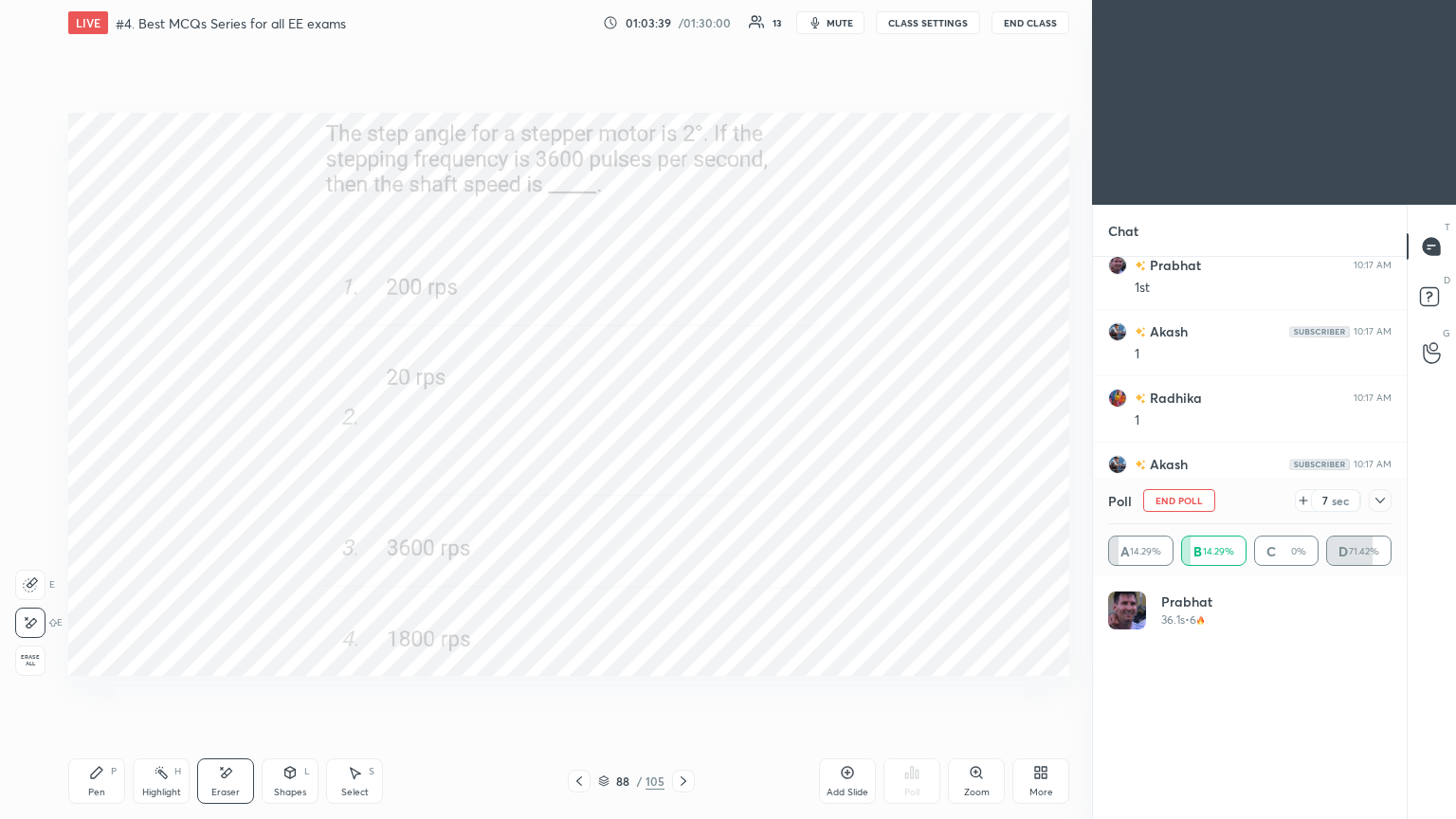 click on "Pen P" at bounding box center (97, 781) 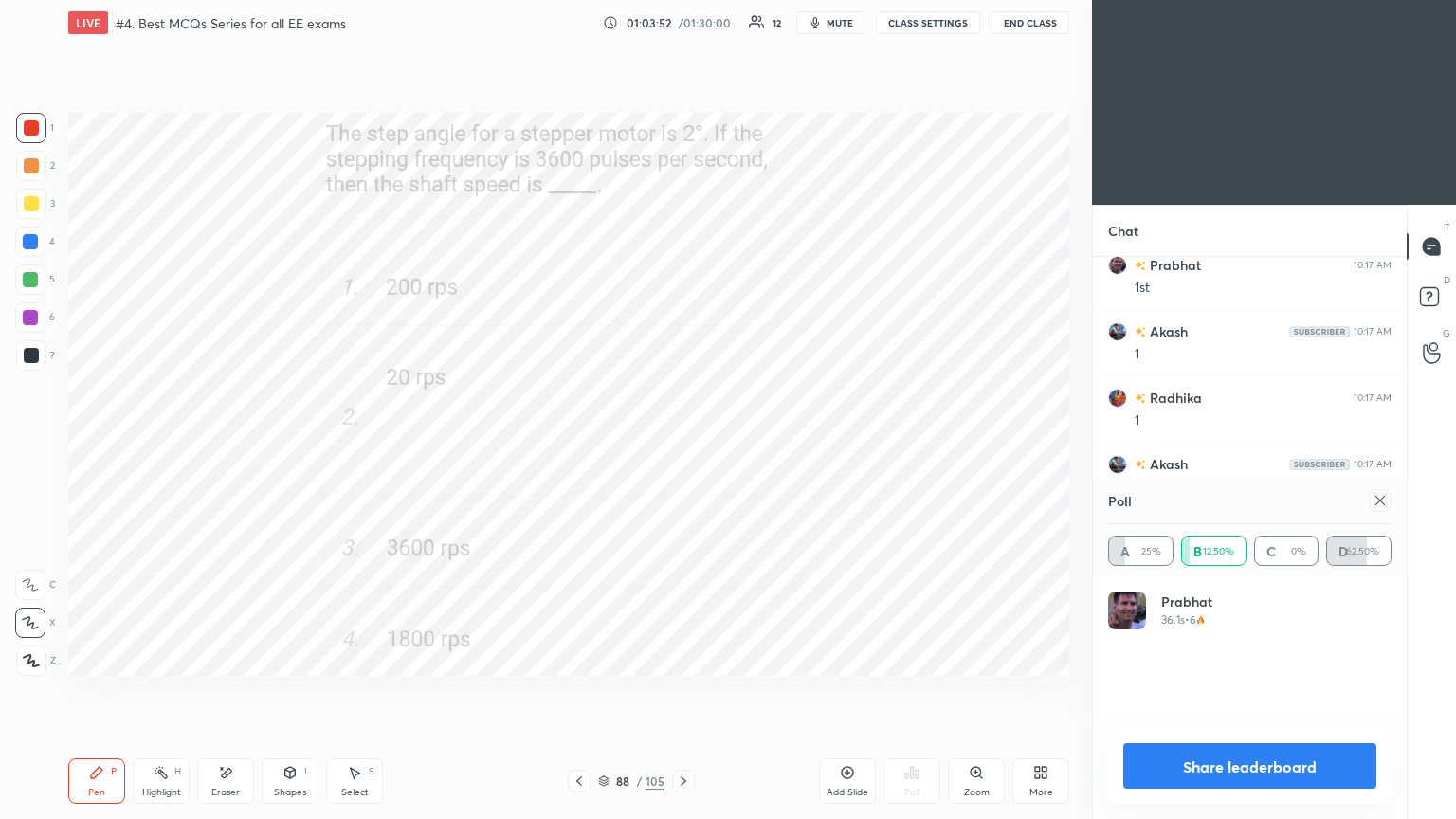 click 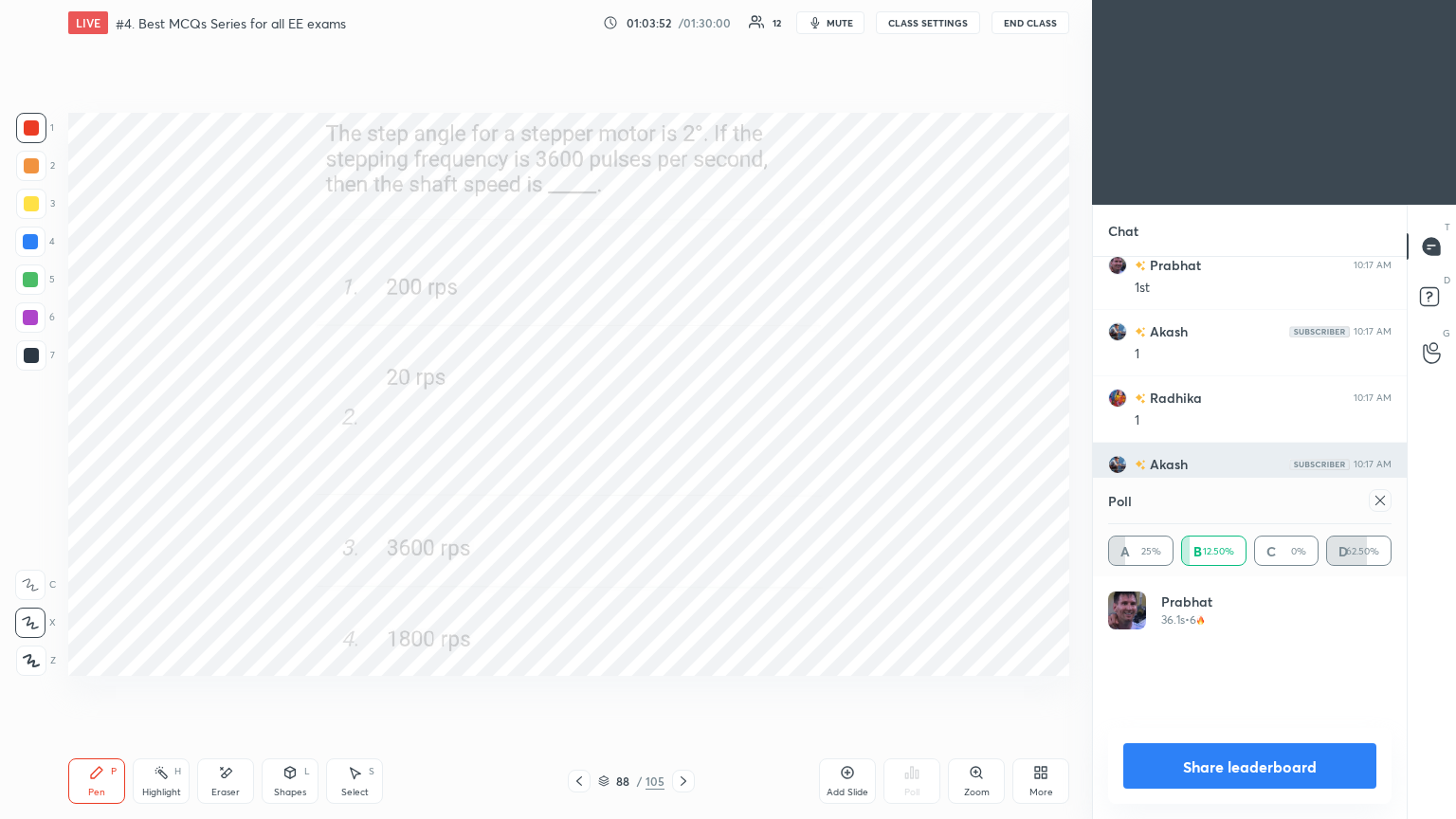 scroll, scrollTop: 115, scrollLeft: 278, axis: both 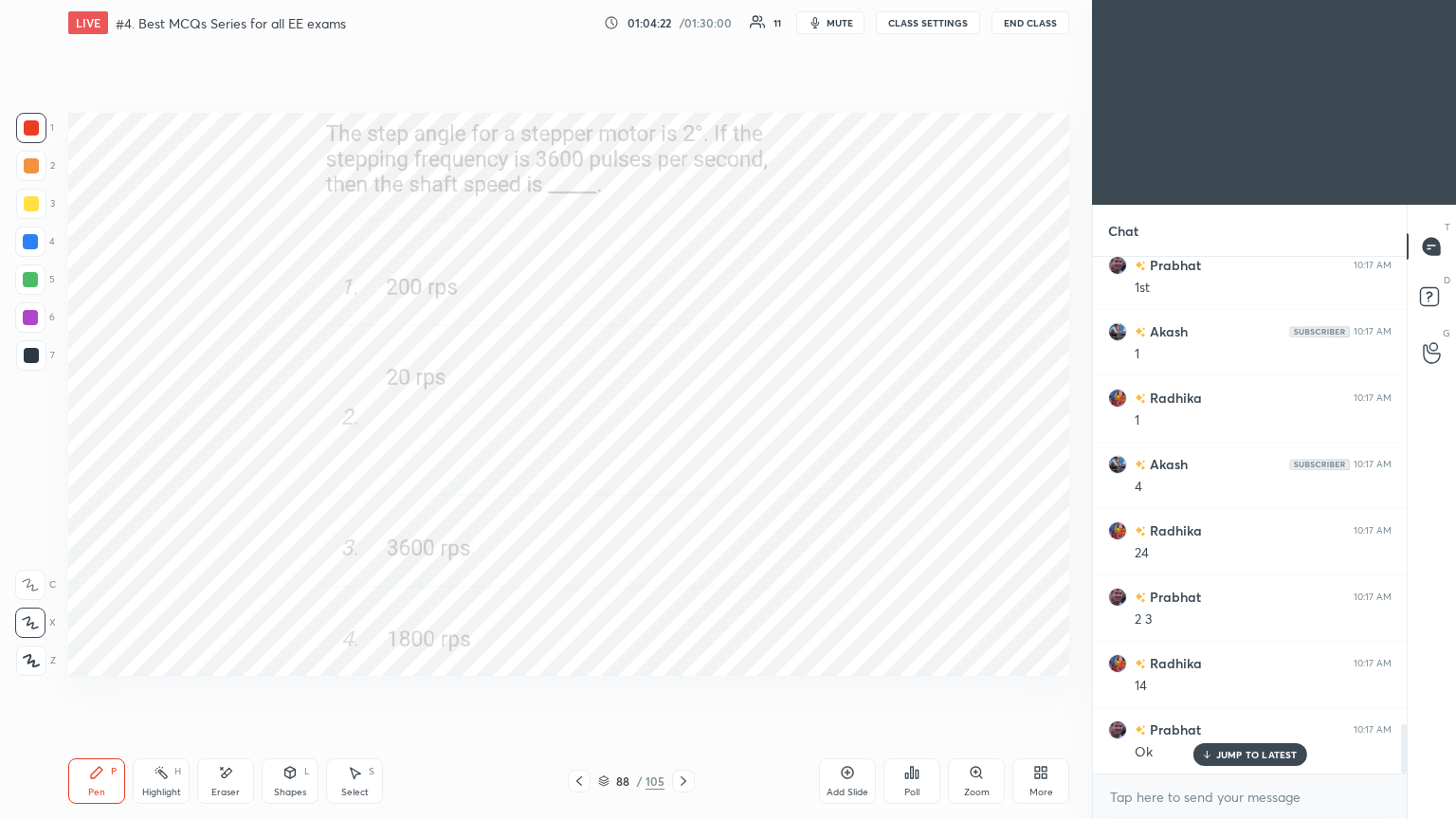 click 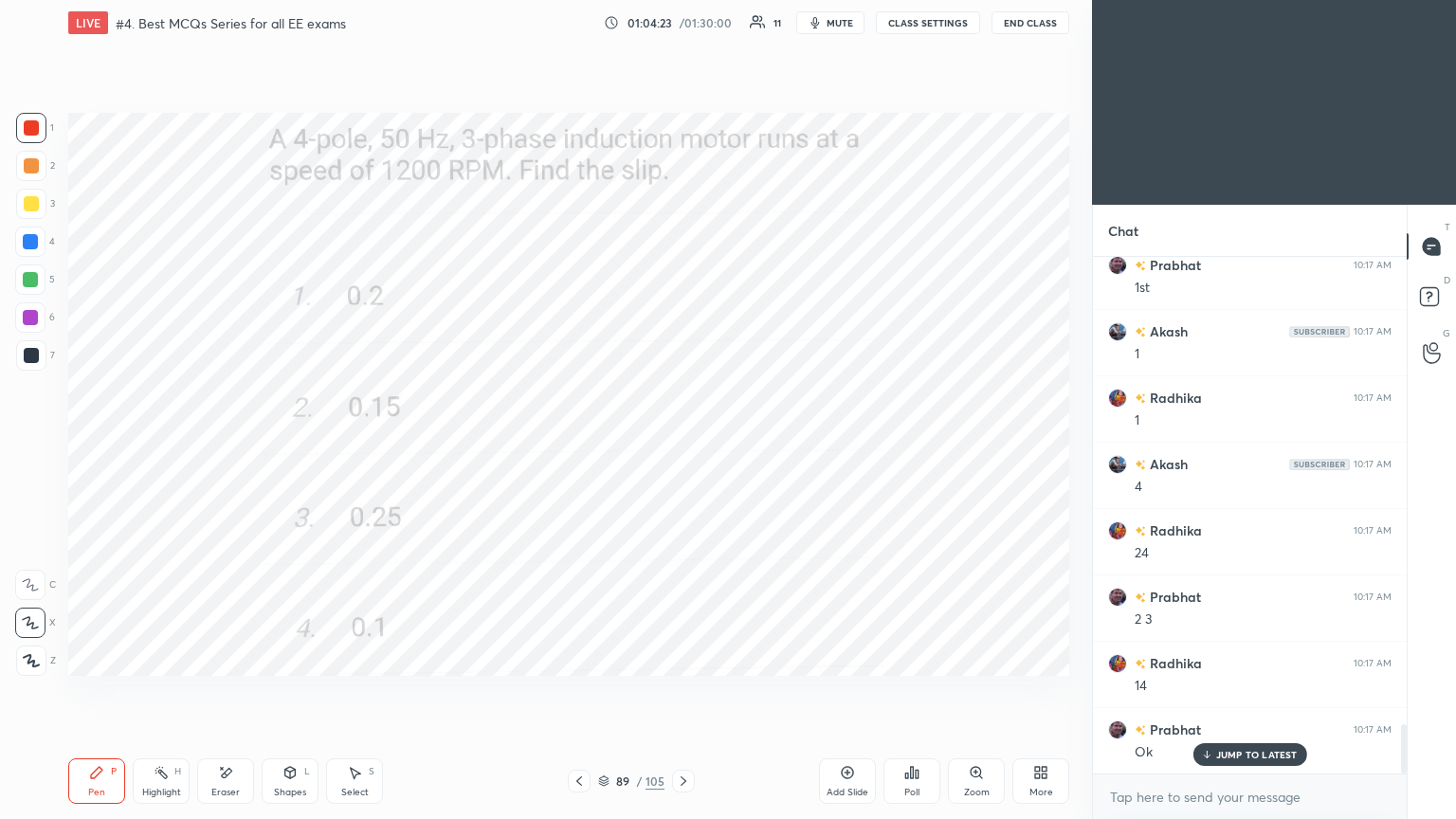 click on "Poll" at bounding box center (912, 781) 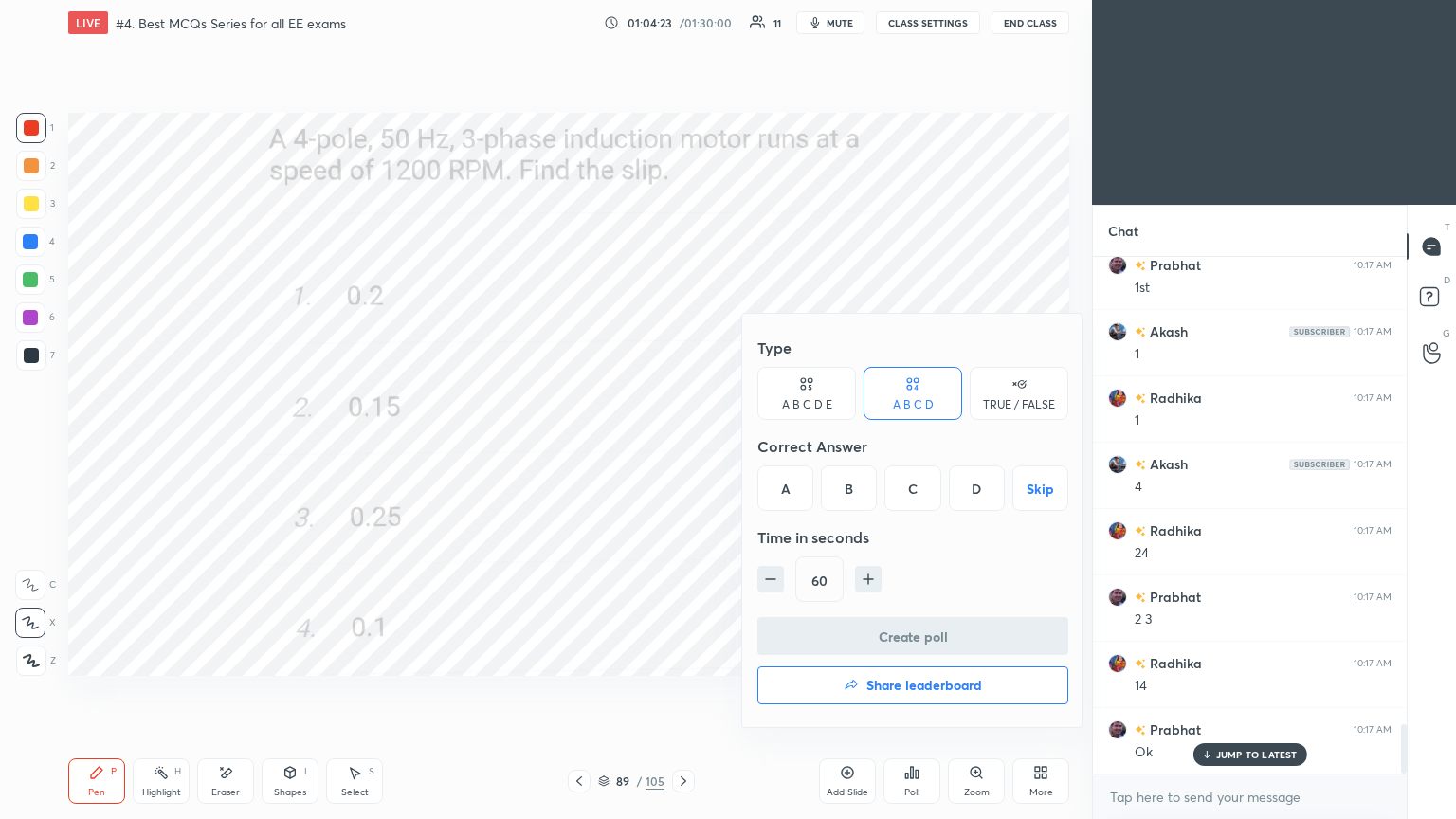 click on "A" at bounding box center (785, 488) 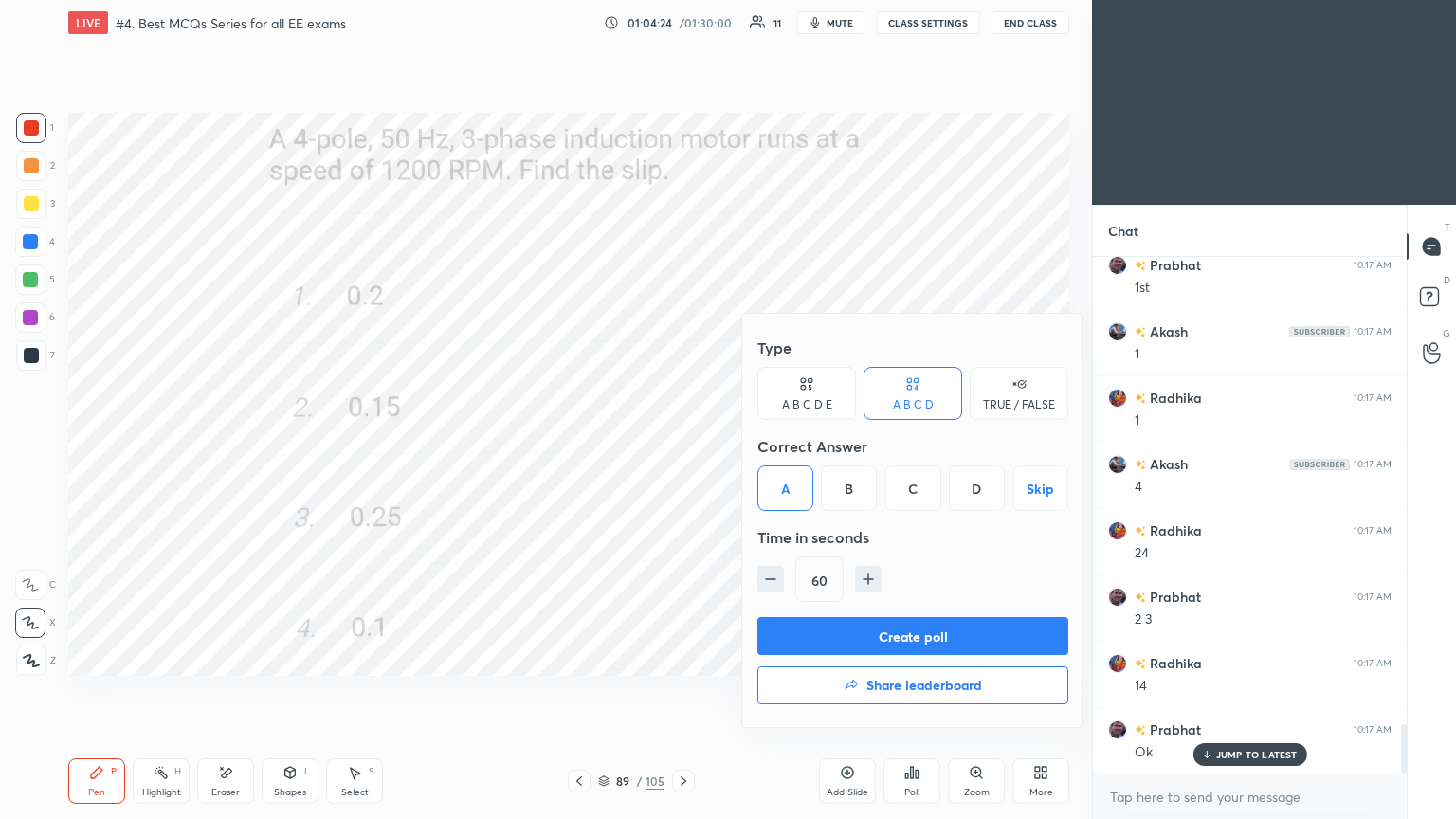 click on "Create poll" at bounding box center (913, 636) 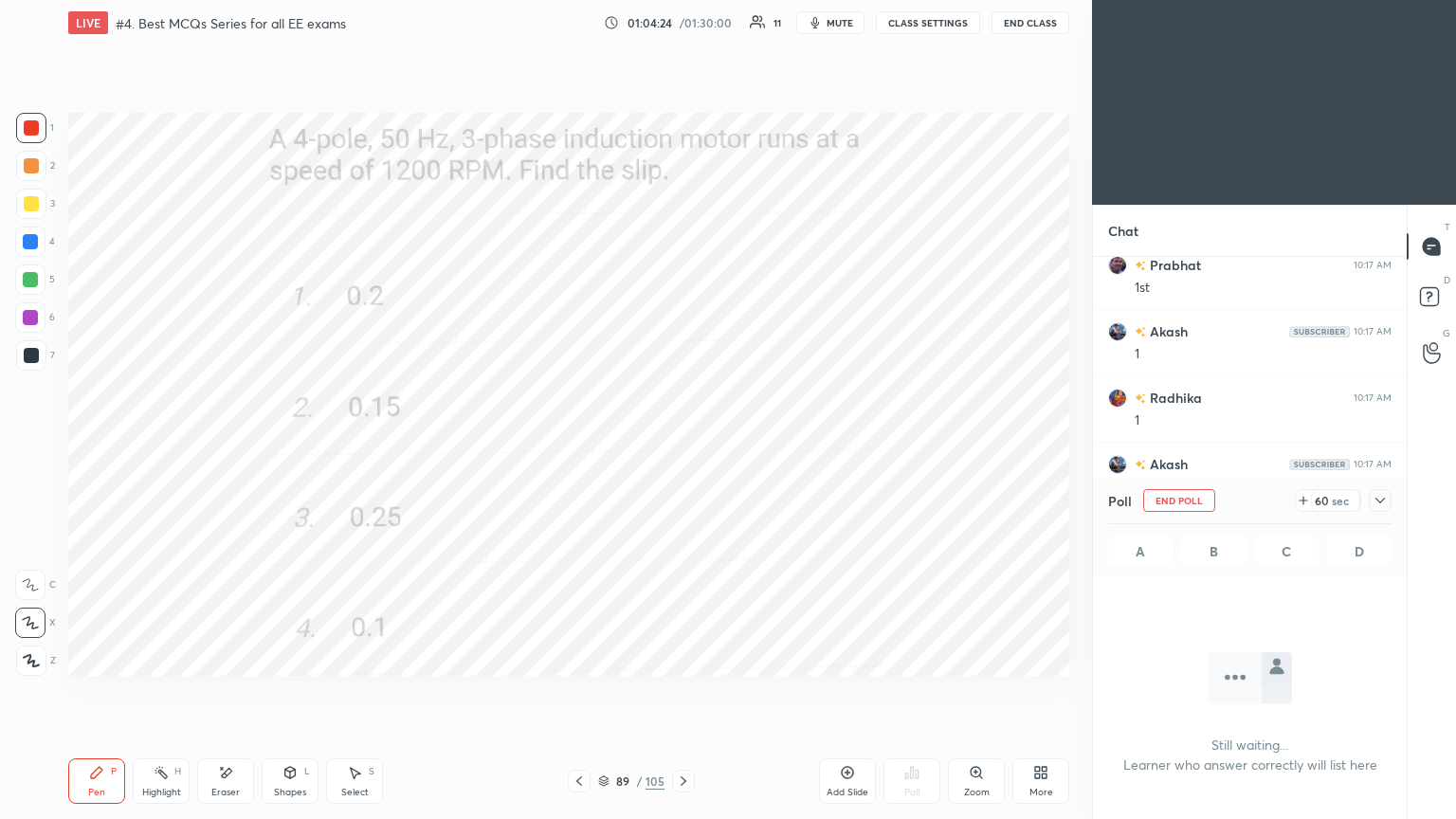 scroll, scrollTop: 418, scrollLeft: 308, axis: both 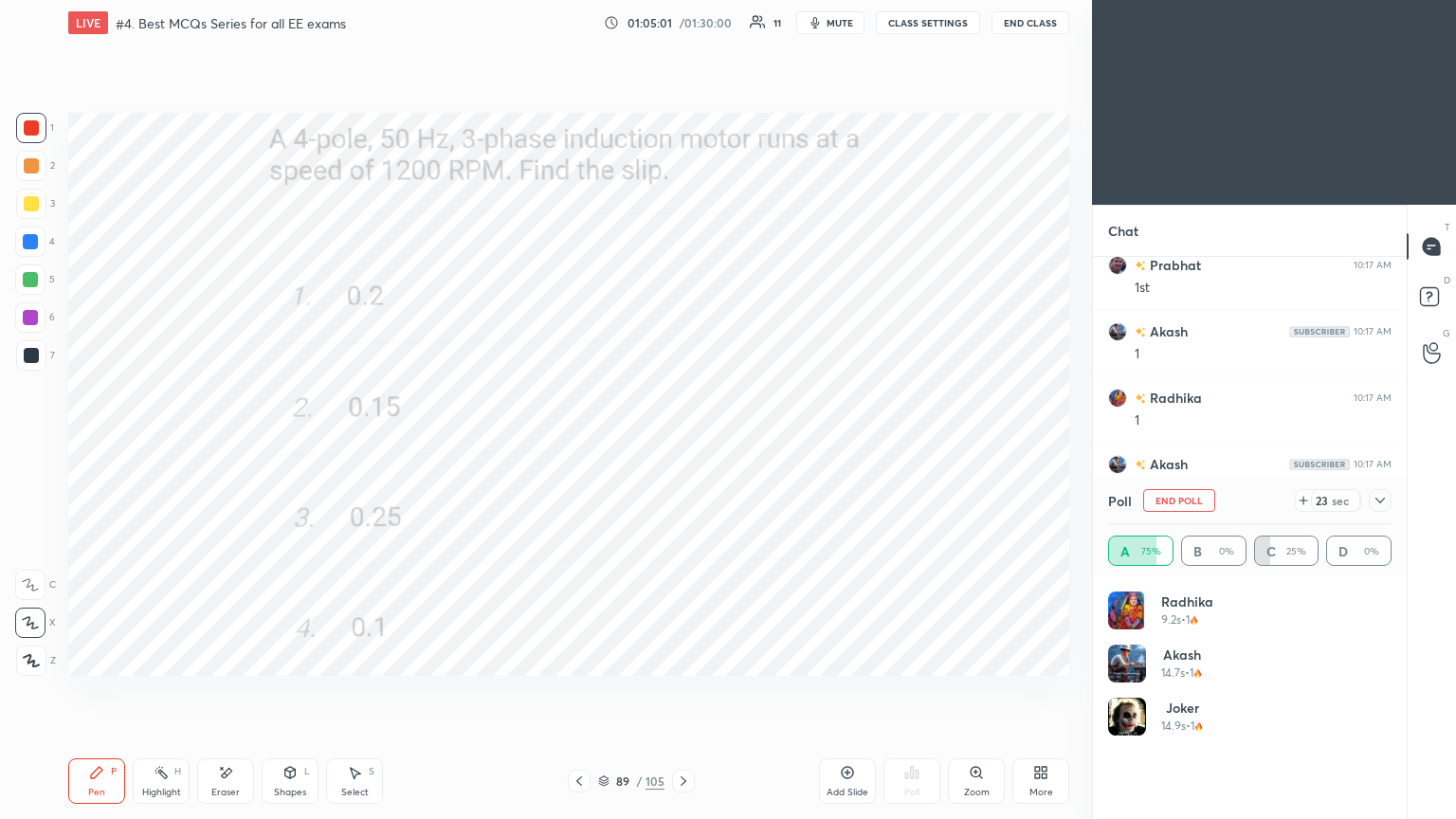 click on "End Poll" at bounding box center (1179, 500) 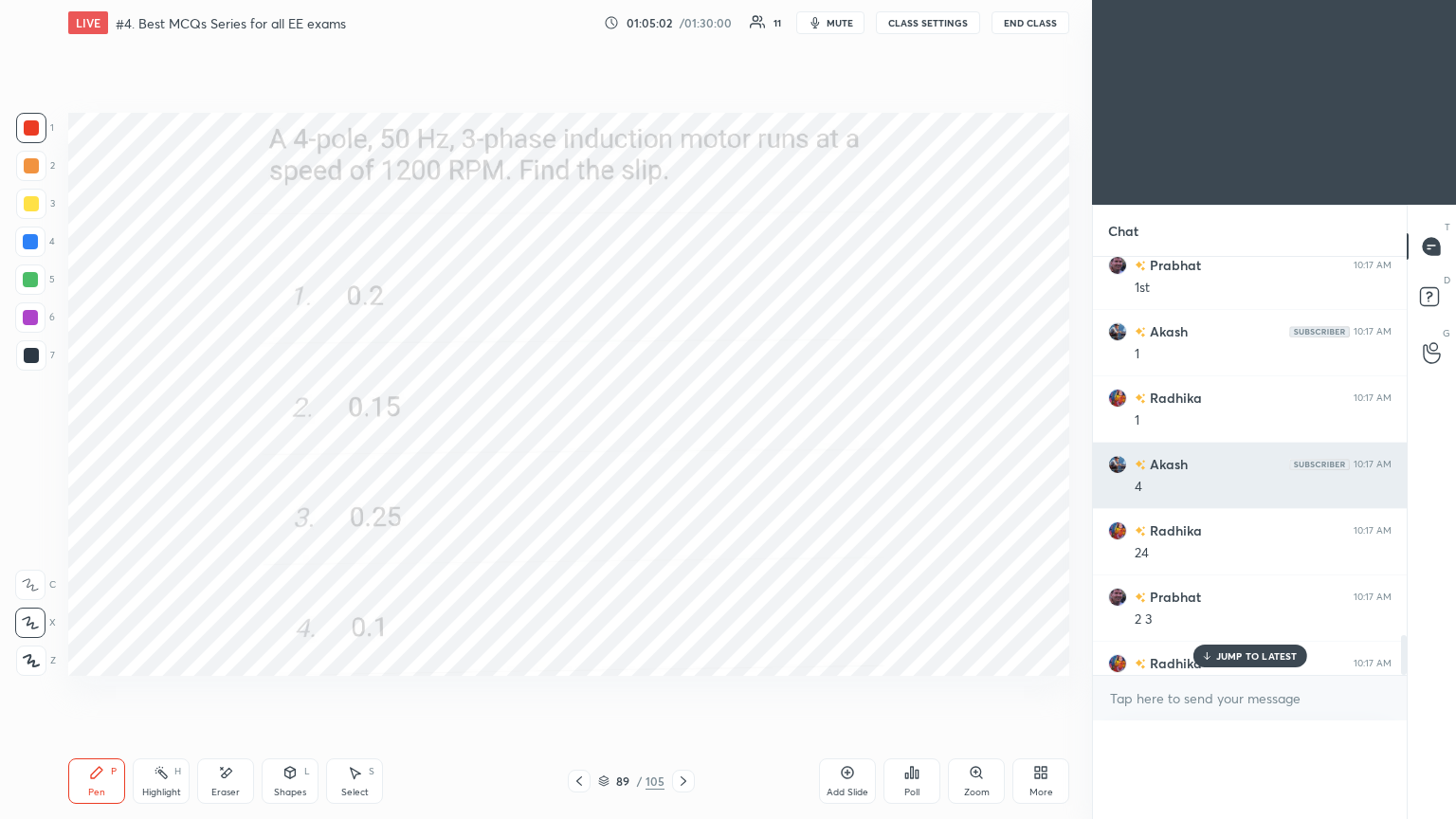 scroll, scrollTop: 114, scrollLeft: 278, axis: both 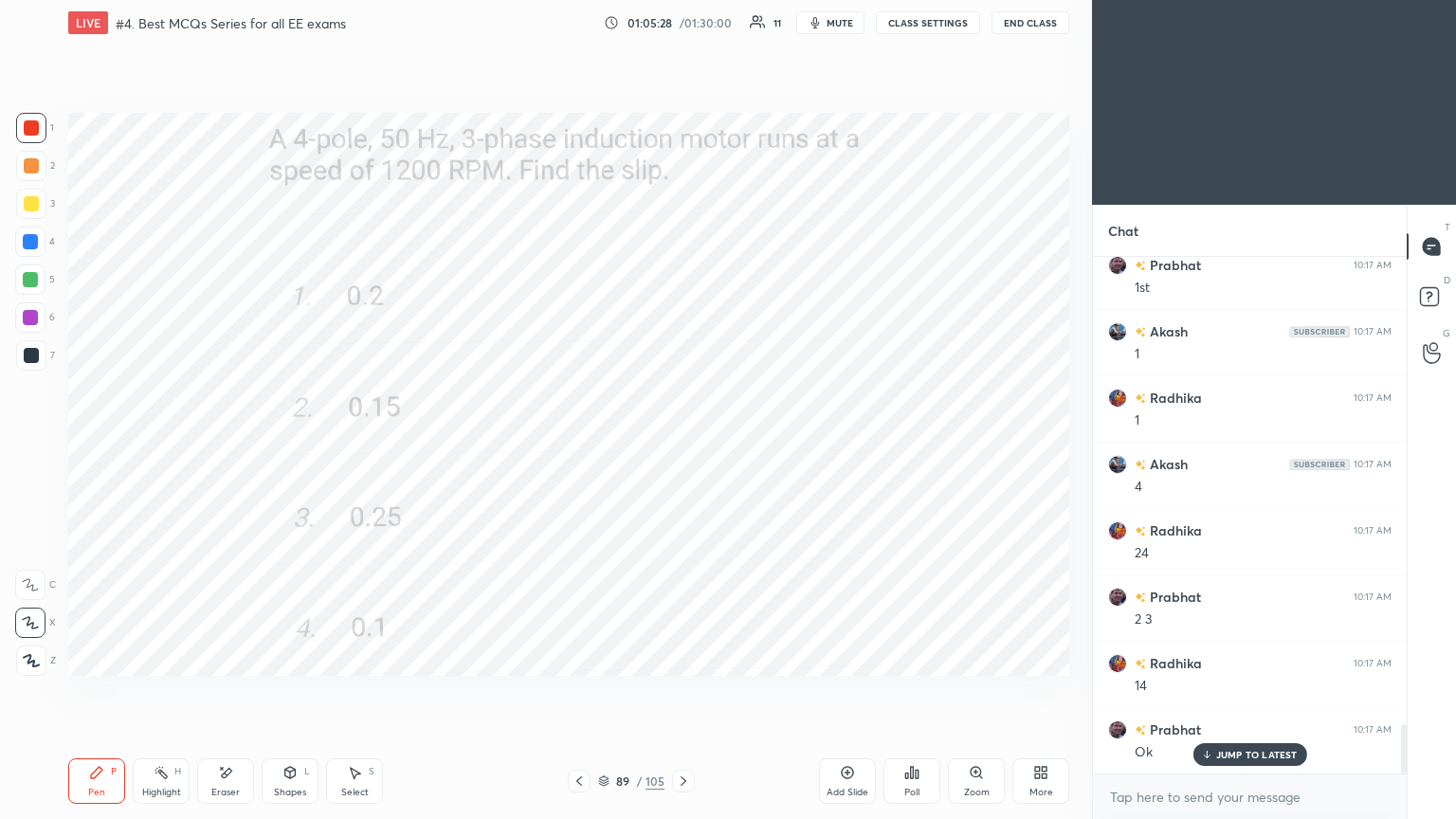 click 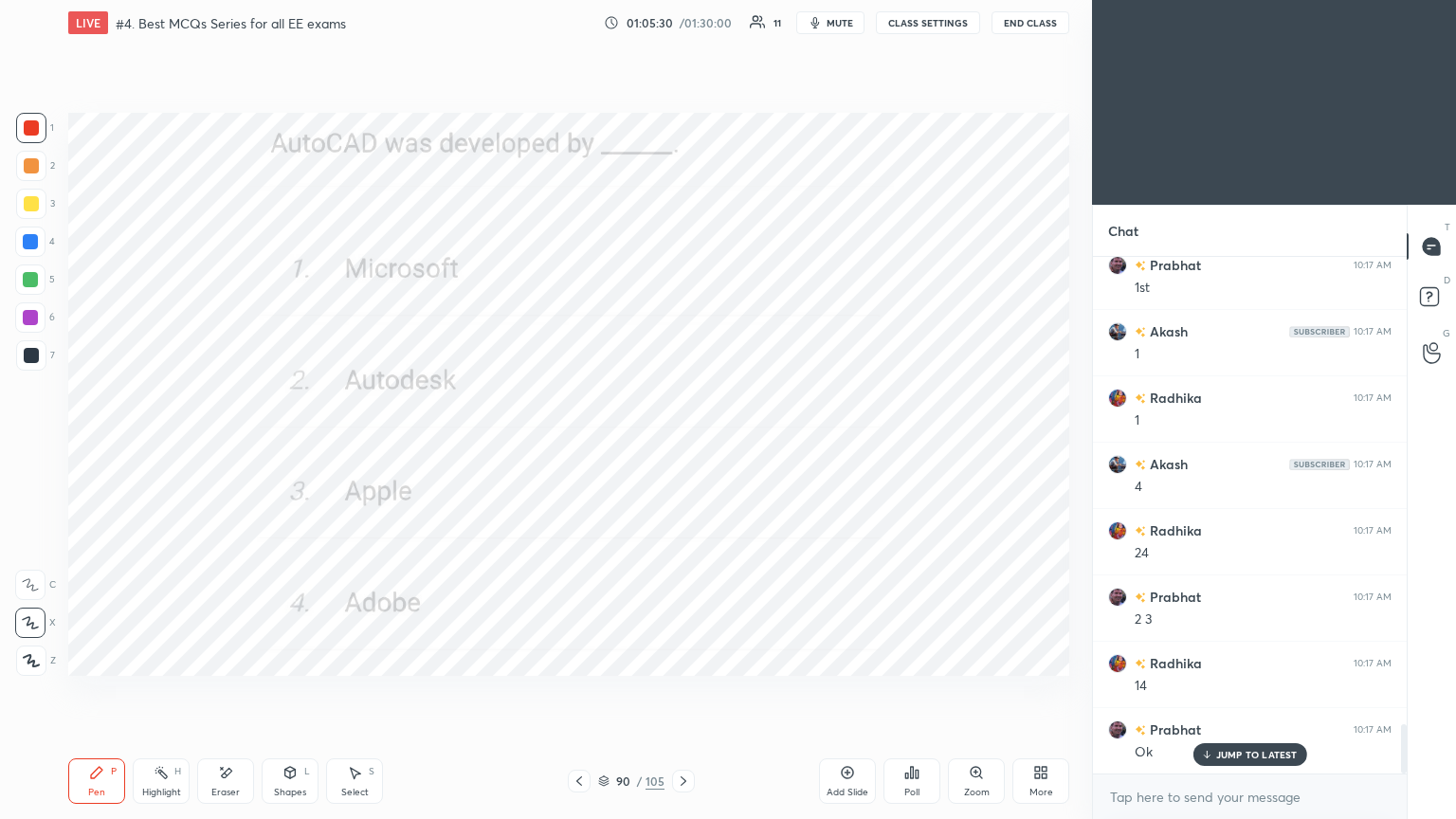 click on "Poll" at bounding box center [912, 781] 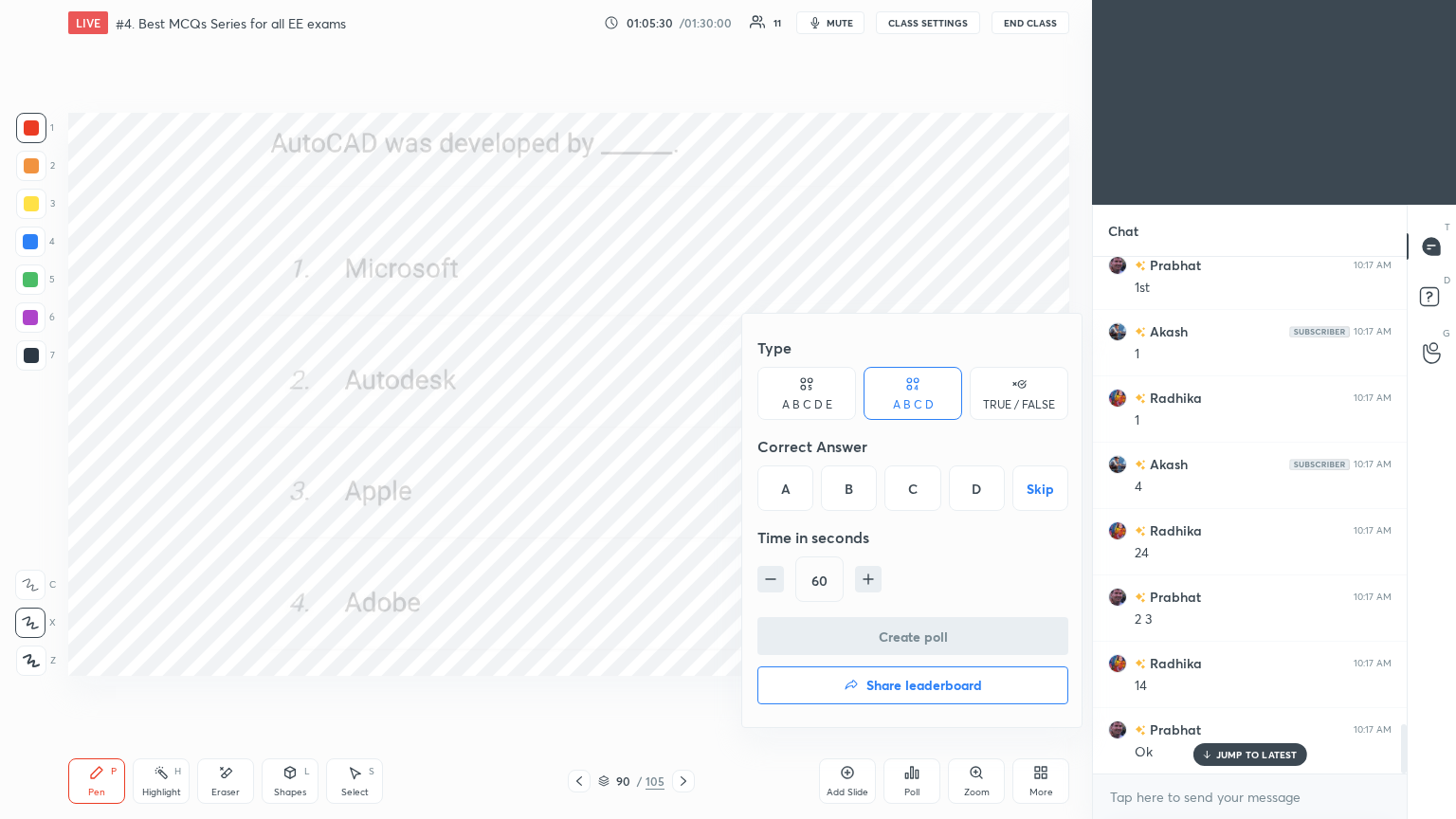 click on "B" at bounding box center [848, 488] 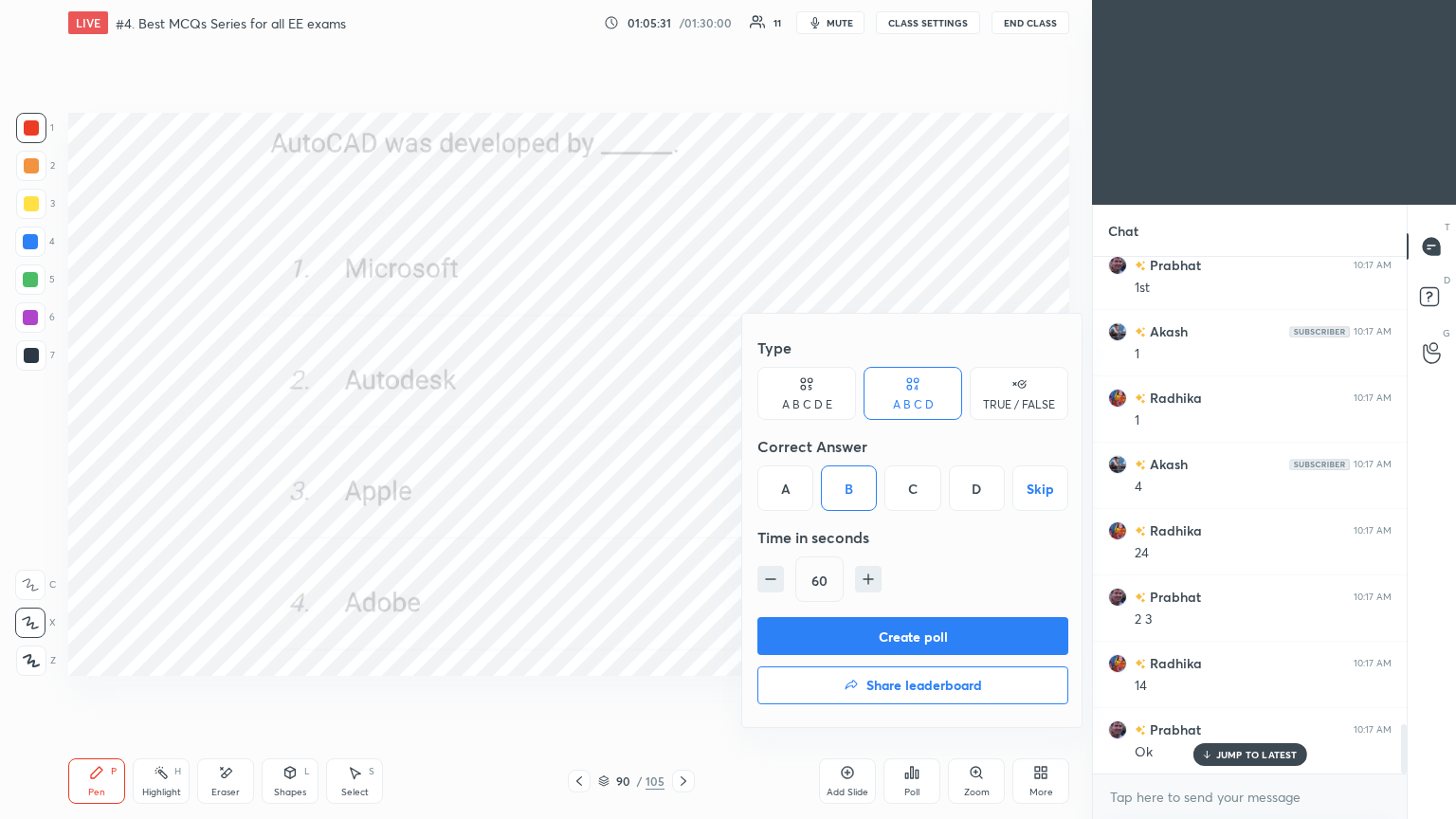 click on "Type A B C D E A B C D TRUE / FALSE Correct Answer A B C D Skip Time in seconds 60" at bounding box center [913, 473] 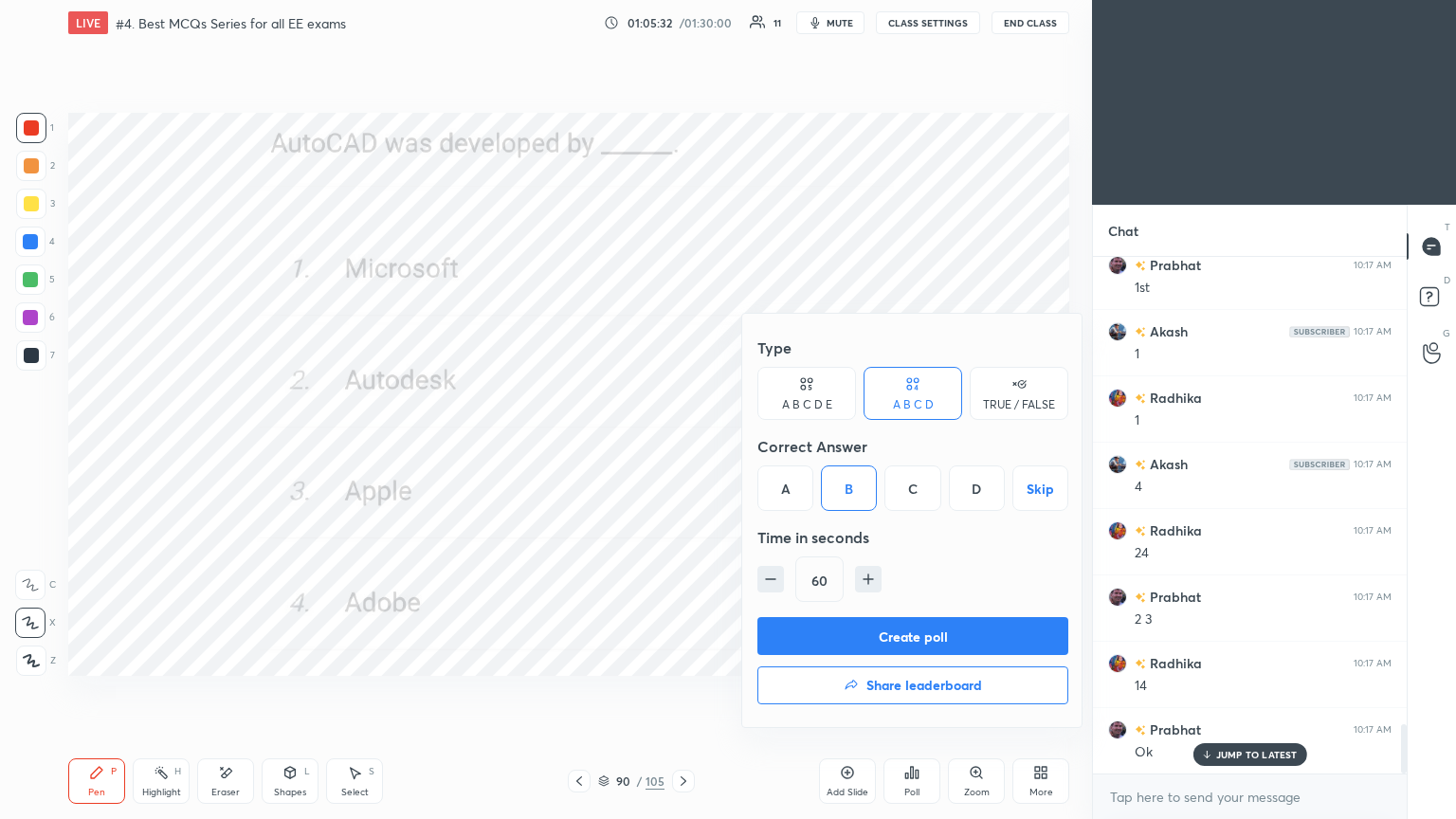 click on "Create poll" at bounding box center [913, 636] 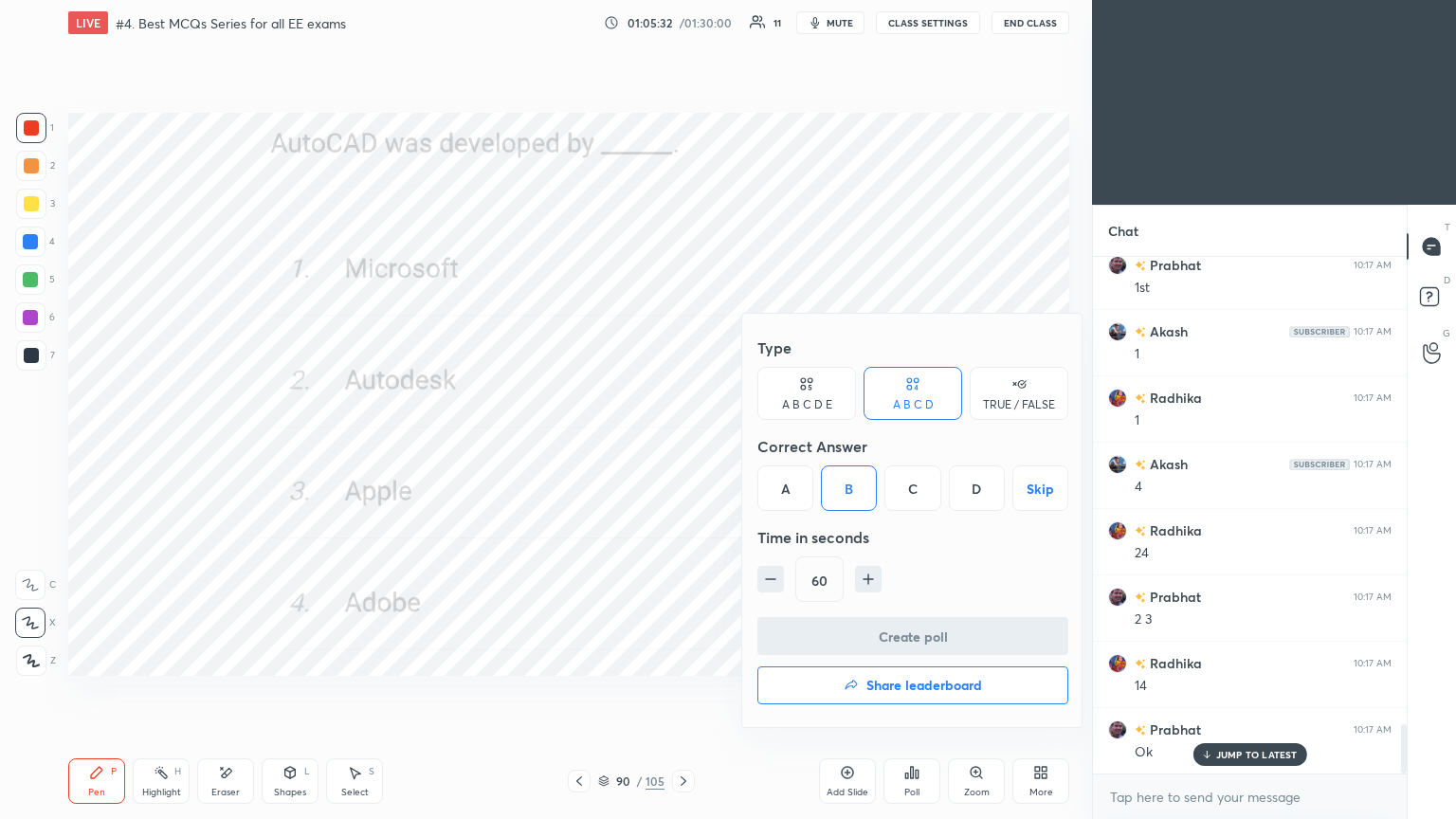 scroll, scrollTop: 471, scrollLeft: 308, axis: both 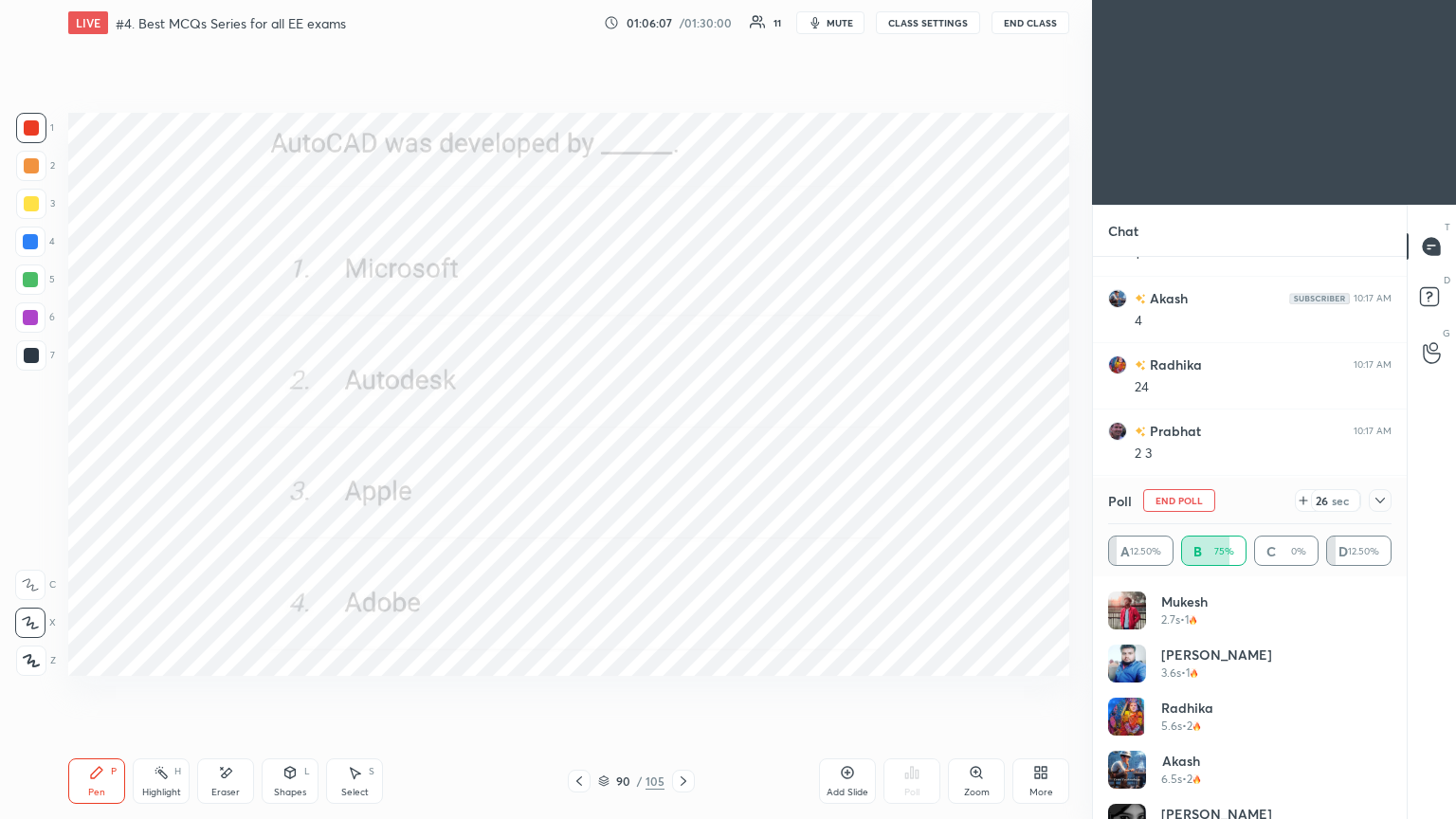 click on "End Poll" at bounding box center [1179, 500] 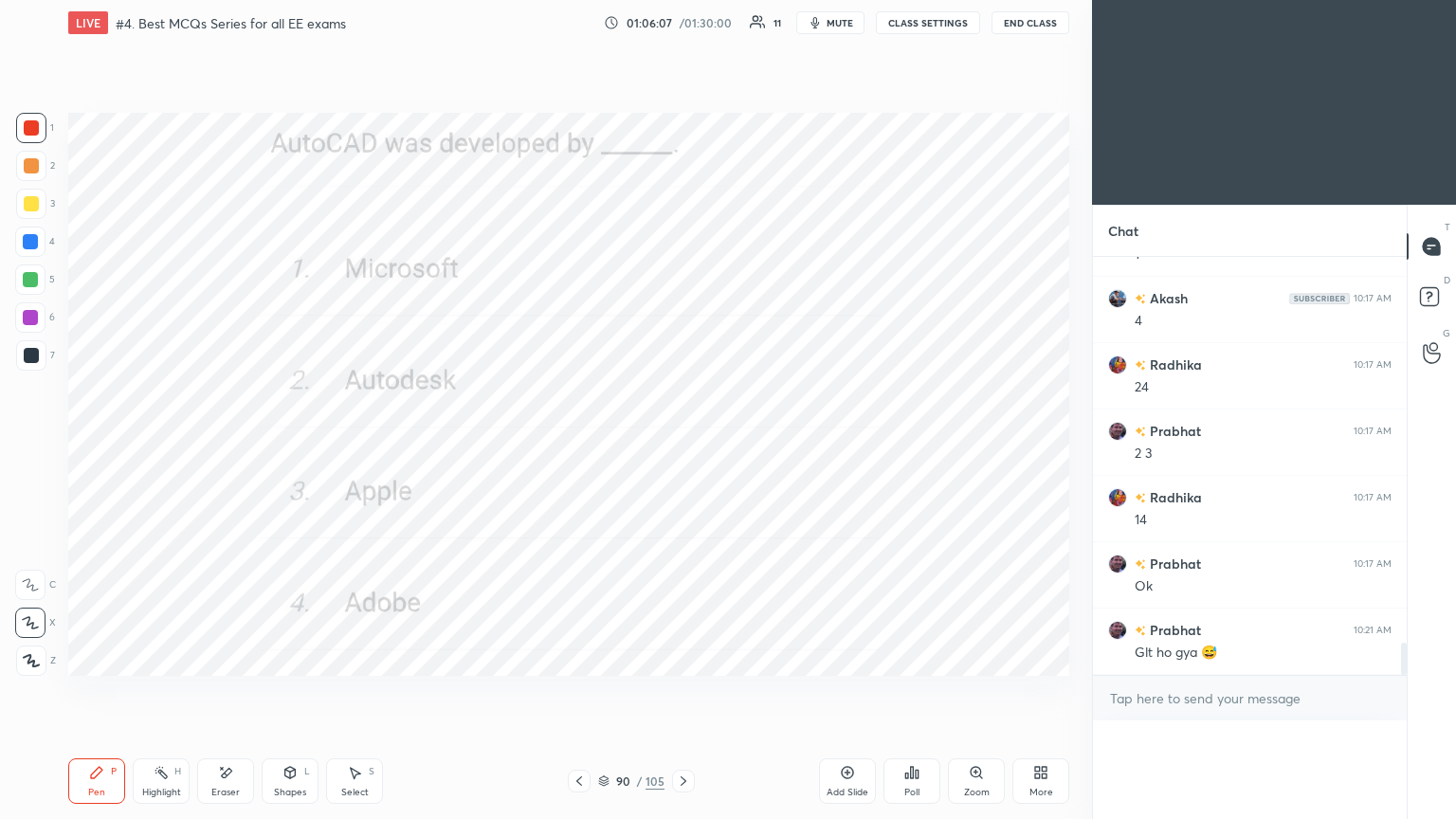 scroll, scrollTop: 143, scrollLeft: 278, axis: both 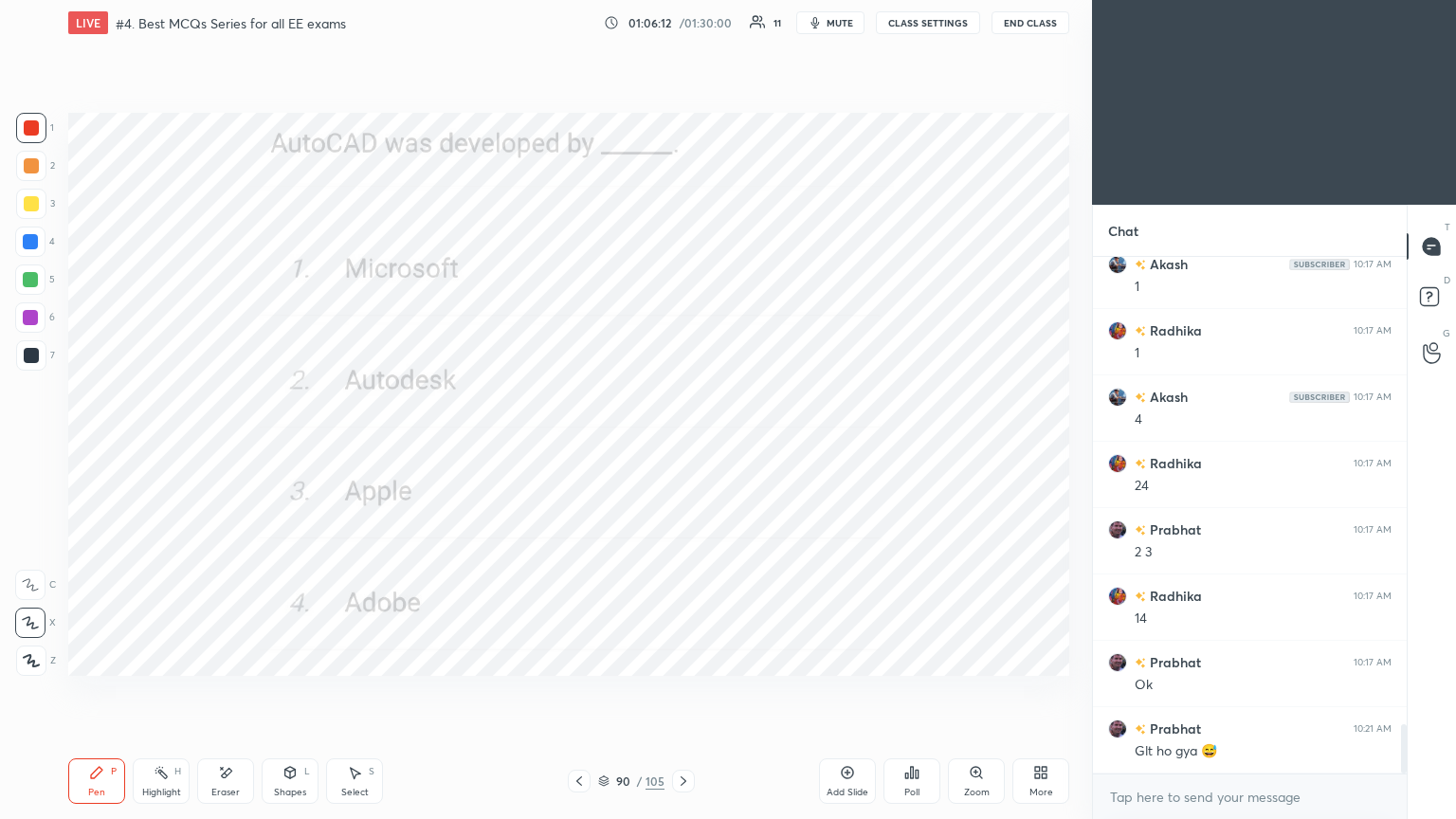 click 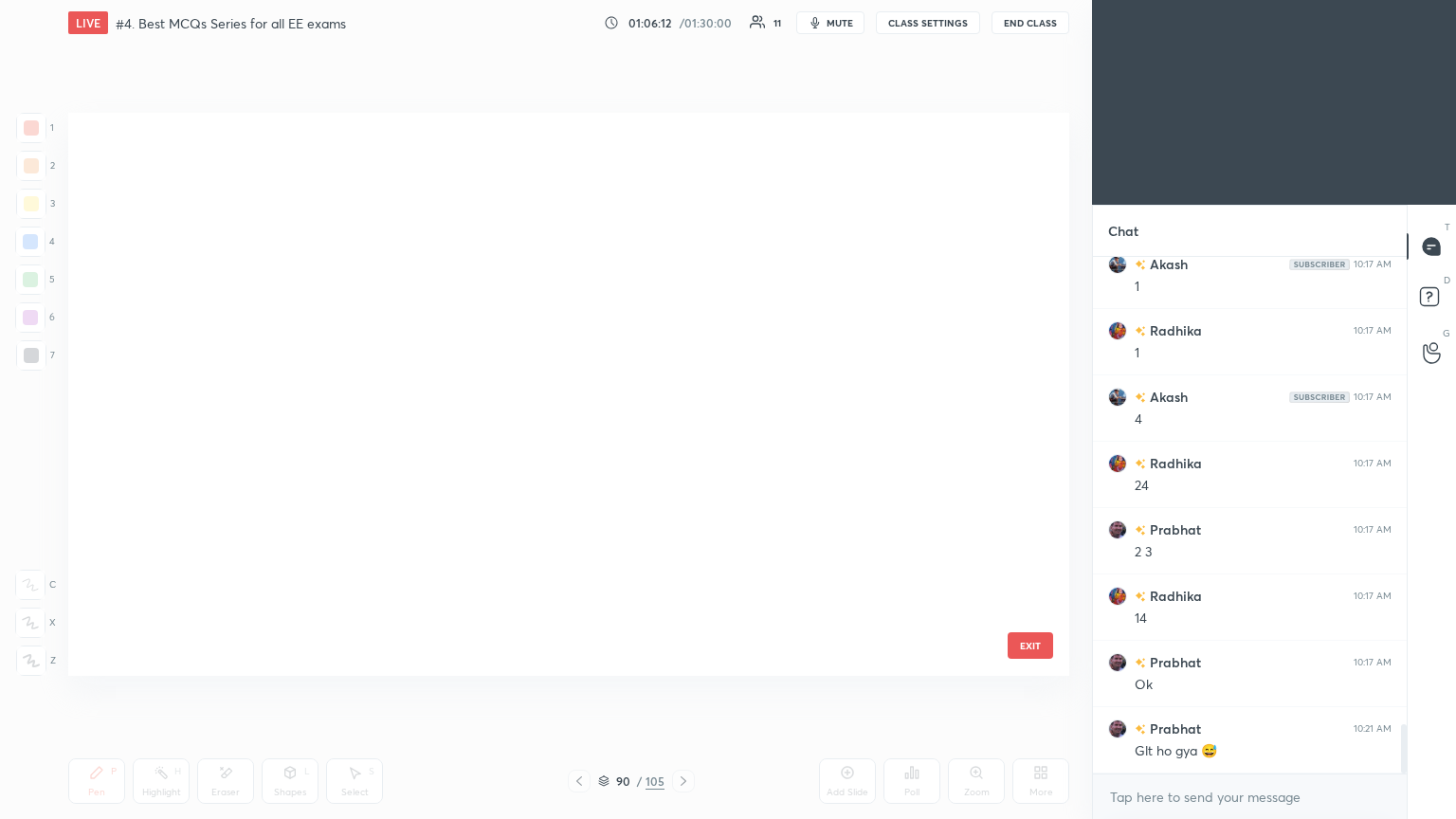 scroll, scrollTop: 4641, scrollLeft: 0, axis: vertical 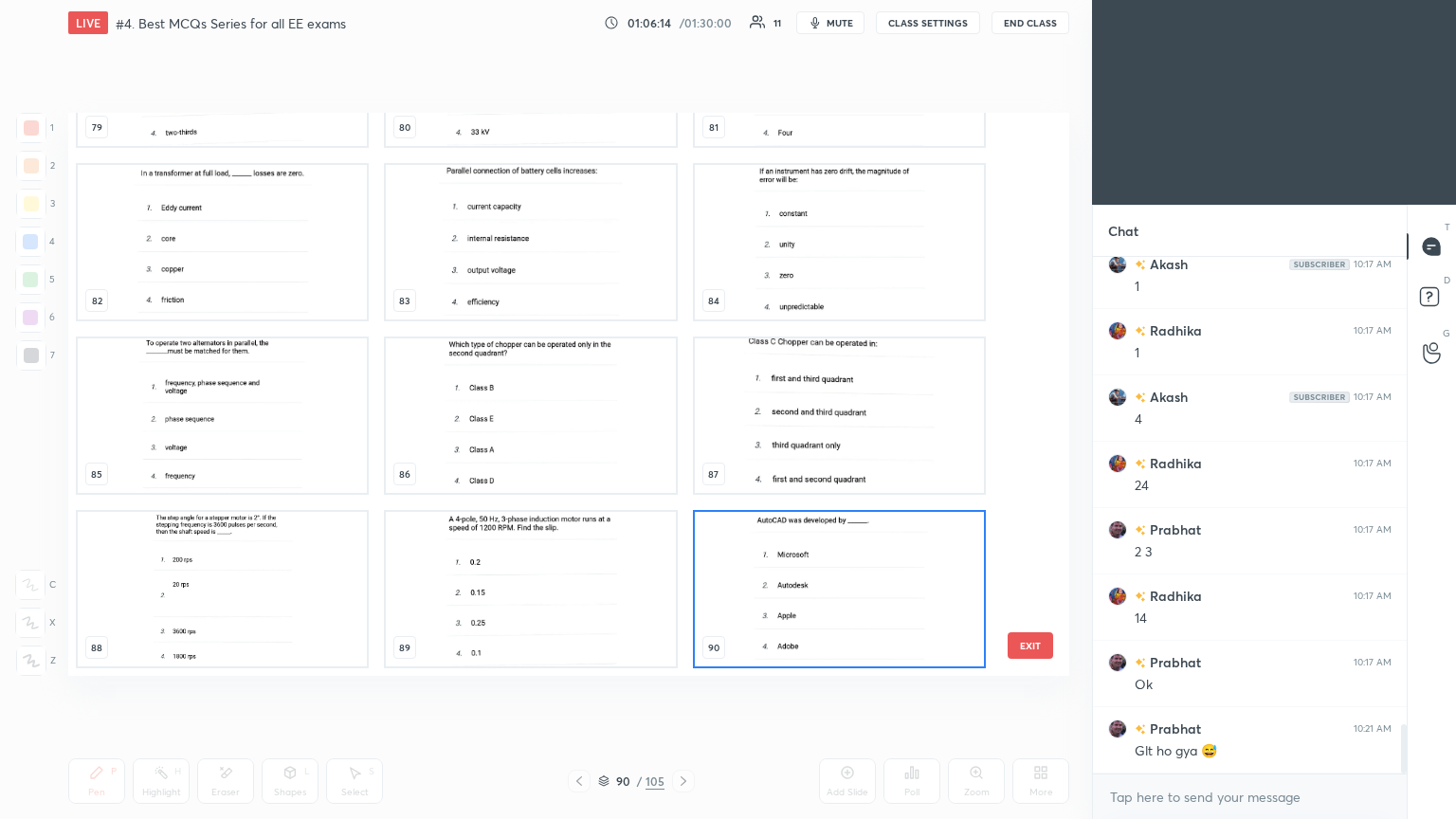drag, startPoint x: 1026, startPoint y: 517, endPoint x: 1028, endPoint y: 547, distance: 30.06659 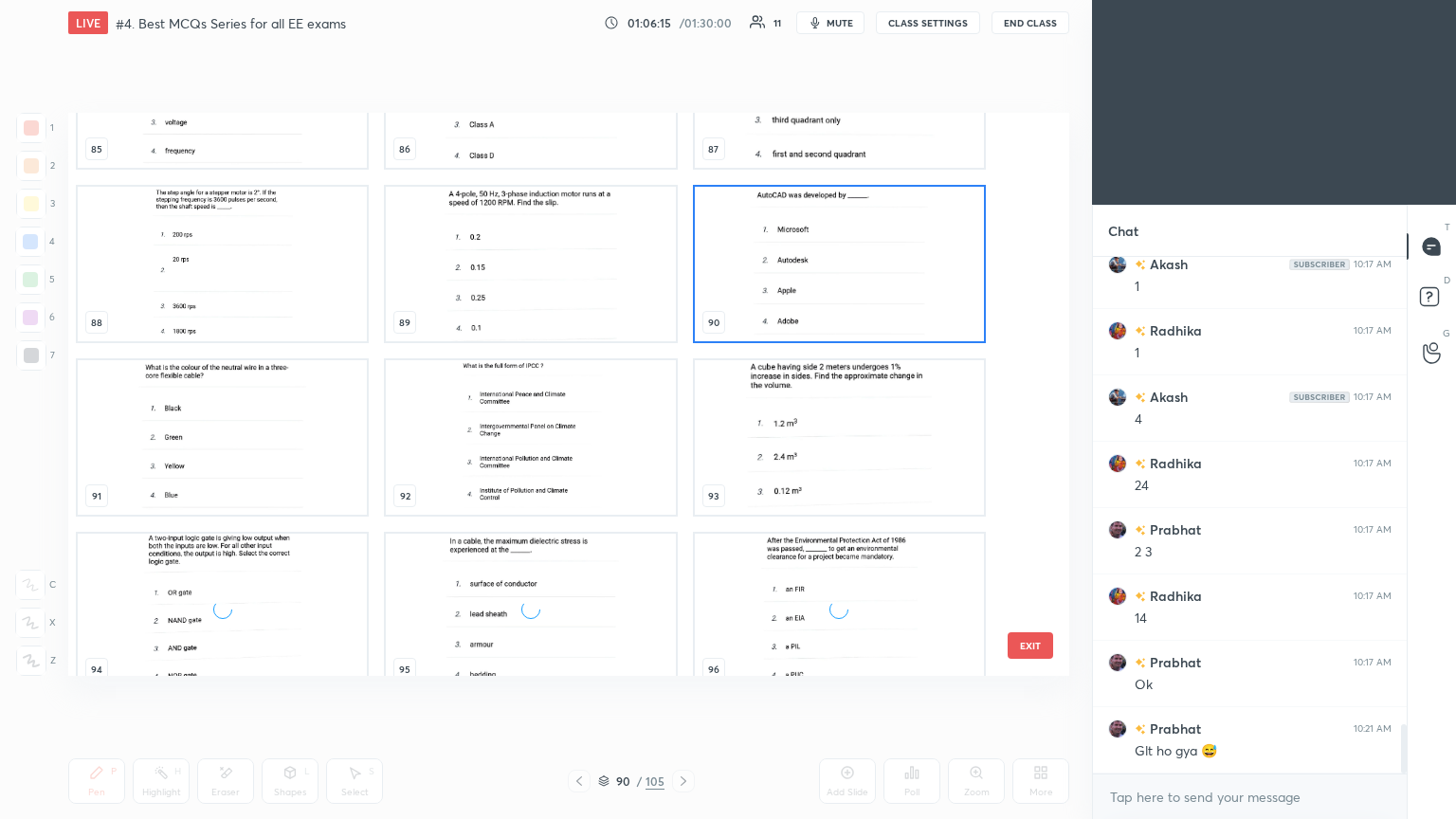 scroll, scrollTop: 4985, scrollLeft: 0, axis: vertical 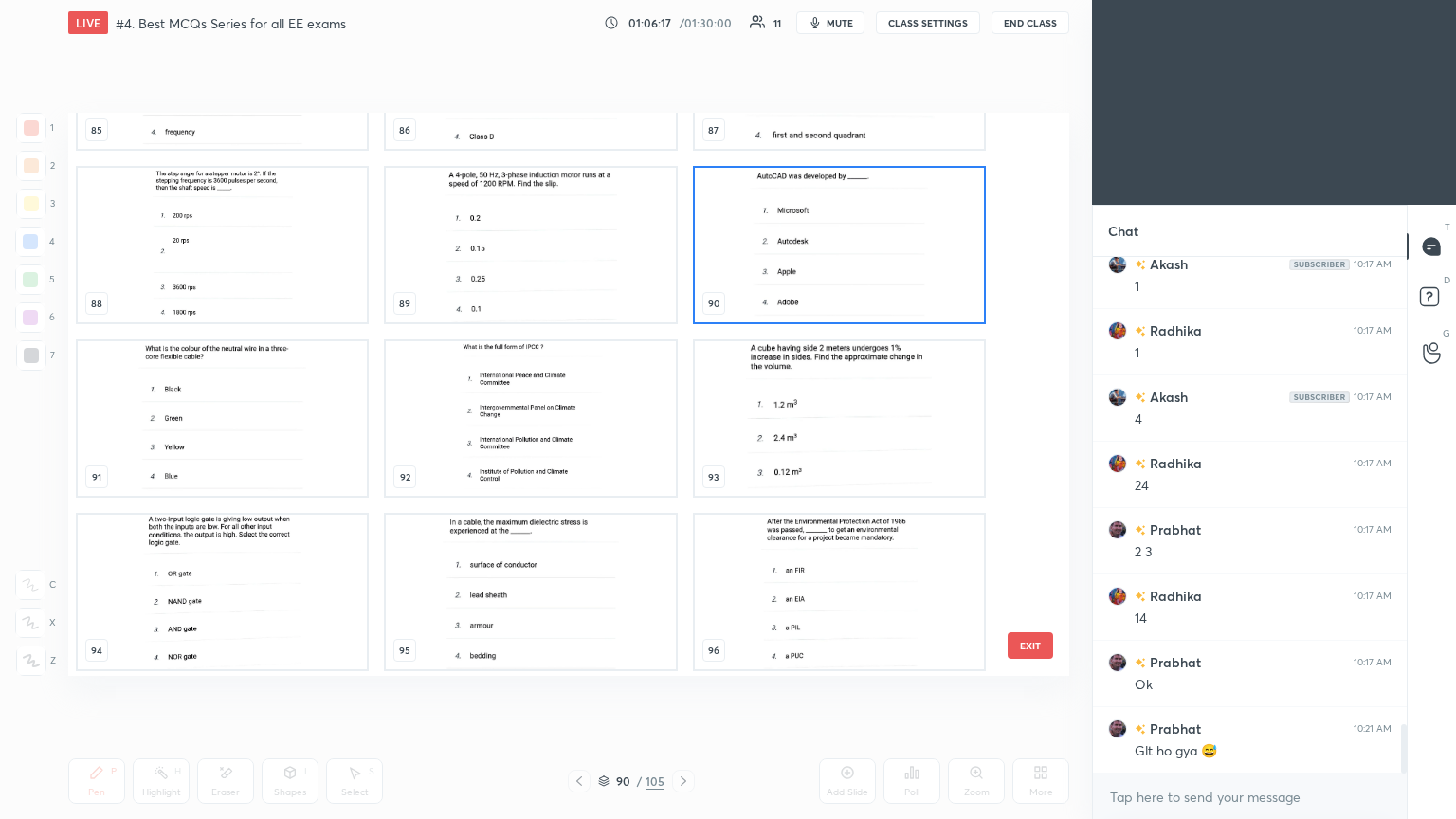 click at bounding box center (530, 418) 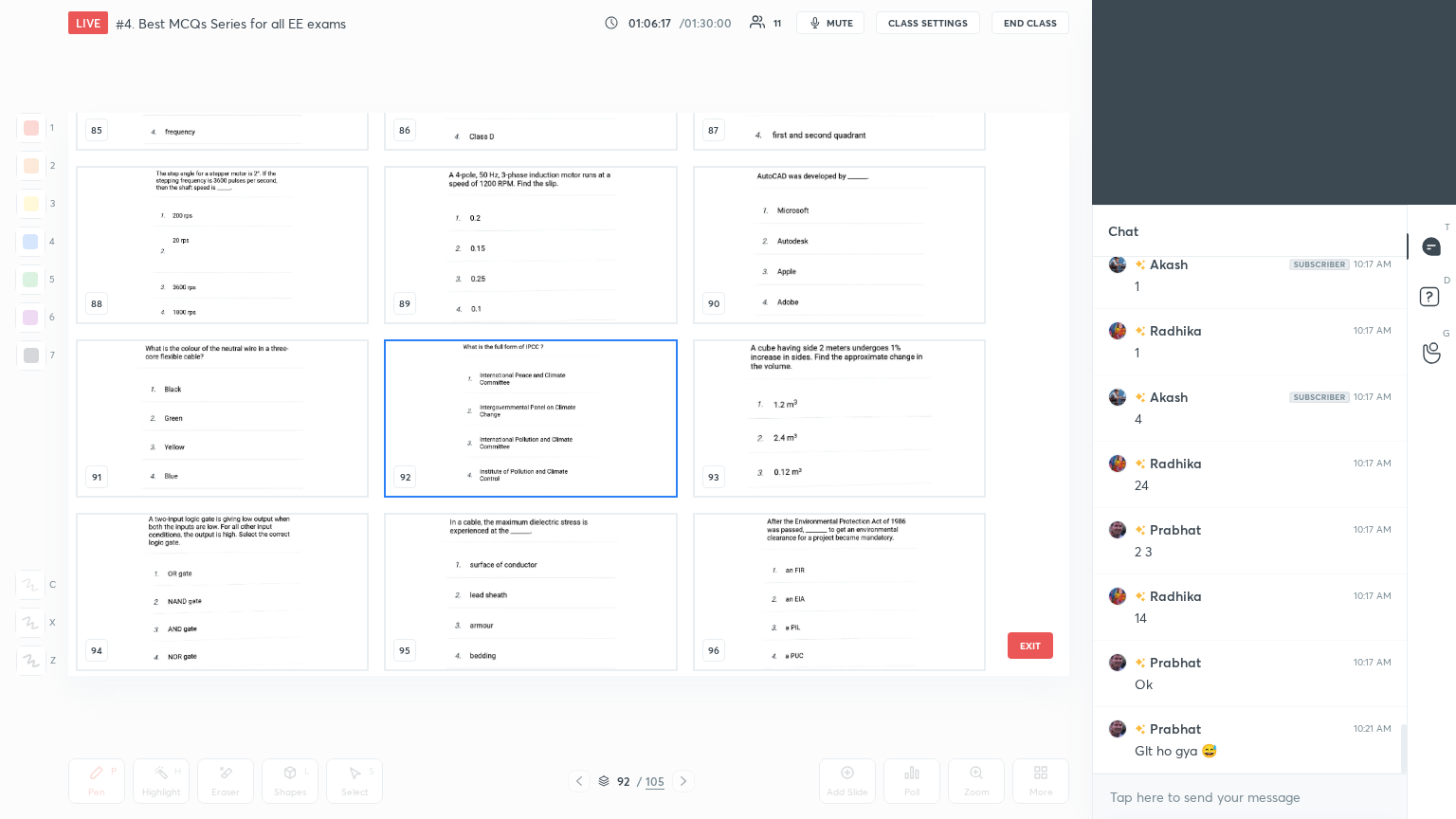 click at bounding box center [530, 418] 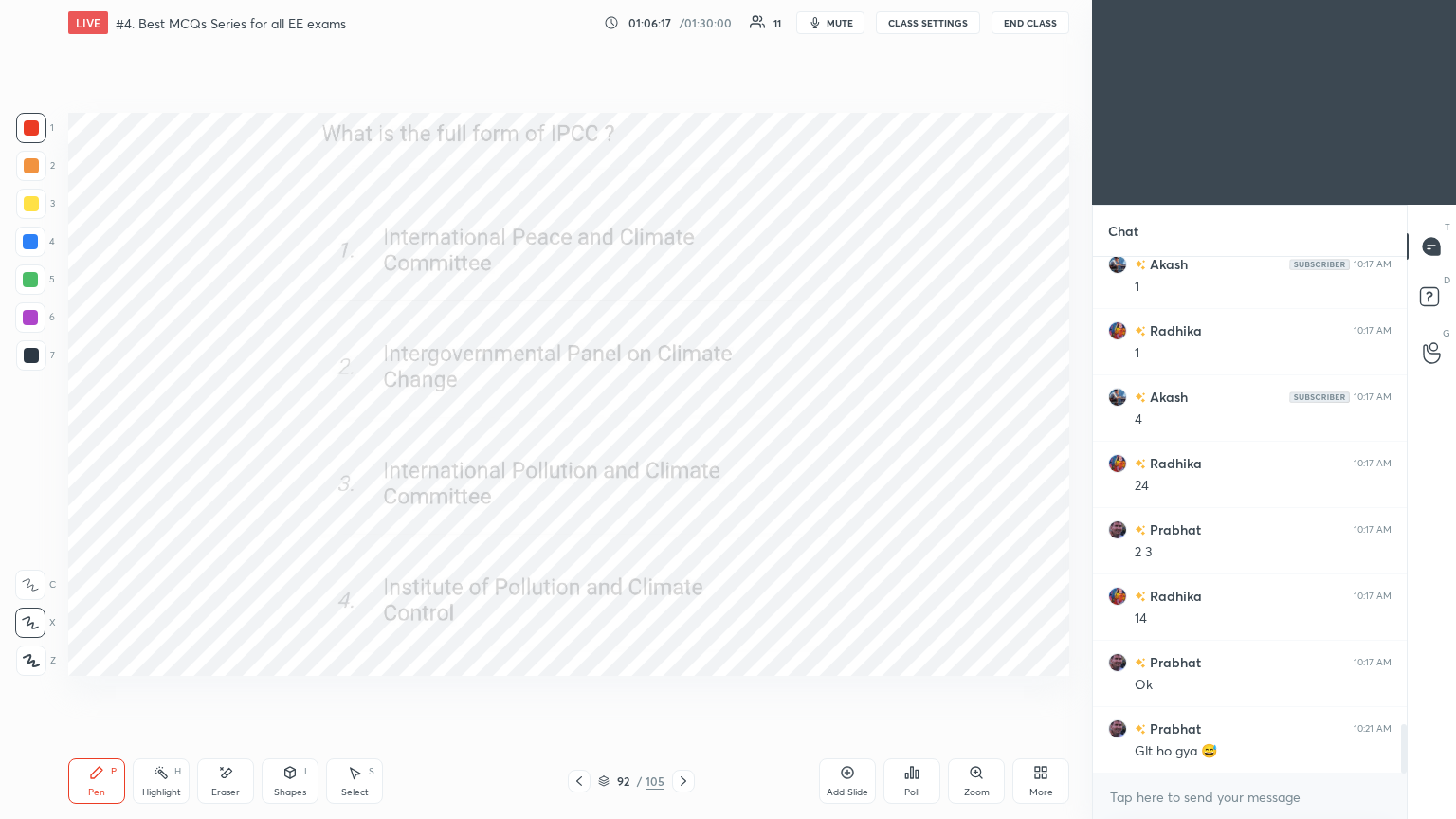 click at bounding box center (530, 418) 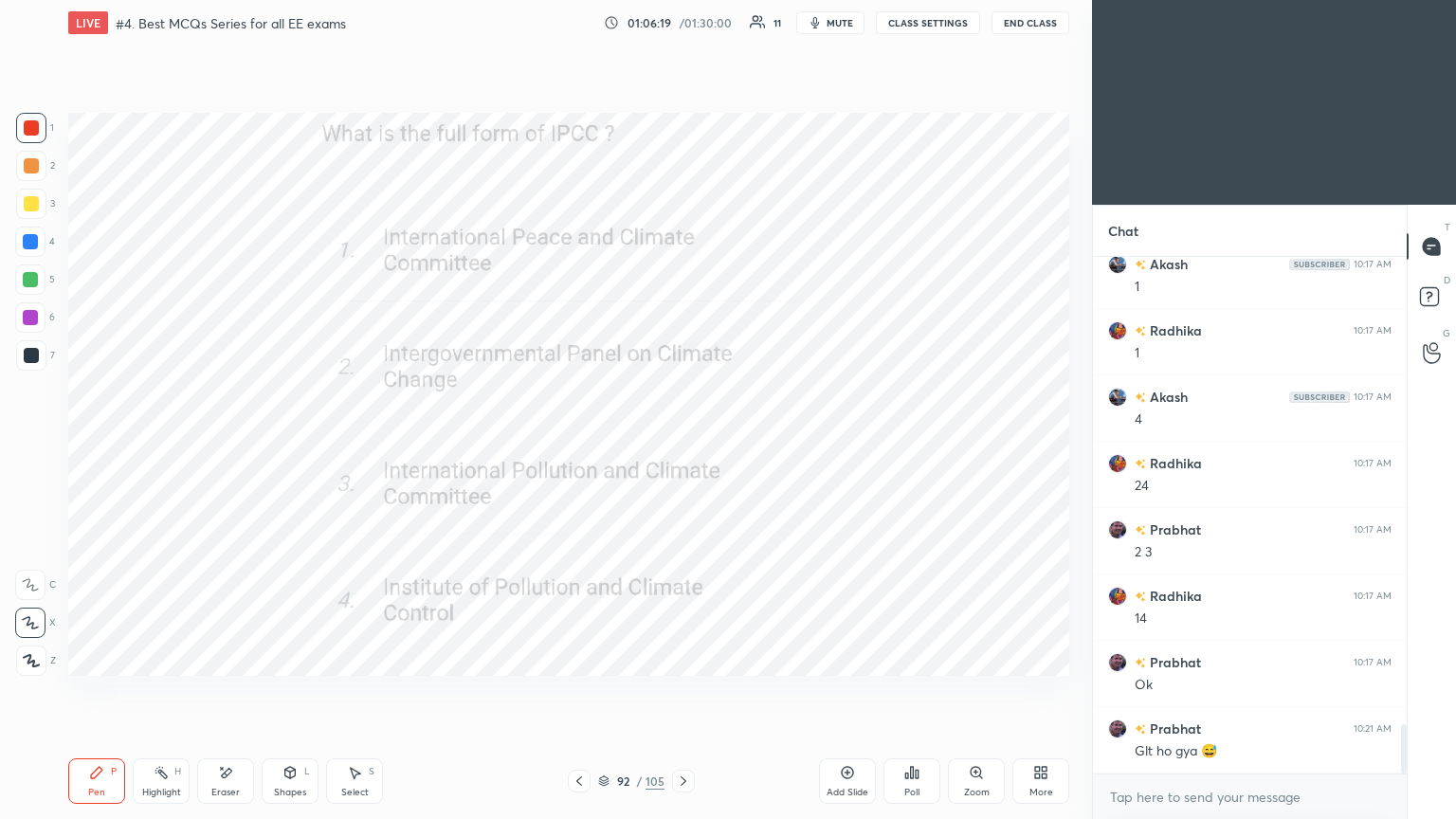 click on "Poll" at bounding box center (912, 792) 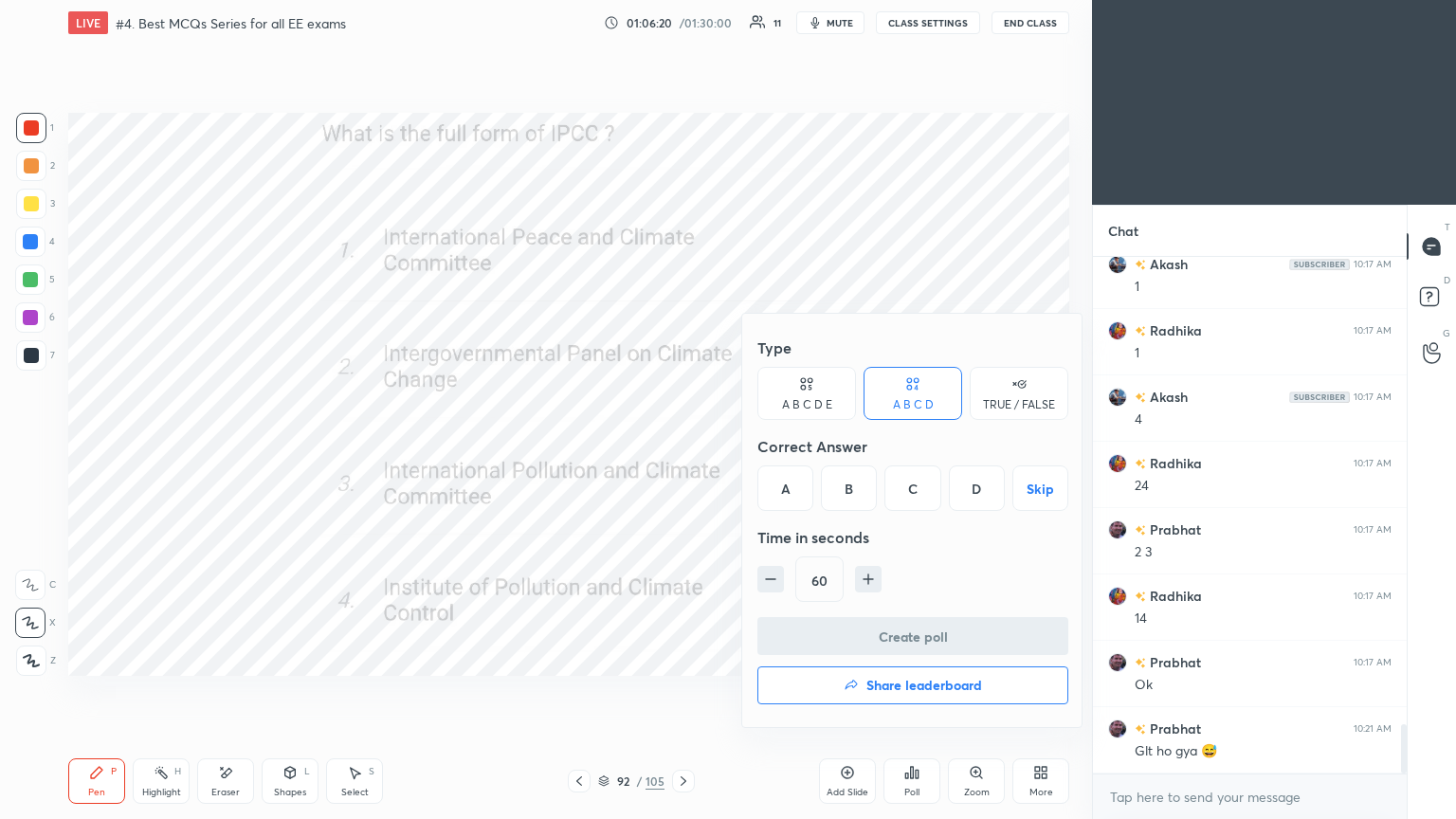 click on "B" at bounding box center [848, 488] 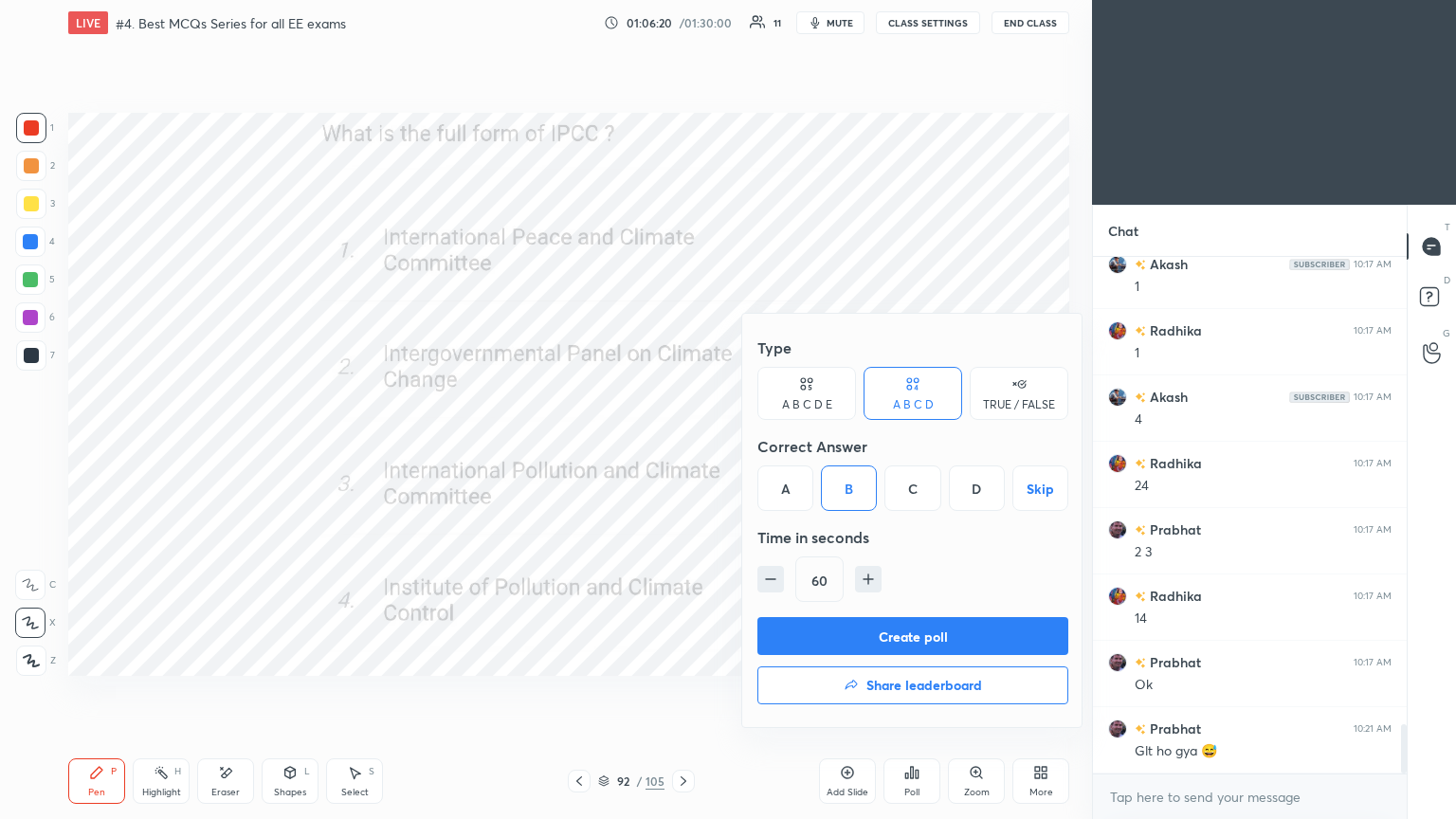 click on "Type A B C D E A B C D TRUE / FALSE Correct Answer A B C D Skip Time in seconds 60" at bounding box center (913, 473) 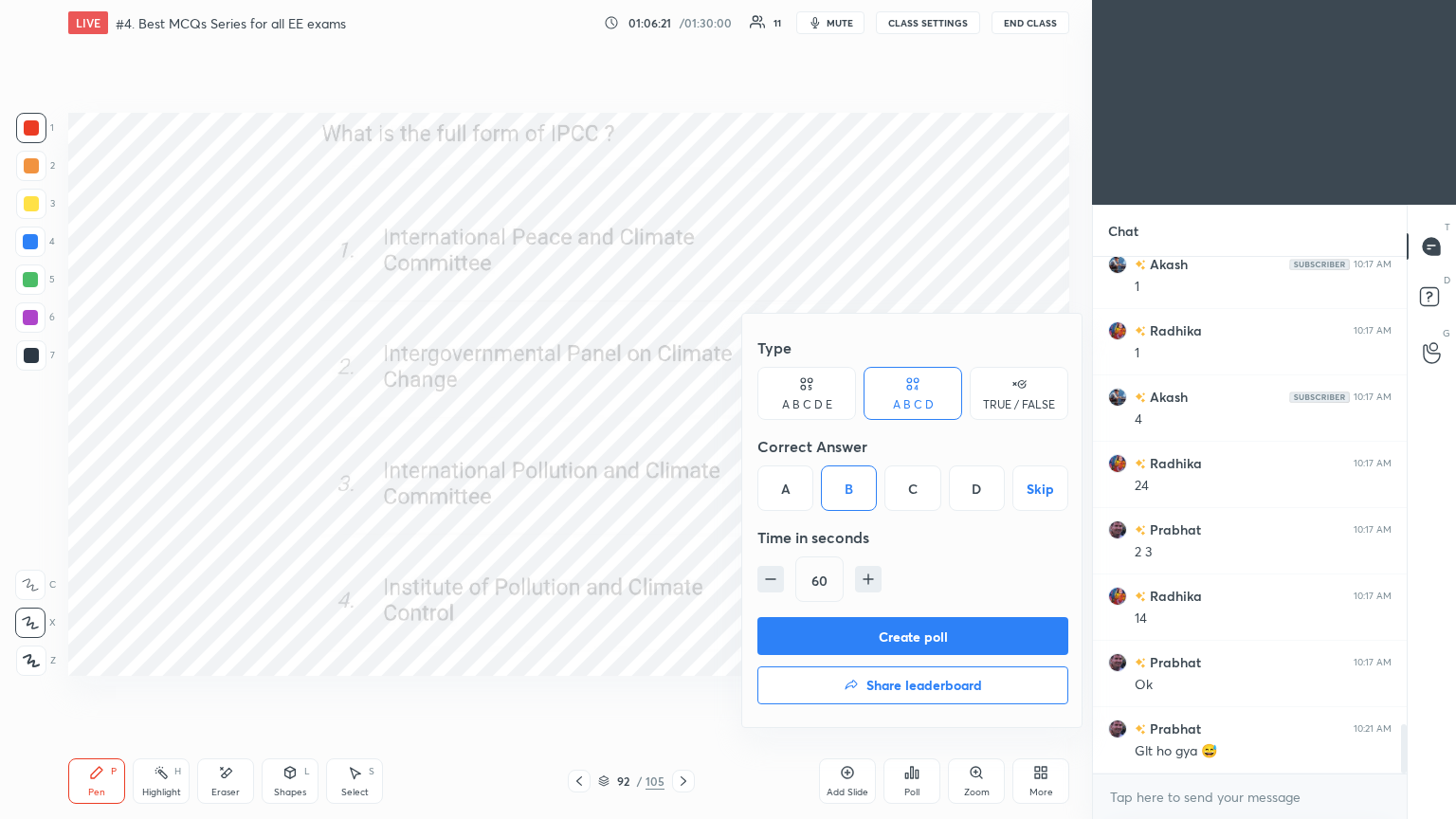 click on "Create poll" at bounding box center [913, 636] 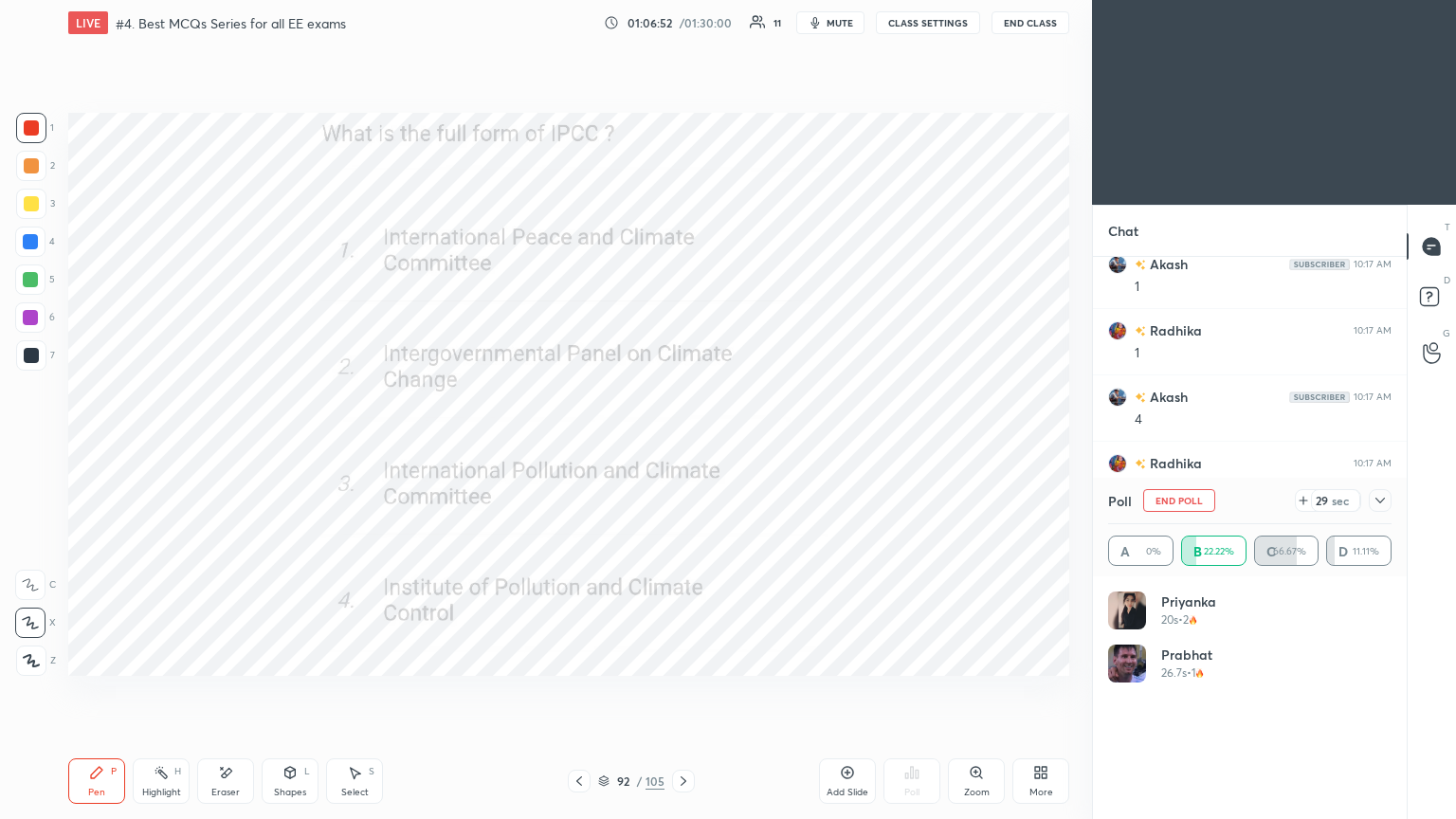 click on "End Poll" at bounding box center (1179, 500) 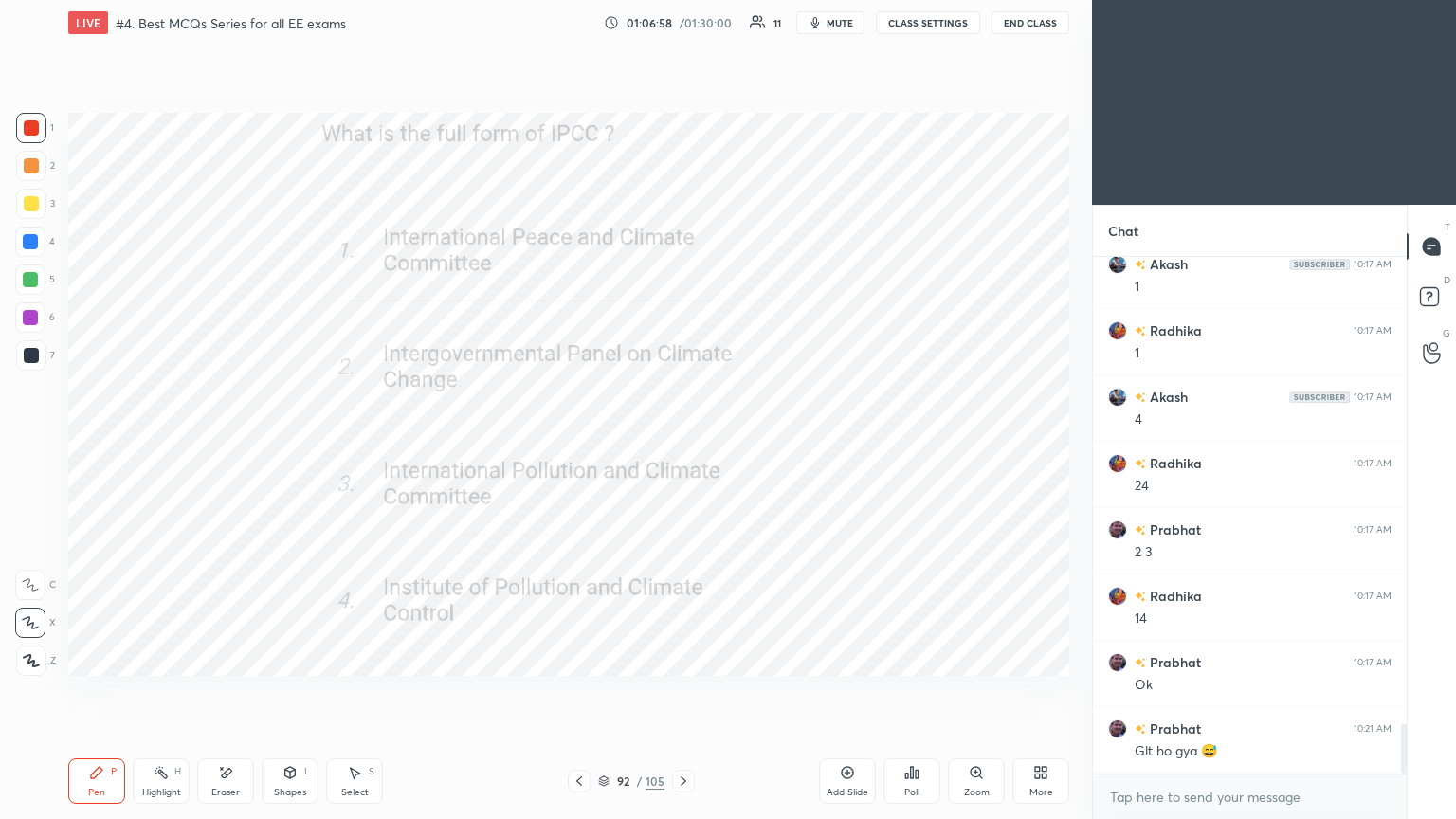 click 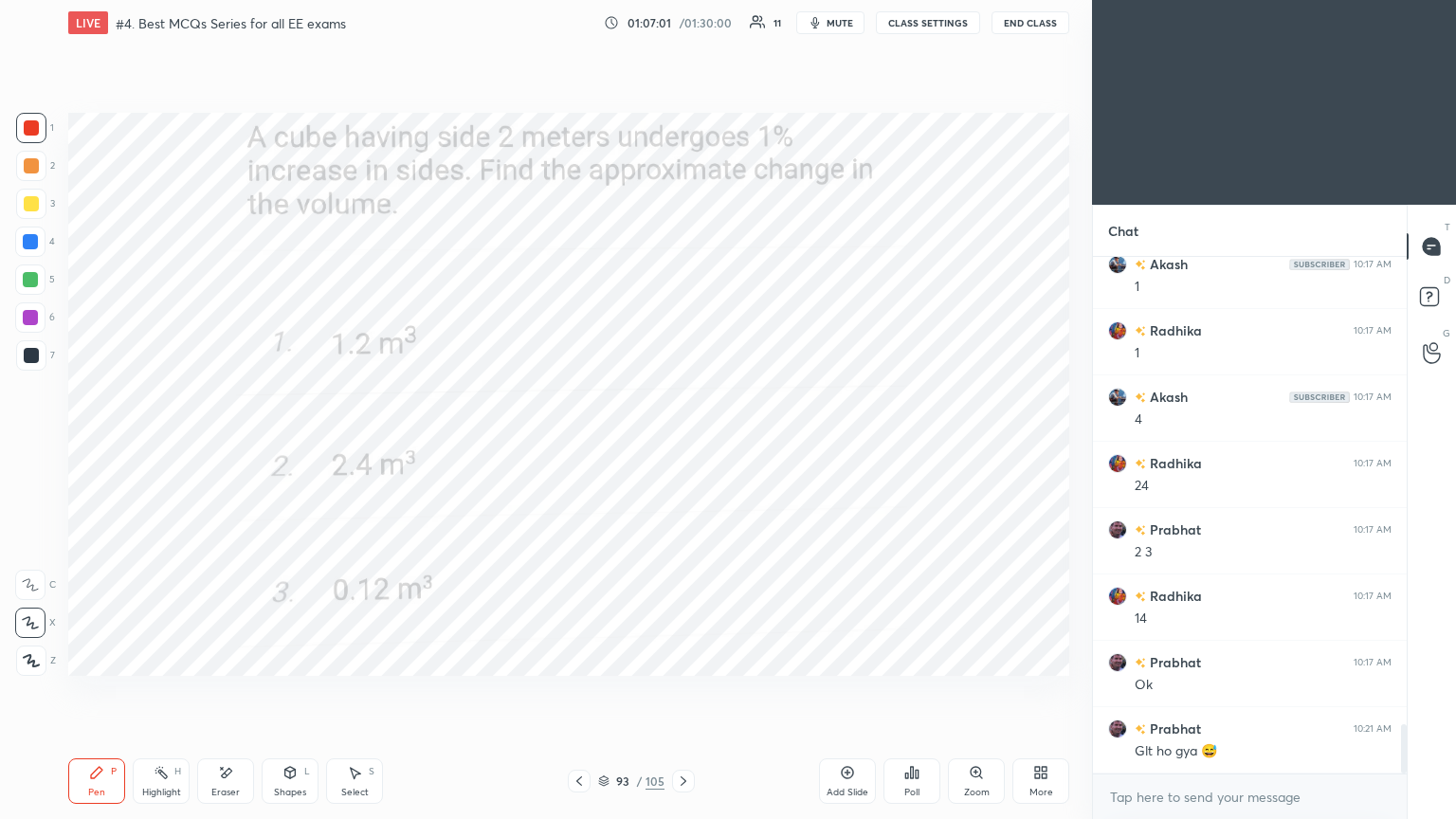 click 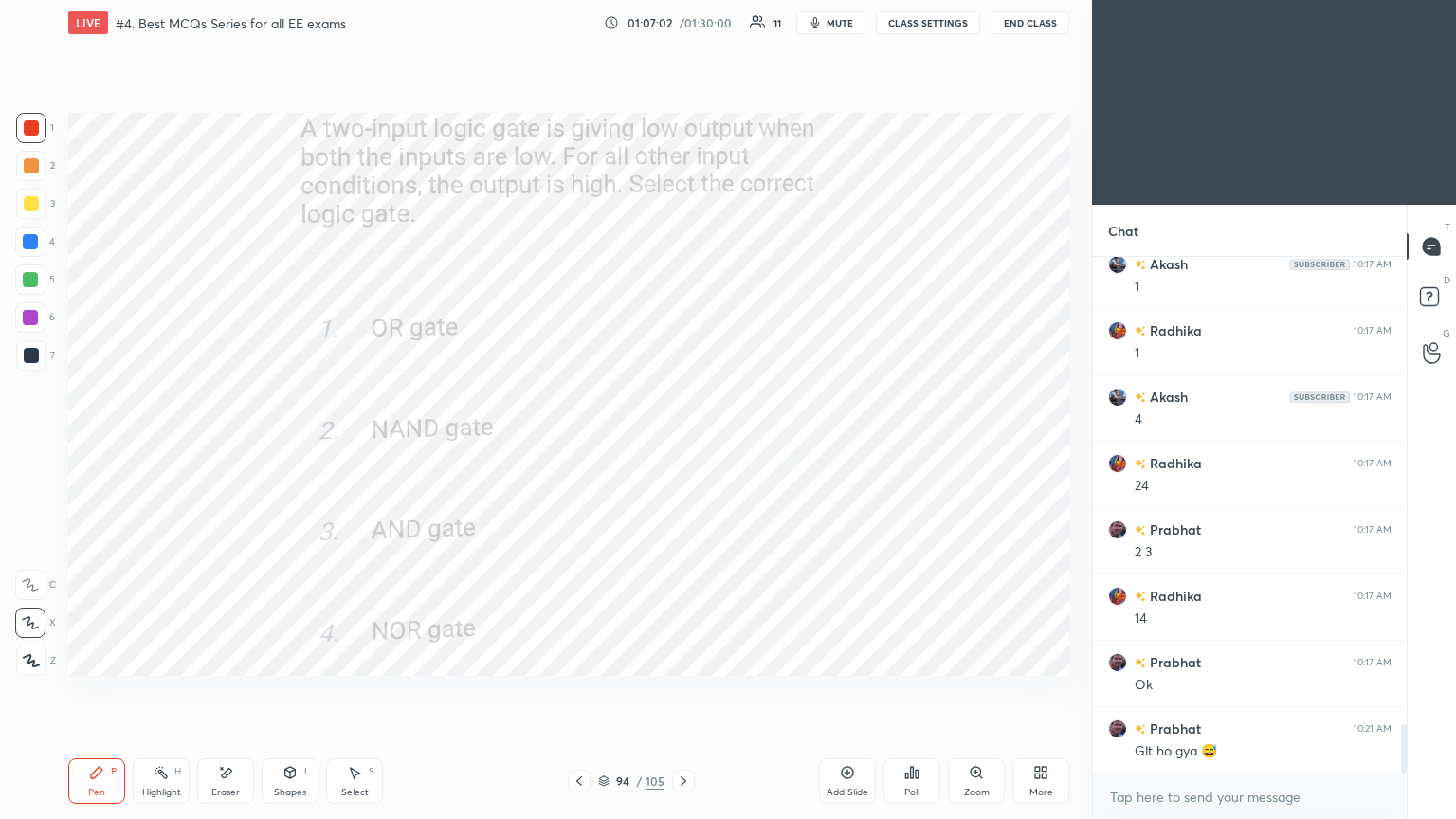 click on "Poll" at bounding box center (912, 781) 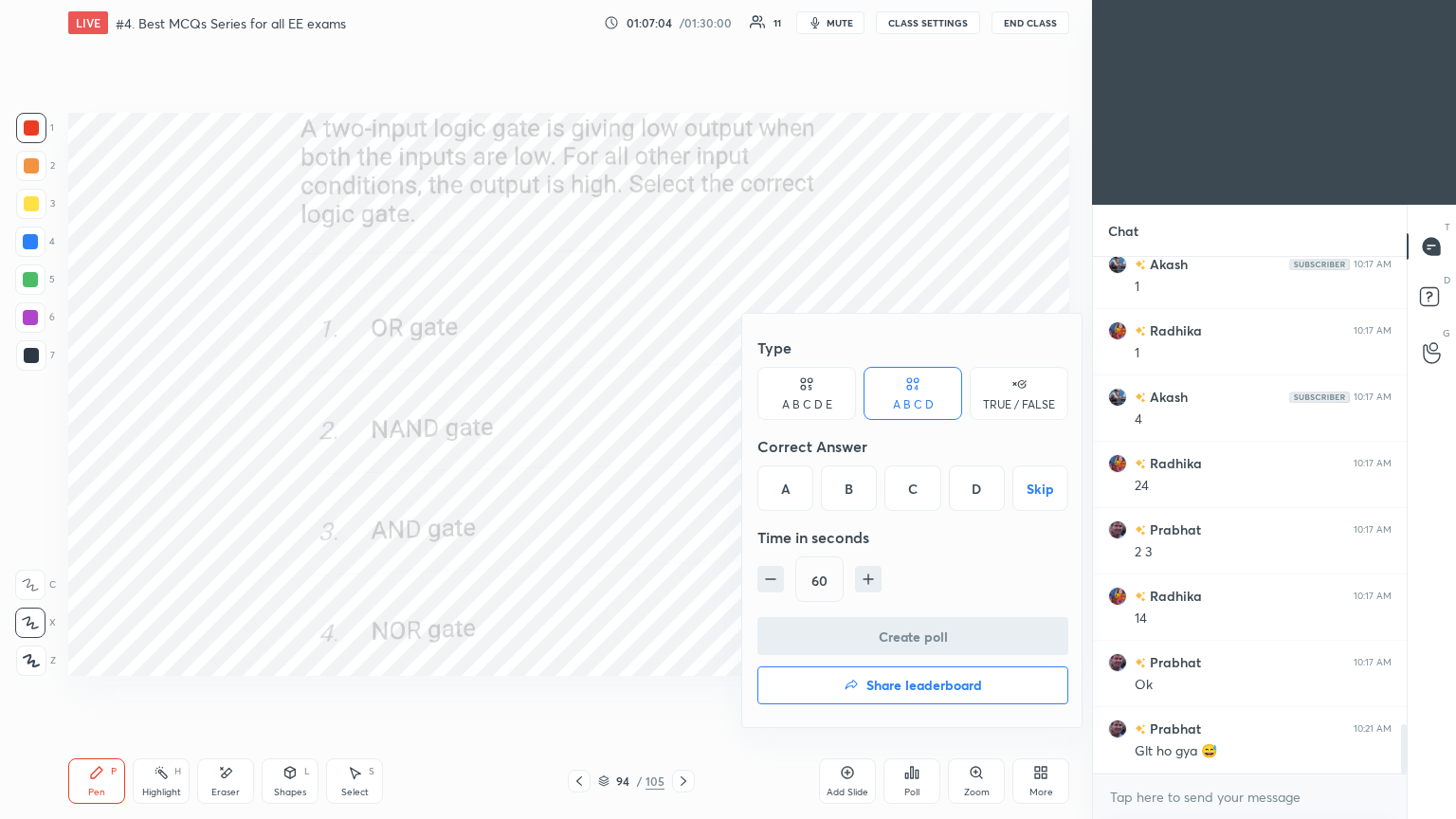 click on "C" at bounding box center [912, 488] 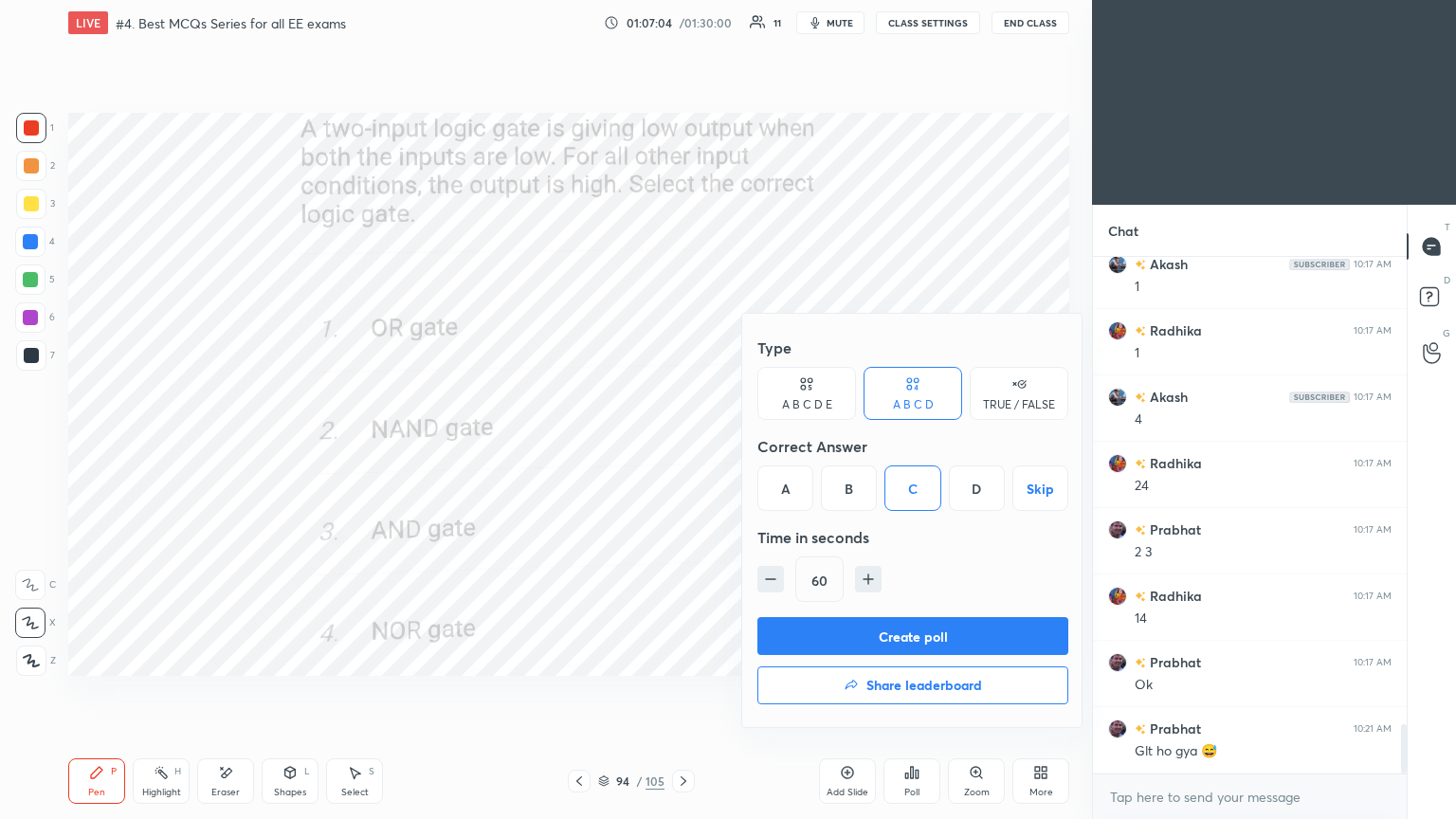 click on "Create poll" at bounding box center [913, 636] 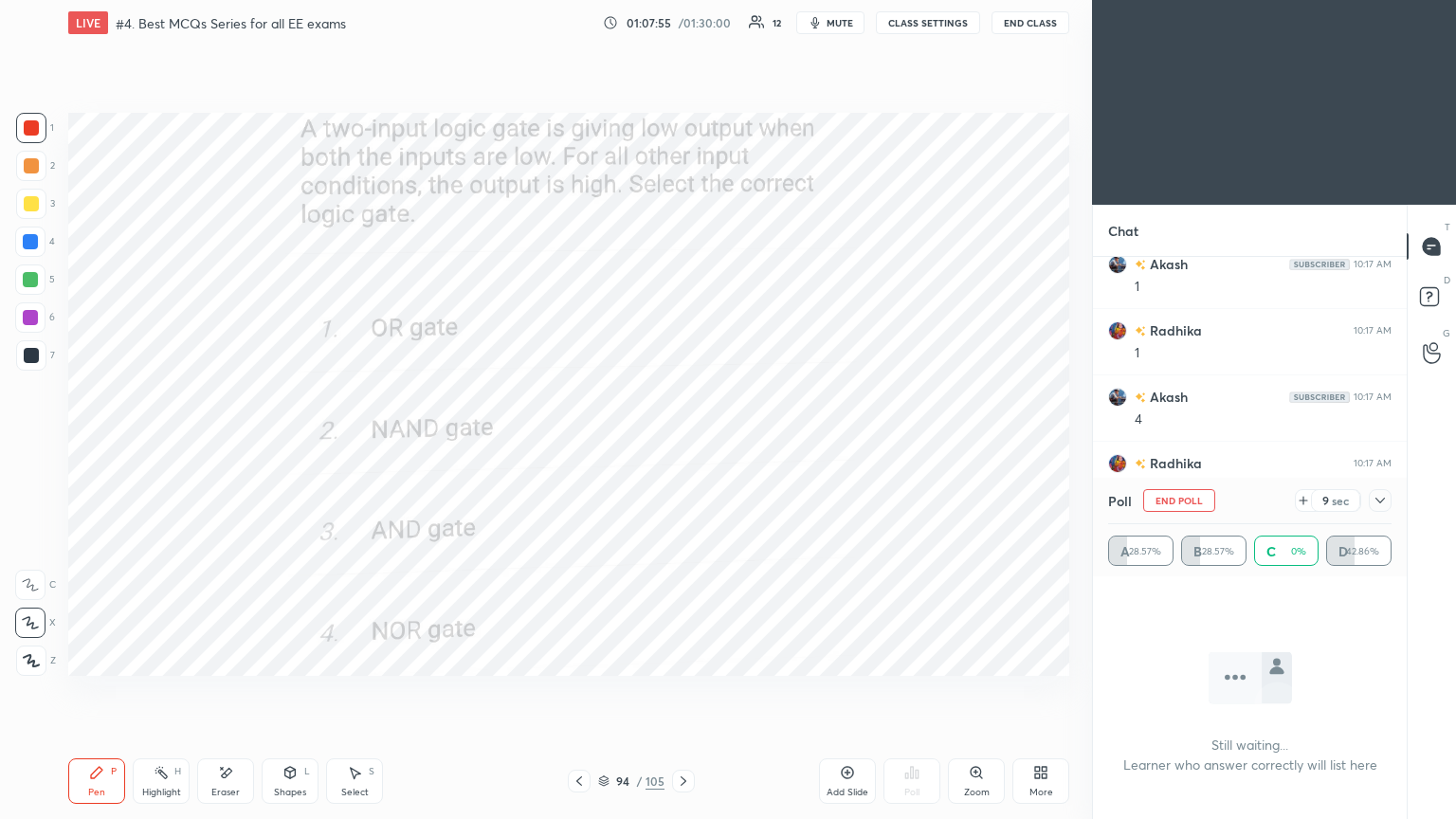 scroll, scrollTop: 5096, scrollLeft: 0, axis: vertical 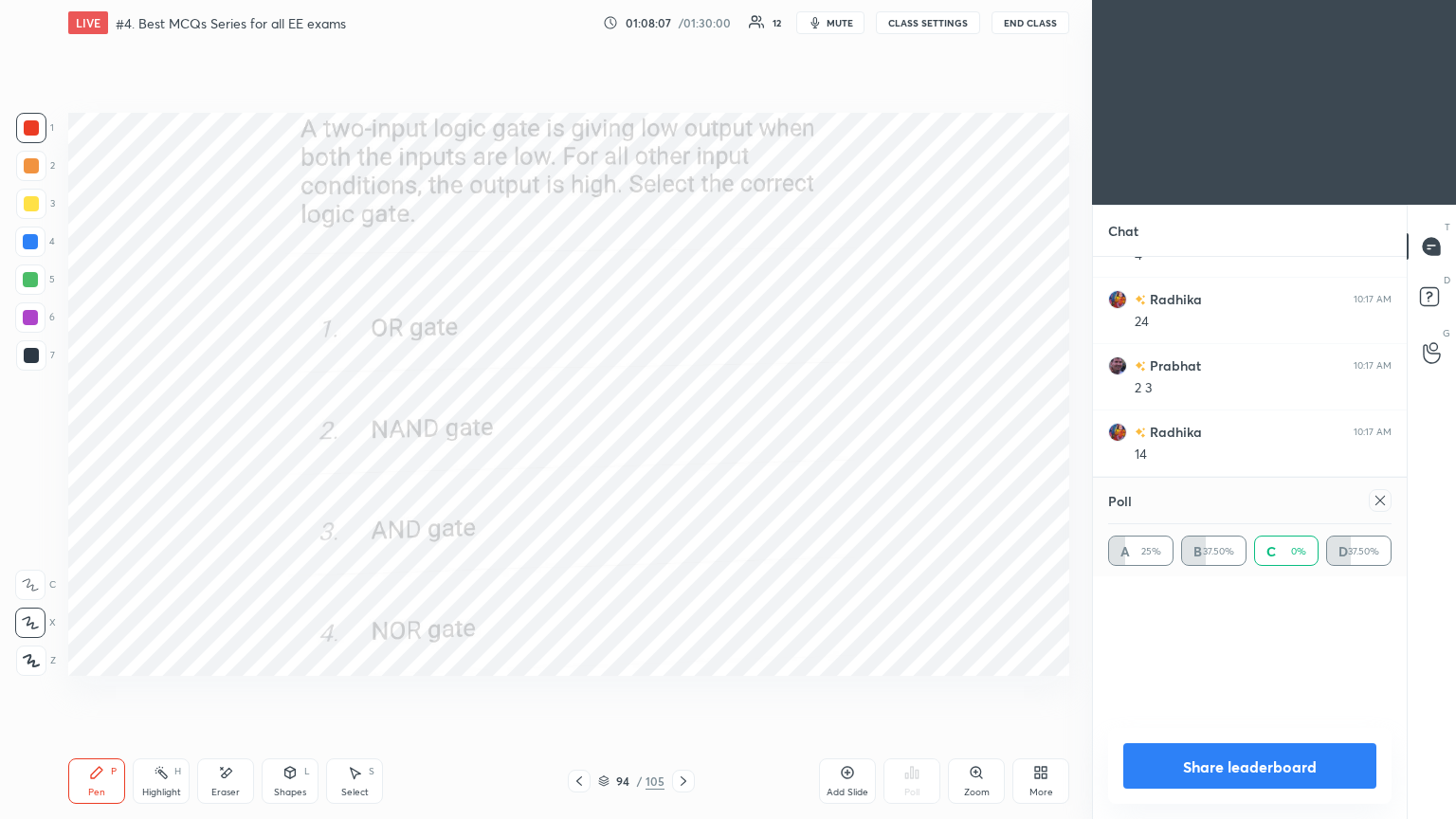 click at bounding box center [1380, 500] 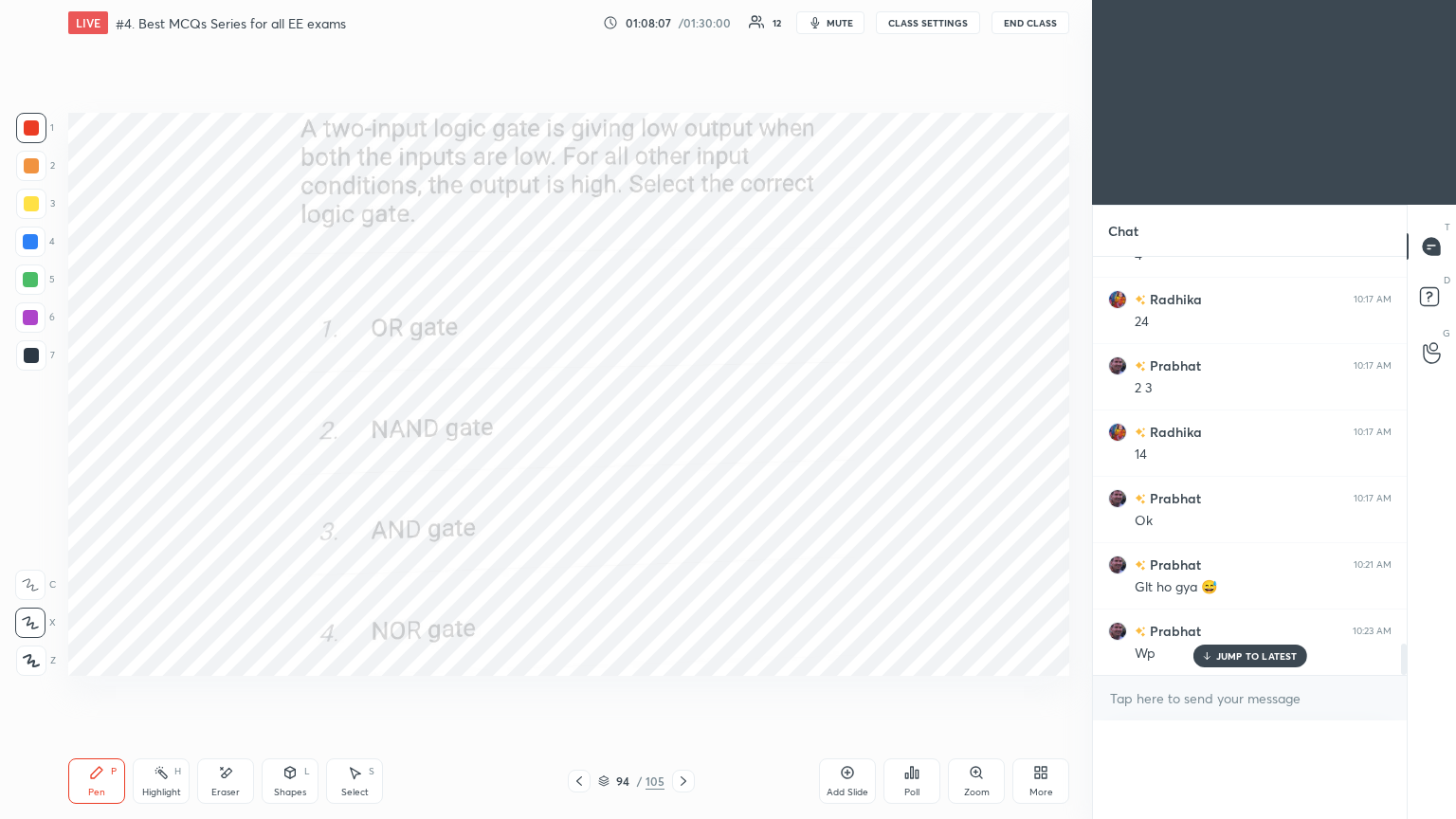 scroll, scrollTop: 444, scrollLeft: 308, axis: both 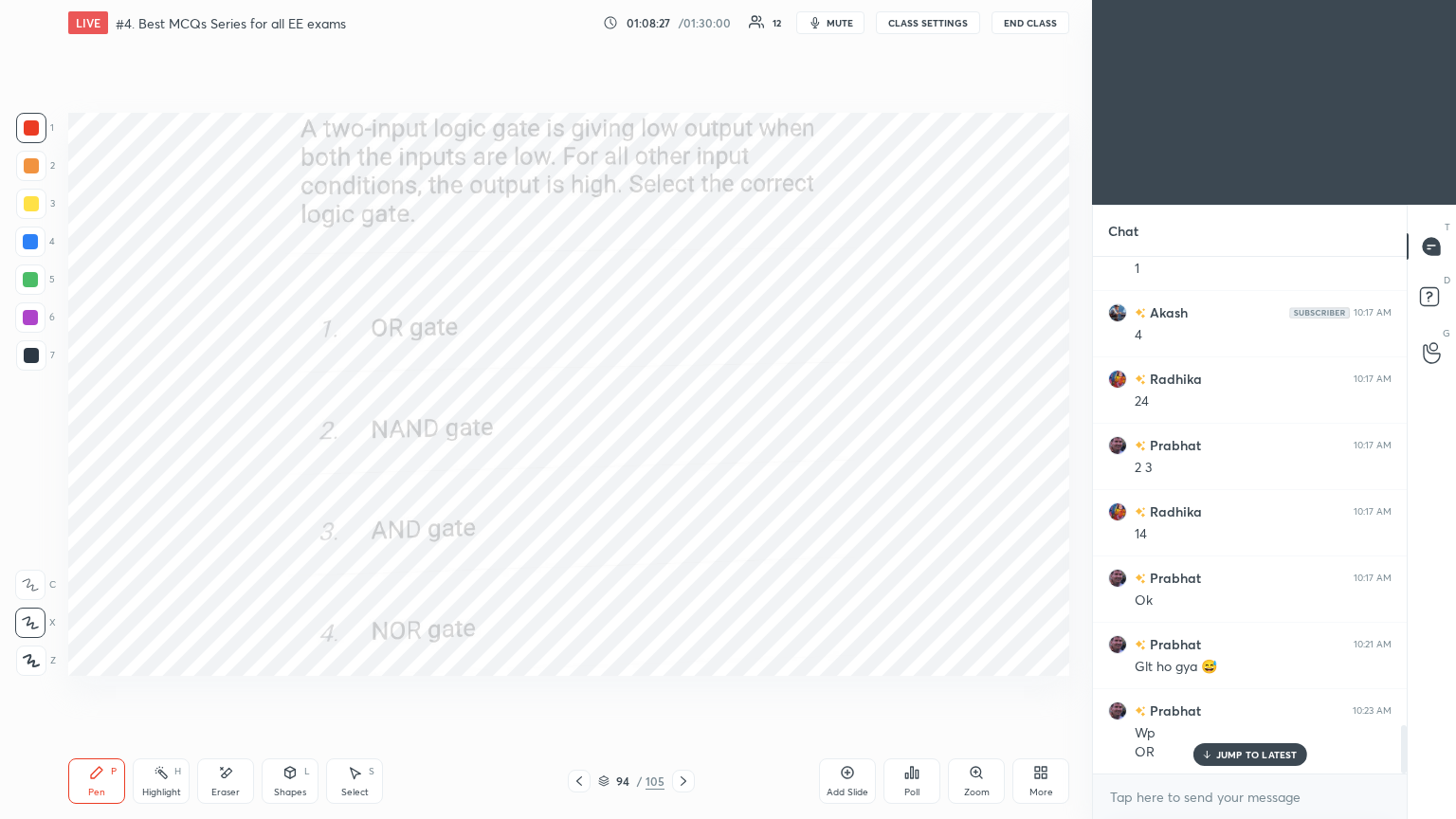 click on "Eraser" at bounding box center (226, 781) 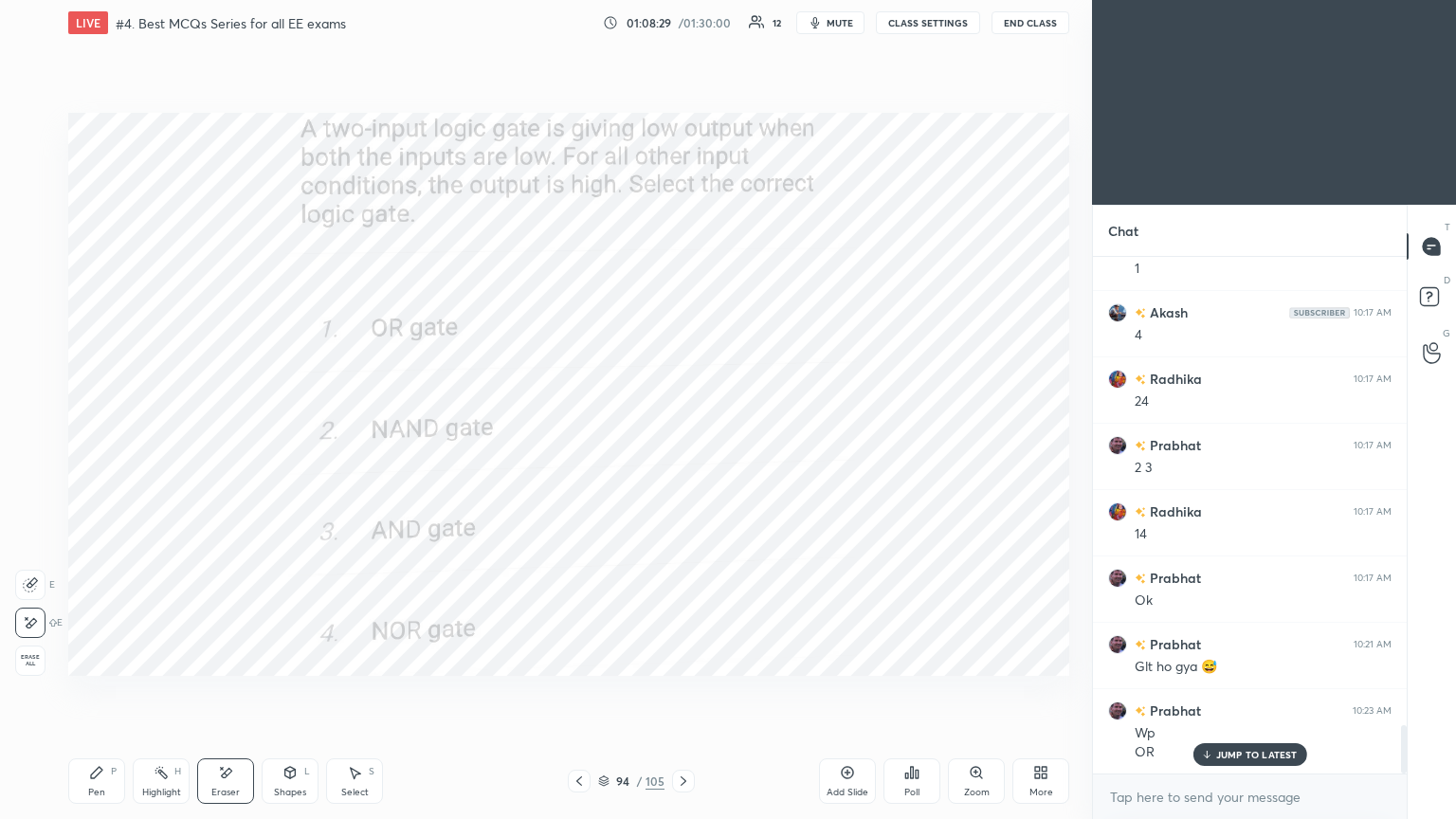 click on "Pen" at bounding box center [97, 792] 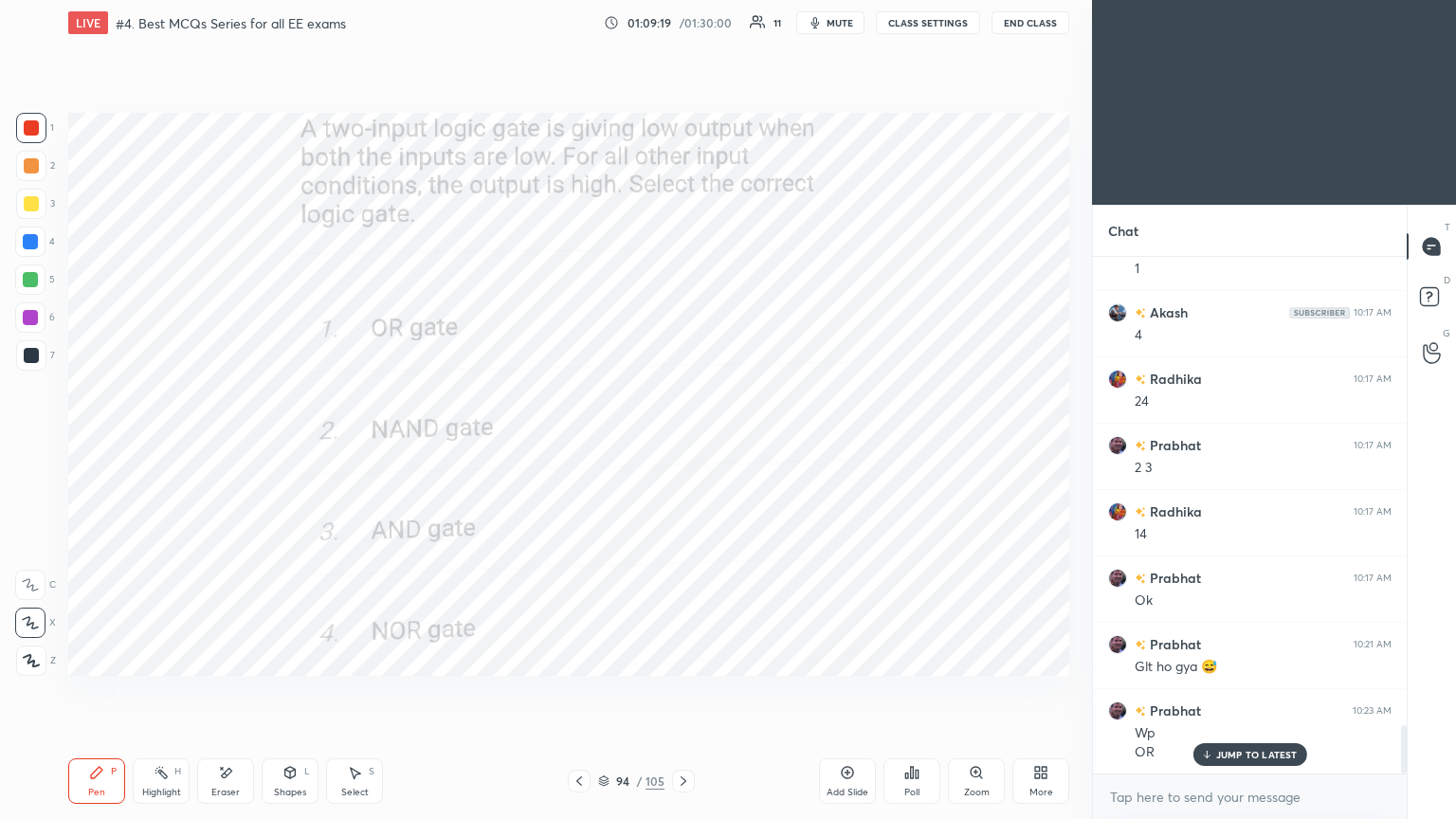 scroll, scrollTop: 6, scrollLeft: 6, axis: both 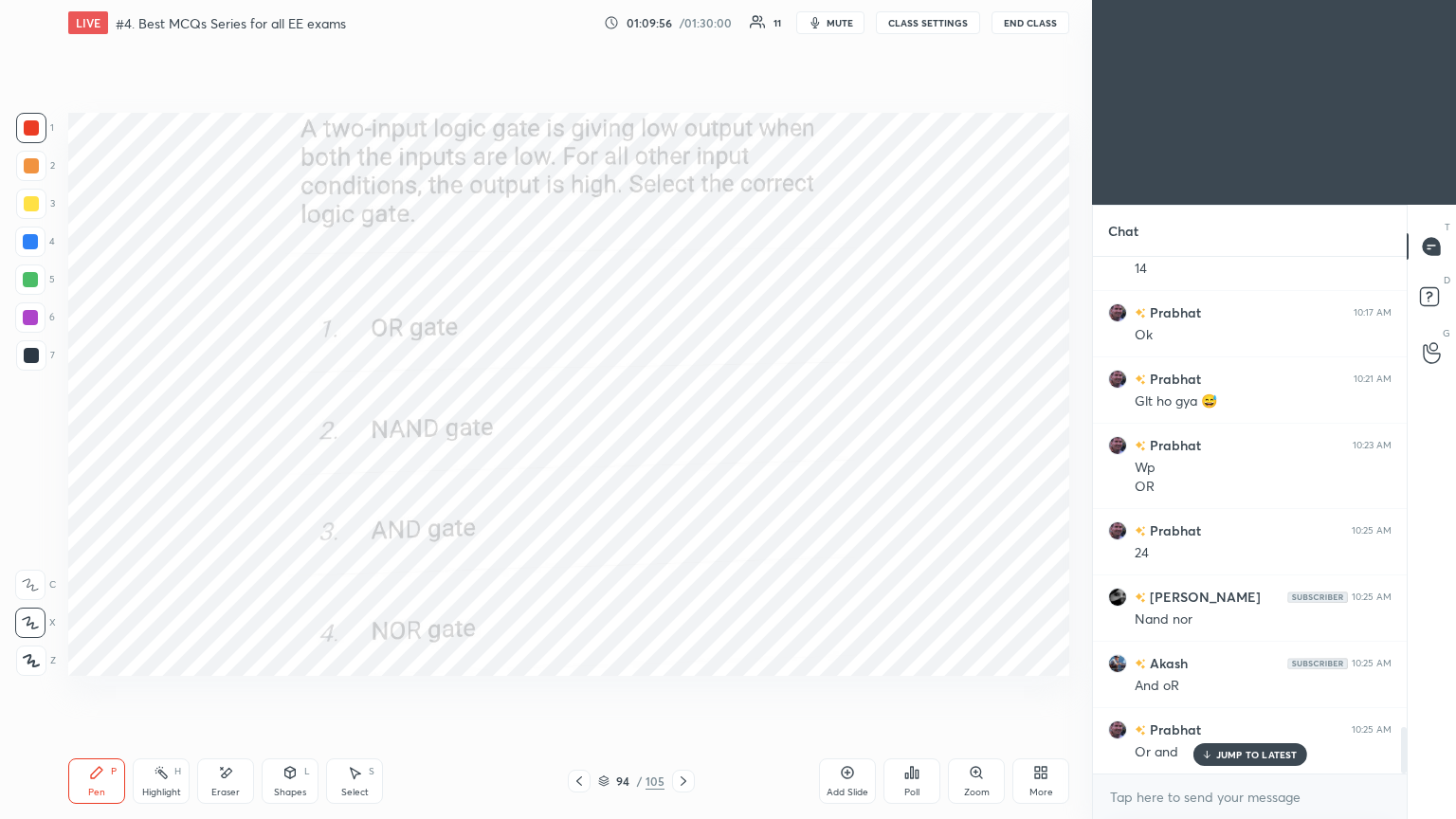 click 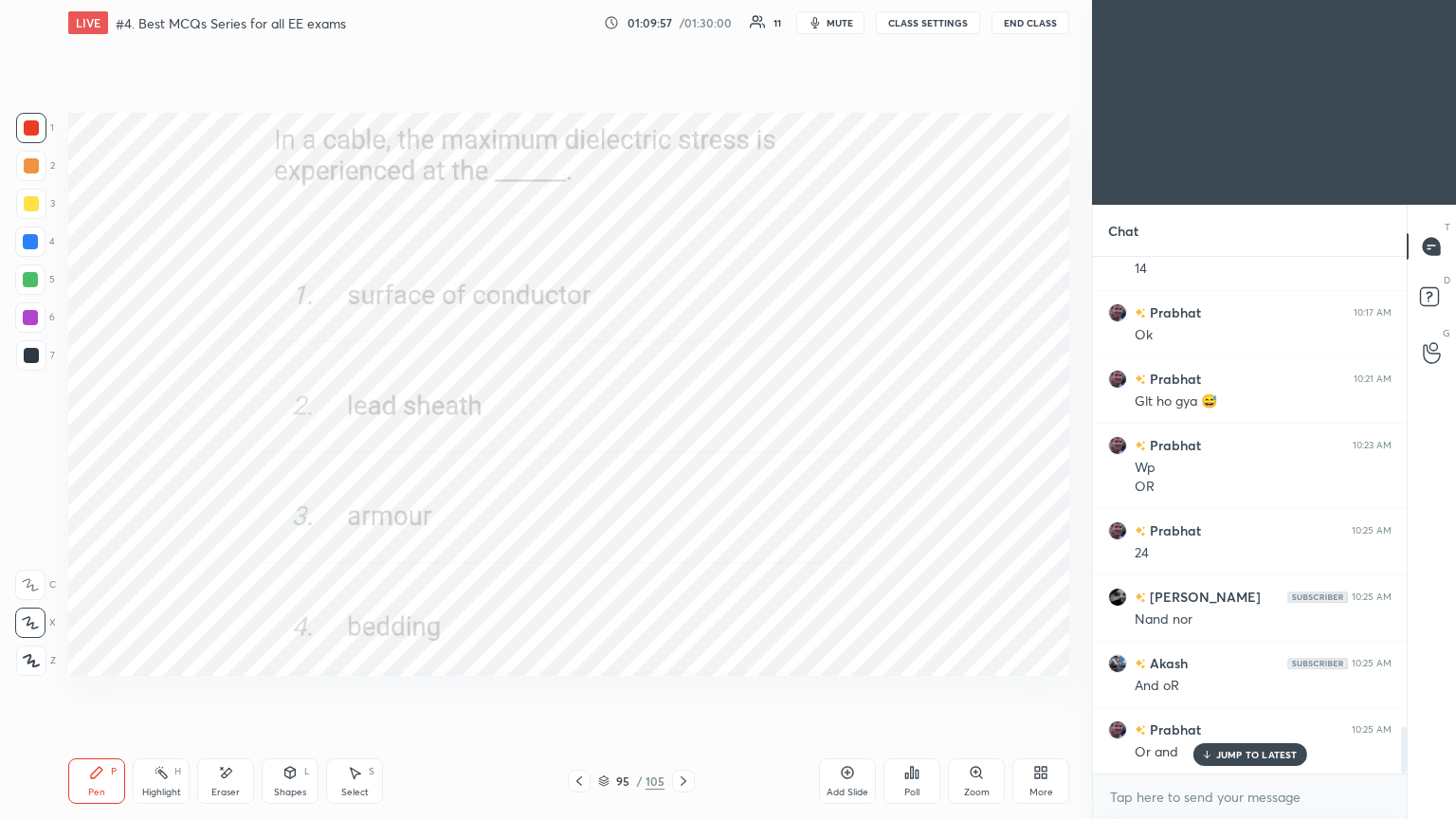 click on "Poll" at bounding box center [912, 792] 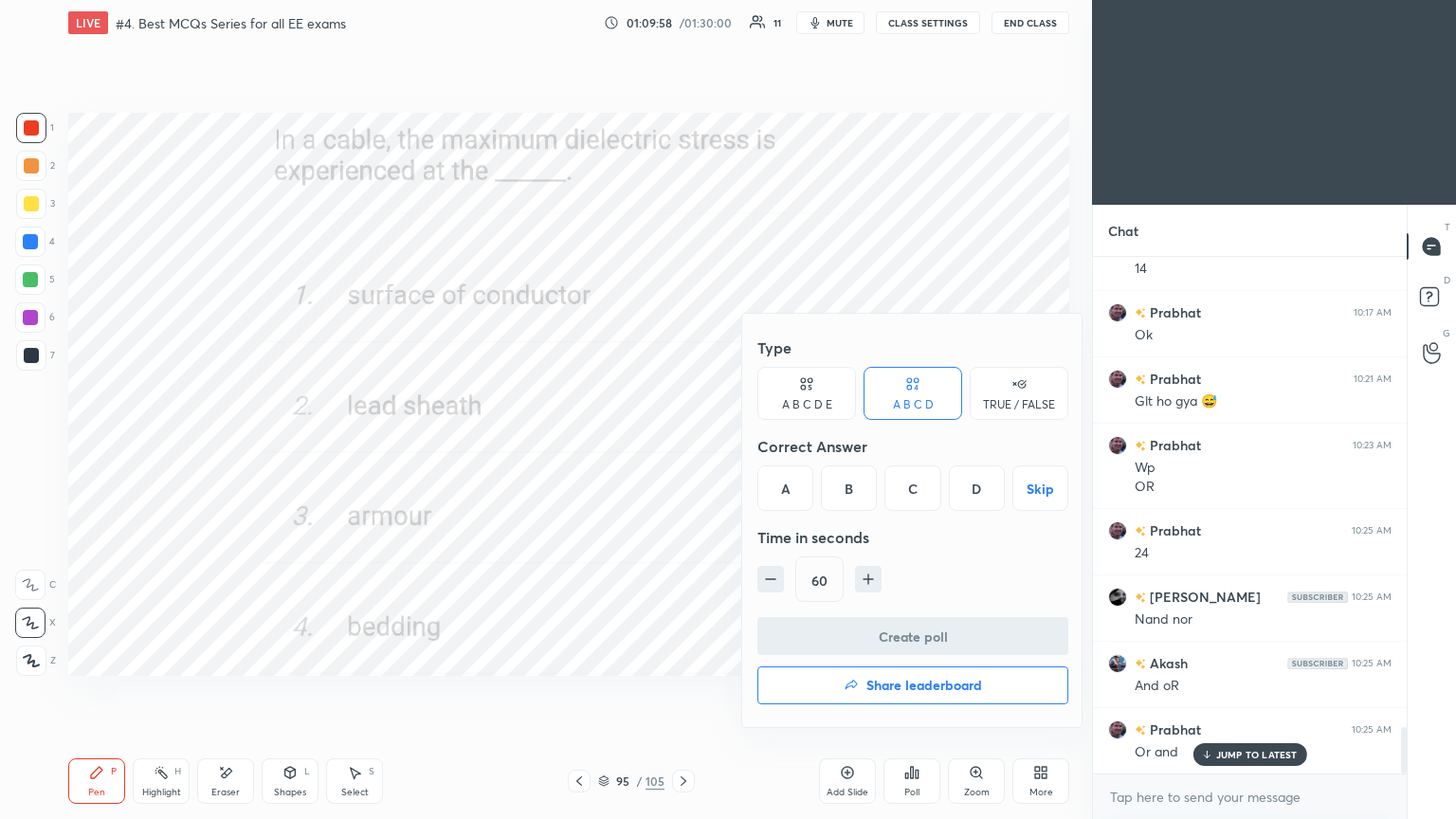 click on "A" at bounding box center [785, 488] 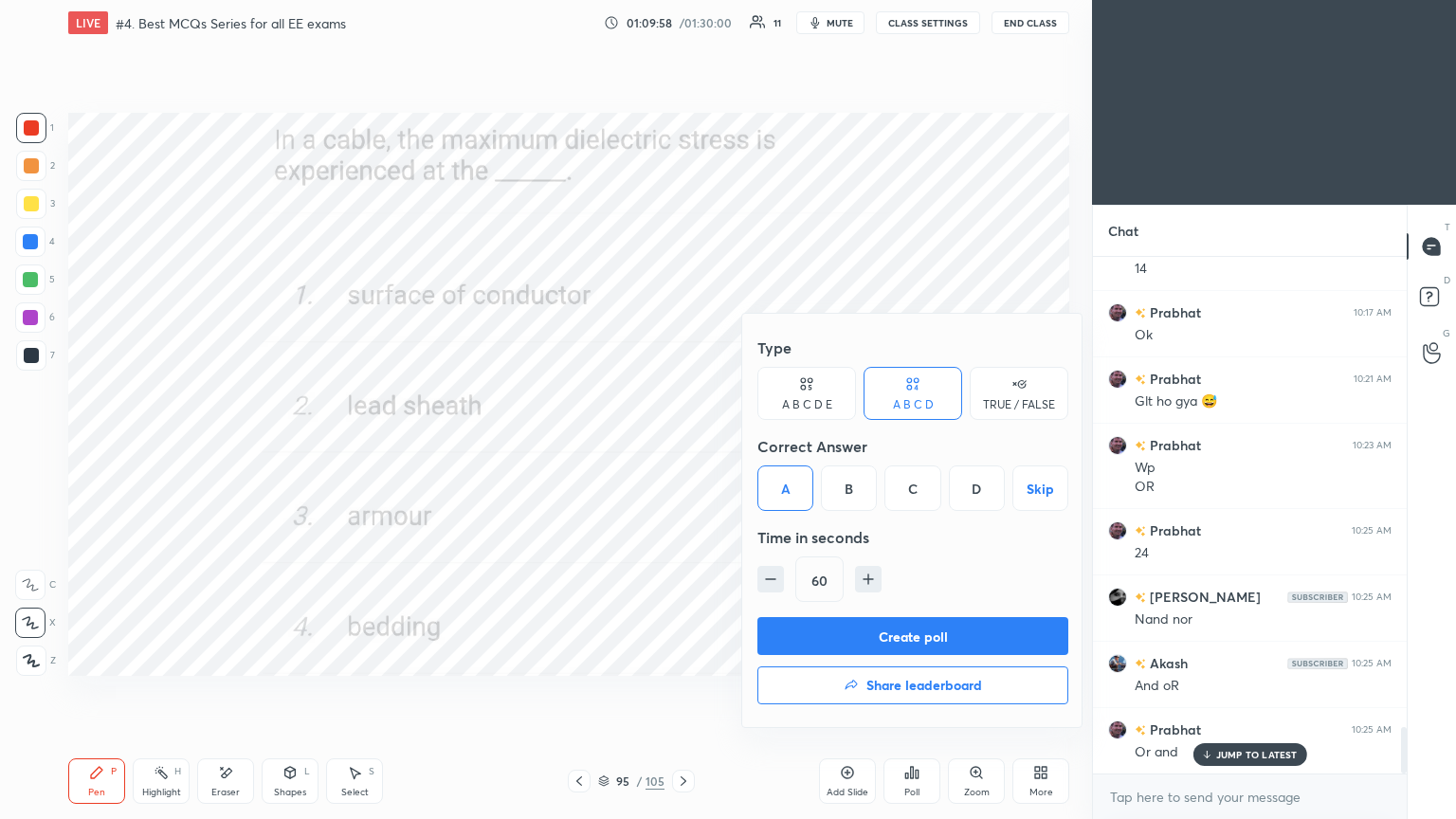 click on "Create poll" at bounding box center [913, 636] 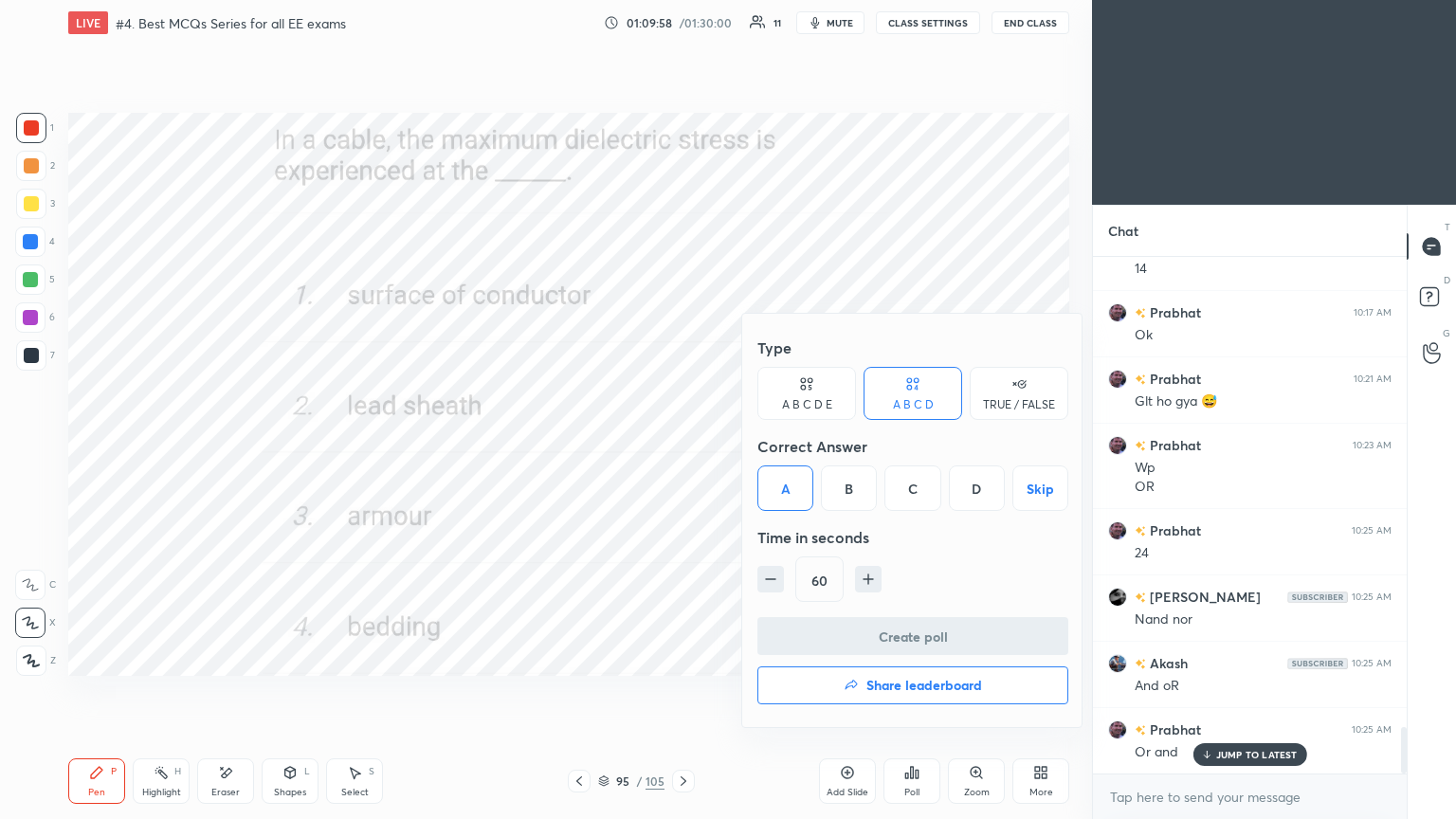 scroll, scrollTop: 471, scrollLeft: 308, axis: both 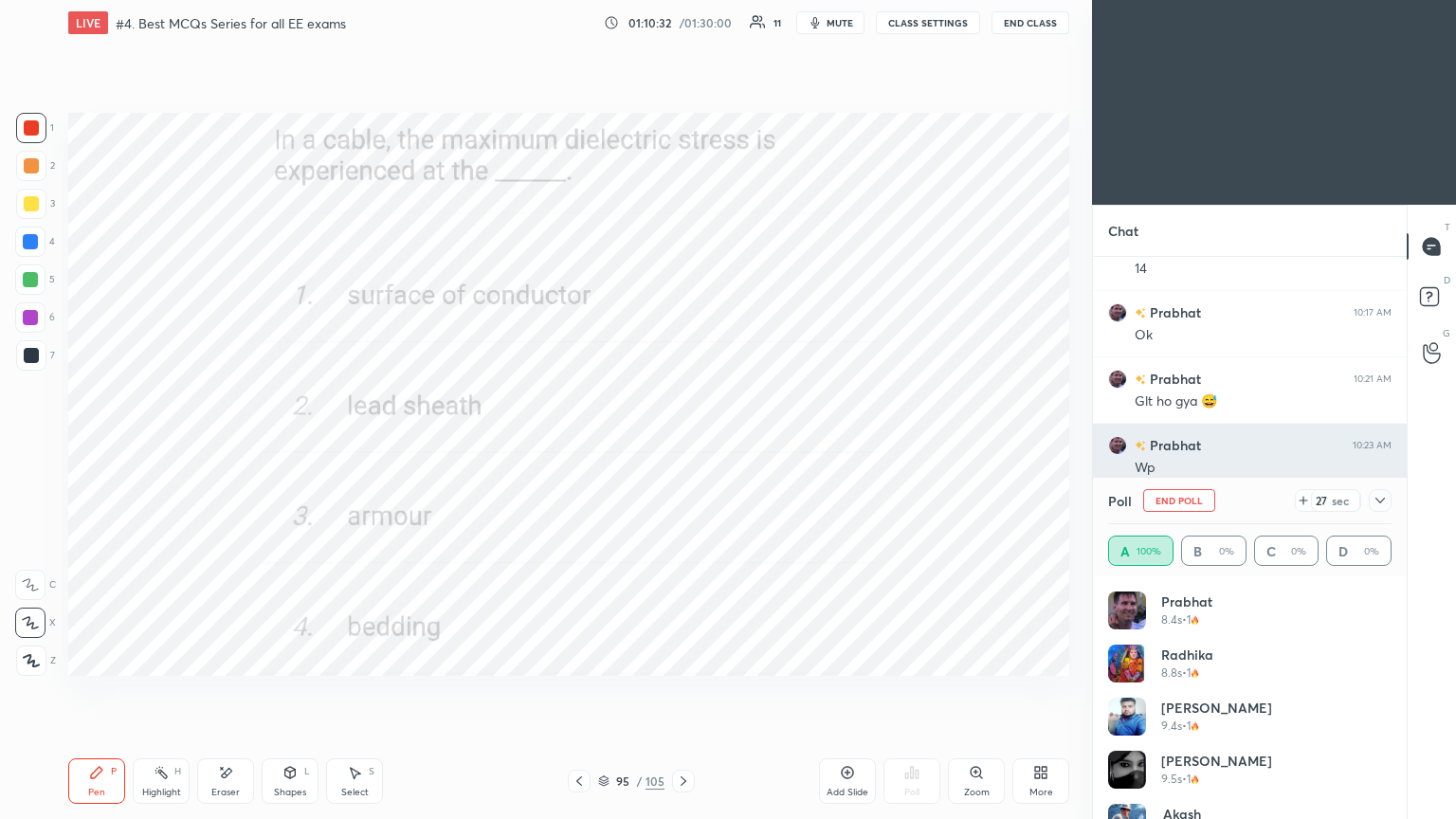 click on "End Poll" at bounding box center (1179, 500) 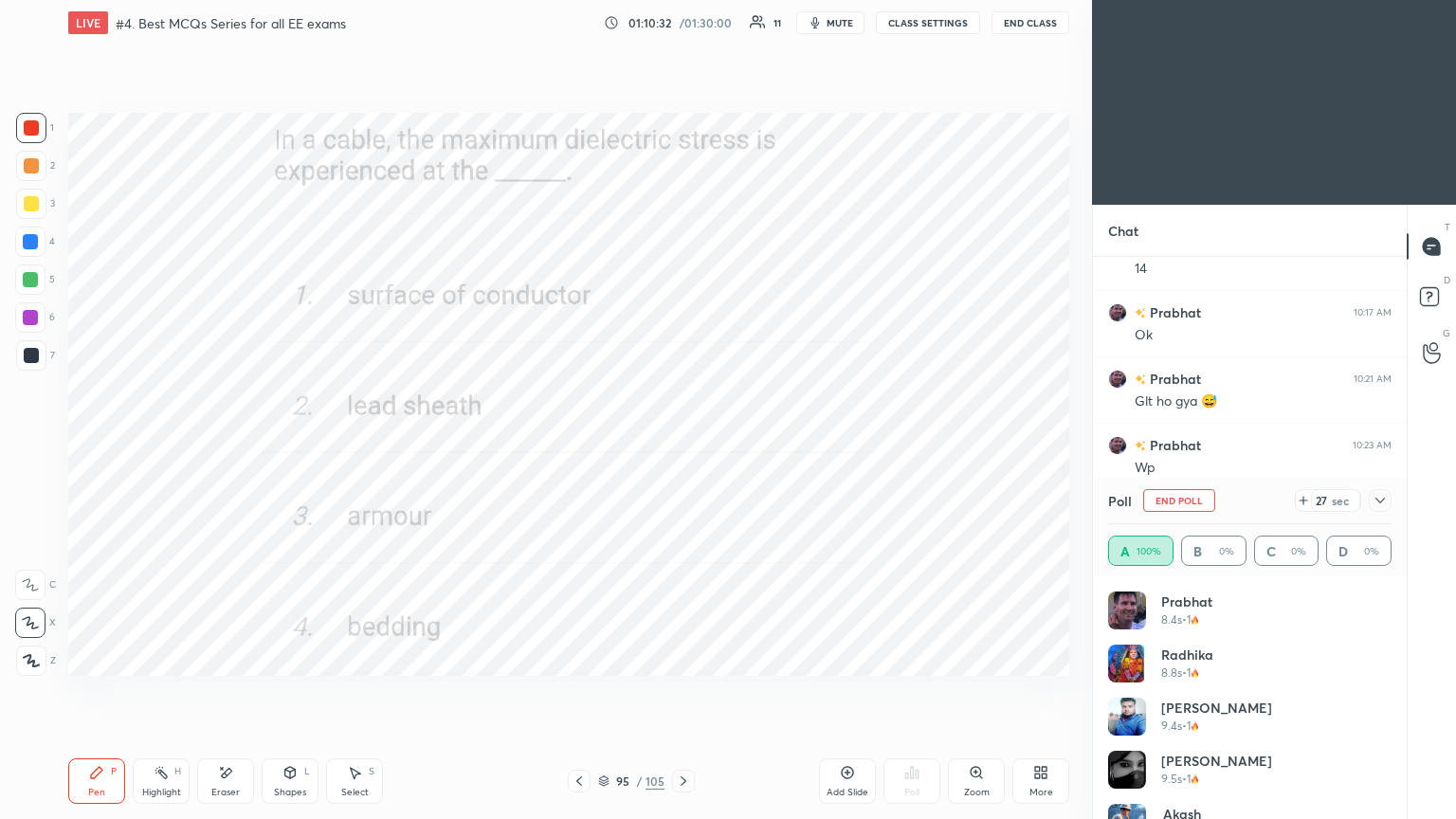 scroll, scrollTop: 84, scrollLeft: 278, axis: both 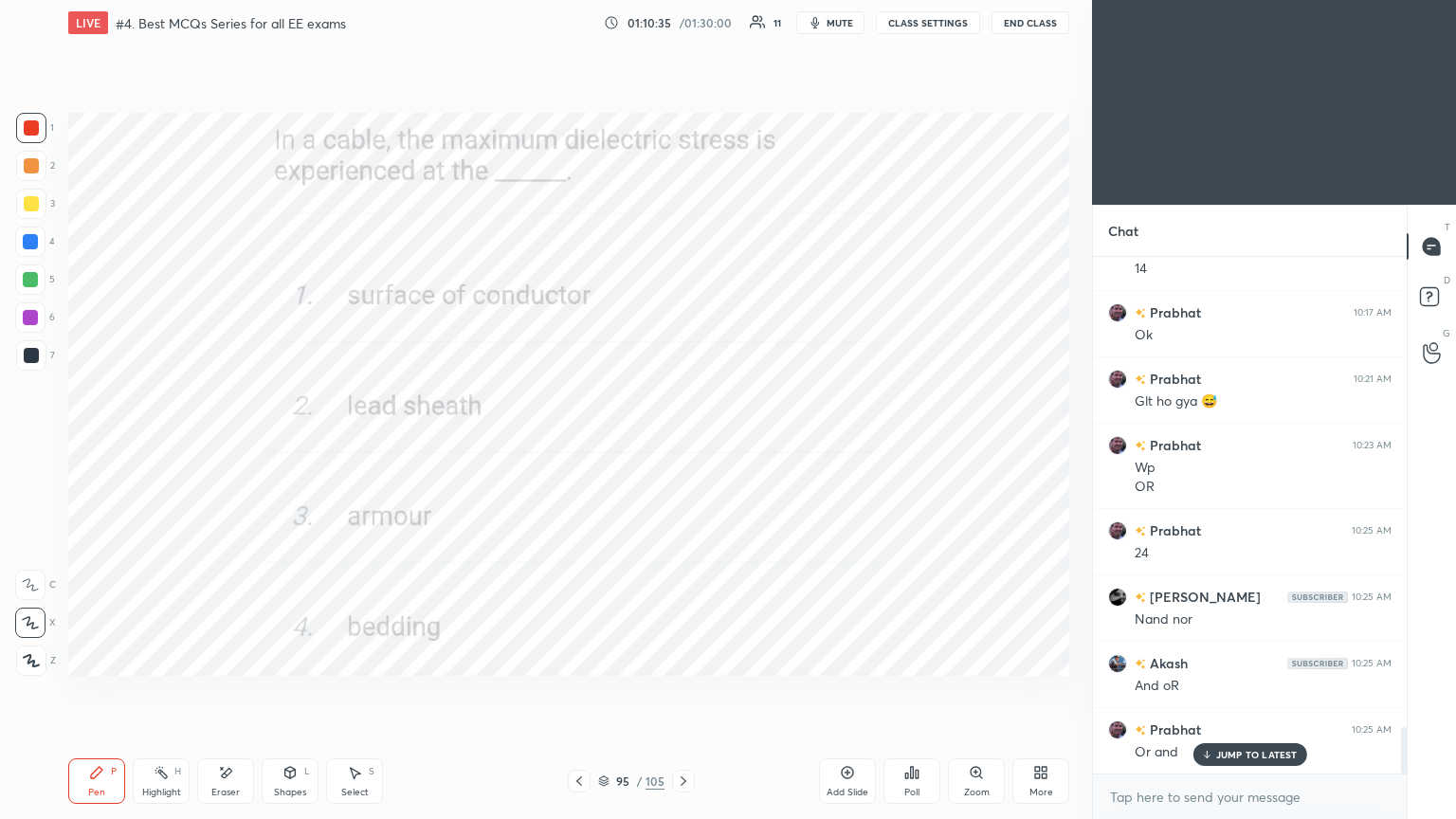 click at bounding box center [683, 781] 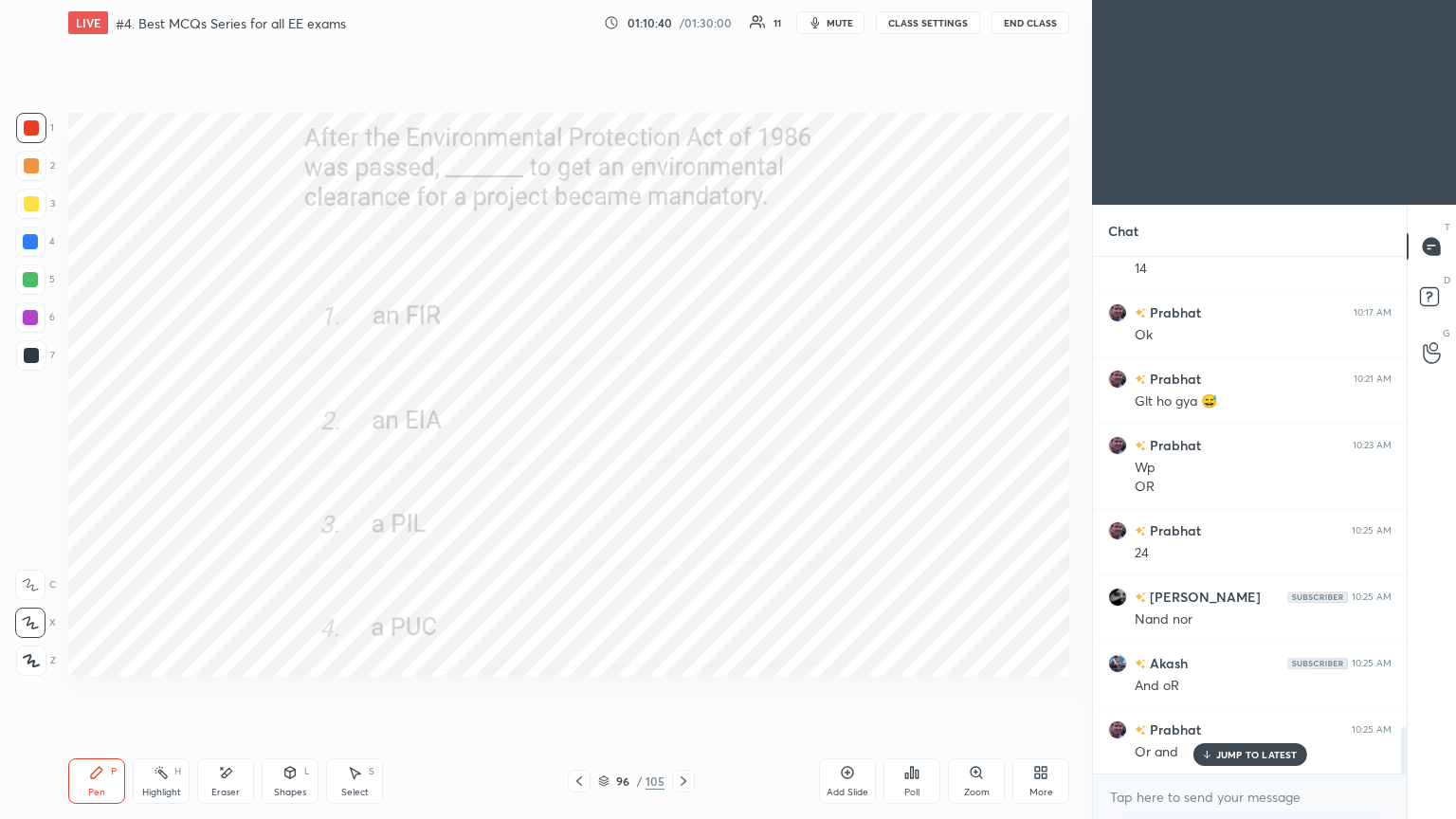 click on "Poll" at bounding box center [912, 781] 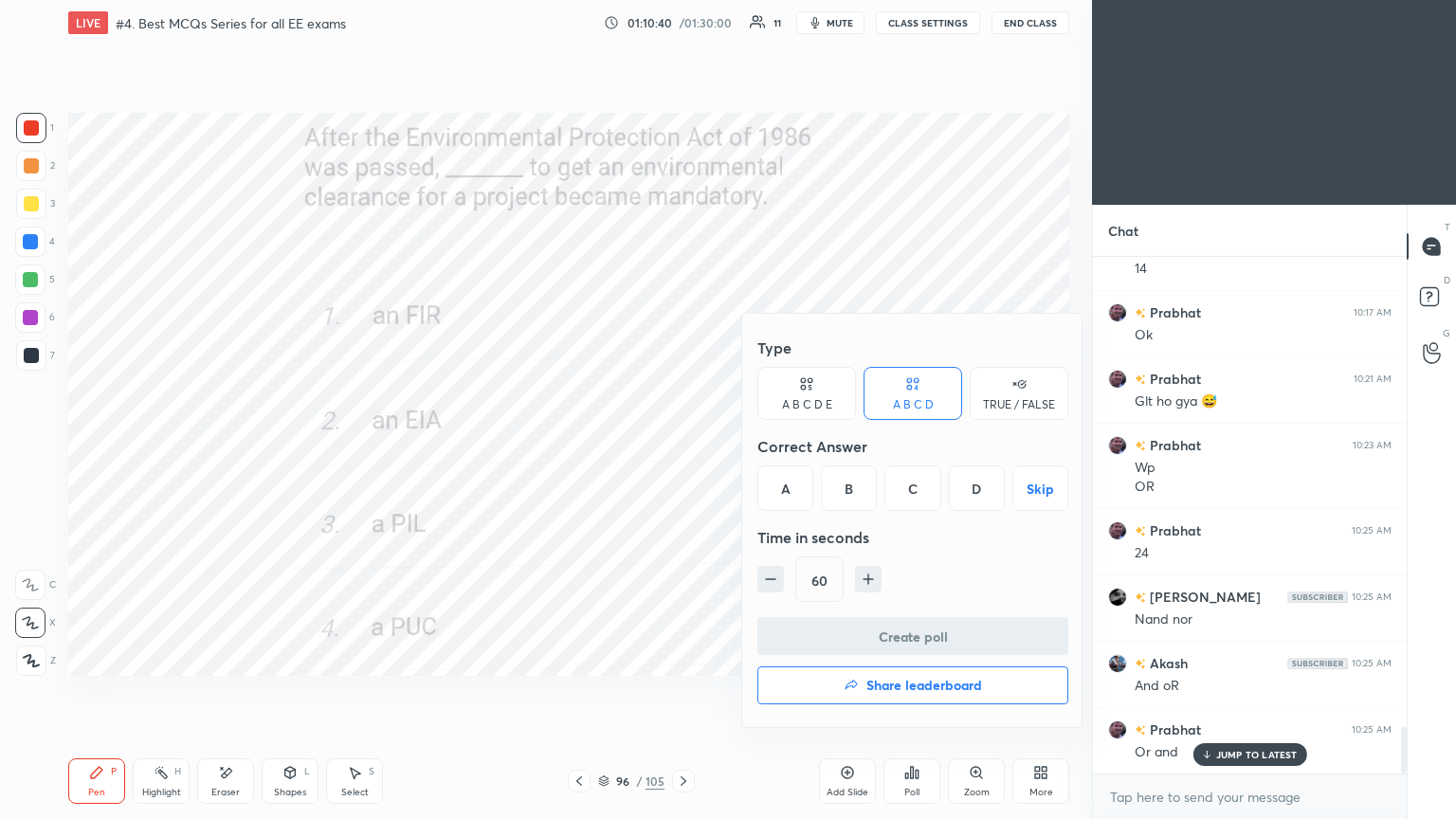 click on "D" at bounding box center (976, 488) 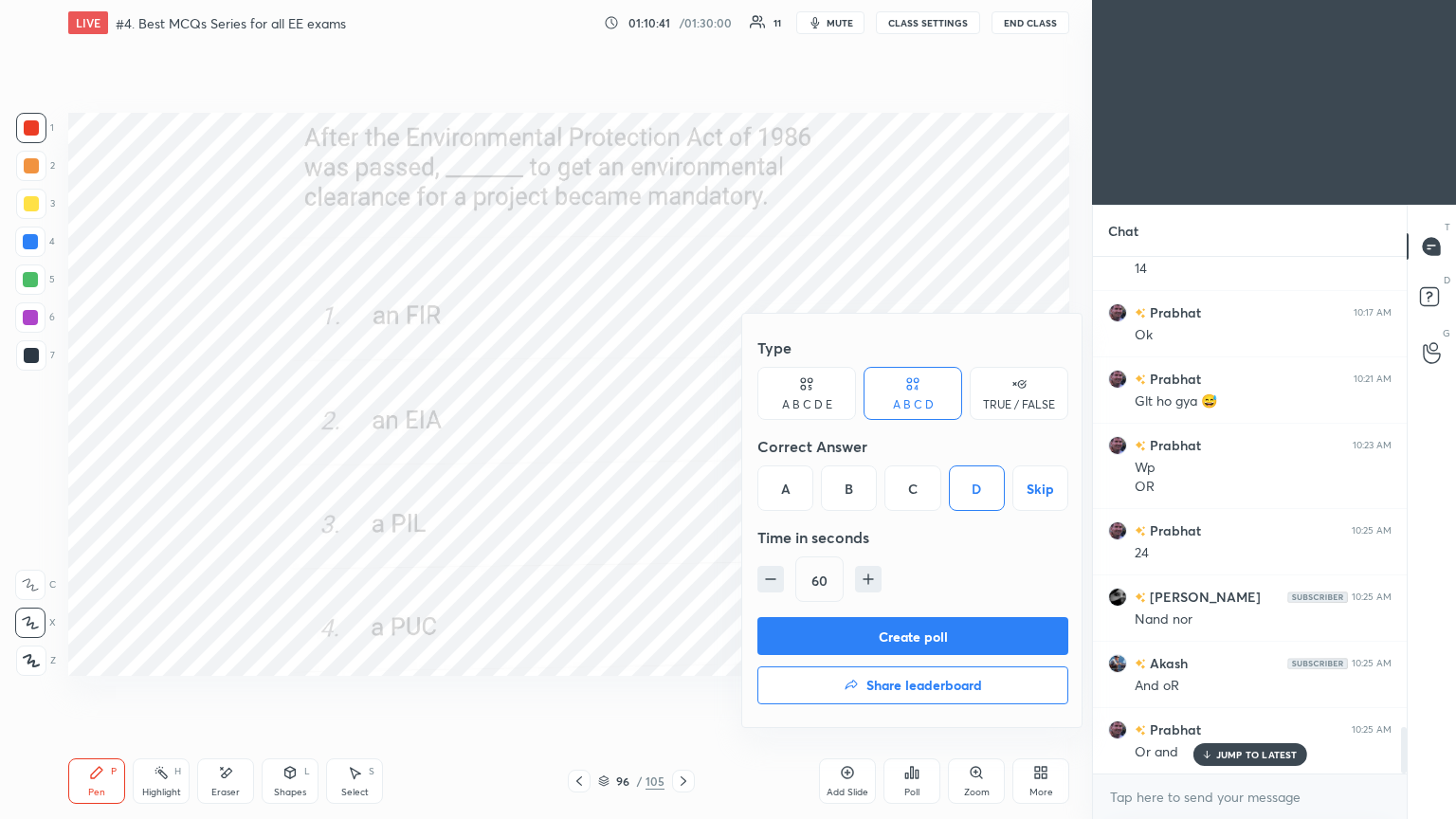 click on "Create poll" at bounding box center (913, 636) 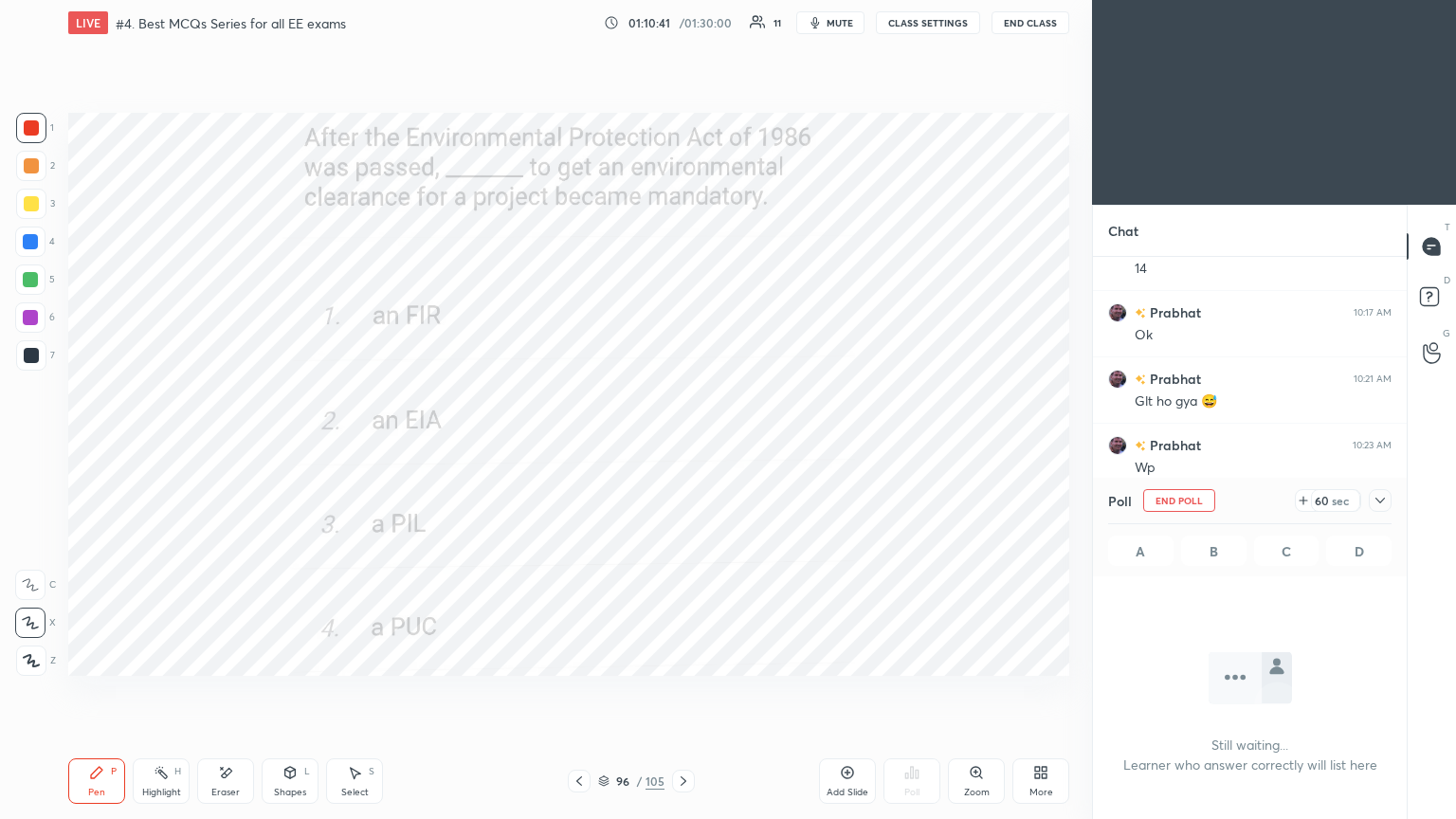scroll, scrollTop: 418, scrollLeft: 308, axis: both 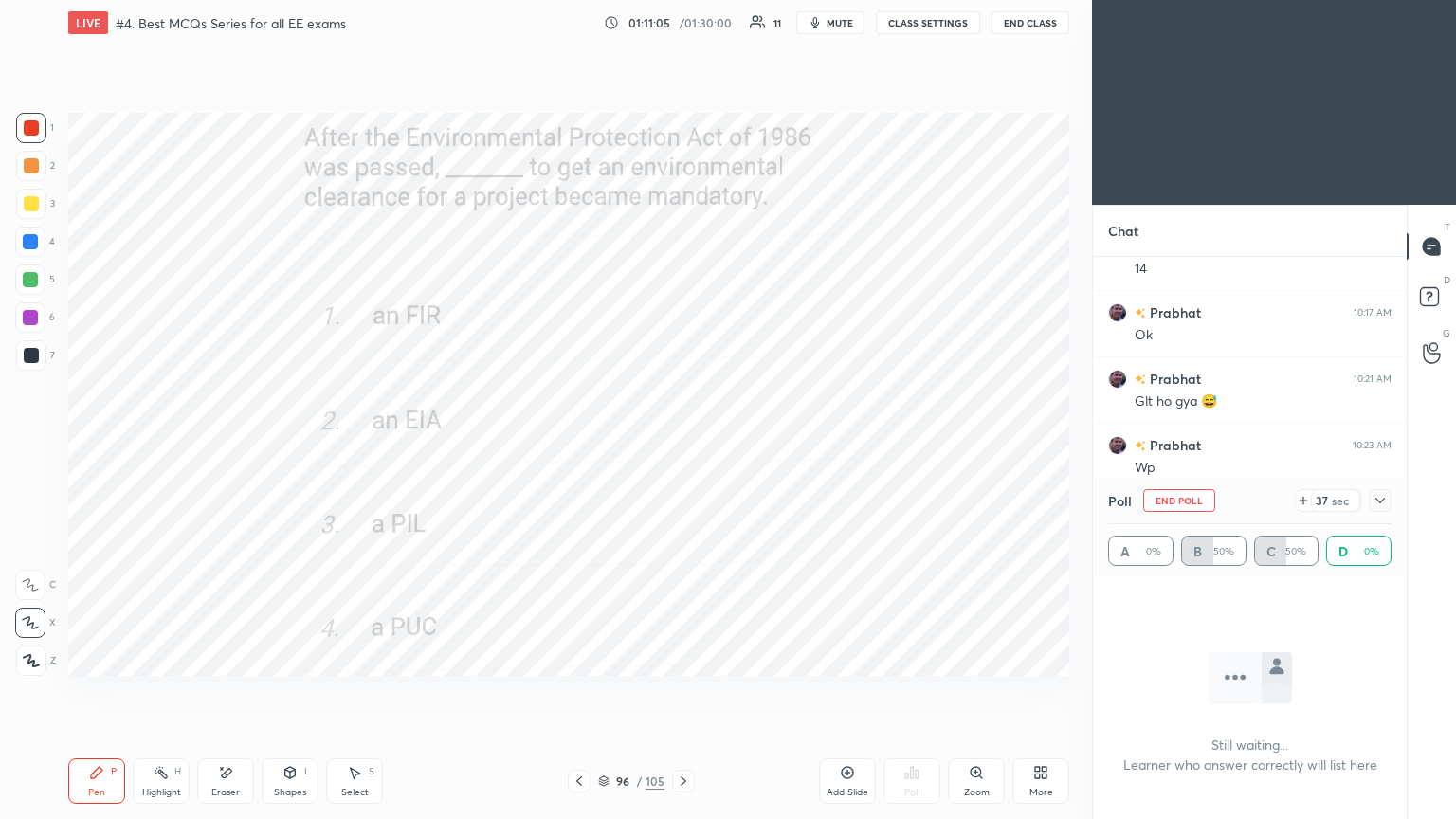 click on "End Poll" at bounding box center (1179, 500) 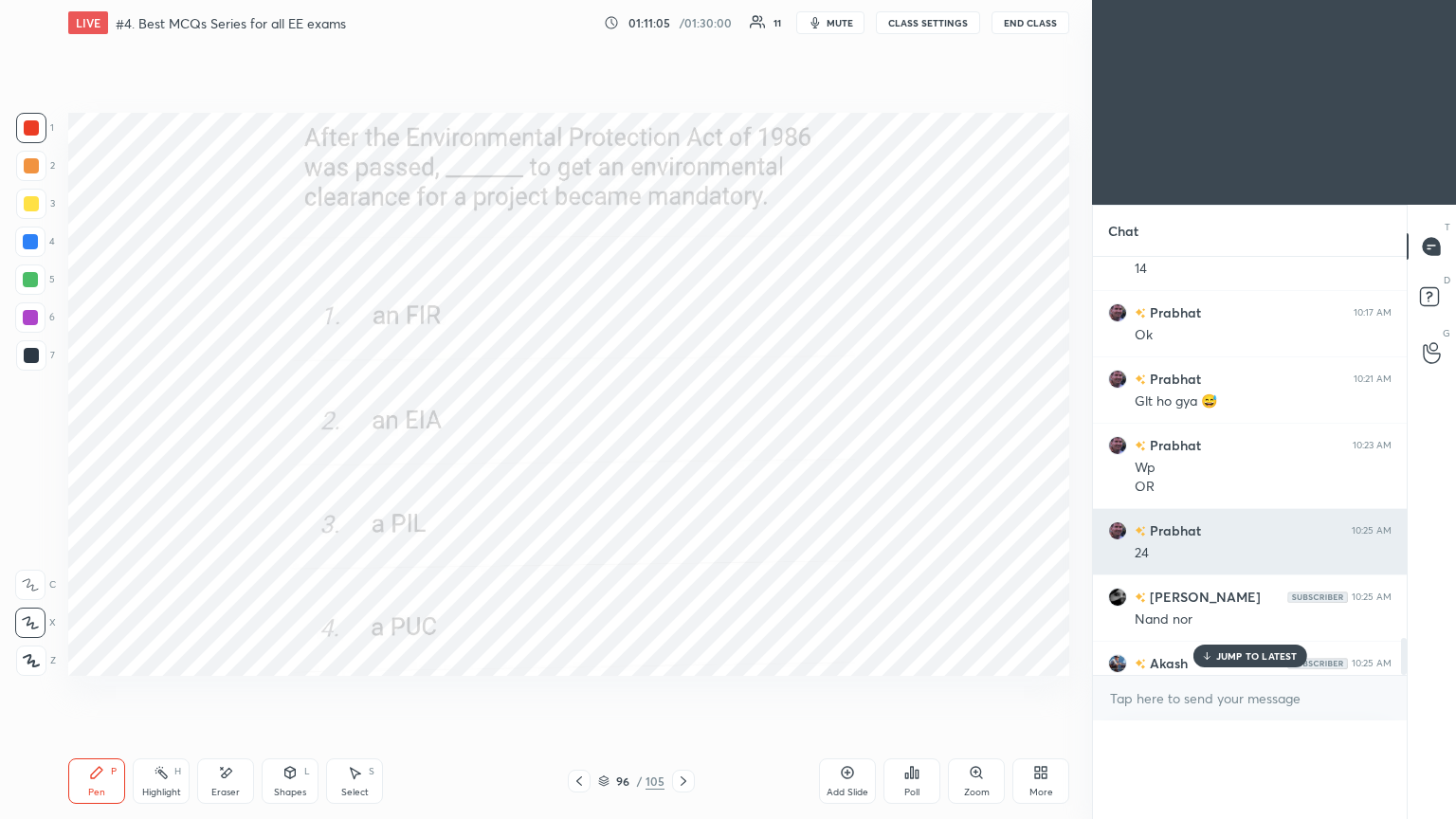 scroll, scrollTop: 6, scrollLeft: 6, axis: both 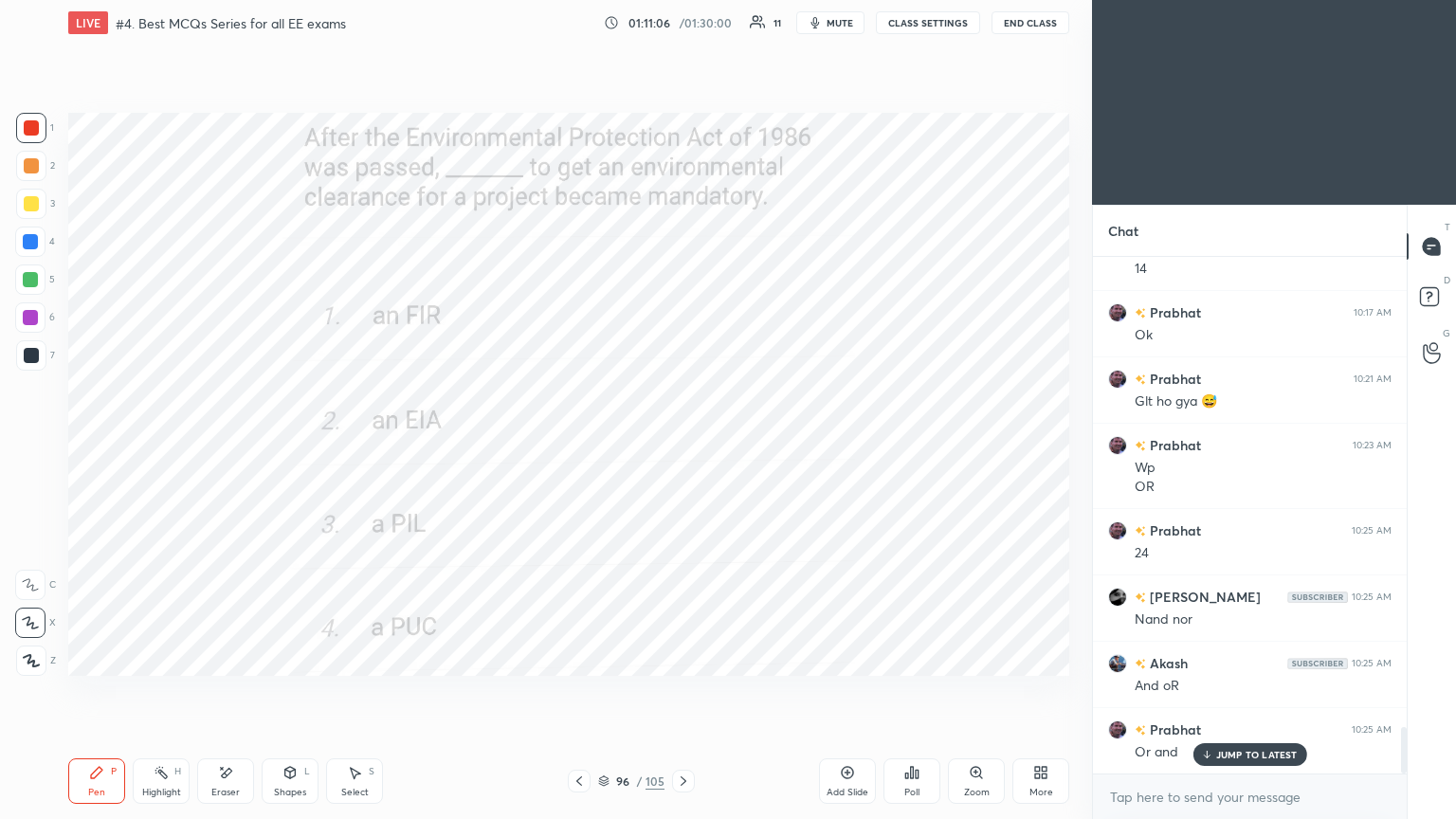 click on "Poll" at bounding box center [912, 792] 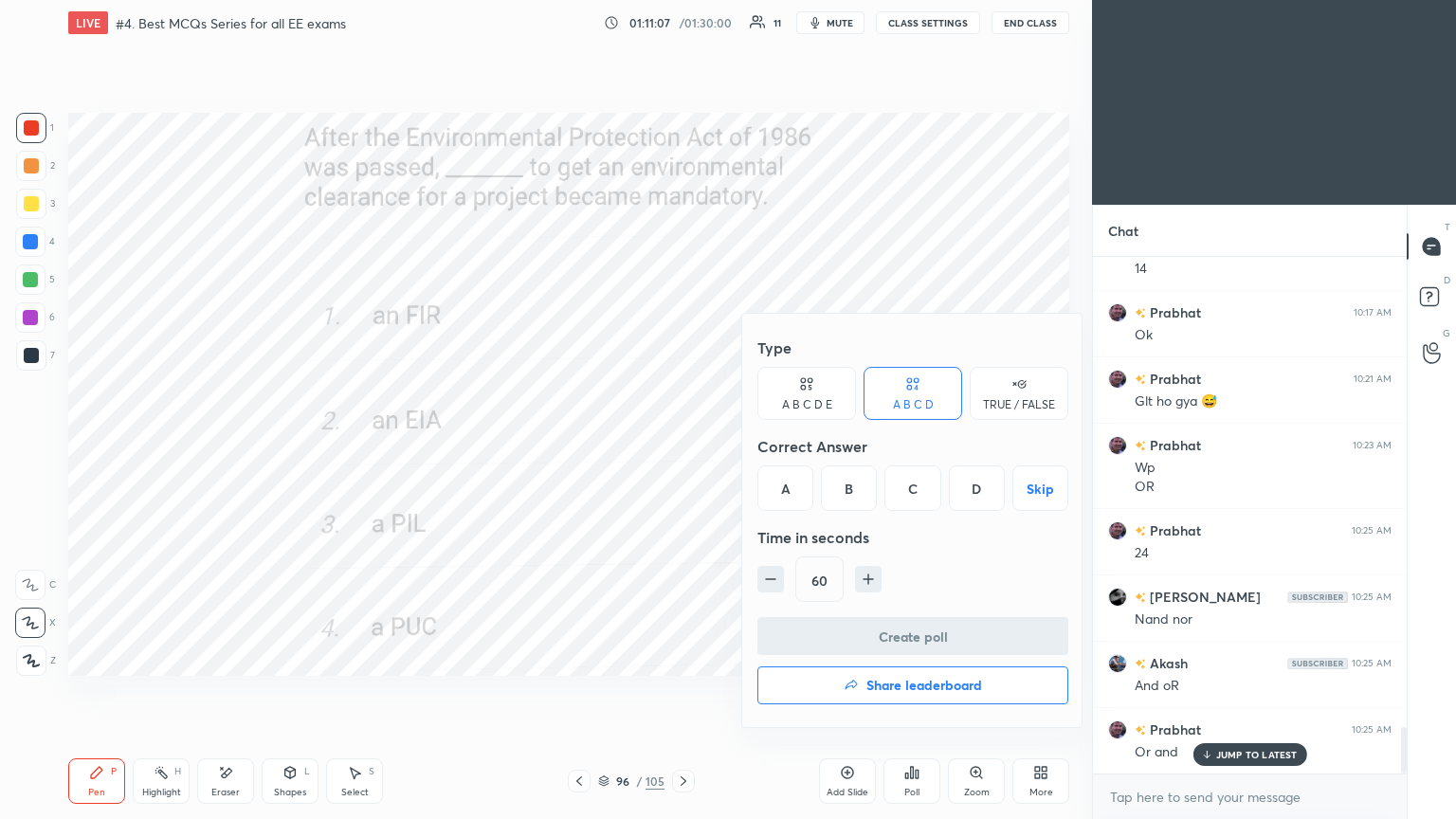 click on "B" at bounding box center (848, 488) 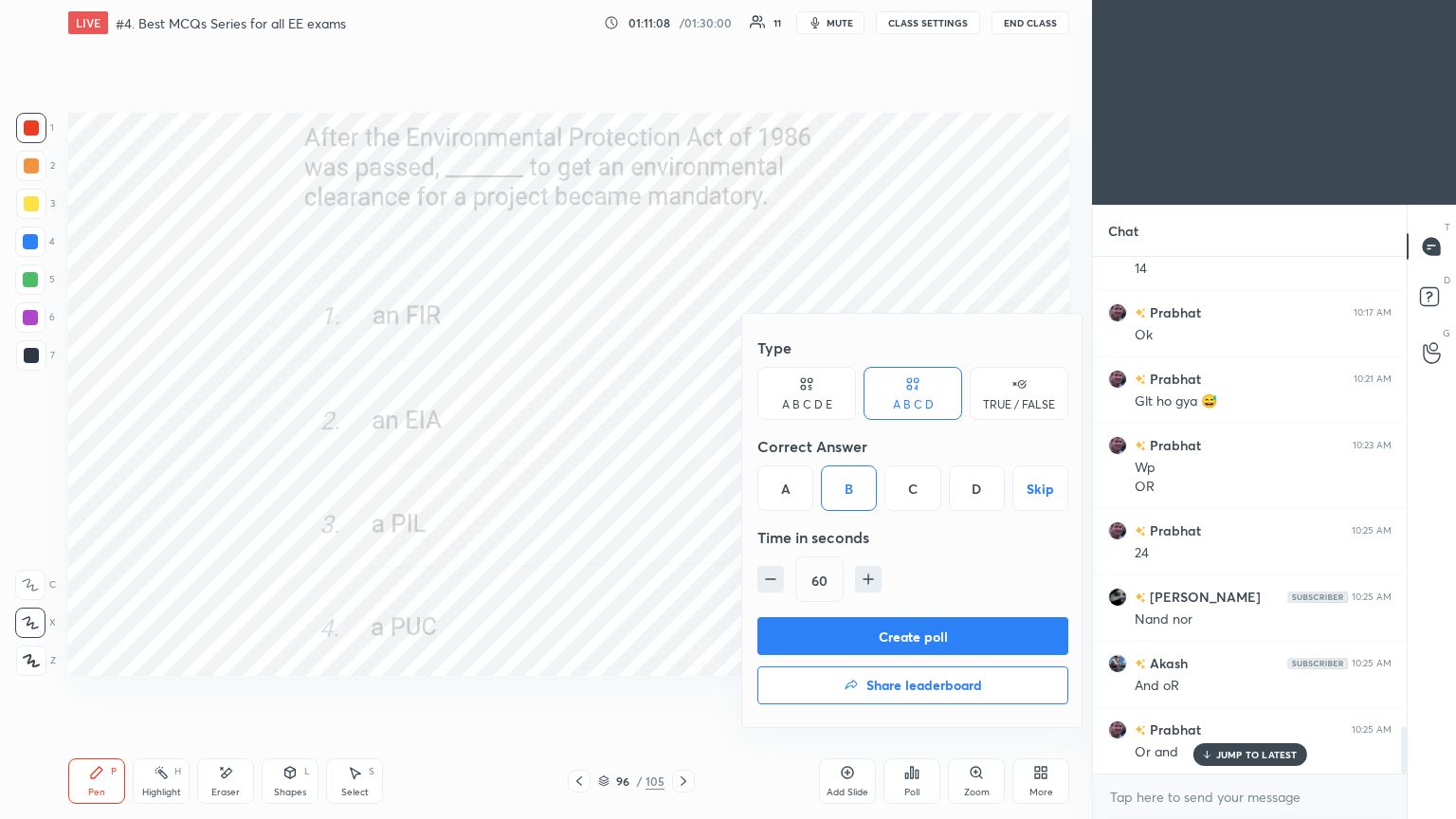 click on "Create poll" at bounding box center [913, 636] 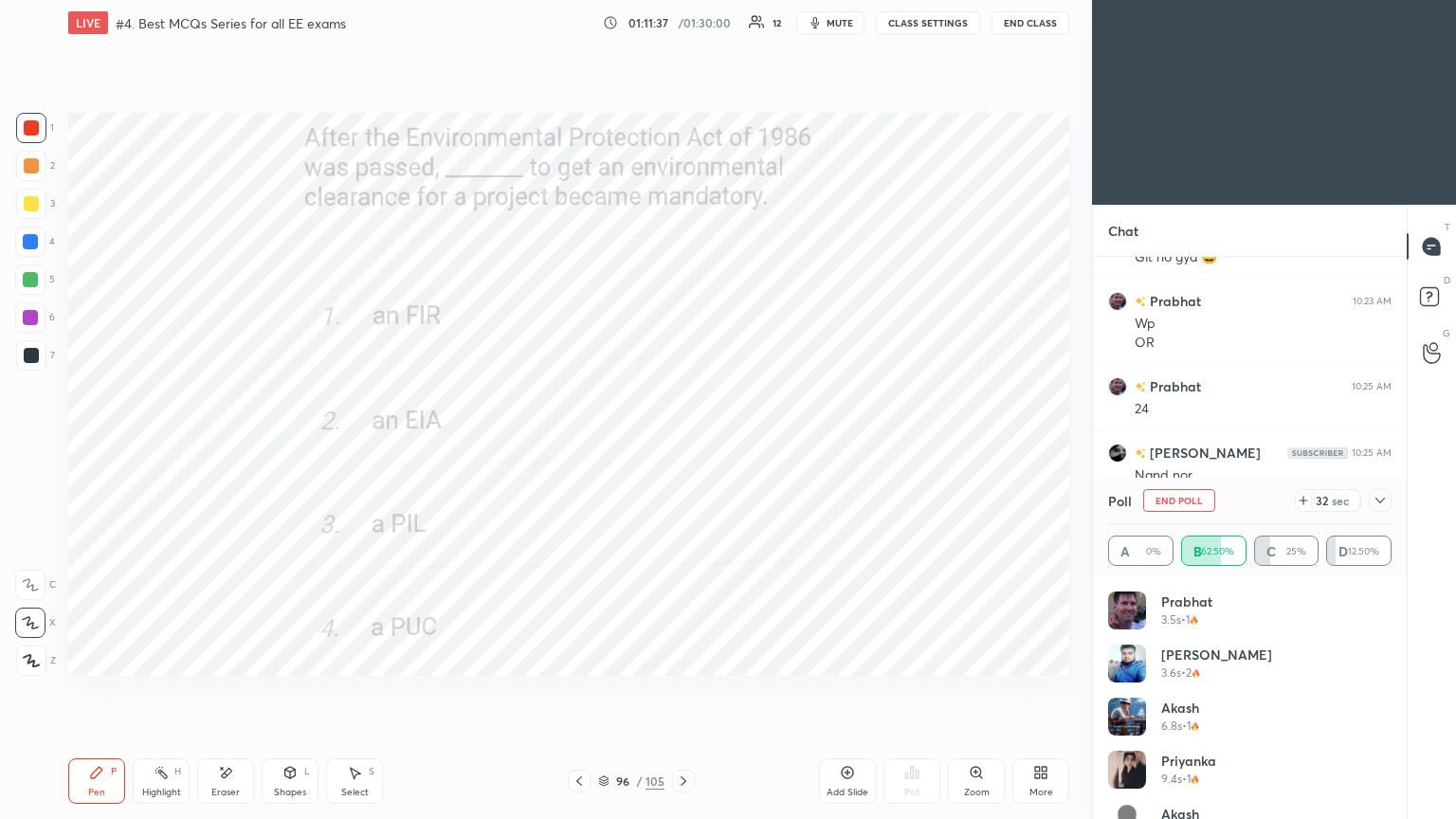 click on "End Poll" at bounding box center [1179, 500] 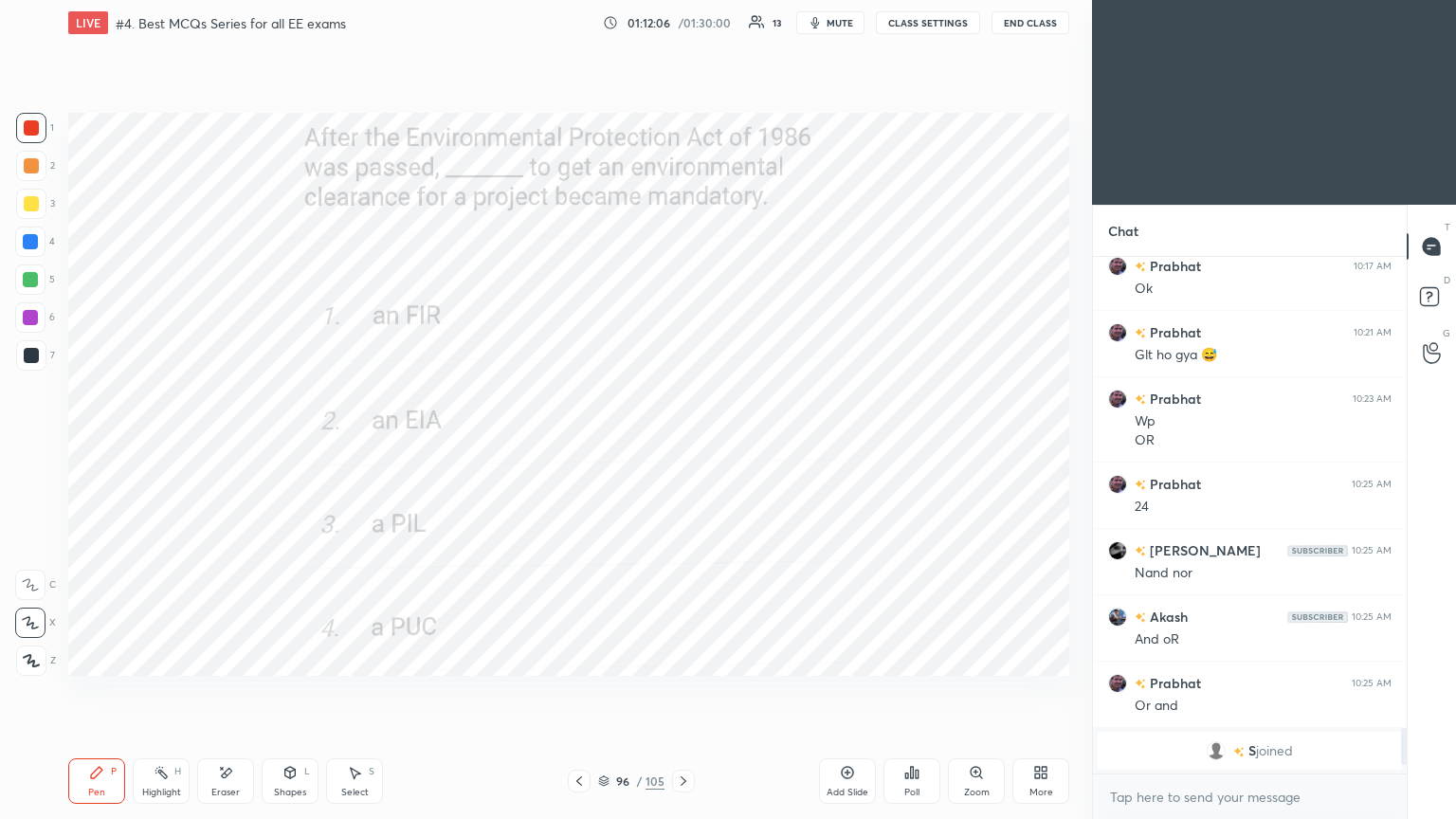 click 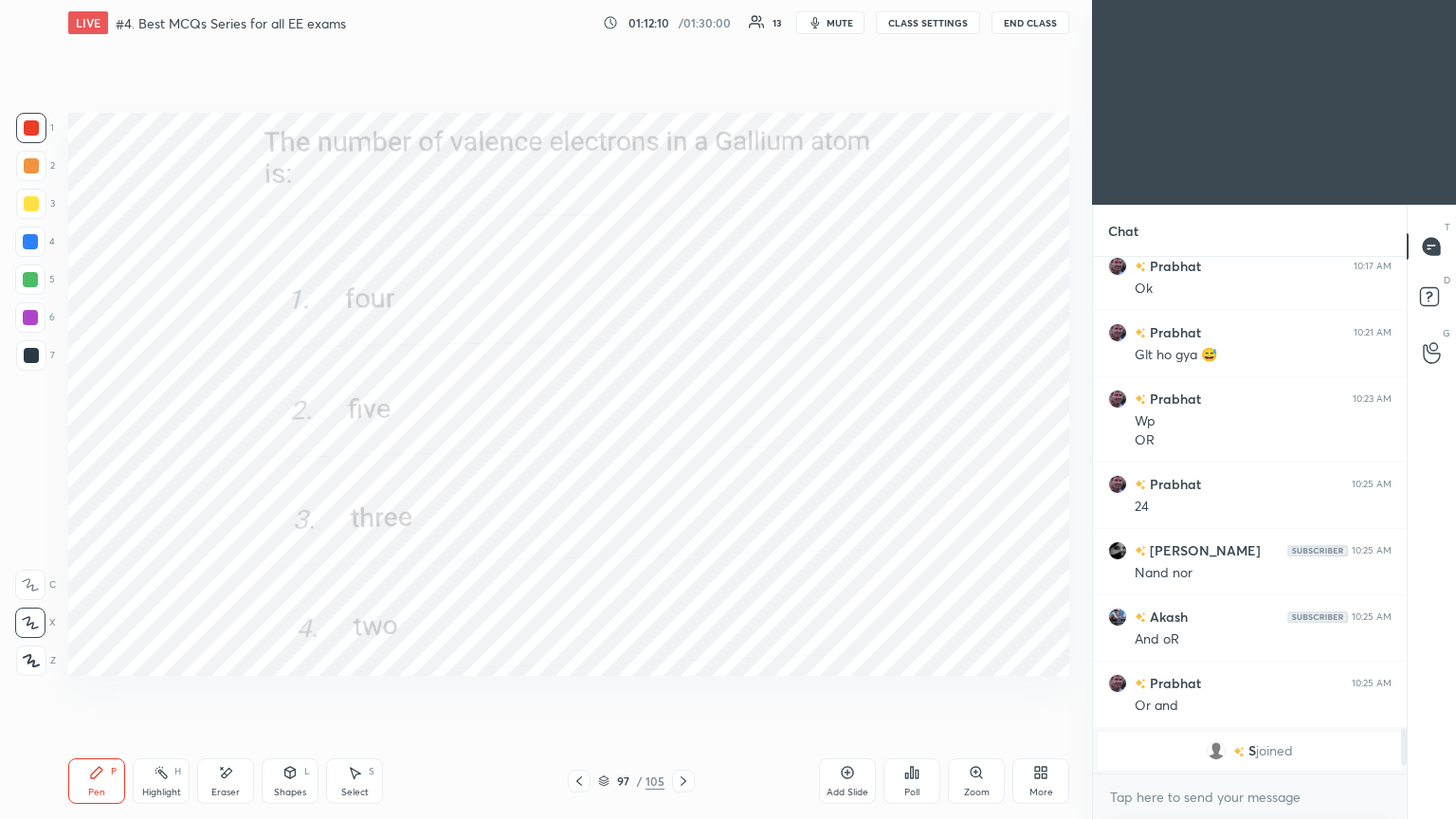 click on "Poll" at bounding box center [912, 792] 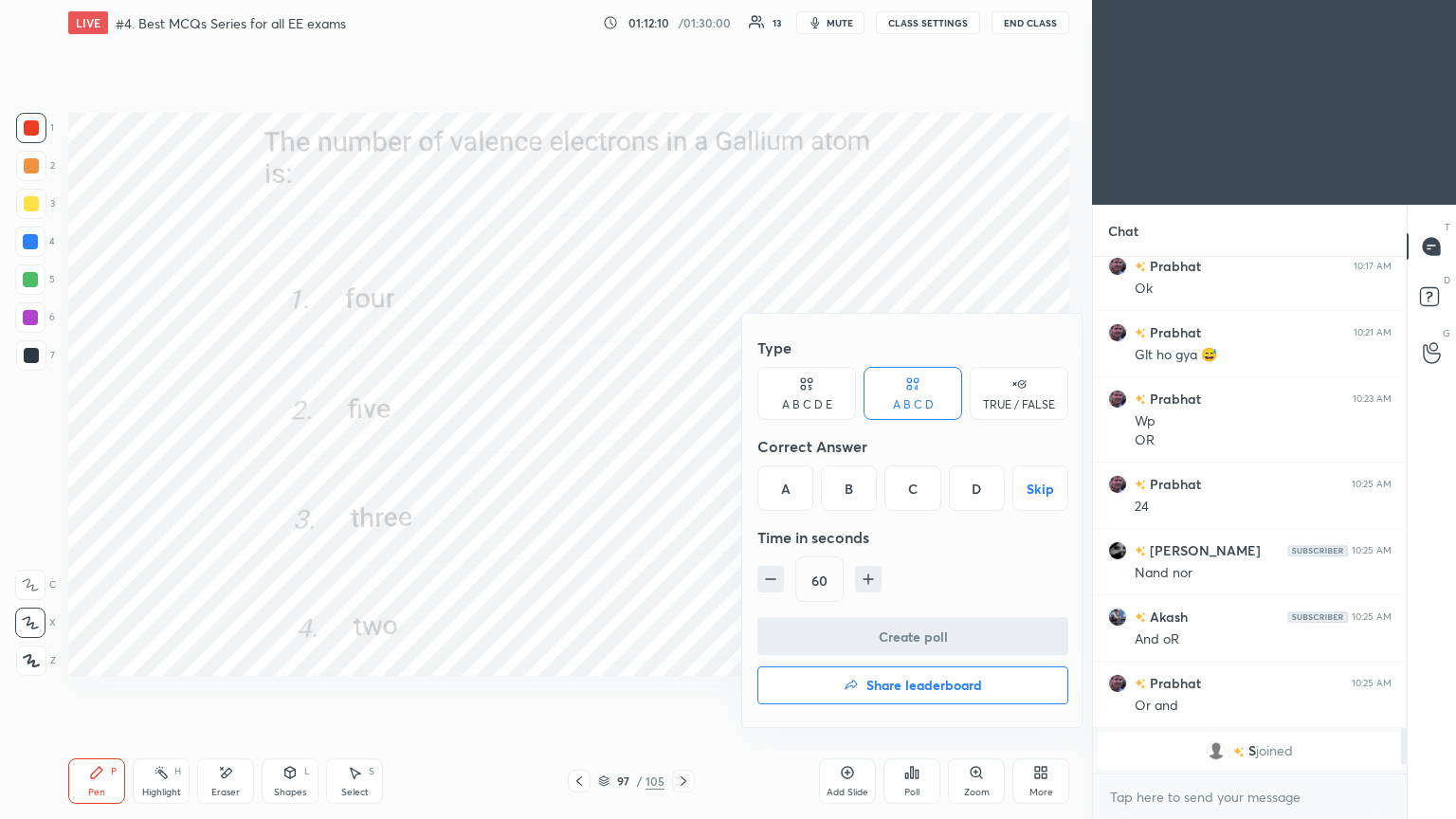 click on "C" at bounding box center (912, 488) 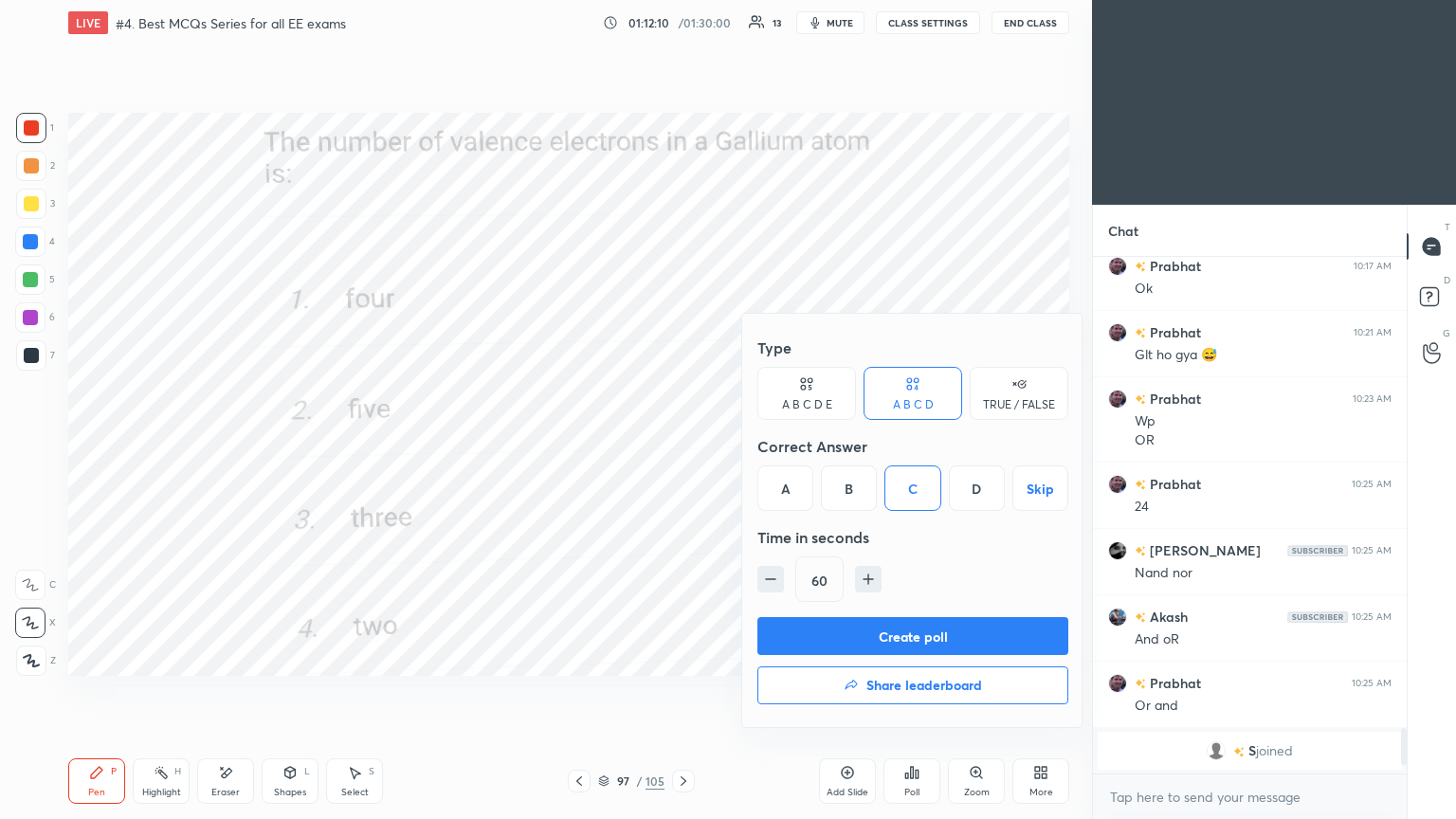 click on "Create poll" at bounding box center [913, 636] 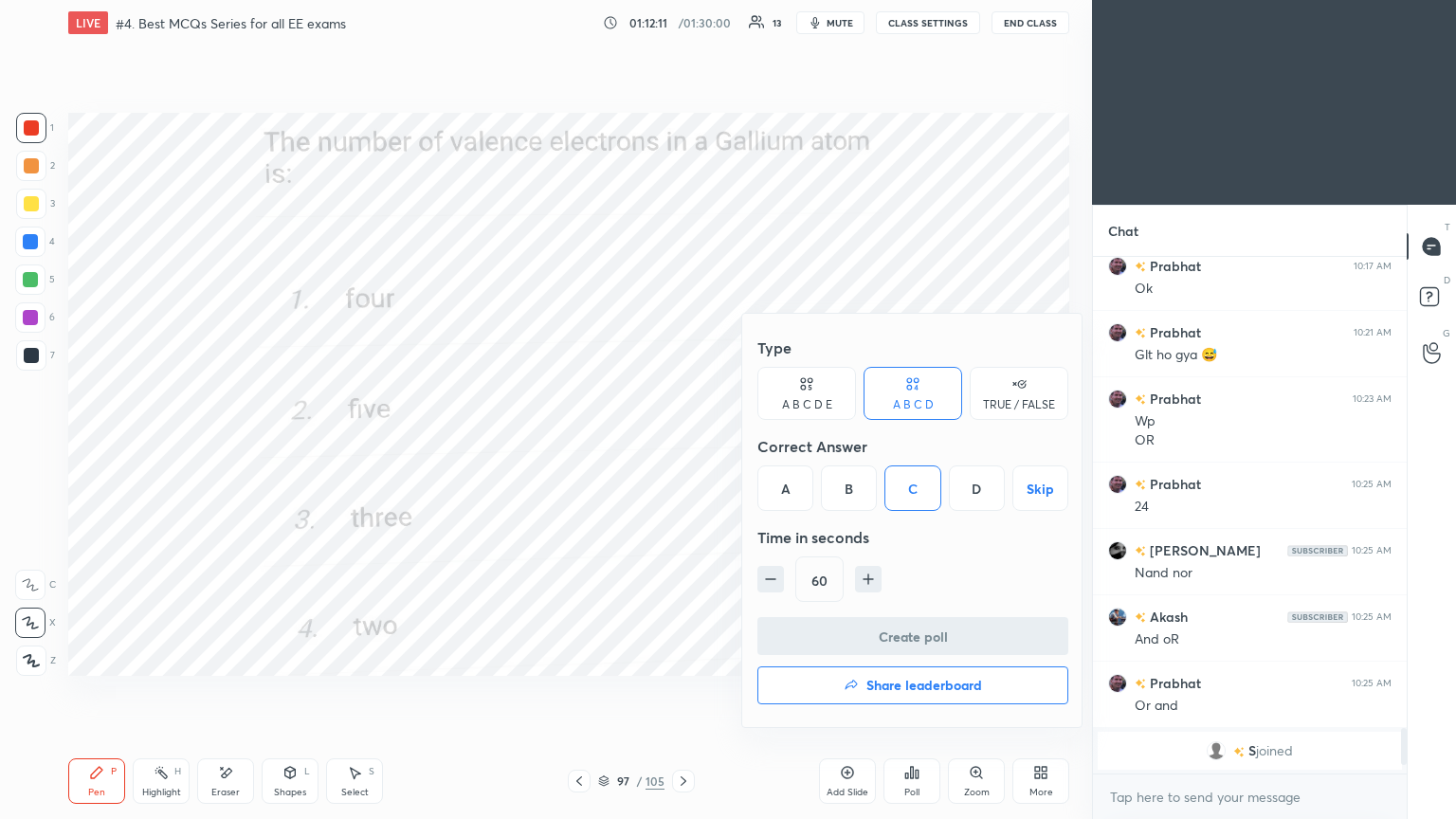 scroll, scrollTop: 481, scrollLeft: 308, axis: both 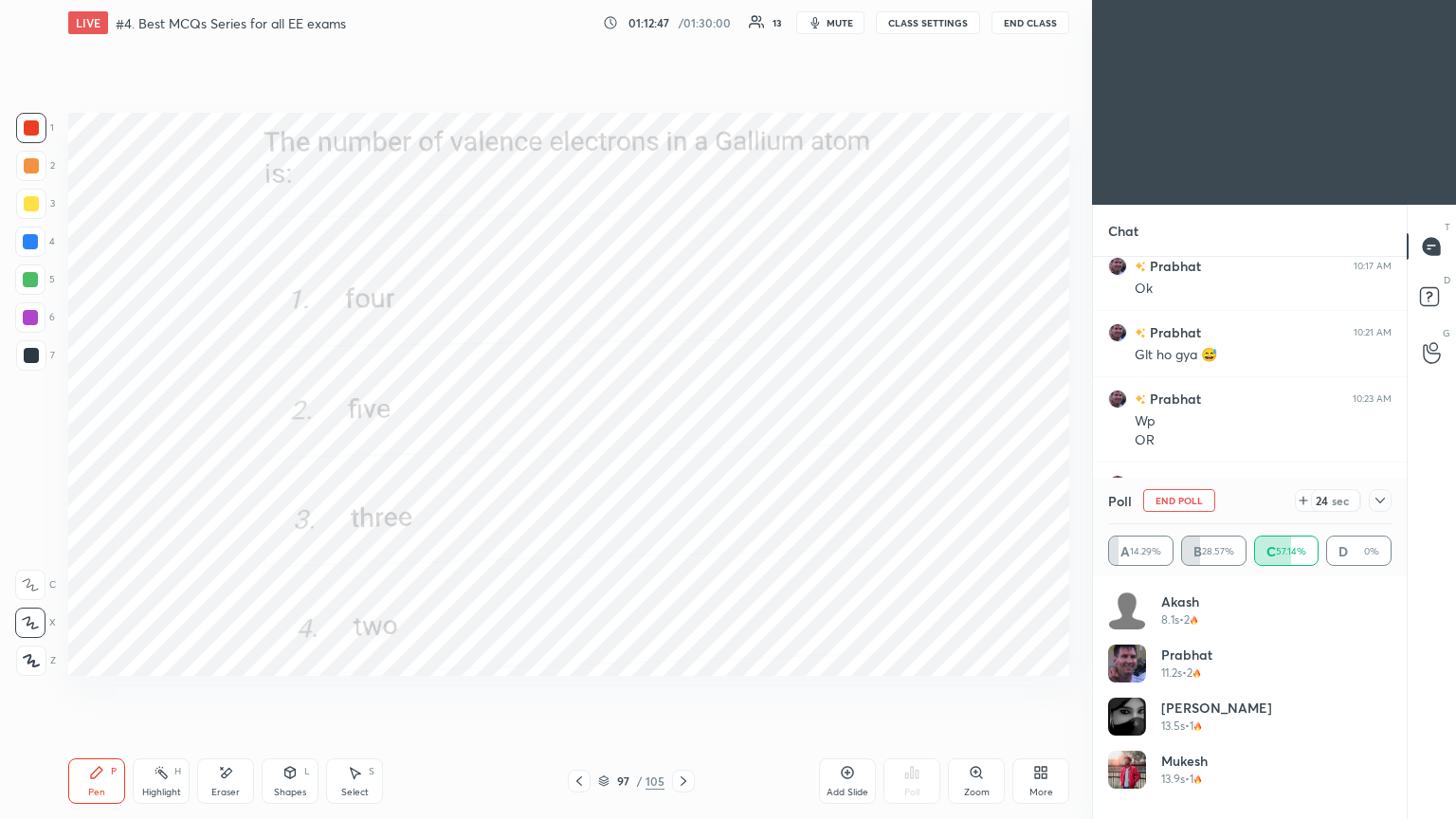 click on "End Poll" at bounding box center [1179, 500] 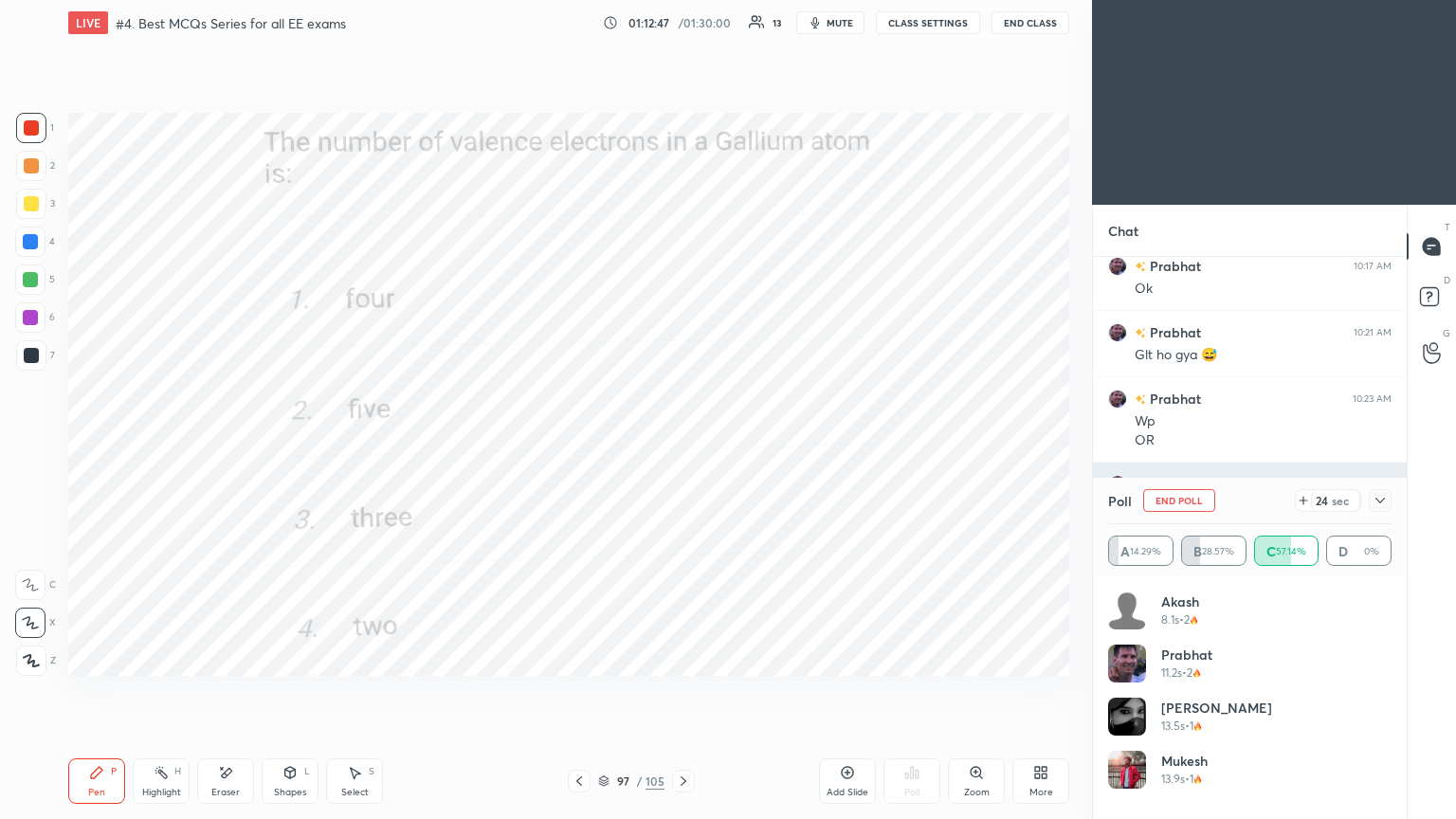 scroll, scrollTop: 83, scrollLeft: 278, axis: both 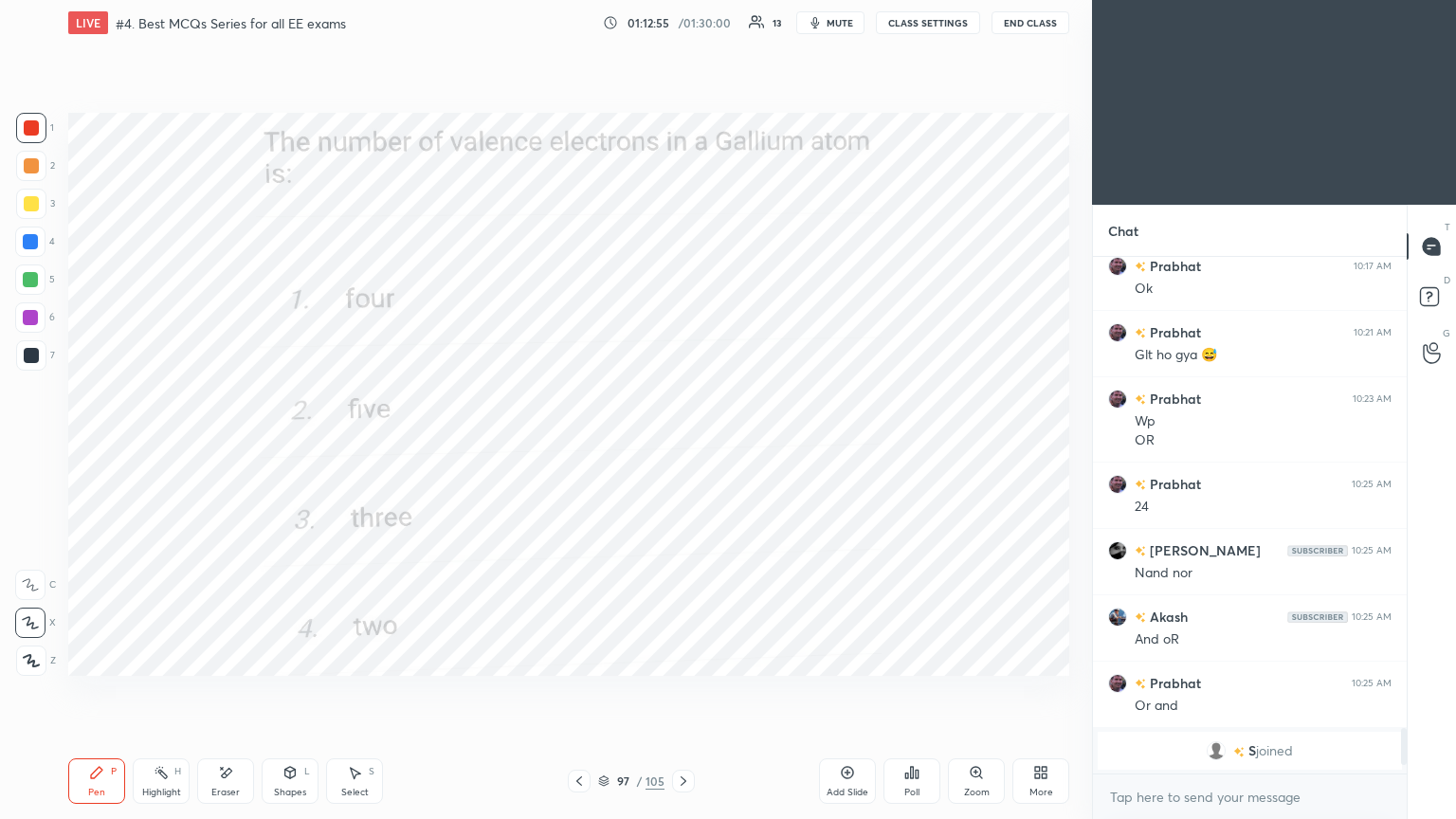 click 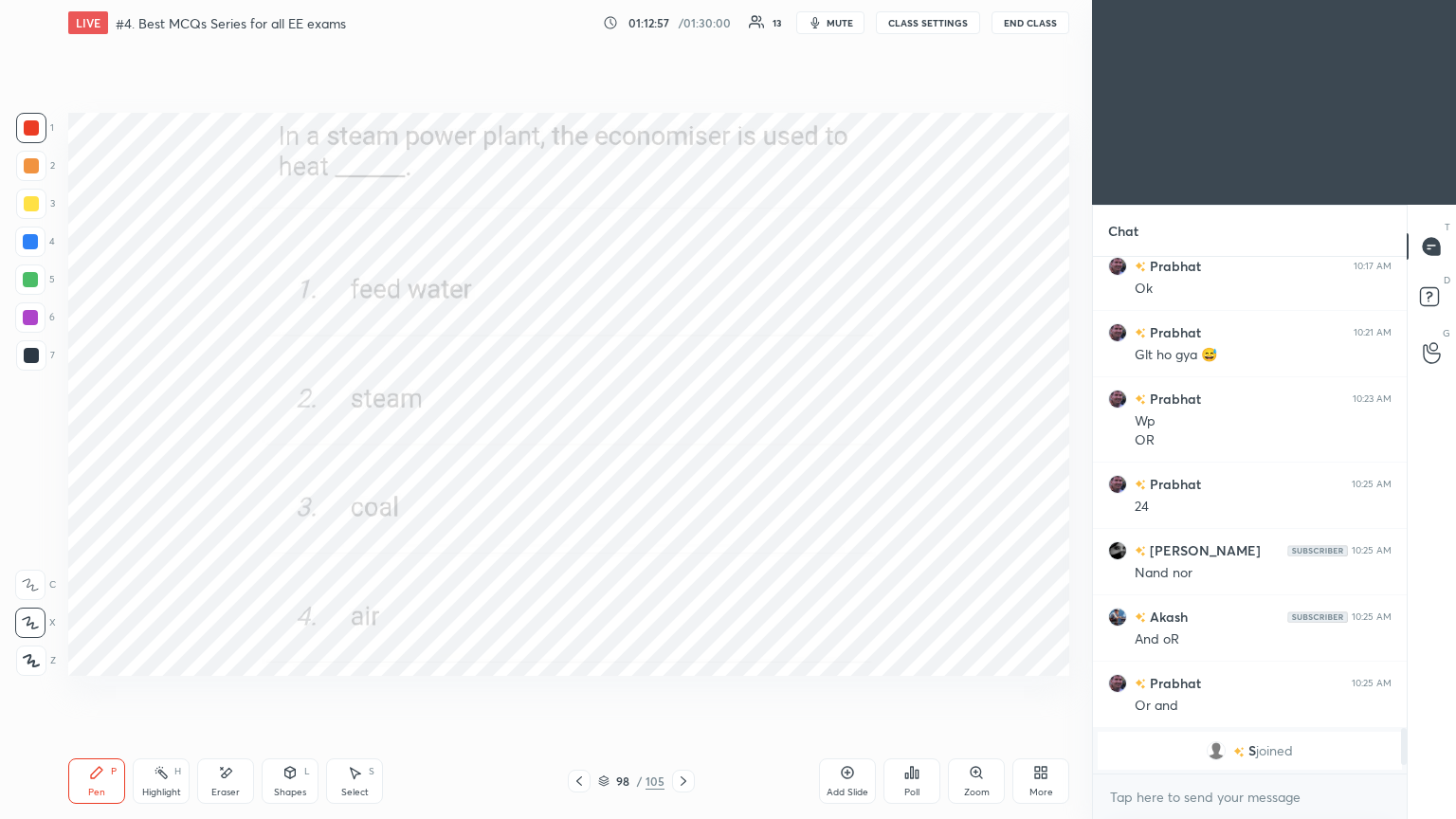 click 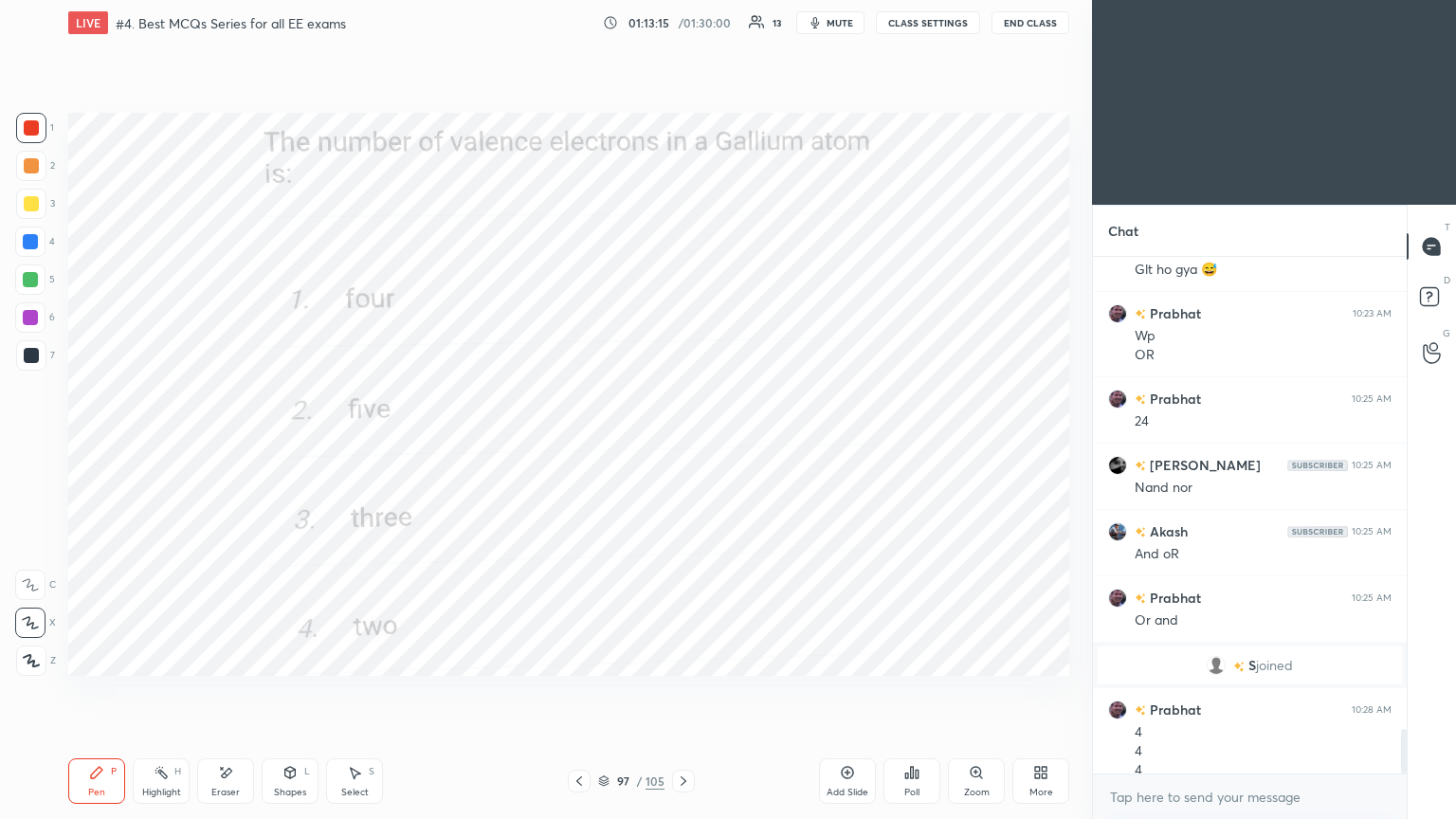 scroll, scrollTop: 5433, scrollLeft: 0, axis: vertical 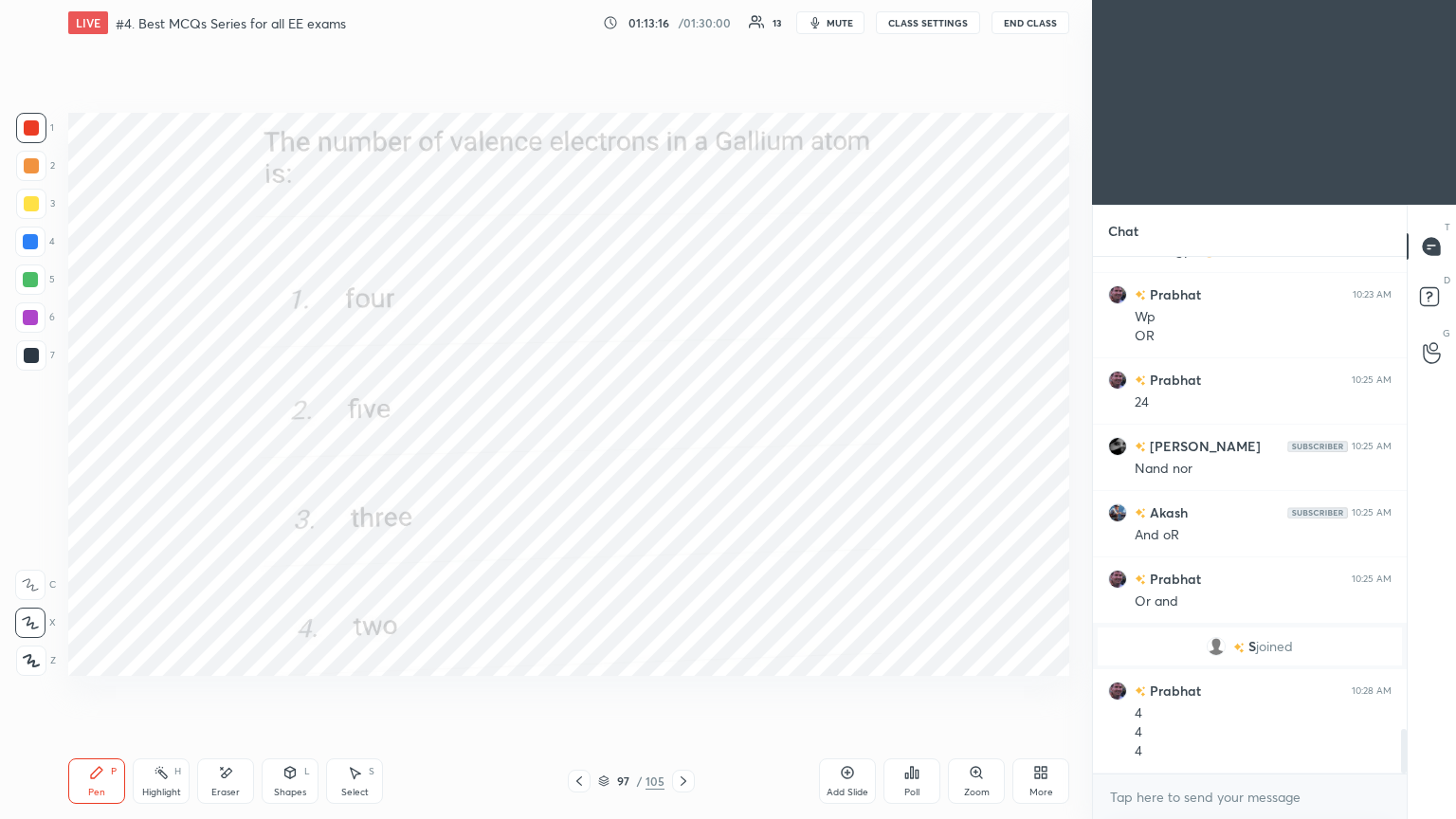 click 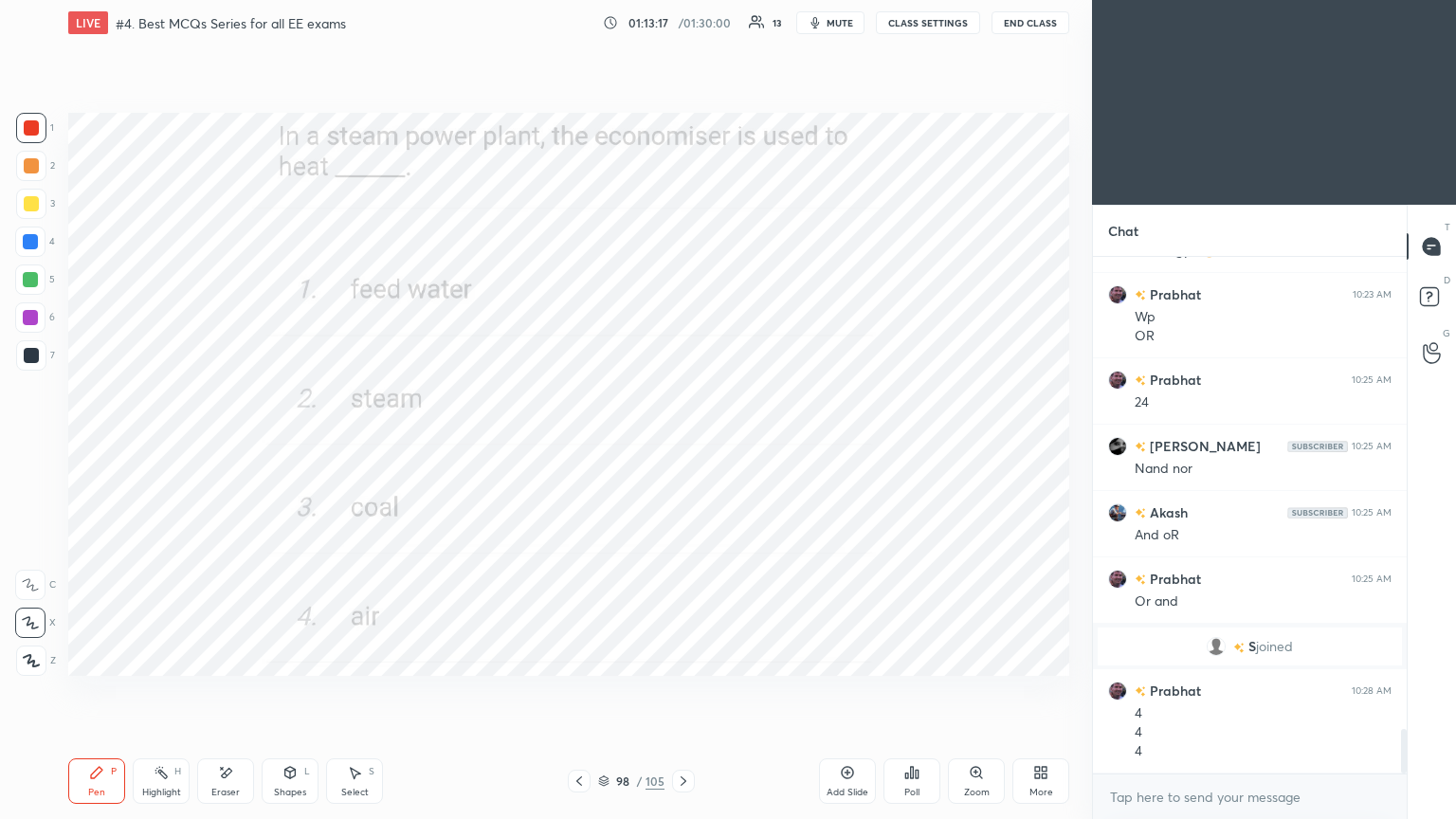 click on "Poll" at bounding box center (912, 792) 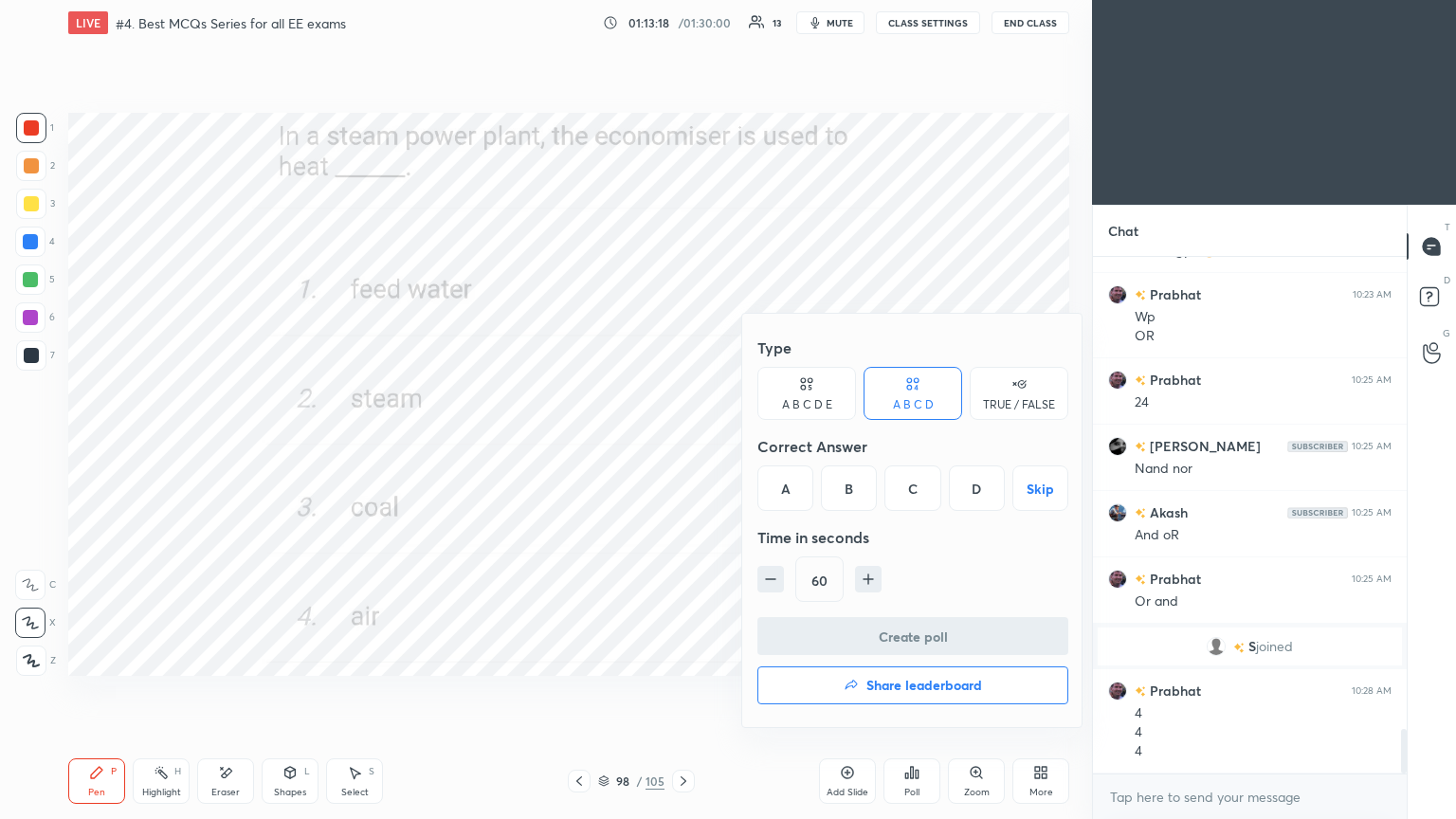 click on "A" at bounding box center (785, 488) 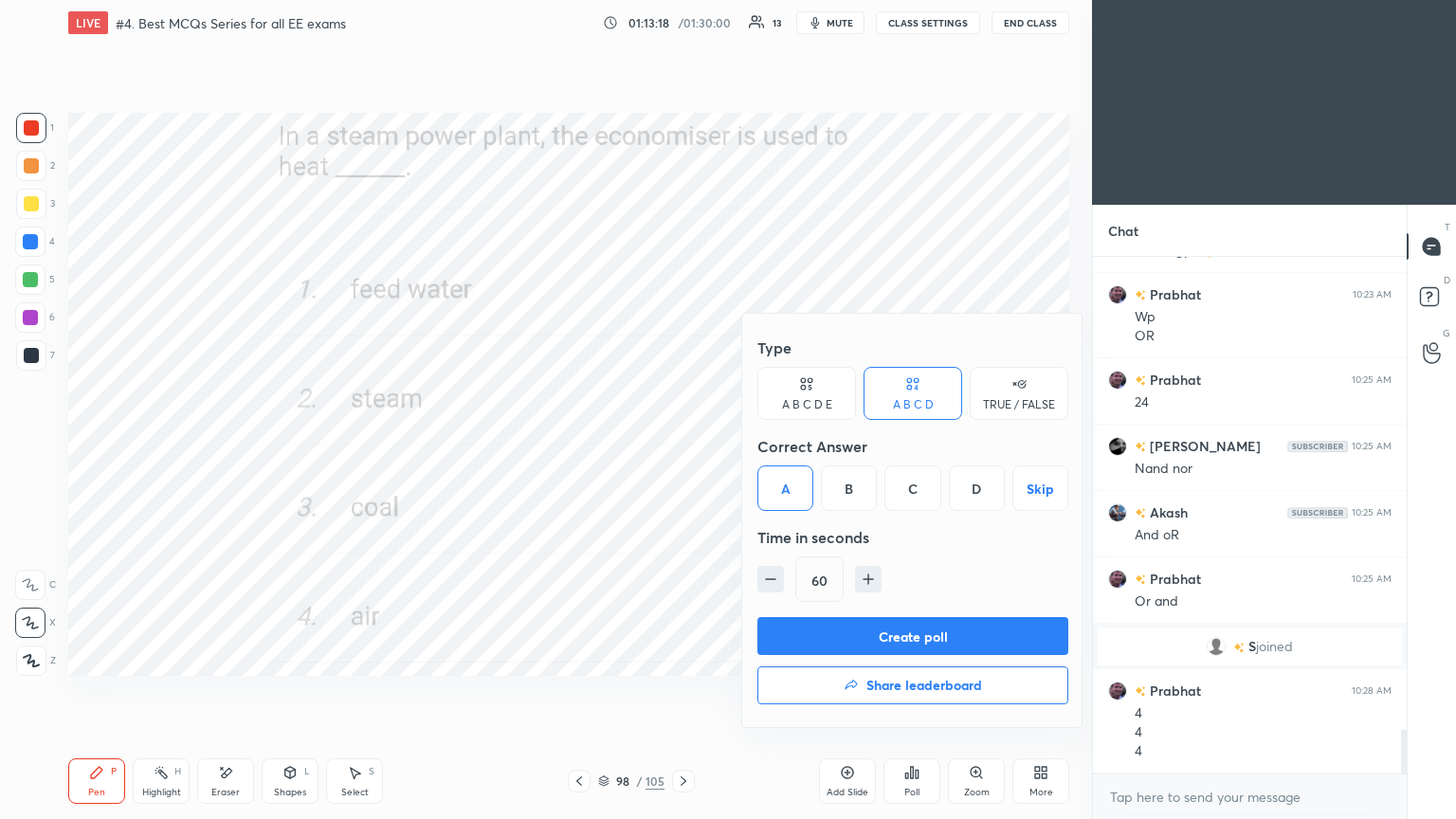 click on "Create poll" at bounding box center (913, 636) 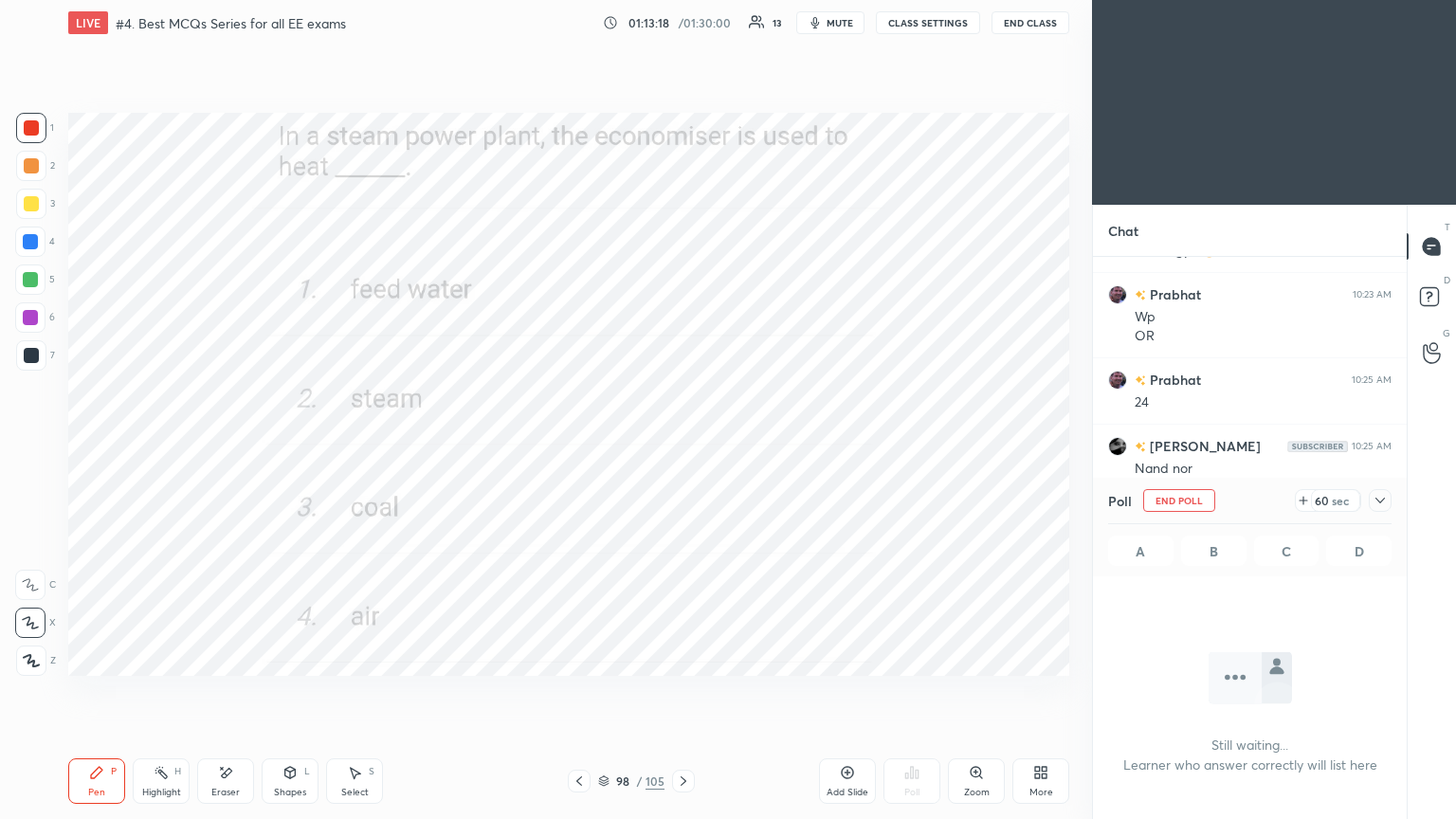scroll, scrollTop: 418, scrollLeft: 308, axis: both 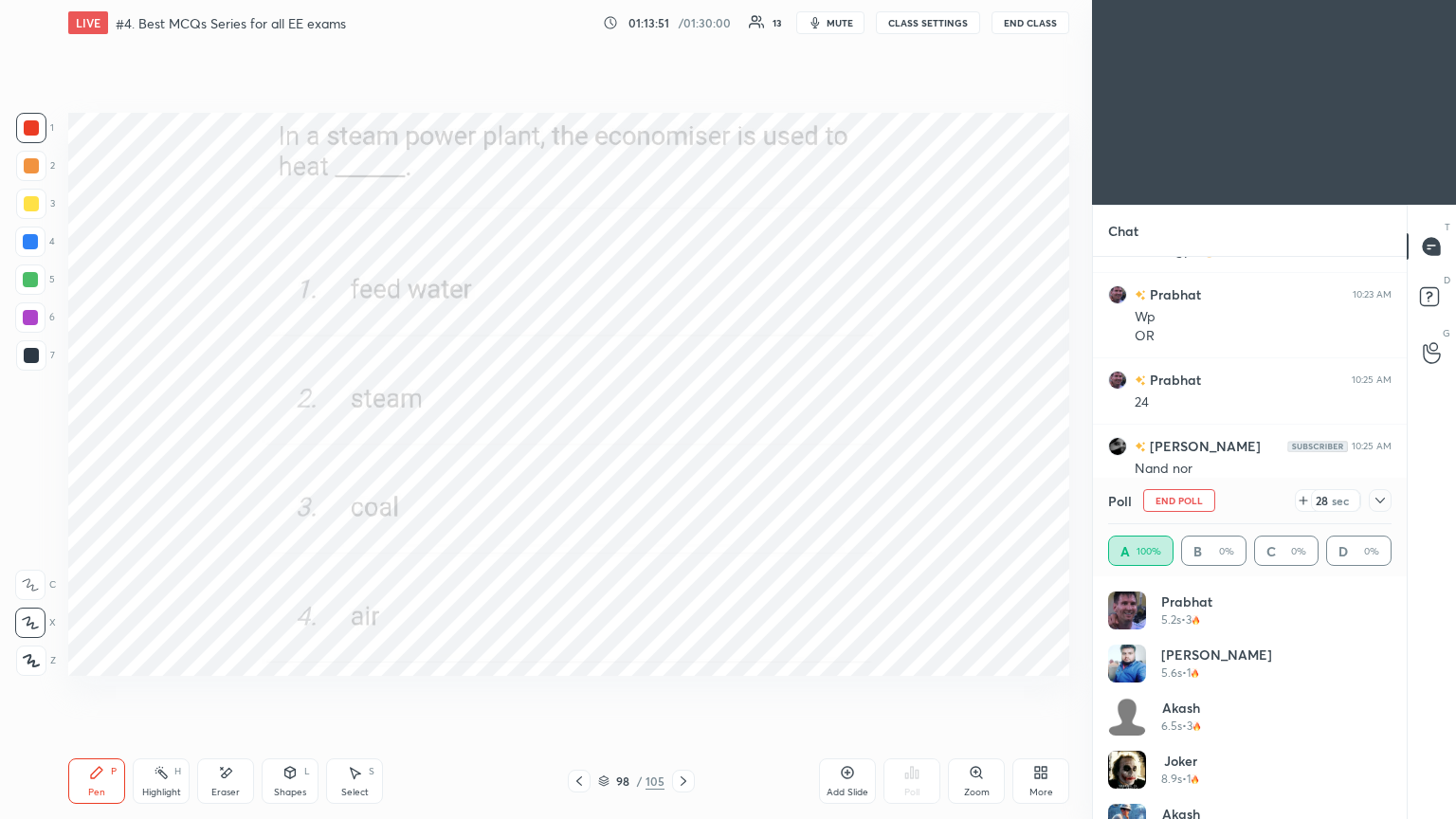 drag, startPoint x: 1183, startPoint y: 501, endPoint x: 1170, endPoint y: 507, distance: 14.317821 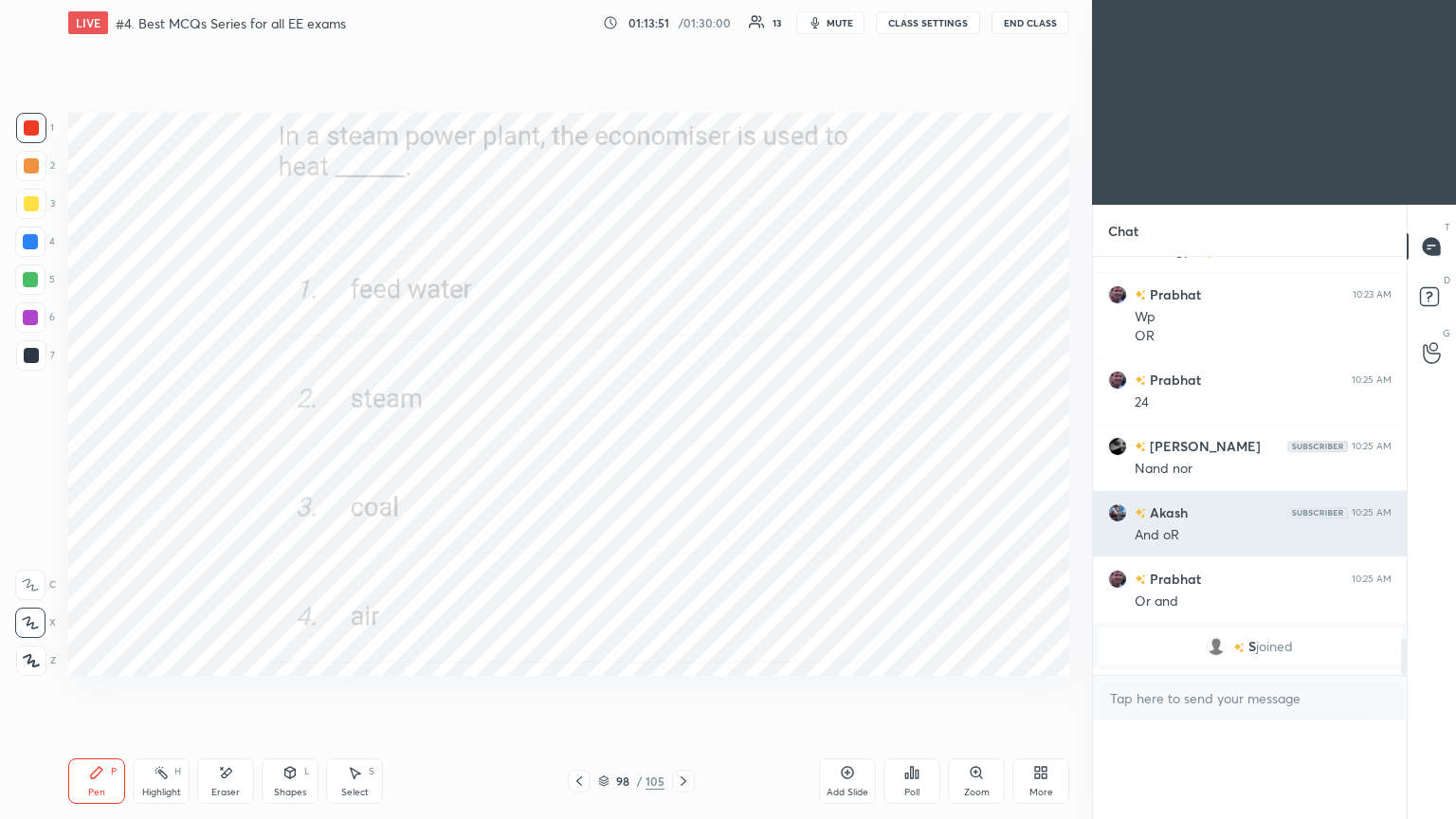 scroll, scrollTop: 114, scrollLeft: 278, axis: both 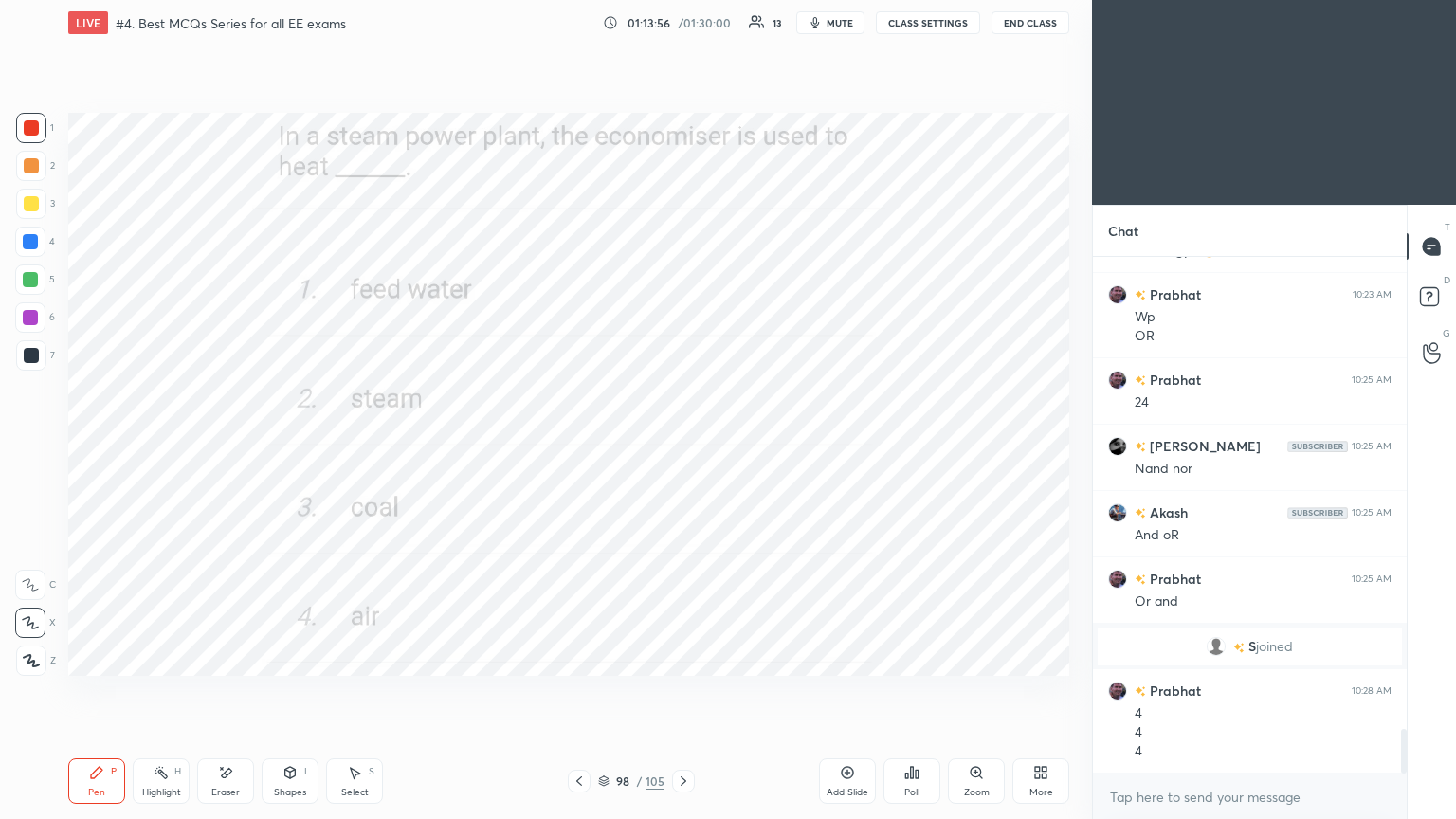 click 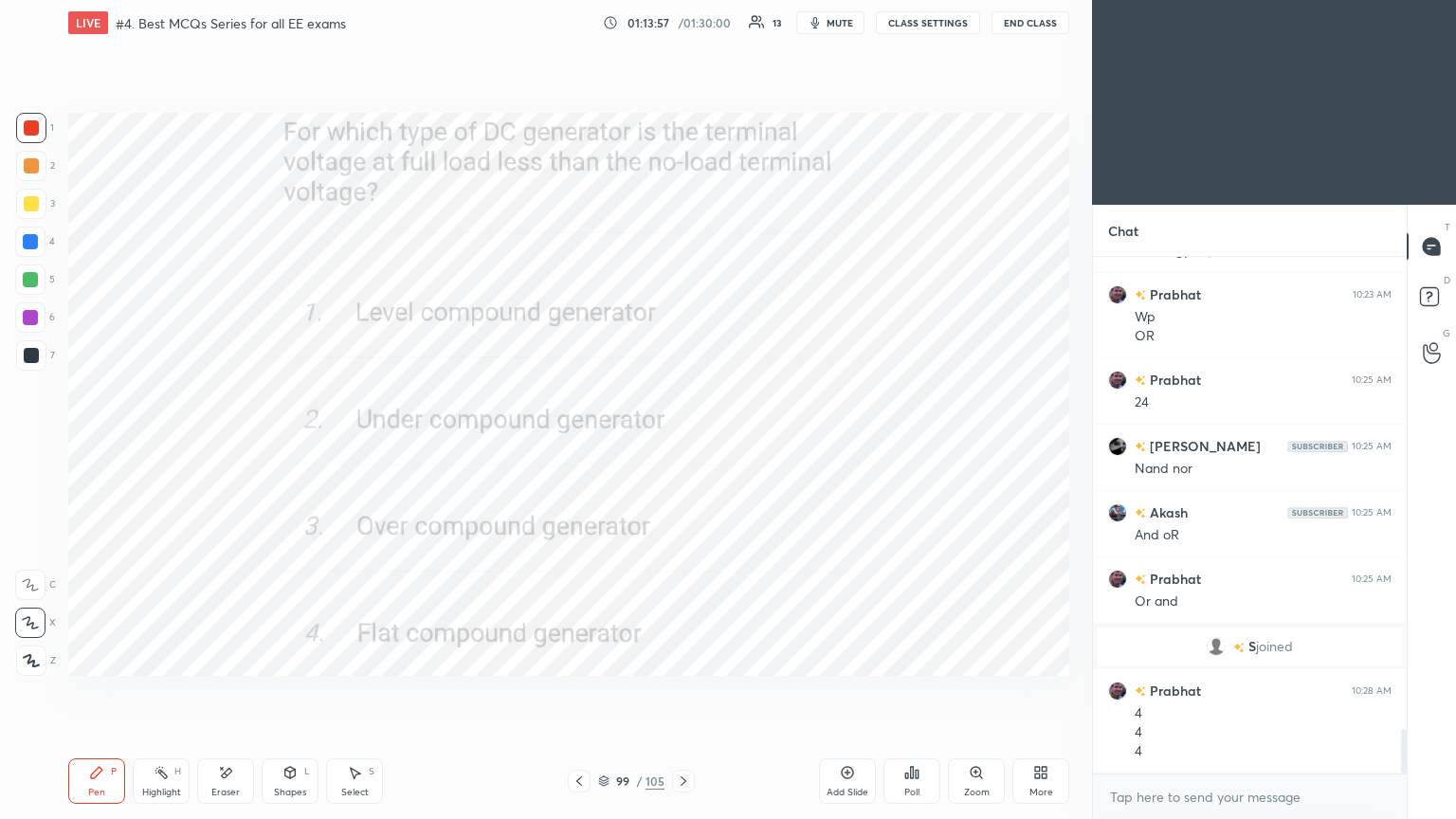 click on "Poll" at bounding box center (912, 781) 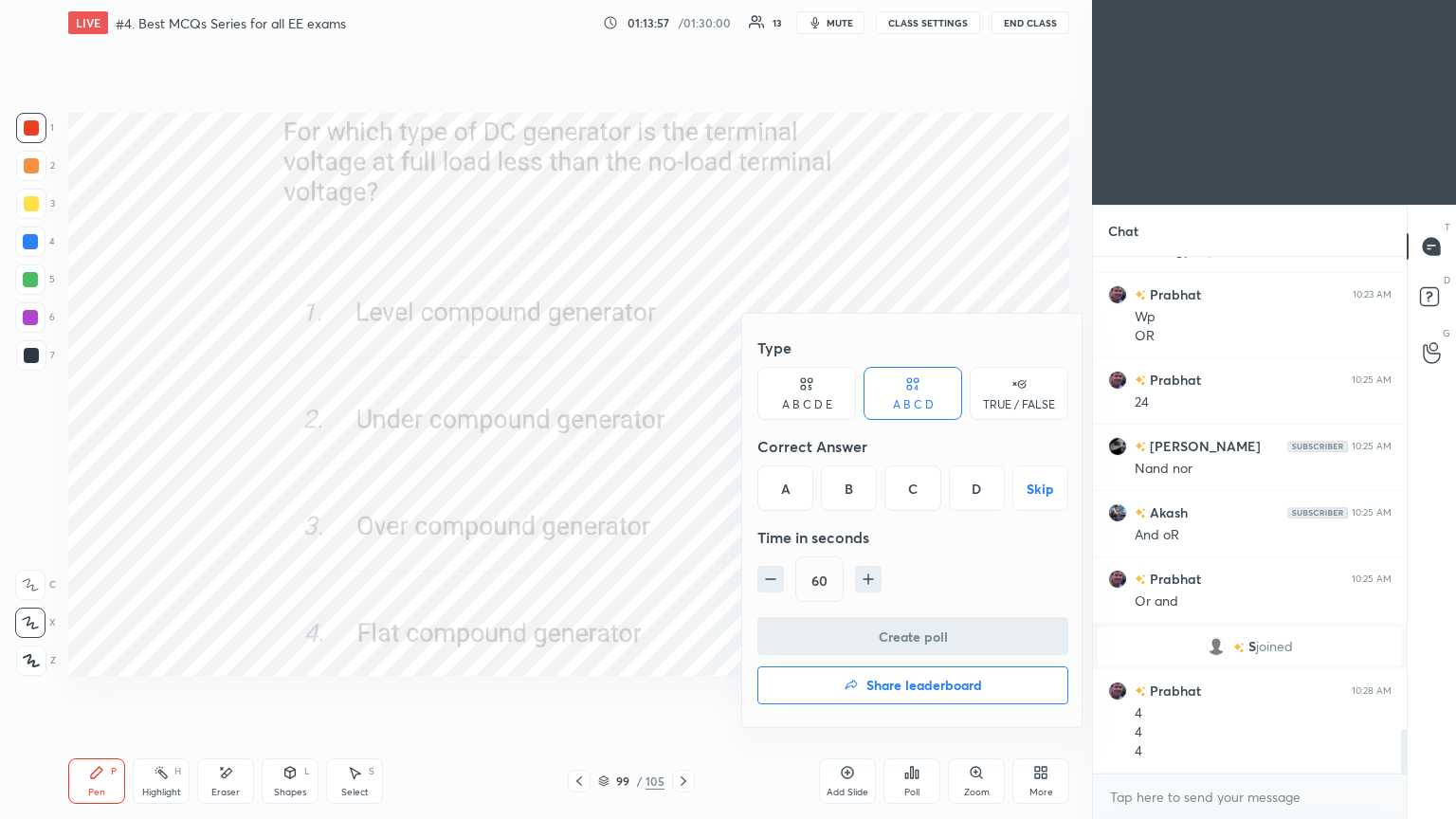 click on "C" at bounding box center (912, 488) 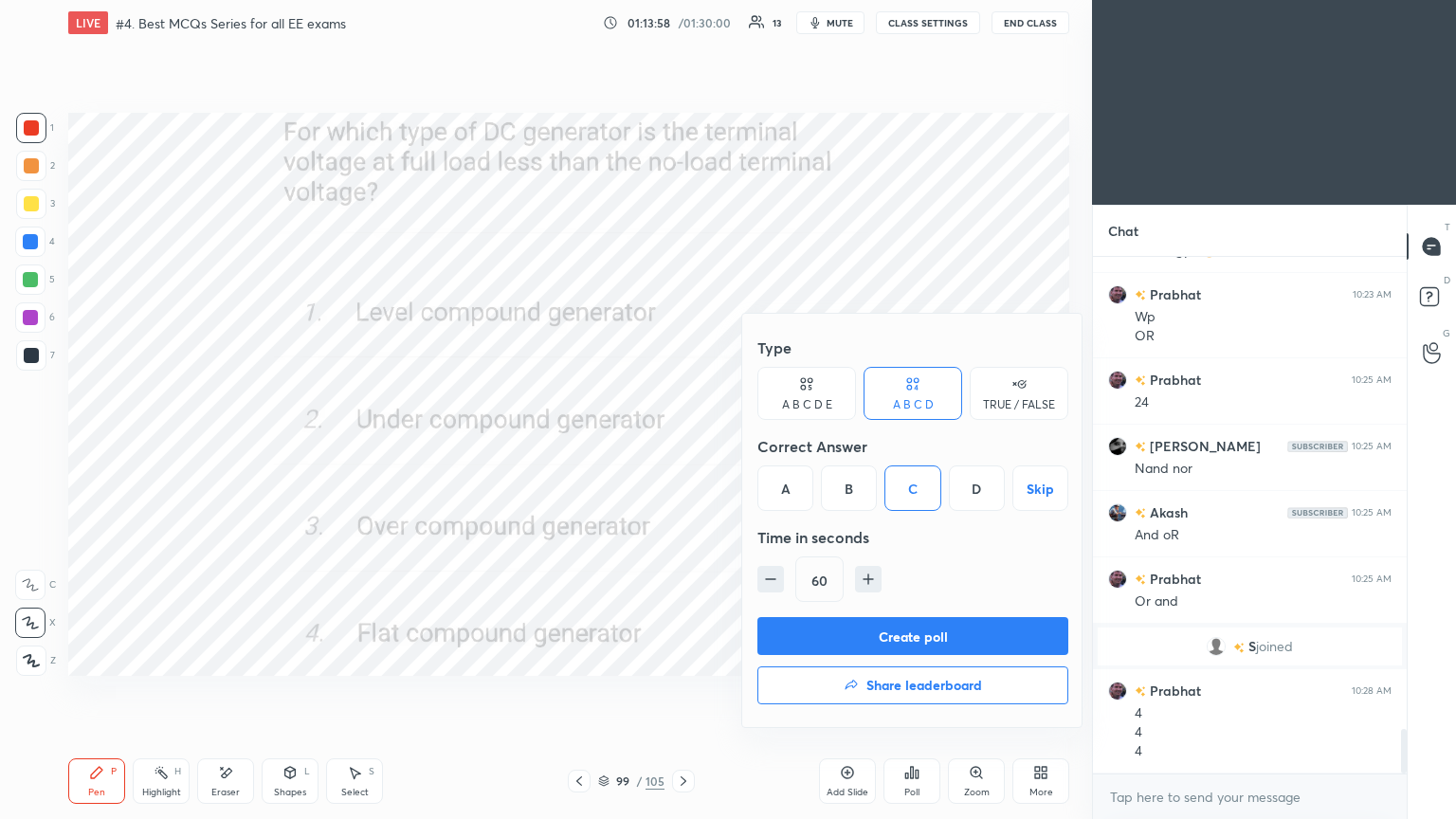 click on "B" at bounding box center [848, 488] 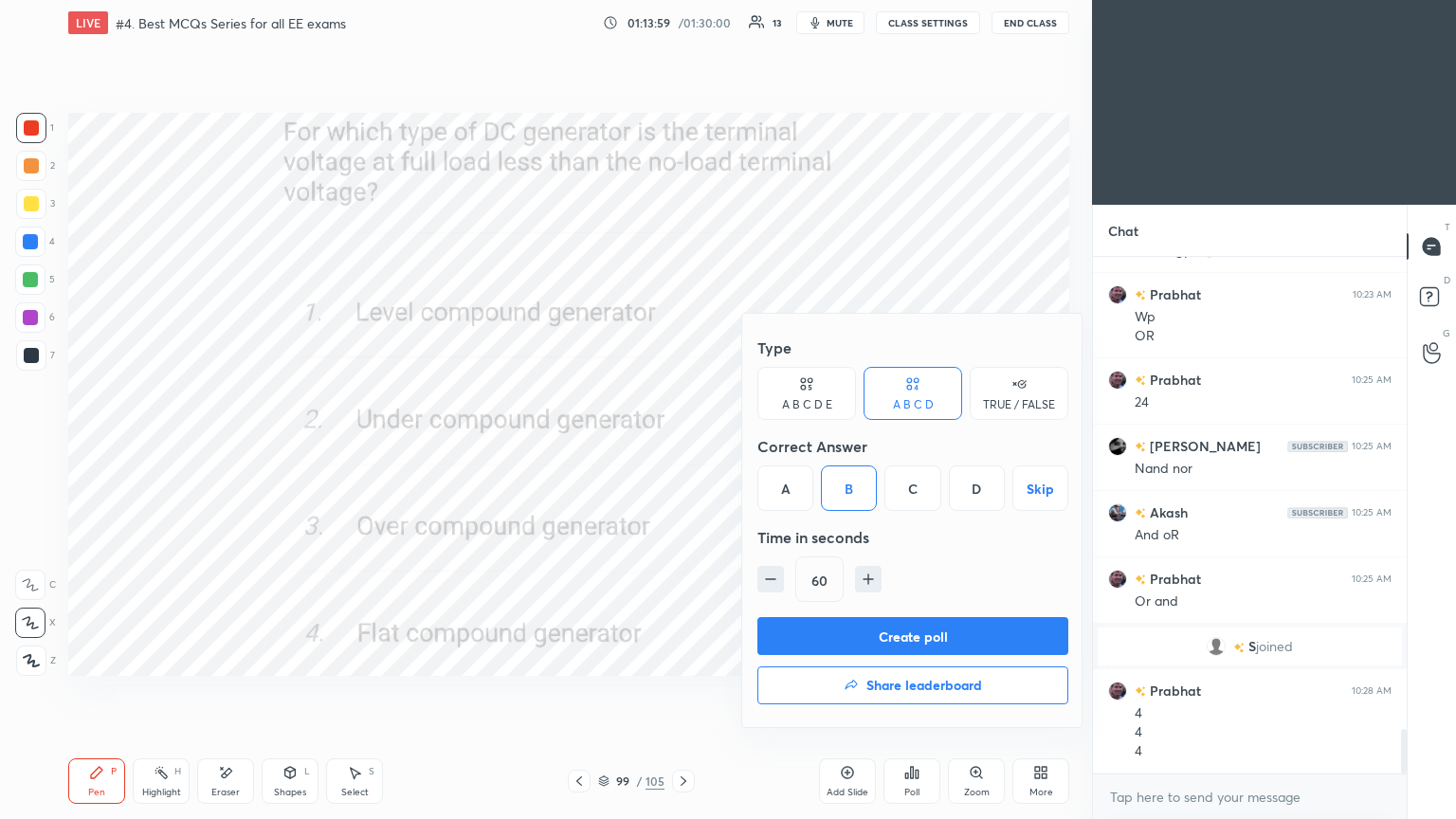 click on "Create poll" at bounding box center [913, 636] 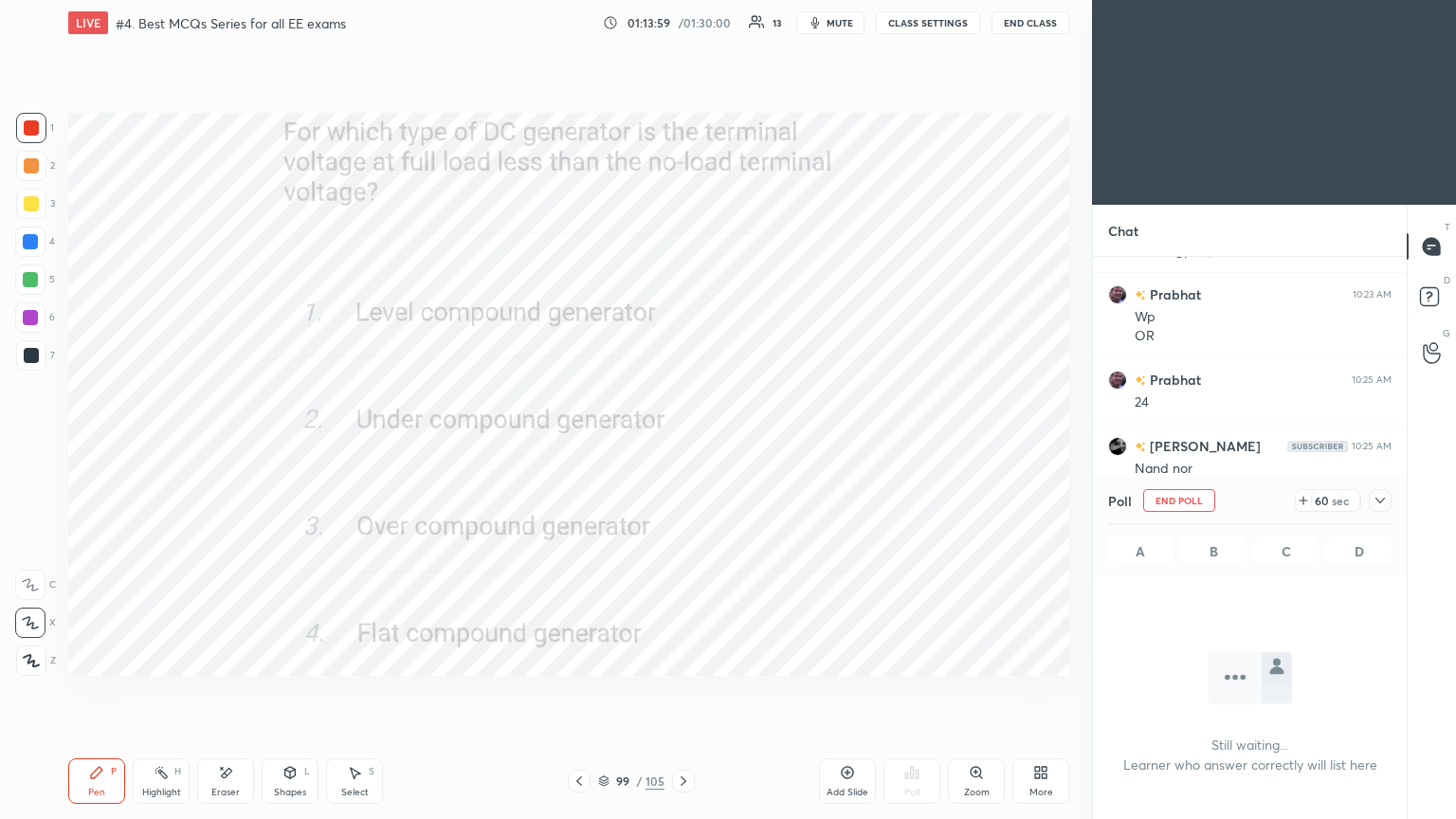scroll, scrollTop: 462, scrollLeft: 308, axis: both 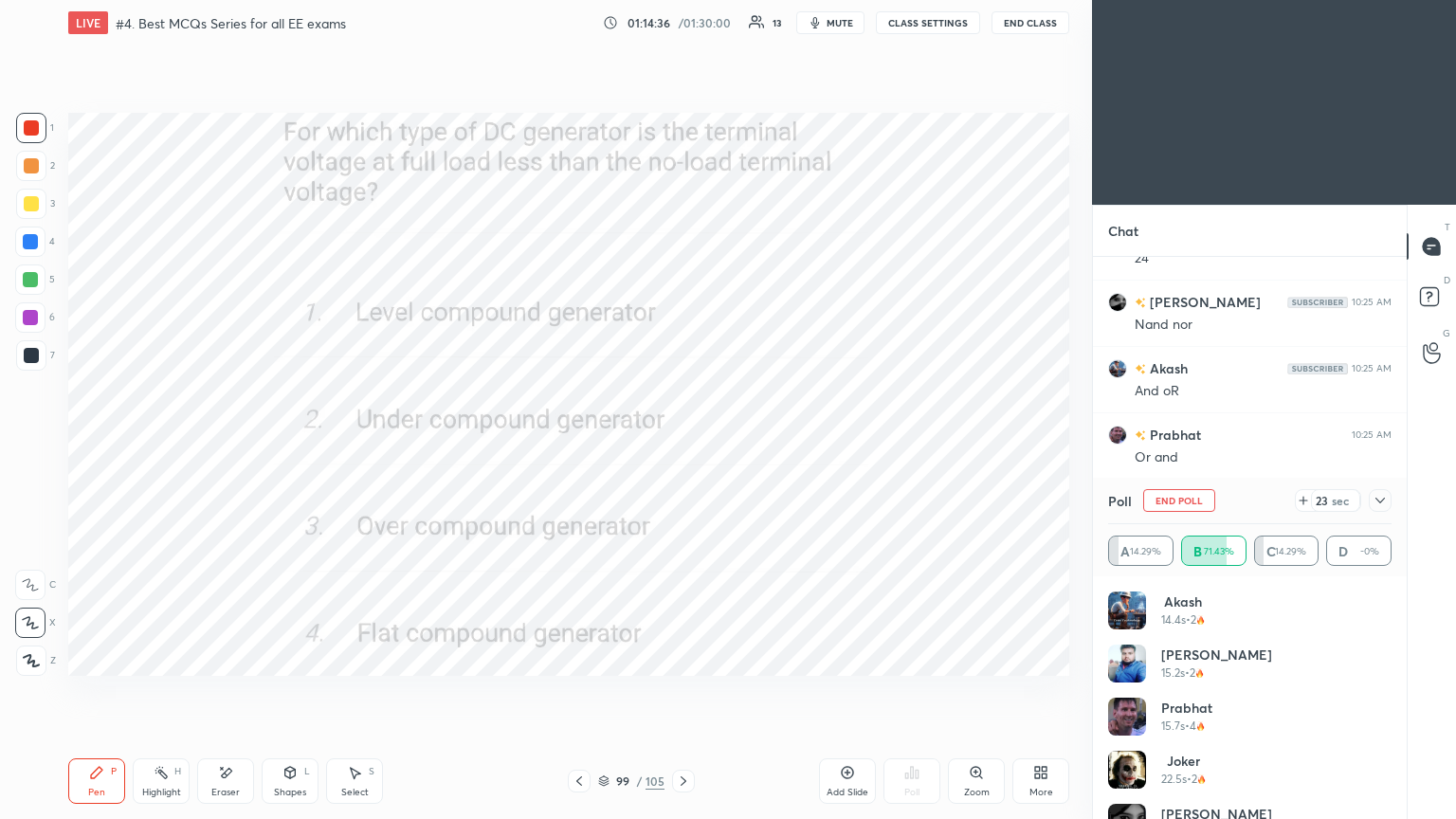 click on "End Poll" at bounding box center [1179, 500] 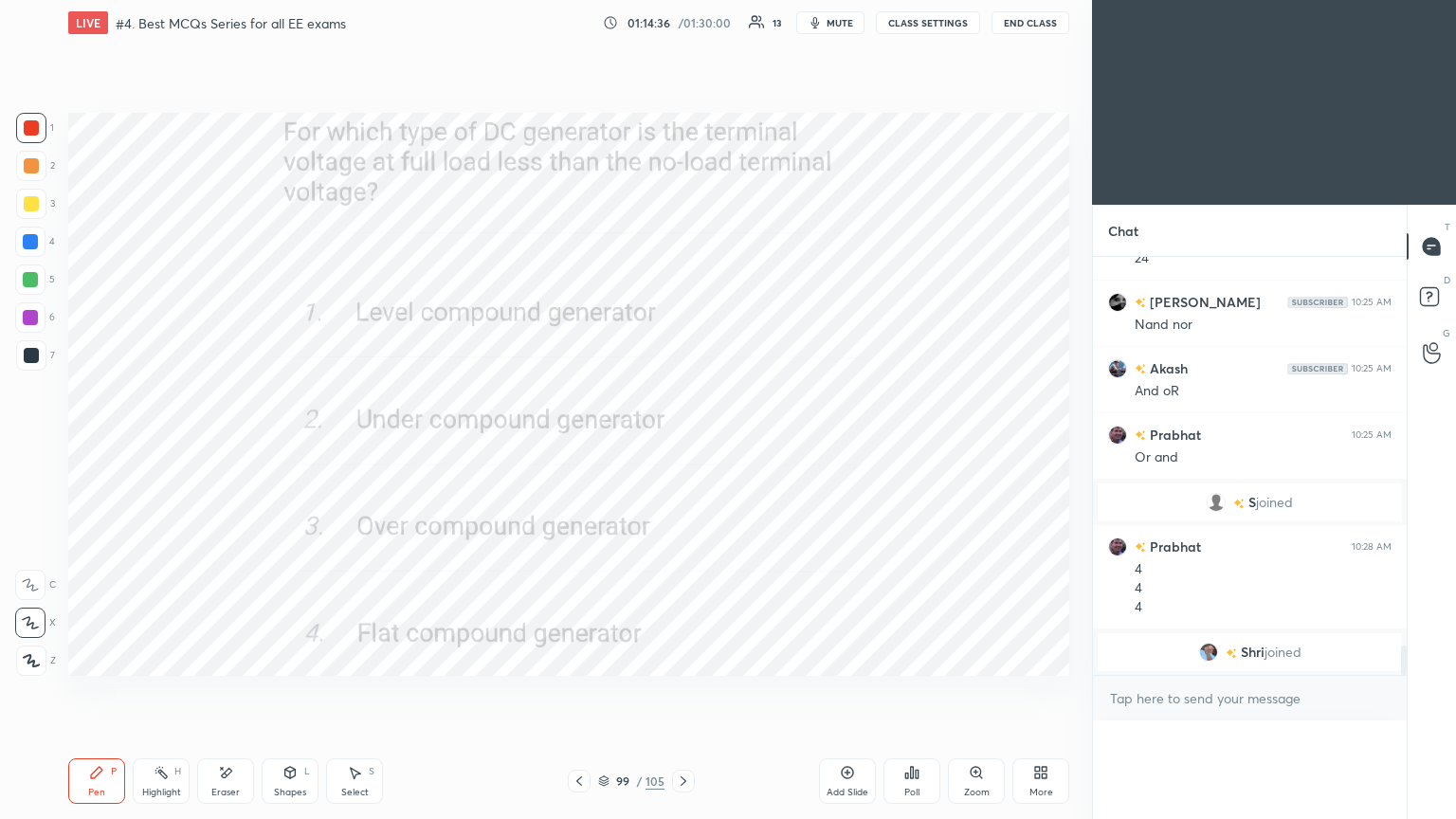 scroll, scrollTop: 115, scrollLeft: 278, axis: both 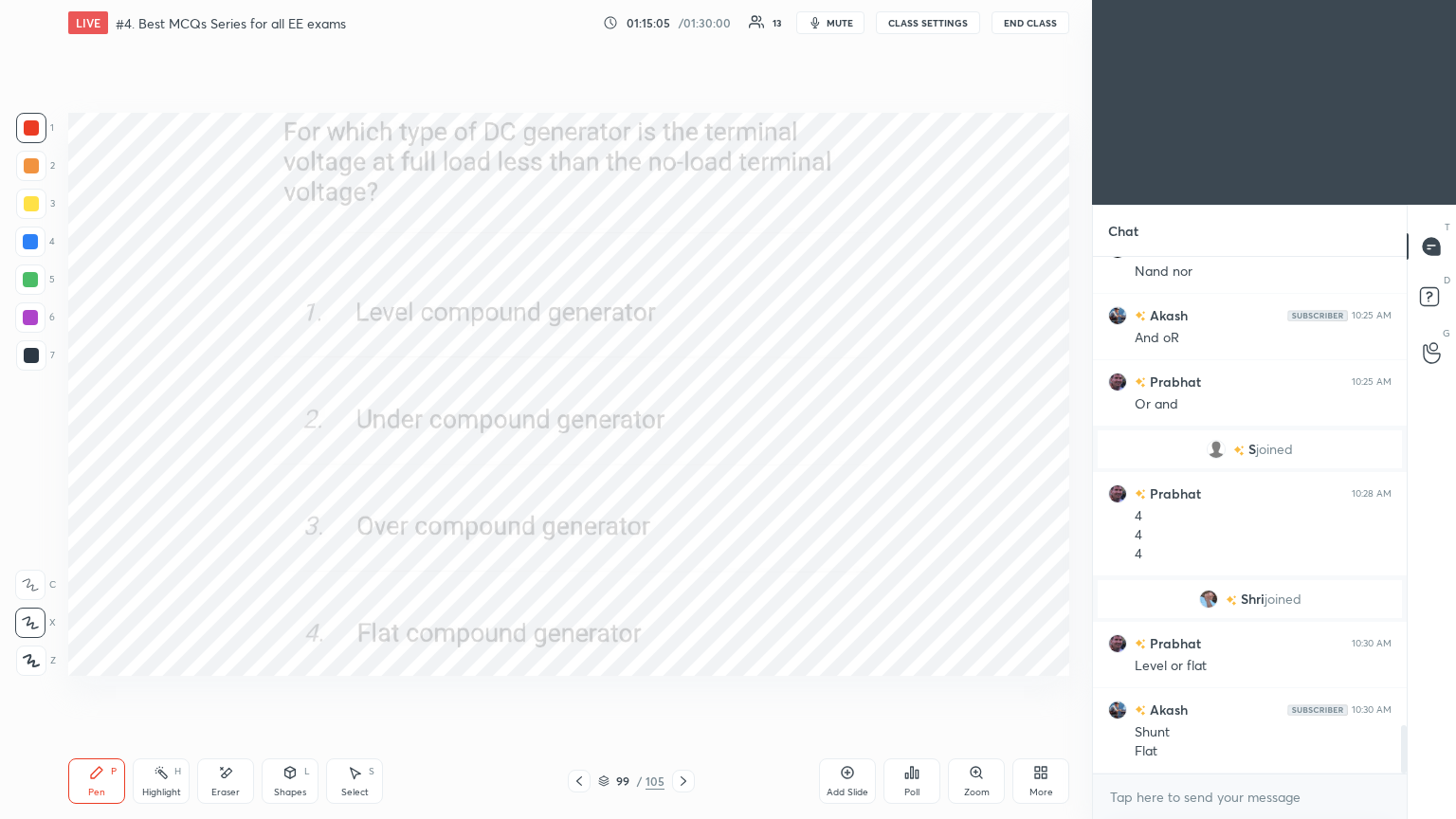 click 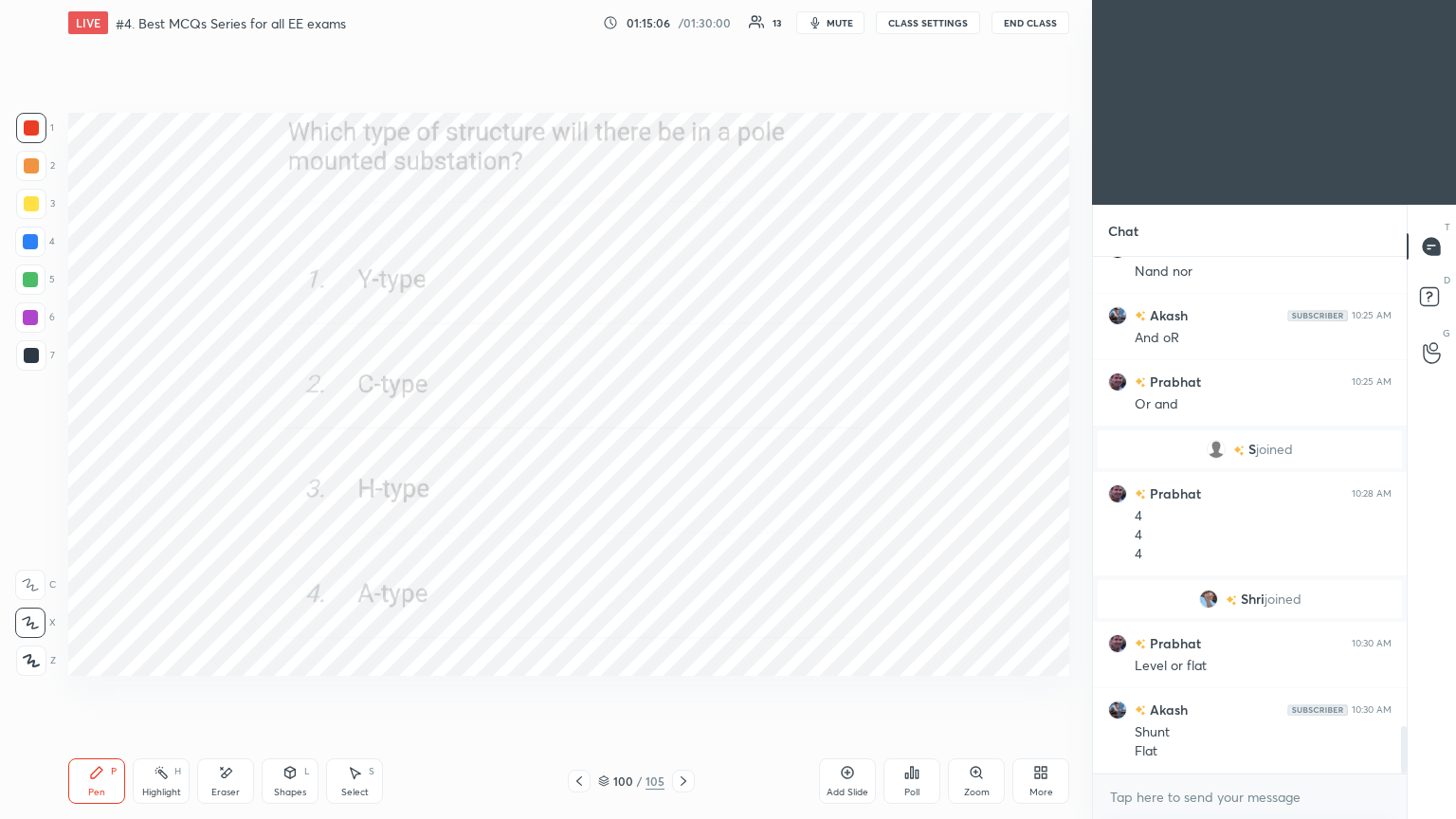 scroll, scrollTop: 5080, scrollLeft: 0, axis: vertical 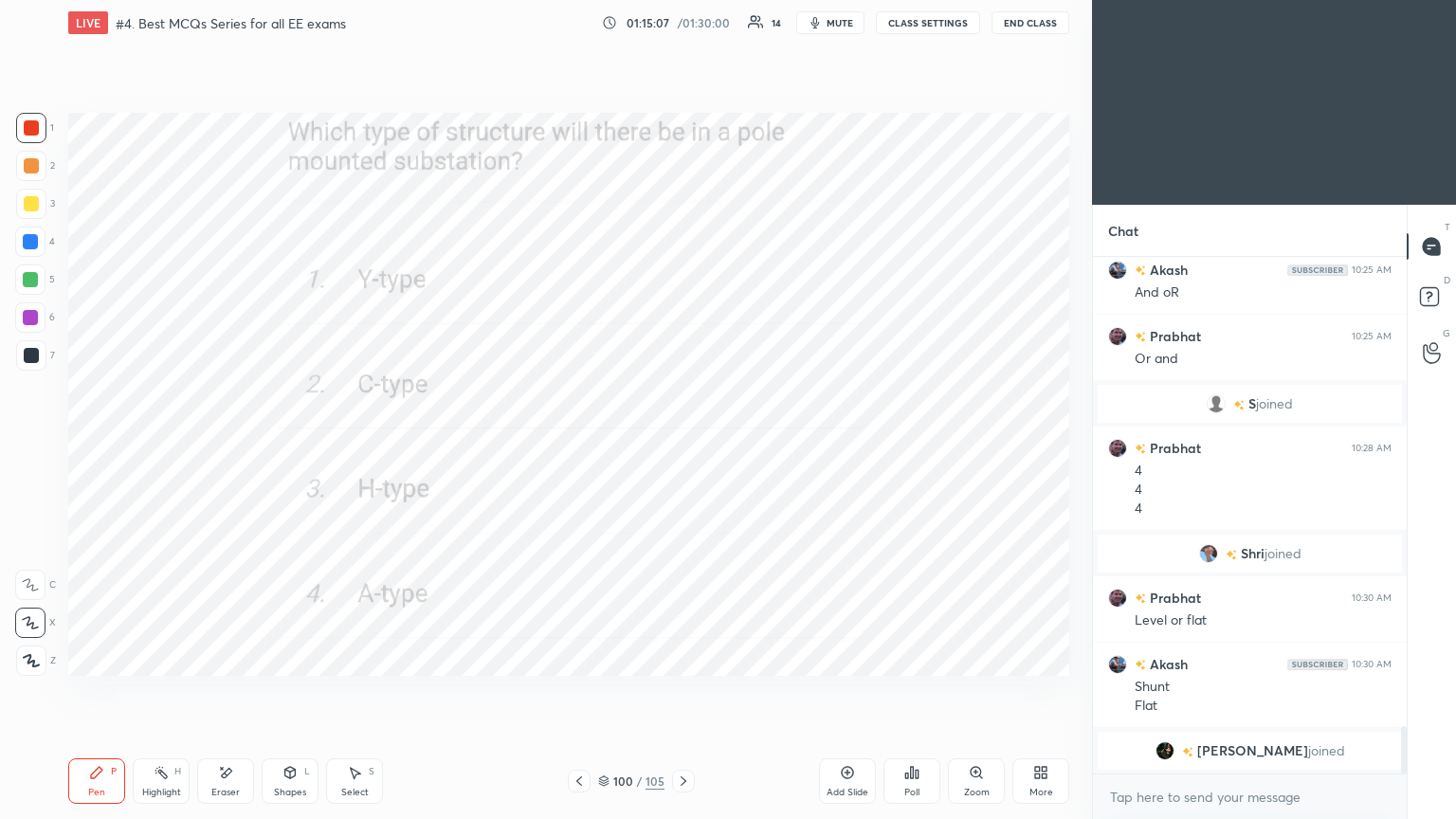 click on "Poll" at bounding box center [912, 781] 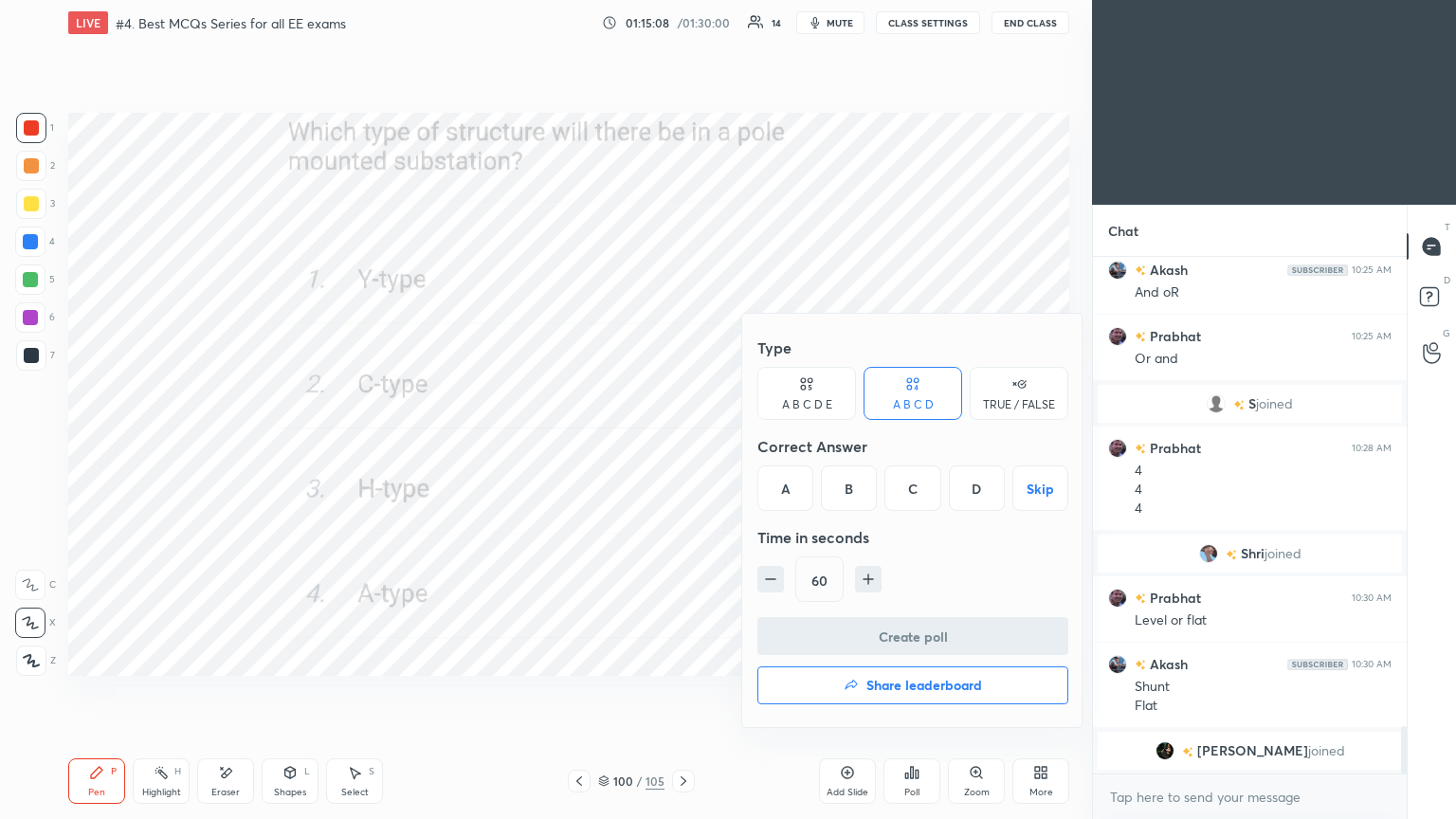 click on "C" at bounding box center (912, 488) 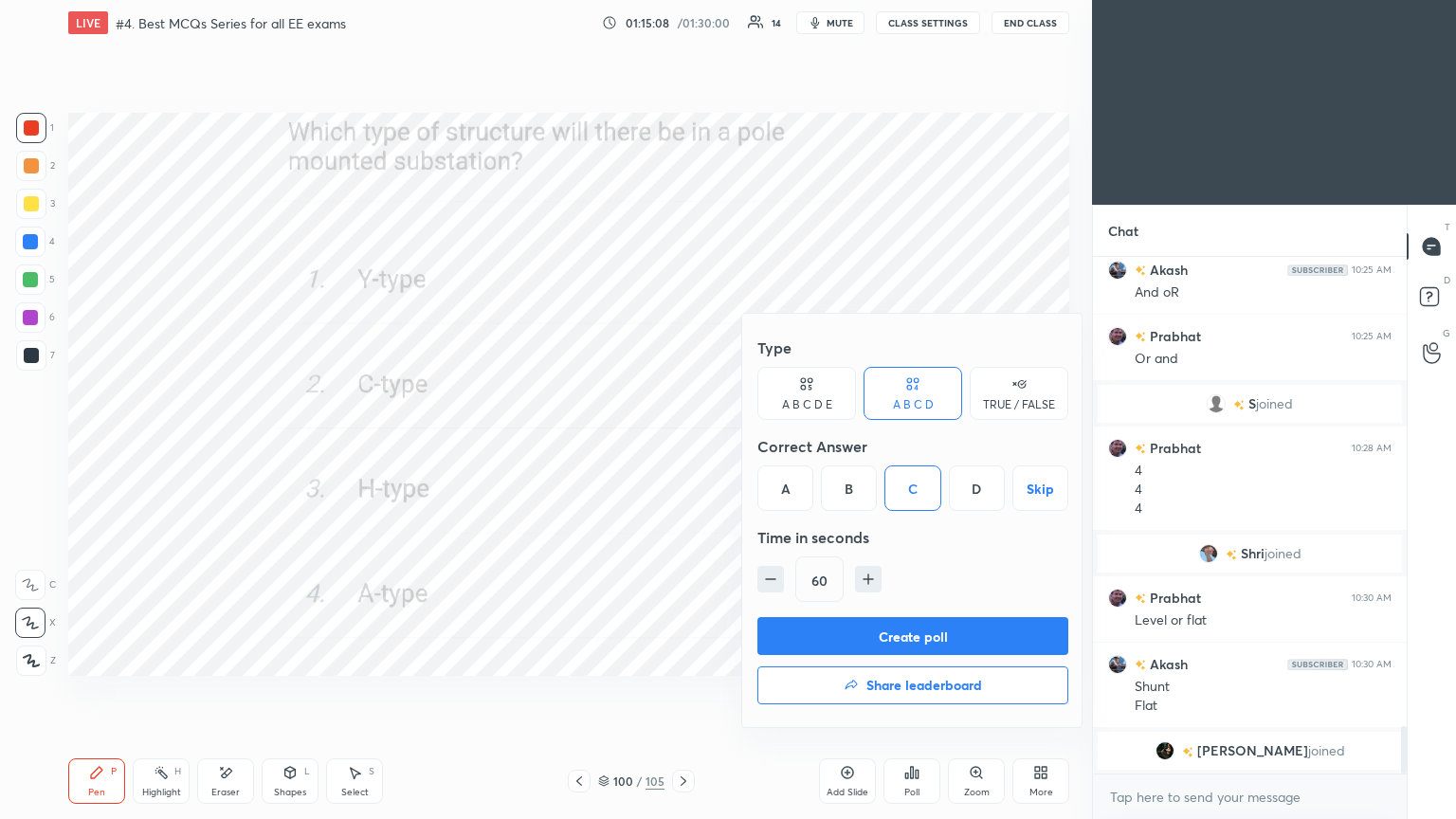 click on "Create poll" at bounding box center [913, 636] 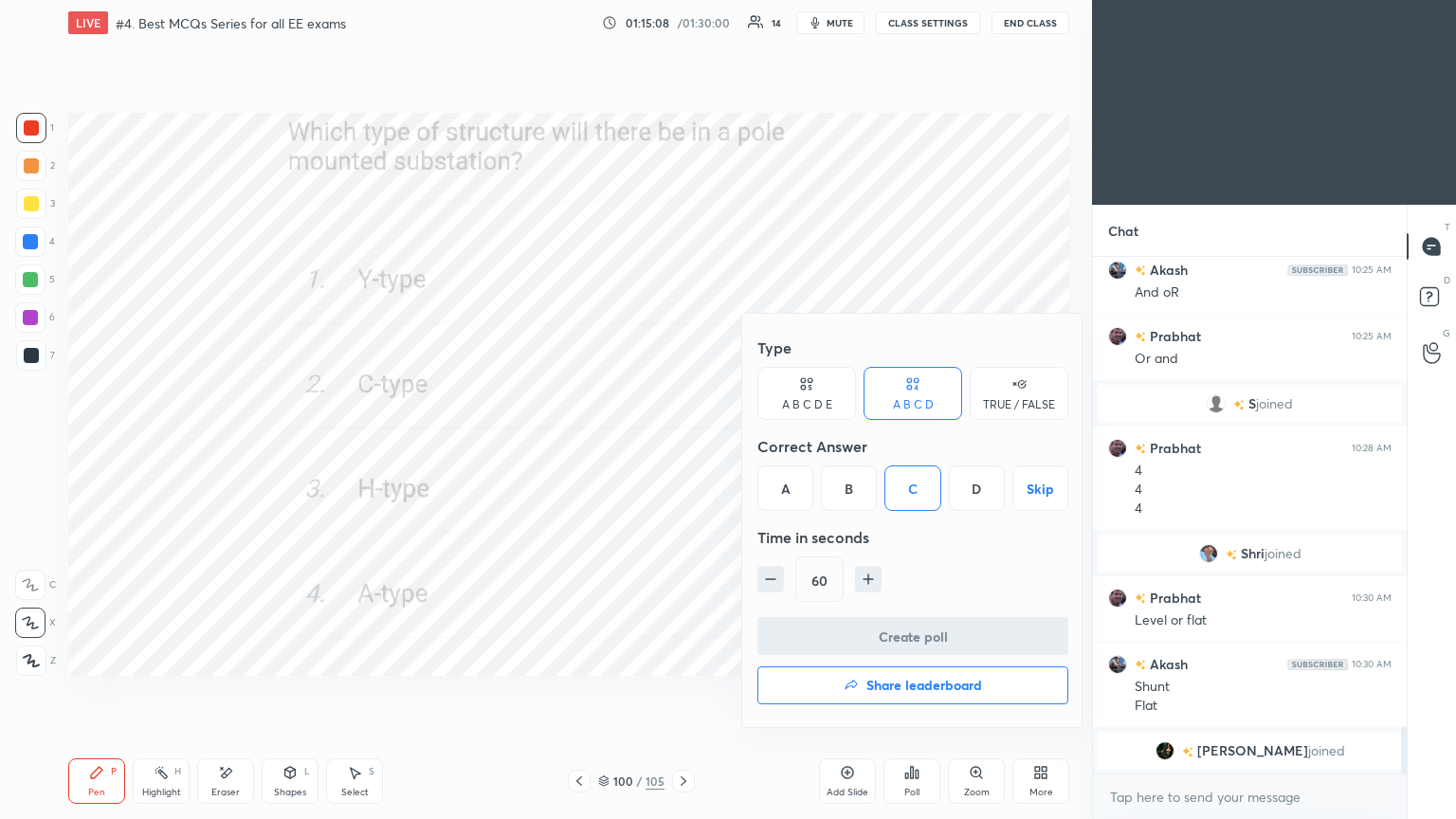 scroll, scrollTop: 480, scrollLeft: 308, axis: both 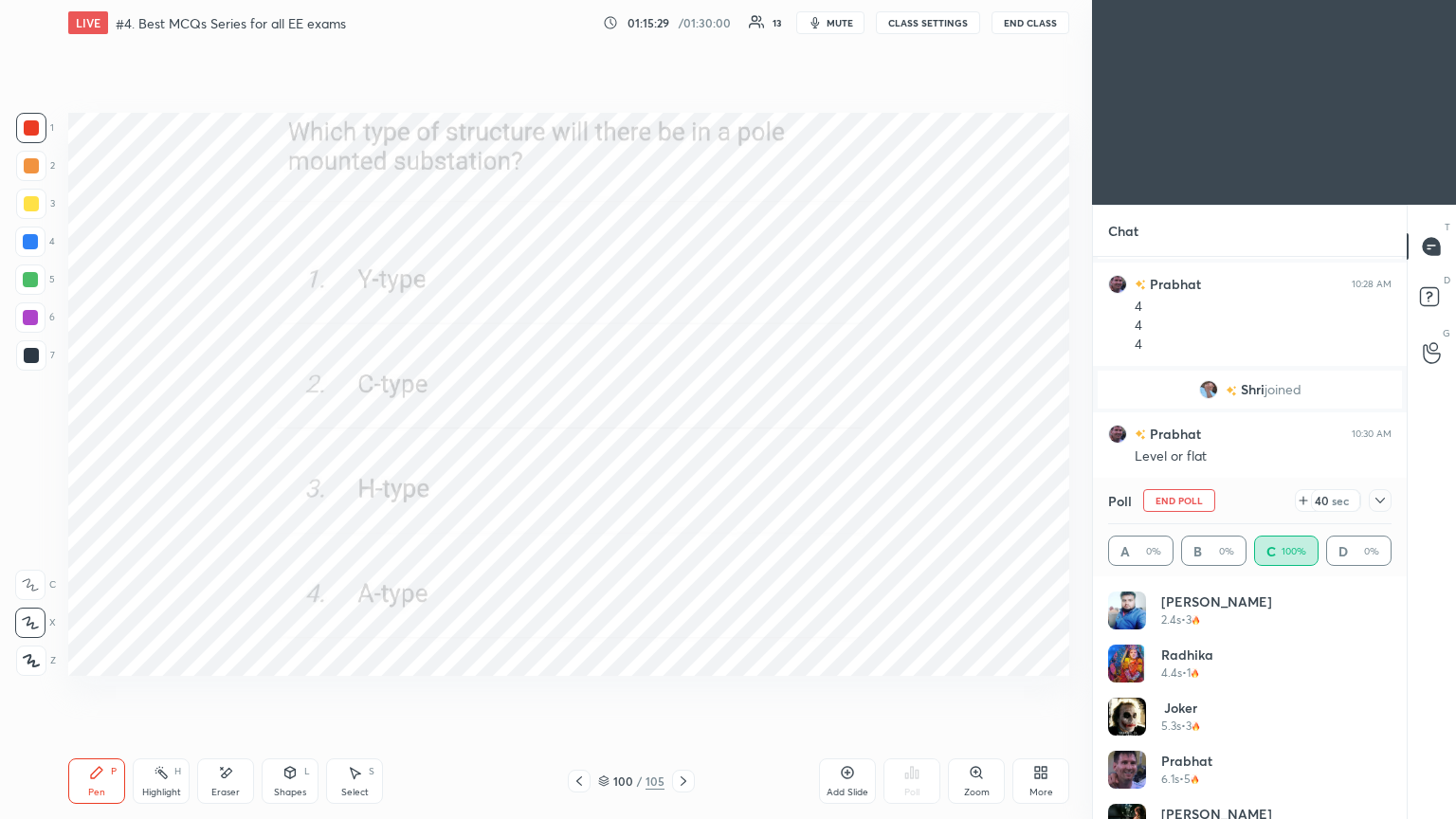 click 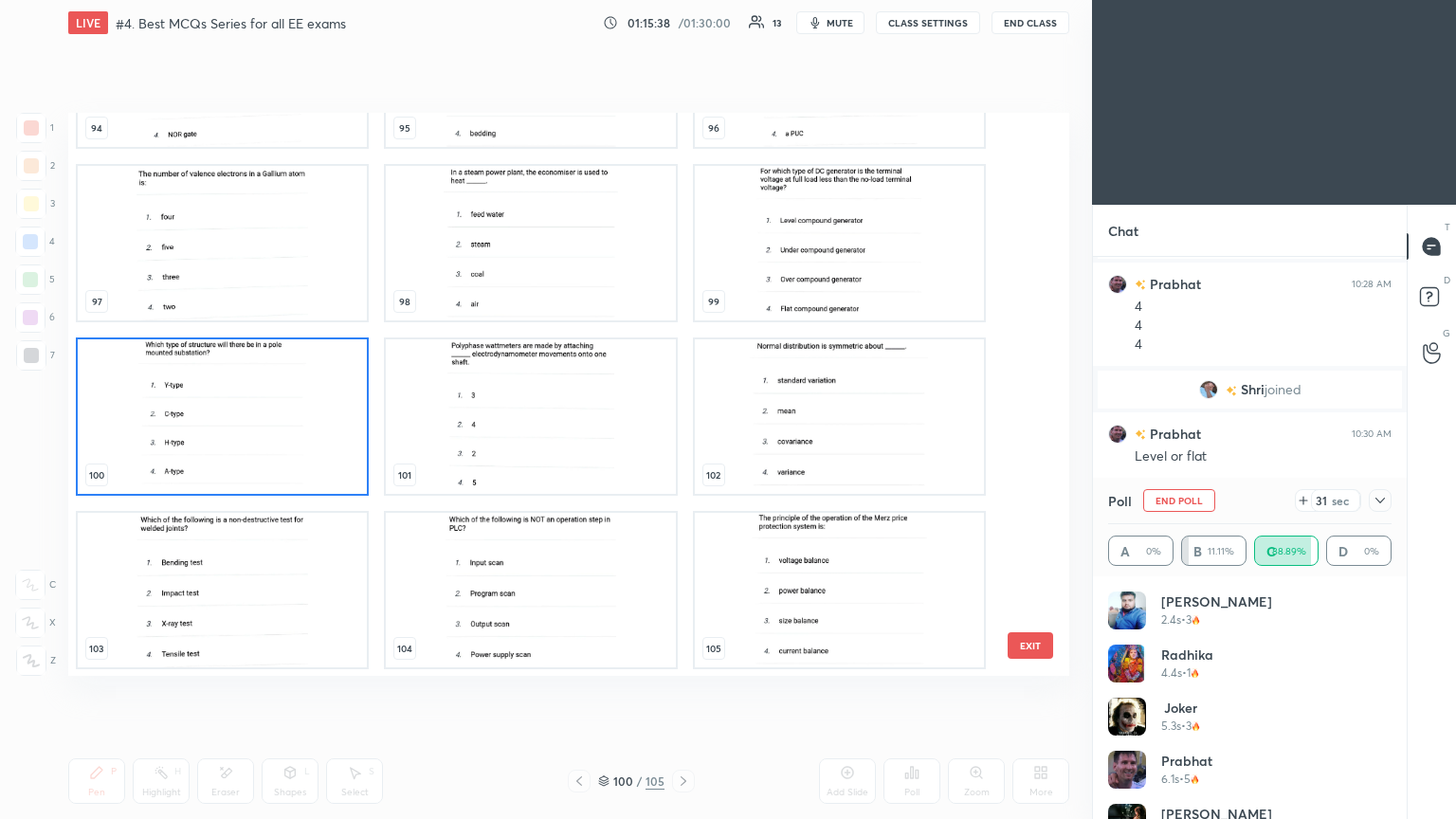 click at bounding box center [222, 590] 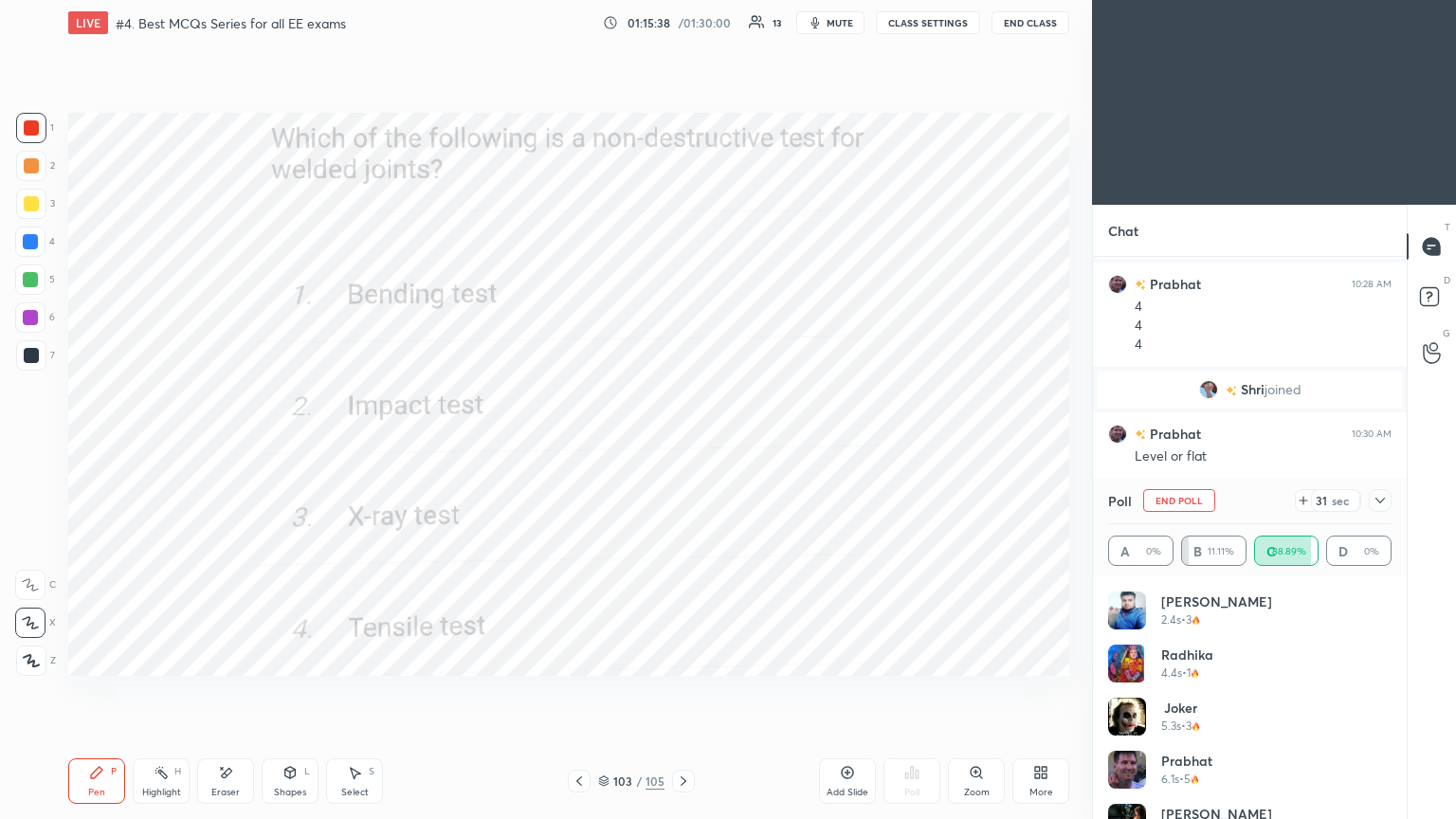 click at bounding box center [222, 590] 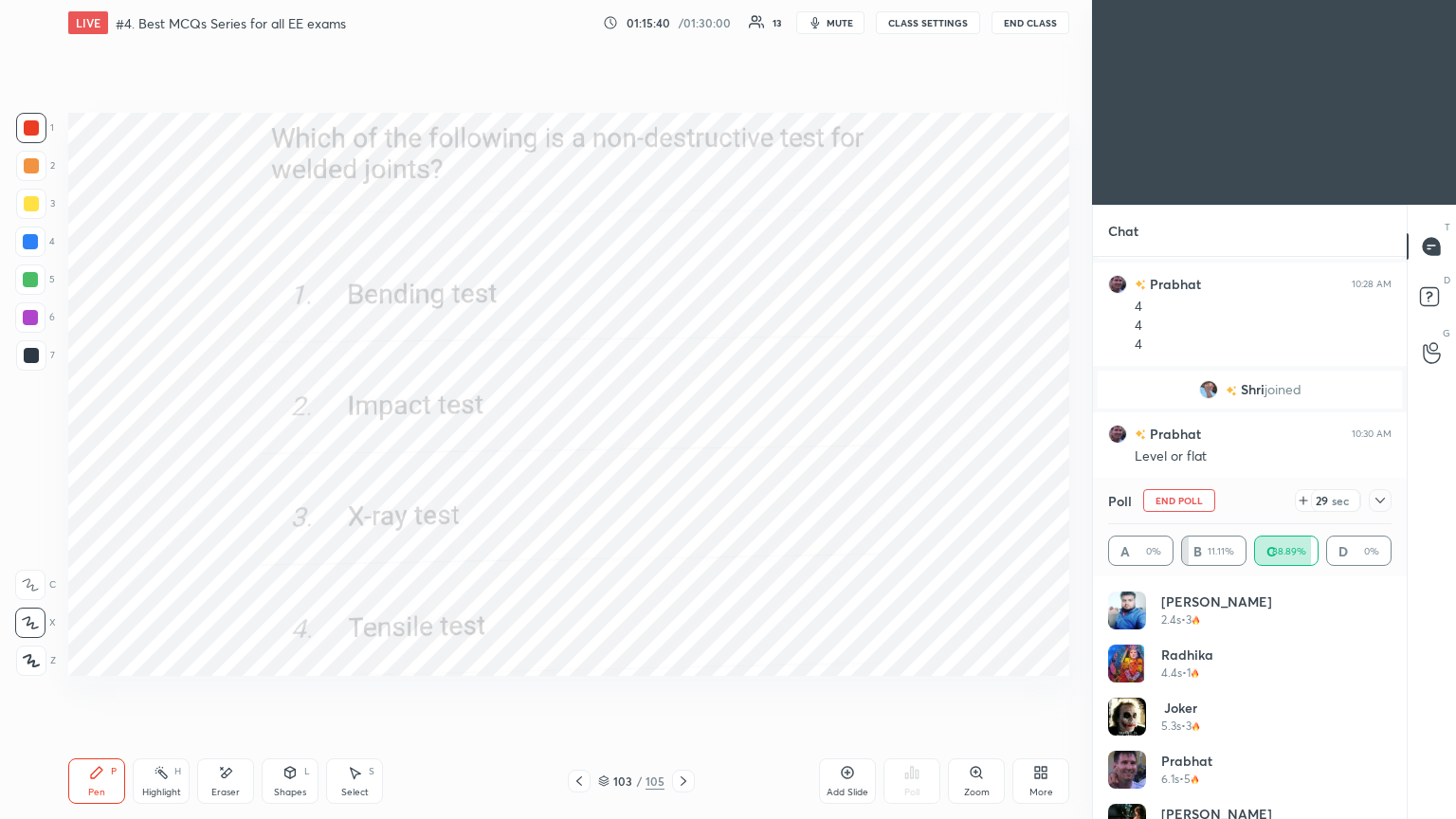 click on "End Poll" at bounding box center [1179, 500] 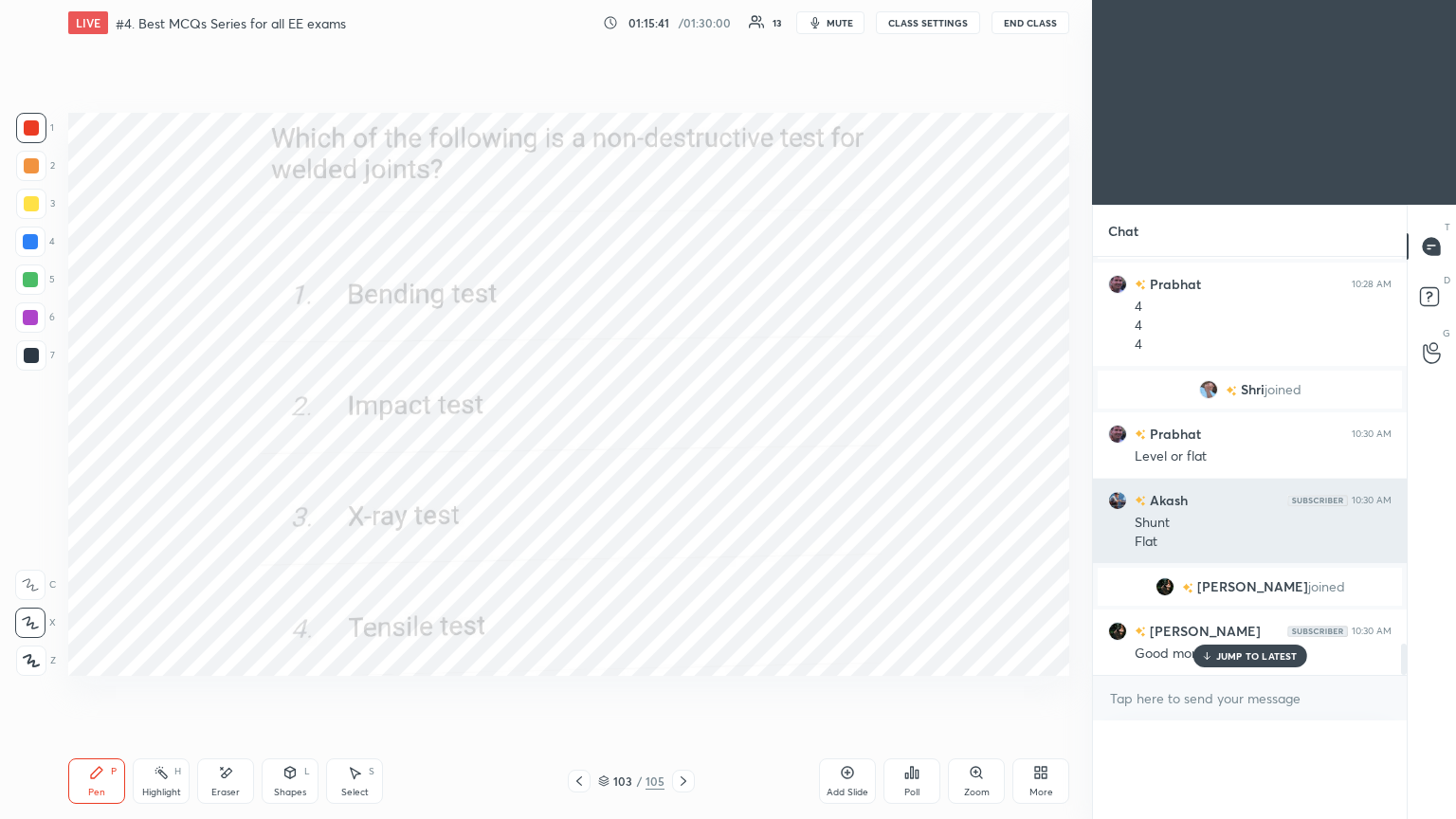 scroll, scrollTop: 144, scrollLeft: 278, axis: both 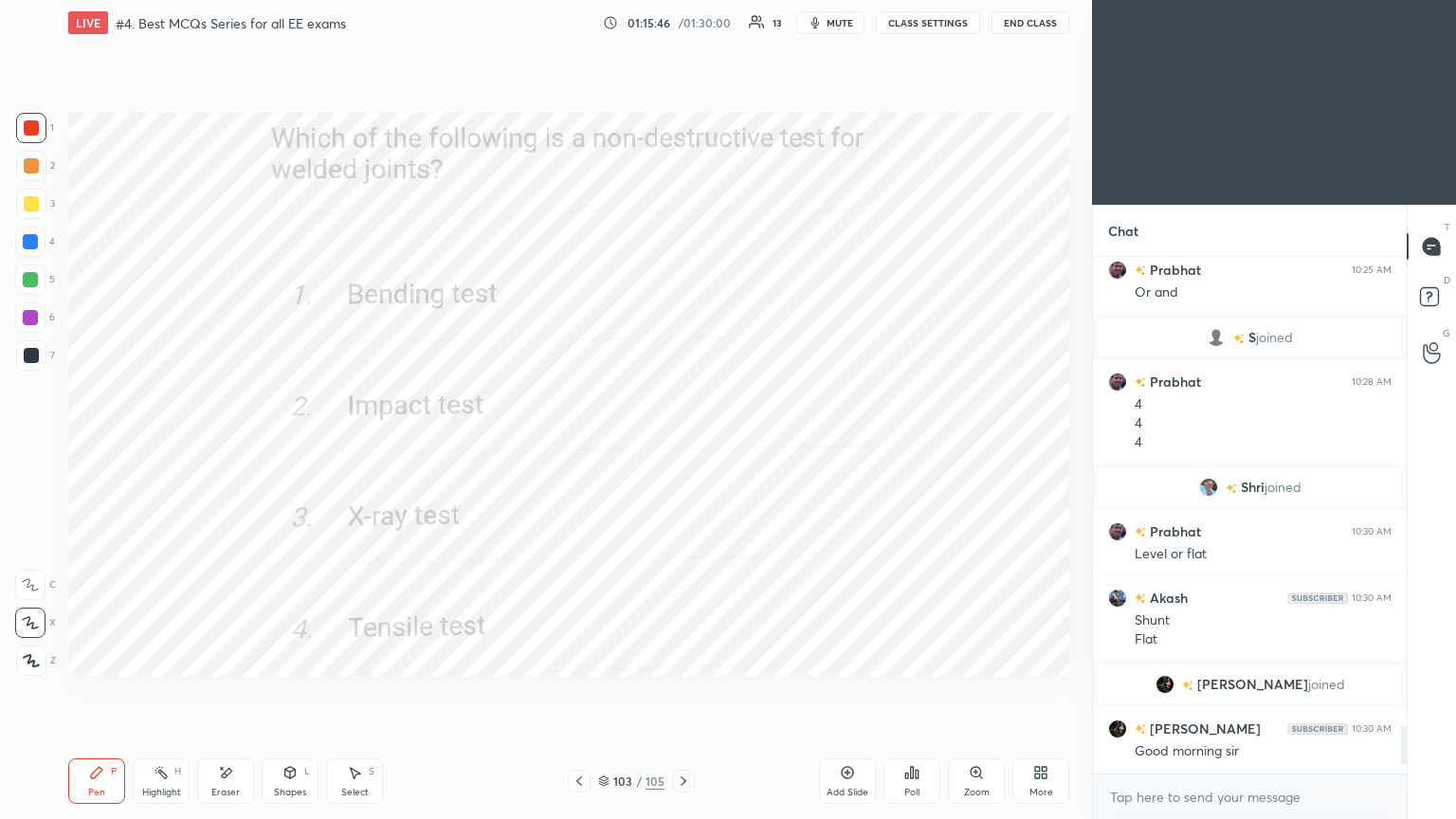 click on "Poll" at bounding box center [912, 781] 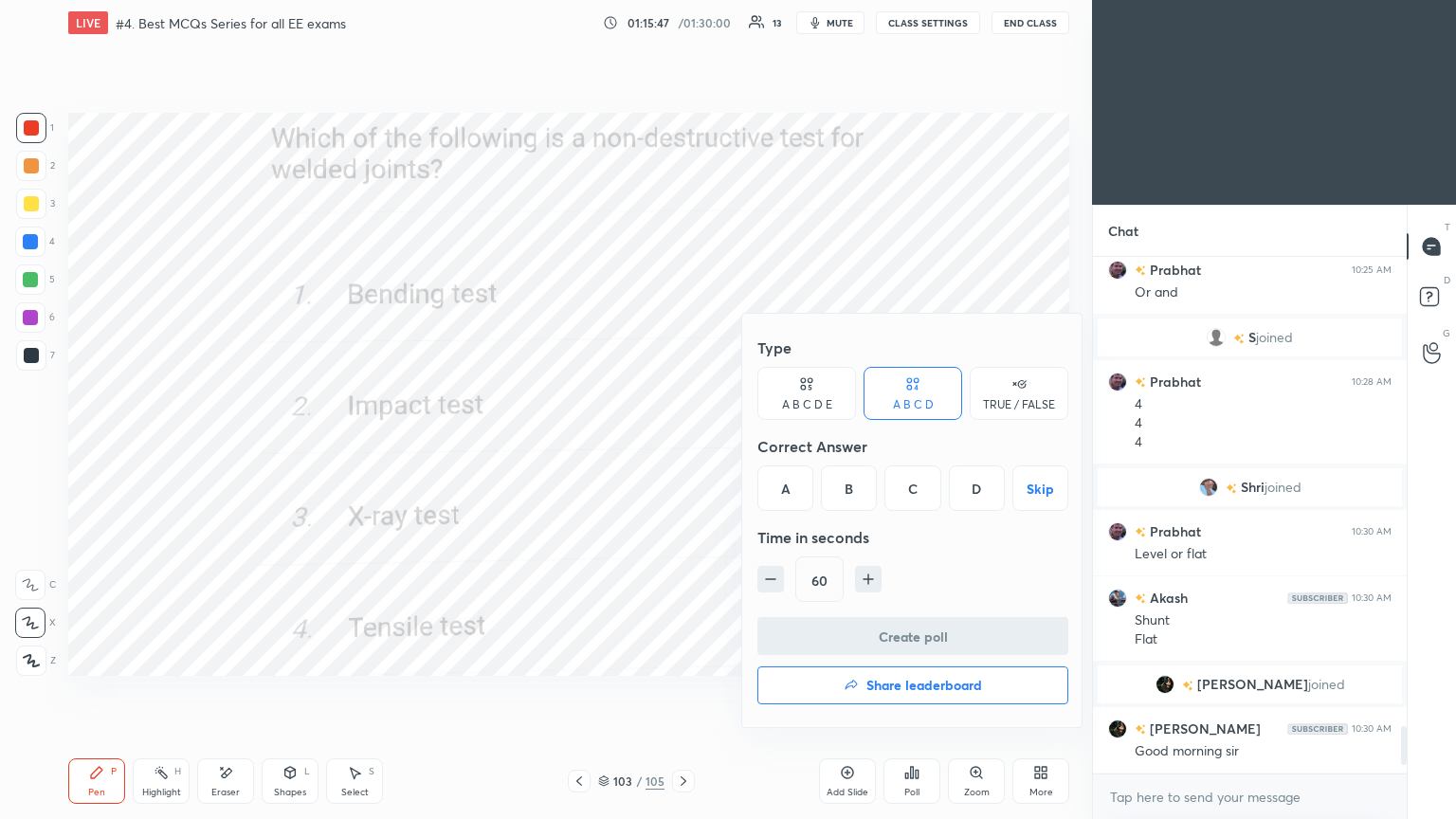 click on "C" at bounding box center [912, 488] 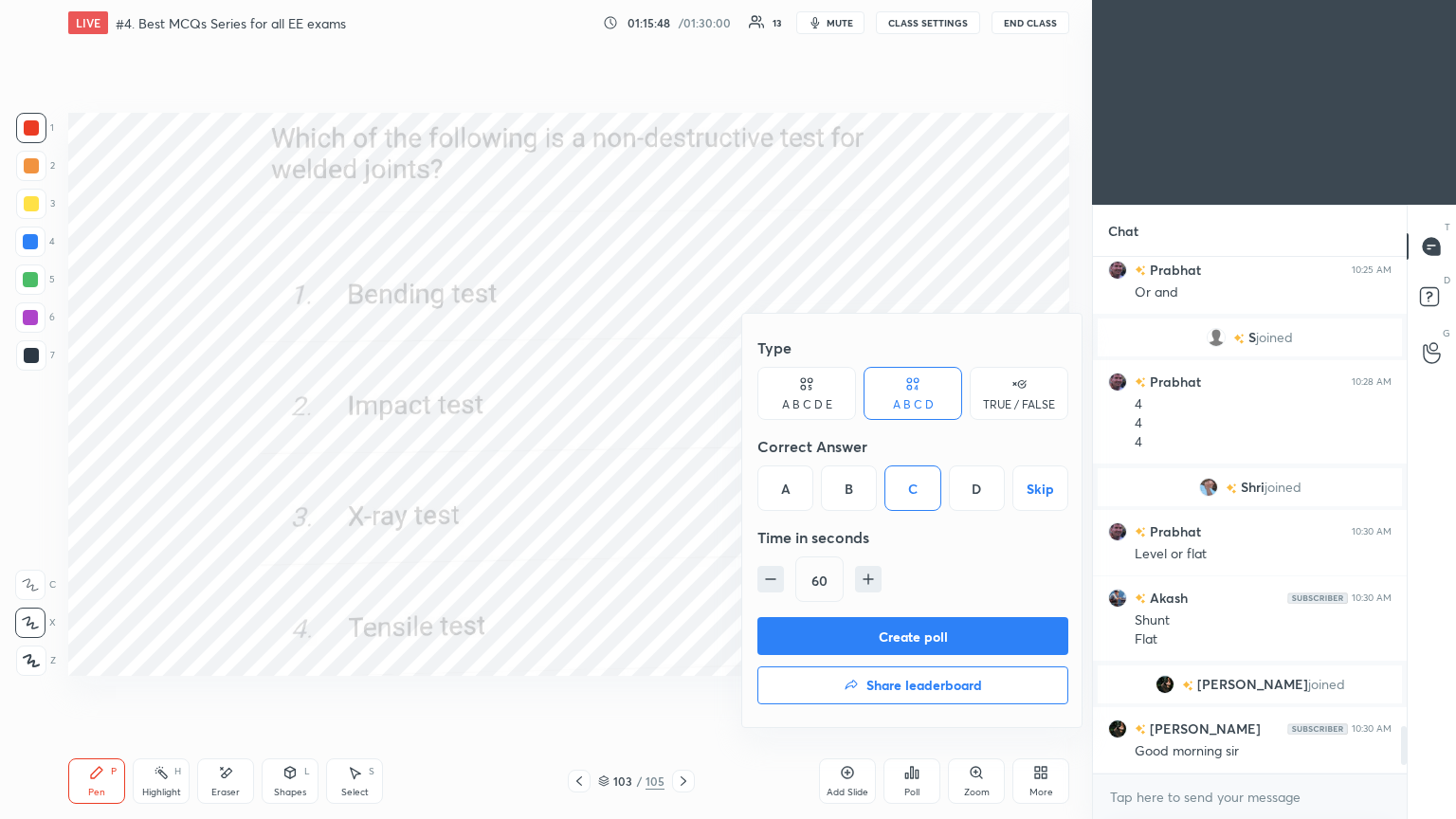 click on "Create poll" at bounding box center [913, 636] 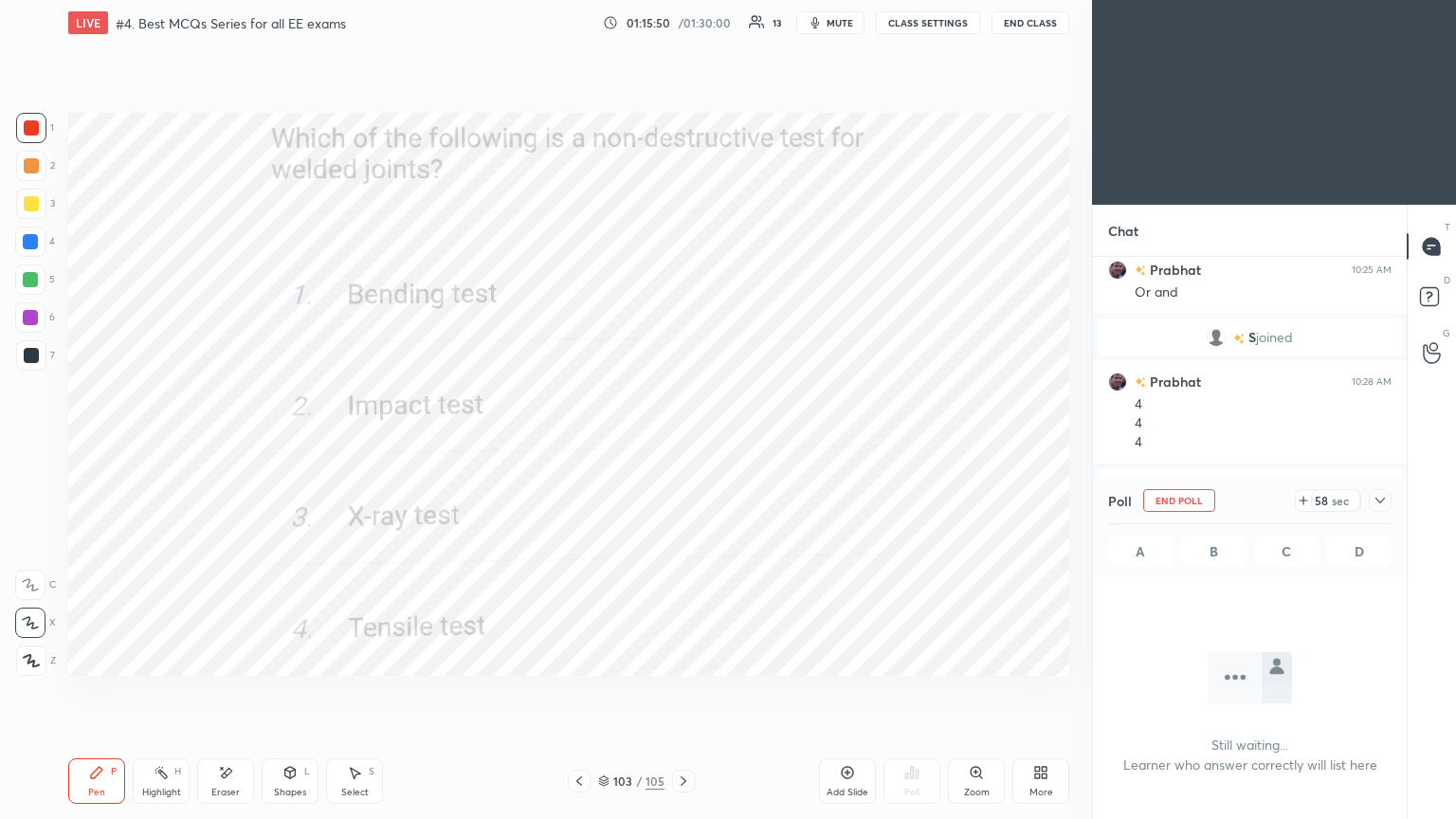 click 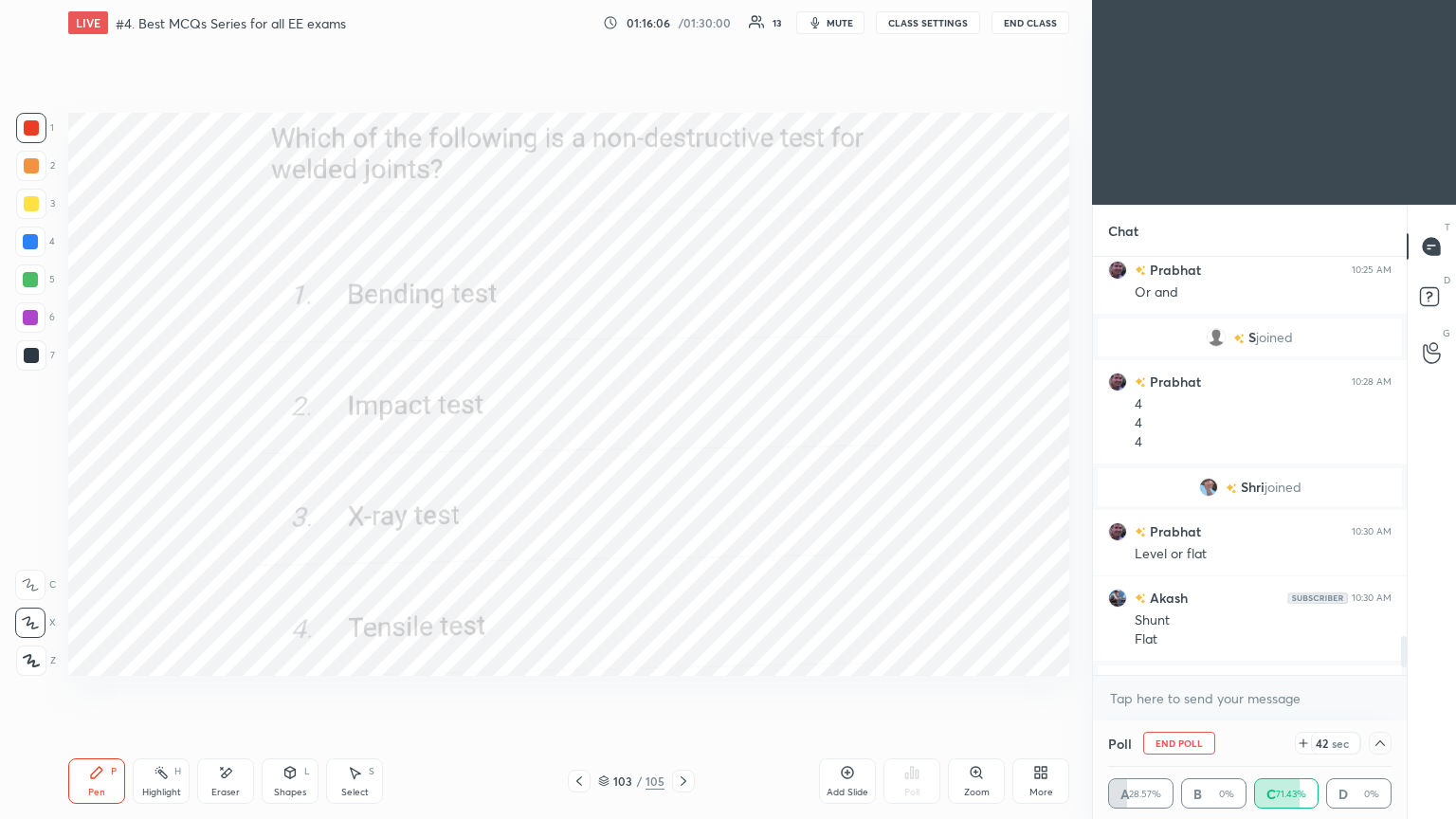 click 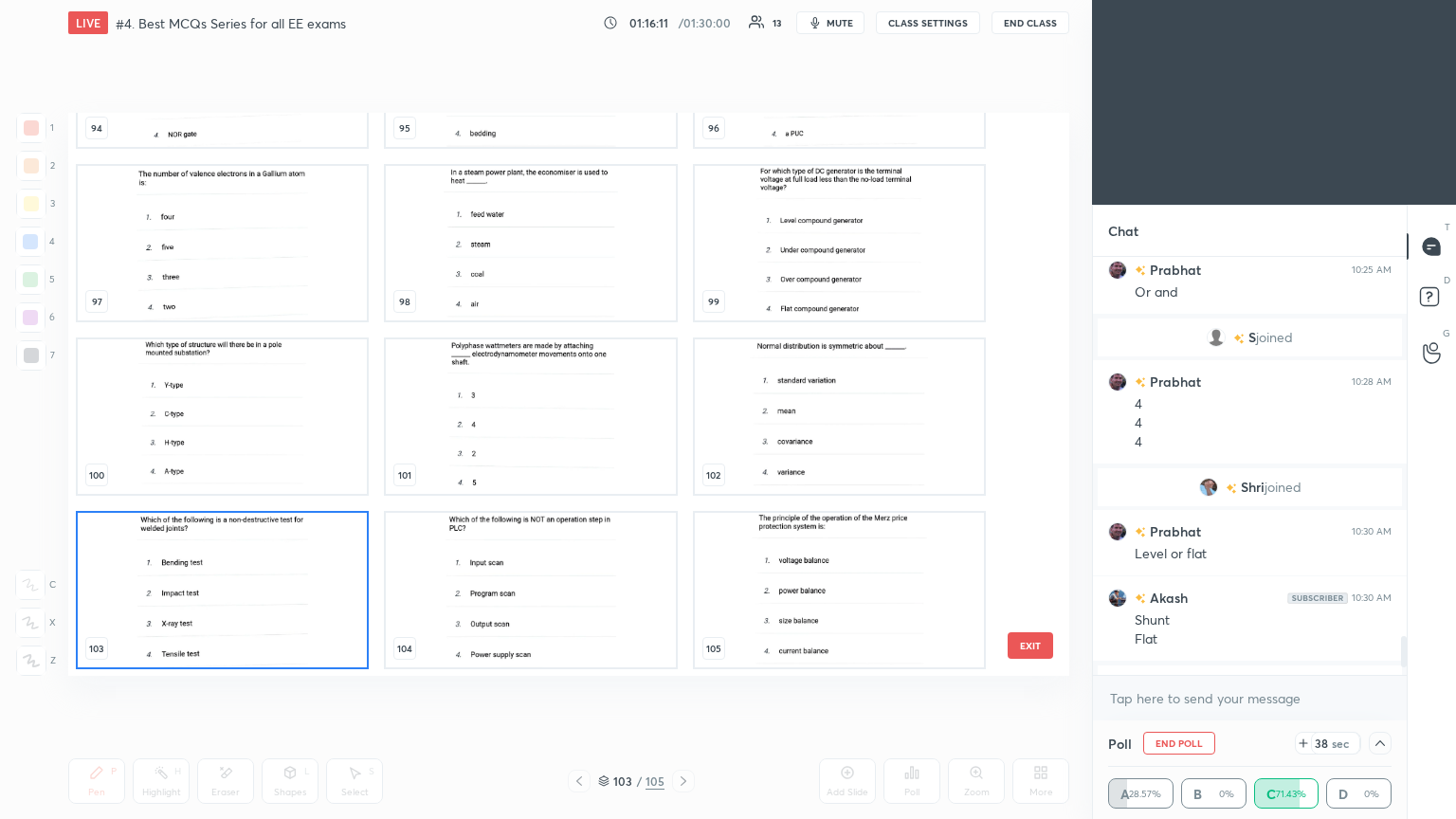 click on "103 / 105" at bounding box center [631, 781] 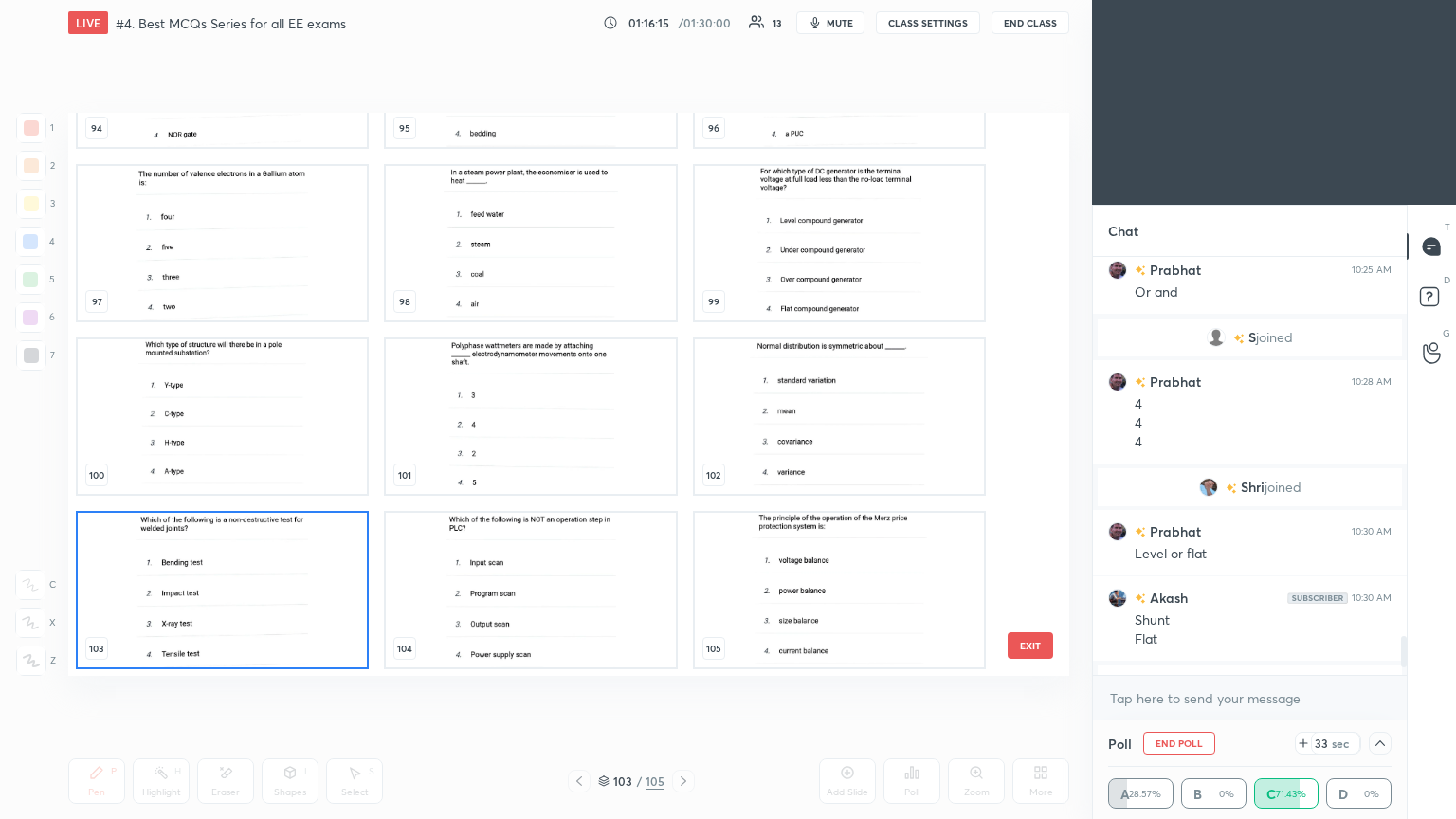 click at bounding box center (222, 590) 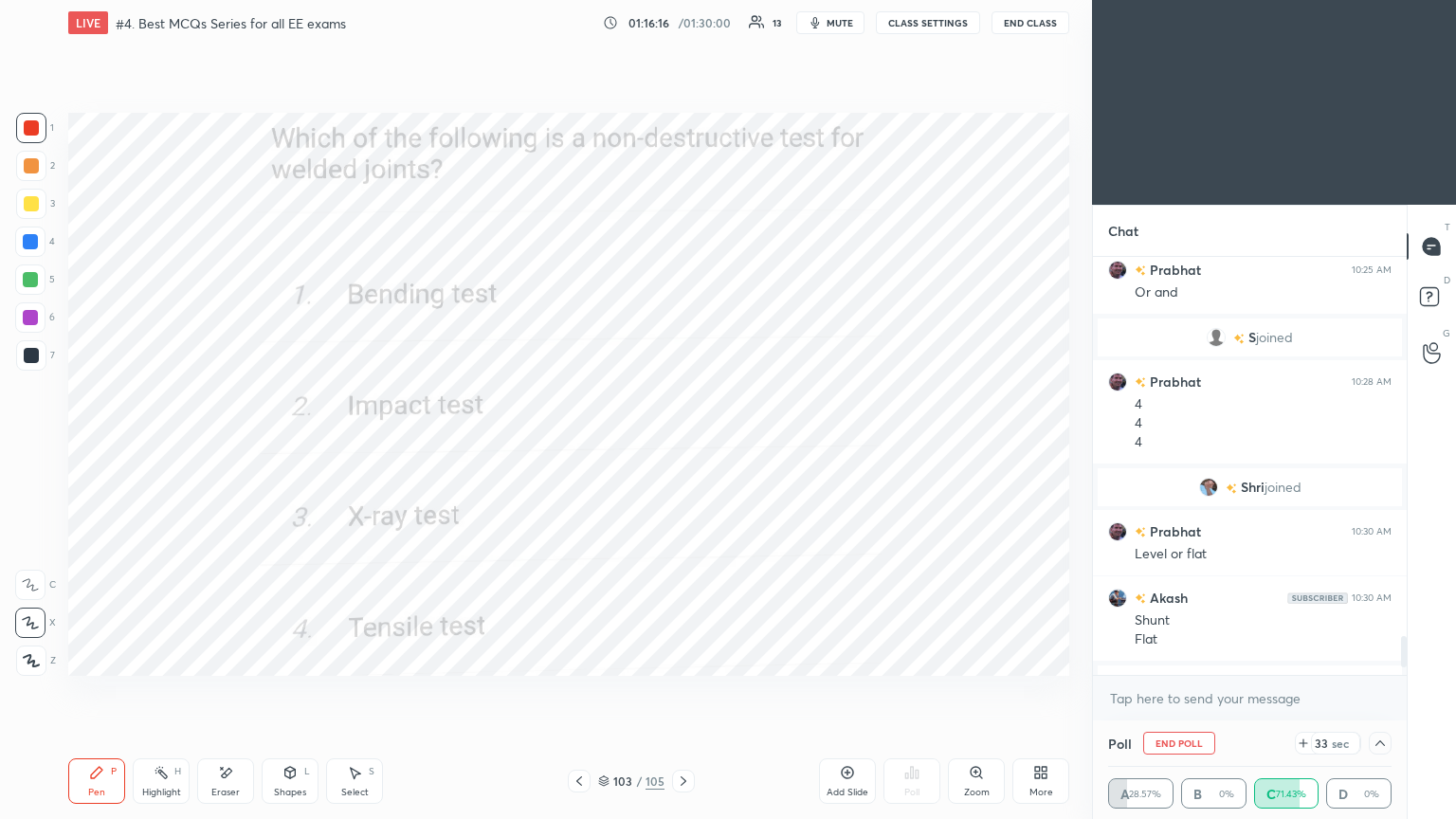 click at bounding box center (222, 590) 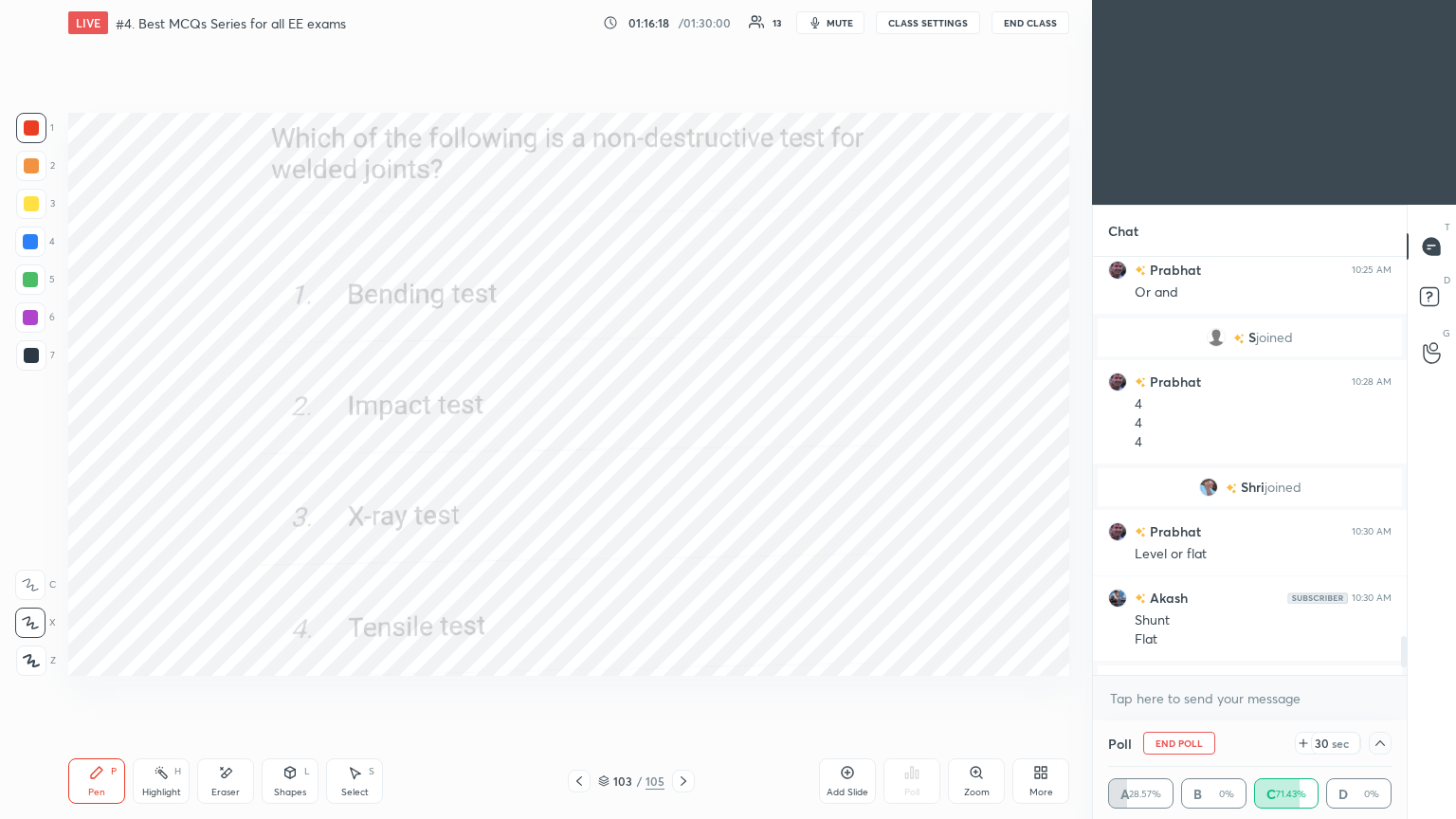 click 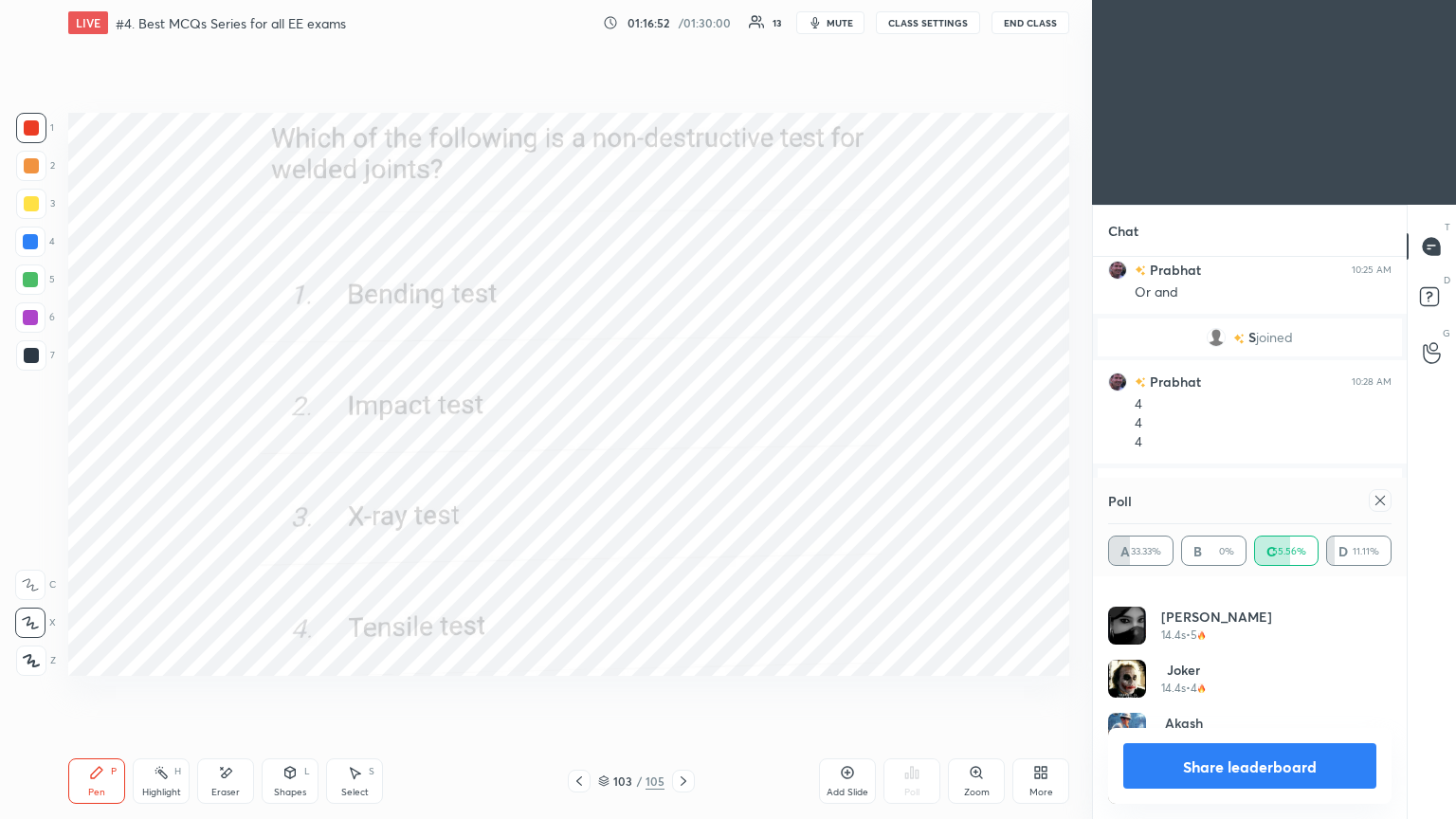 click 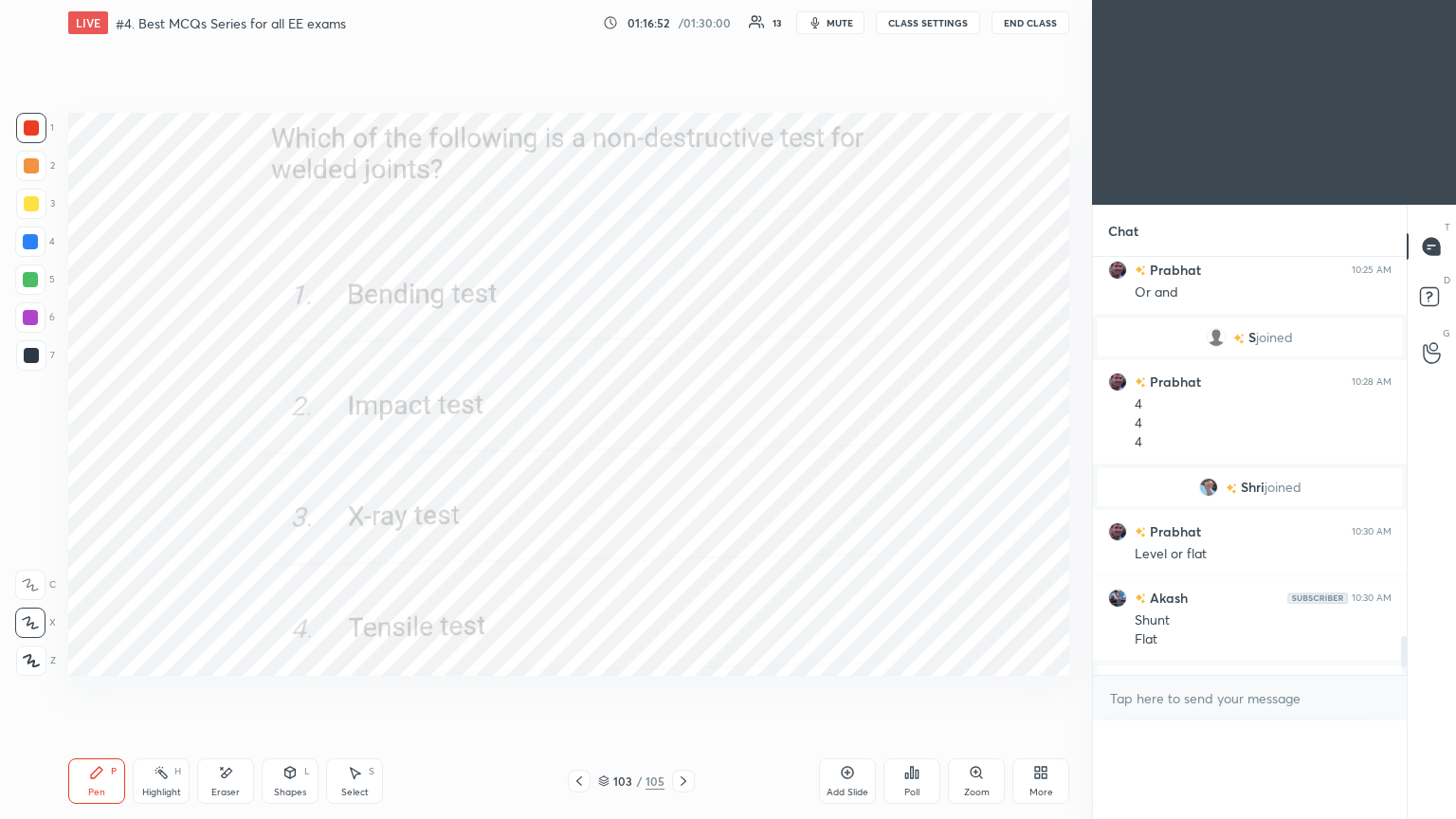 scroll, scrollTop: 114, scrollLeft: 278, axis: both 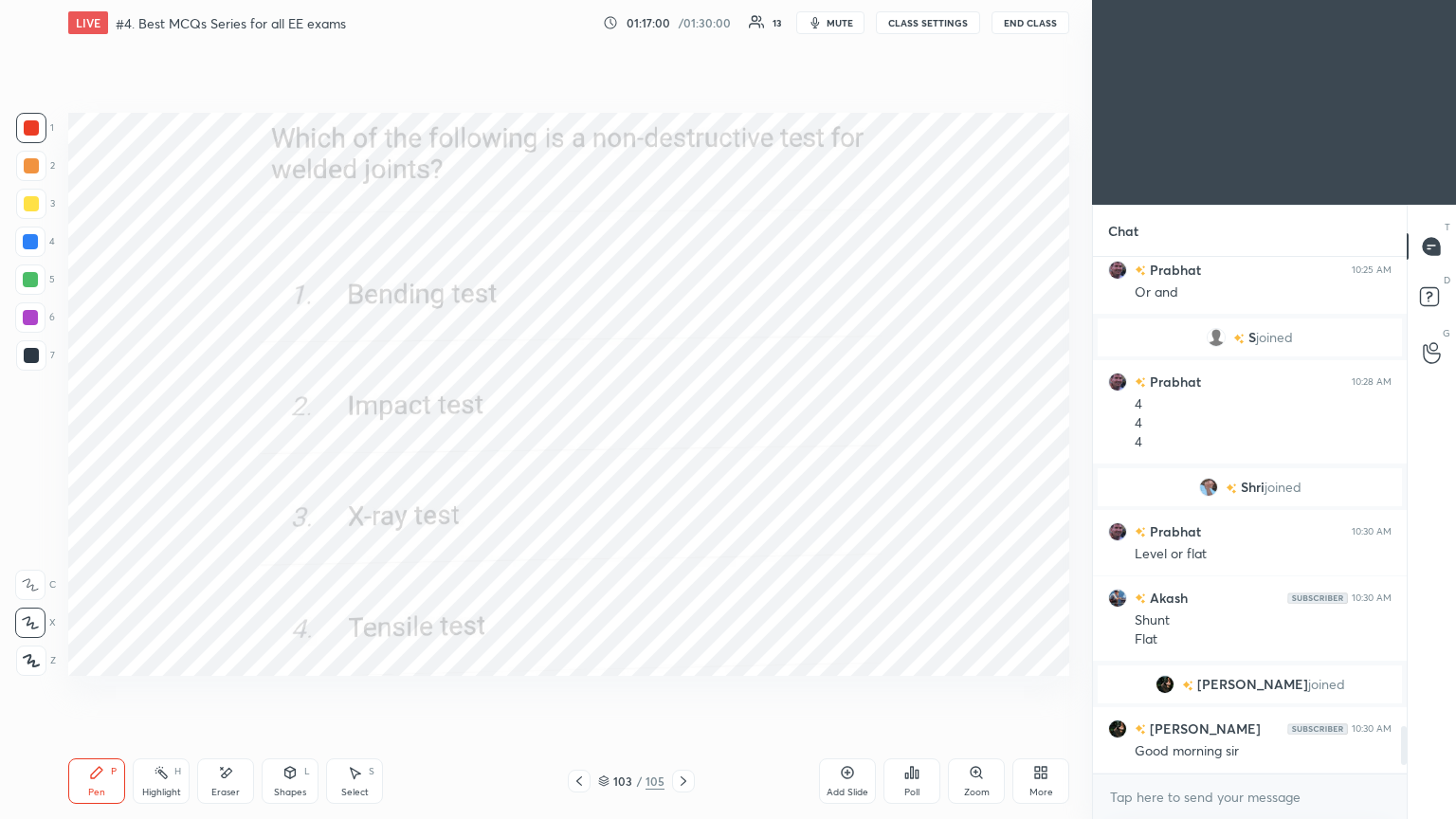 click 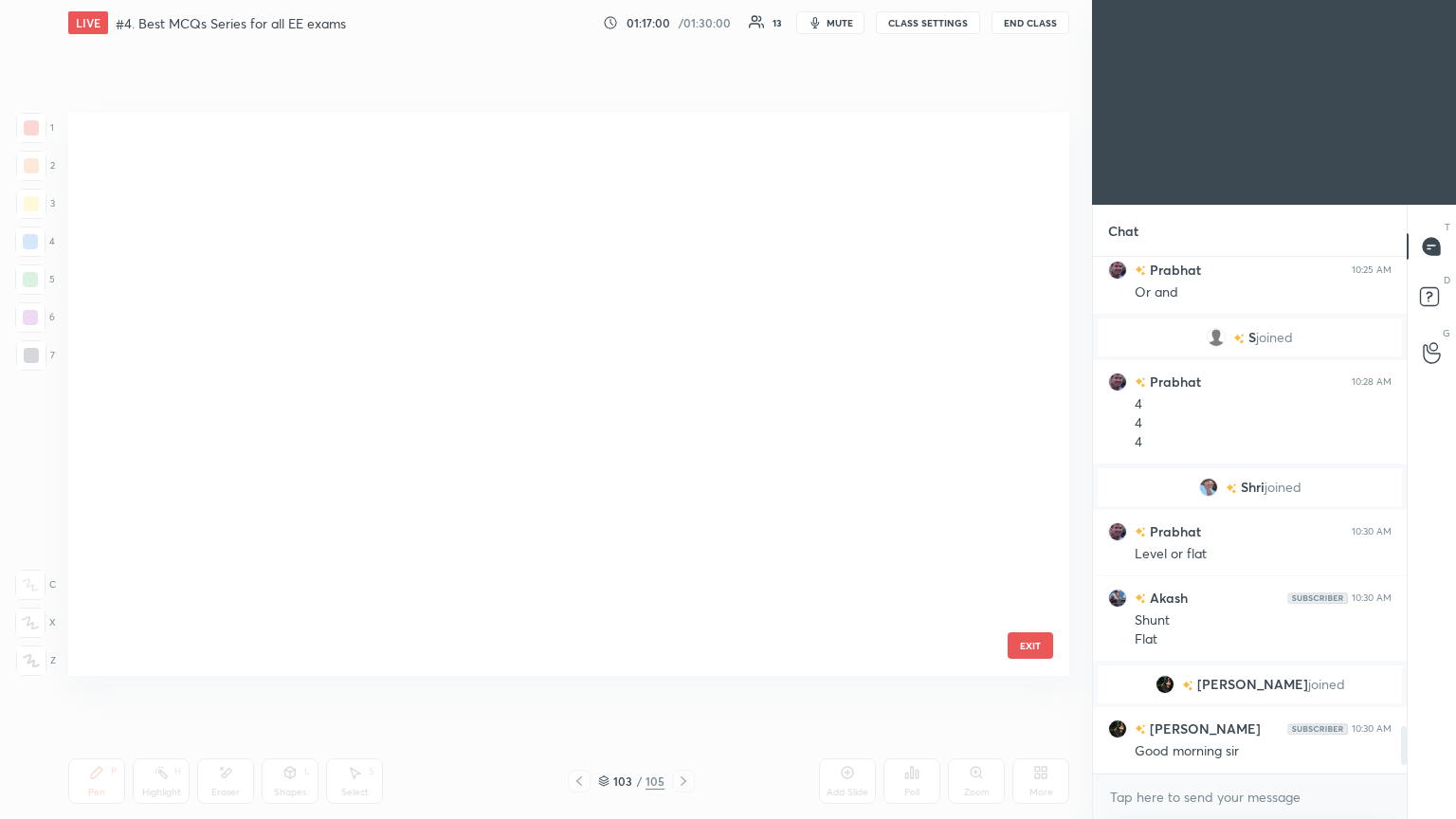 scroll, scrollTop: 5507, scrollLeft: 0, axis: vertical 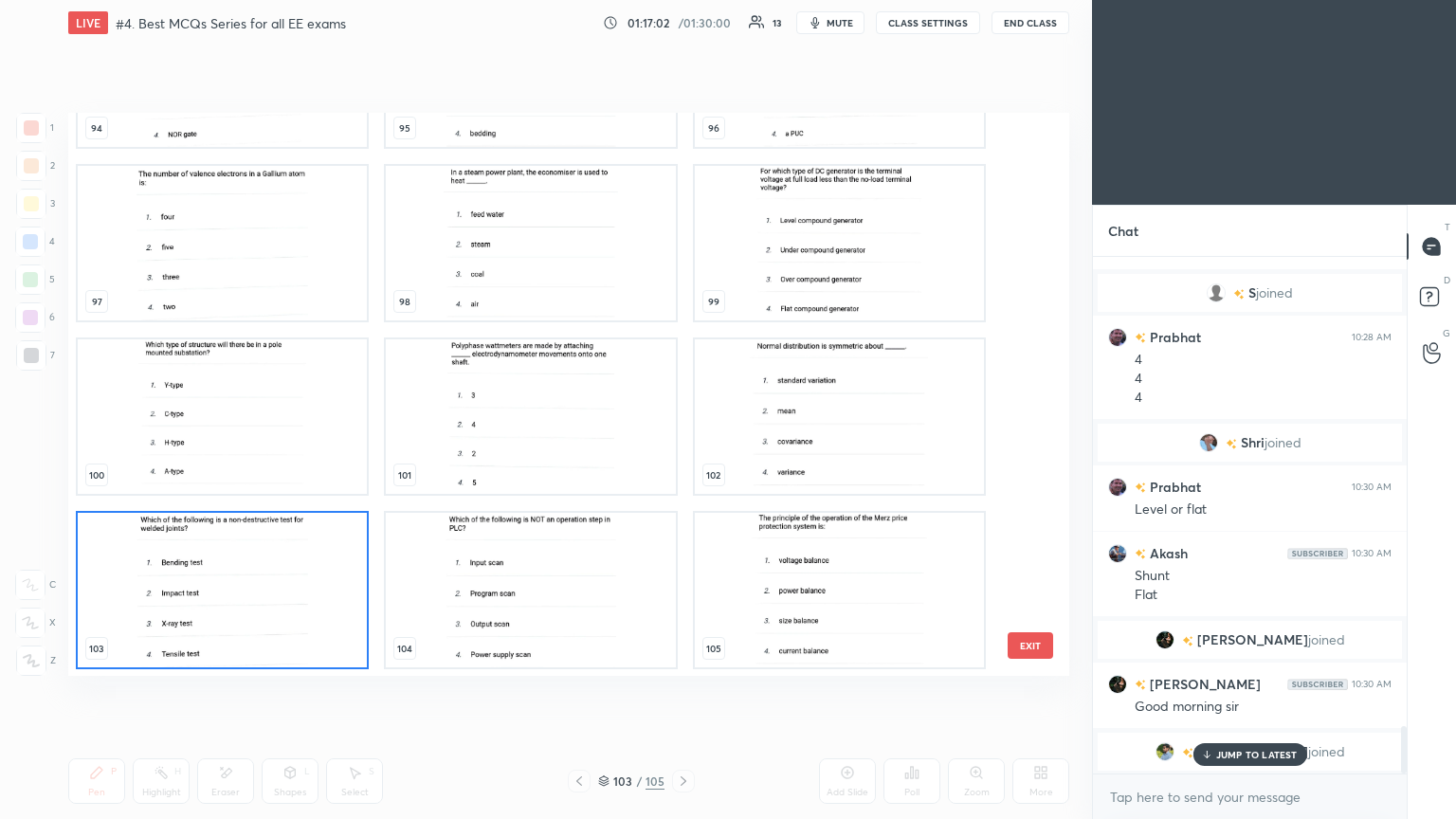 click at bounding box center (839, 590) 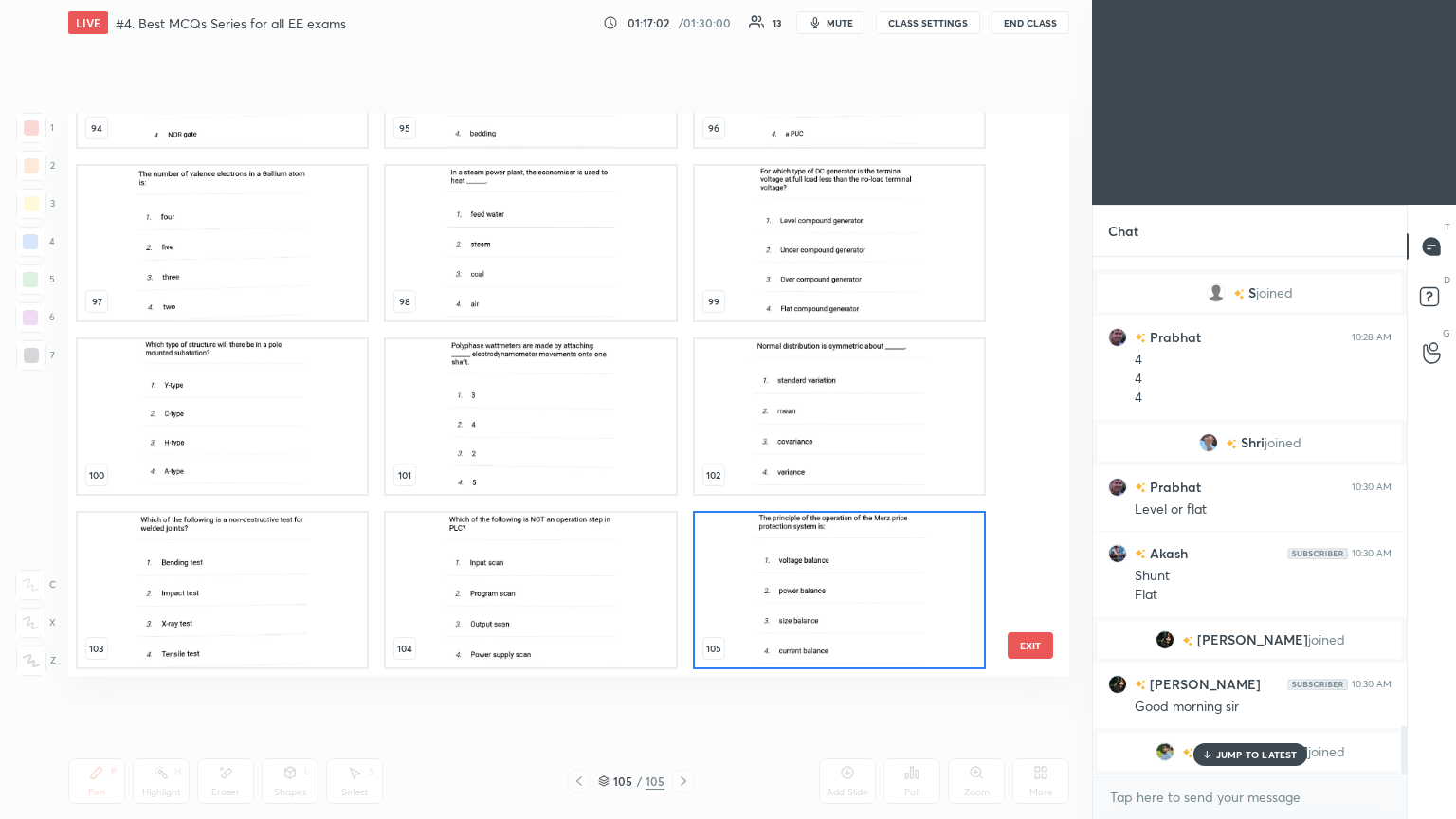 click at bounding box center (839, 590) 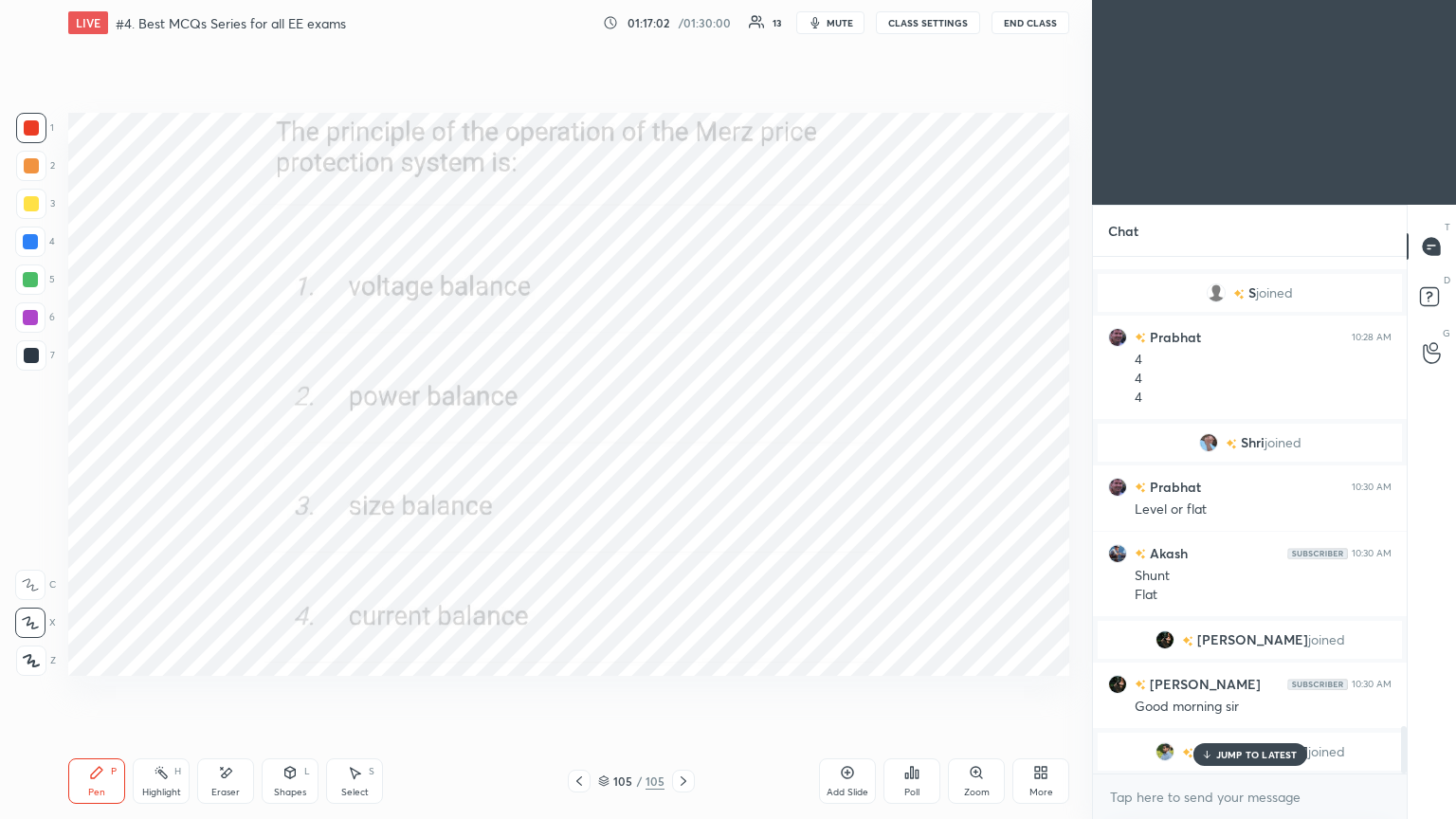 click at bounding box center (839, 590) 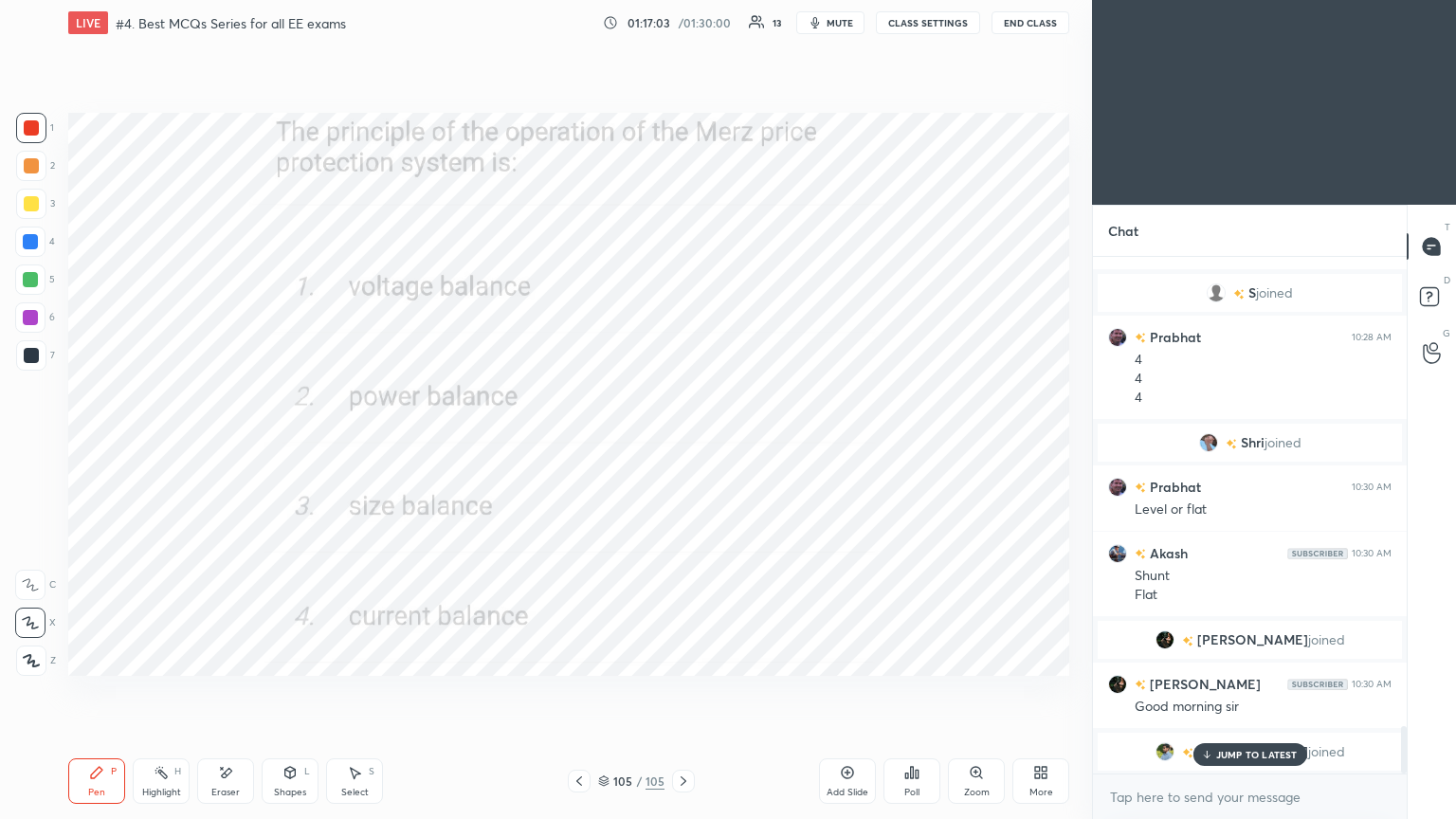 click on "JUMP TO LATEST" at bounding box center (1257, 755) 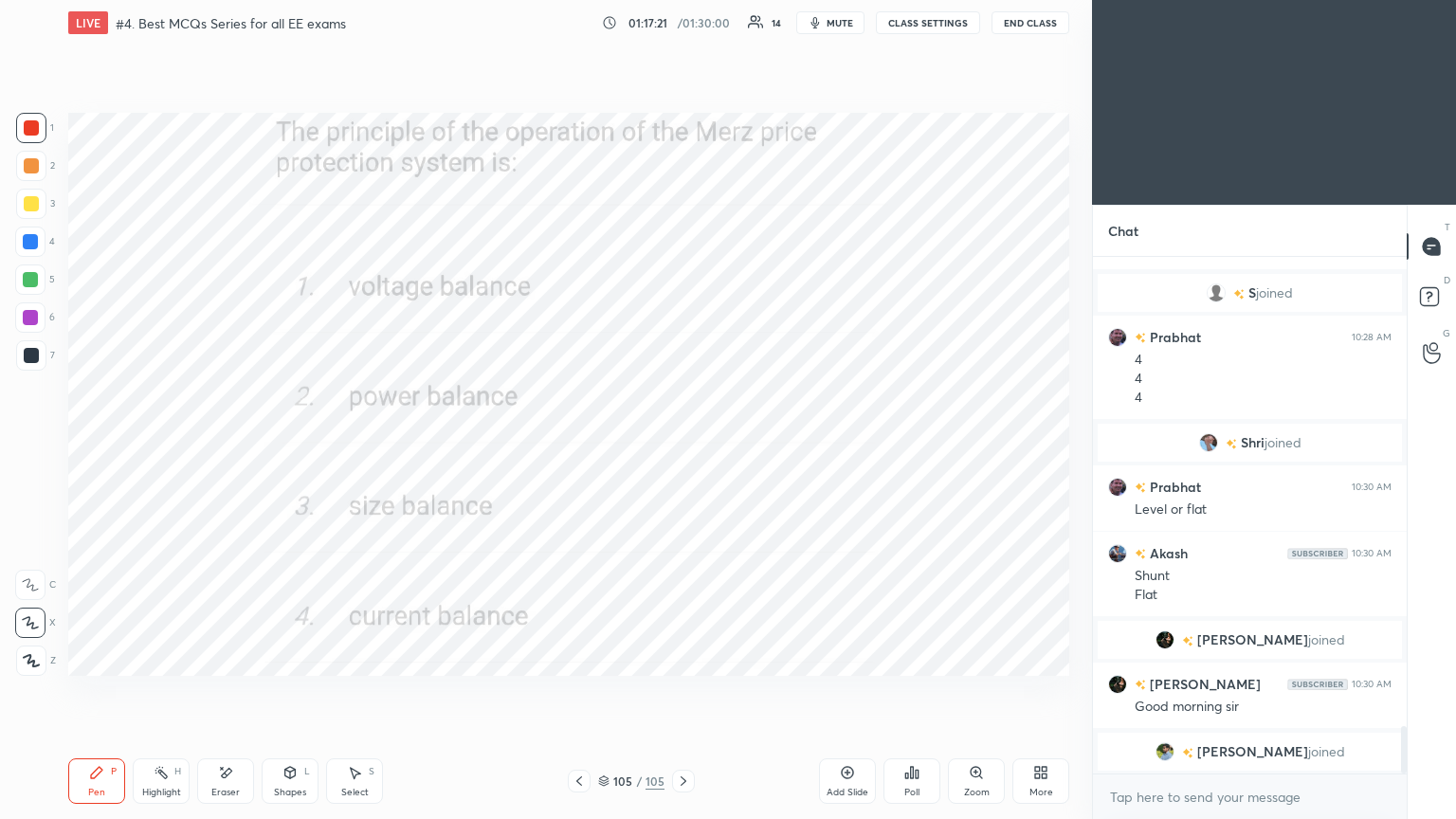 scroll, scrollTop: 5163, scrollLeft: 0, axis: vertical 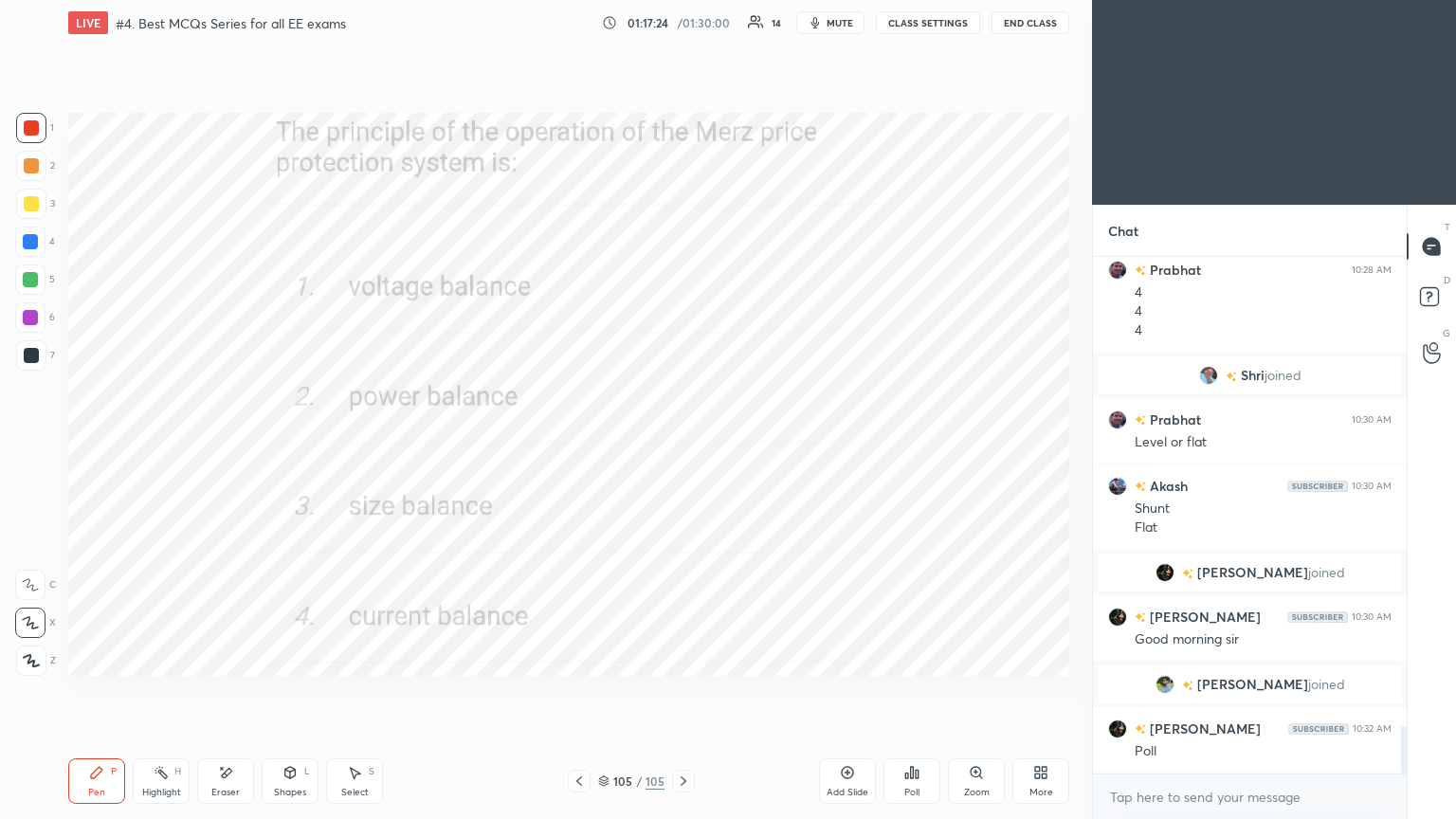 click 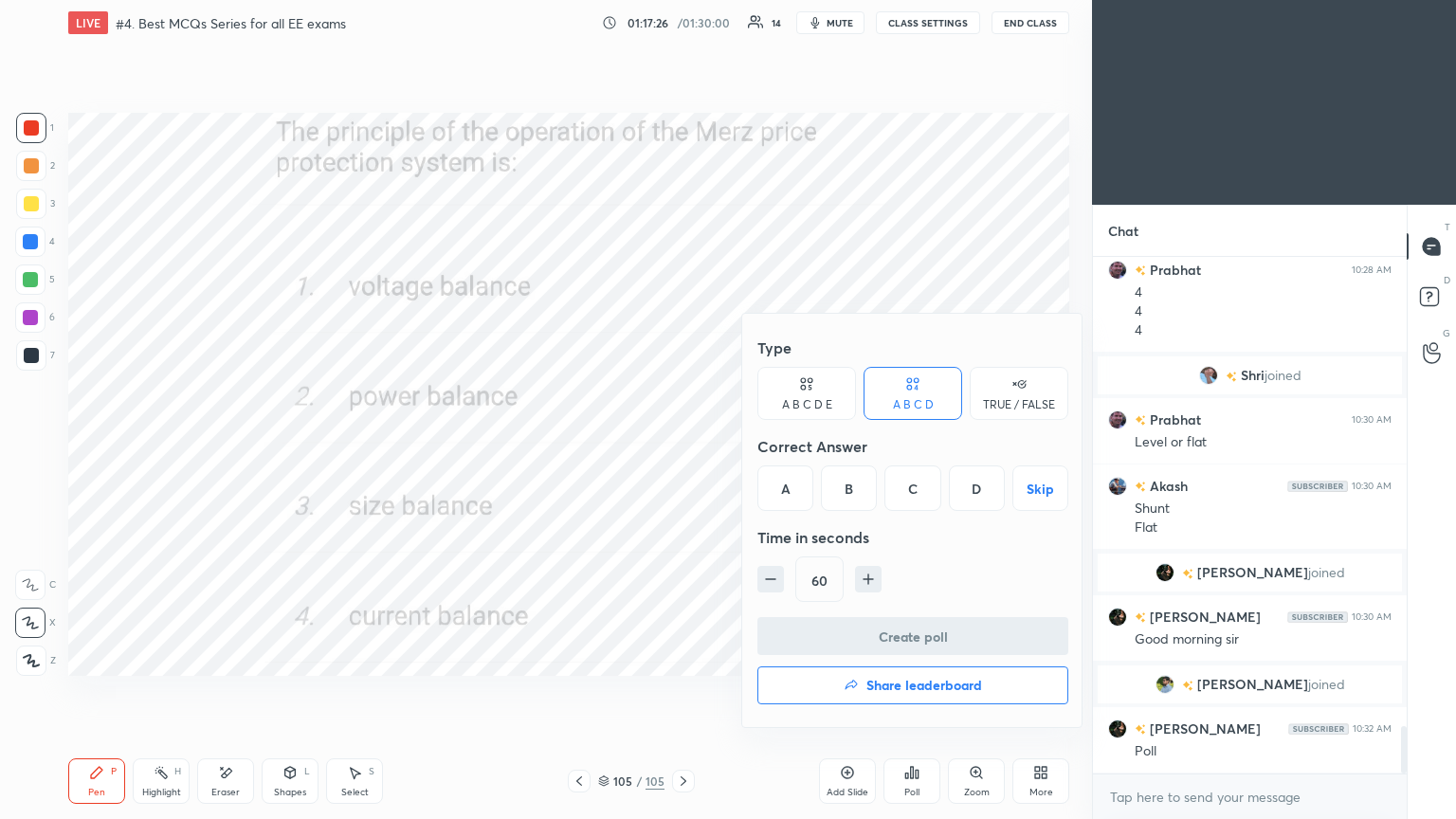 drag, startPoint x: 988, startPoint y: 473, endPoint x: 984, endPoint y: 513, distance: 40.199502 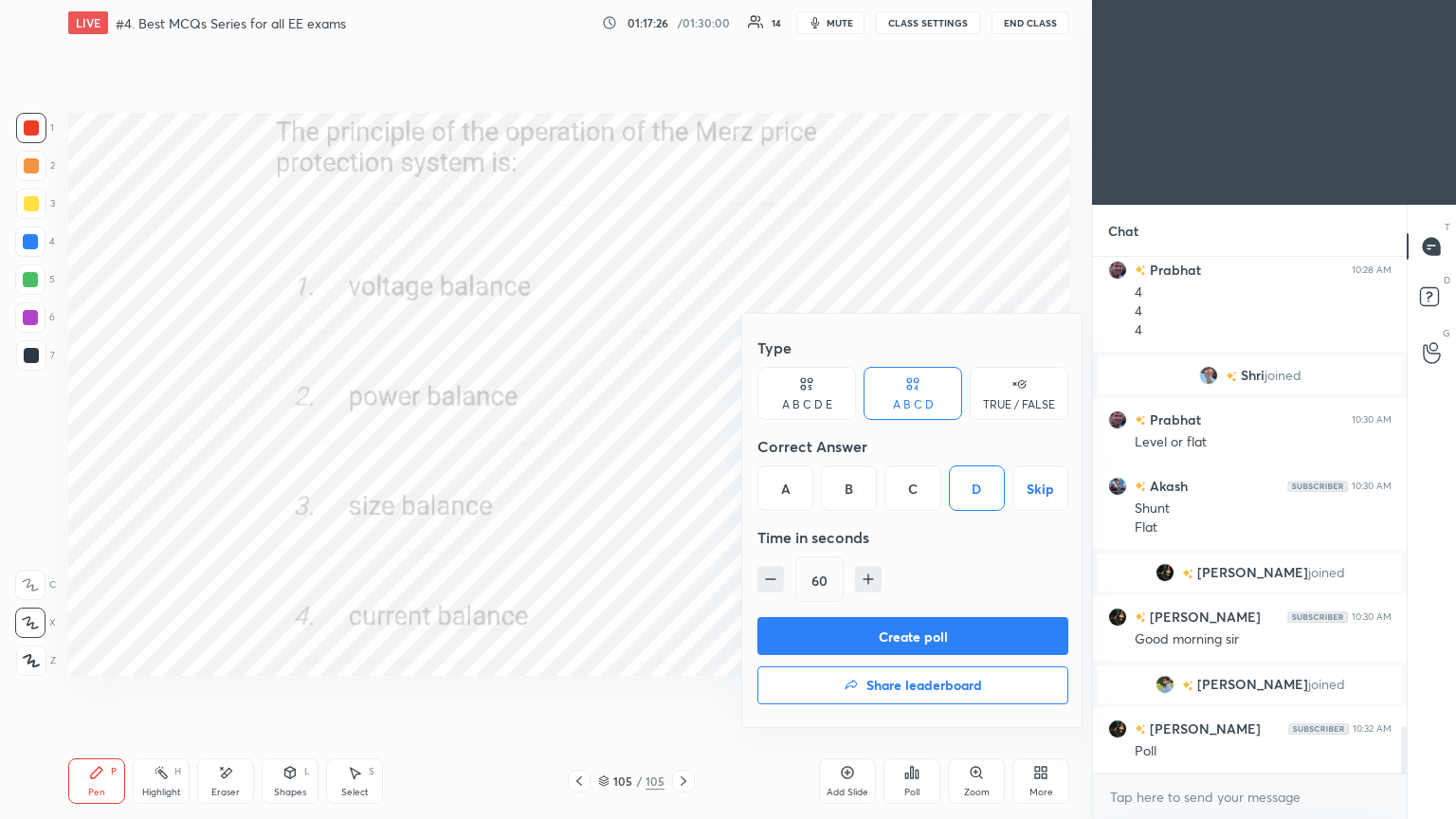 click on "Create poll" at bounding box center [913, 636] 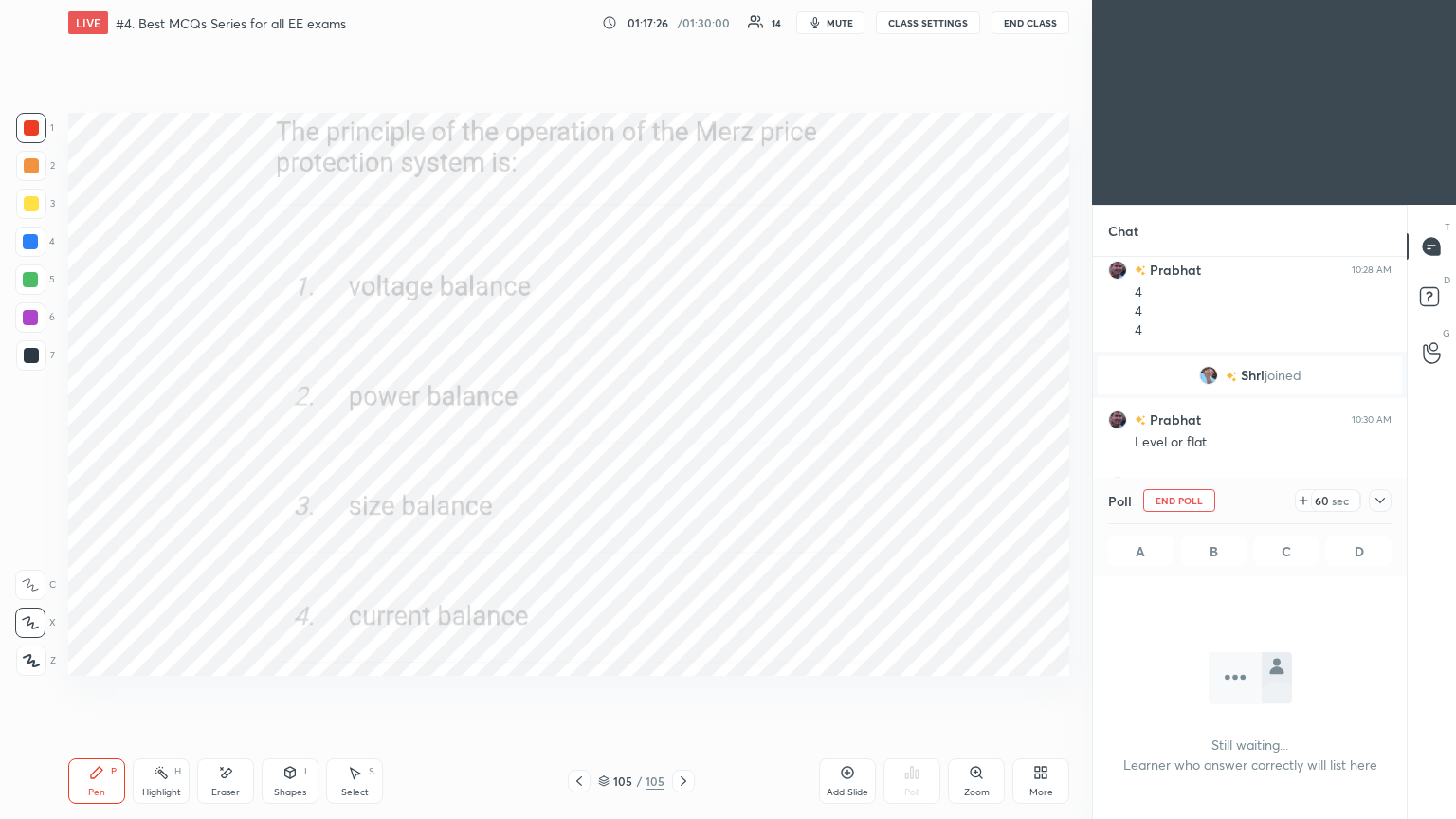 scroll, scrollTop: 428, scrollLeft: 308, axis: both 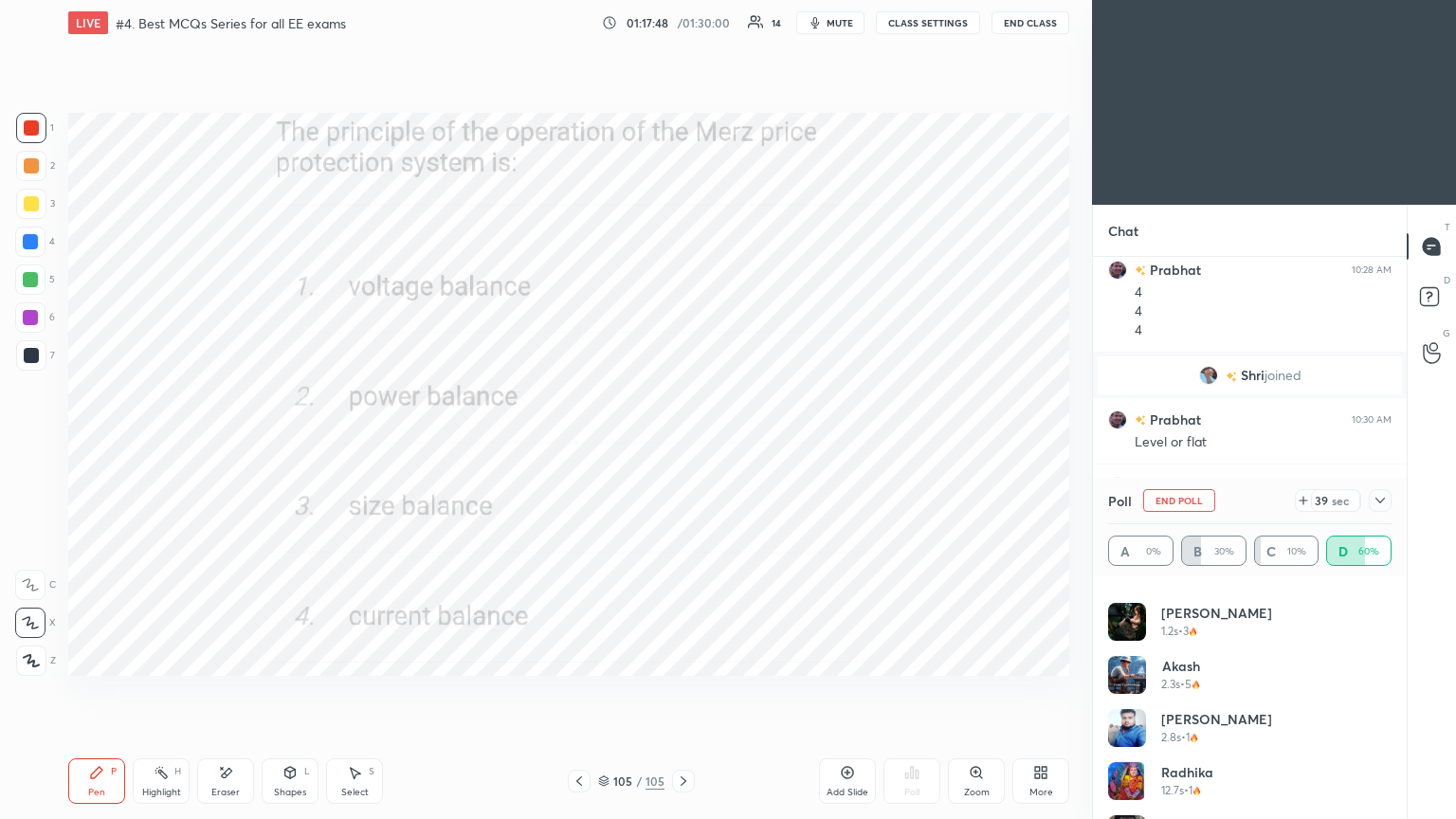 click on "Poll End Poll 39  sec" at bounding box center [1249, 500] 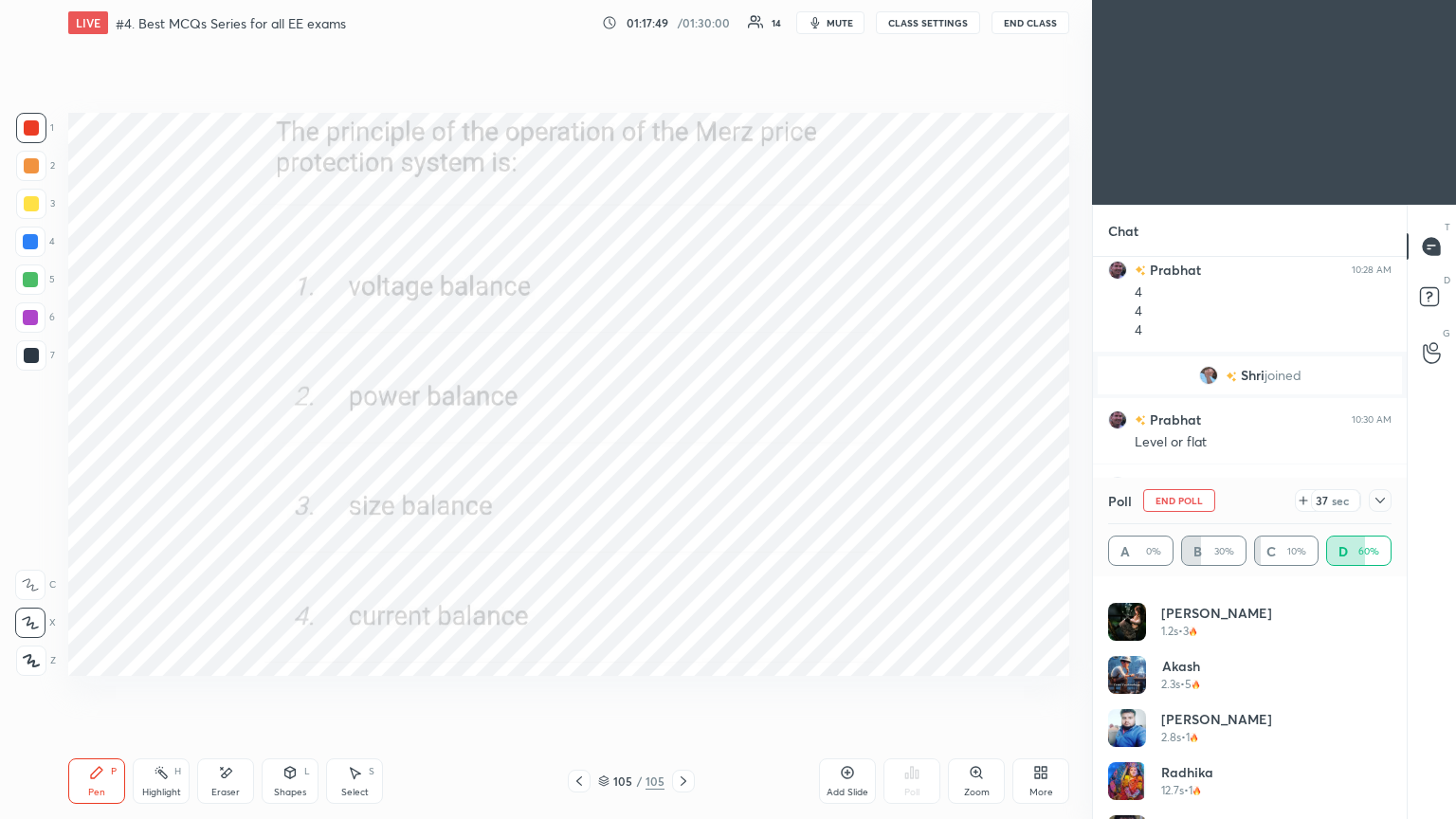 click on "Poll End Poll 37  sec" at bounding box center (1249, 500) 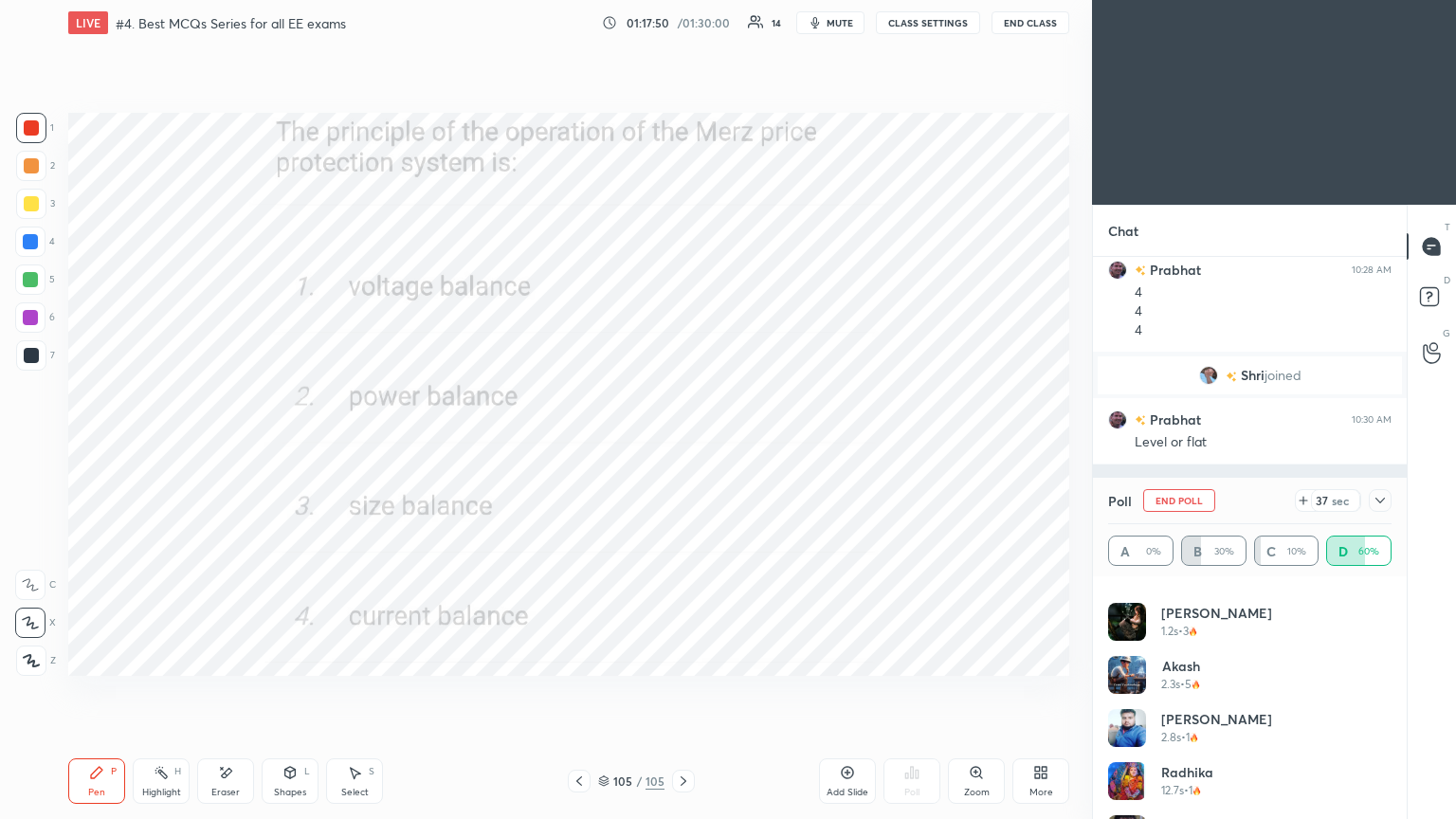 click on "End Poll" at bounding box center [1179, 500] 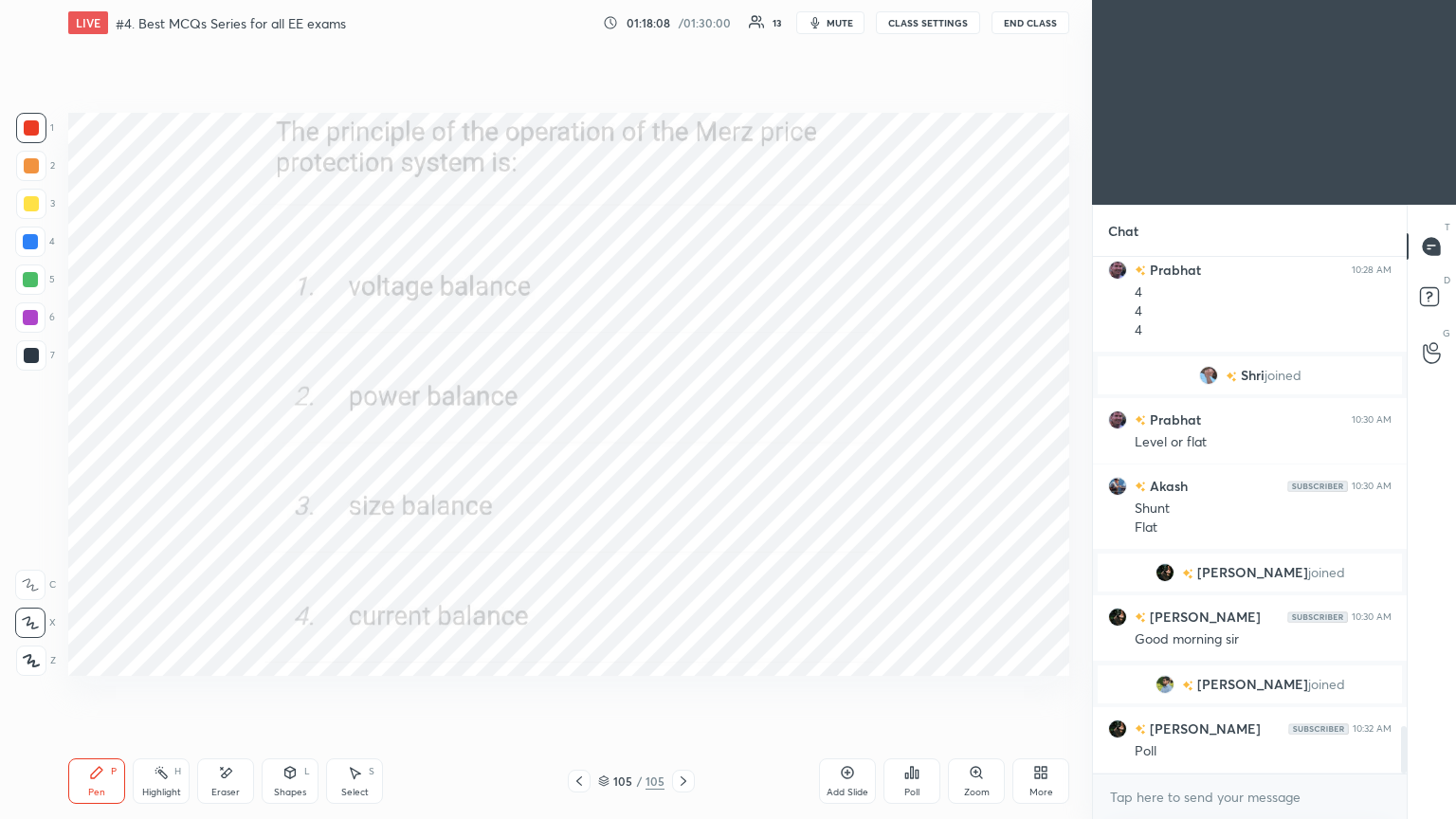 click on "More" at bounding box center (1041, 781) 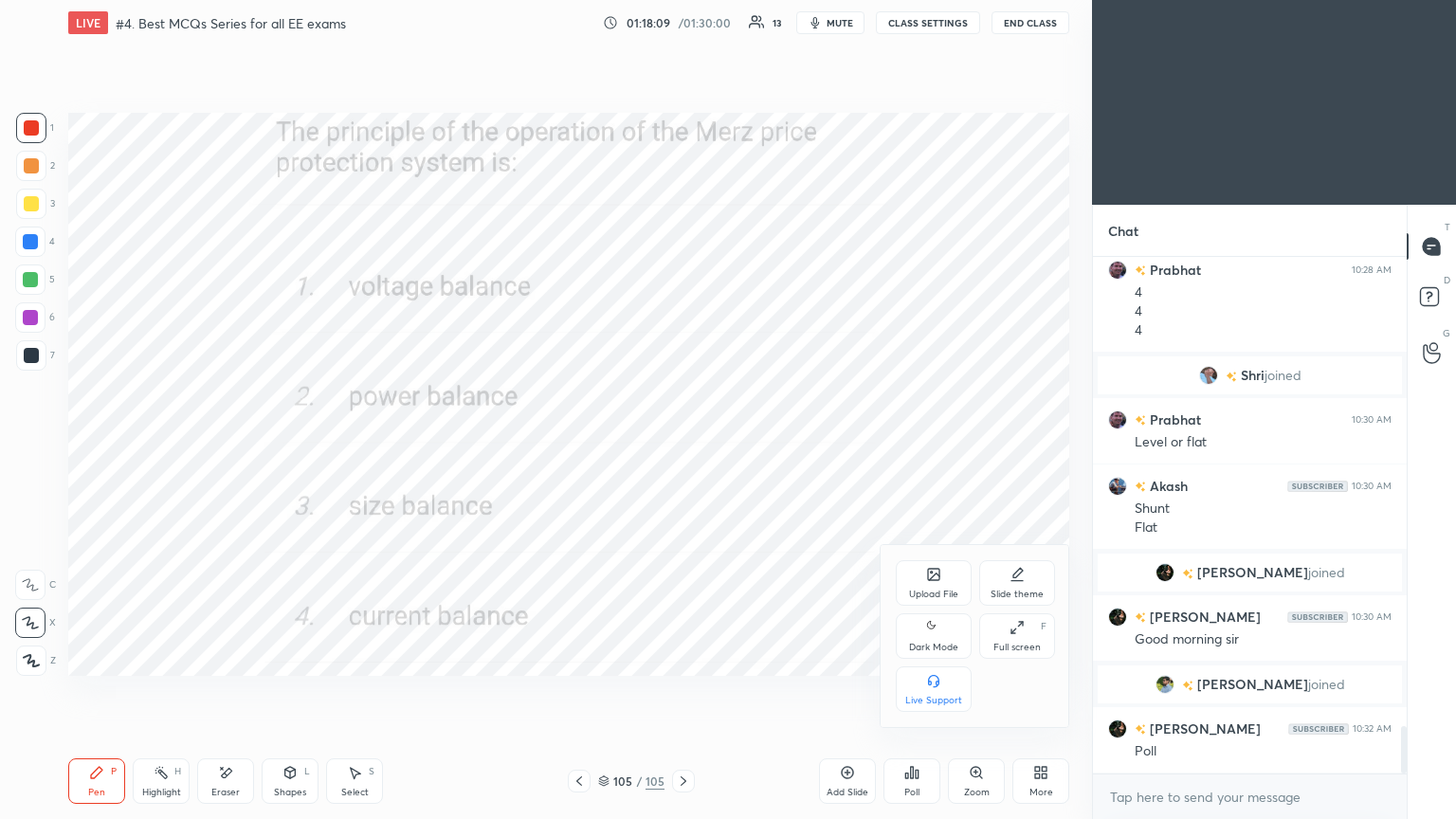 click at bounding box center (728, 410) 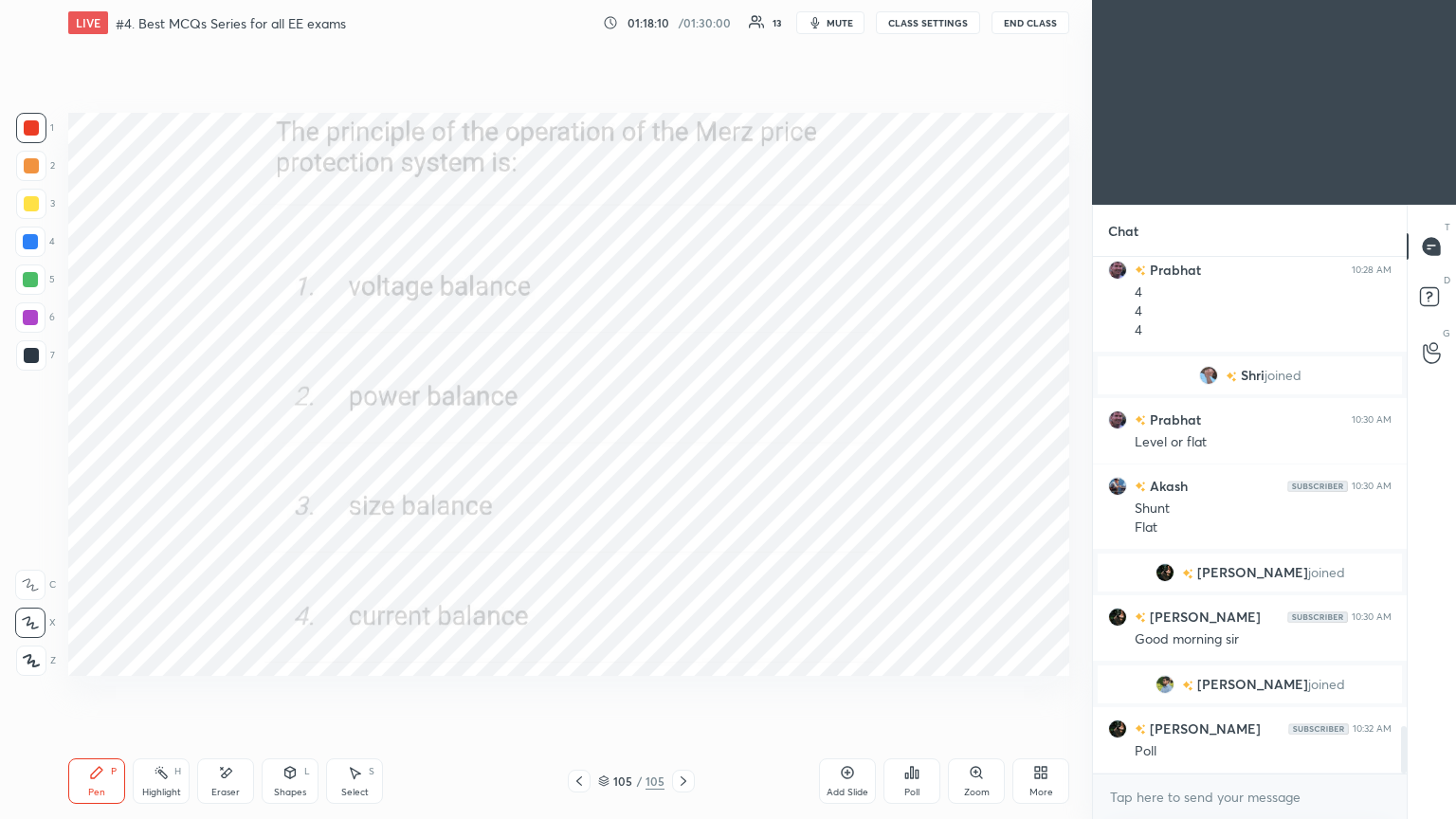 click on "Poll" at bounding box center [912, 792] 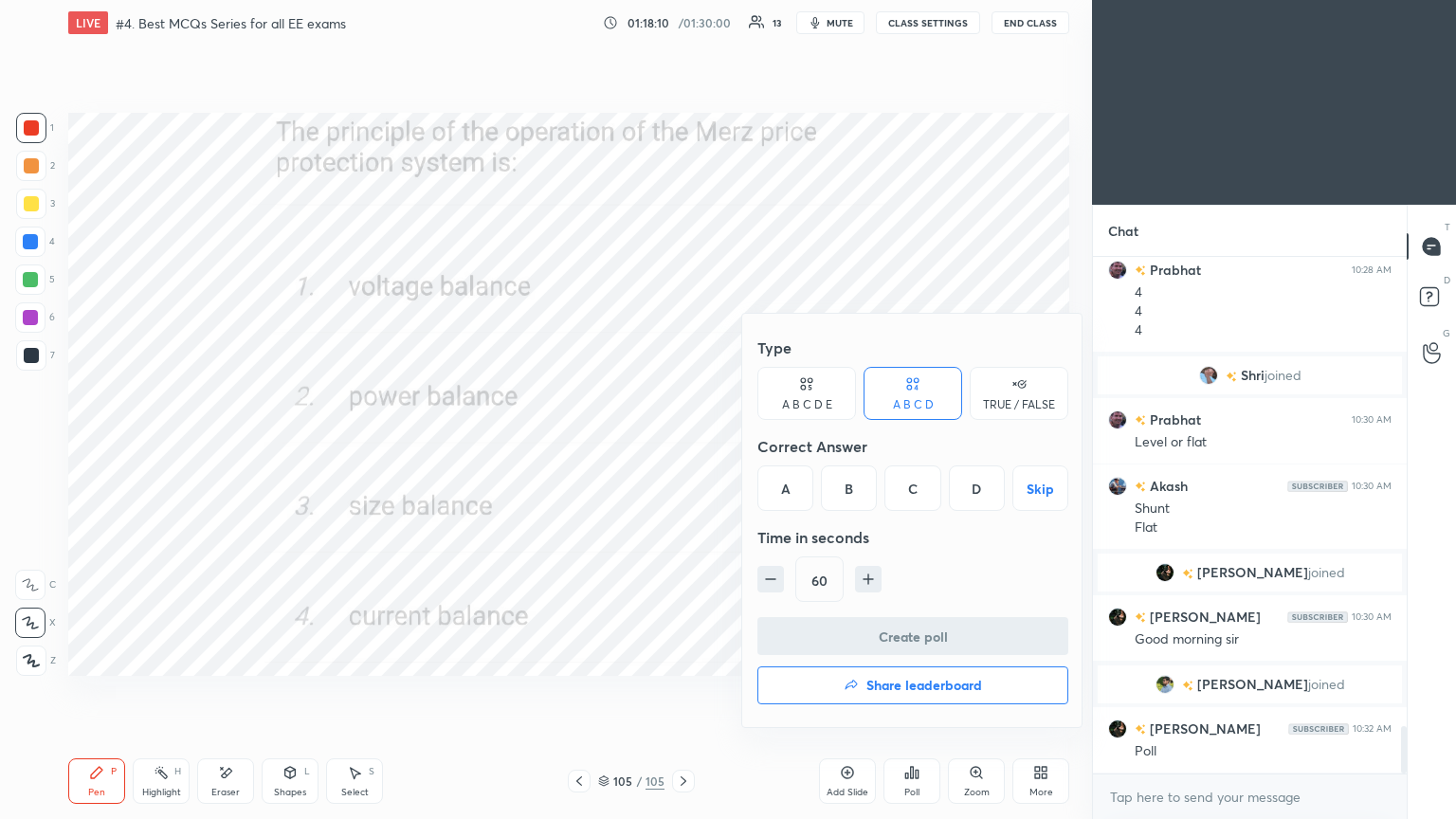 click on "Share leaderboard" at bounding box center (924, 685) 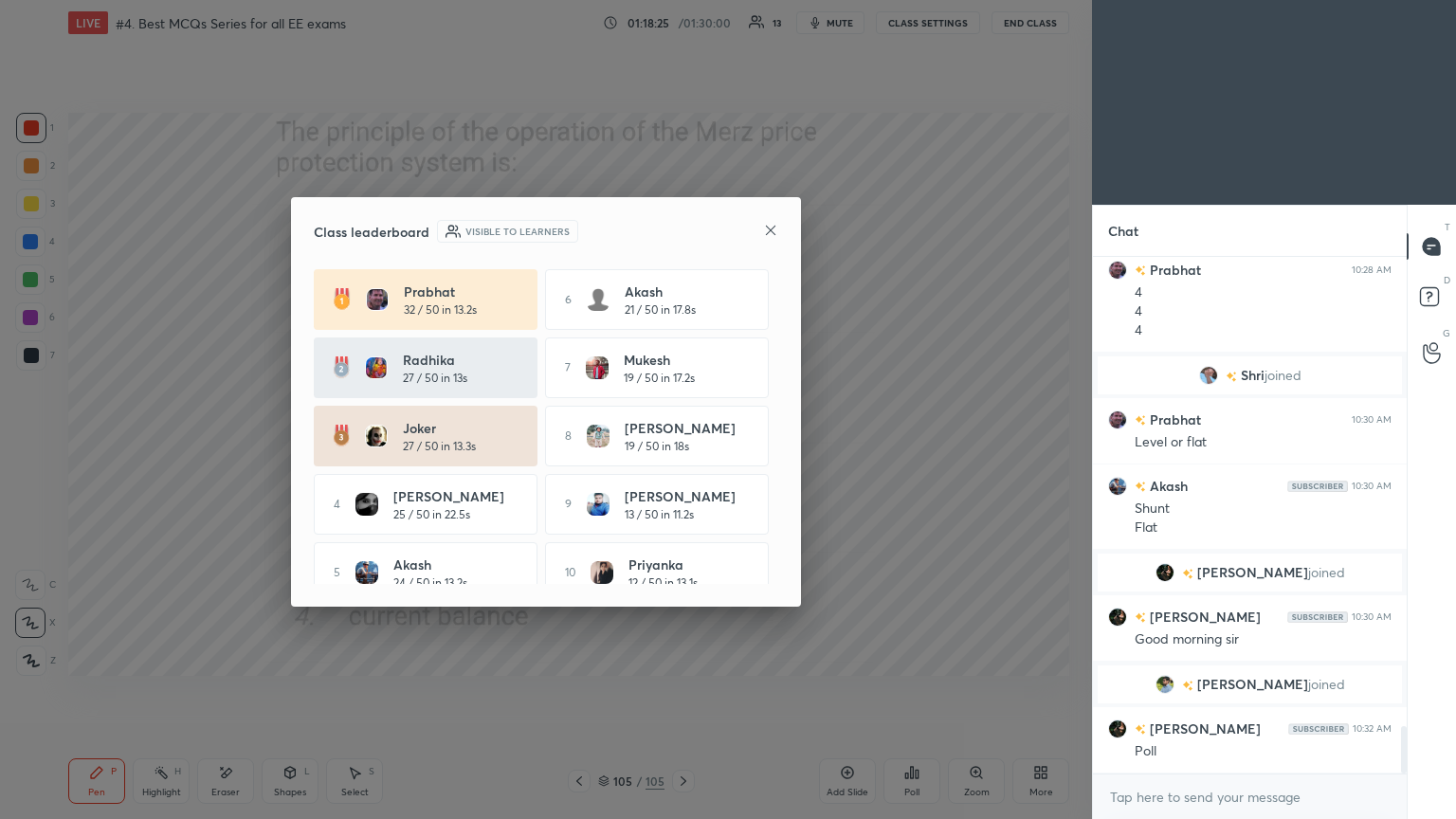 scroll, scrollTop: 24, scrollLeft: 0, axis: vertical 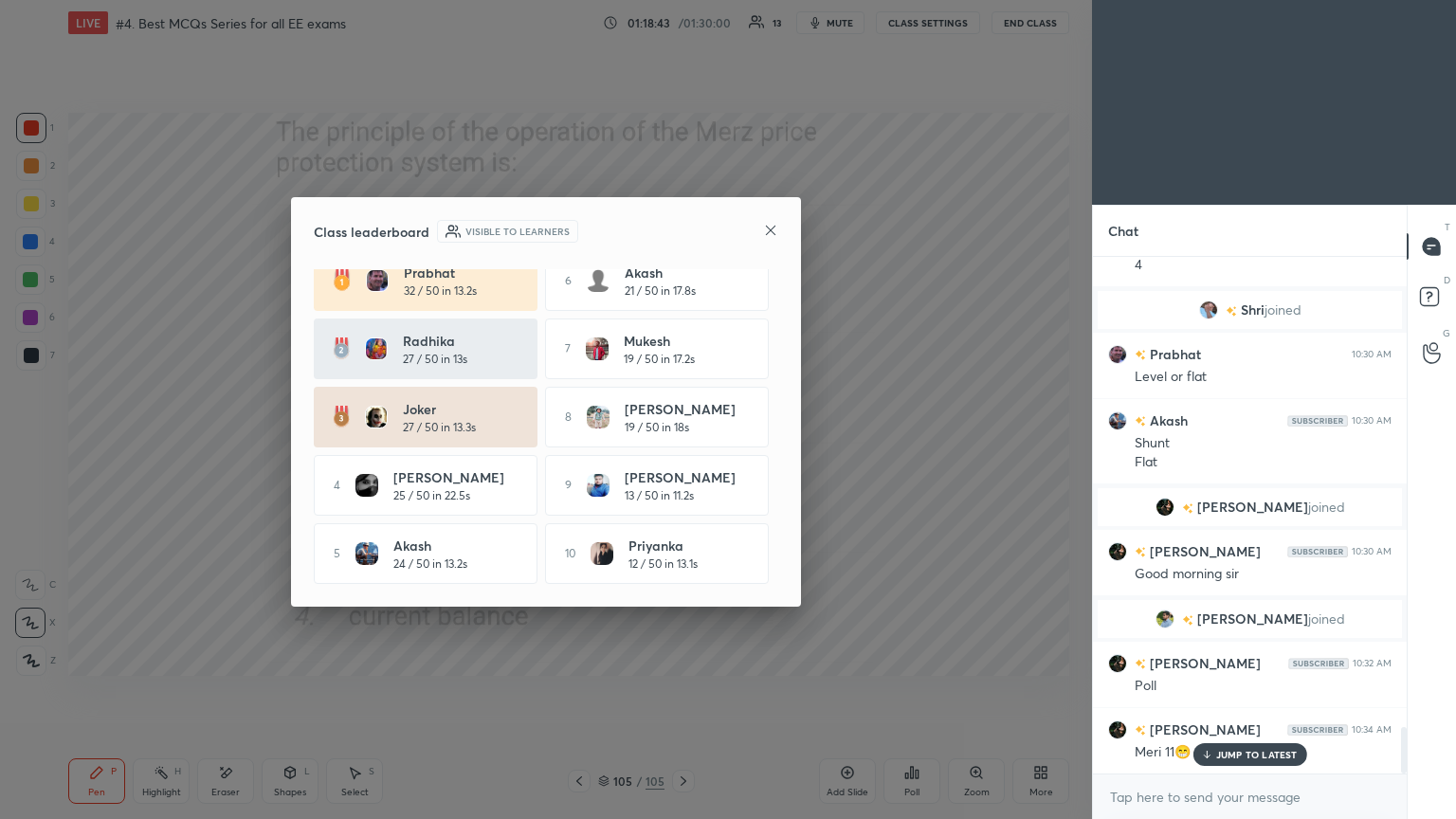 click 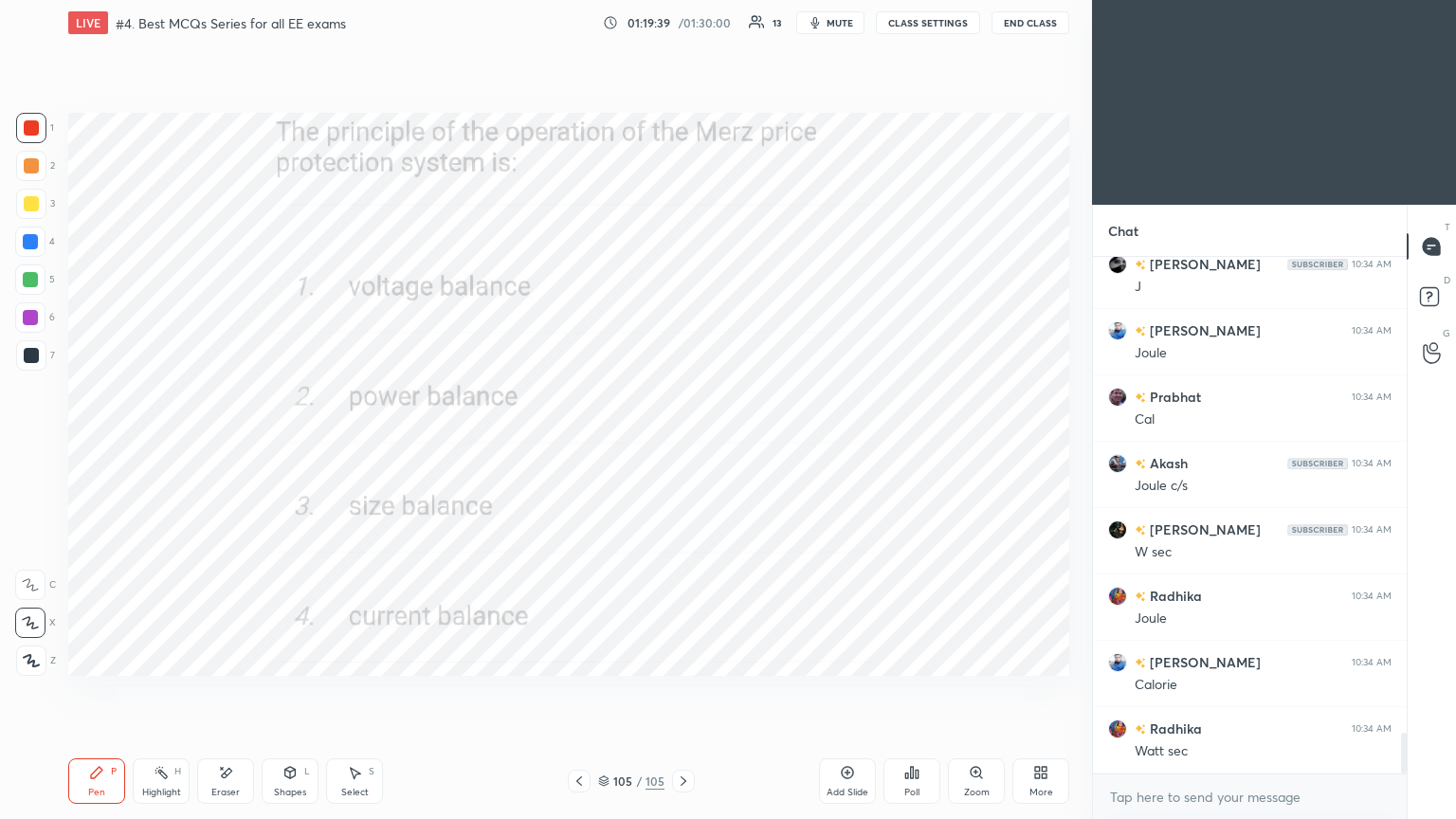 scroll, scrollTop: 6025, scrollLeft: 0, axis: vertical 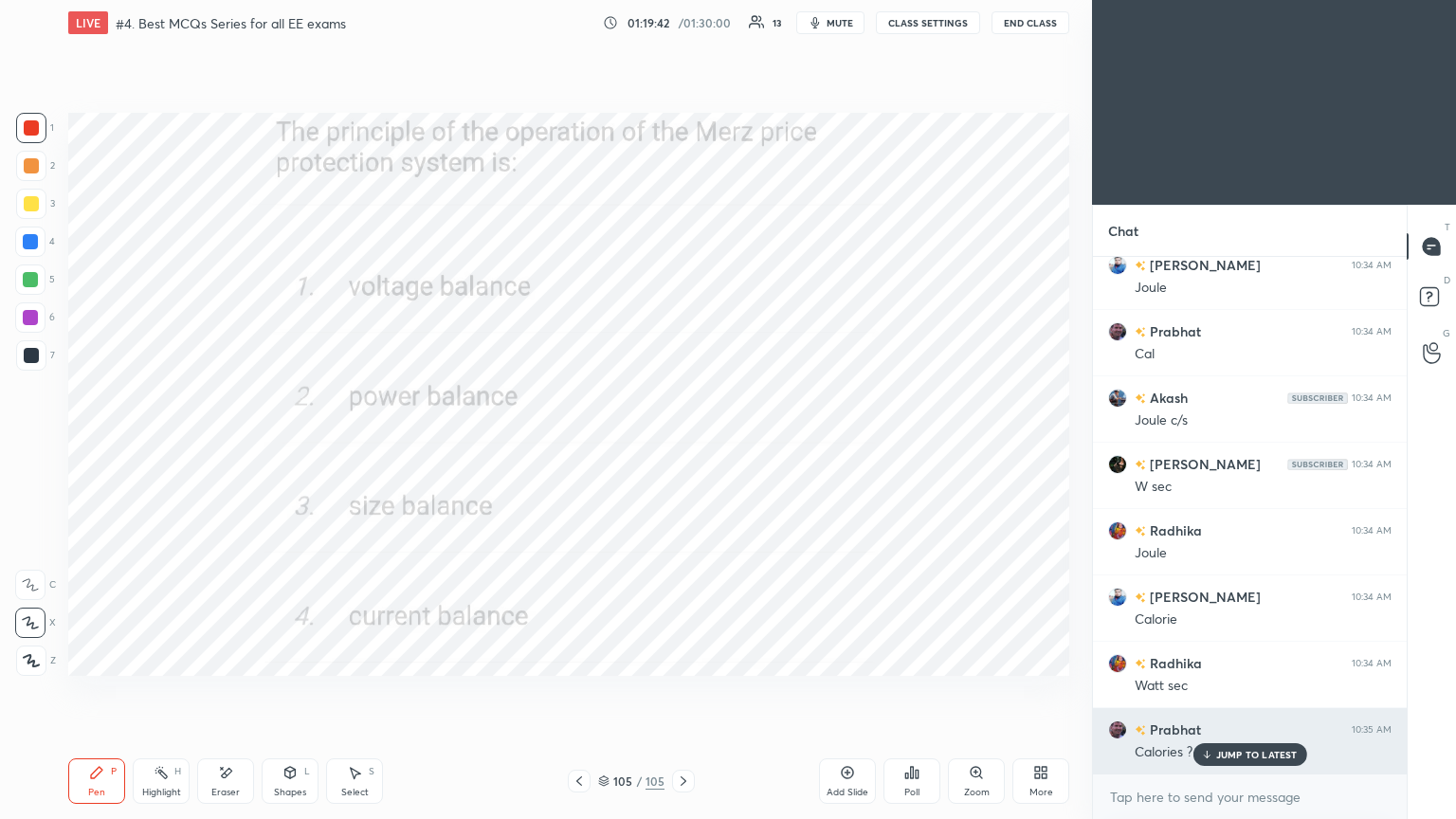 click on "JUMP TO LATEST" at bounding box center [1257, 755] 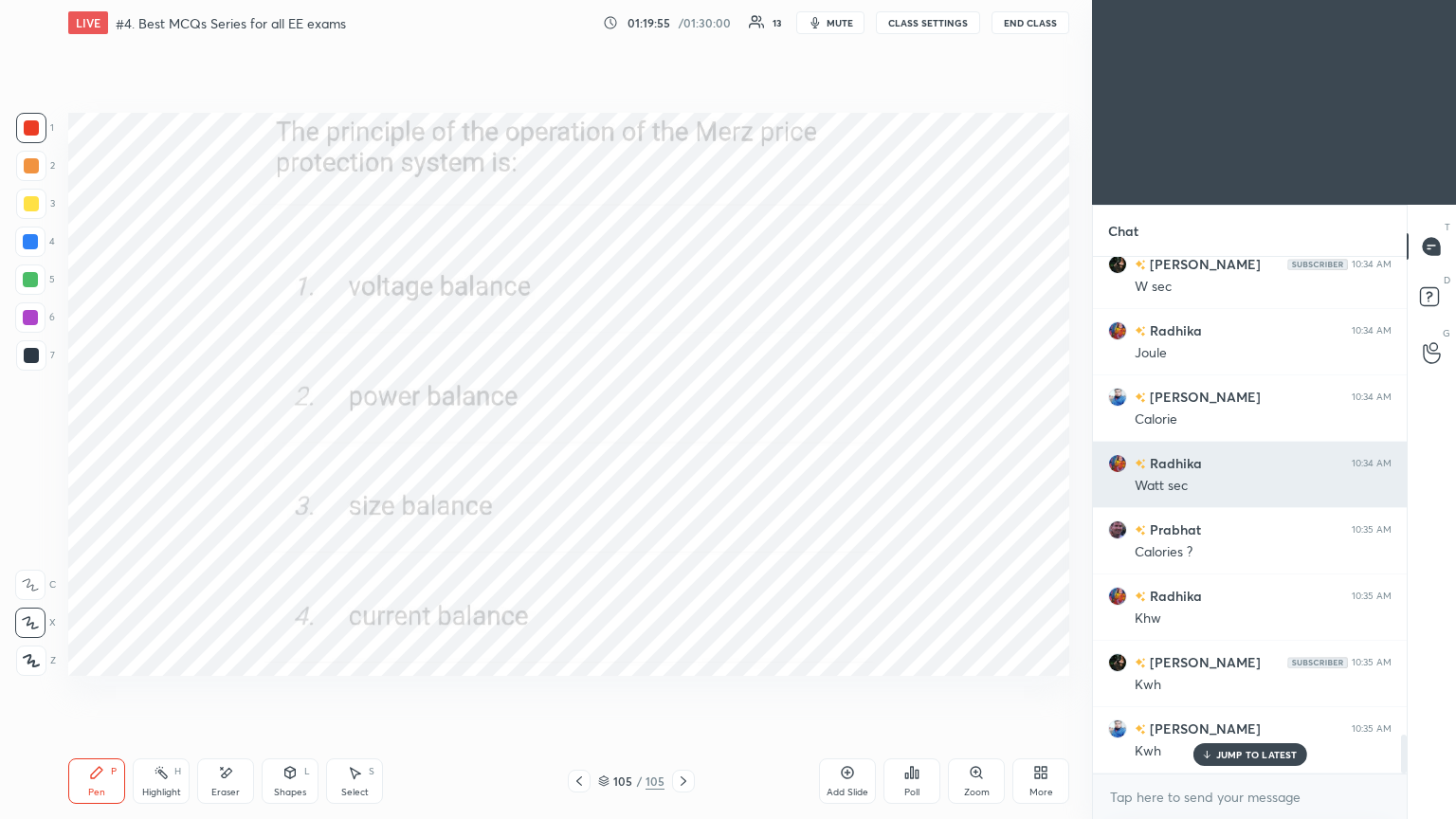 scroll, scrollTop: 6290, scrollLeft: 0, axis: vertical 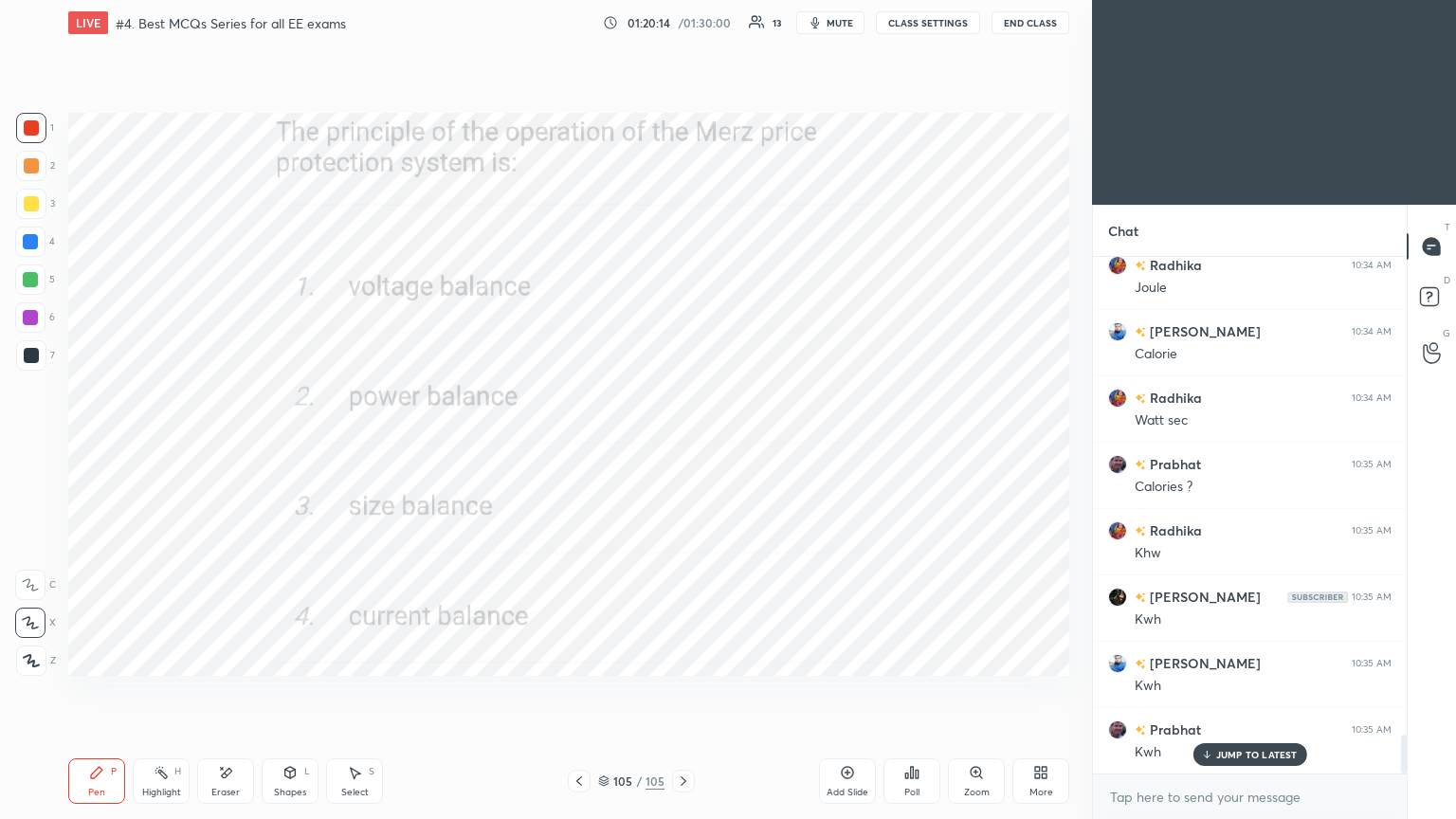 click on "Setting up your live class Poll for   secs No correct answer Start poll" at bounding box center (569, 394) 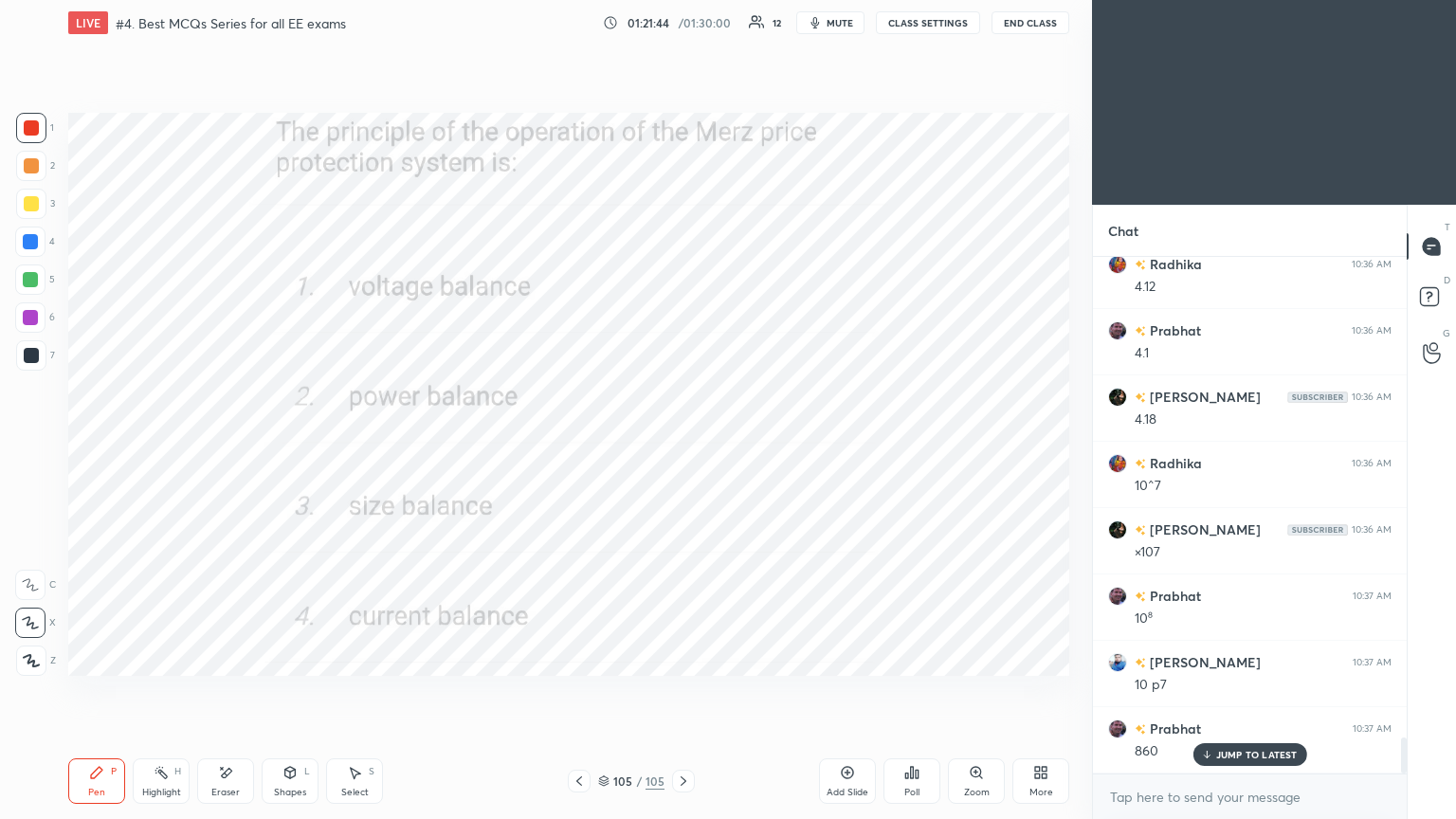 scroll, scrollTop: 6954, scrollLeft: 0, axis: vertical 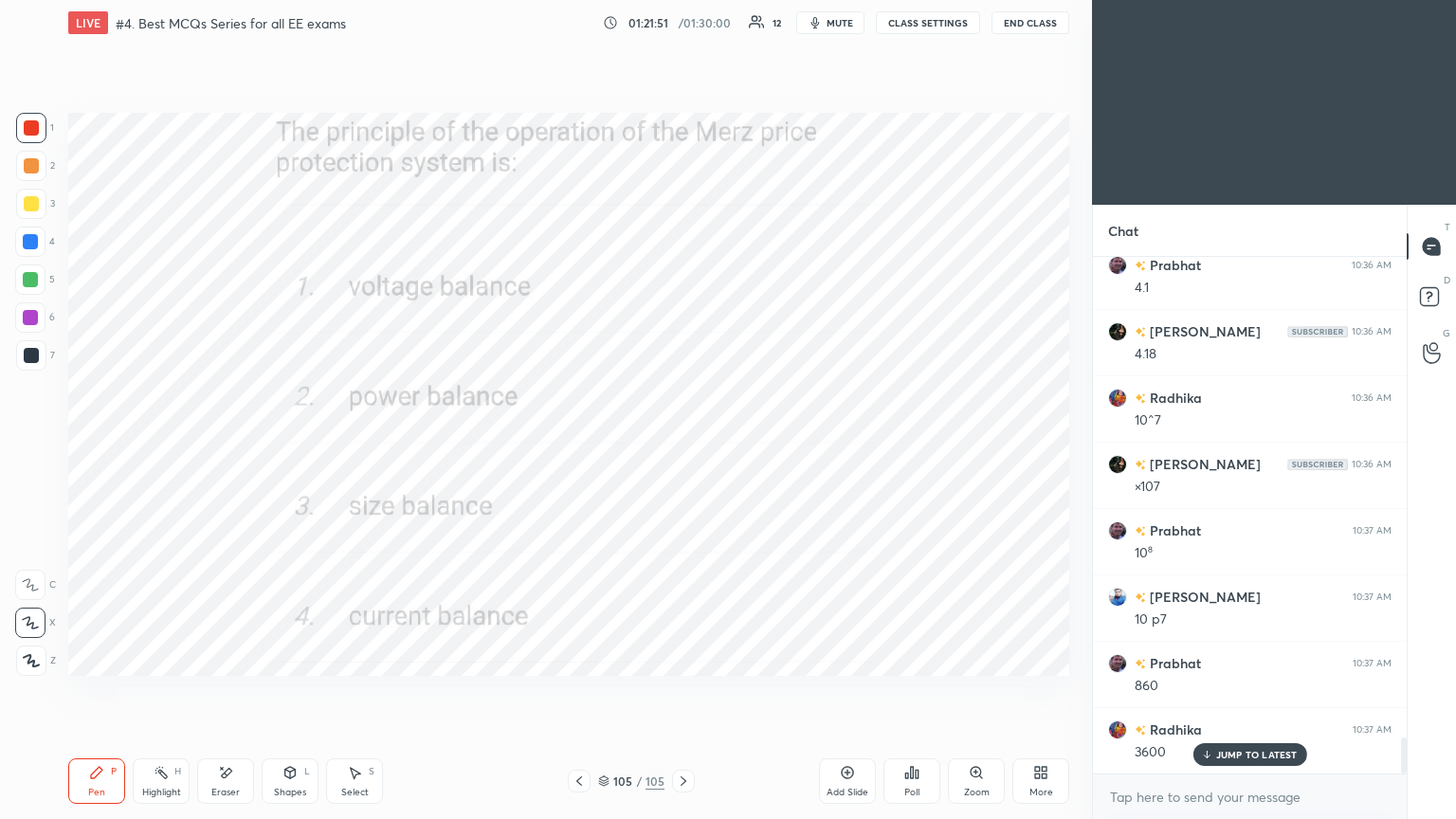 click on "Add Slide" at bounding box center (847, 792) 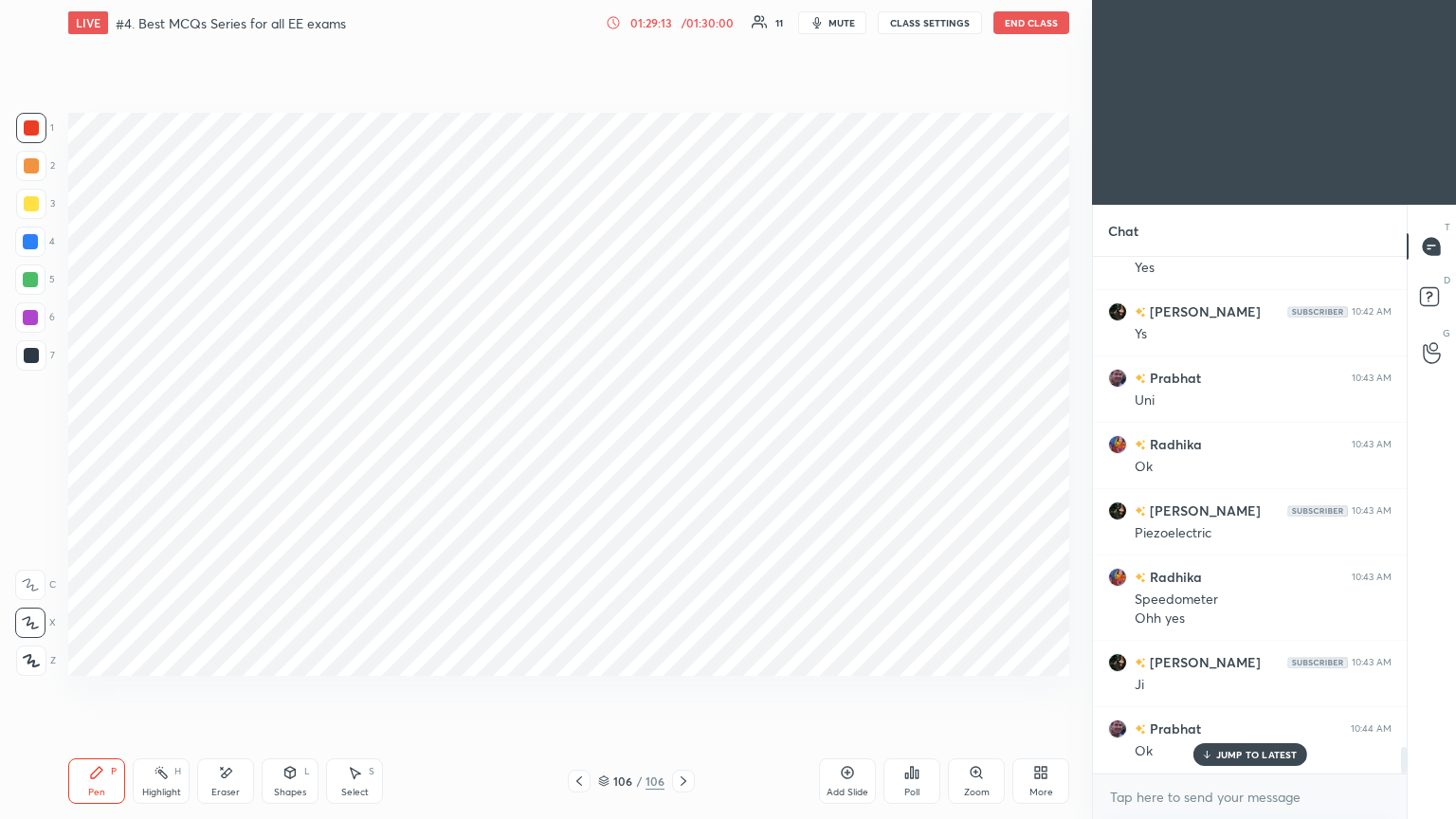 scroll, scrollTop: 9369, scrollLeft: 0, axis: vertical 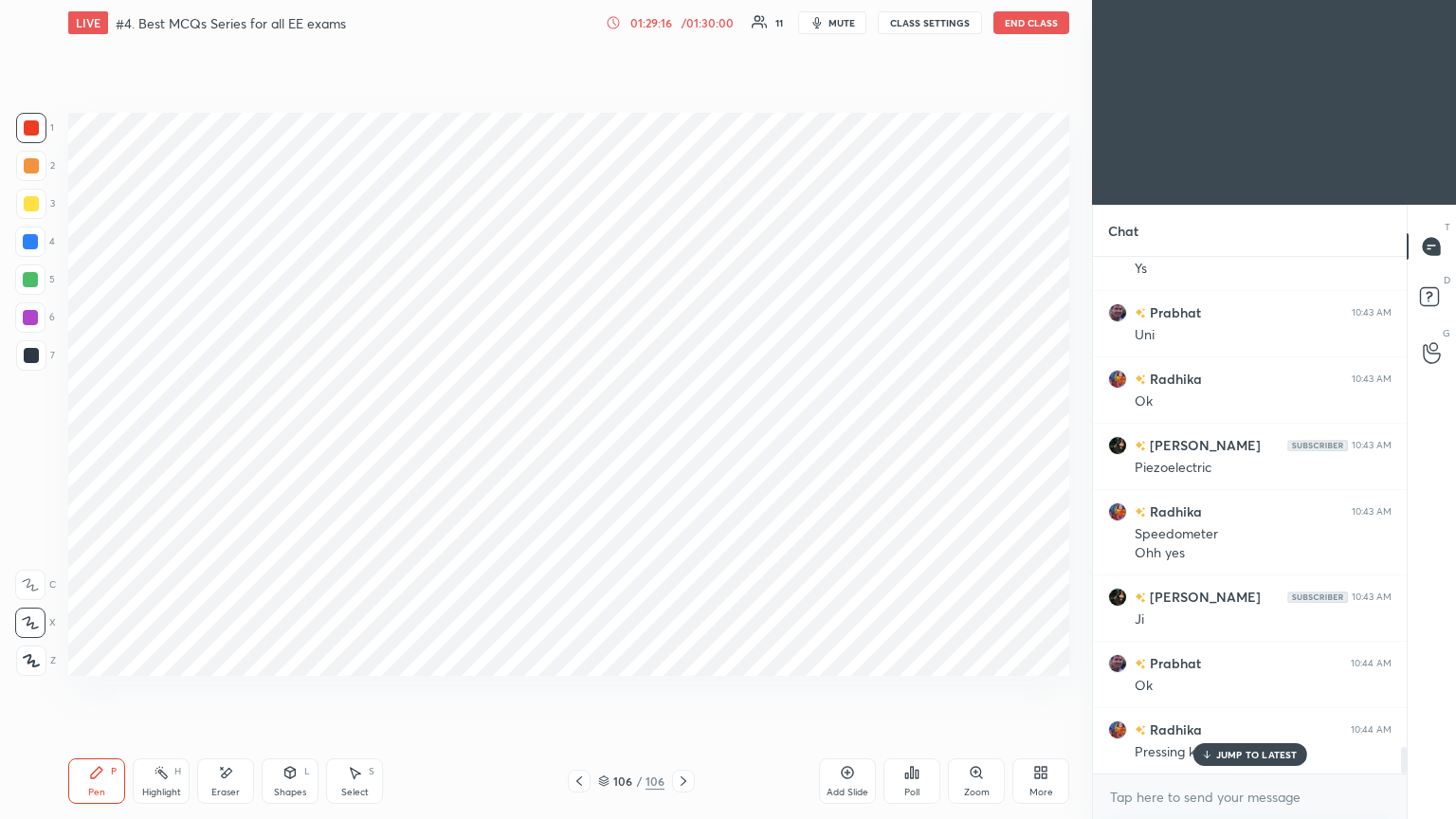 click on "JUMP TO LATEST" at bounding box center [1257, 755] 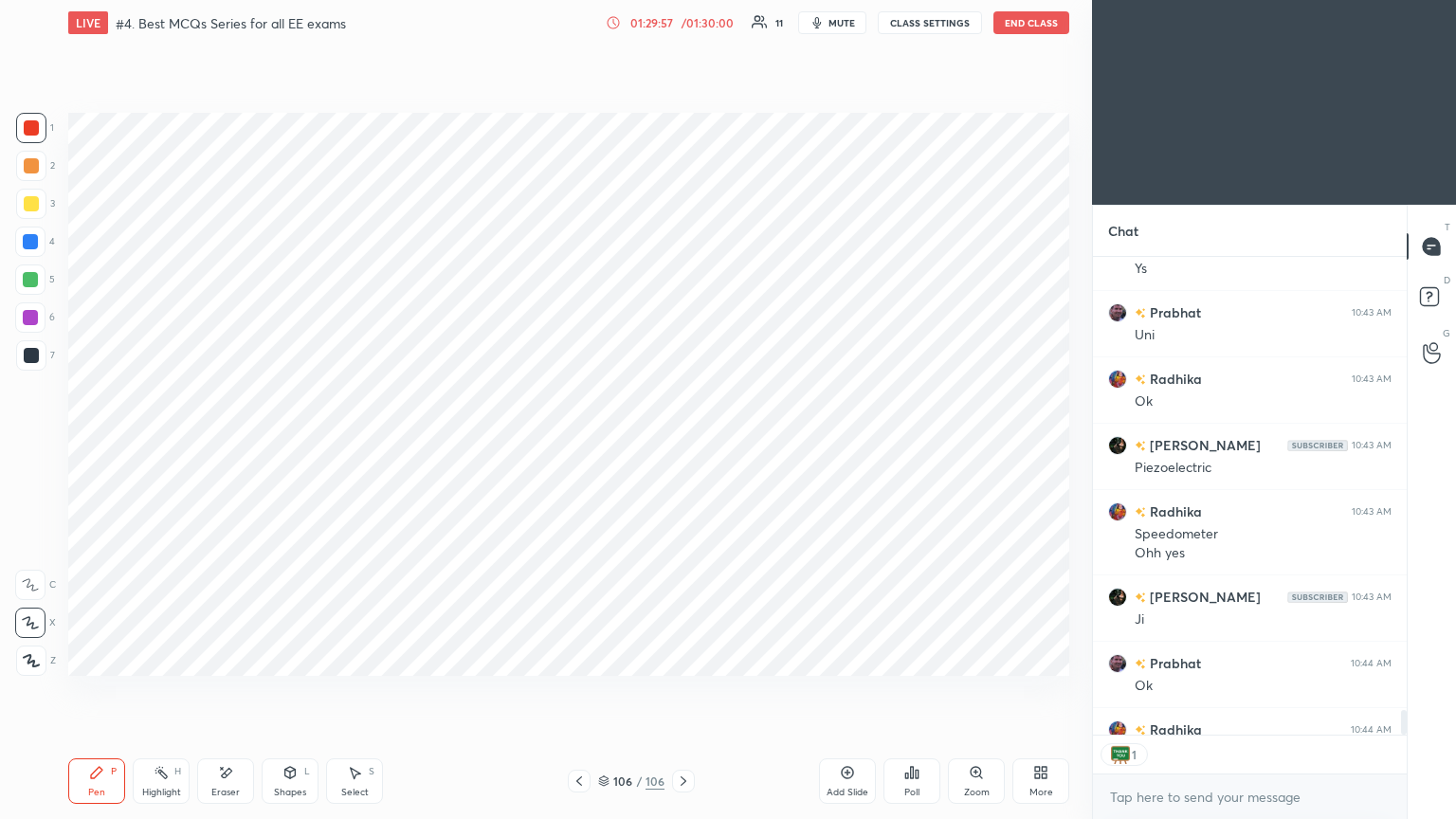 scroll, scrollTop: 6, scrollLeft: 6, axis: both 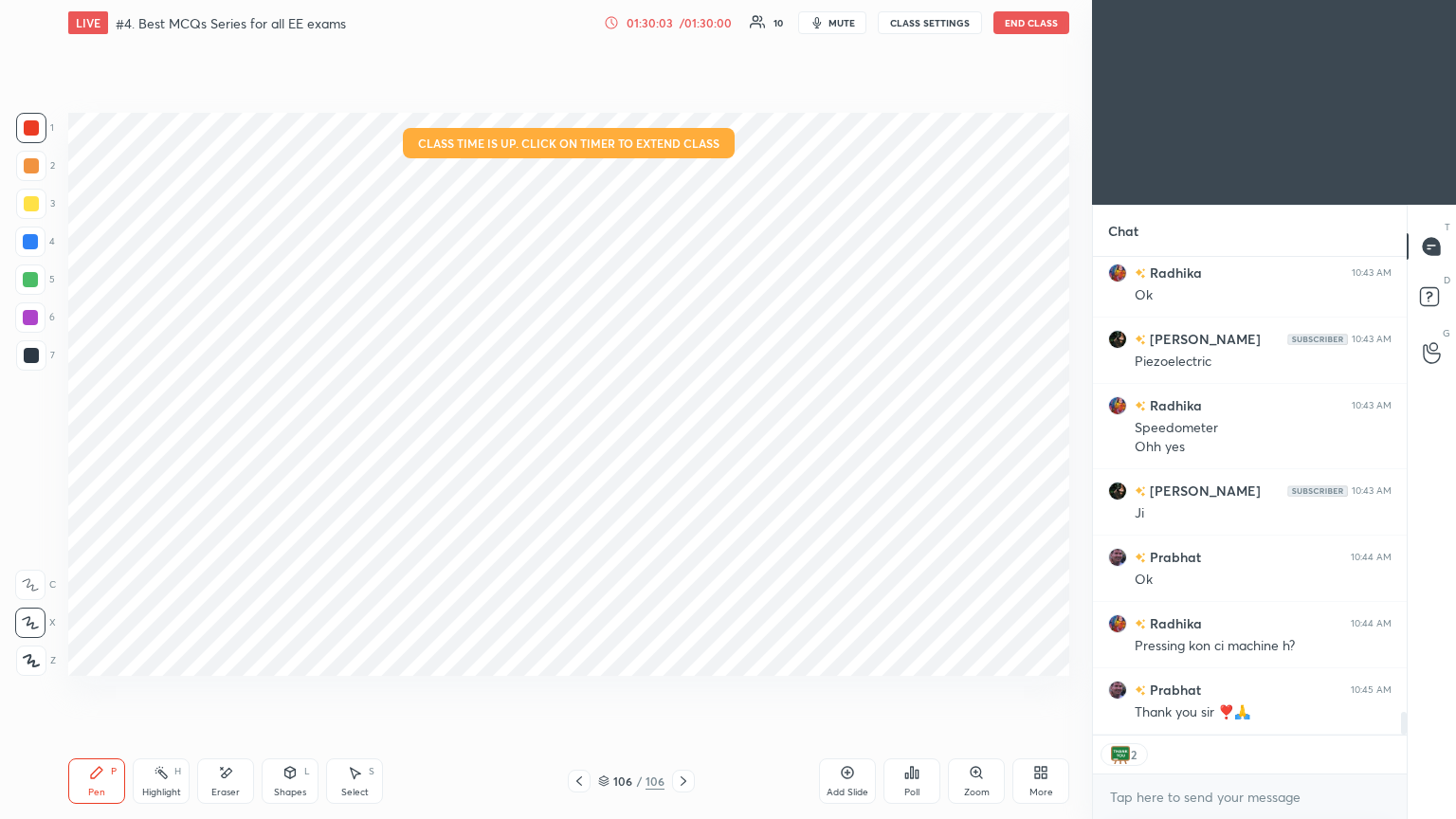 click on "End Class" at bounding box center (1031, 23) 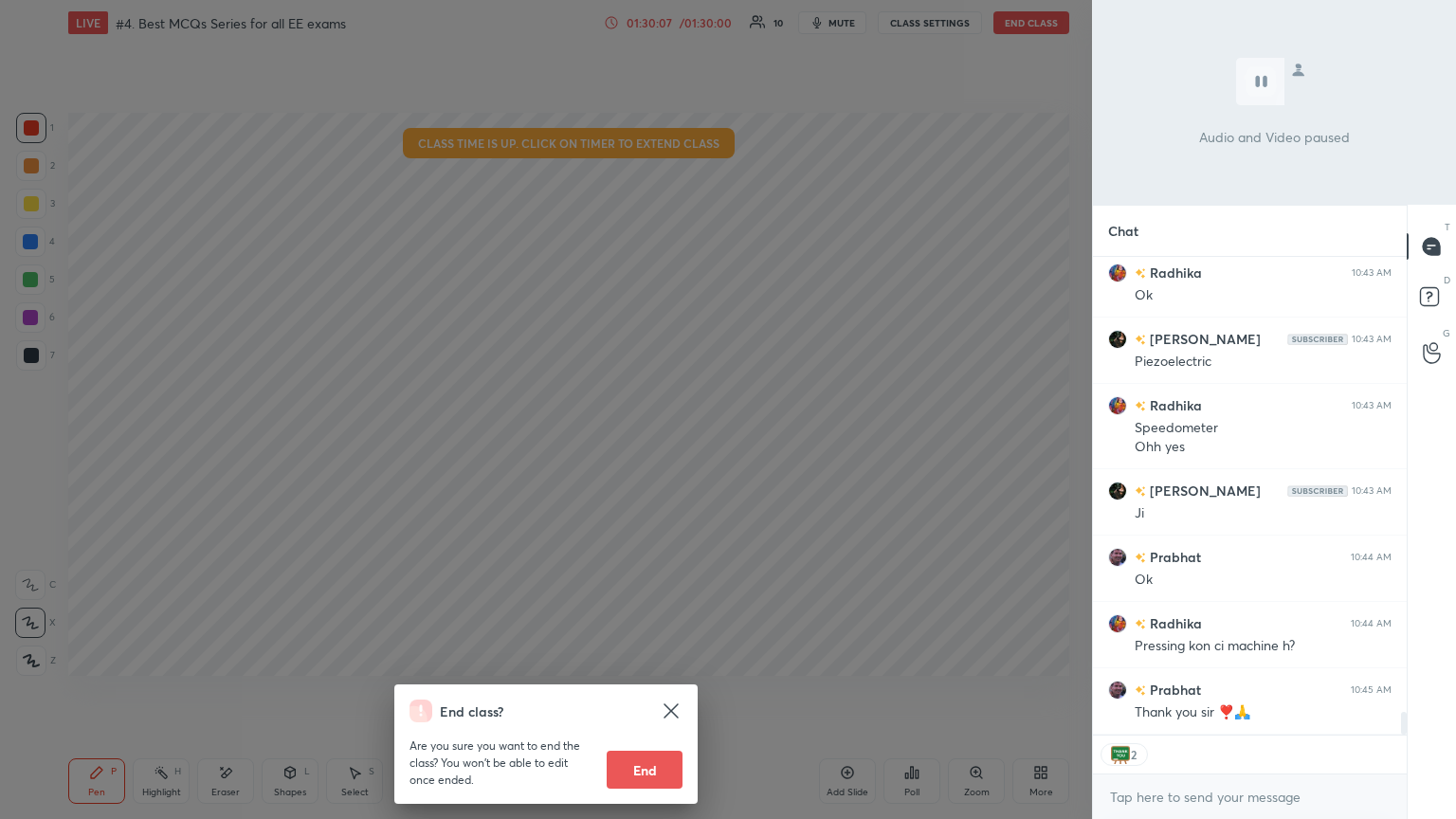 scroll, scrollTop: 9542, scrollLeft: 0, axis: vertical 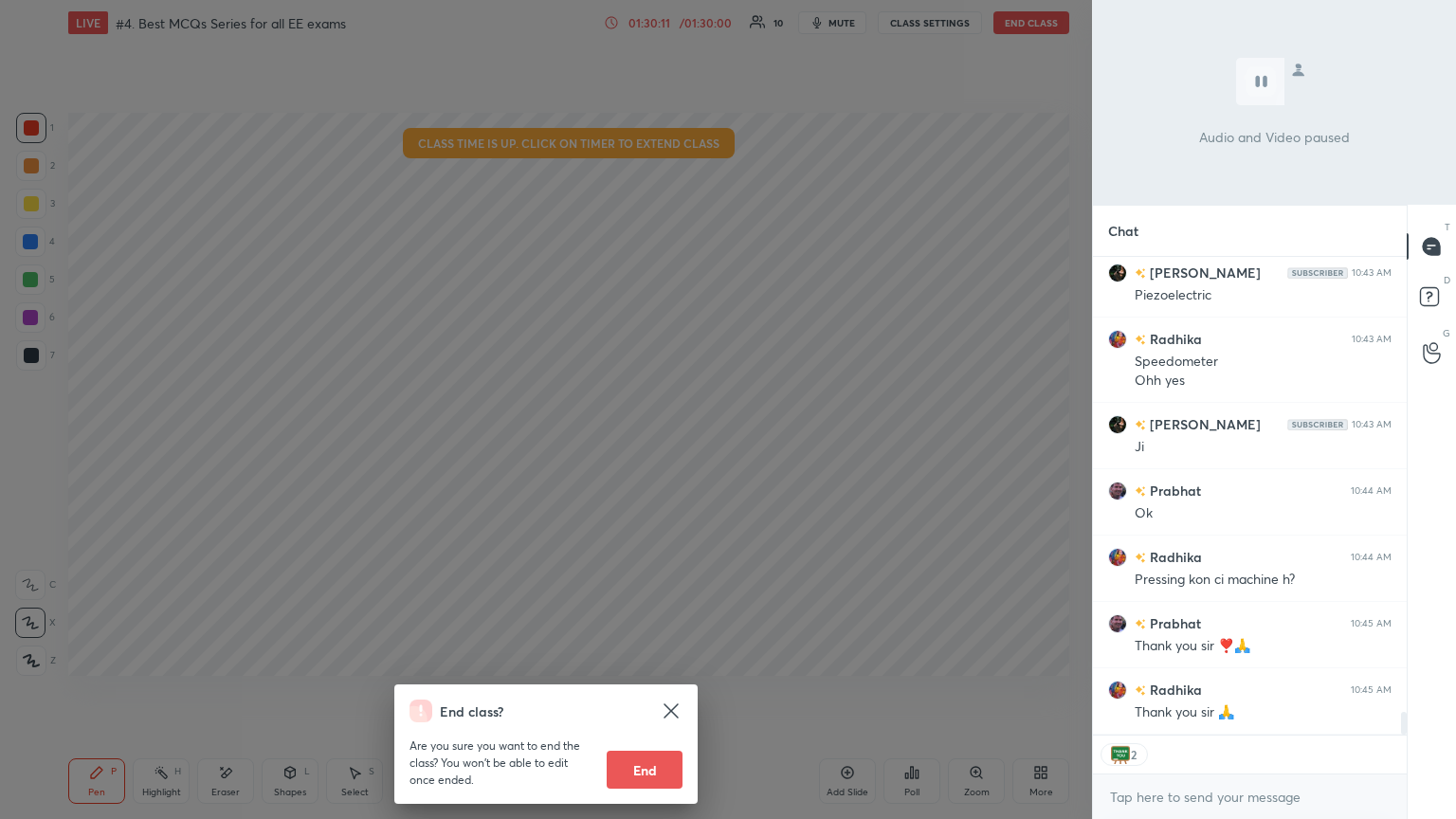 click on "End" at bounding box center (645, 770) 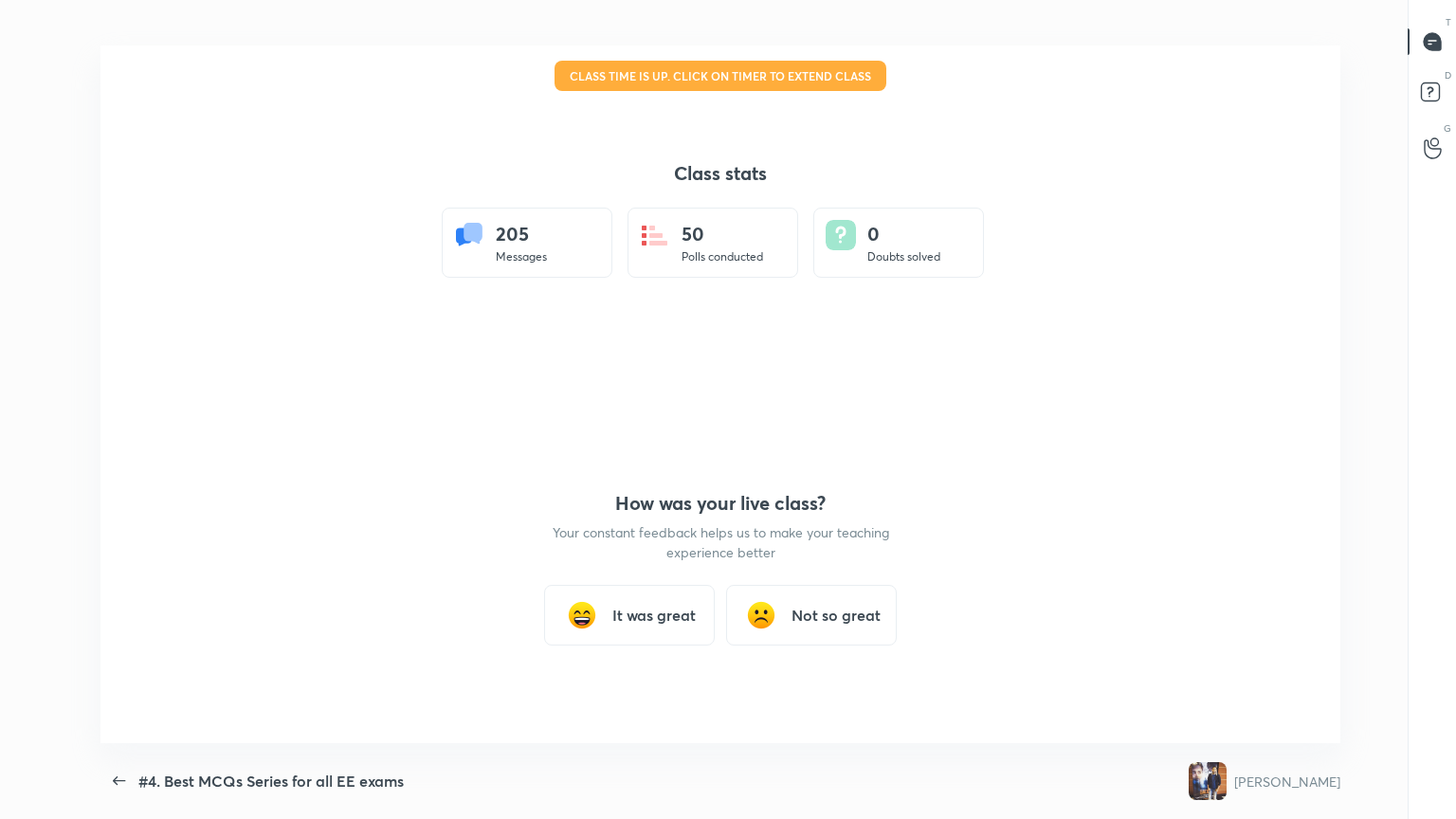 scroll, scrollTop: 94094, scrollLeft: 93351, axis: both 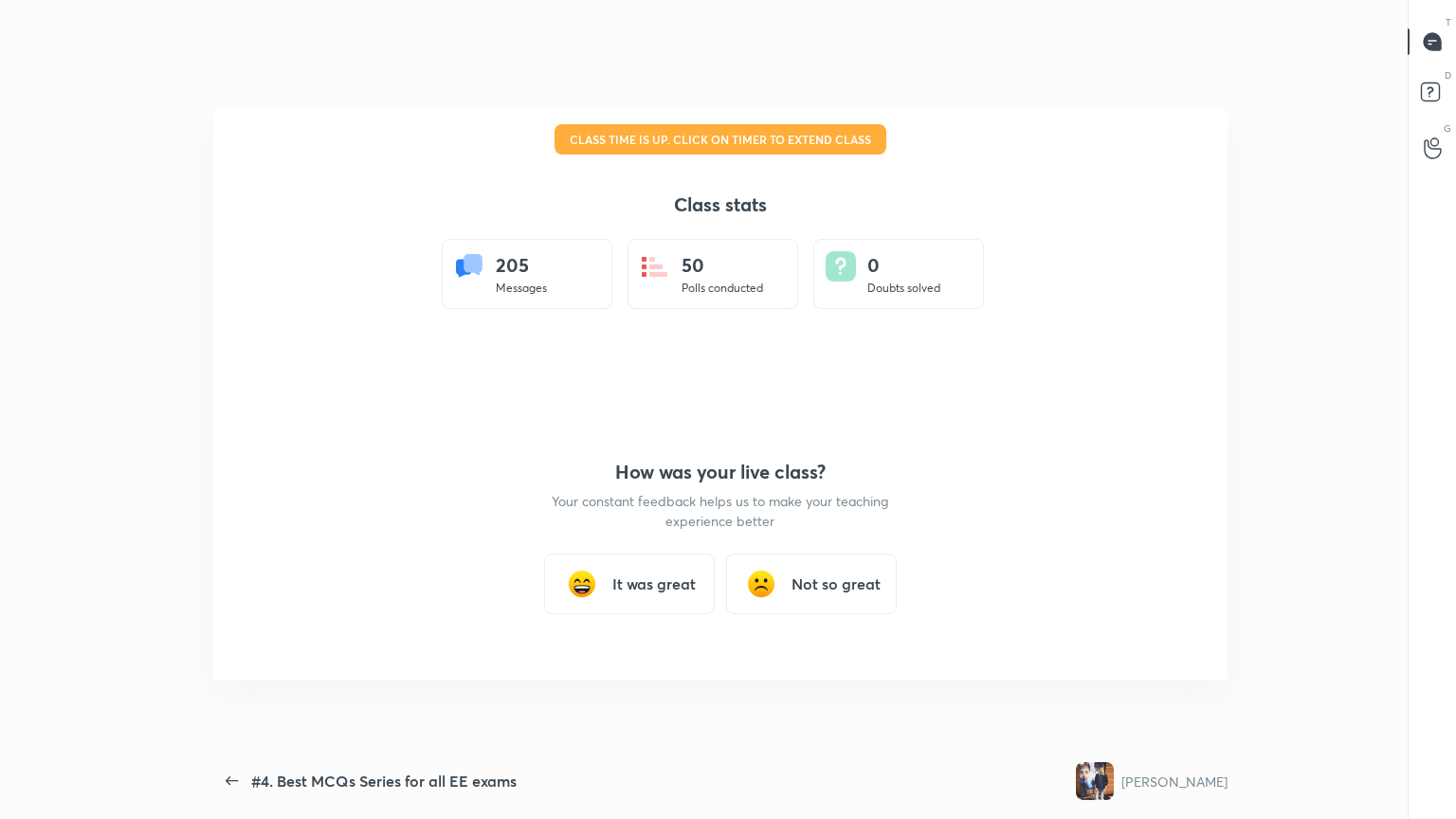 type on "x" 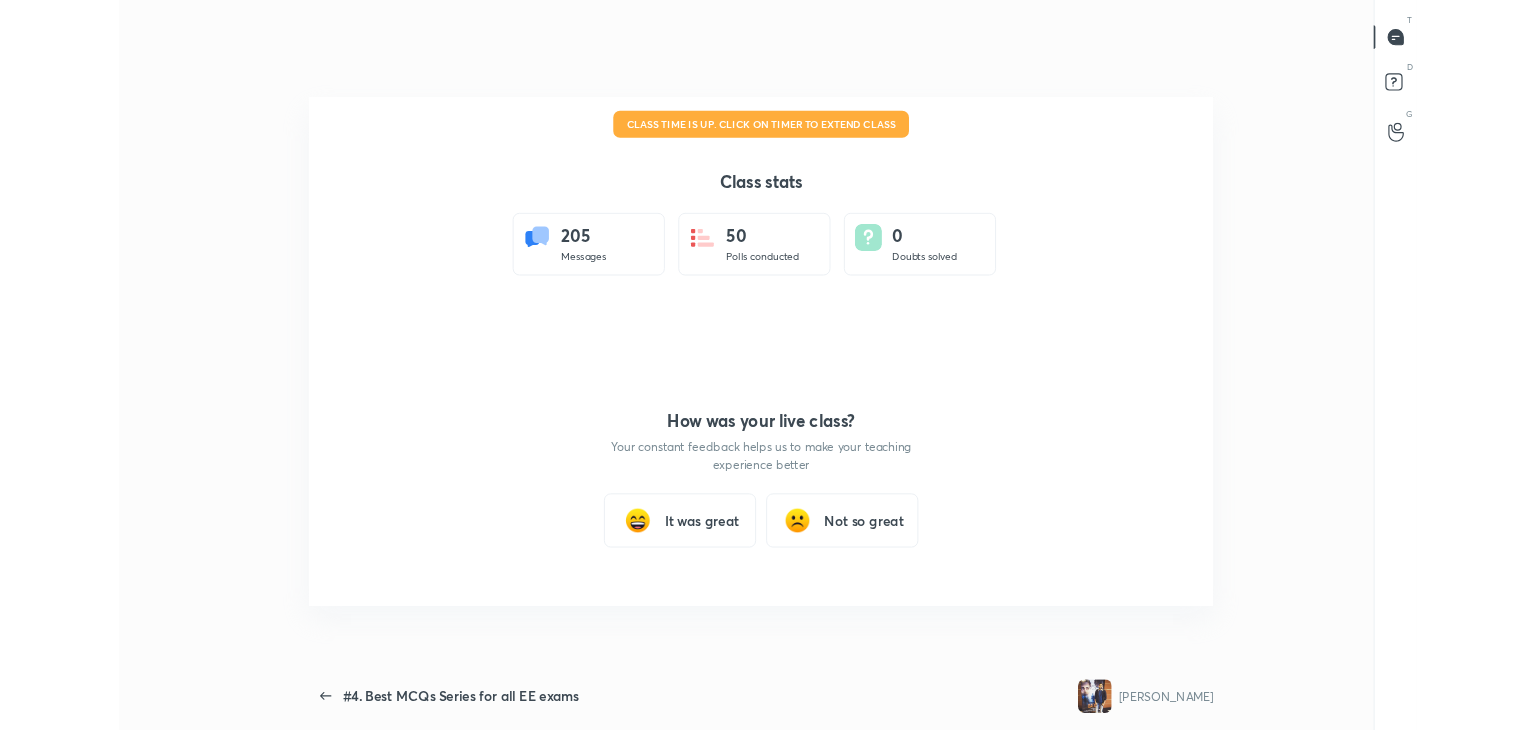 scroll, scrollTop: 602, scrollLeft: 1520, axis: both 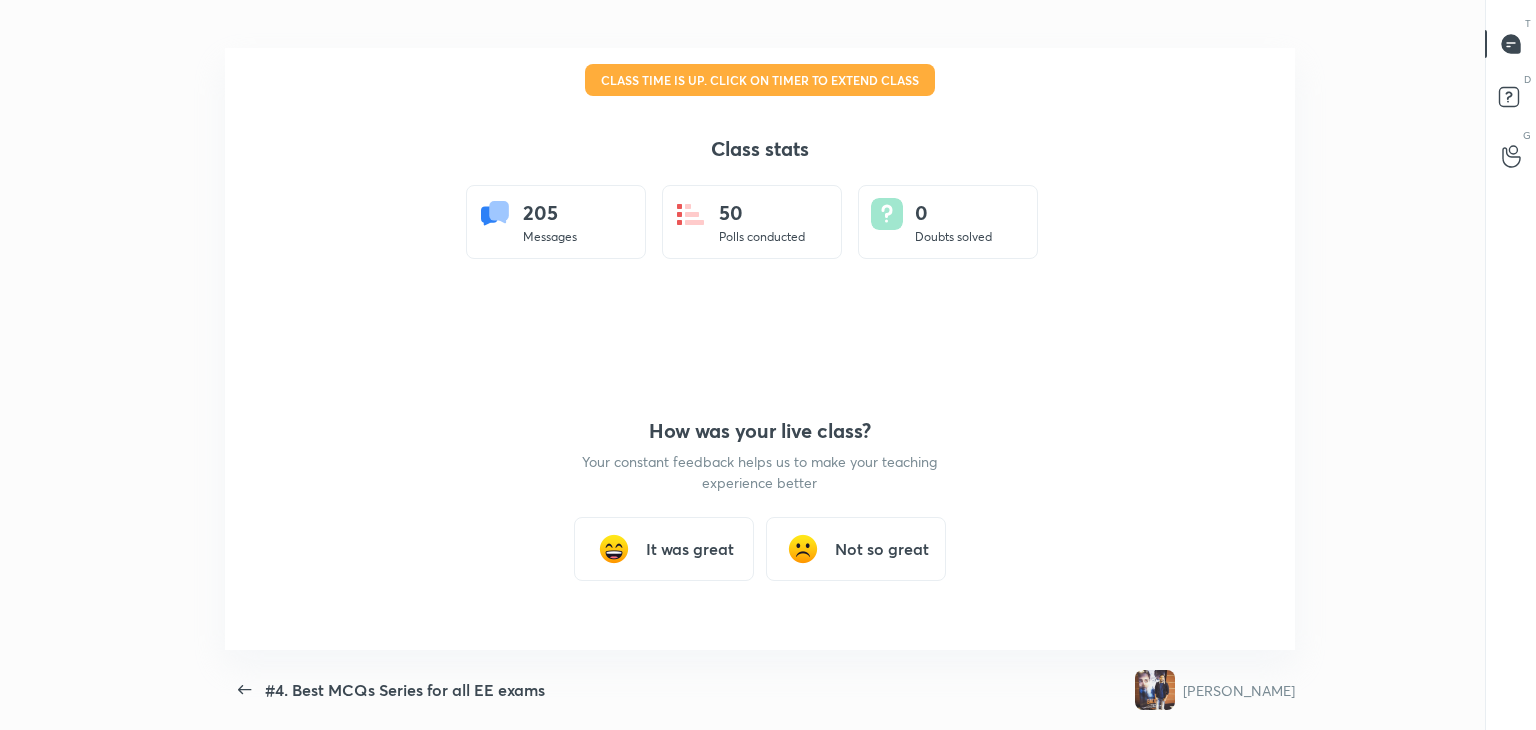 click on "It was great" at bounding box center (690, 549) 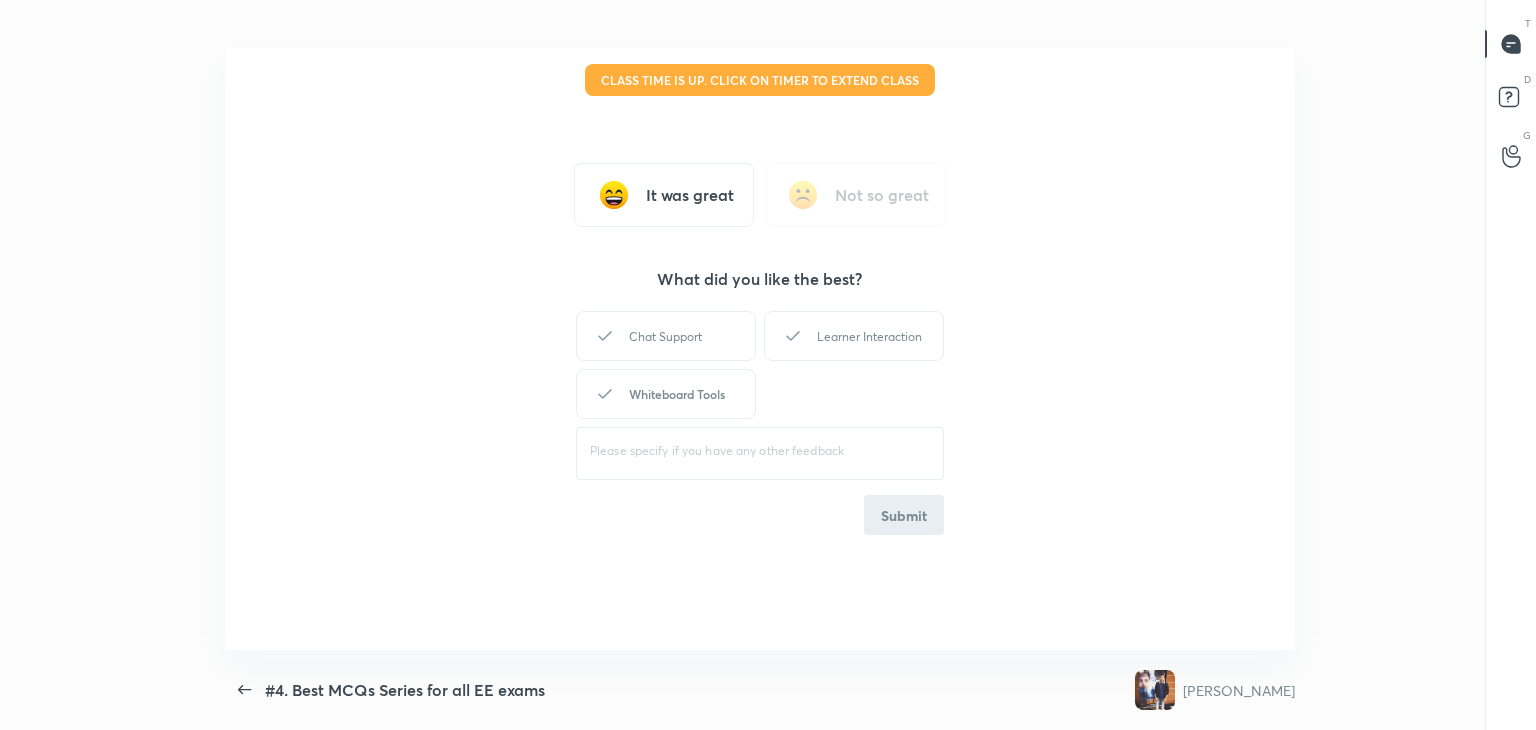 click on "Whiteboard Tools" at bounding box center (666, 394) 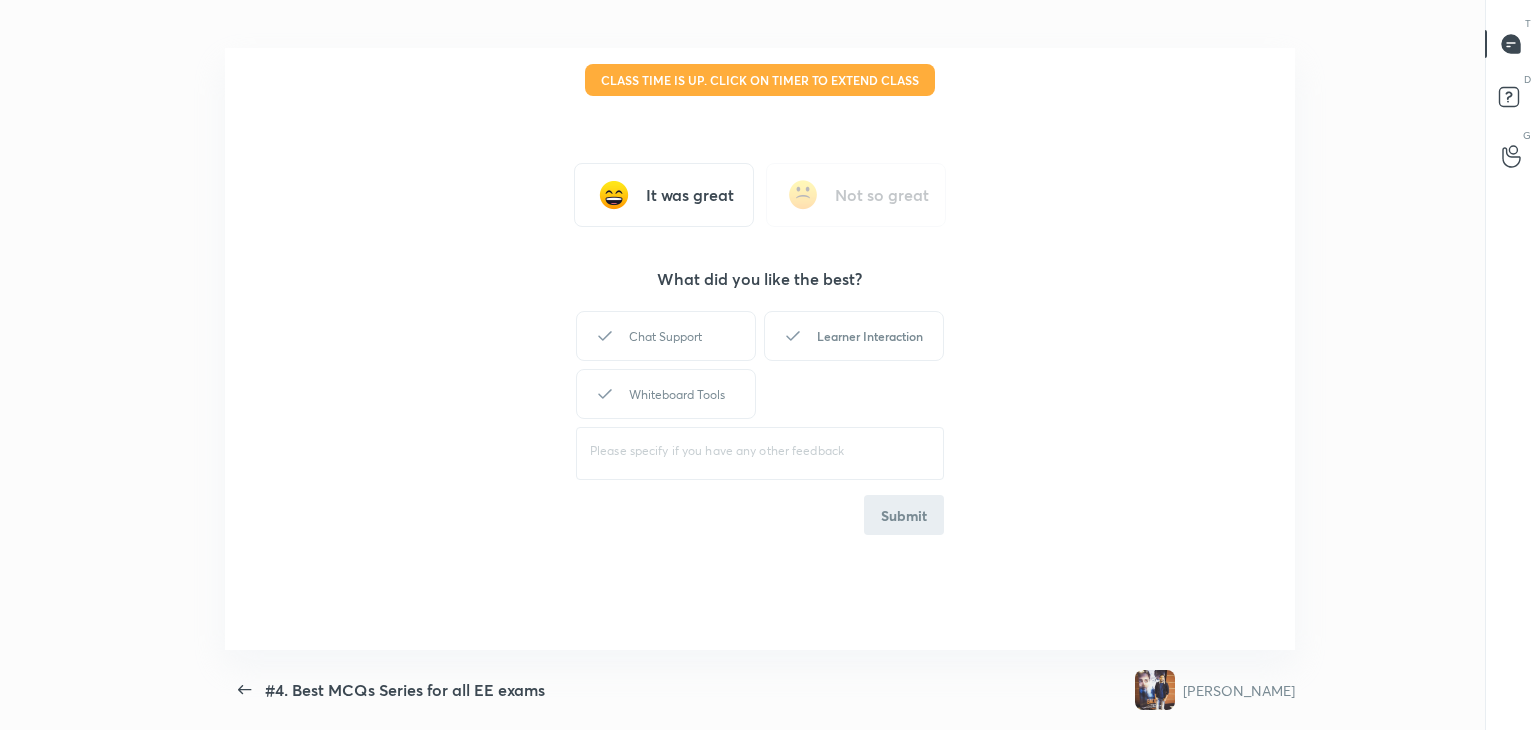 click on "Learner Interaction" at bounding box center [854, 336] 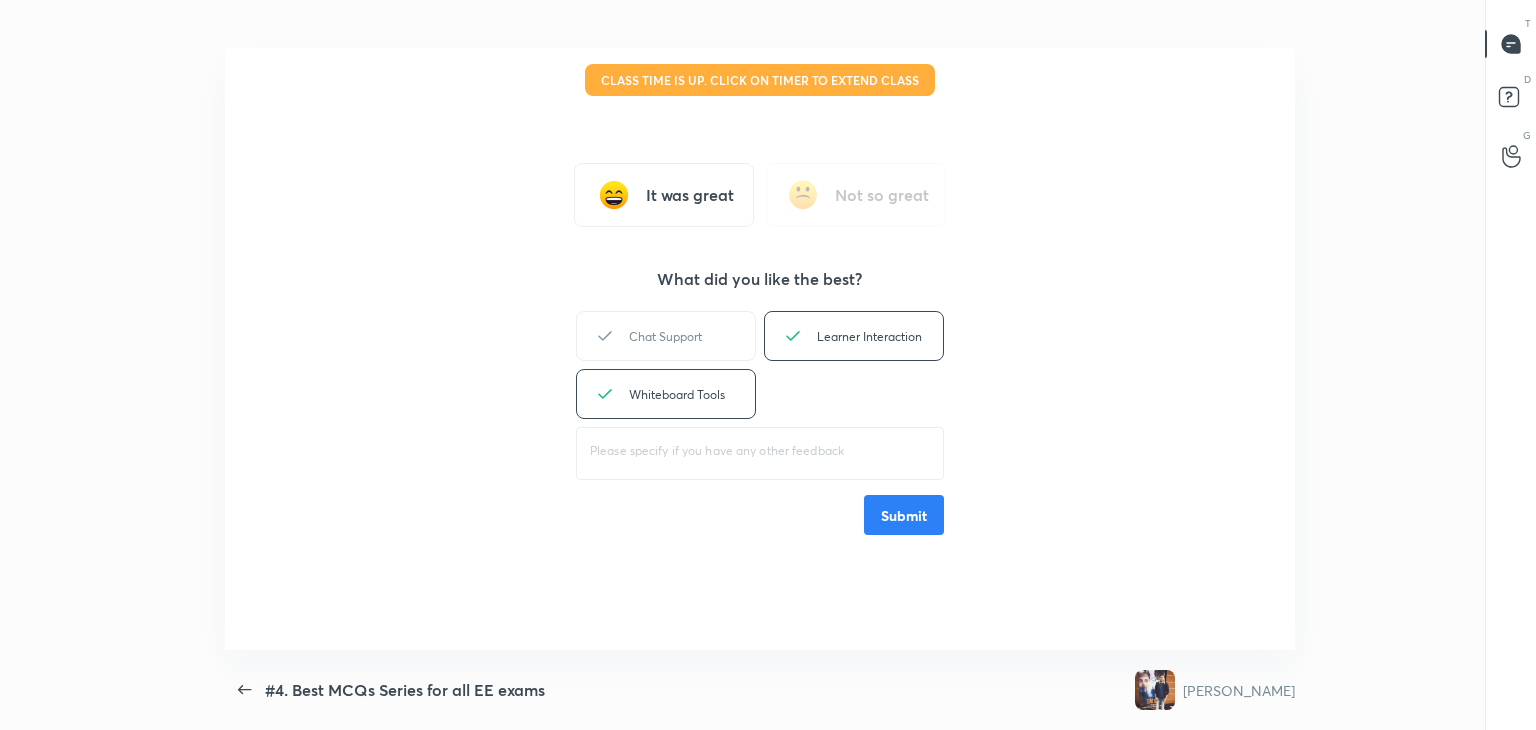 click on "Submit" at bounding box center (904, 515) 